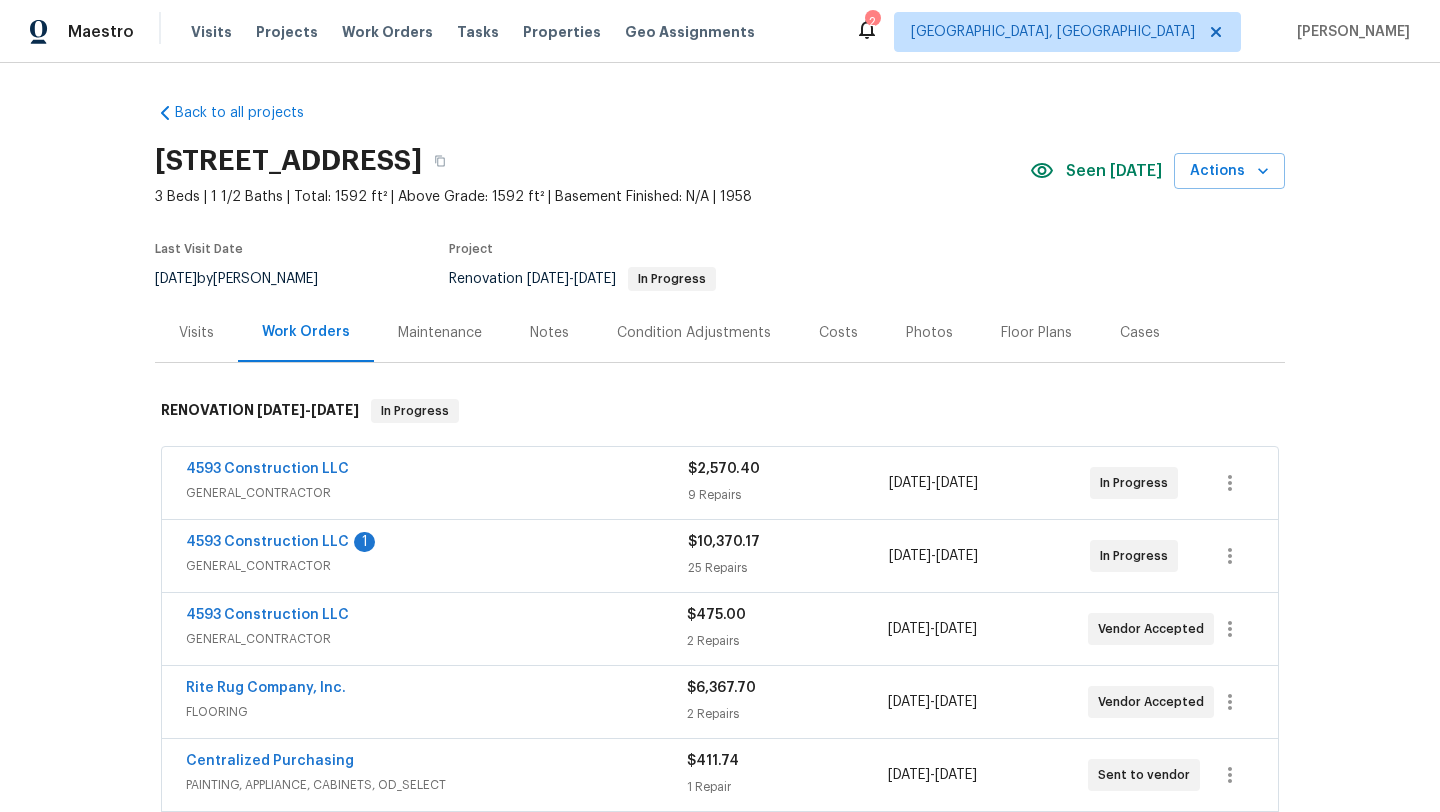 scroll, scrollTop: 0, scrollLeft: 0, axis: both 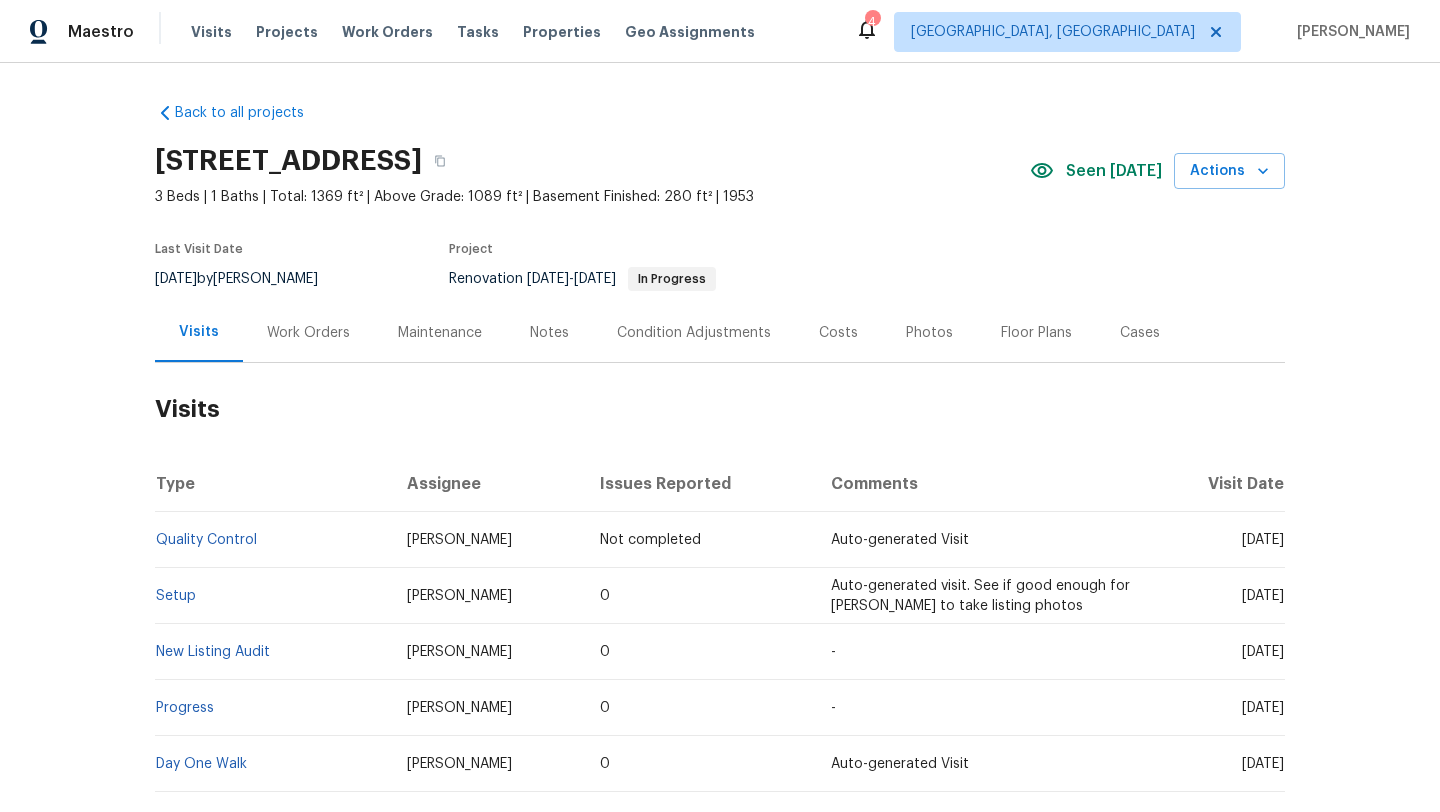 click on "Work Orders" at bounding box center (308, 333) 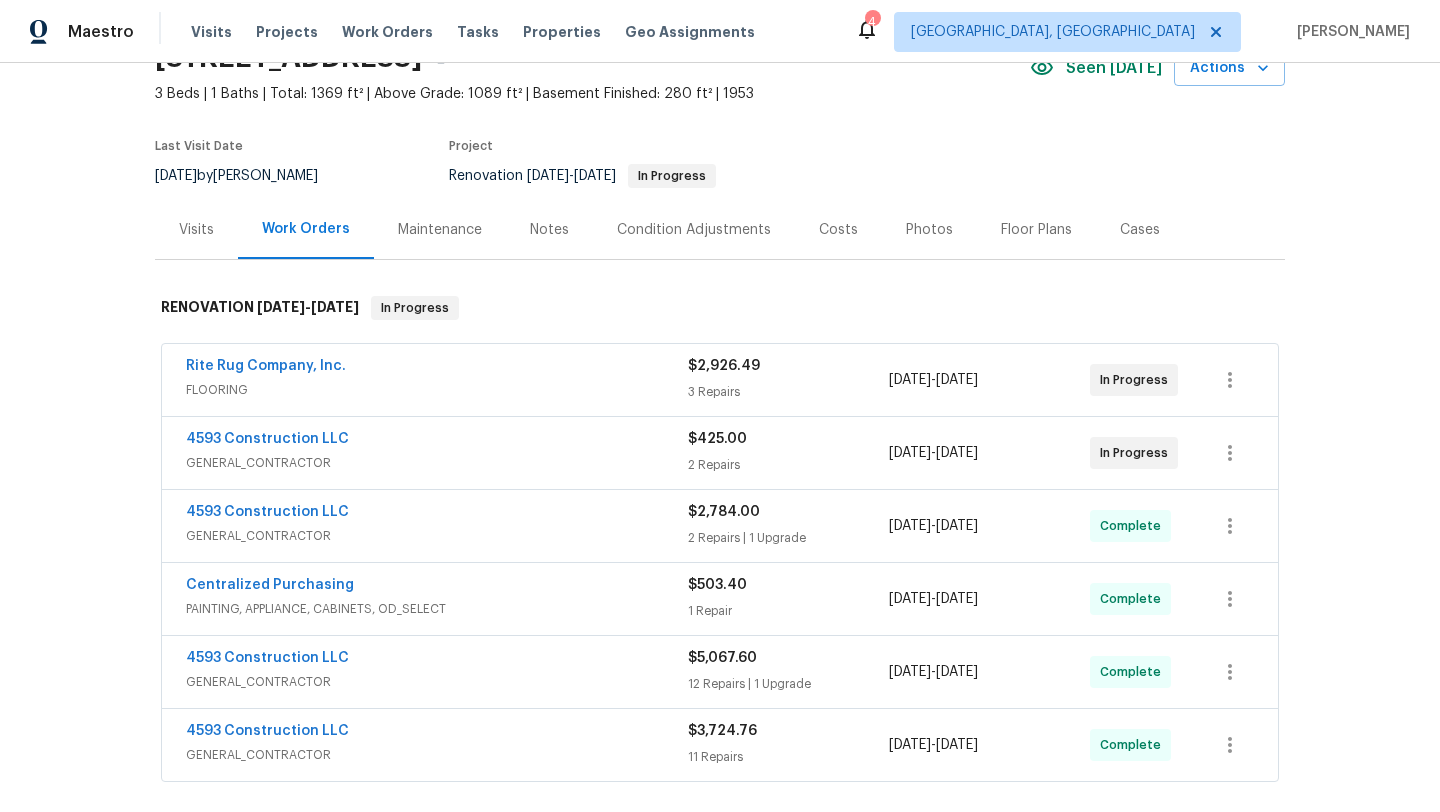 scroll, scrollTop: 97, scrollLeft: 0, axis: vertical 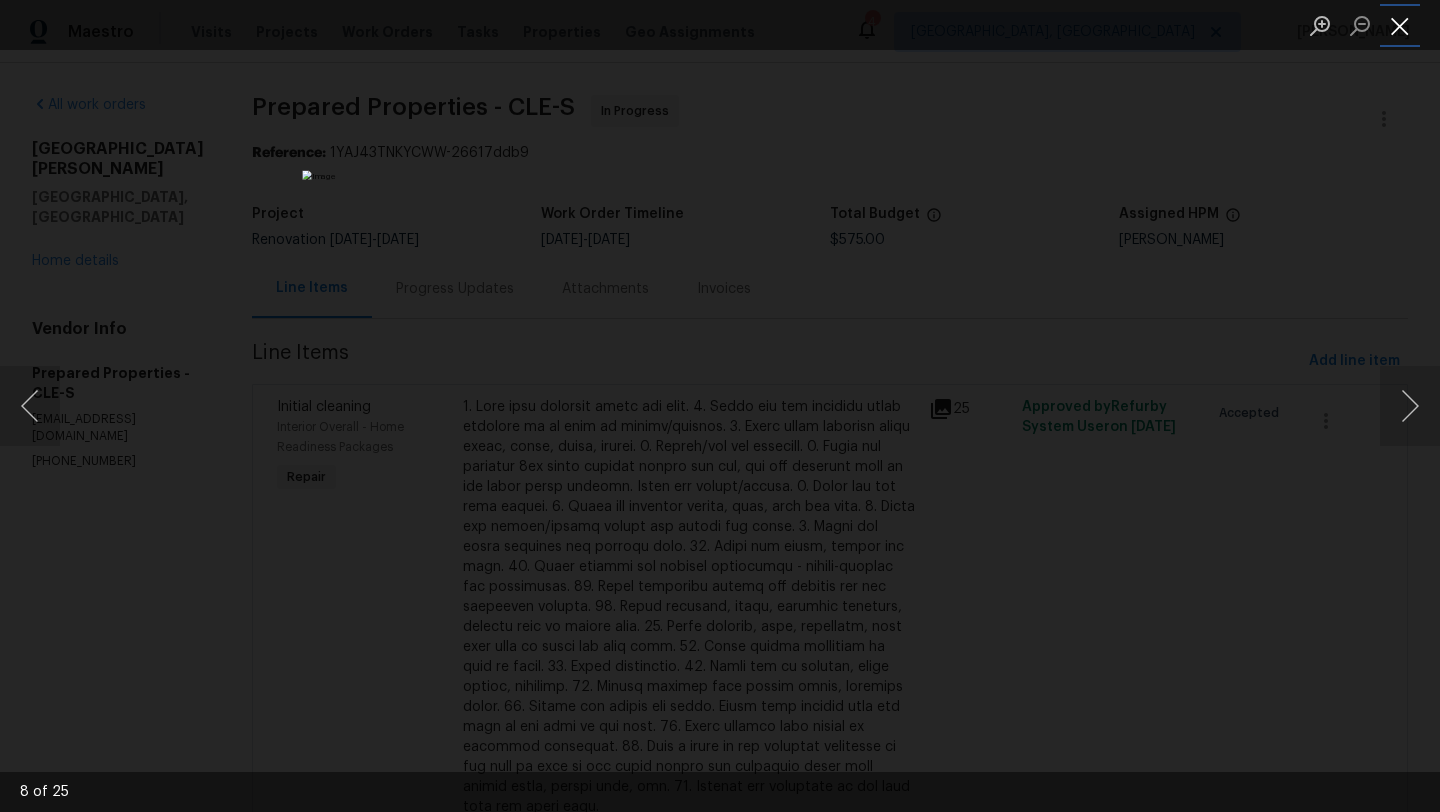 click at bounding box center [1400, 25] 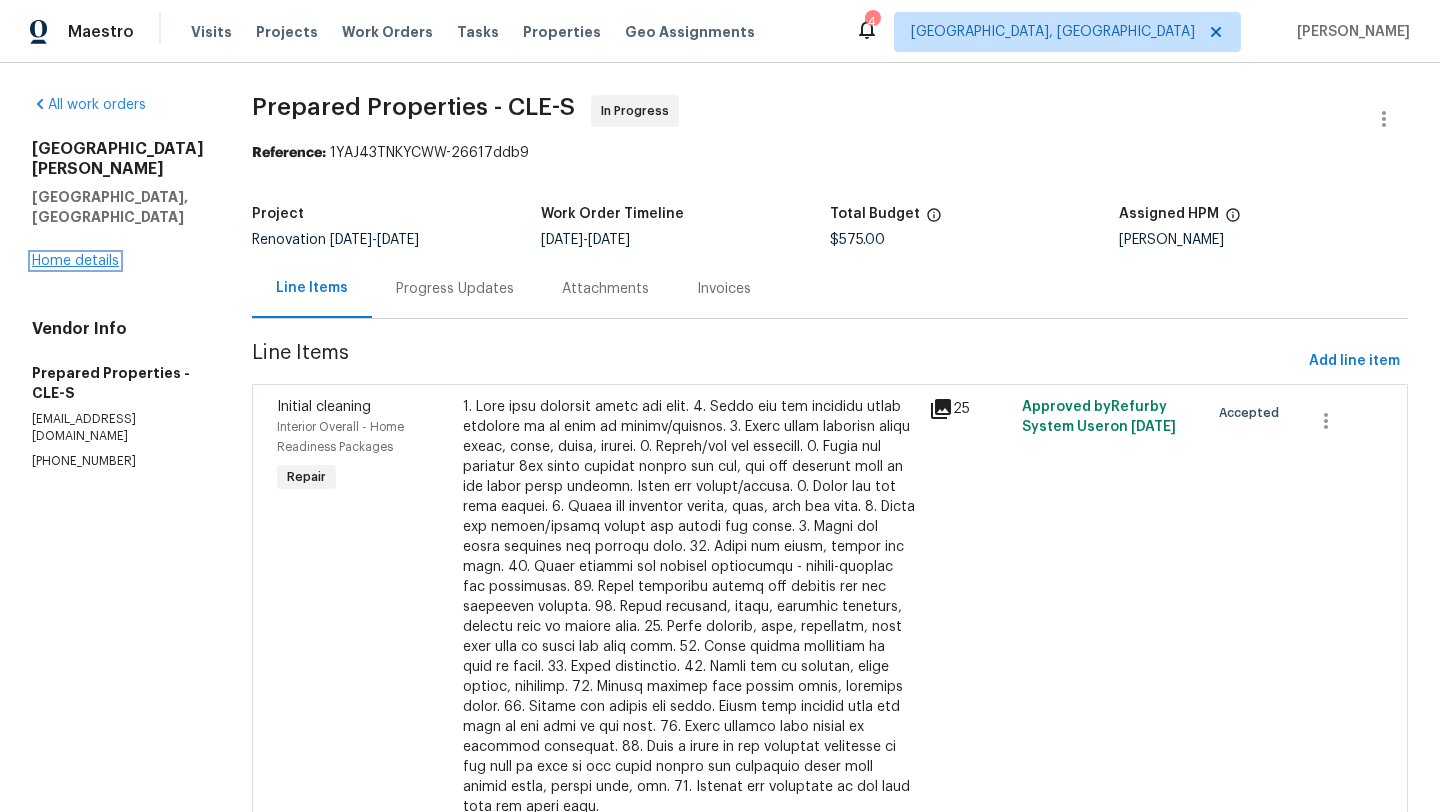 click on "Home details" at bounding box center (75, 261) 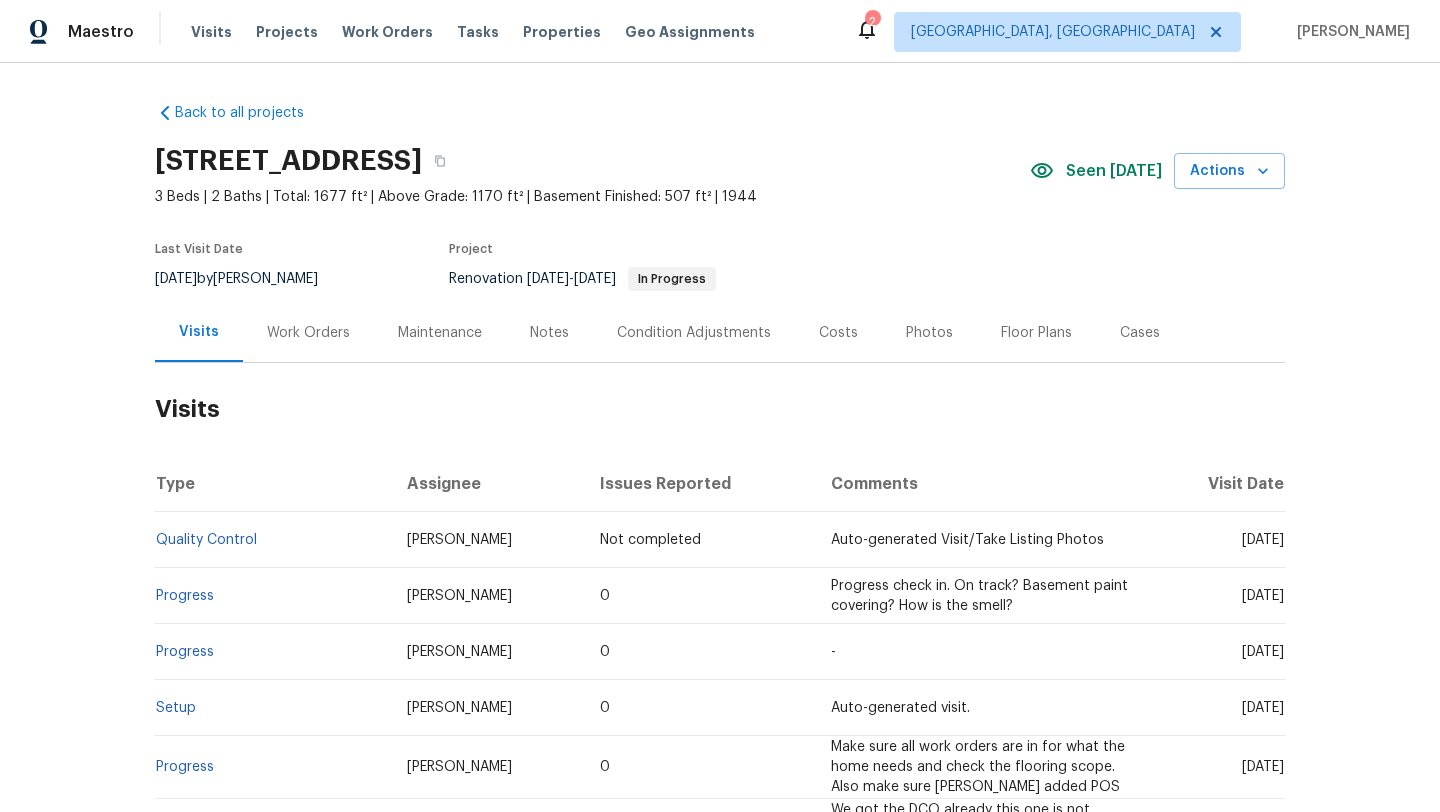 scroll, scrollTop: 0, scrollLeft: 0, axis: both 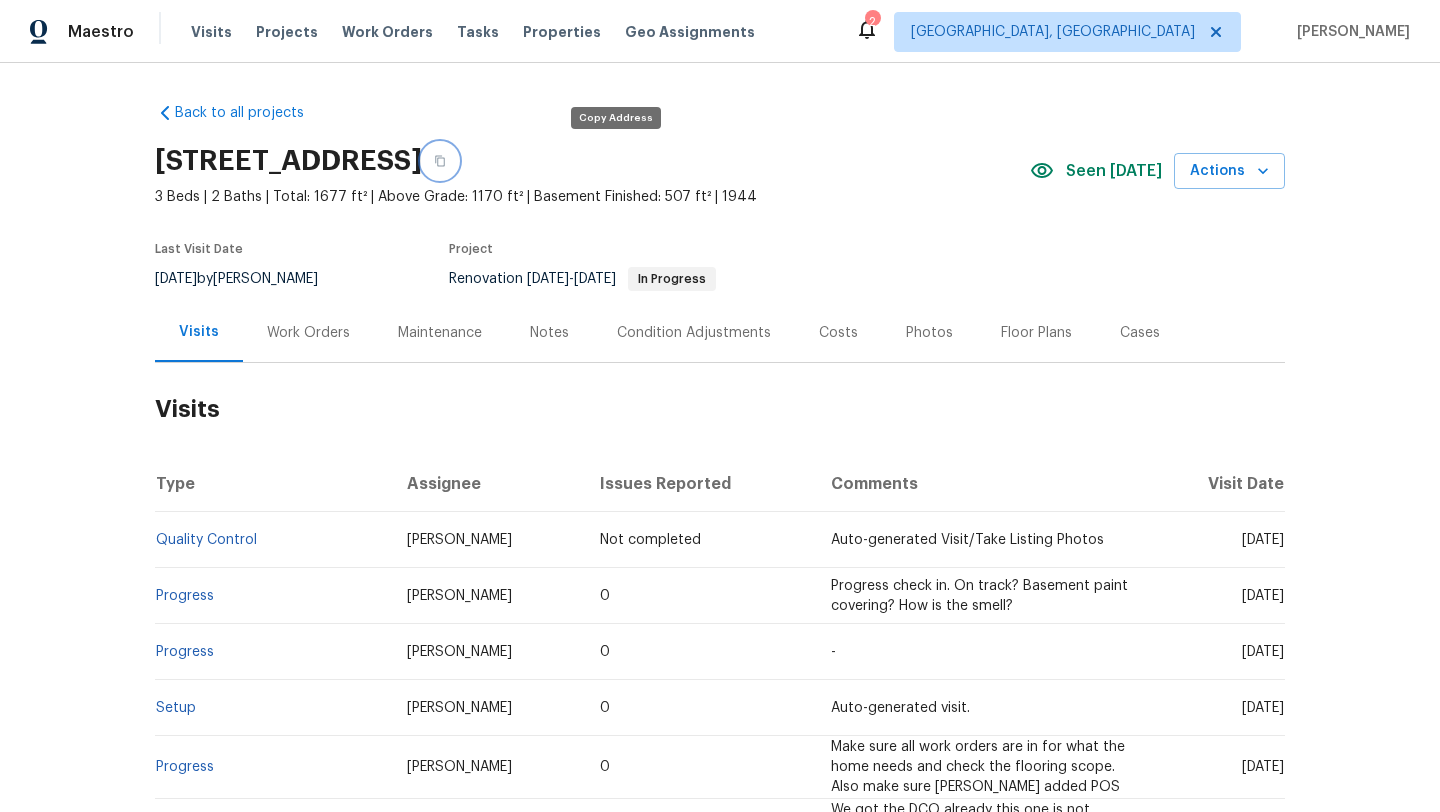 click 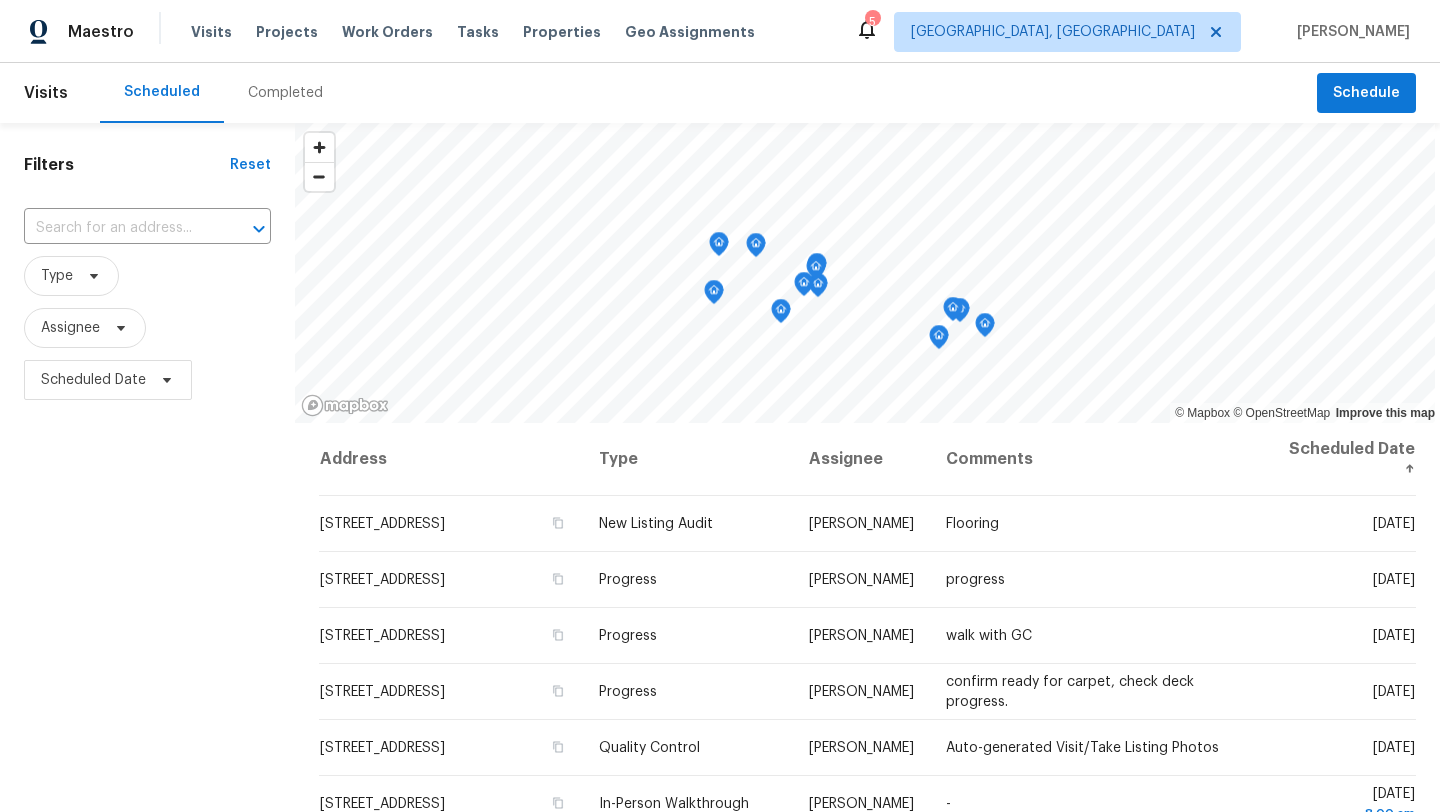 scroll, scrollTop: 0, scrollLeft: 0, axis: both 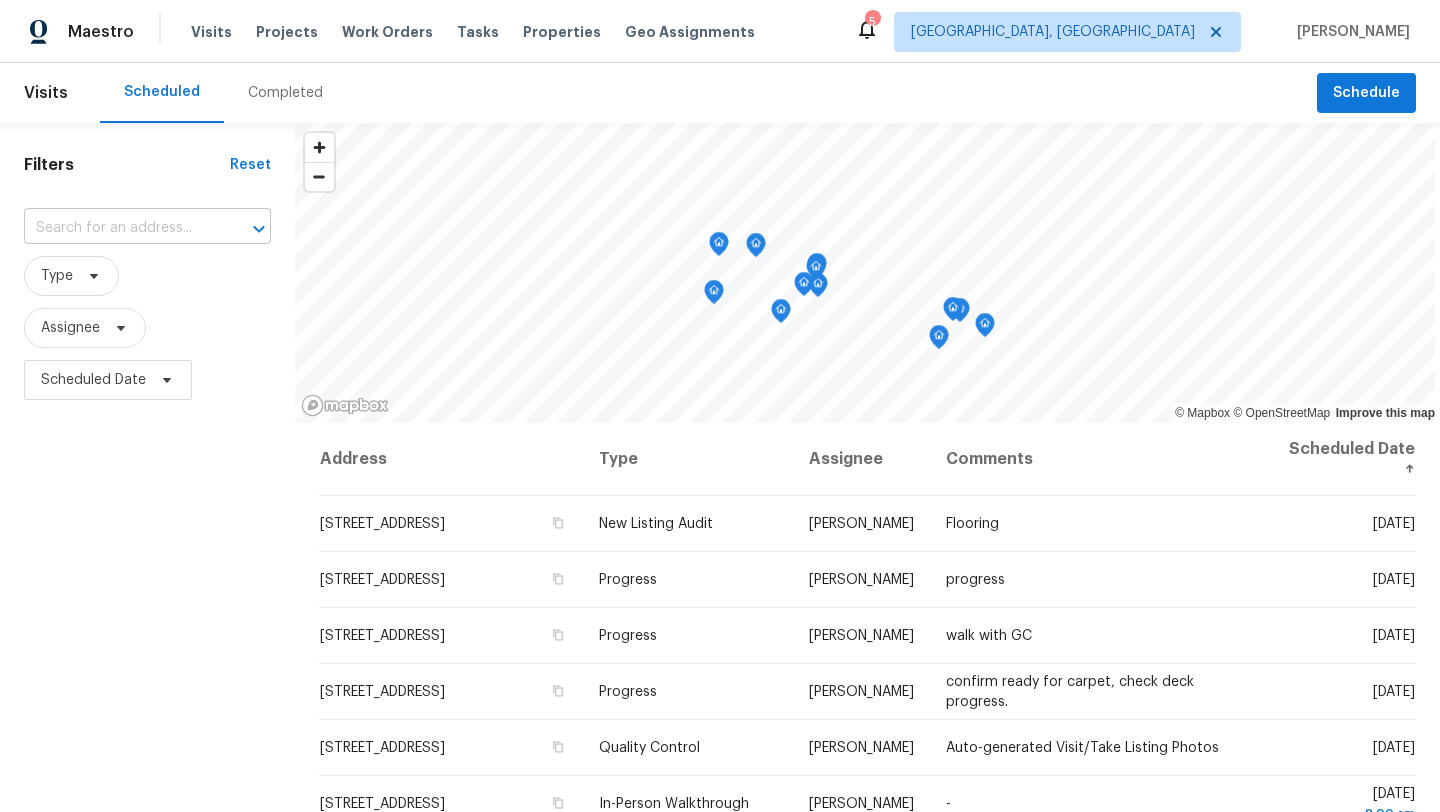 click at bounding box center [119, 228] 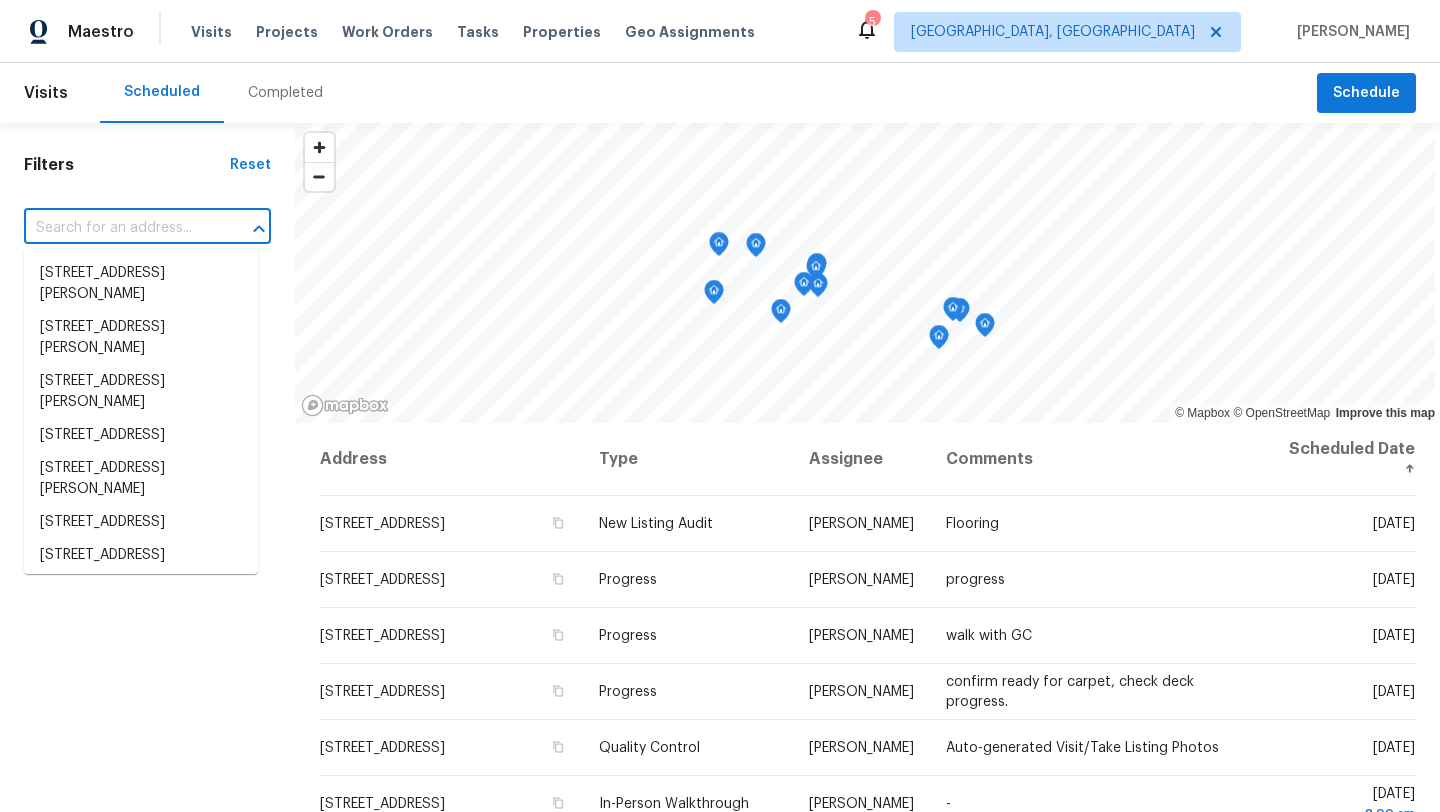 paste on "[STREET_ADDRESS]" 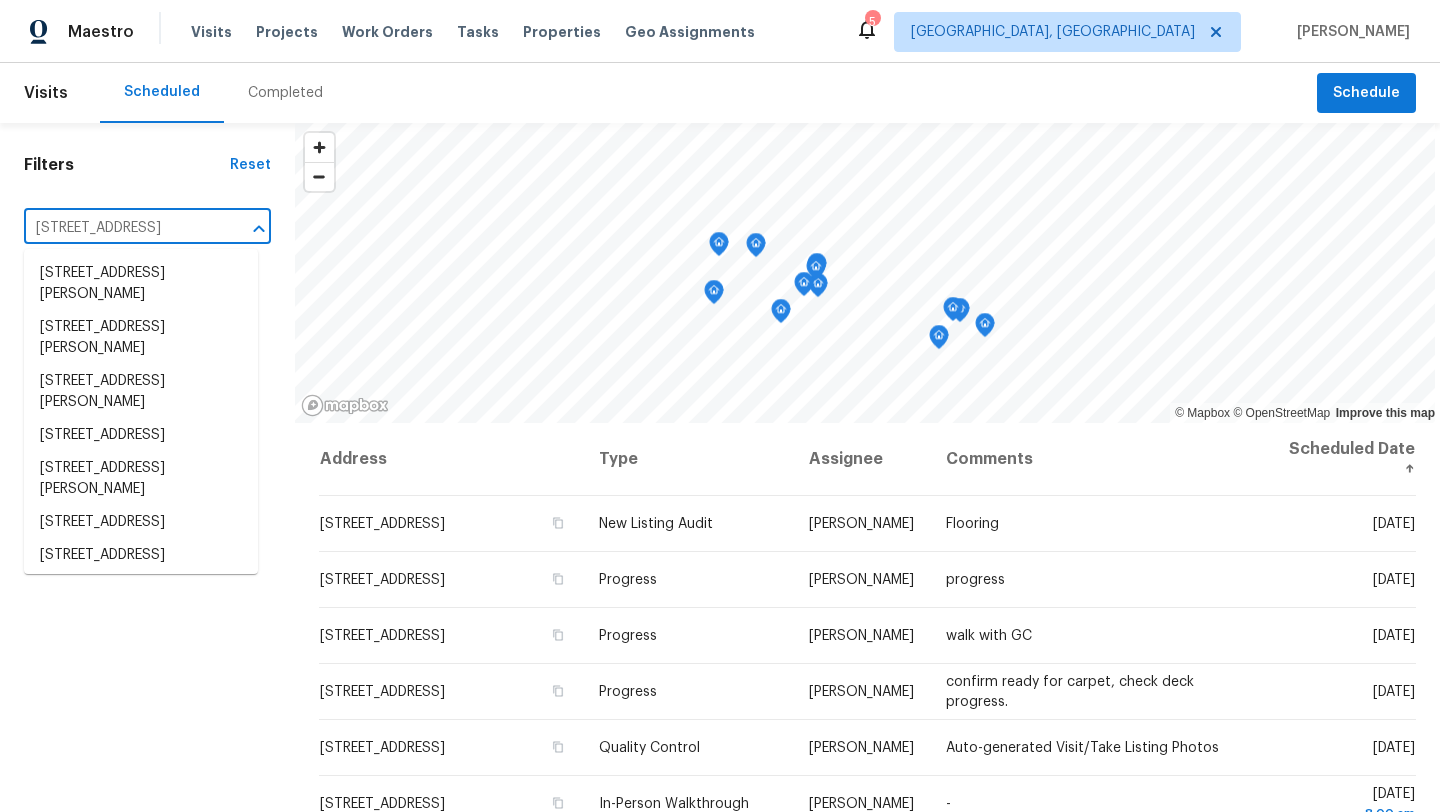 scroll, scrollTop: 0, scrollLeft: 48, axis: horizontal 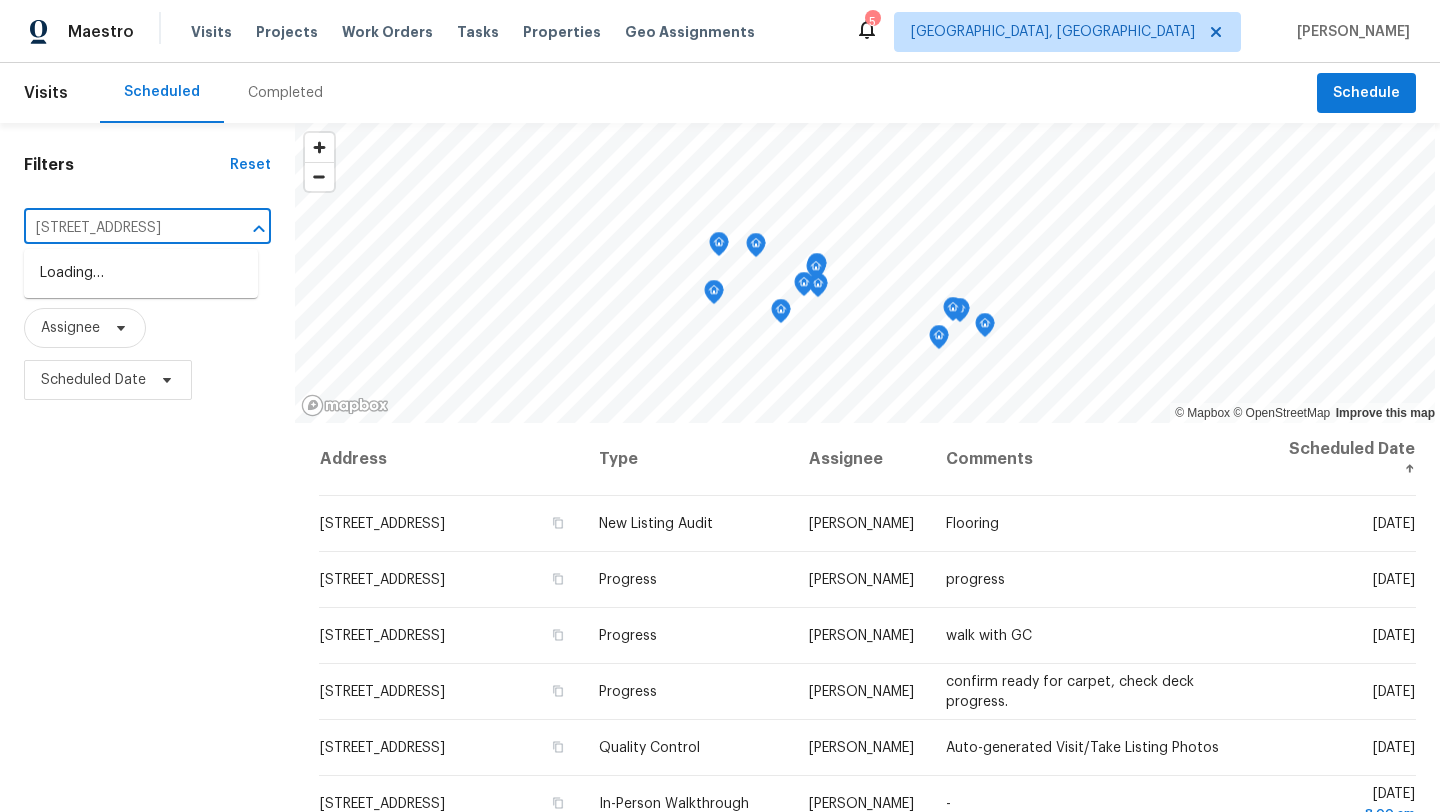 type on "[STREET_ADDRESS]" 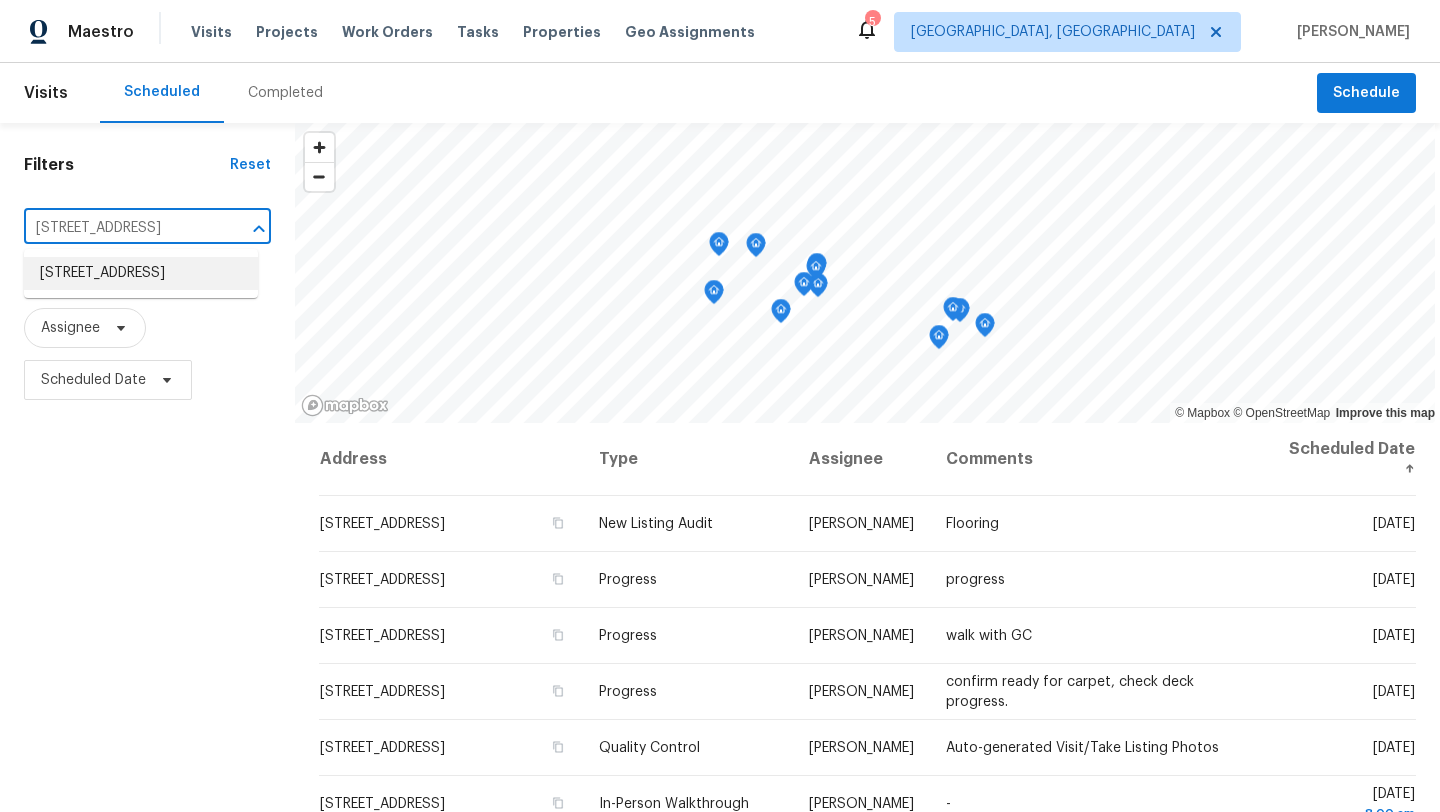 click on "754 E 256th St, Euclid, OH 44132" at bounding box center (141, 273) 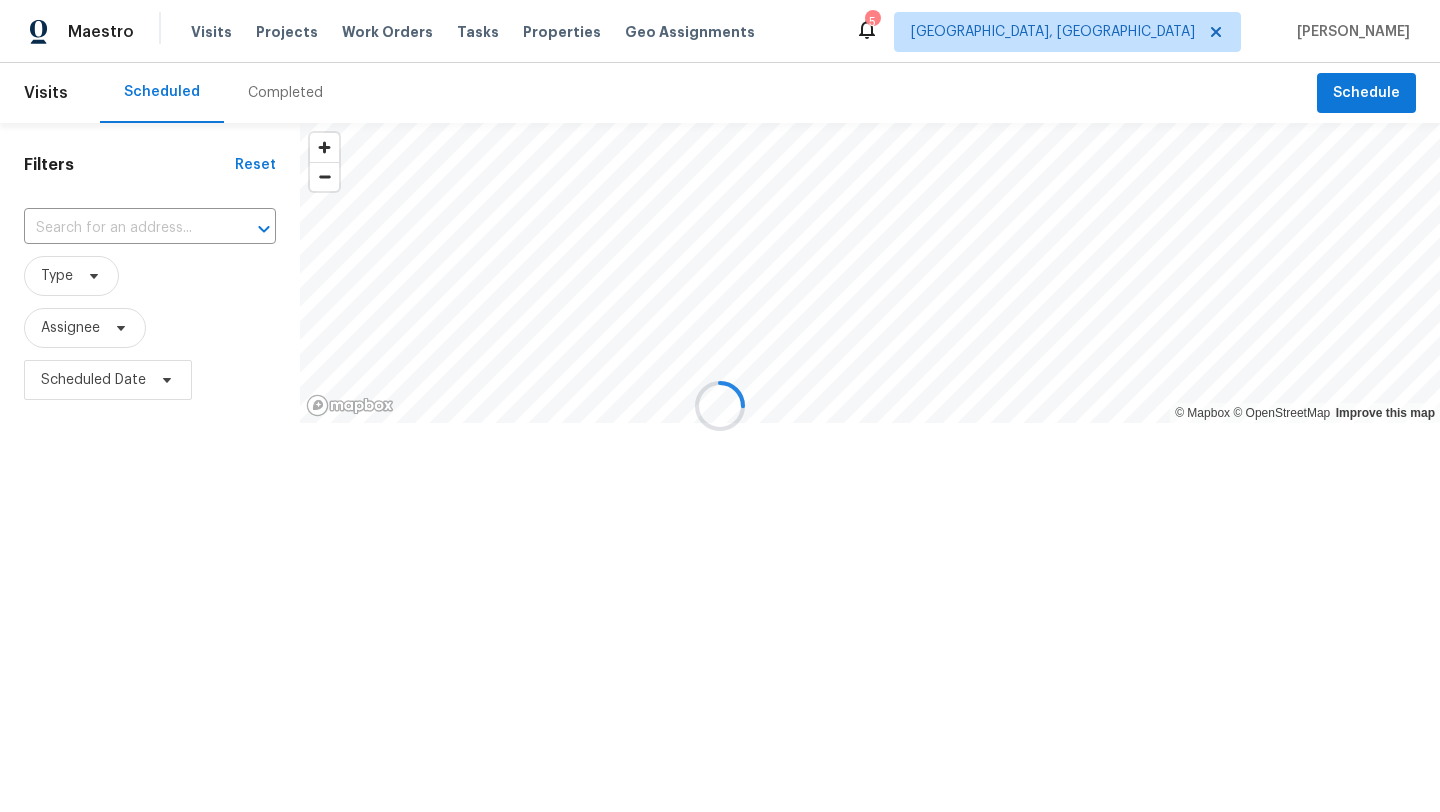 type on "[STREET_ADDRESS]" 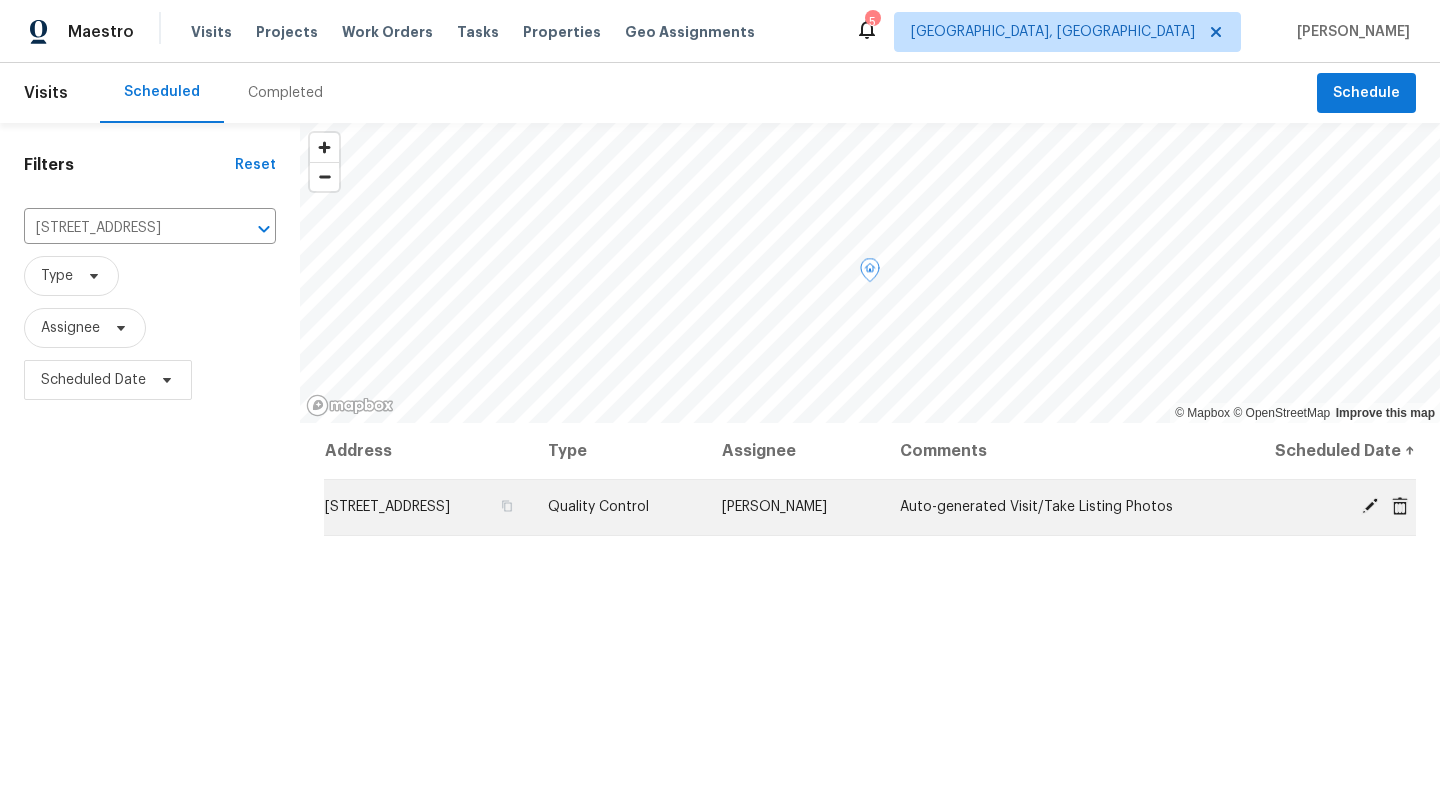 click 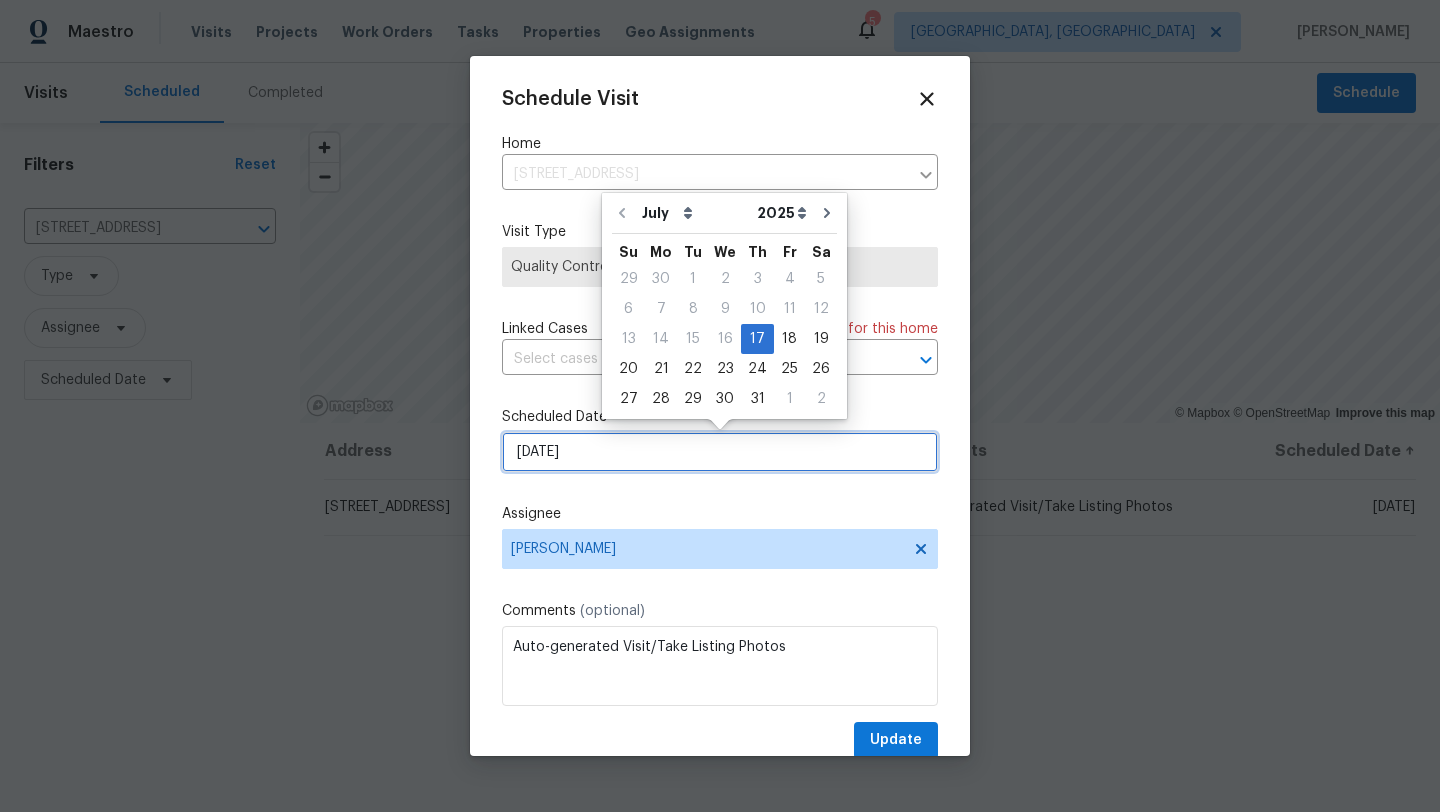 click on "[DATE]" at bounding box center (720, 452) 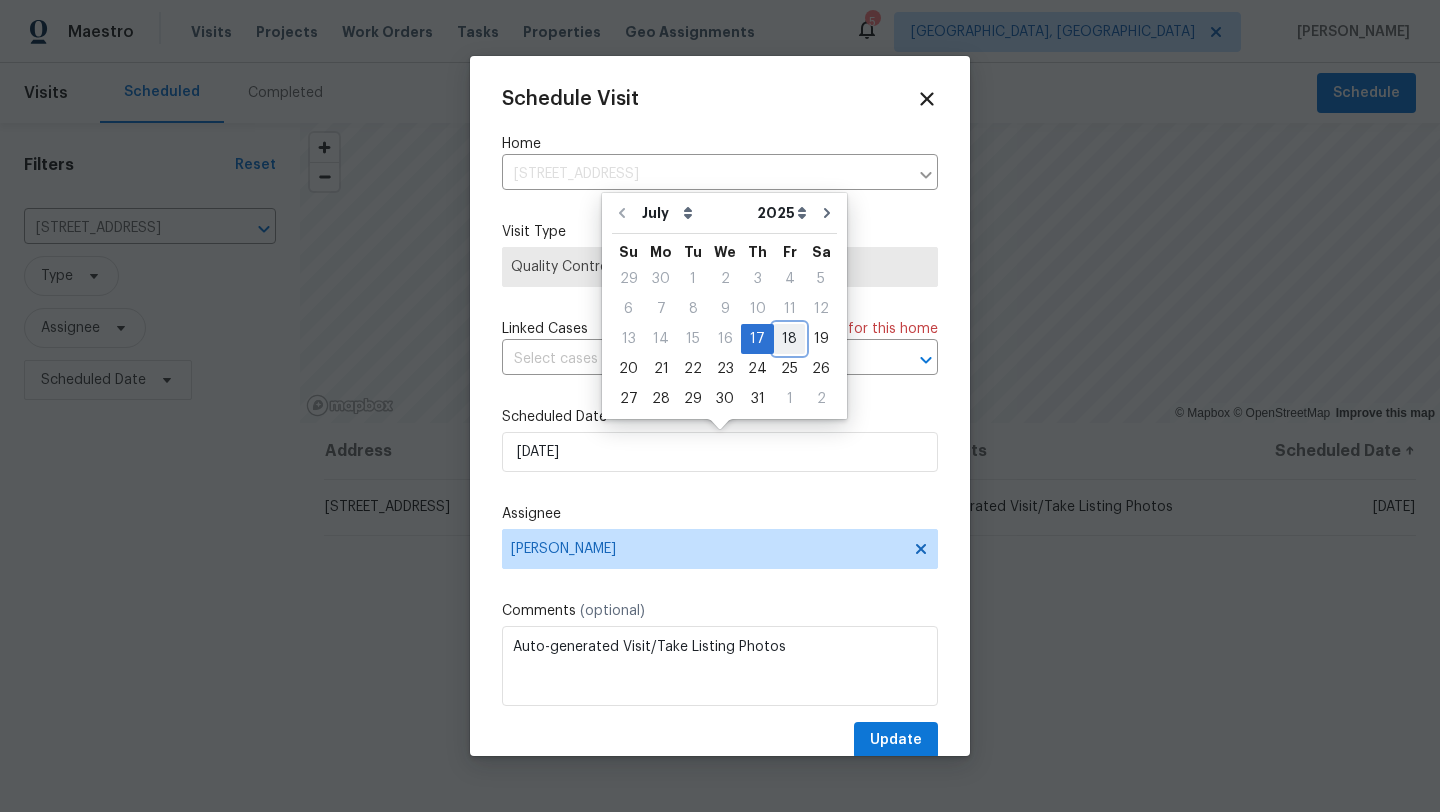 click on "18" at bounding box center (789, 339) 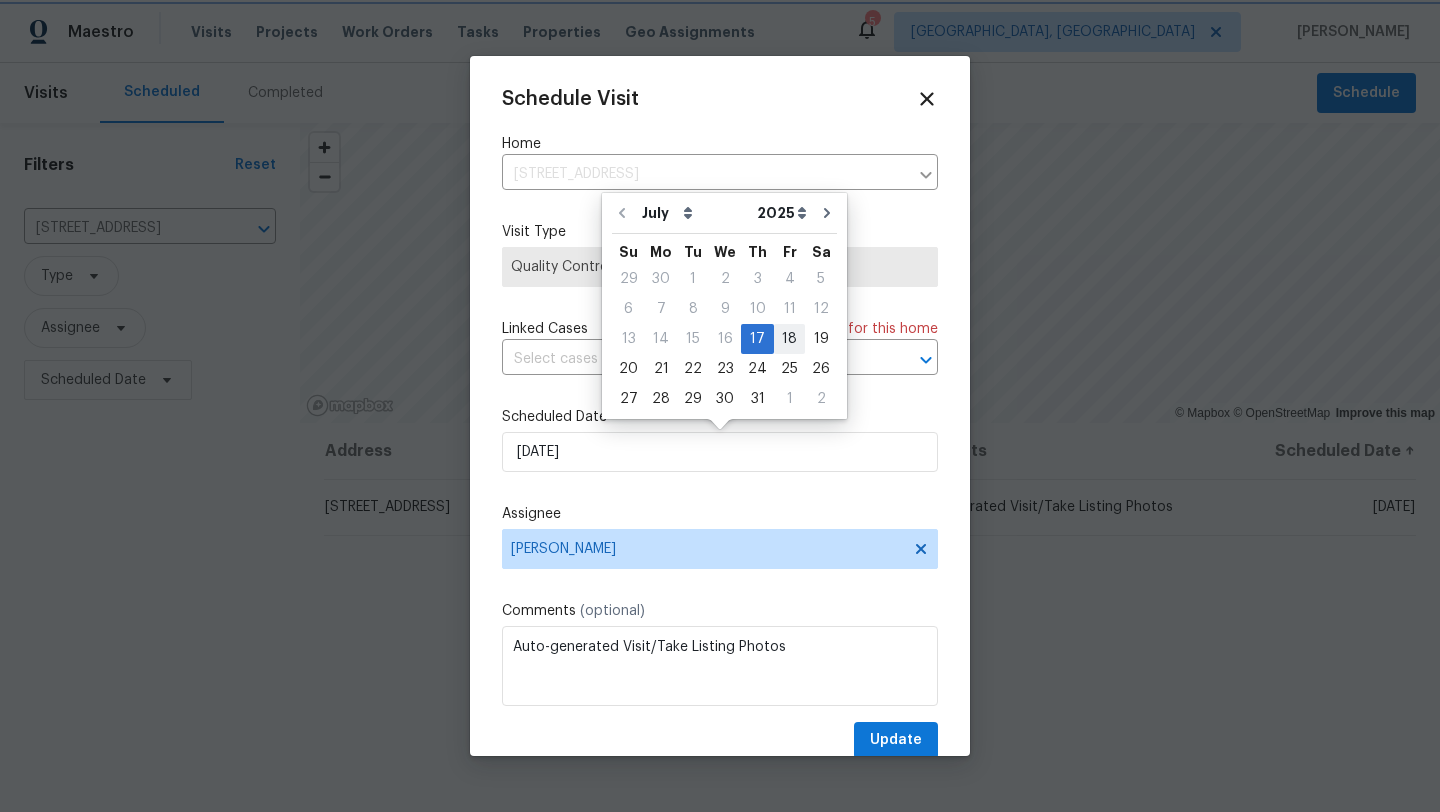 type on "[DATE]" 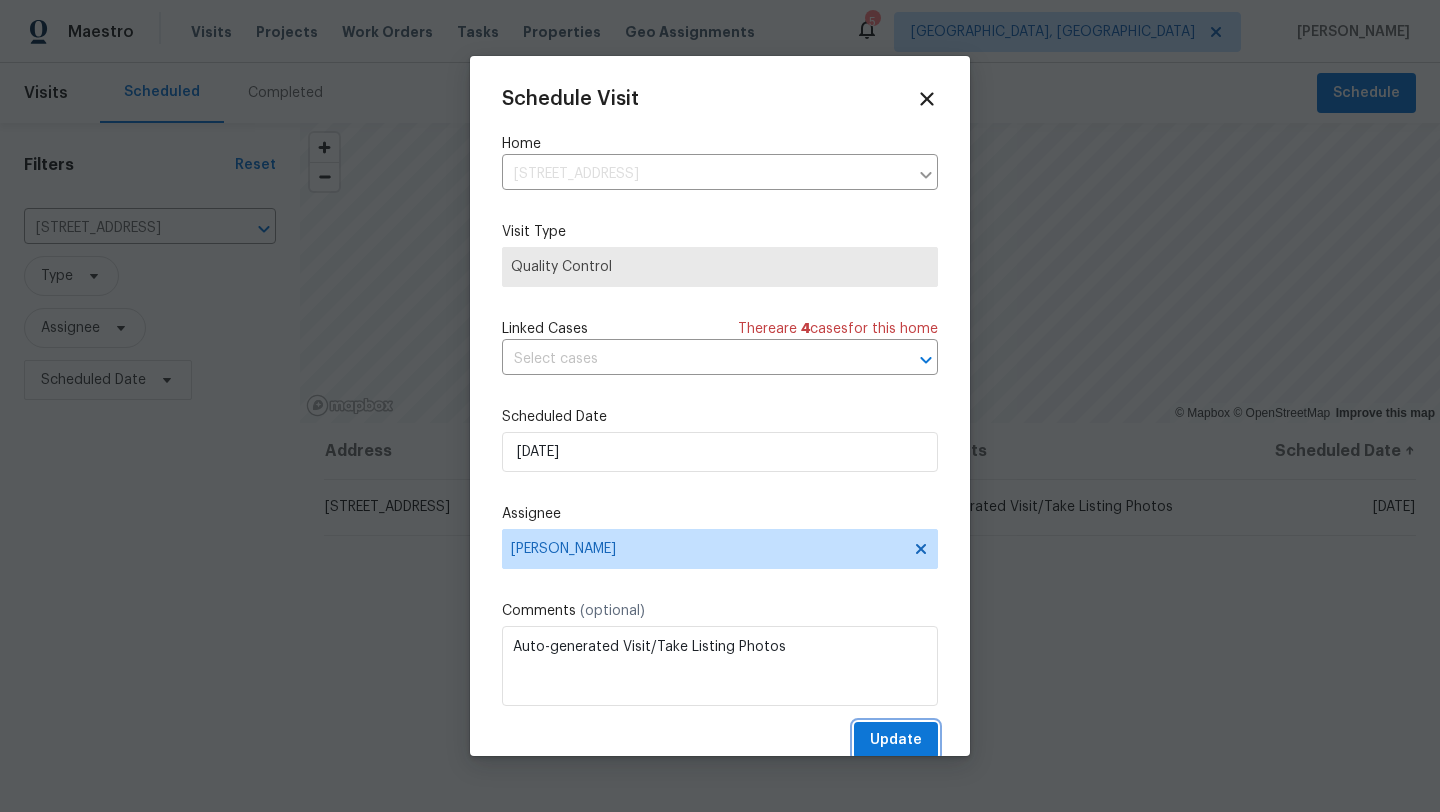 click on "Update" at bounding box center [896, 740] 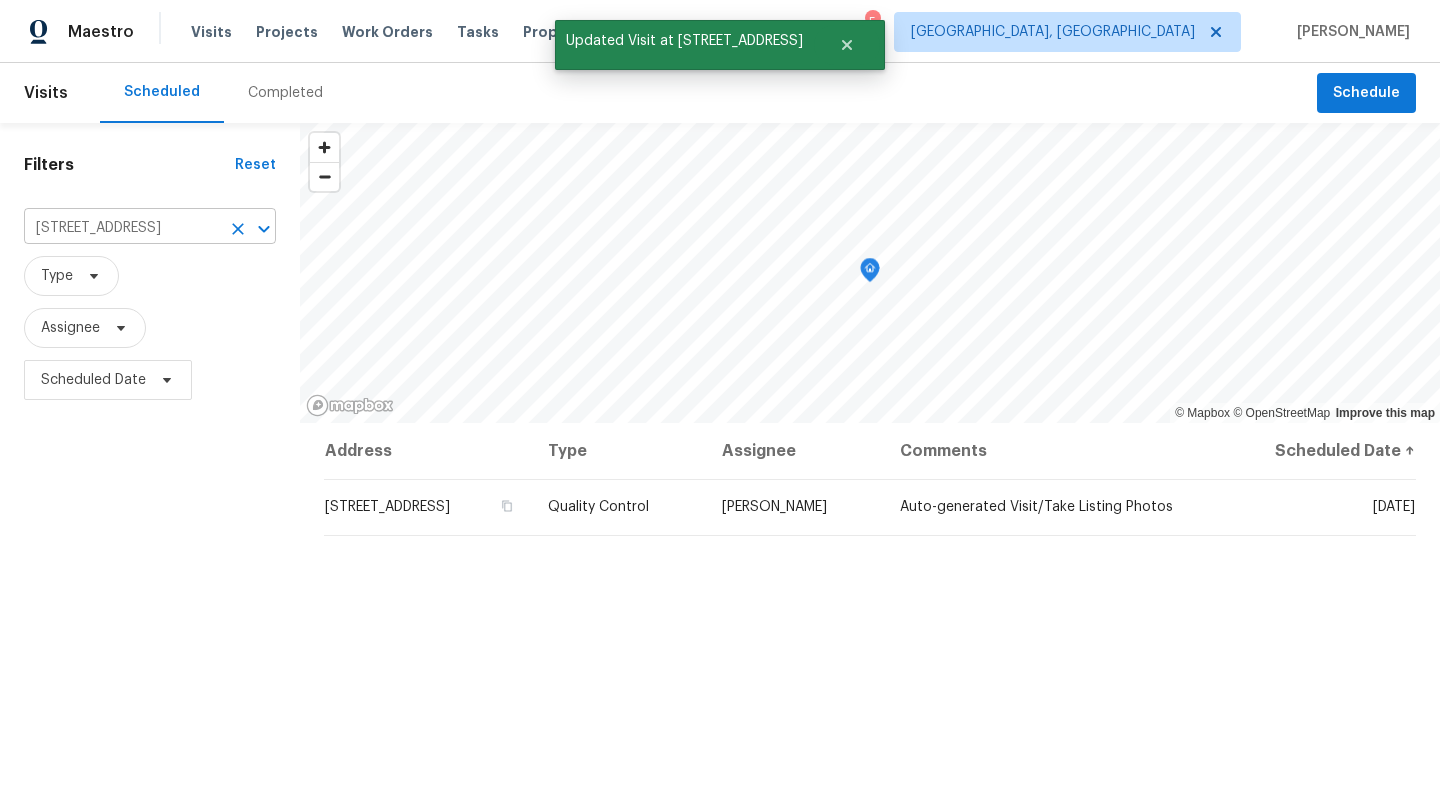 click 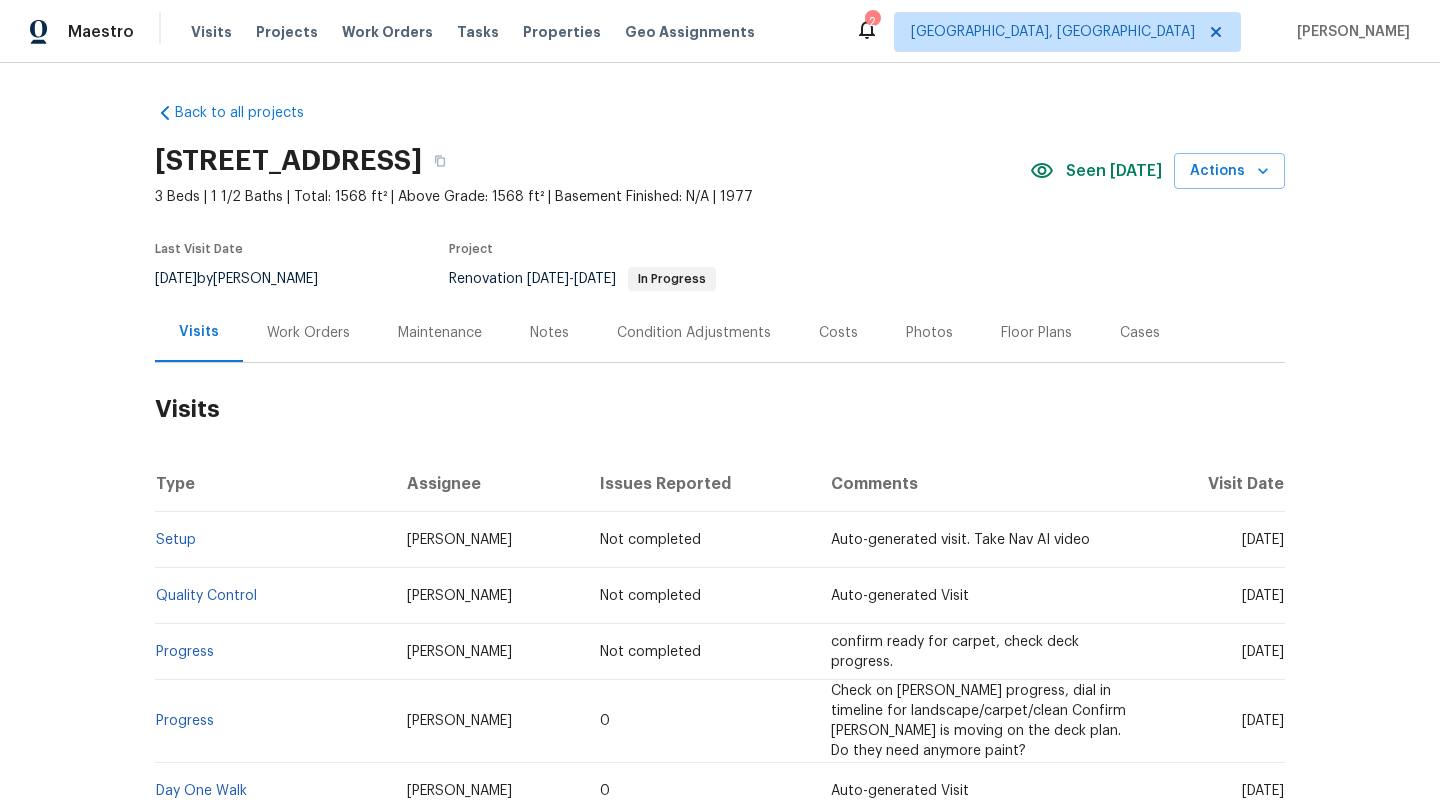 scroll, scrollTop: 0, scrollLeft: 0, axis: both 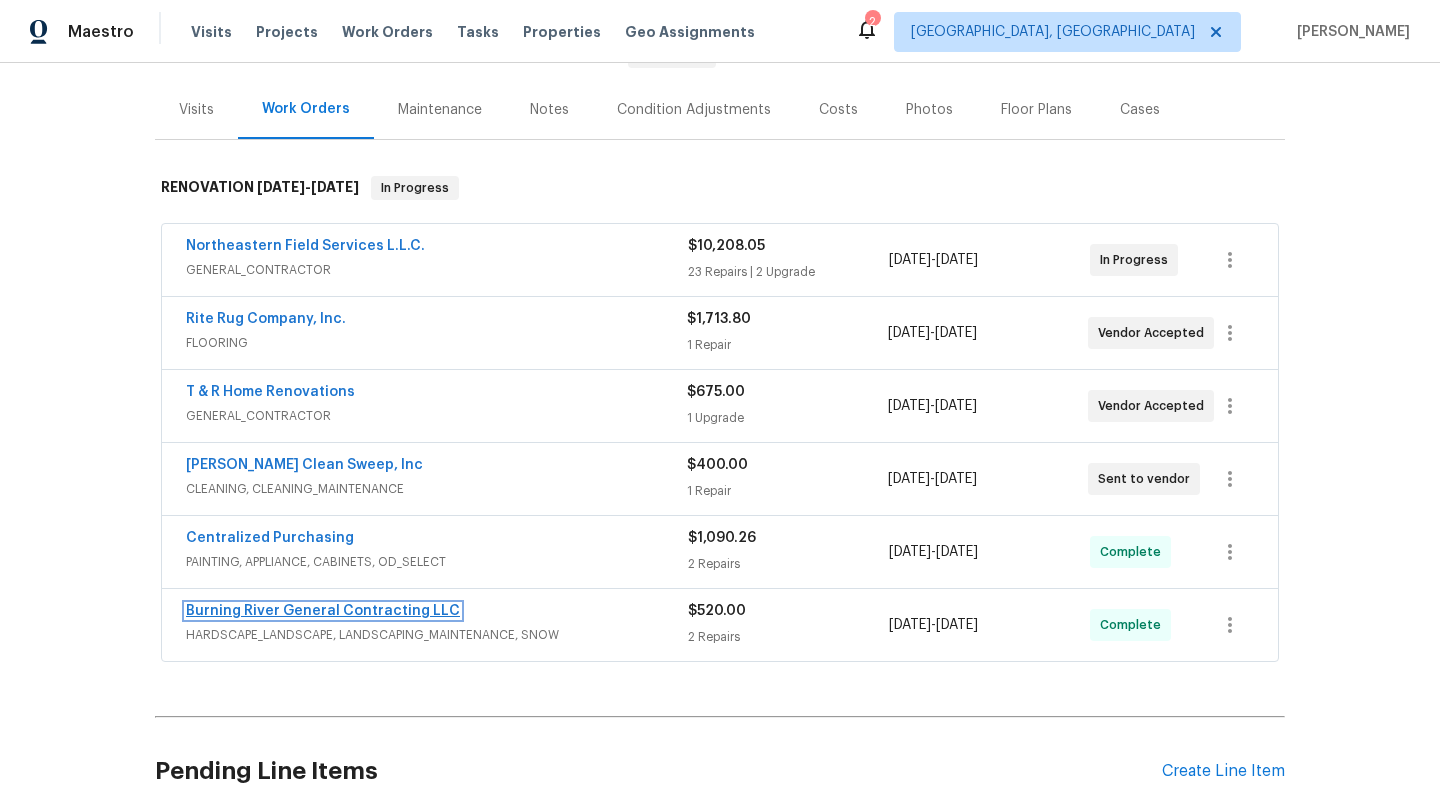 click on "Burning River General Contracting LLC" at bounding box center [323, 611] 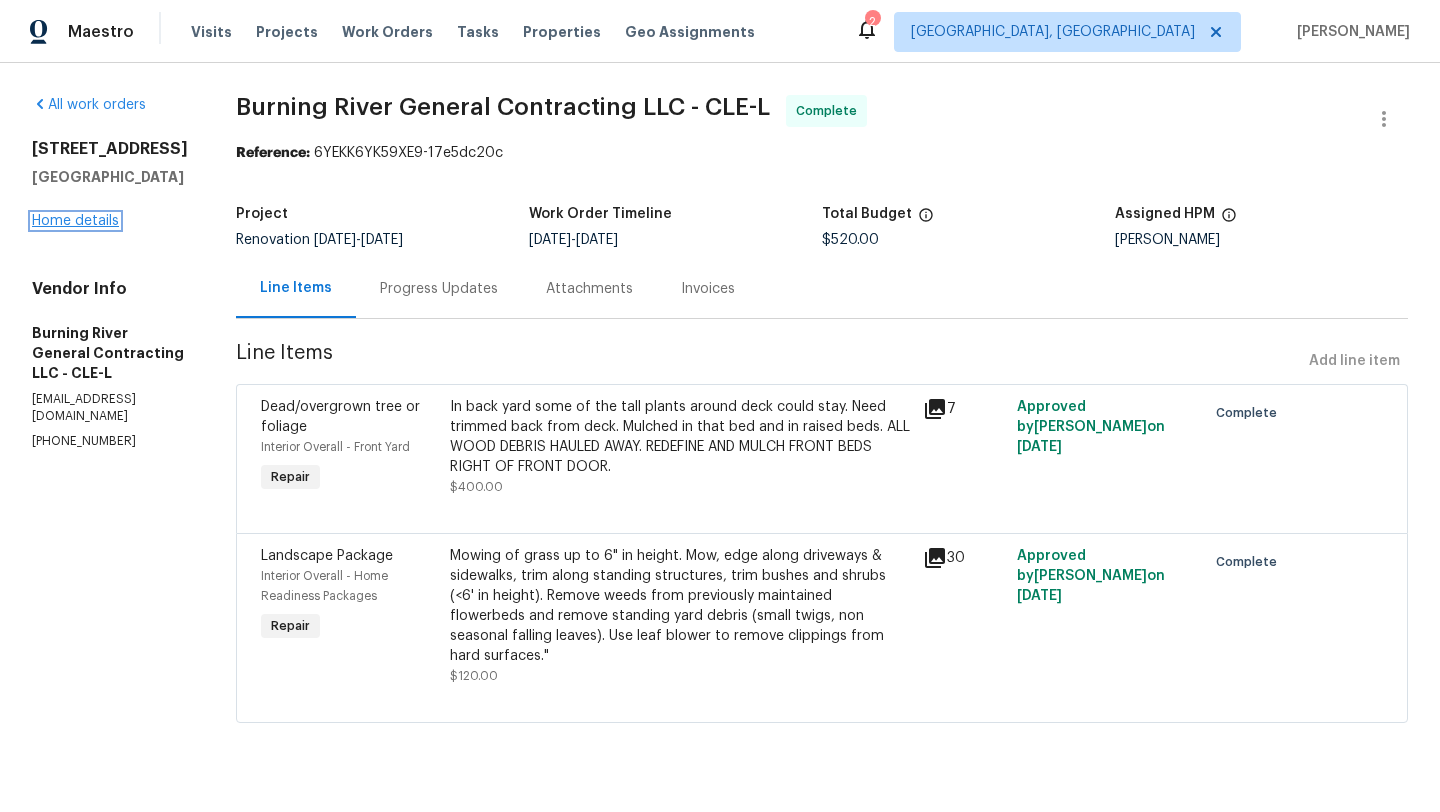 click on "Home details" at bounding box center [75, 221] 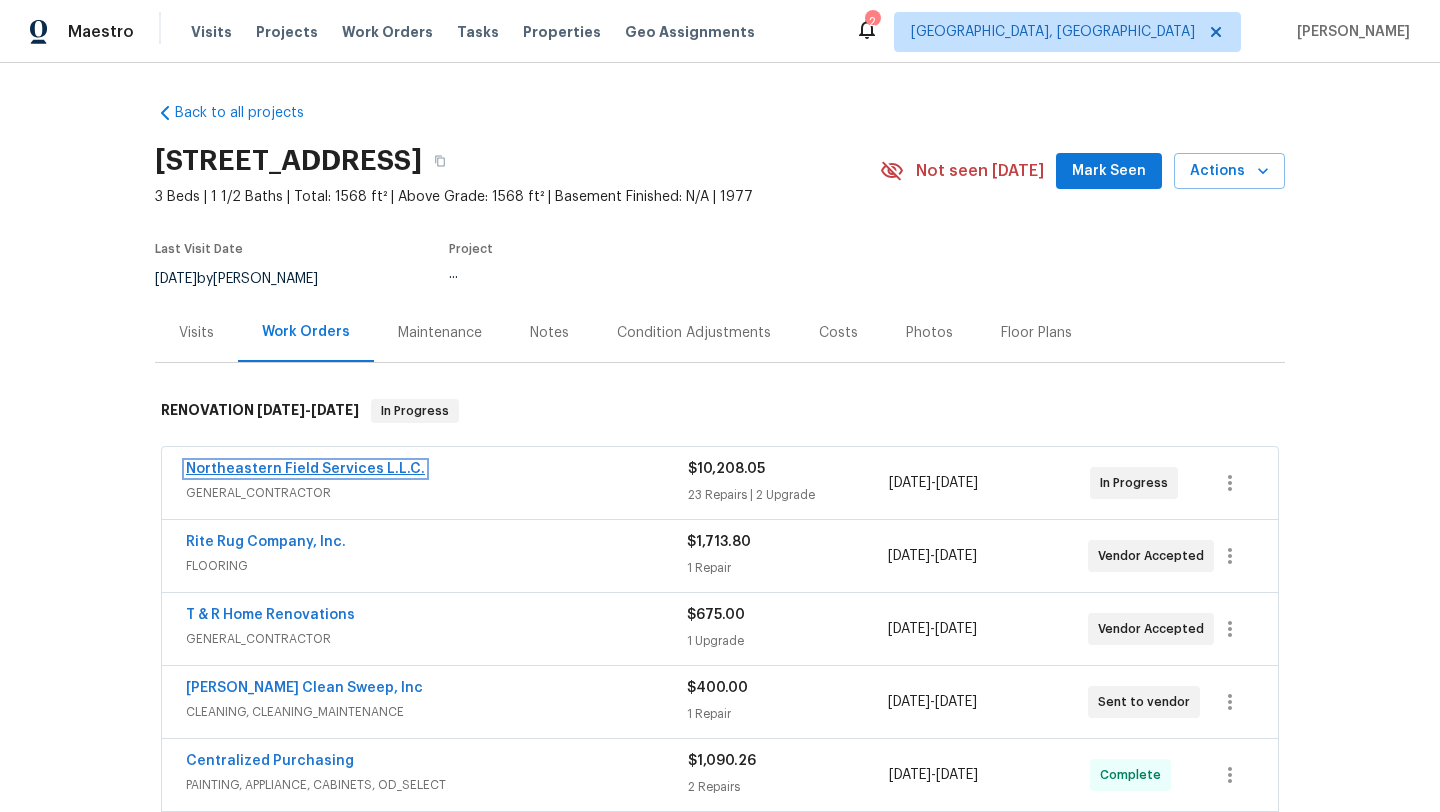 click on "Northeastern Field Services L.L.C." at bounding box center (305, 469) 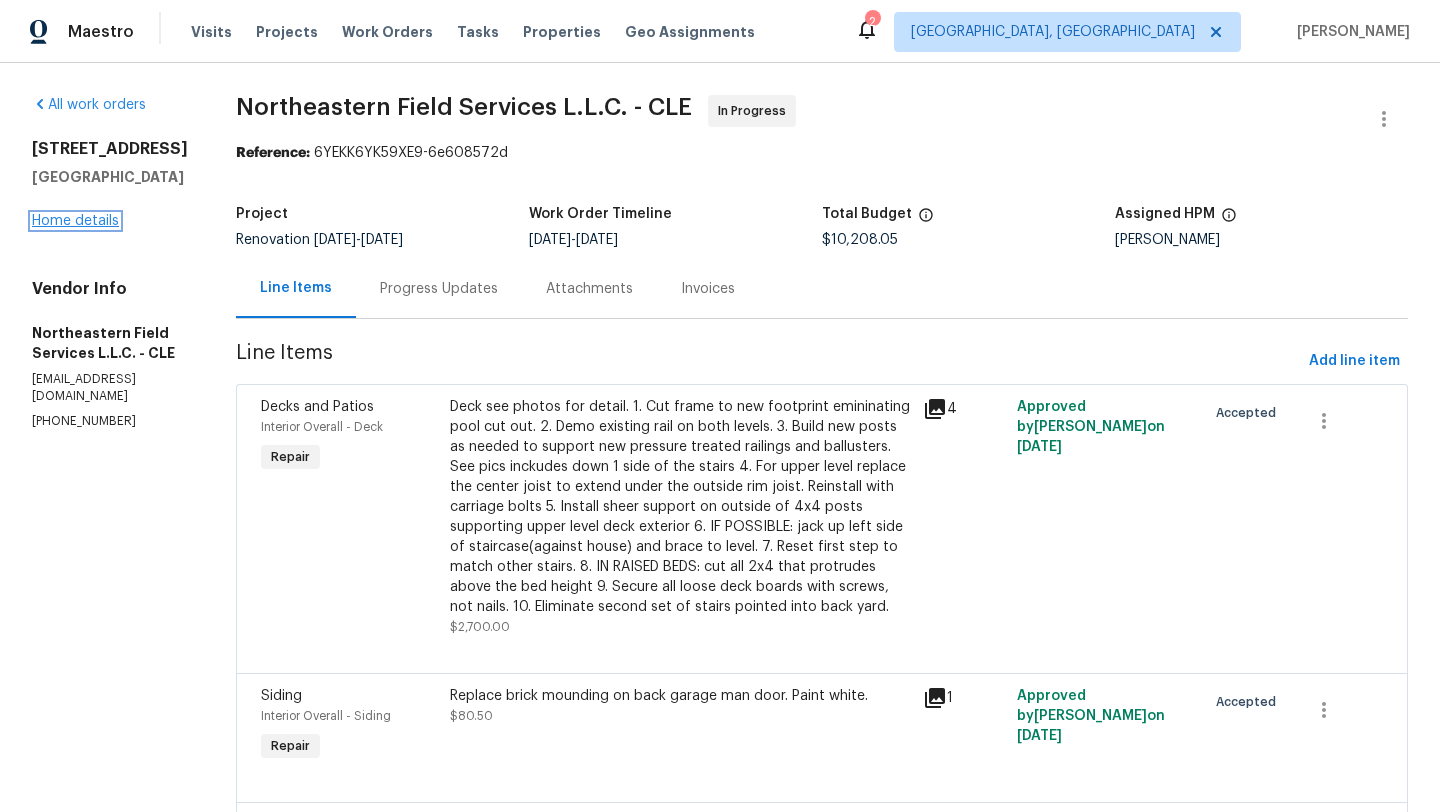 click on "Home details" at bounding box center (75, 221) 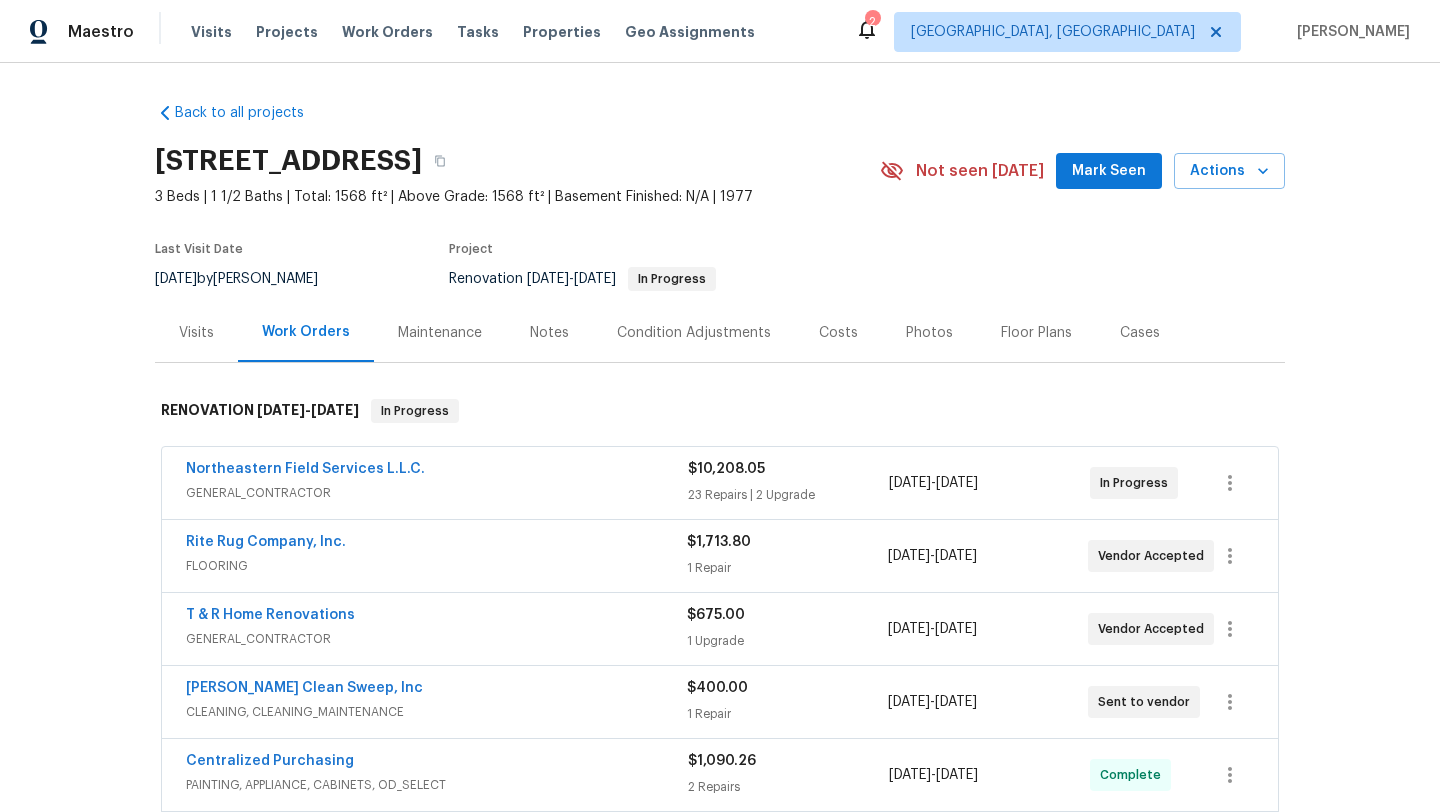 click on "Visits" at bounding box center (196, 333) 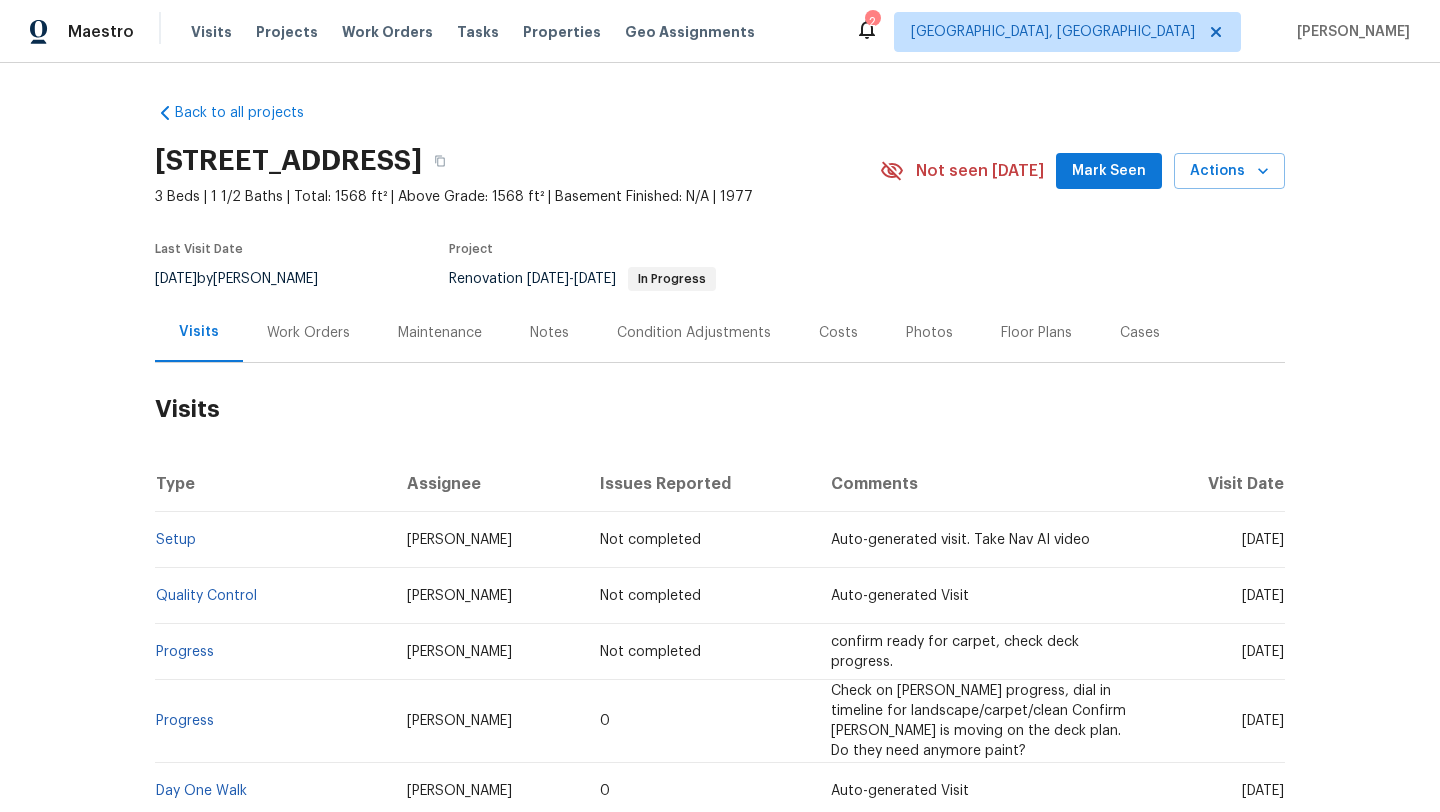 click on "Work Orders" at bounding box center [308, 333] 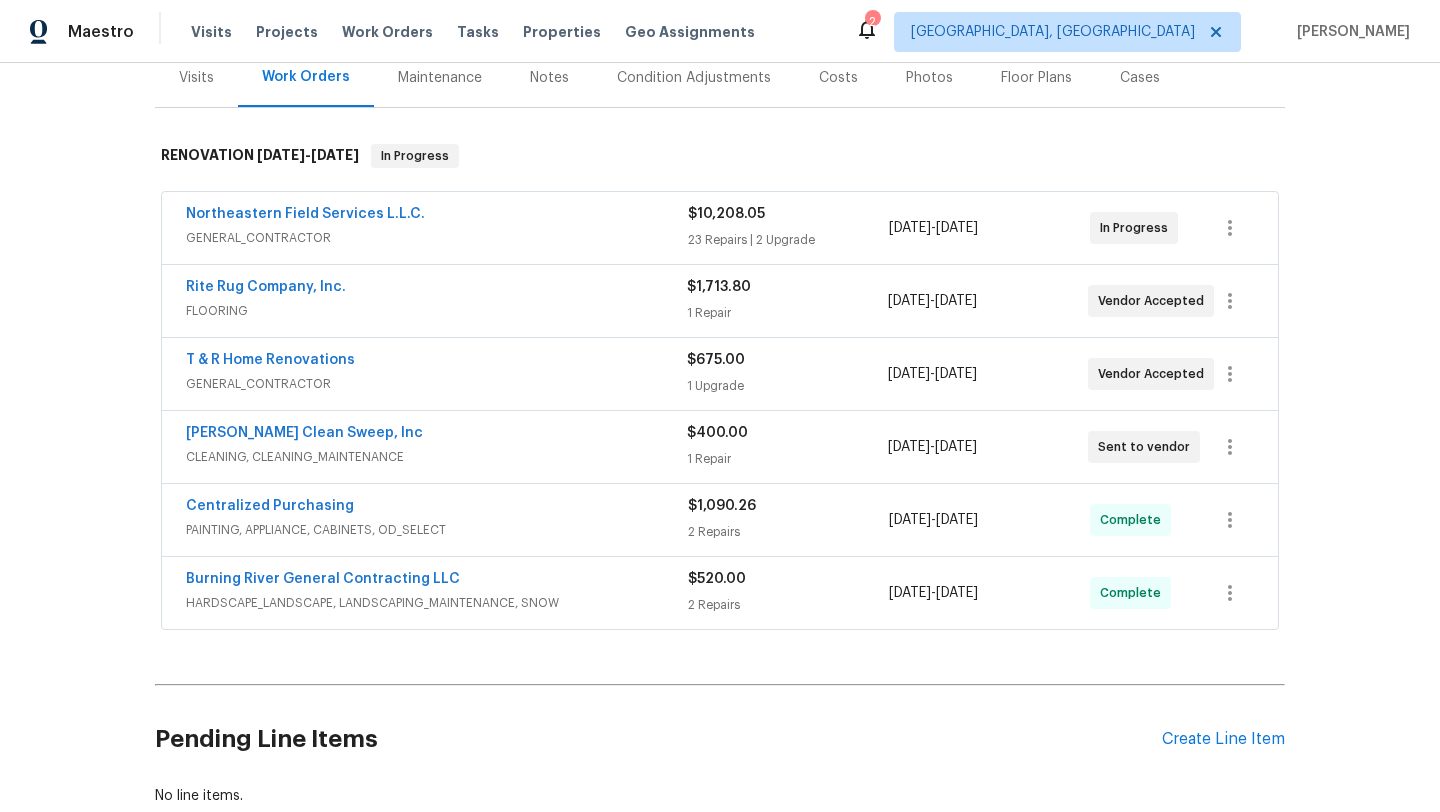 scroll, scrollTop: 266, scrollLeft: 0, axis: vertical 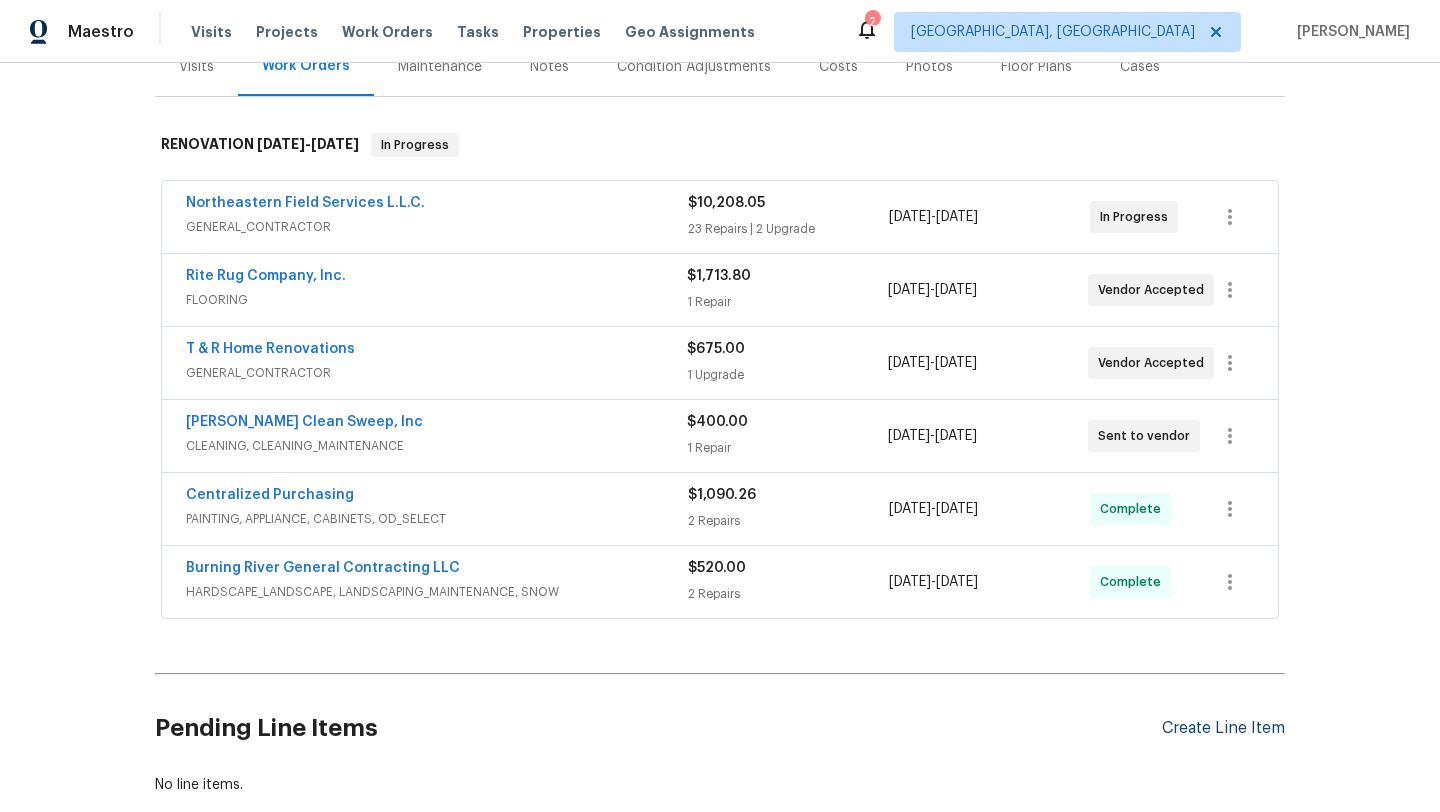 click on "Create Line Item" at bounding box center [1223, 728] 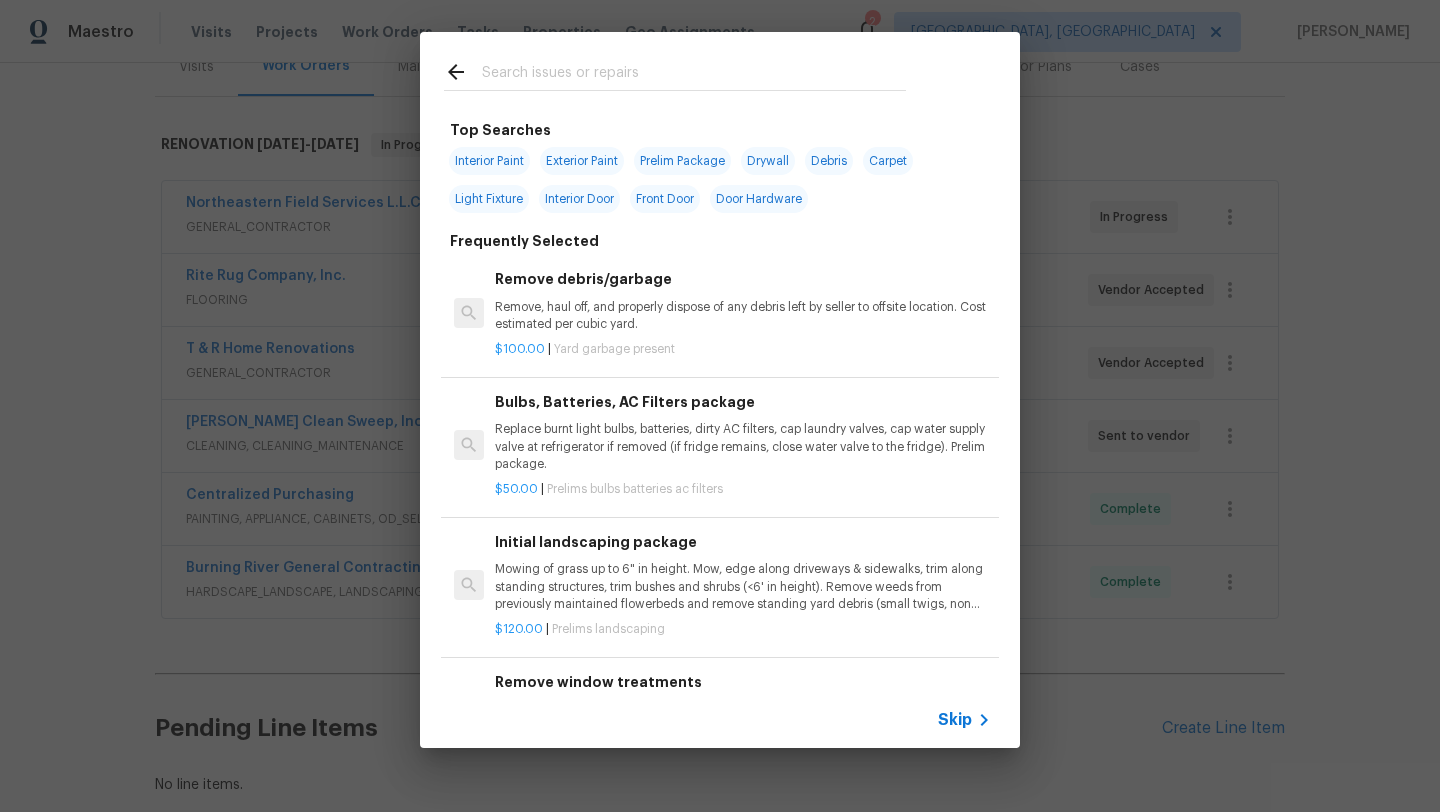 click at bounding box center [694, 75] 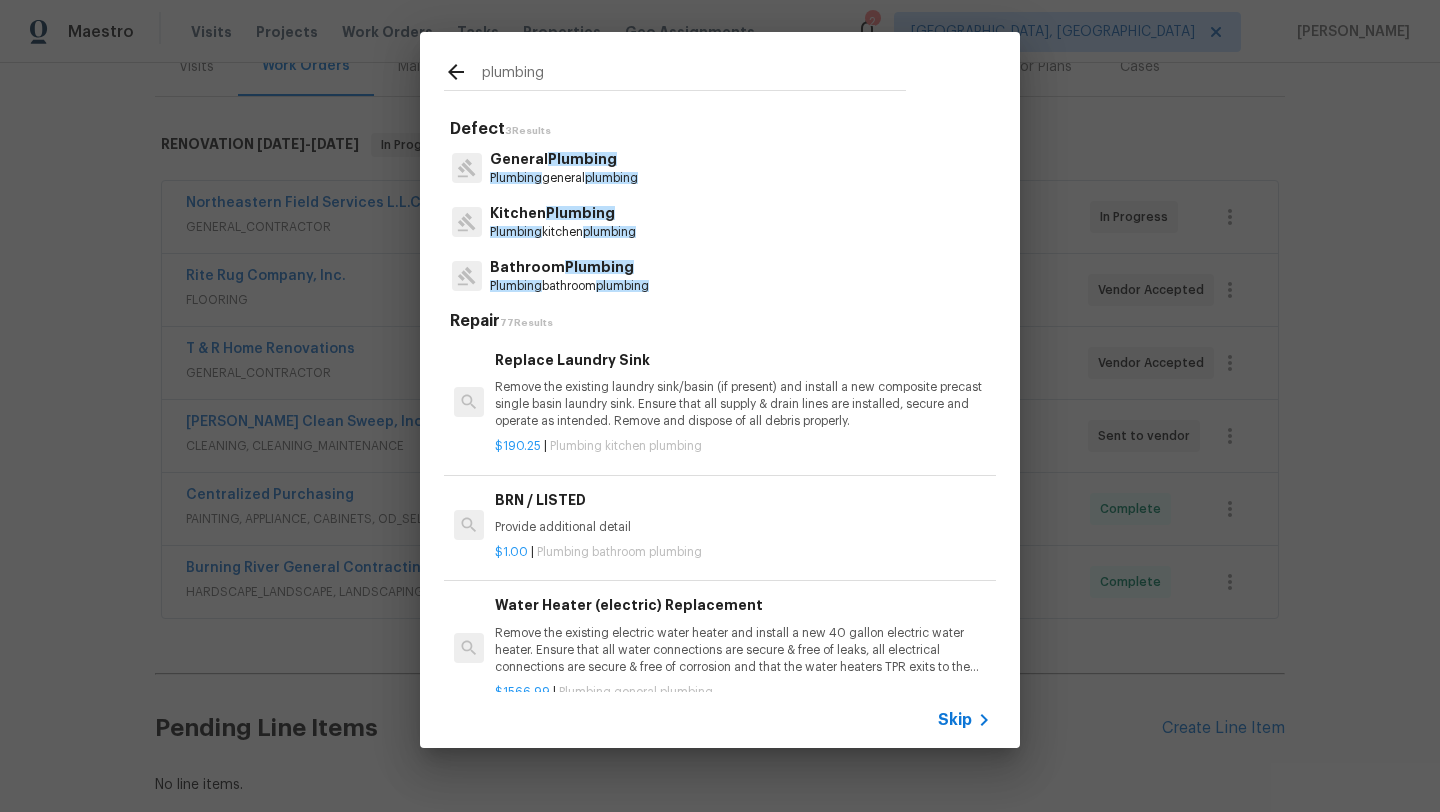 type on "plumbing" 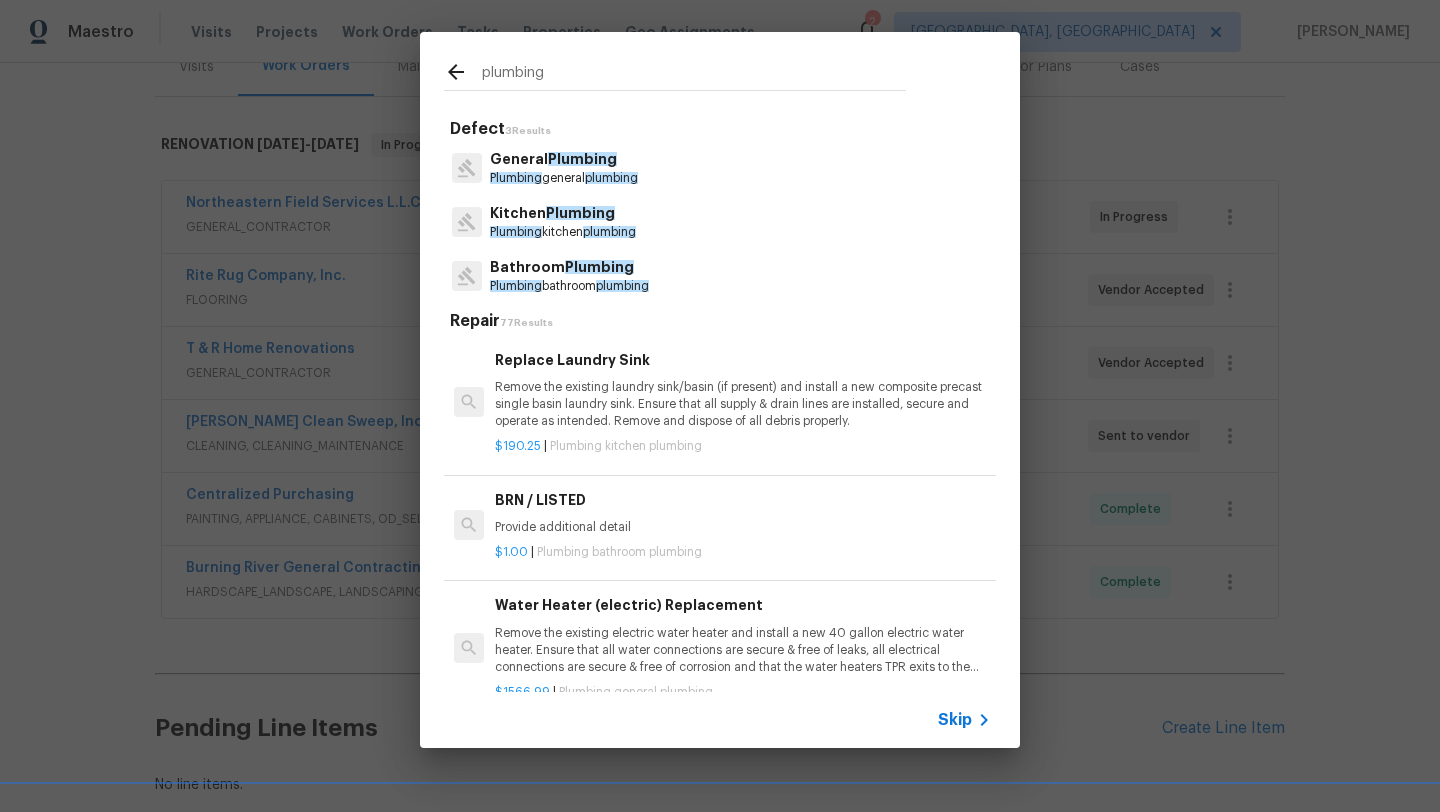 click on "Plumbing" at bounding box center (582, 159) 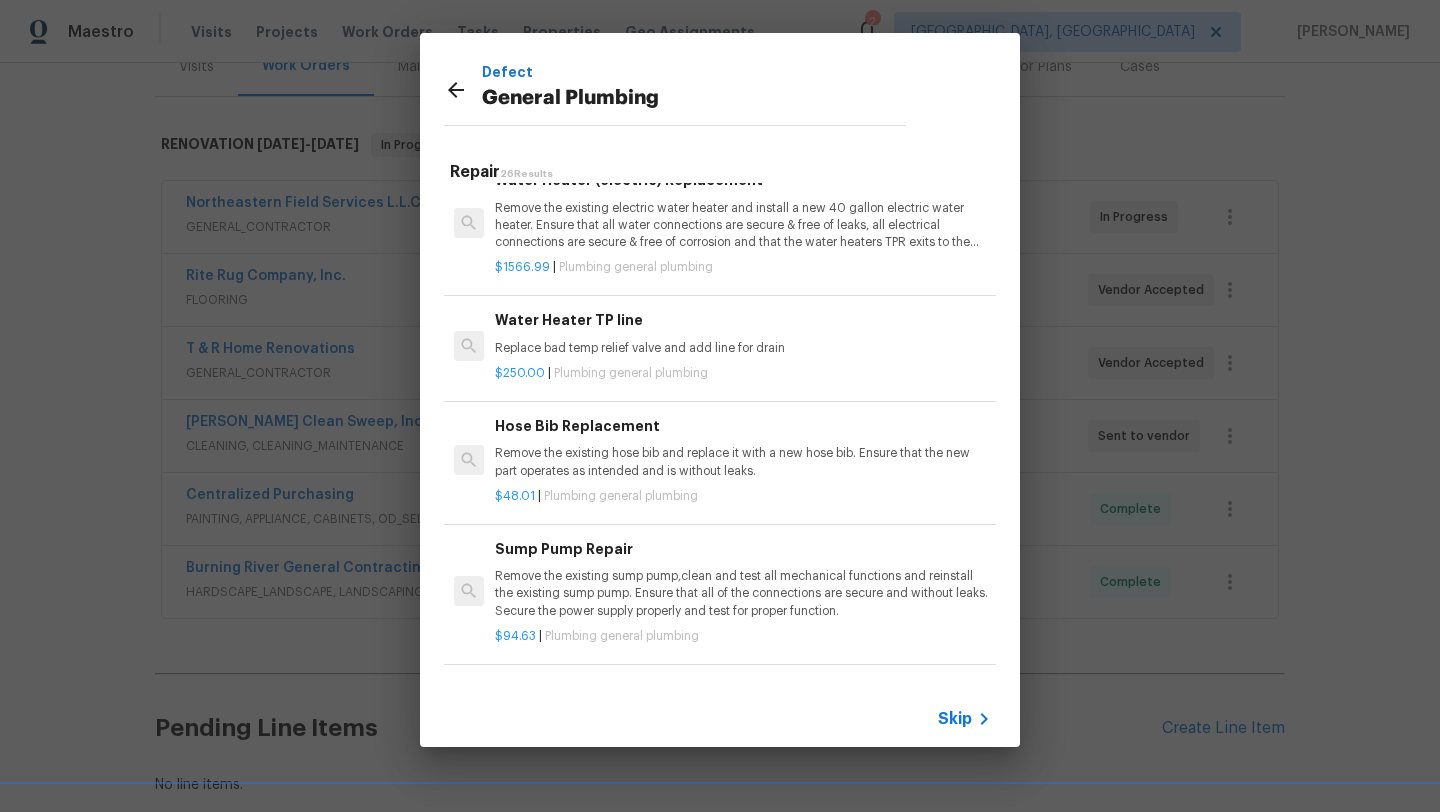scroll, scrollTop: 32, scrollLeft: 0, axis: vertical 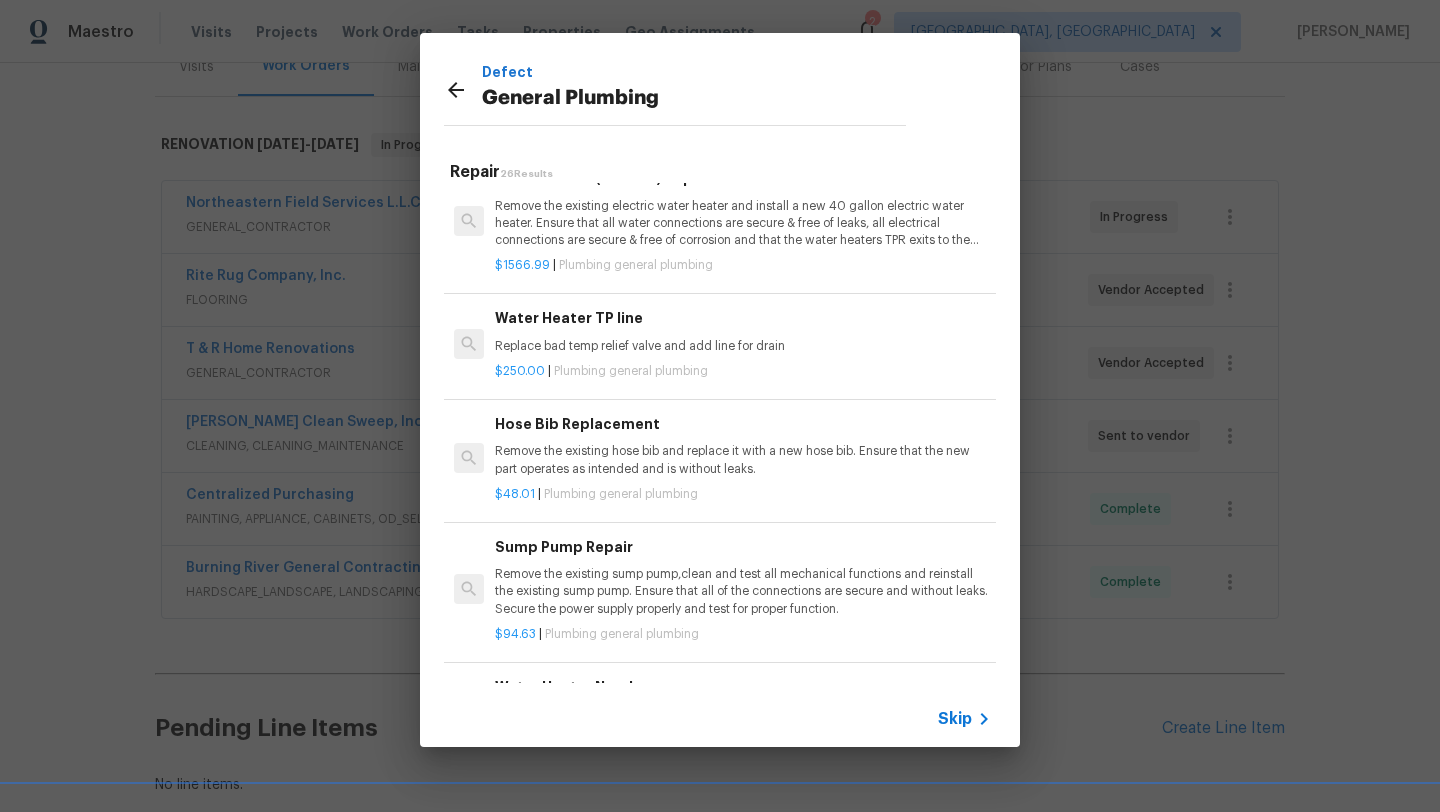 click on "Remove the existing hose bib and replace it with a new hose bib. Ensure that the new part operates as intended and is without leaks." at bounding box center [743, 460] 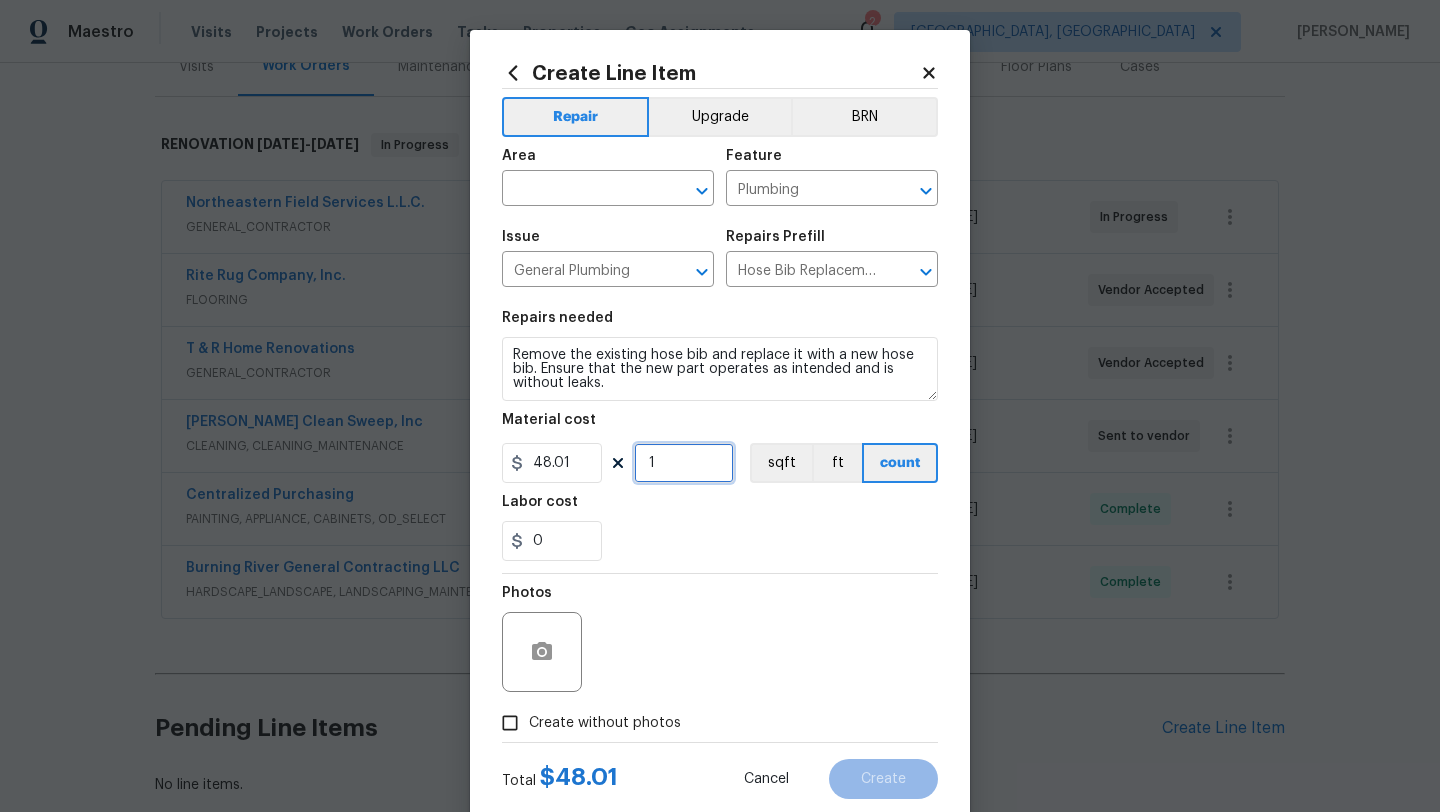 drag, startPoint x: 676, startPoint y: 463, endPoint x: 628, endPoint y: 462, distance: 48.010414 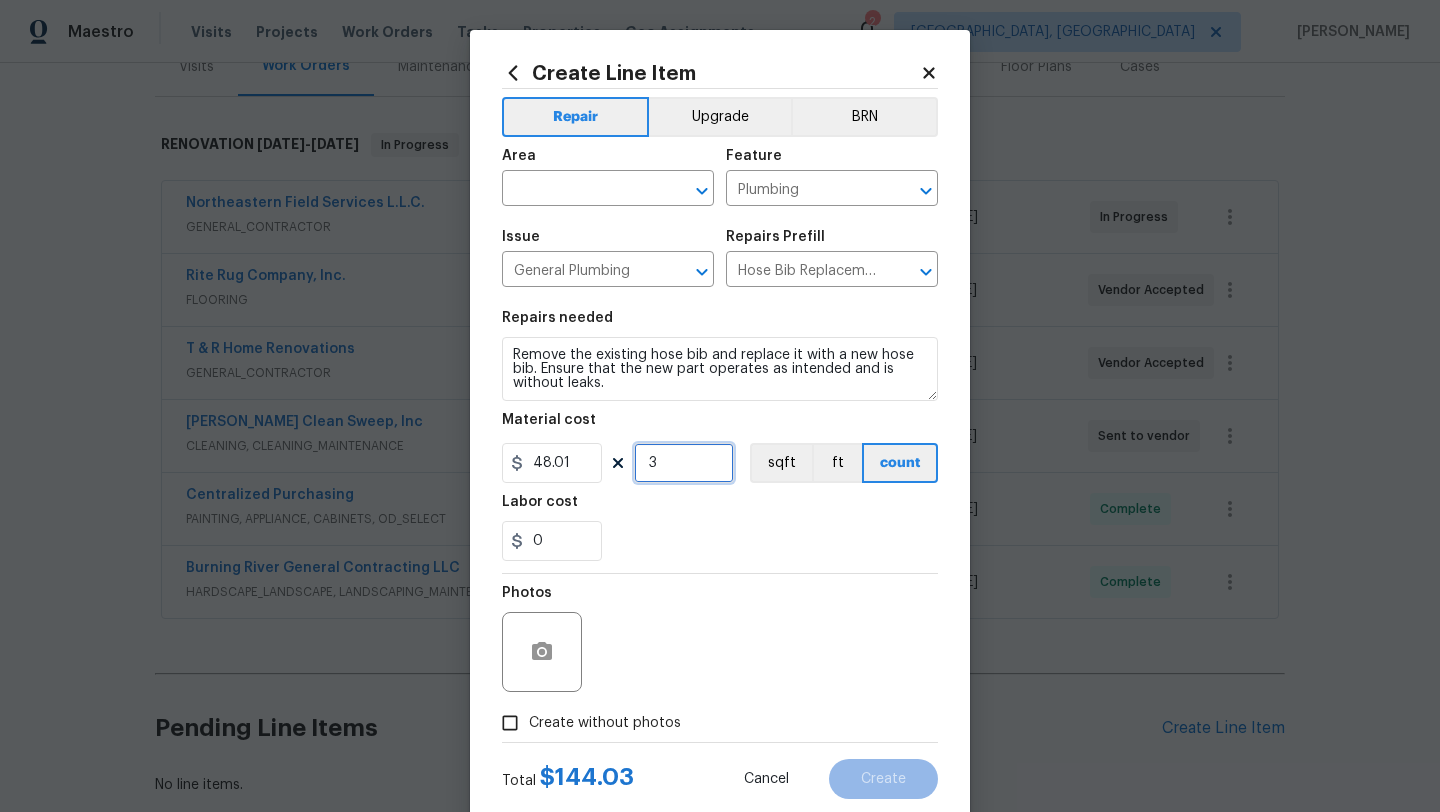 type on "3" 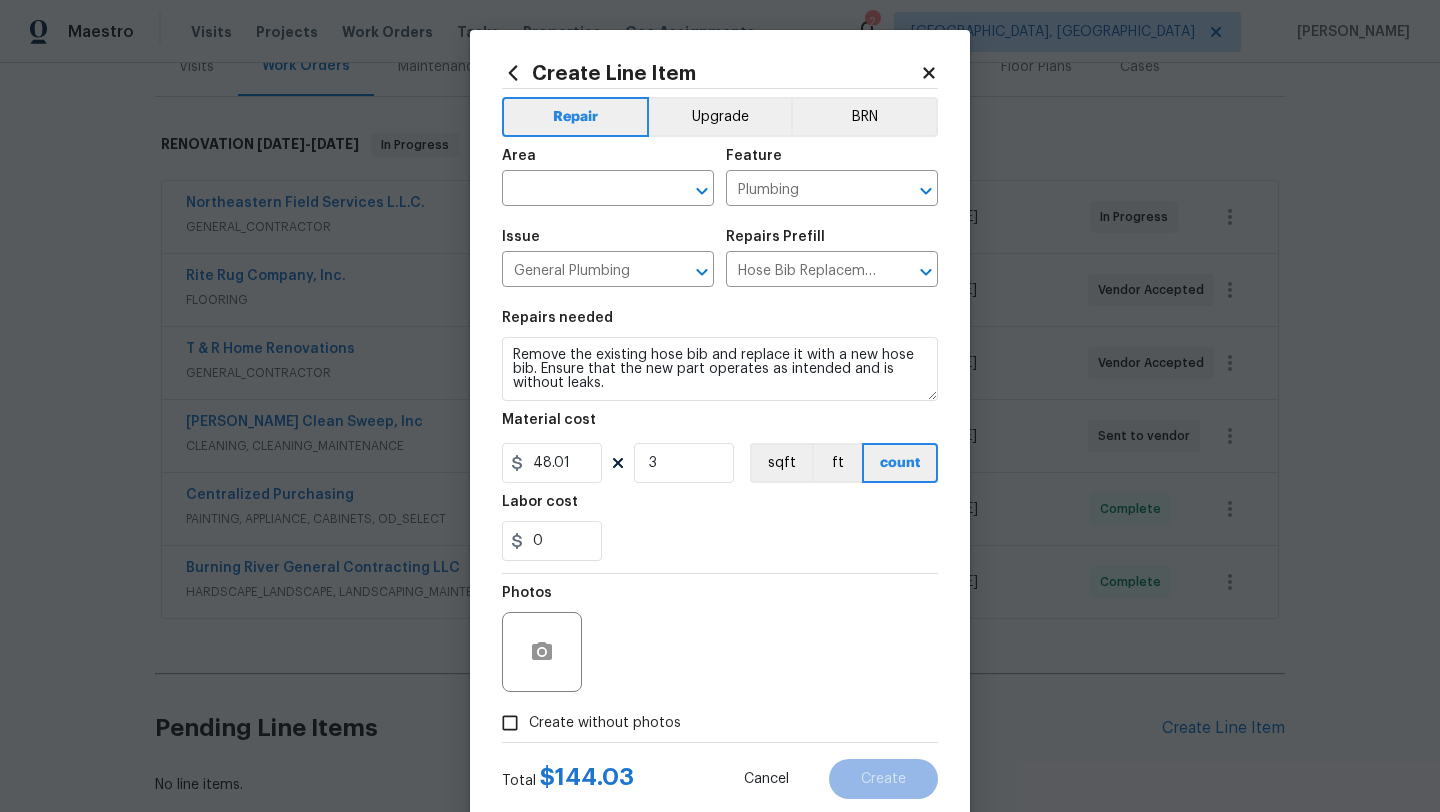 click on "Photos" at bounding box center (720, 639) 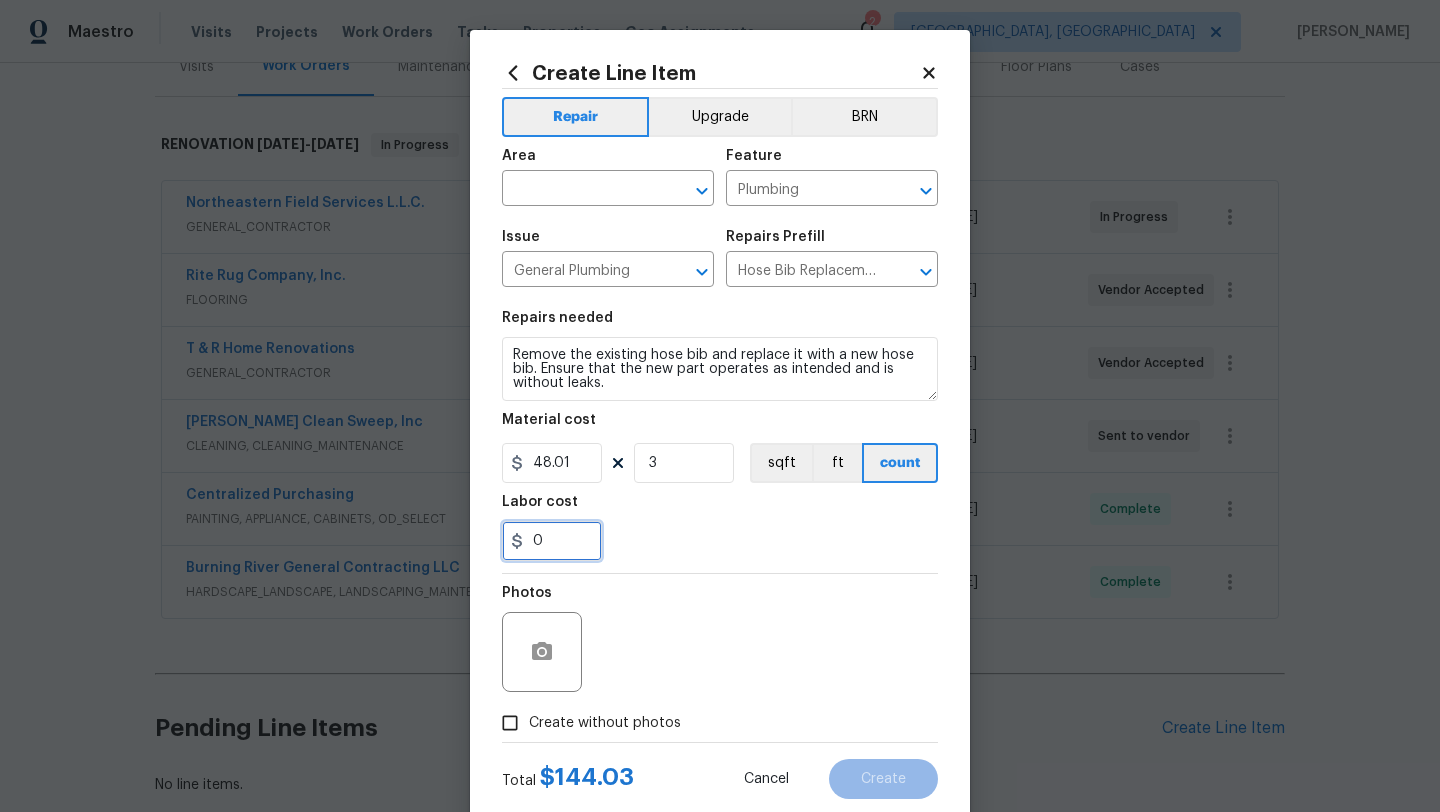 drag, startPoint x: 541, startPoint y: 552, endPoint x: 520, endPoint y: 545, distance: 22.135944 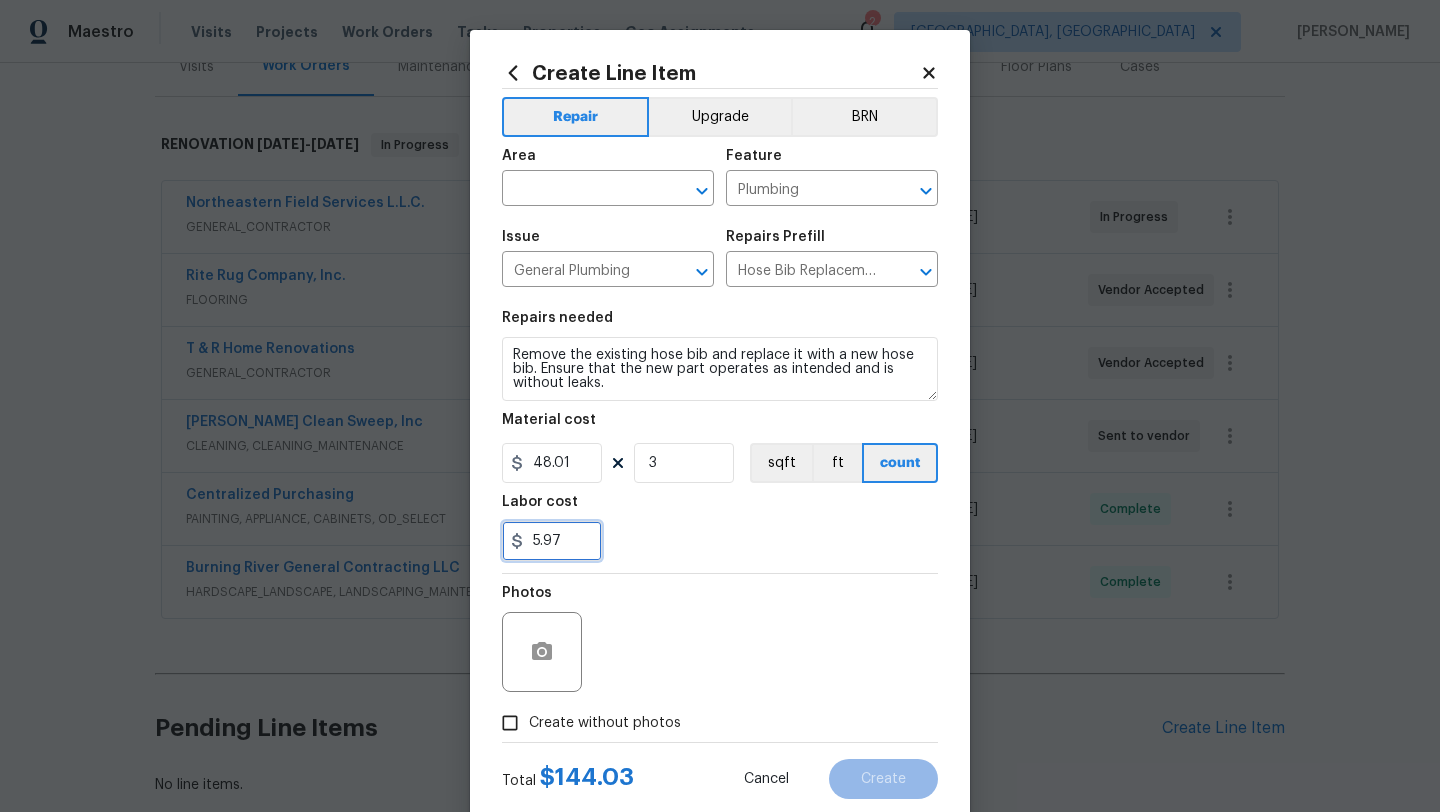 type on "5.97" 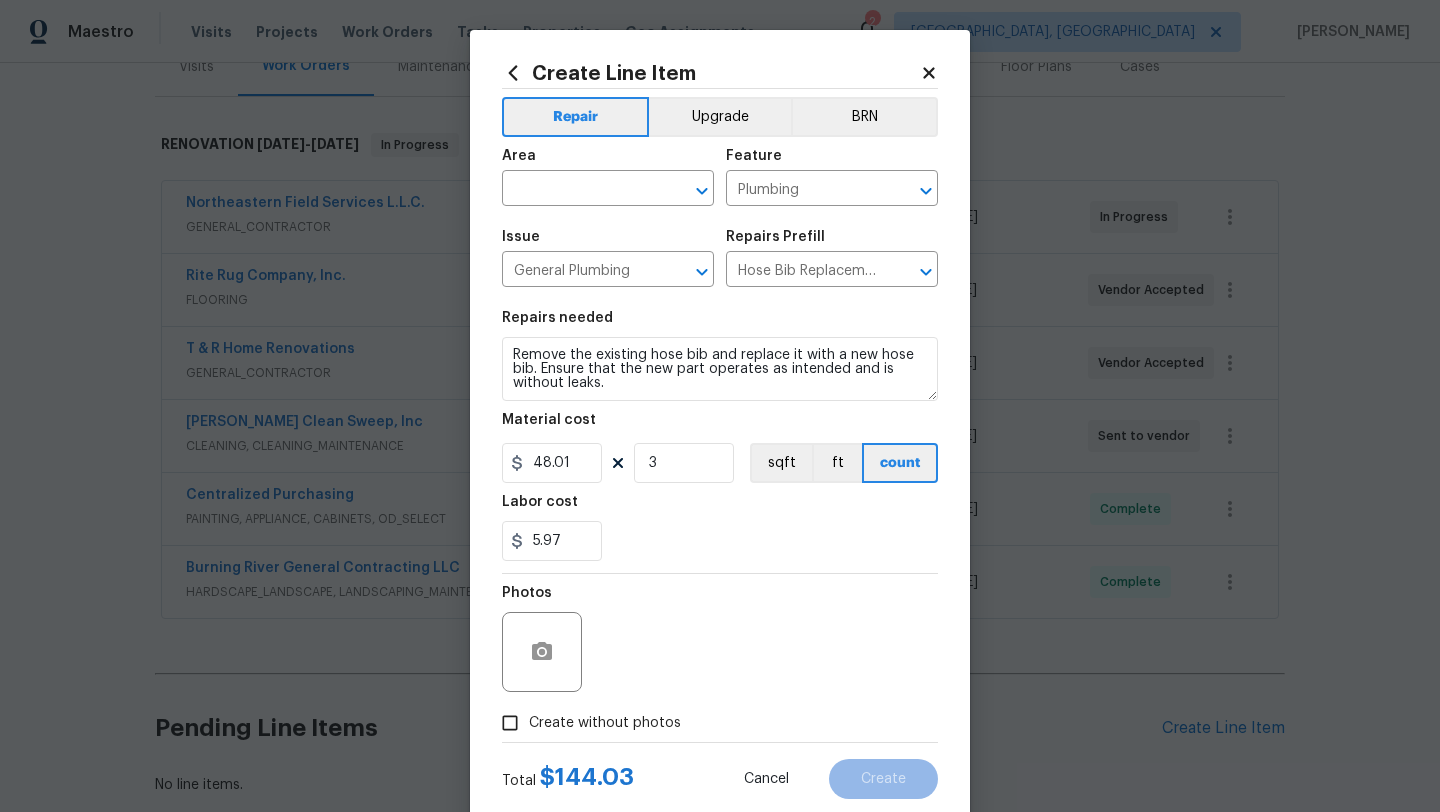 click on "5.97" at bounding box center [720, 541] 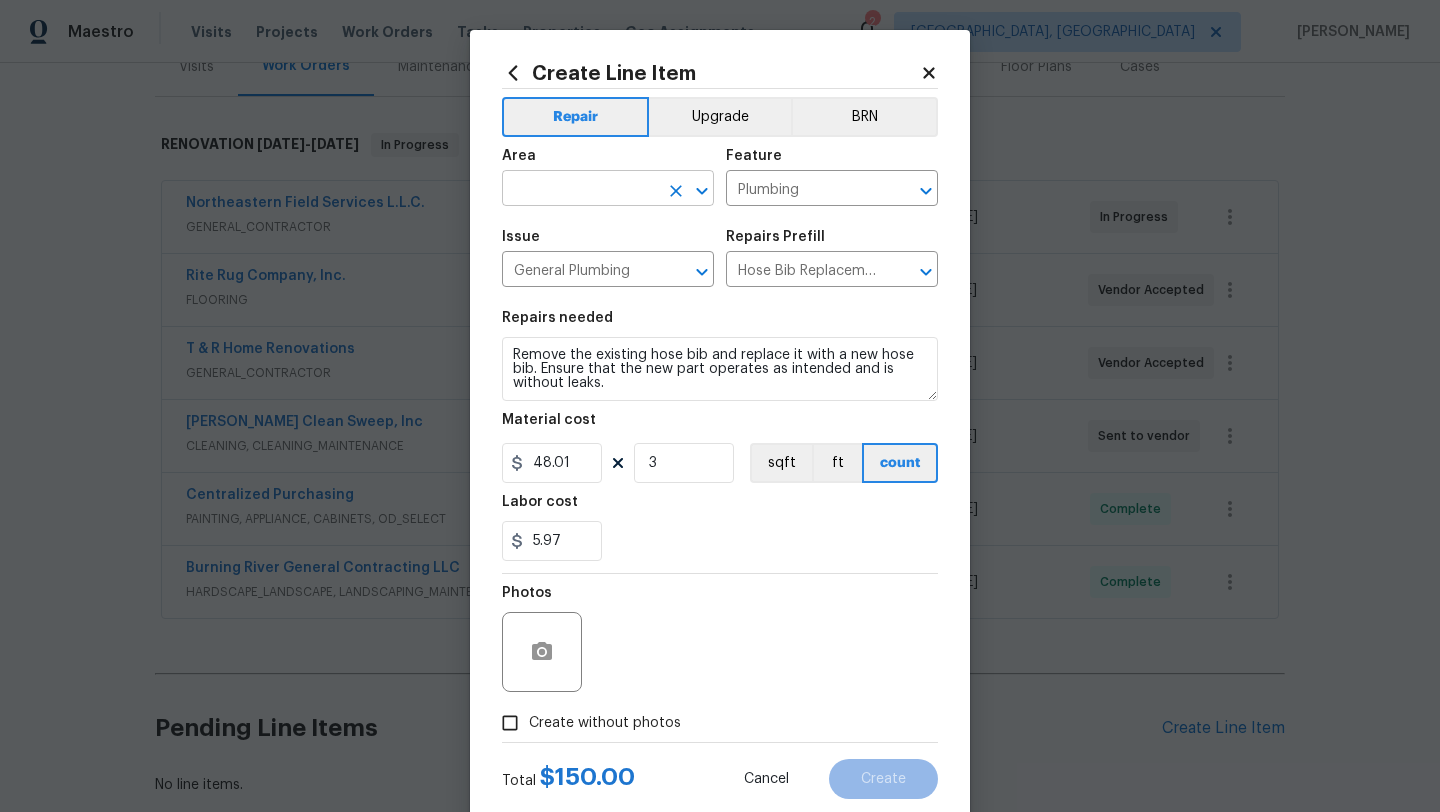 click at bounding box center [580, 190] 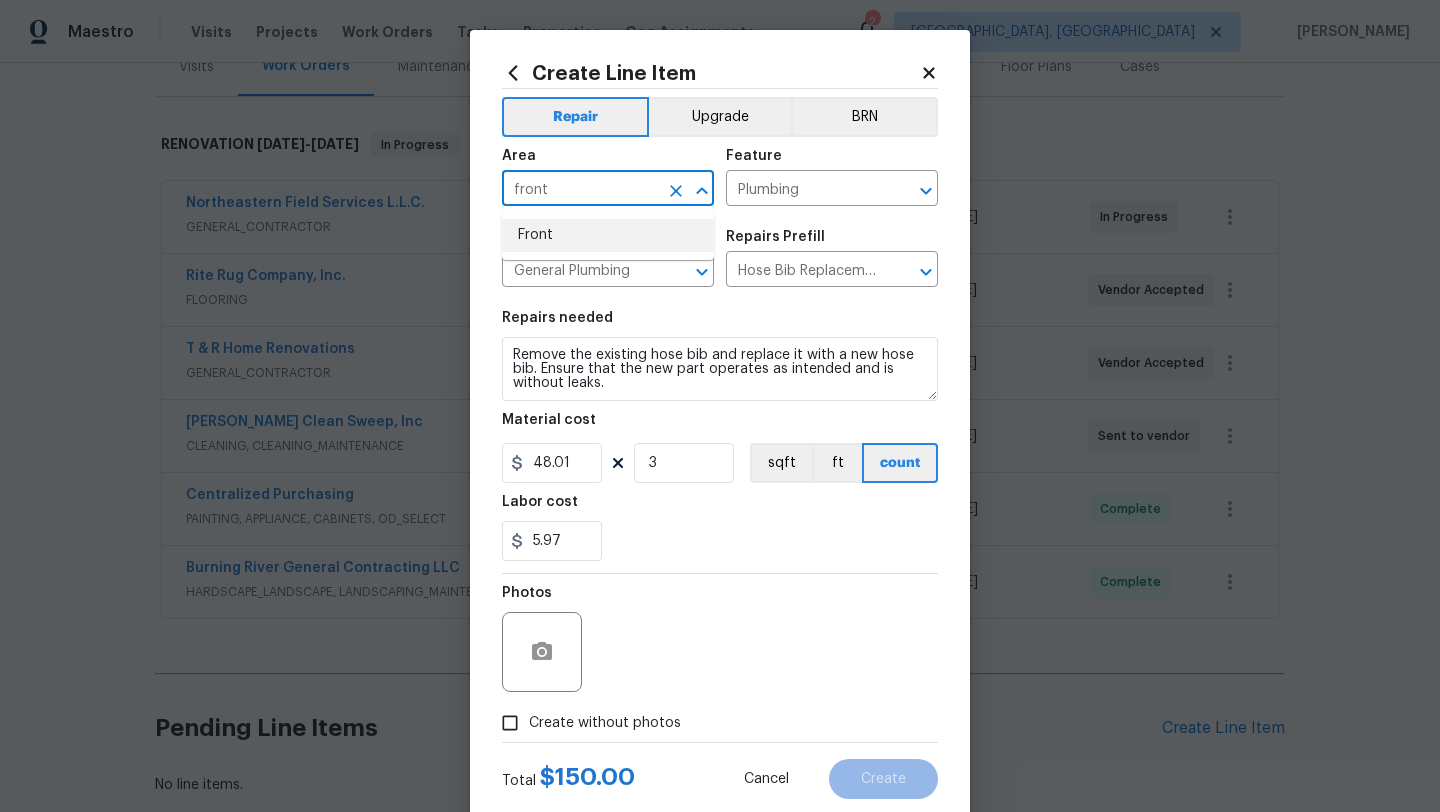 click on "Front" at bounding box center (608, 235) 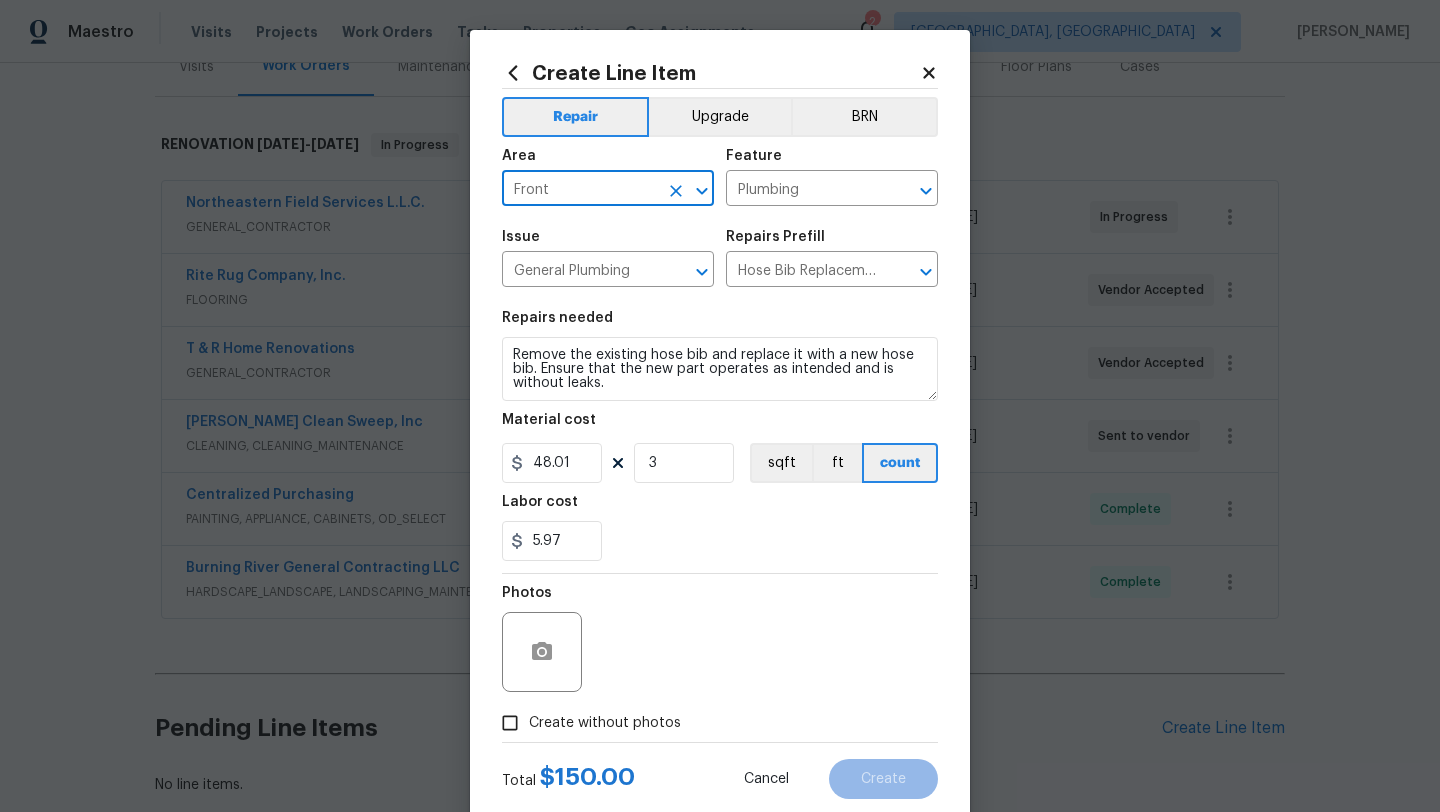 type on "Front" 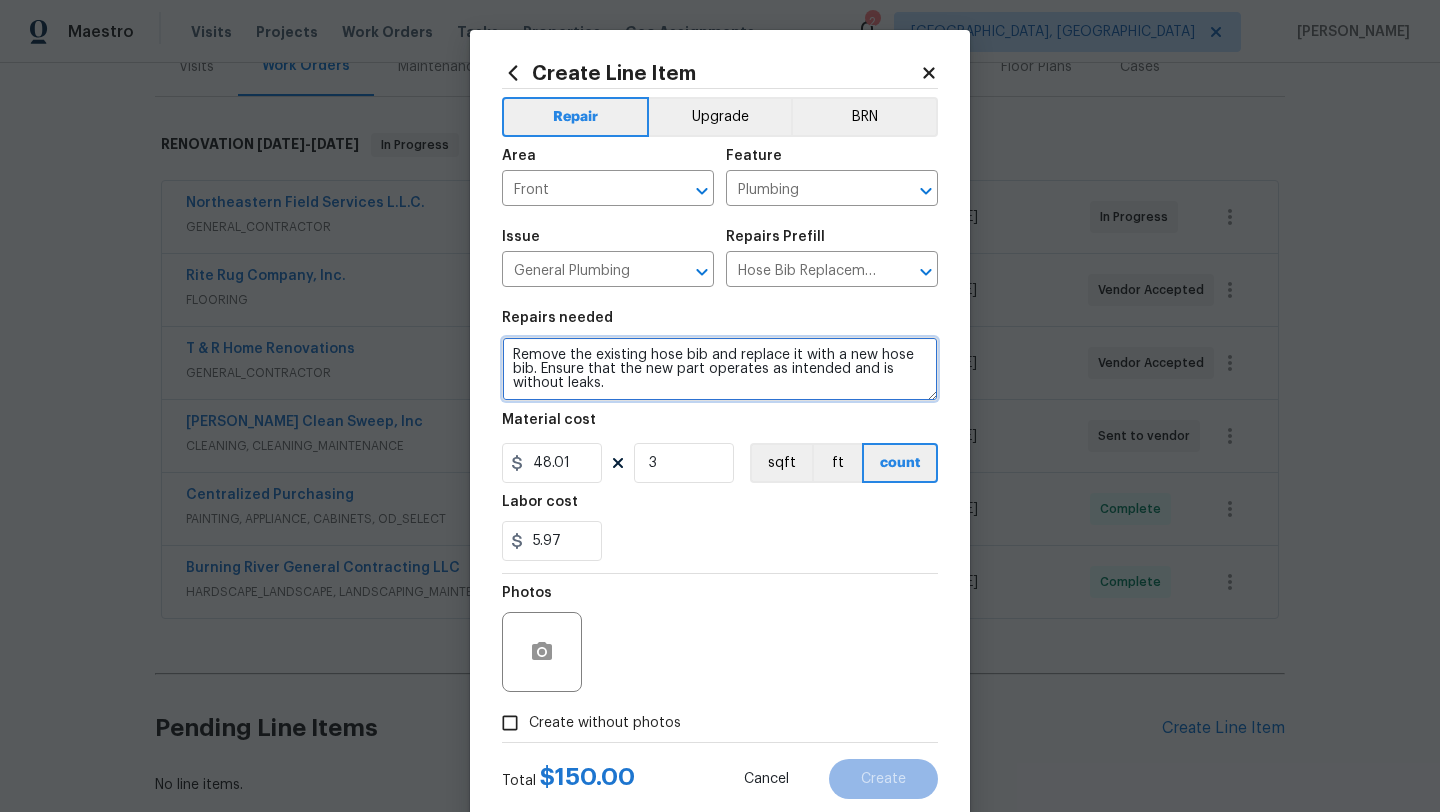 click on "Remove the existing hose bib and replace it with a new hose bib. Ensure that the new part operates as intended and is without leaks." at bounding box center [720, 369] 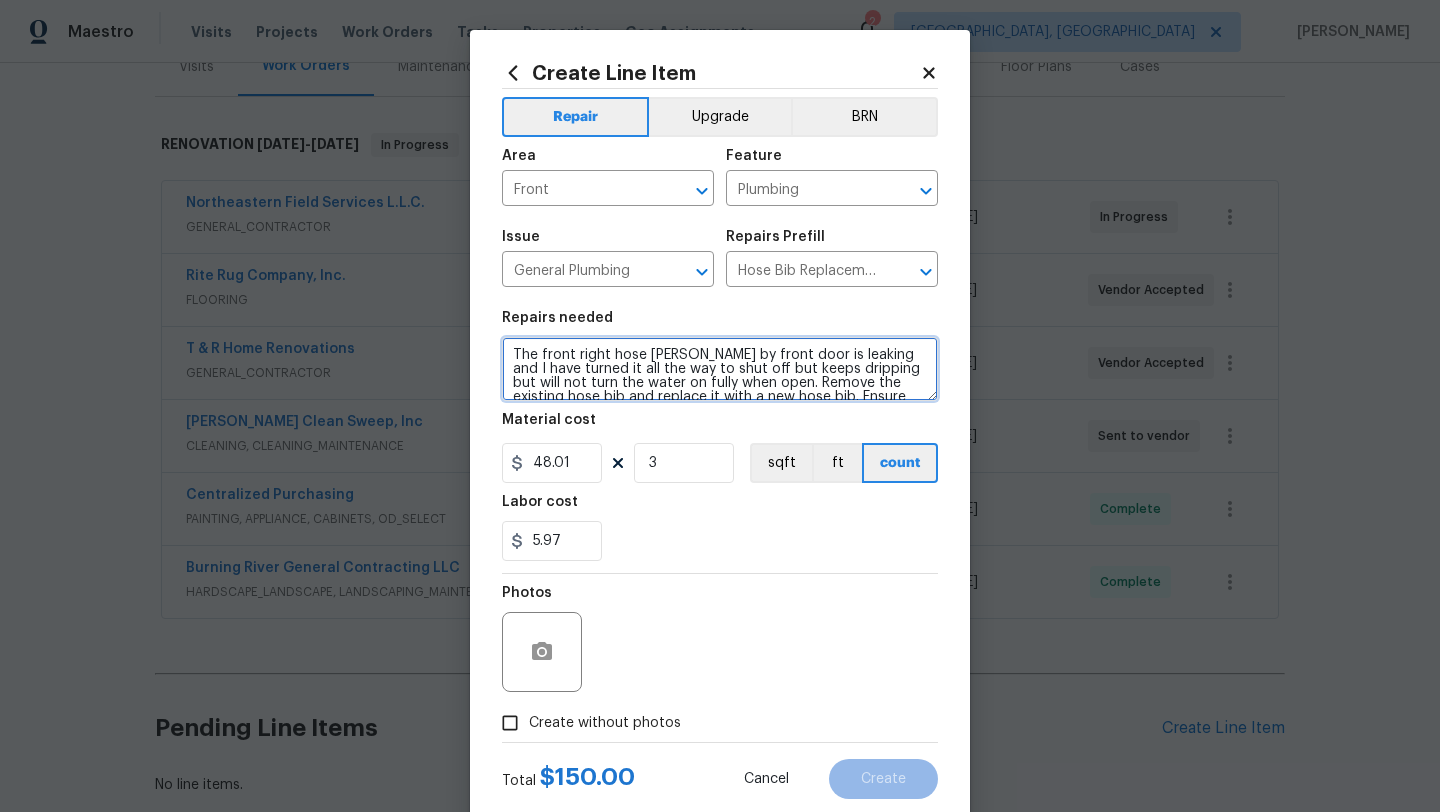 type on "The front right hose bibb by front door is leaking and I have turned it all the way to shut off but keeps dripping but will not turn the water on fully when open. Remove the existing hose bib and replace it with a new hose bib. Ensure that the new part operates as intended and is without leaks." 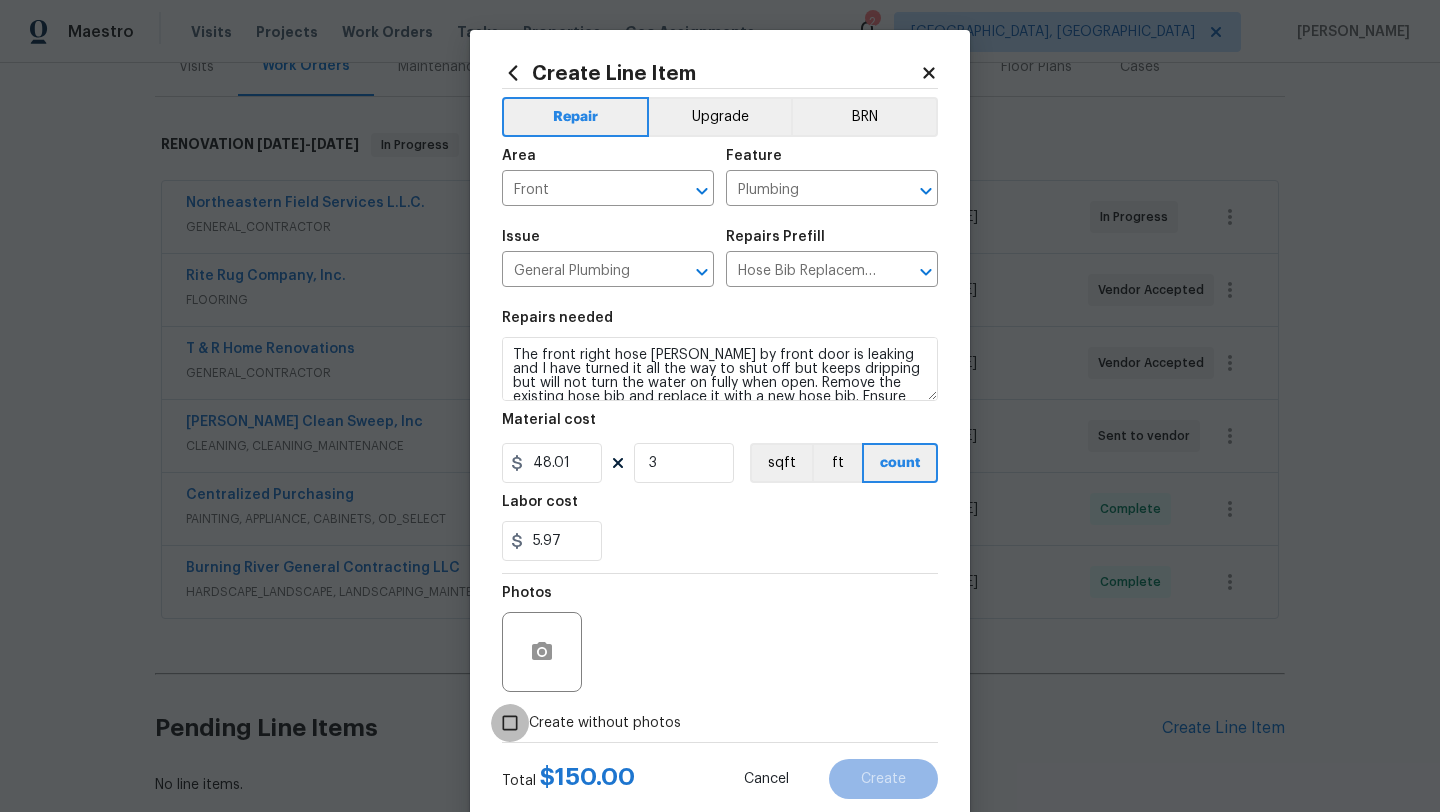 click on "Create without photos" at bounding box center [510, 723] 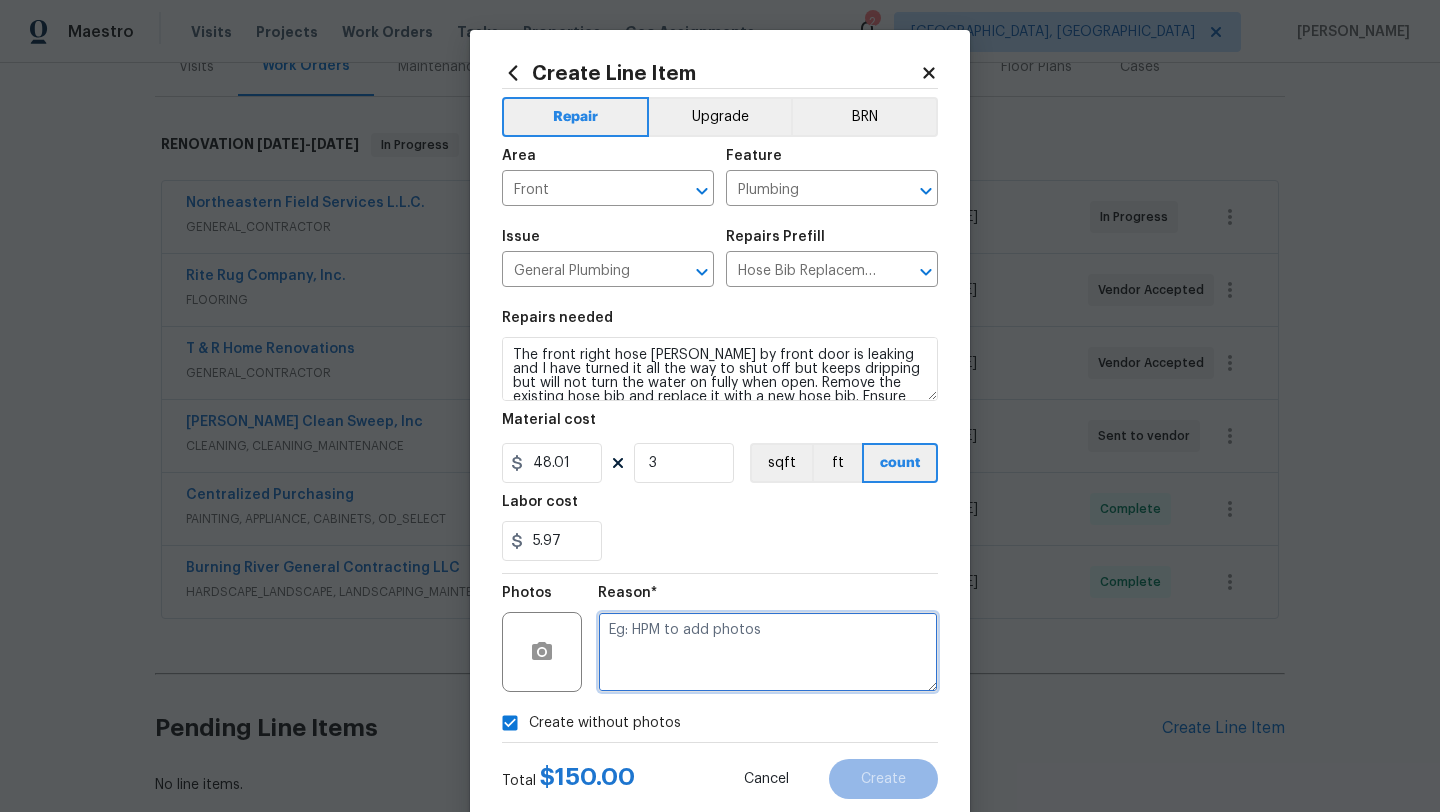 click at bounding box center (768, 652) 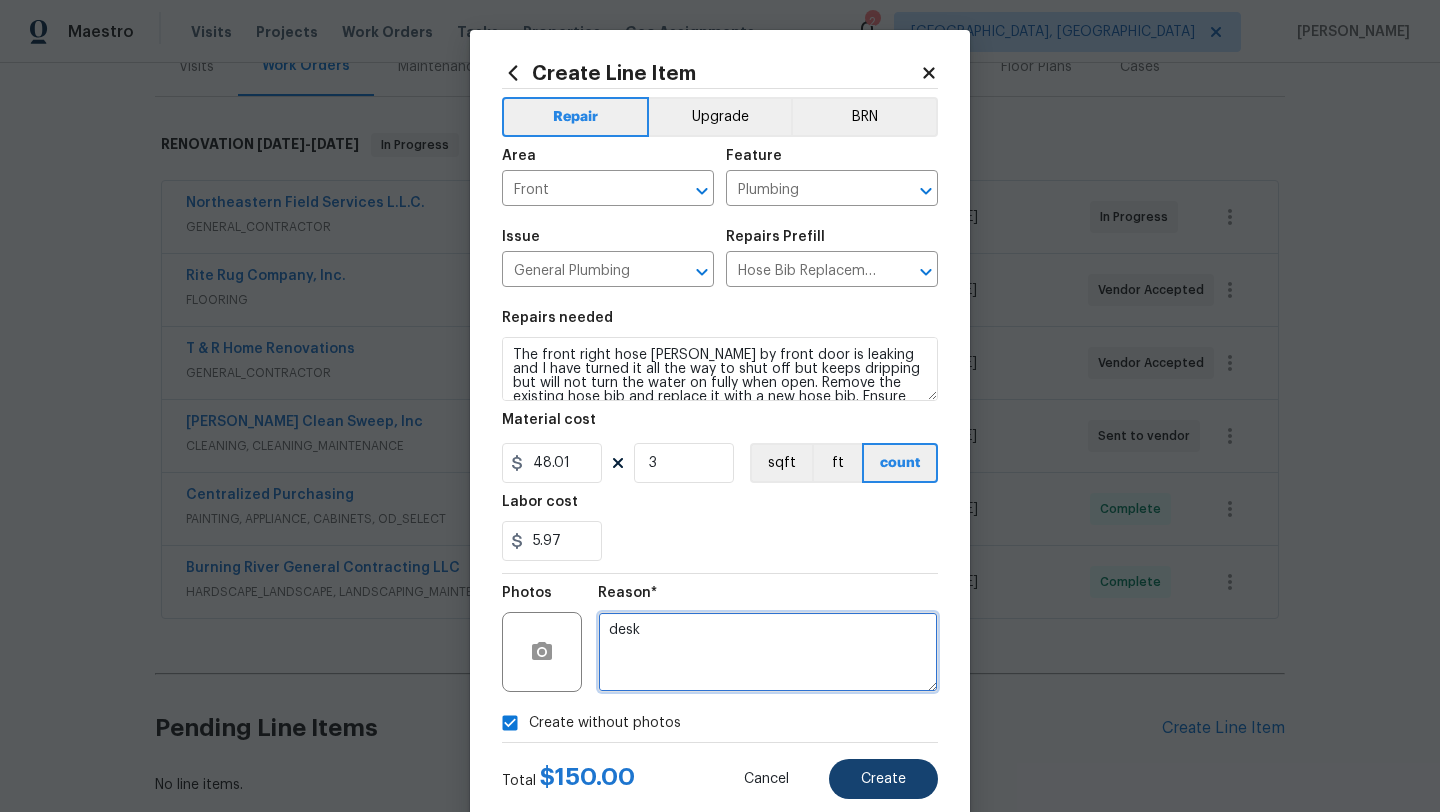 type on "desk" 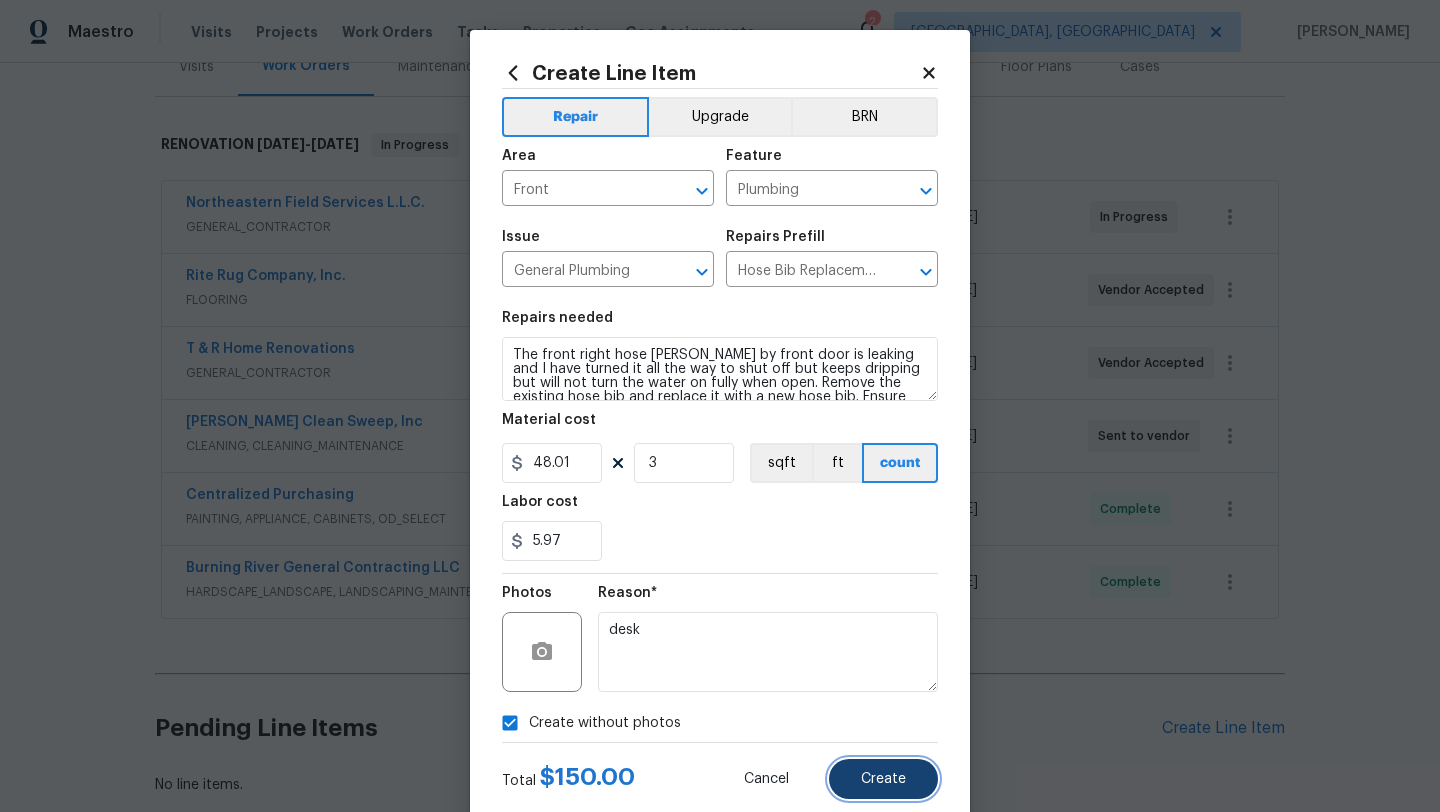 click on "Create" at bounding box center [883, 779] 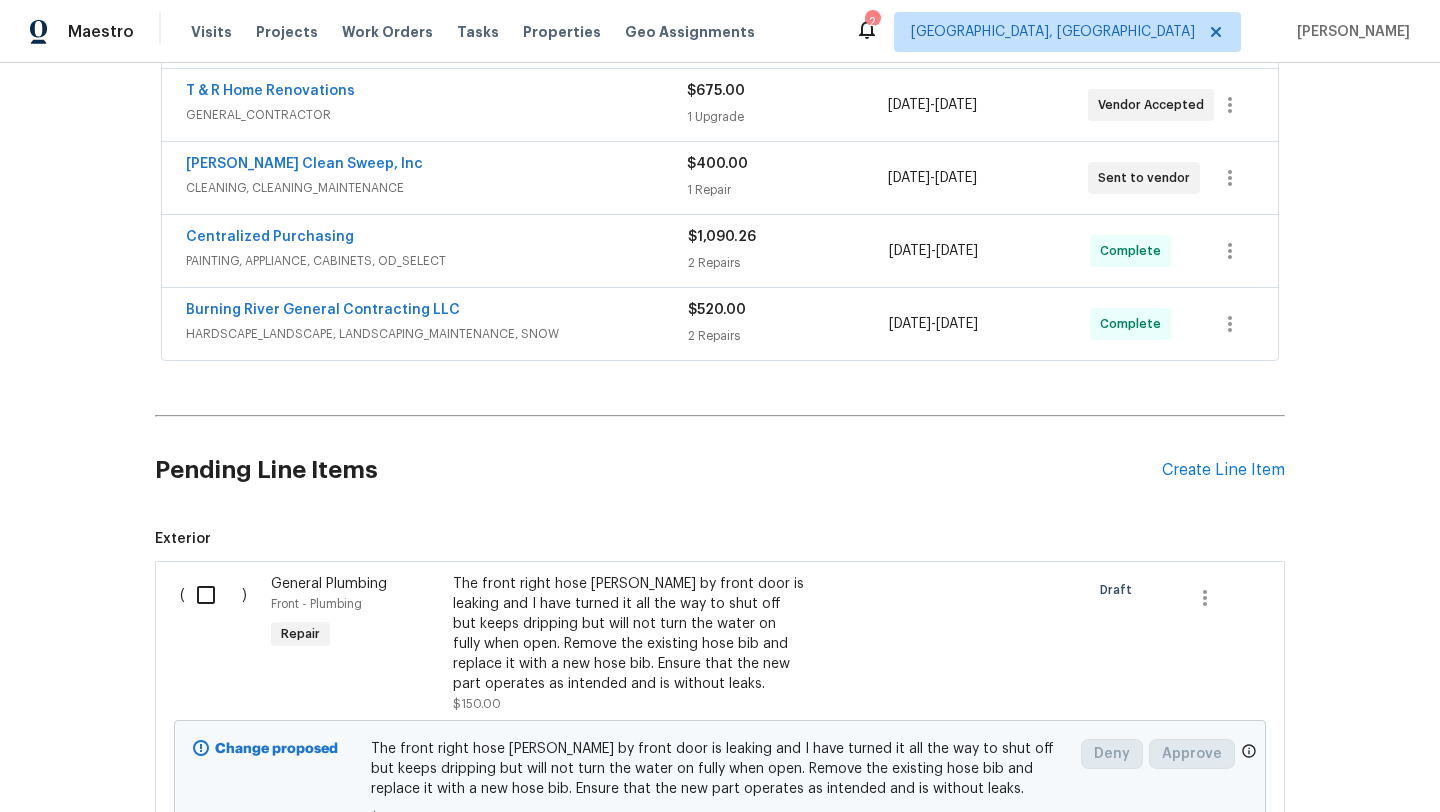 scroll, scrollTop: 534, scrollLeft: 0, axis: vertical 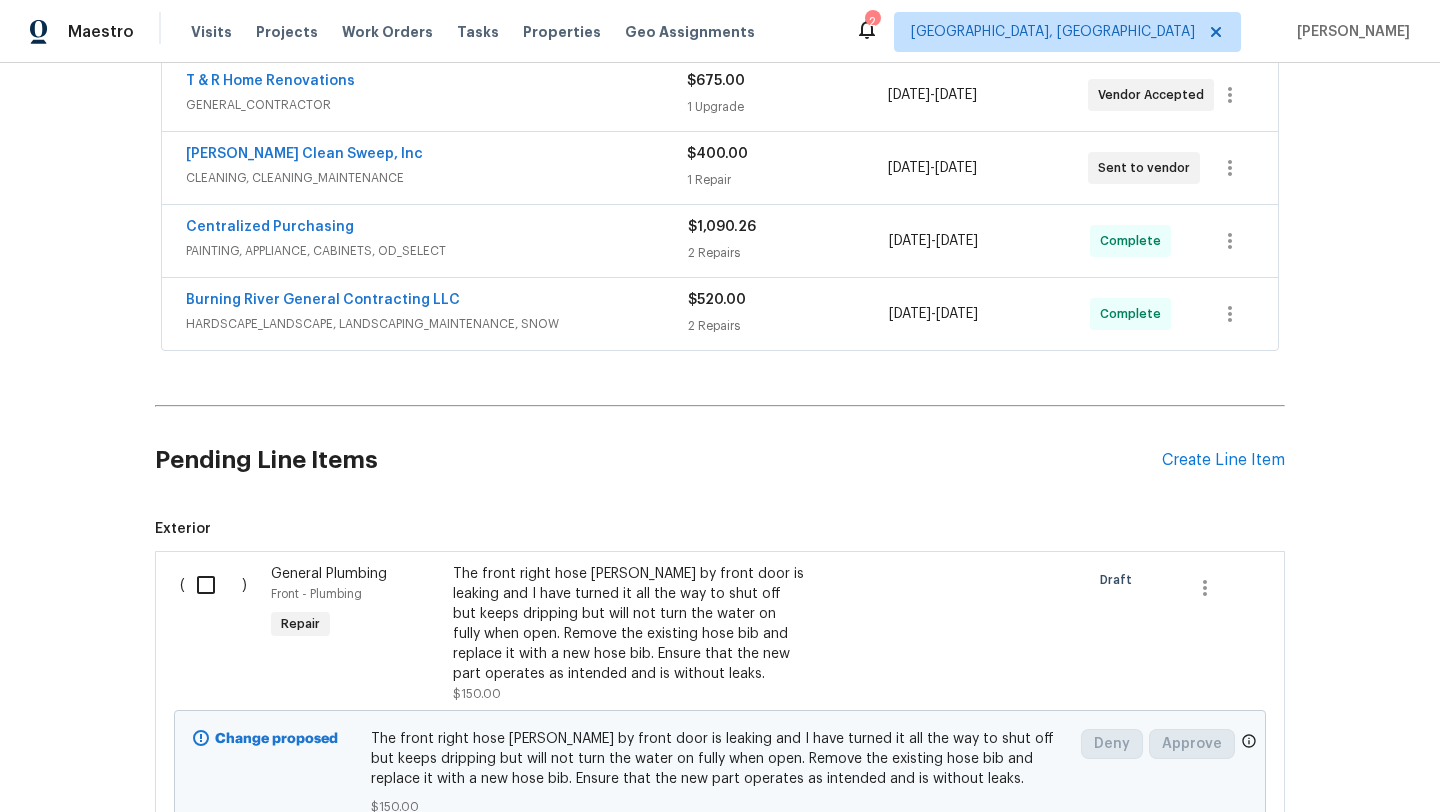 click at bounding box center [213, 585] 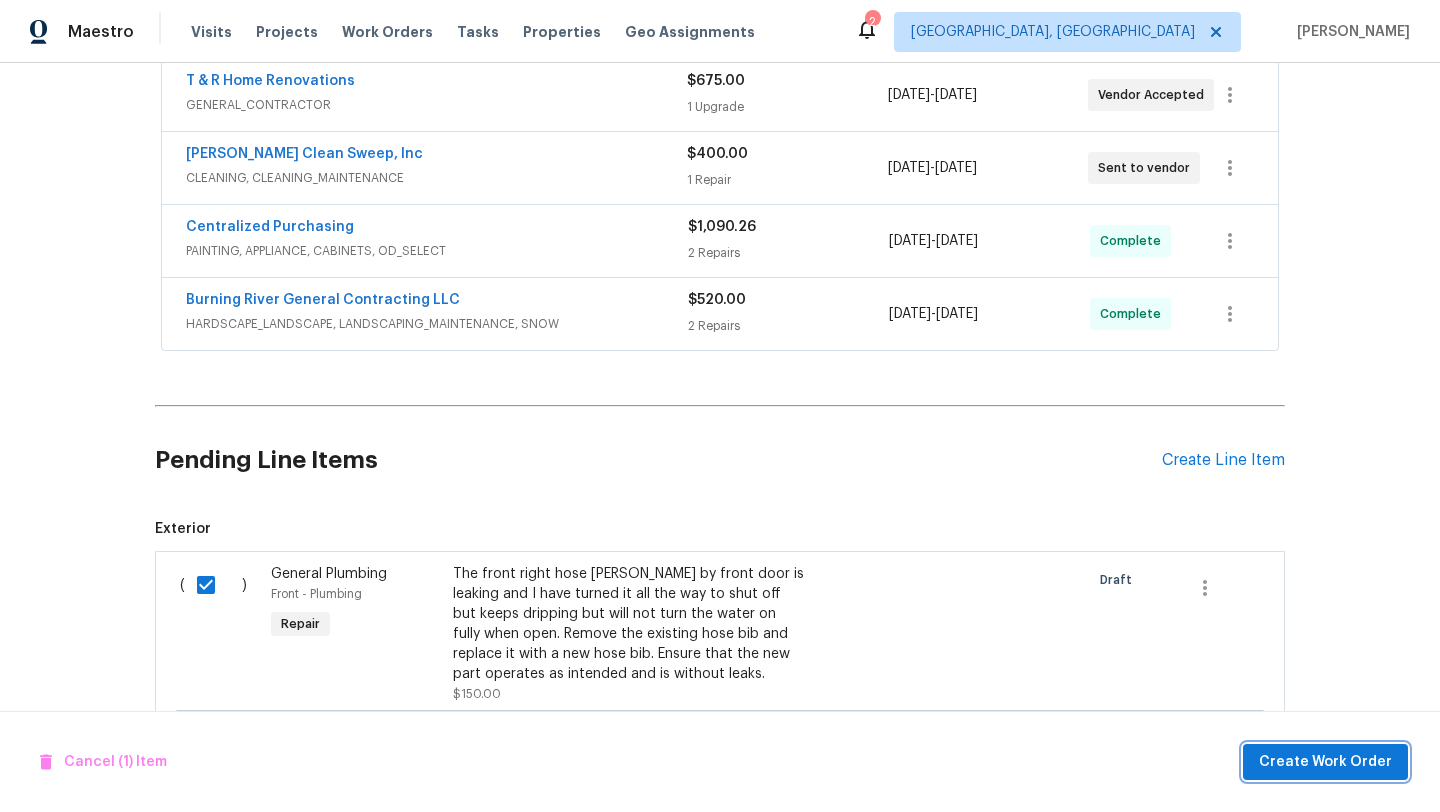 click on "Create Work Order" at bounding box center [1325, 762] 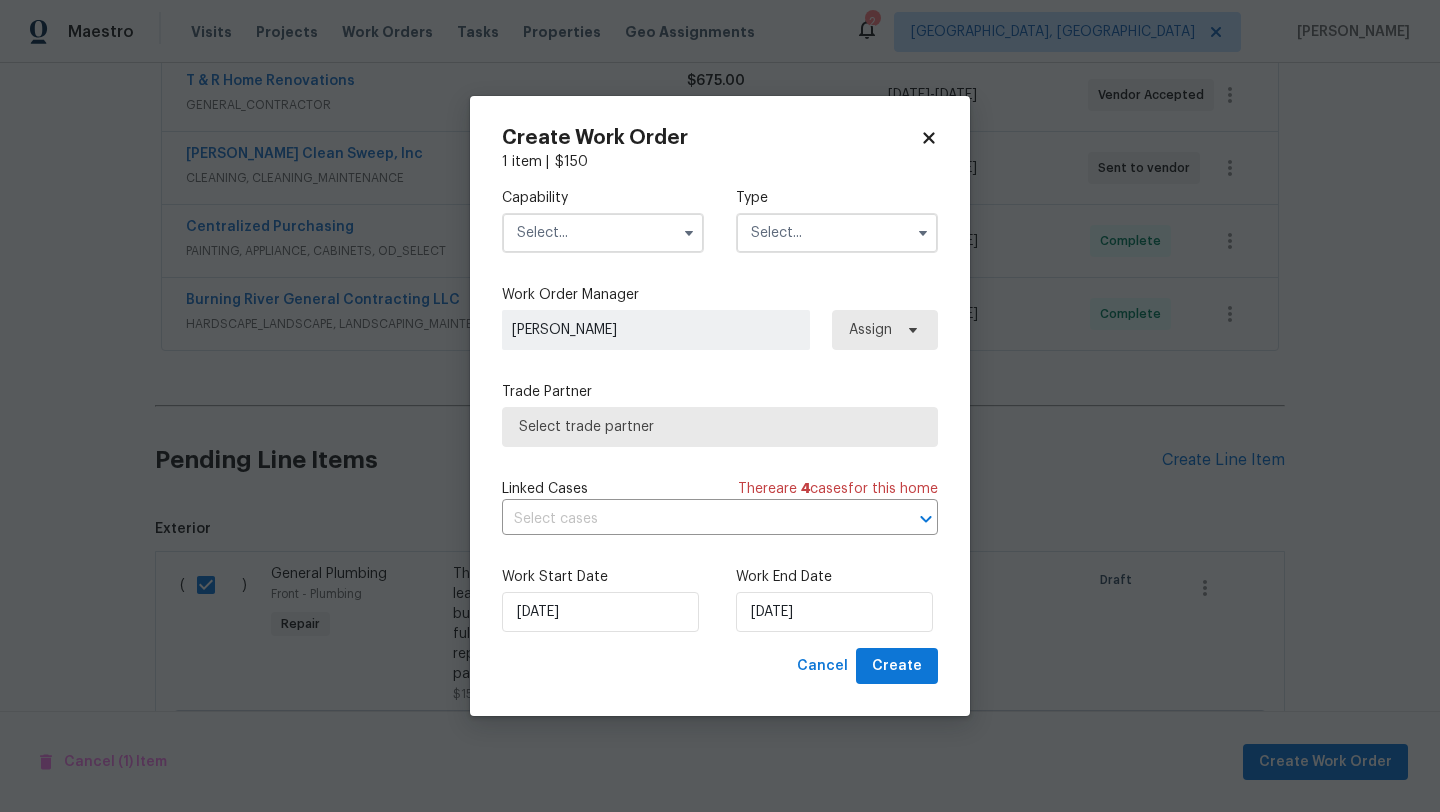 click at bounding box center [603, 233] 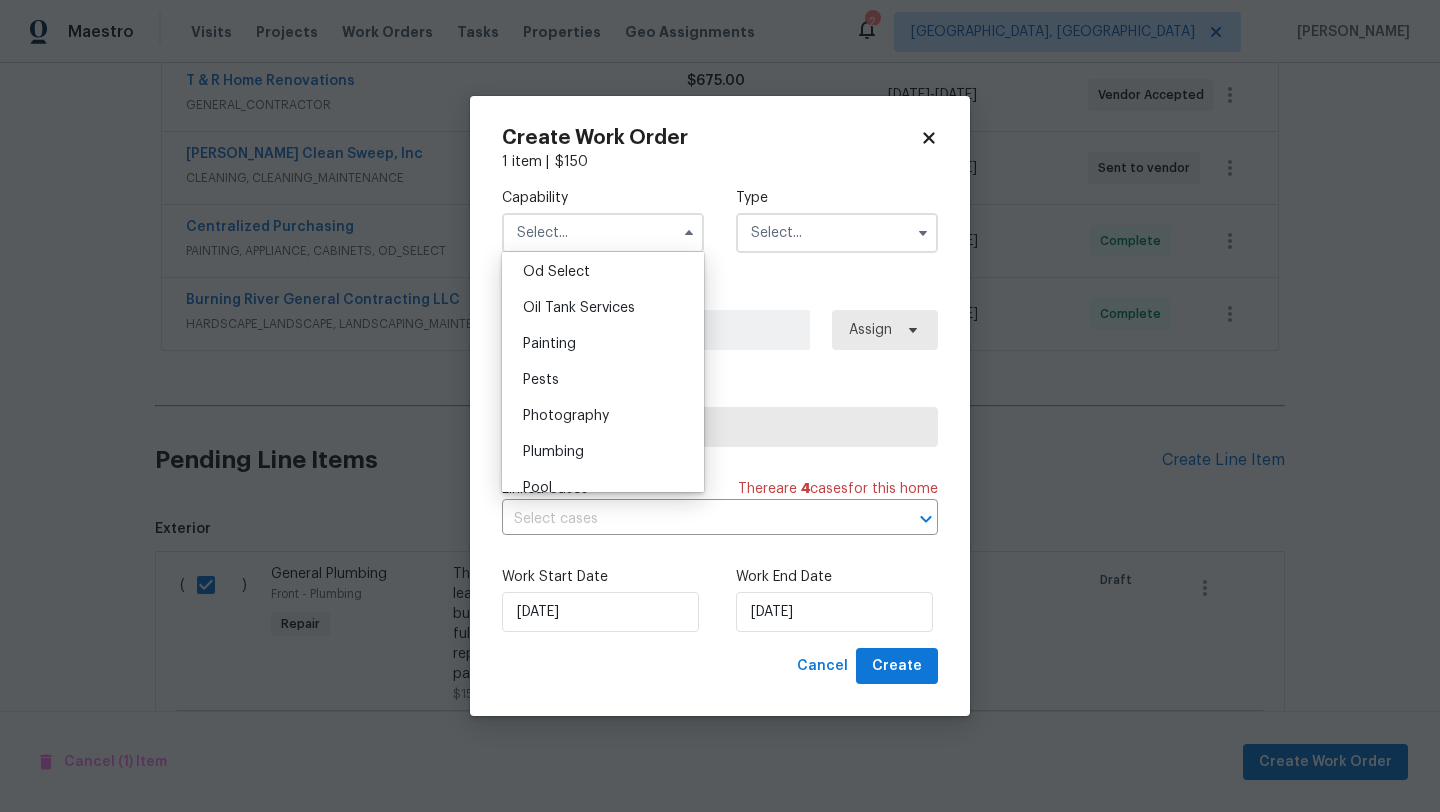 scroll, scrollTop: 1629, scrollLeft: 0, axis: vertical 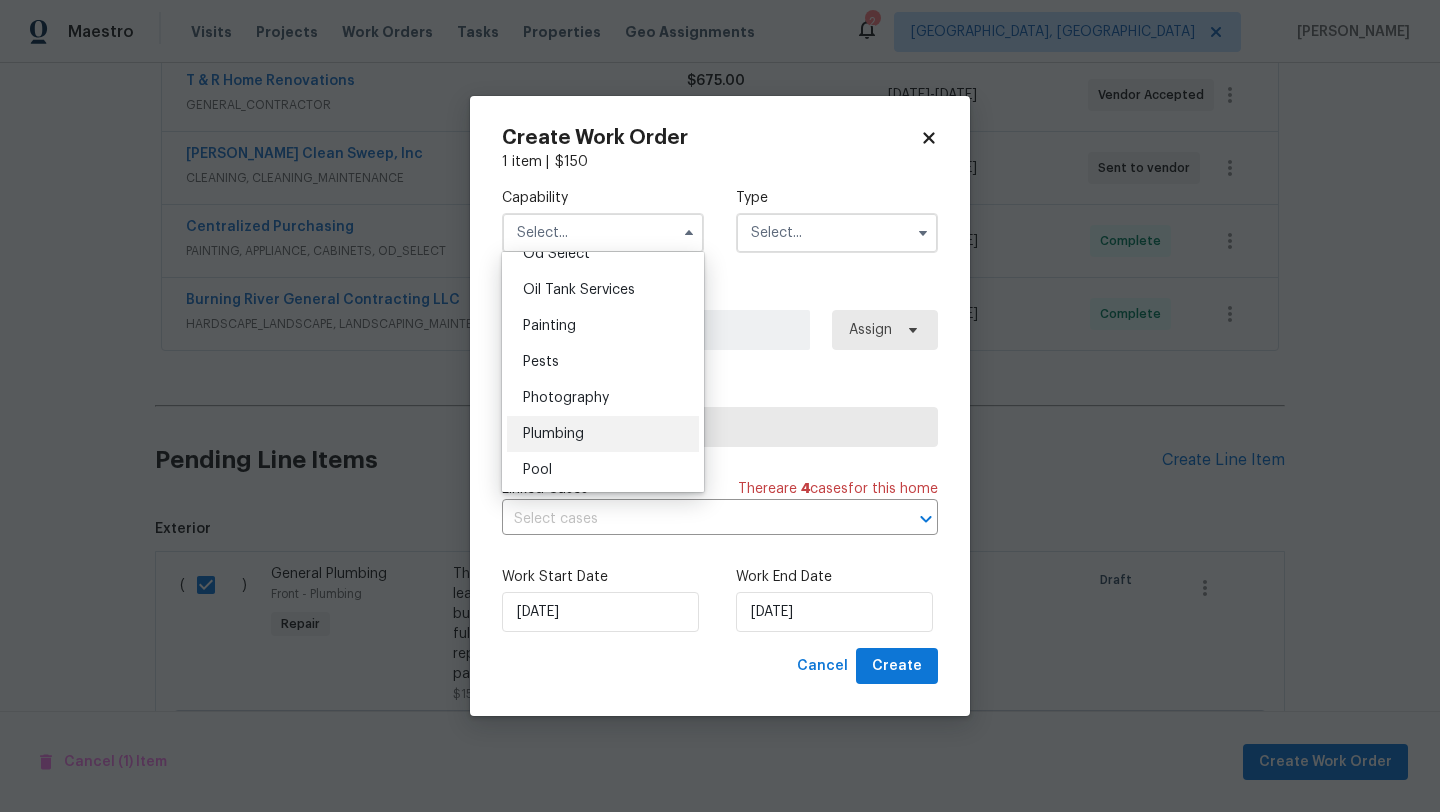 click on "Plumbing" at bounding box center (553, 434) 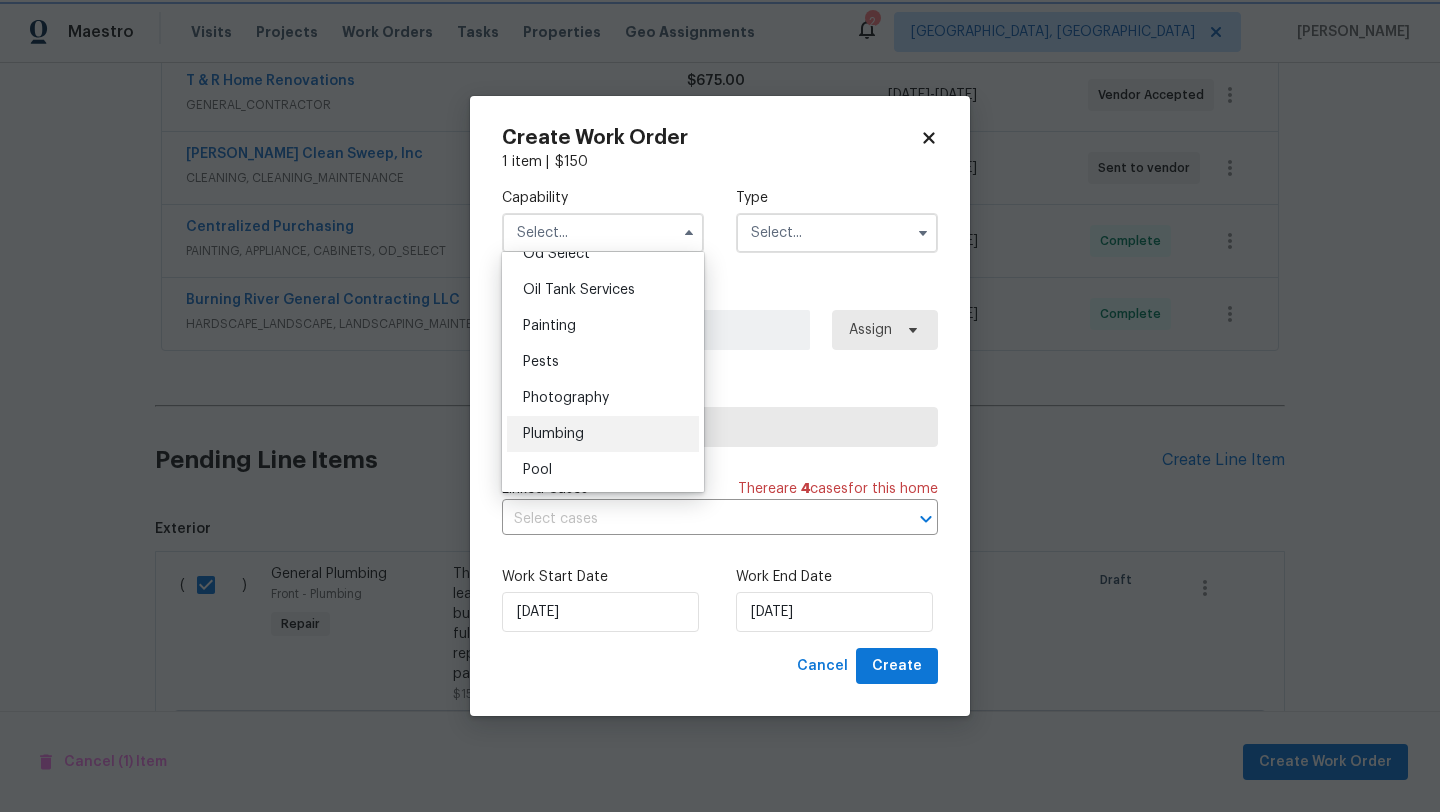type on "Plumbing" 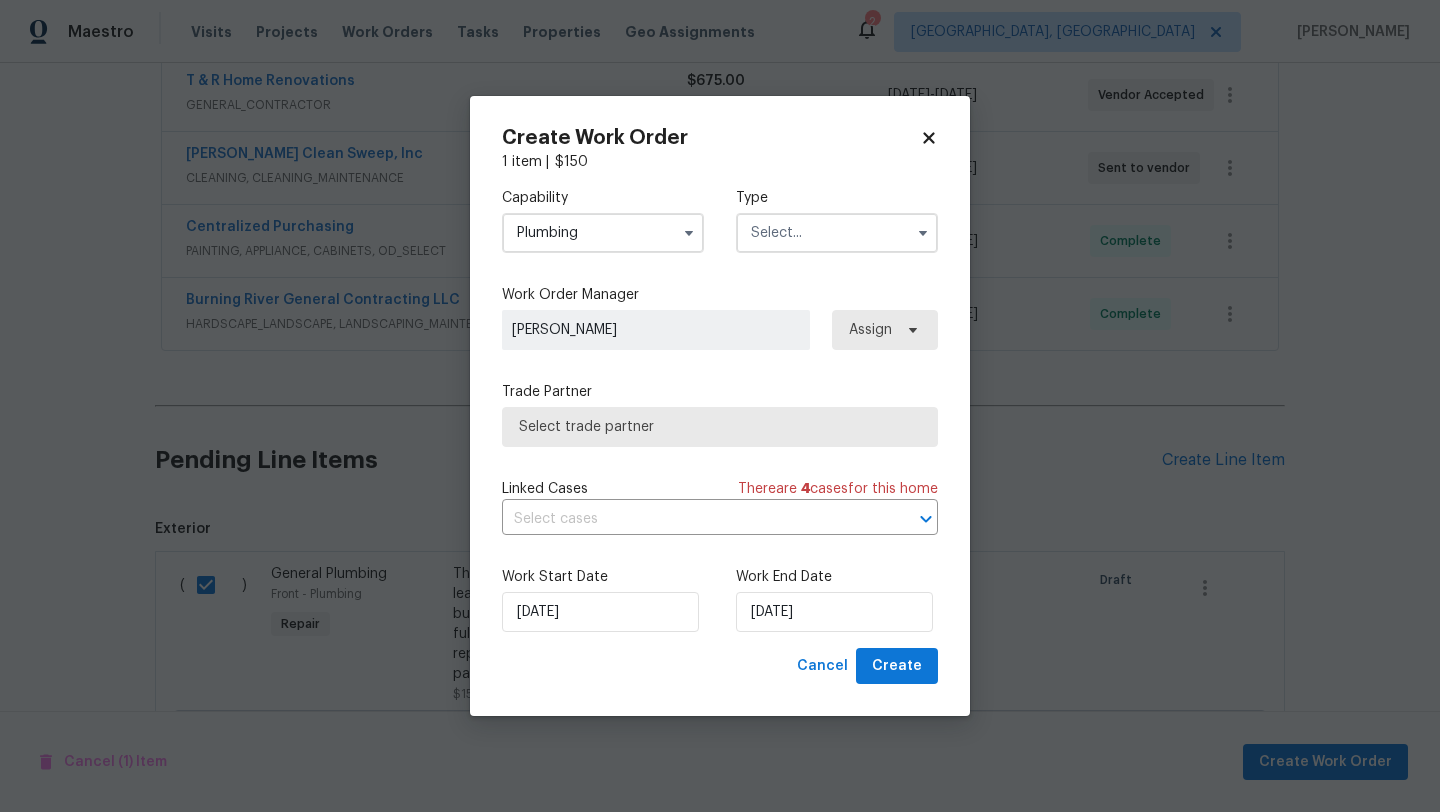 click at bounding box center (837, 233) 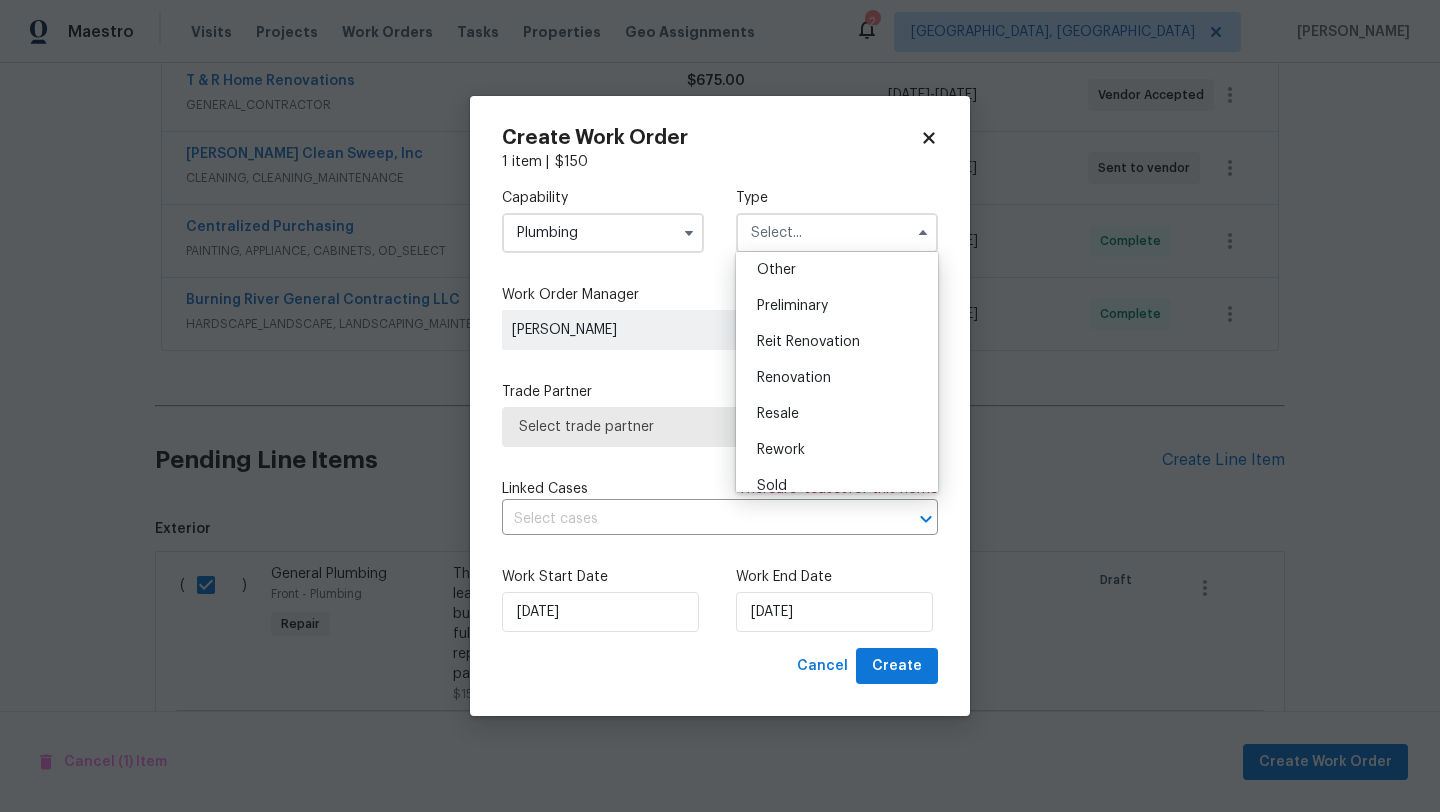 scroll, scrollTop: 408, scrollLeft: 0, axis: vertical 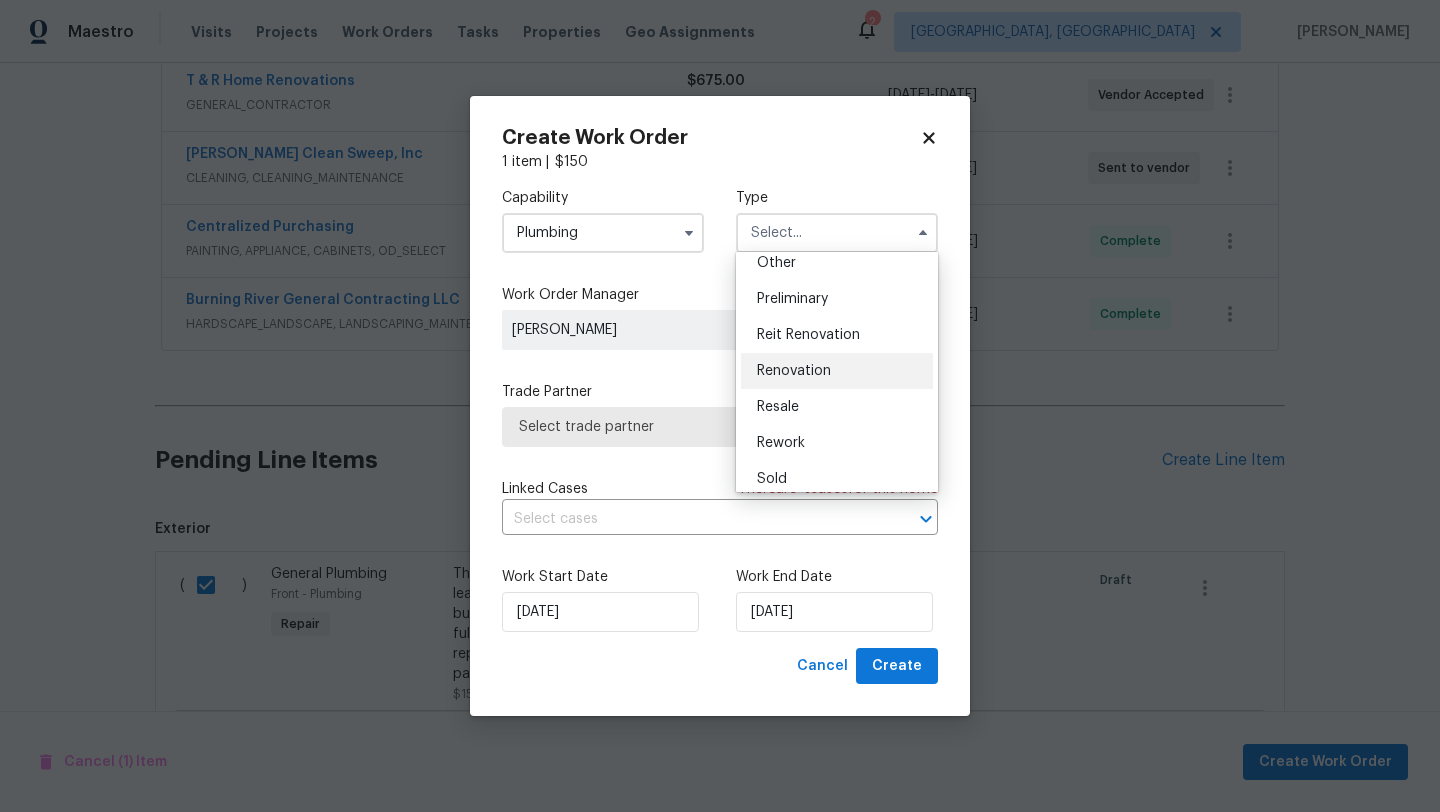 click on "Renovation" at bounding box center [794, 371] 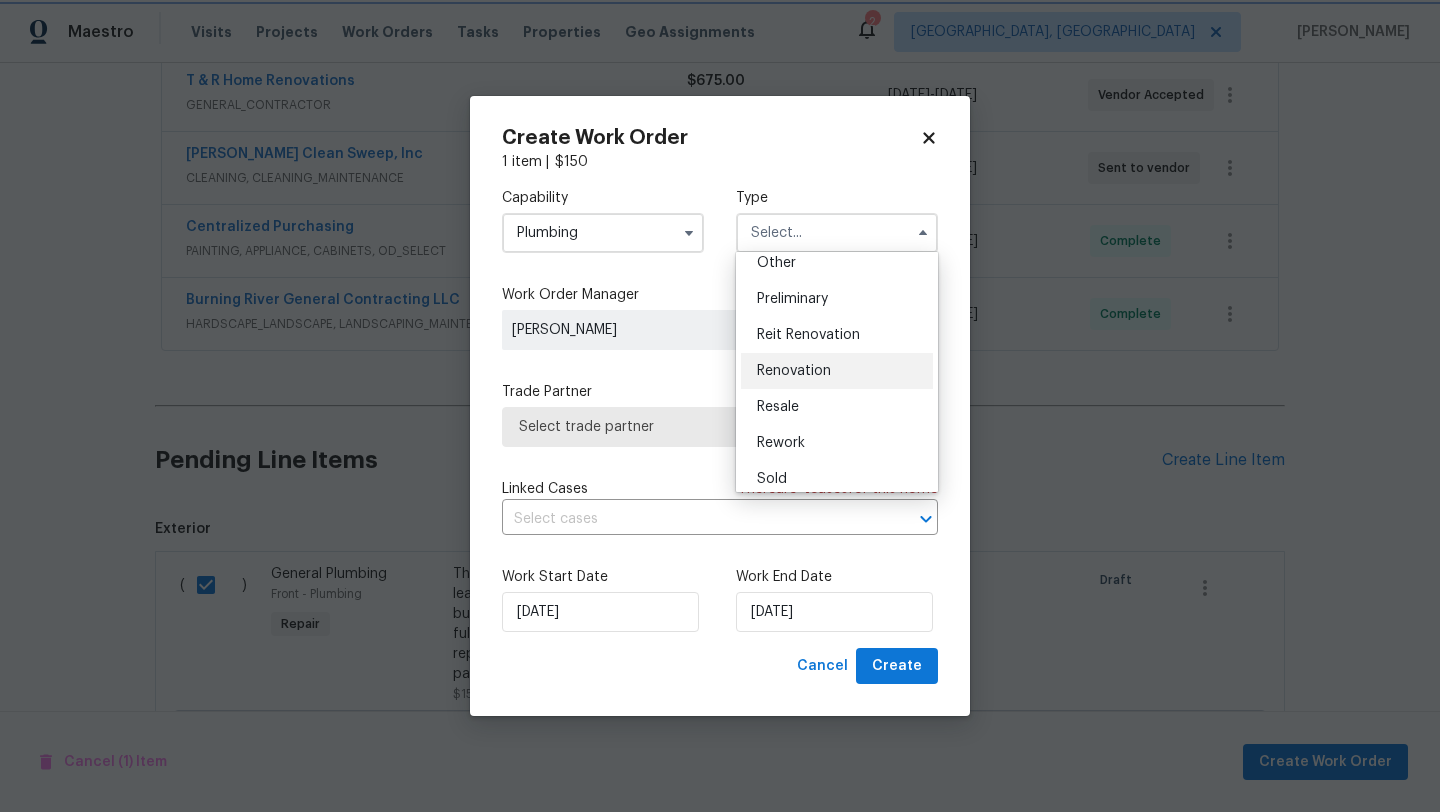 type on "Renovation" 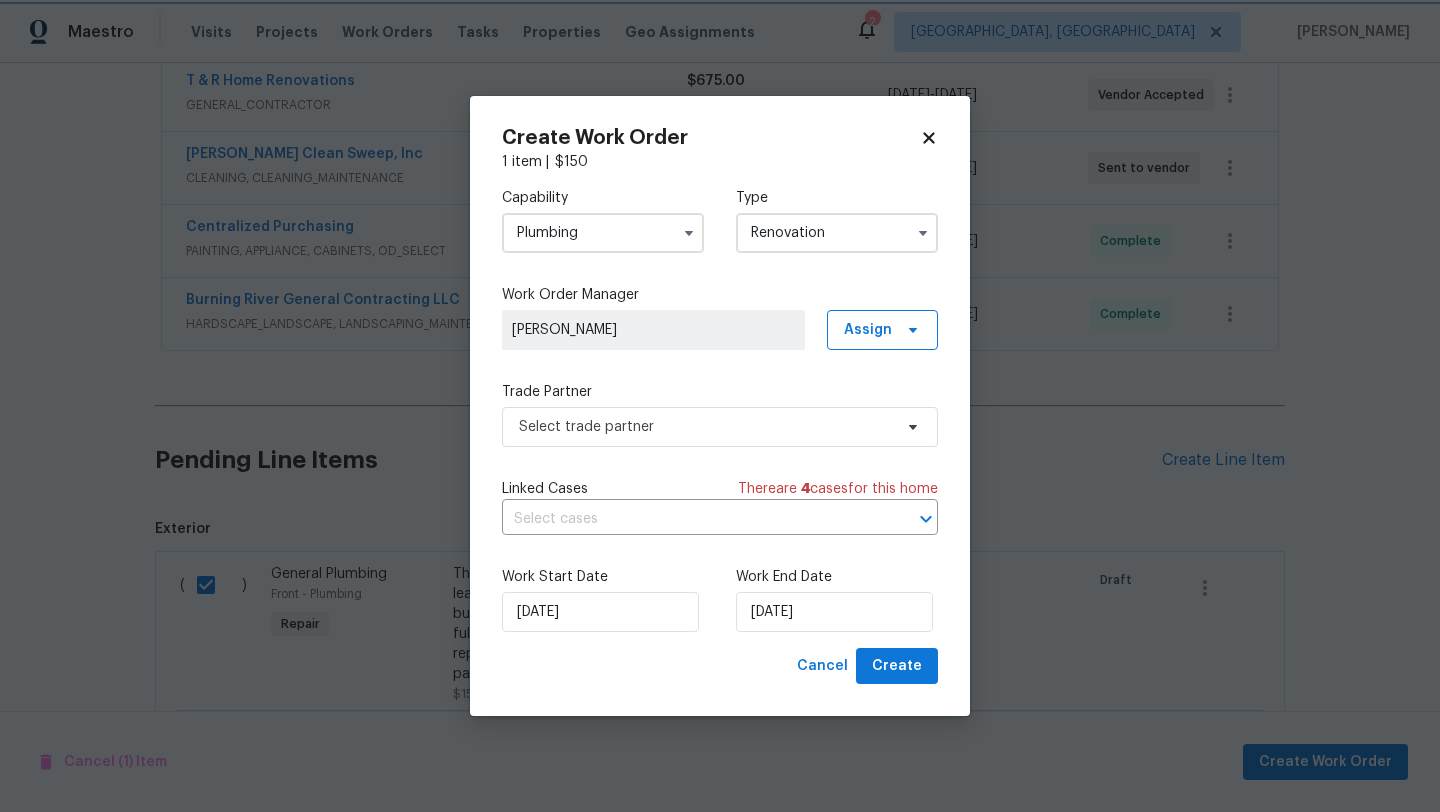 scroll, scrollTop: 0, scrollLeft: 0, axis: both 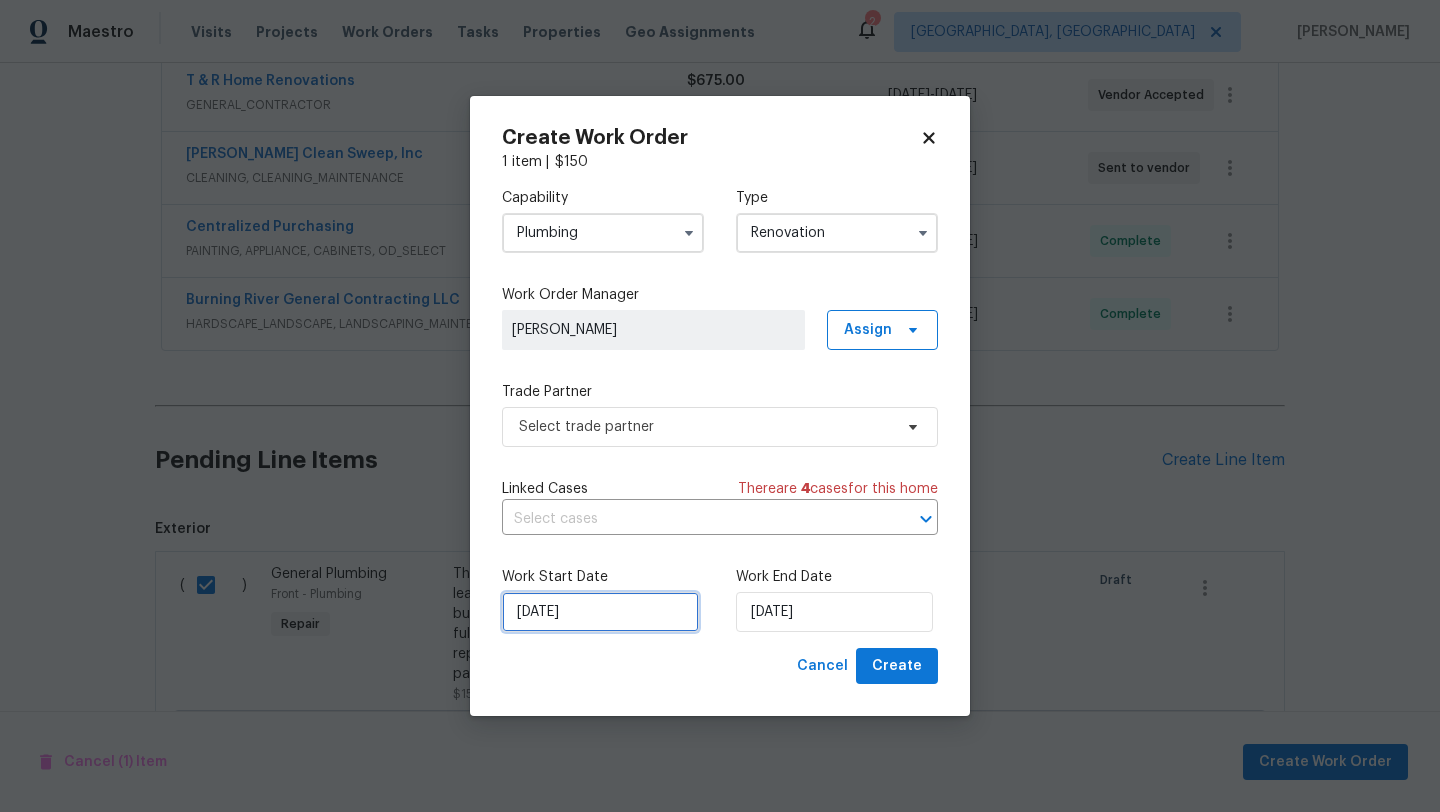 click on "7/17/2025" at bounding box center (600, 612) 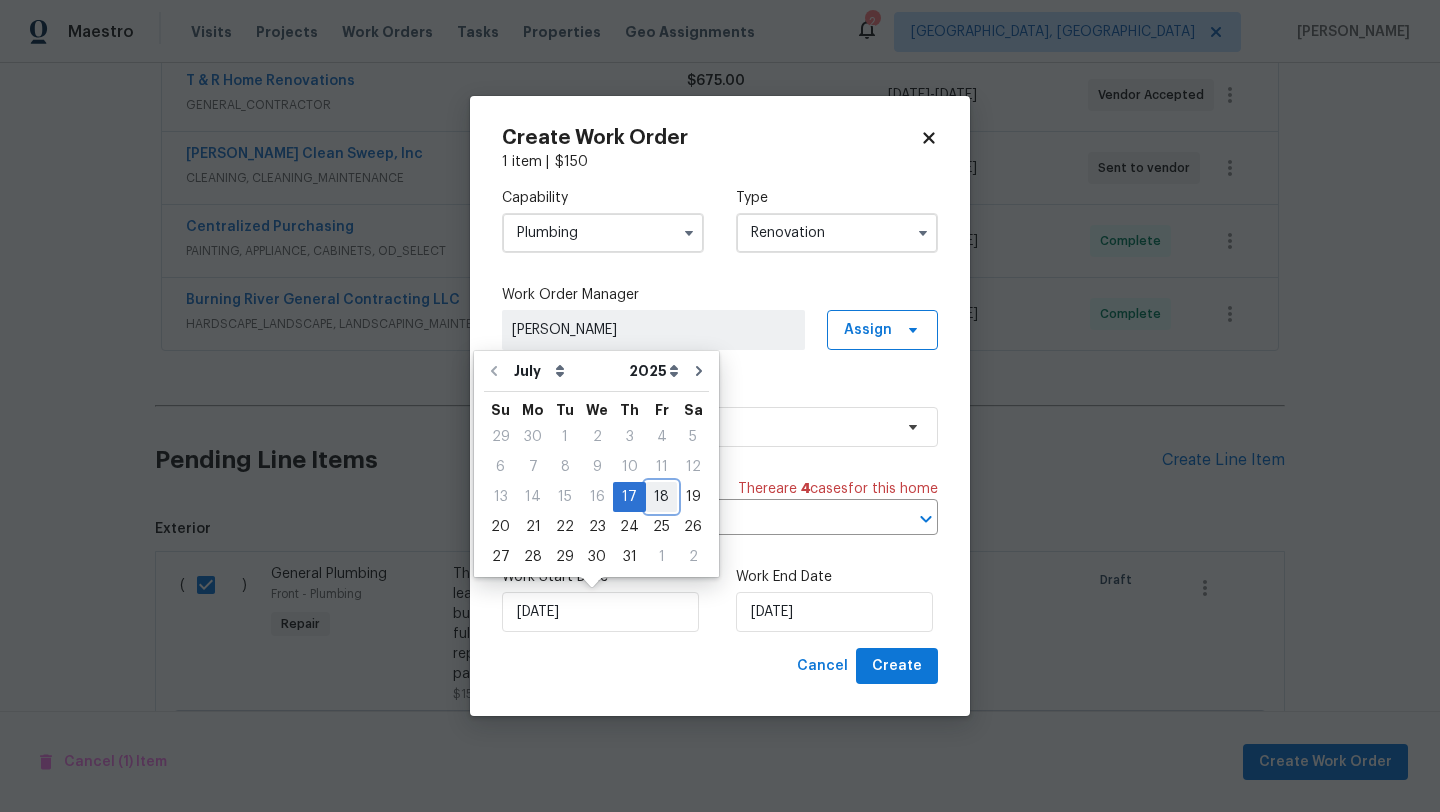 click on "18" at bounding box center [661, 497] 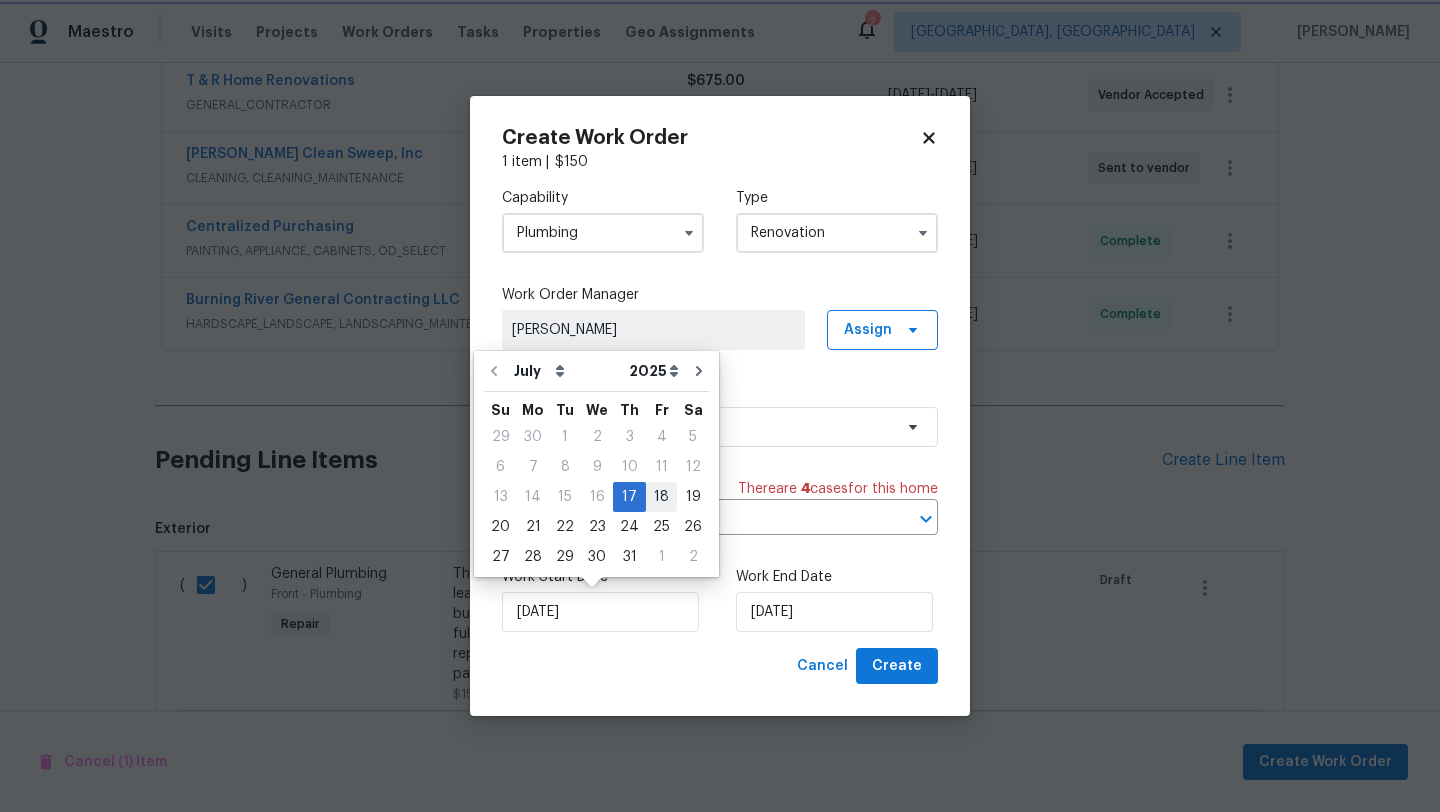type on "7/18/2025" 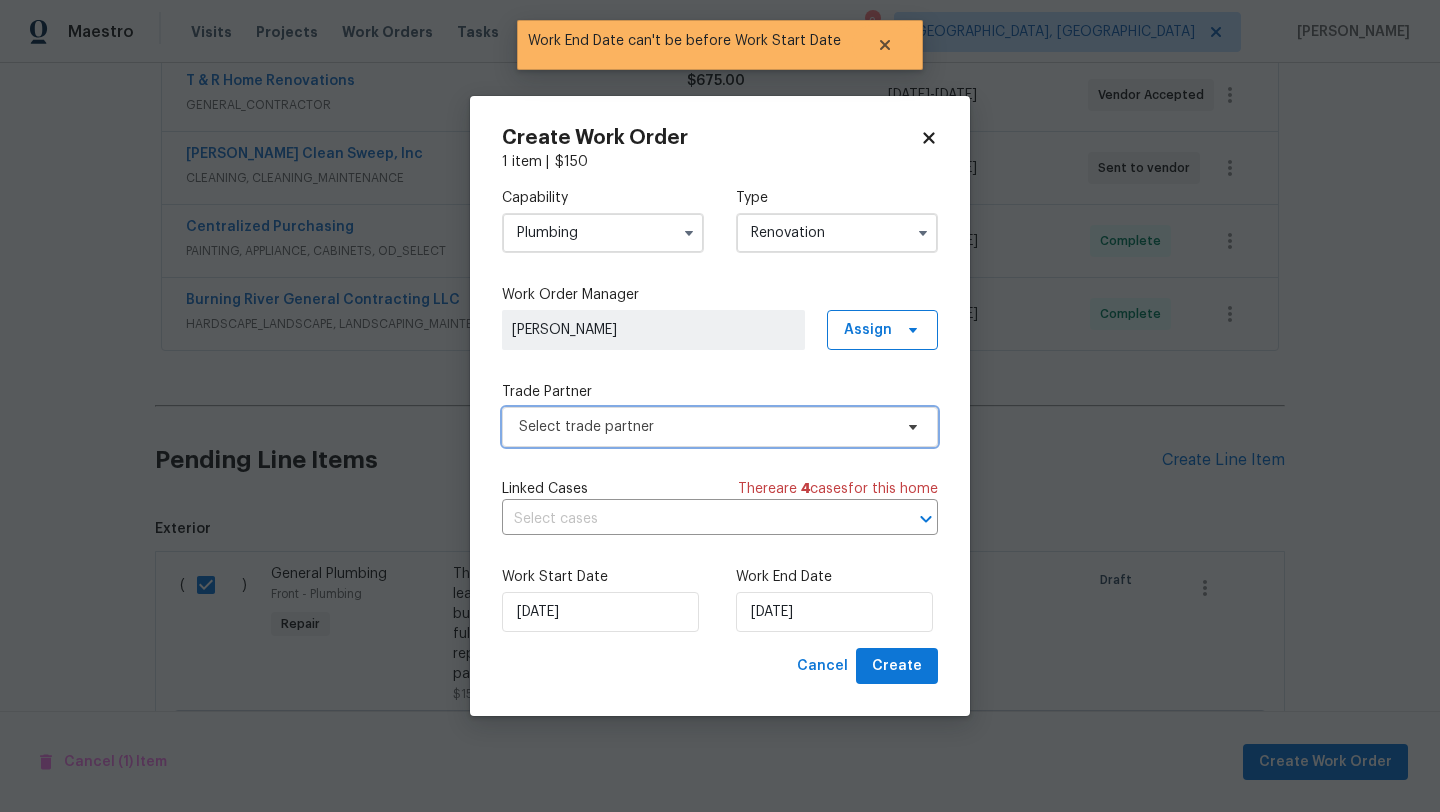 click on "Select trade partner" at bounding box center [720, 427] 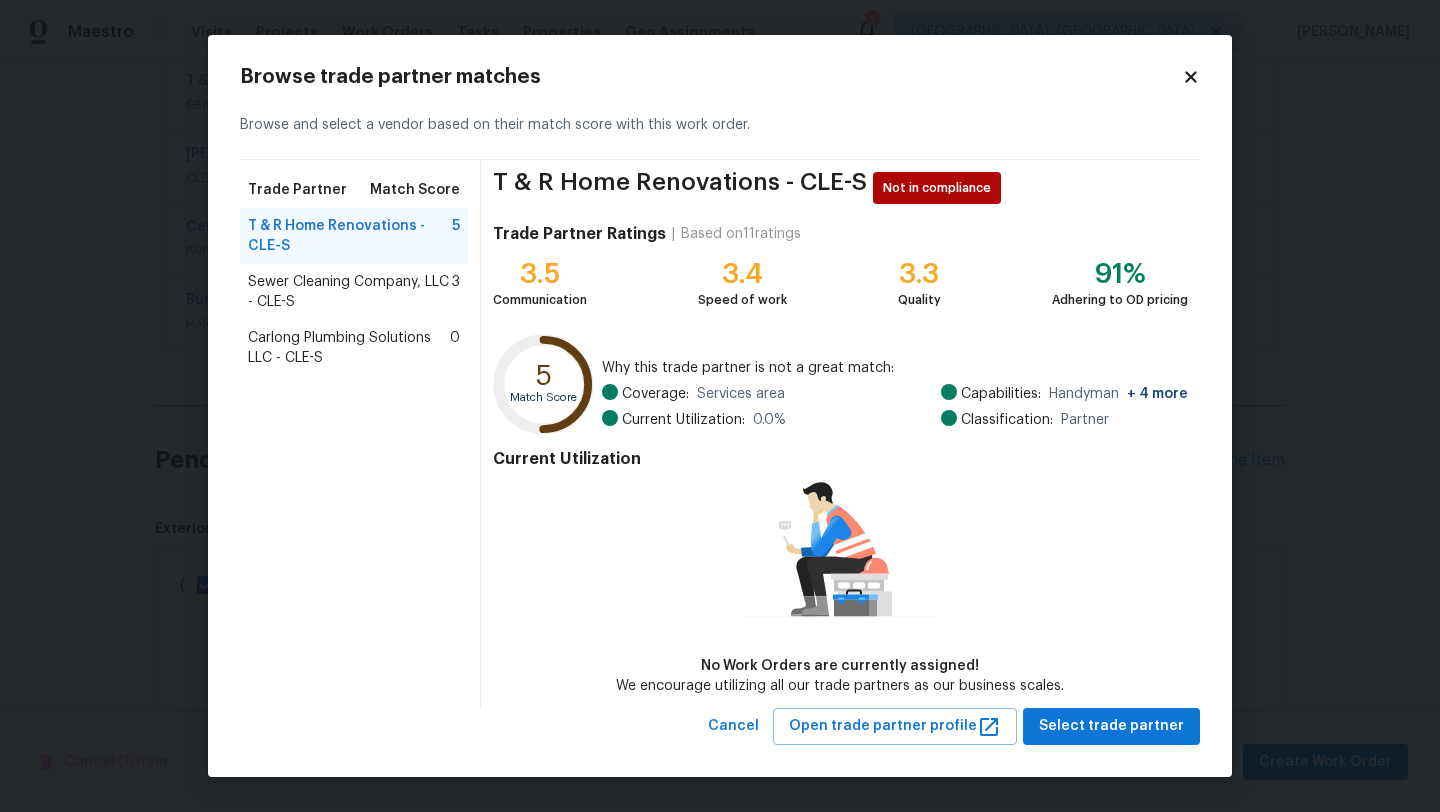click on "Carlong Plumbing Solutions LLC - CLE-S" at bounding box center (349, 348) 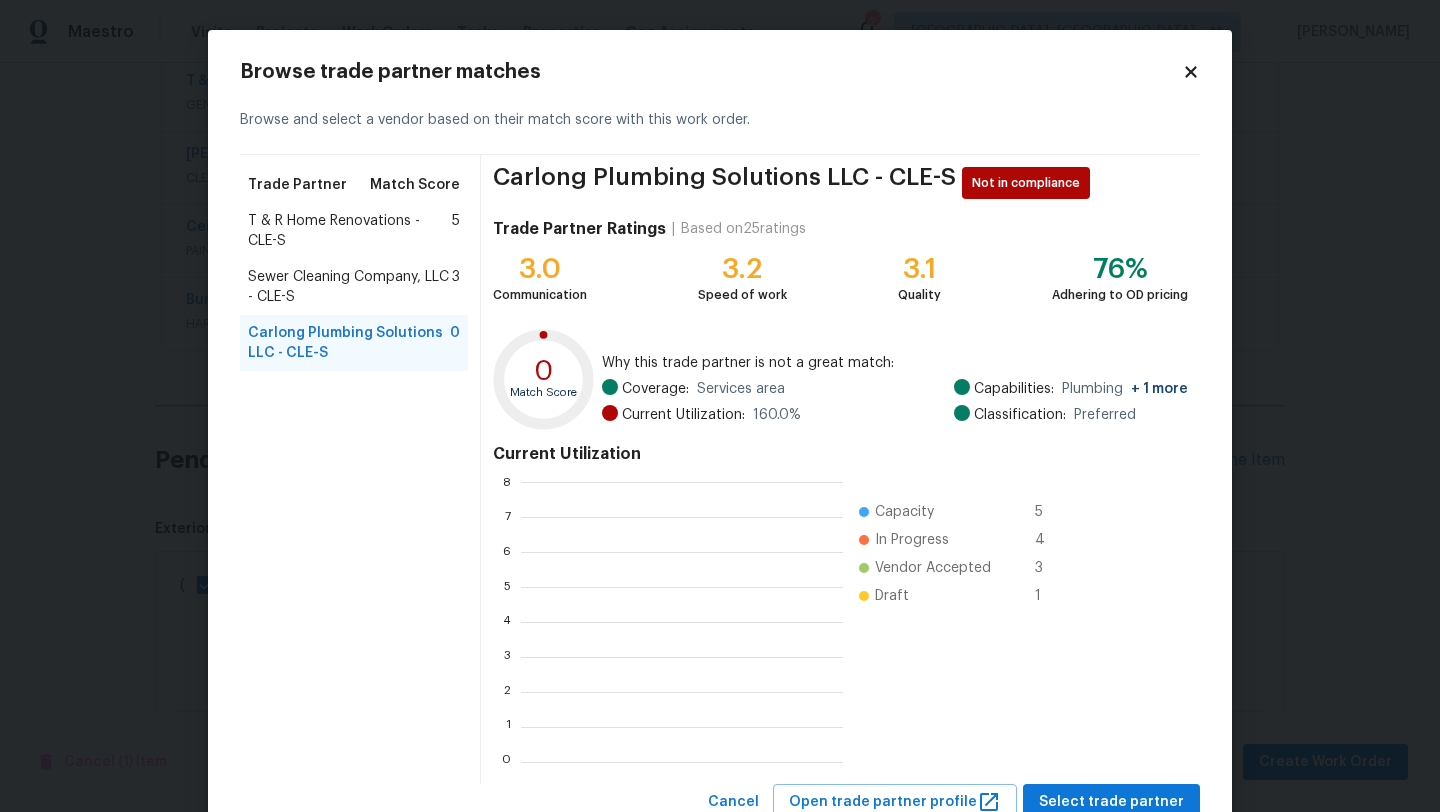 scroll, scrollTop: 2, scrollLeft: 2, axis: both 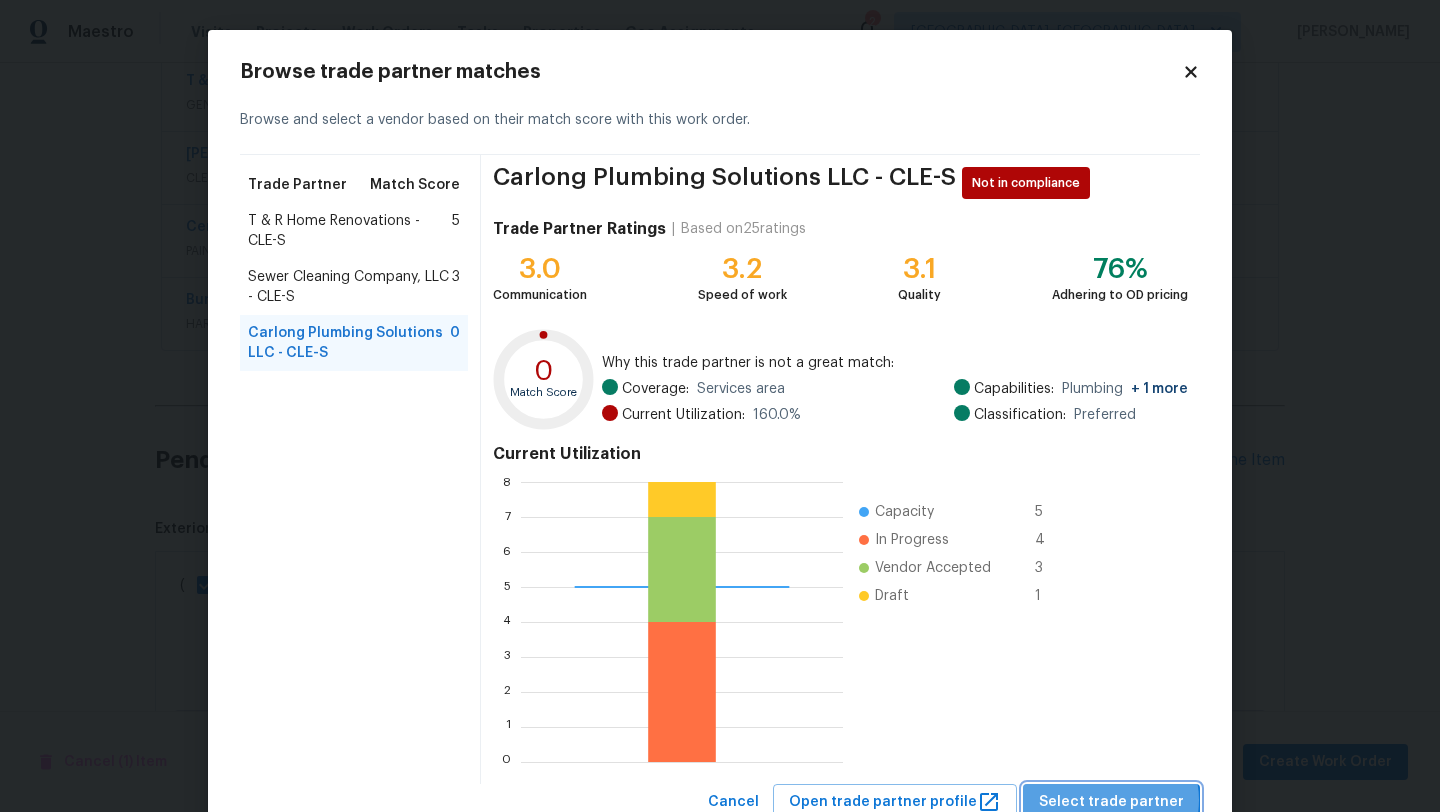 click on "Select trade partner" at bounding box center (1111, 802) 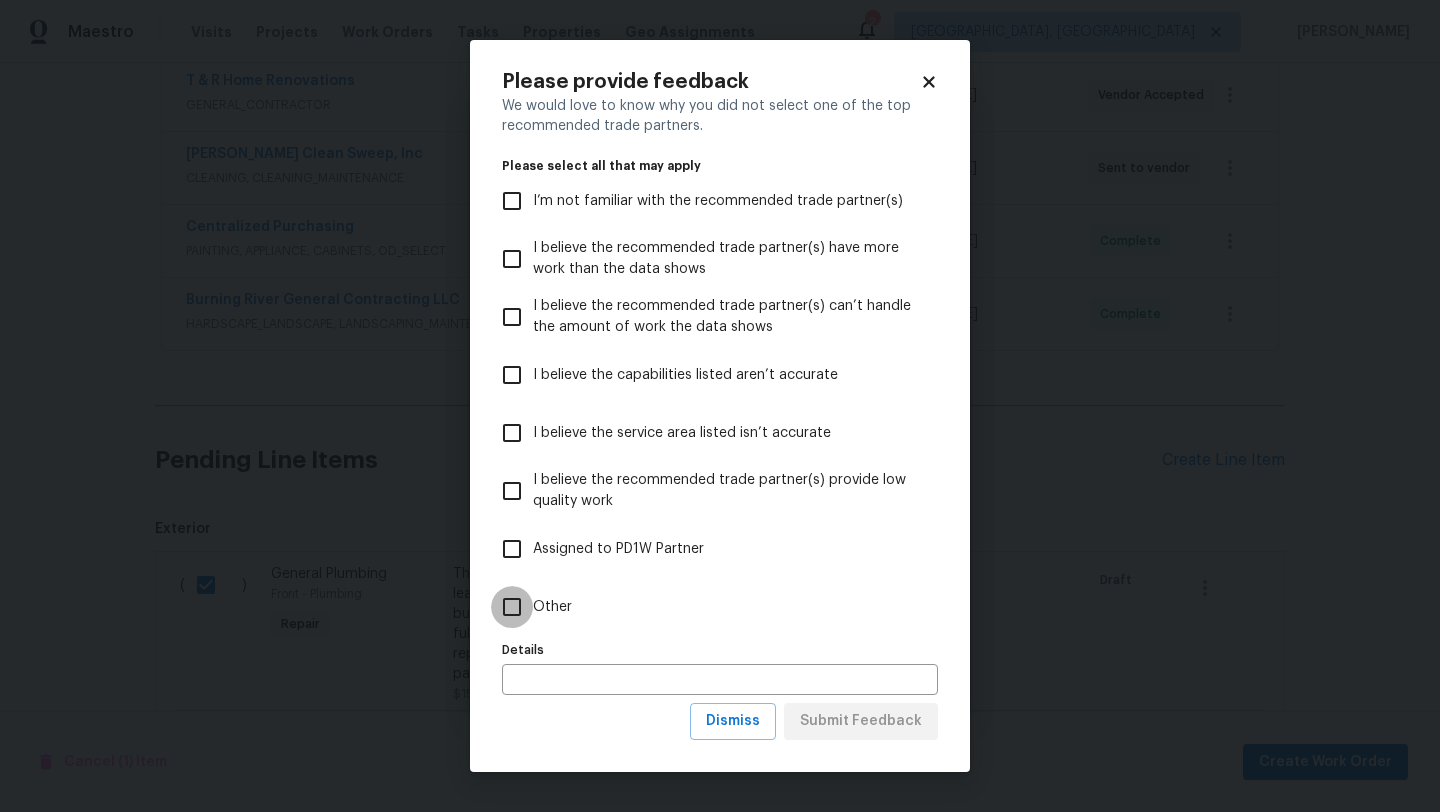 click on "Other" at bounding box center [512, 607] 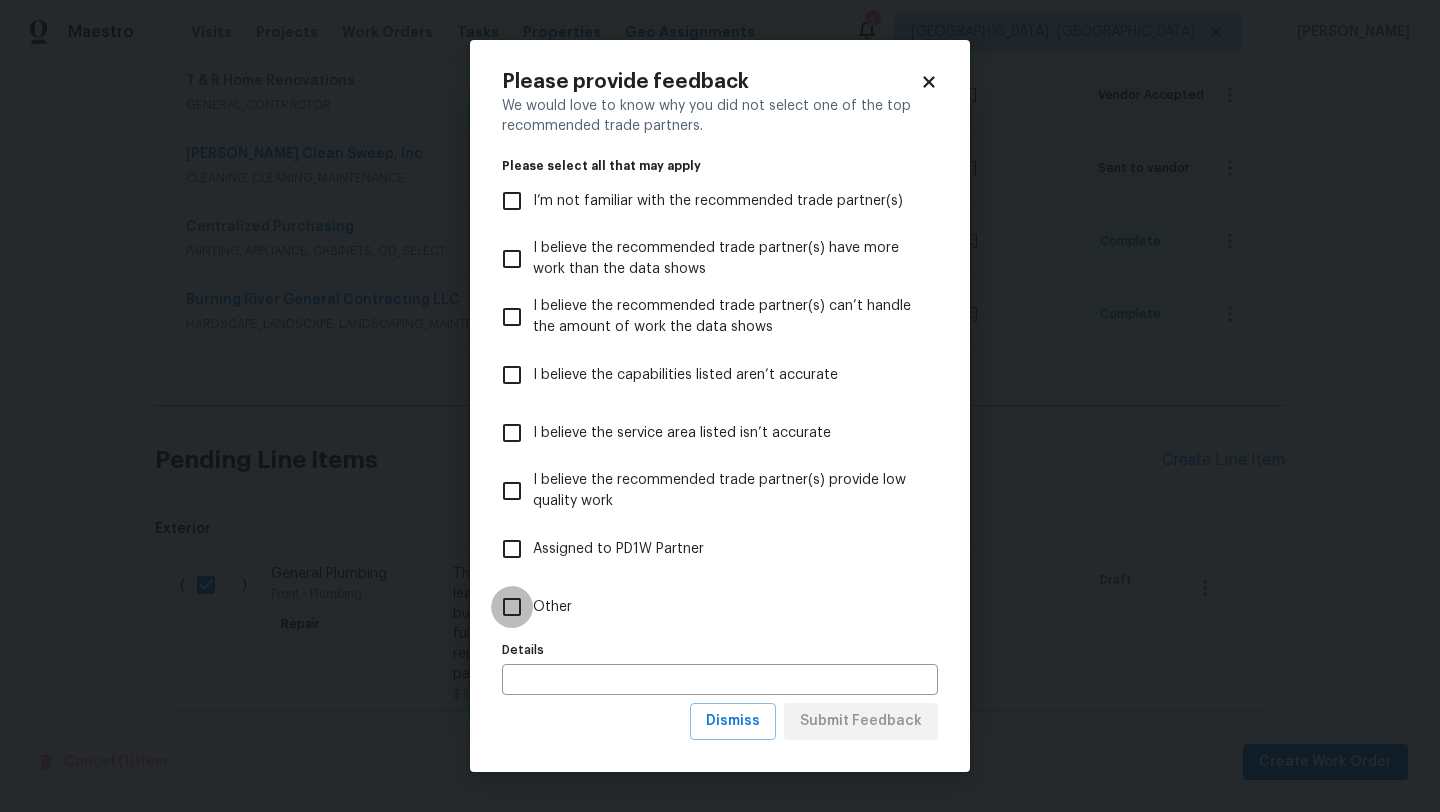 checkbox on "true" 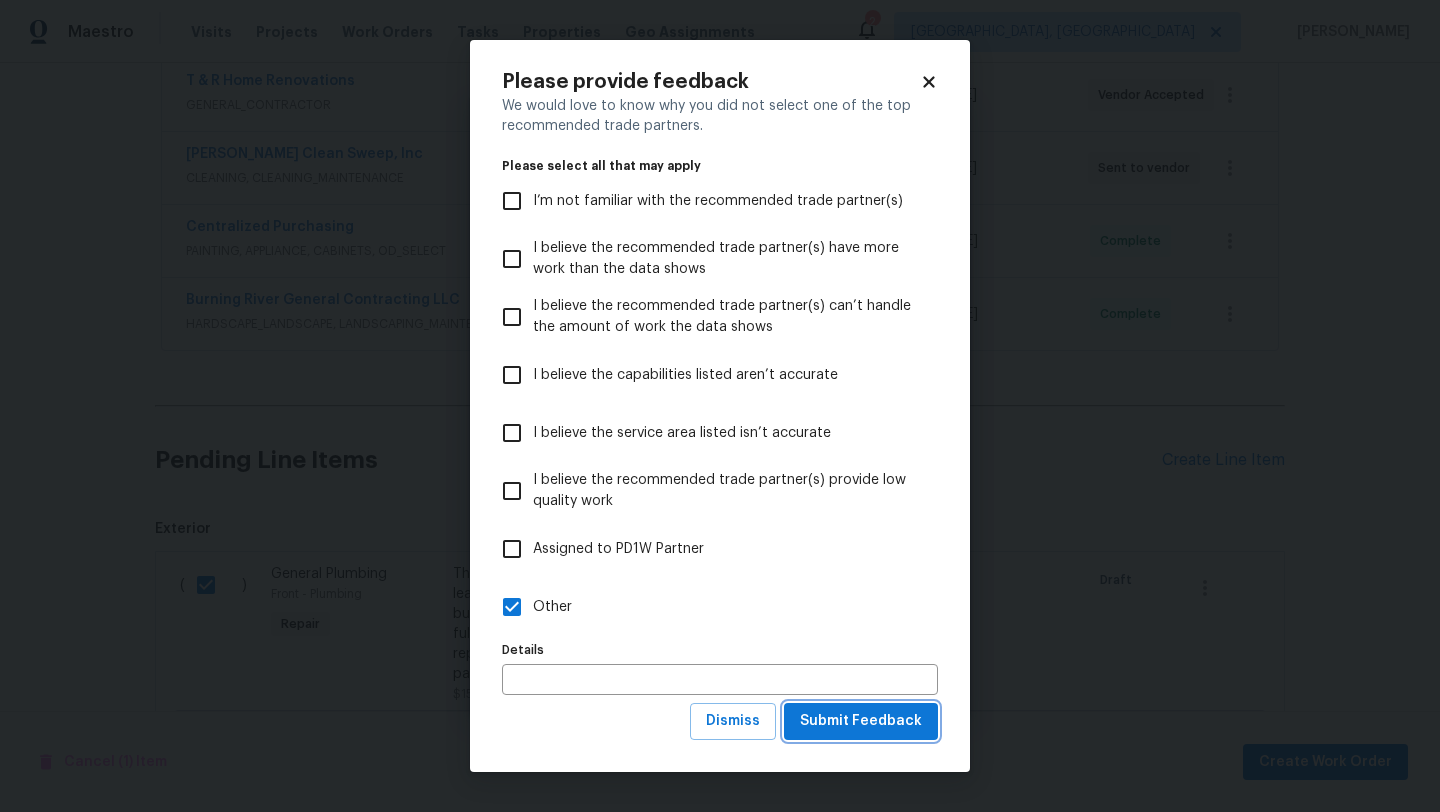 click on "Submit Feedback" at bounding box center [861, 721] 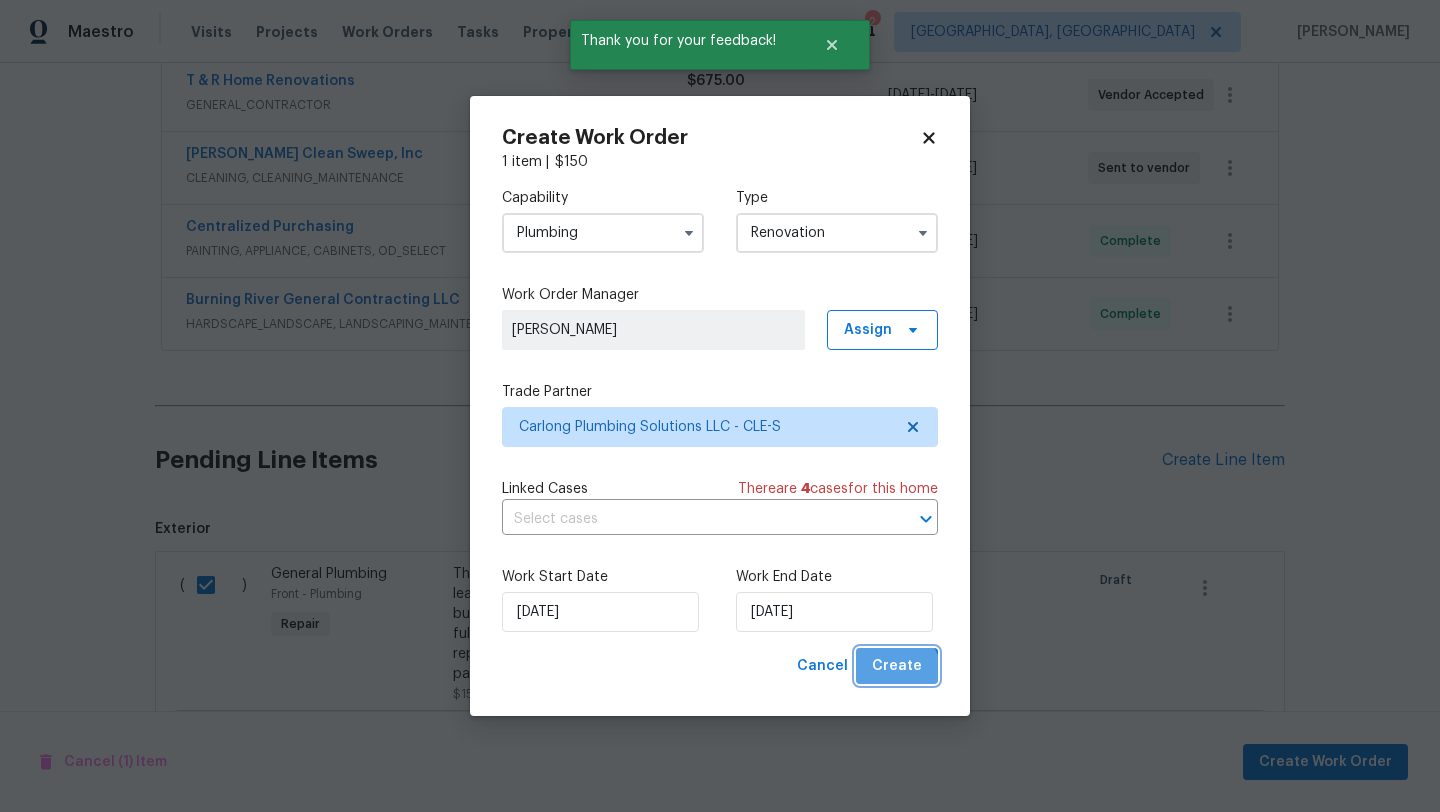 click on "Create" at bounding box center [897, 666] 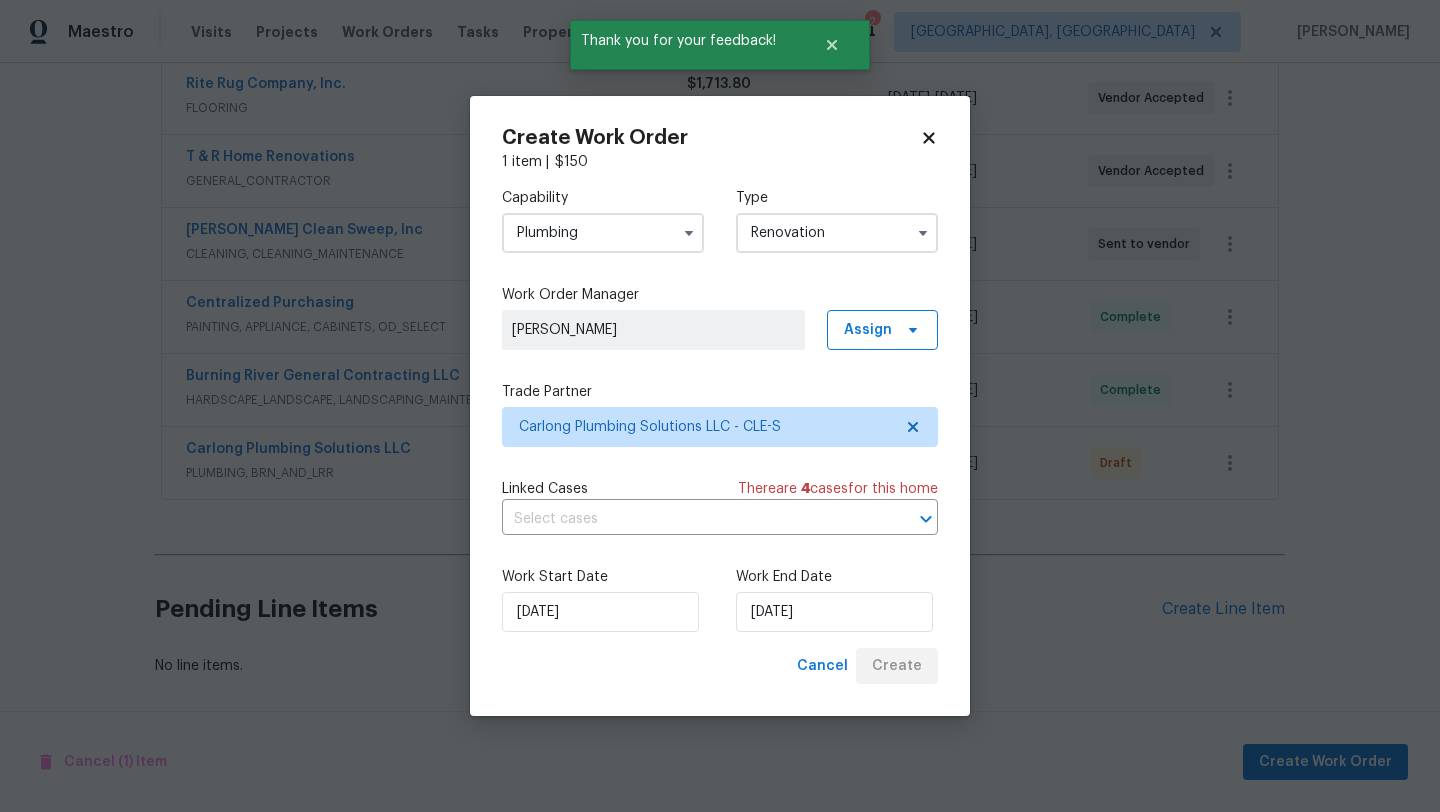 scroll, scrollTop: 458, scrollLeft: 0, axis: vertical 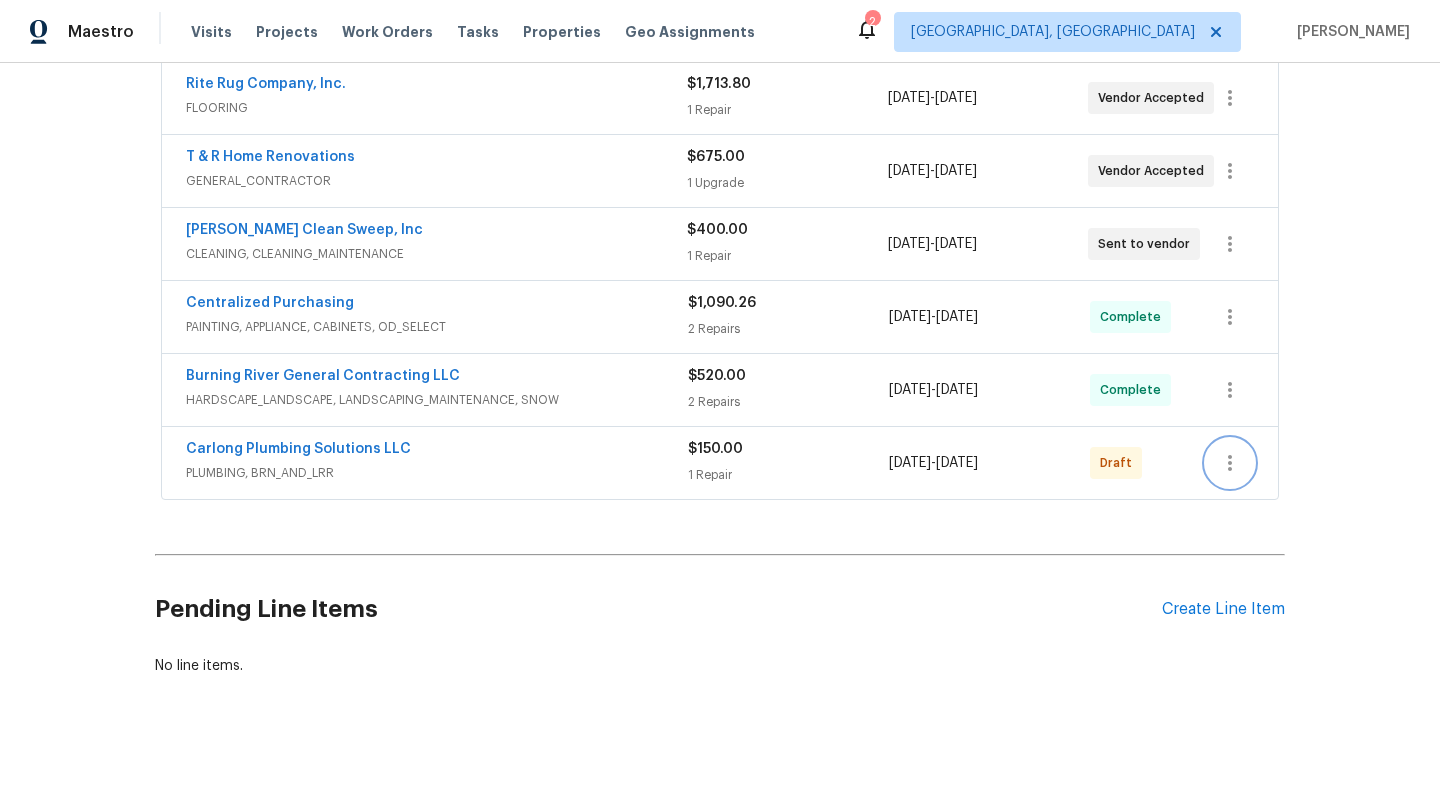 click 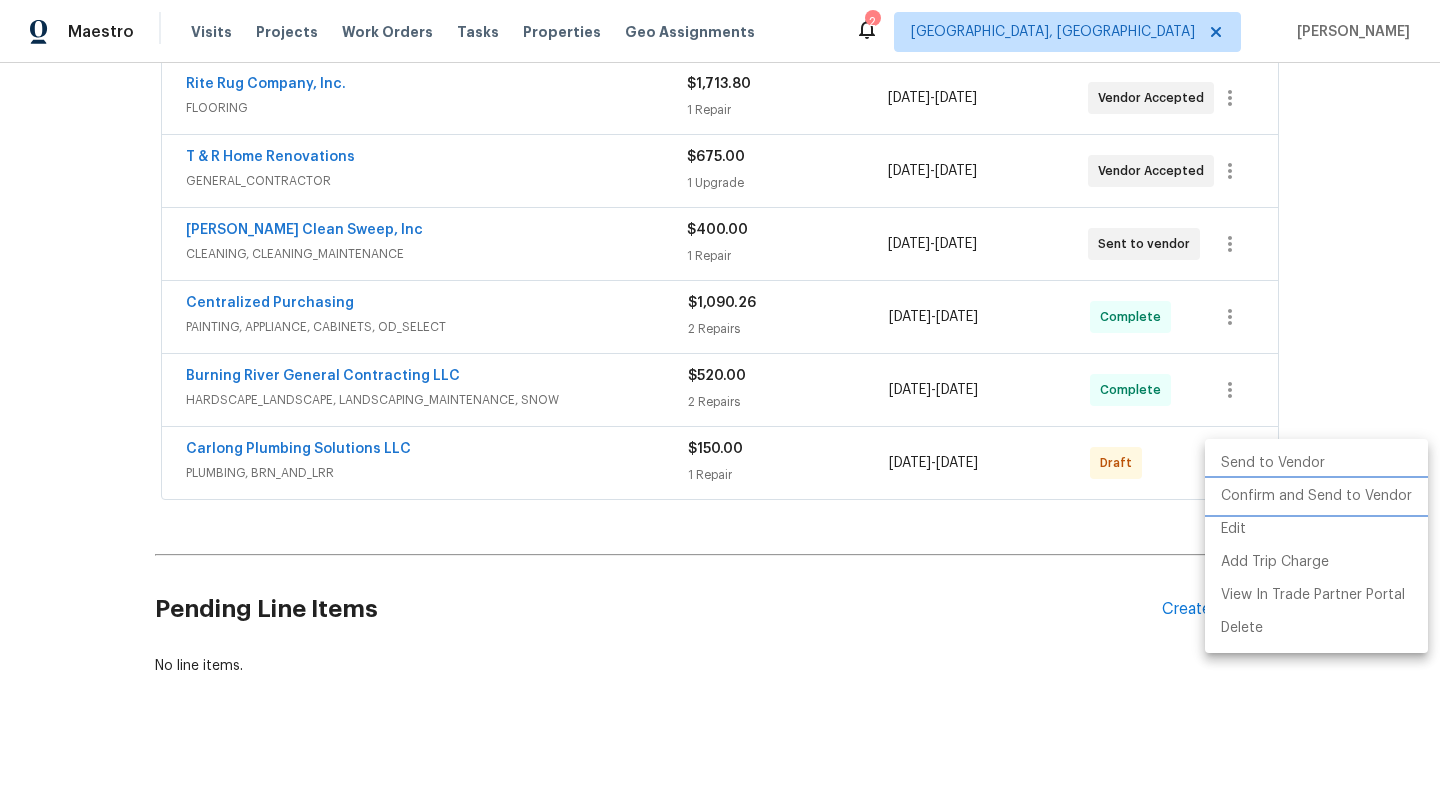 click on "Confirm and Send to Vendor" at bounding box center (1316, 496) 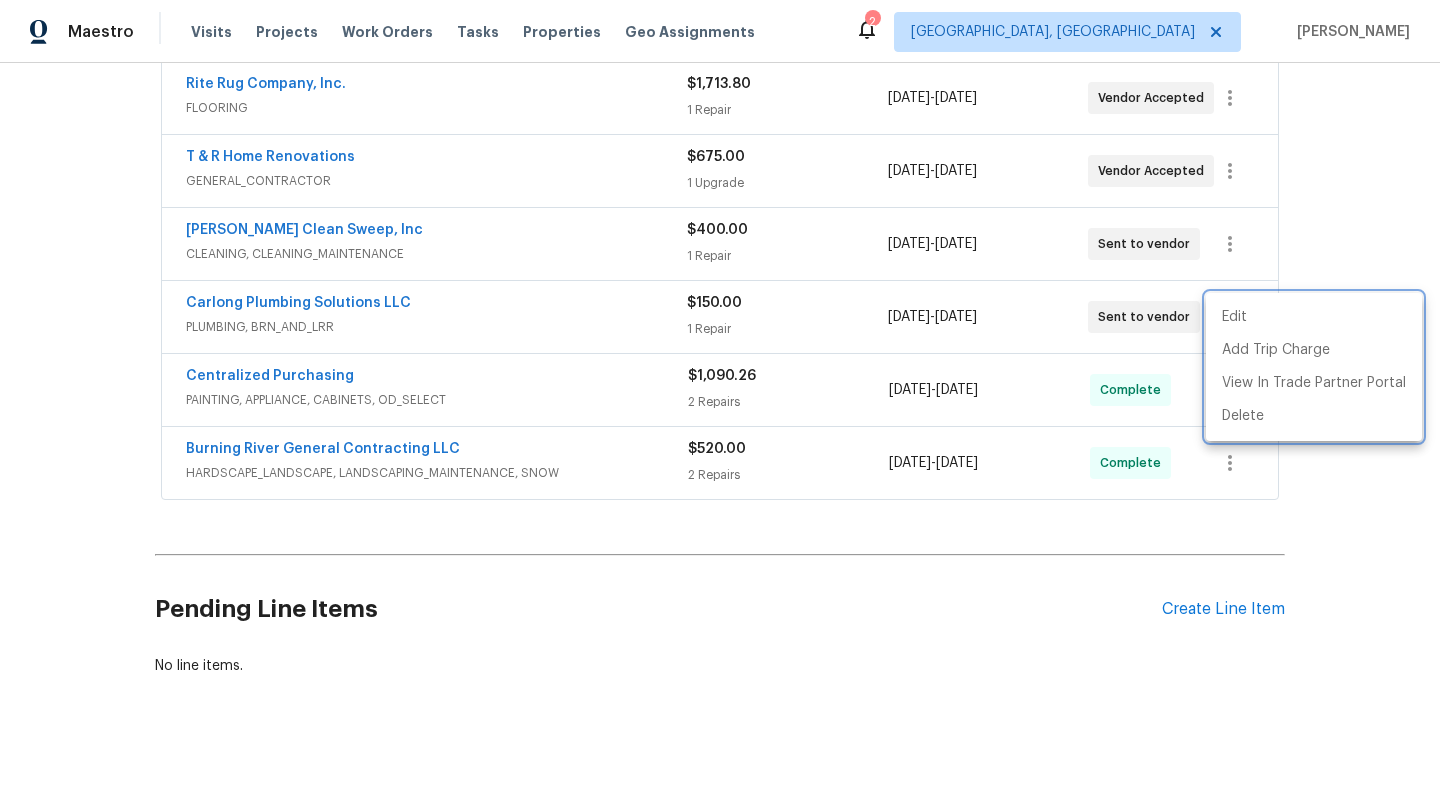 click at bounding box center [720, 406] 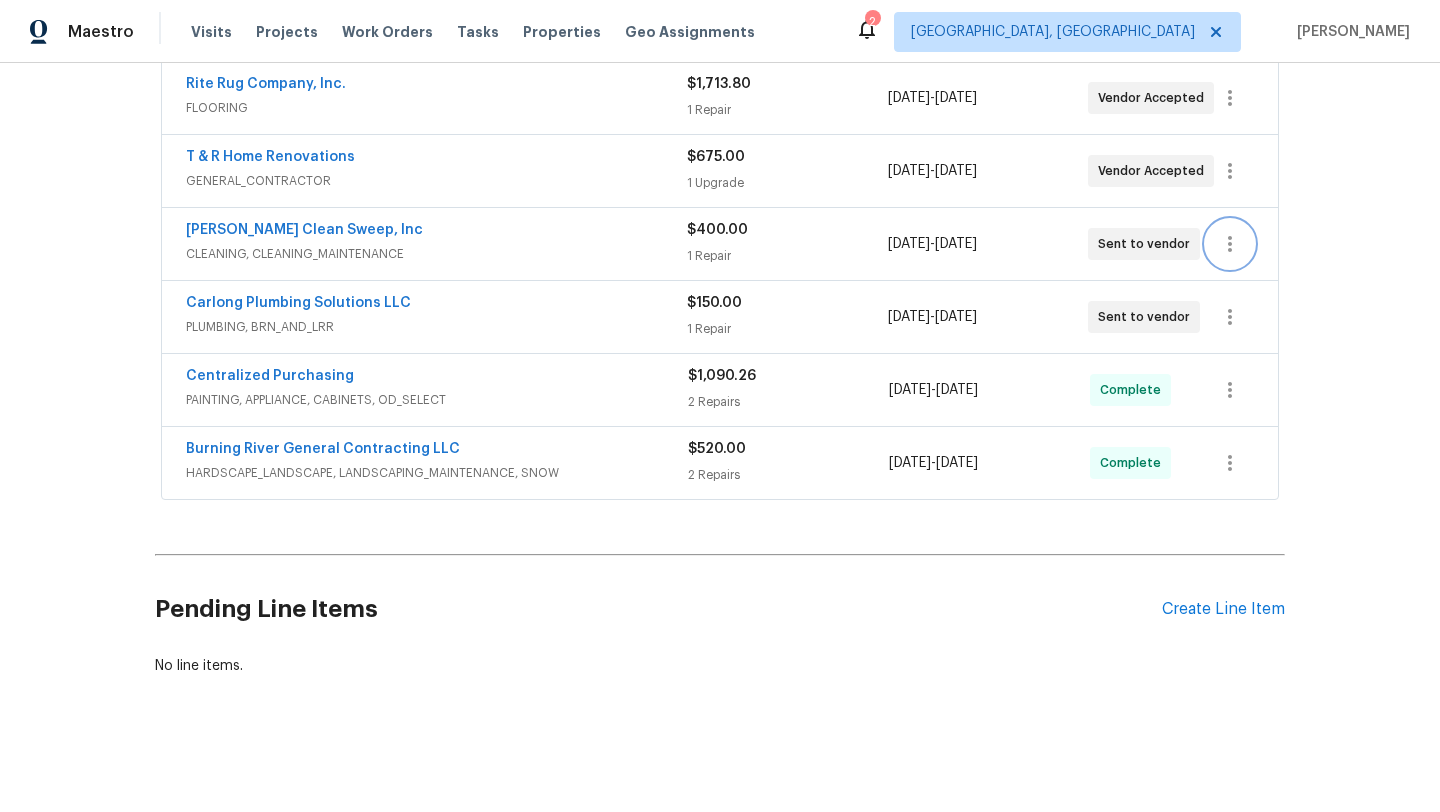click 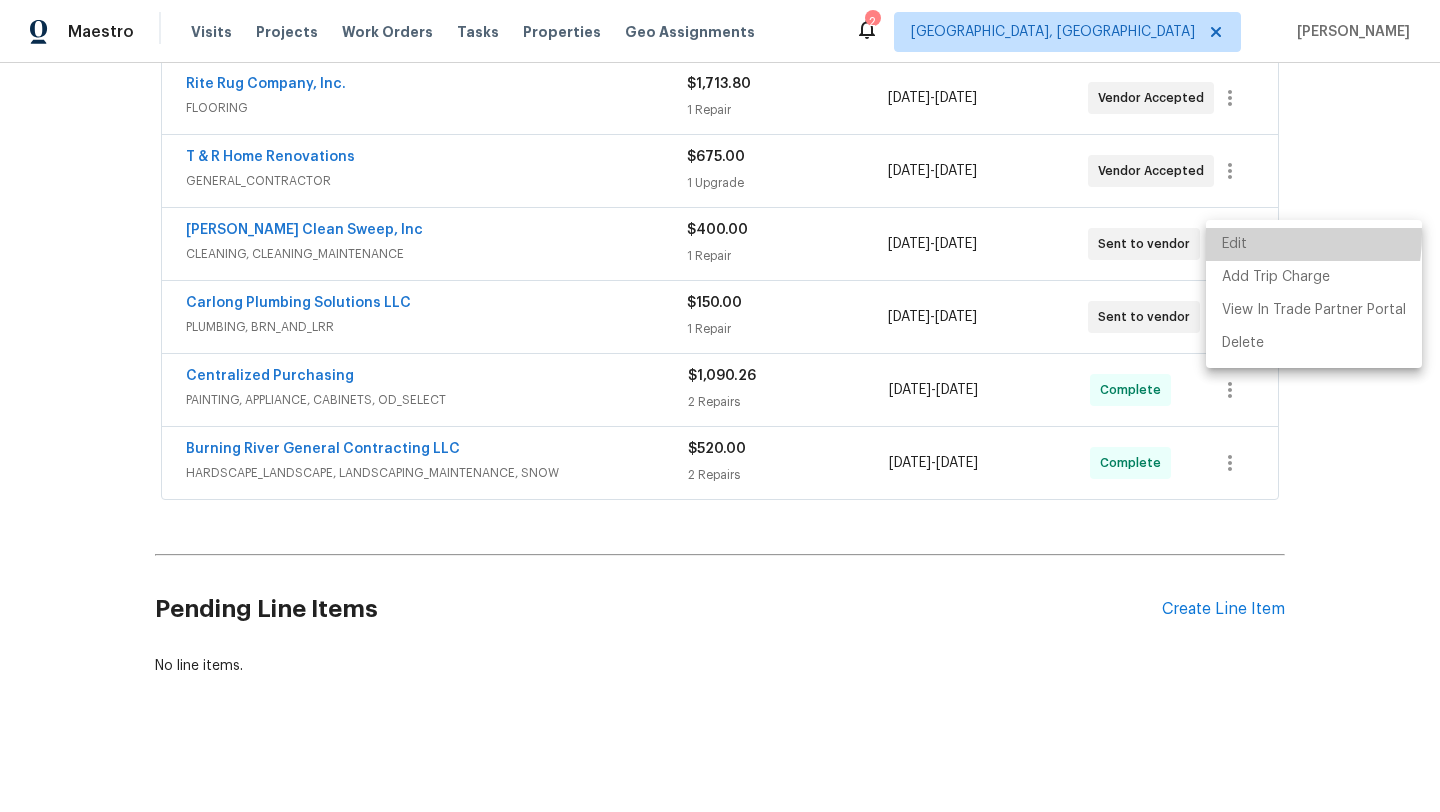 click on "Edit" at bounding box center (1314, 244) 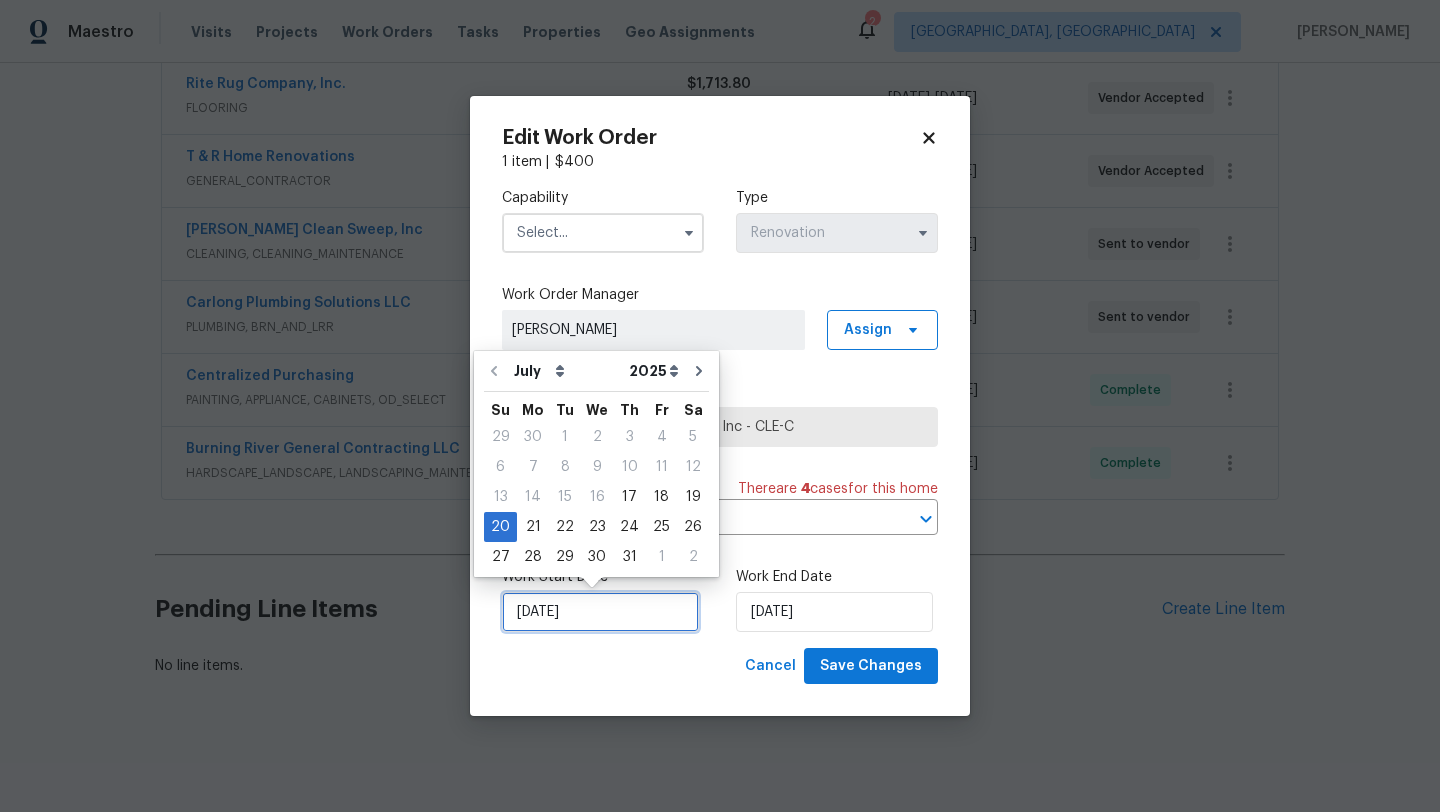 click on "7/20/2025" at bounding box center [600, 612] 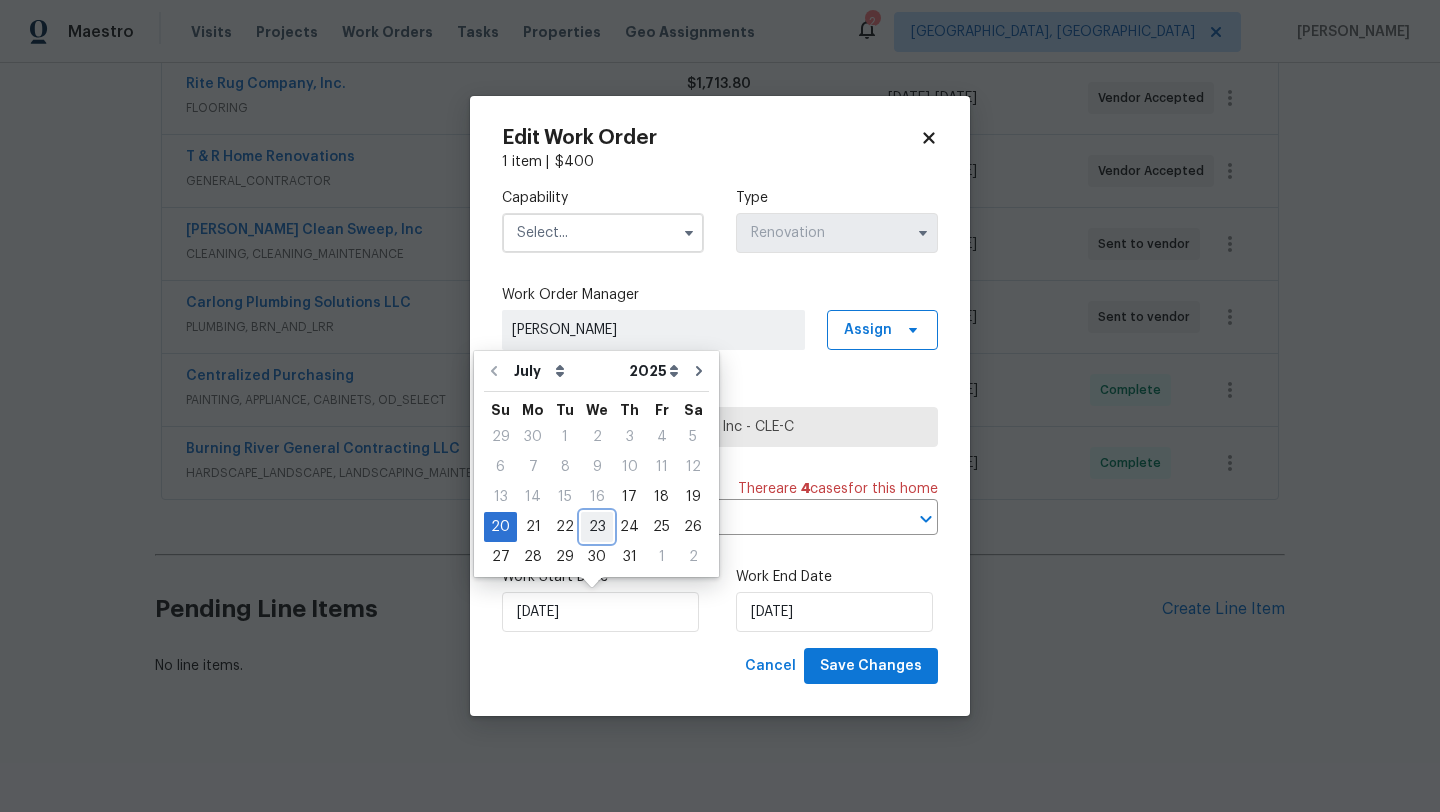 click on "23" at bounding box center [597, 527] 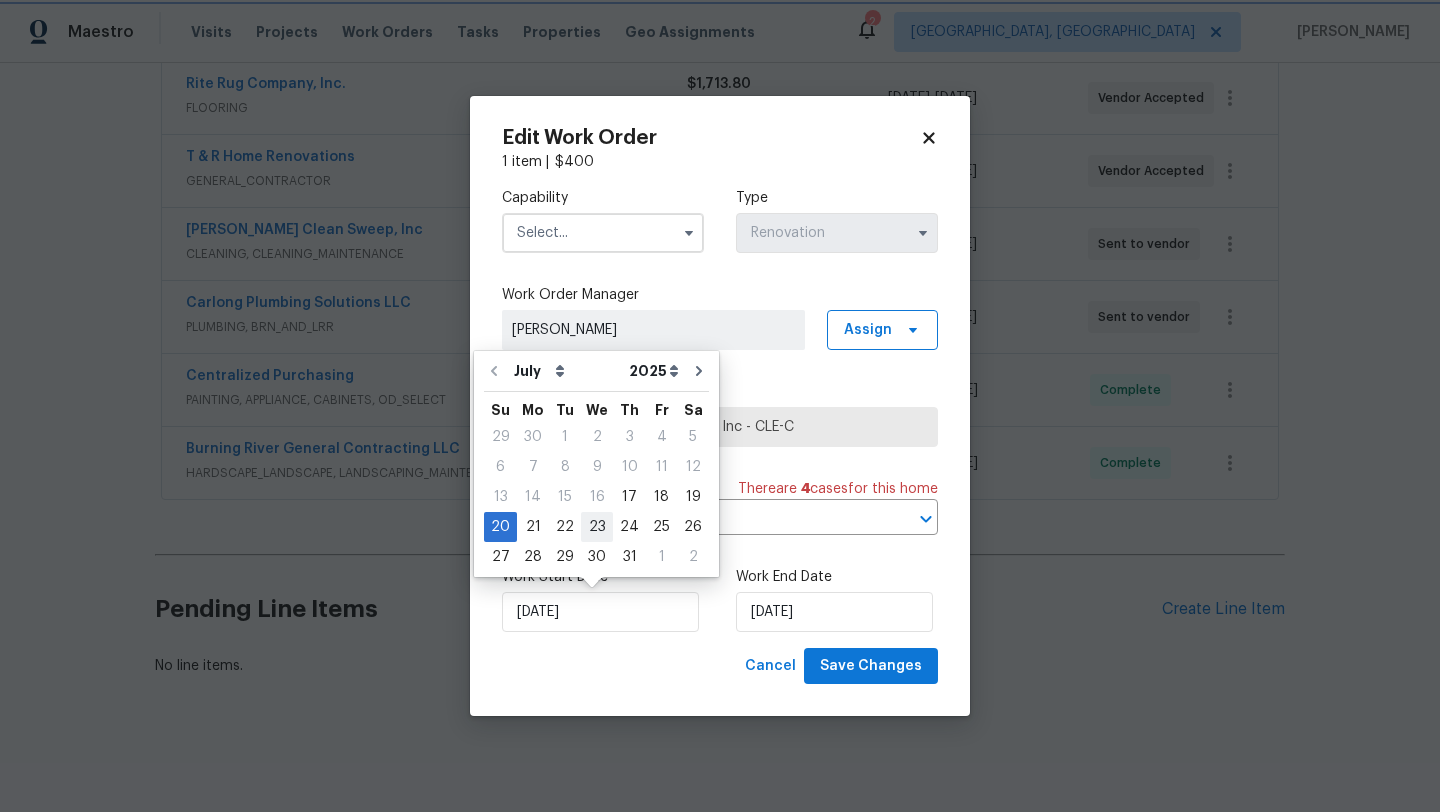 type on "7/23/2025" 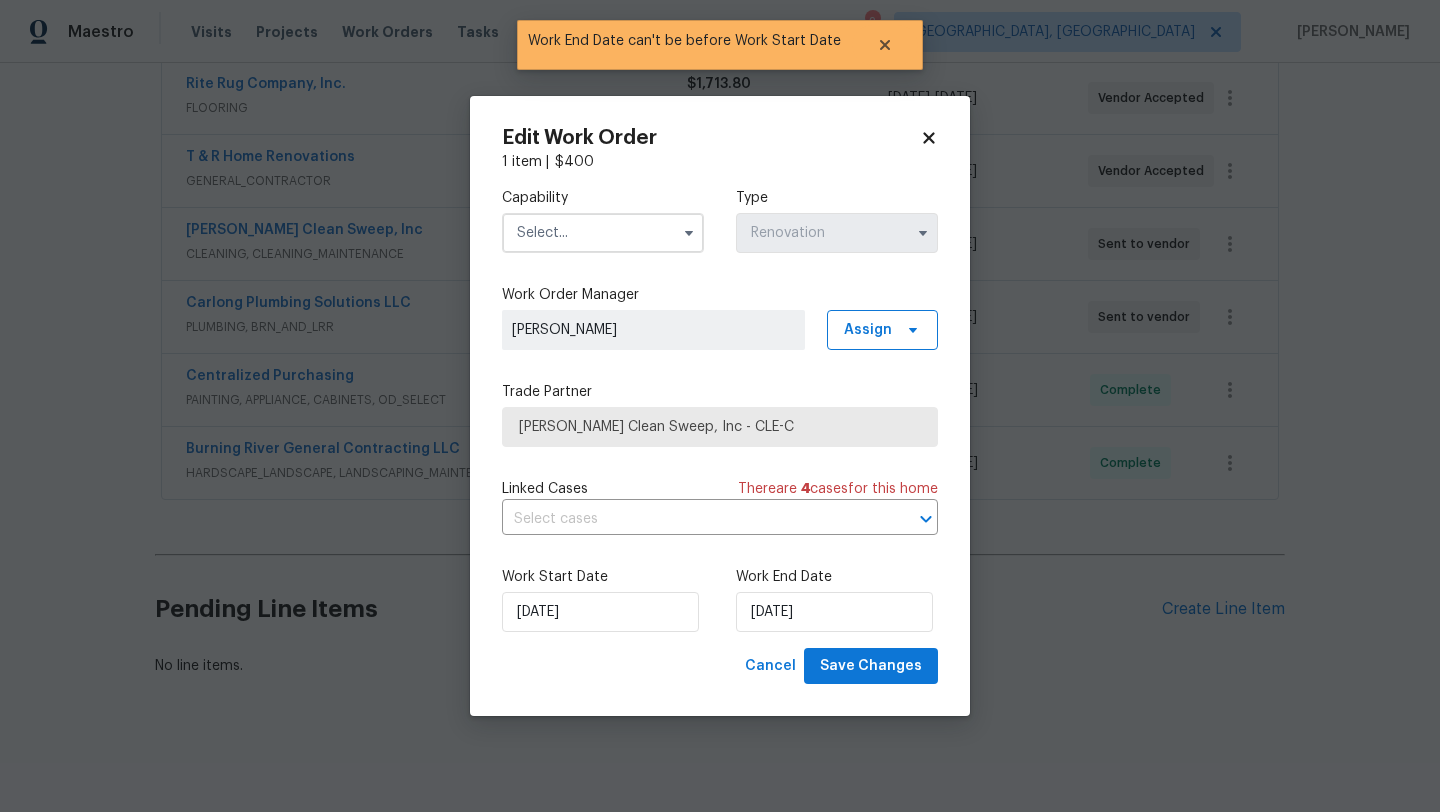 click at bounding box center (603, 233) 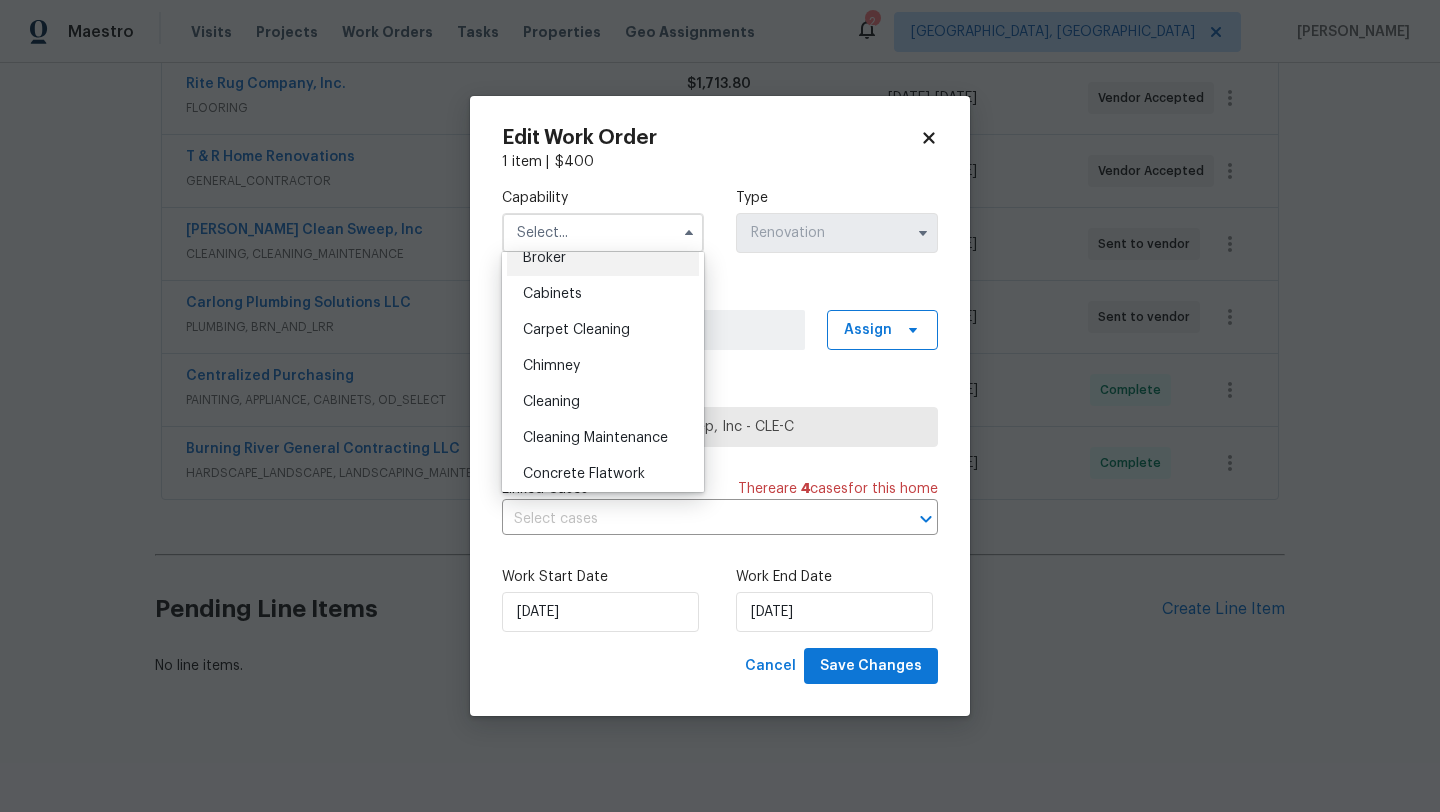 scroll, scrollTop: 163, scrollLeft: 0, axis: vertical 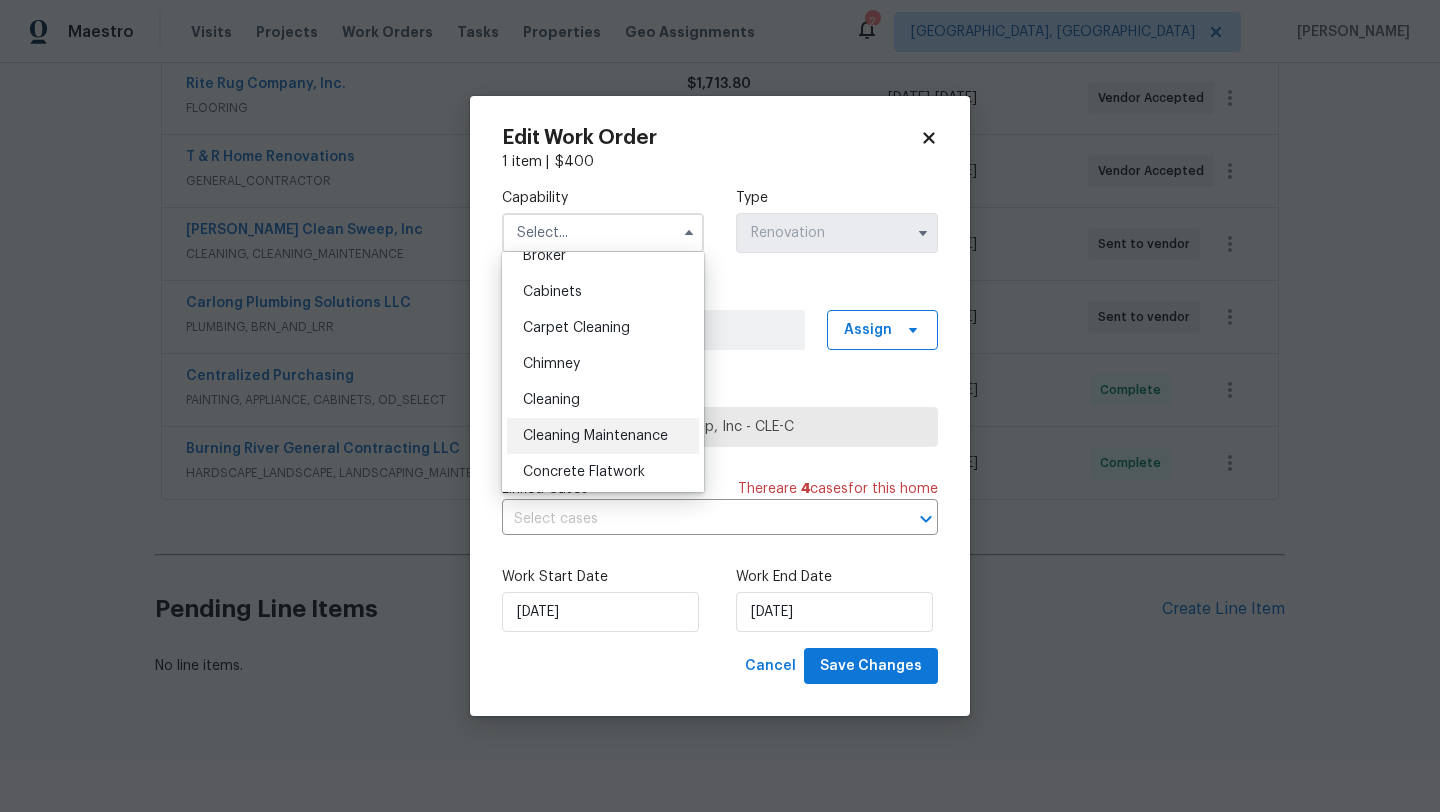 click on "Cleaning Maintenance" at bounding box center [603, 436] 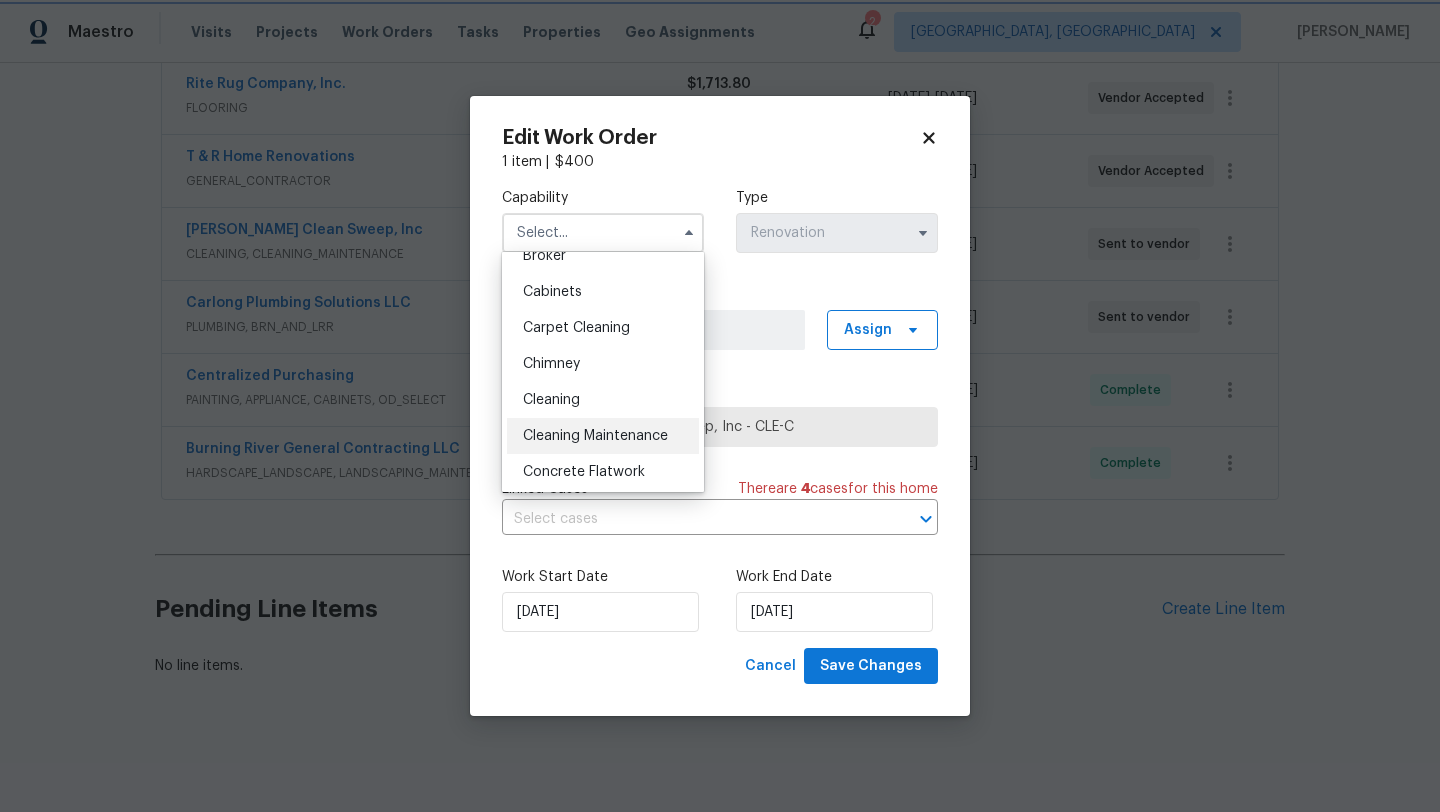 type on "Cleaning Maintenance" 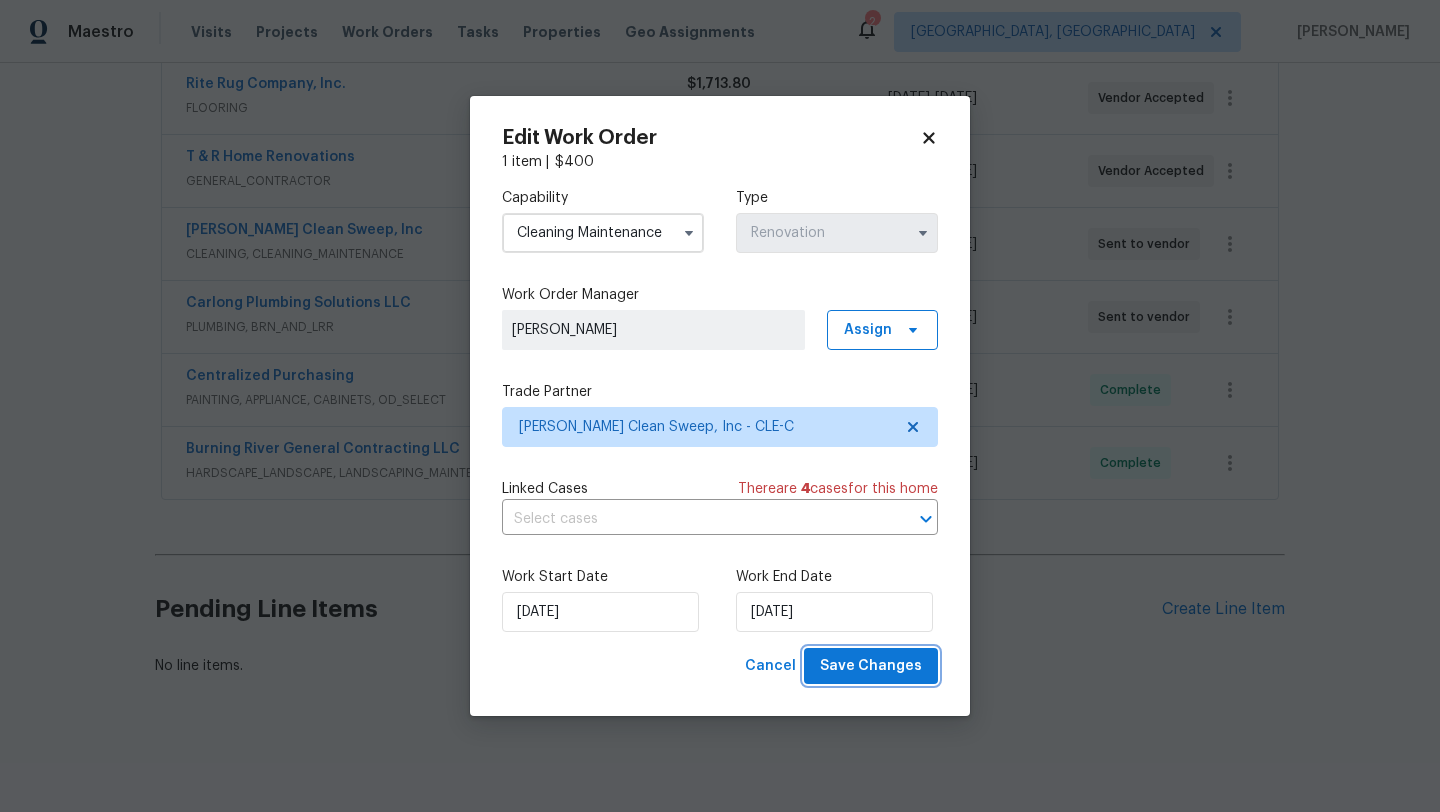 click on "Save Changes" at bounding box center (871, 666) 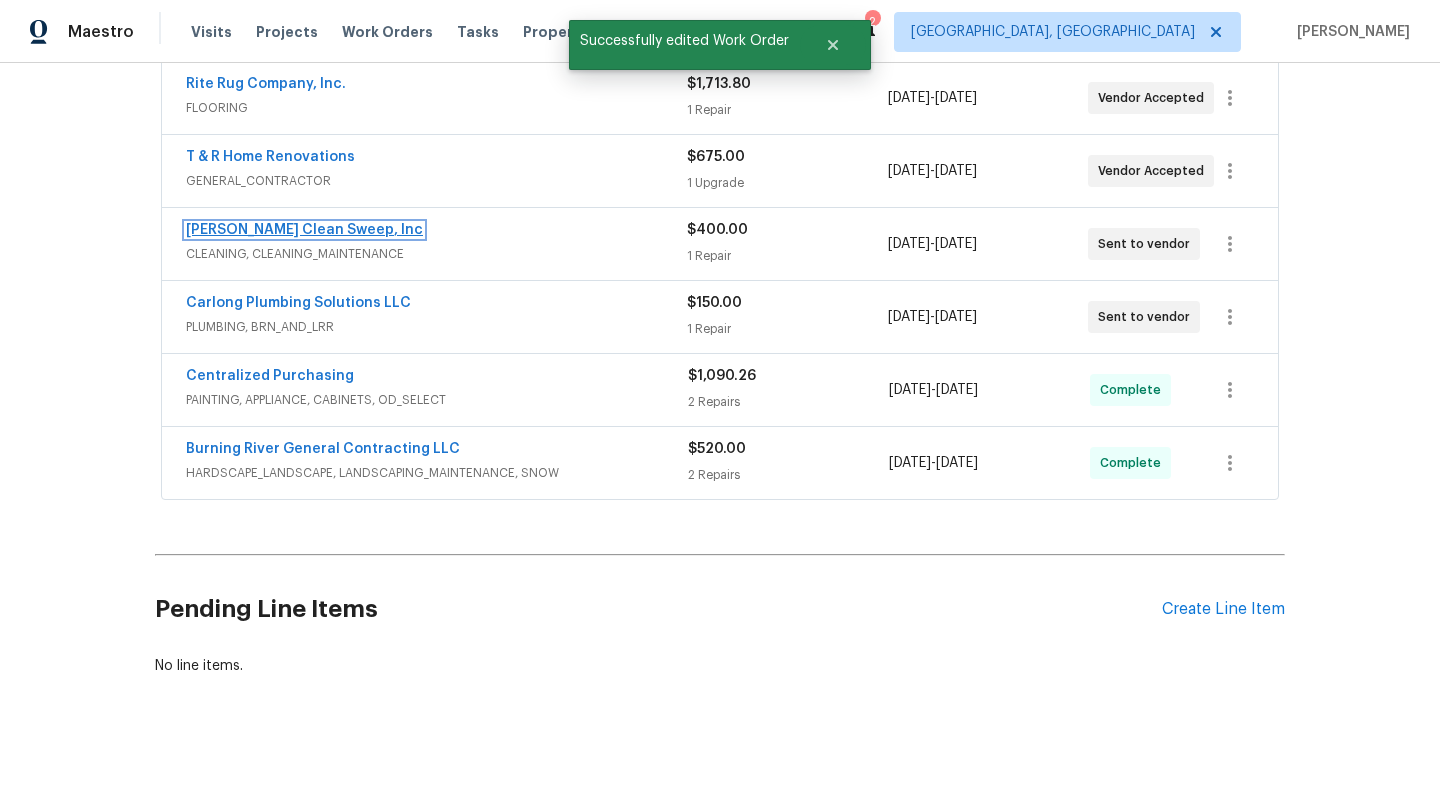 click on "Moran's Clean Sweep, Inc" at bounding box center [304, 230] 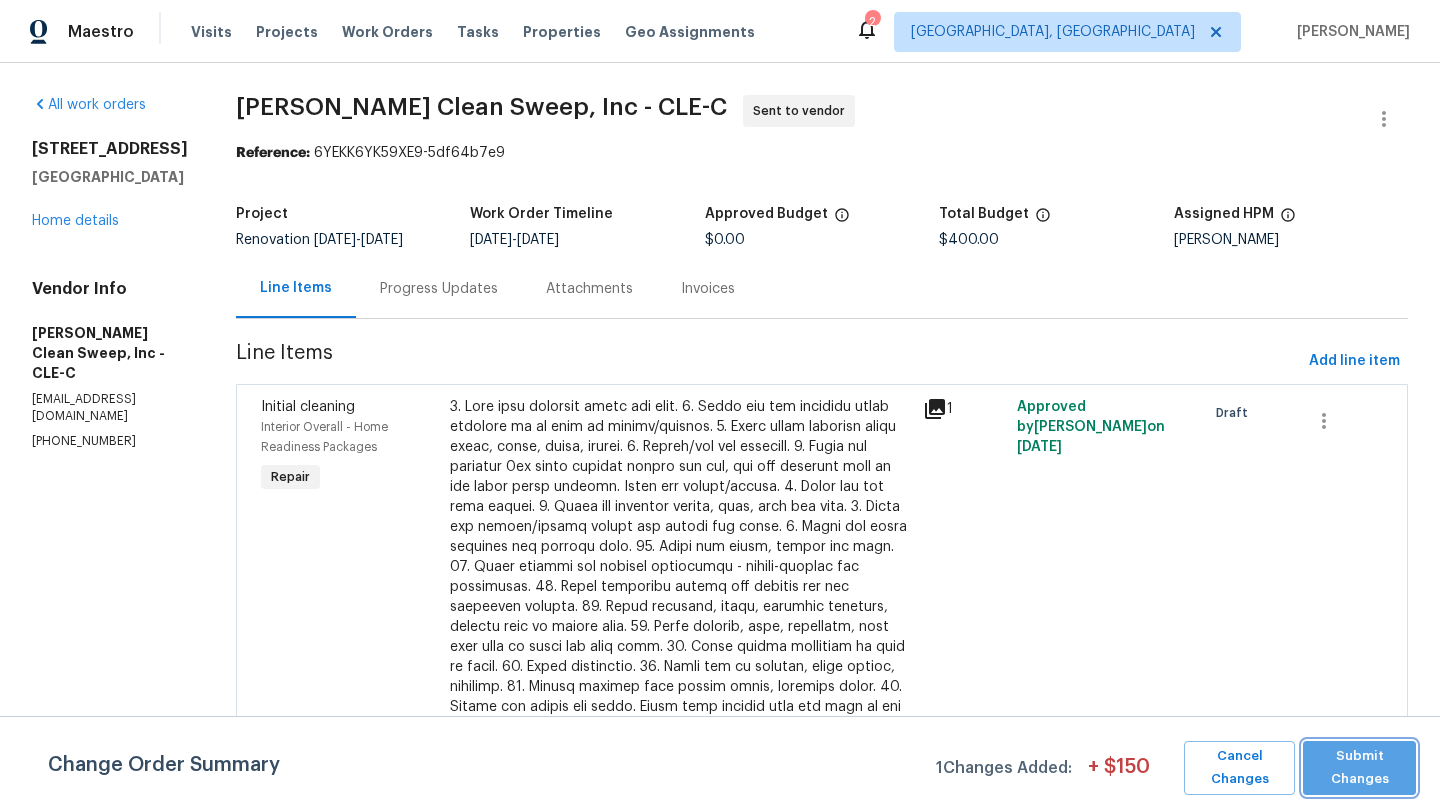 click on "Submit Changes" at bounding box center (1359, 768) 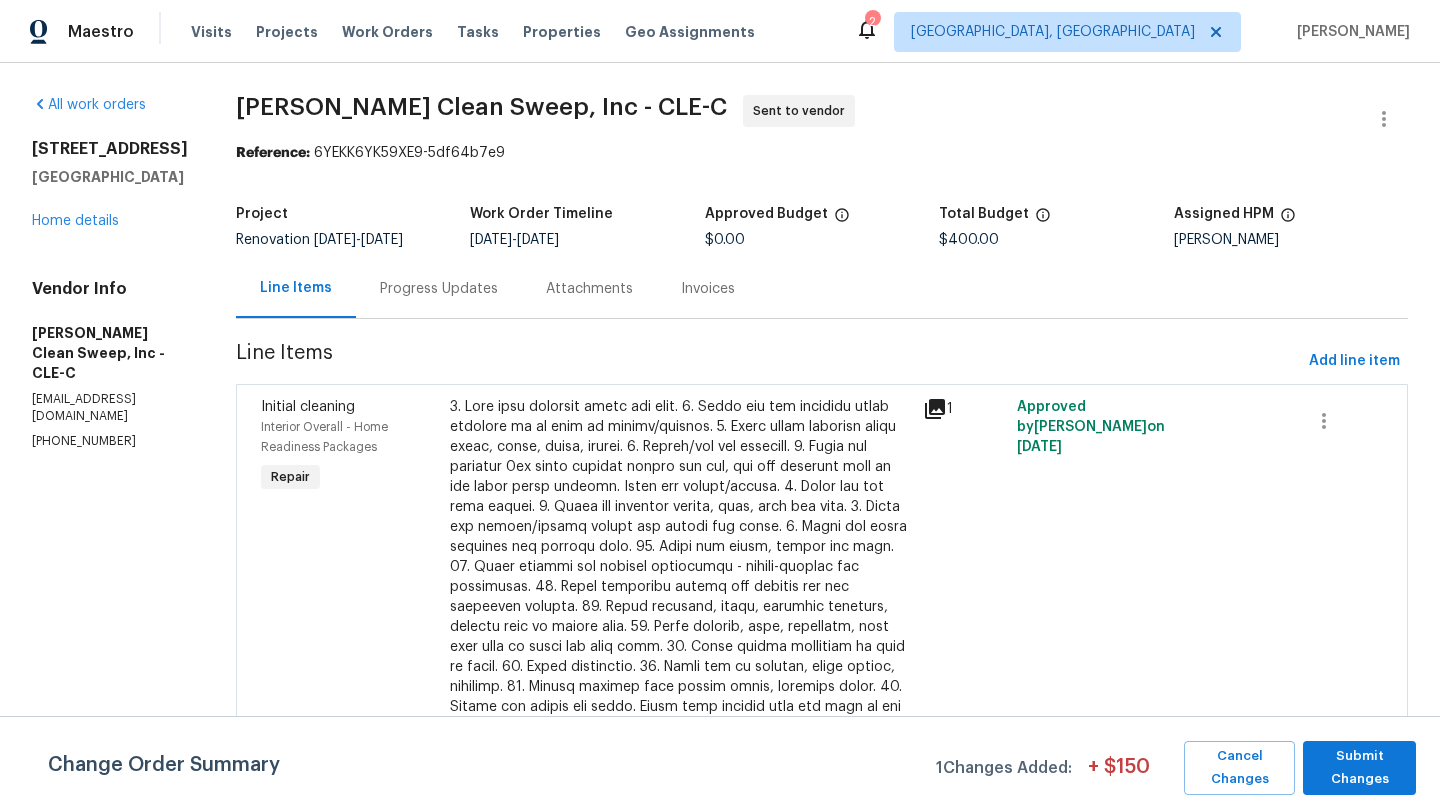 click on "Progress Updates" at bounding box center [439, 289] 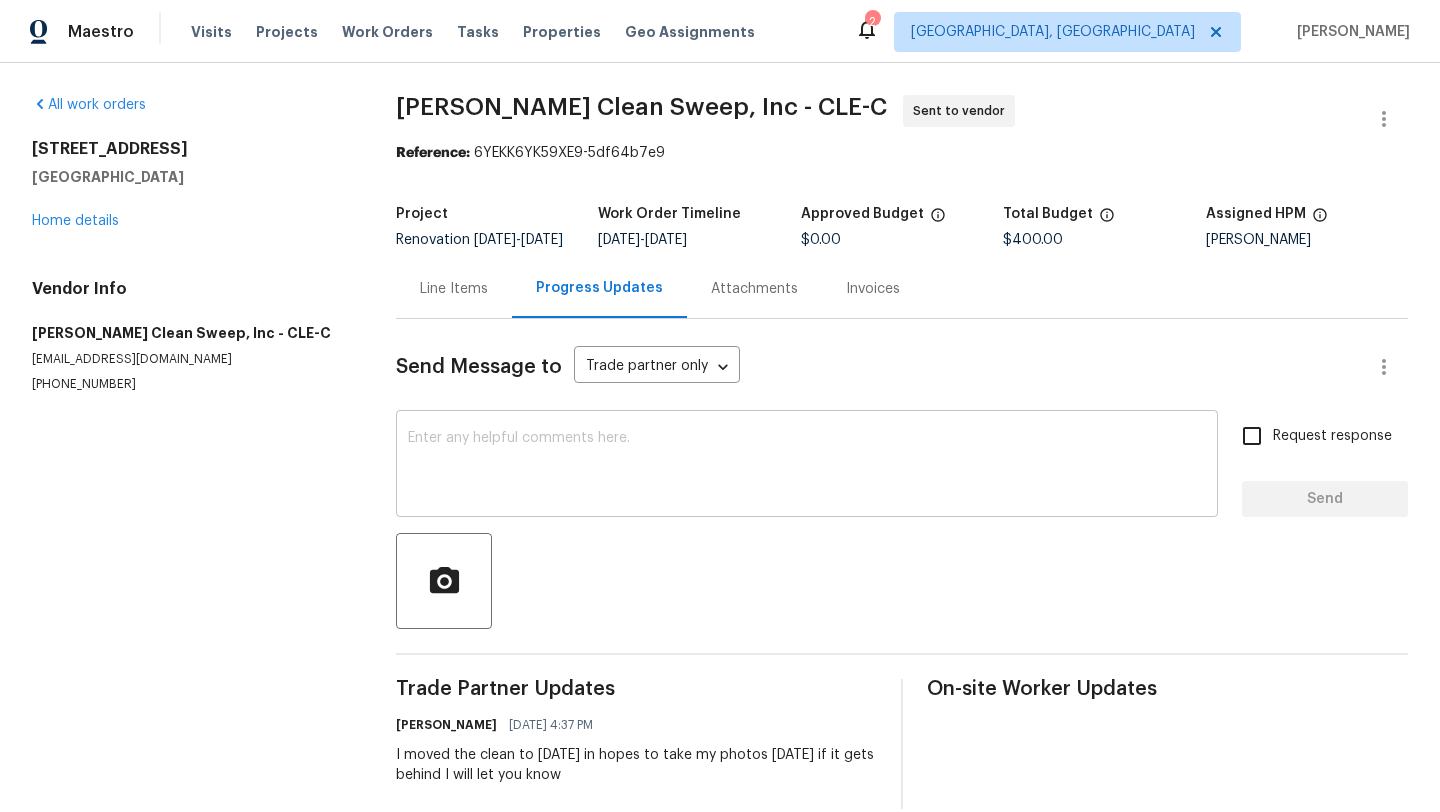 click at bounding box center [807, 466] 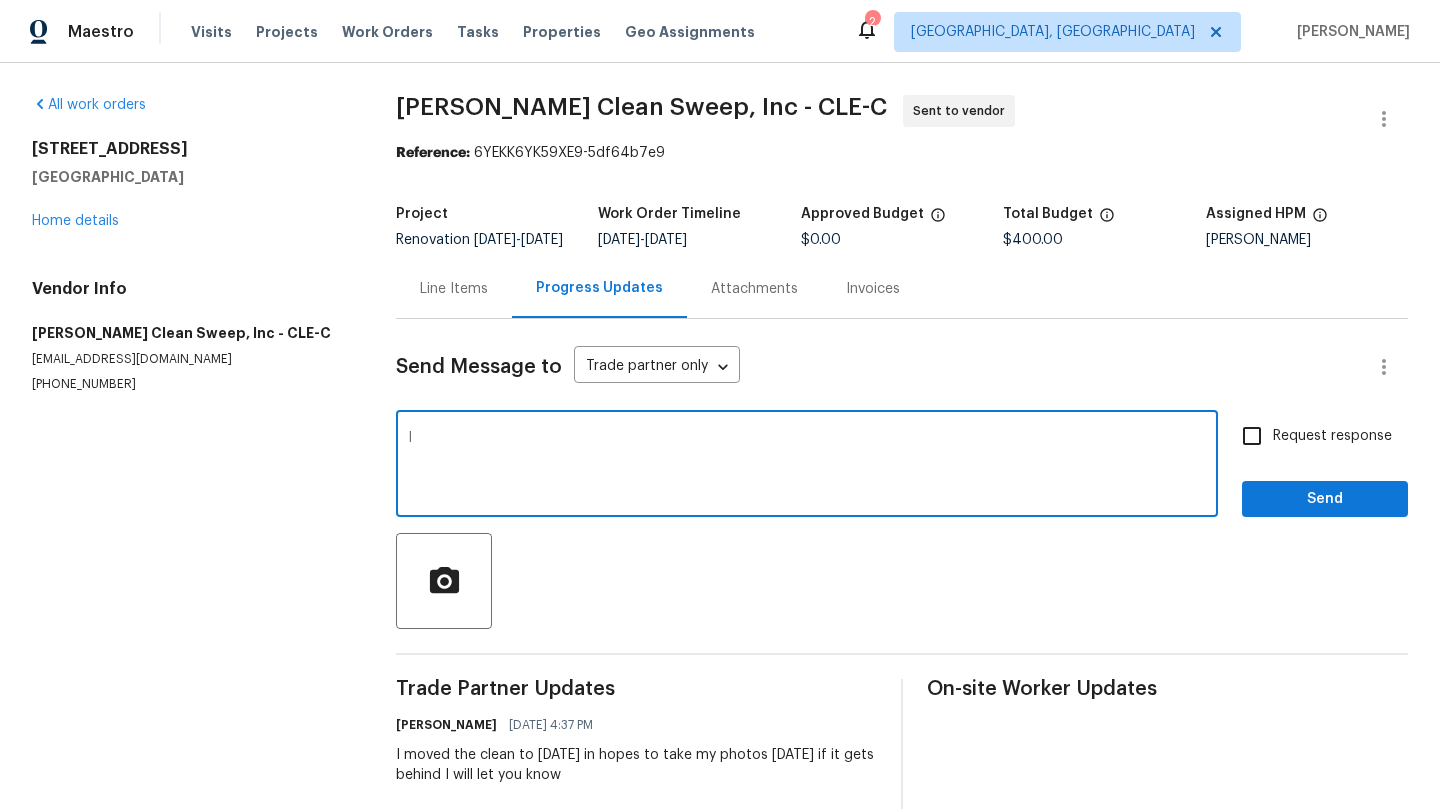 type on "I" 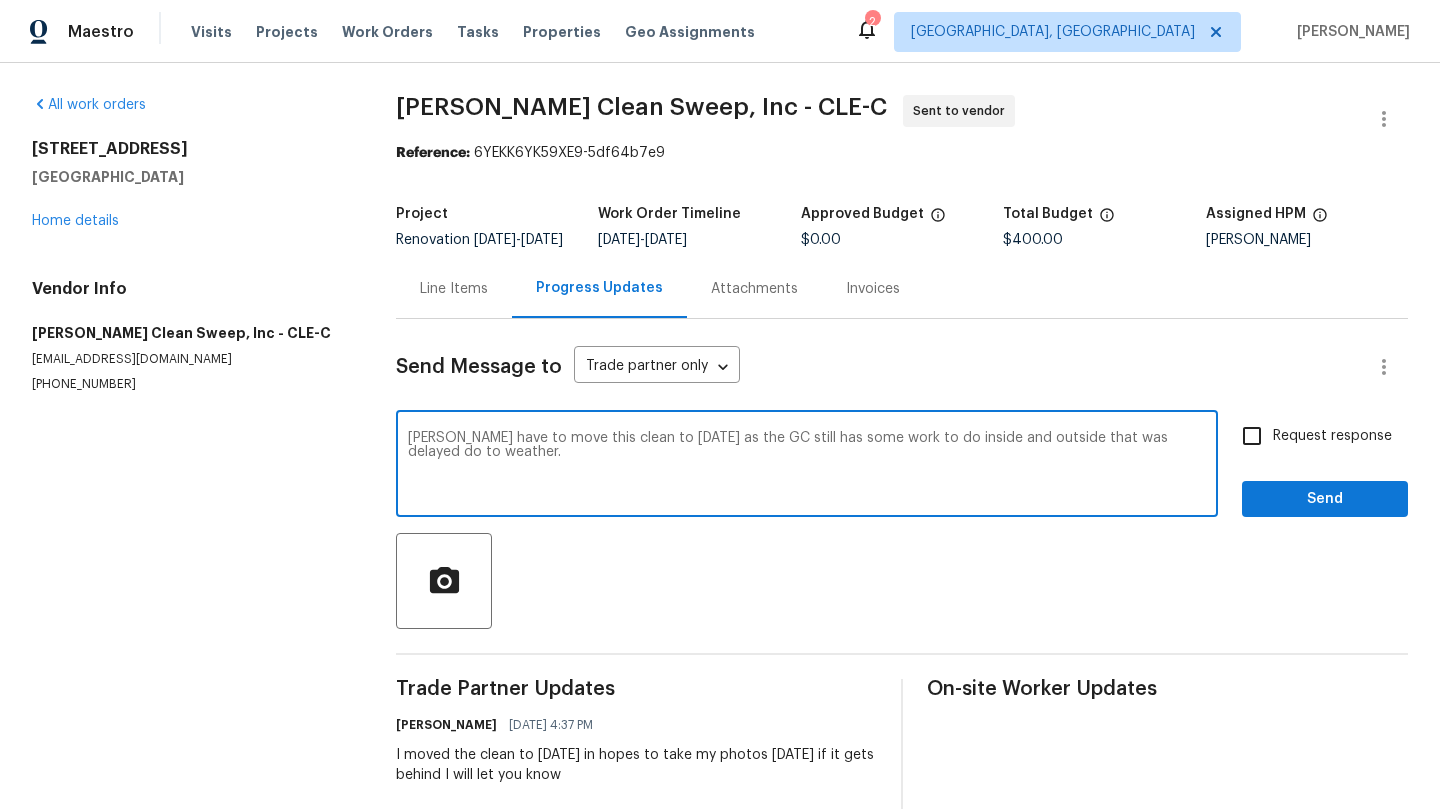 click on "Cheryl I have to move this clean to wednesday as the GC still has some work to do inside and outside that was delayed do to weather." at bounding box center (807, 466) 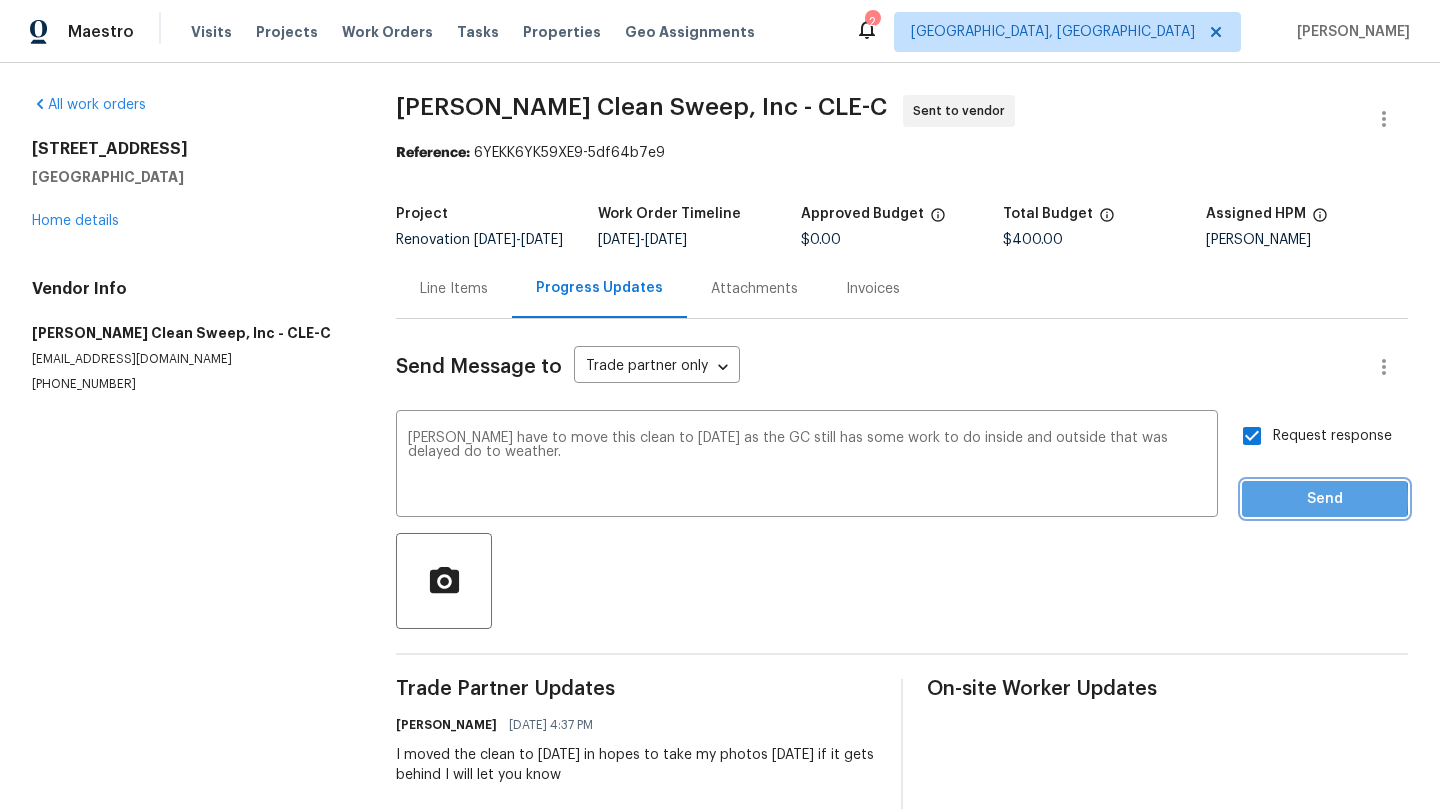 click on "Send" at bounding box center (1325, 499) 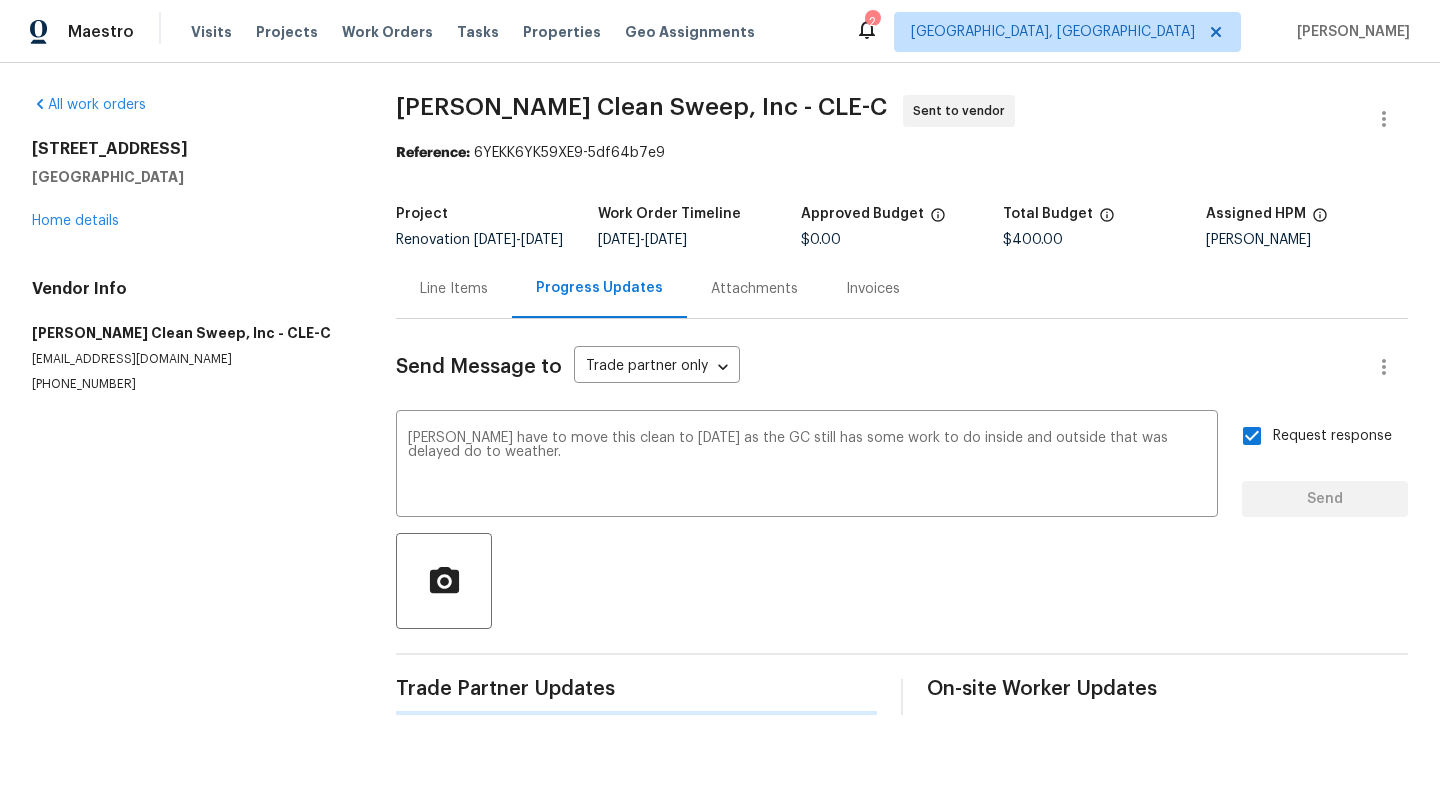 type 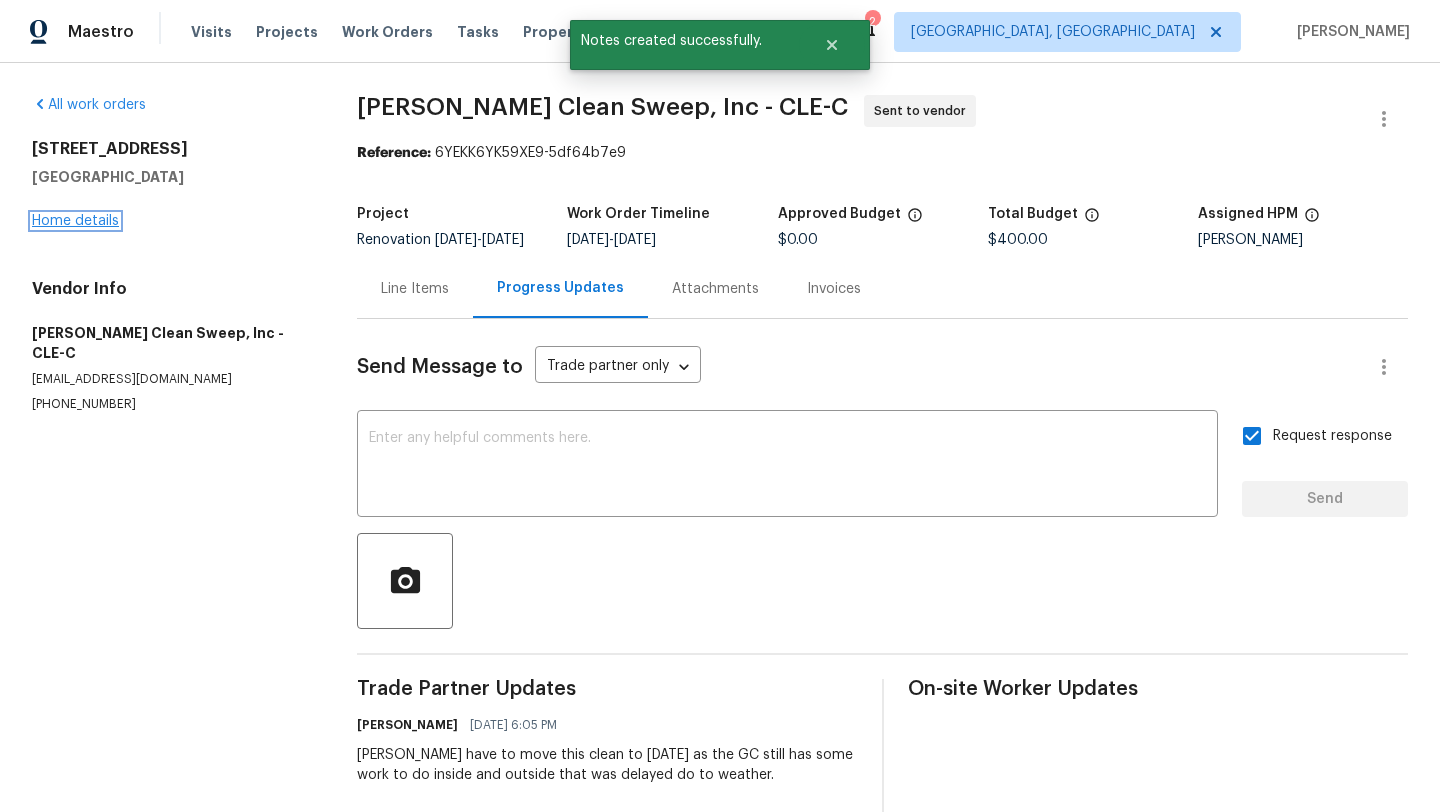 click on "Home details" at bounding box center [75, 221] 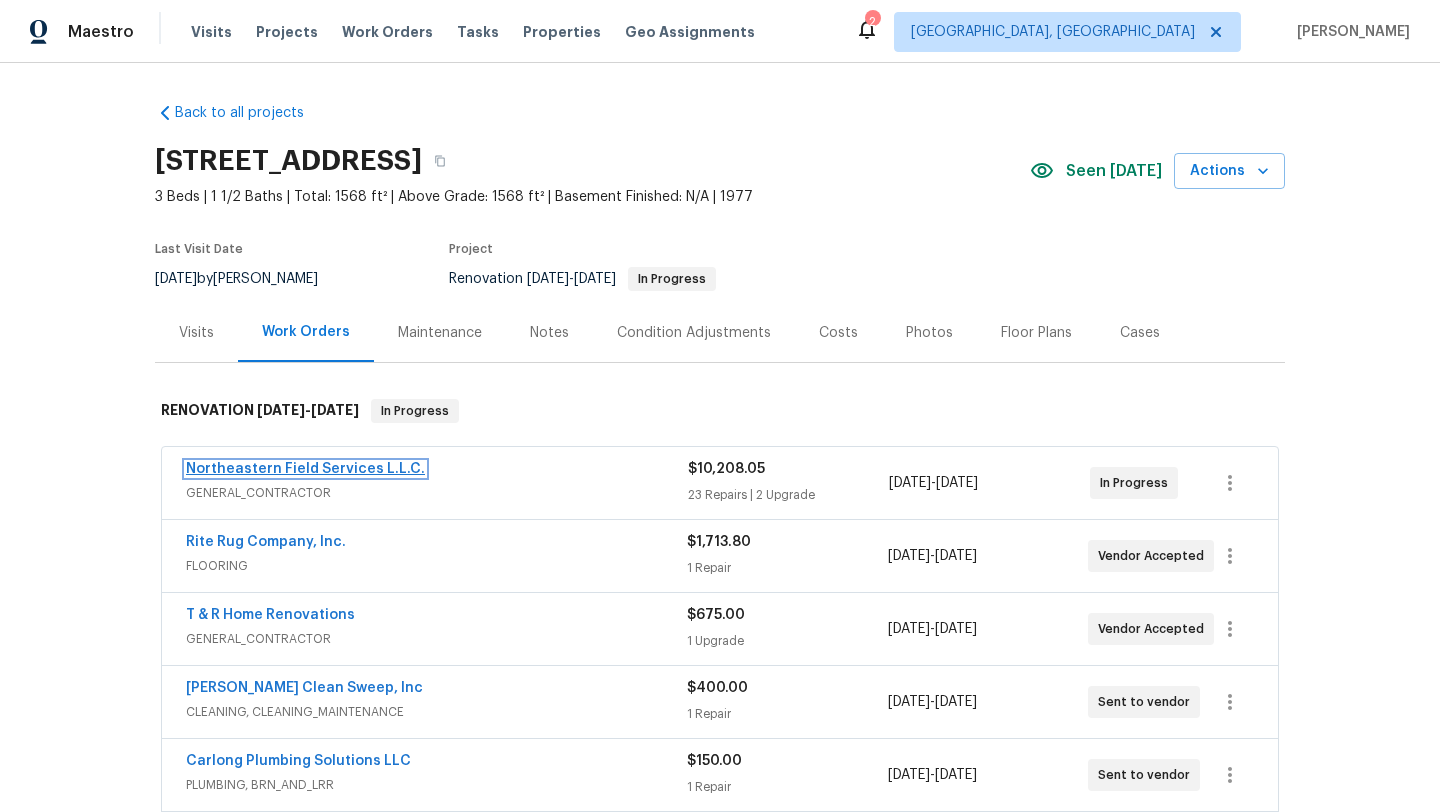 click on "Northeastern Field Services L.L.C." at bounding box center (305, 469) 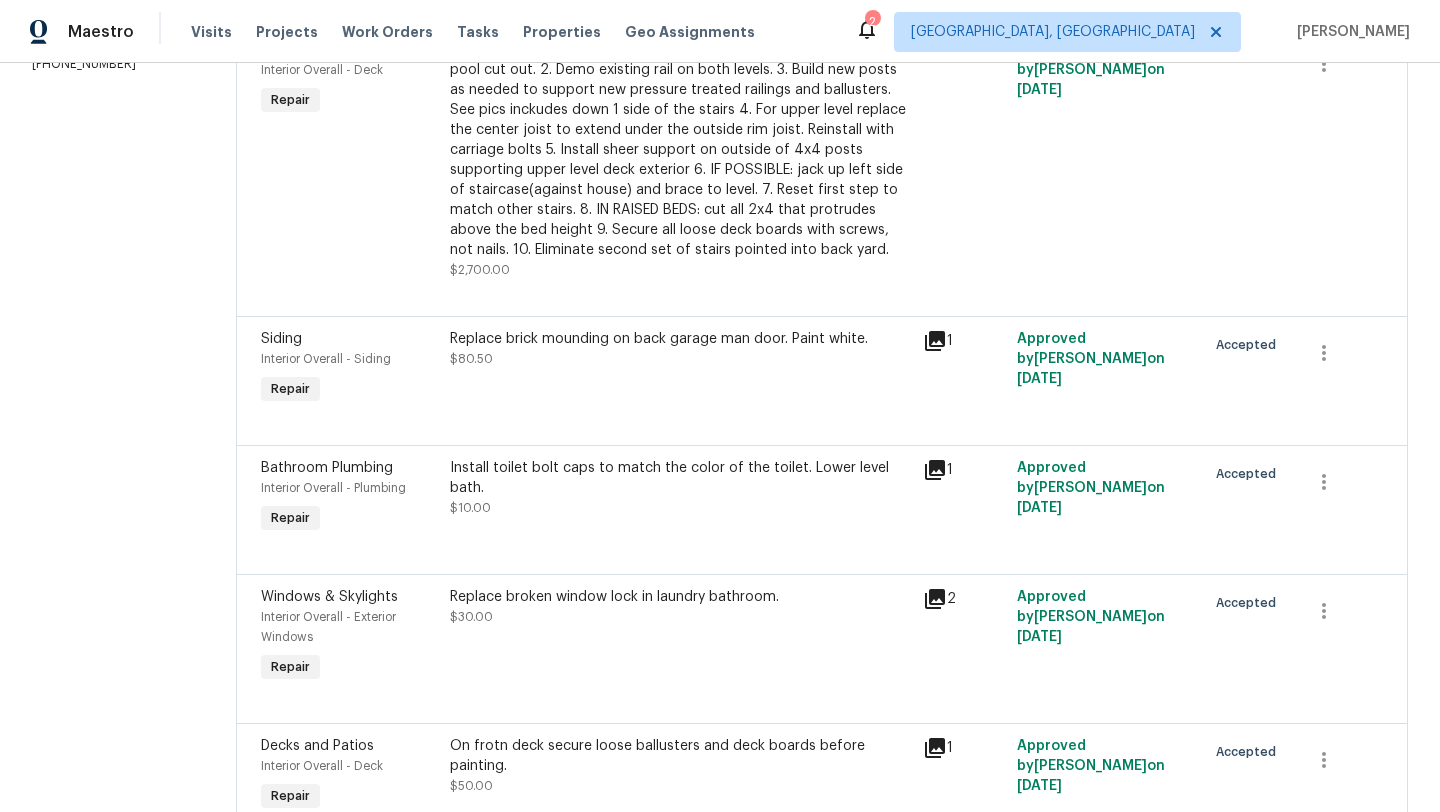 scroll, scrollTop: 367, scrollLeft: 0, axis: vertical 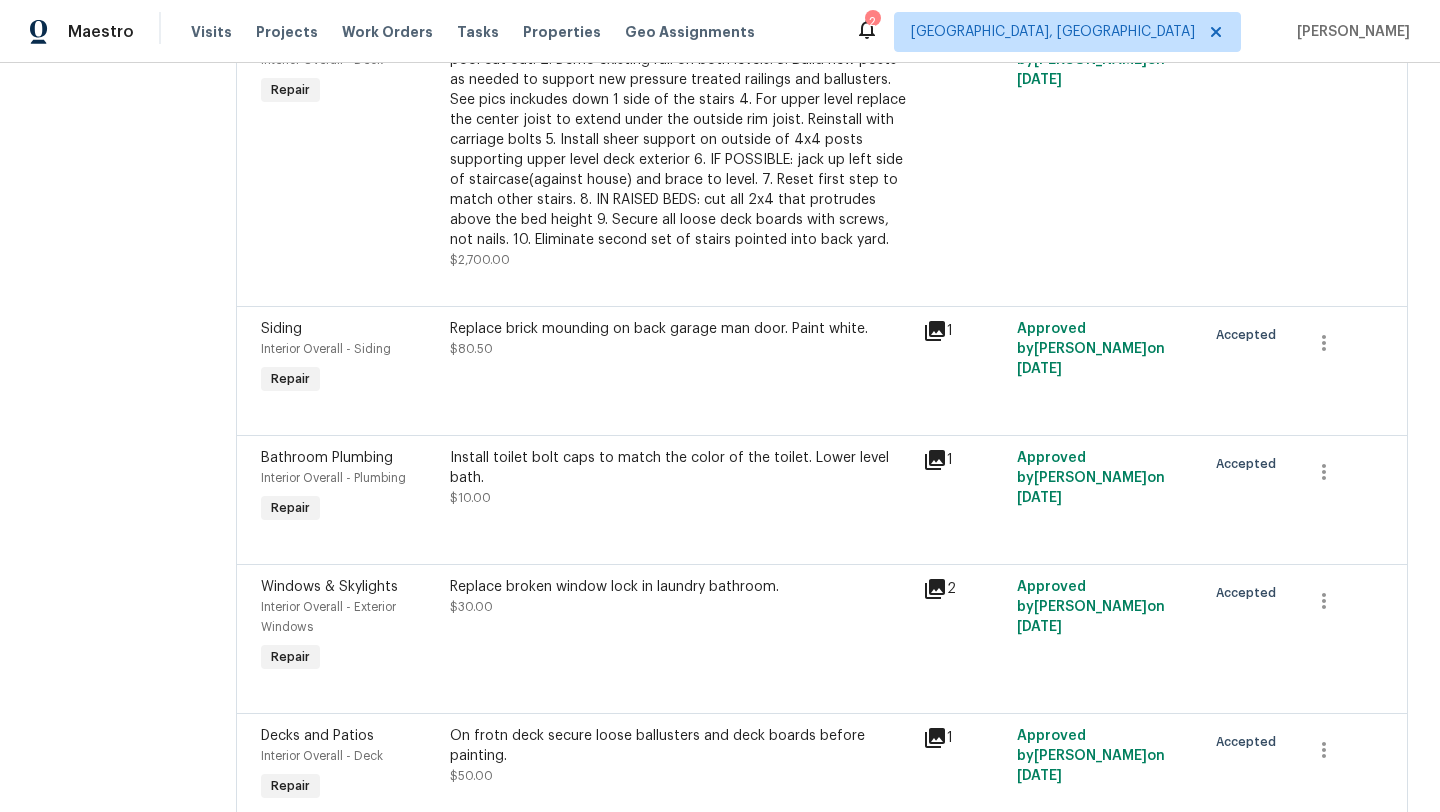 click 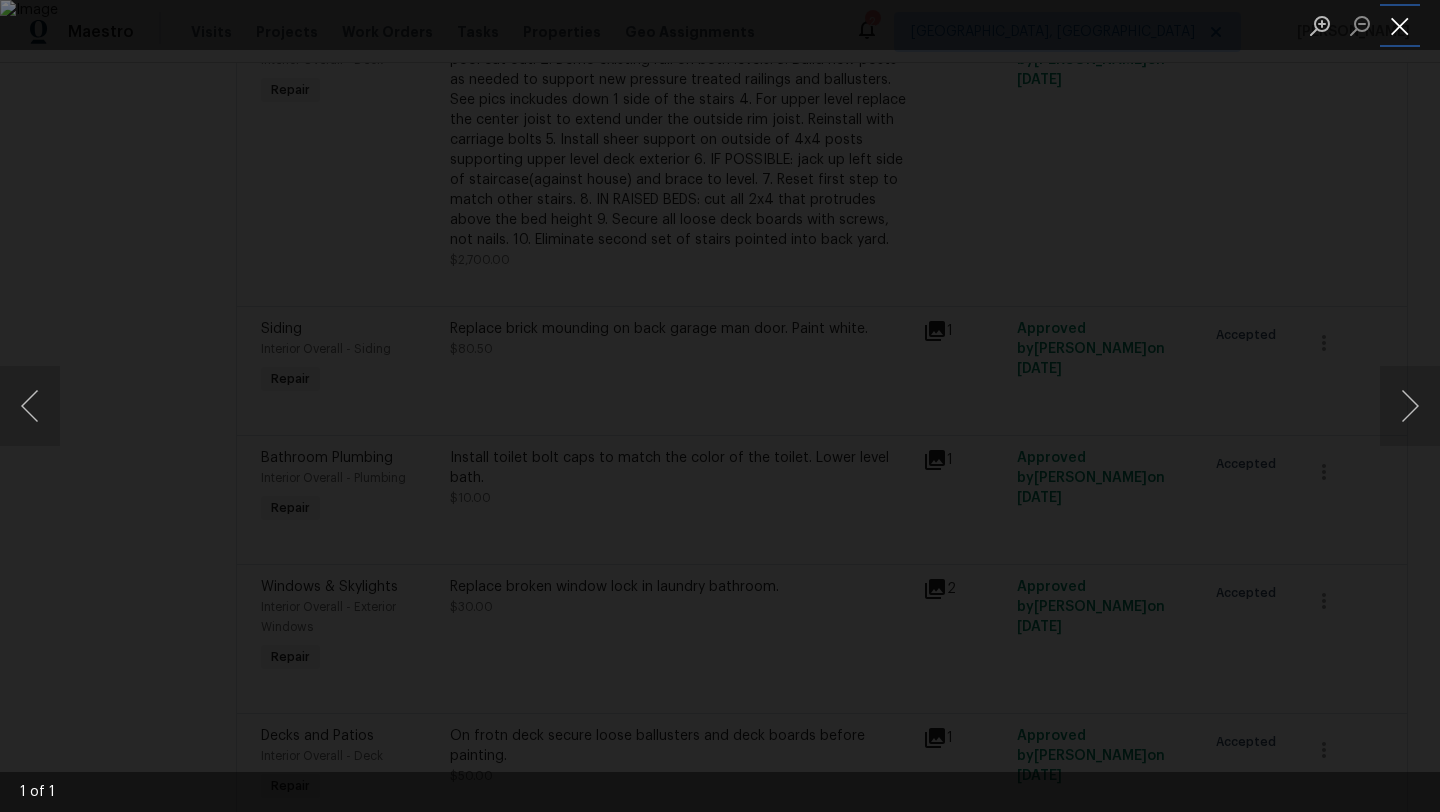 click at bounding box center (1400, 25) 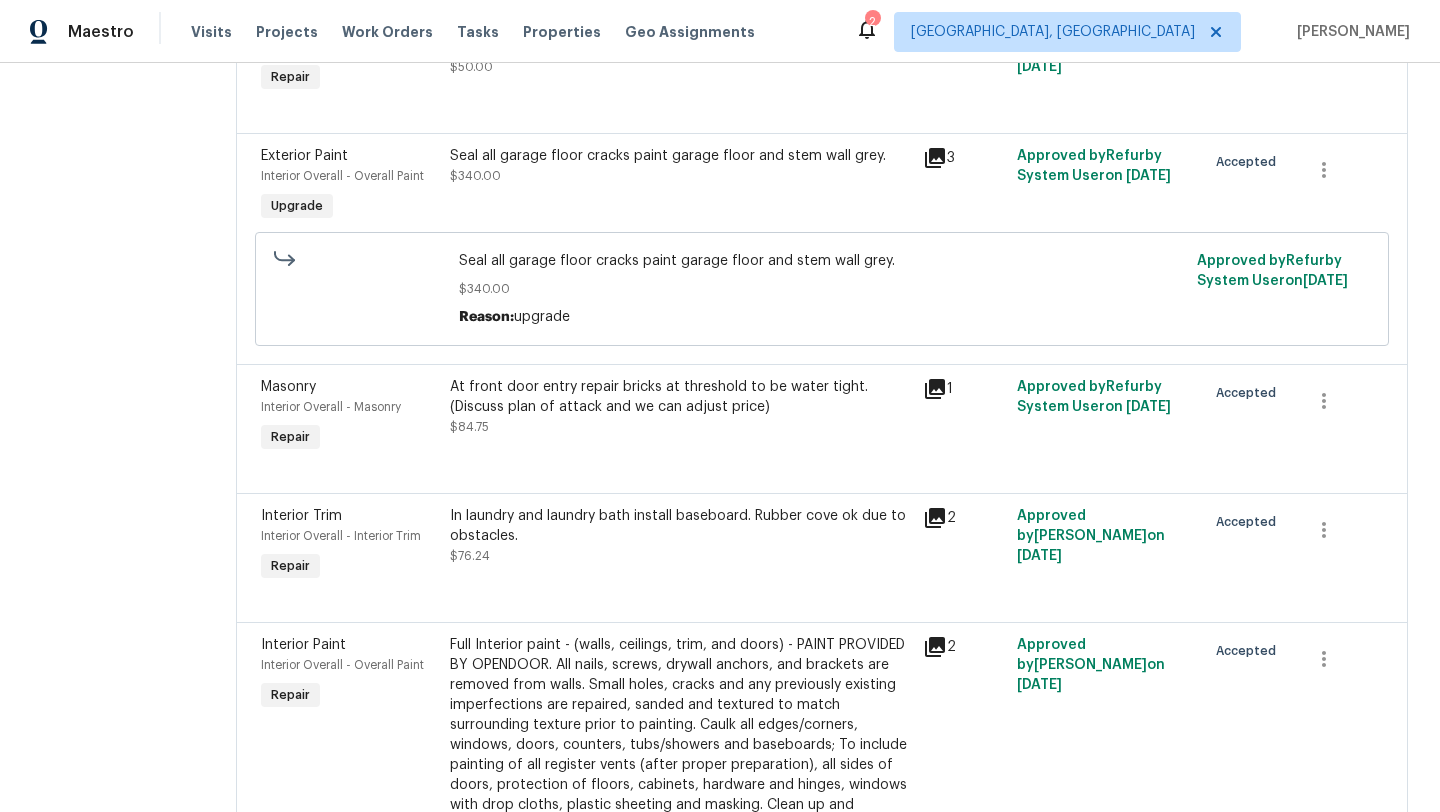 scroll, scrollTop: 1081, scrollLeft: 0, axis: vertical 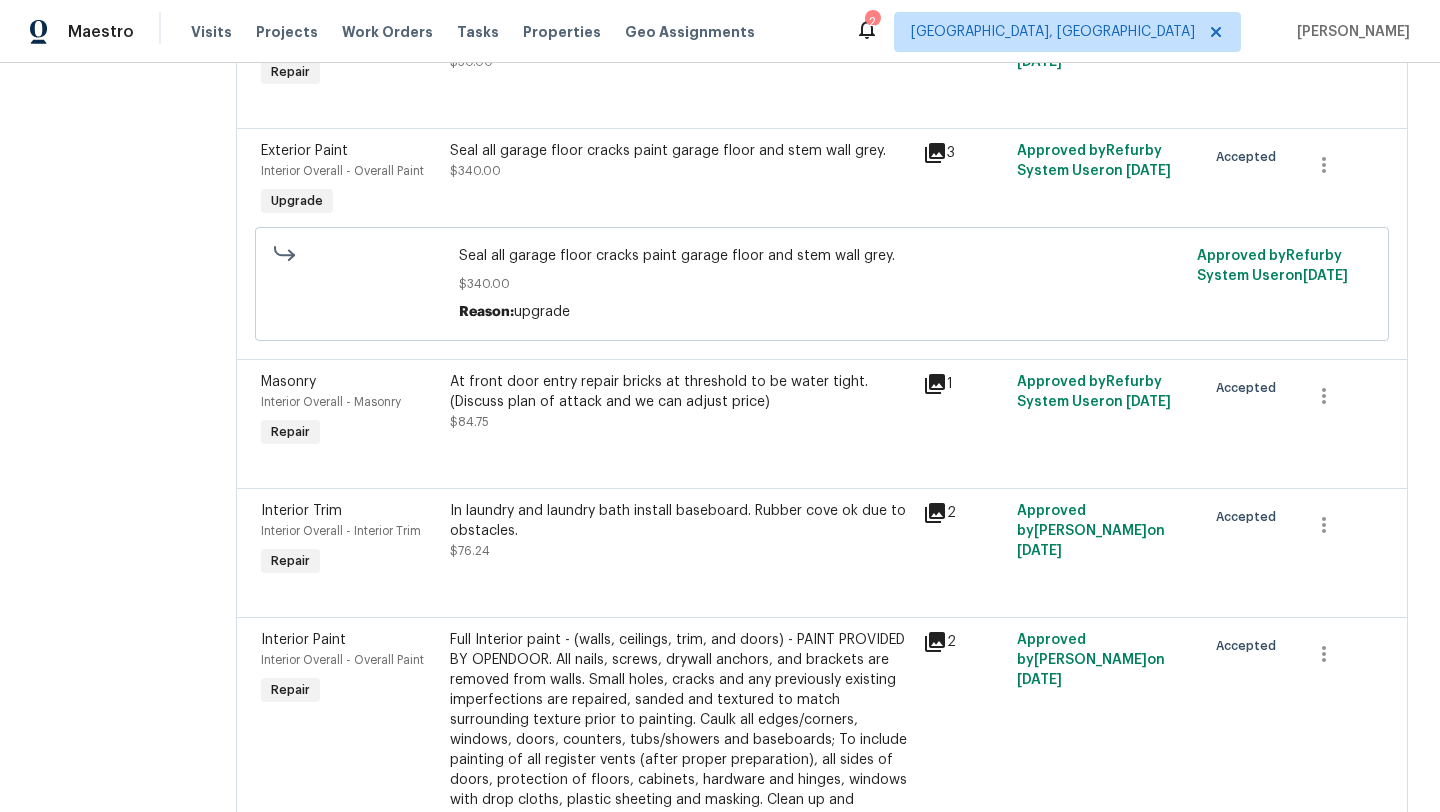click on "1" at bounding box center (964, 384) 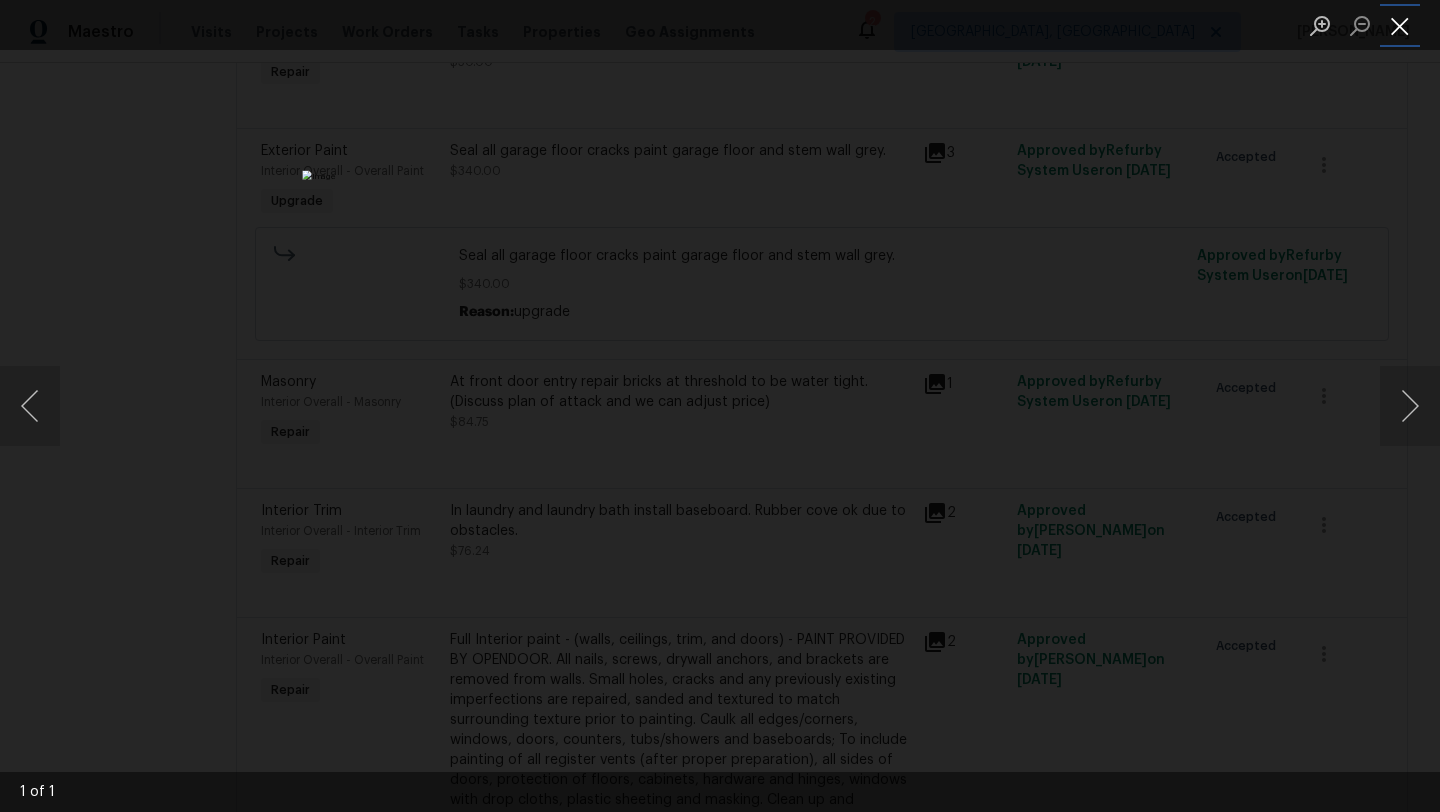 click at bounding box center (1400, 25) 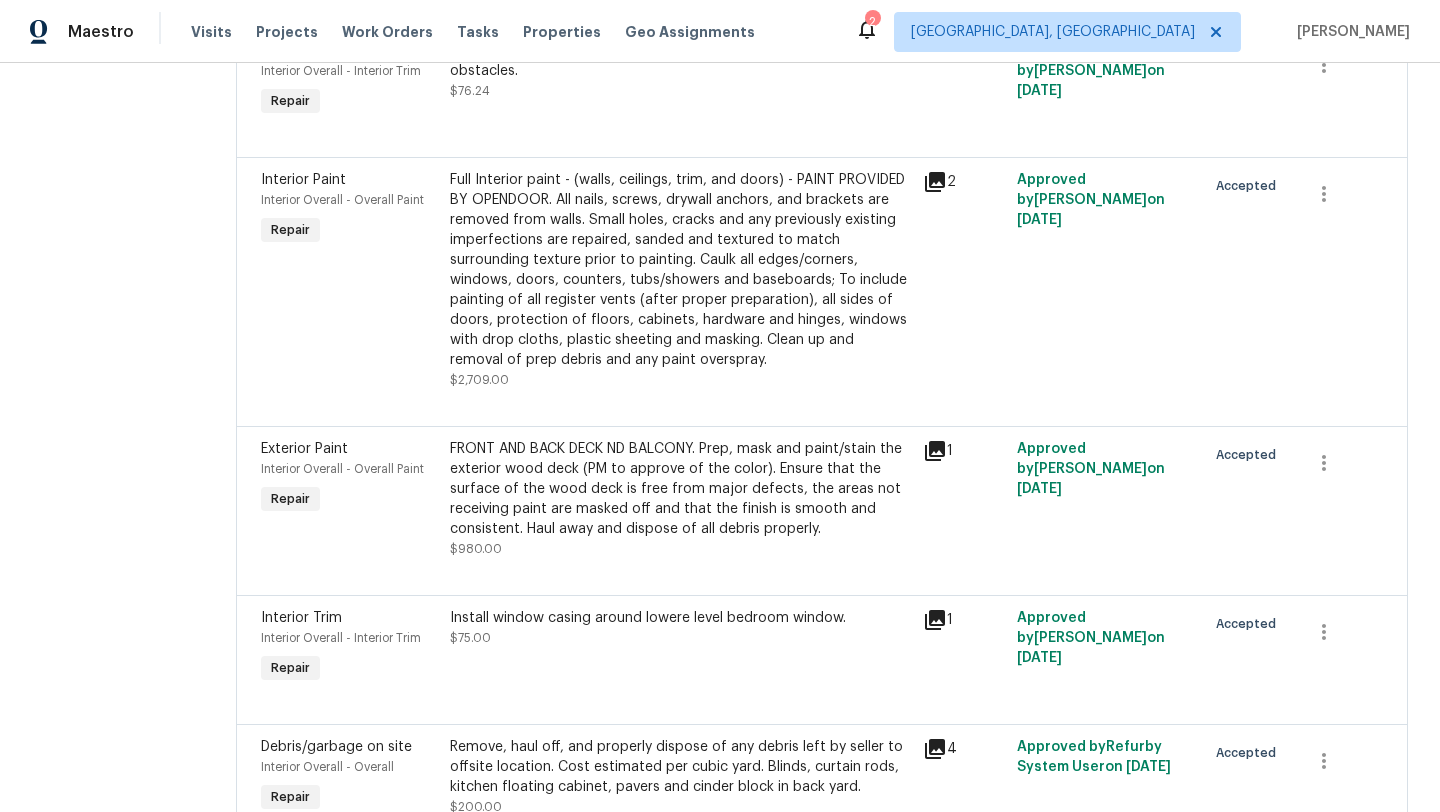 scroll, scrollTop: 1701, scrollLeft: 0, axis: vertical 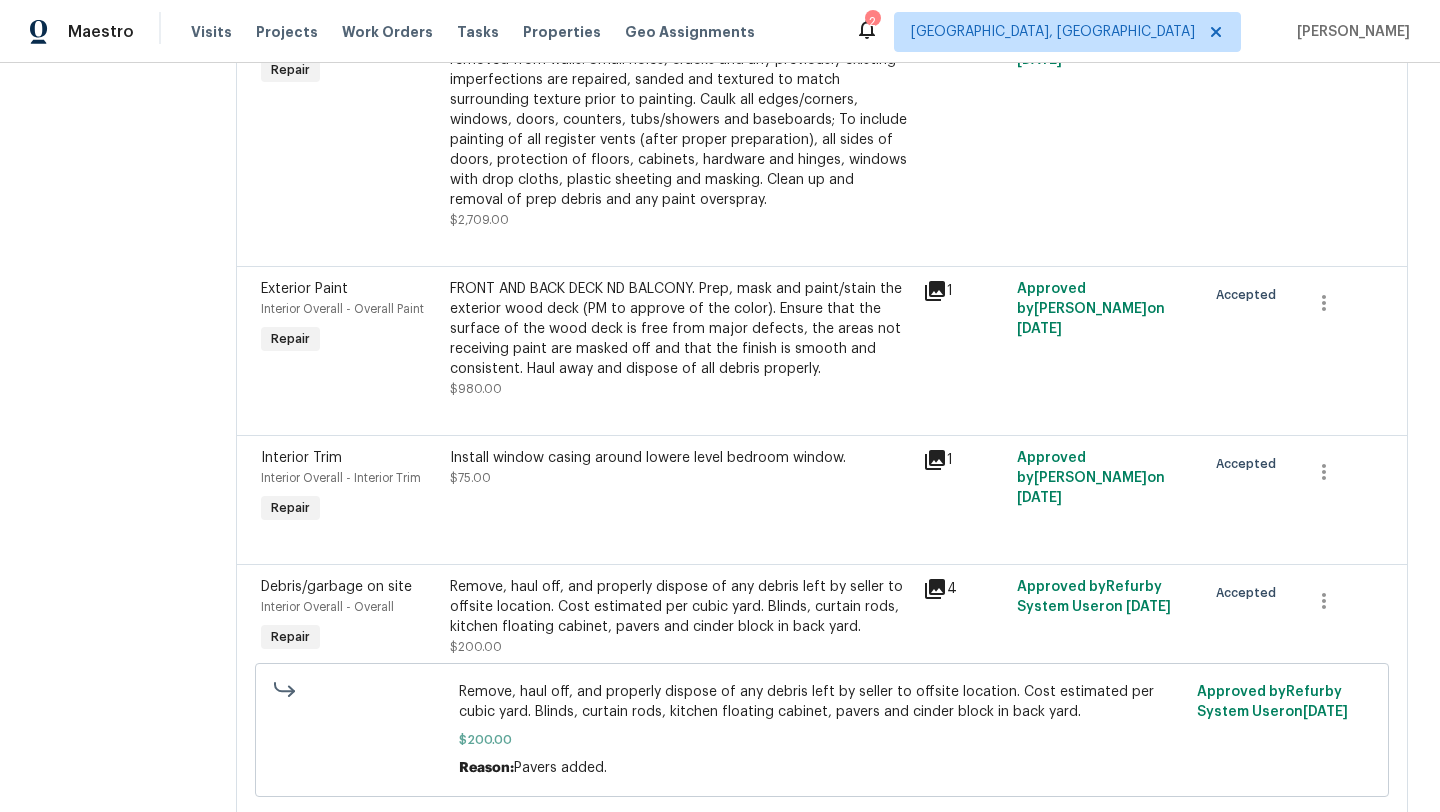 click 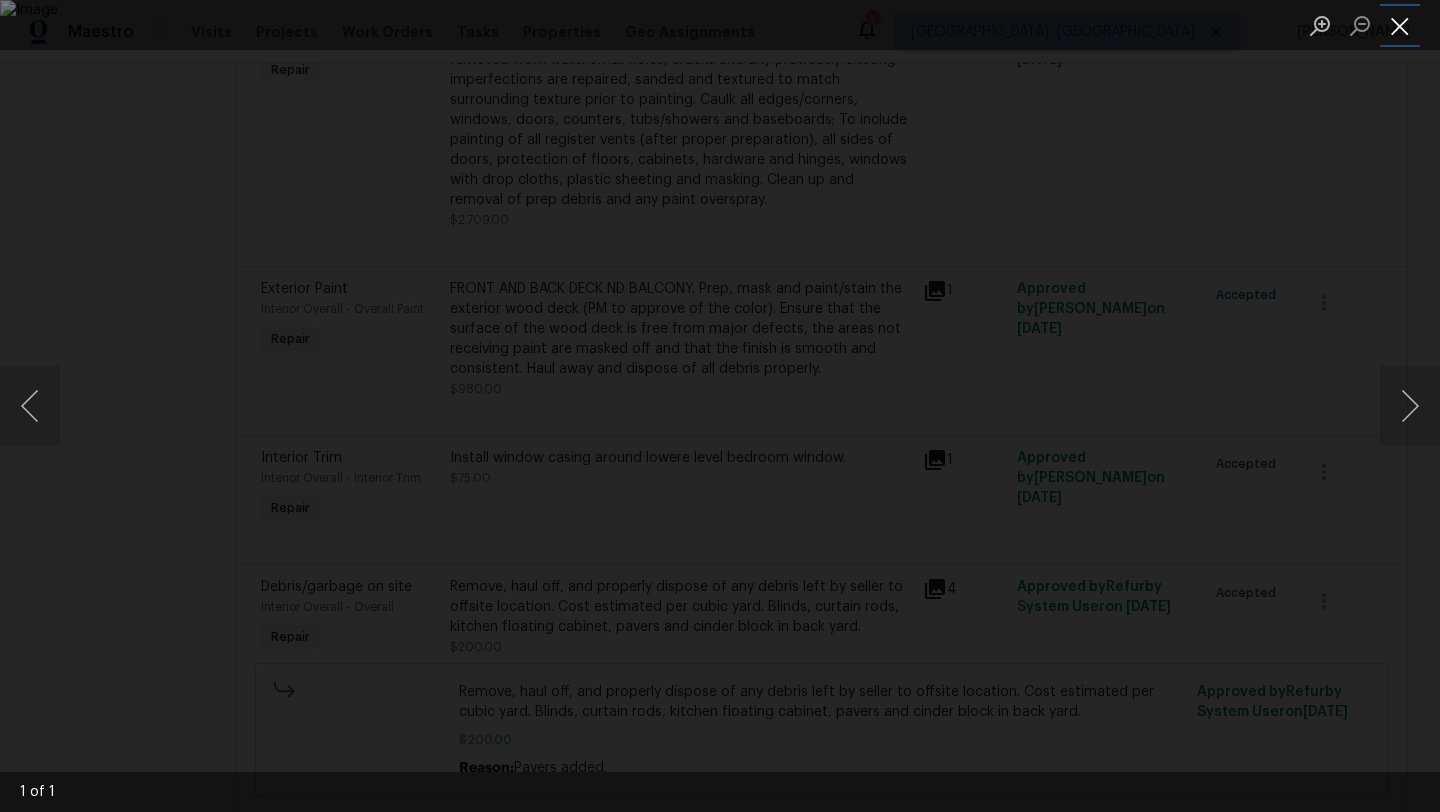 click at bounding box center (1400, 25) 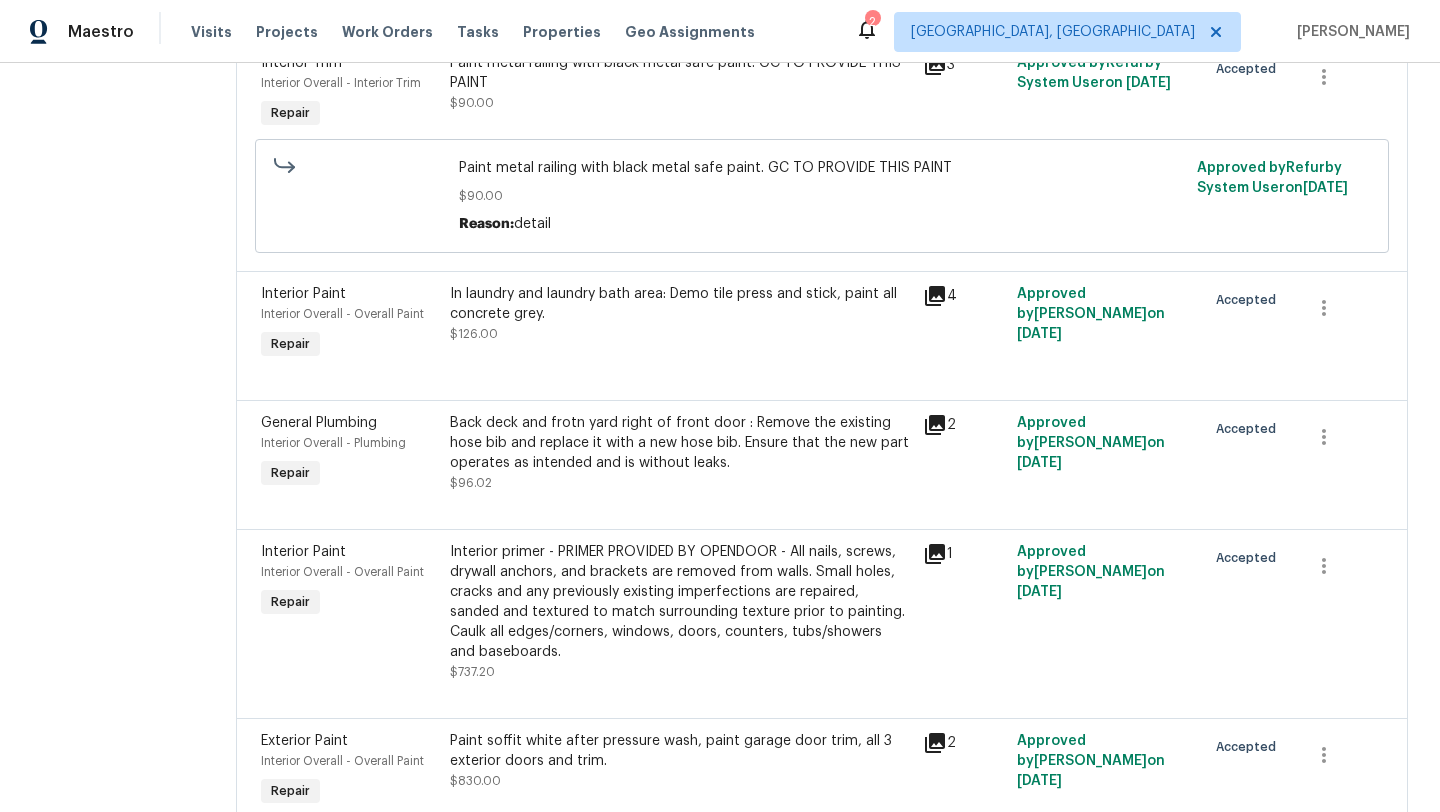 scroll, scrollTop: 3319, scrollLeft: 0, axis: vertical 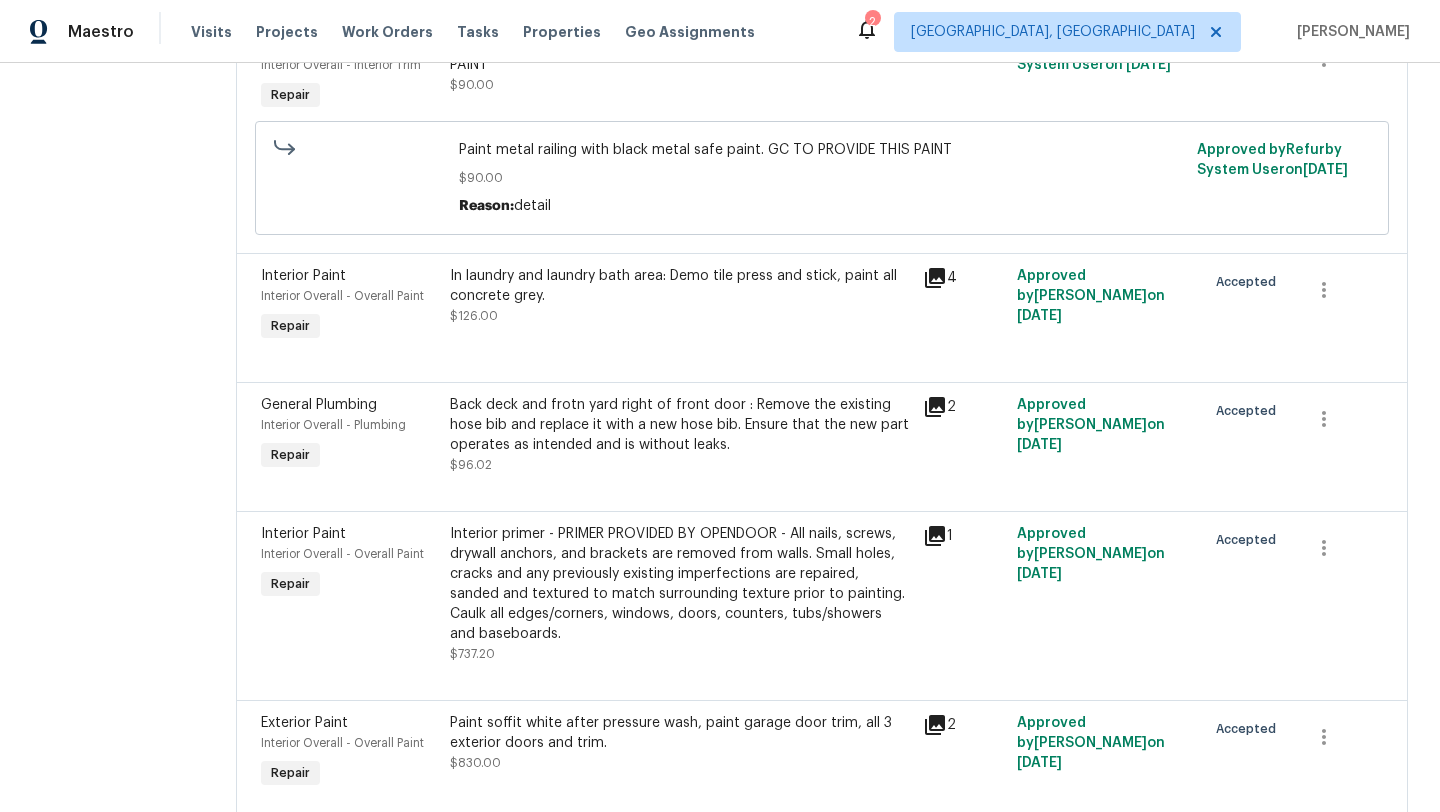 click 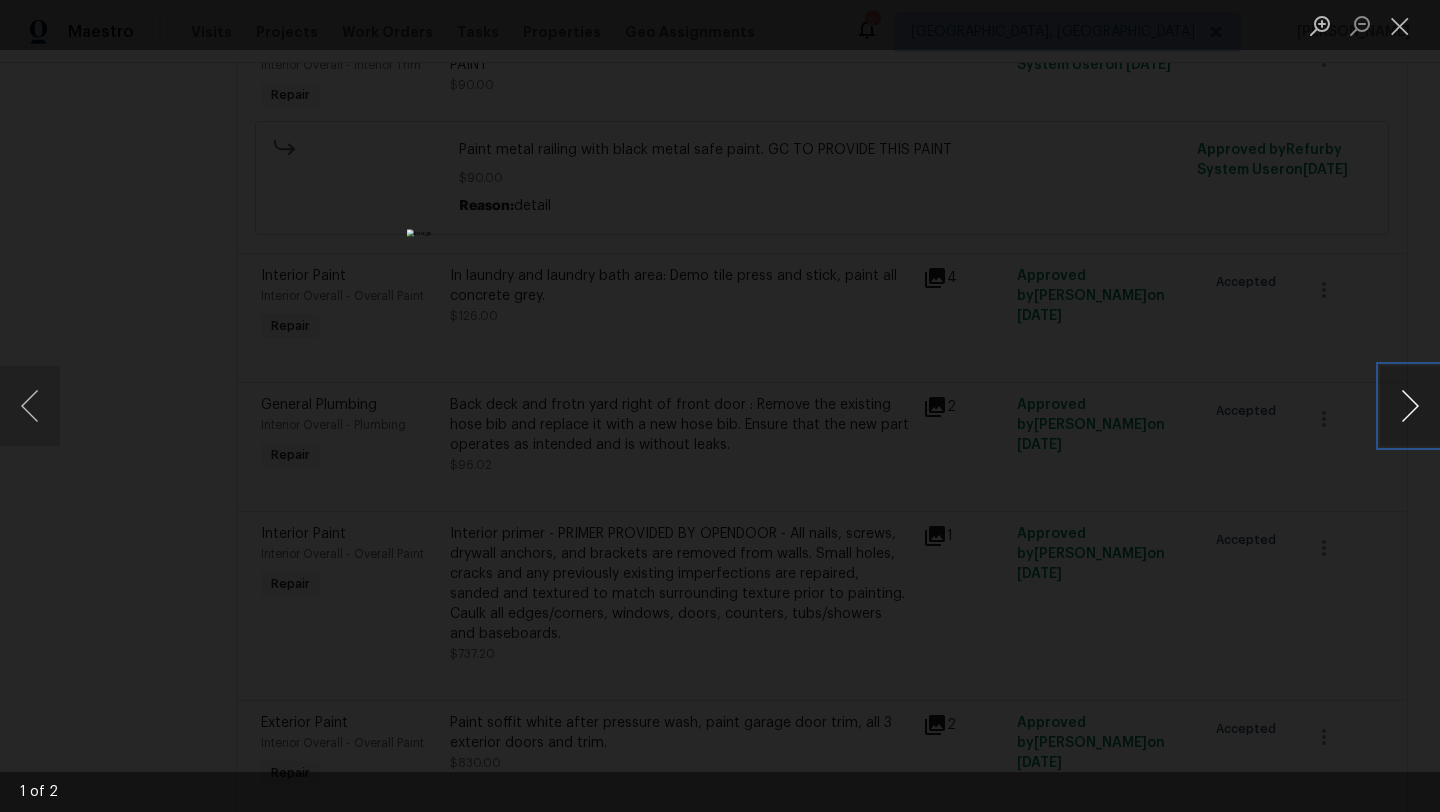 click at bounding box center (1410, 406) 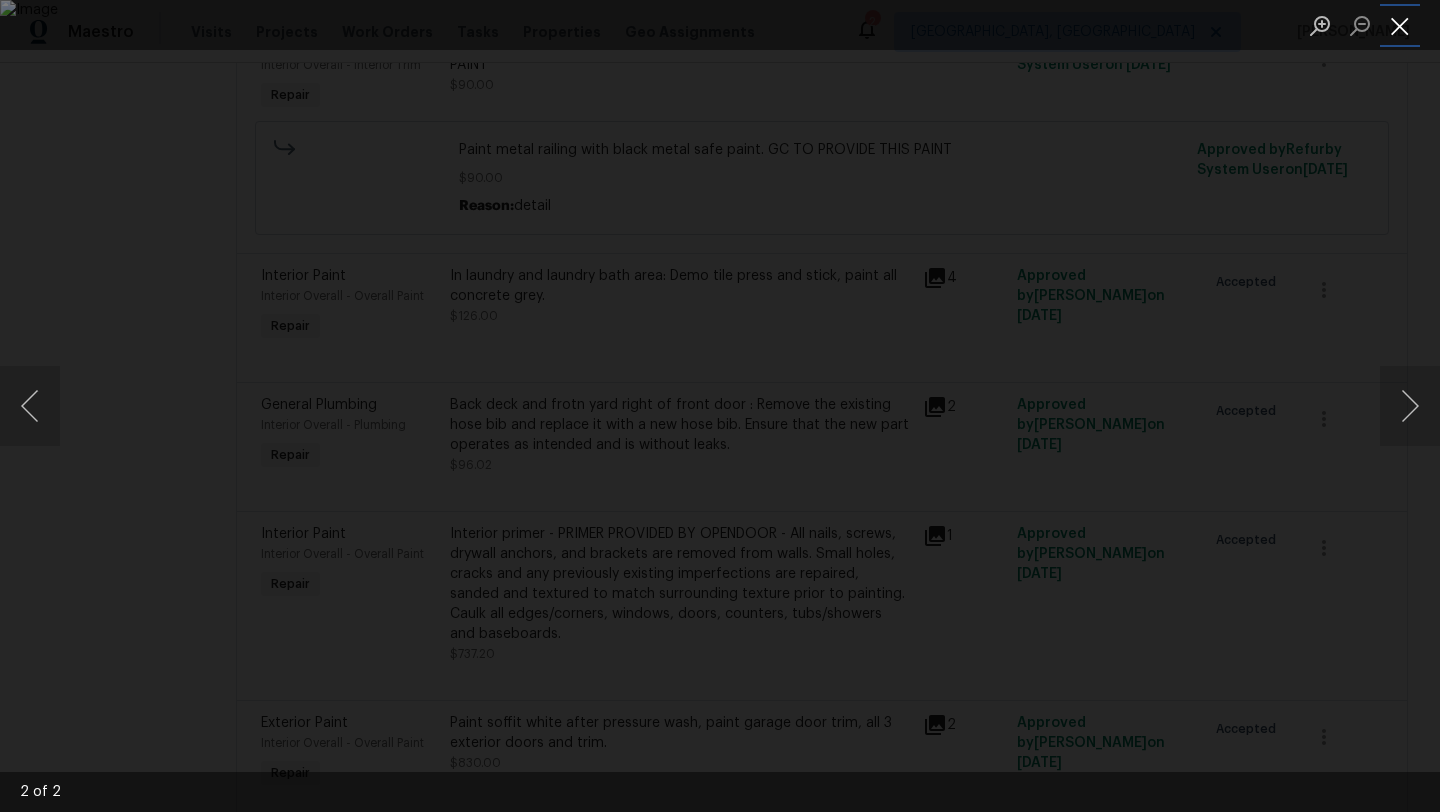 click at bounding box center [1400, 25] 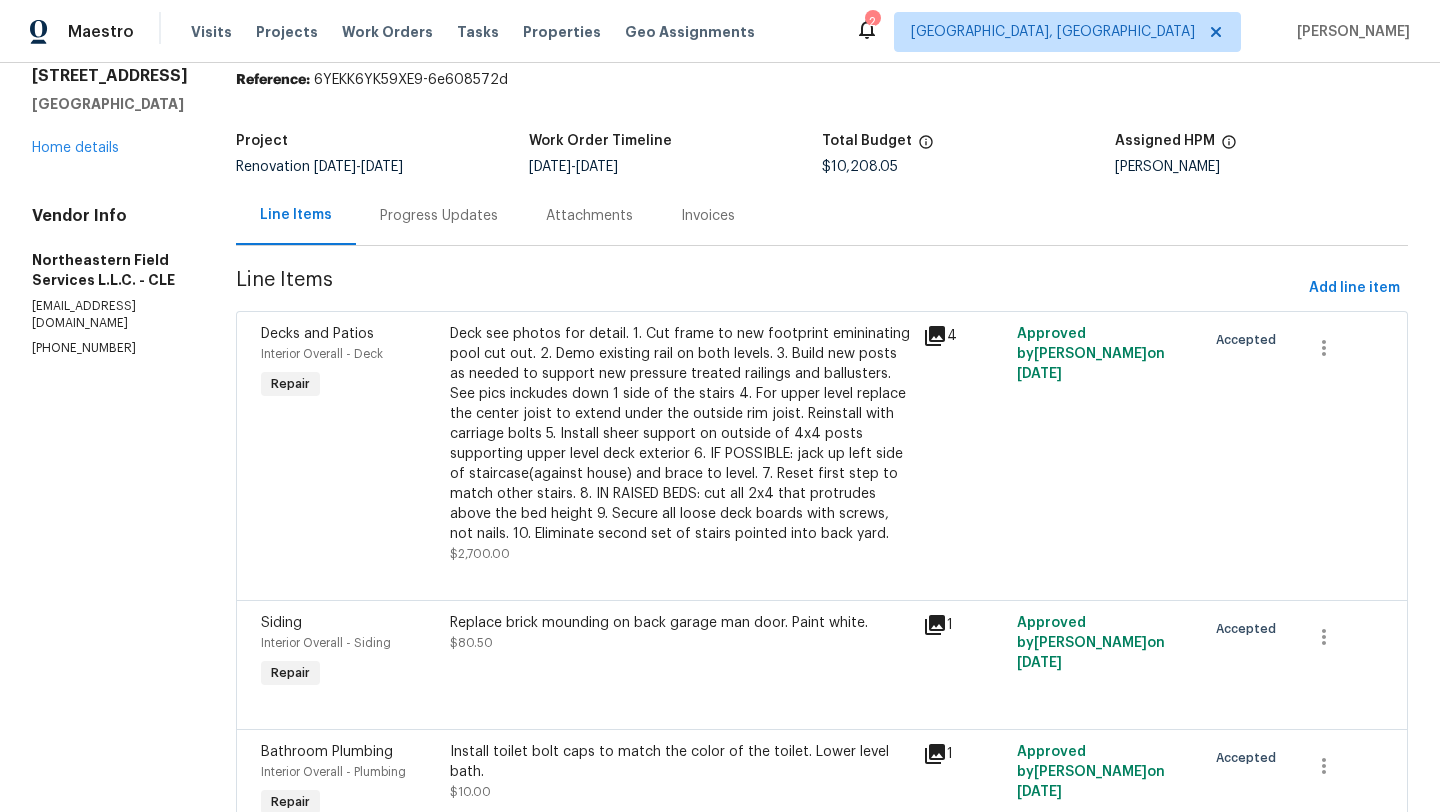 scroll, scrollTop: 0, scrollLeft: 0, axis: both 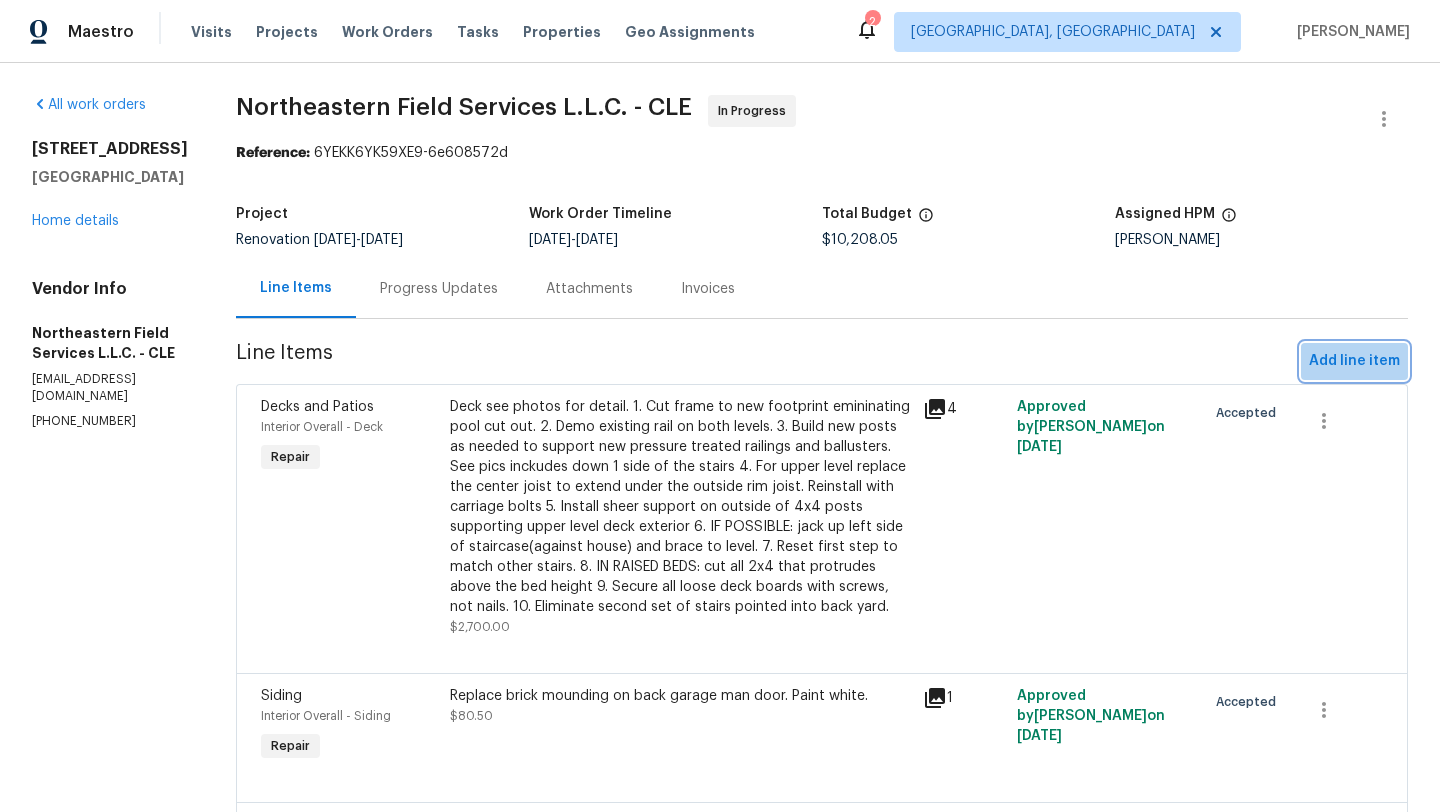 click on "Add line item" at bounding box center (1354, 361) 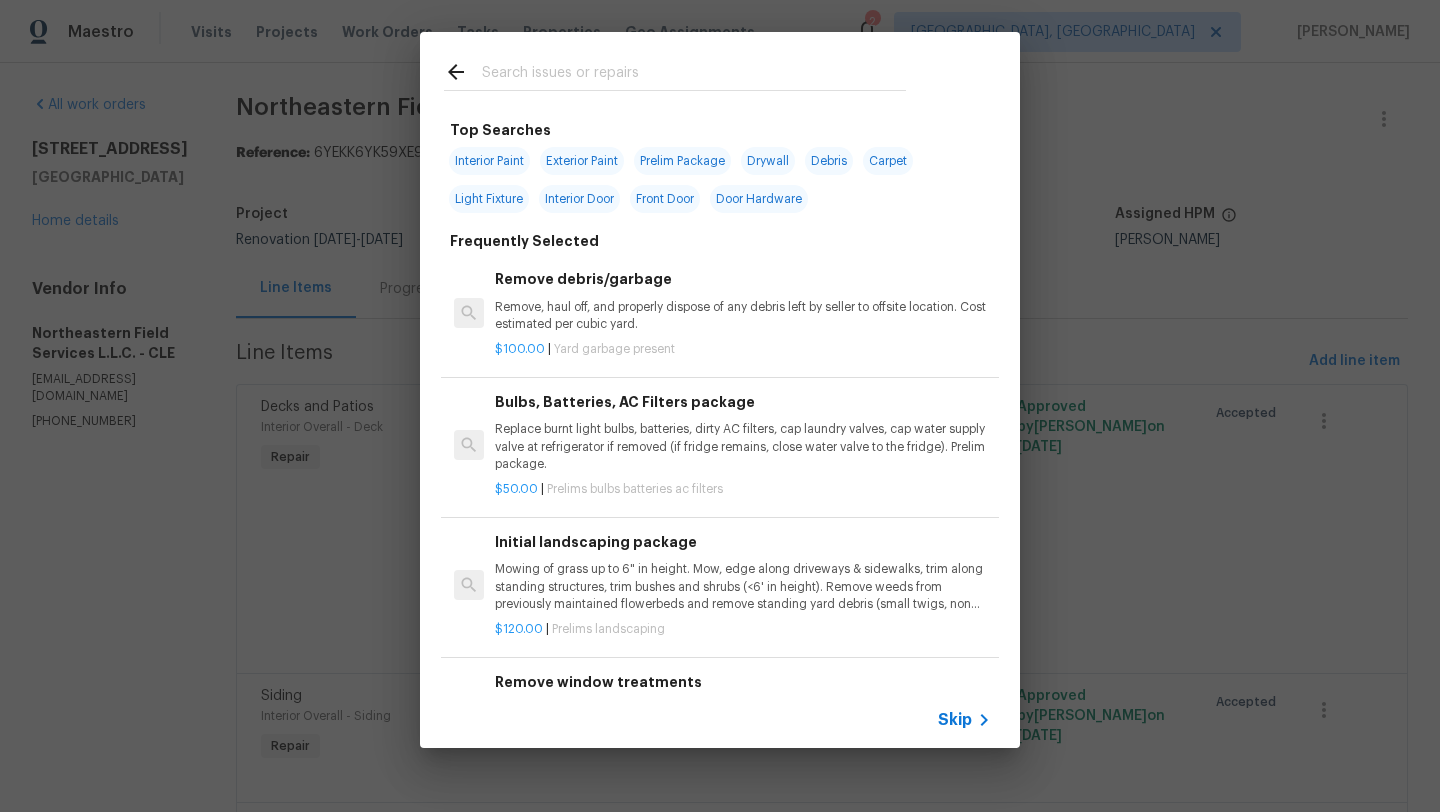 click at bounding box center [694, 75] 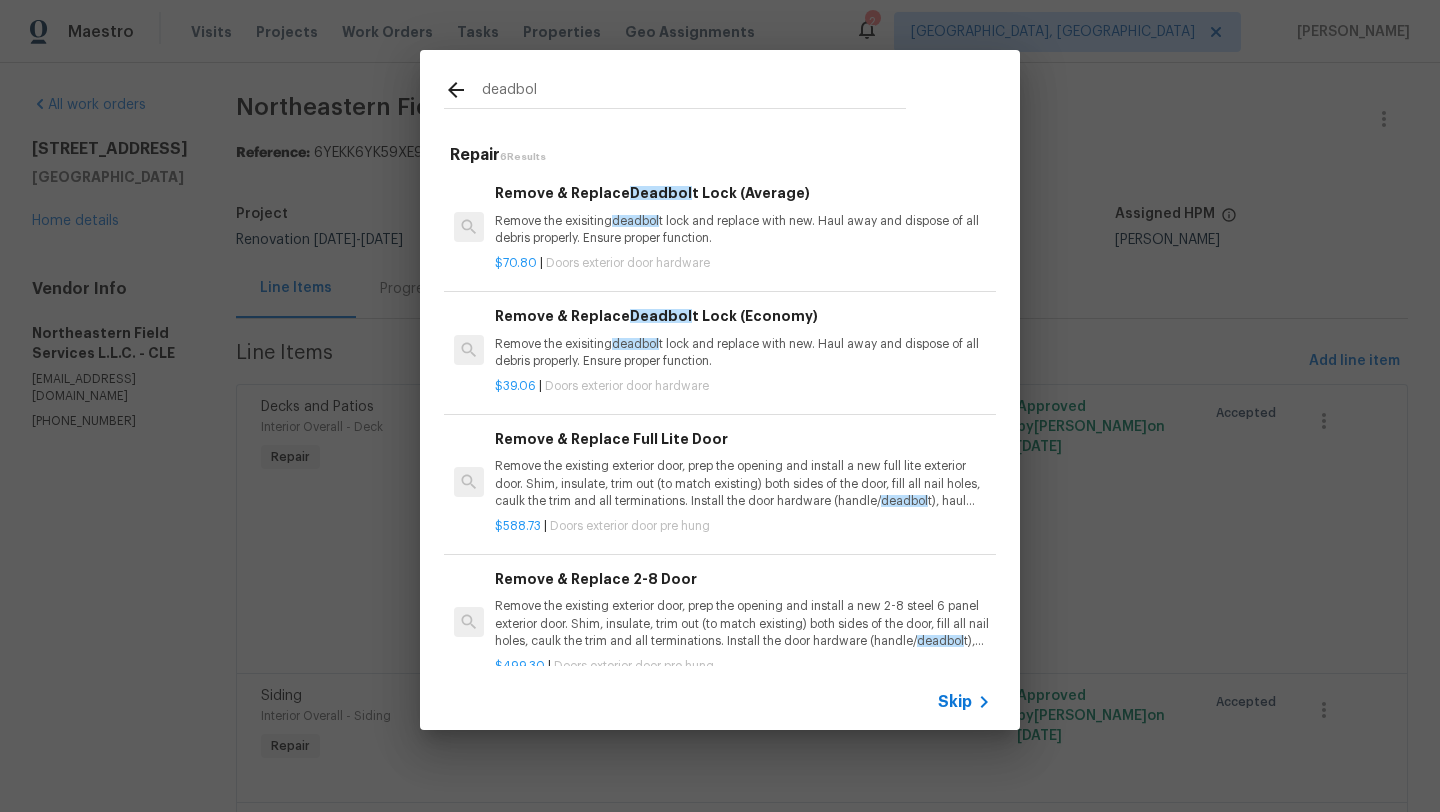 type on "deadbol" 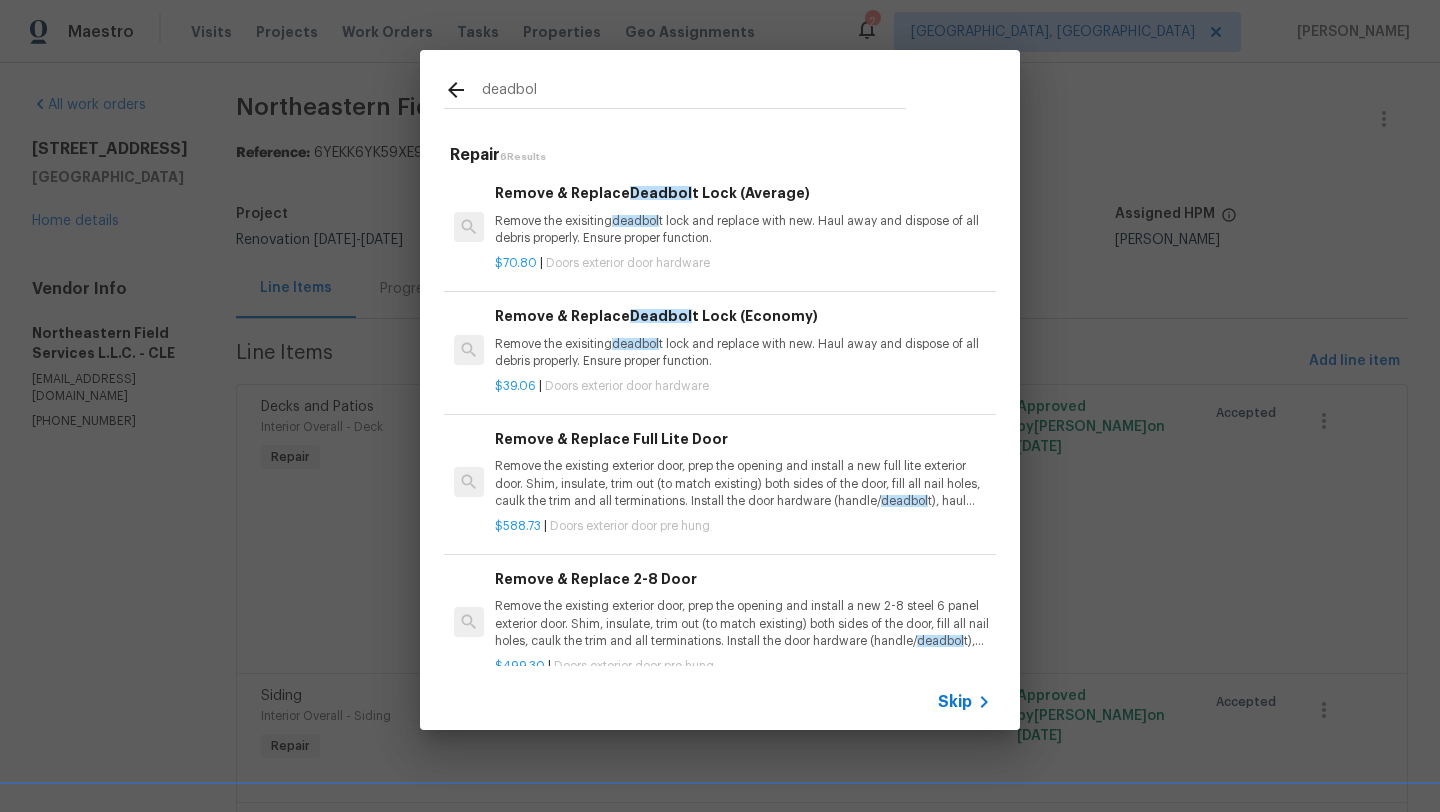 click on "Remove the exisiting  deadbol t lock and replace with new. Haul away and dispose of all debris properly. Ensure proper function." at bounding box center [743, 353] 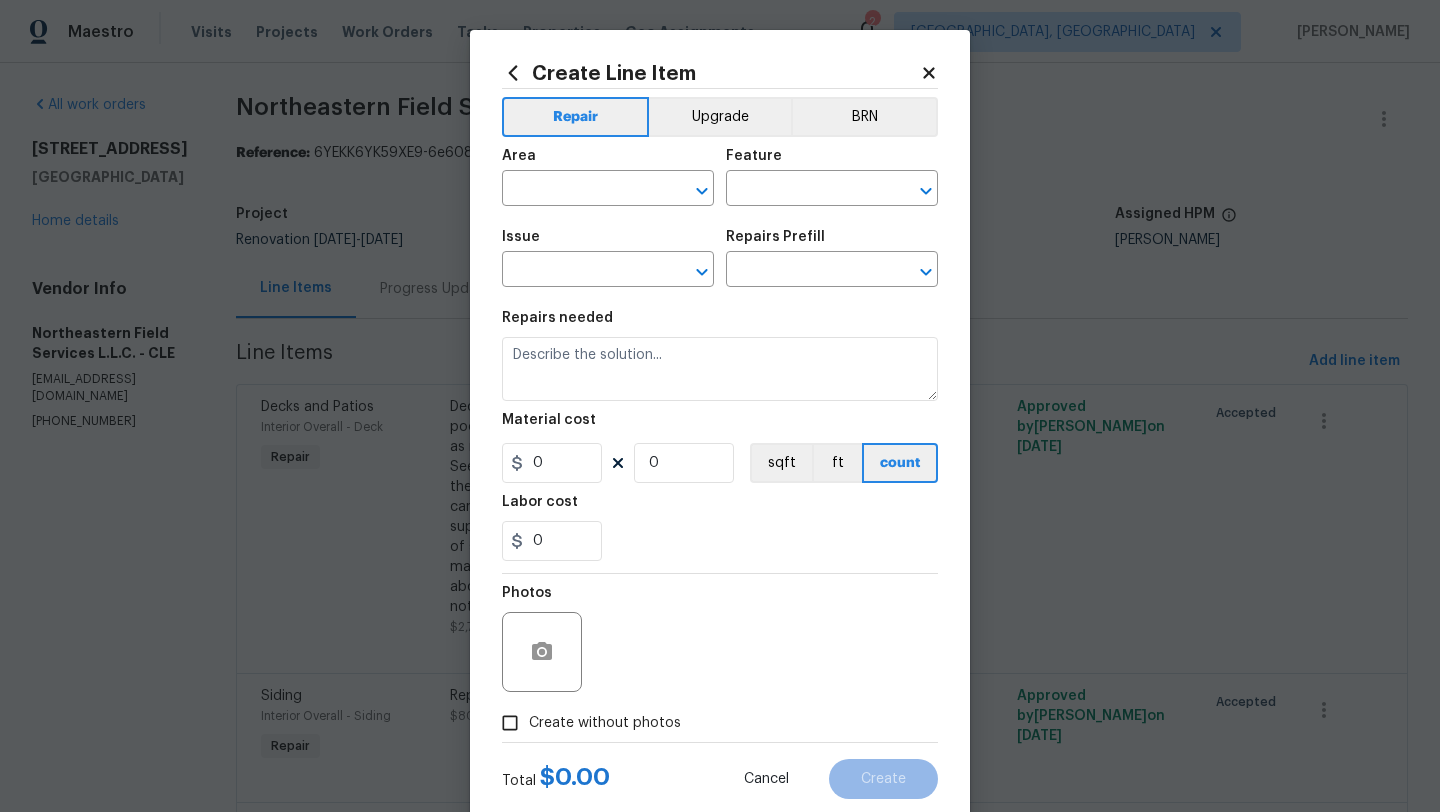 type on "Interior Door" 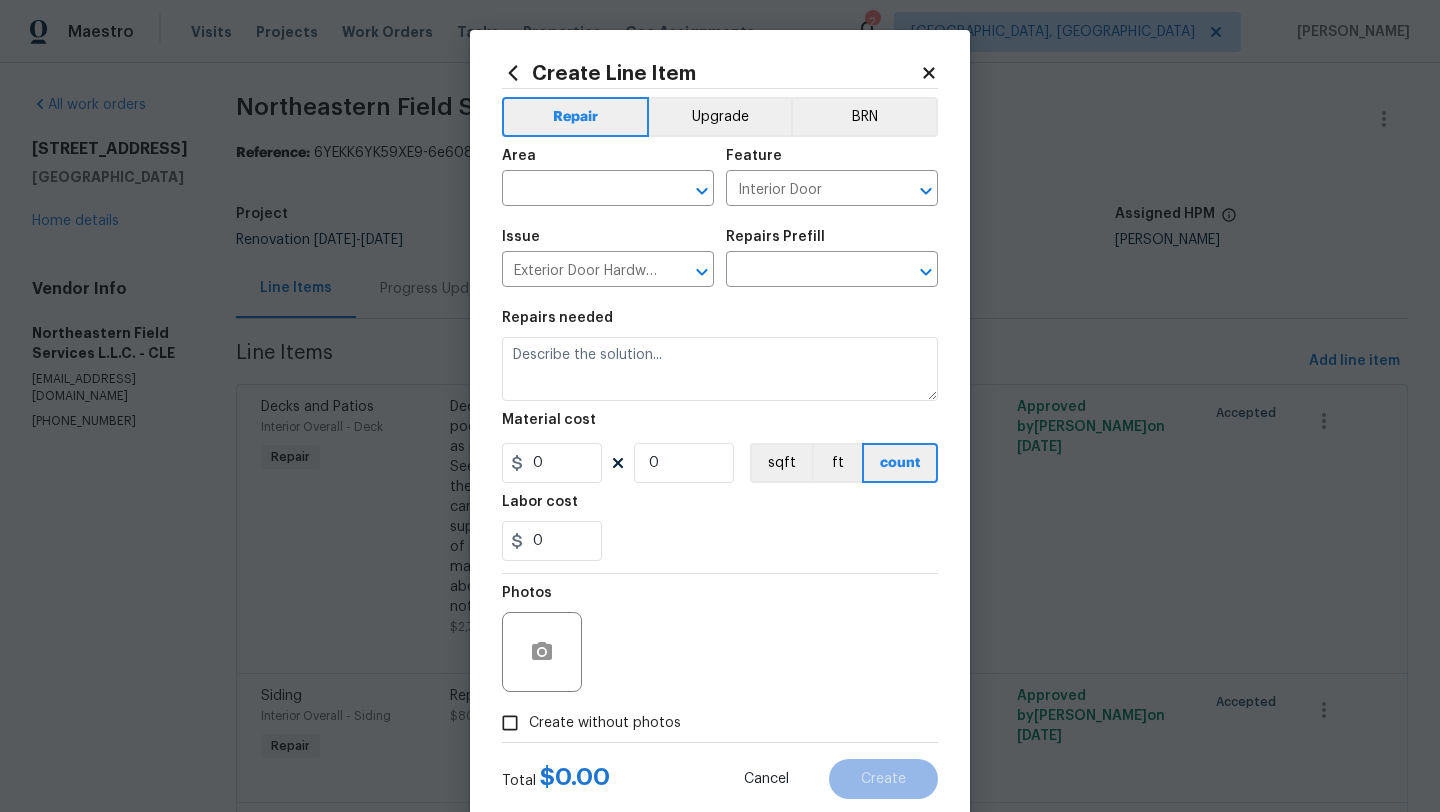 type on "Remove & Replace Deadbolt Lock (Economy) $39.06" 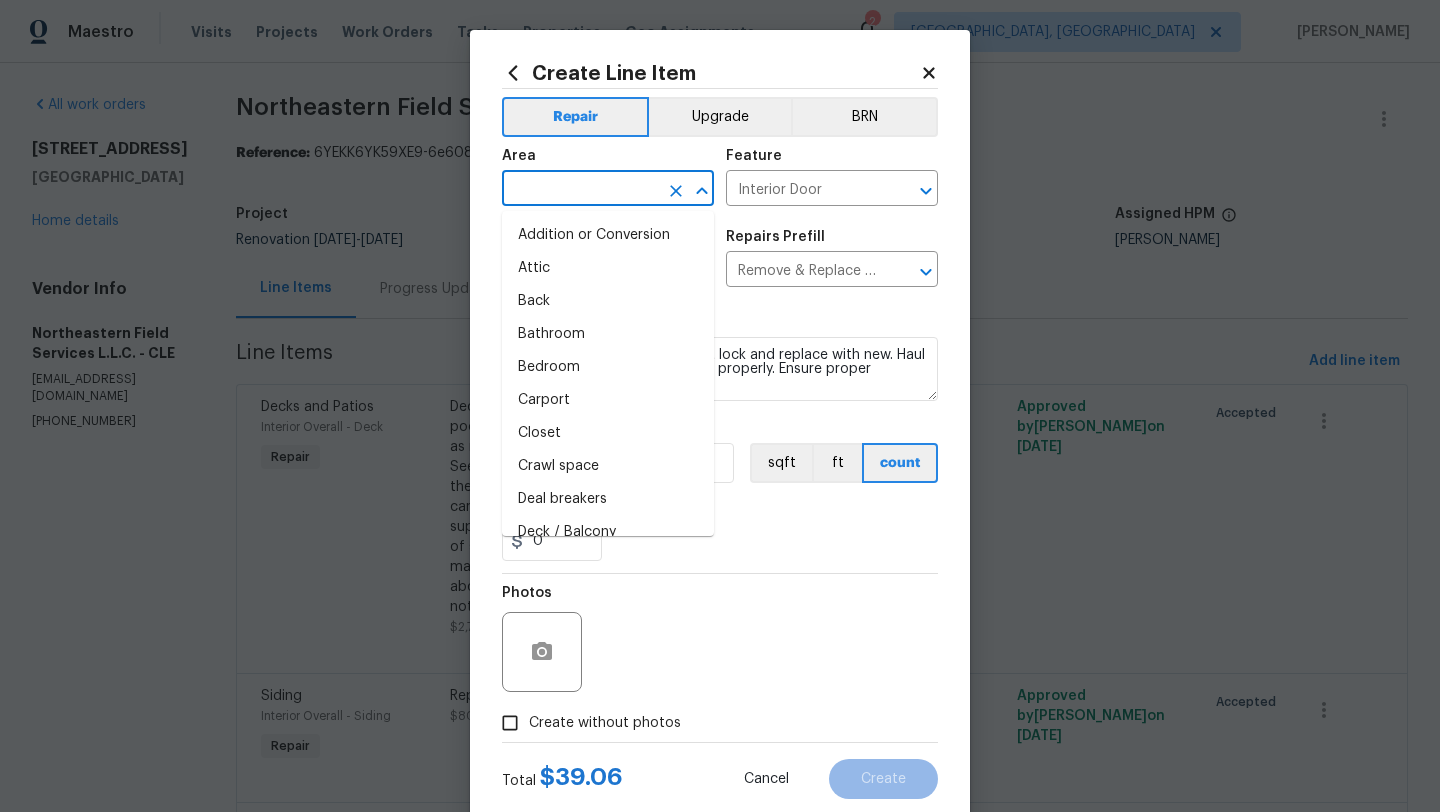 click at bounding box center (580, 190) 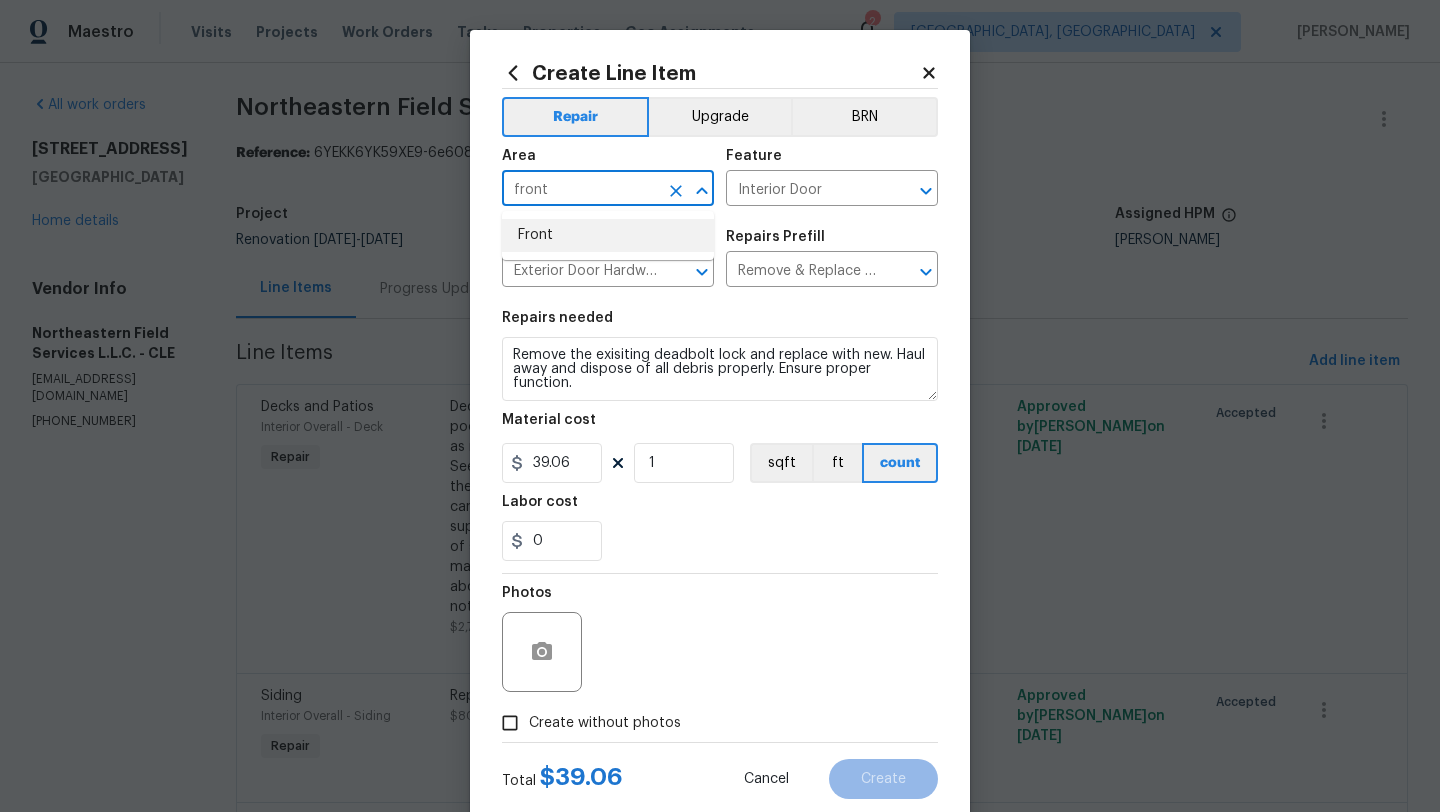 click on "Front" at bounding box center [608, 235] 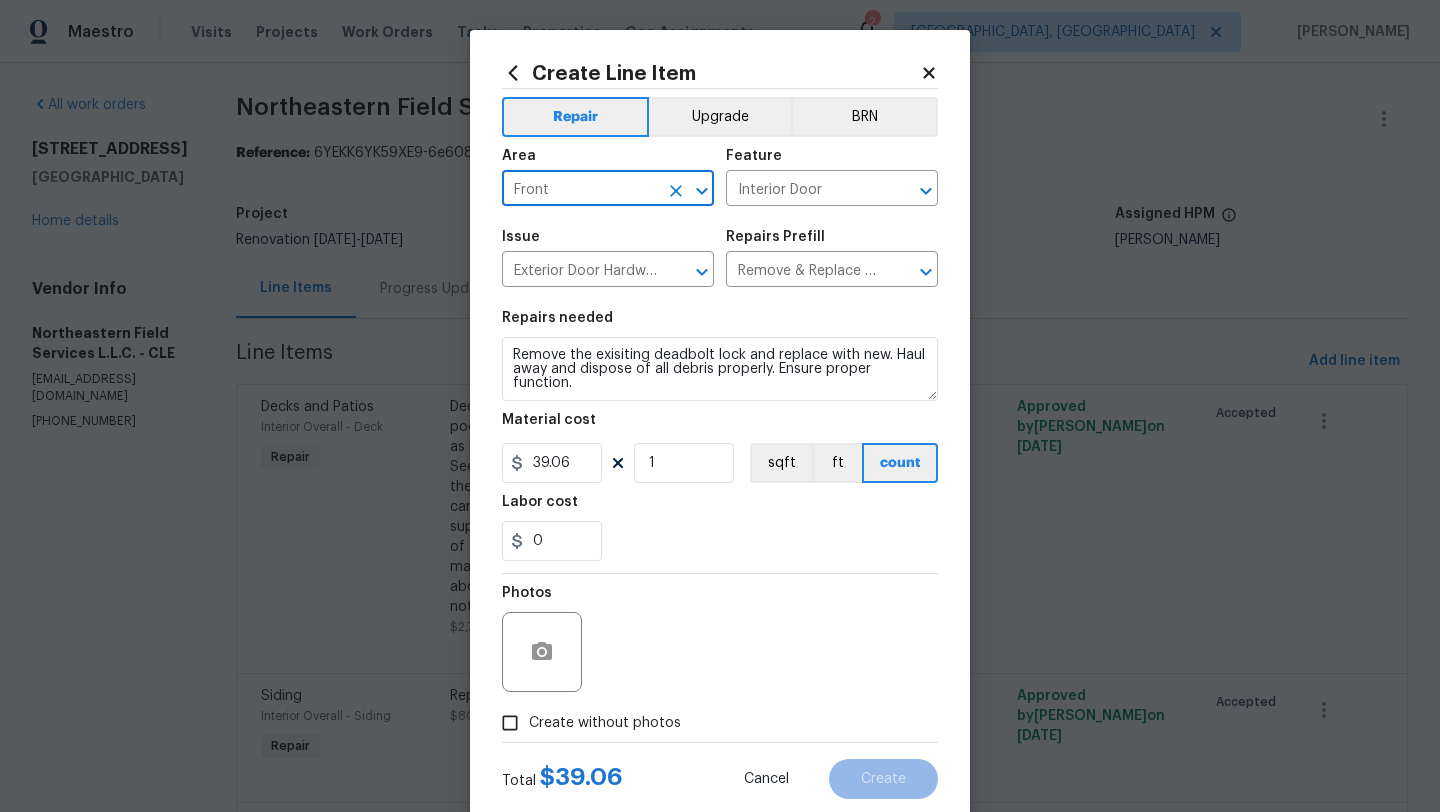 type on "Front" 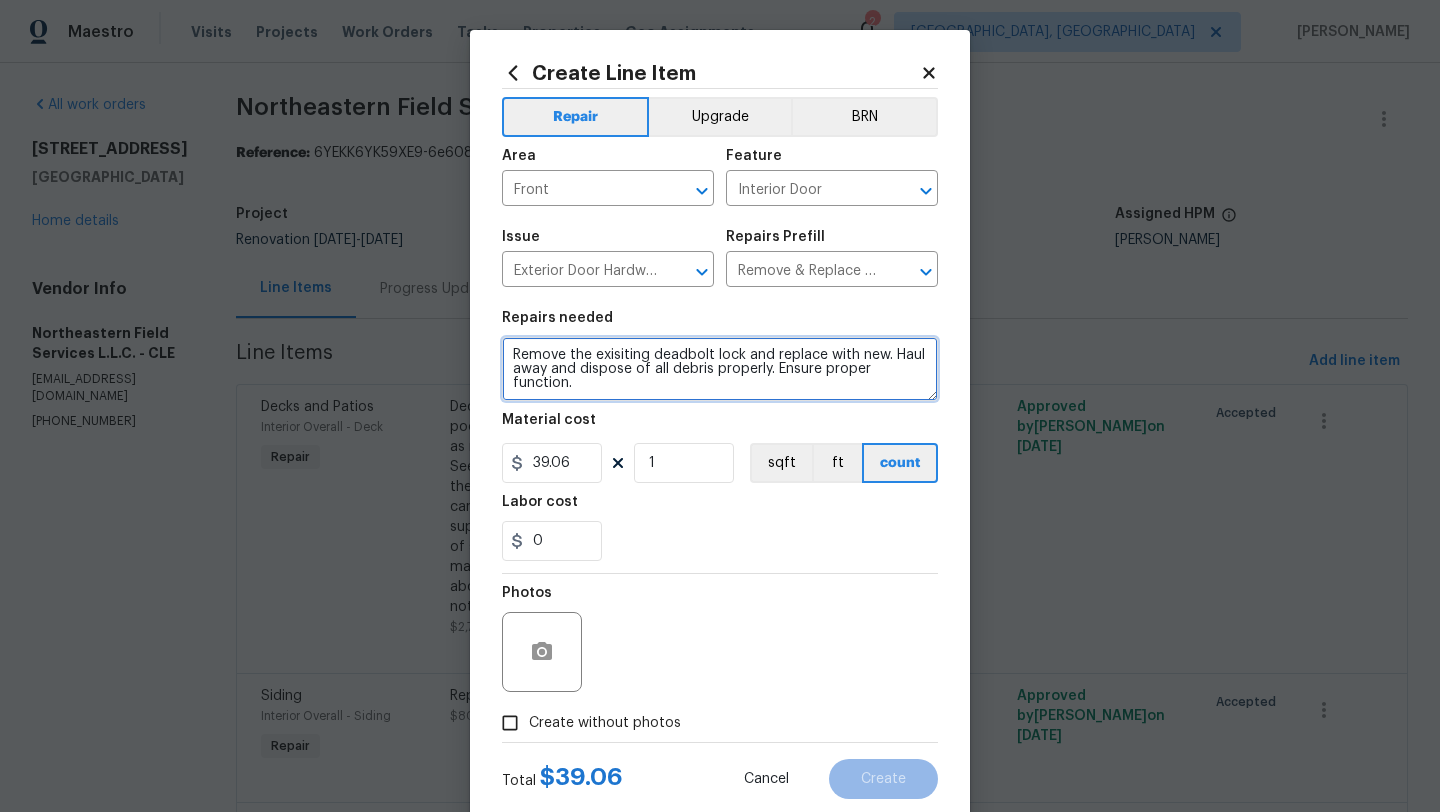 drag, startPoint x: 514, startPoint y: 354, endPoint x: 552, endPoint y: 418, distance: 74.431175 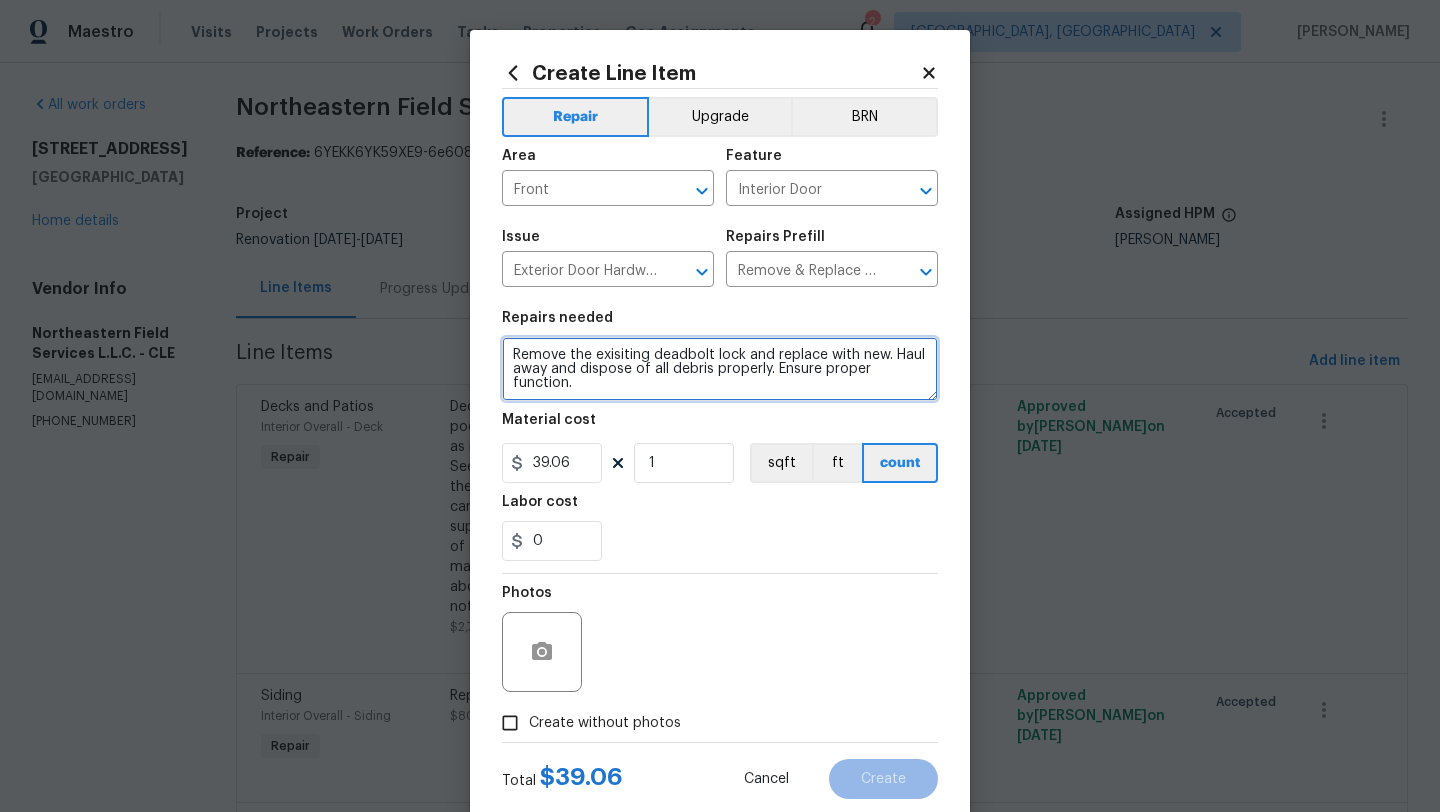 click on "Repairs needed Remove the exisiting deadbolt lock and replace with new. Haul away and dispose of all debris properly. Ensure proper function. Material cost 39.06 1 sqft ft count Labor cost 0" at bounding box center (720, 436) 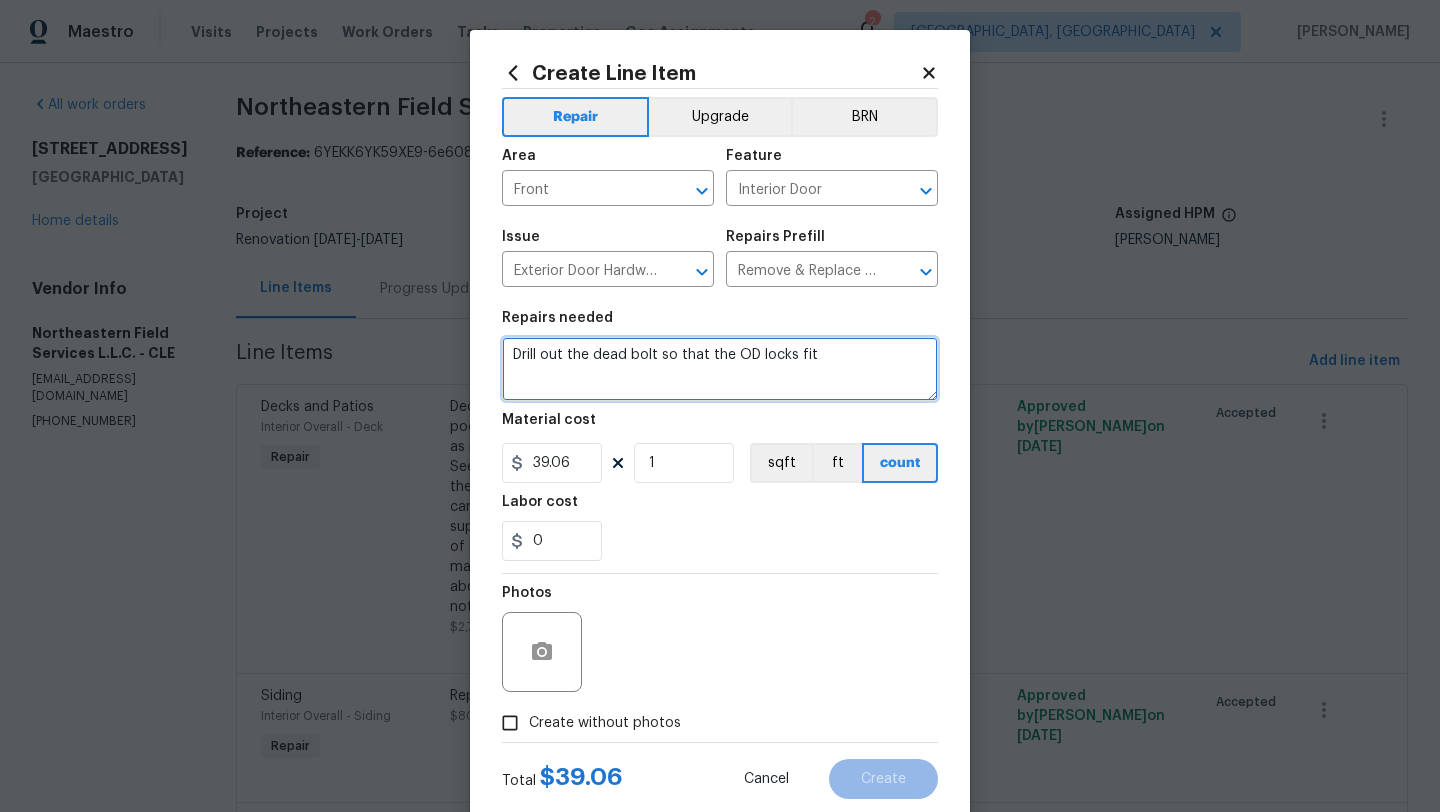 type on "Drill out the dead bolt so that the OD locks fit" 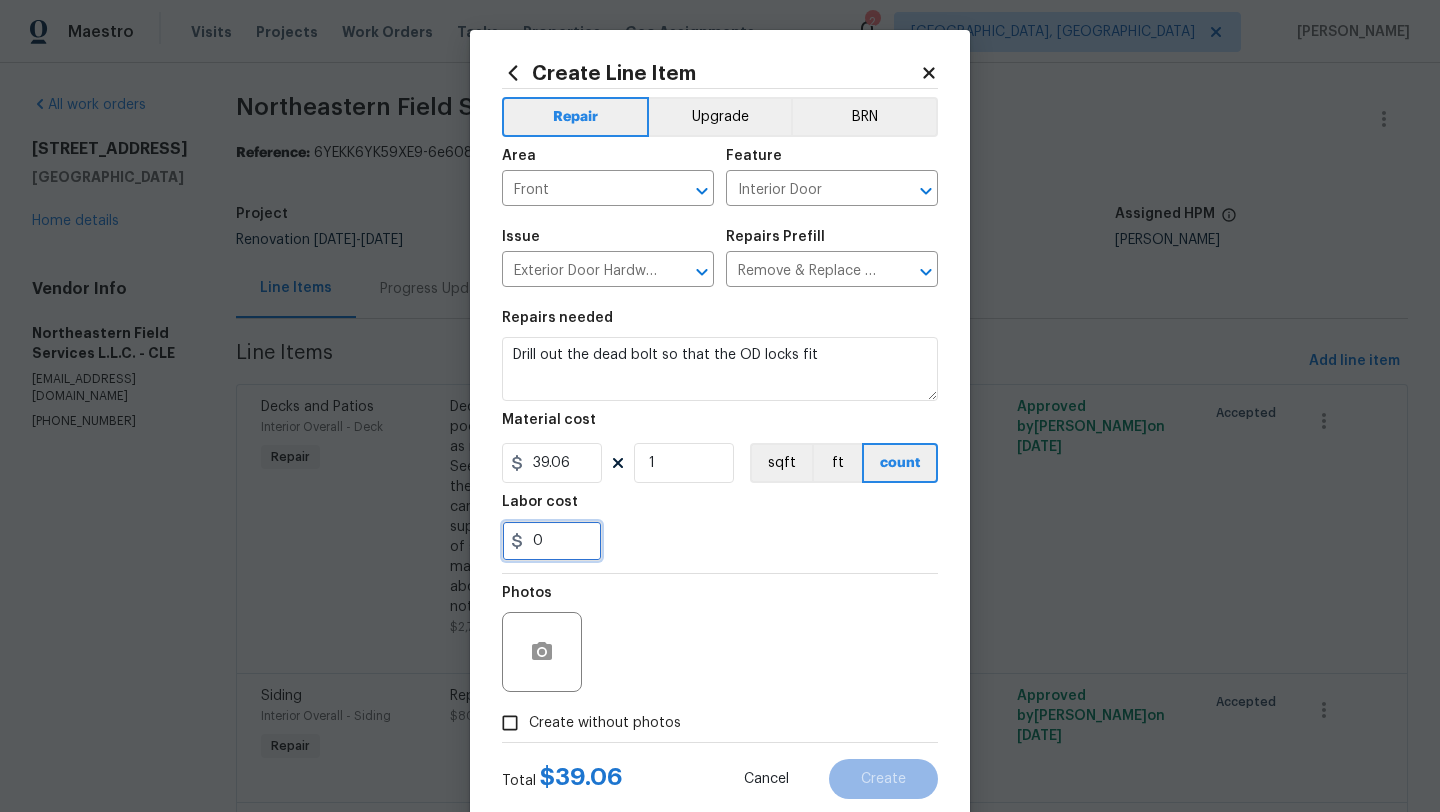 drag, startPoint x: 568, startPoint y: 552, endPoint x: 541, endPoint y: 543, distance: 28.460499 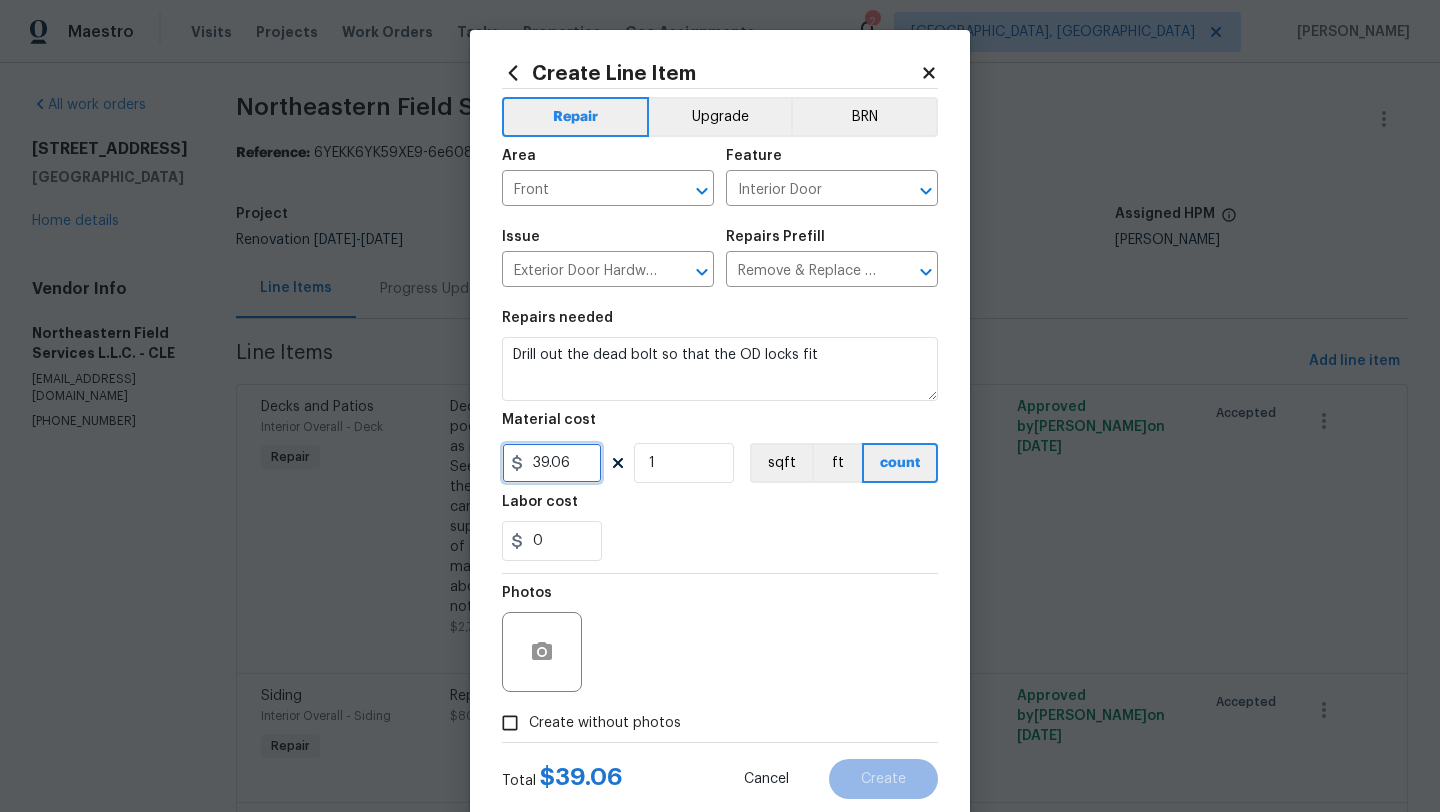 drag, startPoint x: 578, startPoint y: 468, endPoint x: 529, endPoint y: 465, distance: 49.09175 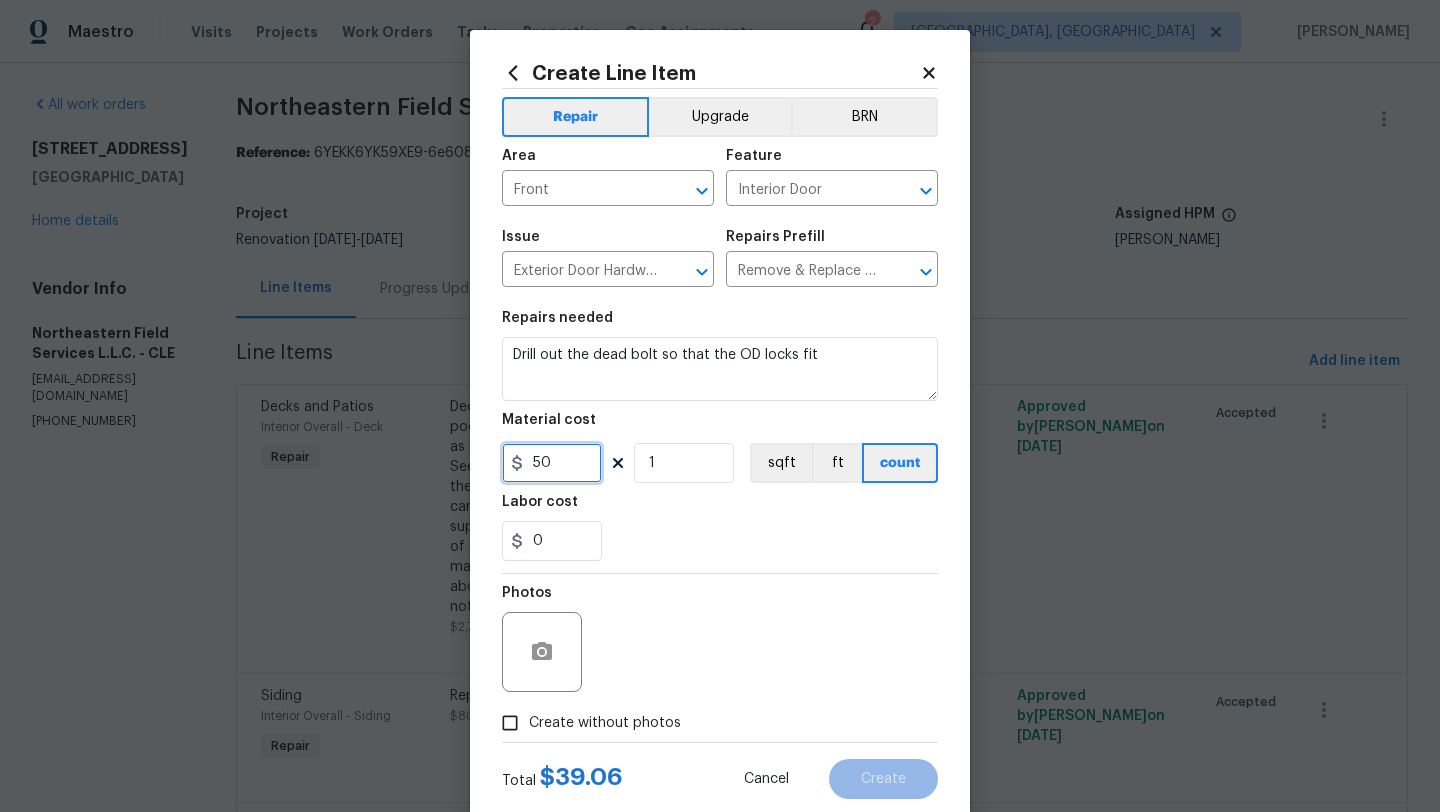 type on "50" 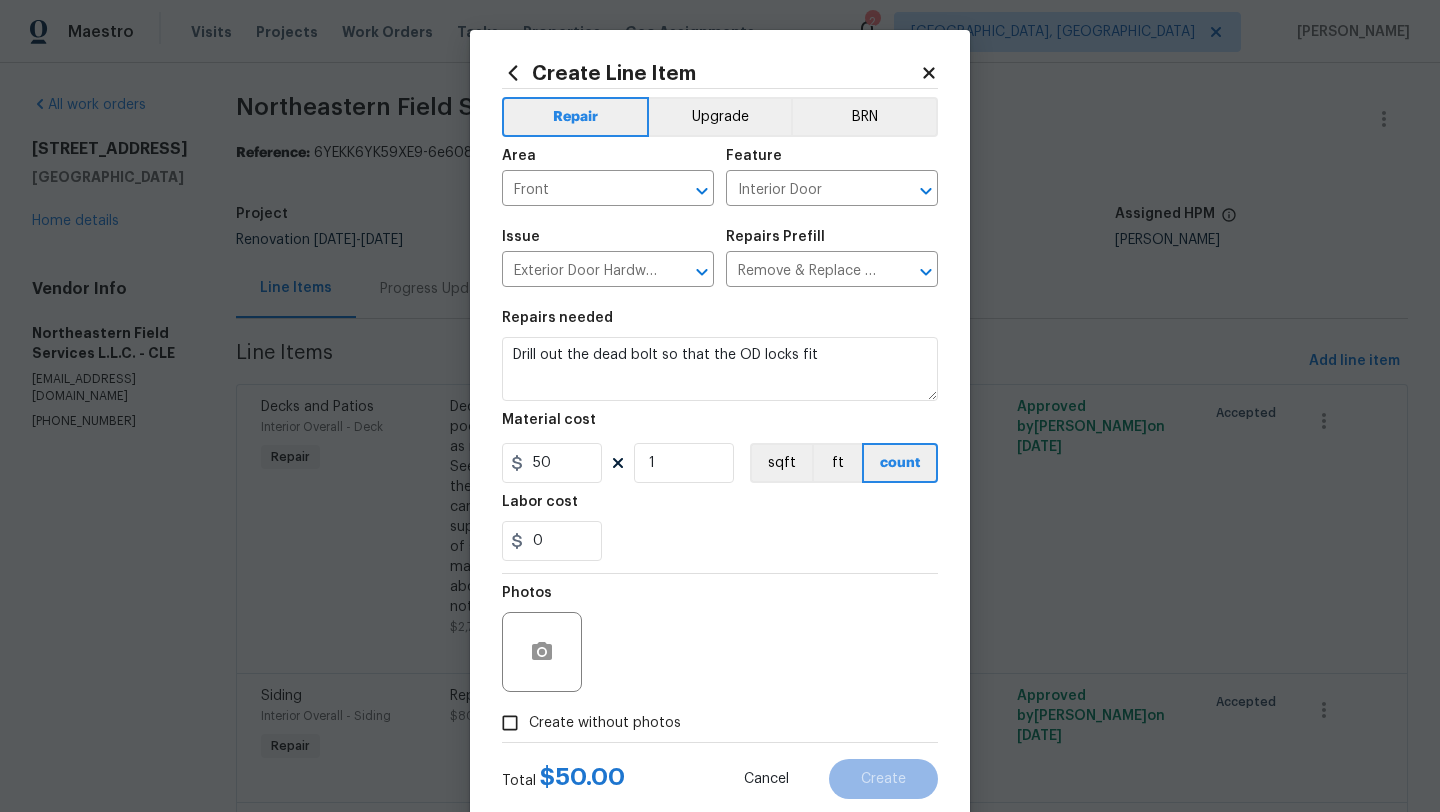 click on "Photos" at bounding box center (720, 639) 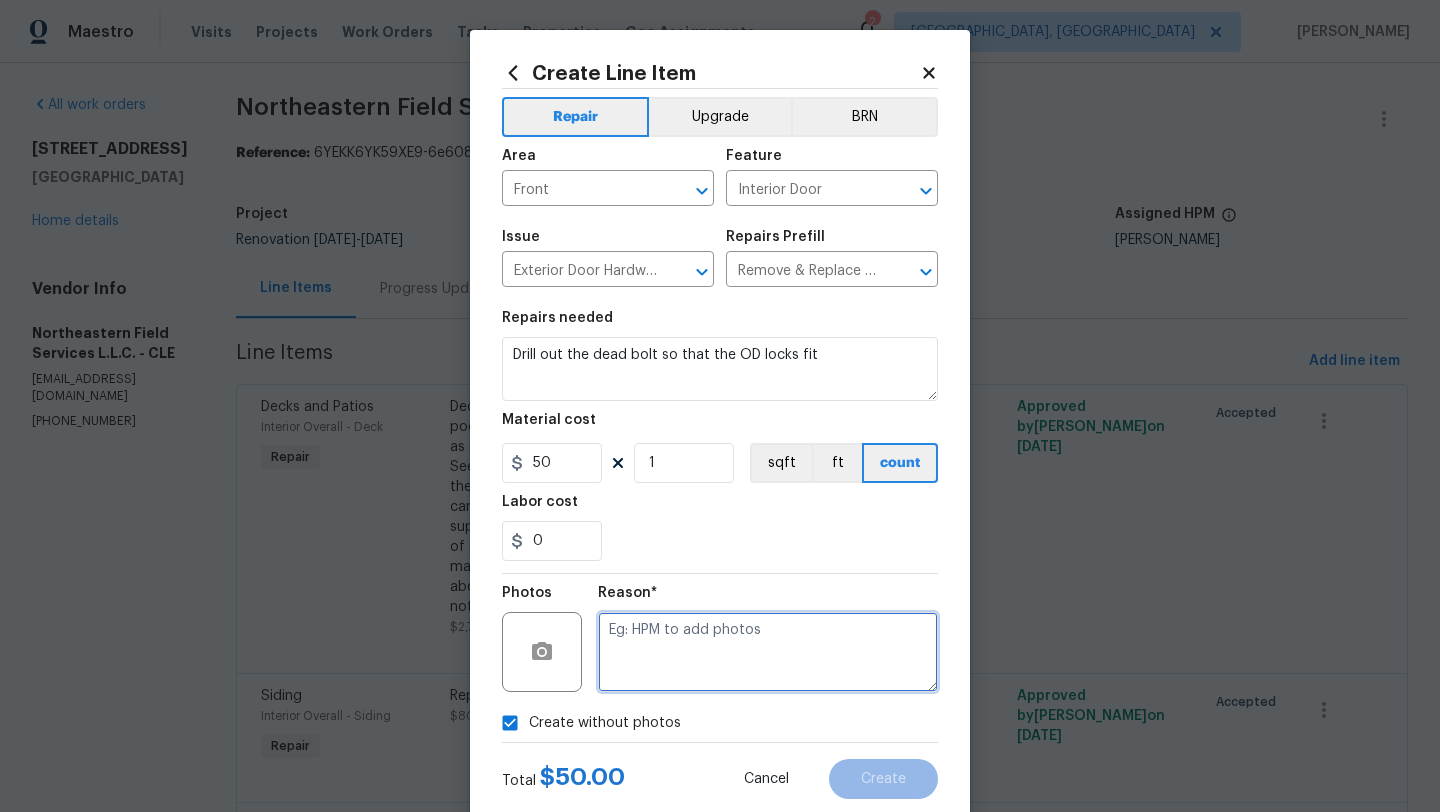 click at bounding box center (768, 652) 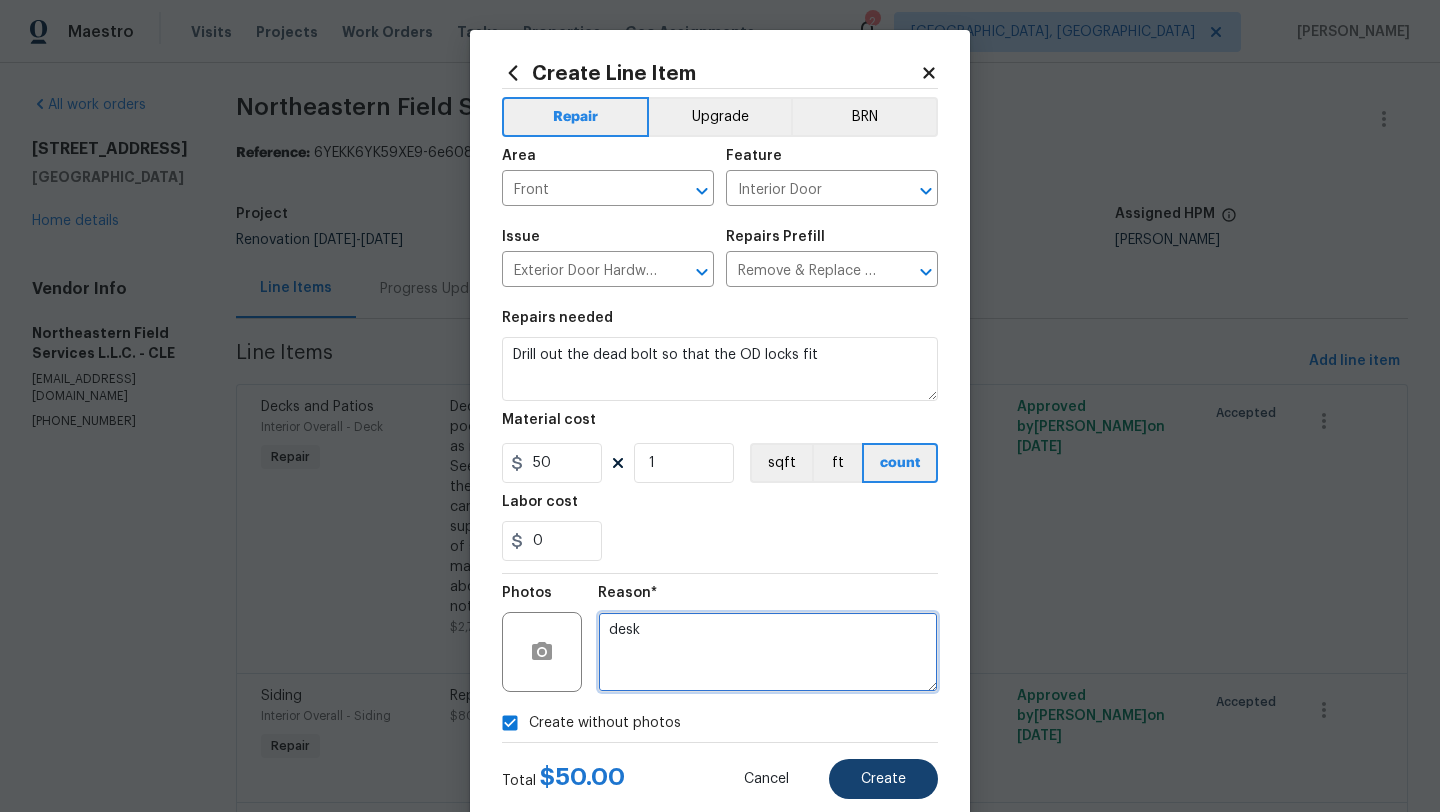 type on "desk" 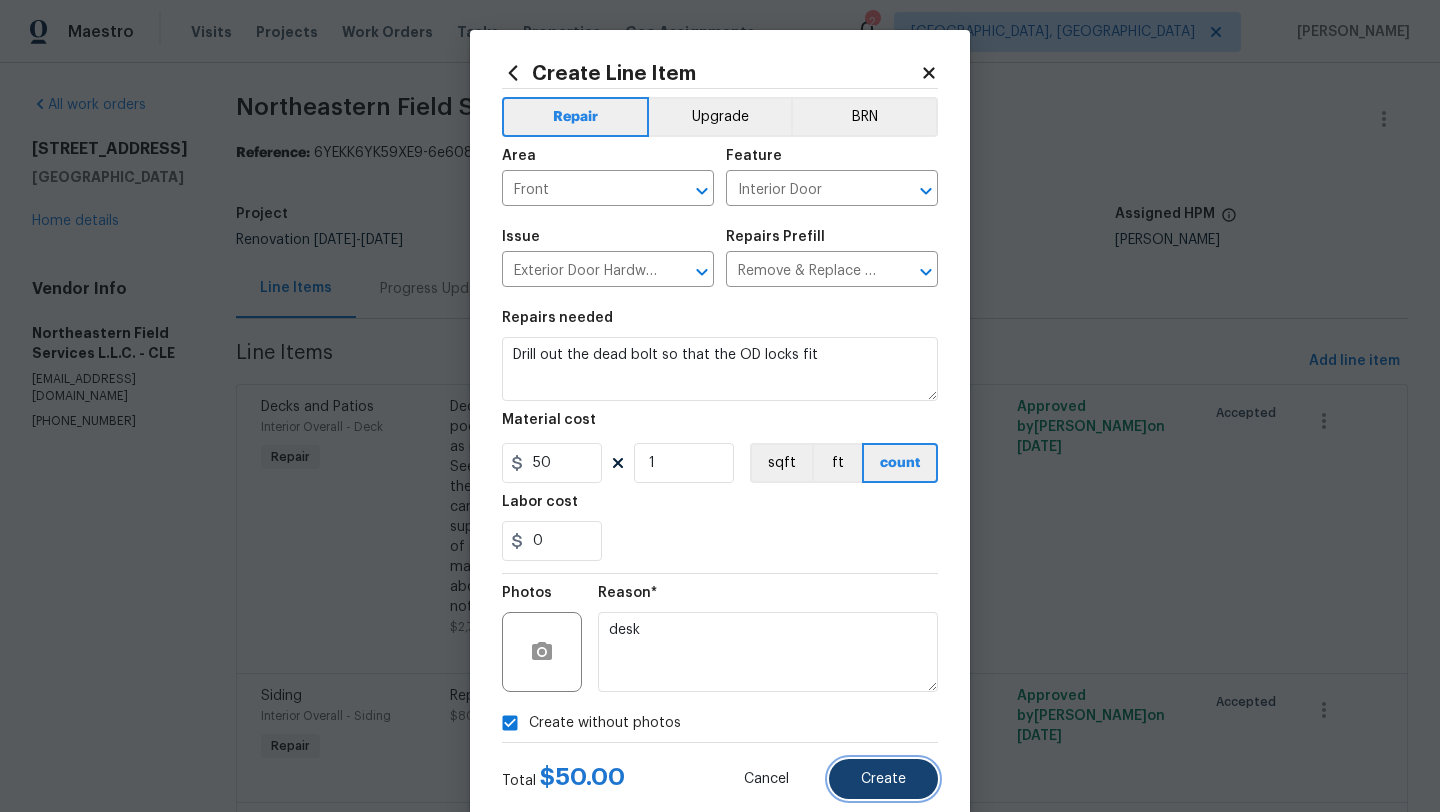 click on "Create" at bounding box center [883, 779] 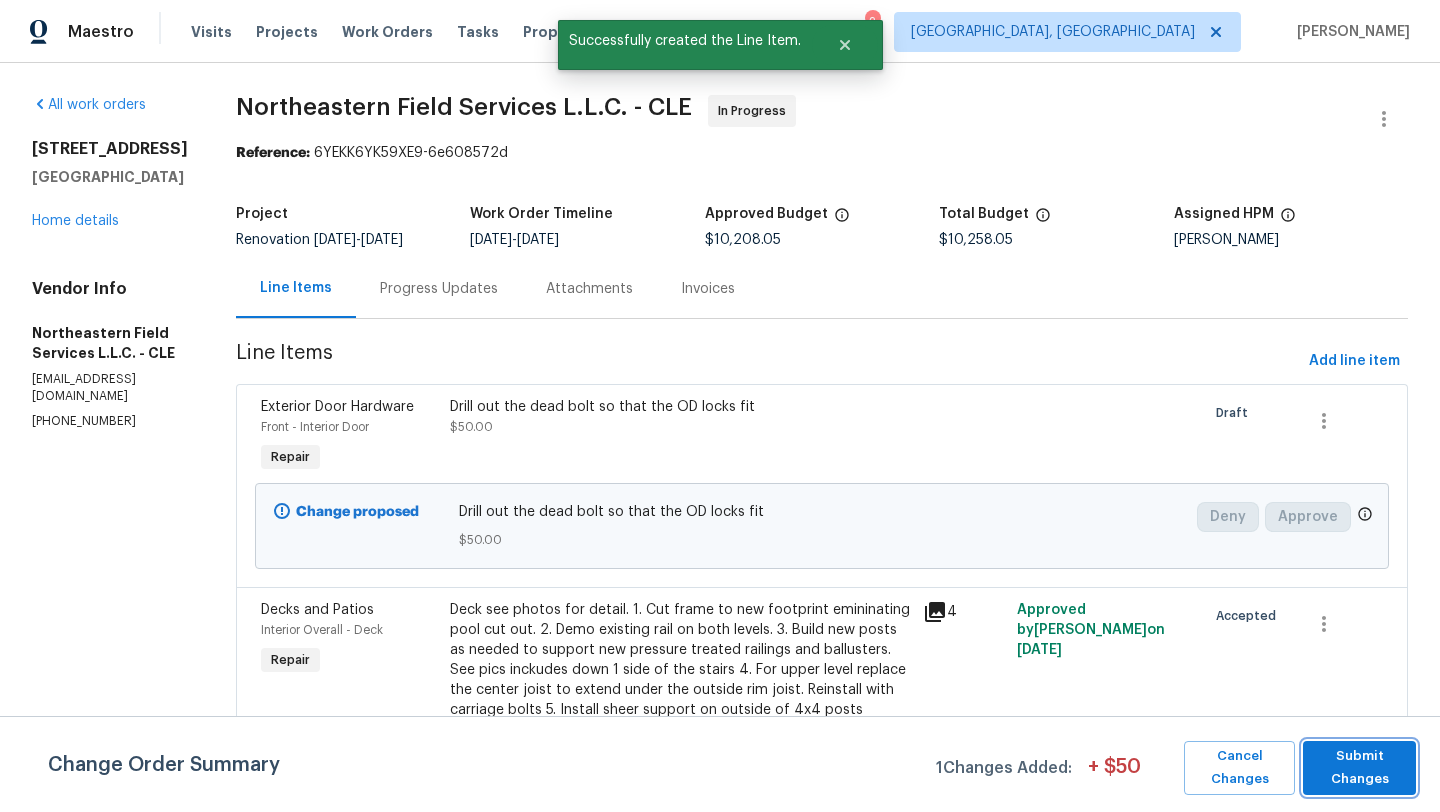 click on "Submit Changes" at bounding box center [1359, 768] 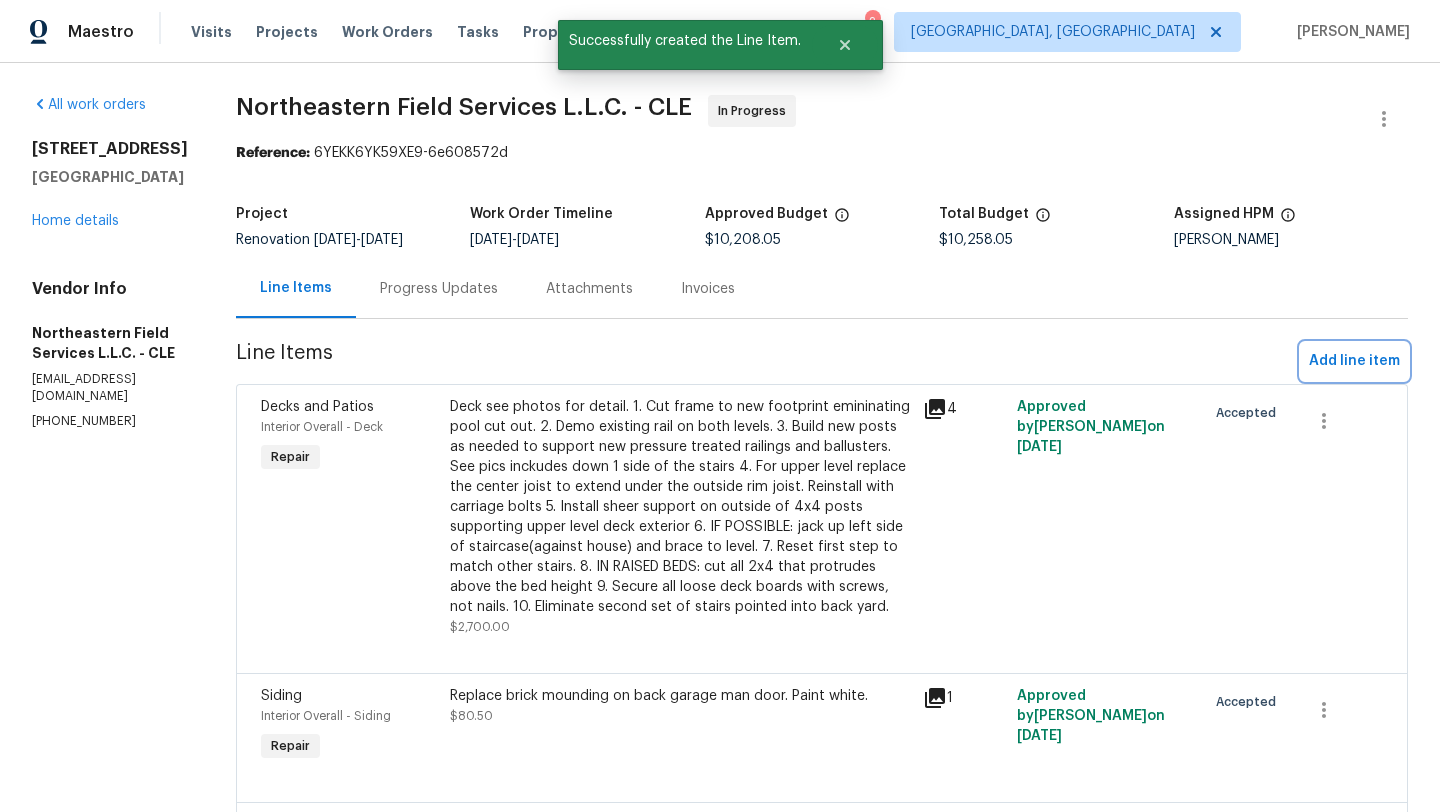 click on "Add line item" at bounding box center [1354, 361] 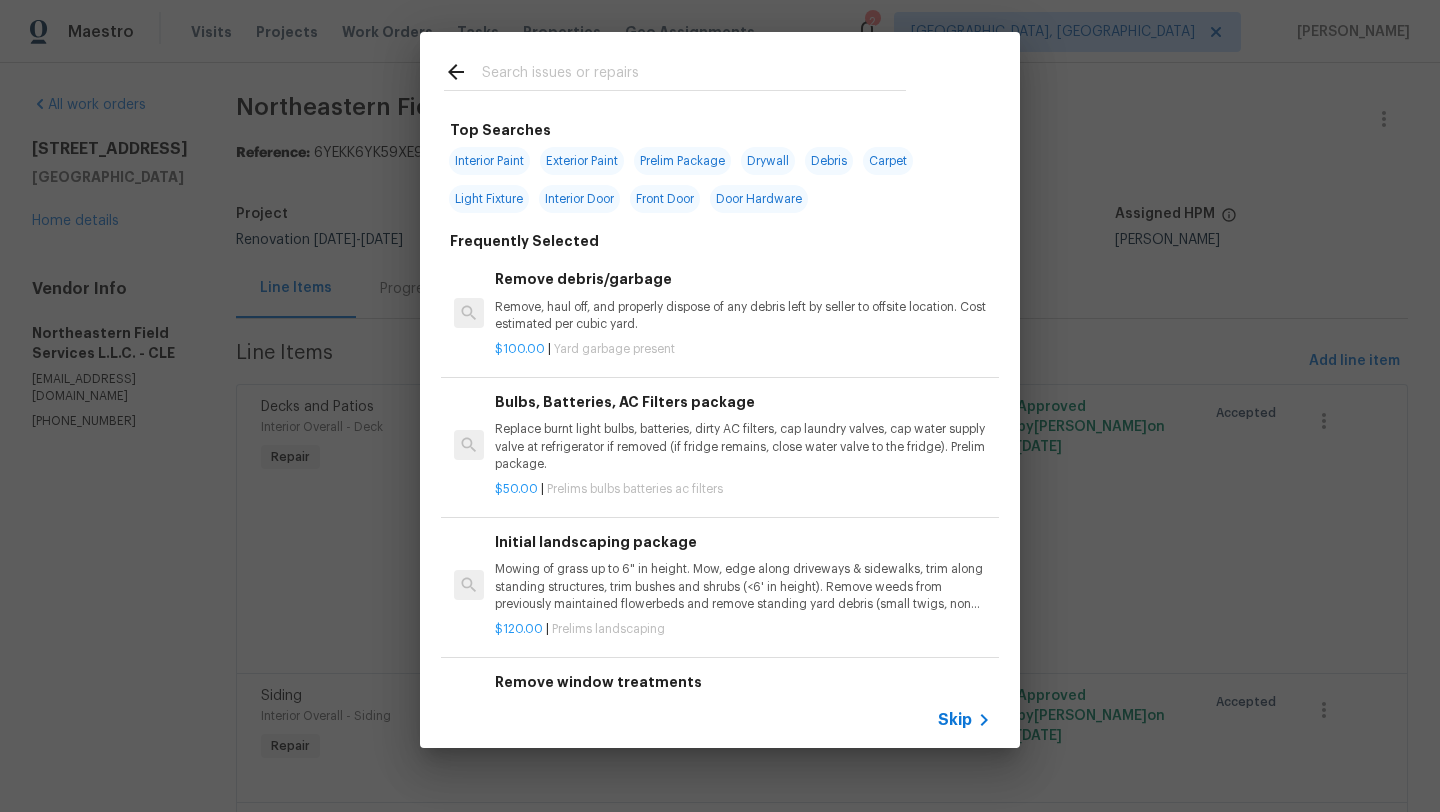 click at bounding box center (694, 75) 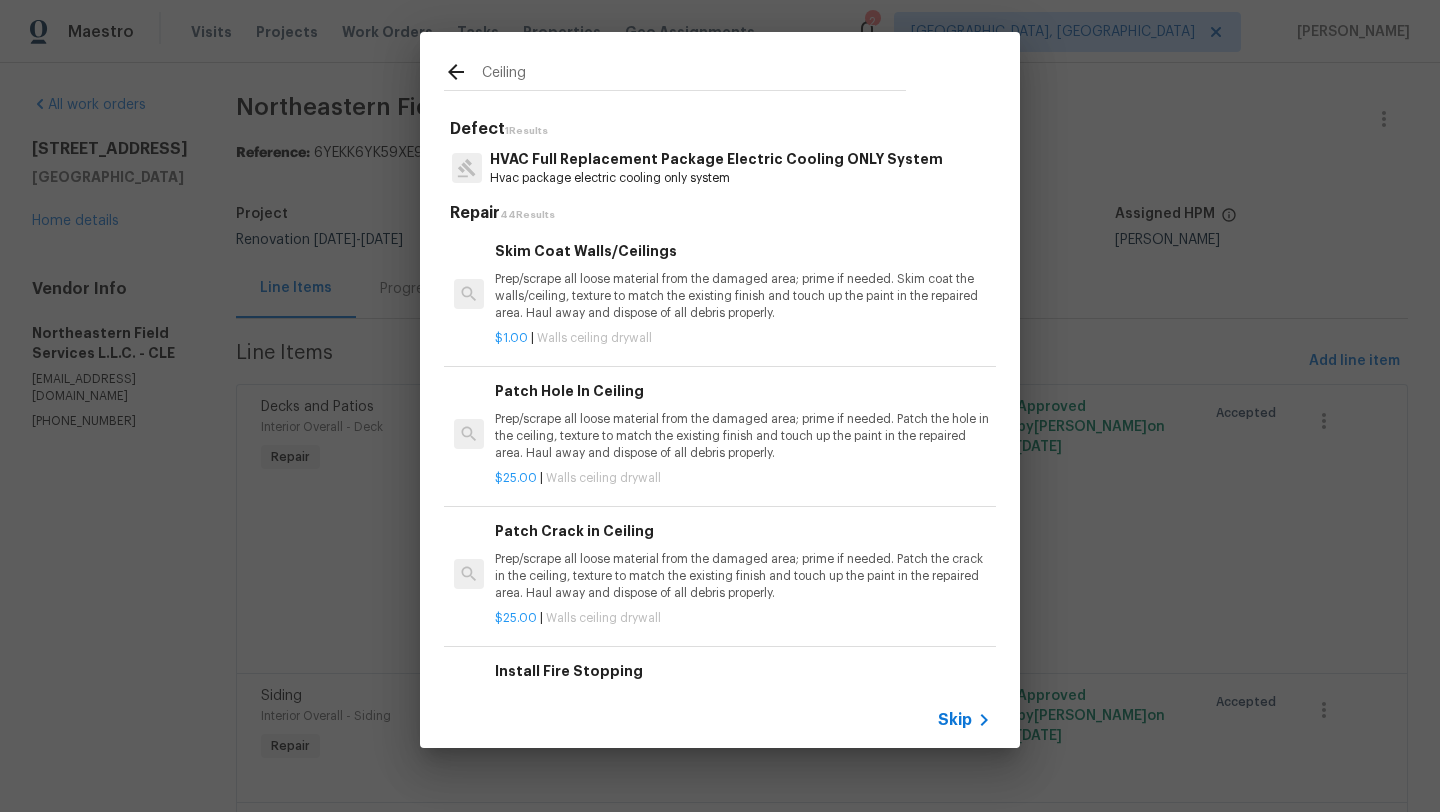 type on "Ceiling" 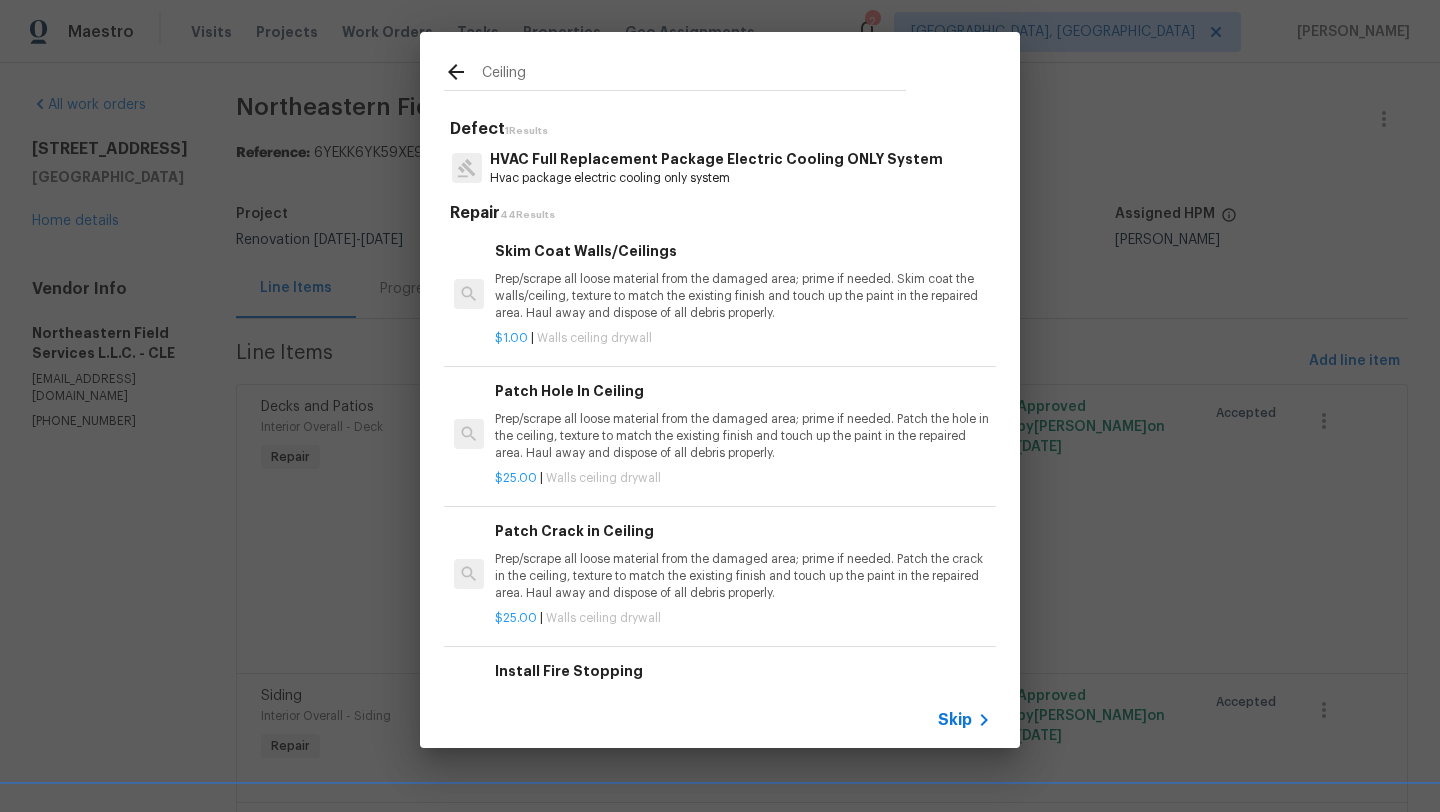 click on "Prep/scrape all loose material from the damaged area; prime if needed. Patch the hole in the ceiling, texture to match the existing finish and touch up the paint in the repaired area. Haul away and dispose of all debris properly." at bounding box center [743, 436] 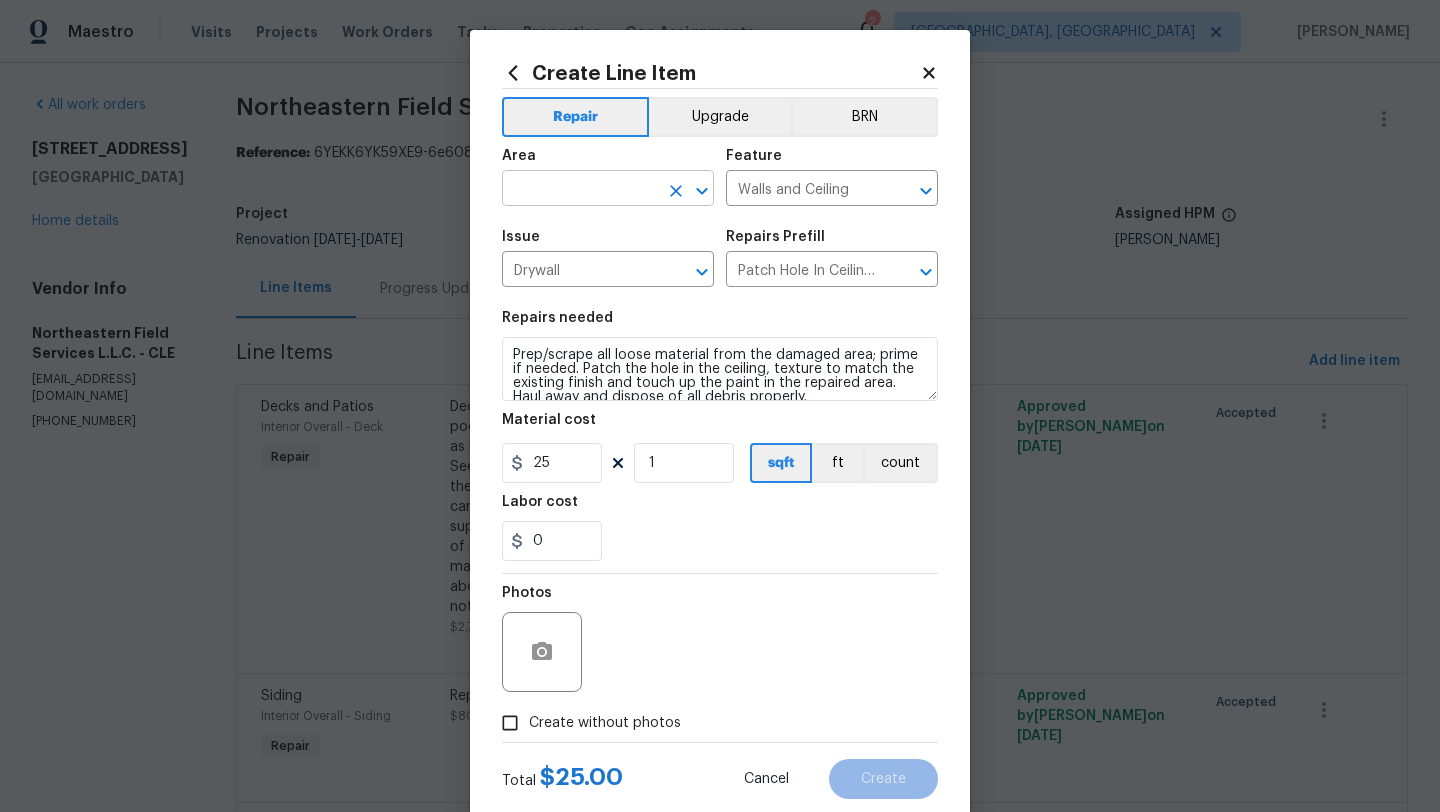 click at bounding box center [580, 190] 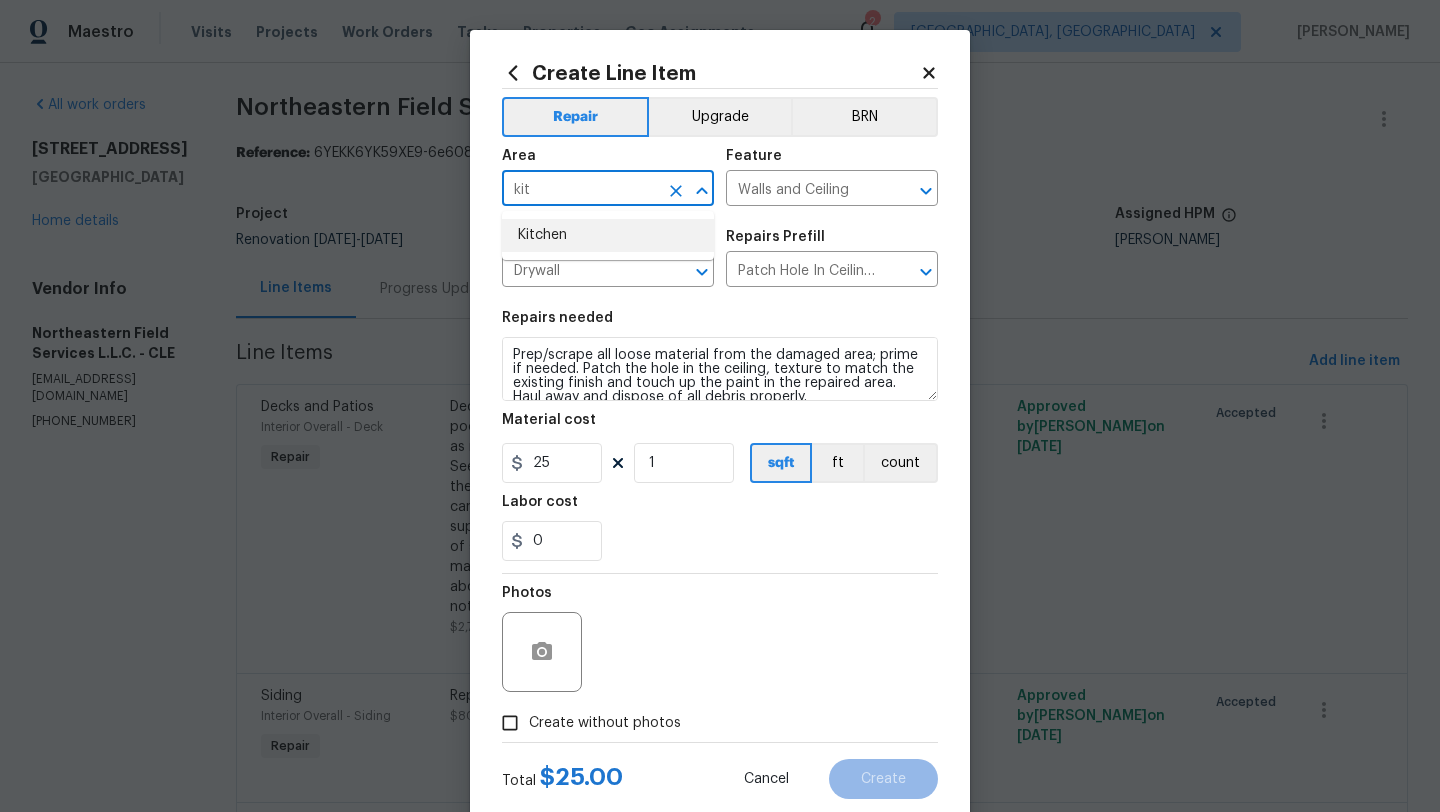 click on "Kitchen" at bounding box center [608, 235] 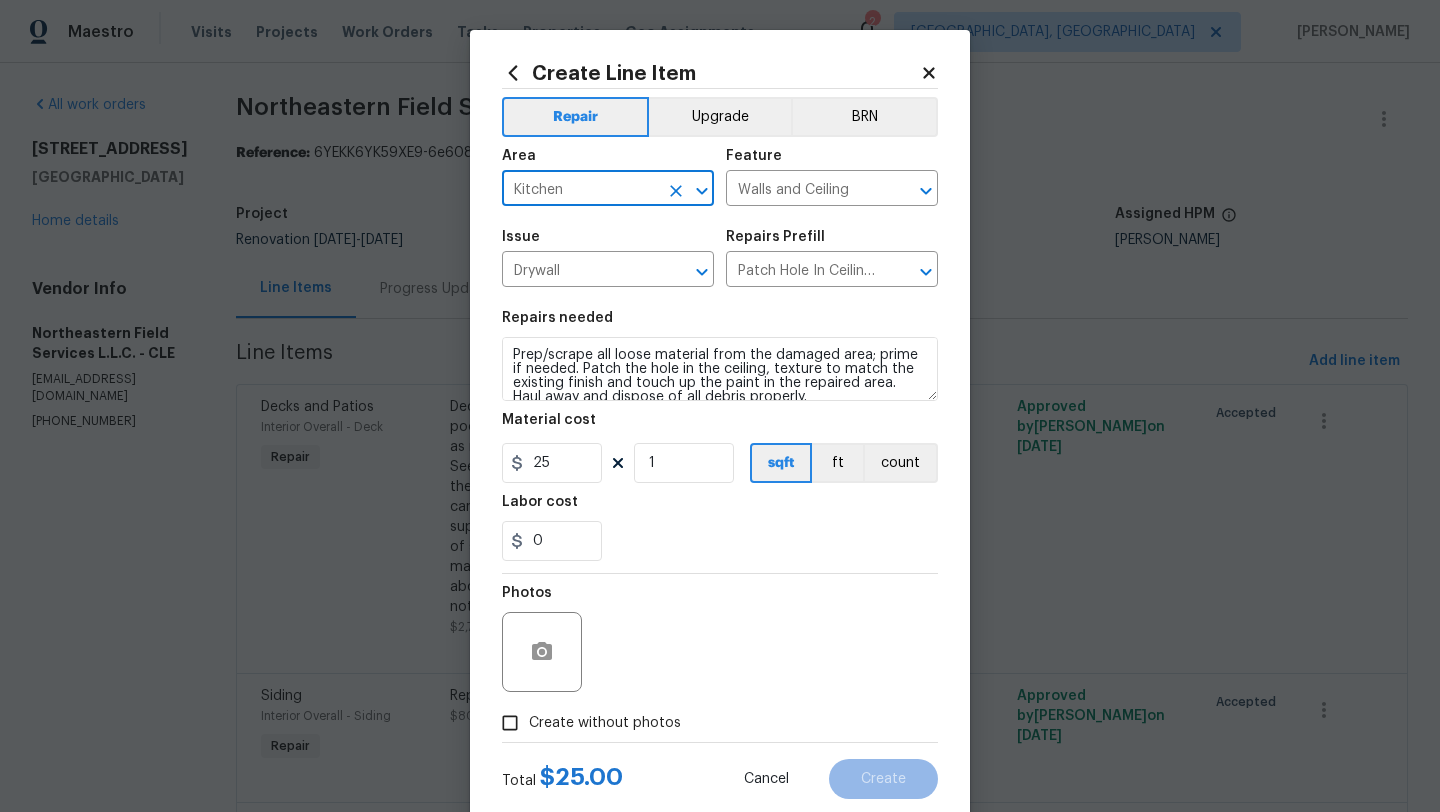 type on "Kitchen" 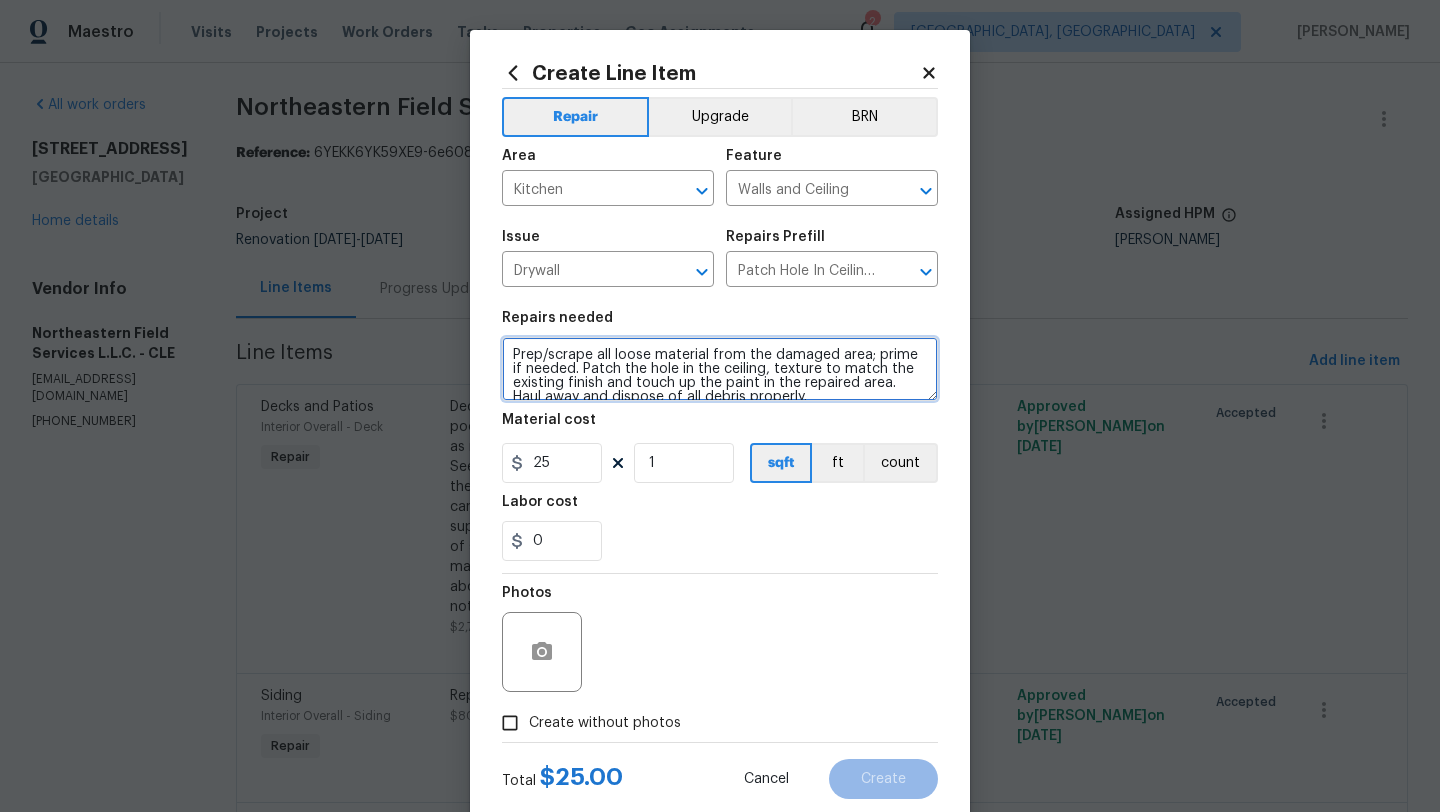 scroll, scrollTop: 14, scrollLeft: 0, axis: vertical 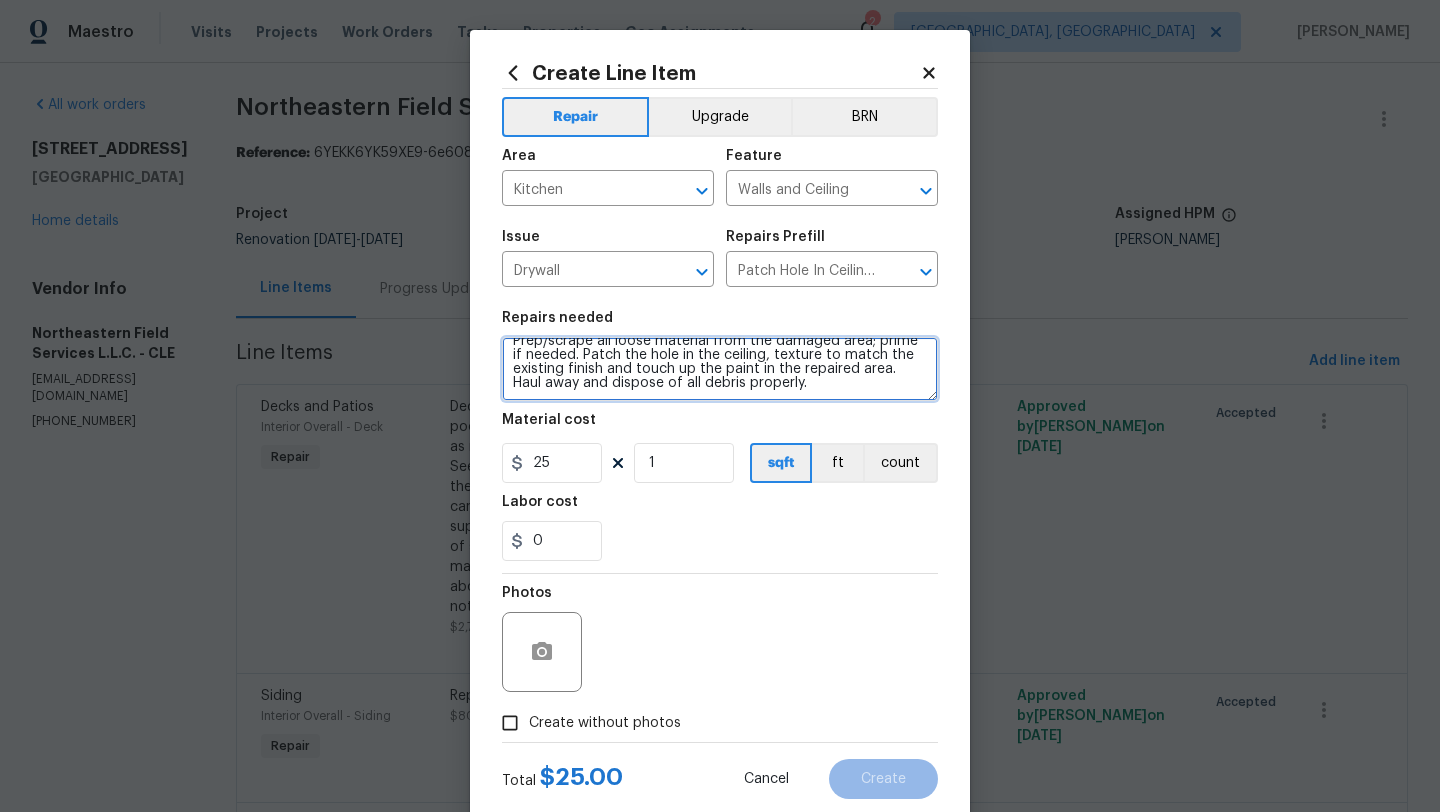 drag, startPoint x: 507, startPoint y: 354, endPoint x: 636, endPoint y: 422, distance: 145.82524 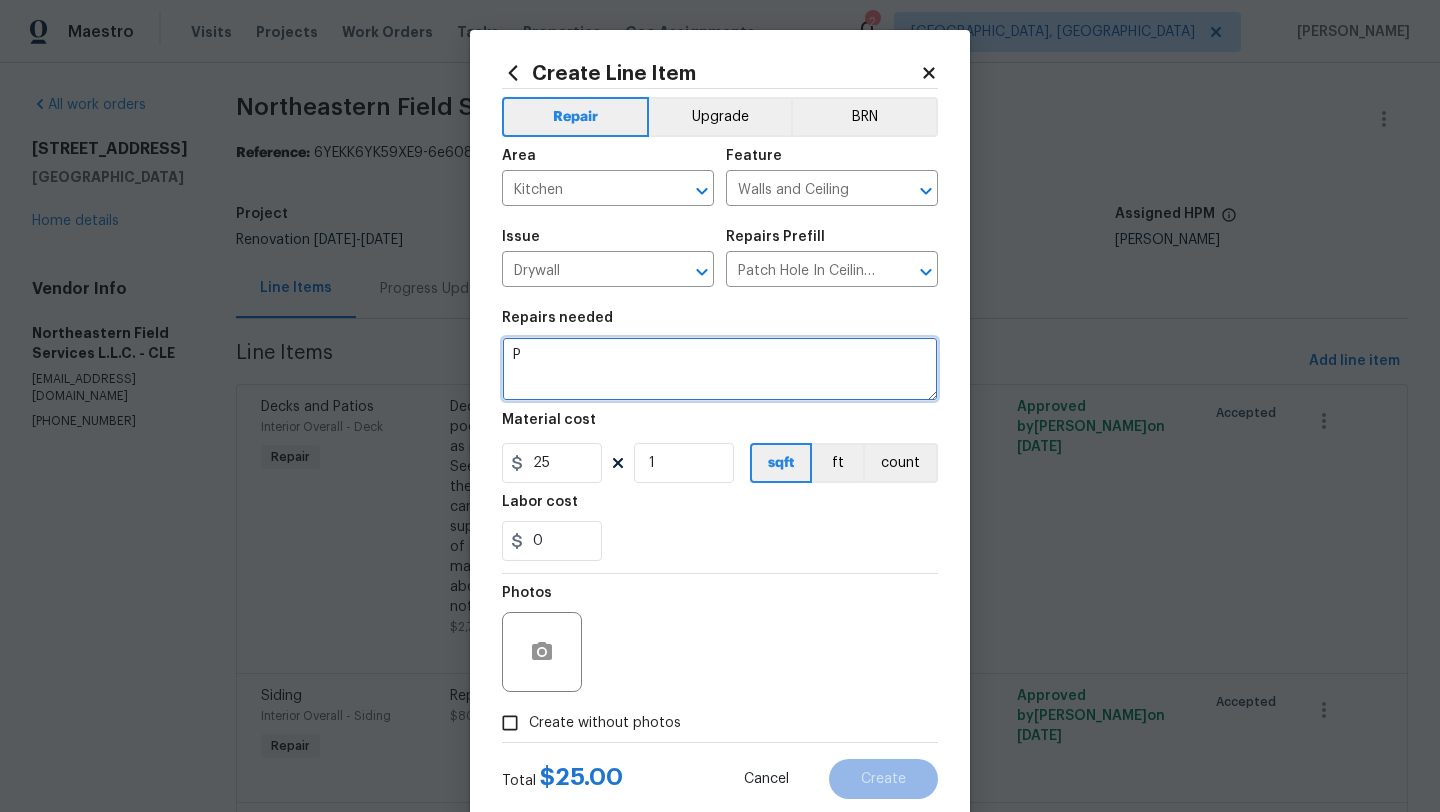 scroll, scrollTop: 0, scrollLeft: 0, axis: both 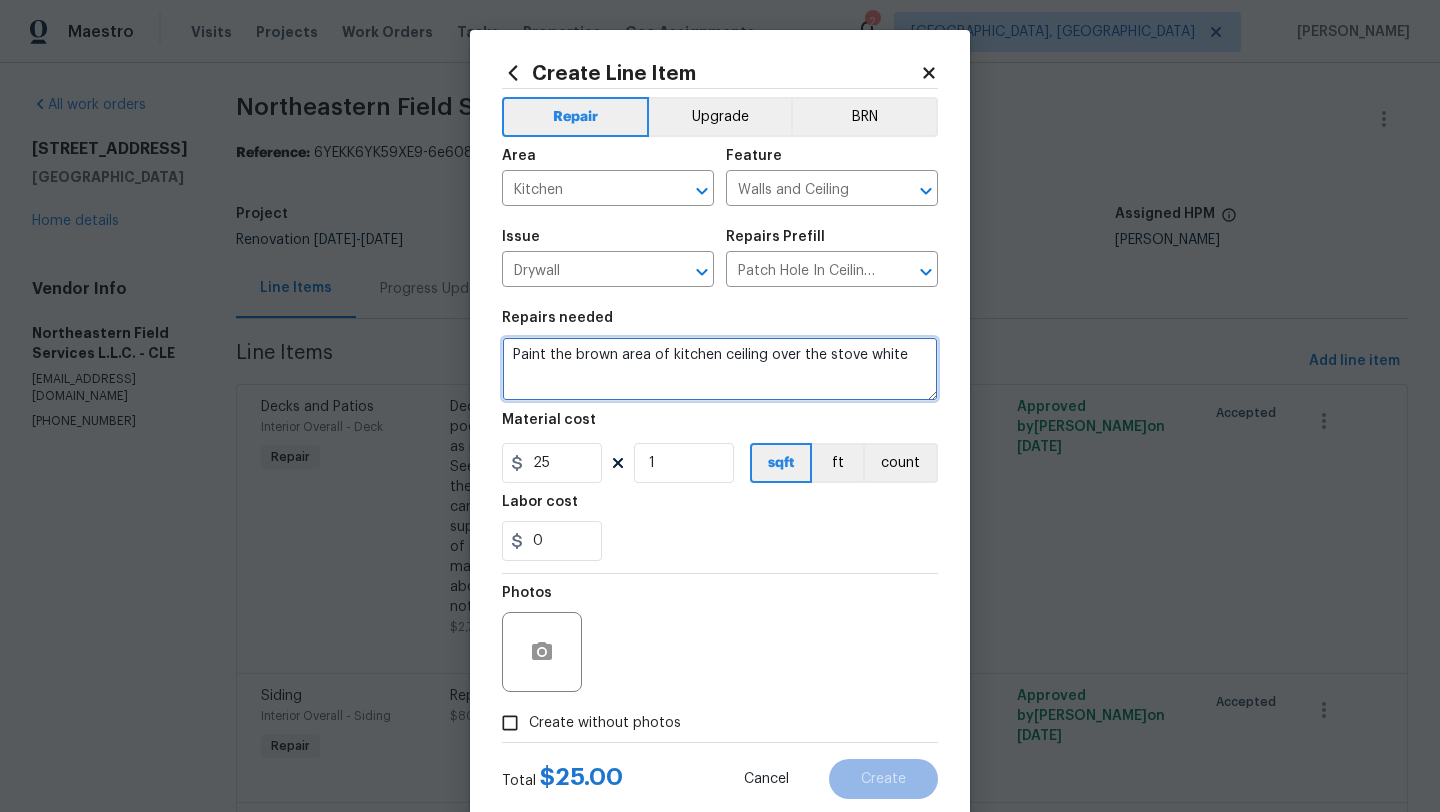 type on "Paint the brown area of kitchen ceiling over the stove white" 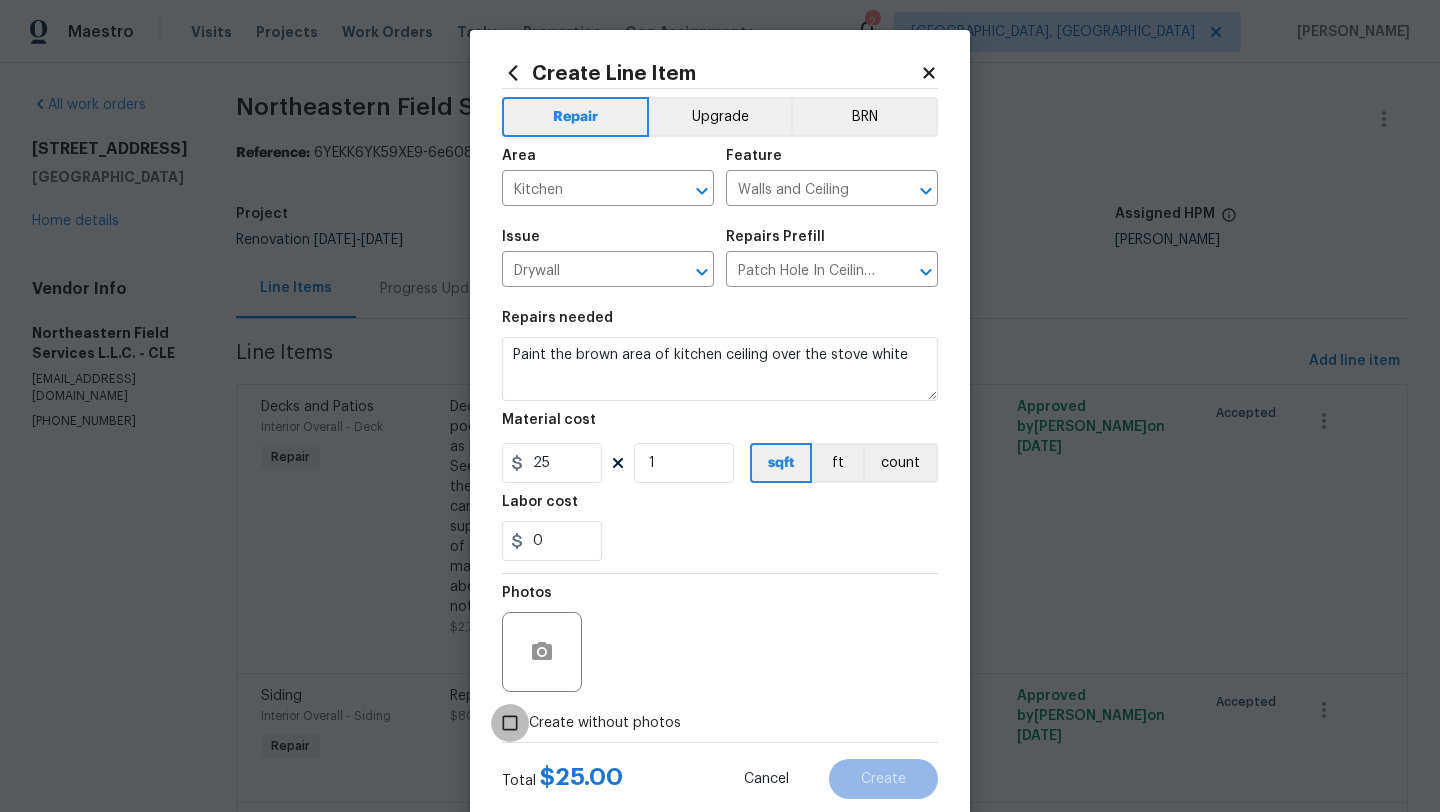 click on "Create without photos" at bounding box center [510, 723] 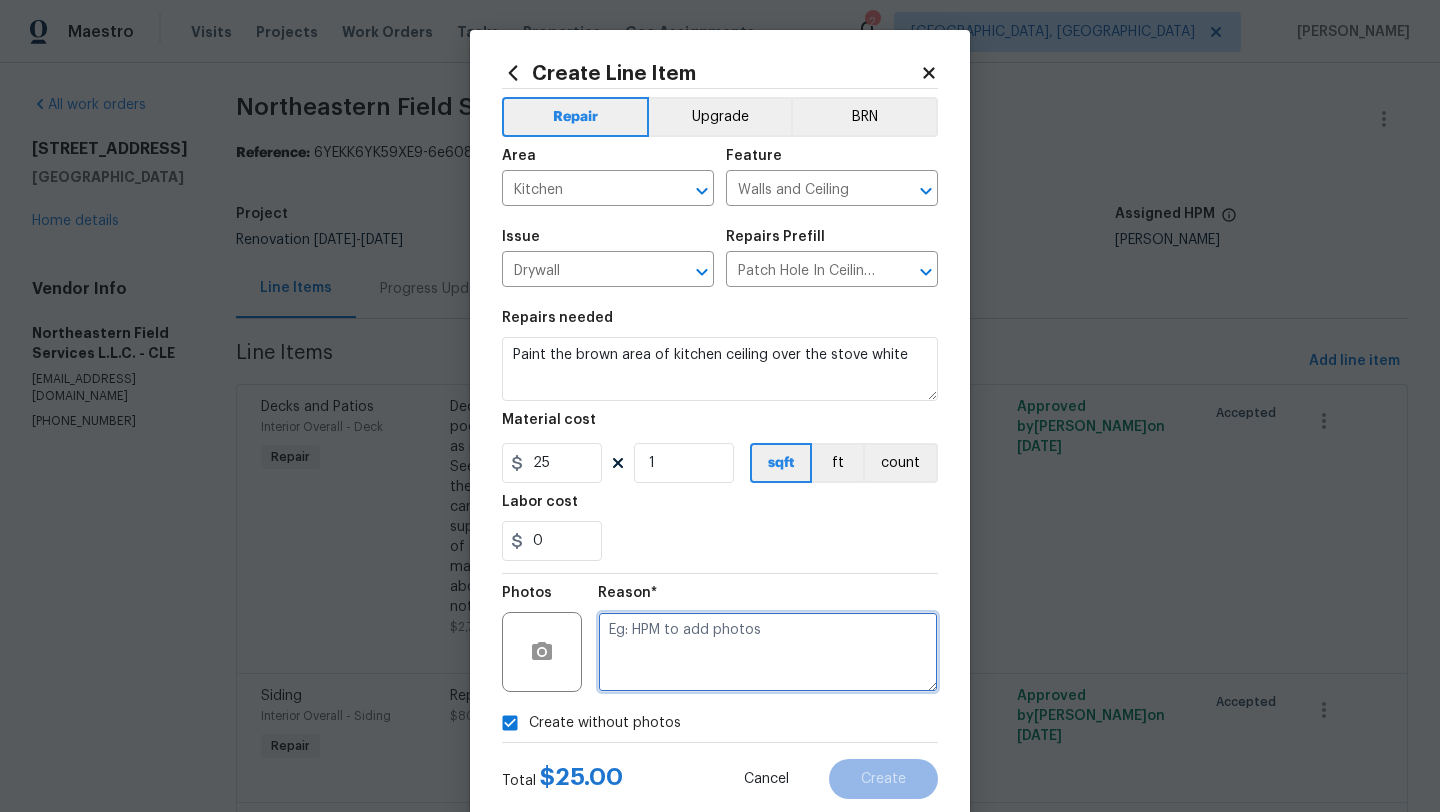 click at bounding box center [768, 652] 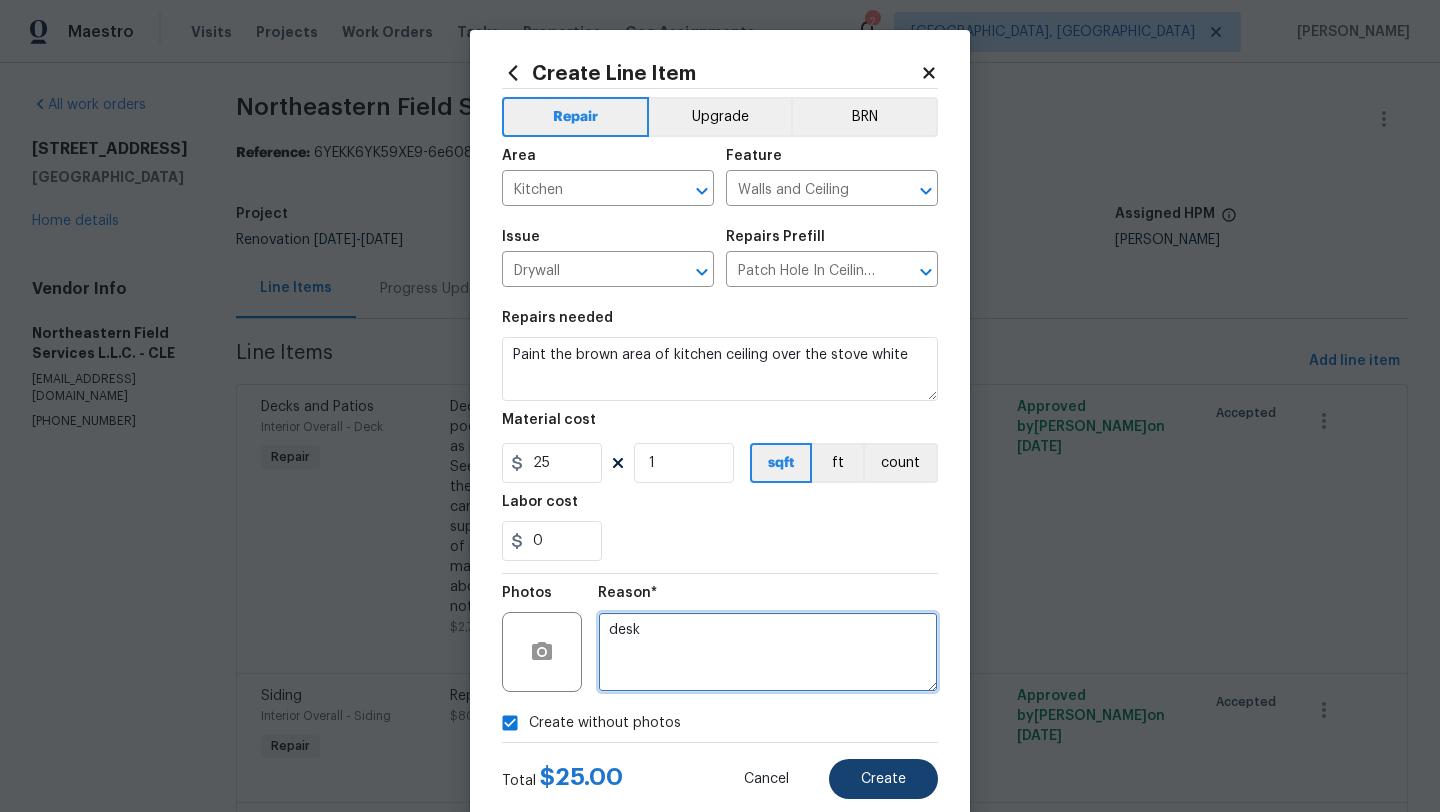 type on "desk" 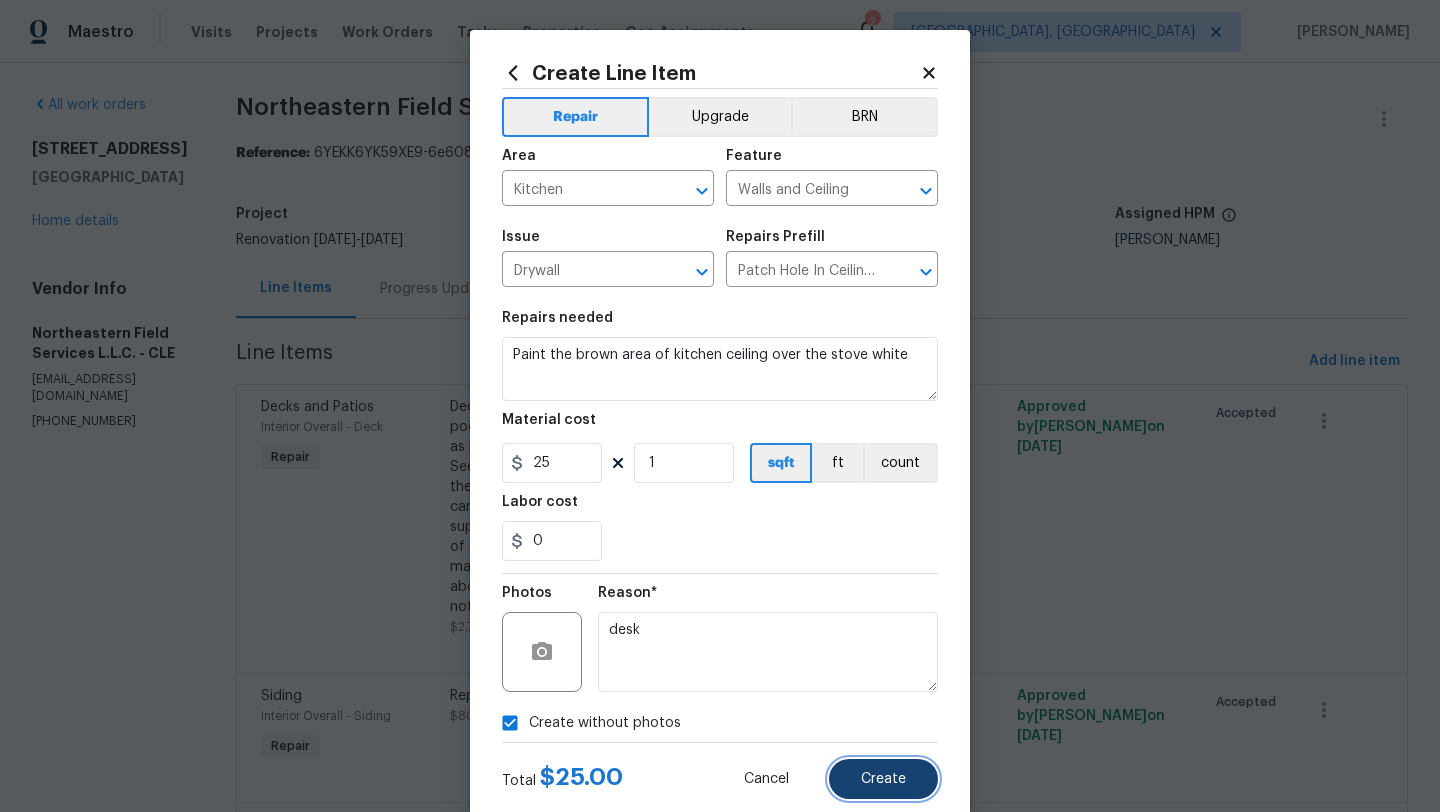 click on "Create" at bounding box center [883, 779] 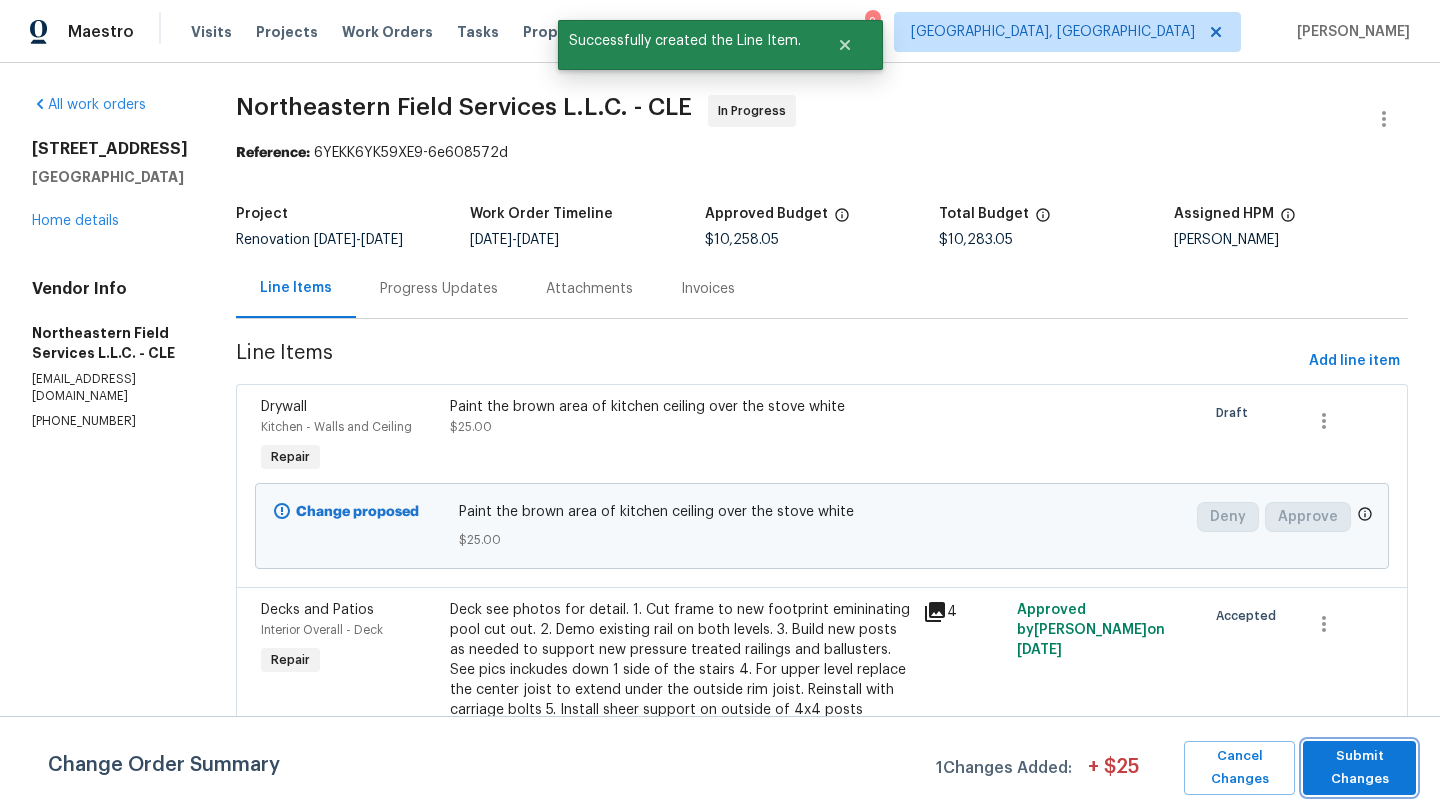 click on "Submit Changes" at bounding box center [1359, 768] 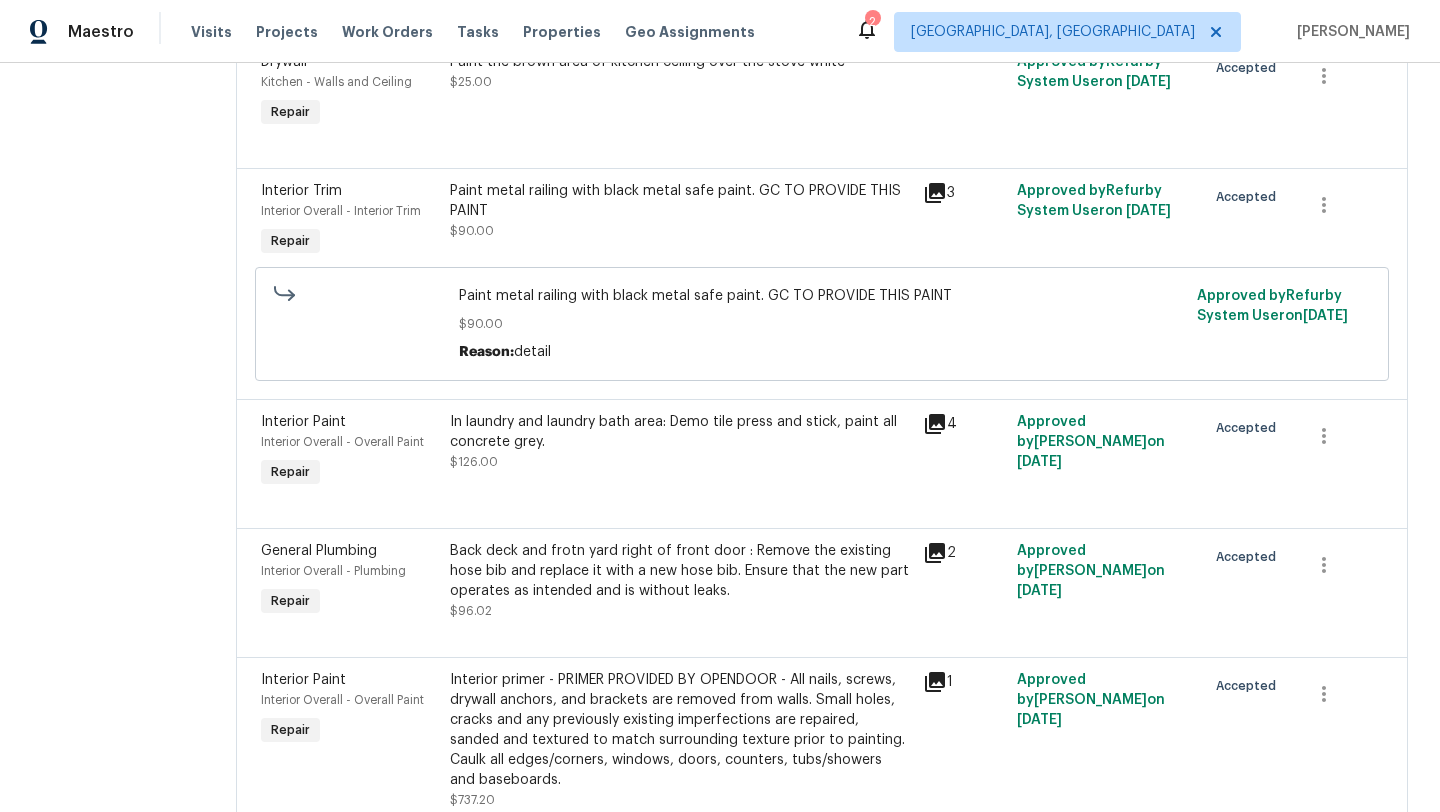 scroll, scrollTop: 3304, scrollLeft: 0, axis: vertical 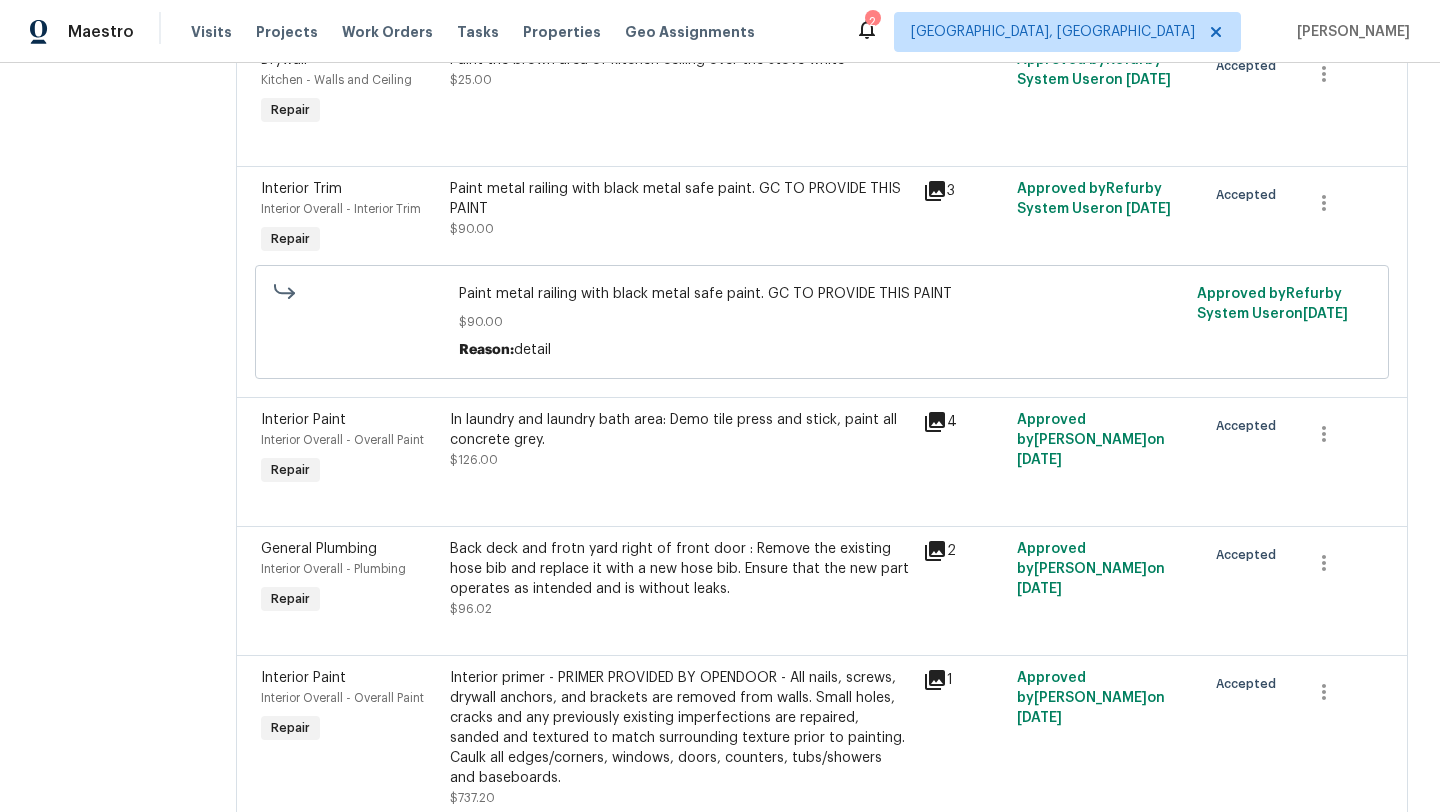 click on "Back deck and frotn yard right of front door : Remove the existing hose bib and replace it with a new hose bib. Ensure that the new part operates as intended and is without leaks." at bounding box center [680, 569] 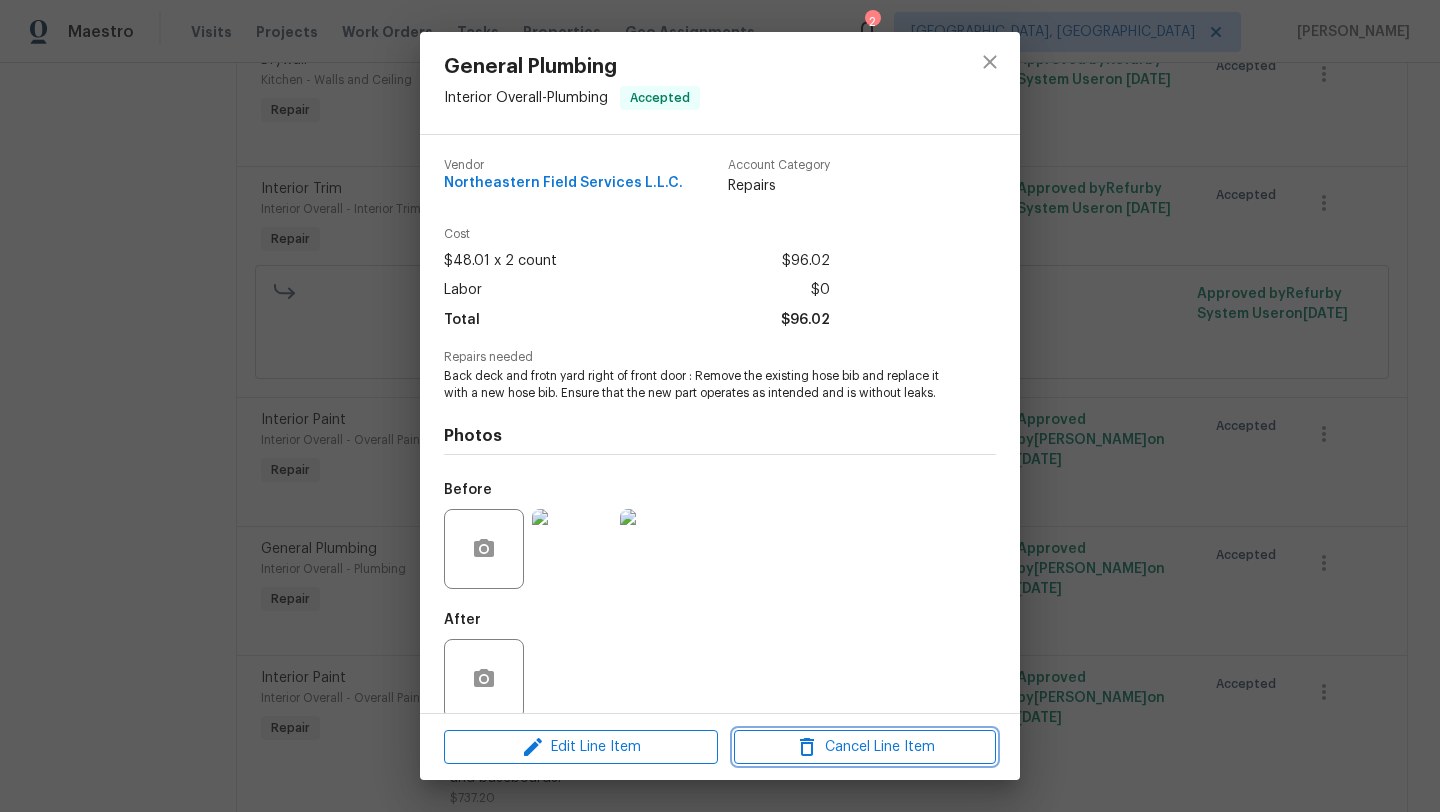 click 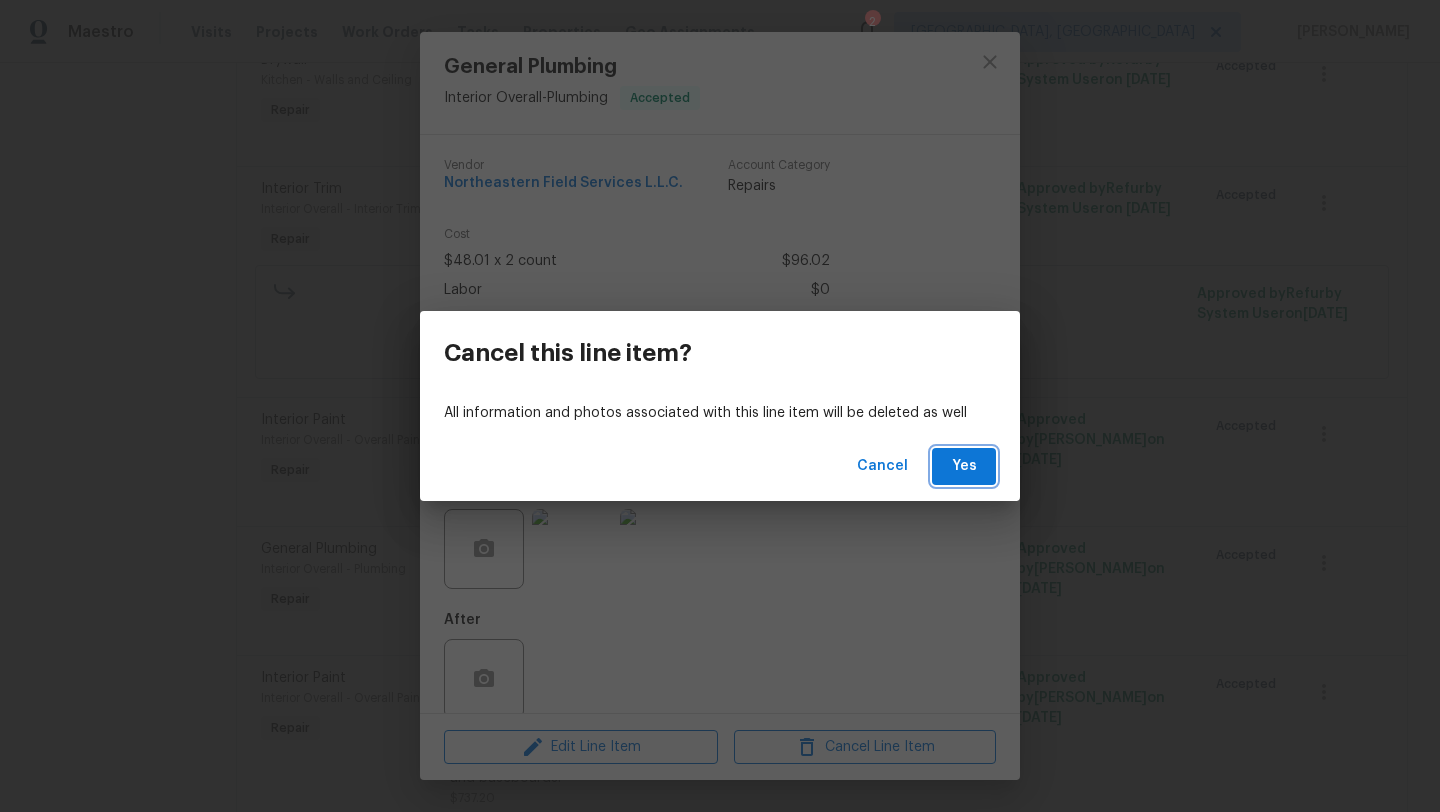 click on "Yes" at bounding box center (964, 466) 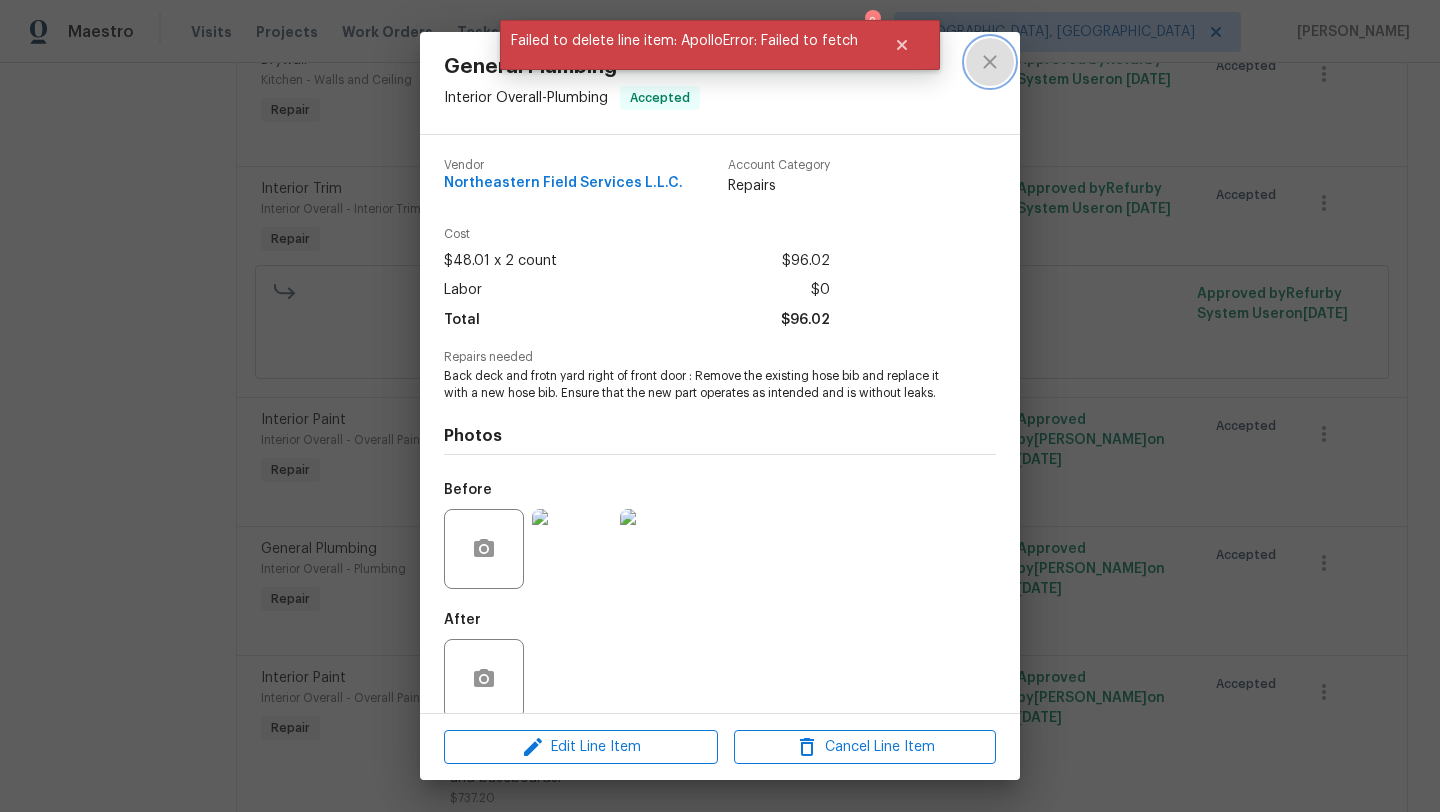 click 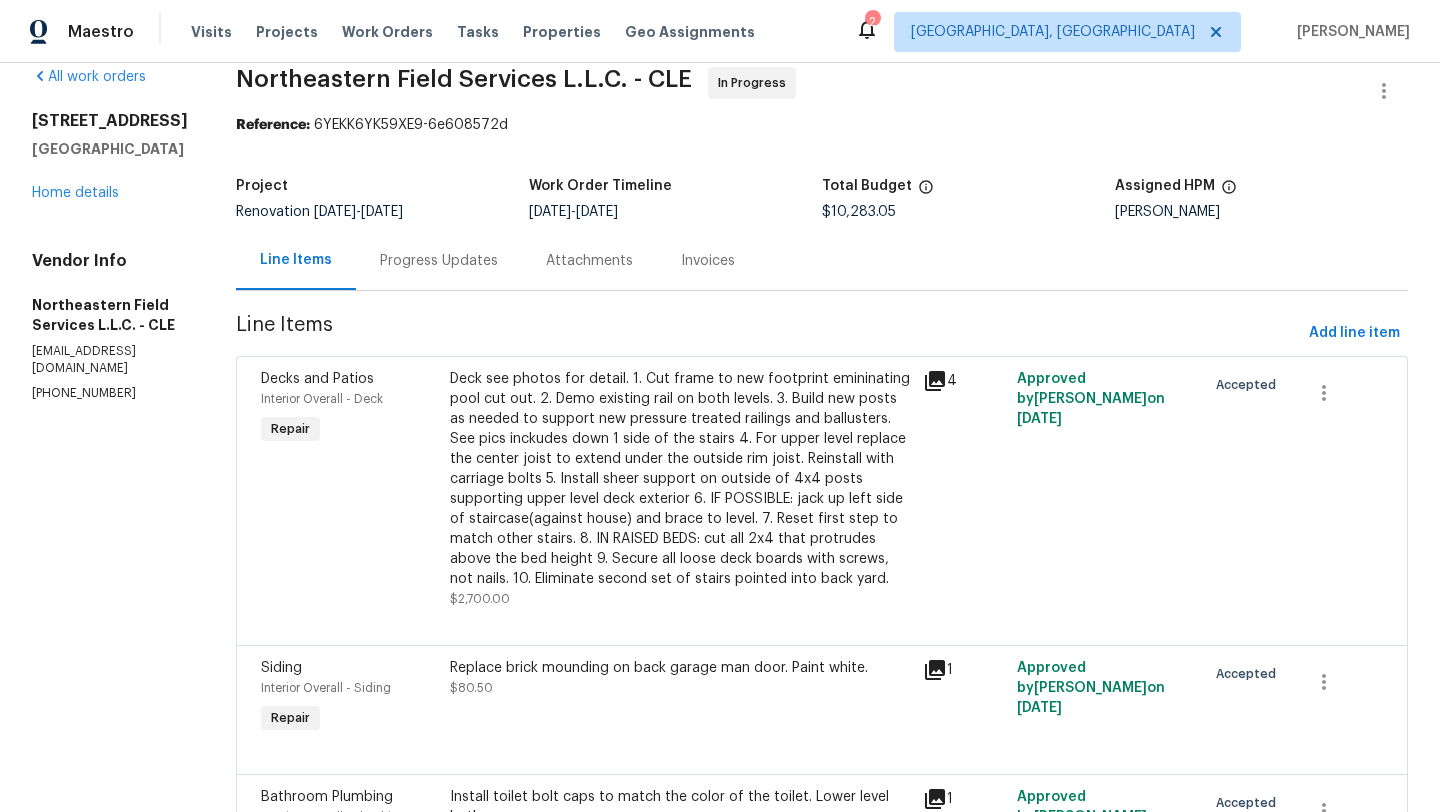 scroll, scrollTop: 0, scrollLeft: 0, axis: both 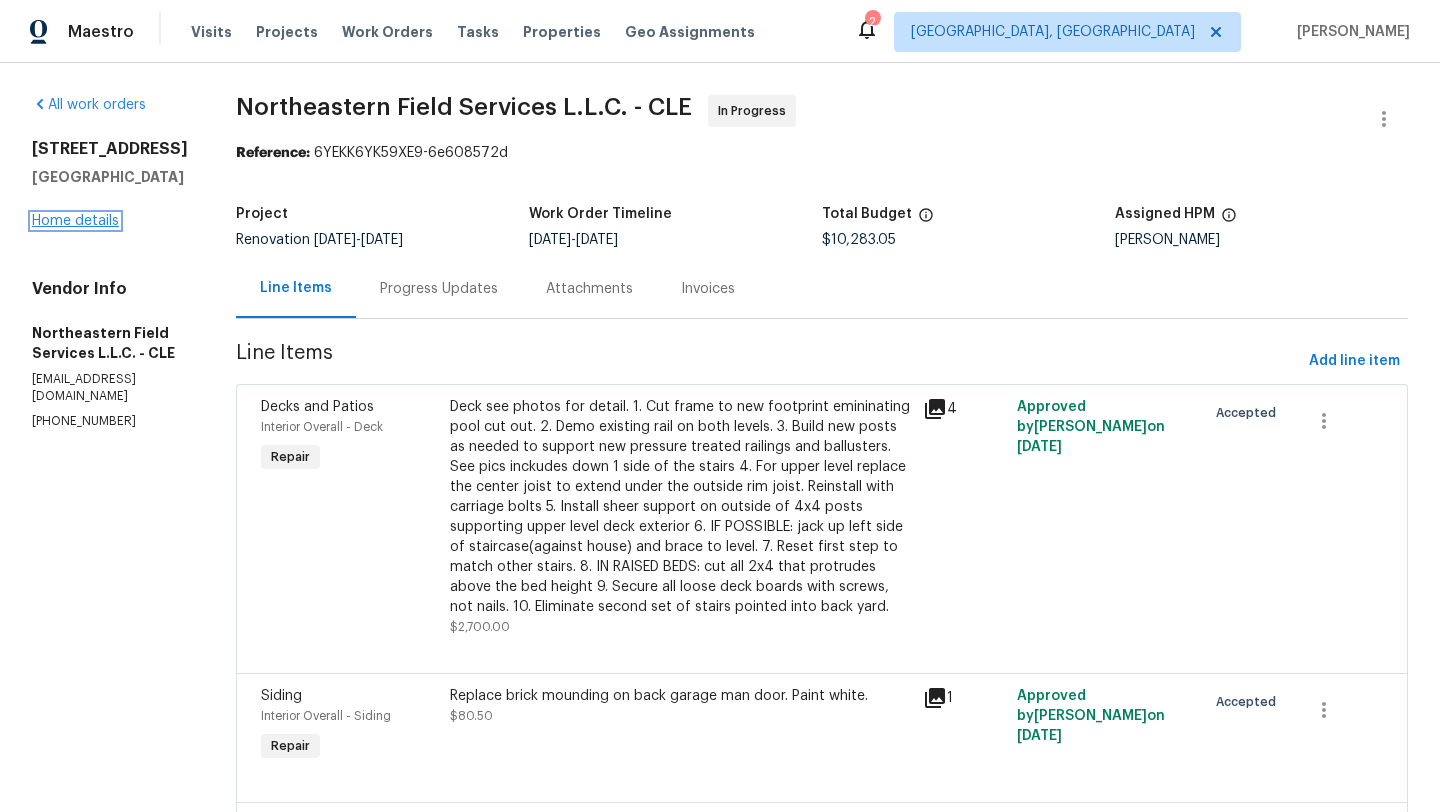 click on "Home details" at bounding box center [75, 221] 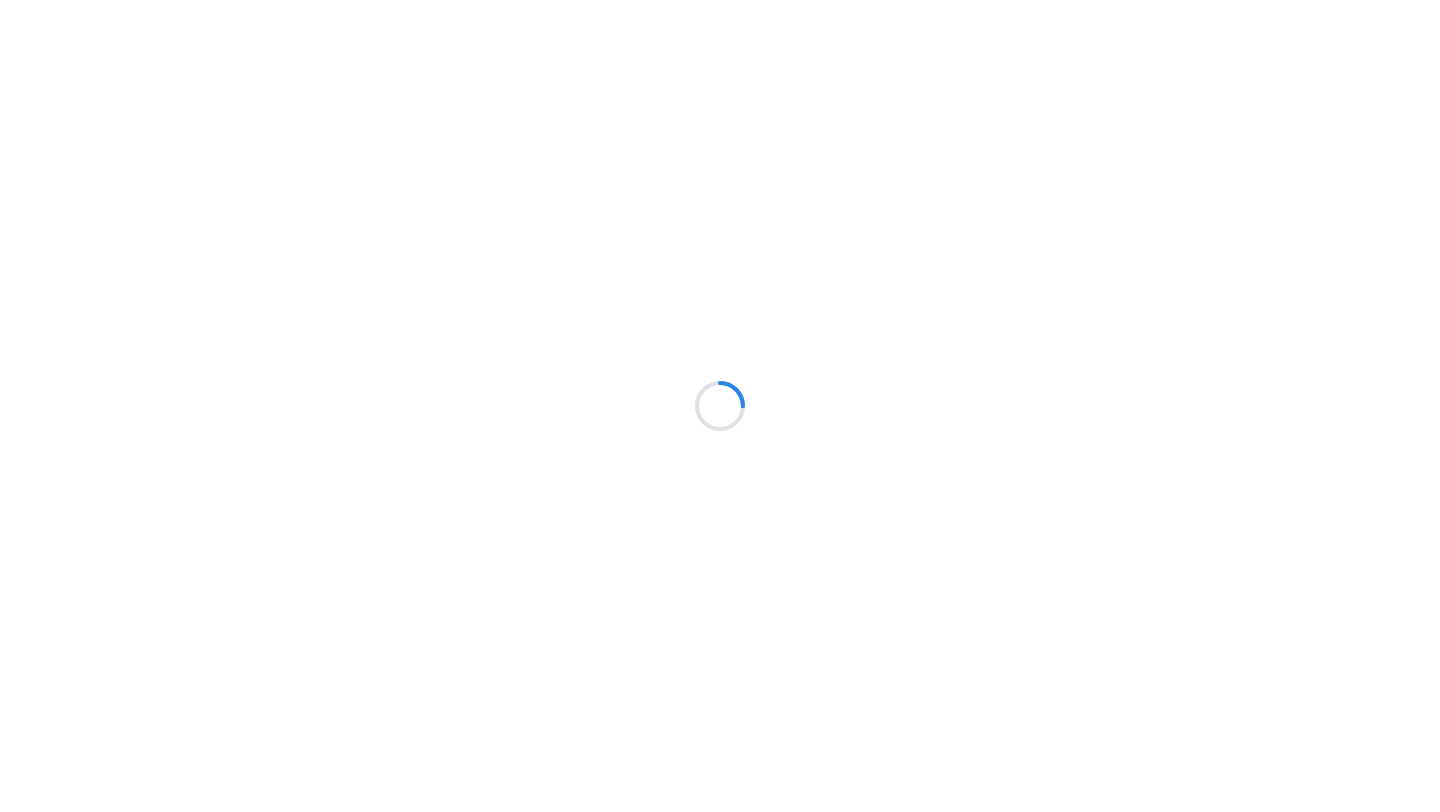 scroll, scrollTop: 0, scrollLeft: 0, axis: both 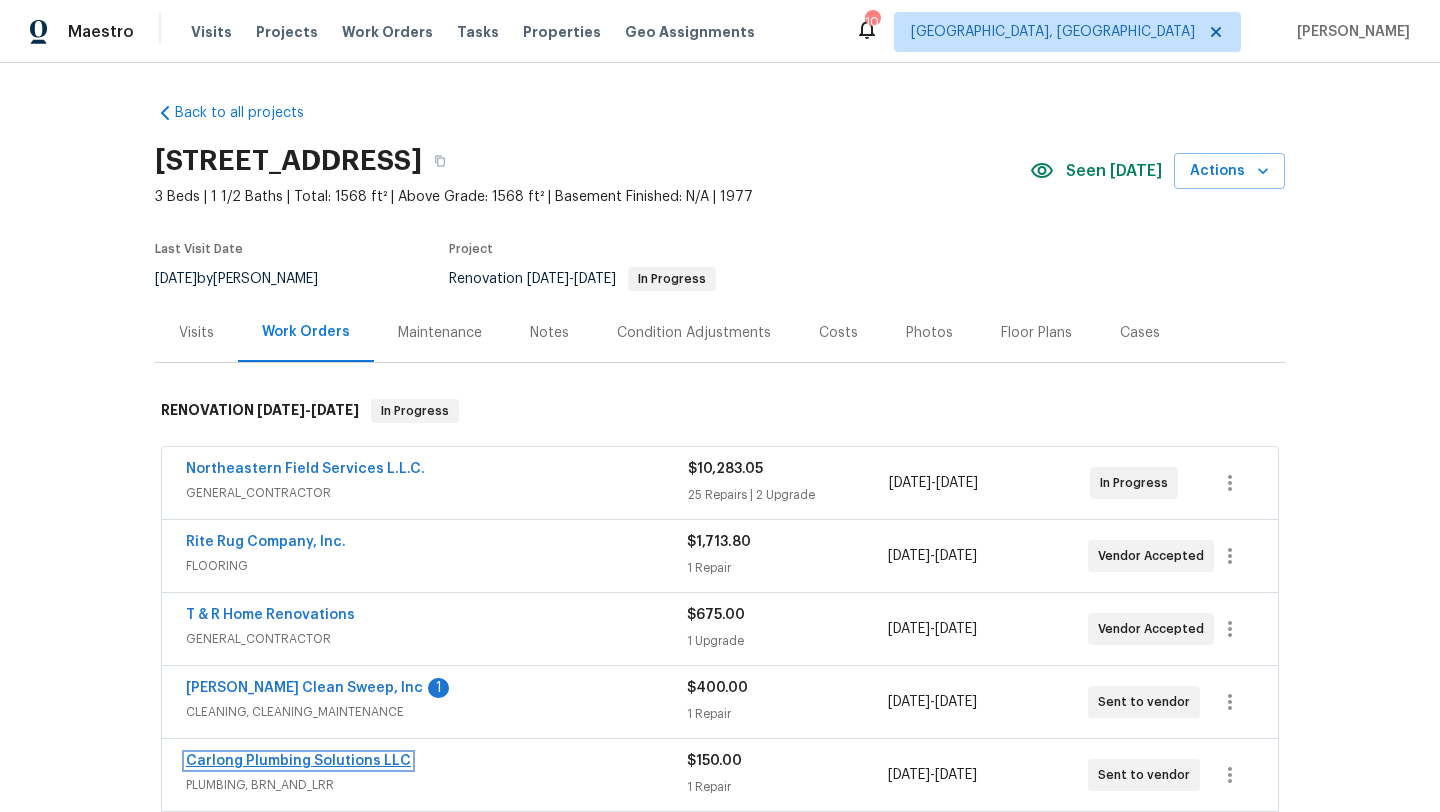 click on "Carlong Plumbing Solutions LLC" at bounding box center [298, 761] 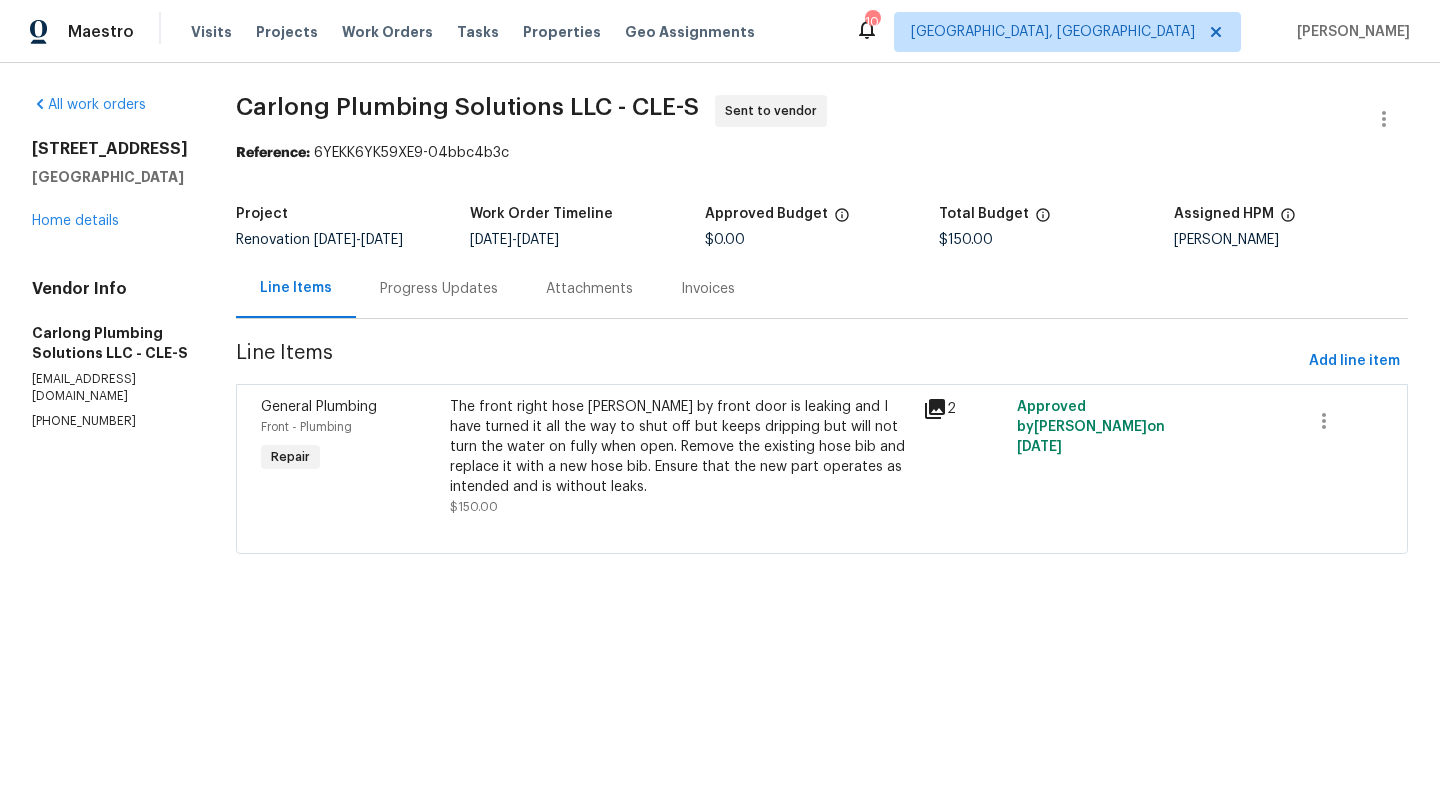 click on "The front right hose bibb by front door is leaking and I have turned it all the way to shut off but keeps dripping but will not turn the water on fully when open. Remove the existing hose bib and replace it with a new hose bib. Ensure that the new part operates as intended and is without leaks." at bounding box center (680, 447) 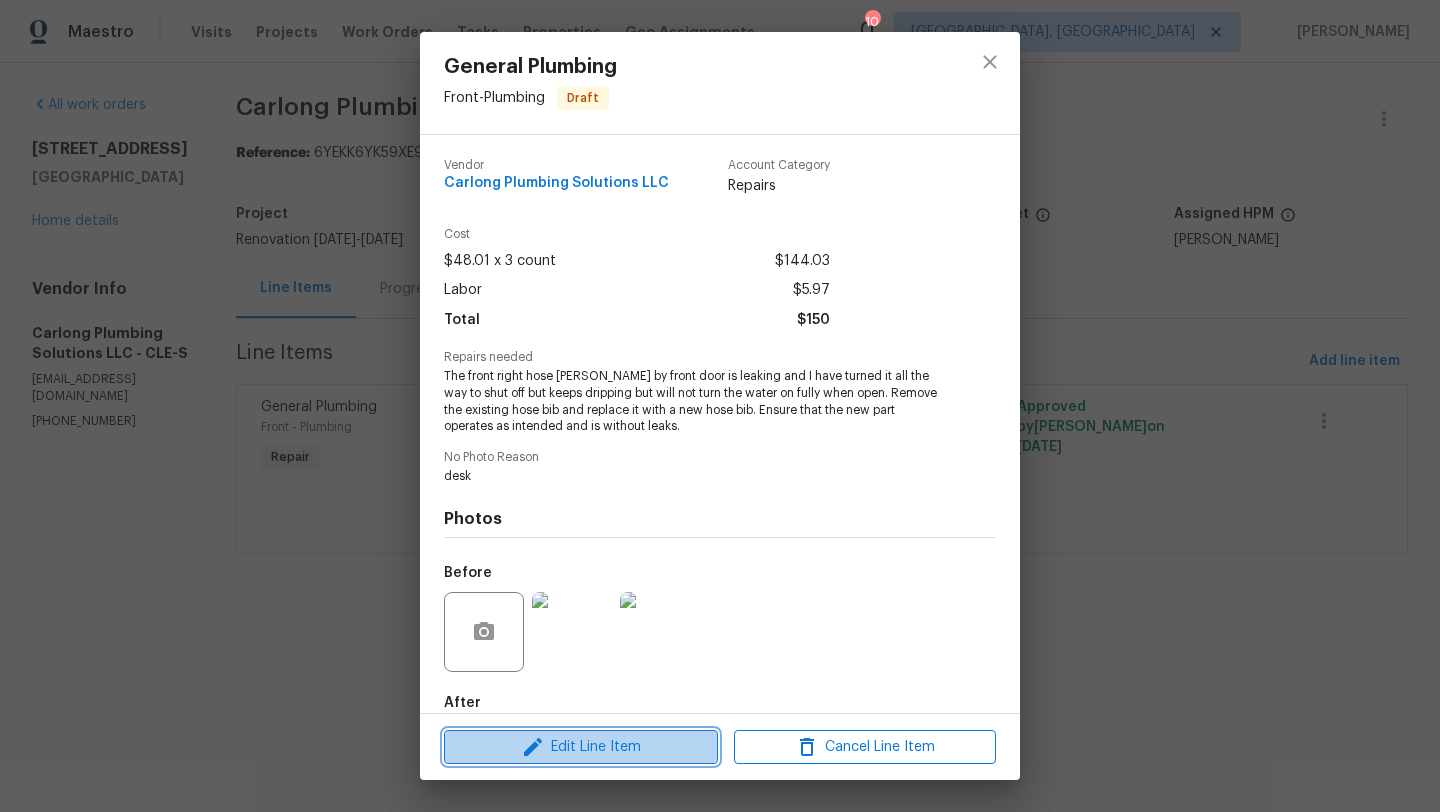 click on "Edit Line Item" at bounding box center (581, 747) 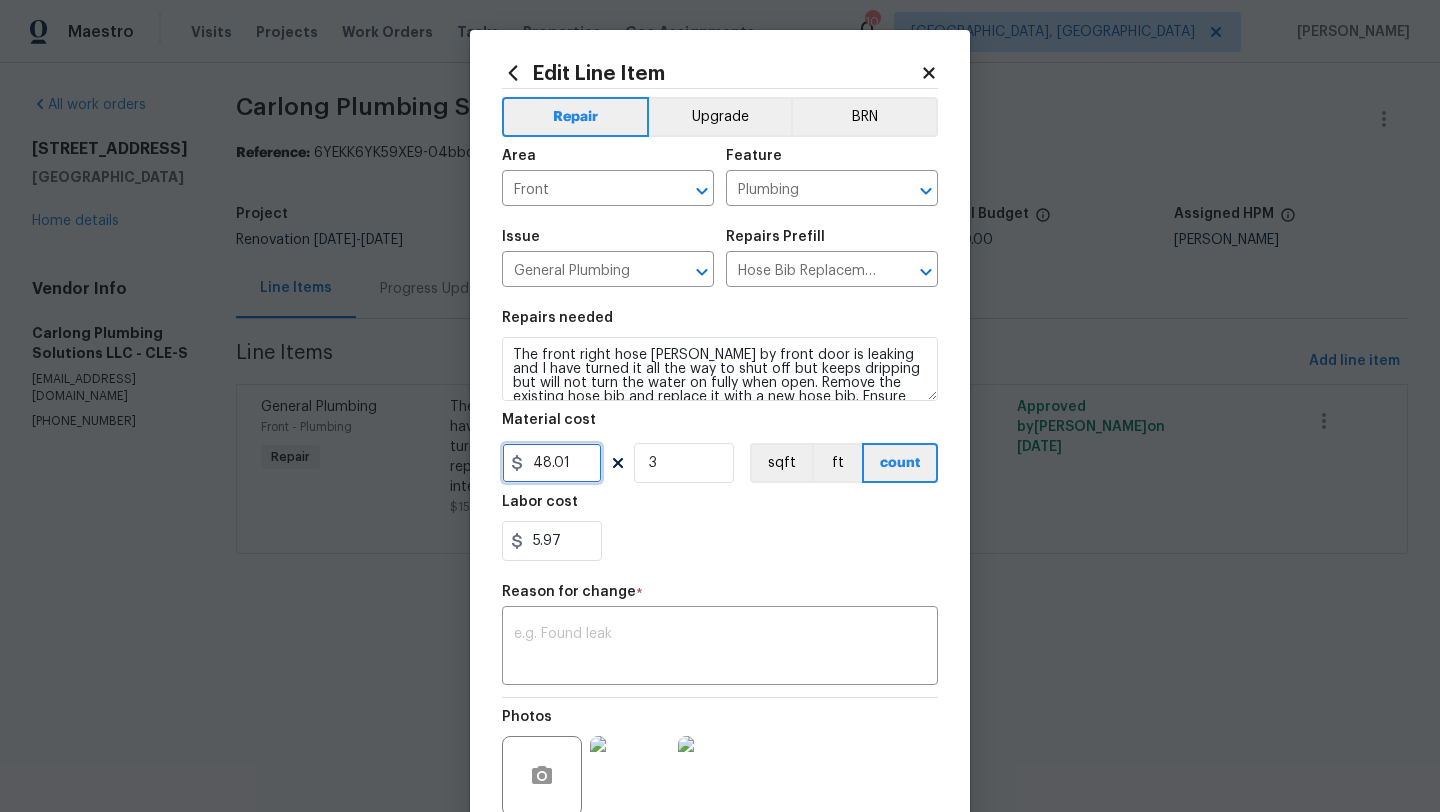 drag, startPoint x: 576, startPoint y: 461, endPoint x: 496, endPoint y: 462, distance: 80.00625 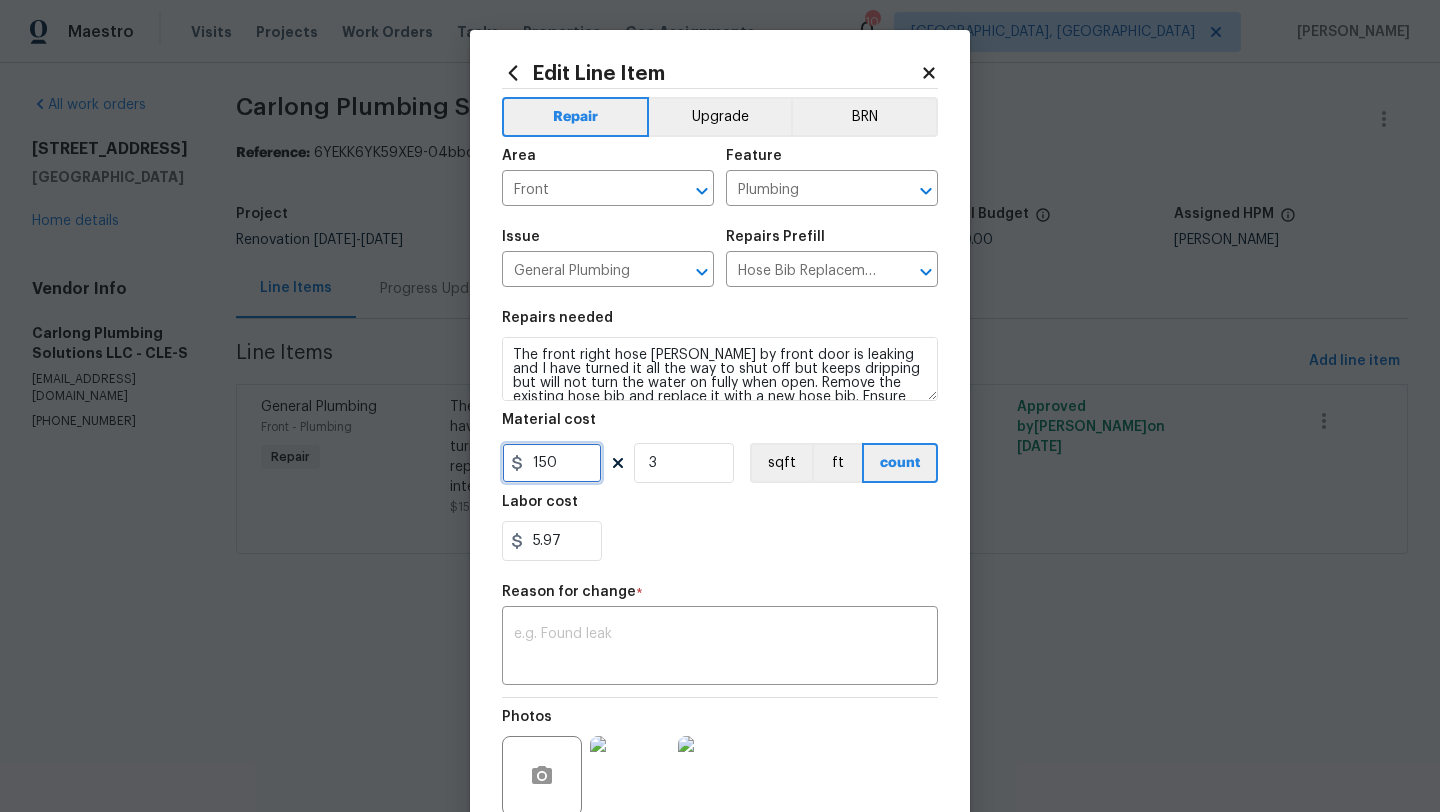 type on "150" 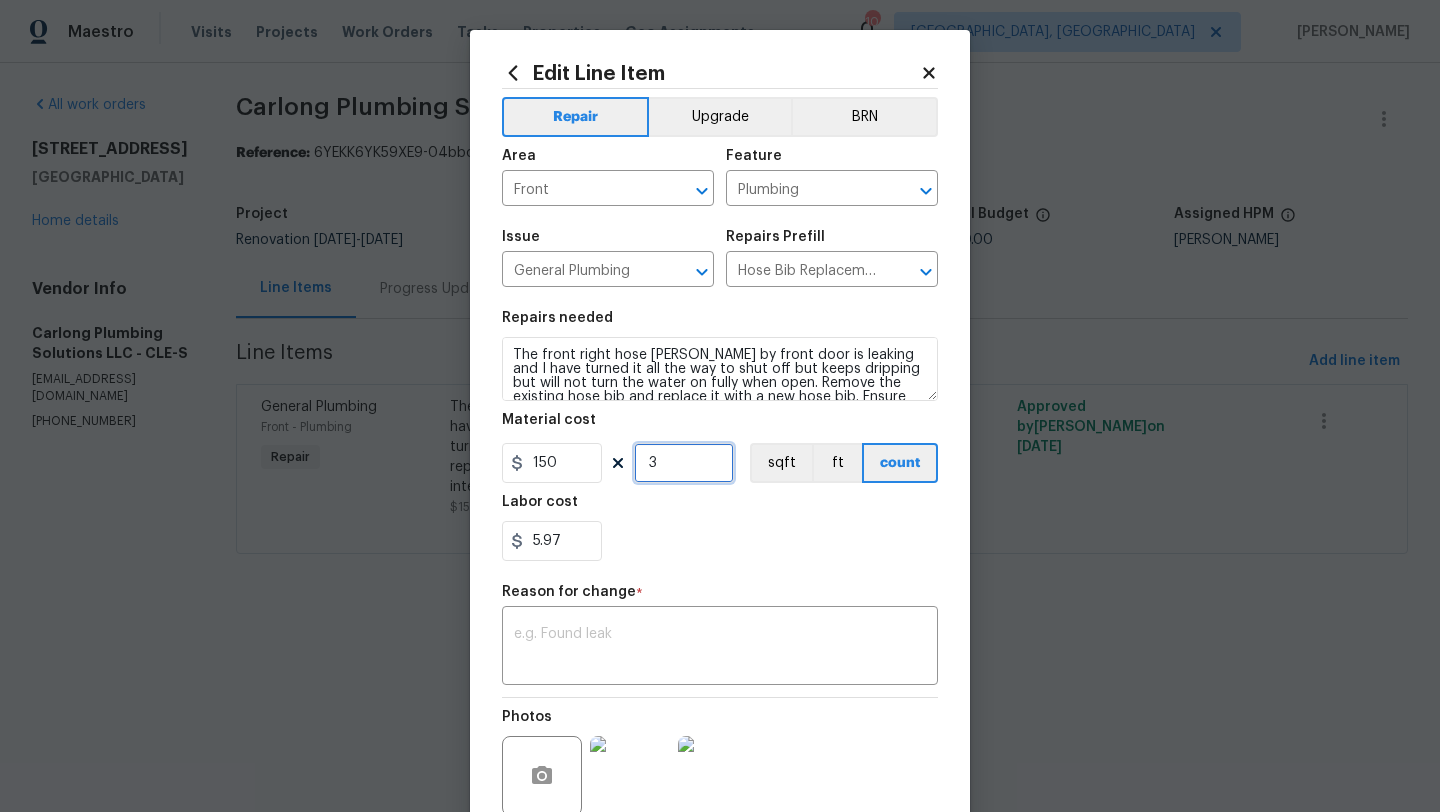 drag, startPoint x: 677, startPoint y: 460, endPoint x: 639, endPoint y: 458, distance: 38.052597 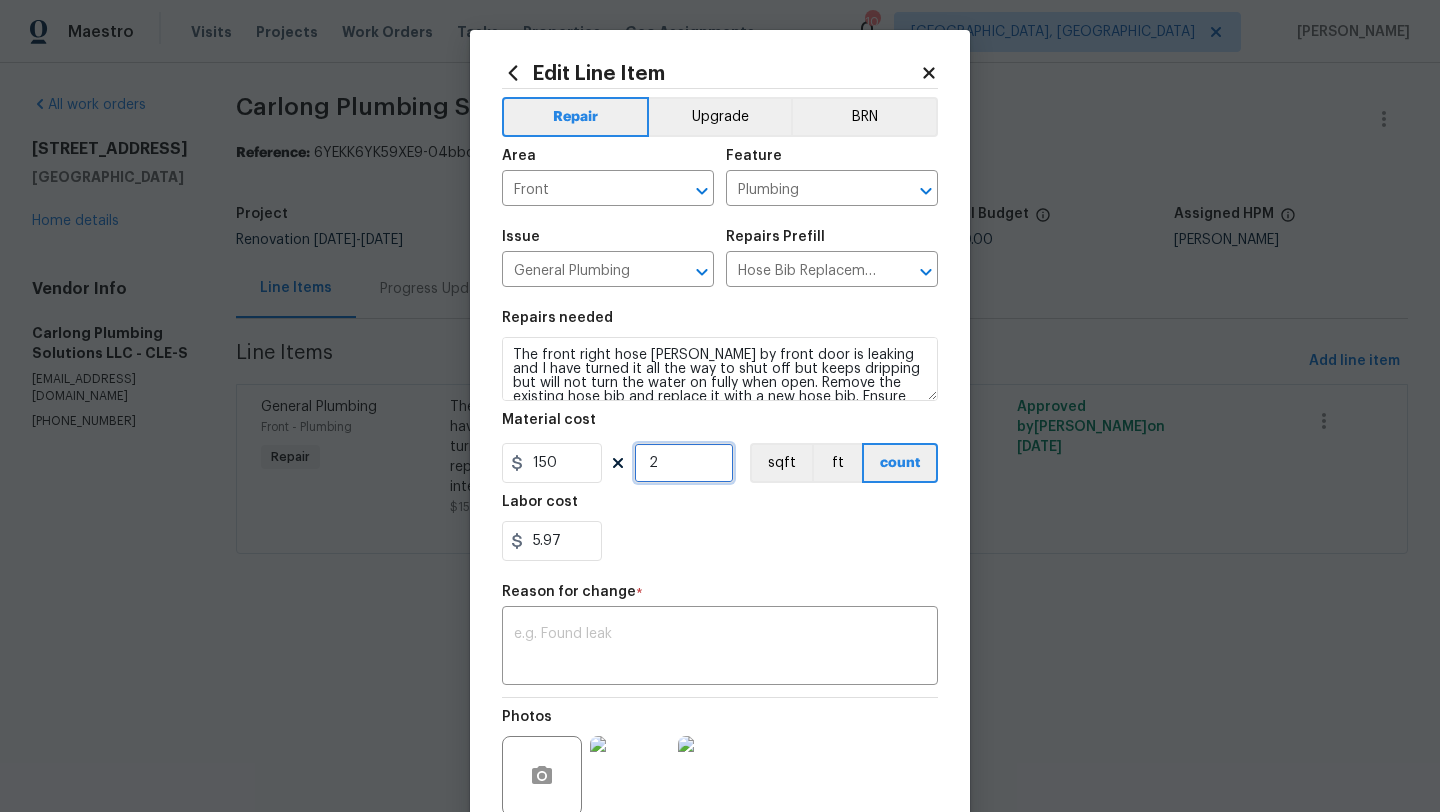 type on "2" 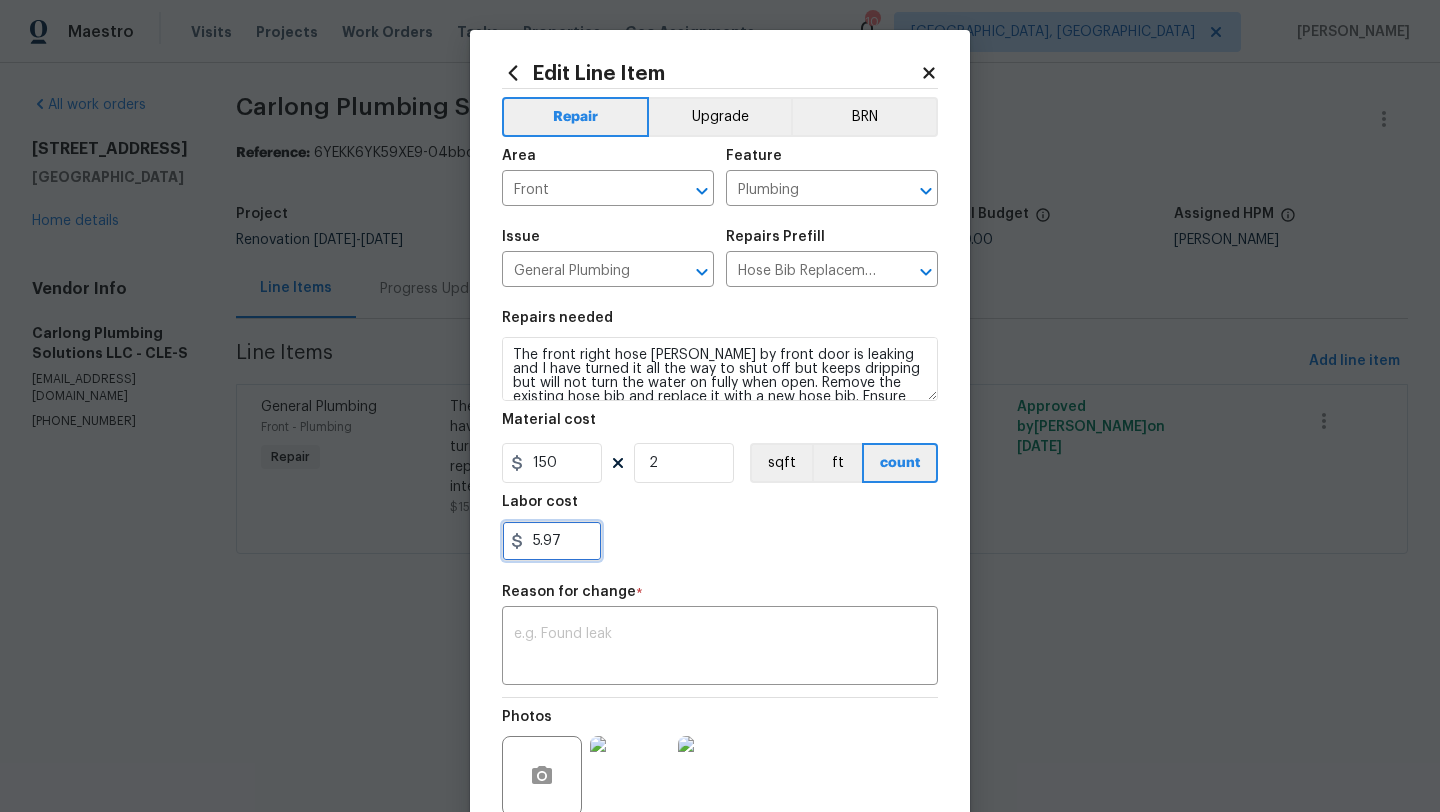 drag, startPoint x: 566, startPoint y: 542, endPoint x: 466, endPoint y: 542, distance: 100 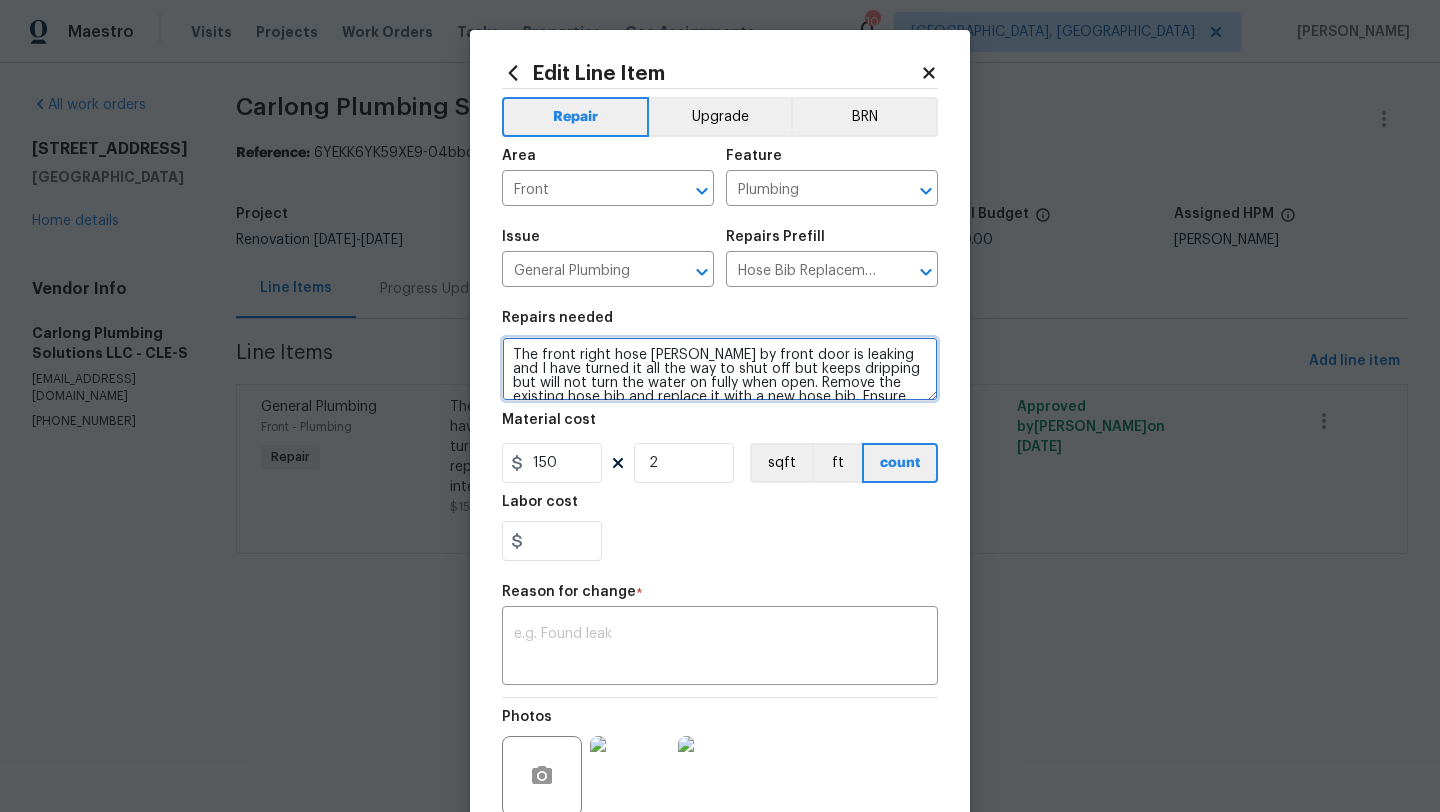 type on "0" 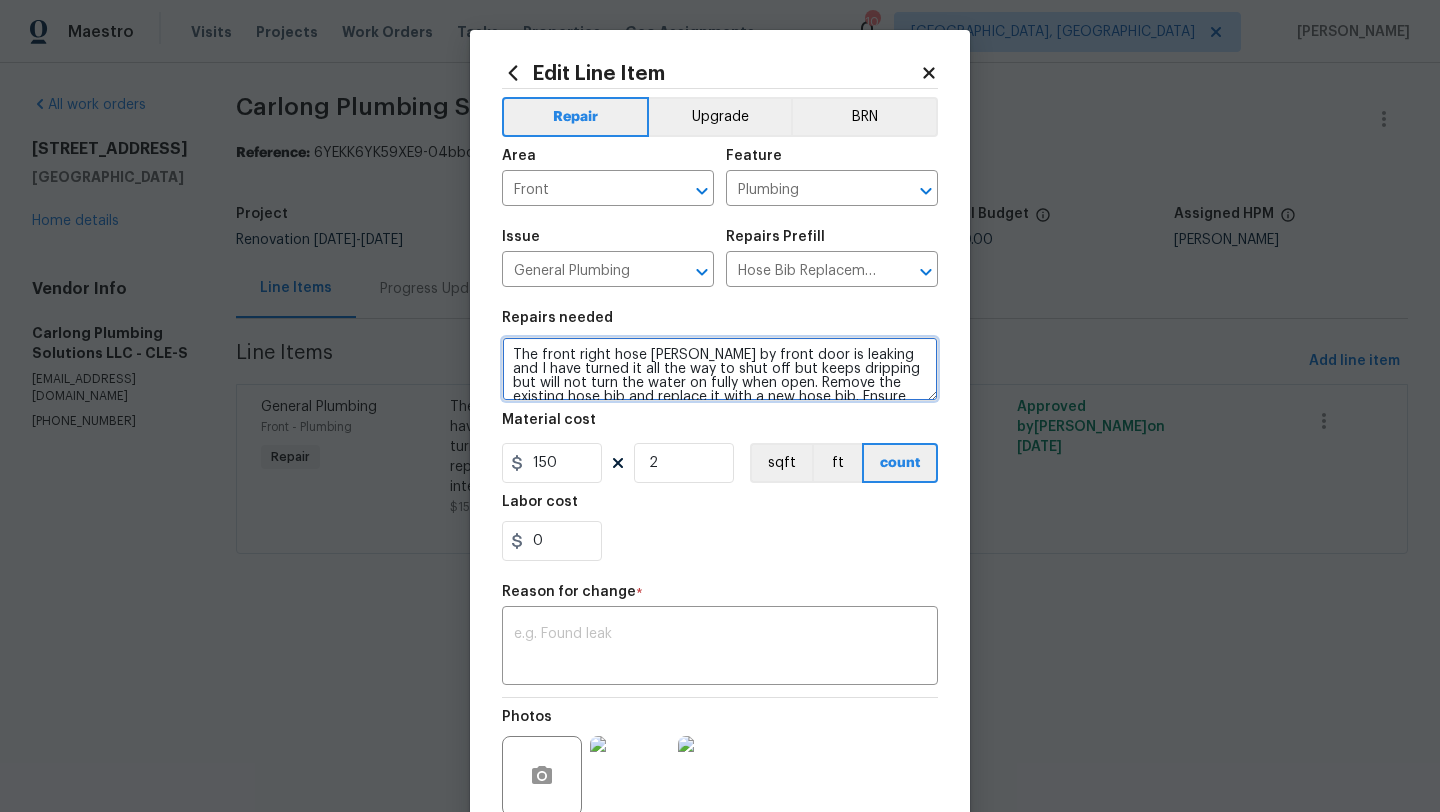 click on "The front right hose bibb by front door is leaking and I have turned it all the way to shut off but keeps dripping but will not turn the water on fully when open. Remove the existing hose bib and replace it with a new hose bib. Ensure that the new part operates as intended and is without leaks." at bounding box center [720, 369] 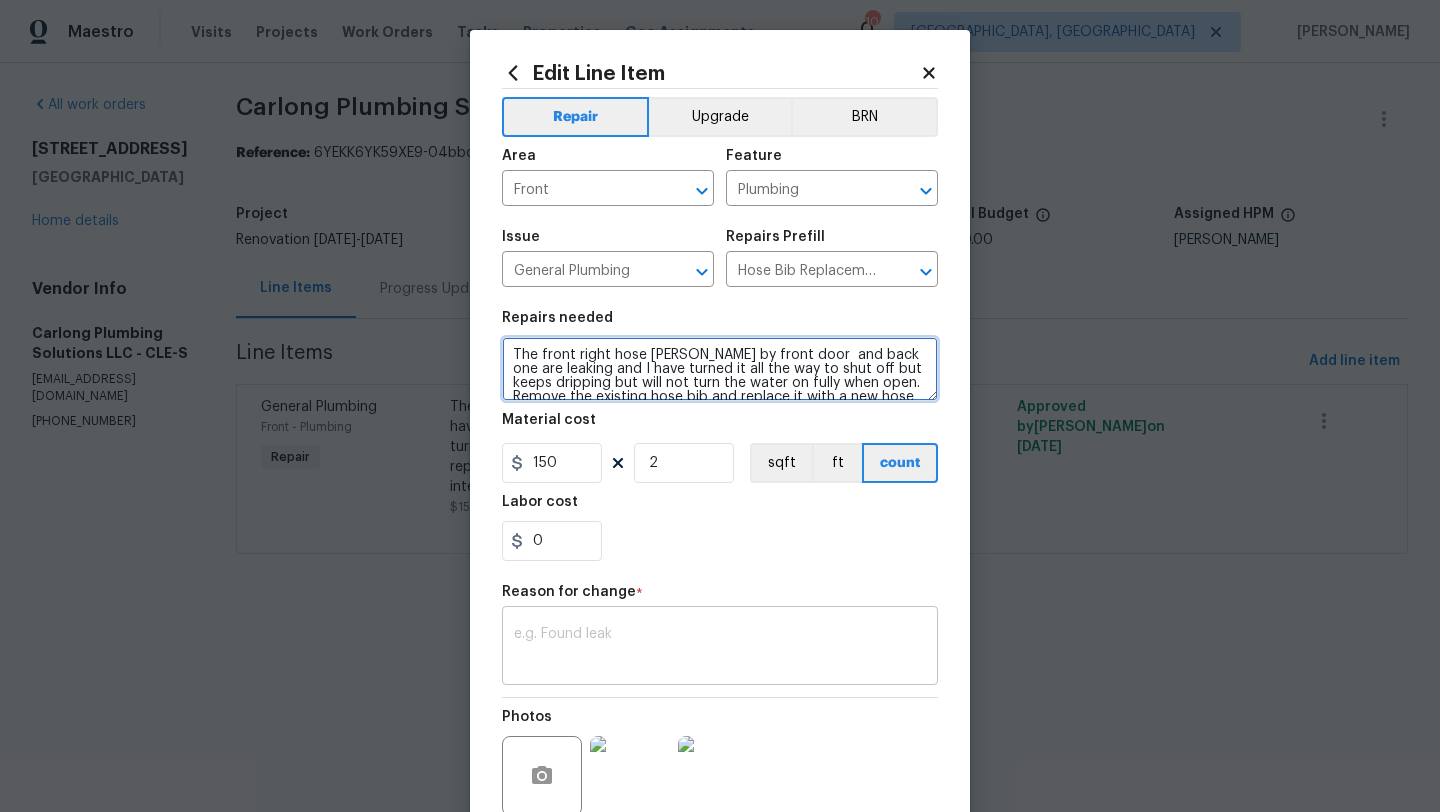 type on "The front right hose bibb by front door  and back one are leaking and I have turned it all the way to shut off but keeps dripping but will not turn the water on fully when open. Remove the existing hose bib and replace it with a new hose bib. Ensure that the new part operates as intended and is without leaks." 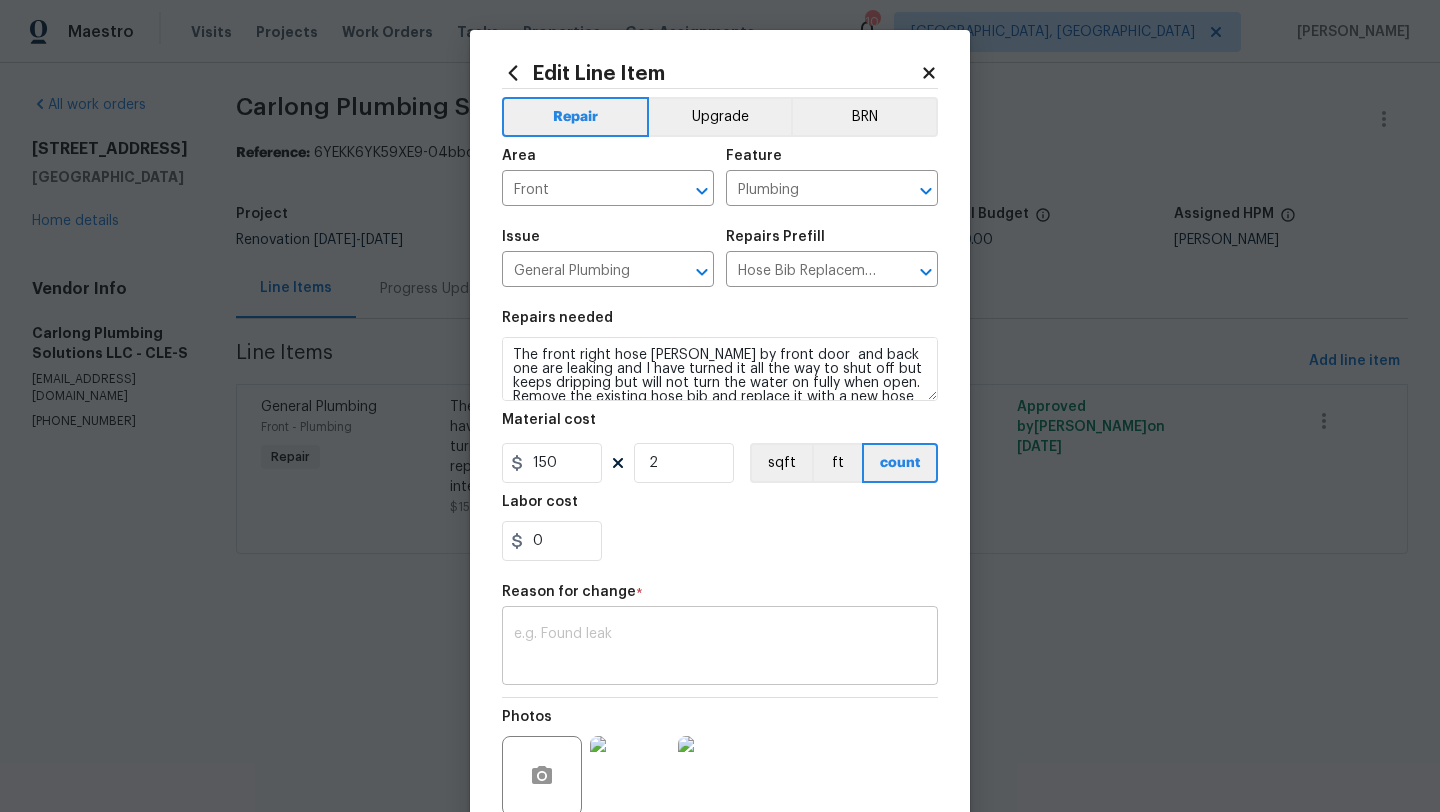 click at bounding box center [720, 648] 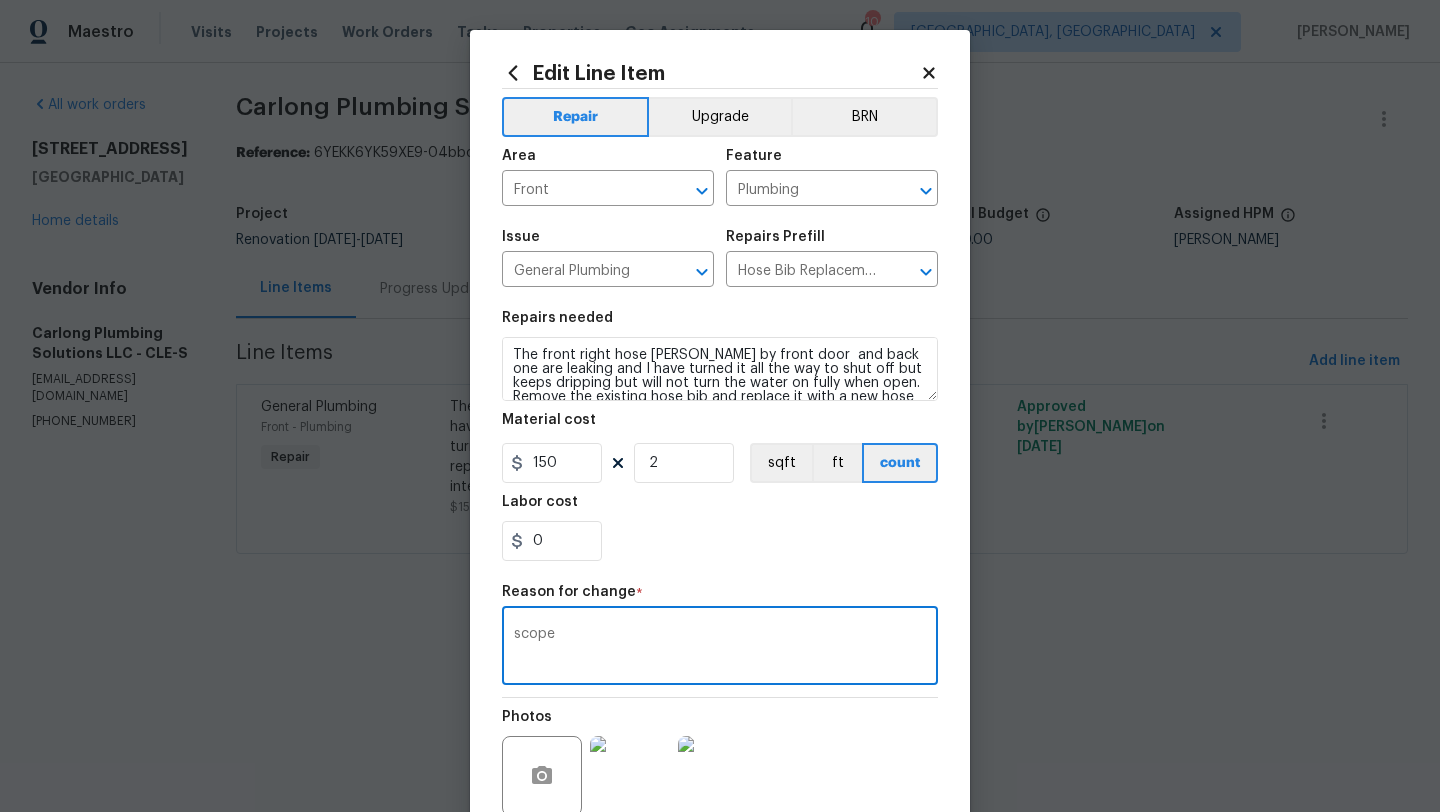 type on "scope" 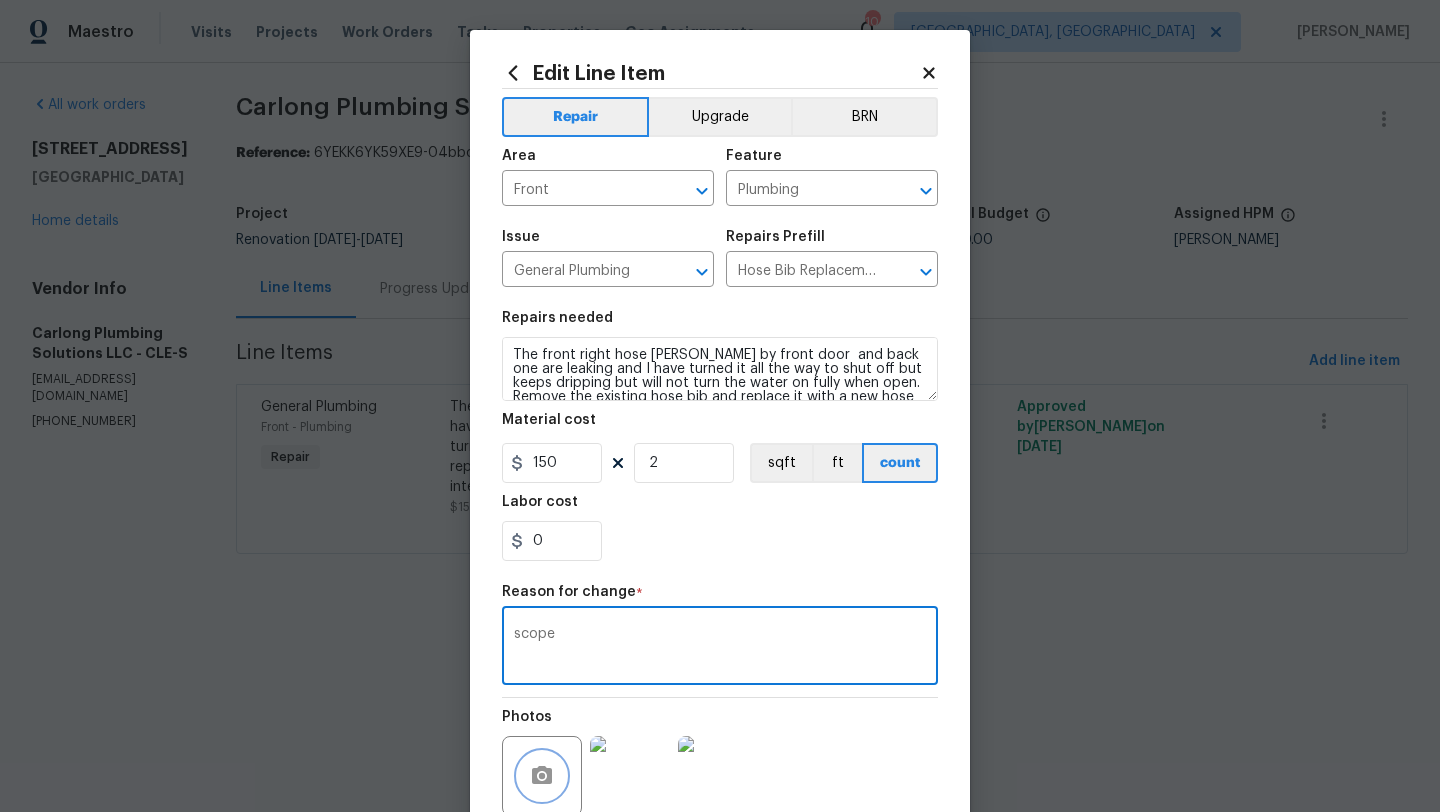 click at bounding box center (542, 776) 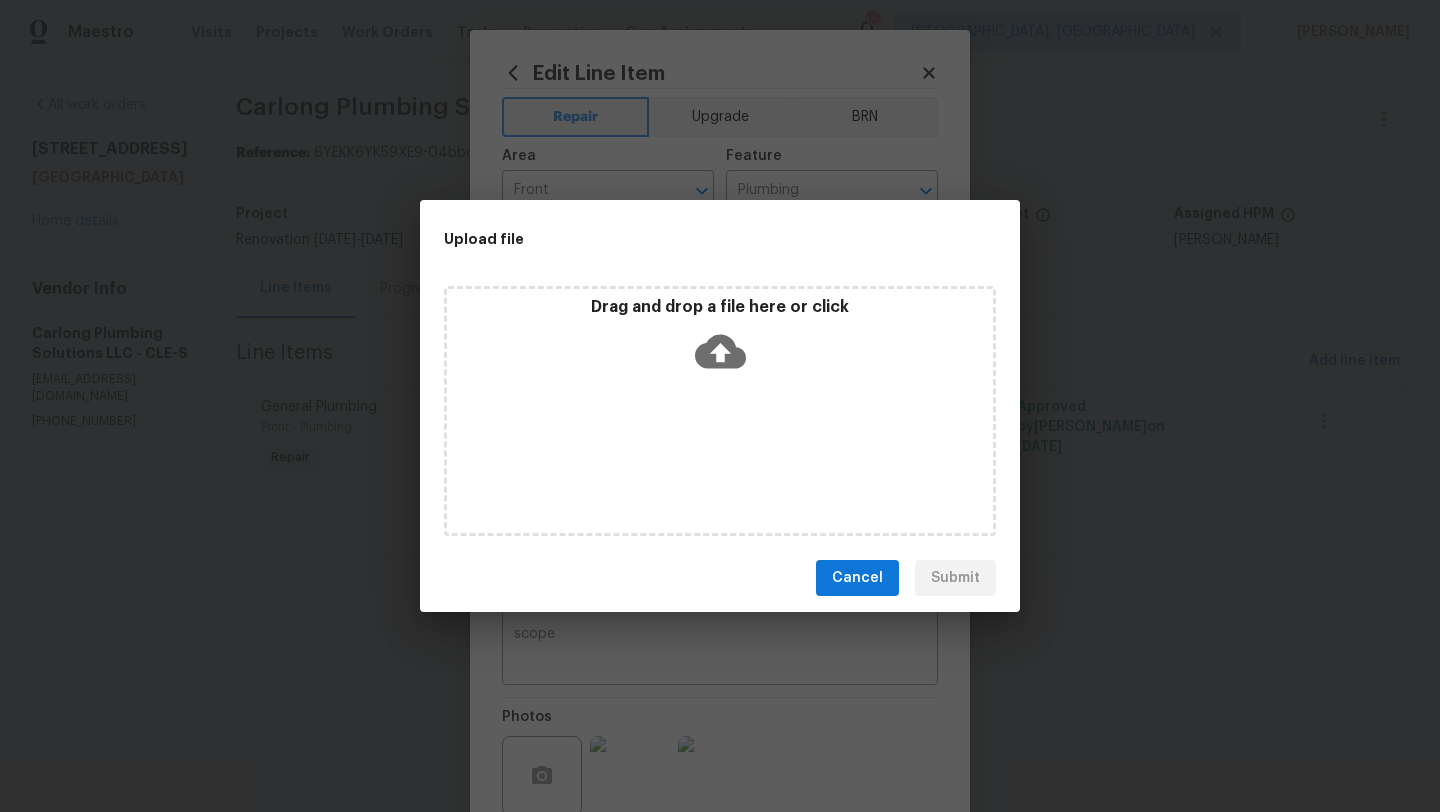 click 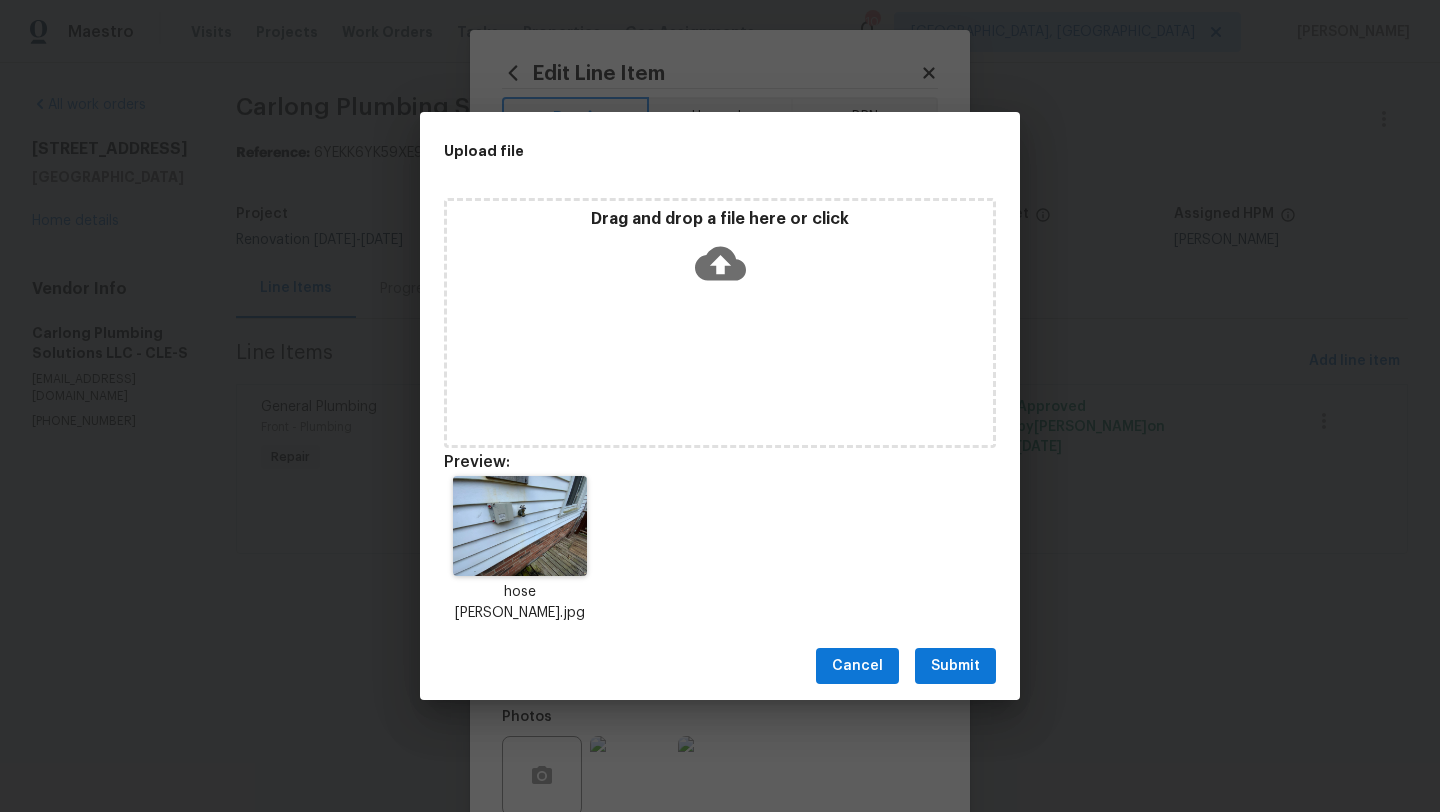 click on "Submit" at bounding box center [955, 666] 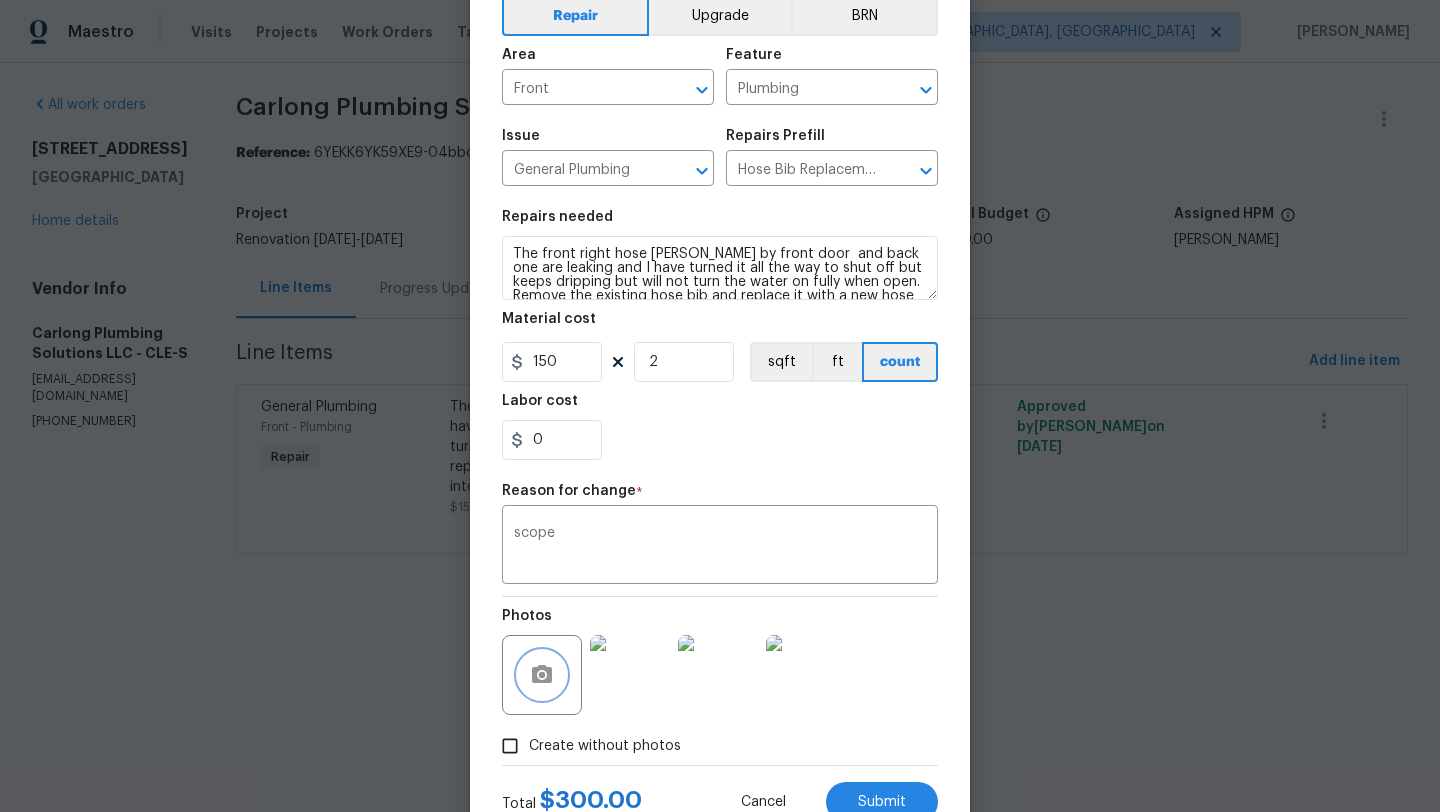 scroll, scrollTop: 174, scrollLeft: 0, axis: vertical 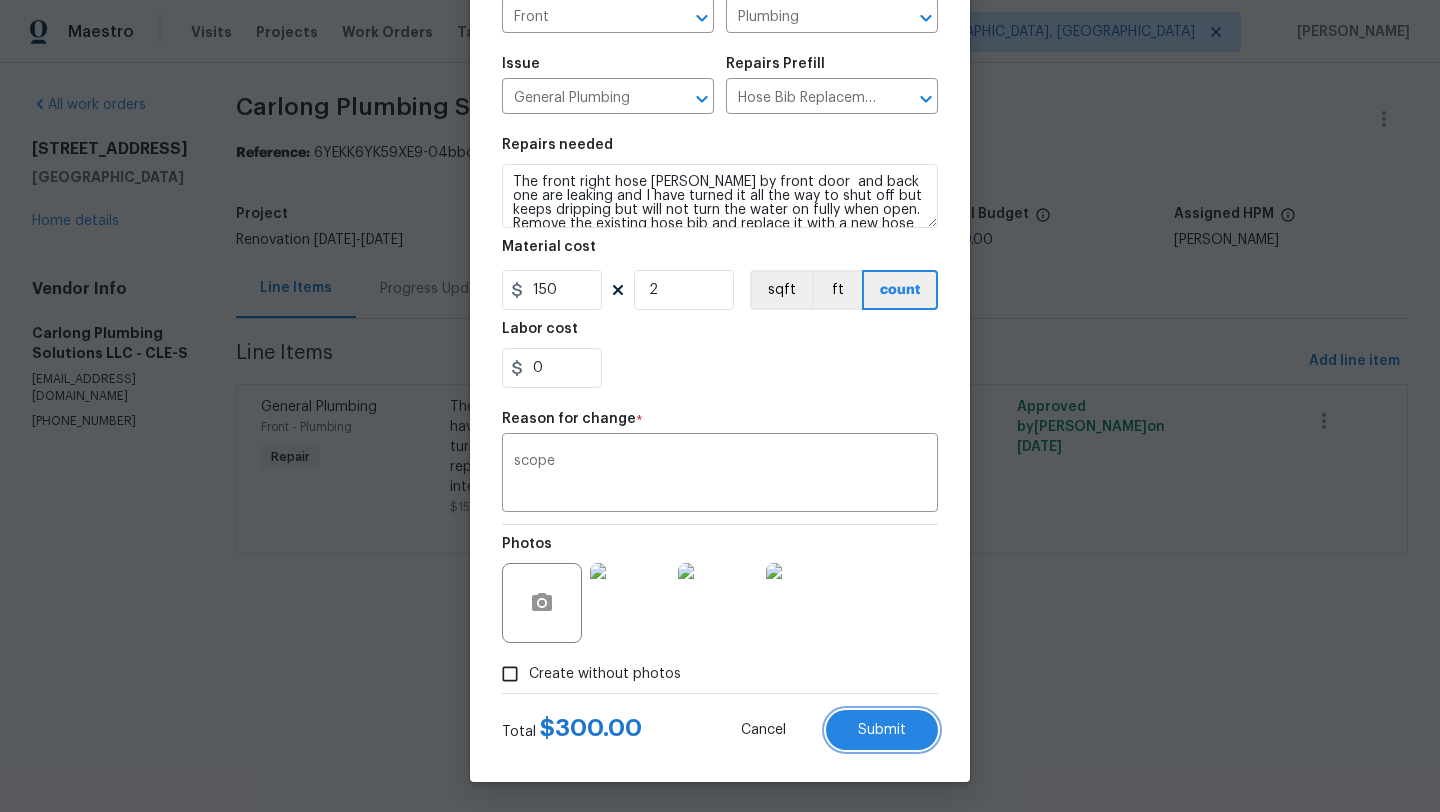click on "Submit" at bounding box center (882, 730) 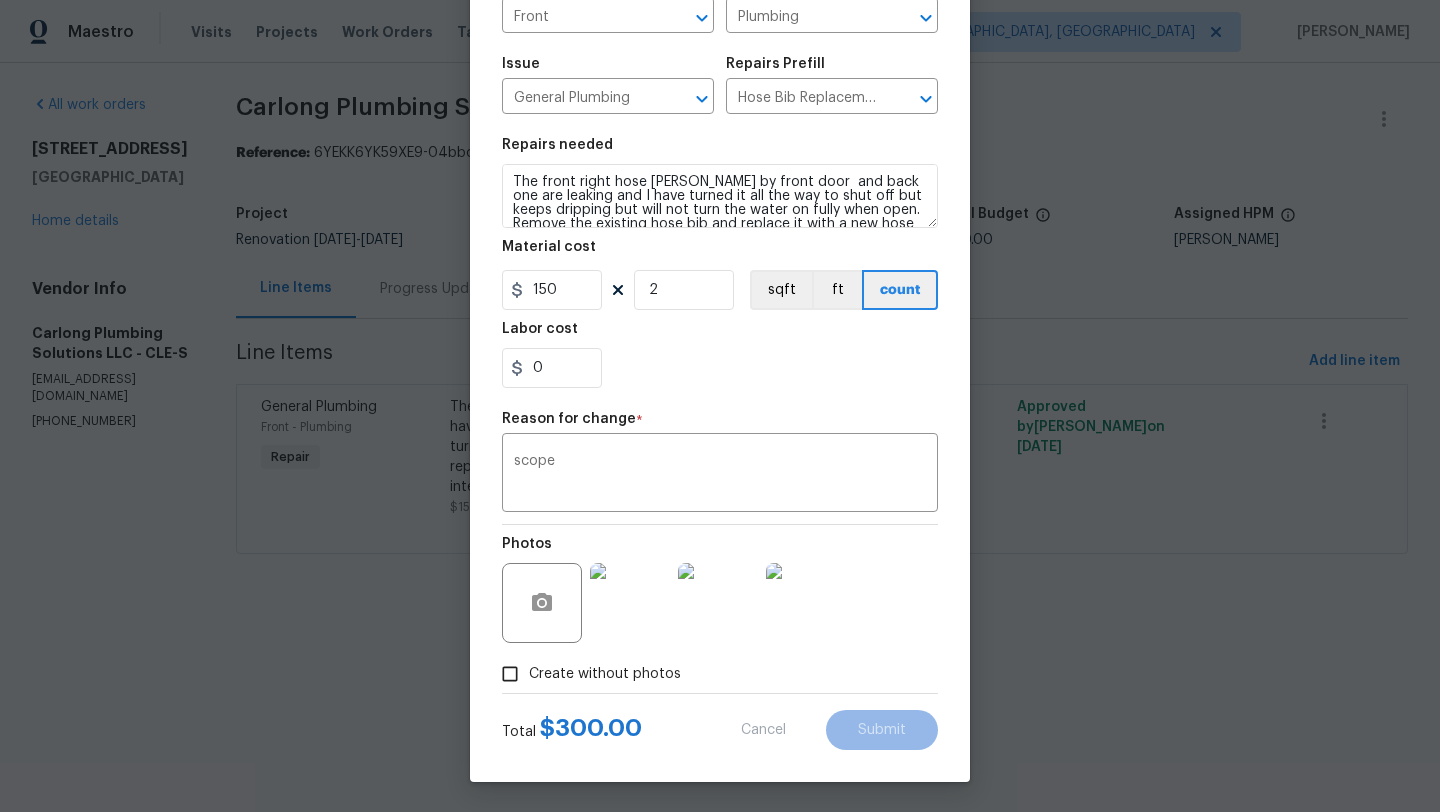 type on "The front right hose bibb by front door is leaking and I have turned it all the way to shut off but keeps dripping but will not turn the water on fully when open. Remove the existing hose bib and replace it with a new hose bib. Ensure that the new part operates as intended and is without leaks." 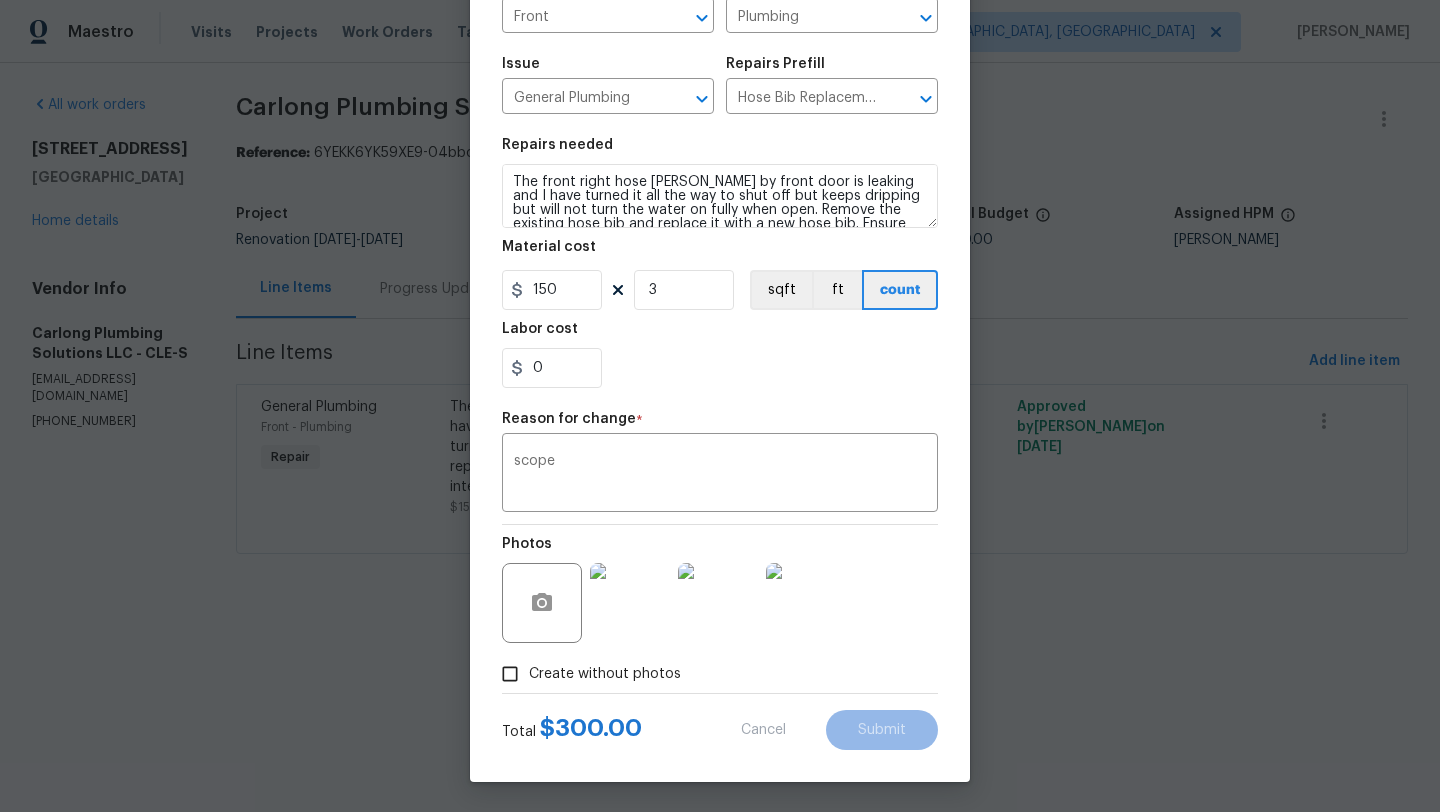 type on "48.01" 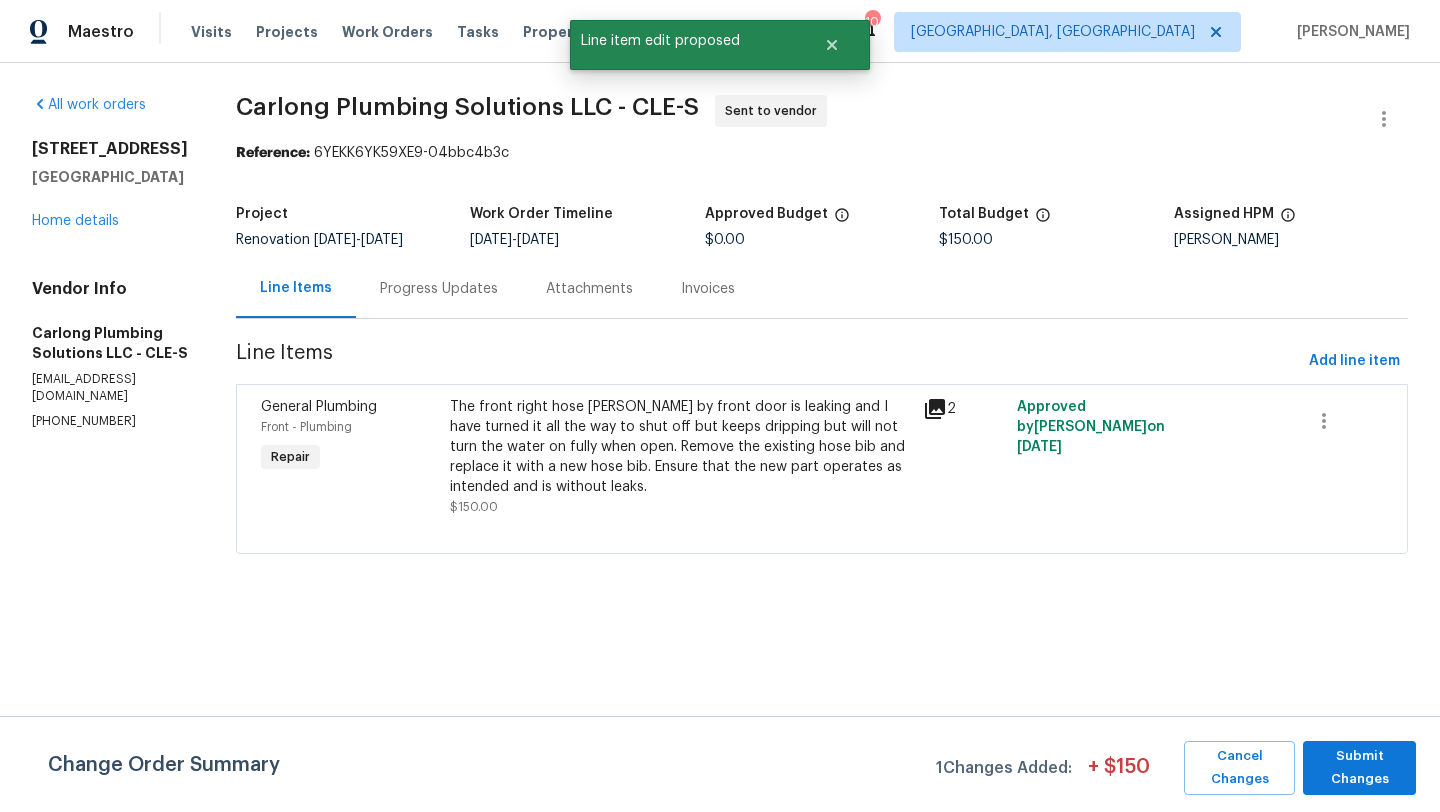 scroll, scrollTop: 0, scrollLeft: 0, axis: both 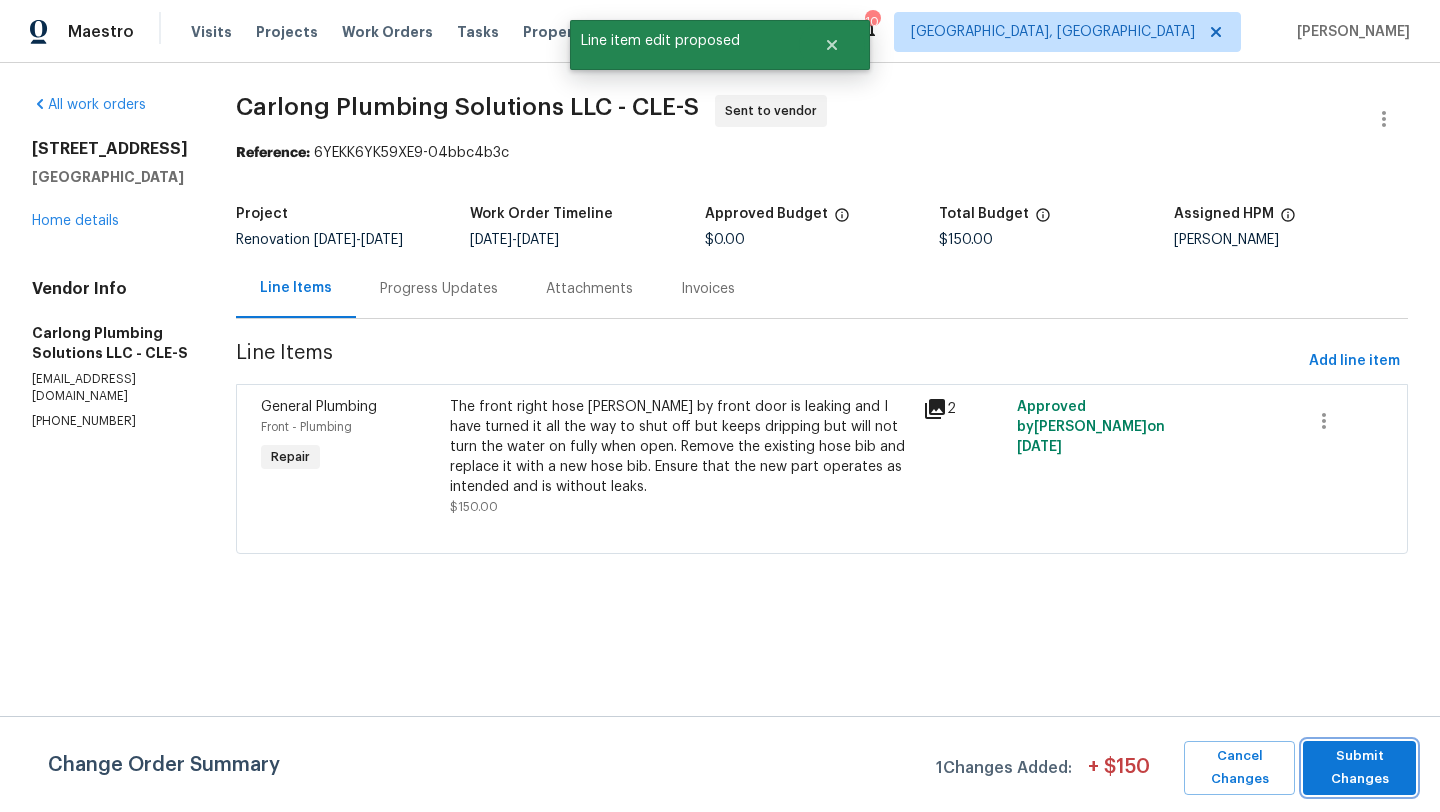 click on "Submit Changes" at bounding box center (1359, 768) 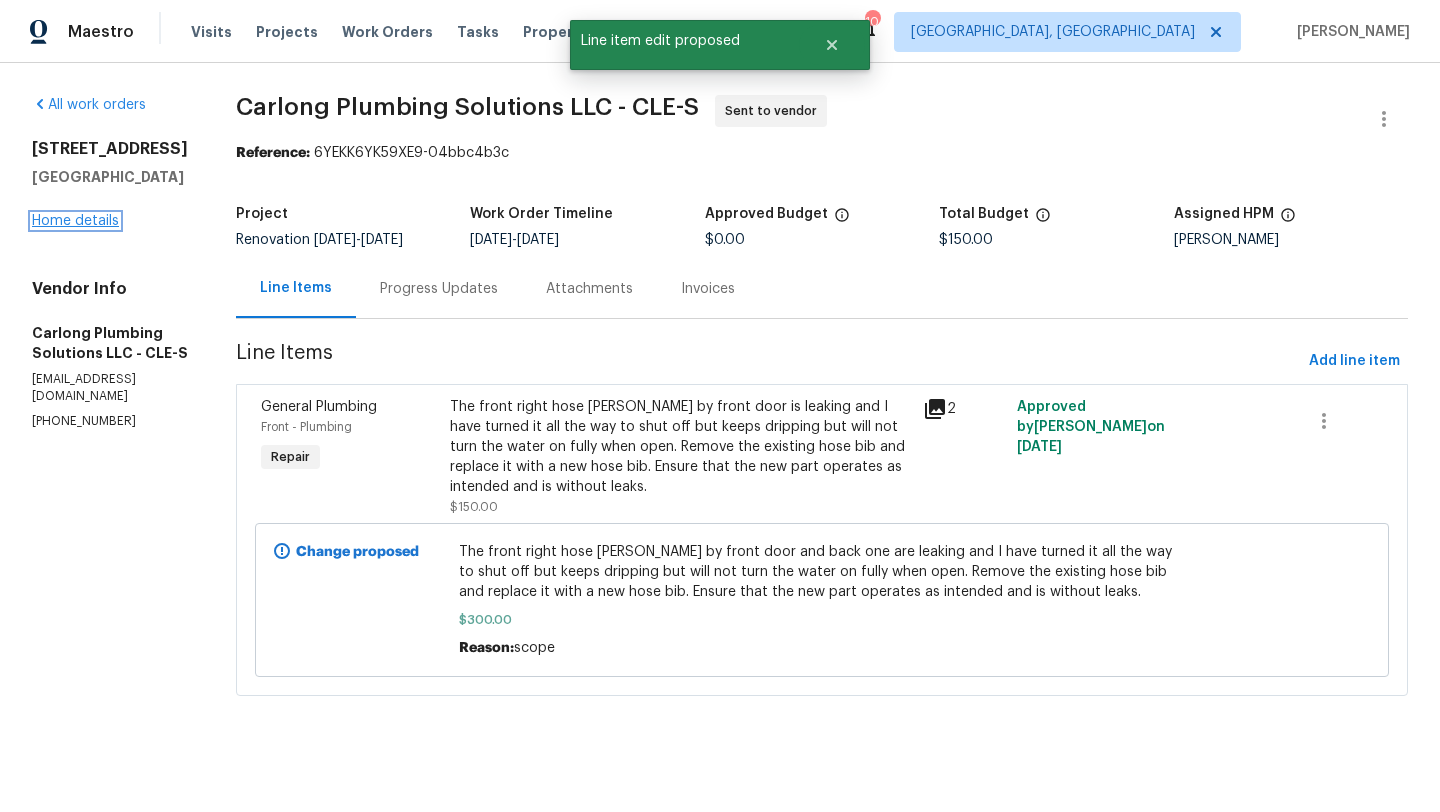click on "Home details" at bounding box center (75, 221) 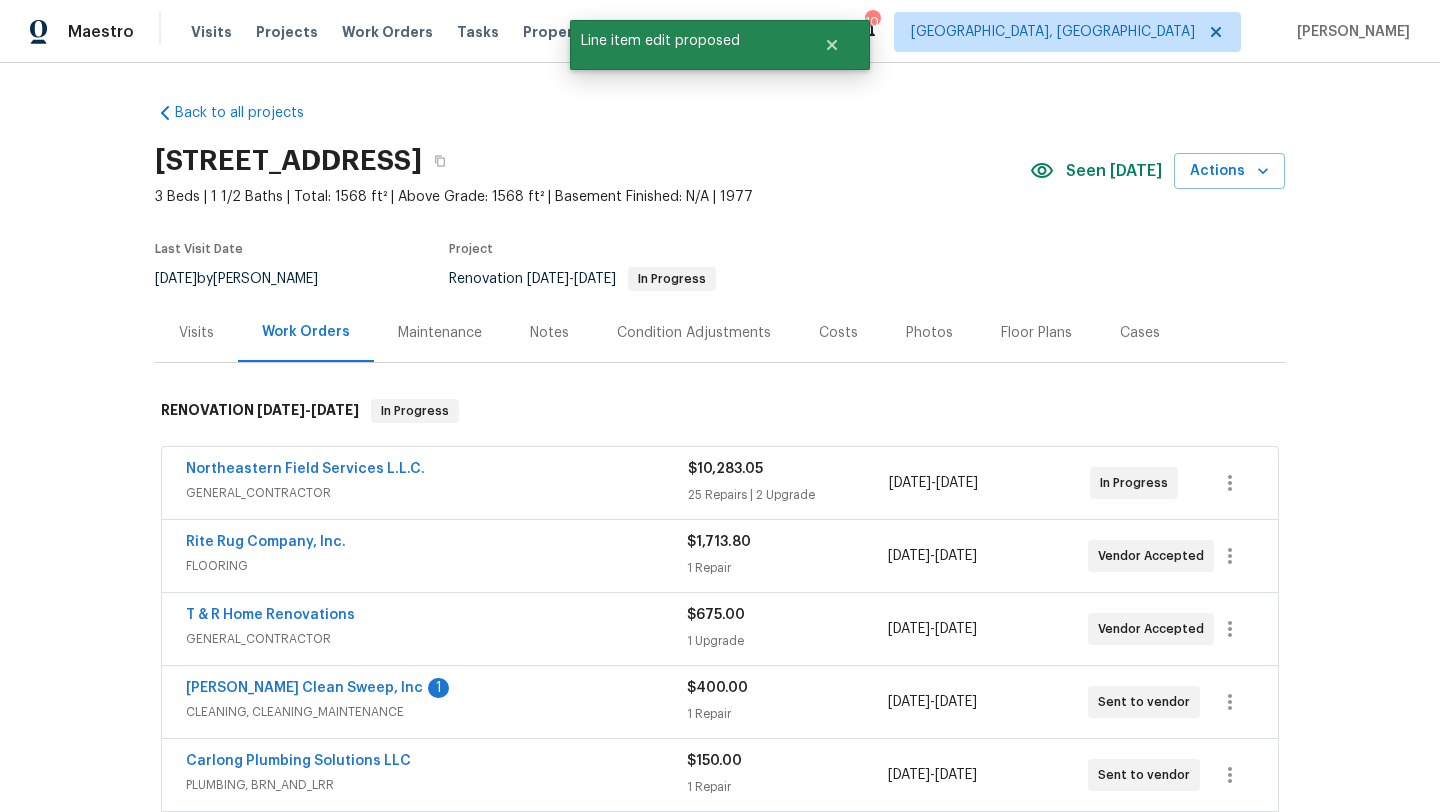 click on "Northeastern Field Services L.L.C." at bounding box center (437, 471) 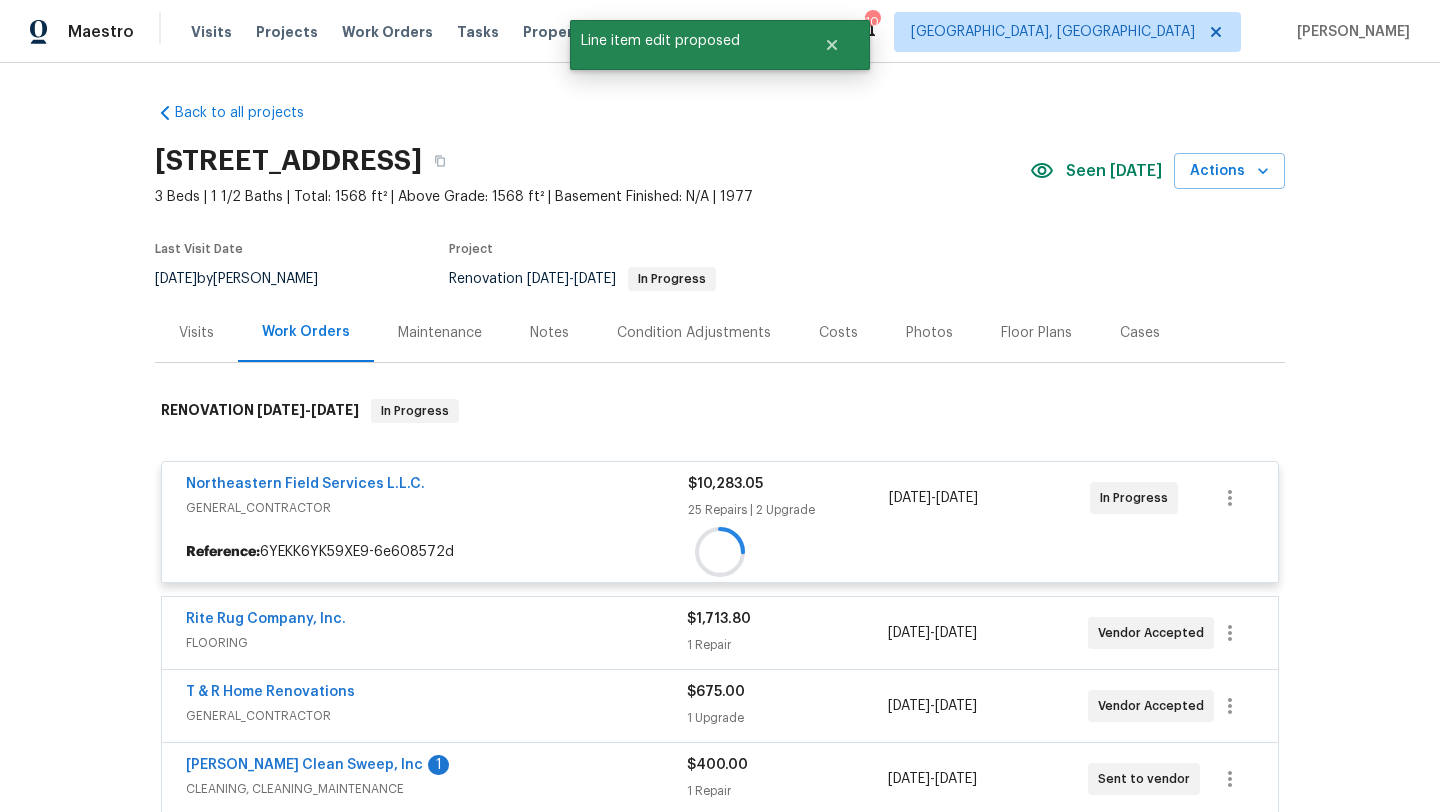 click on "Northeastern Field Services L.L.C. GENERAL_CONTRACTOR $10,283.05 25 Repairs | 2 Upgrade 7/8/2025  -  7/16/2025 In Progress Reference:  6YEKK6YK59XE9-6e608572d" at bounding box center [720, 522] 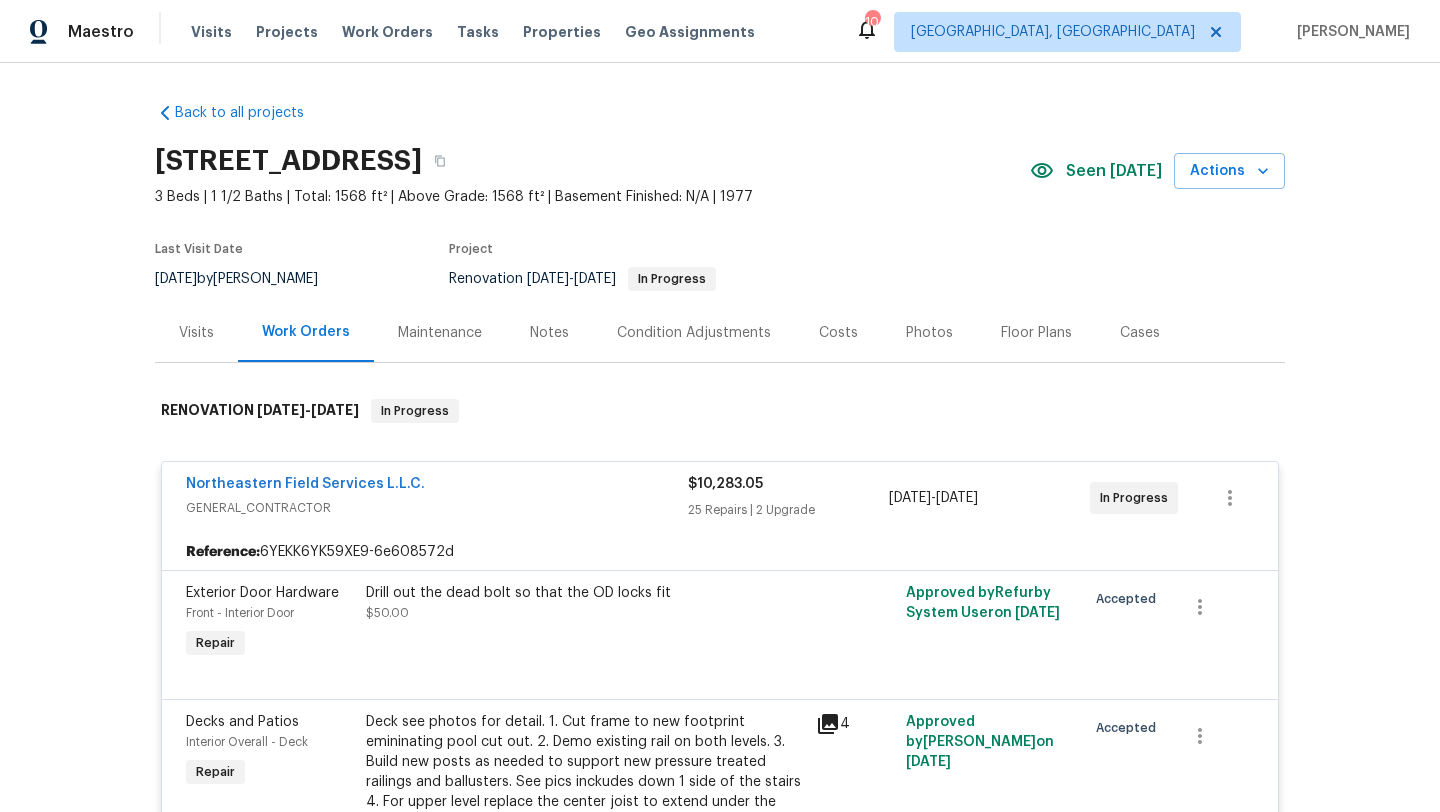 click on "Northeastern Field Services L.L.C." at bounding box center (305, 484) 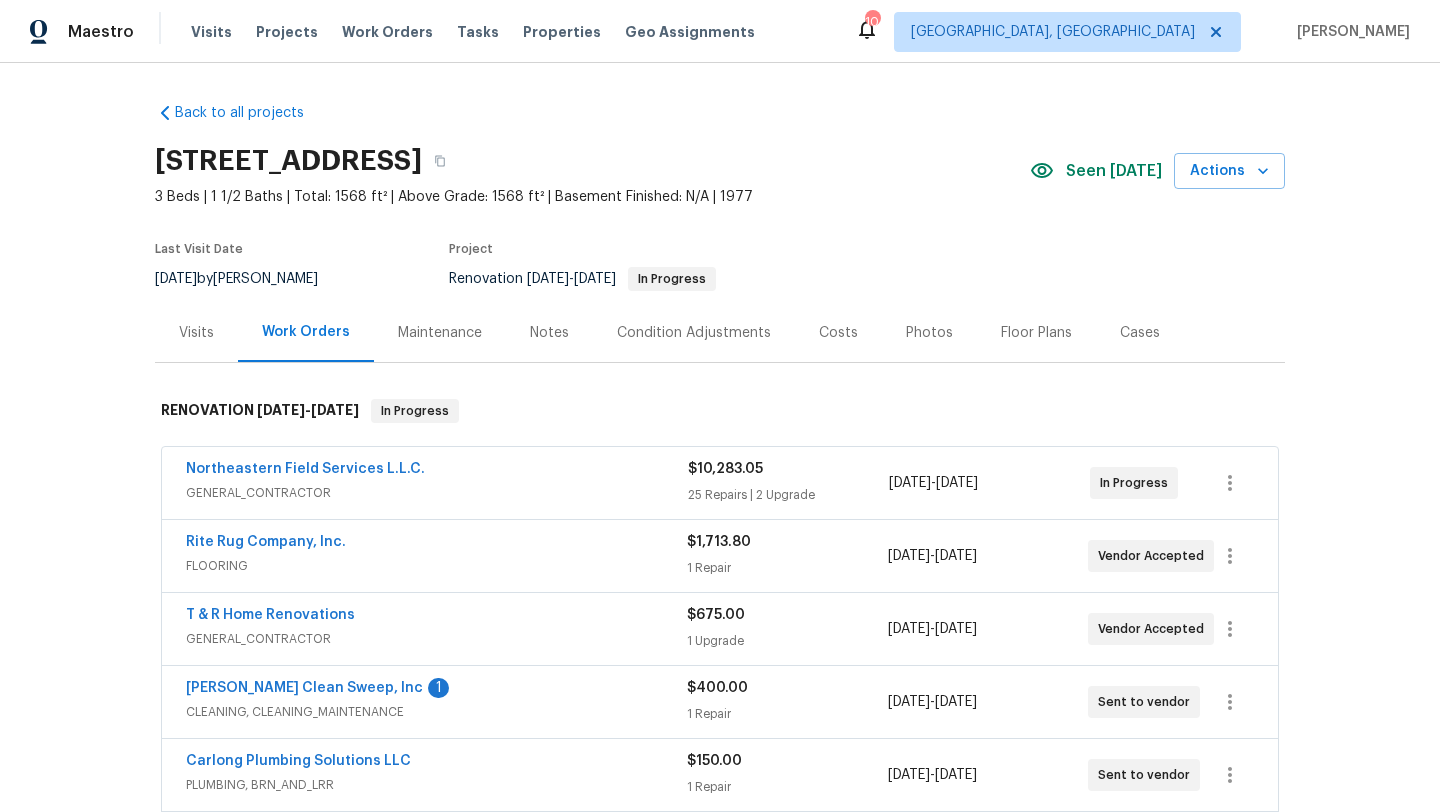 click on "Northeastern Field Services L.L.C." at bounding box center [437, 471] 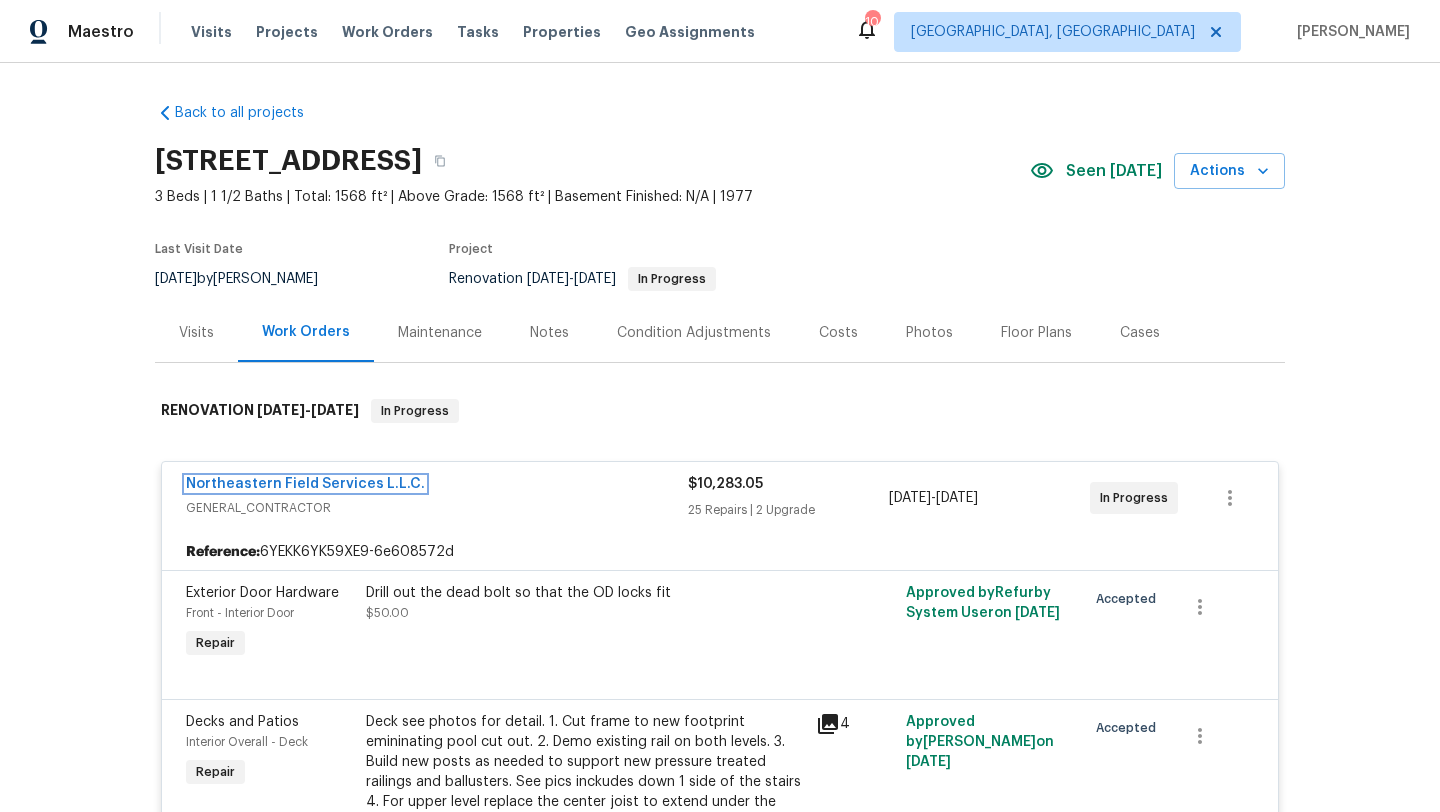click on "Northeastern Field Services L.L.C." at bounding box center (305, 484) 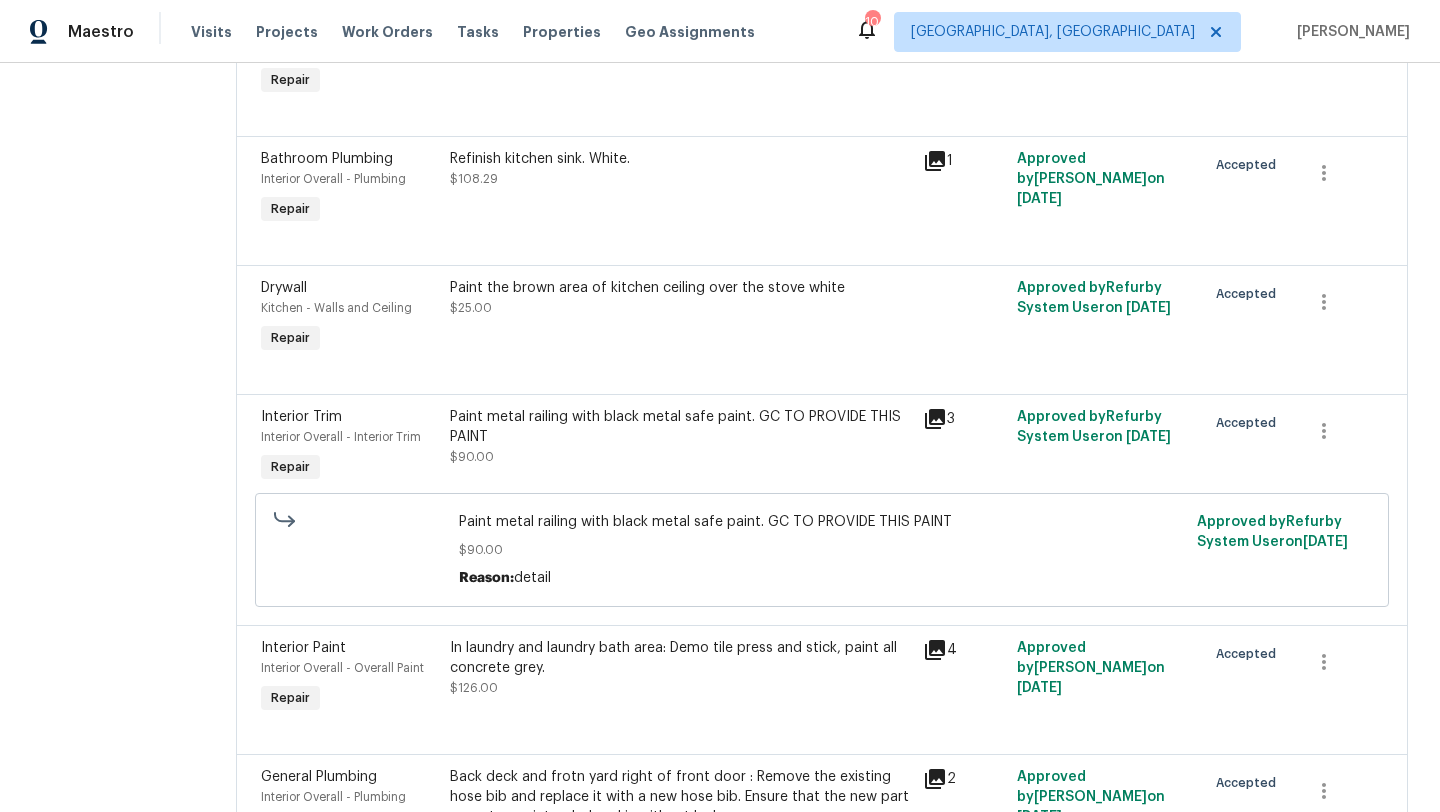 scroll, scrollTop: 3078, scrollLeft: 0, axis: vertical 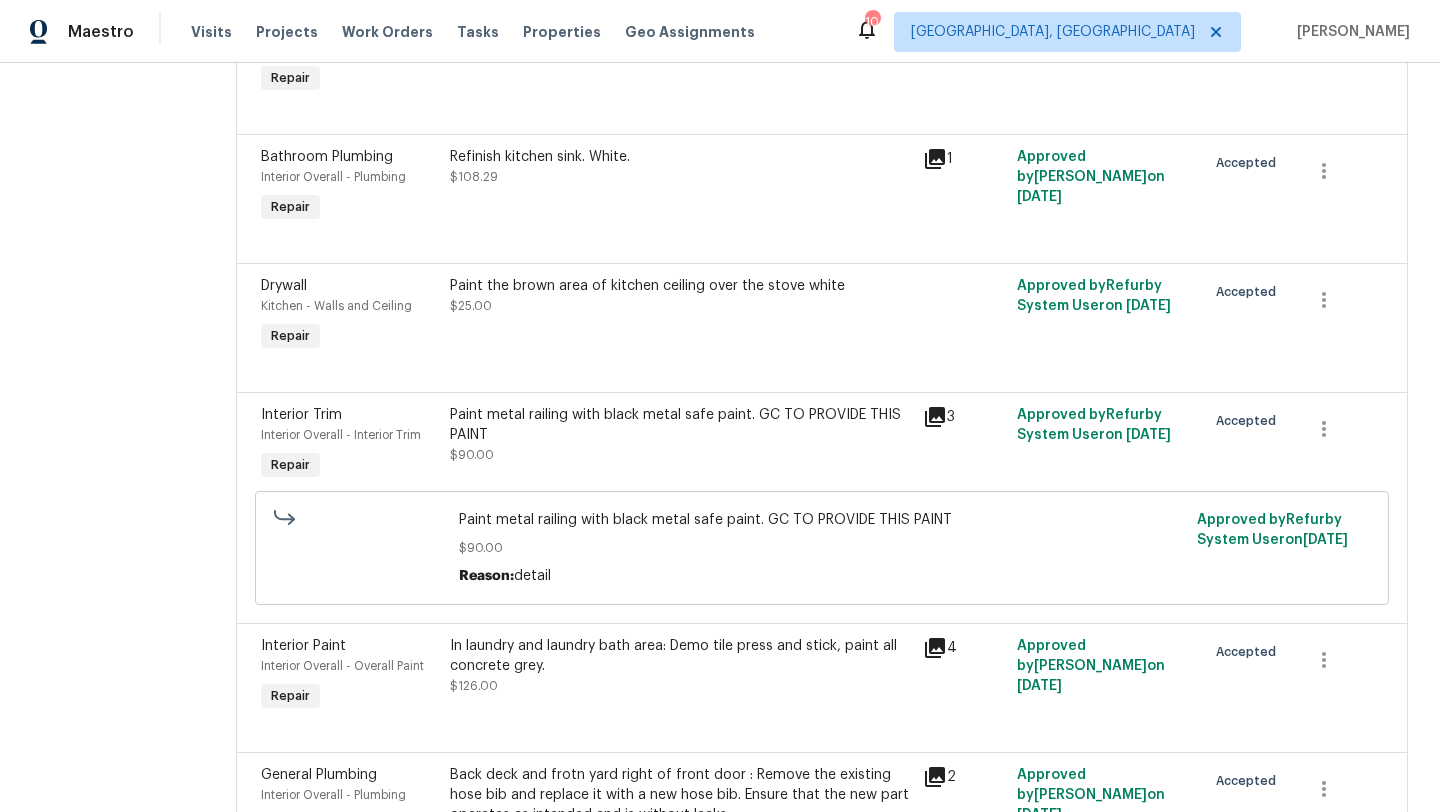 click on "Refinish kitchen sink.  White." at bounding box center [680, 157] 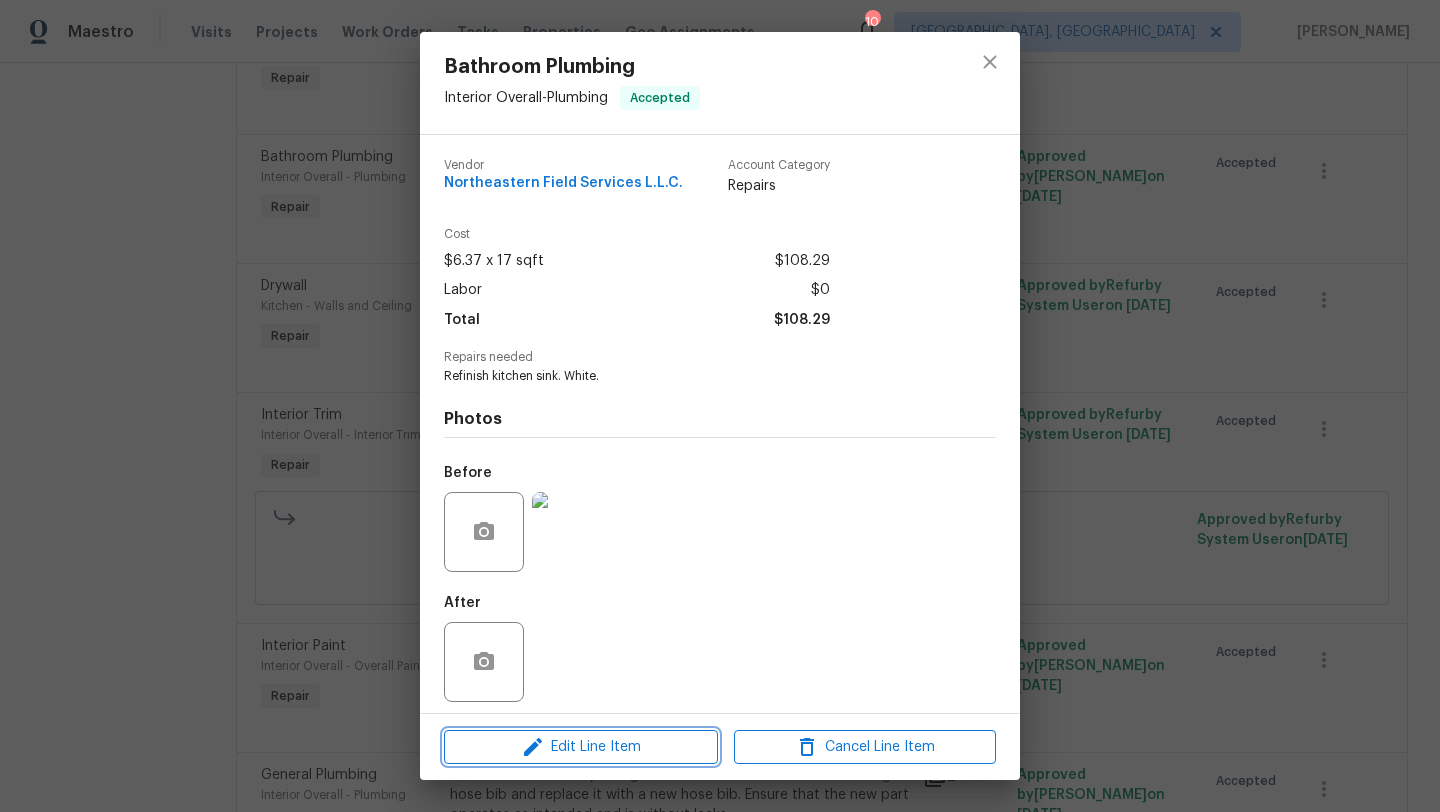 click on "Edit Line Item" at bounding box center (581, 747) 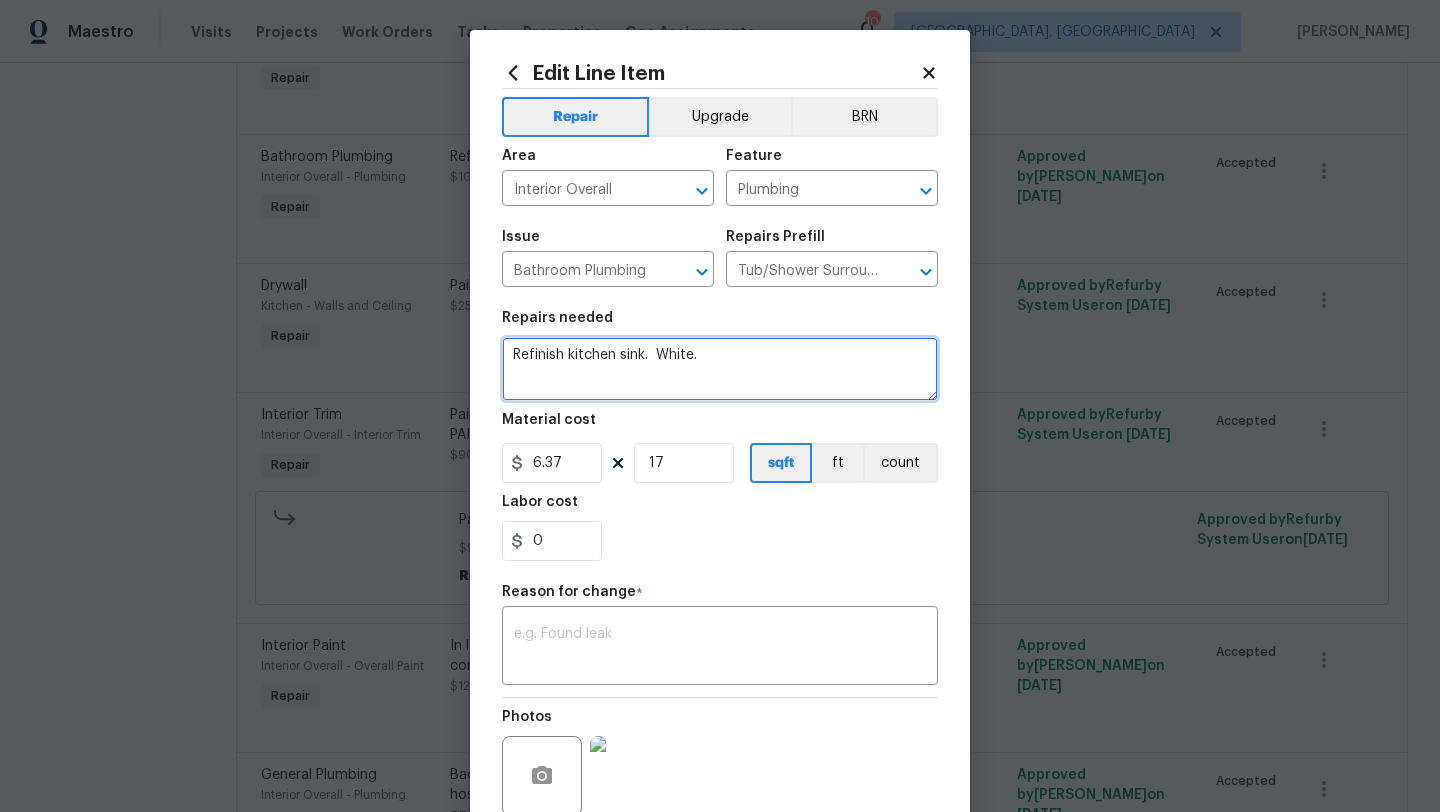 click on "Refinish kitchen sink.  White." at bounding box center (720, 369) 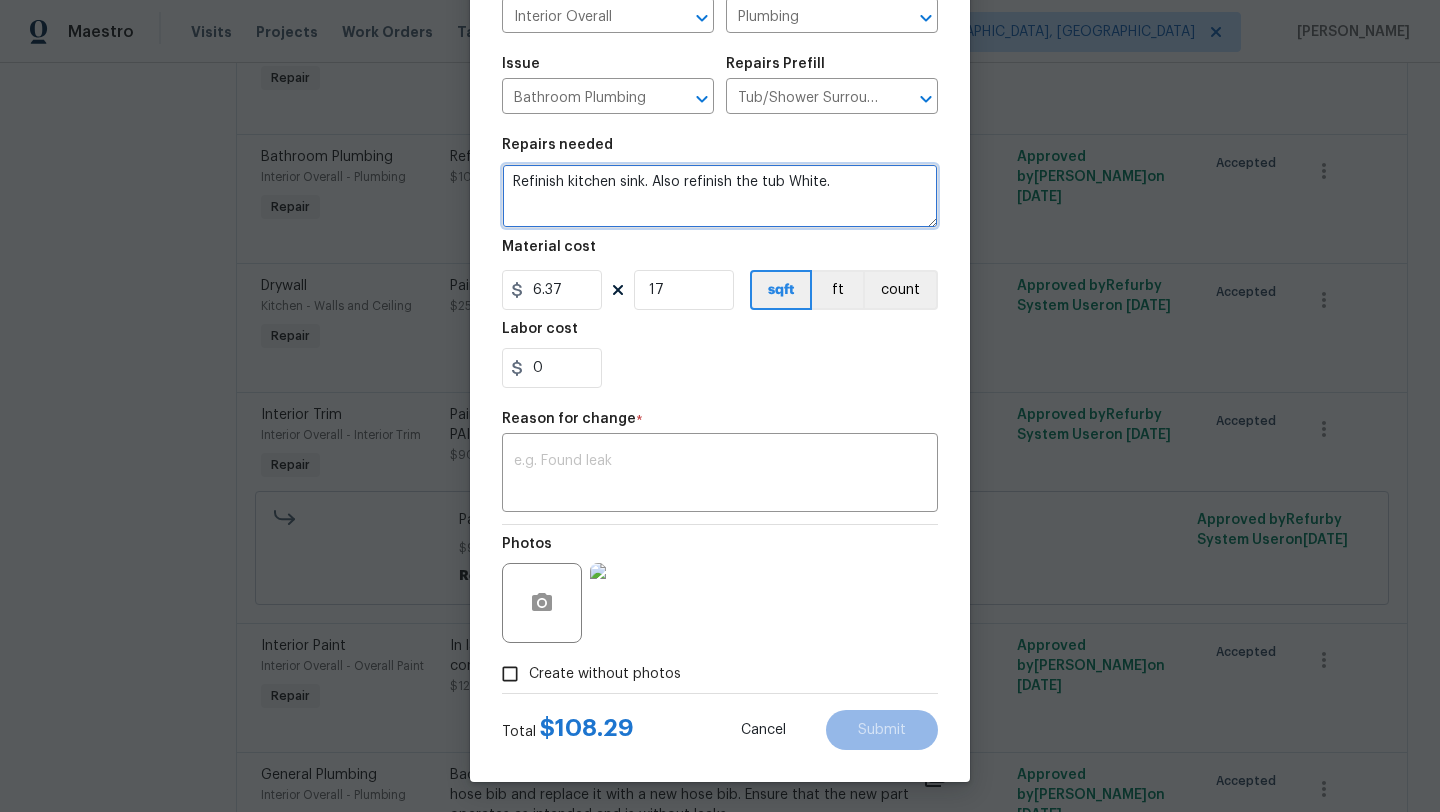 scroll, scrollTop: 123, scrollLeft: 0, axis: vertical 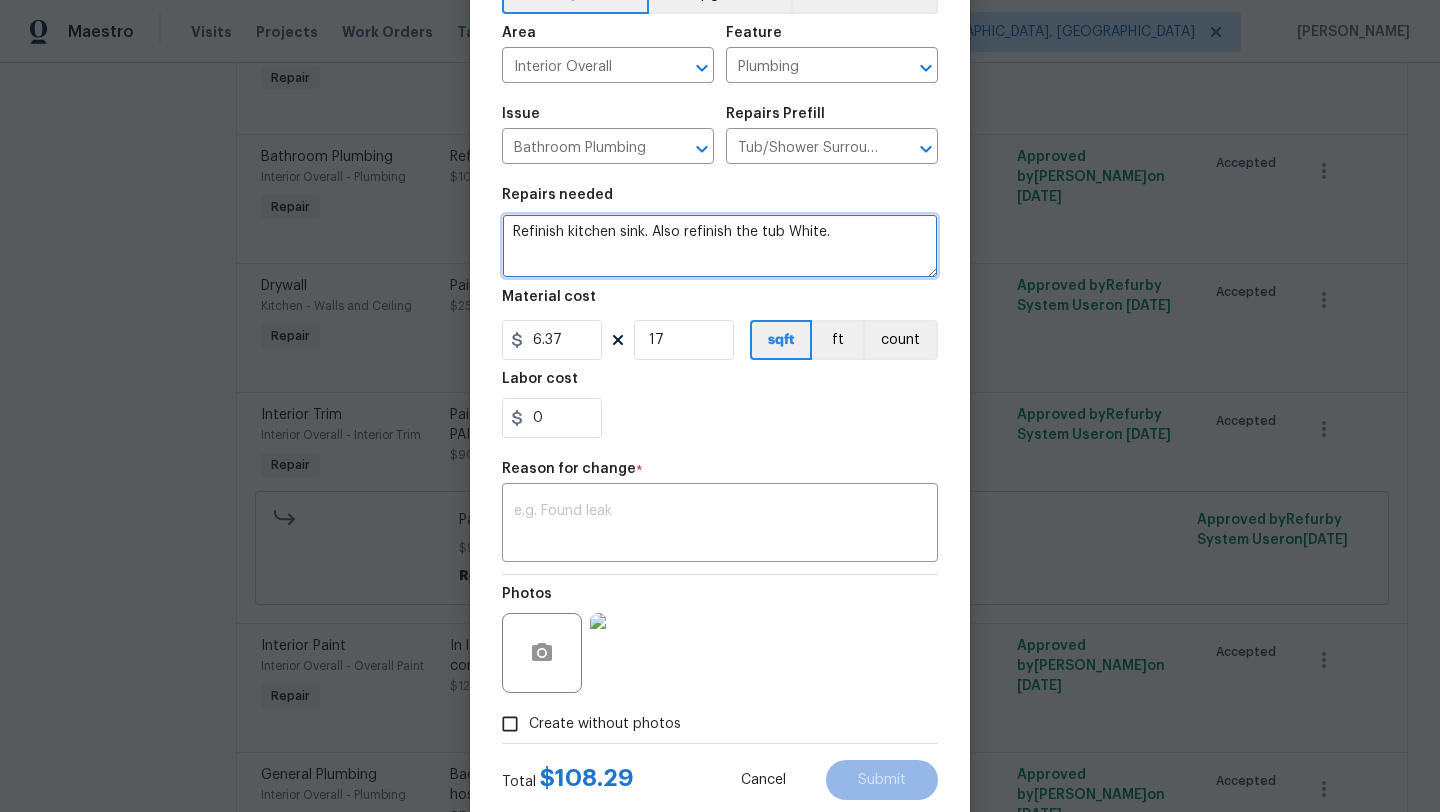 drag, startPoint x: 861, startPoint y: 233, endPoint x: 464, endPoint y: 218, distance: 397.28326 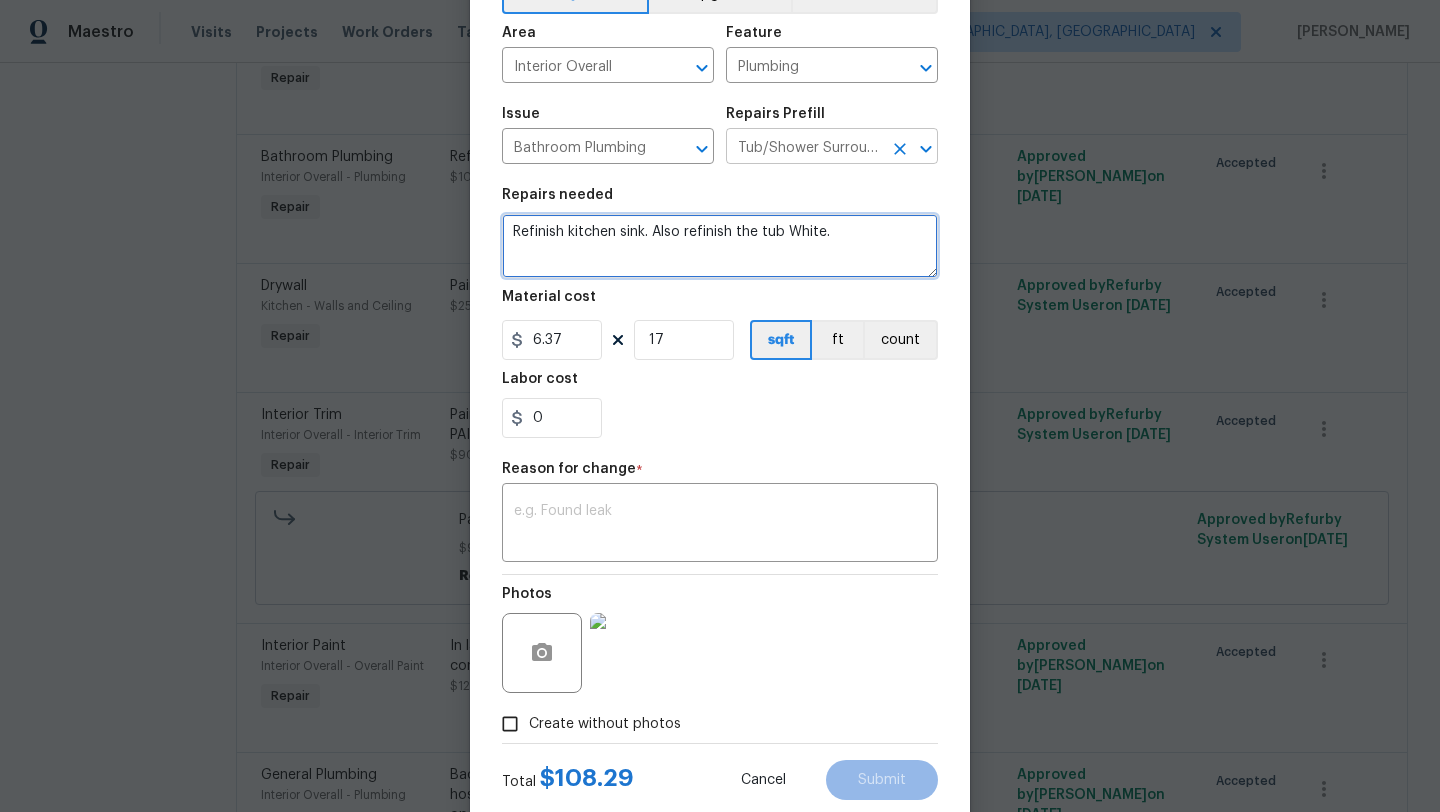 type on "Refinish kitchen sink. Also refinish the tub White." 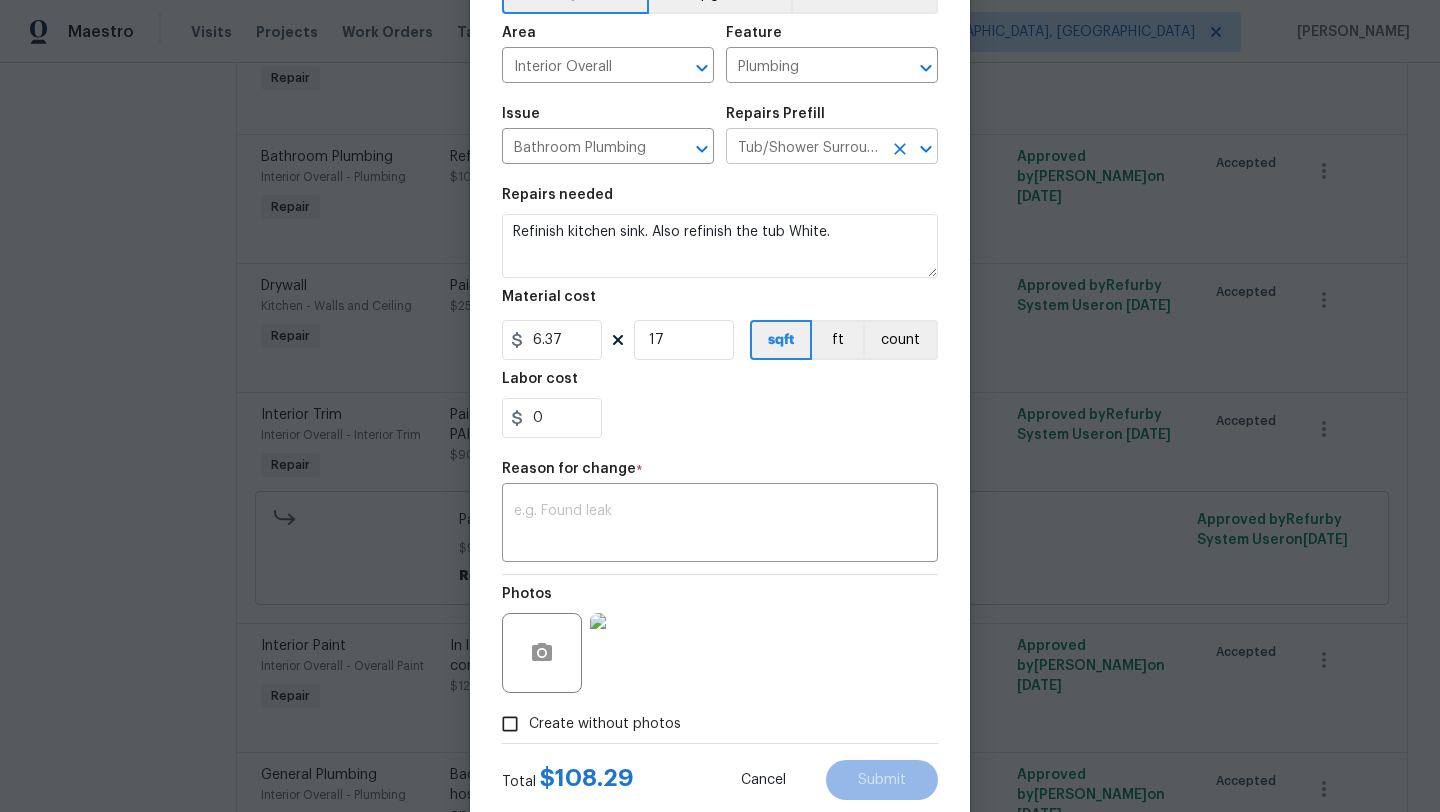 click on "Tub/Shower Surround Refinish $6.37" at bounding box center [804, 148] 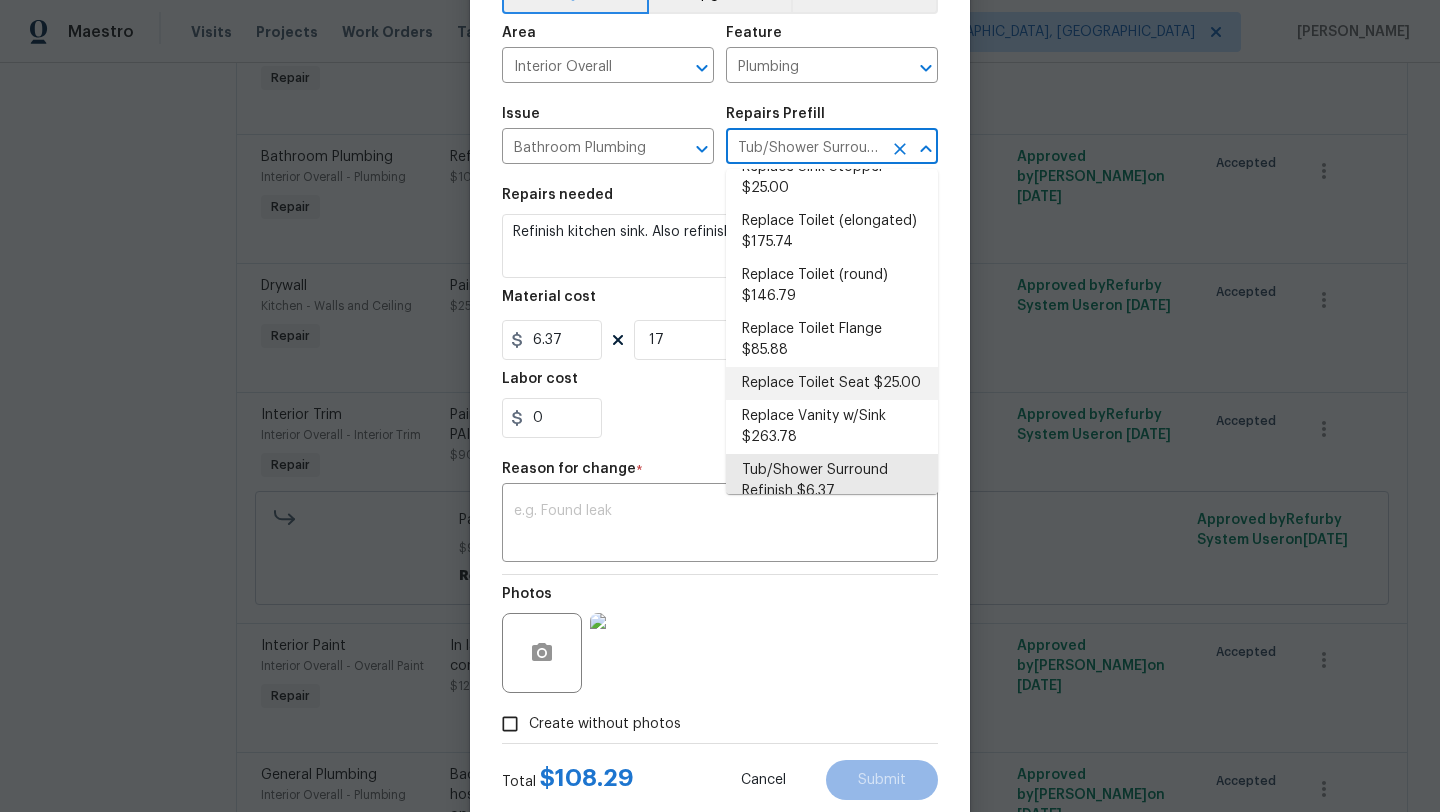 scroll, scrollTop: 1023, scrollLeft: 0, axis: vertical 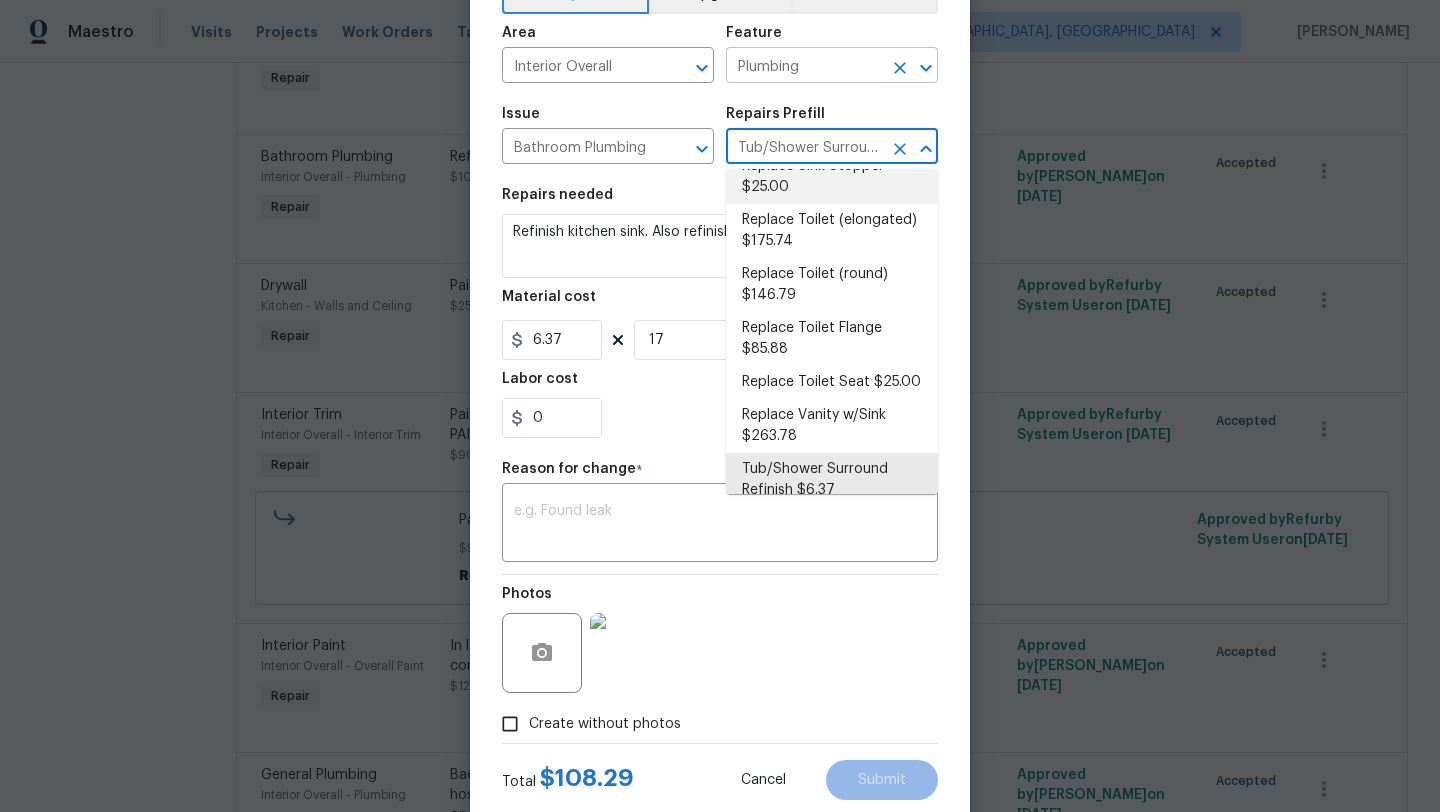 click on "Plumbing" at bounding box center (804, 67) 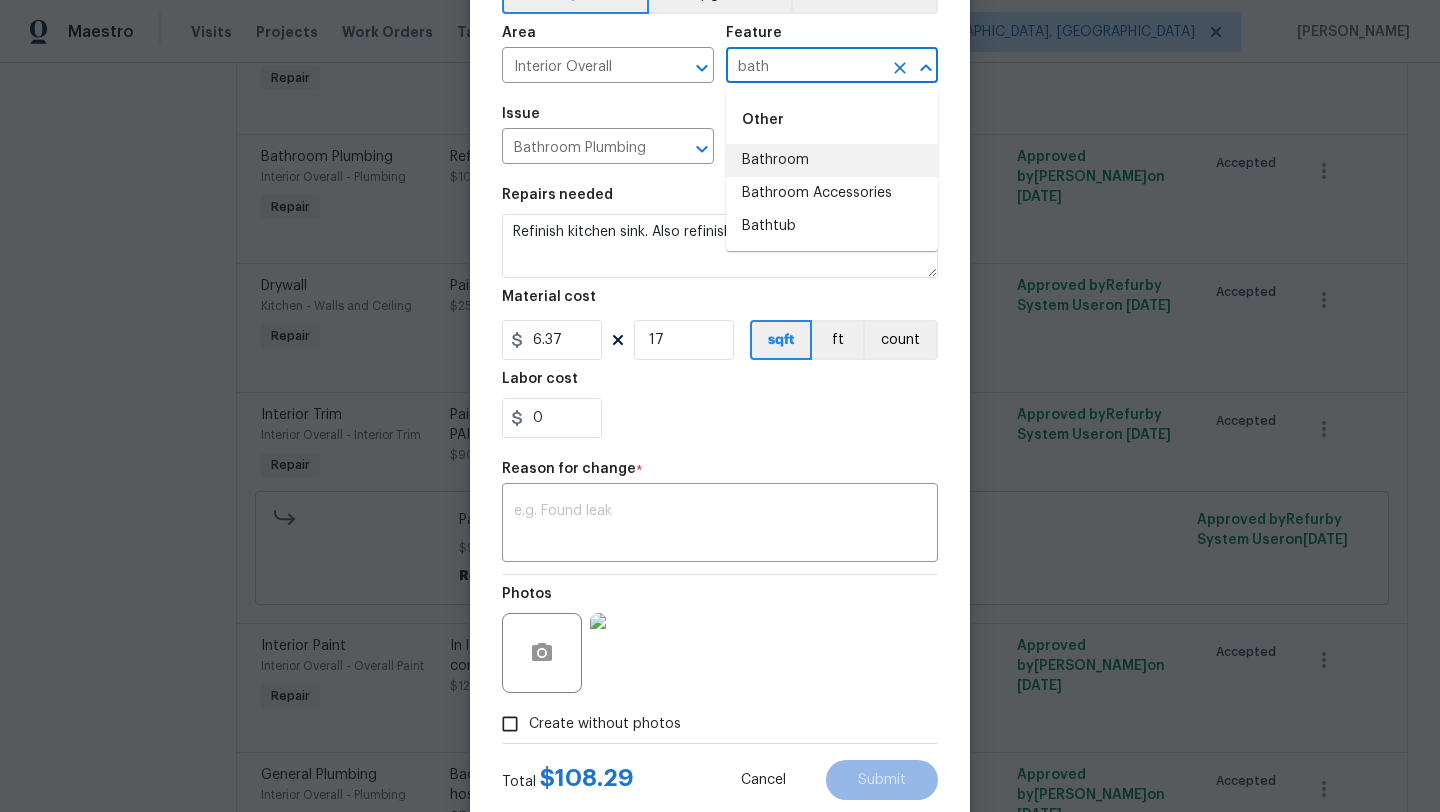 click on "Bathroom" at bounding box center [832, 160] 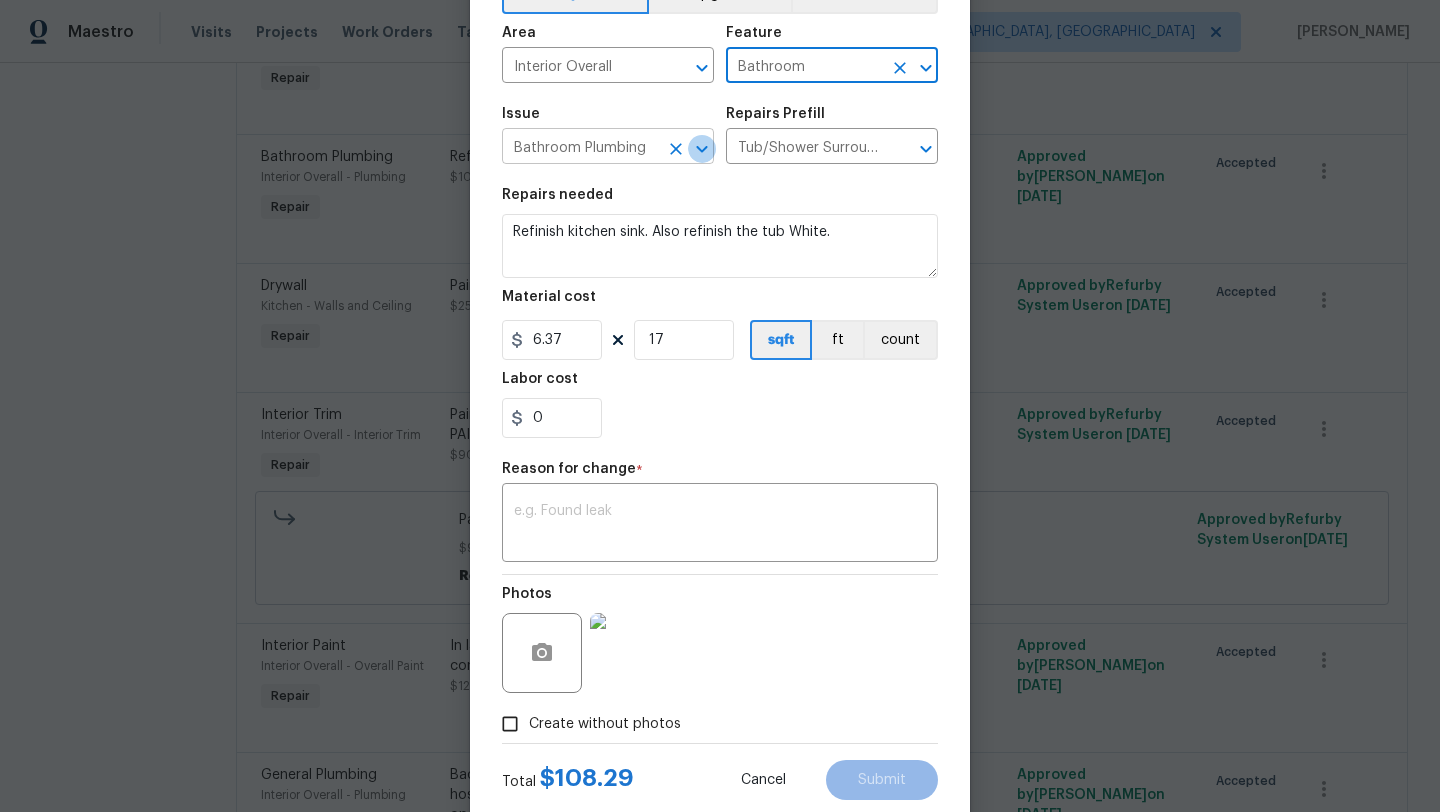click 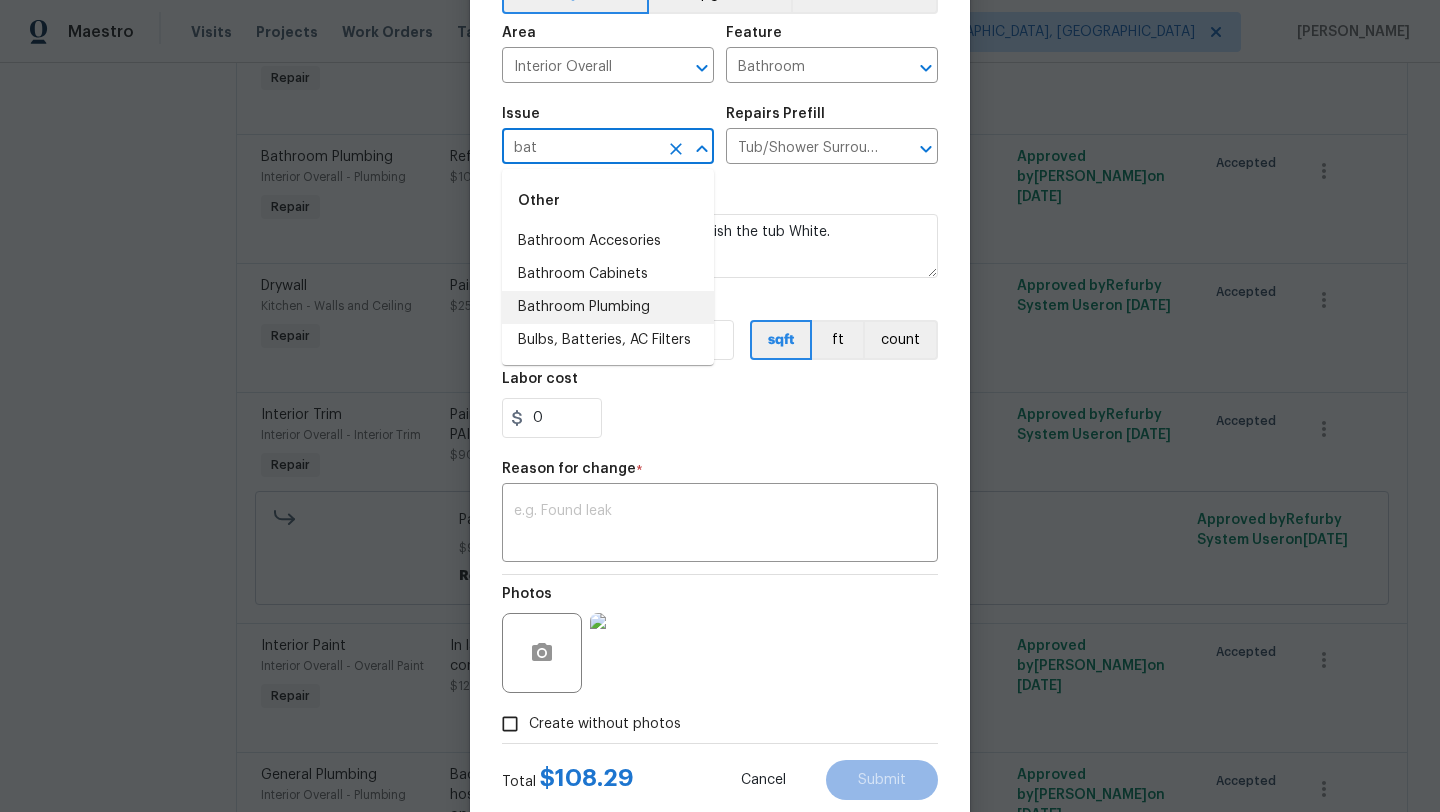 click on "Bathroom Plumbing" at bounding box center (608, 307) 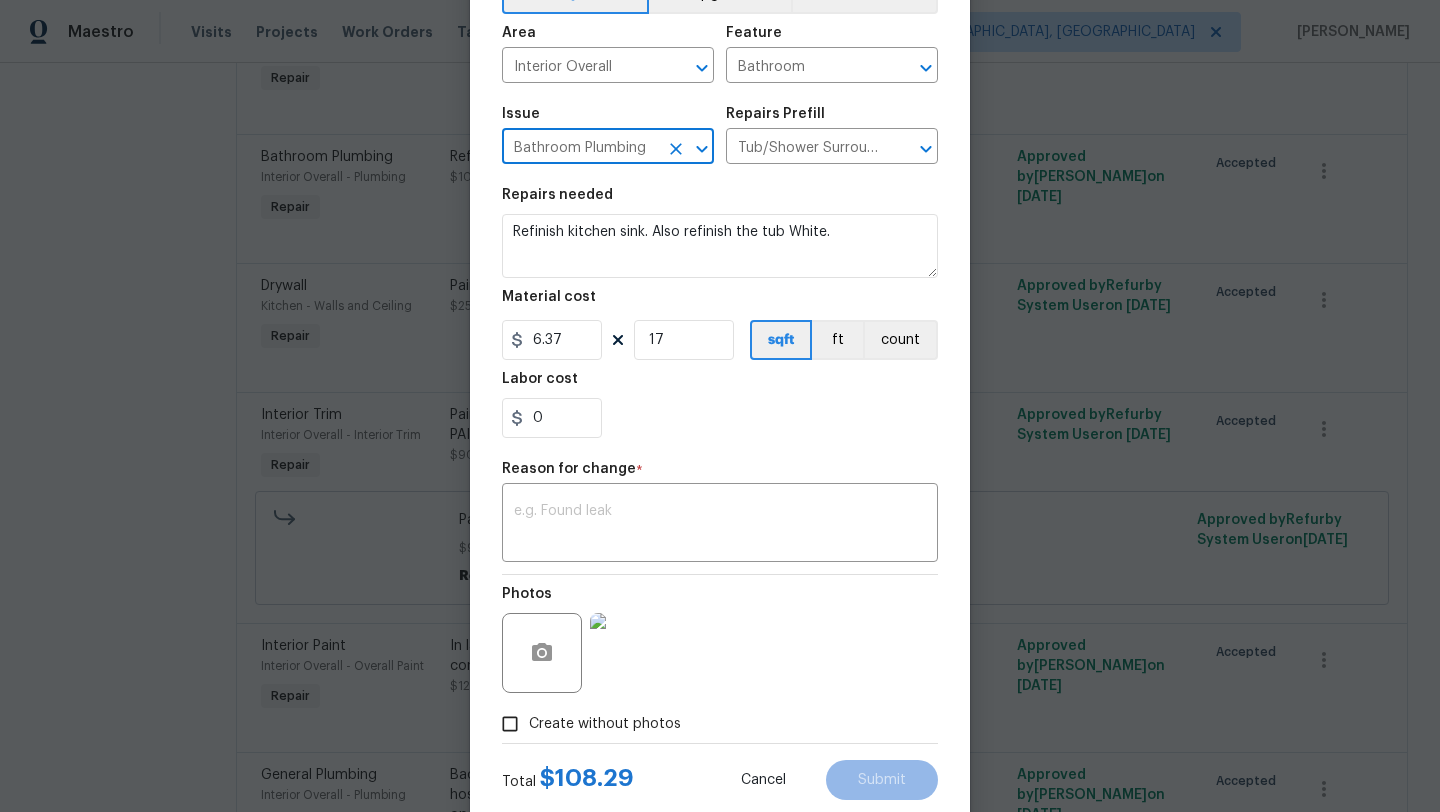 type 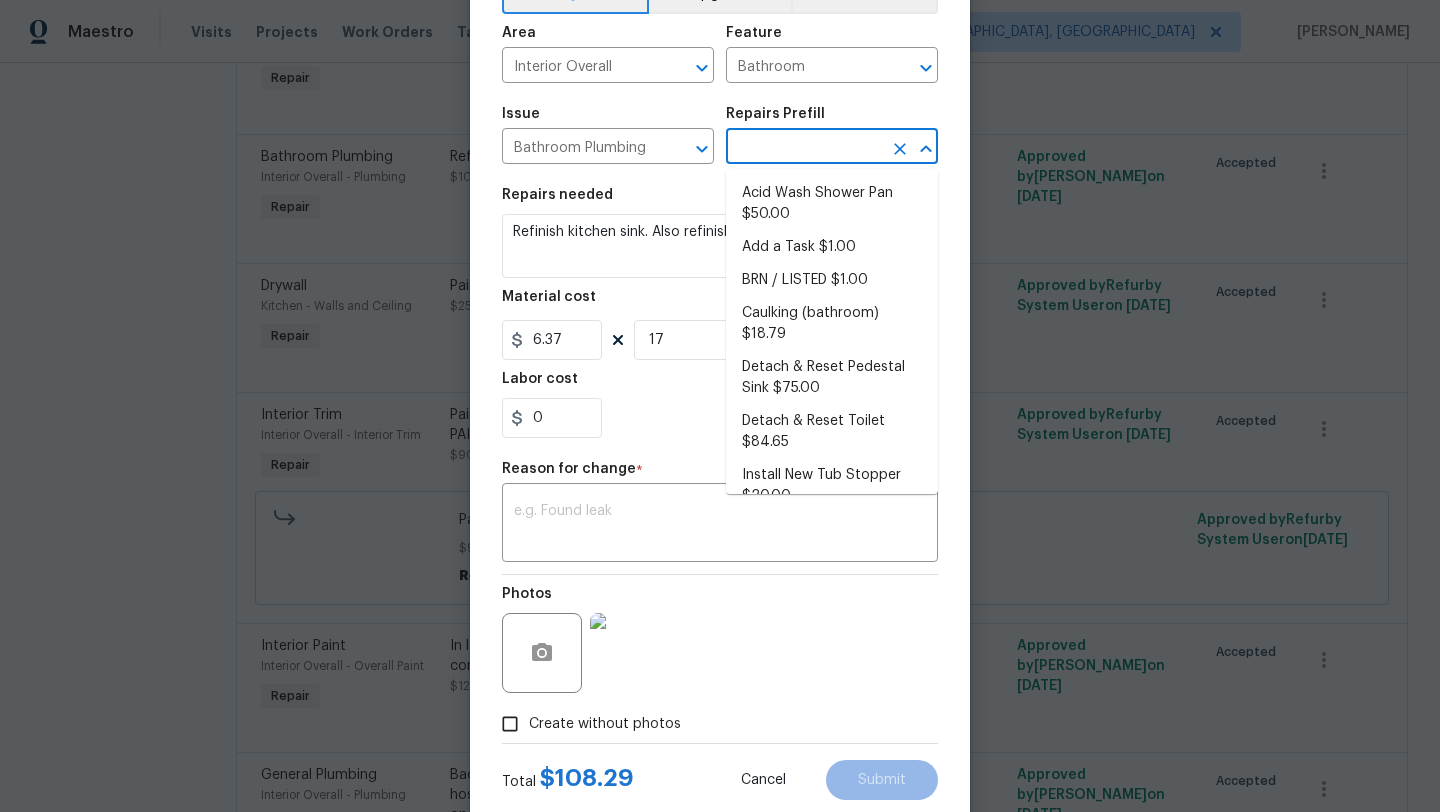 click at bounding box center (804, 148) 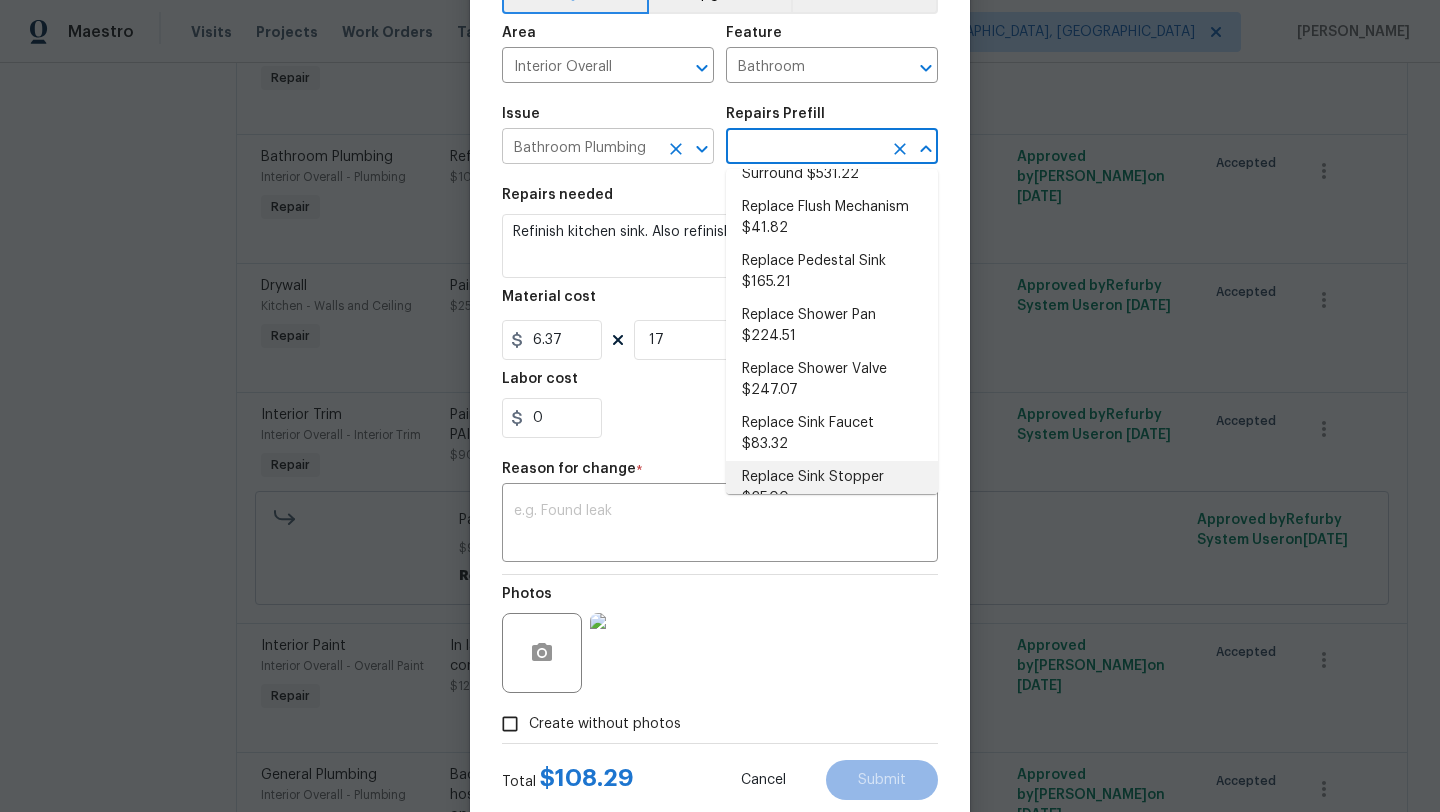 click 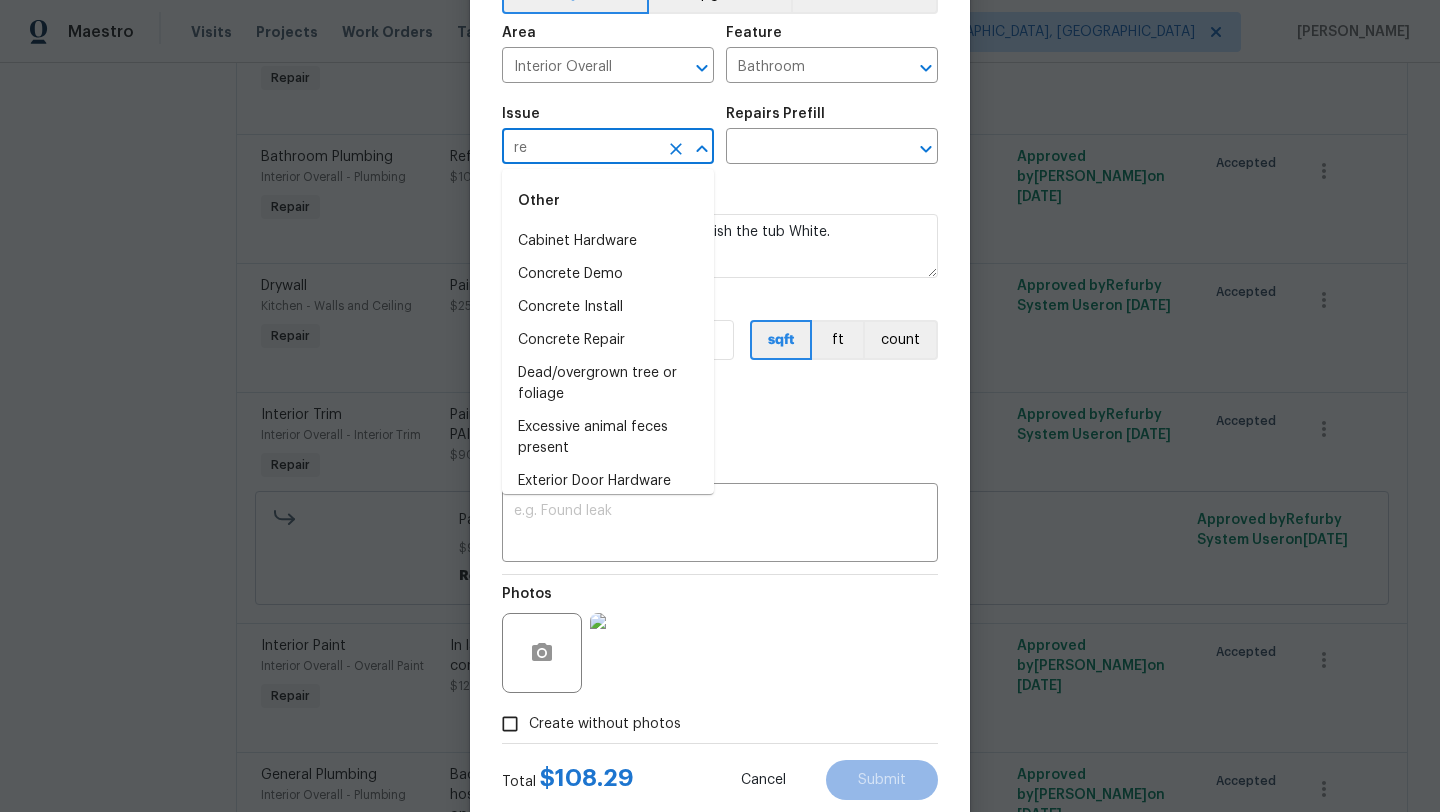 type on "r" 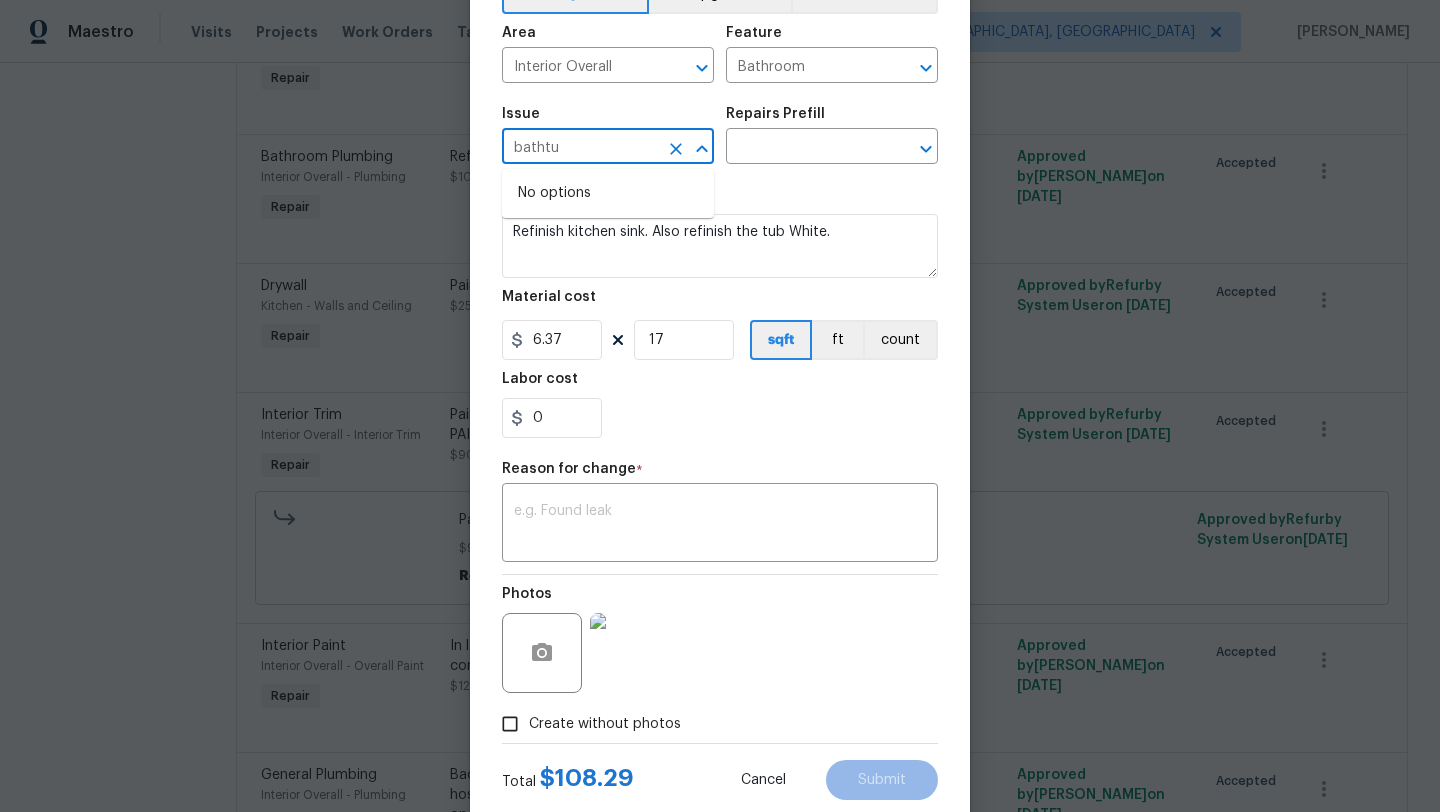 type on "bathtub" 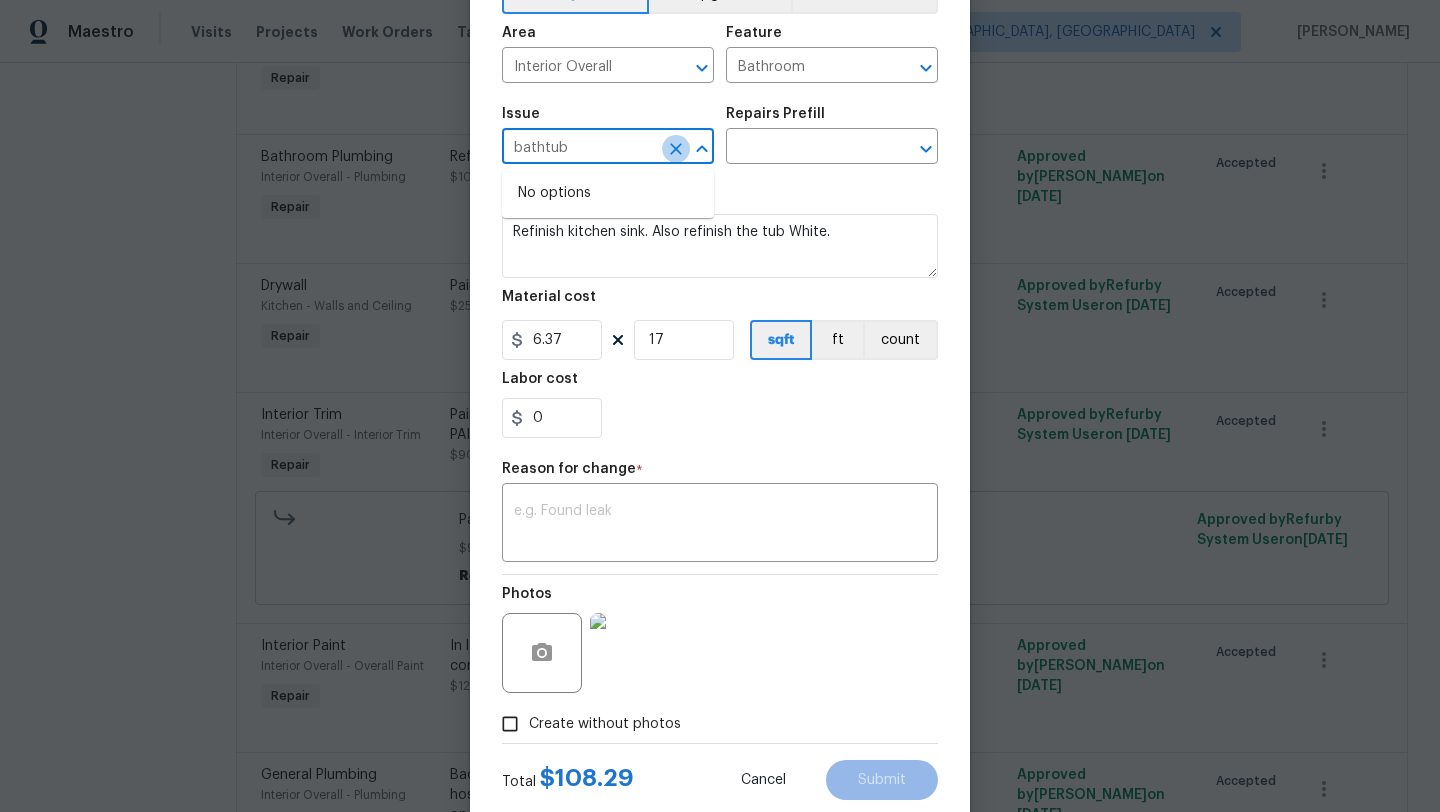 click 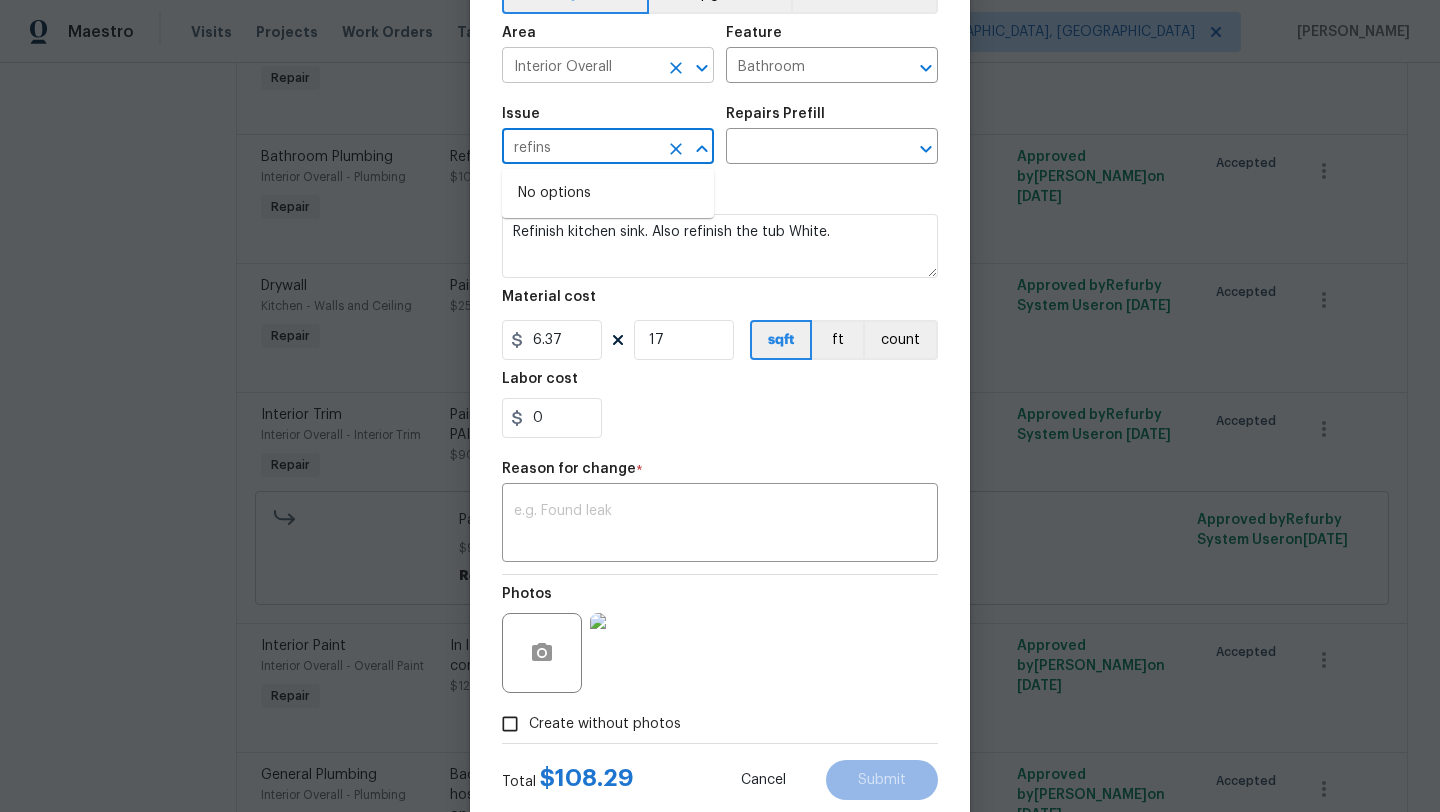 type on "refins" 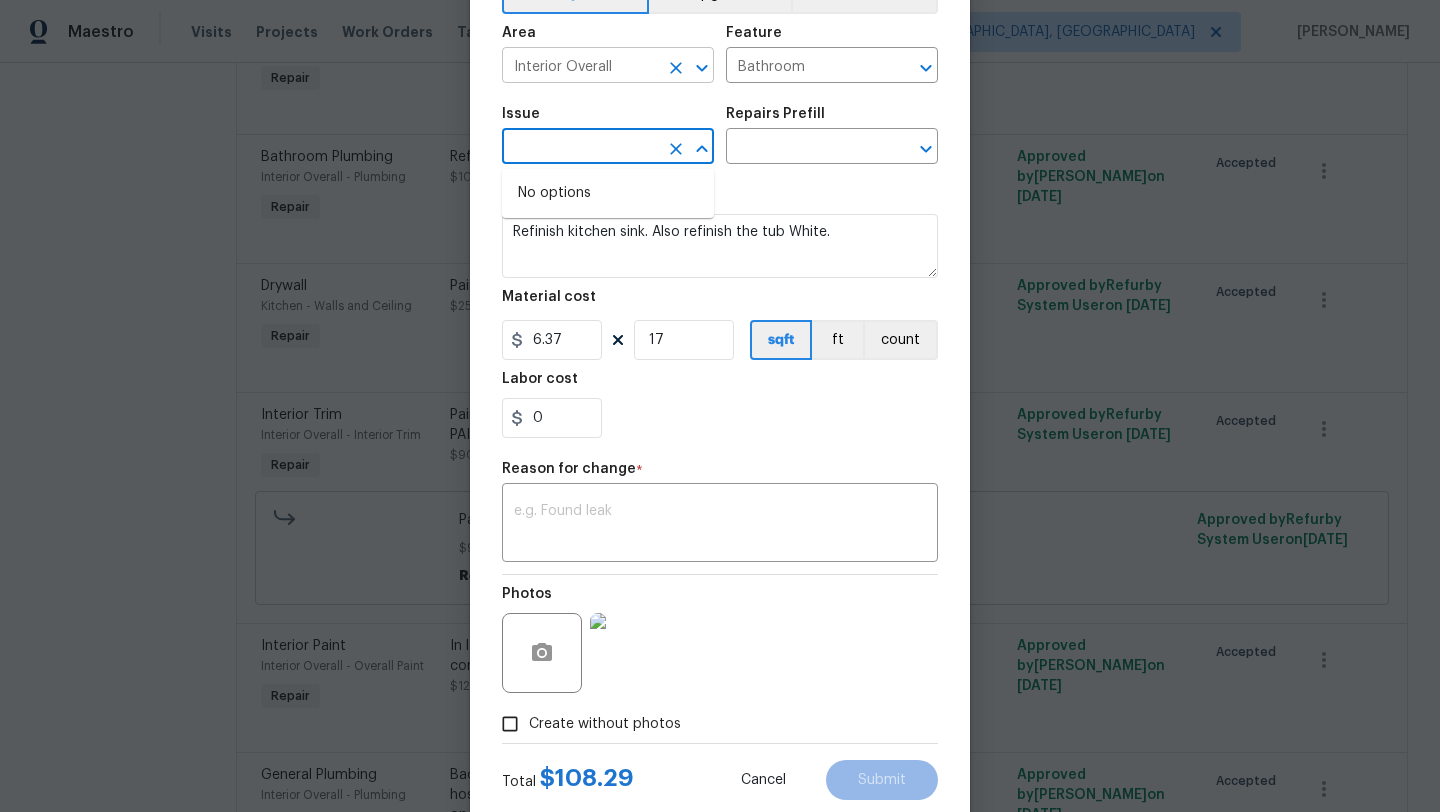 click on "Interior Overall" at bounding box center (580, 67) 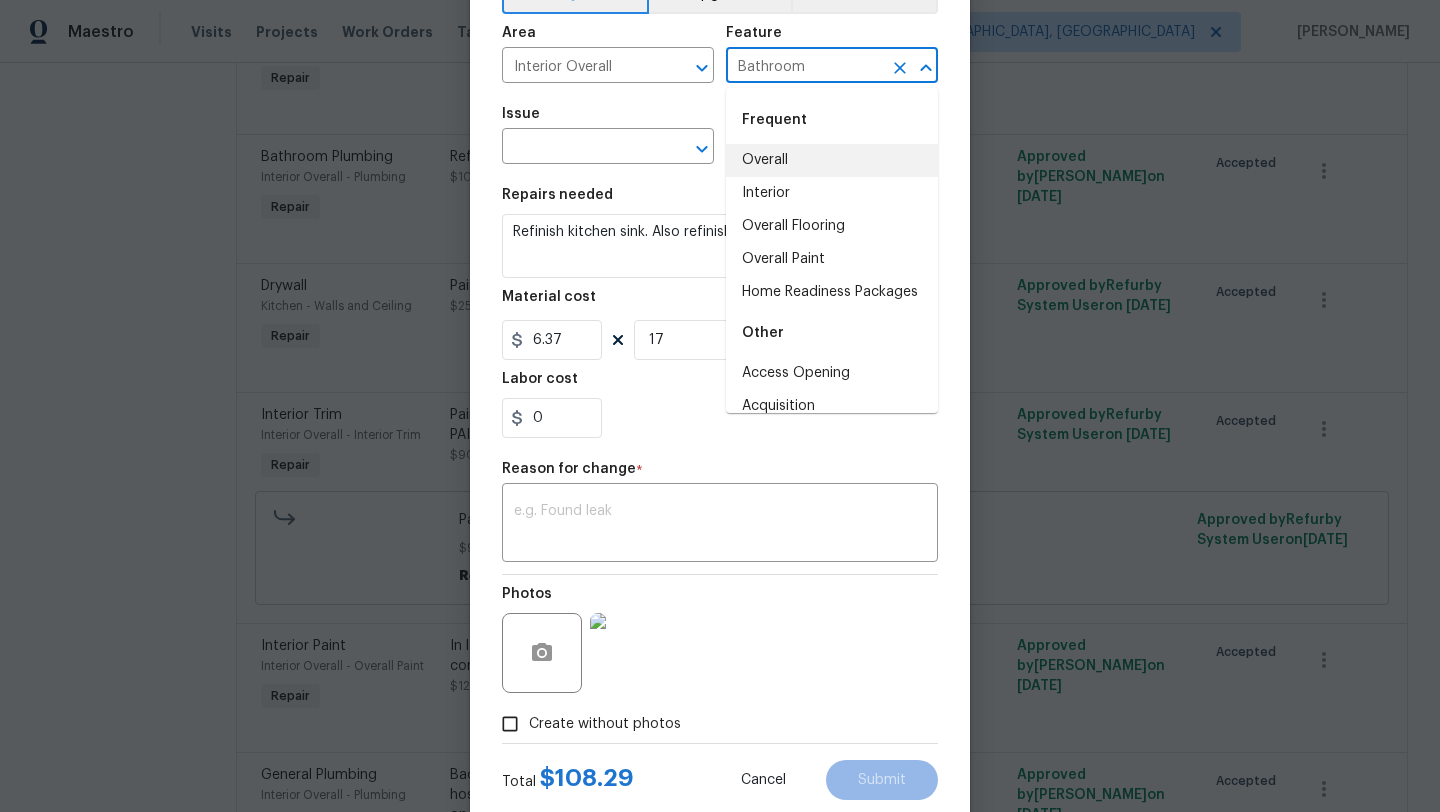 click on "Bathroom" at bounding box center (804, 67) 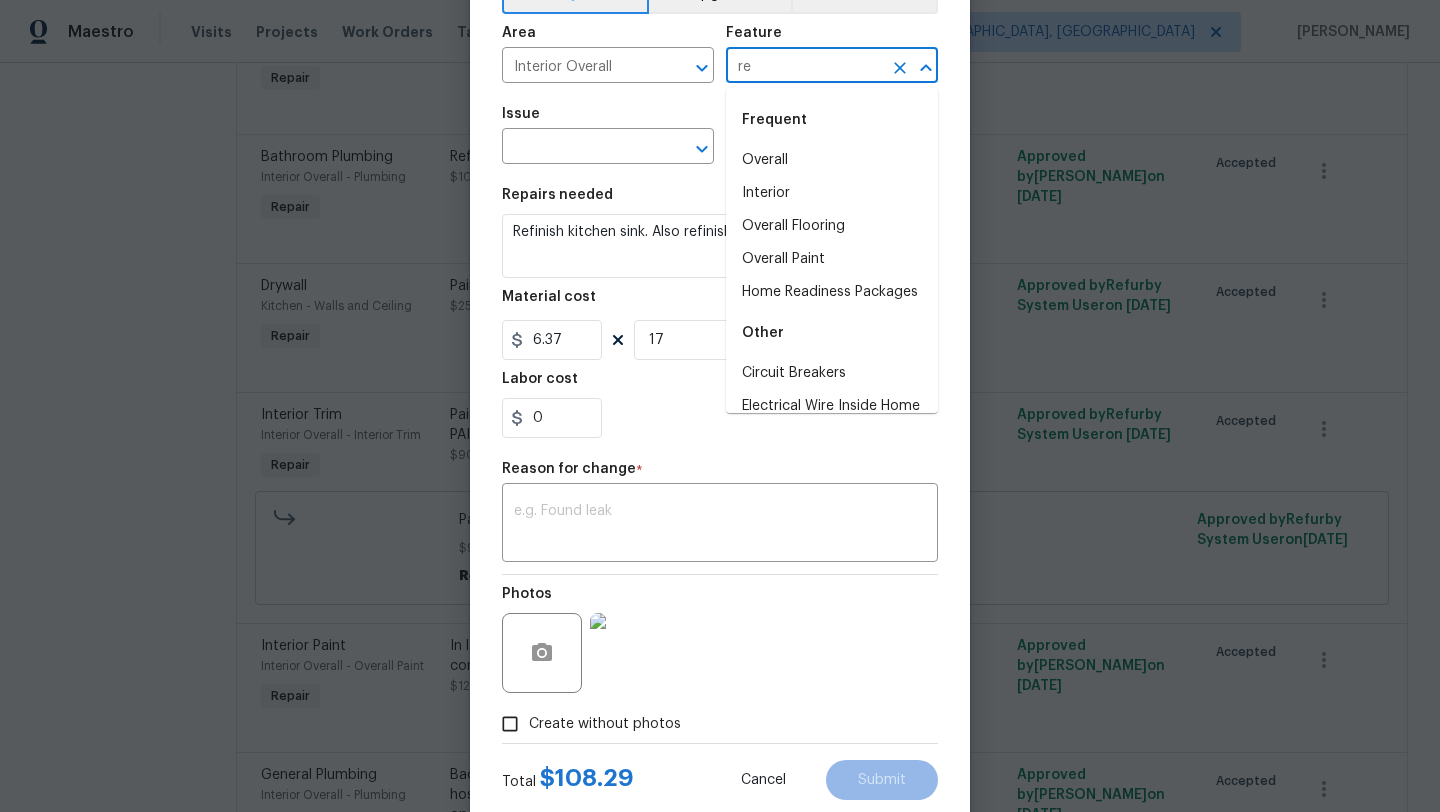 type on "r" 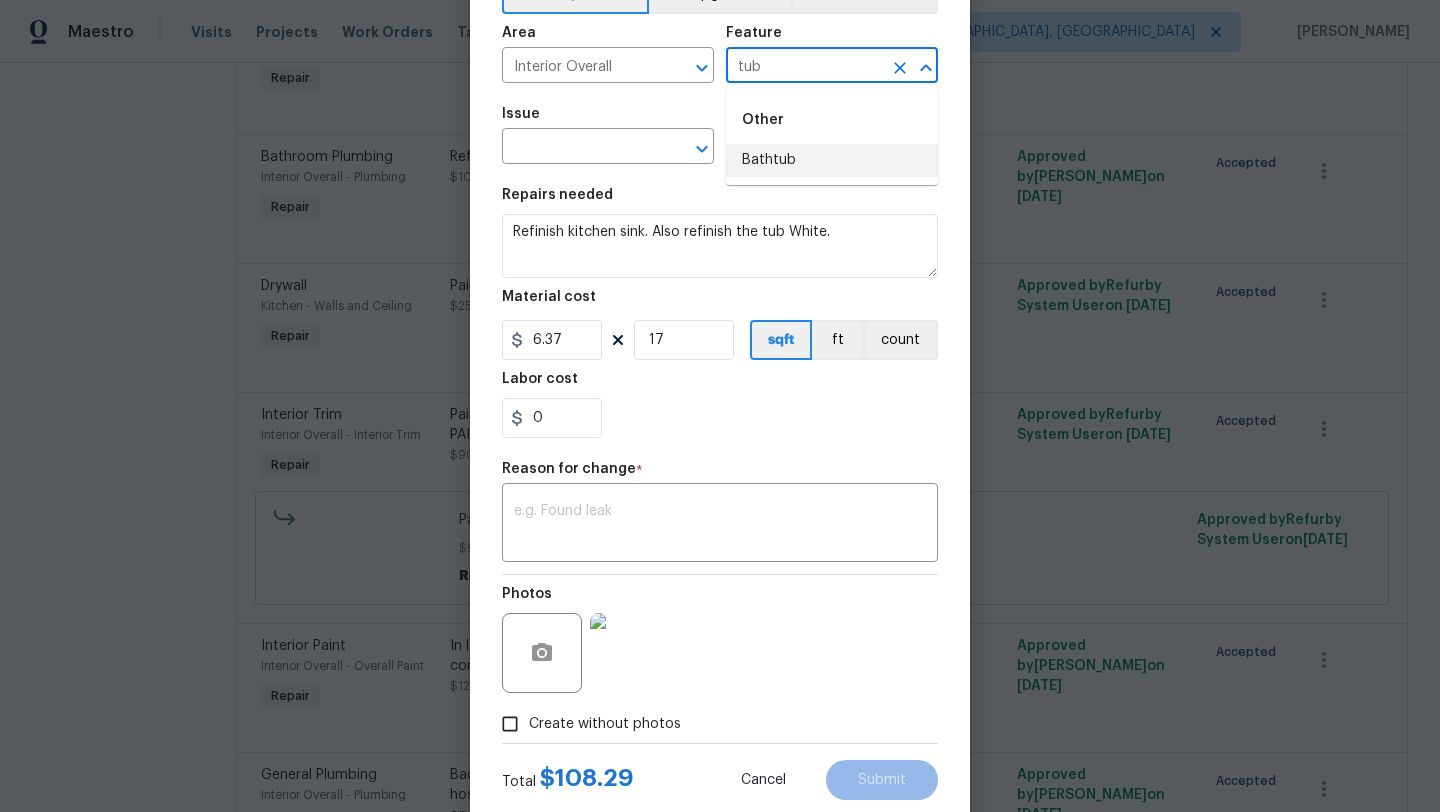 click on "Bathtub" at bounding box center [832, 160] 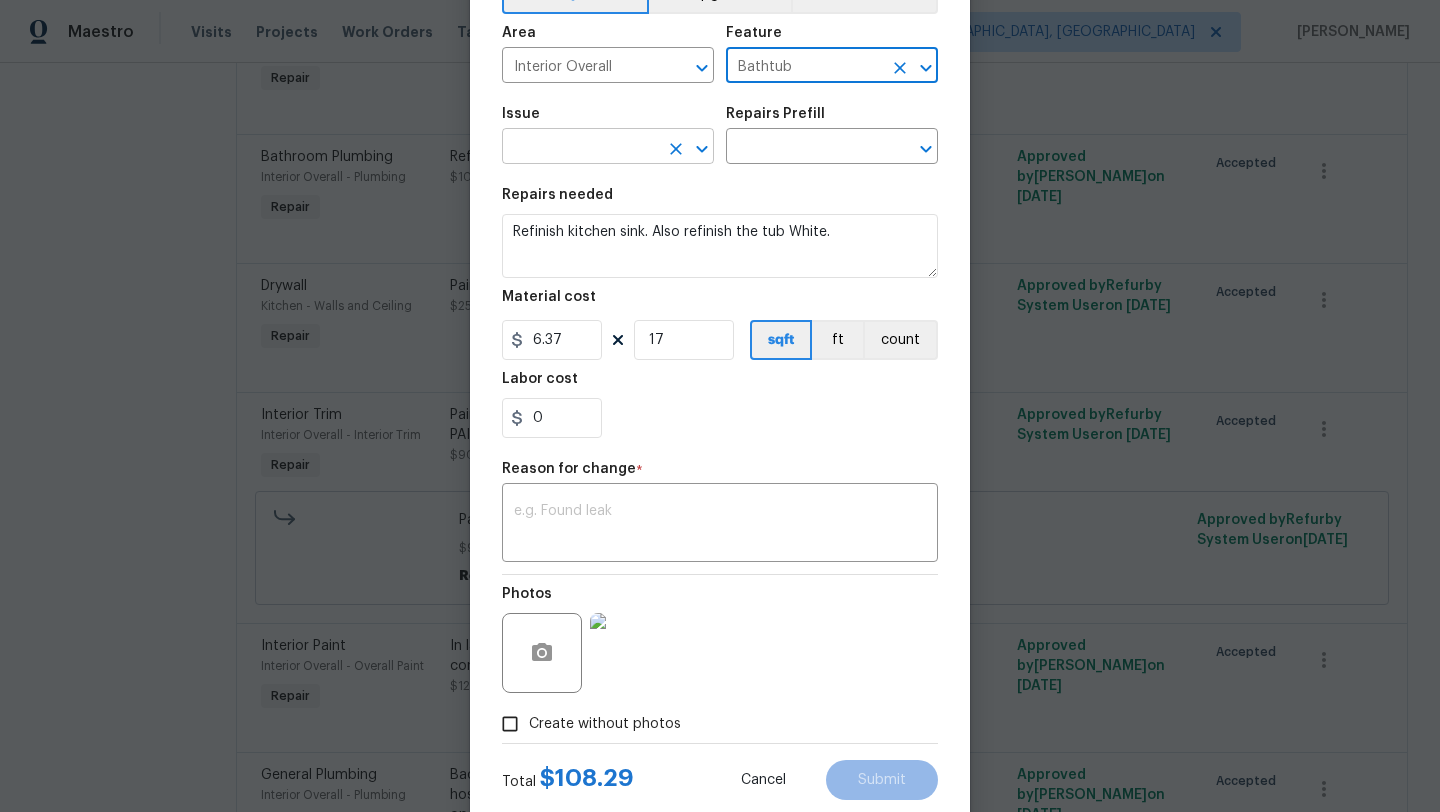 type on "Bathtub" 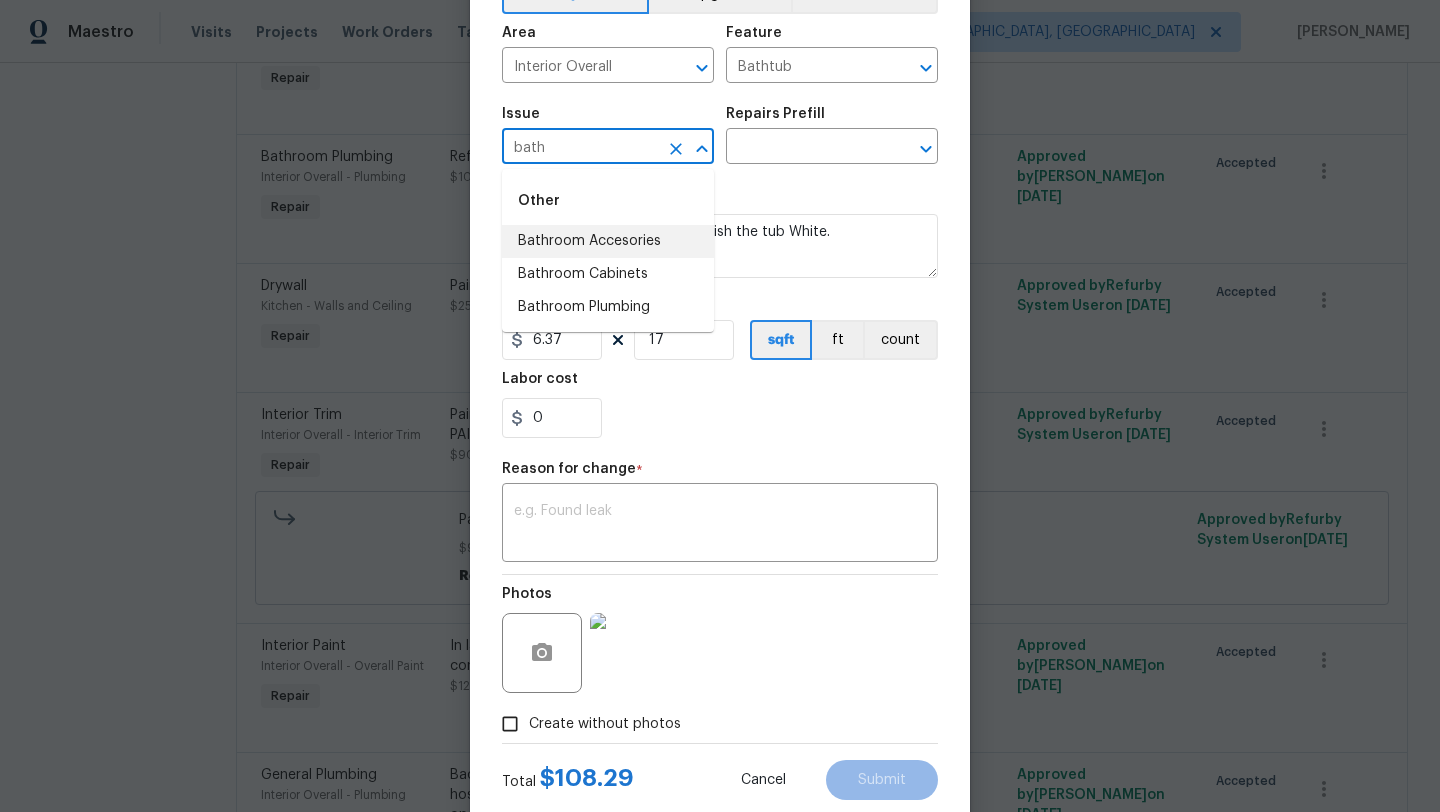 click on "Bathroom Accesories" at bounding box center (608, 241) 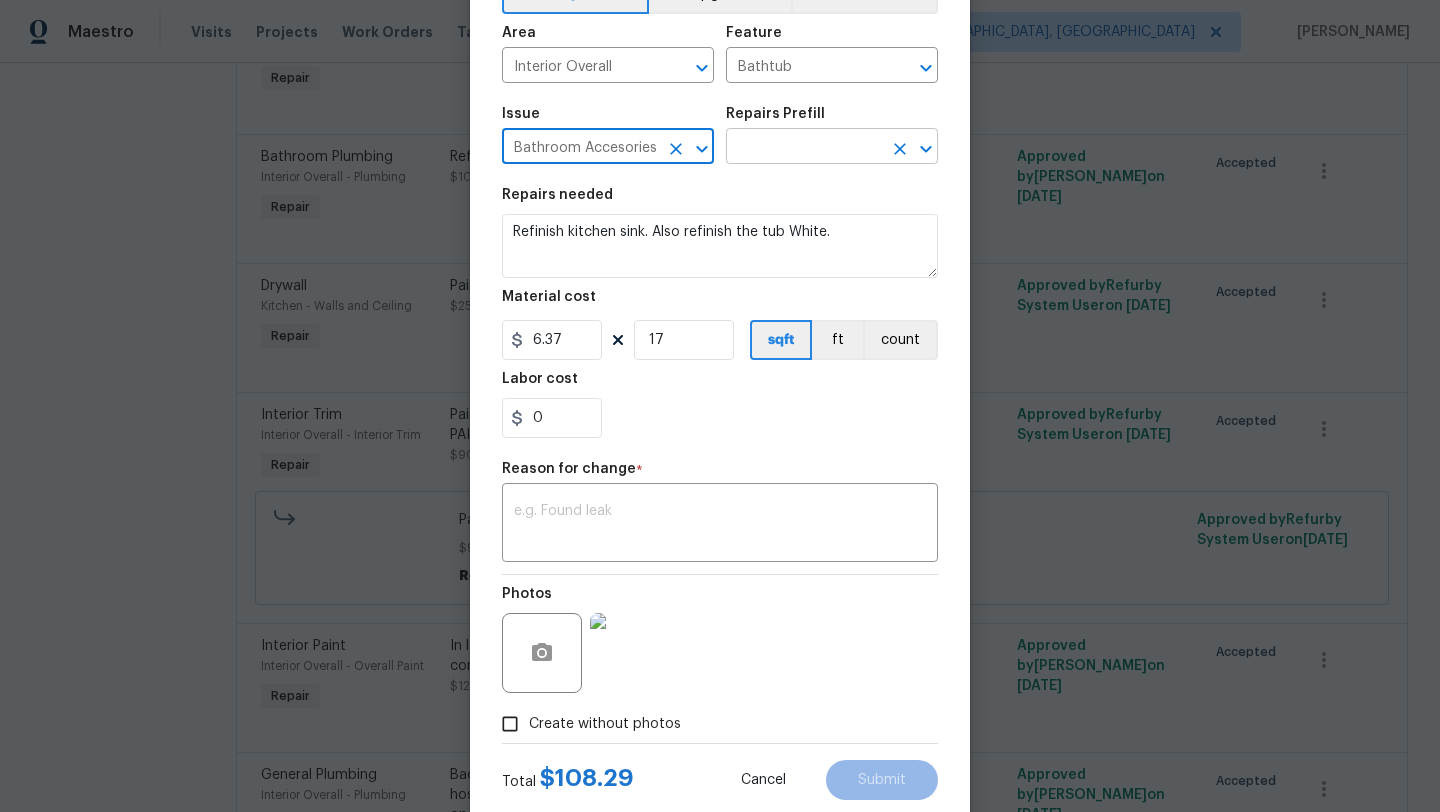 type on "Bathroom Accesories" 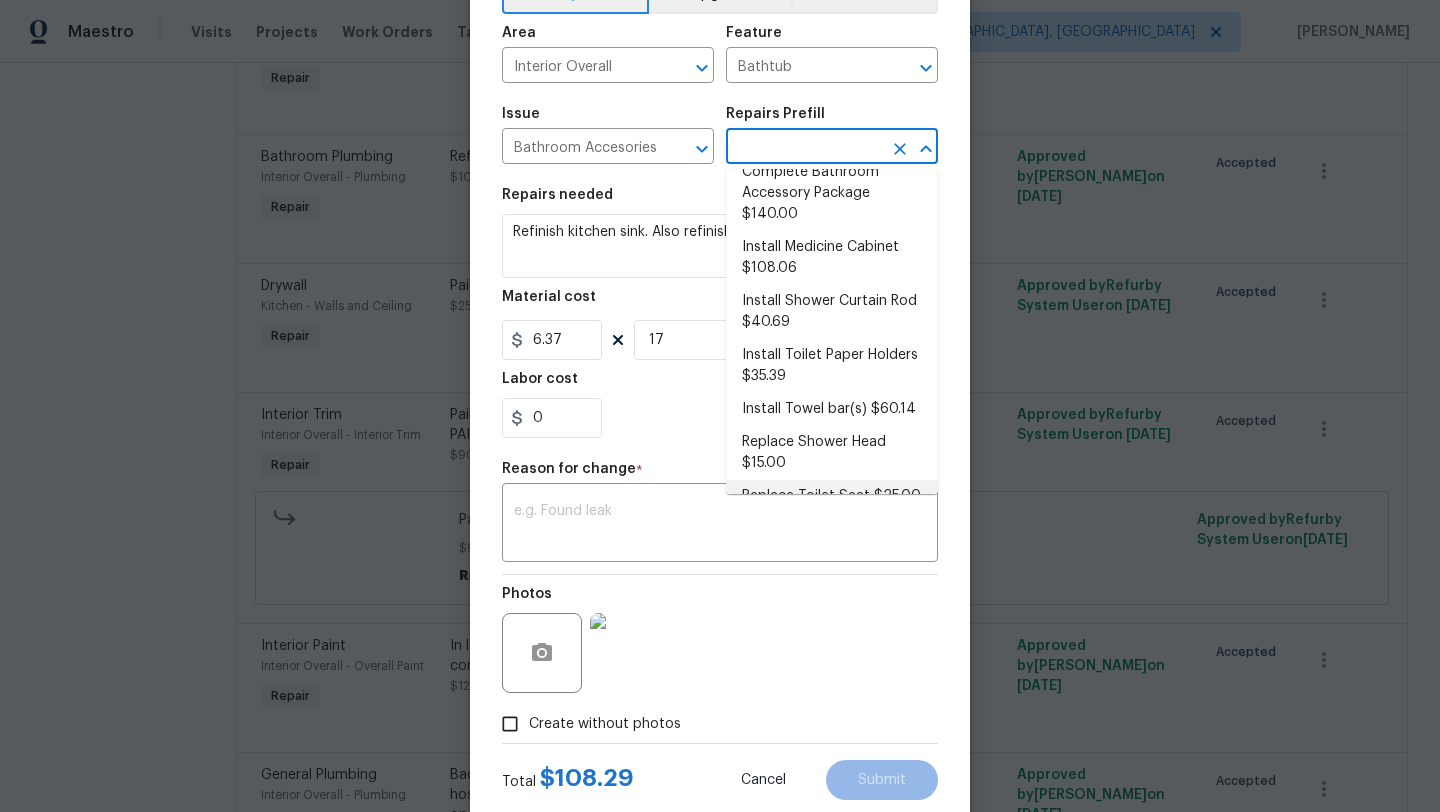 scroll, scrollTop: 0, scrollLeft: 0, axis: both 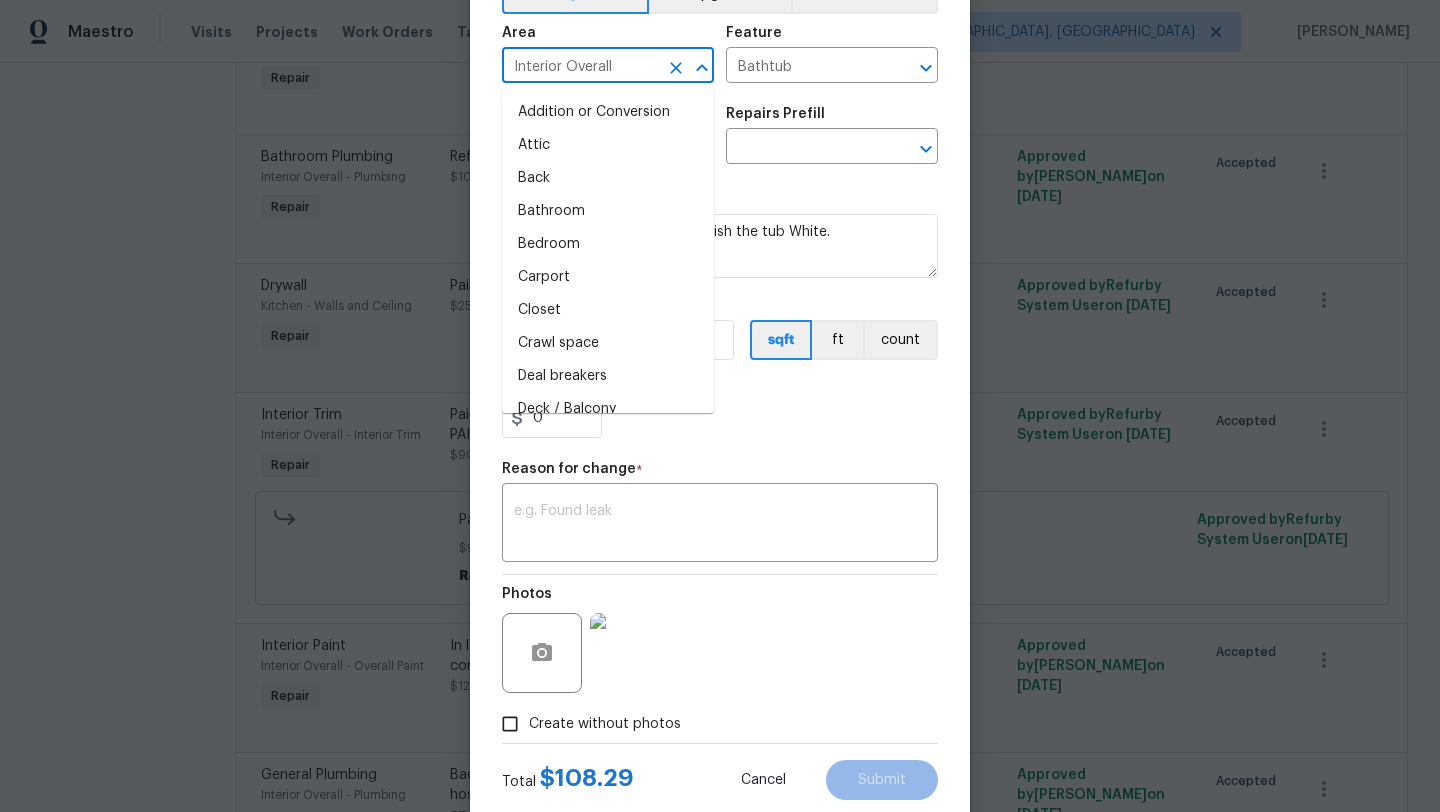 click on "Interior Overall" at bounding box center [580, 67] 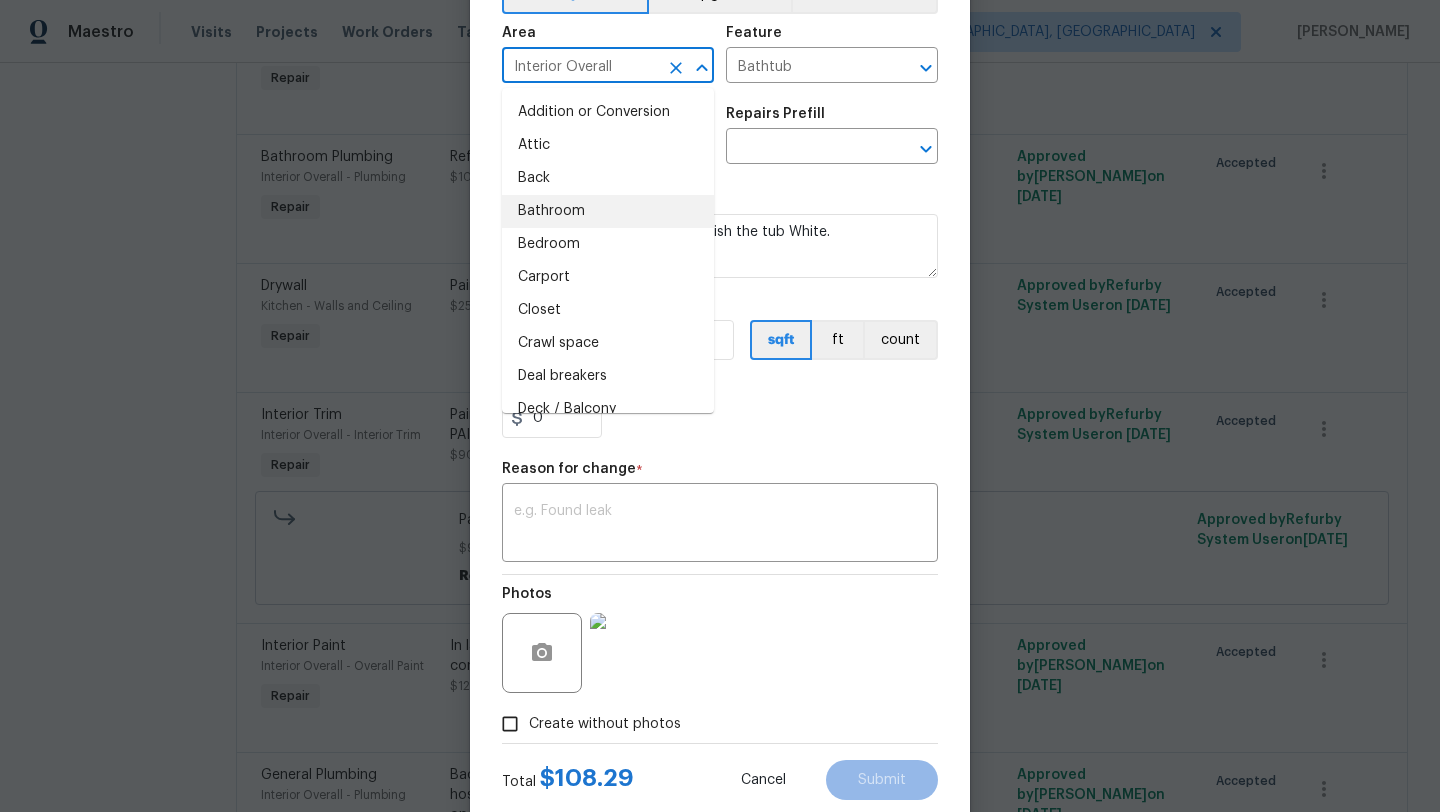 click on "Bathroom" at bounding box center (608, 211) 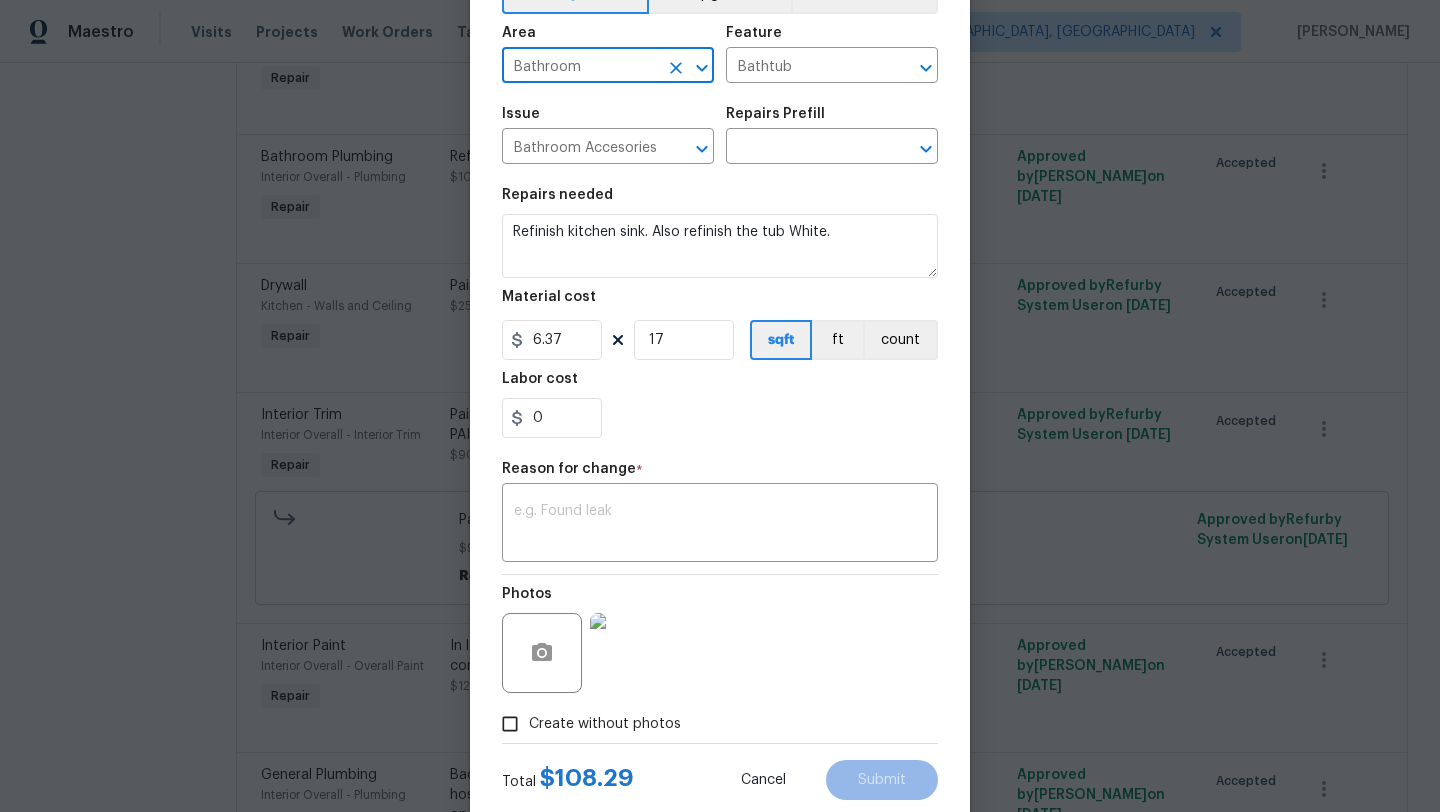 click on "Bathroom" at bounding box center (580, 67) 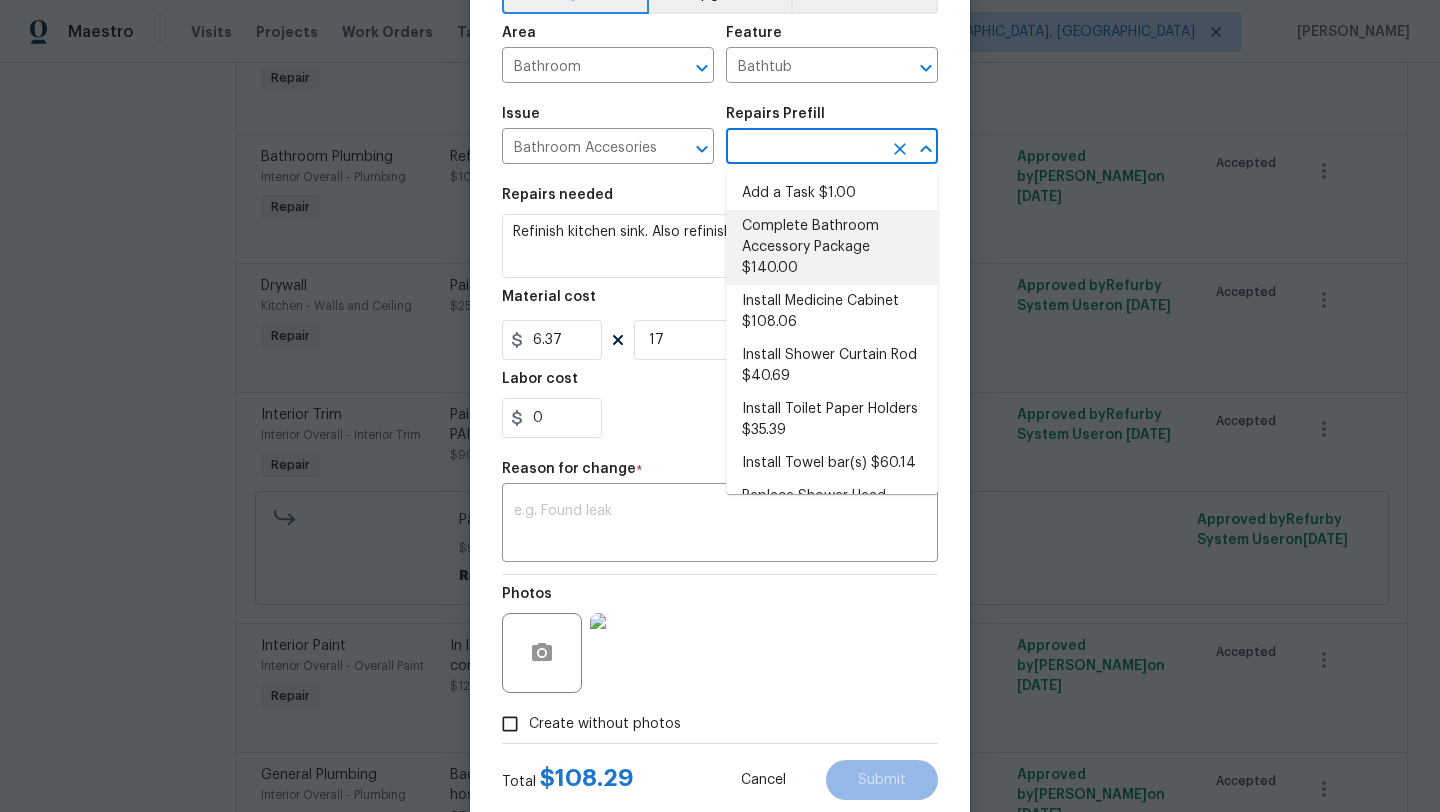 click at bounding box center [804, 148] 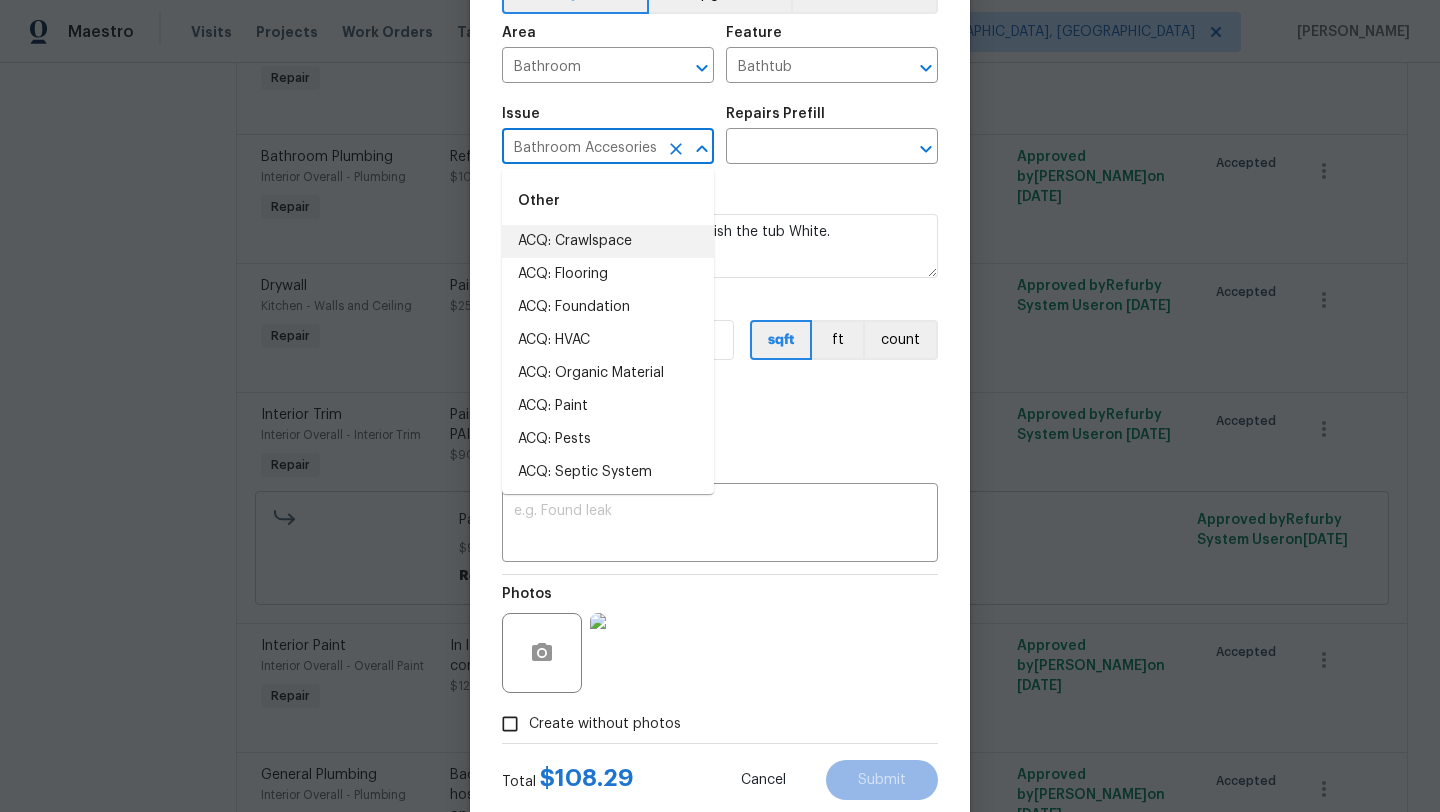 click on "Bathroom Accesories" at bounding box center (580, 148) 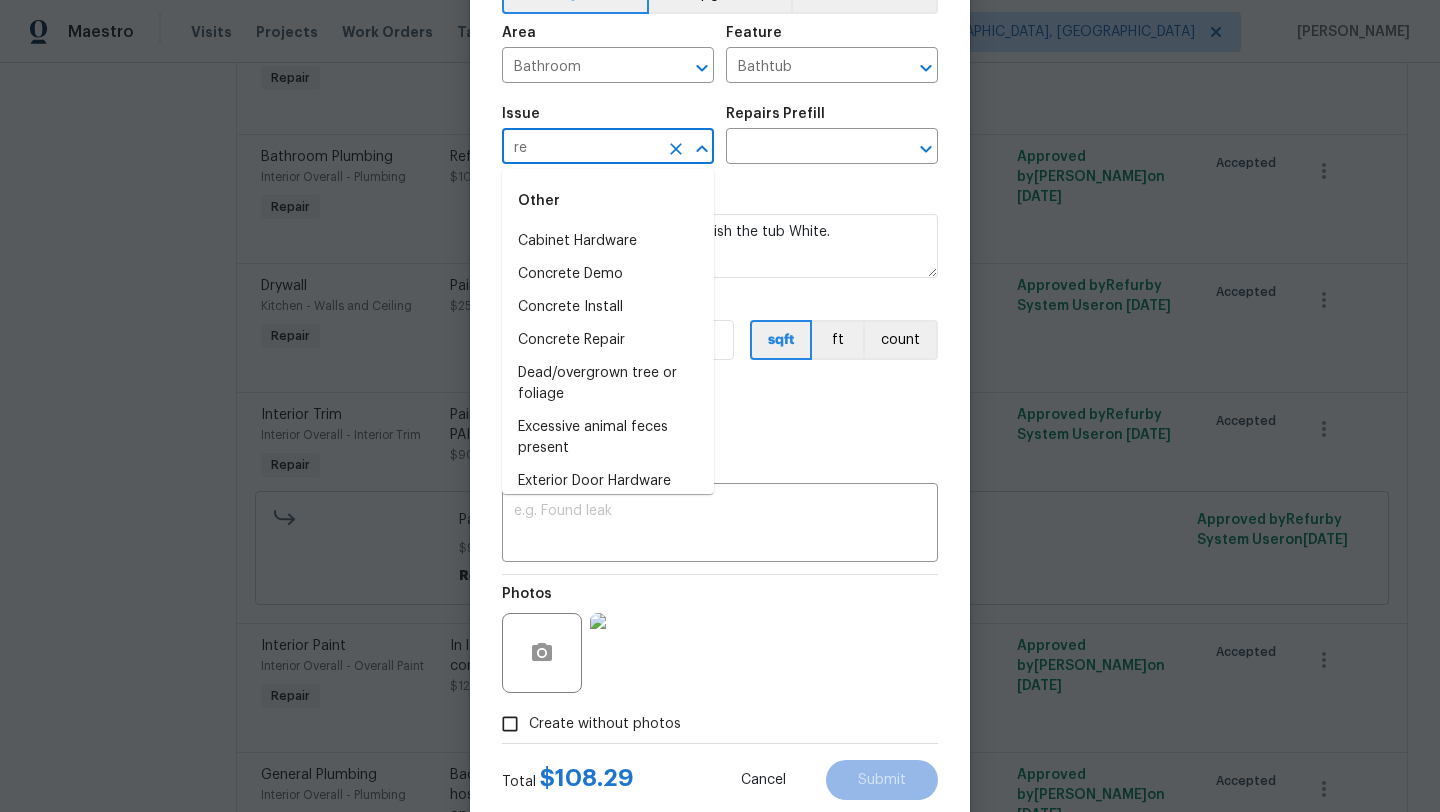 type on "r" 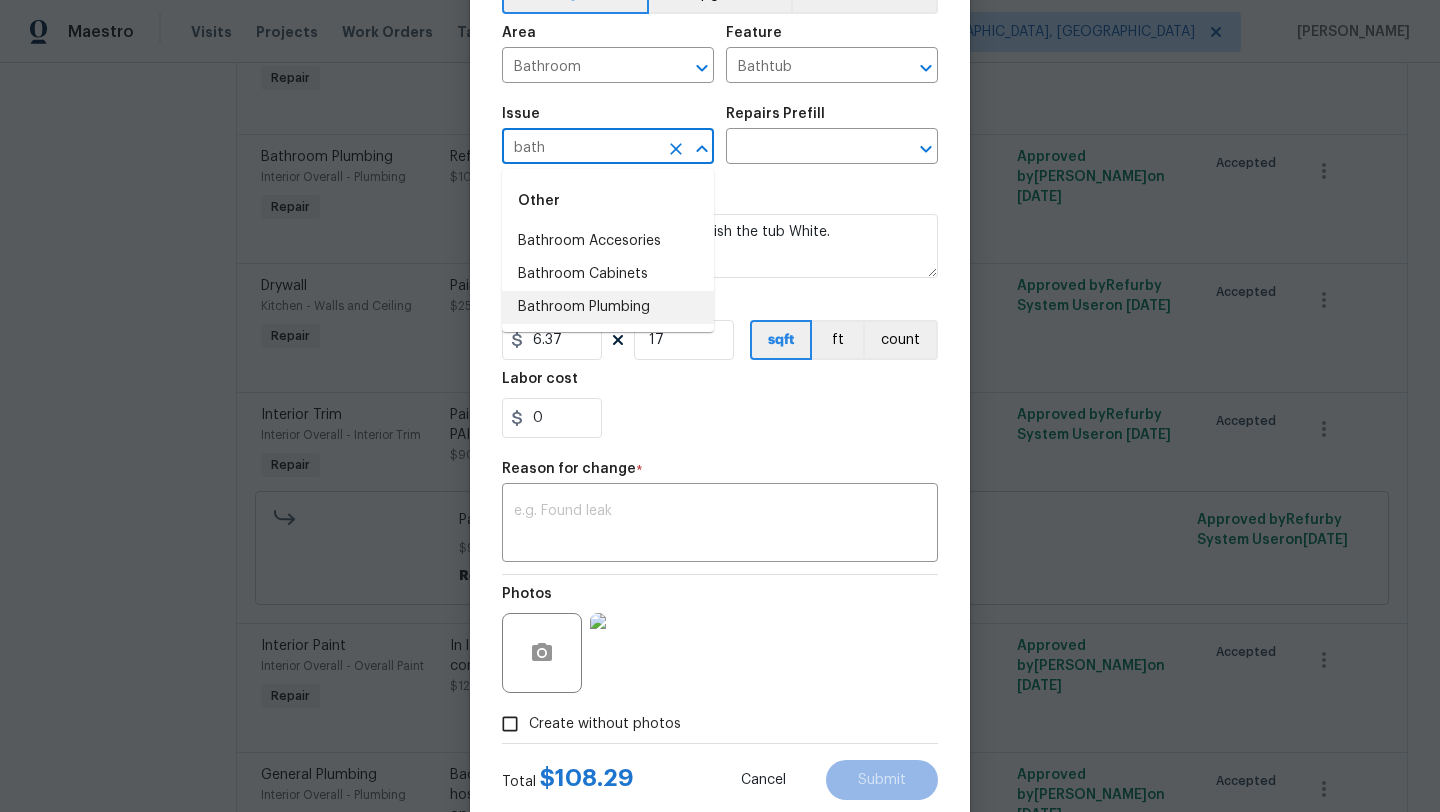 click on "Bathroom Plumbing" at bounding box center [608, 307] 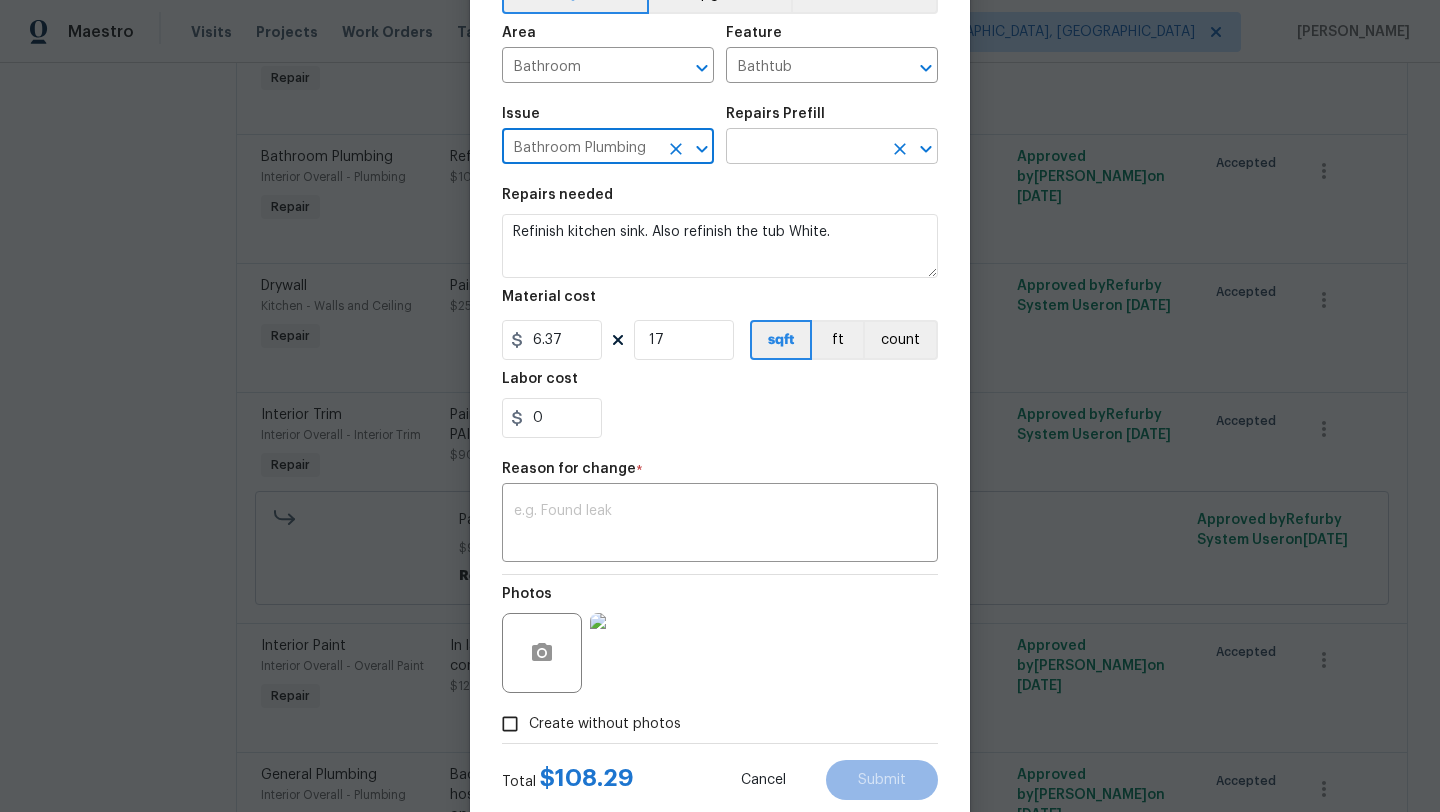 type on "Bathroom Plumbing" 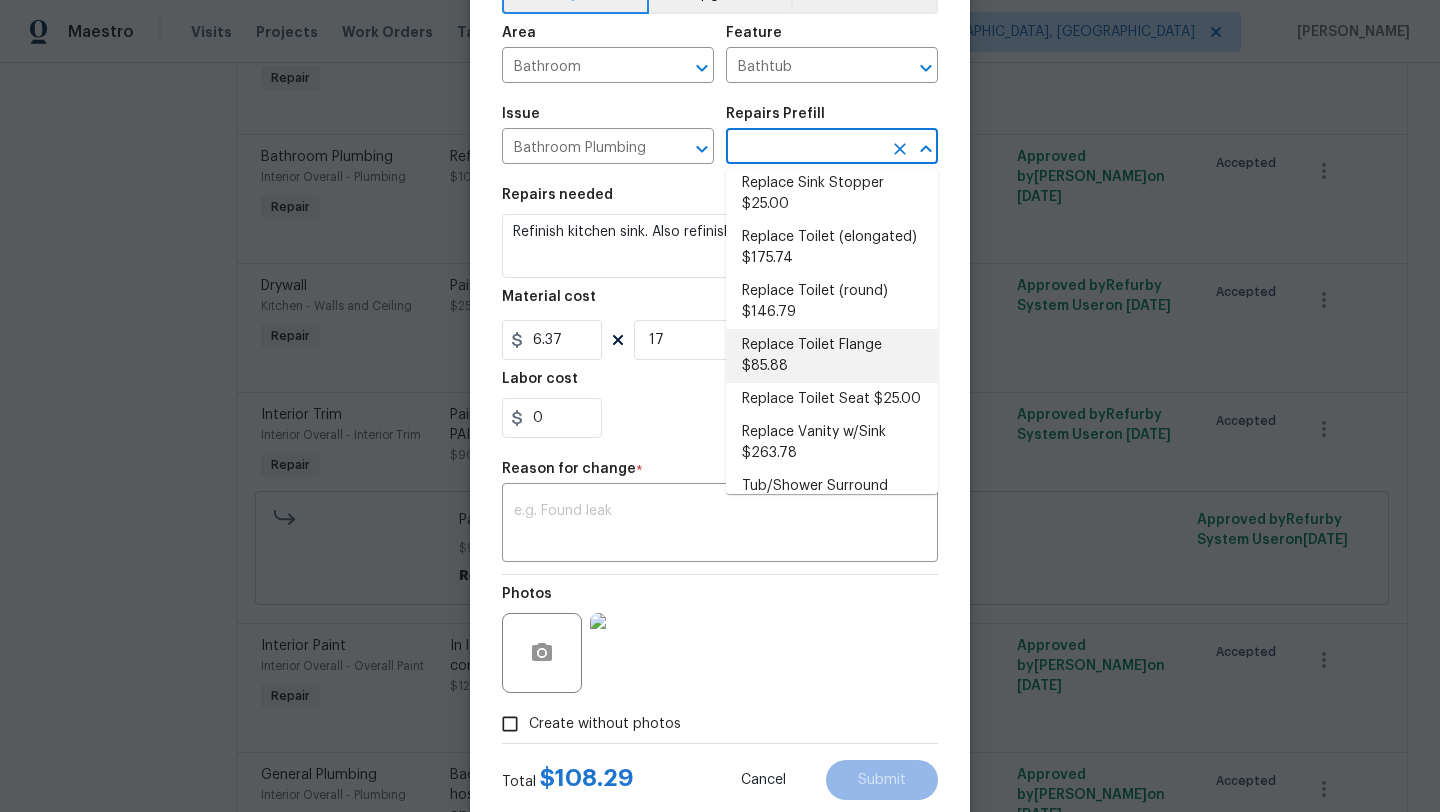 scroll, scrollTop: 1023, scrollLeft: 0, axis: vertical 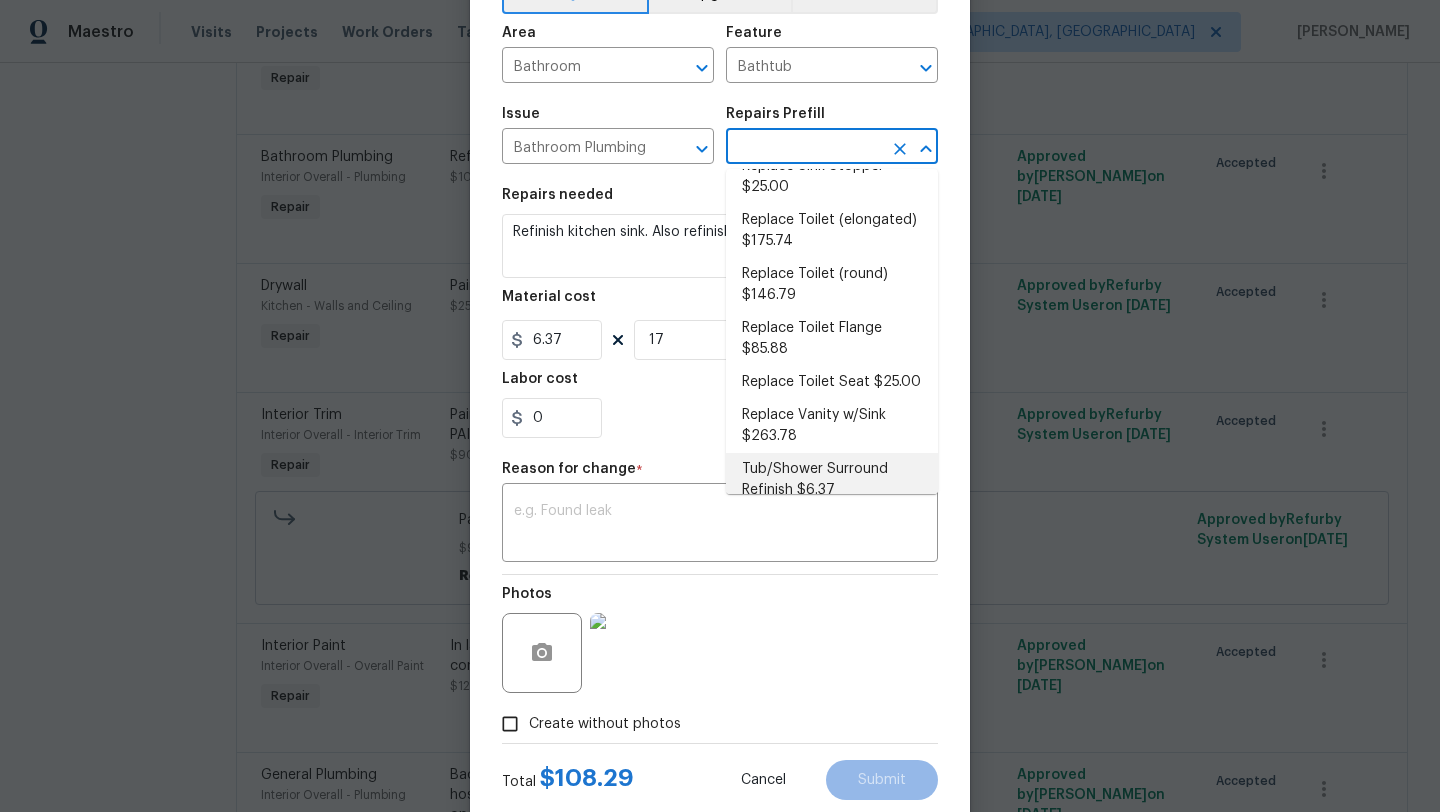 click on "Tub/Shower Surround Refinish $6.37" at bounding box center [832, 480] 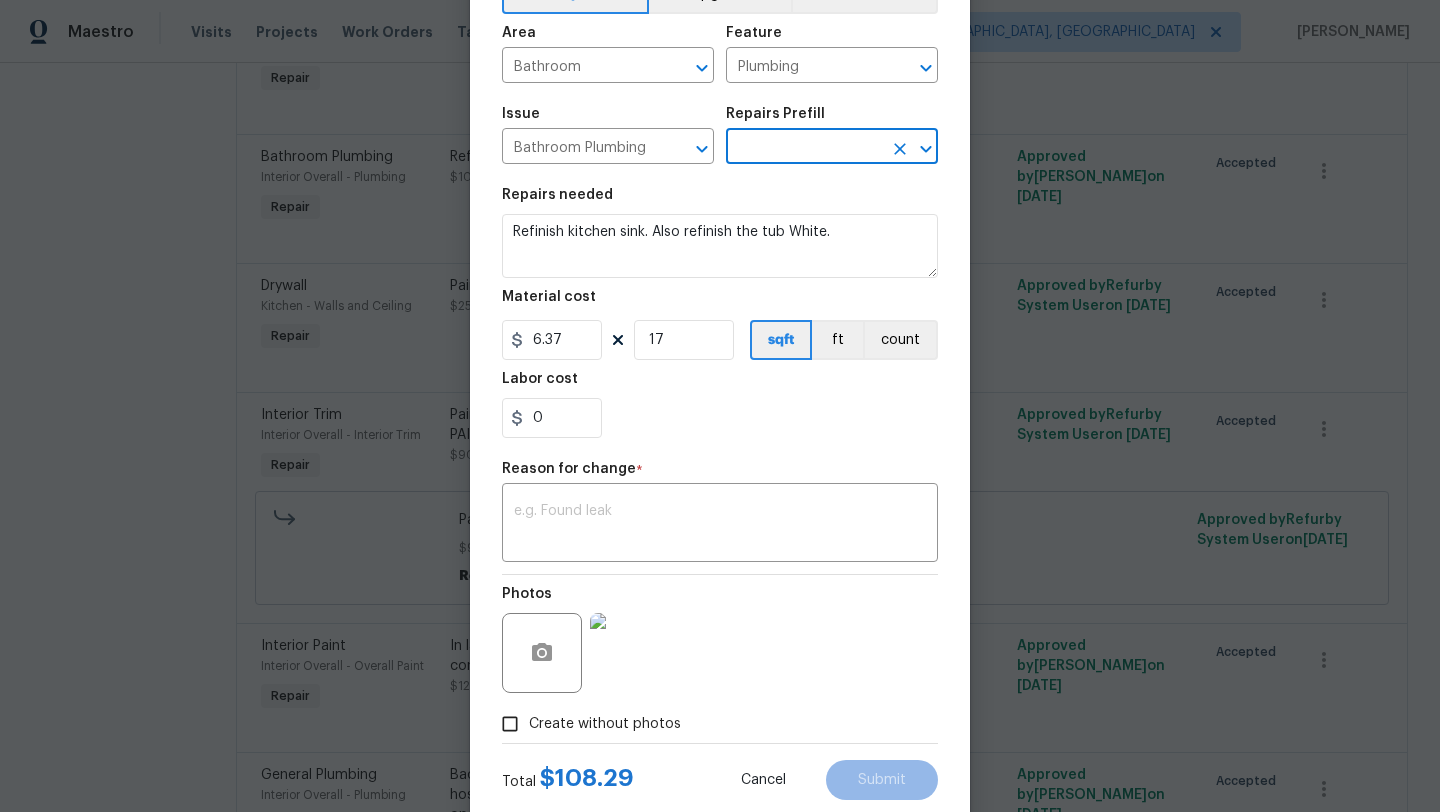 type on "Prep, mask, clean and refinish the tub/shower tile surround both all sides ensuring a complete and professional coverage. Haul away and dispose of all masking/debris properly." 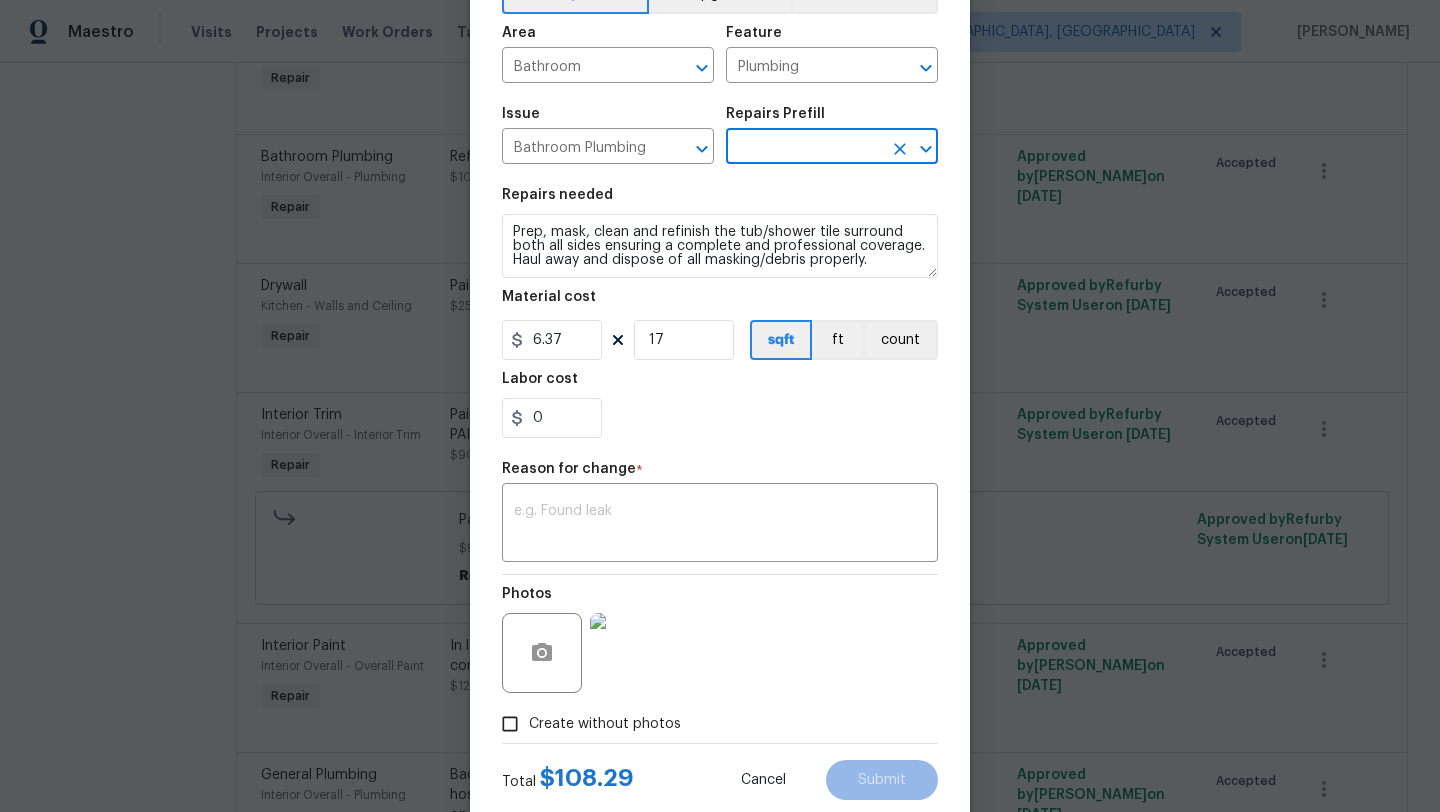 type on "Tub/Shower Surround Refinish $6.37" 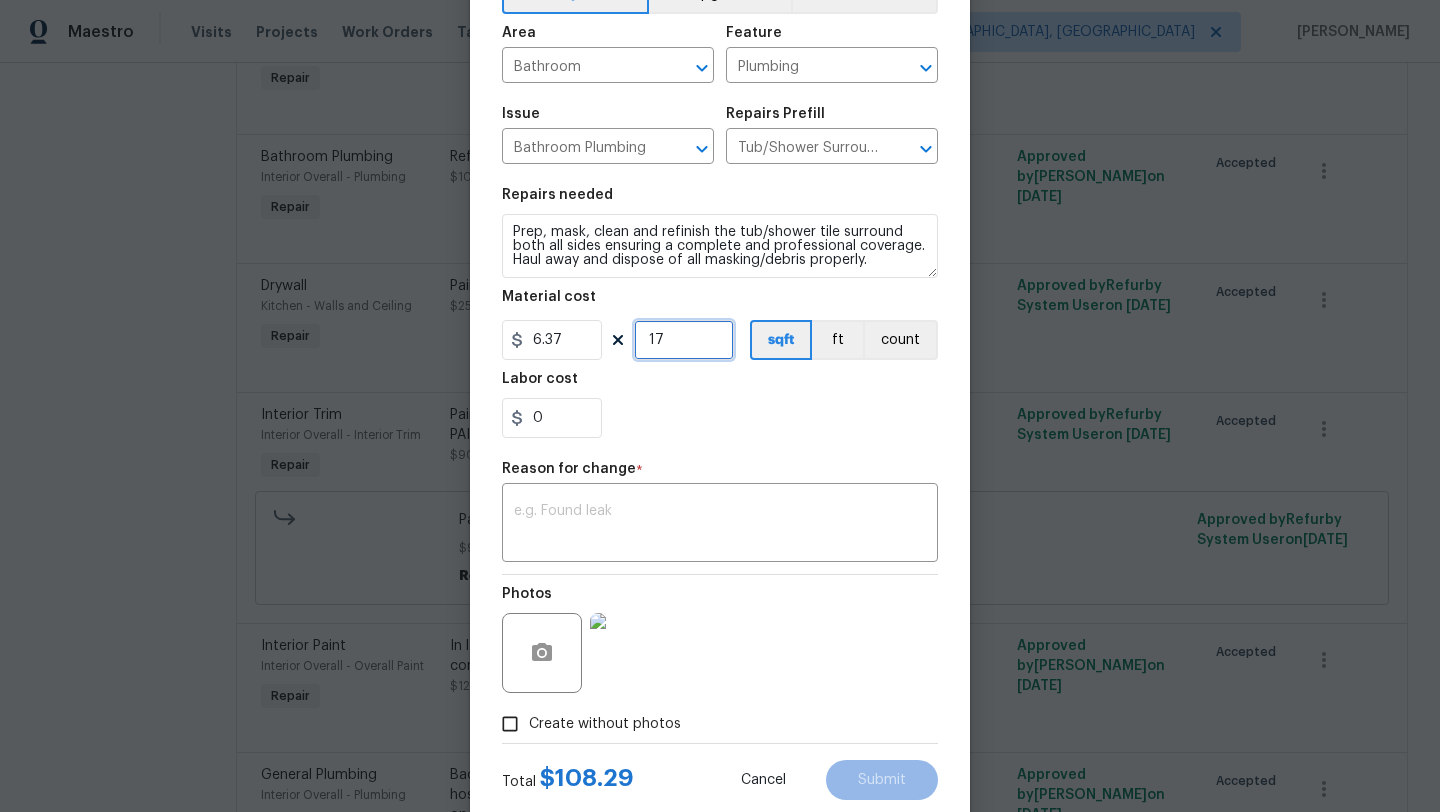 click on "17" at bounding box center [684, 340] 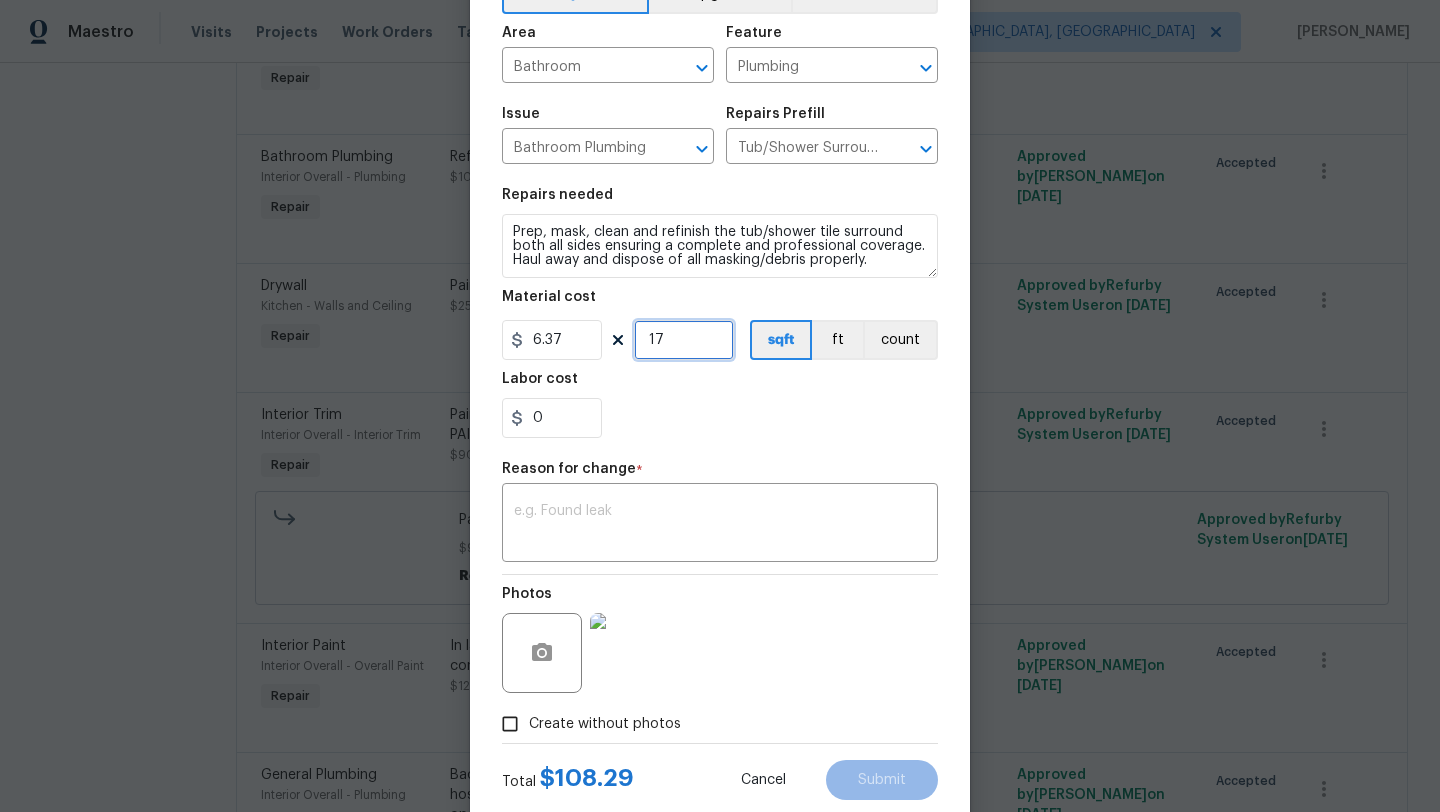 drag, startPoint x: 702, startPoint y: 344, endPoint x: 637, endPoint y: 340, distance: 65.12296 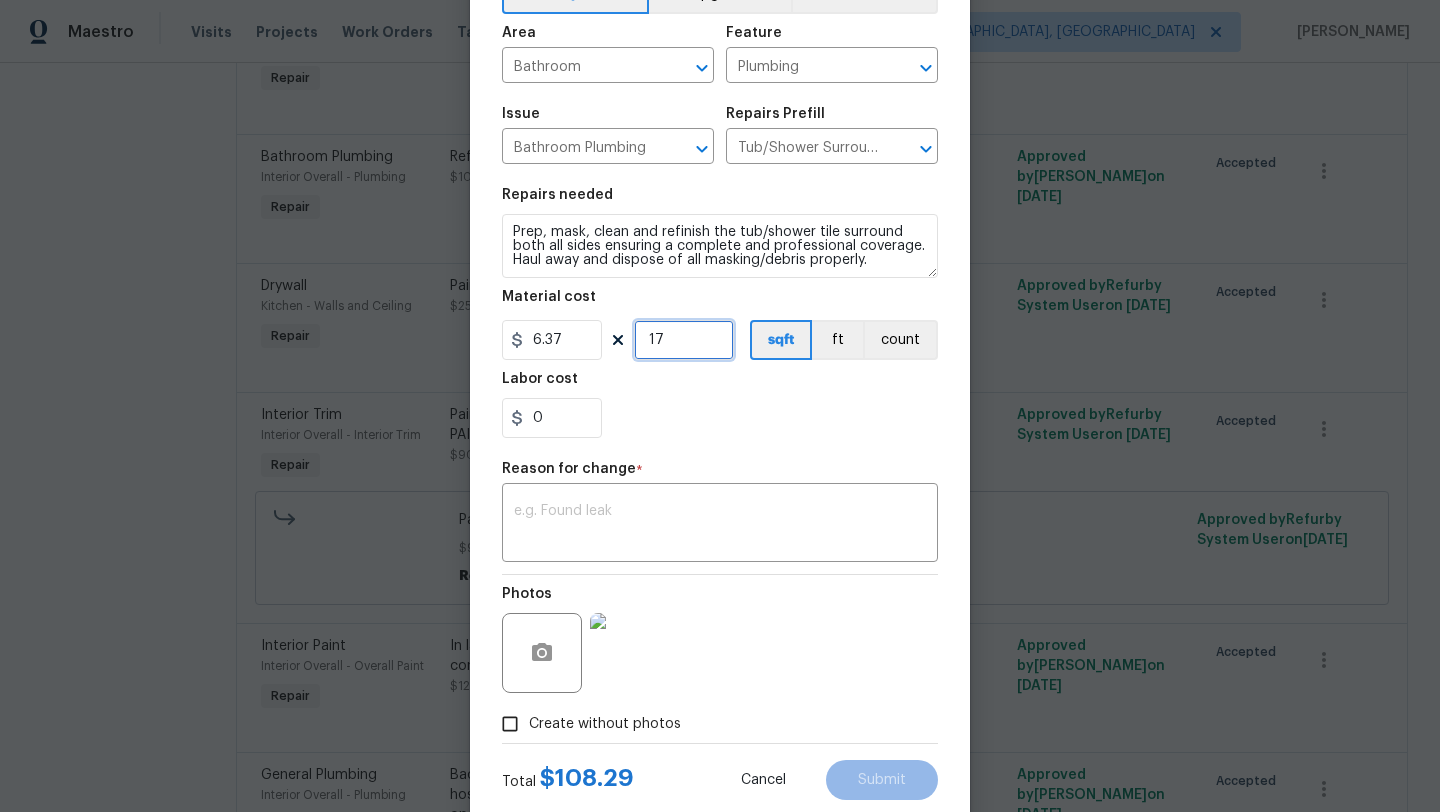 click on "17" at bounding box center (684, 340) 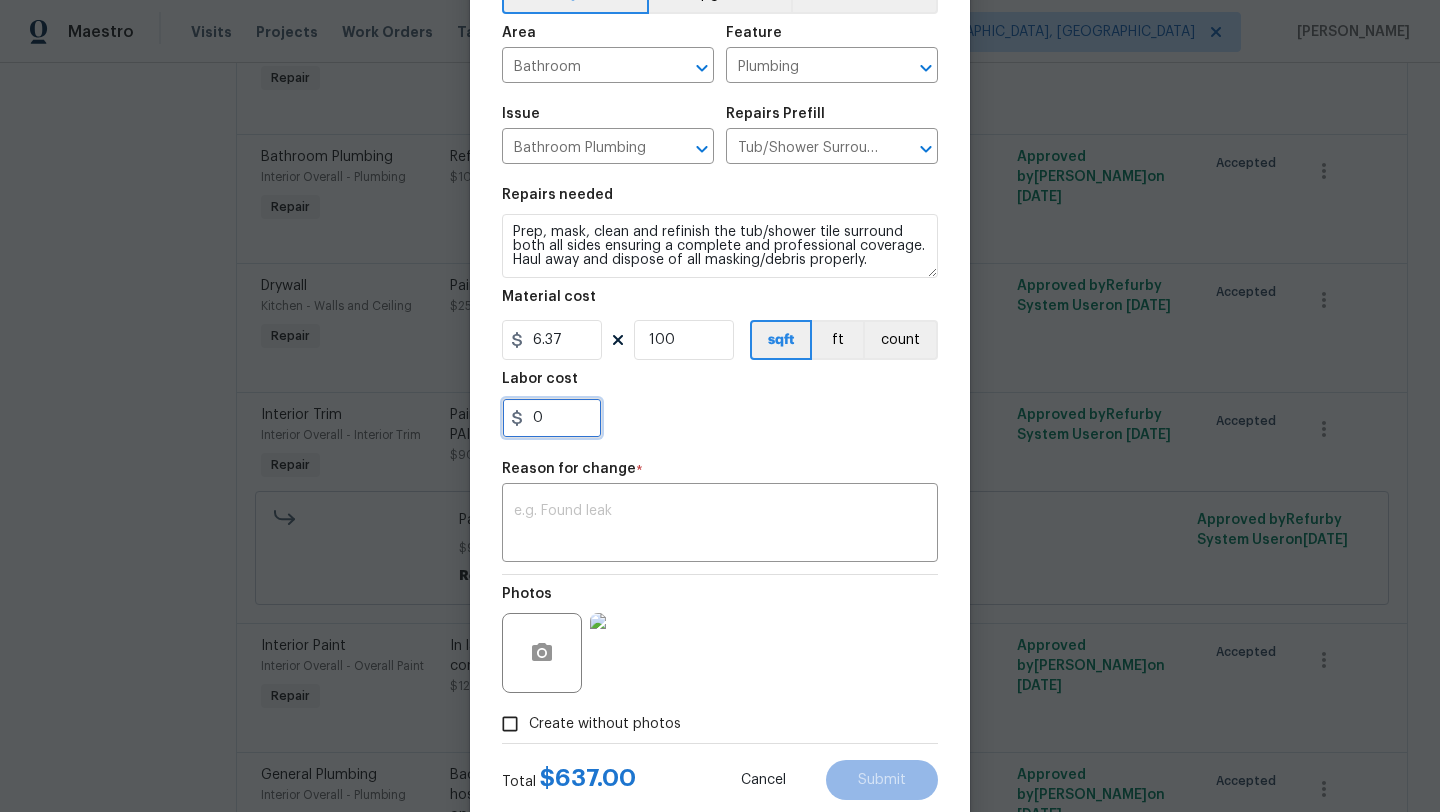 drag, startPoint x: 565, startPoint y: 428, endPoint x: 526, endPoint y: 425, distance: 39.115215 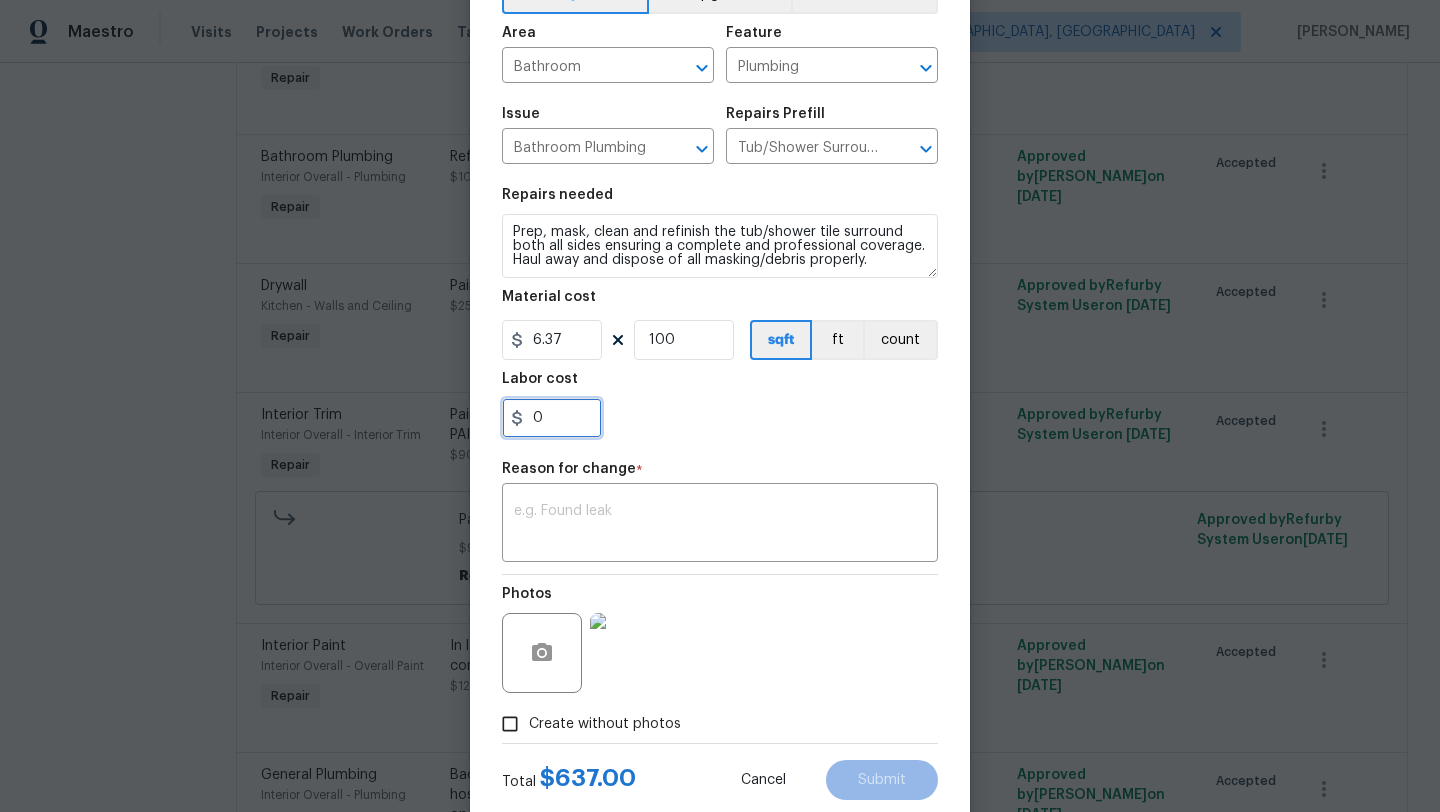 click on "0" at bounding box center (552, 418) 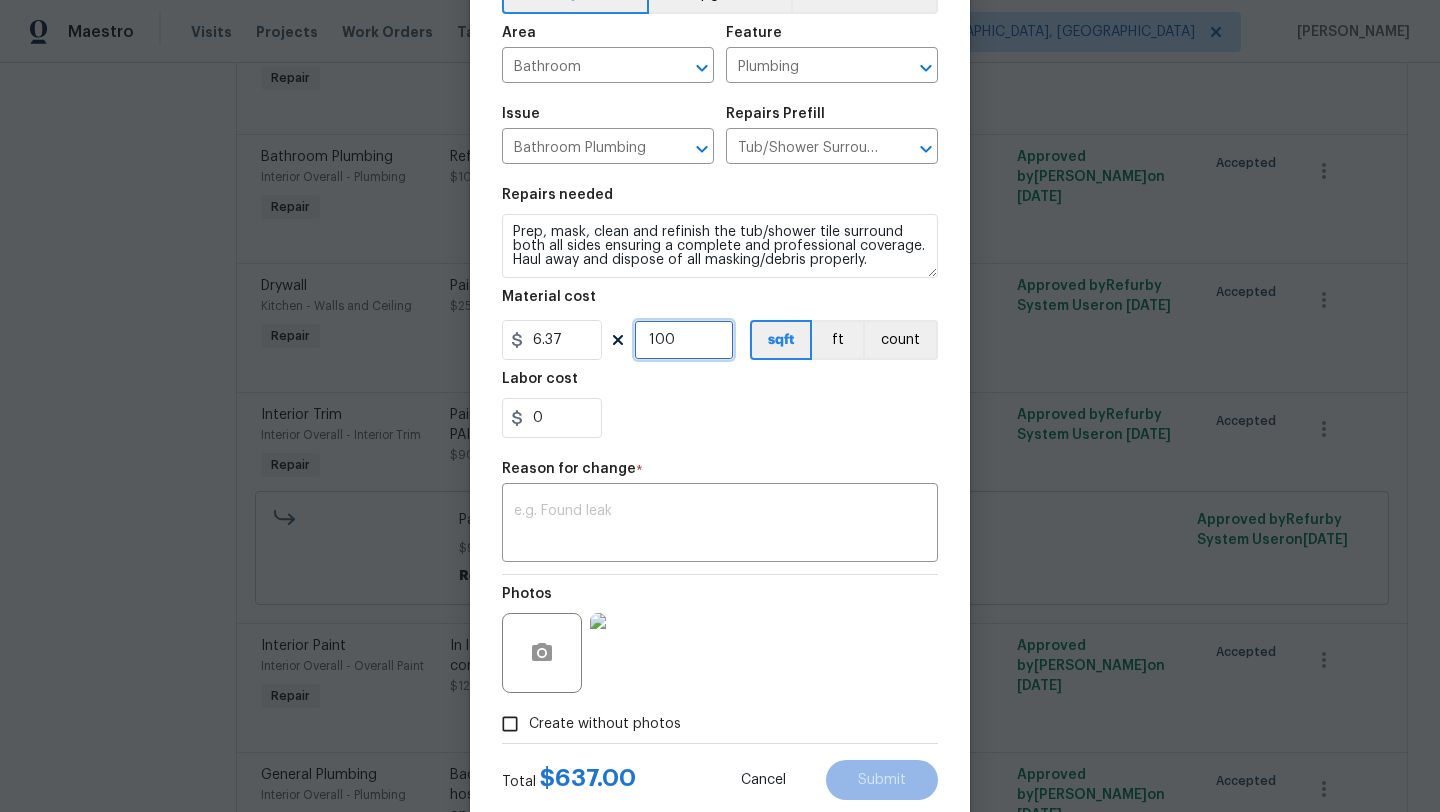 click on "100" at bounding box center [684, 340] 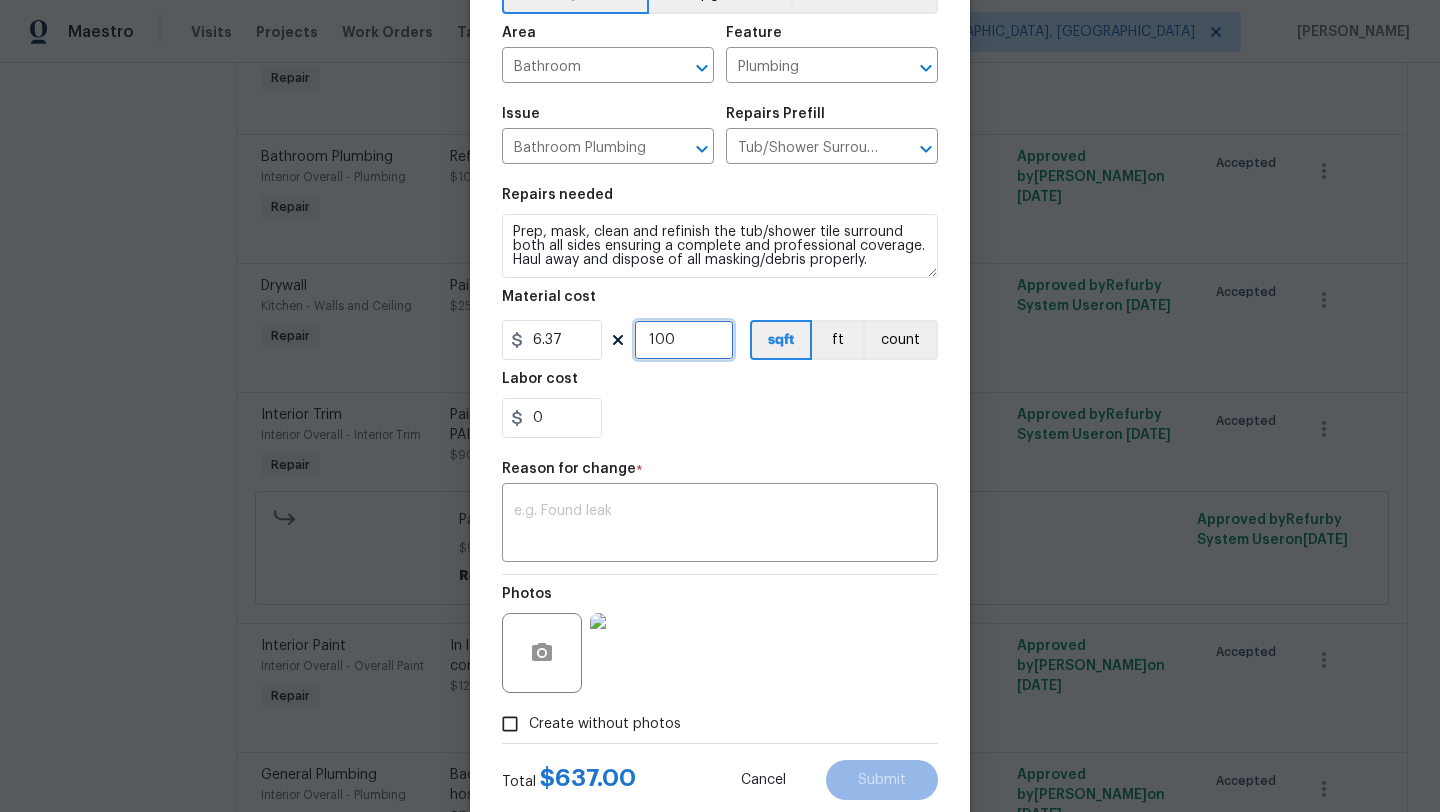 drag, startPoint x: 691, startPoint y: 343, endPoint x: 641, endPoint y: 344, distance: 50.01 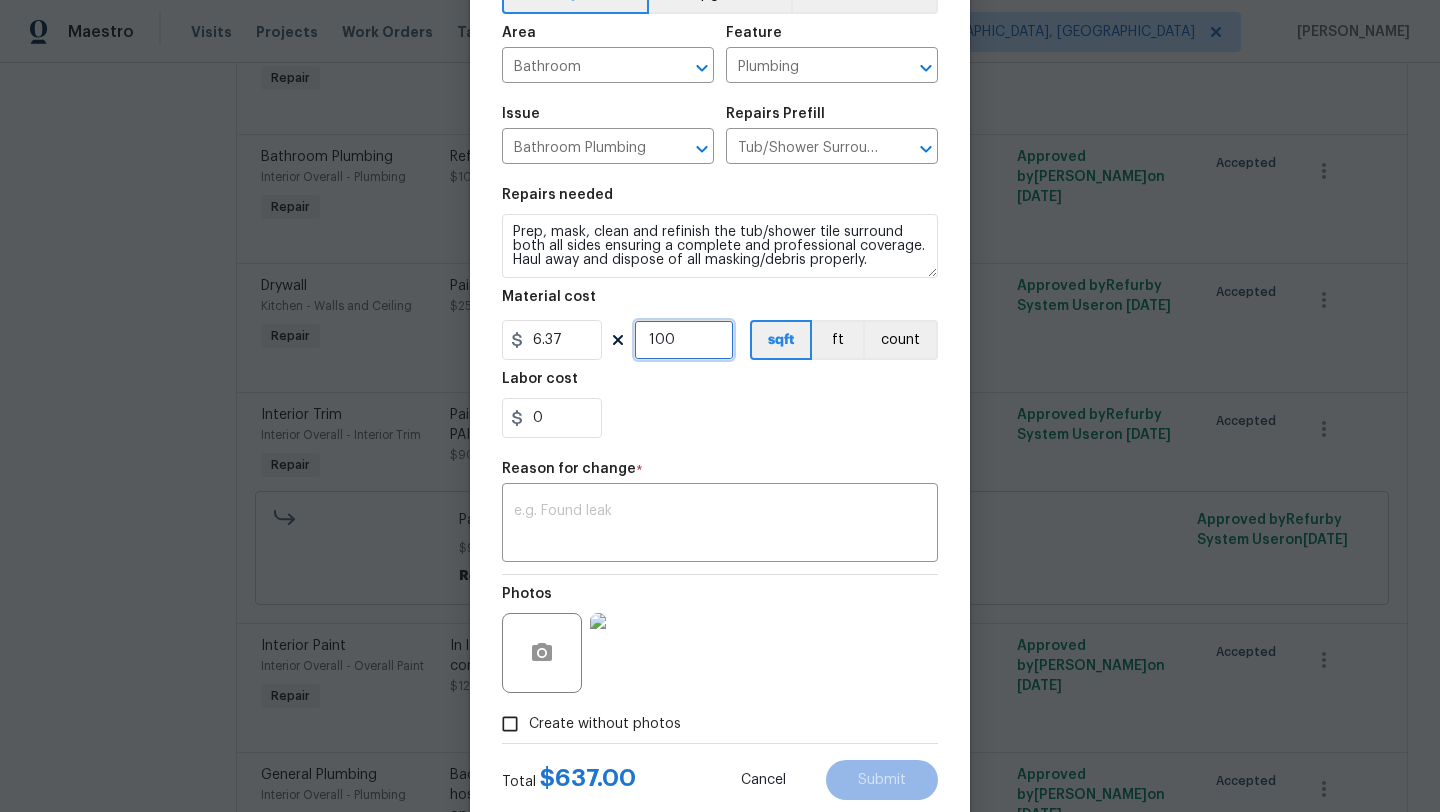 click on "100" at bounding box center (684, 340) 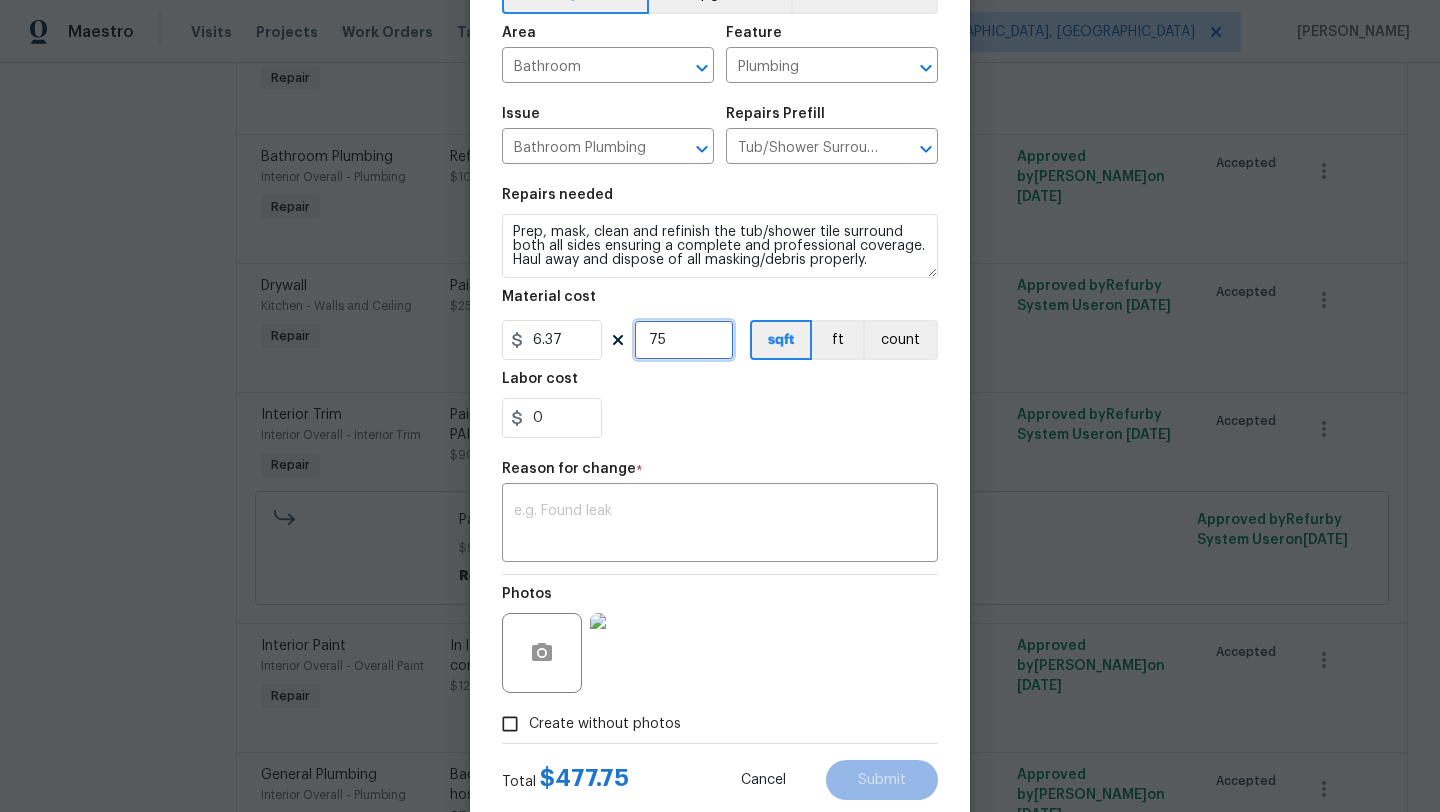 type on "75" 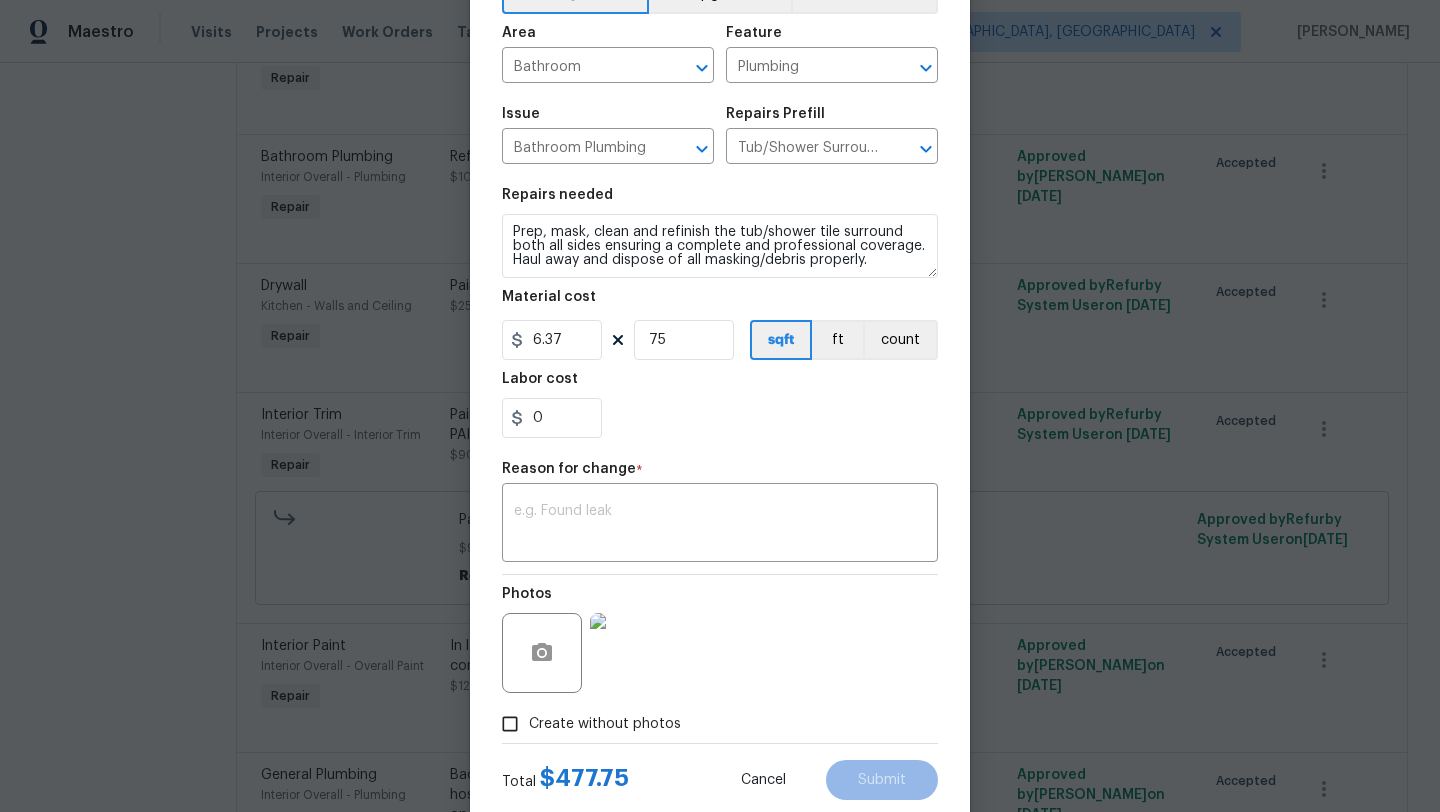 click on "0" at bounding box center (720, 418) 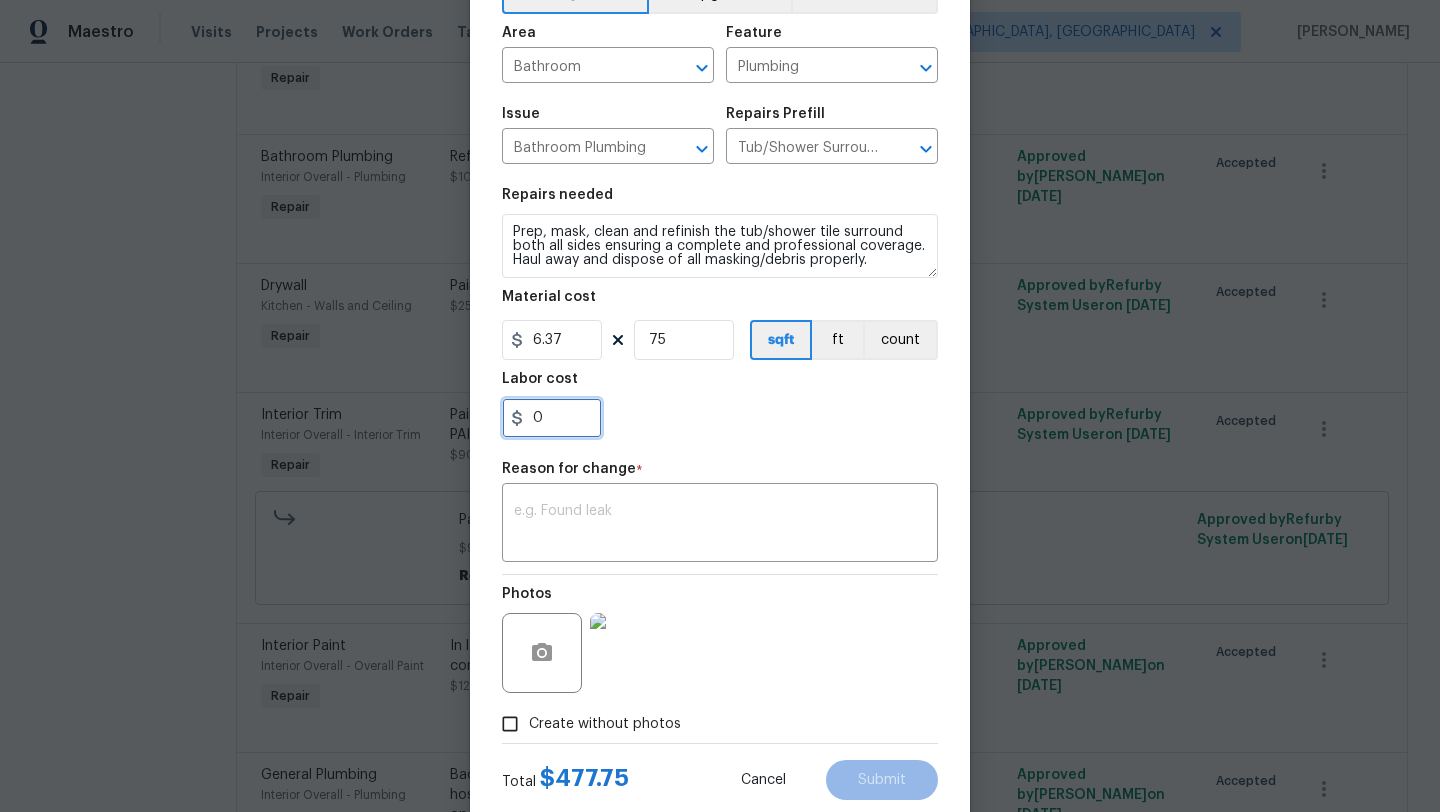 drag, startPoint x: 548, startPoint y: 418, endPoint x: 533, endPoint y: 418, distance: 15 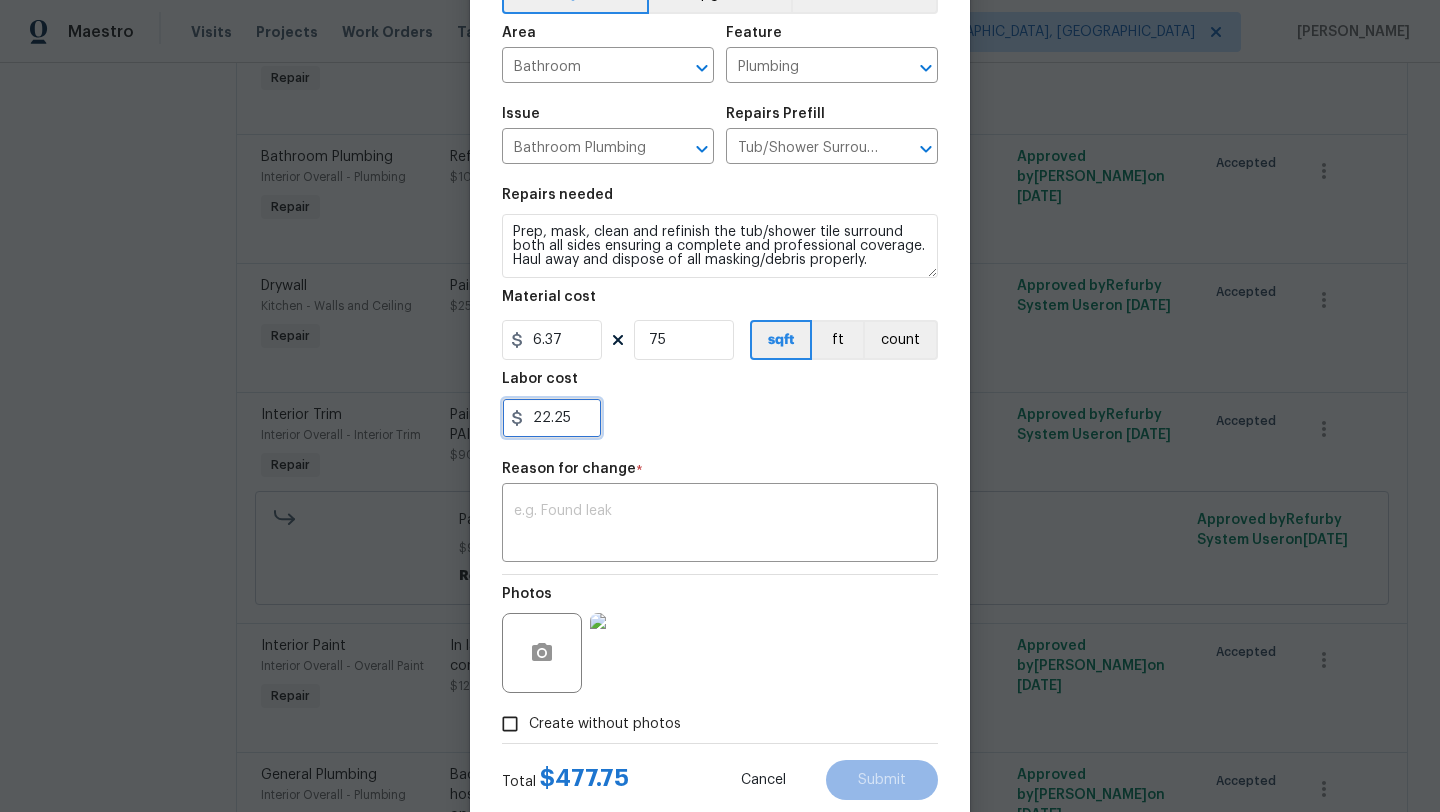 type on "22.25" 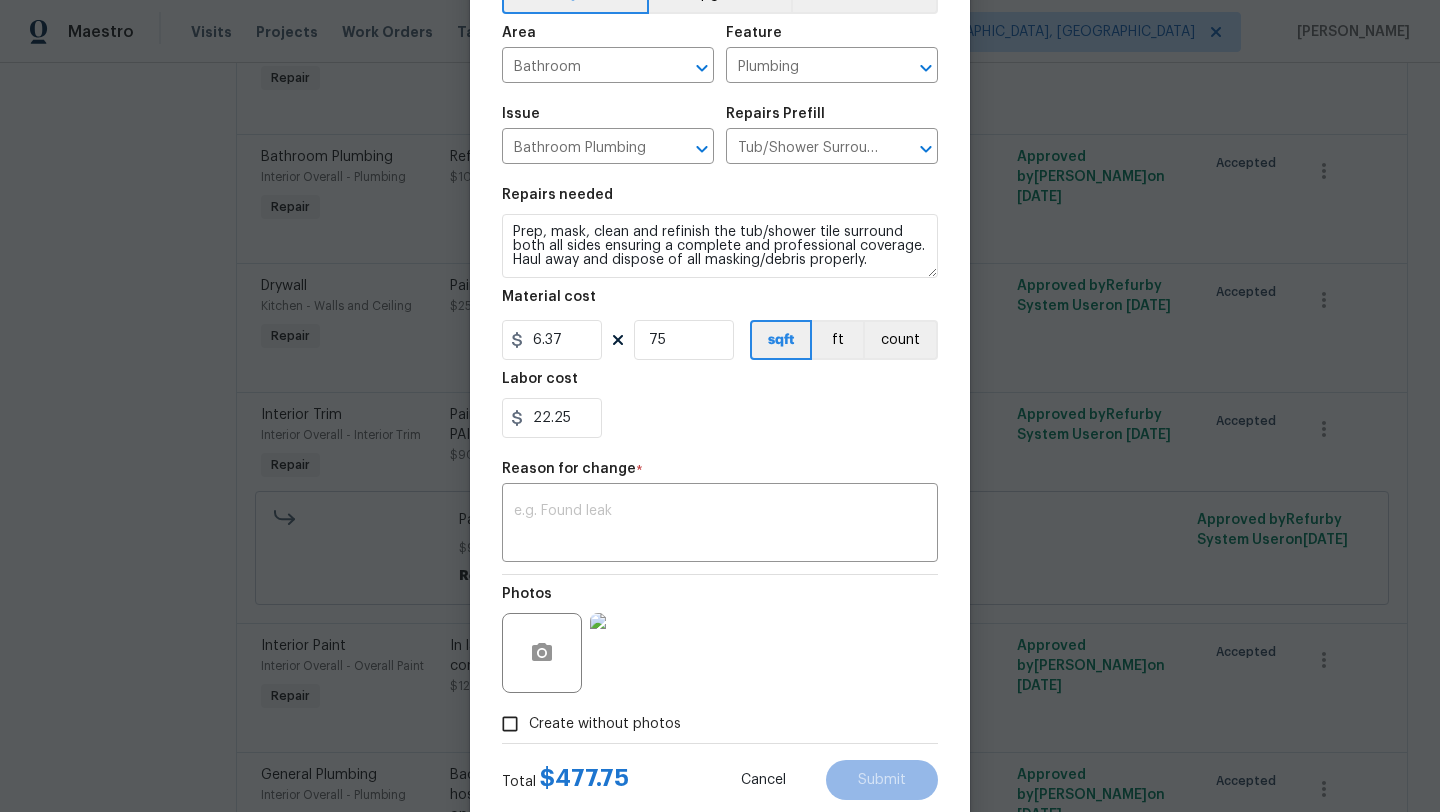 click on "22.25" at bounding box center (720, 418) 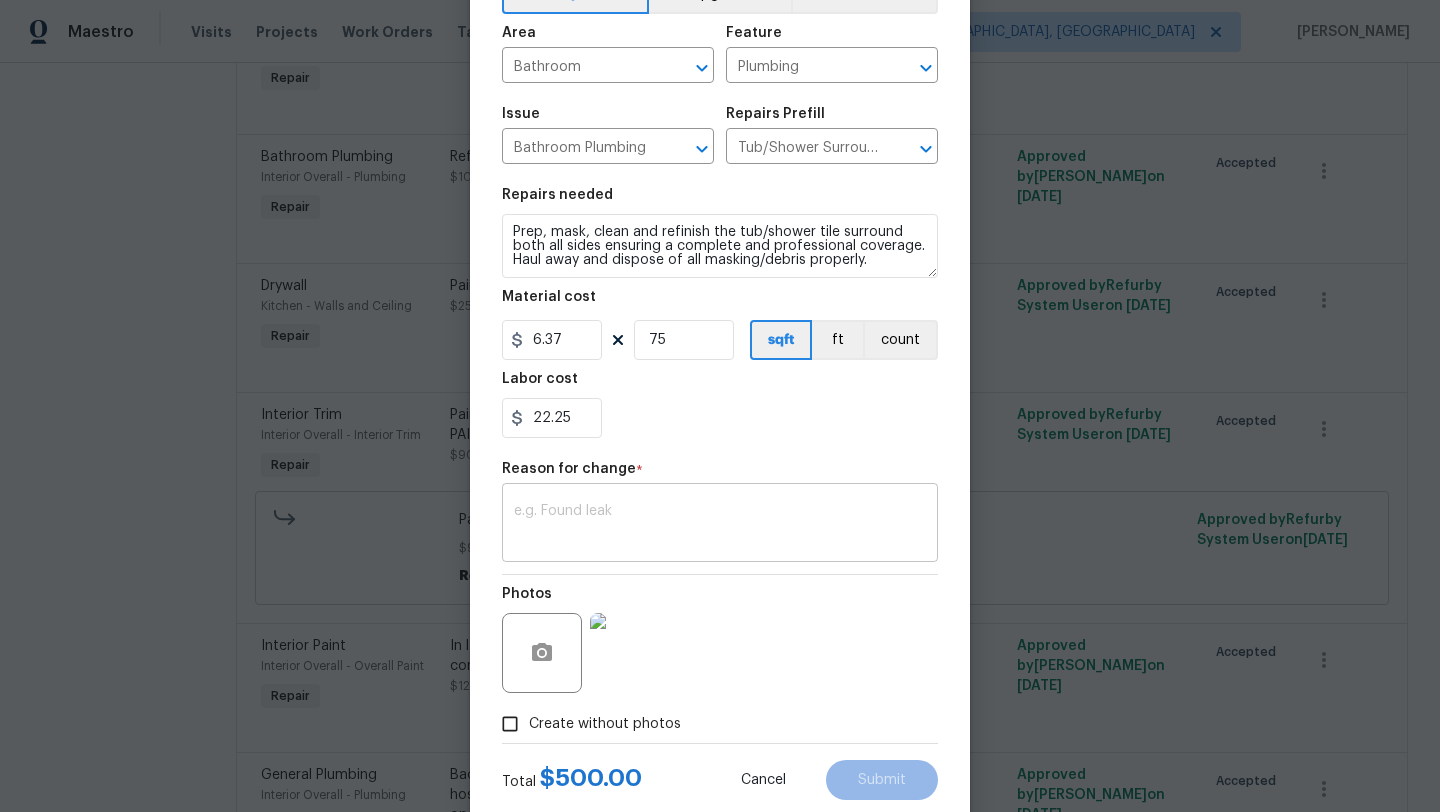 click on "x ​" at bounding box center (720, 525) 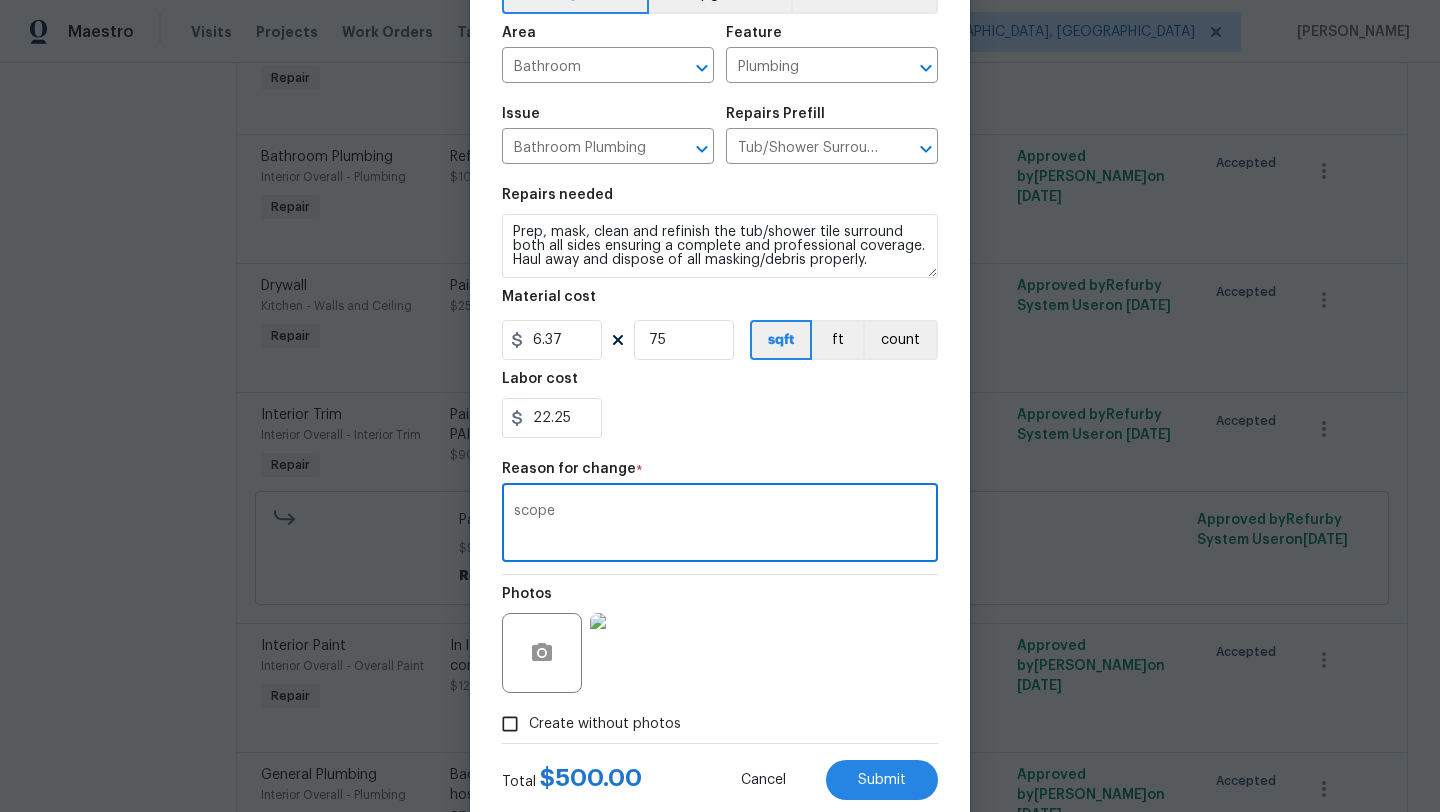 type on "scope" 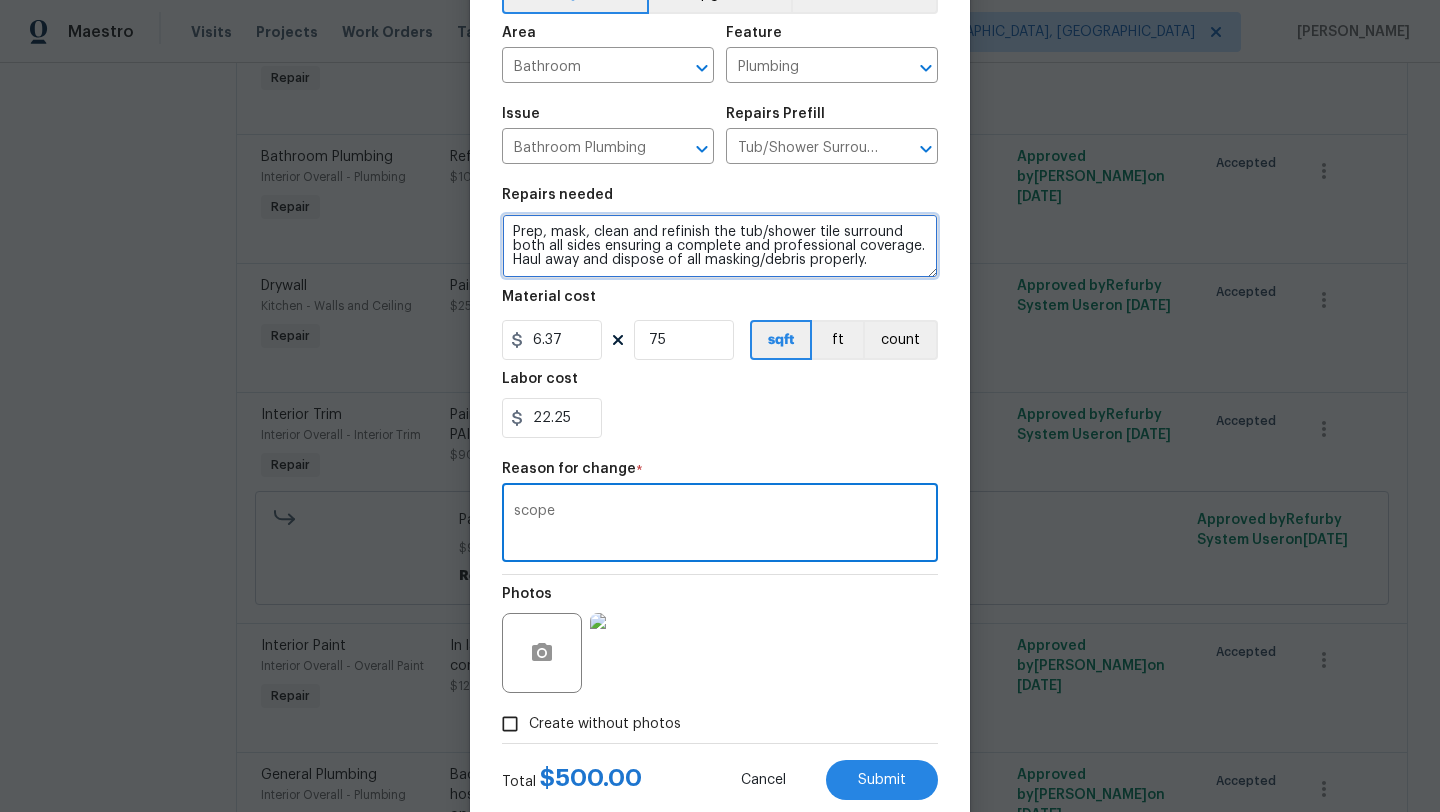 click on "Prep, mask, clean and refinish the tub/shower tile surround both all sides ensuring a complete and professional coverage. Haul away and dispose of all masking/debris properly." at bounding box center (720, 246) 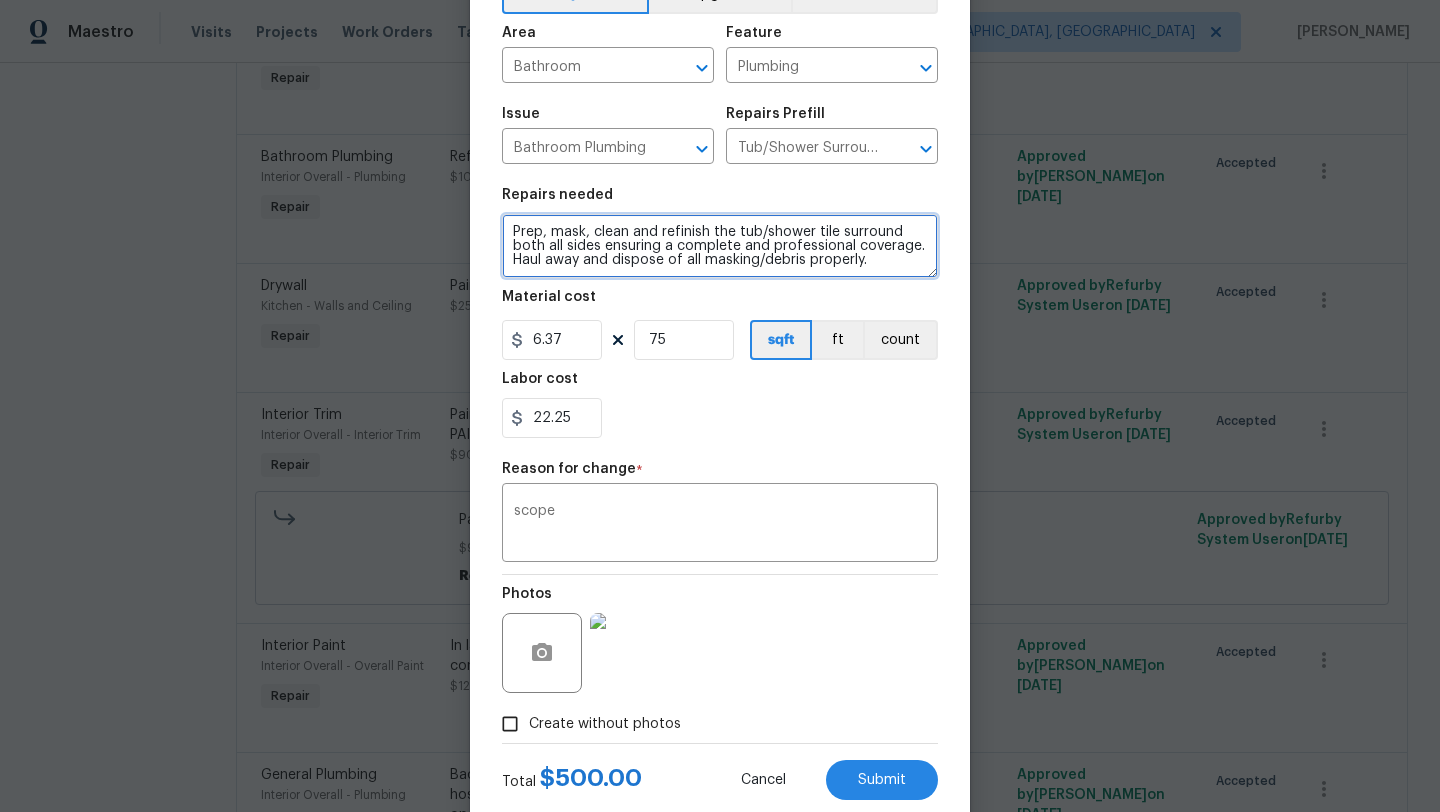 paste on "Refinish kitchen sink. Also refinish the tub White." 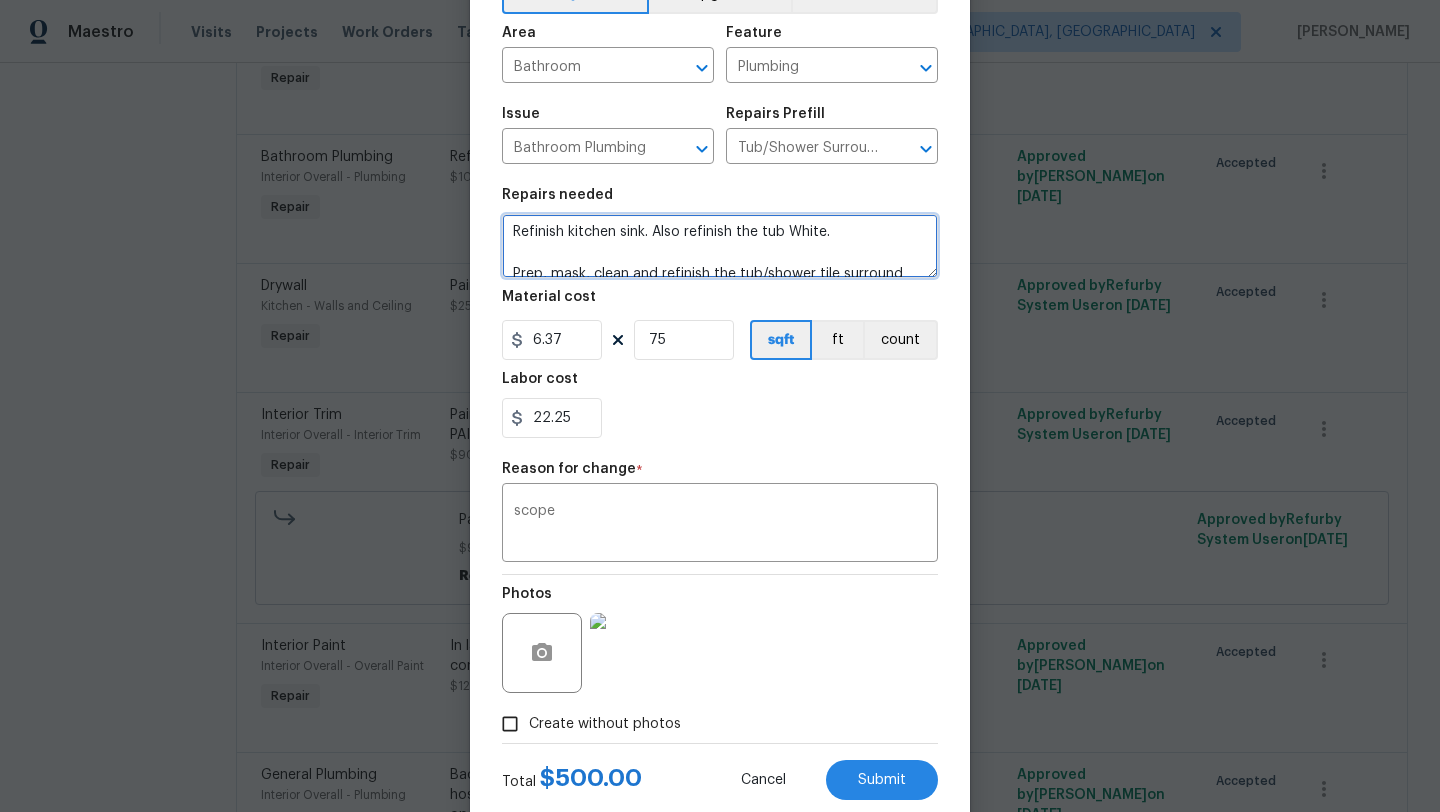 scroll, scrollTop: 4, scrollLeft: 0, axis: vertical 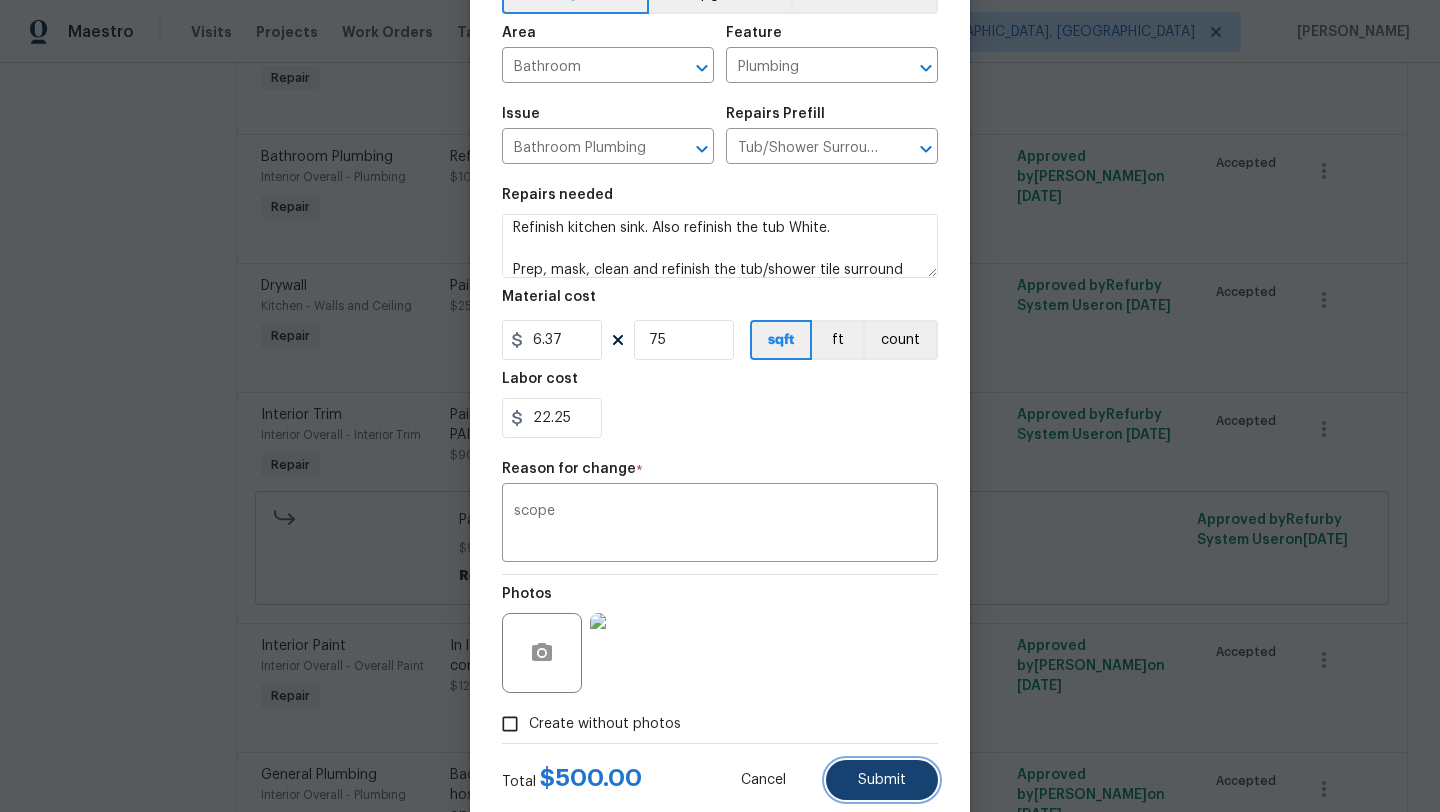 click on "Submit" at bounding box center [882, 780] 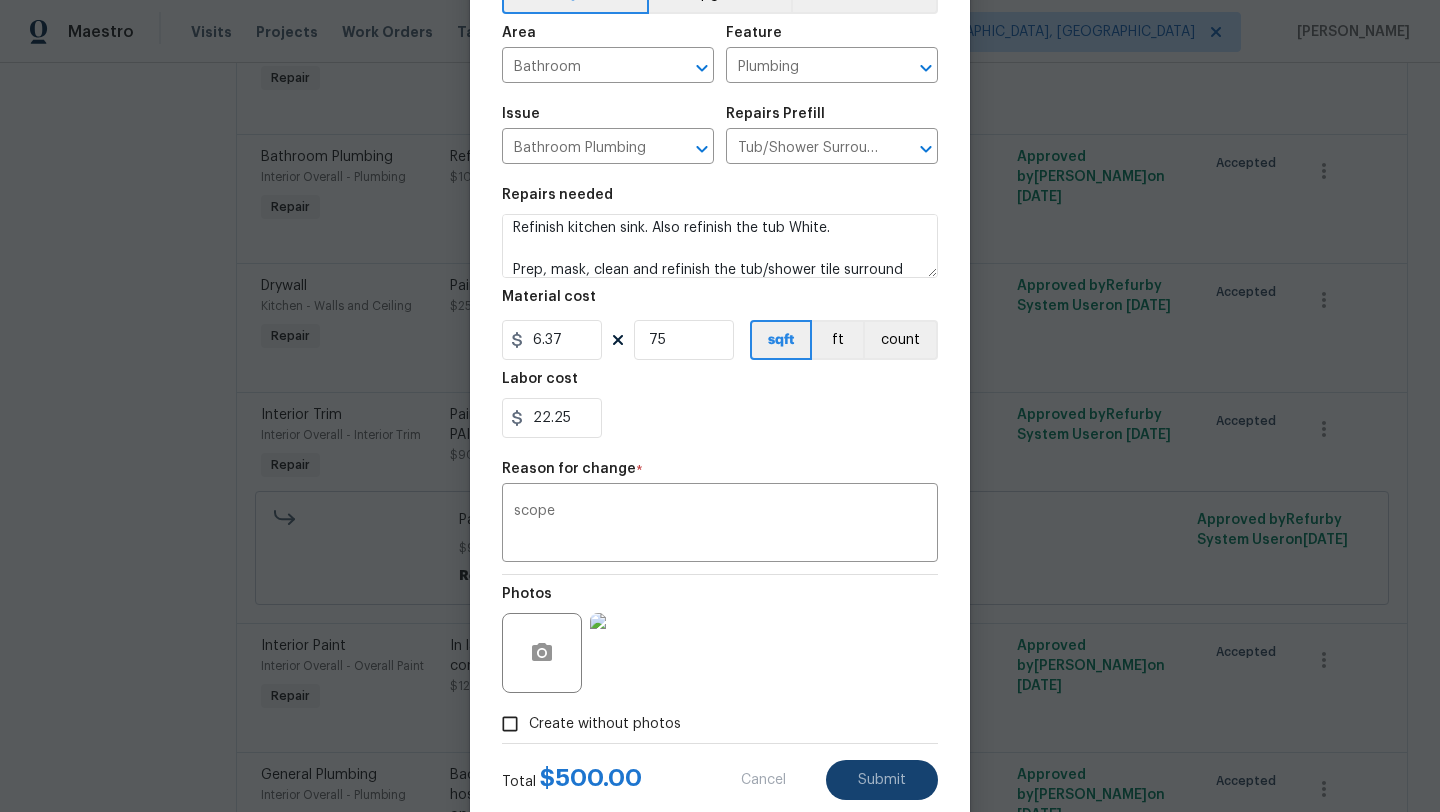 type on "Refinish kitchen sink.  White." 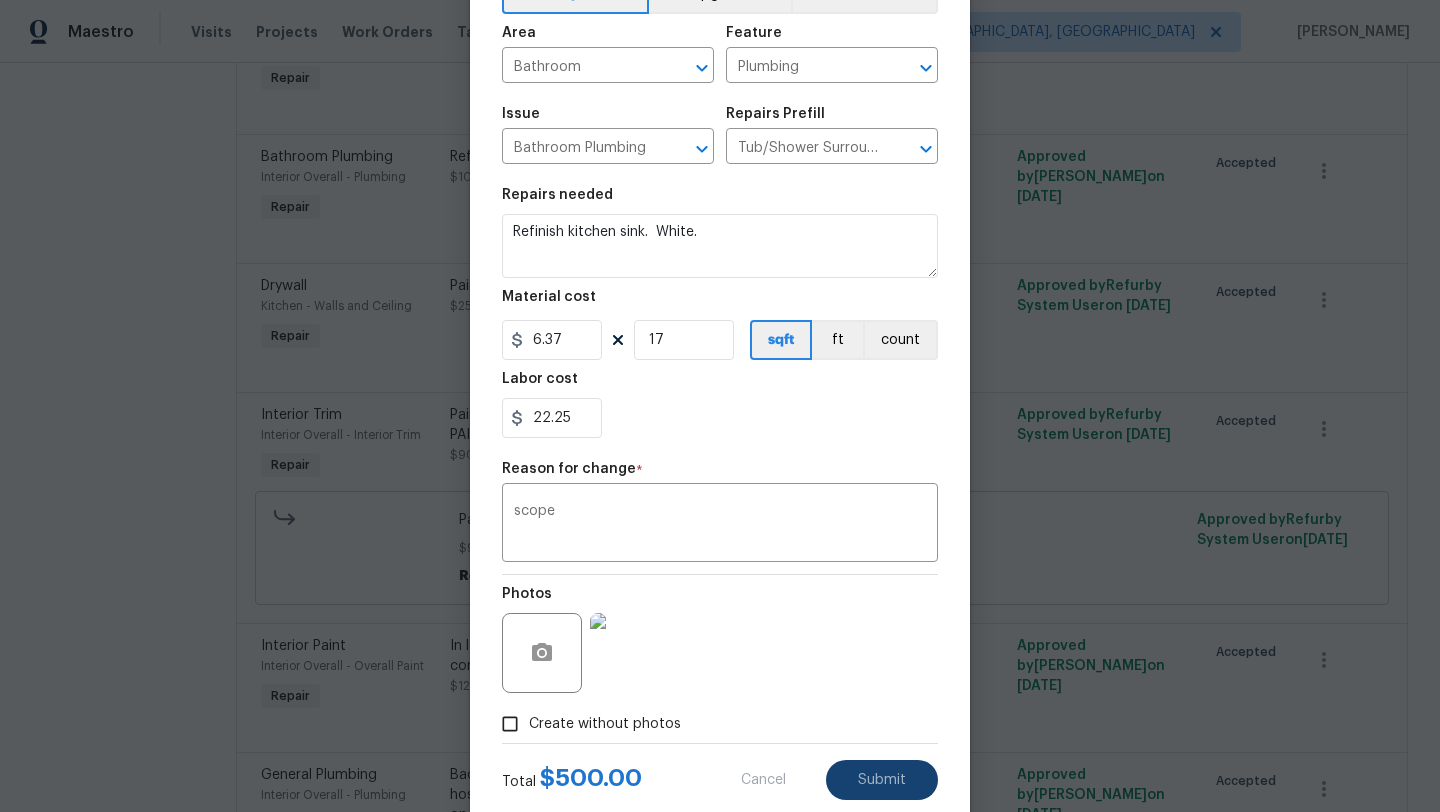 type on "Interior Overall" 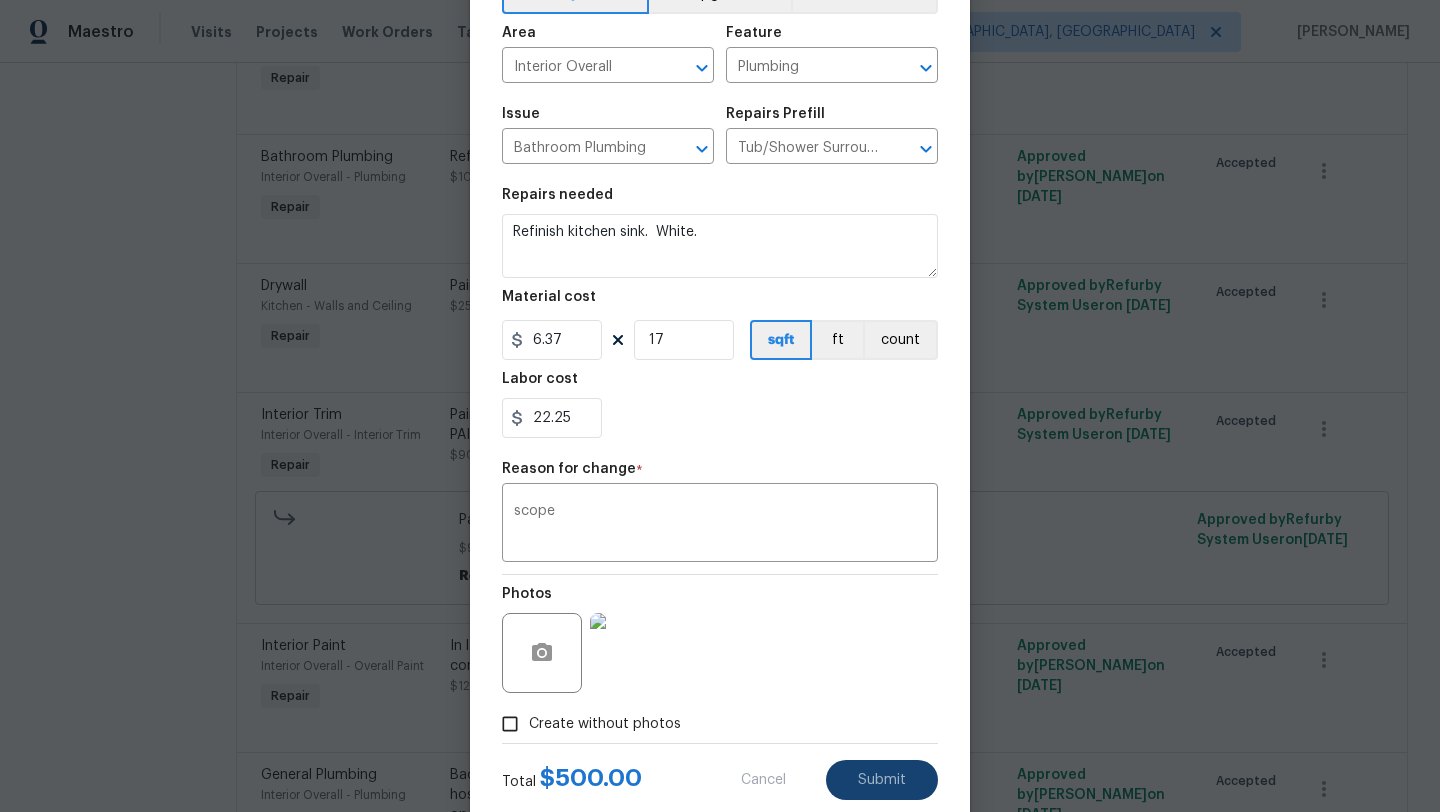 scroll, scrollTop: 0, scrollLeft: 0, axis: both 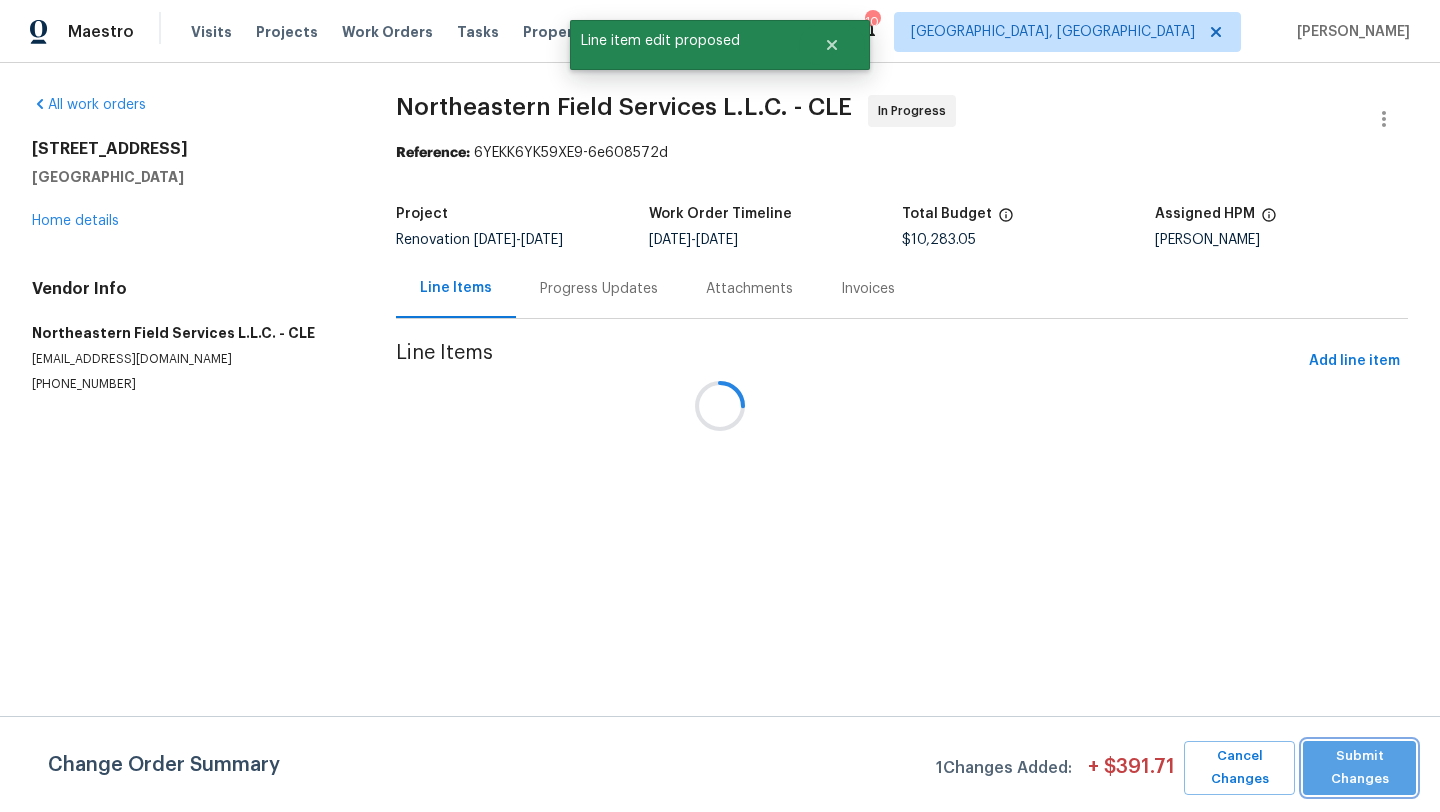click on "Submit Changes" at bounding box center (1359, 768) 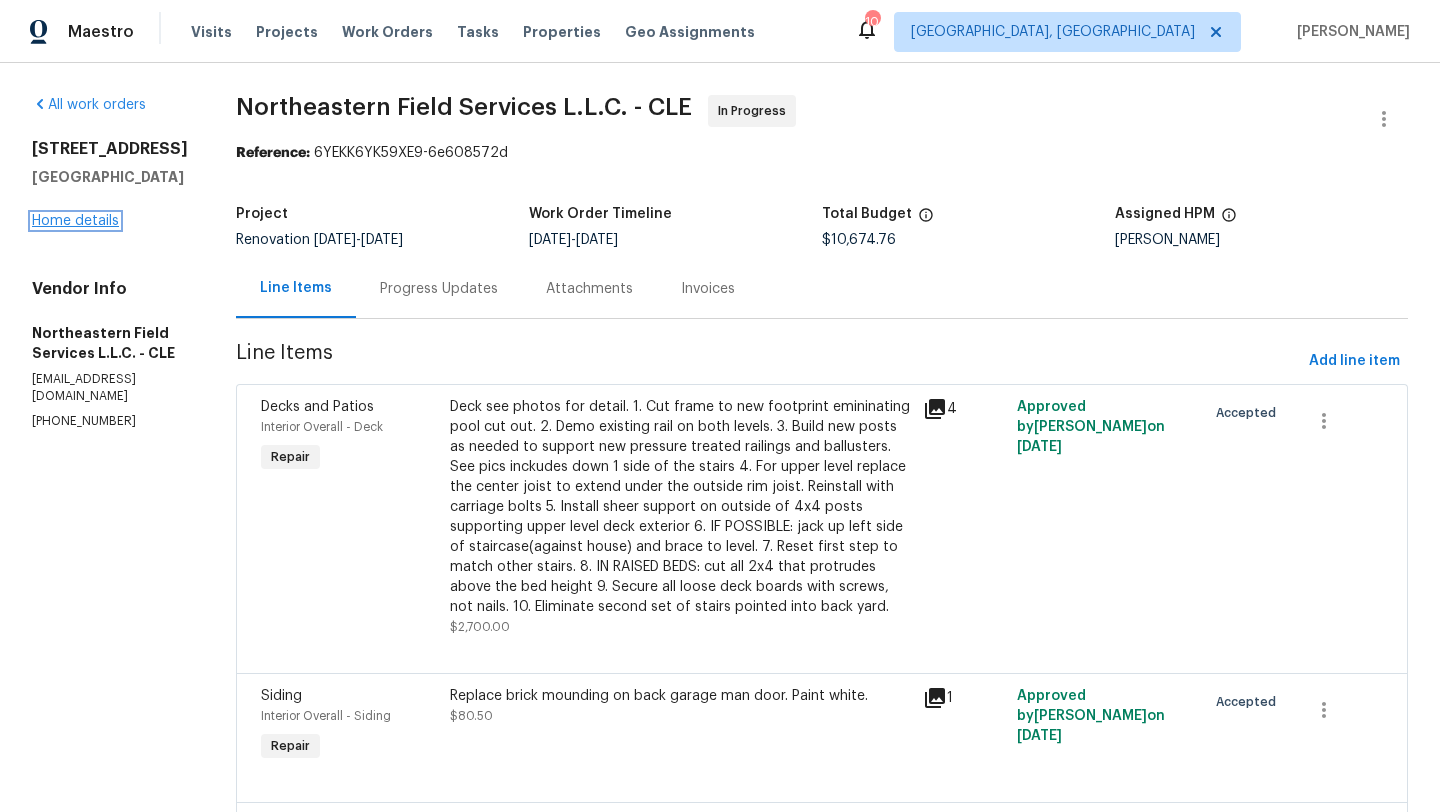click on "Home details" at bounding box center [75, 221] 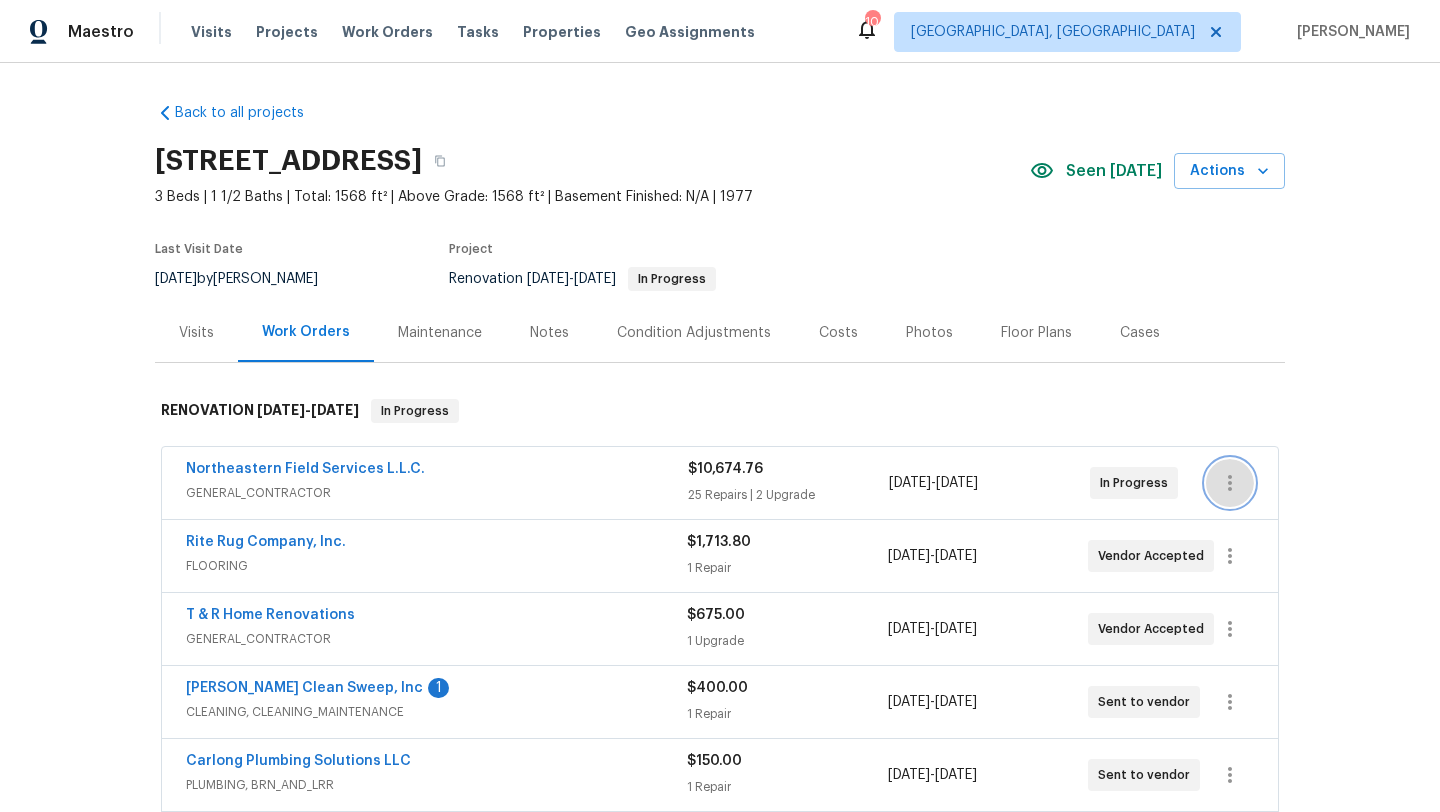 click 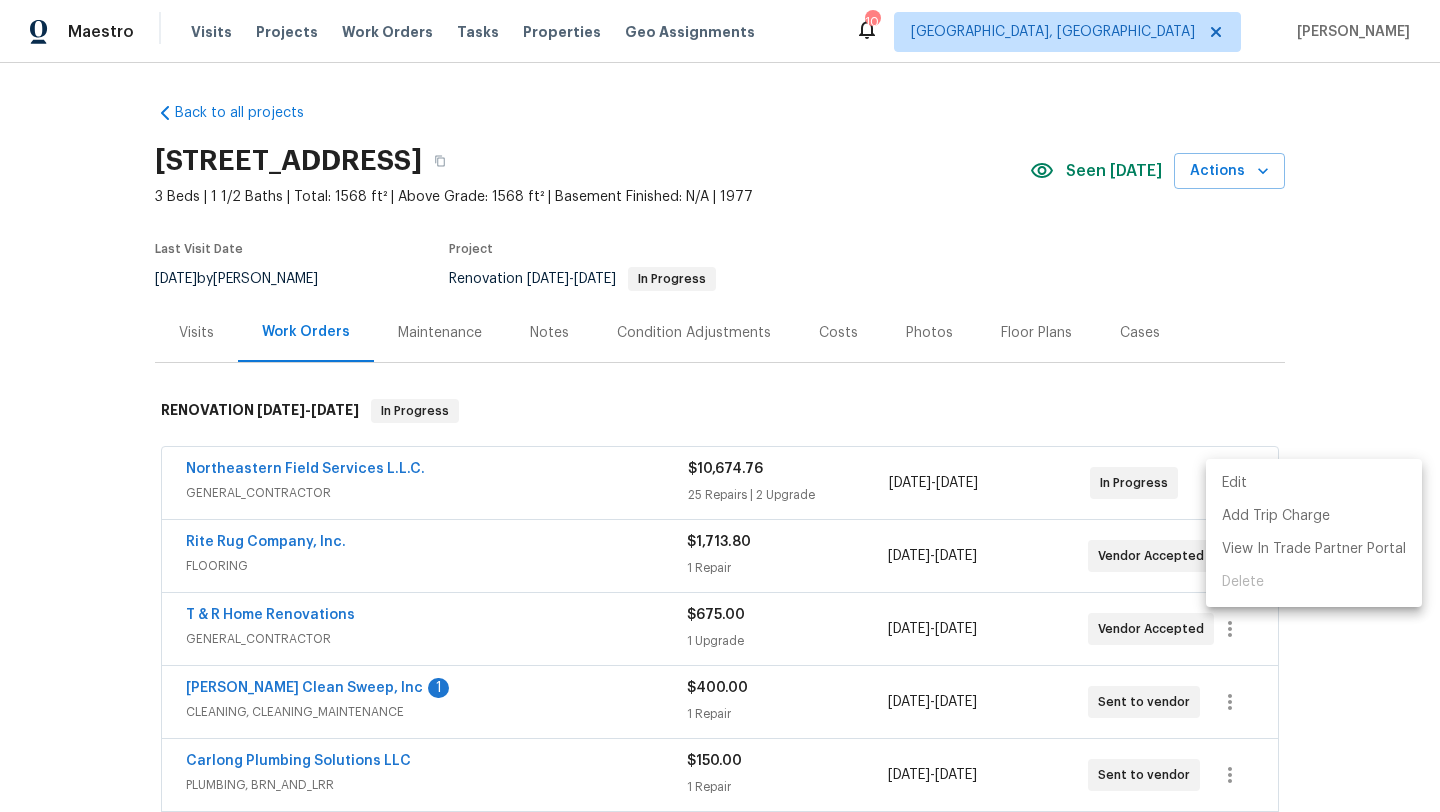click on "Edit" at bounding box center [1314, 483] 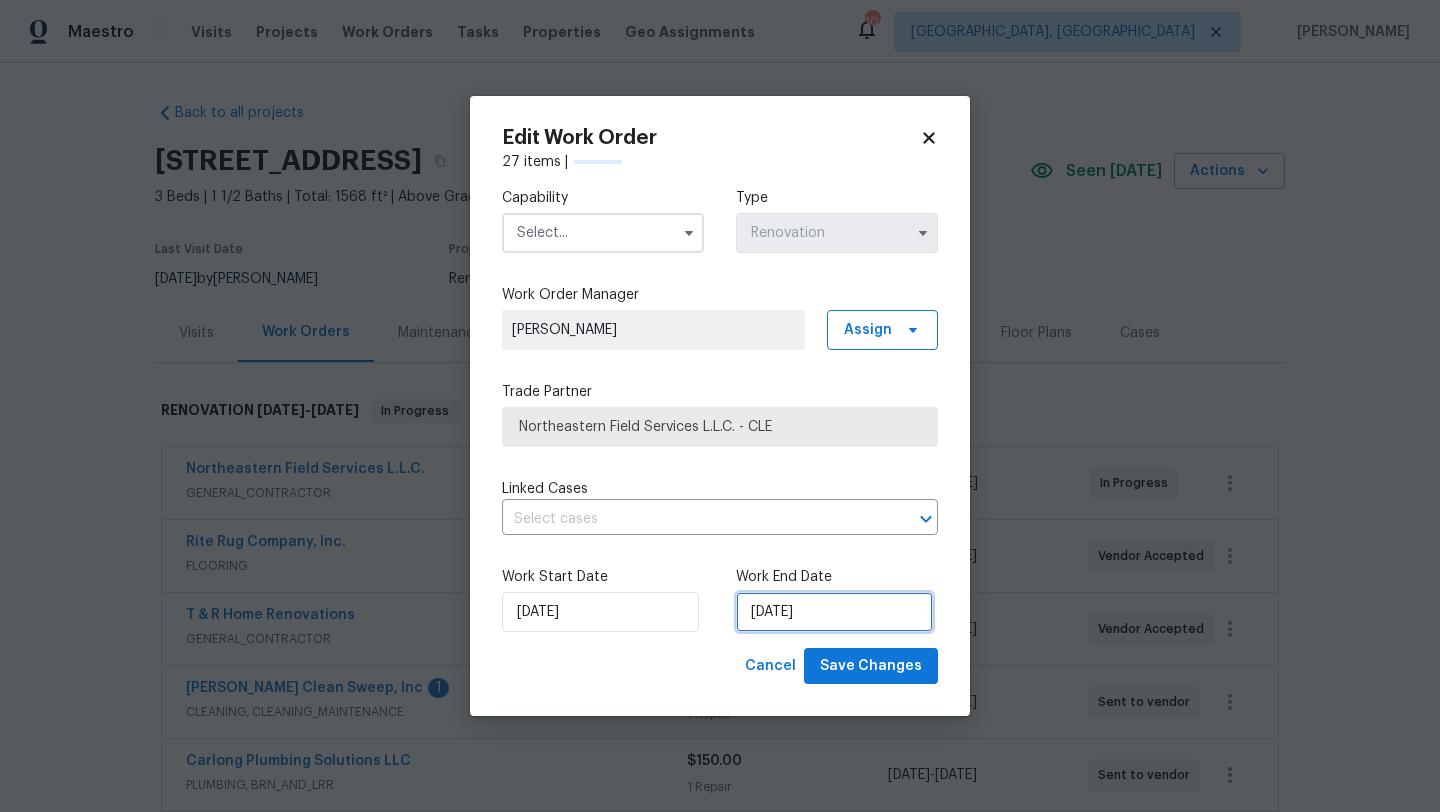 click on "[DATE]" at bounding box center [834, 612] 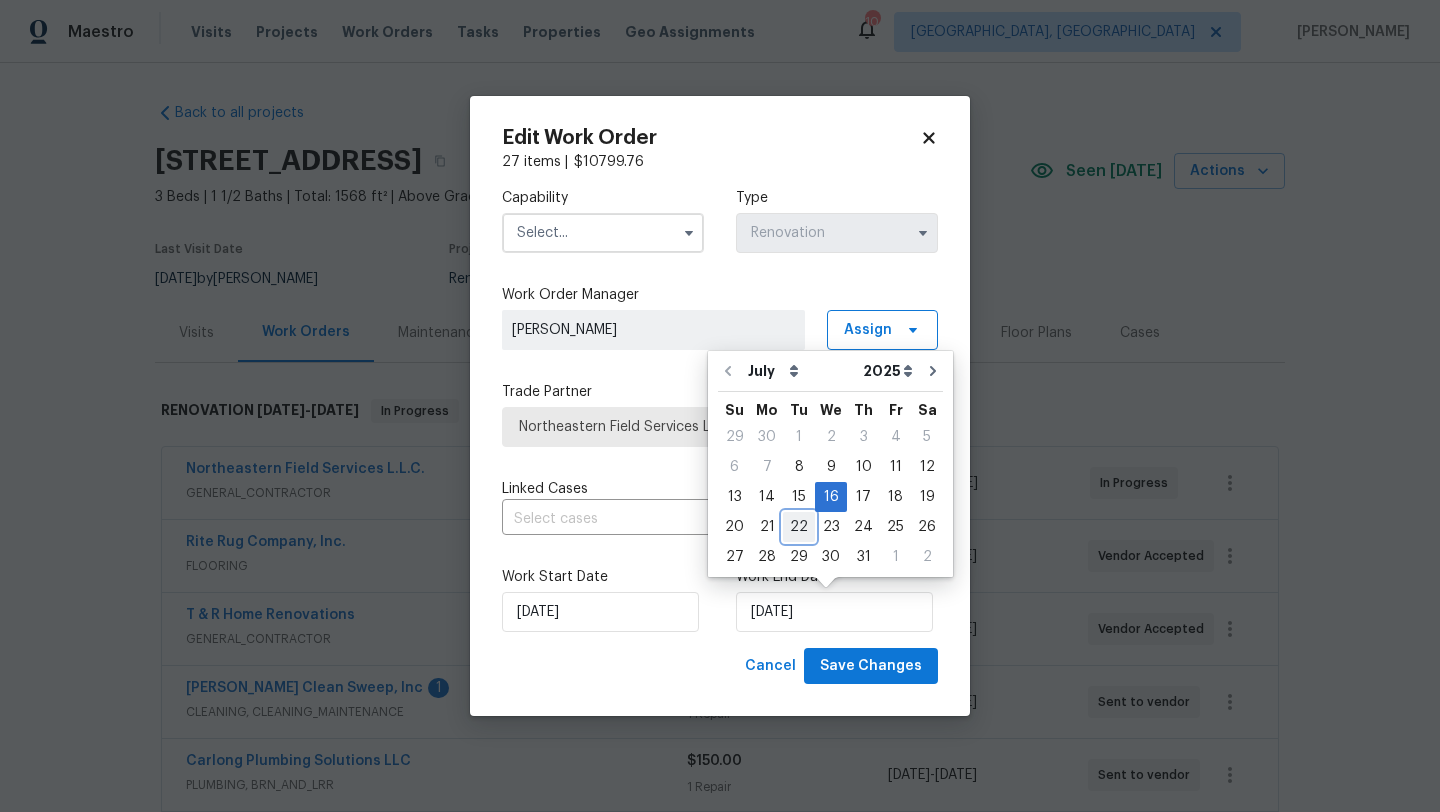 click on "22" at bounding box center [799, 527] 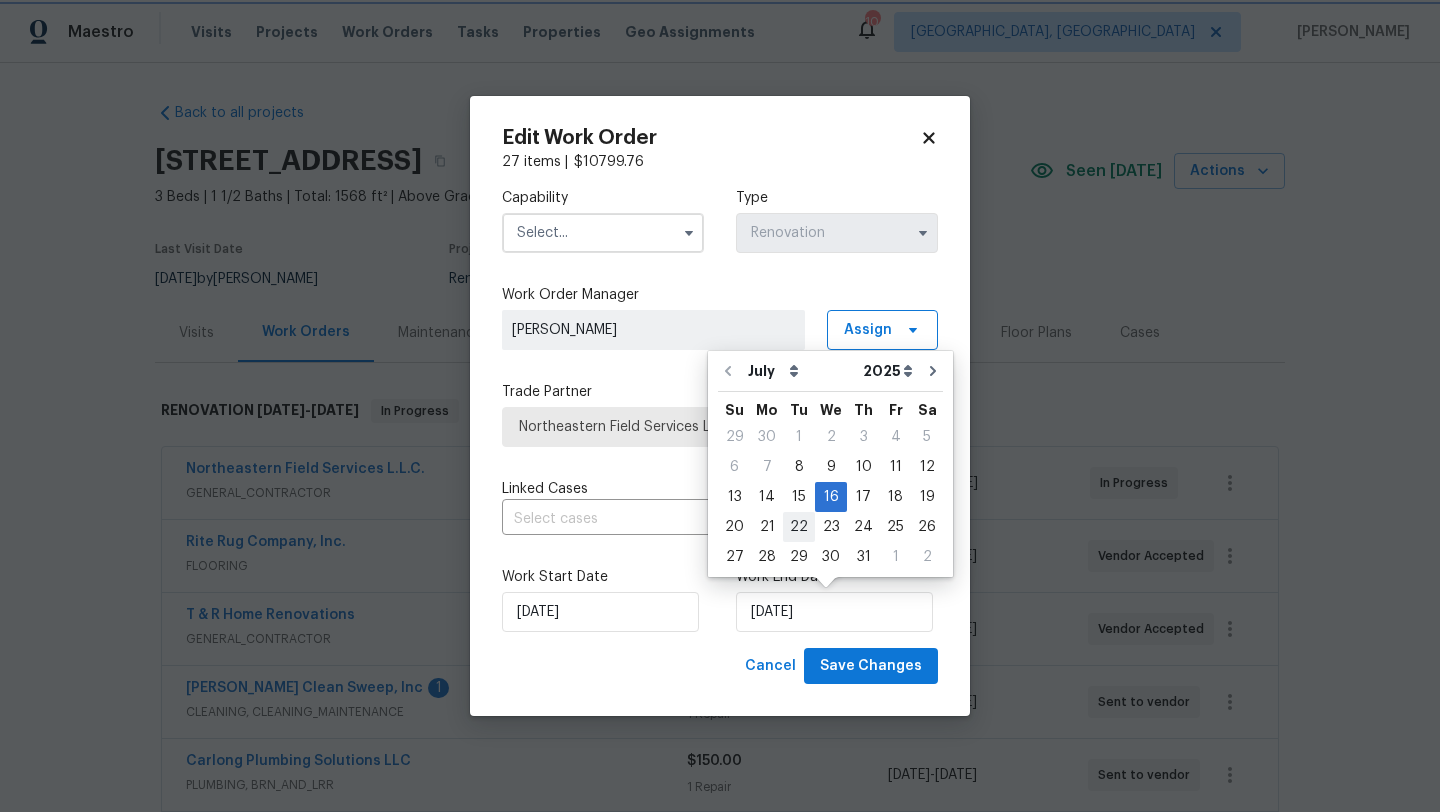 type on "7/22/2025" 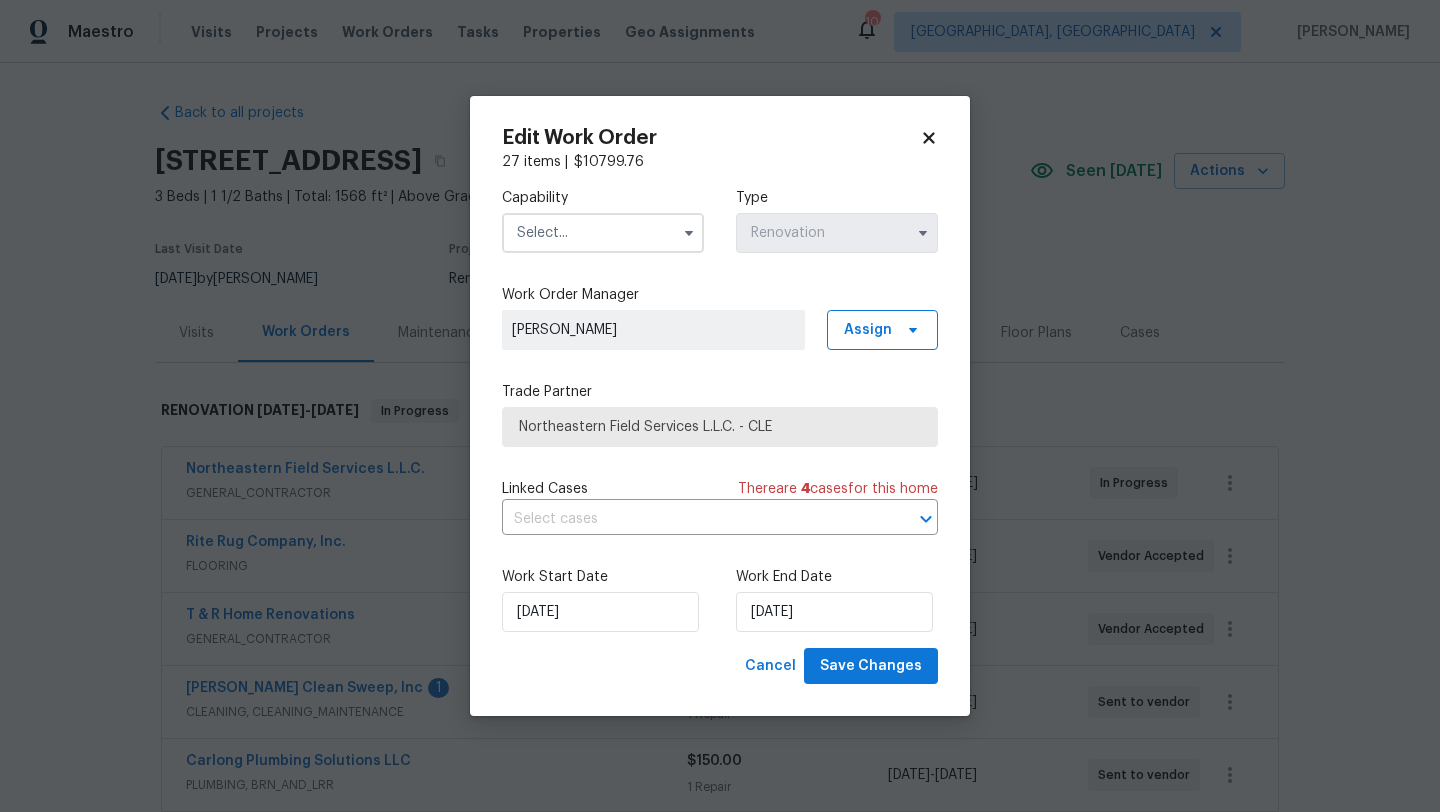 click at bounding box center (603, 233) 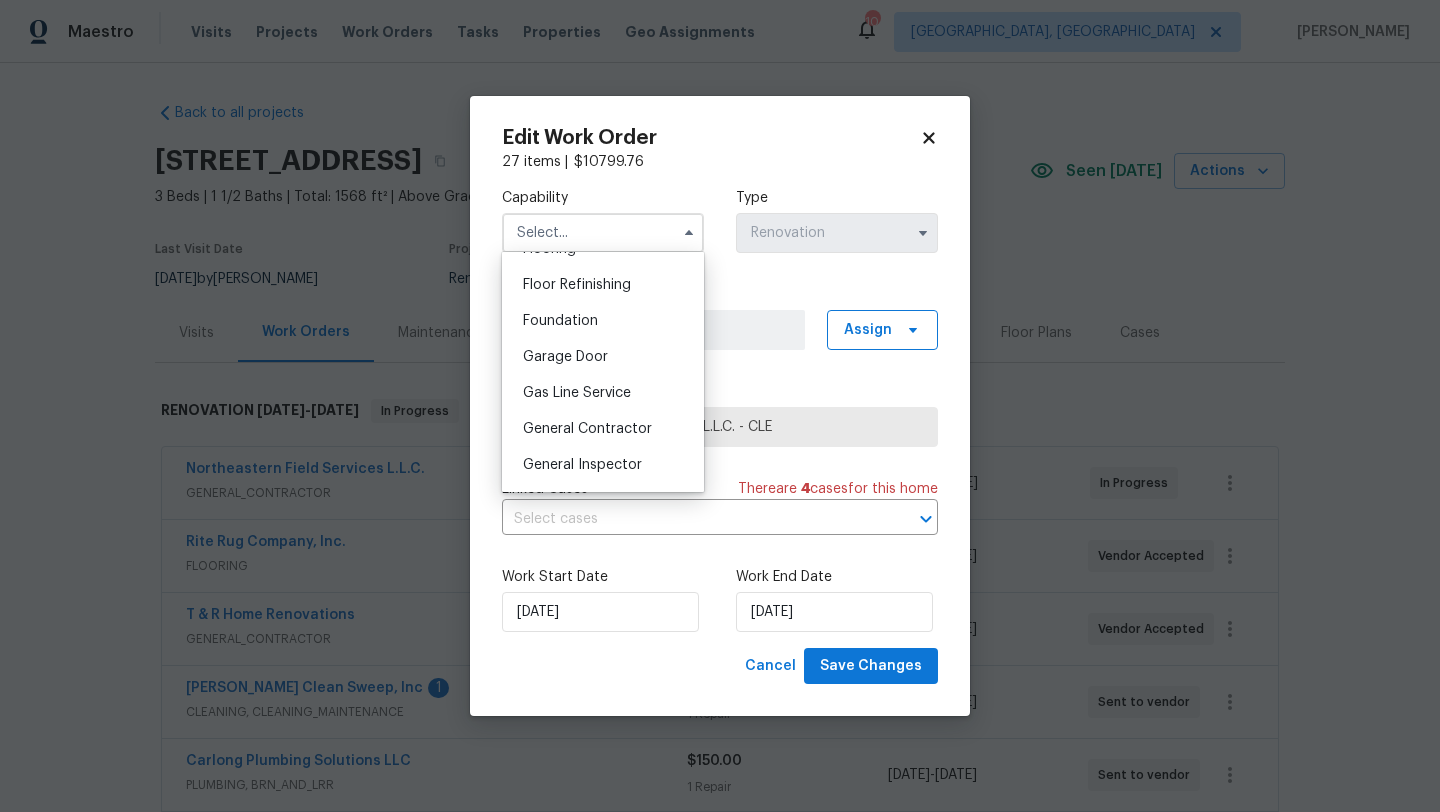 scroll, scrollTop: 807, scrollLeft: 0, axis: vertical 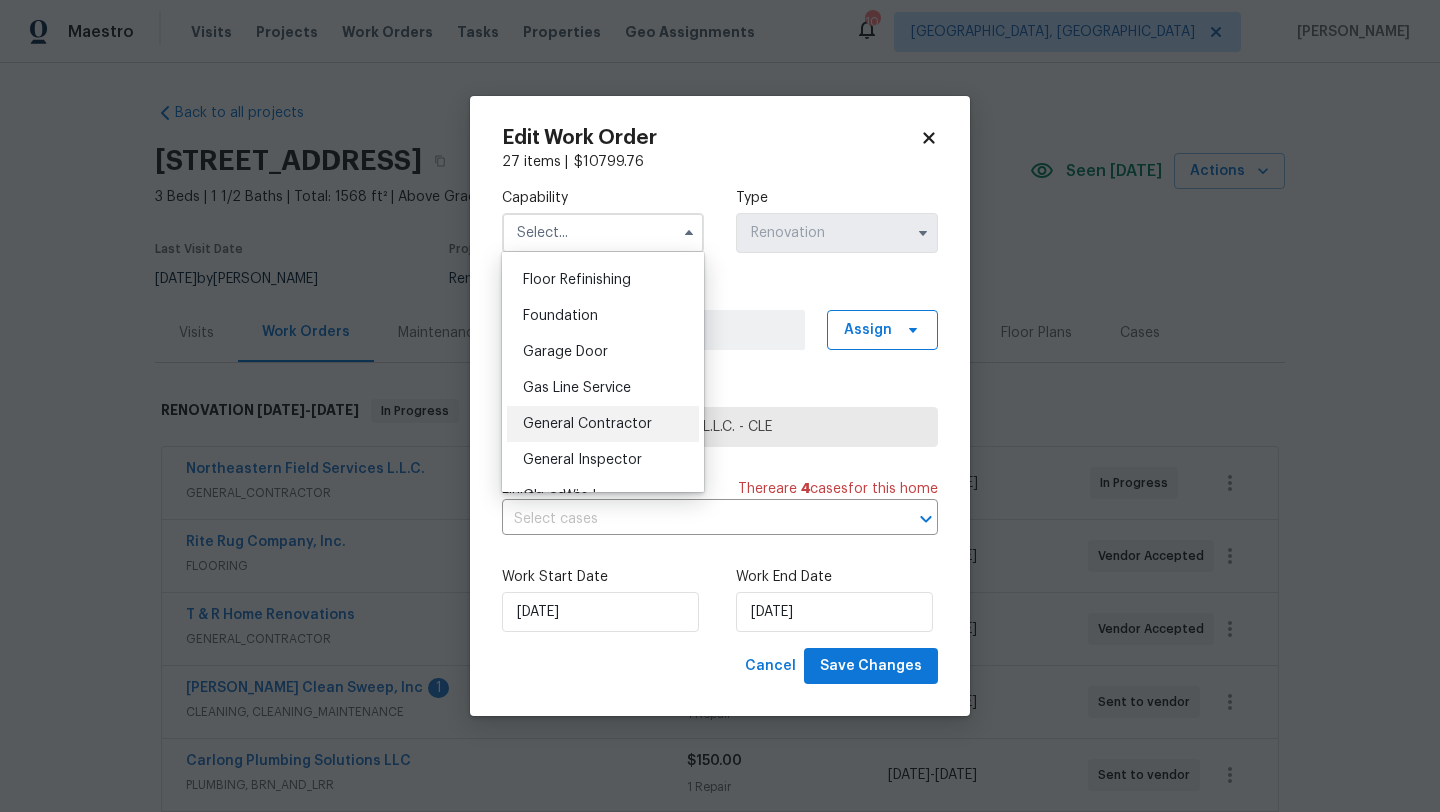 click on "General Contractor" at bounding box center (587, 424) 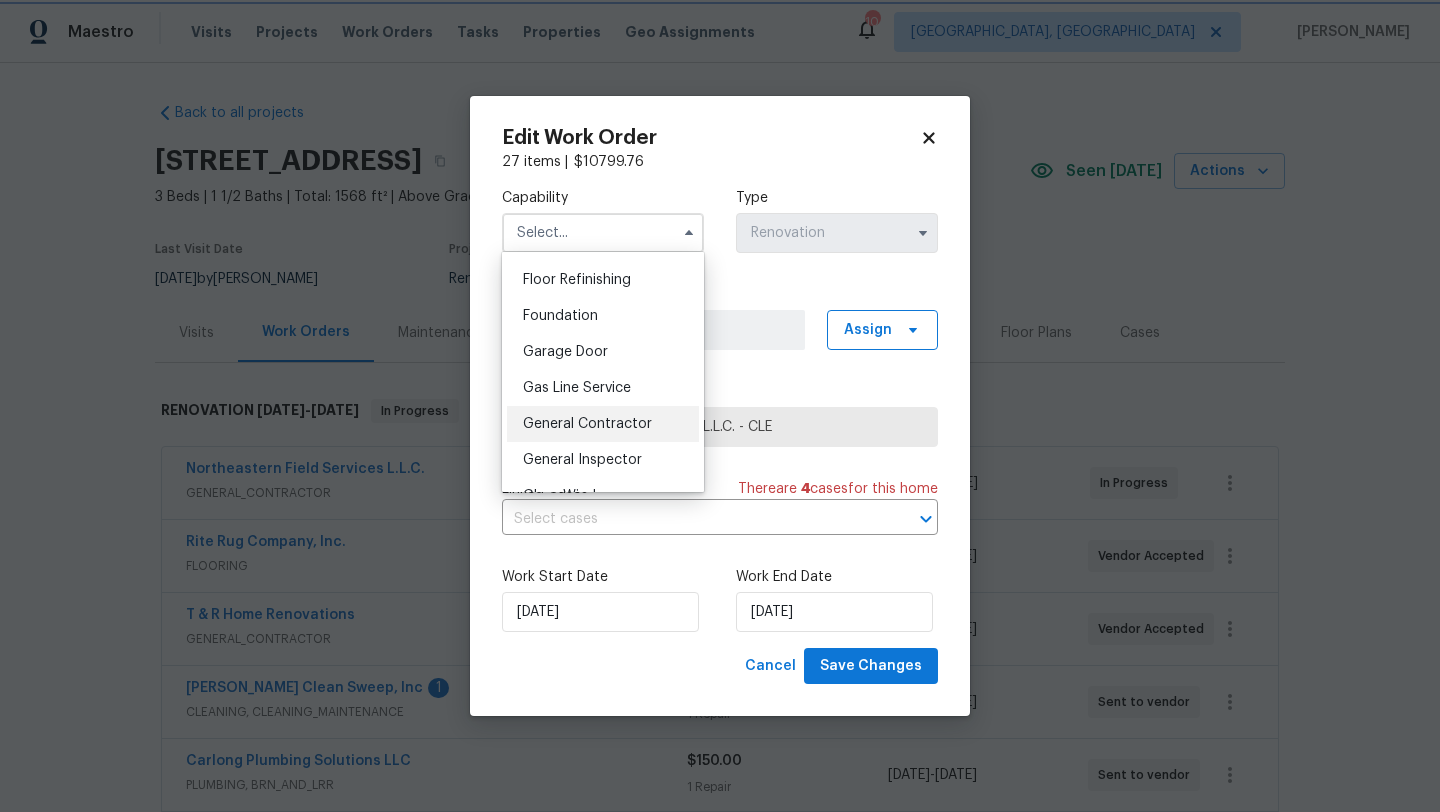 type on "General Contractor" 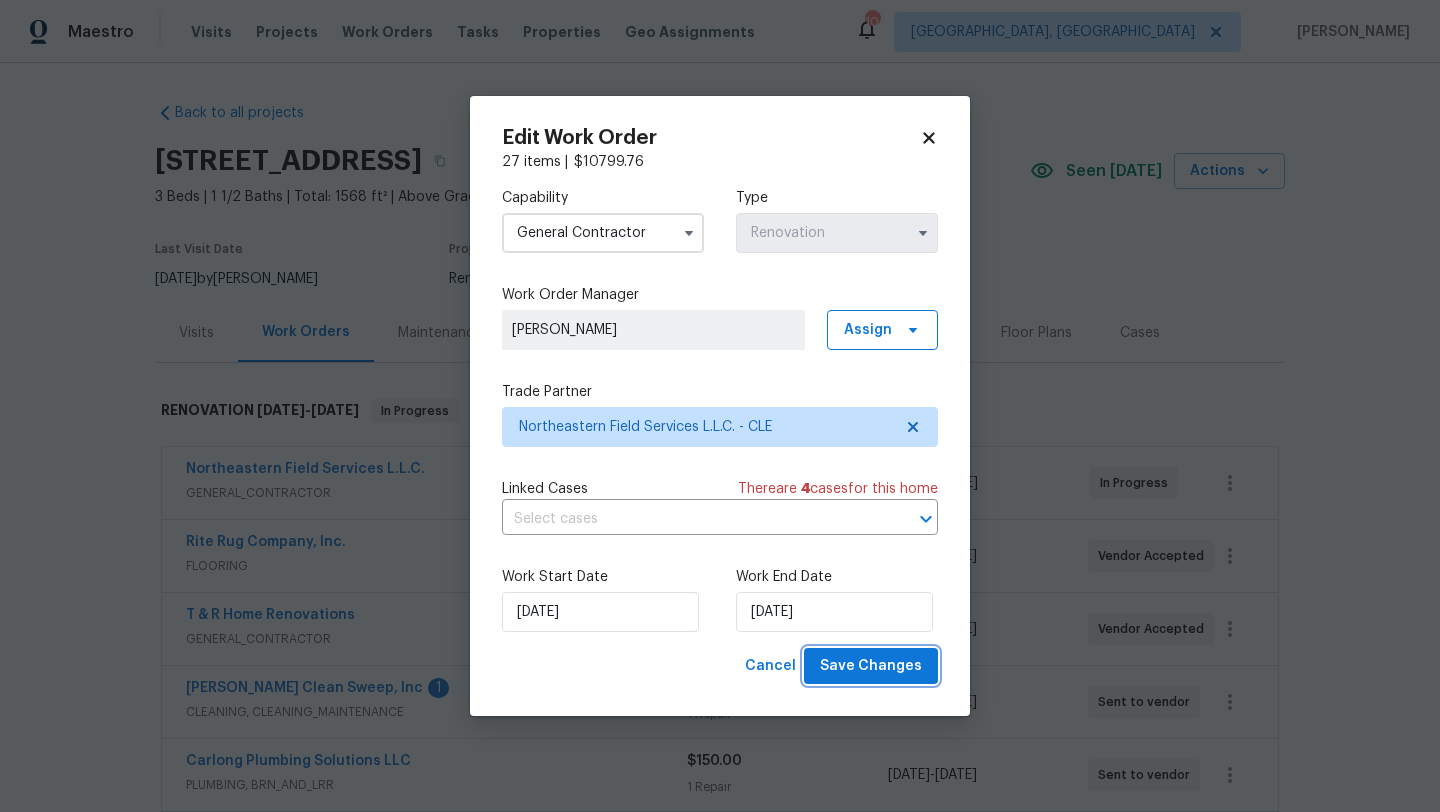 click on "Save Changes" at bounding box center (871, 666) 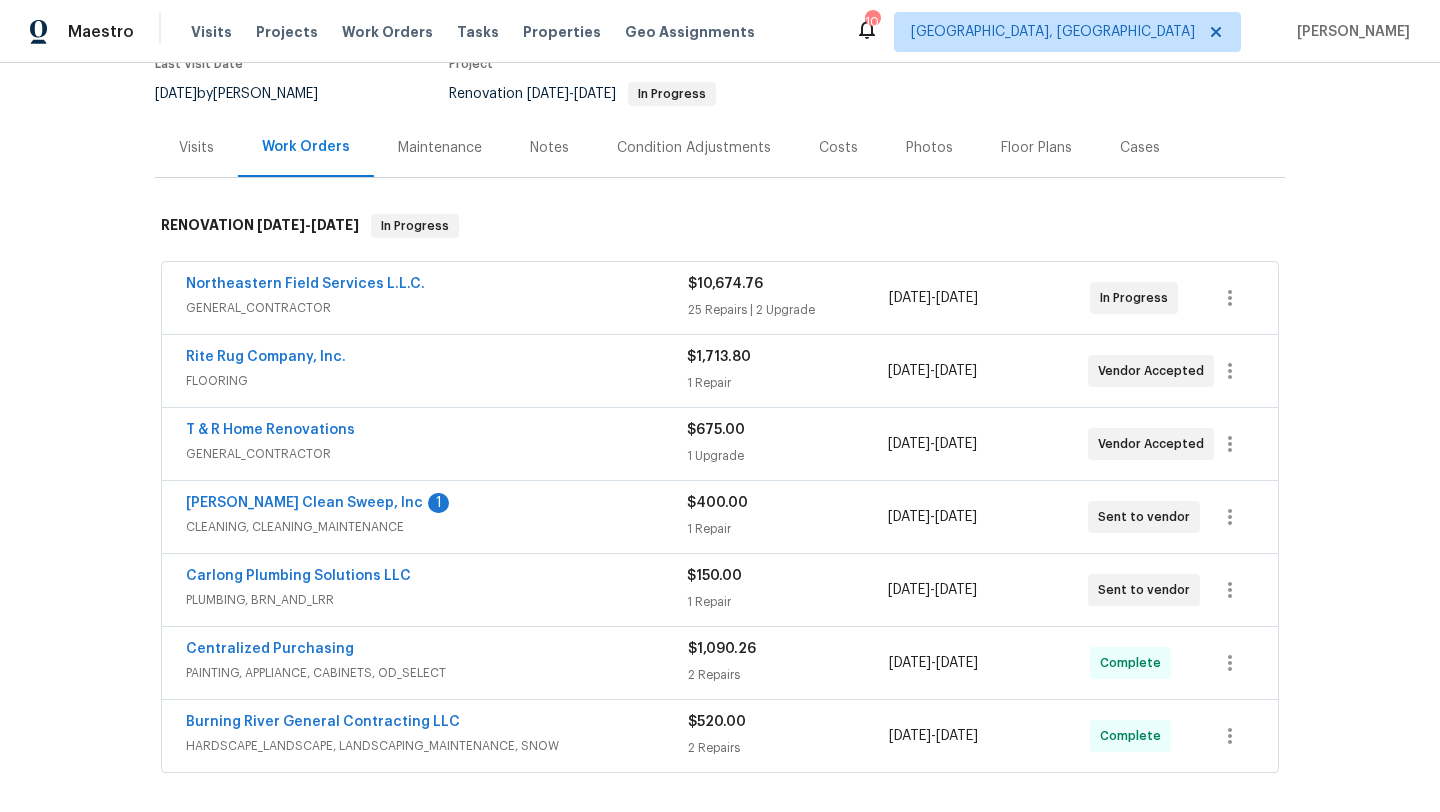 scroll, scrollTop: 458, scrollLeft: 0, axis: vertical 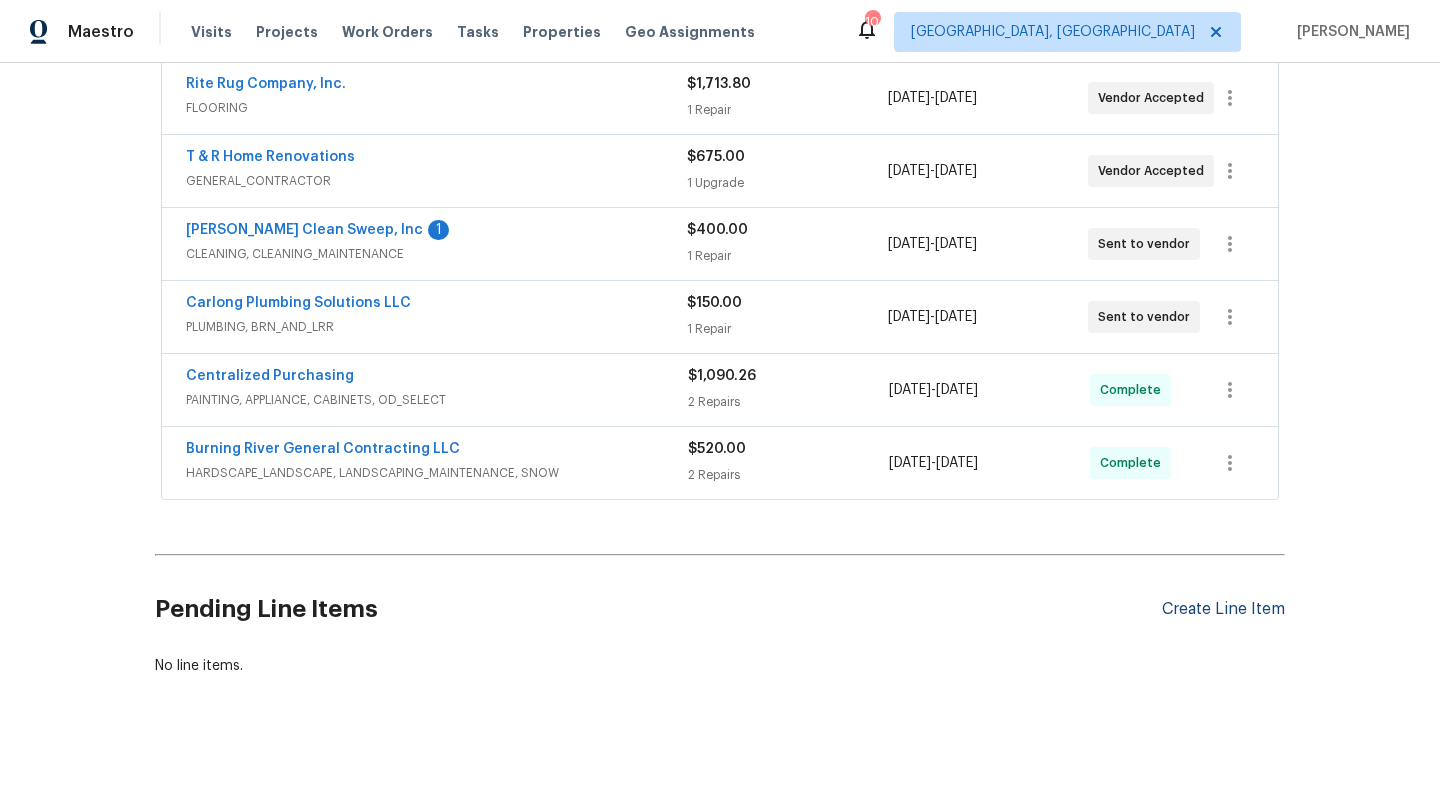 click on "Create Line Item" at bounding box center [1223, 609] 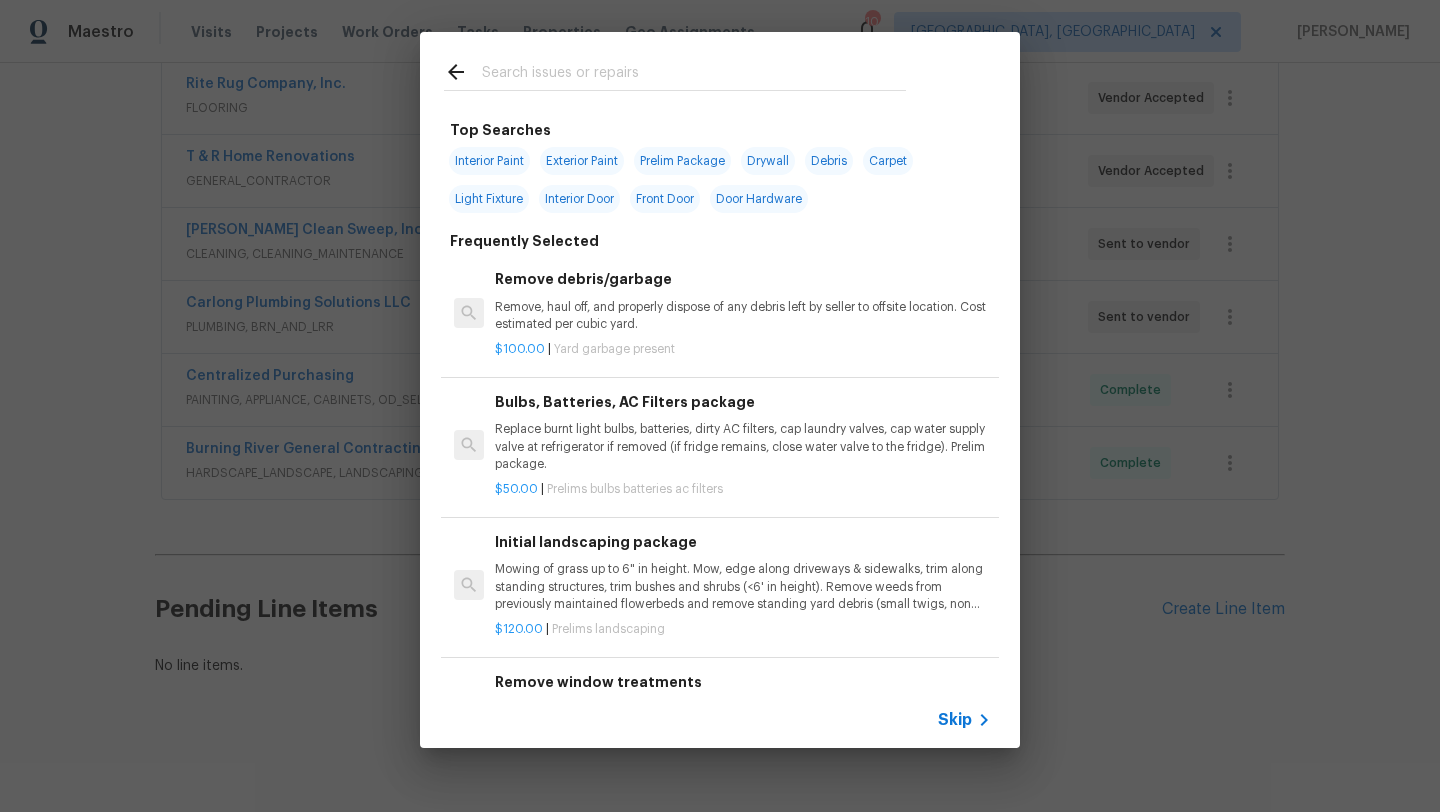 click at bounding box center (694, 75) 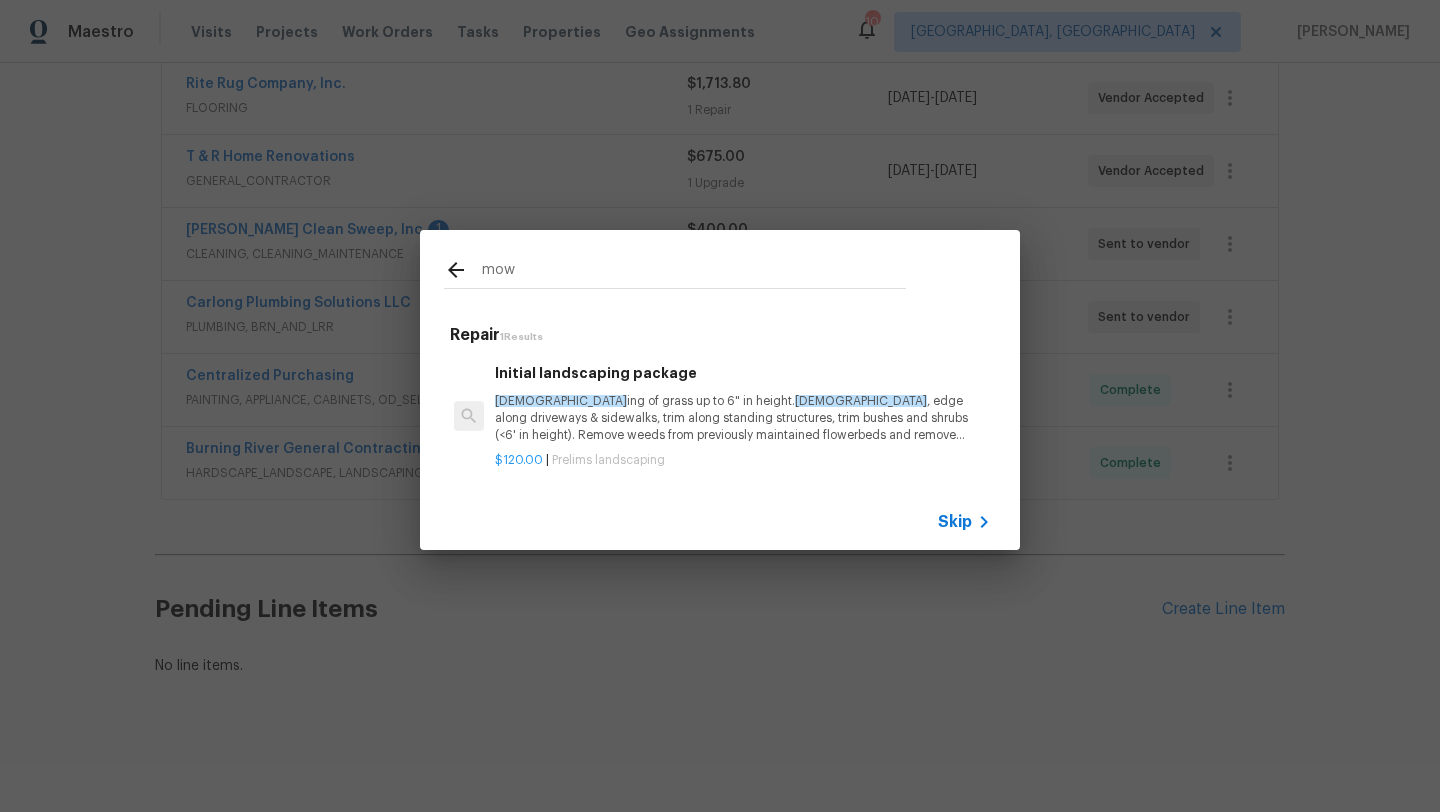 type on "mow" 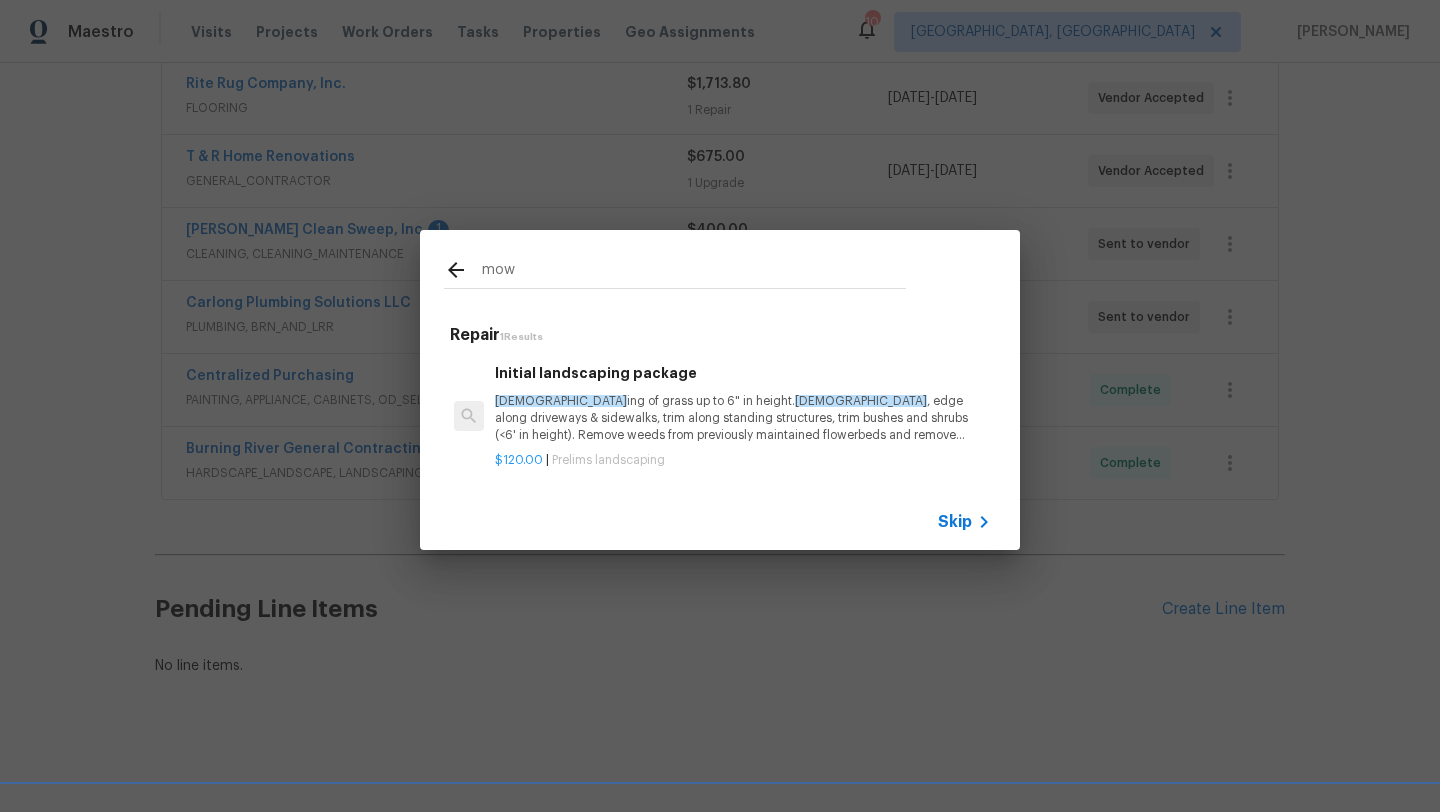 click on "Mow ing of grass up to 6" in height.  Mow , edge along driveways & sidewalks, trim along standing structures, trim bushes and shrubs (<6' in height). Remove weeds from previously maintained flowerbeds and remove standing yard debris (small twigs, non seasonal falling leaves).  Use leaf blower to remove clippings from hard surfaces."" at bounding box center [743, 418] 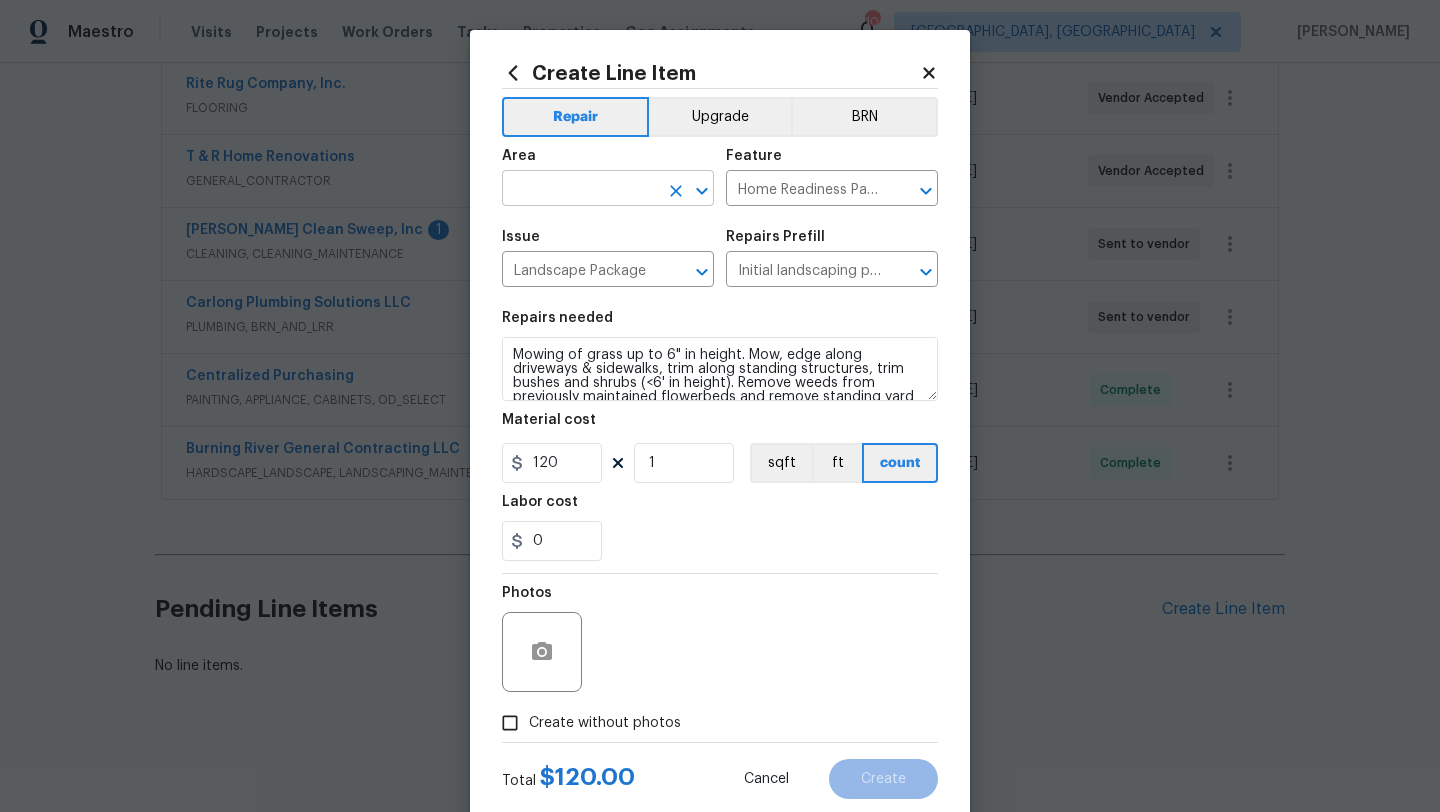 click at bounding box center (580, 190) 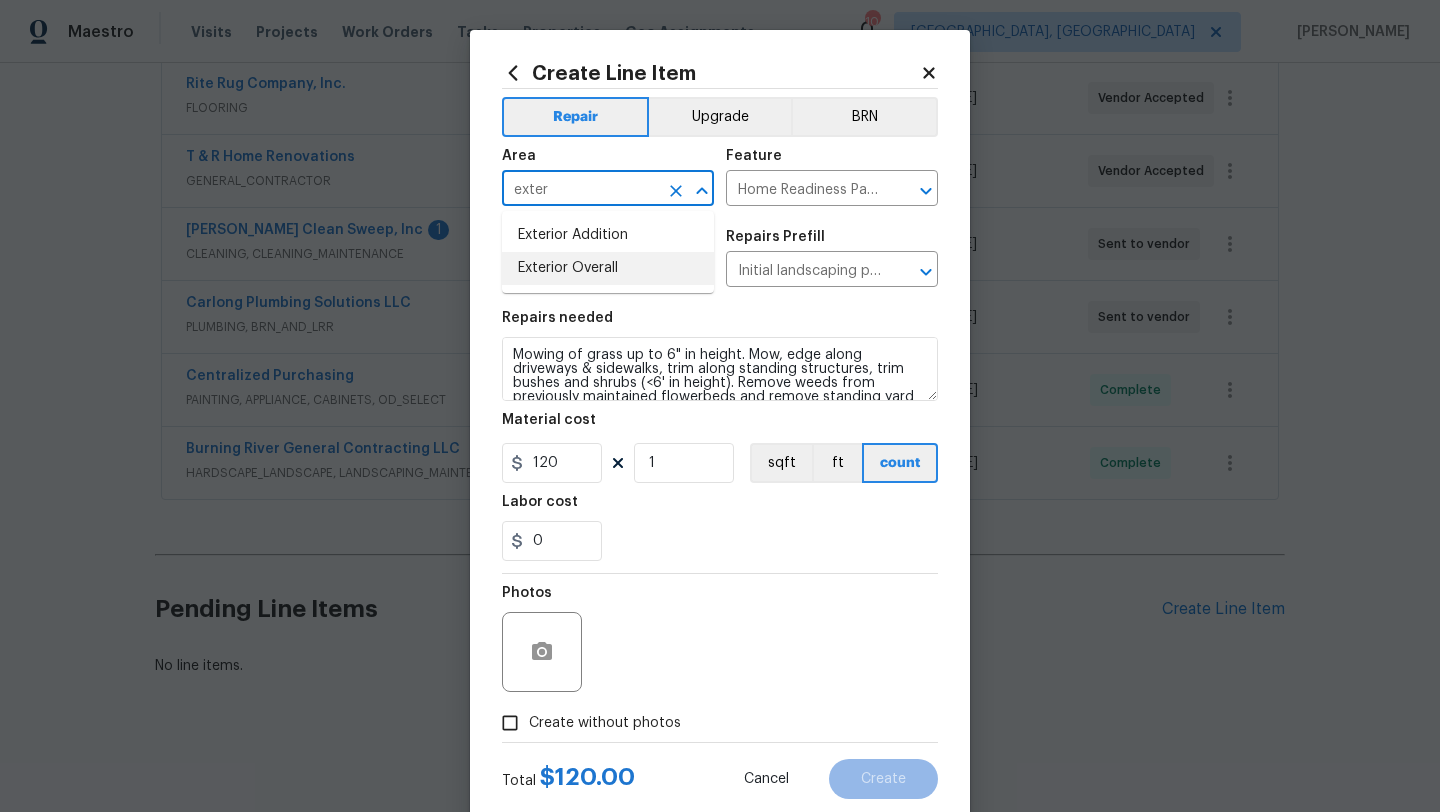 click on "Exterior Overall" at bounding box center [608, 268] 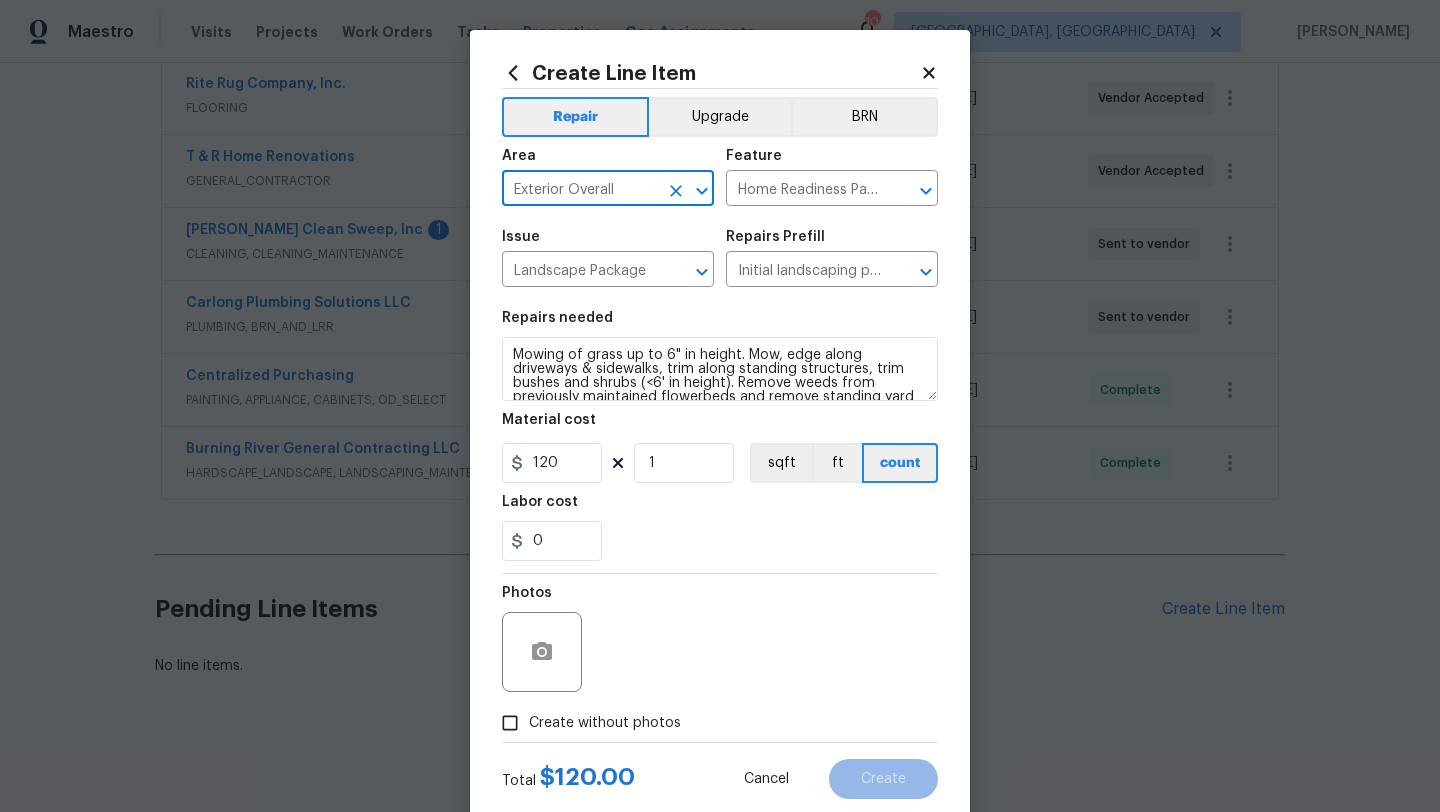 type on "Exterior Overall" 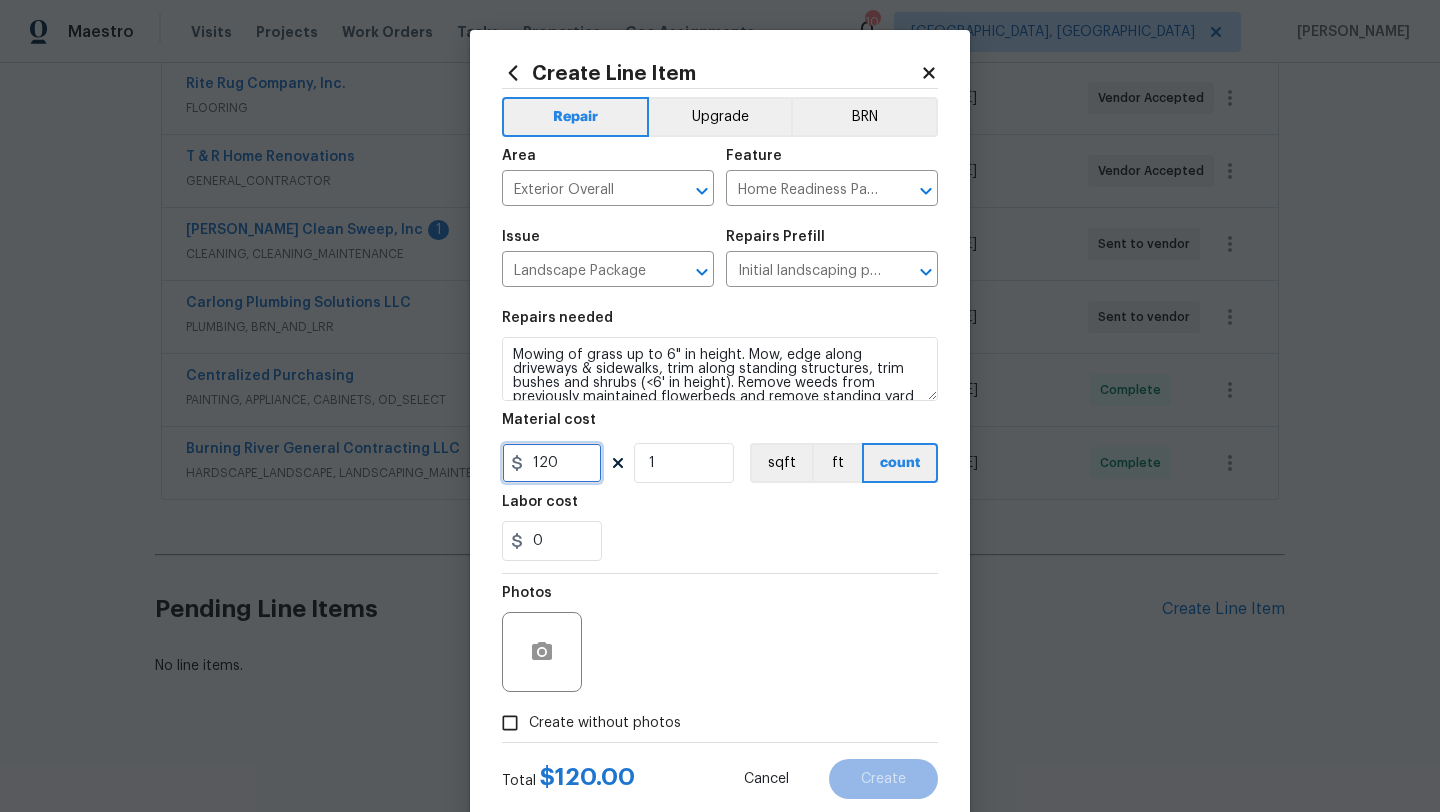 drag, startPoint x: 568, startPoint y: 470, endPoint x: 495, endPoint y: 467, distance: 73.061615 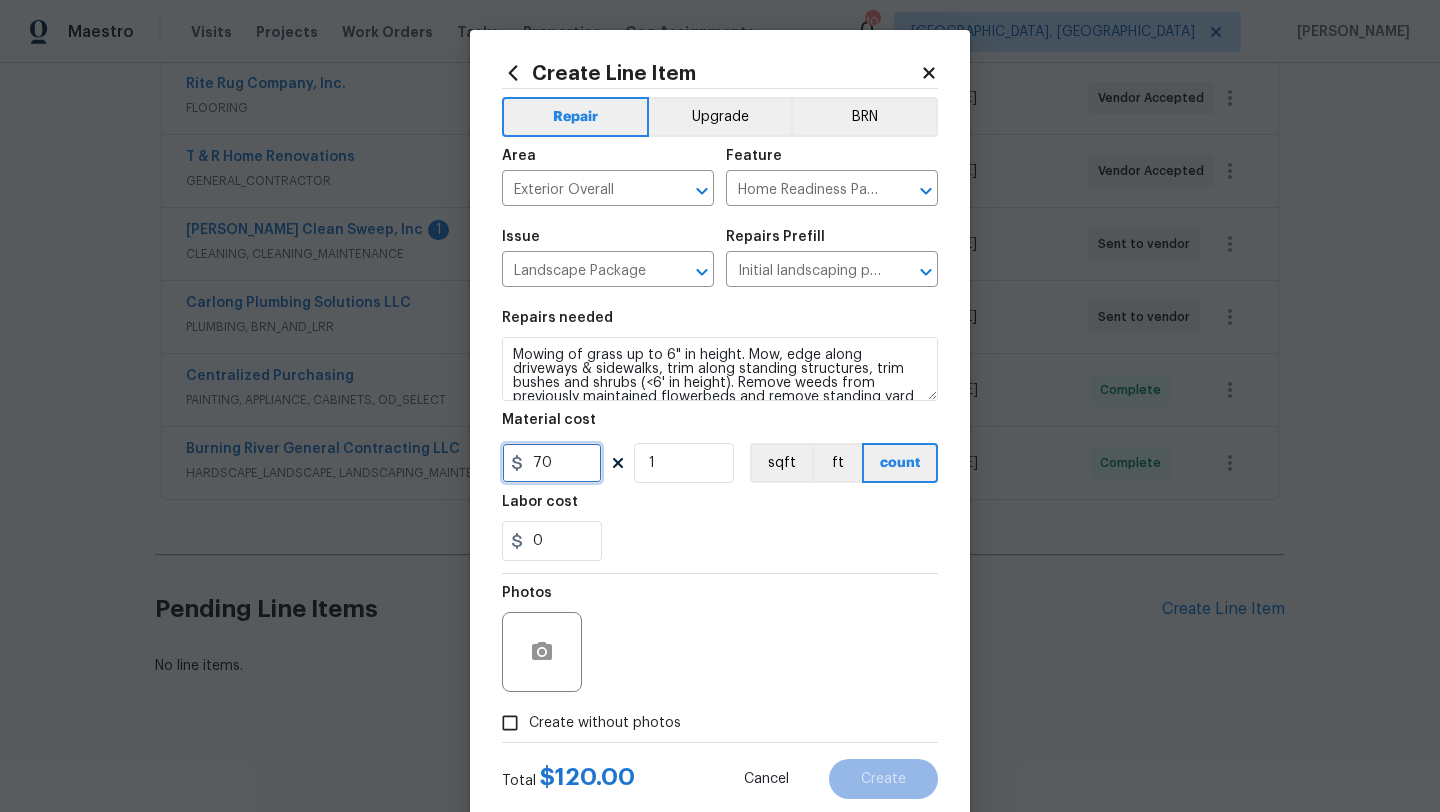 type on "70" 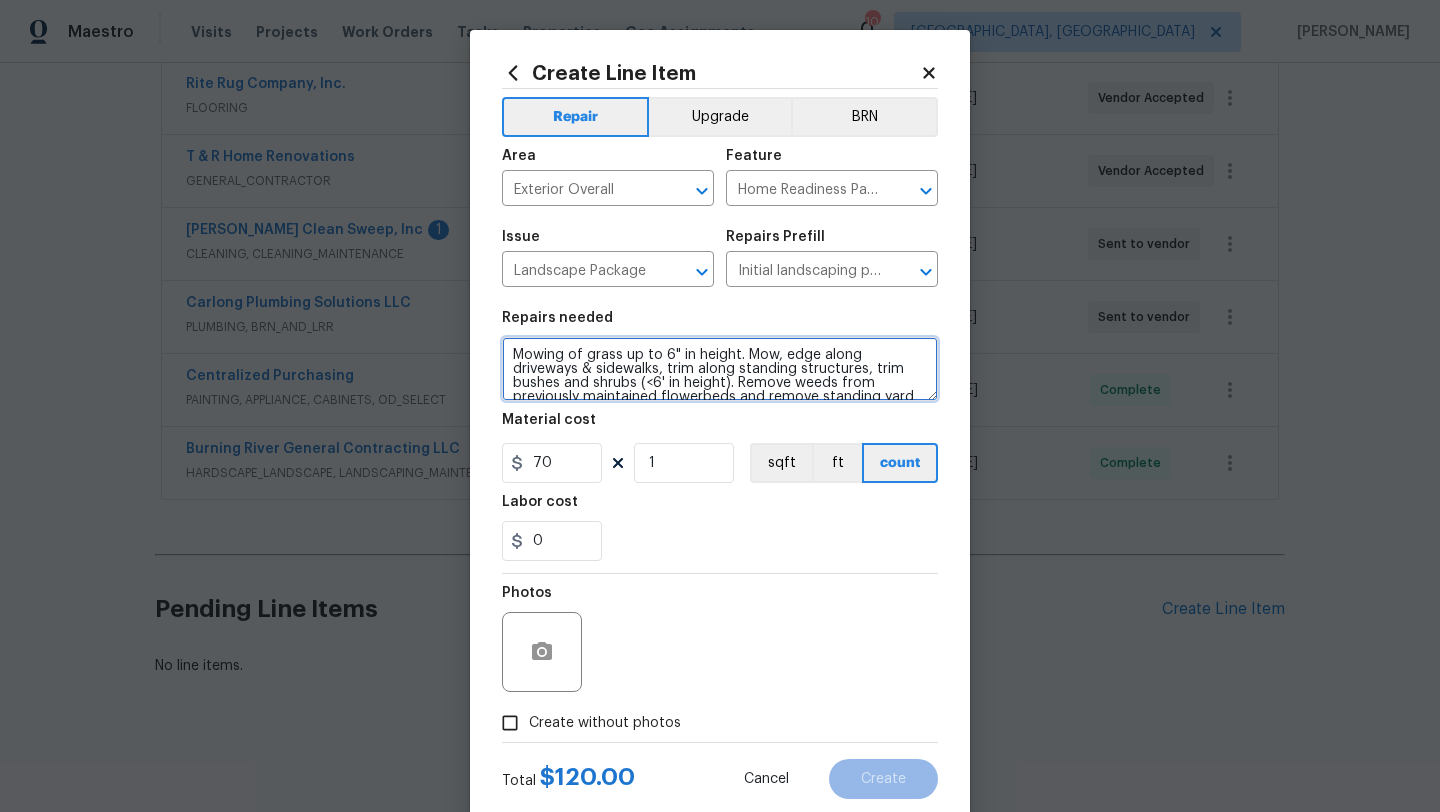 click on "Mowing of grass up to 6" in height. Mow, edge along driveways & sidewalks, trim along standing structures, trim bushes and shrubs (<6' in height). Remove weeds from previously maintained flowerbeds and remove standing yard debris (small twigs, non seasonal falling leaves).  Use leaf blower to remove clippings from hard surfaces."" at bounding box center (720, 369) 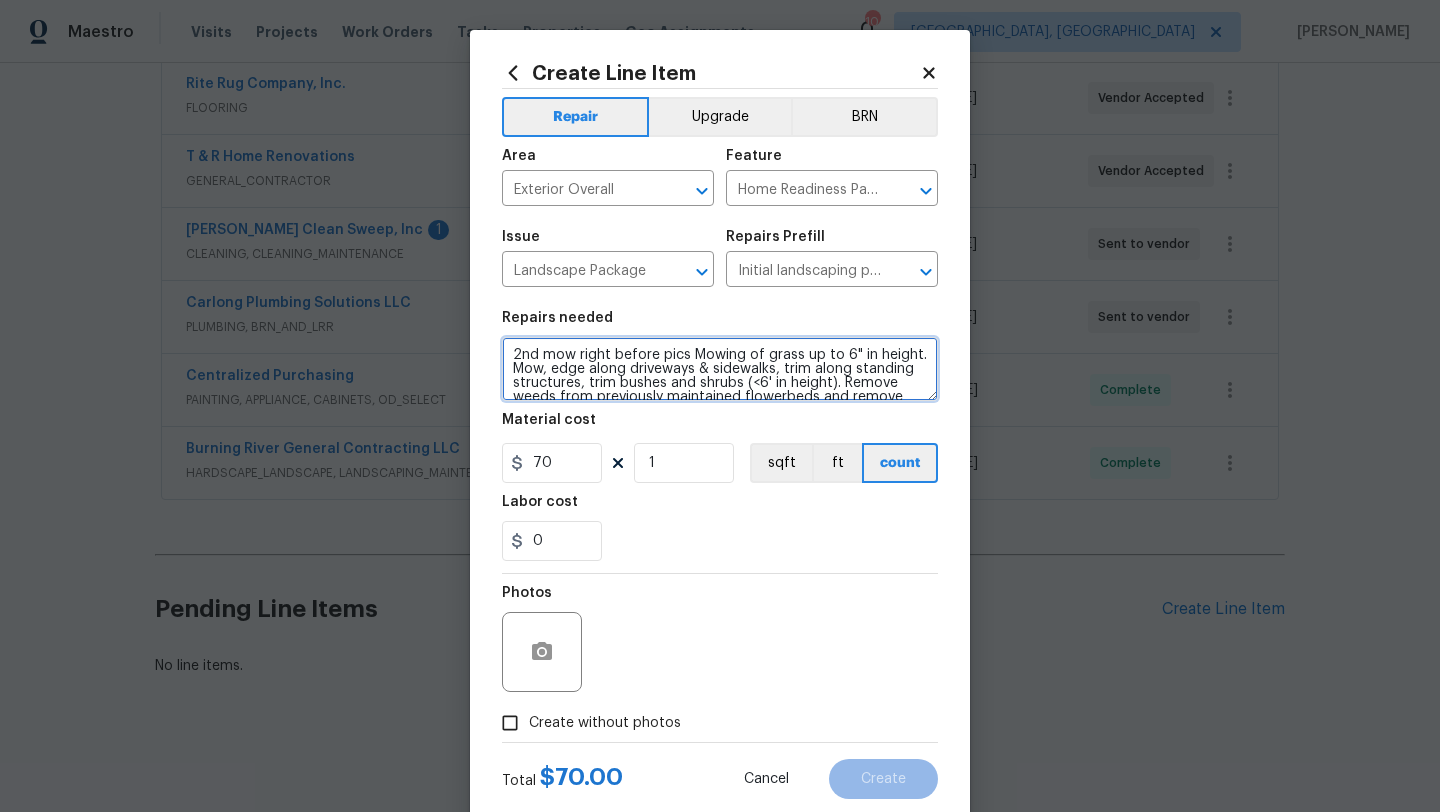 type on "2nd mow right before pics Mowing of grass up to 6" in height. Mow, edge along driveways & sidewalks, trim along standing structures, trim bushes and shrubs (<6' in height). Remove weeds from previously maintained flowerbeds and remove standing yard debris (small twigs, non seasonal falling leaves).  Use leaf blower to remove clippings from hard surfaces."" 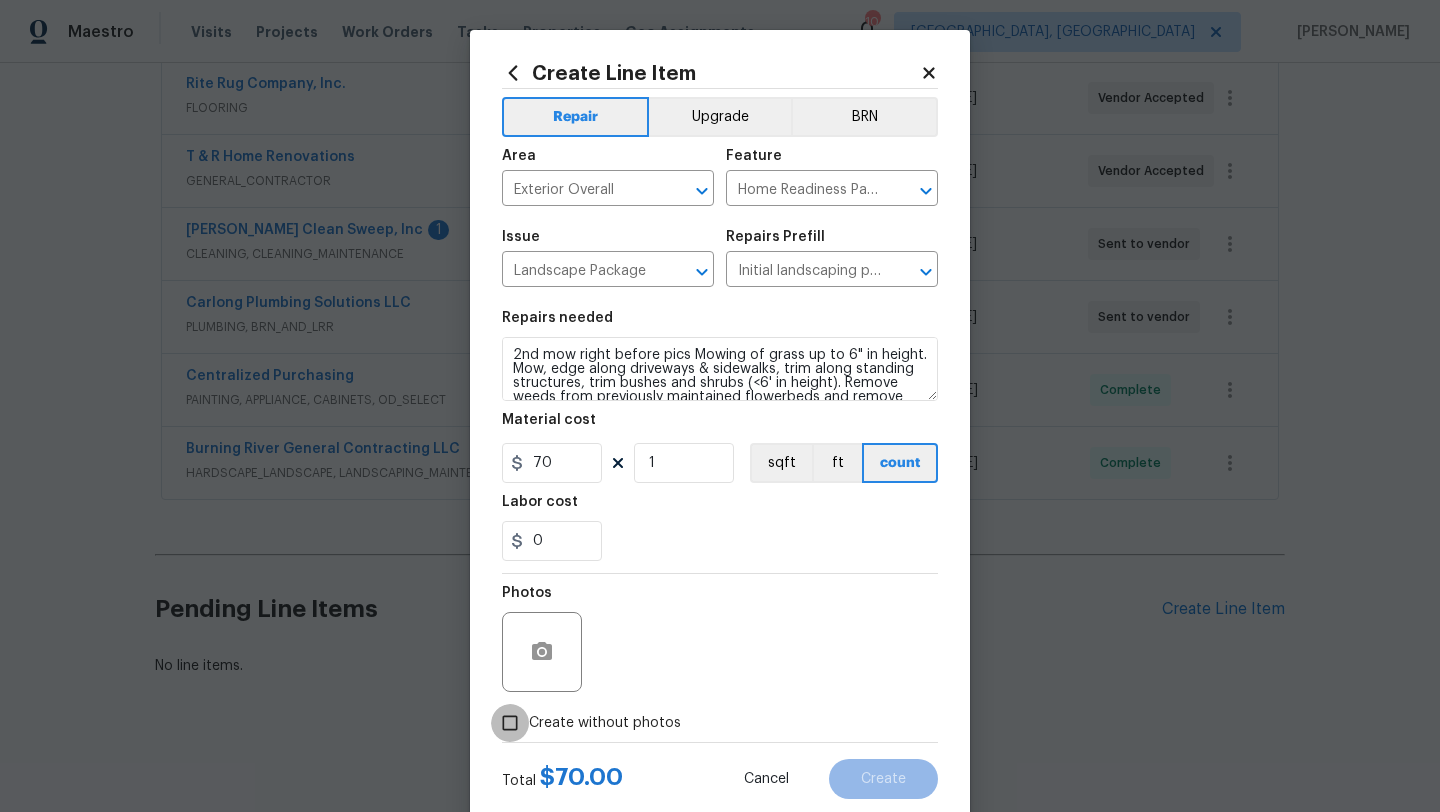 click on "Create without photos" at bounding box center [510, 723] 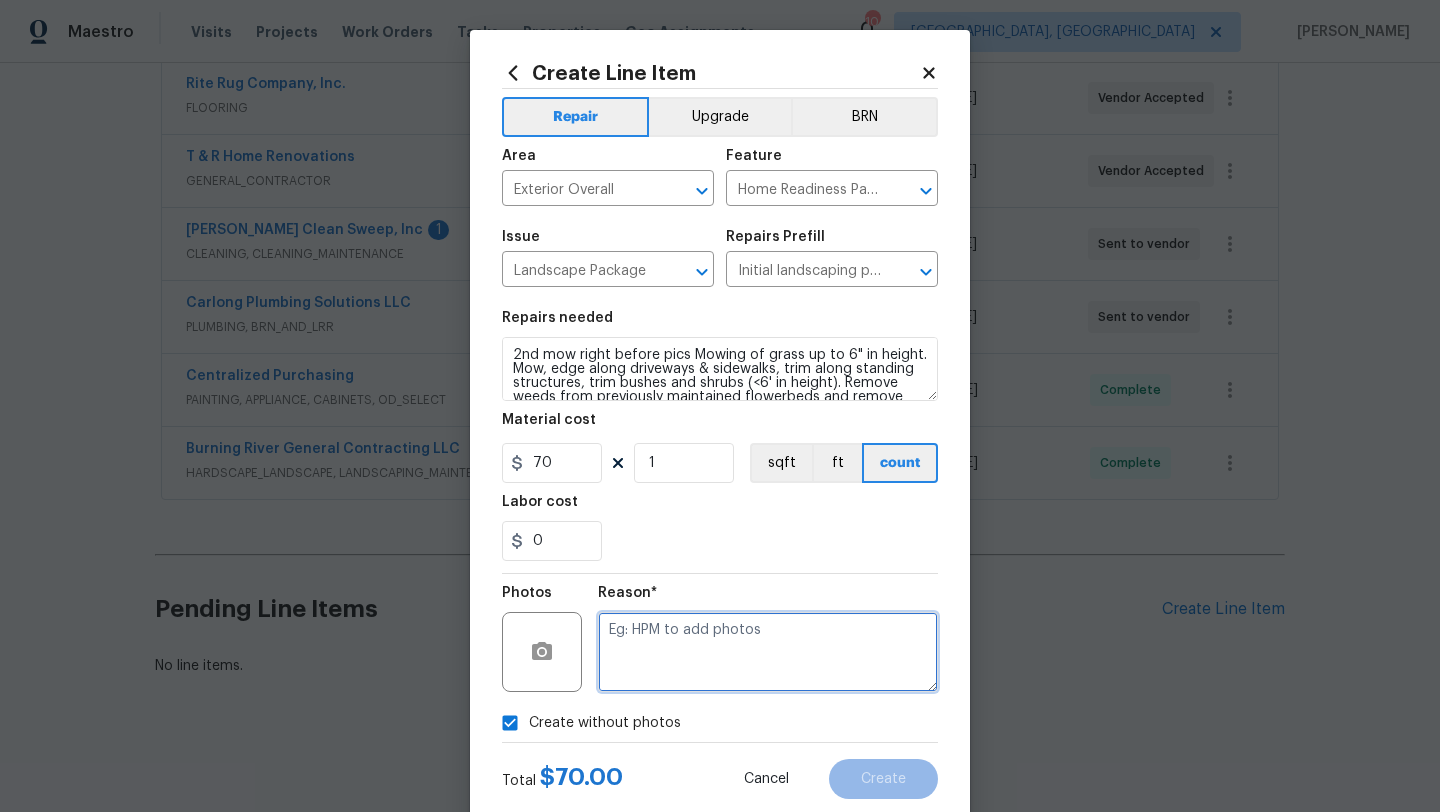 click at bounding box center (768, 652) 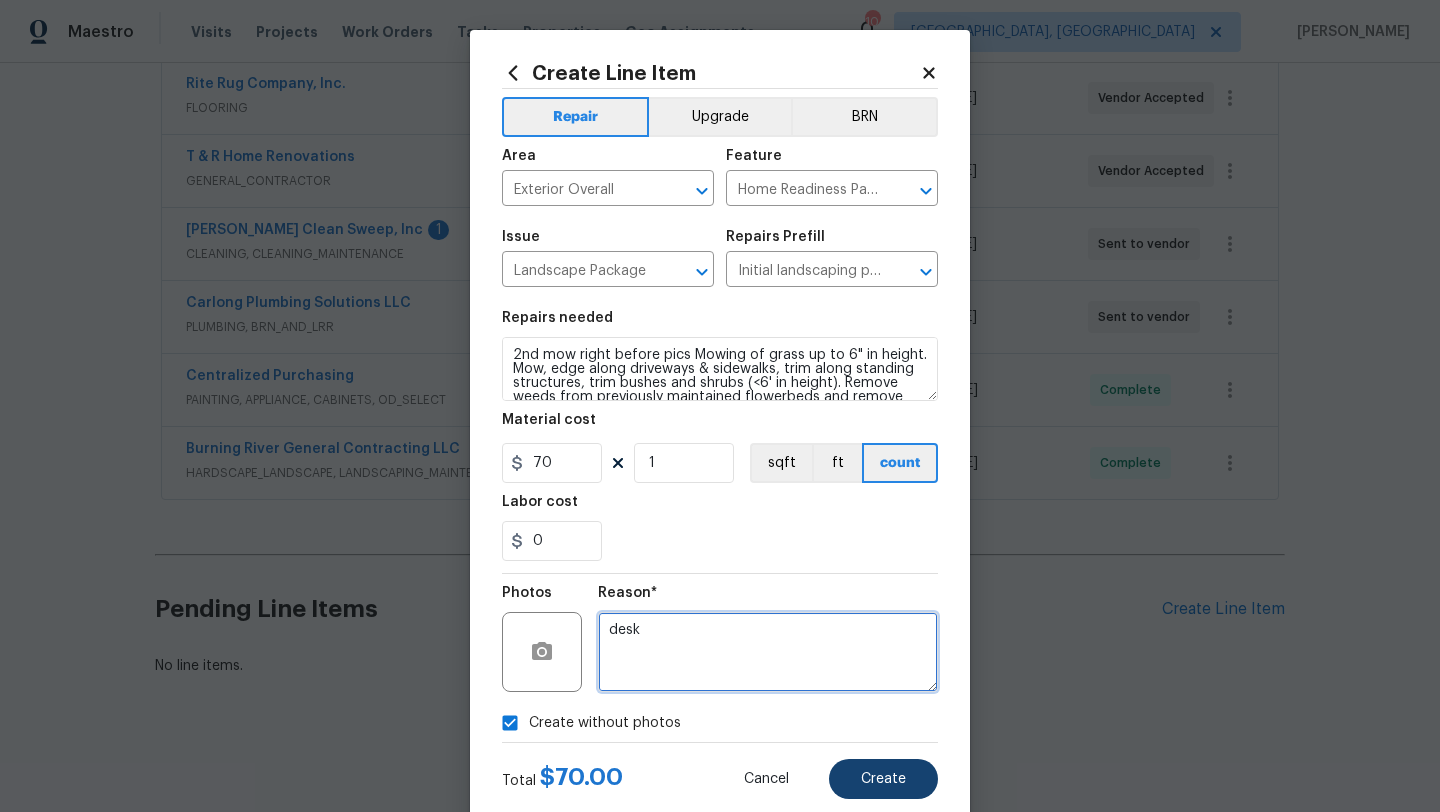 type on "desk" 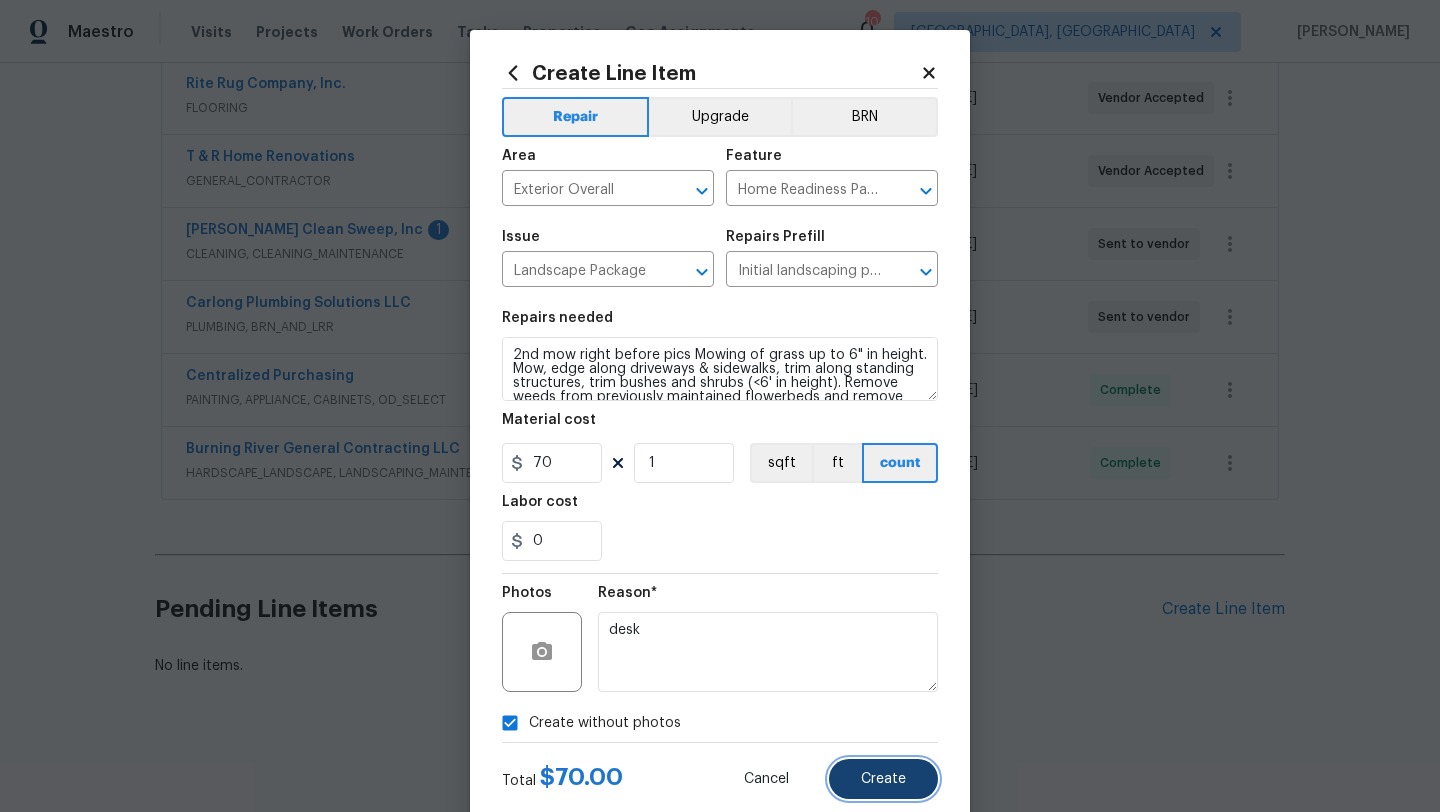 click on "Create" at bounding box center (883, 779) 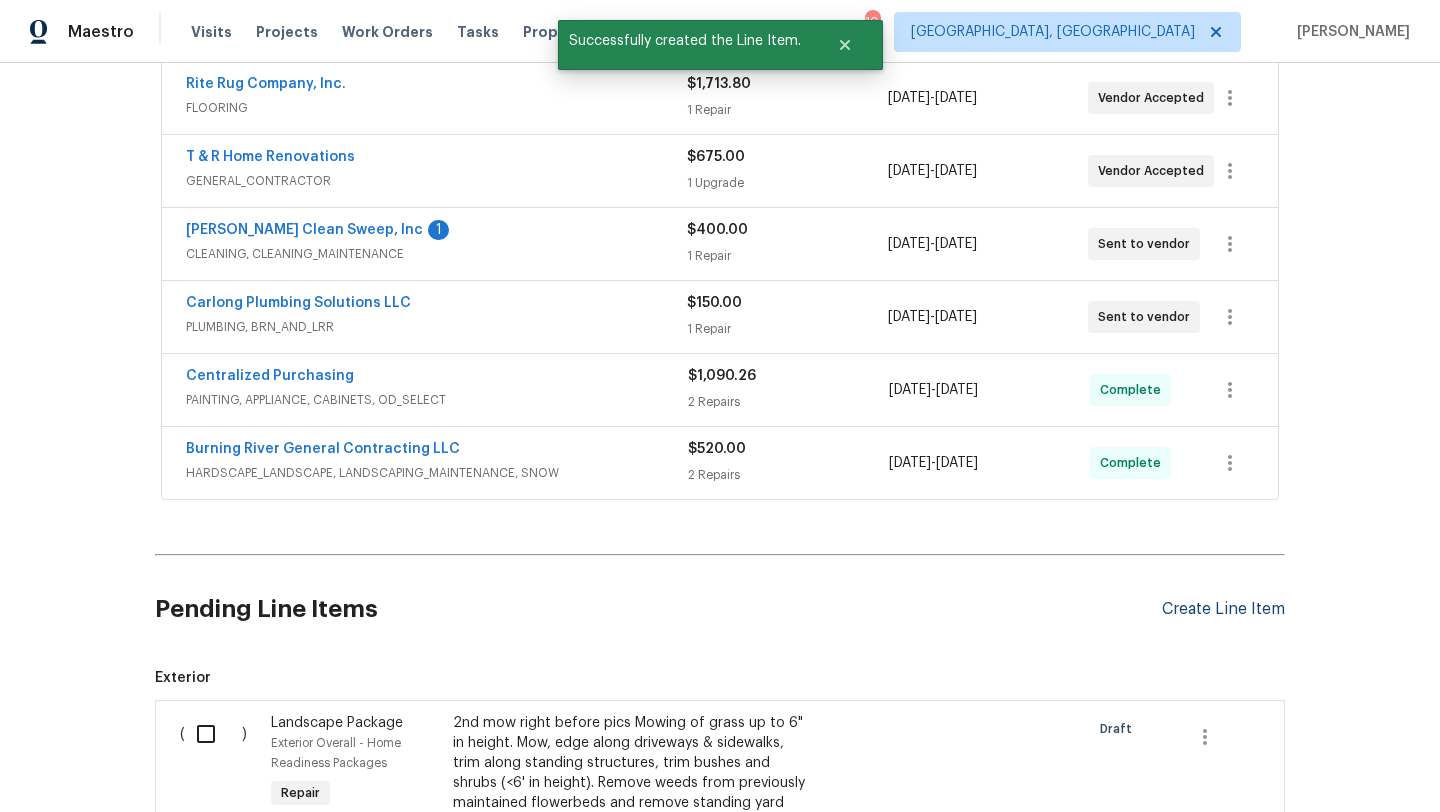 click on "Create Line Item" at bounding box center [1223, 609] 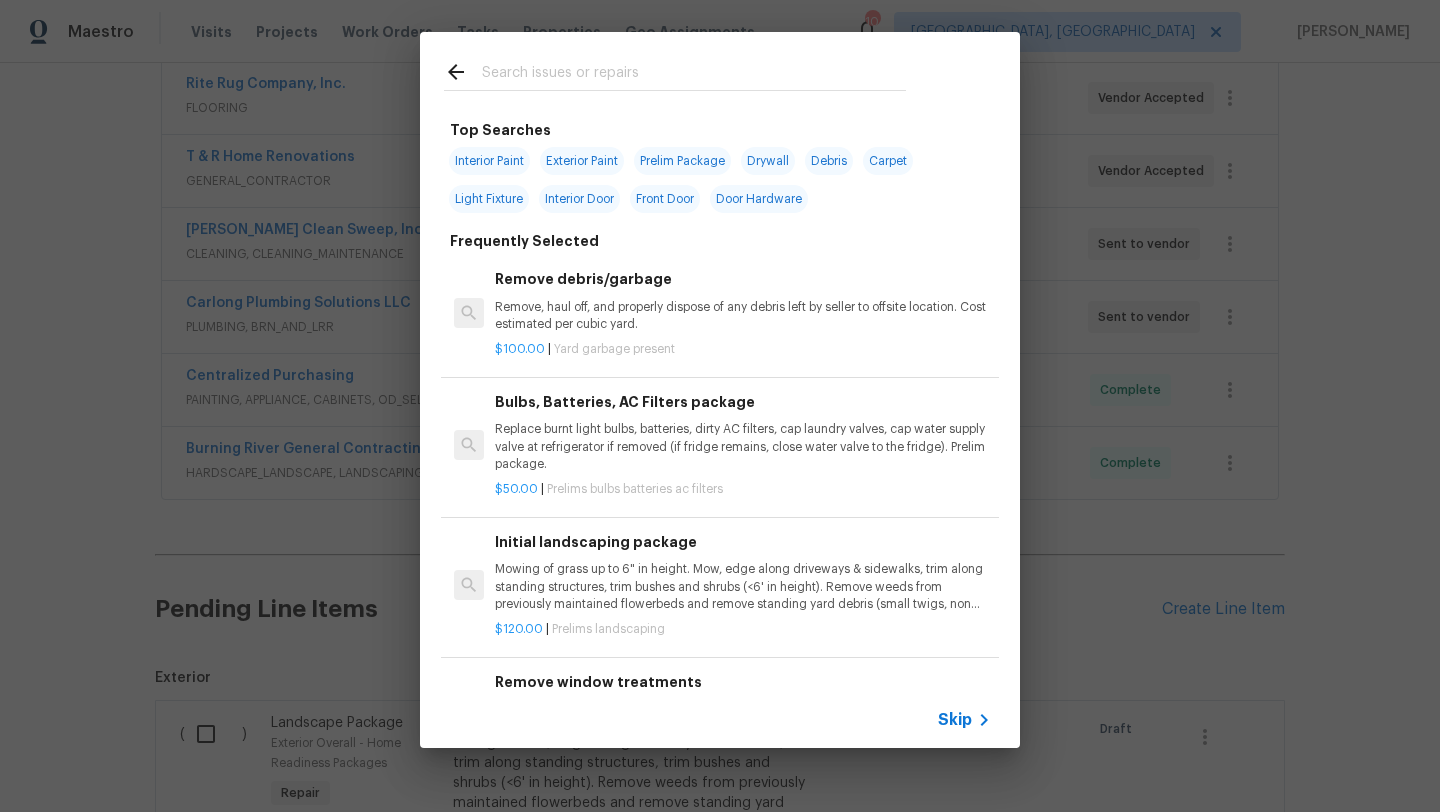 click at bounding box center (694, 75) 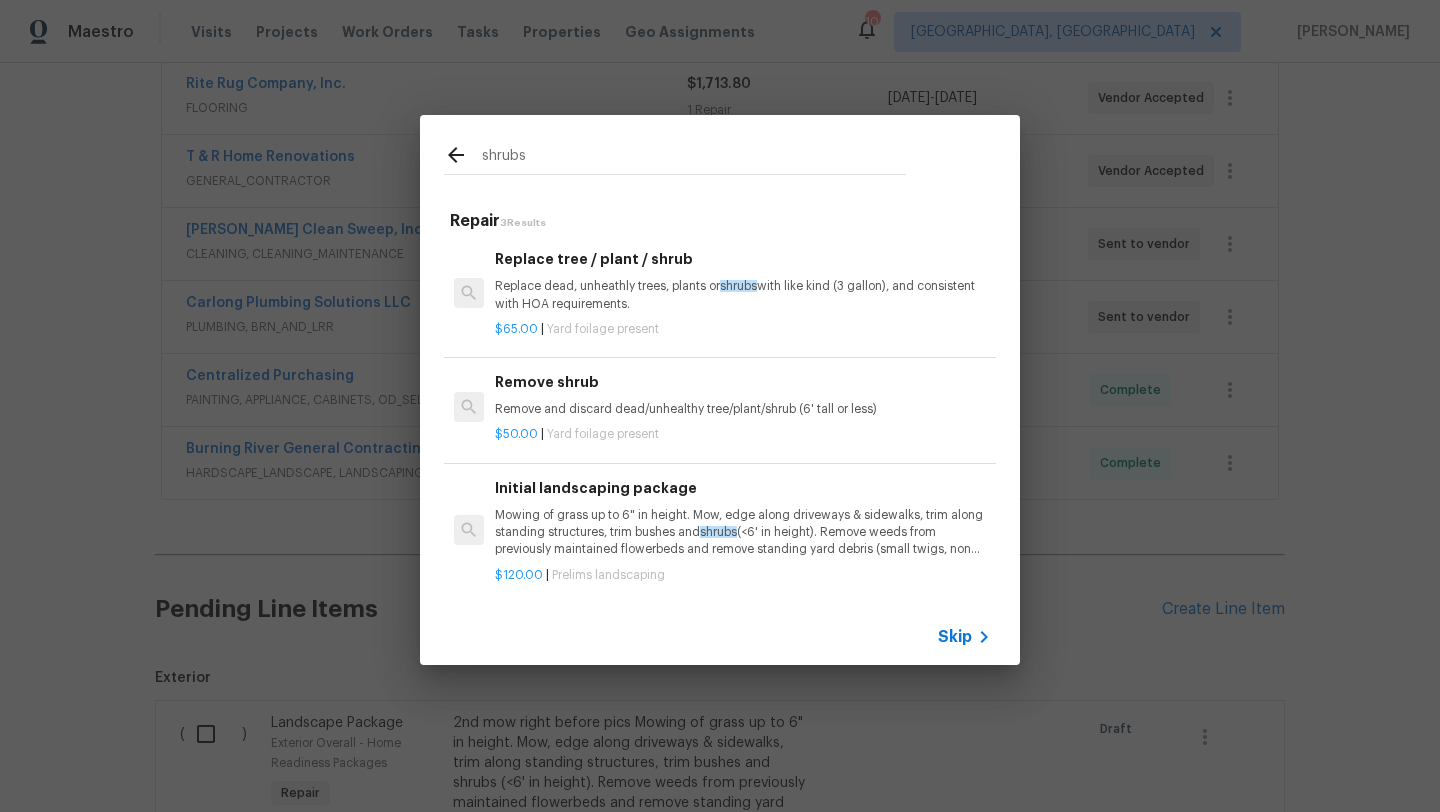 scroll, scrollTop: 3, scrollLeft: 0, axis: vertical 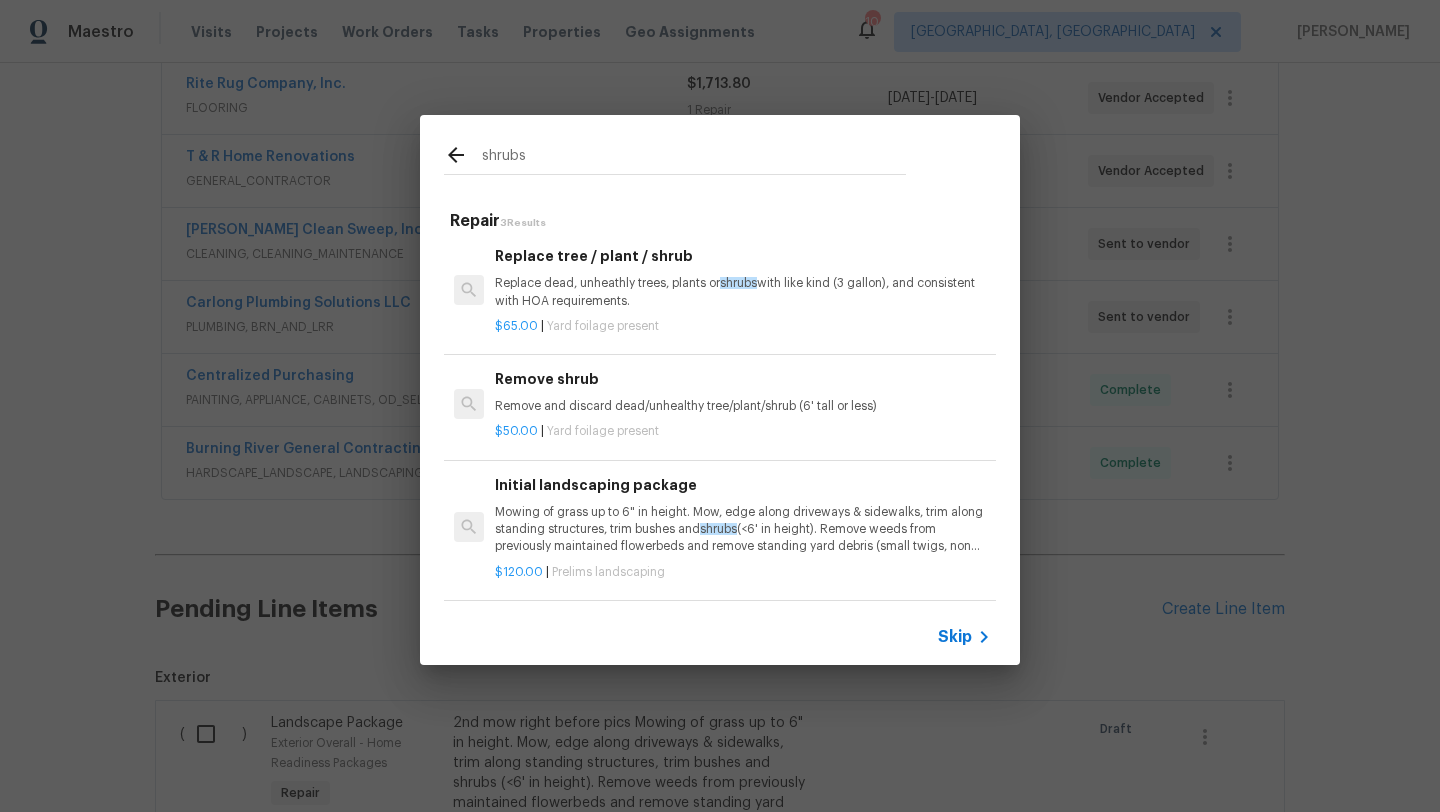 type on "shrubs" 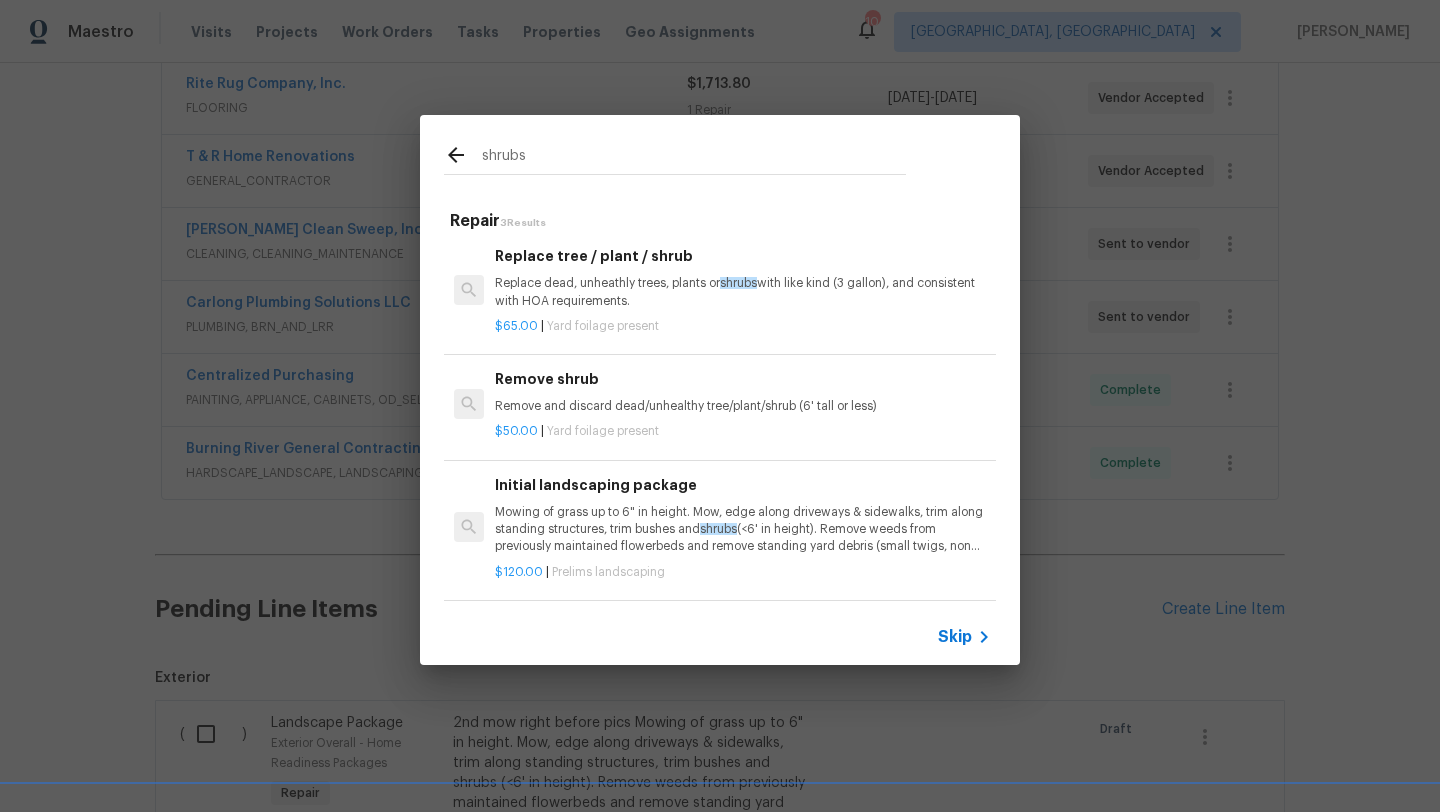 click on "Remove and discard dead/unhealthy tree/plant/shrub (6' tall or less)" at bounding box center (743, 406) 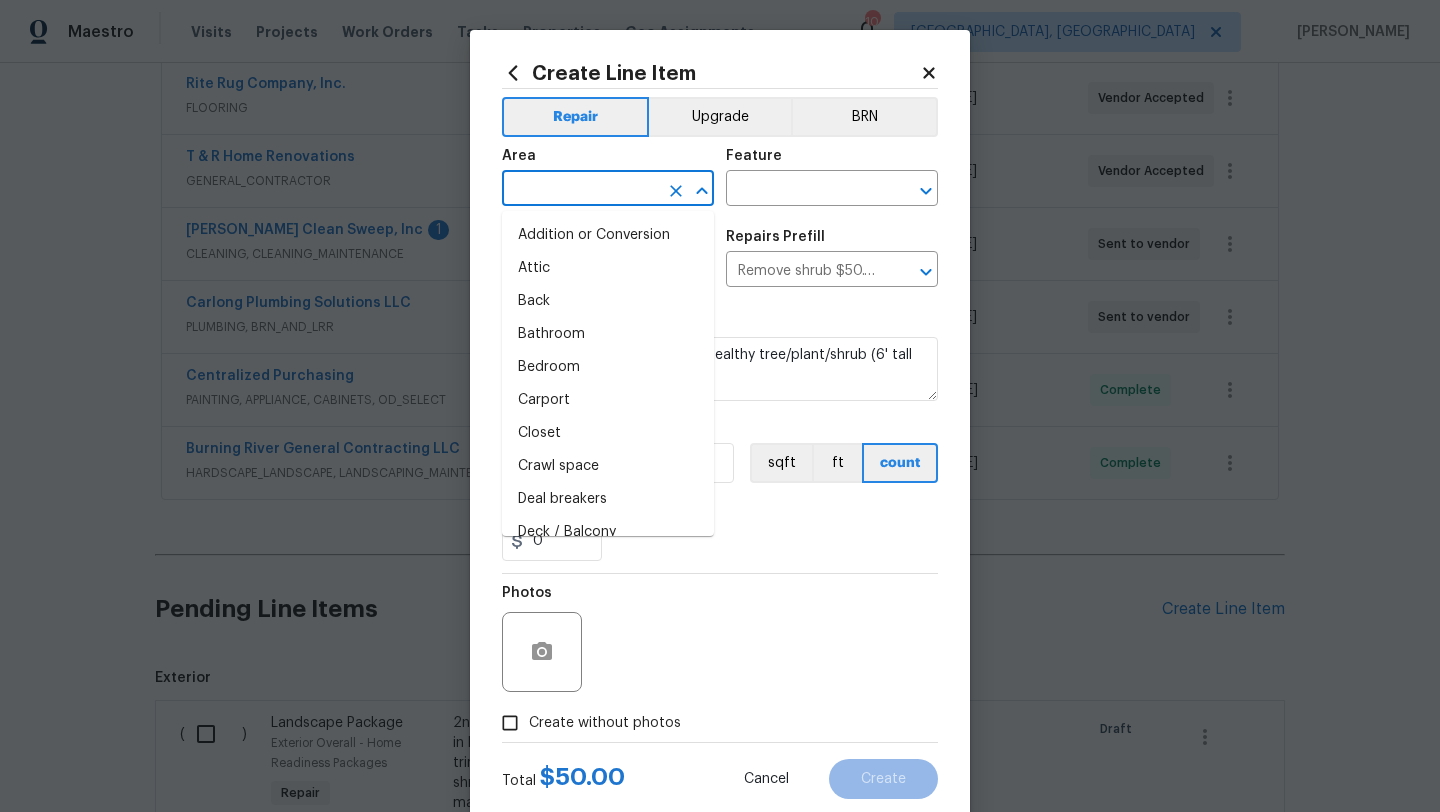 click at bounding box center (580, 190) 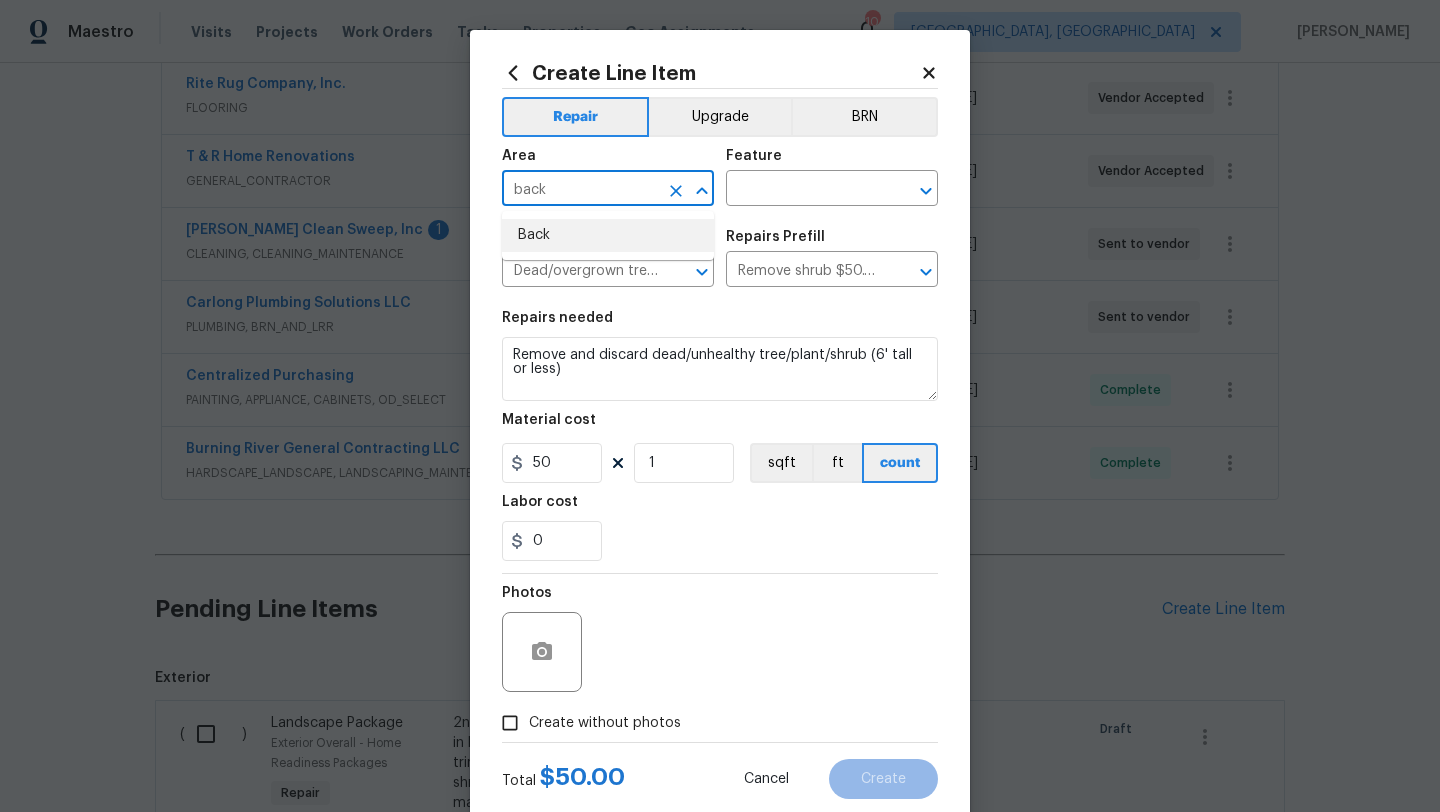 click on "Back" at bounding box center (608, 235) 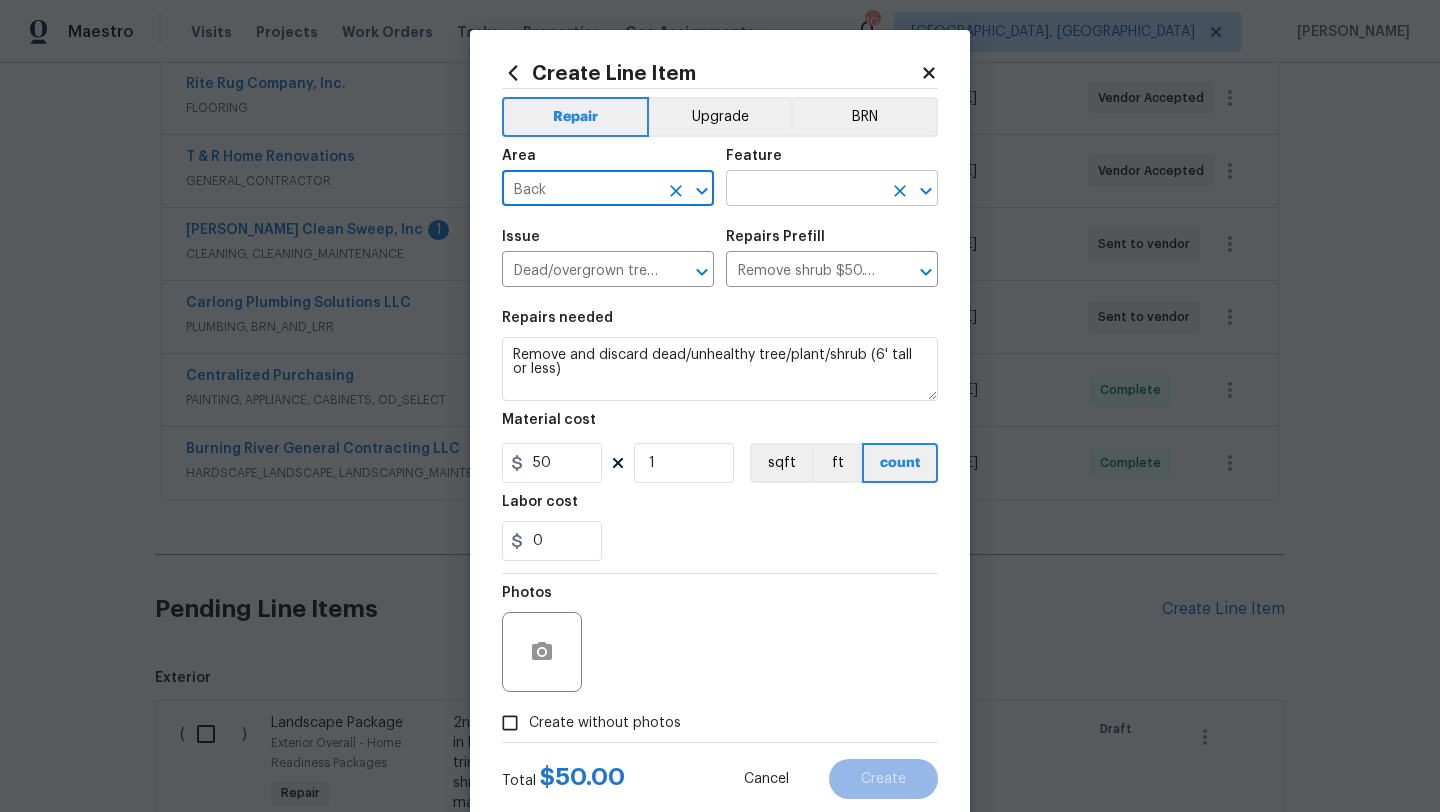 type on "Back" 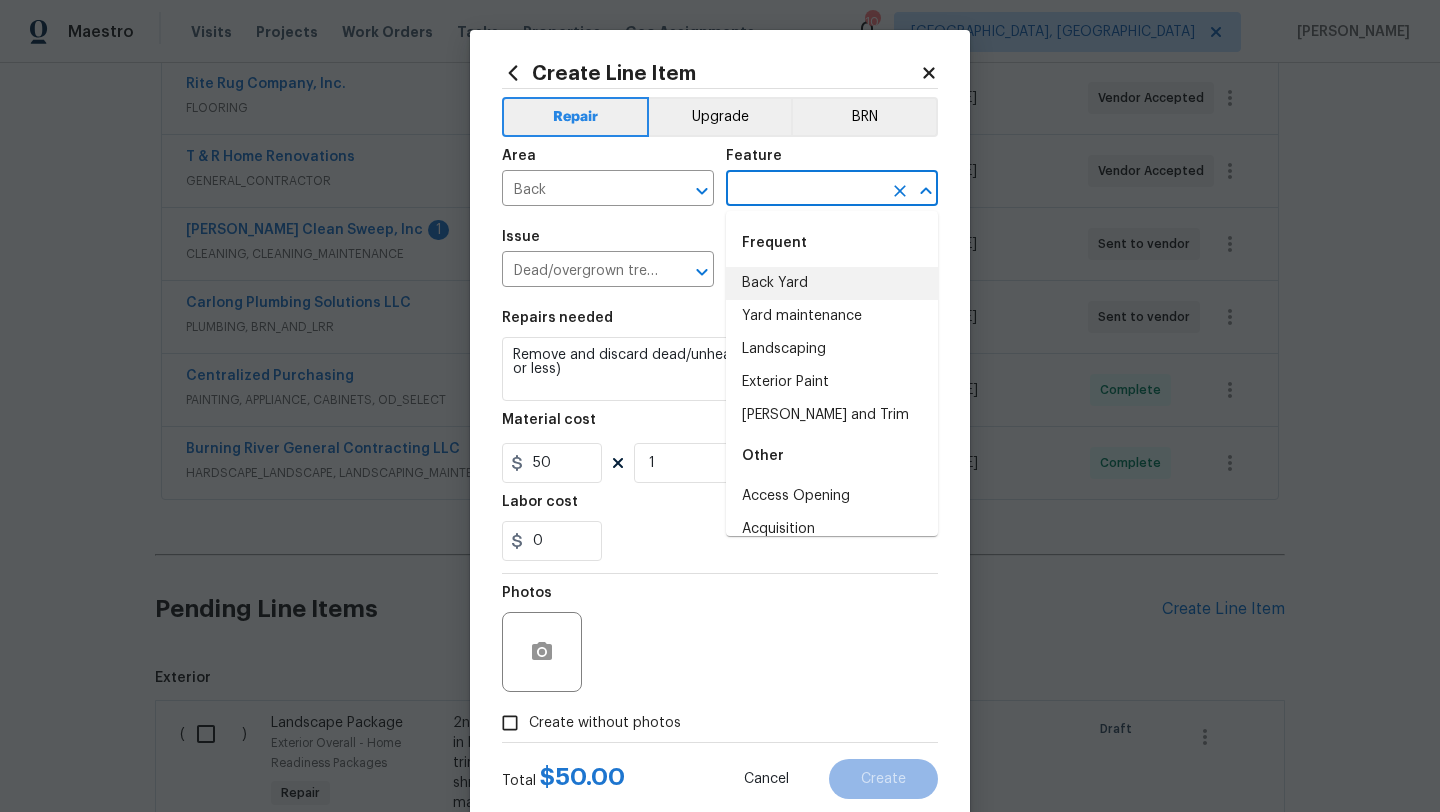 click on "Back Yard" at bounding box center (832, 283) 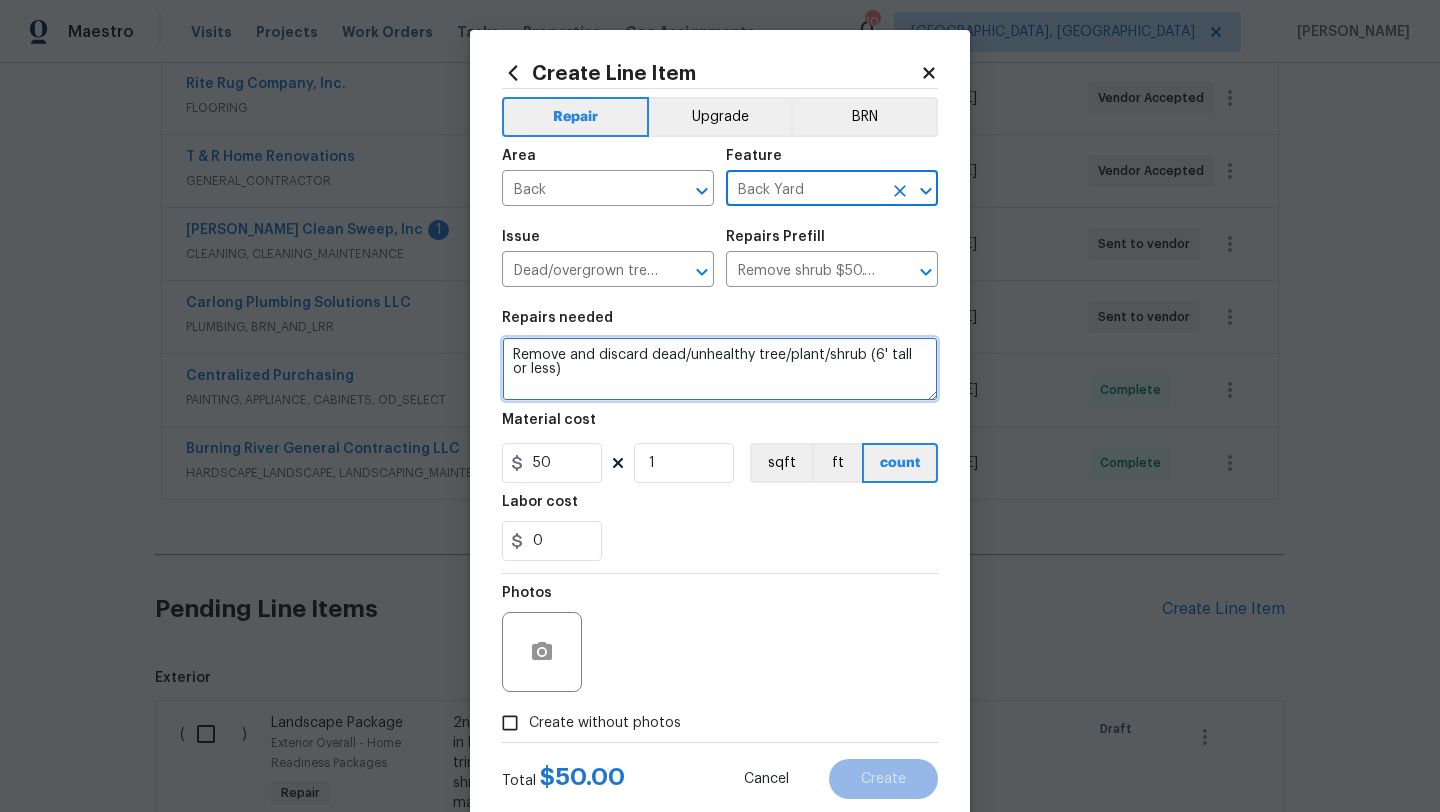 click on "Remove and discard dead/unhealthy tree/plant/shrub (6' tall or less)" at bounding box center [720, 369] 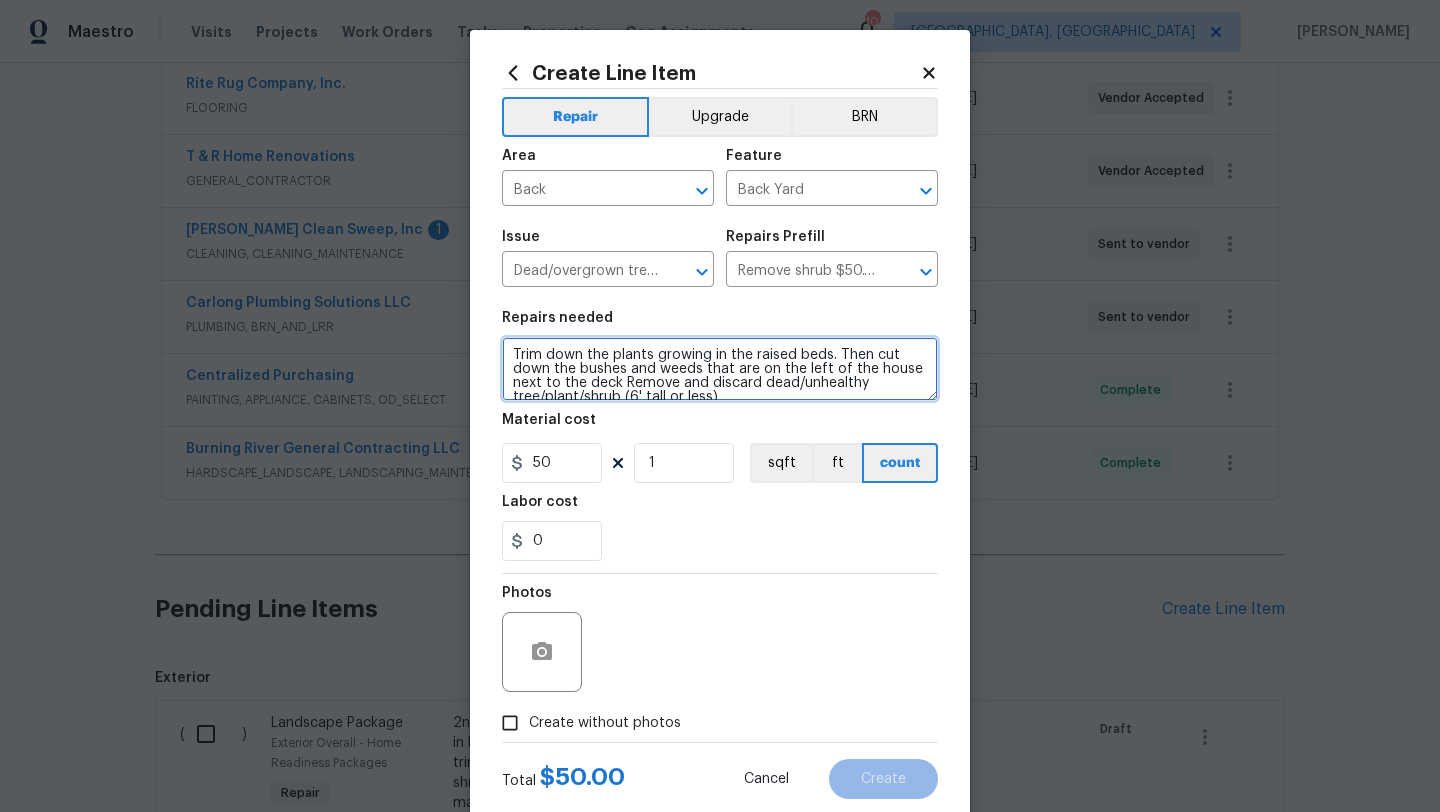 type on "Trim down the plants growing in the raised beds. Then cut down the bushes and weeds that are on the left of the house next to the deck Remove and discard dead/unhealthy tree/plant/shrub (6' tall or less)" 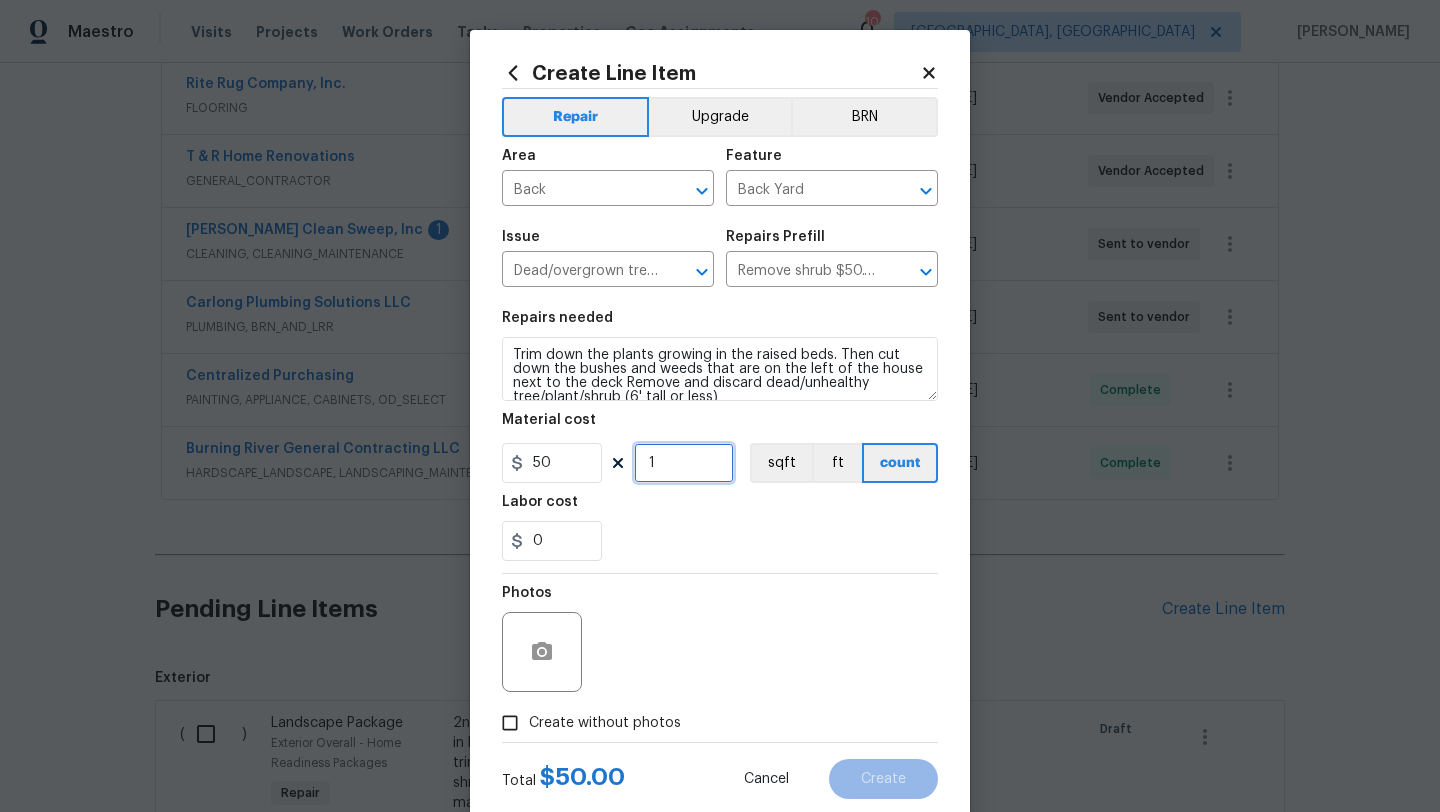 drag, startPoint x: 669, startPoint y: 471, endPoint x: 615, endPoint y: 468, distance: 54.08327 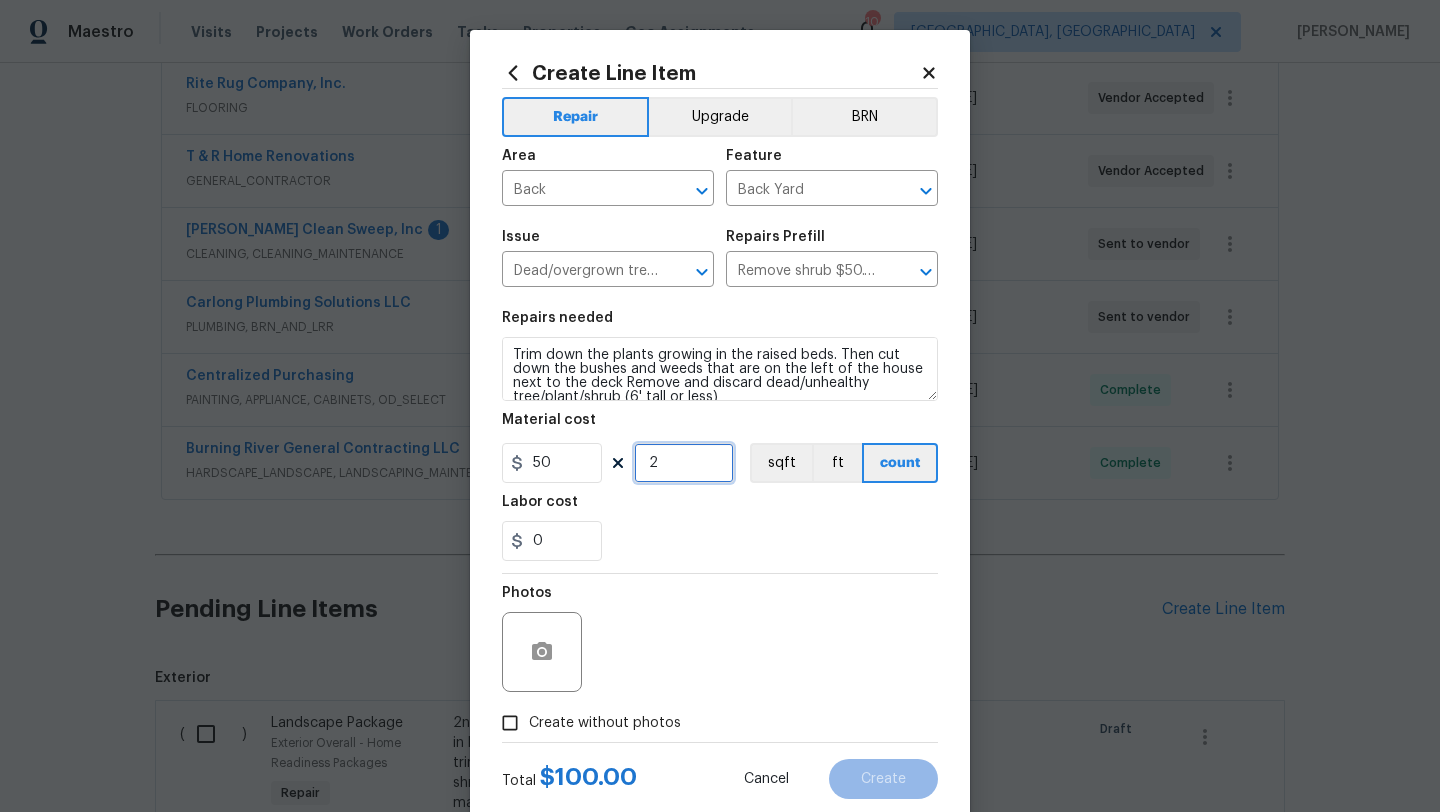 type on "2" 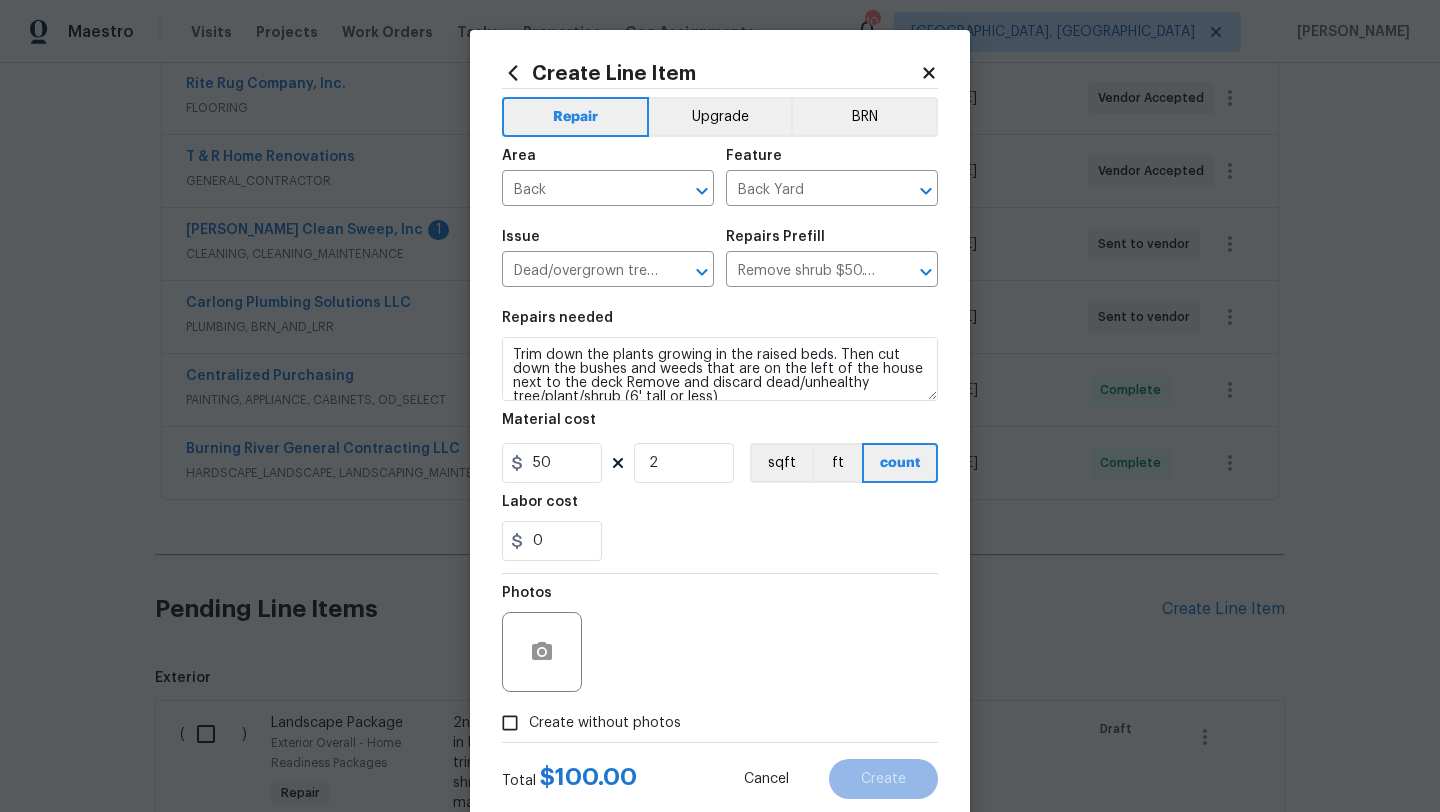 click on "Photos" at bounding box center [720, 639] 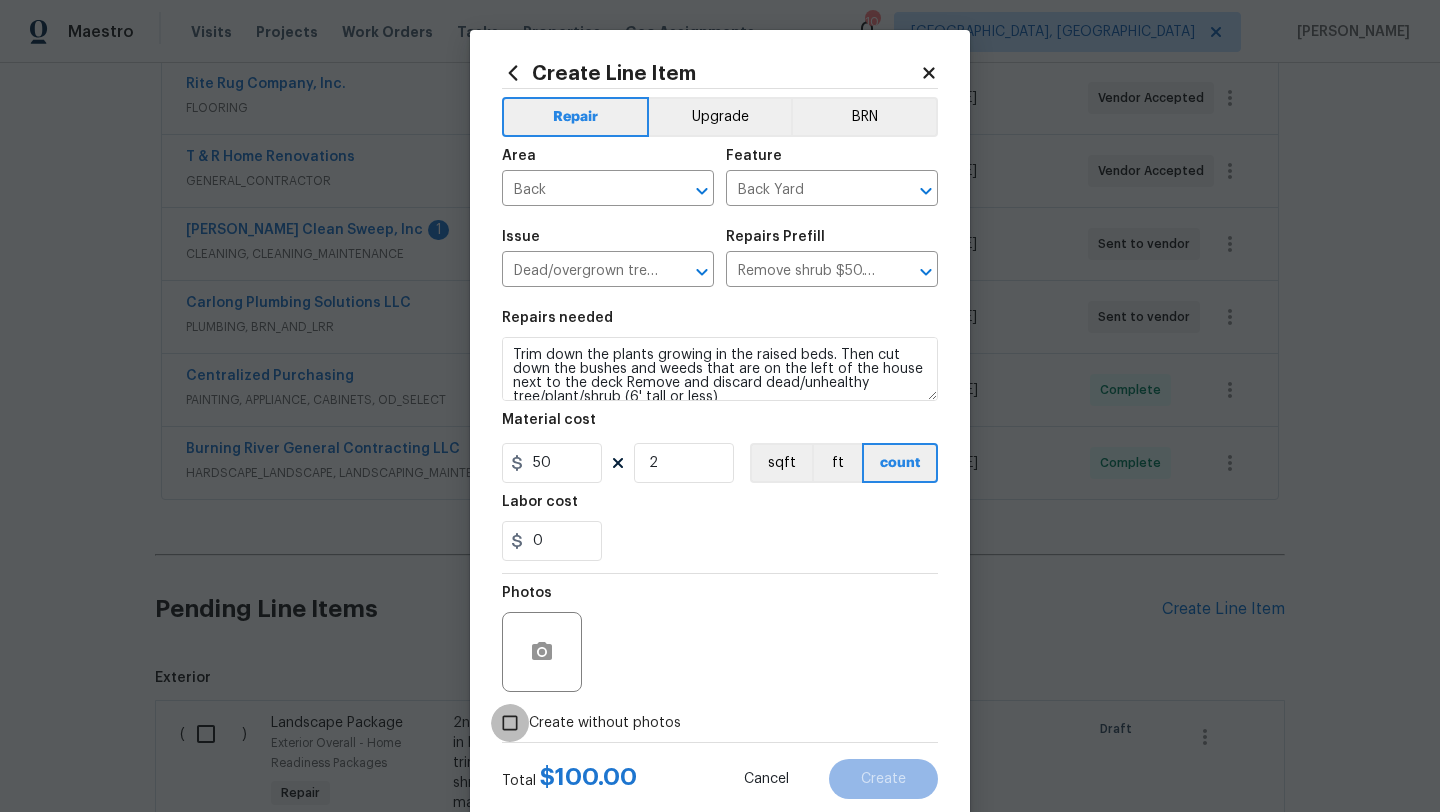 click on "Create without photos" at bounding box center [510, 723] 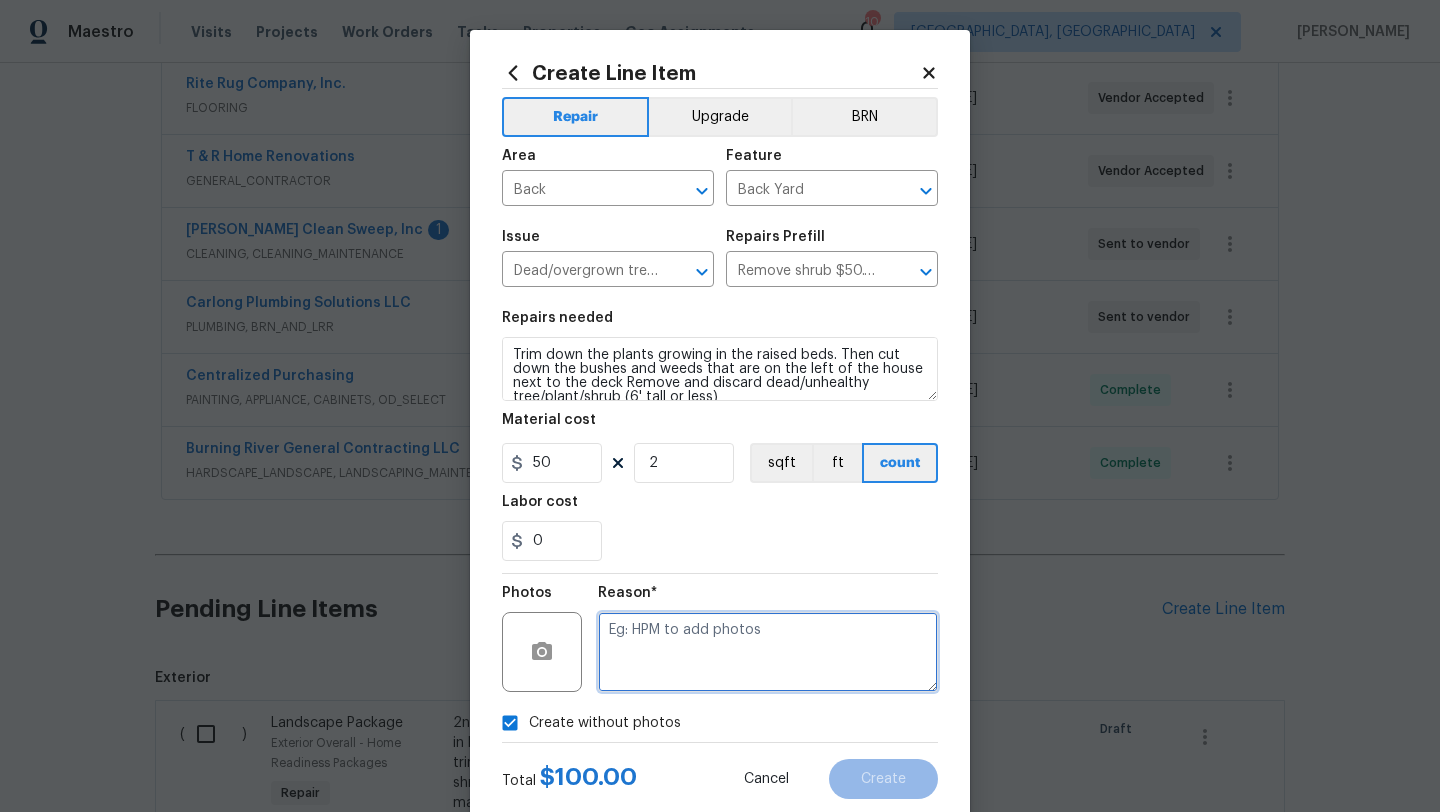 click at bounding box center [768, 652] 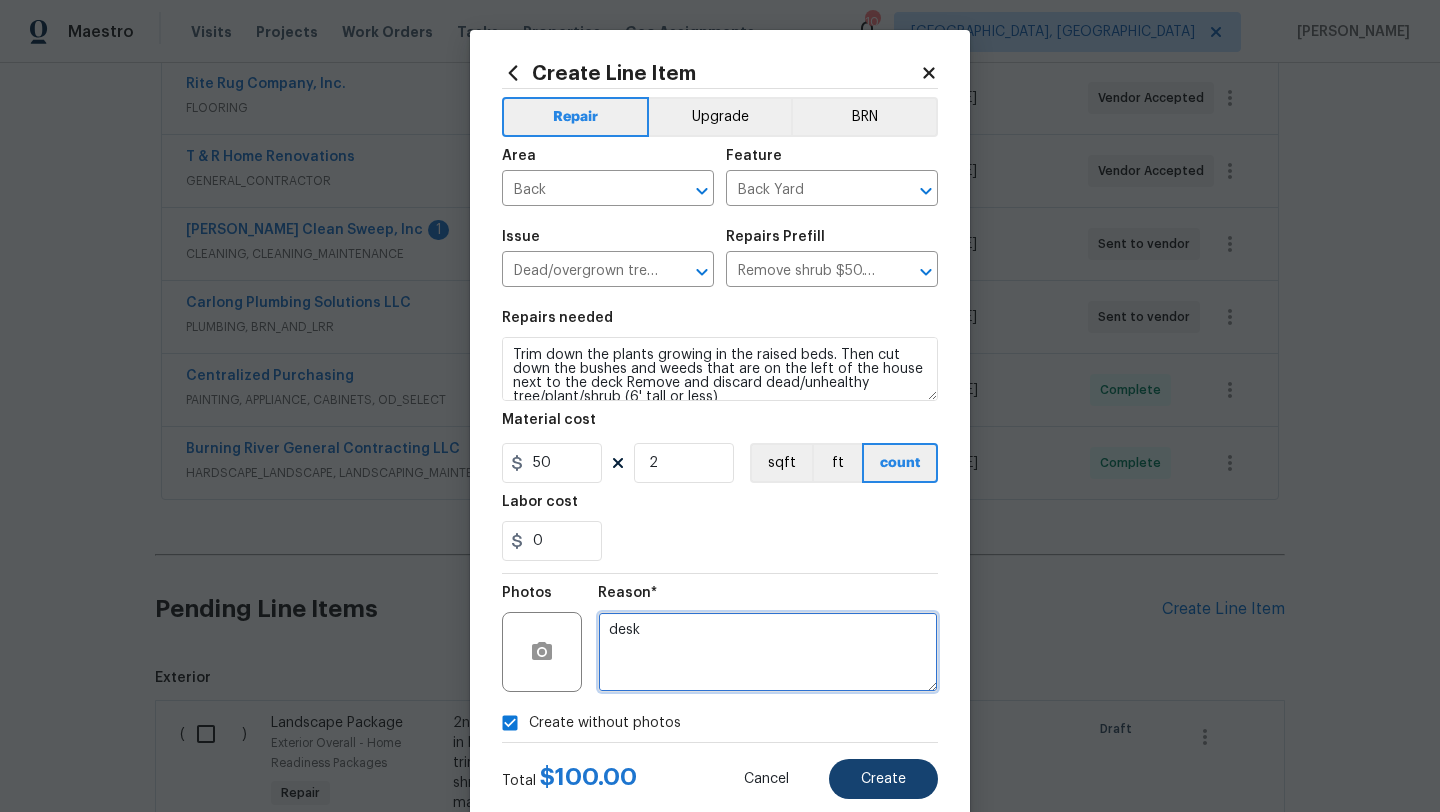 type on "desk" 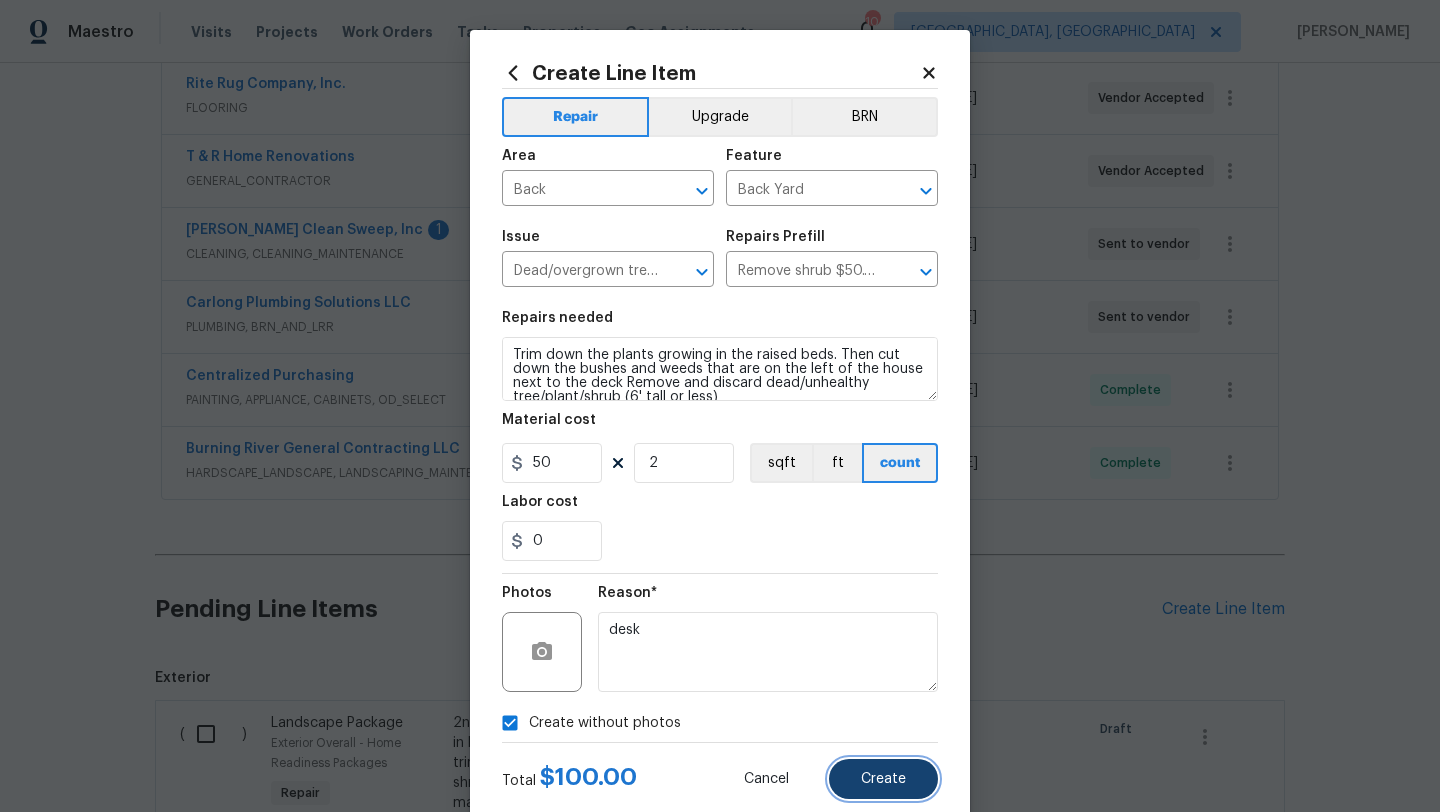 click on "Create" at bounding box center (883, 779) 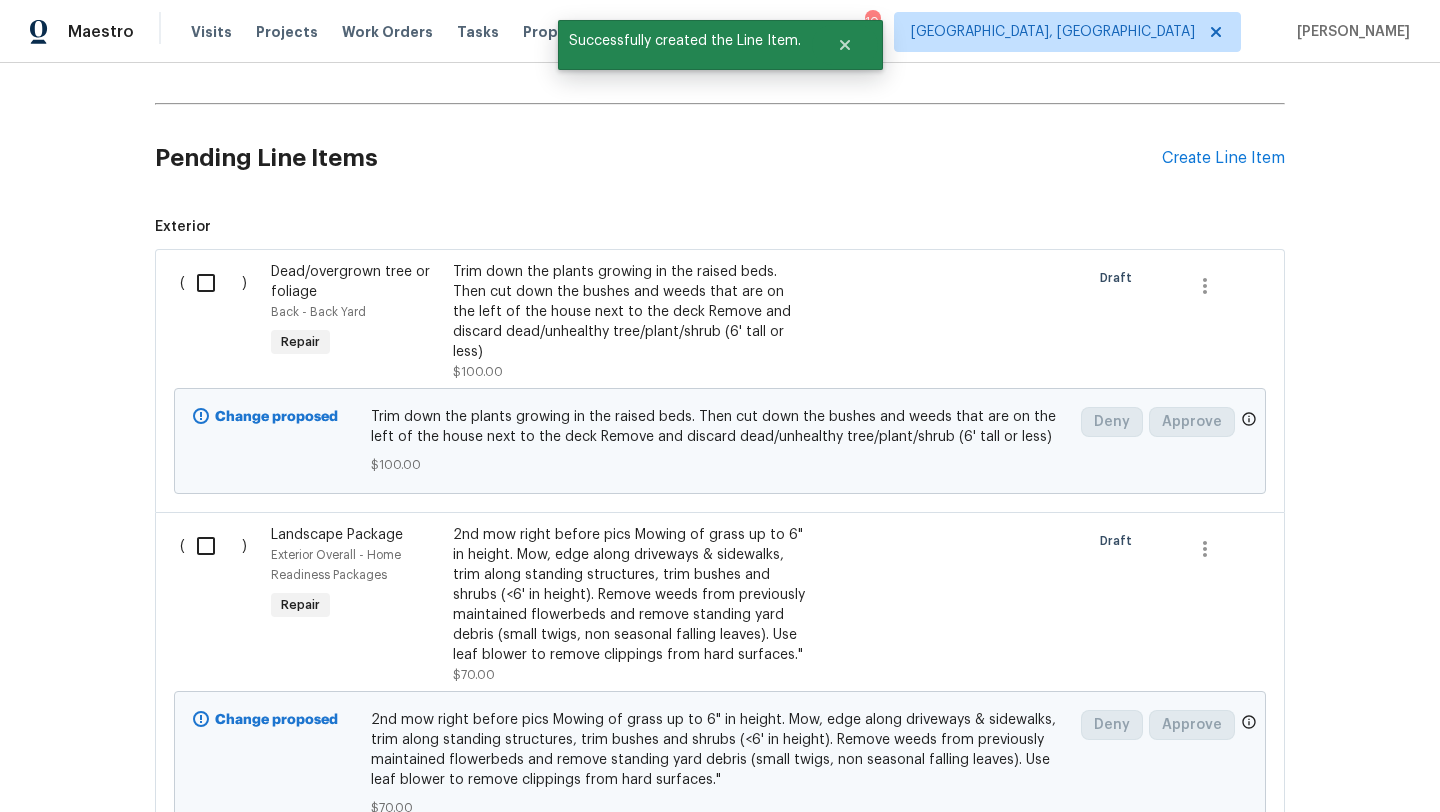 scroll, scrollTop: 981, scrollLeft: 0, axis: vertical 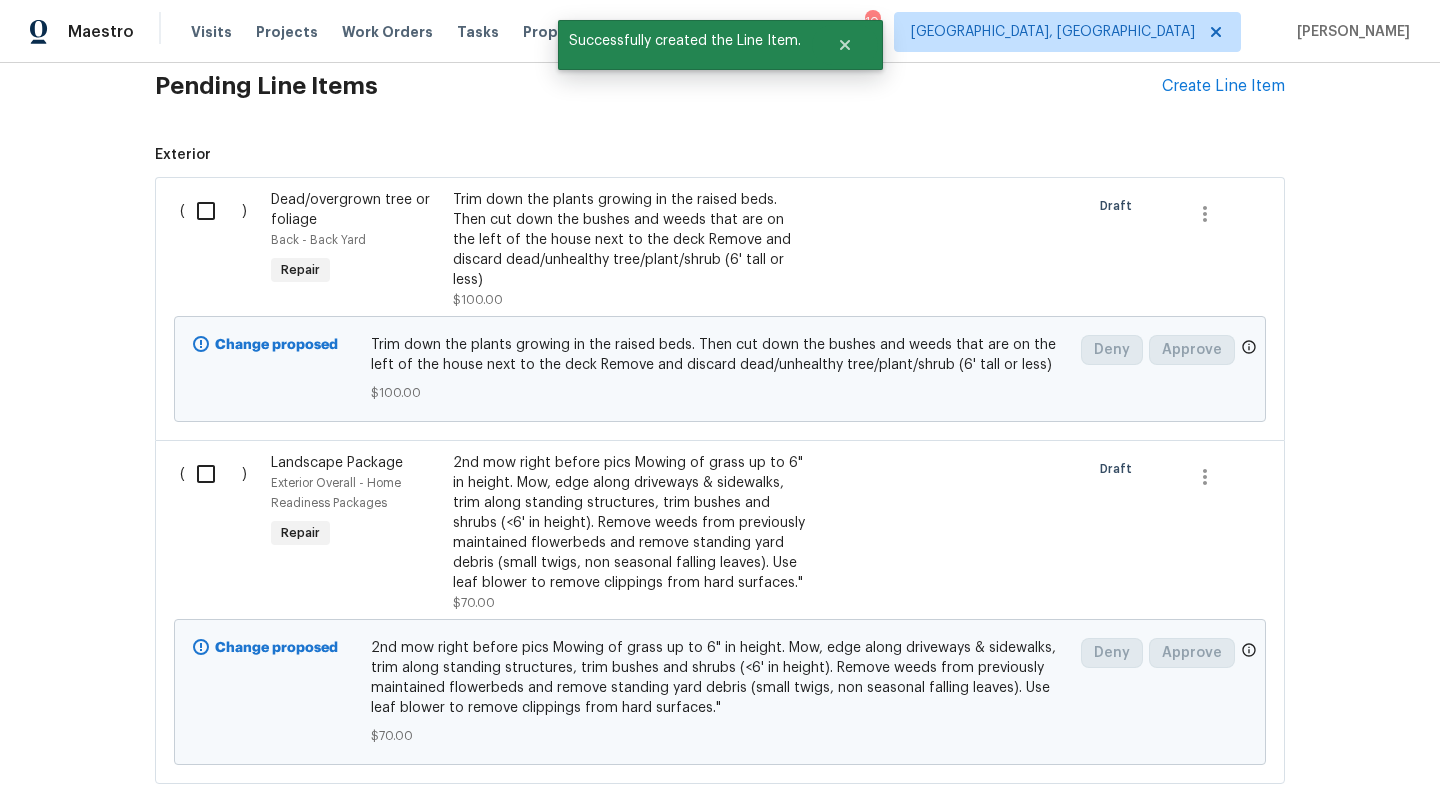 click at bounding box center [213, 474] 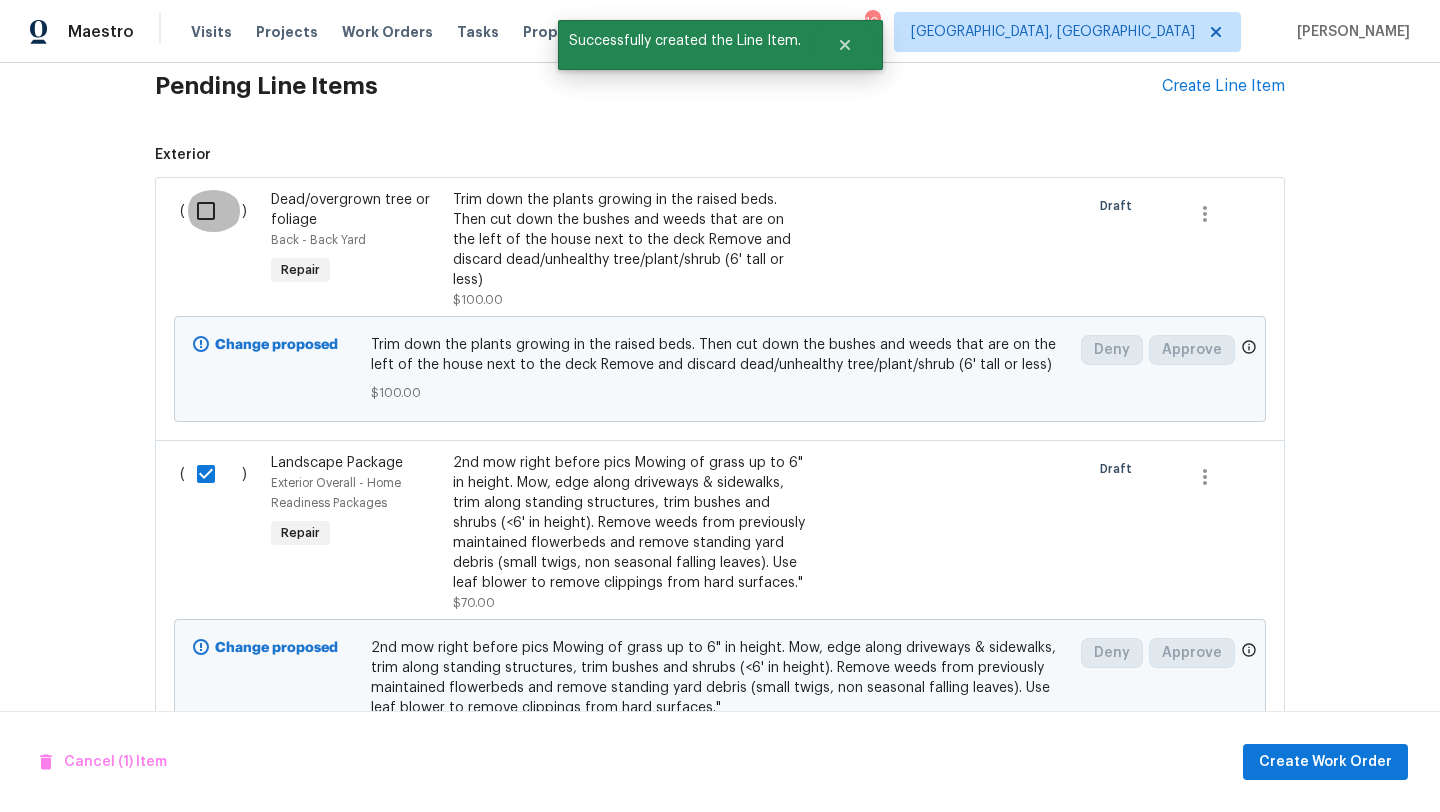 click at bounding box center (213, 211) 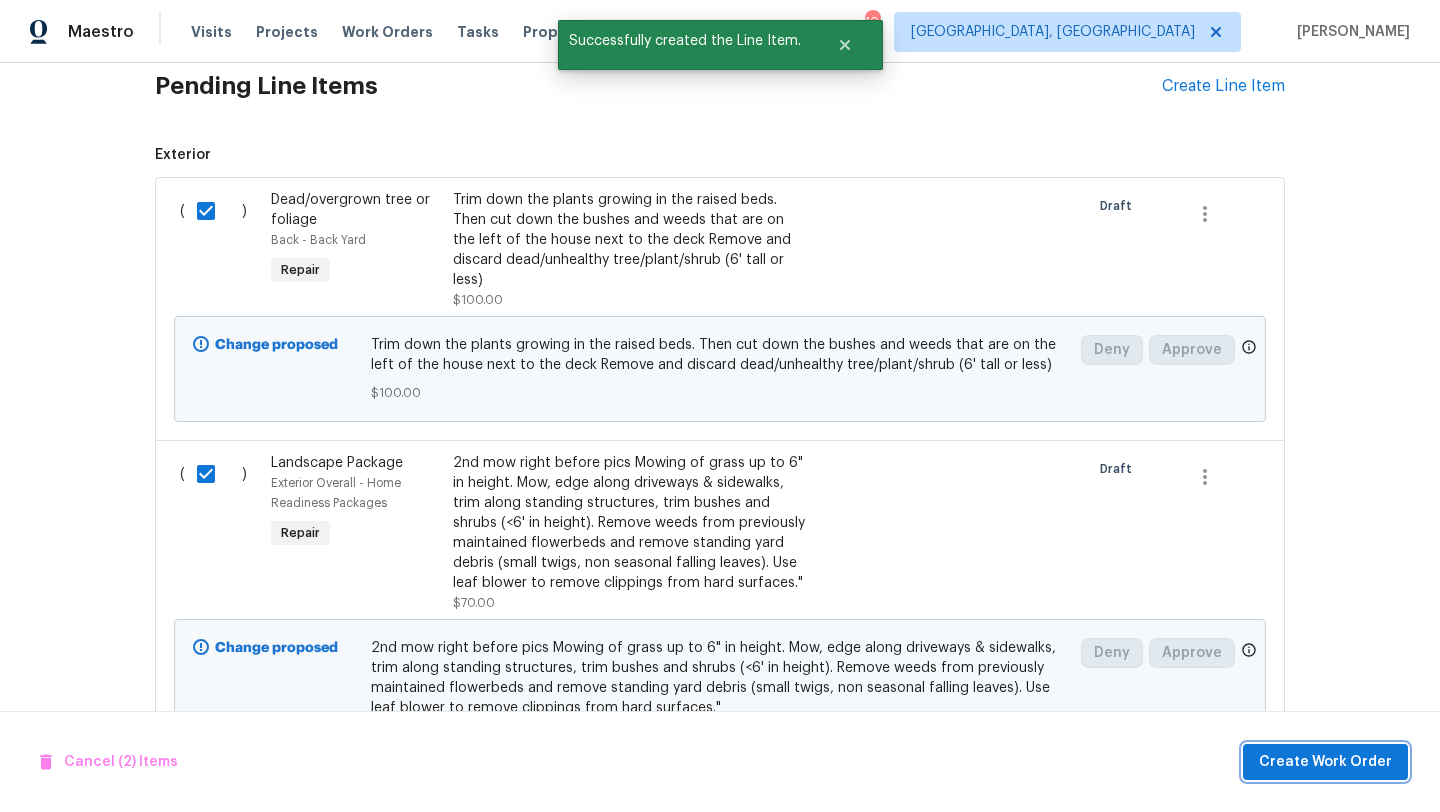 click on "Create Work Order" at bounding box center (1325, 762) 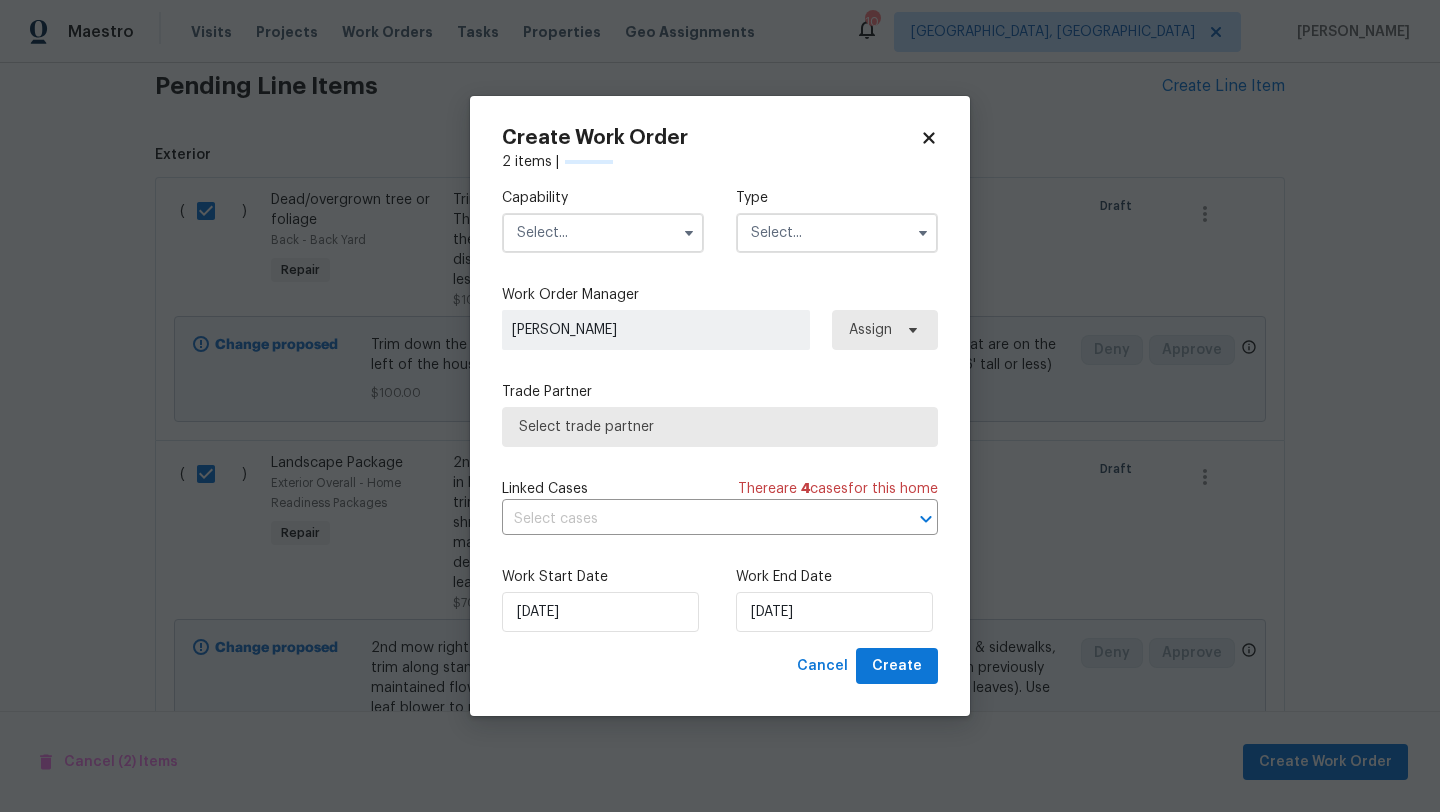 checkbox on "false" 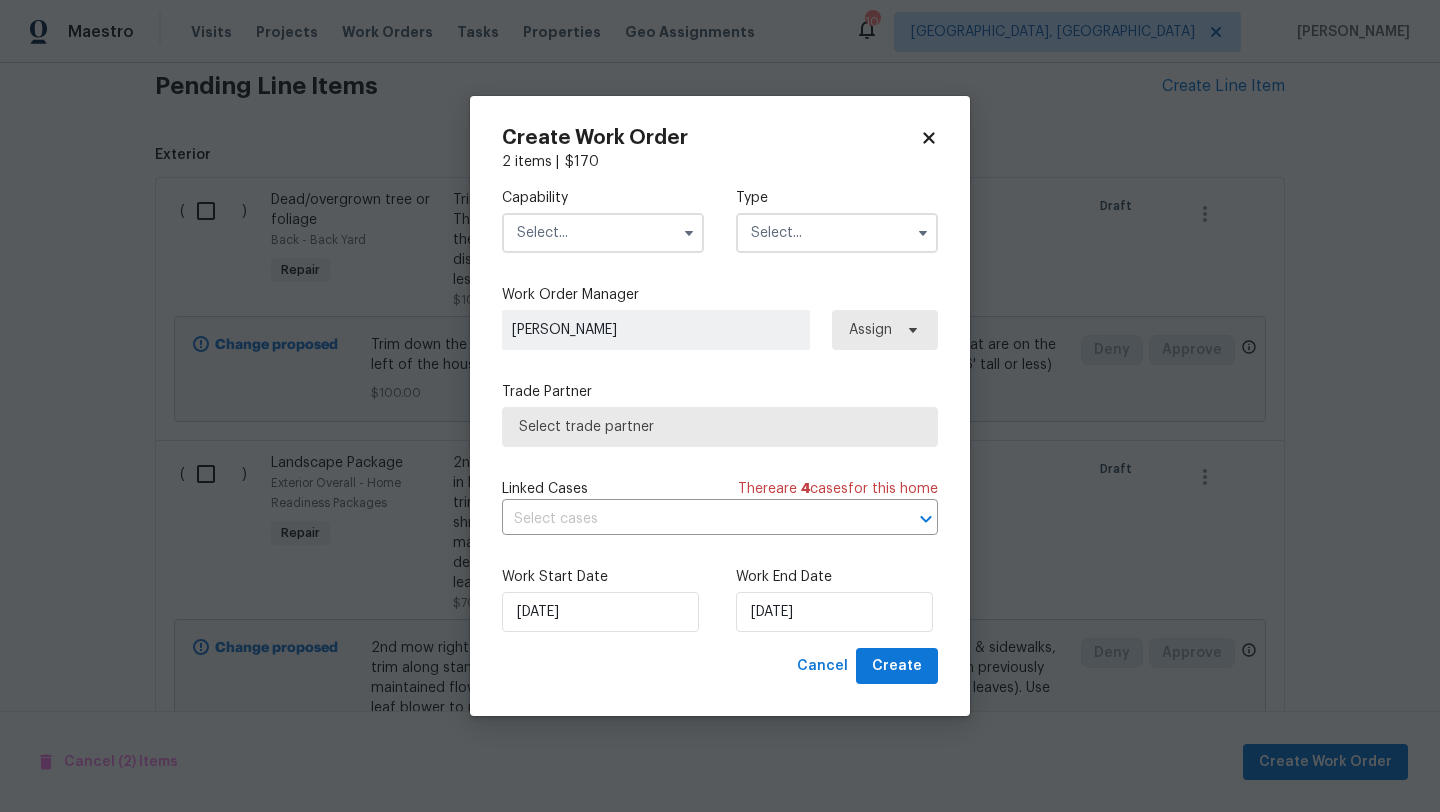 click at bounding box center [603, 233] 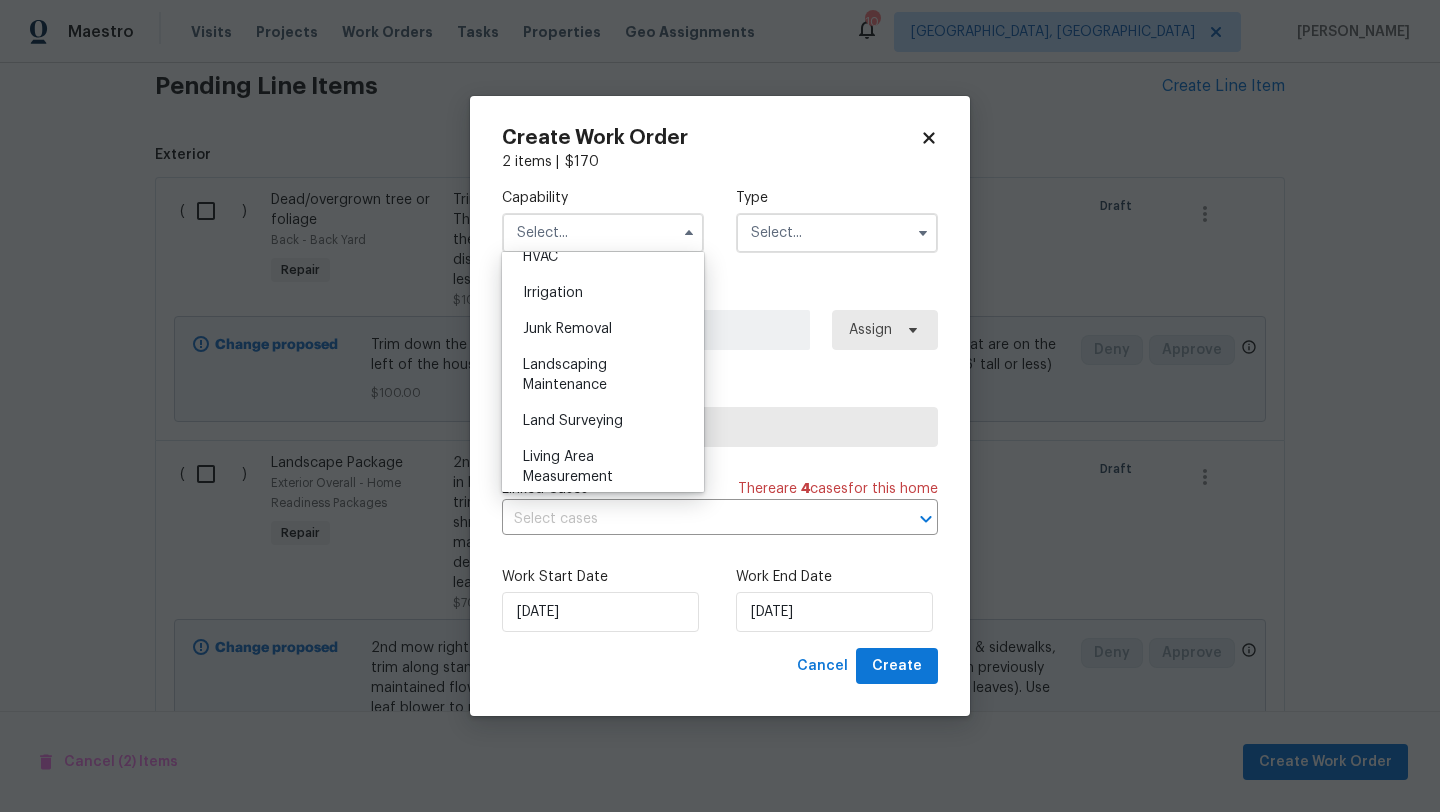 scroll, scrollTop: 1233, scrollLeft: 0, axis: vertical 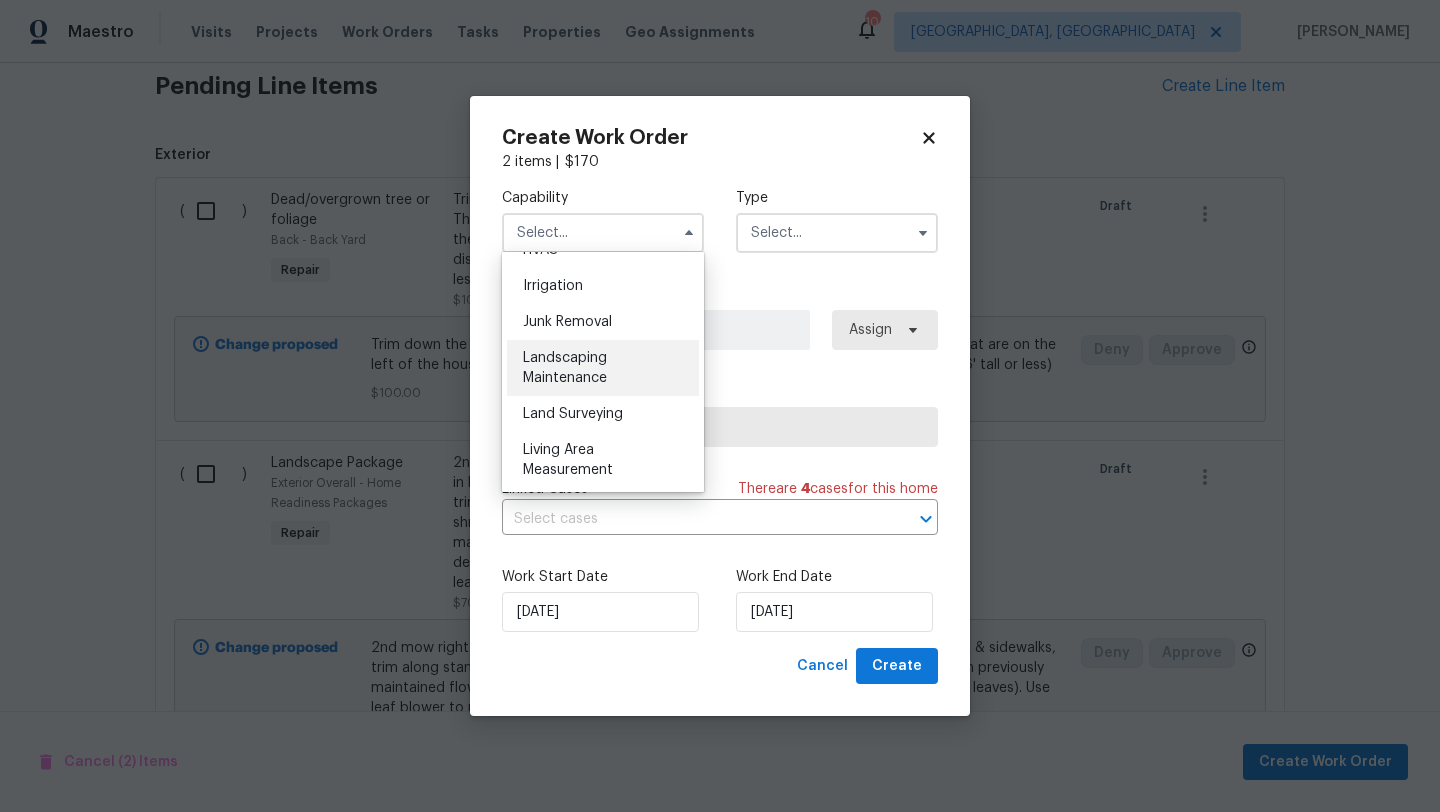click on "Landscaping Maintenance" at bounding box center (603, 368) 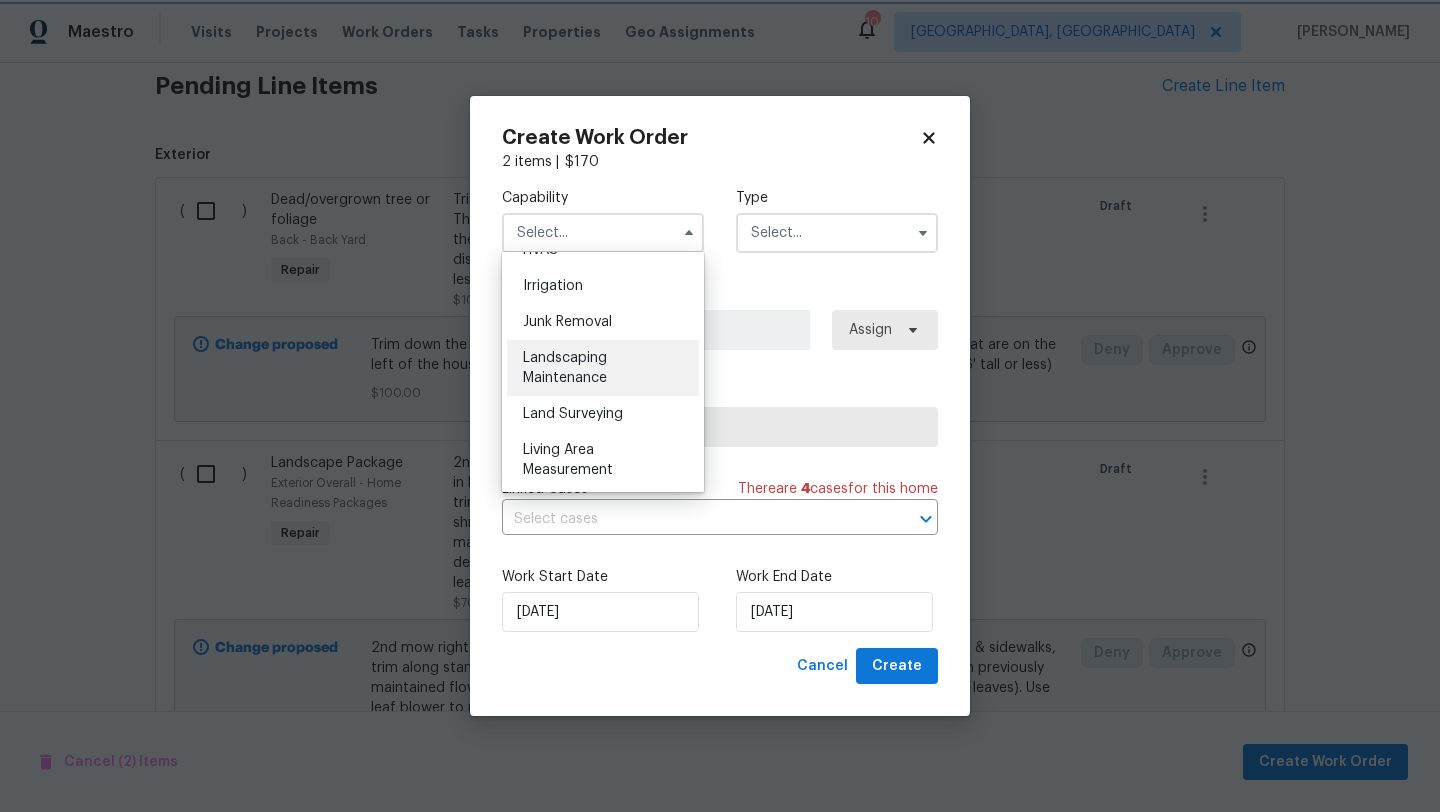 type on "Landscaping Maintenance" 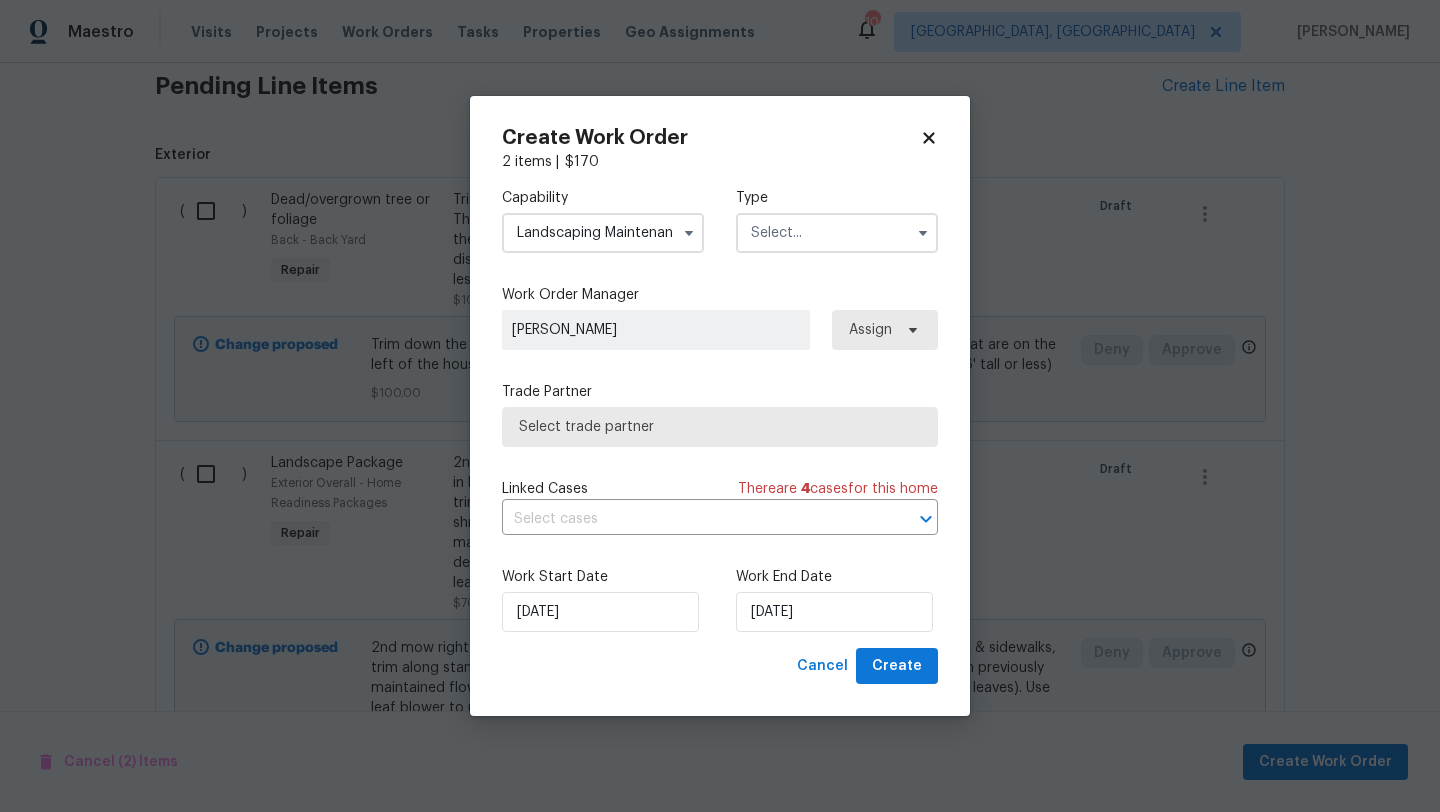 click at bounding box center [837, 233] 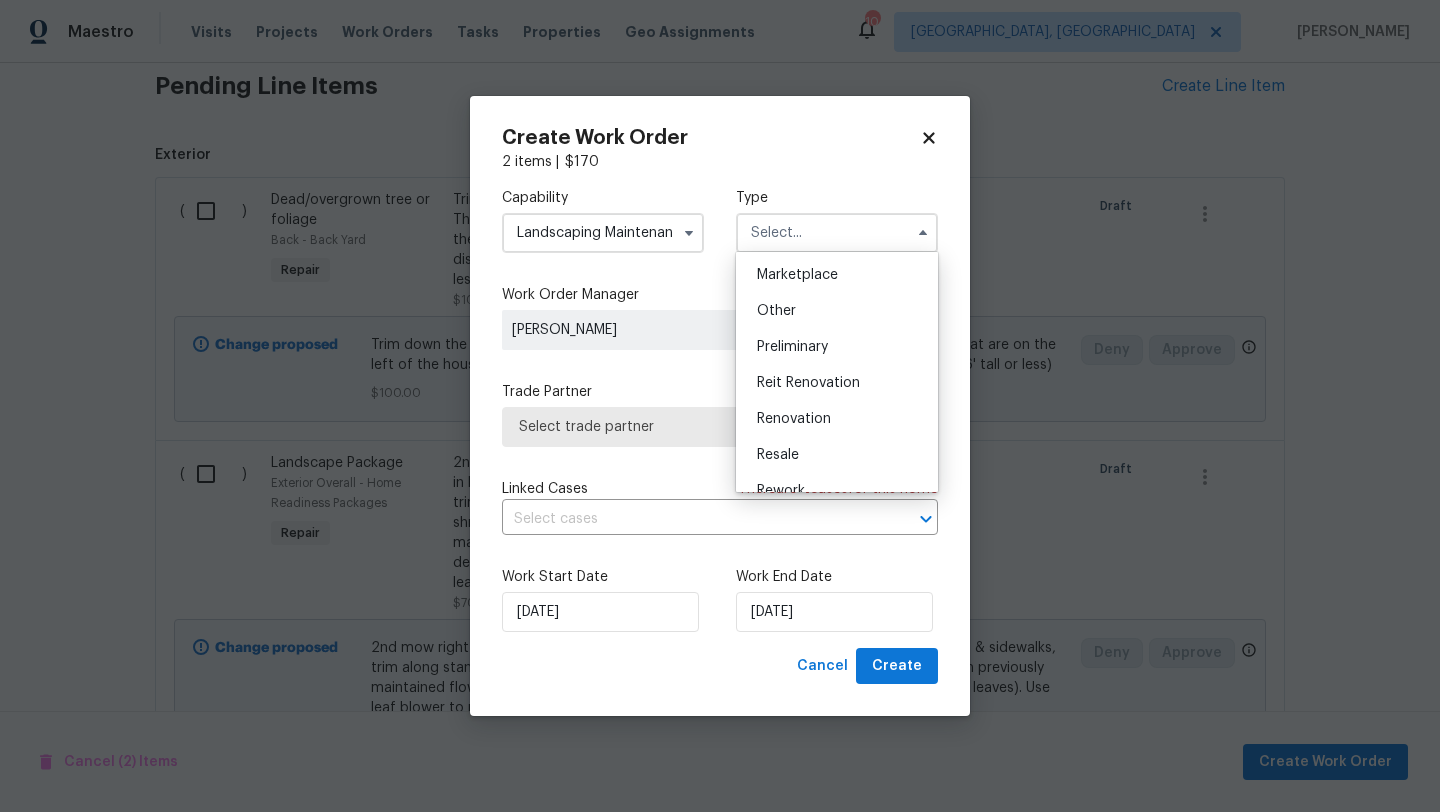 scroll, scrollTop: 367, scrollLeft: 0, axis: vertical 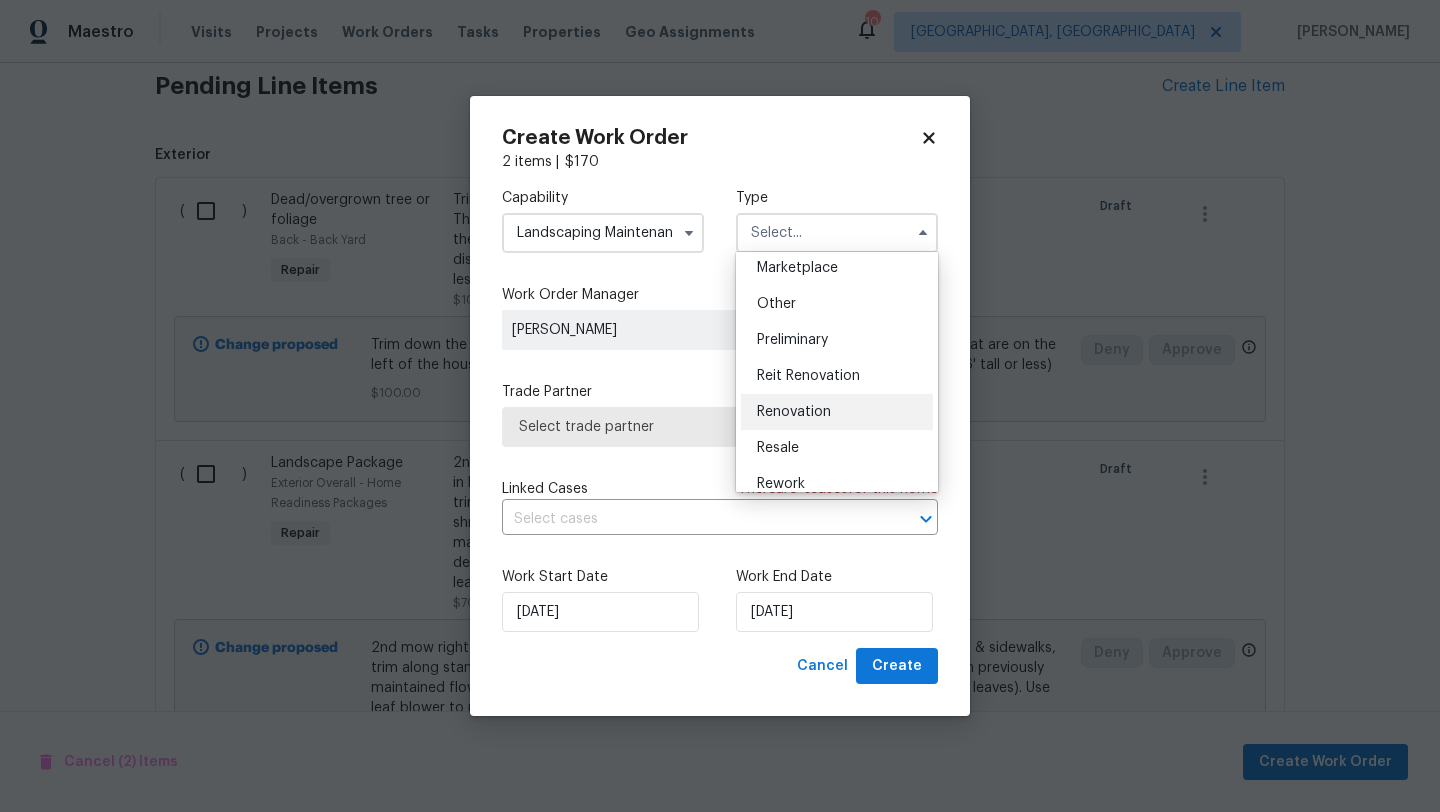 click on "Renovation" at bounding box center (837, 412) 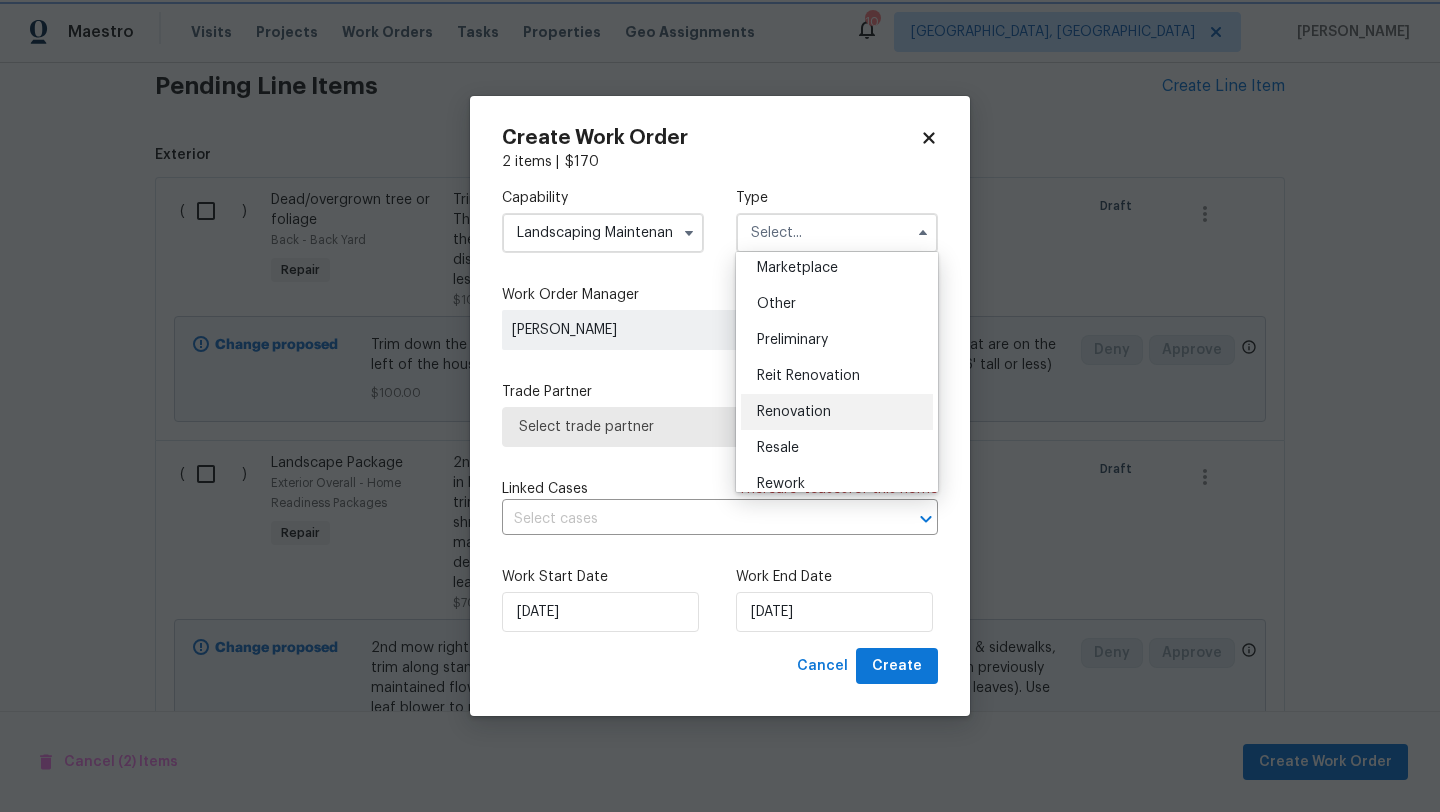 type on "Renovation" 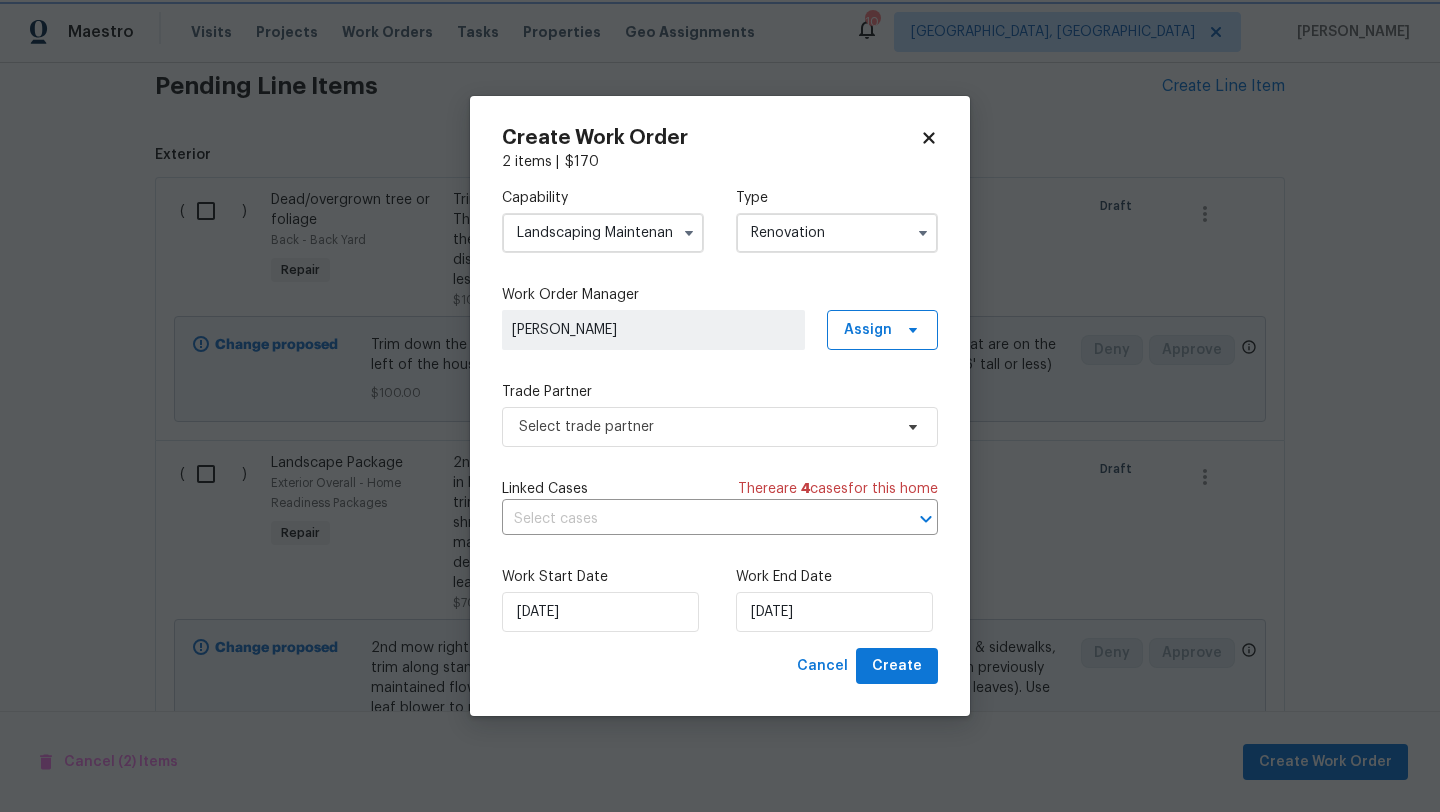scroll, scrollTop: 0, scrollLeft: 0, axis: both 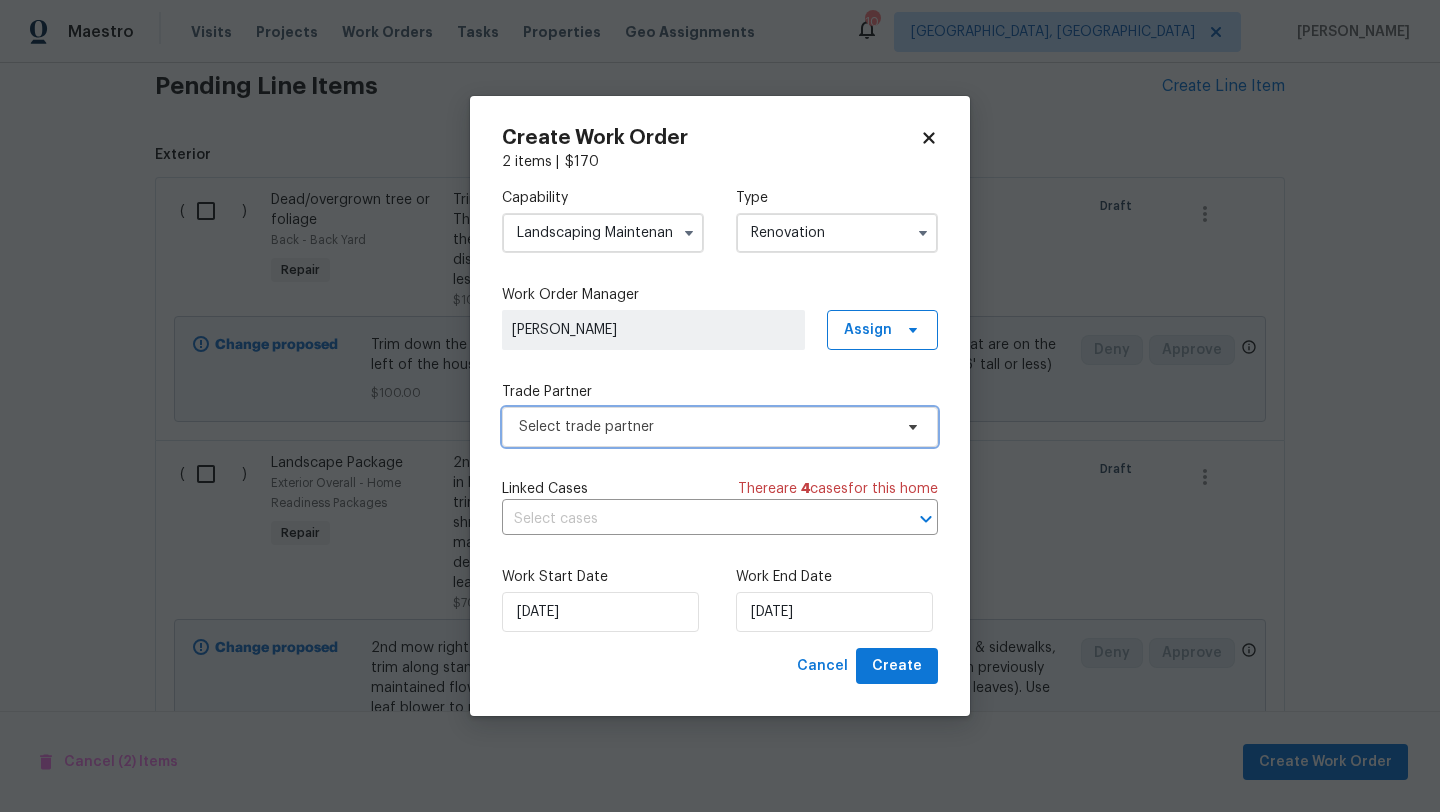 click on "Select trade partner" at bounding box center (705, 427) 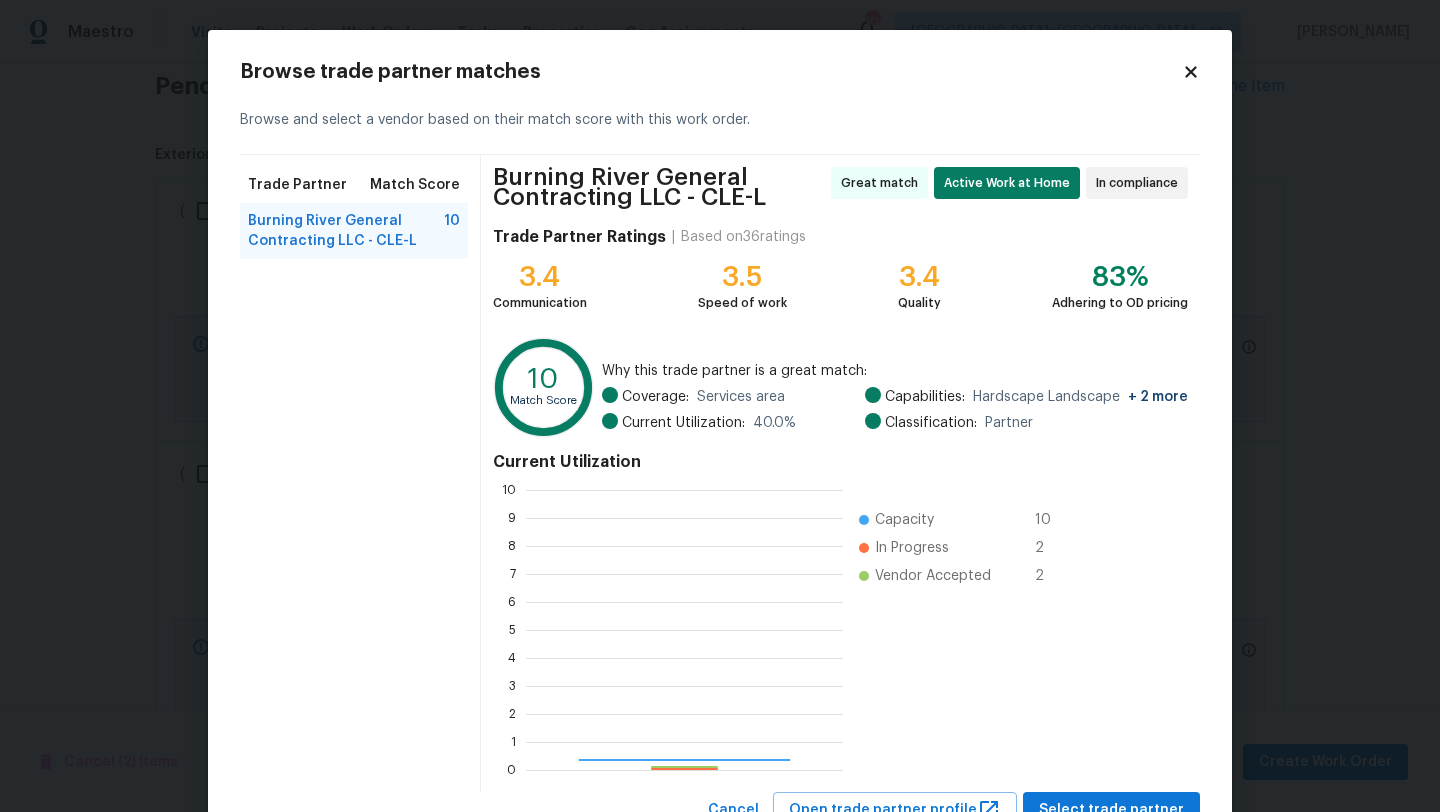 scroll, scrollTop: 2, scrollLeft: 2, axis: both 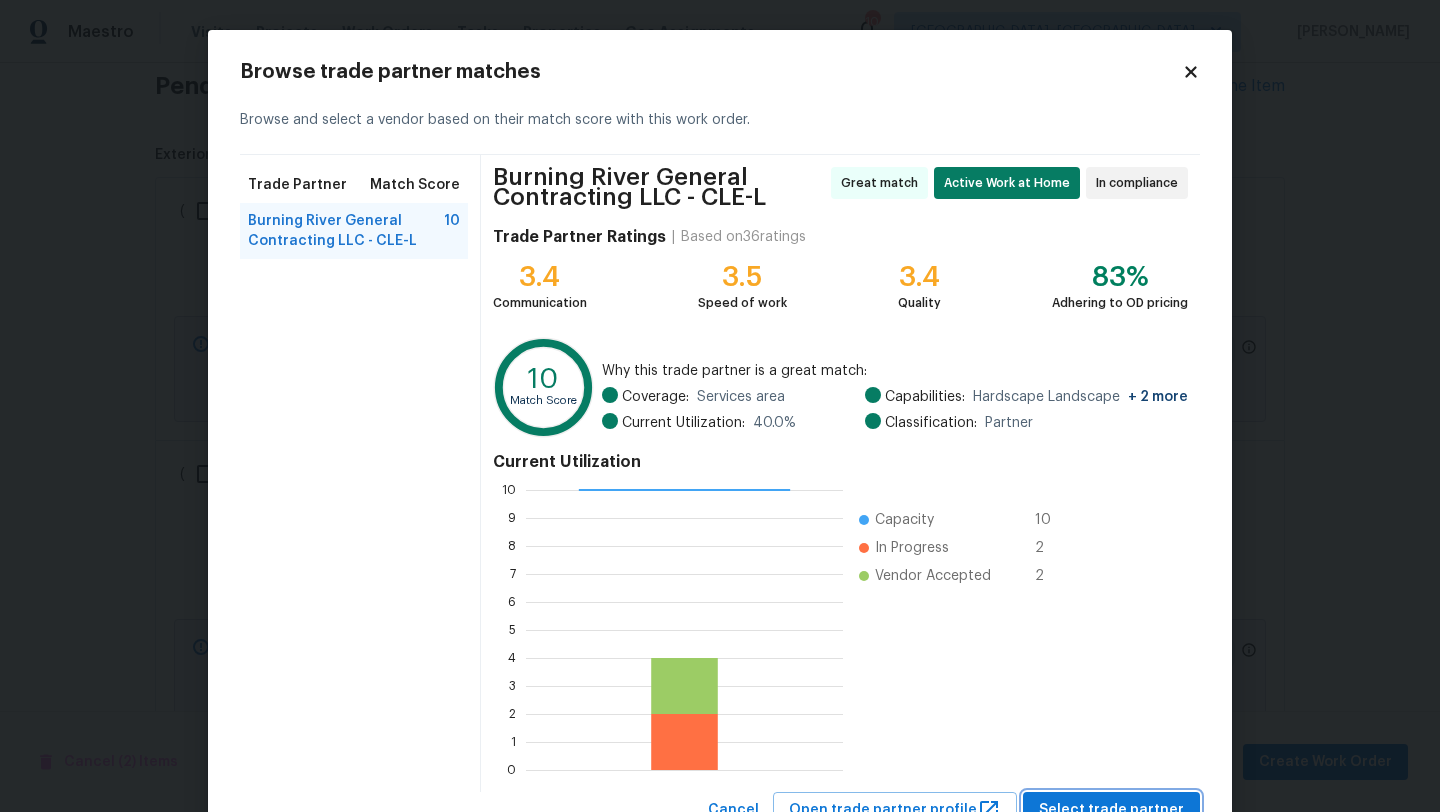 click on "Select trade partner" at bounding box center (1111, 810) 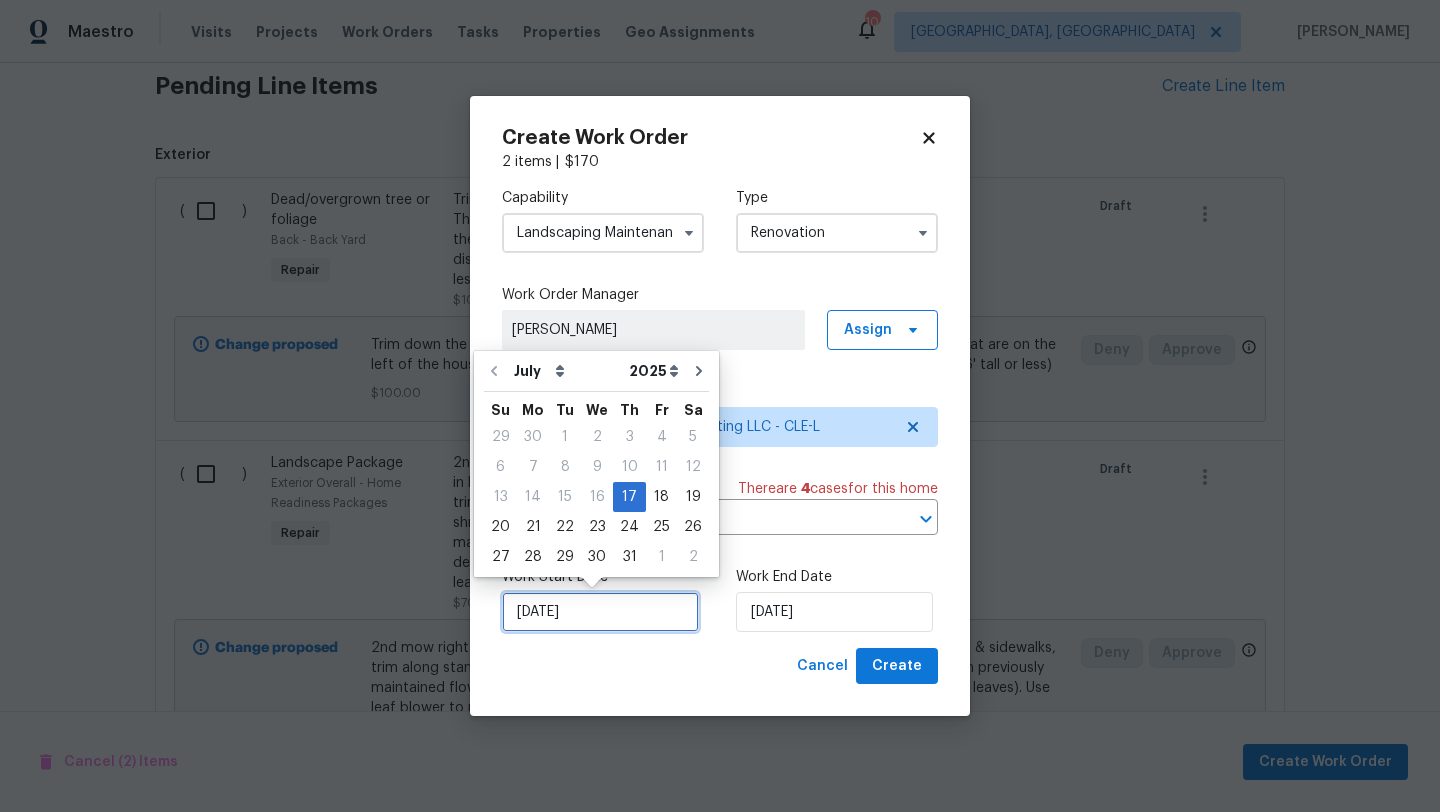 click on "[DATE]" at bounding box center [600, 612] 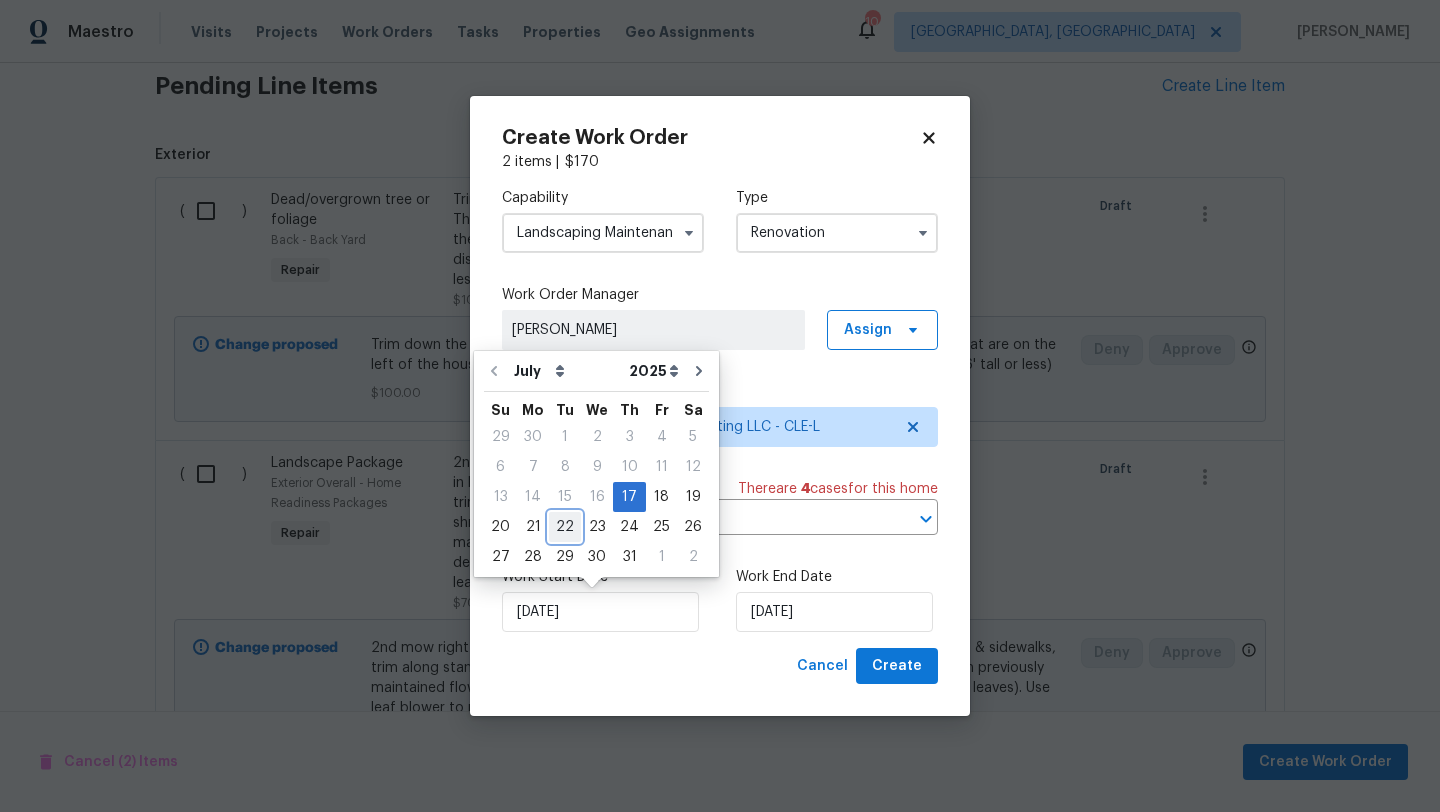 click on "22" at bounding box center [565, 527] 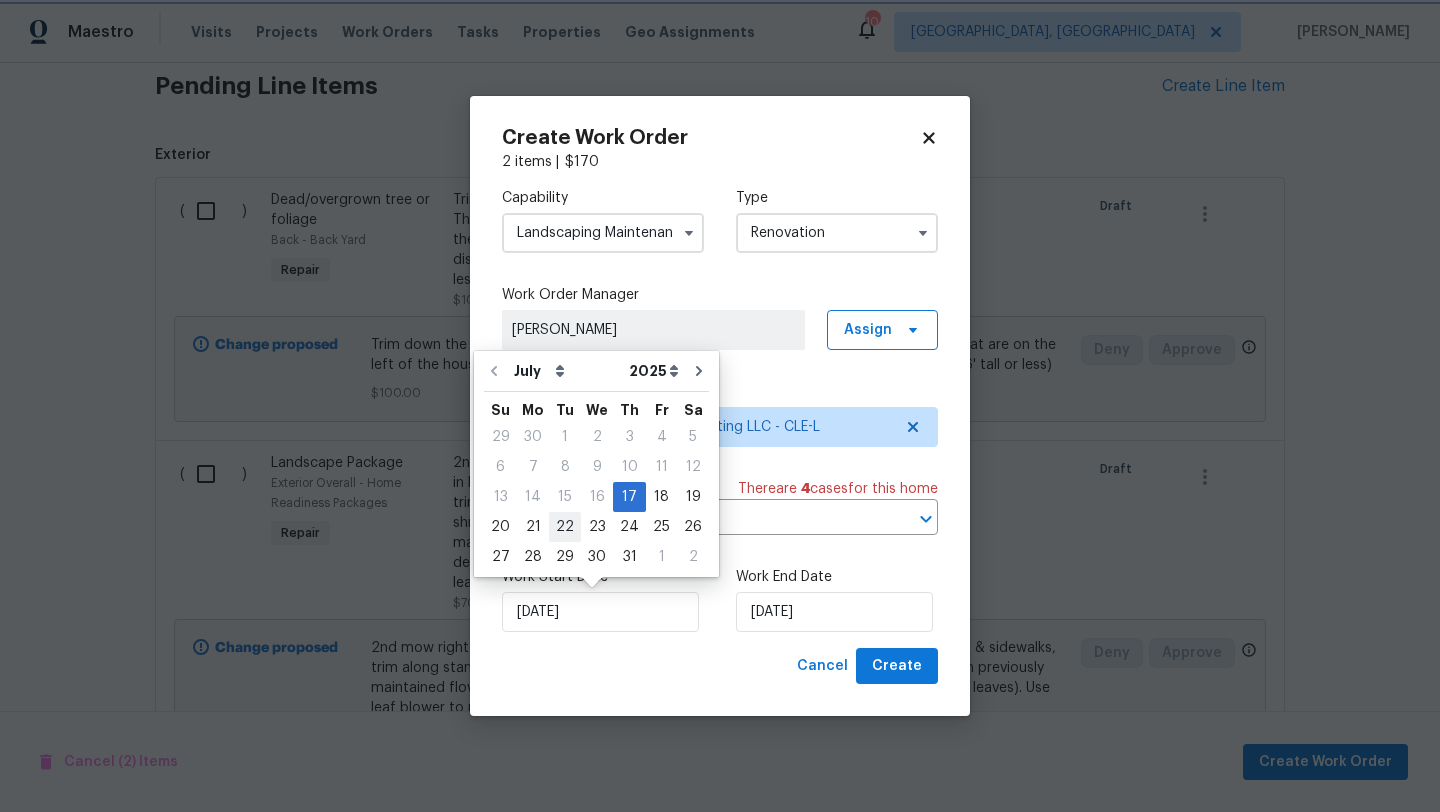 type on "[DATE]" 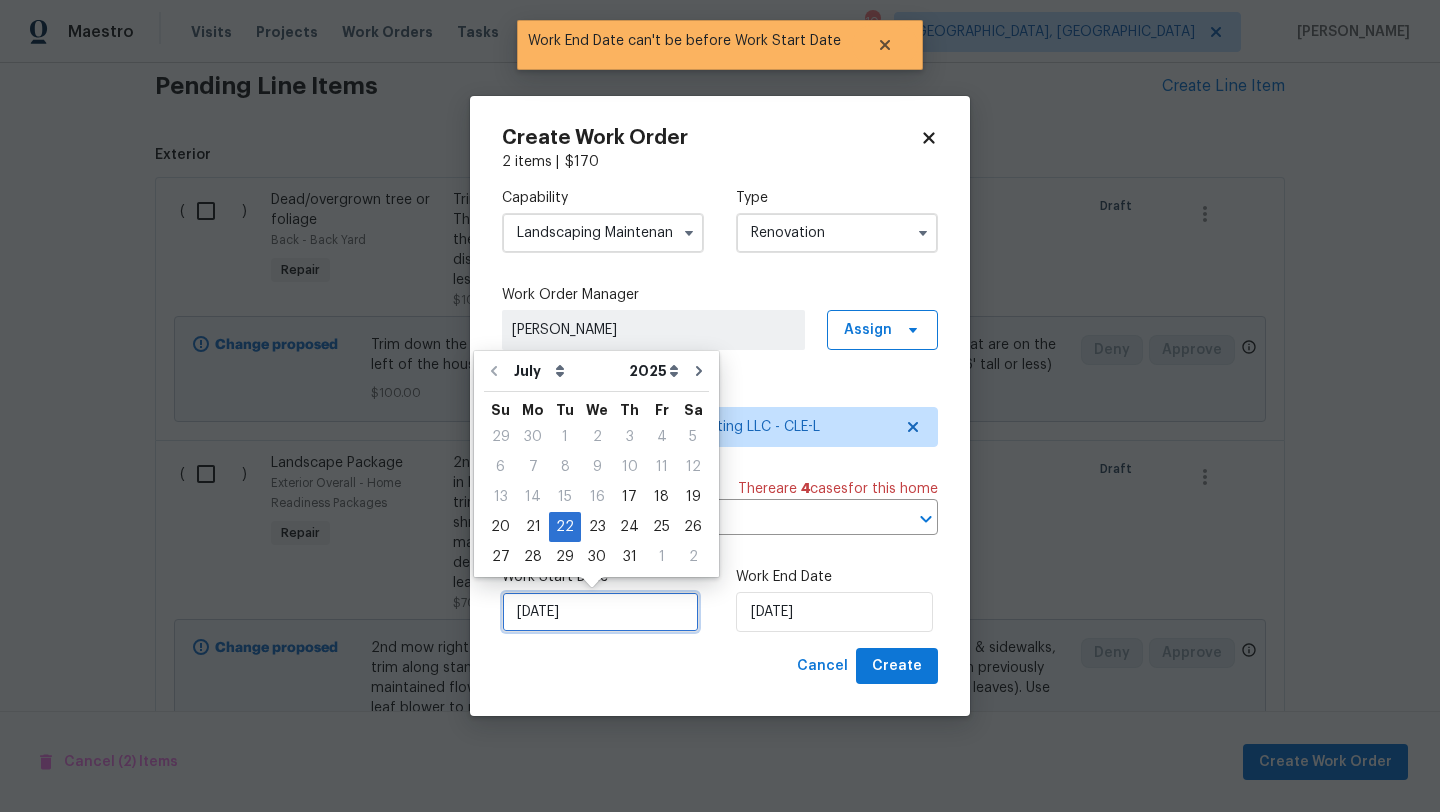 click on "[DATE]" at bounding box center [600, 612] 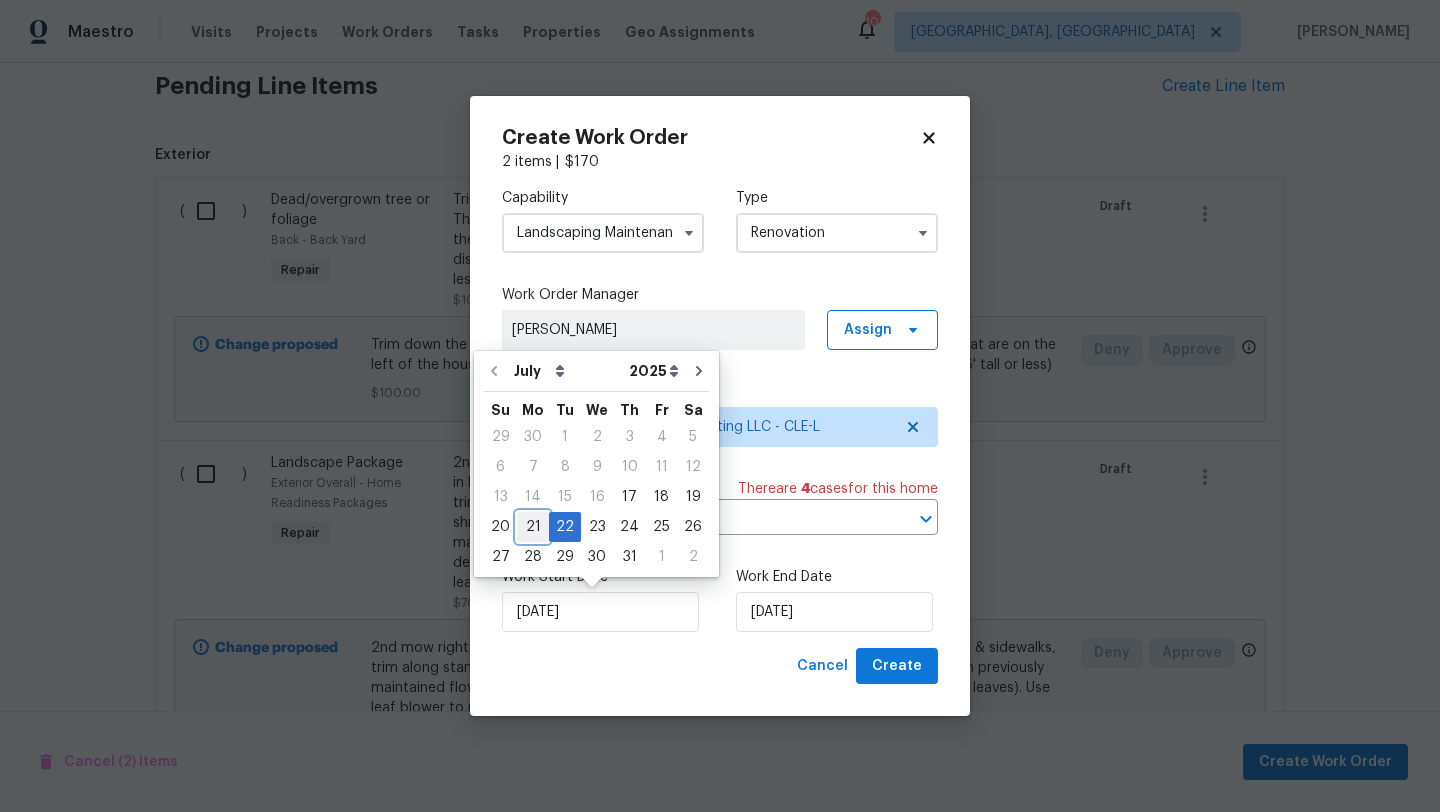 click on "21" at bounding box center (533, 527) 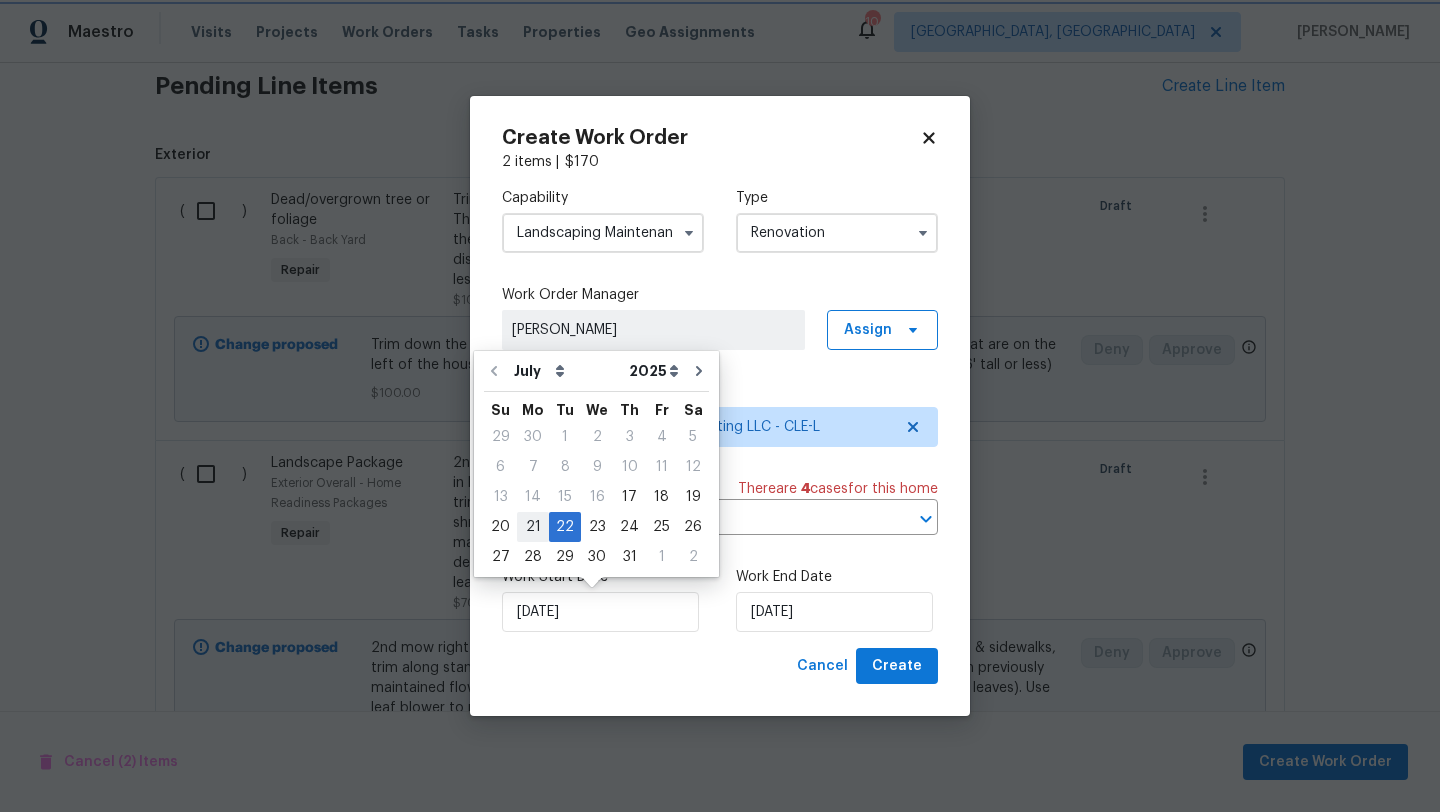 type on "[DATE]" 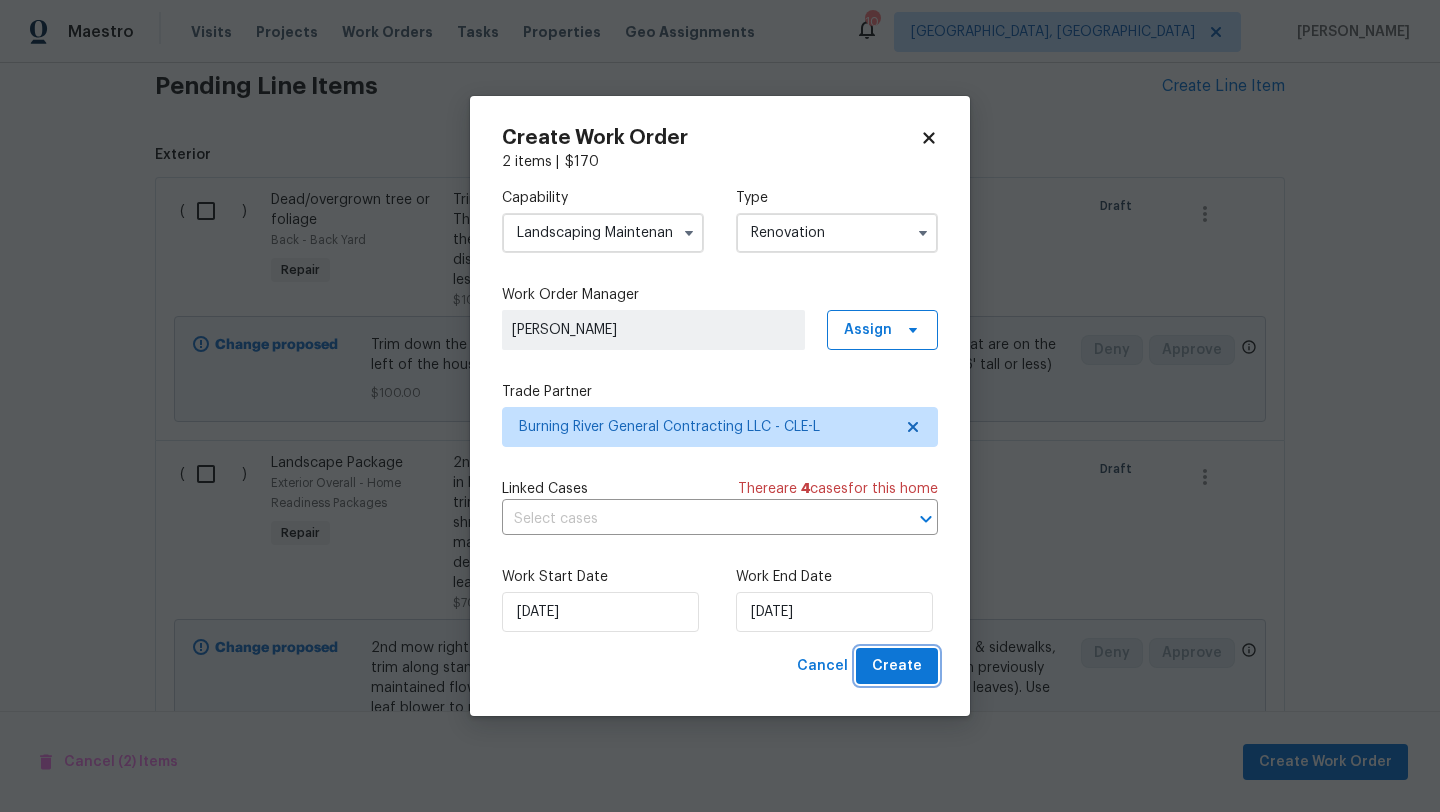 click on "Create" at bounding box center [897, 666] 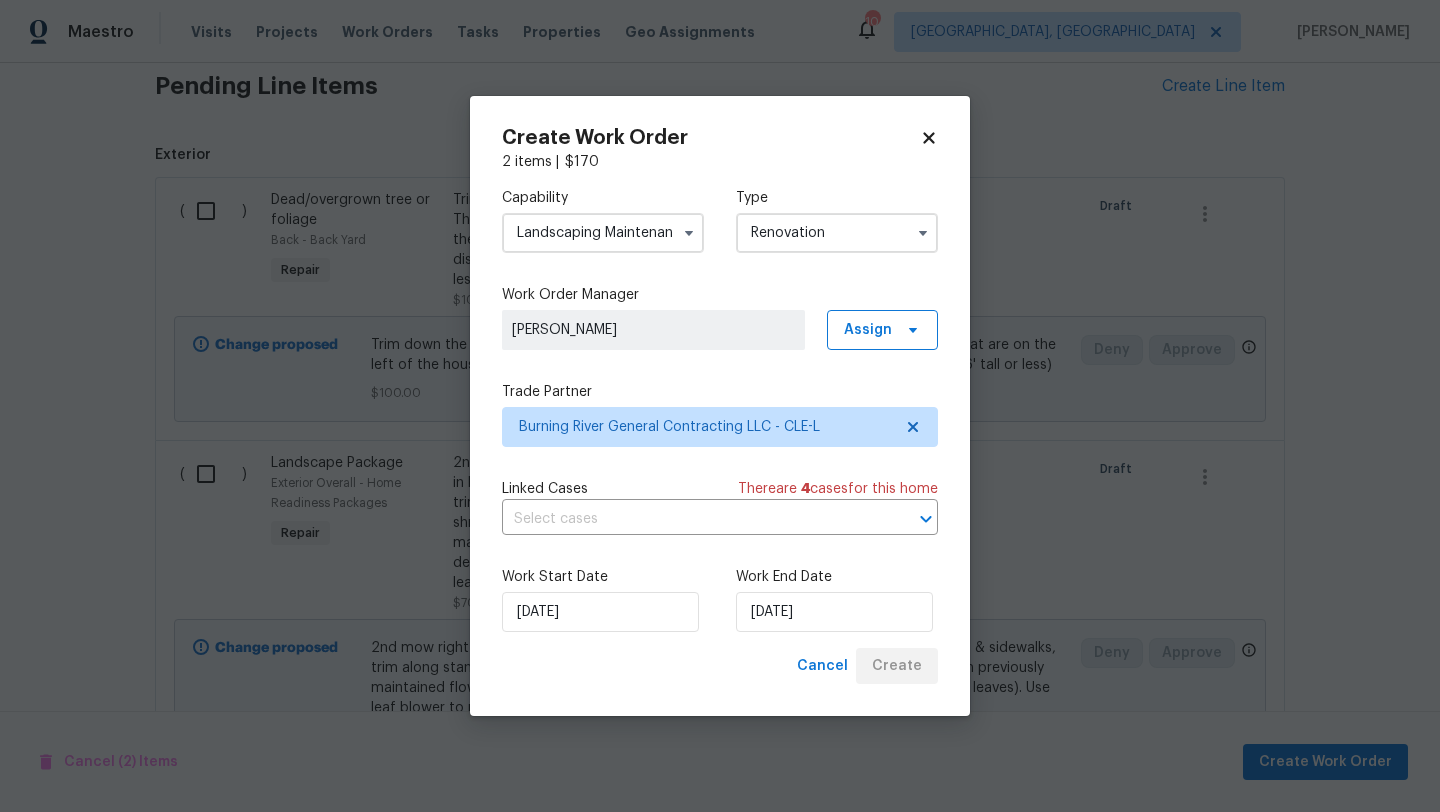 scroll, scrollTop: 531, scrollLeft: 0, axis: vertical 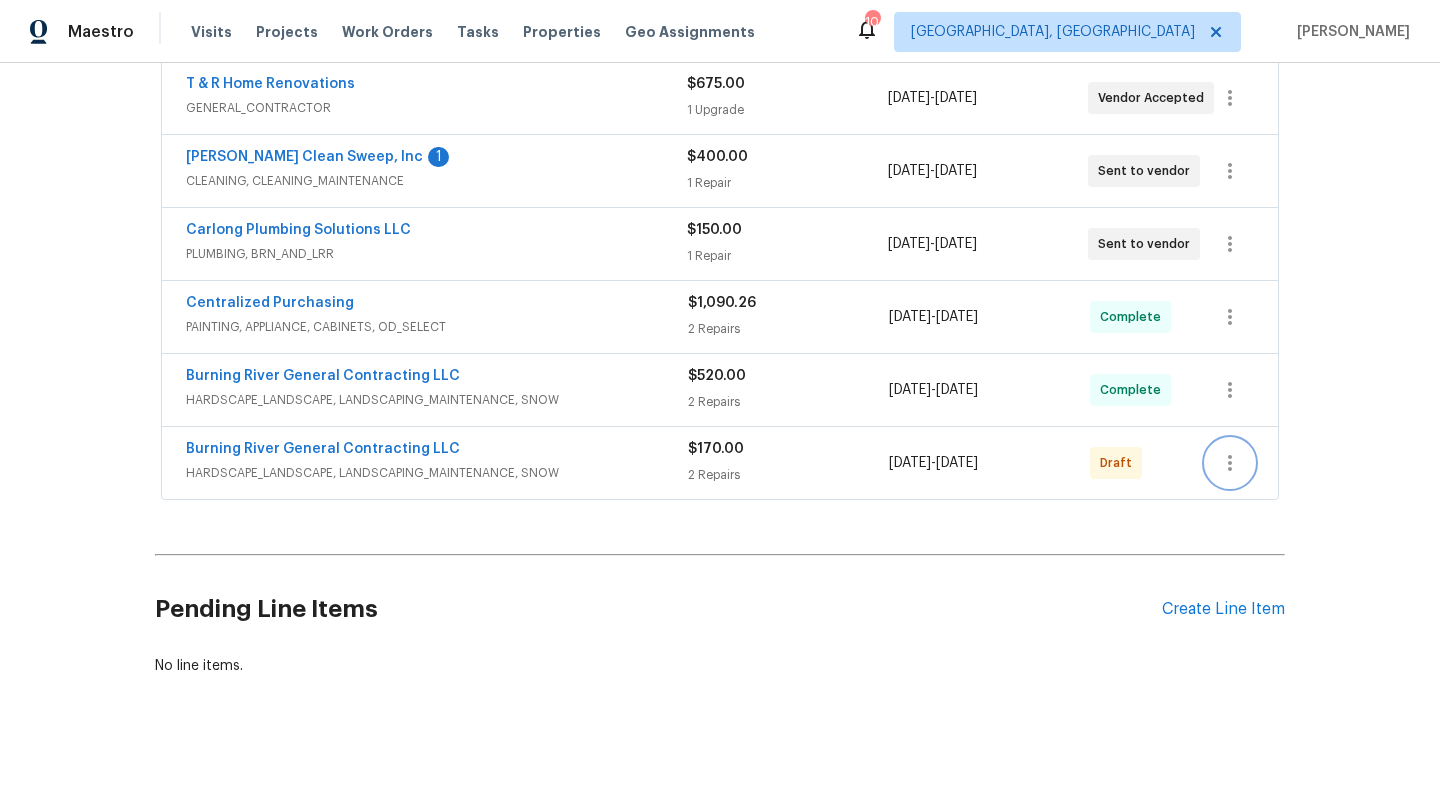 click 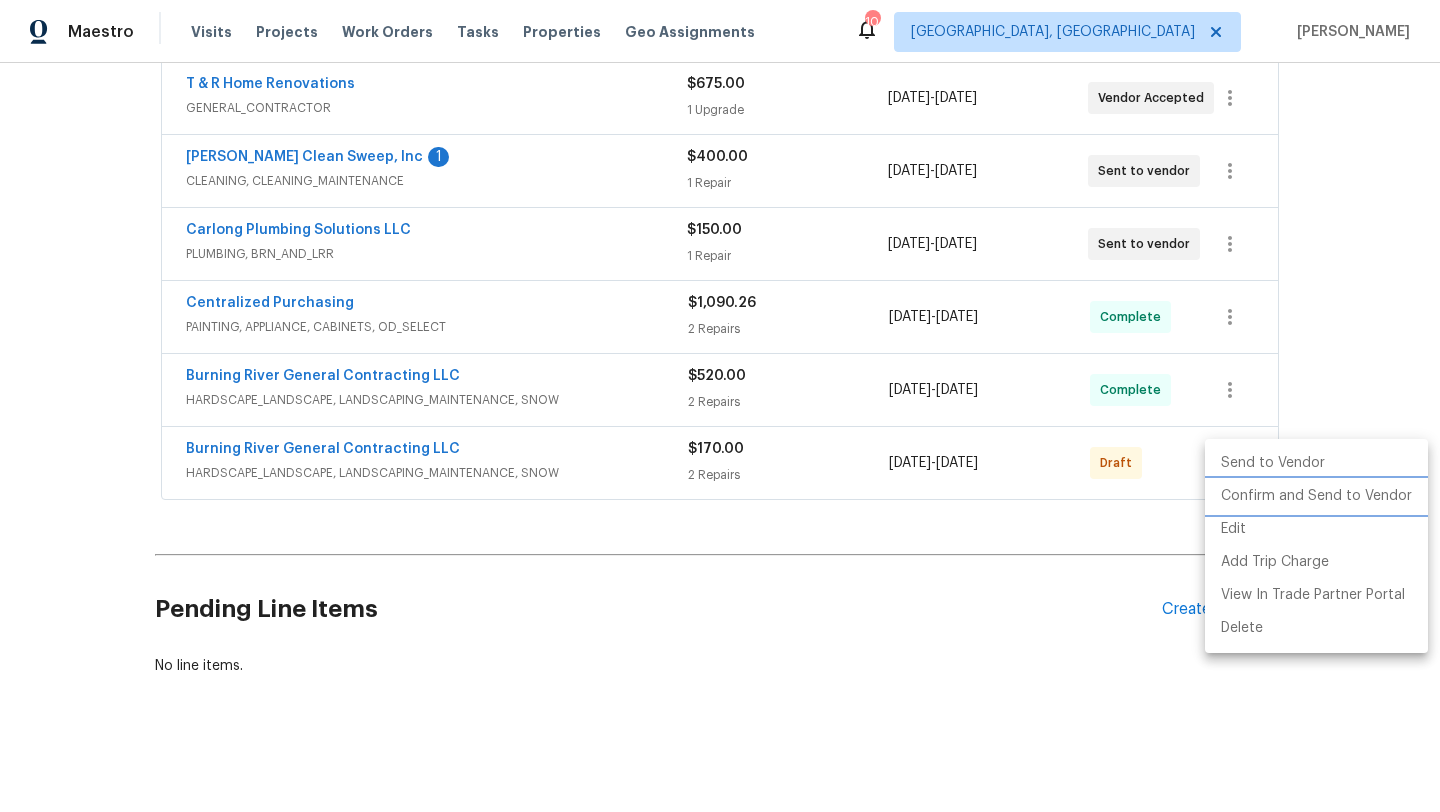 click on "Confirm and Send to Vendor" at bounding box center (1316, 496) 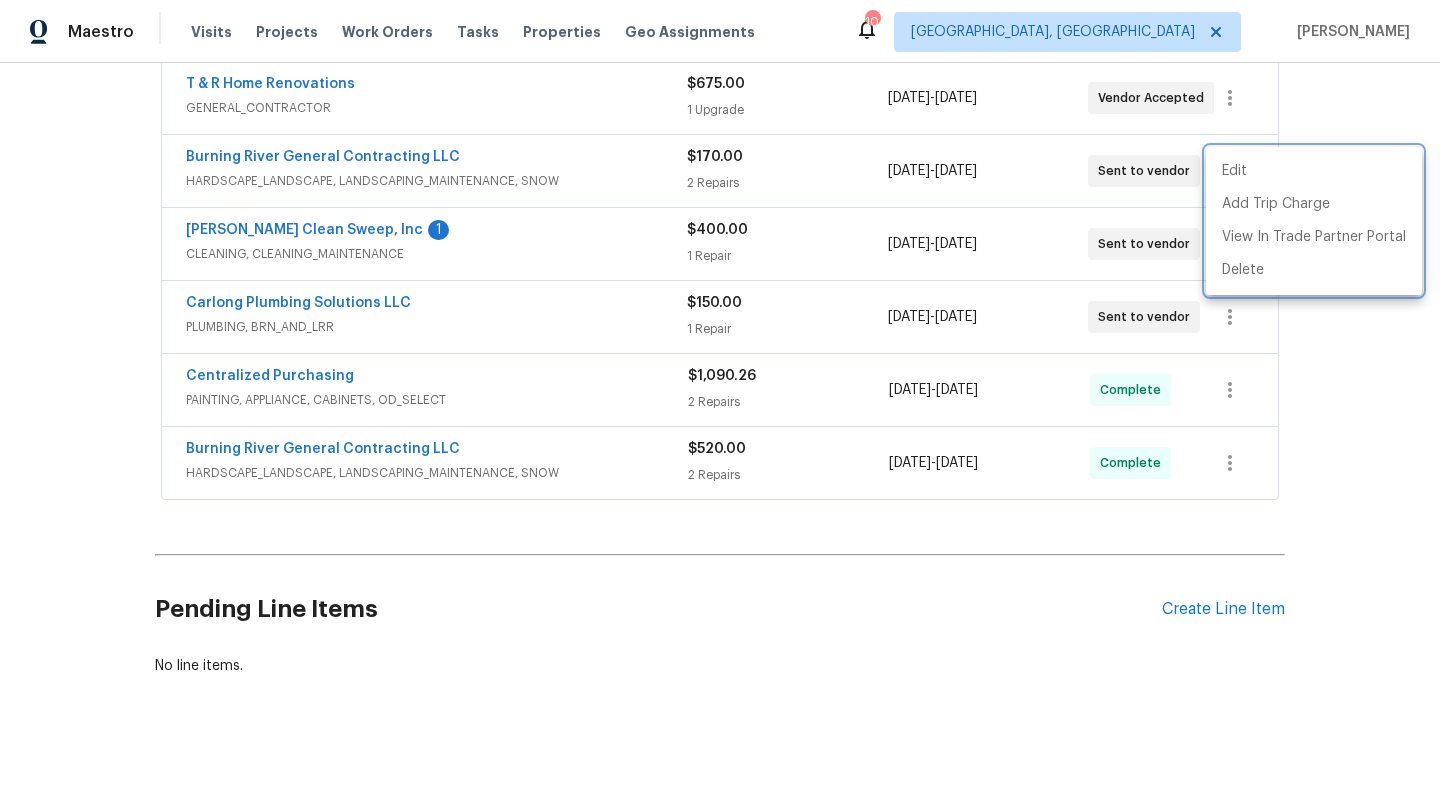 click at bounding box center [720, 406] 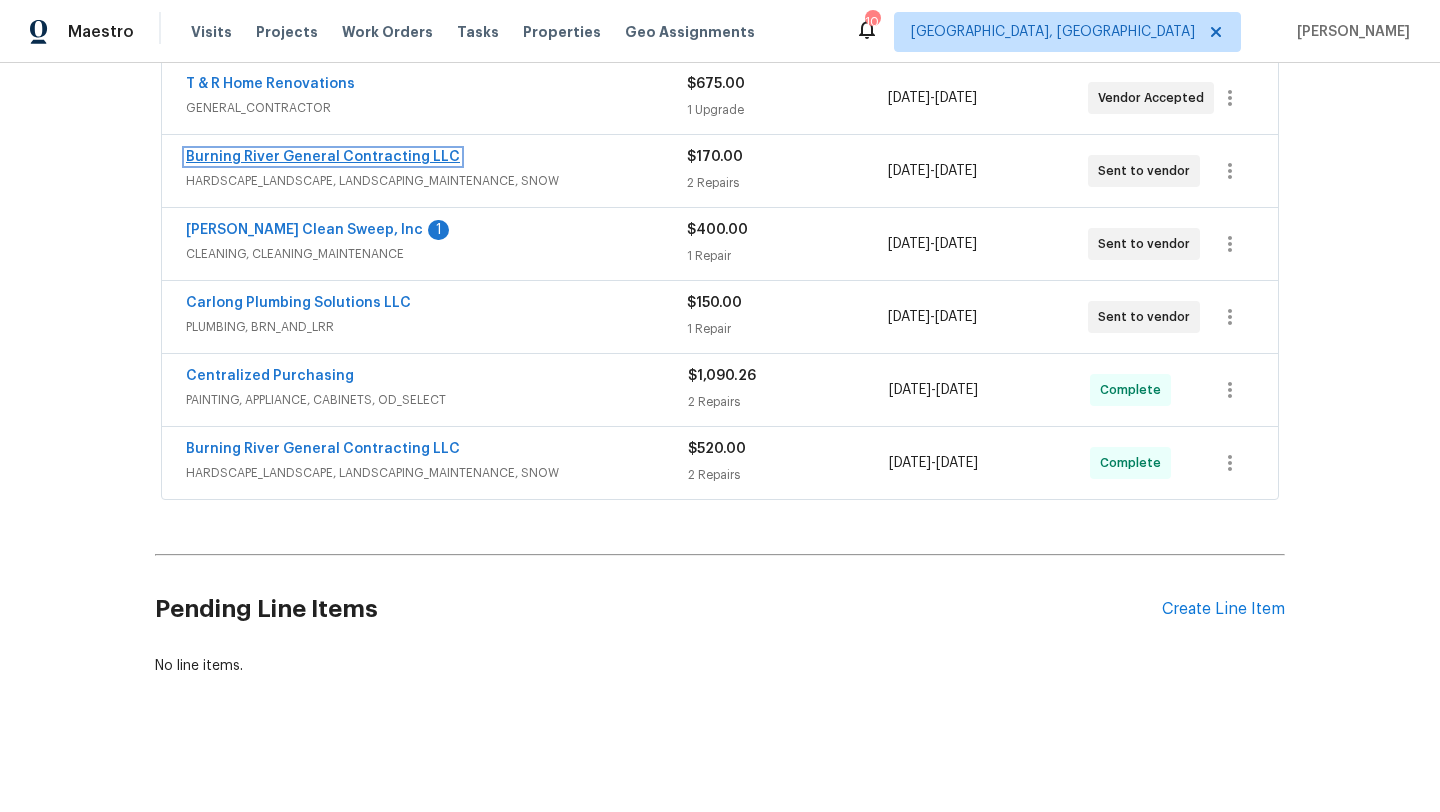 click on "Burning River General Contracting LLC" at bounding box center [323, 157] 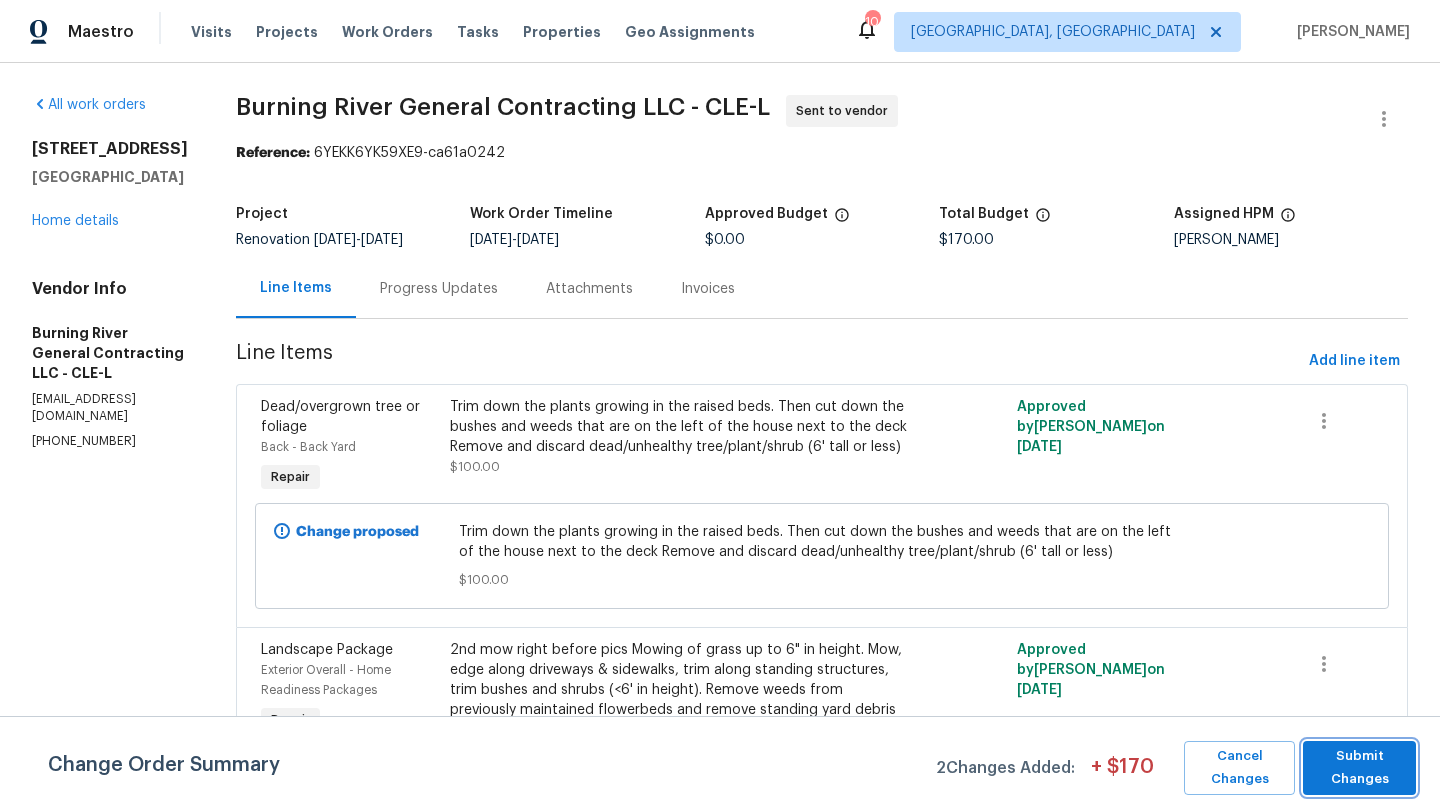 click on "Submit Changes" at bounding box center (1359, 768) 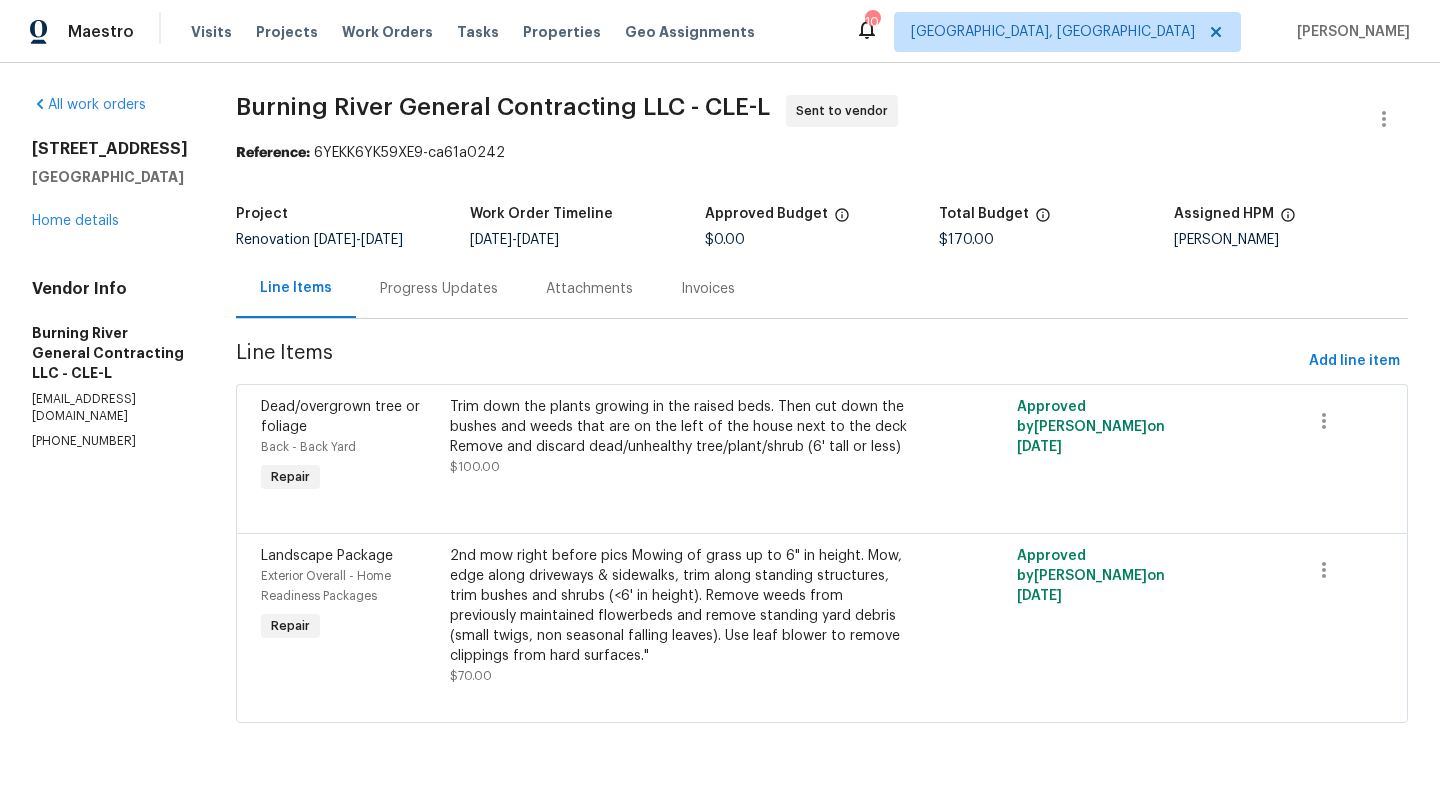 click on "Progress Updates" at bounding box center (439, 289) 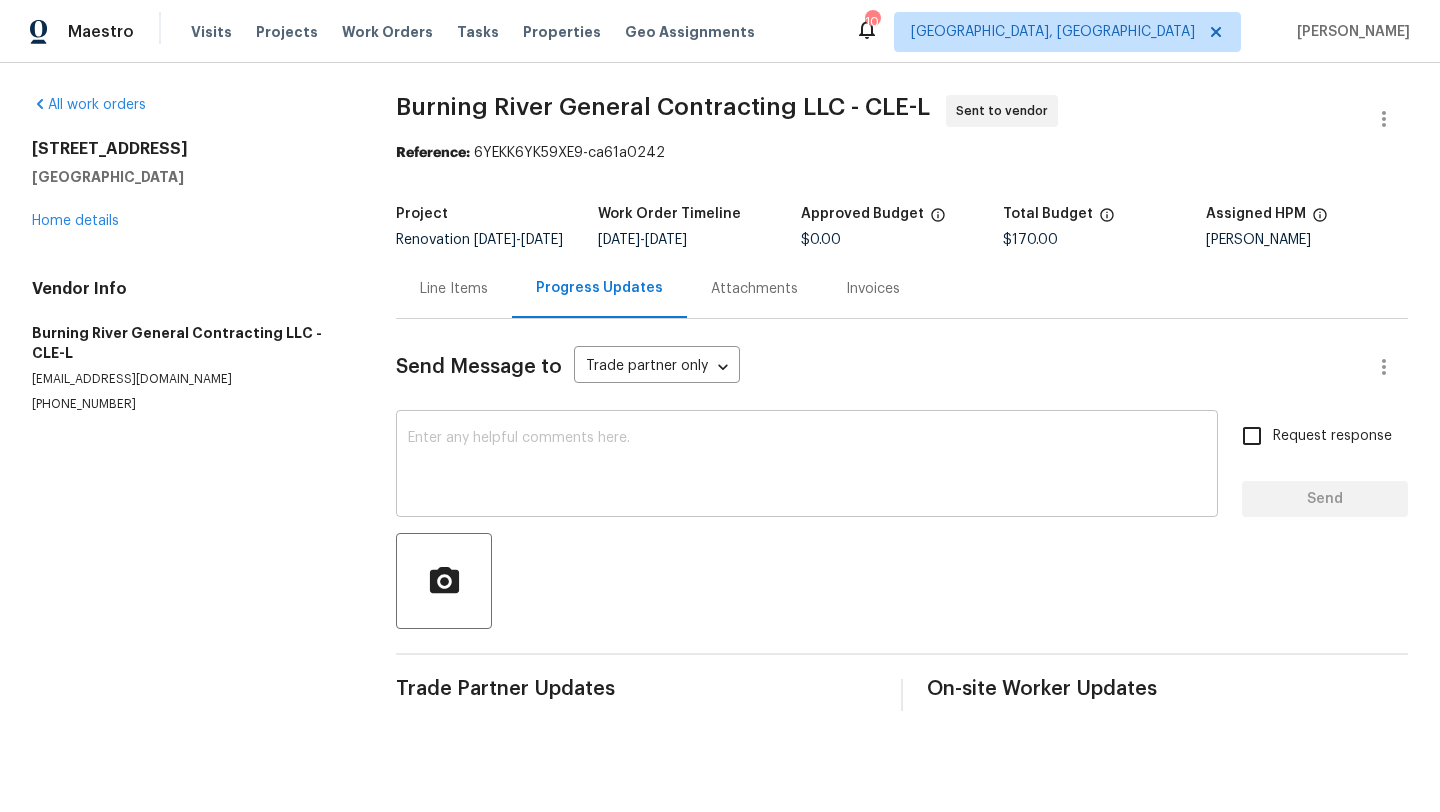 click at bounding box center [807, 466] 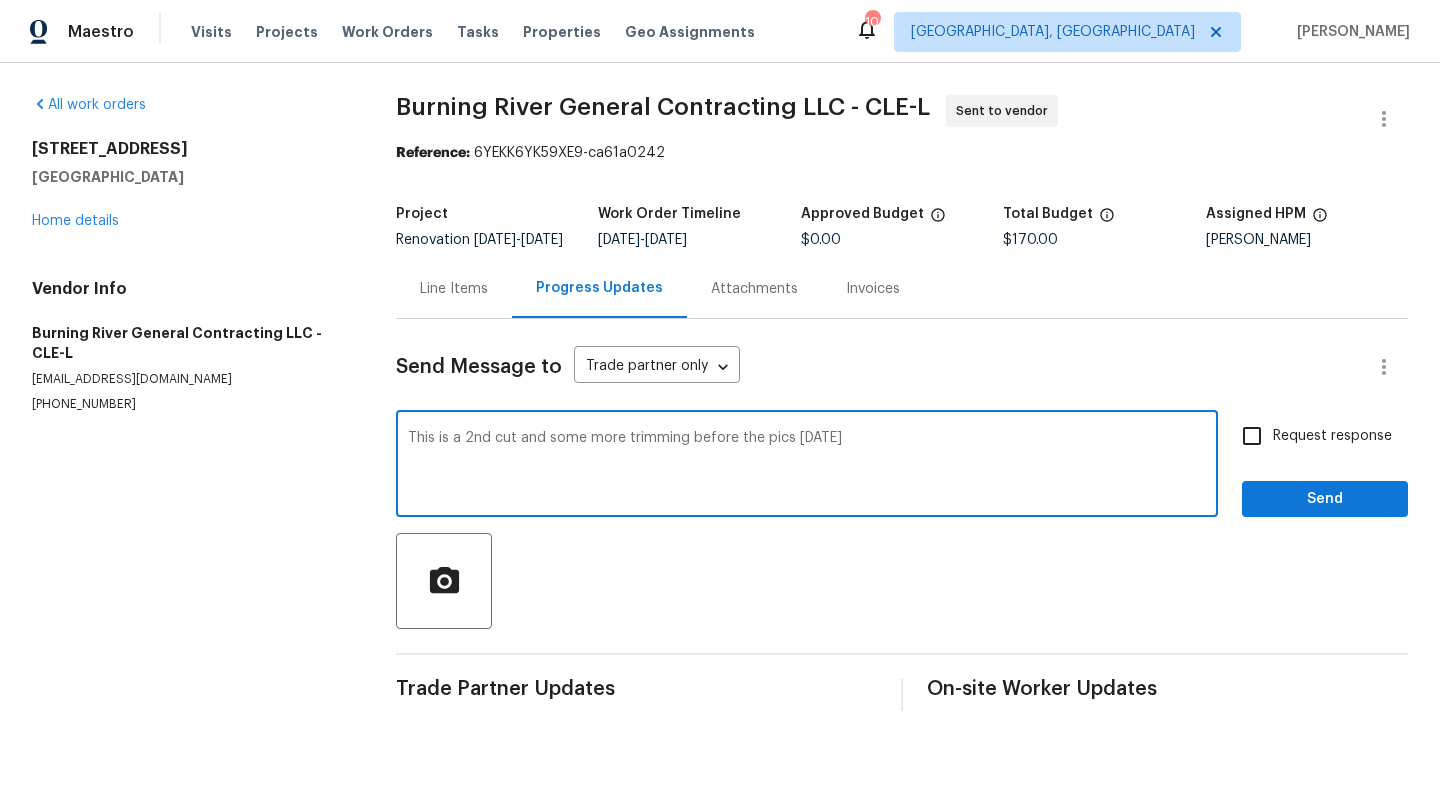 type on "This is a 2nd cut and some more trimming before the pics on Wednesday" 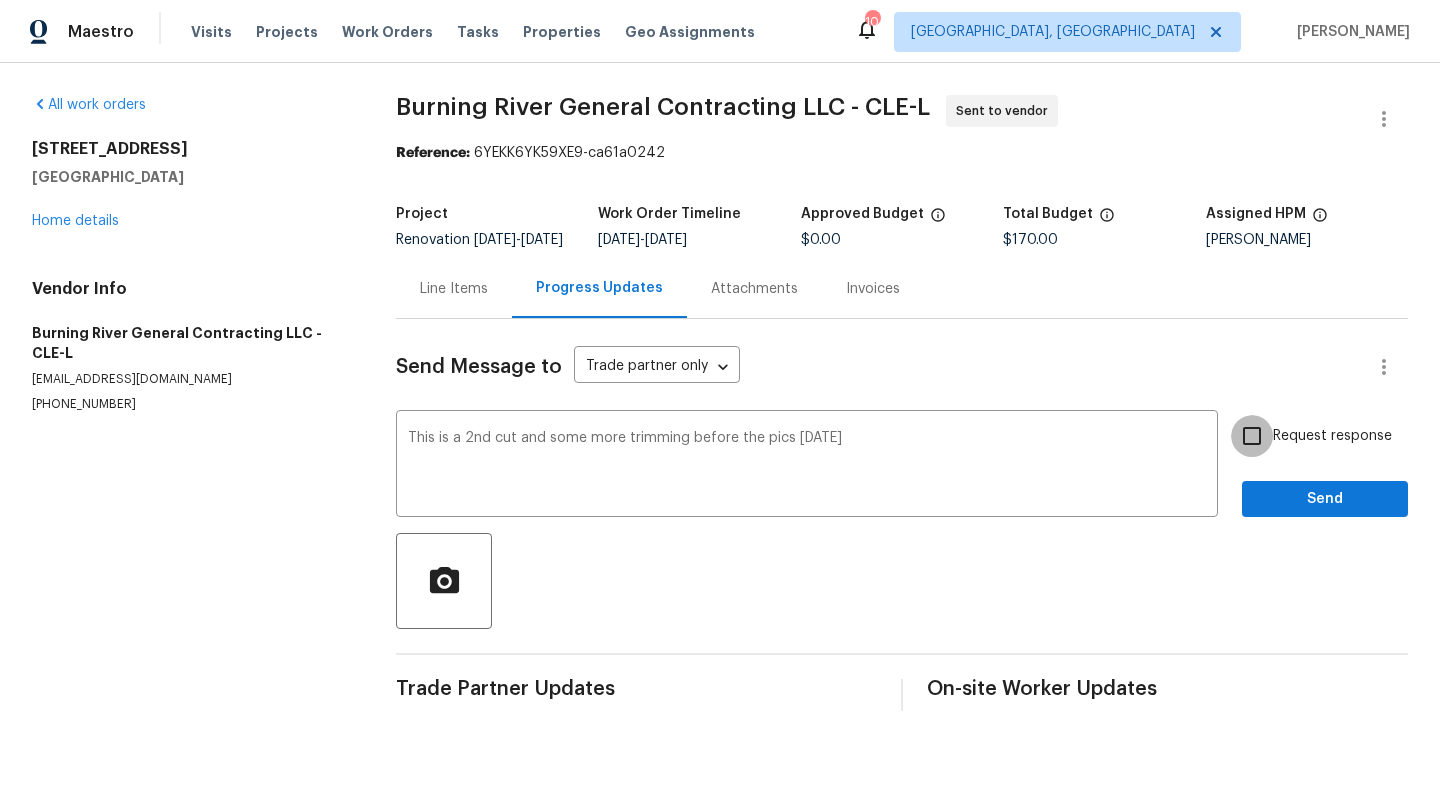 click on "Request response" at bounding box center (1252, 436) 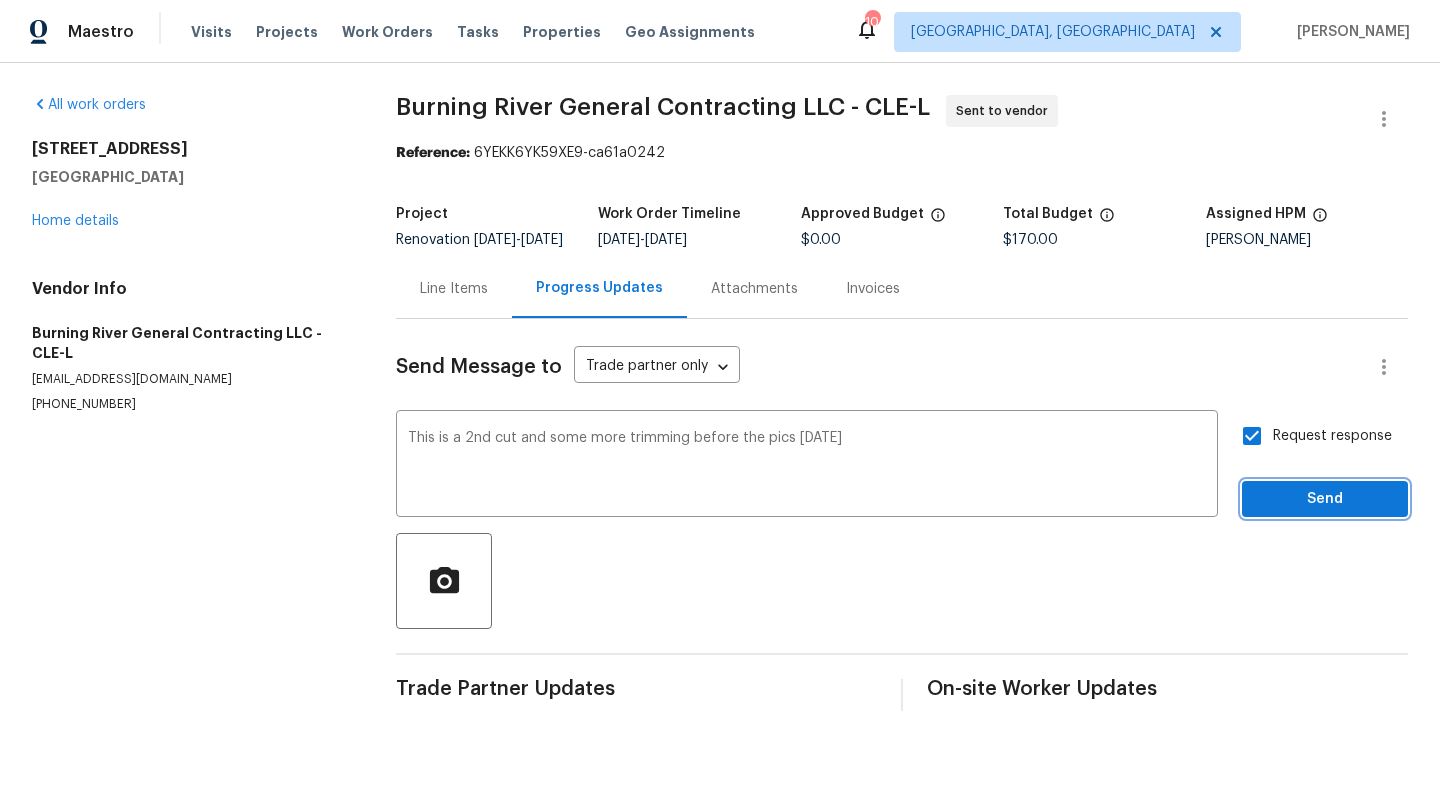 click on "Send" at bounding box center [1325, 499] 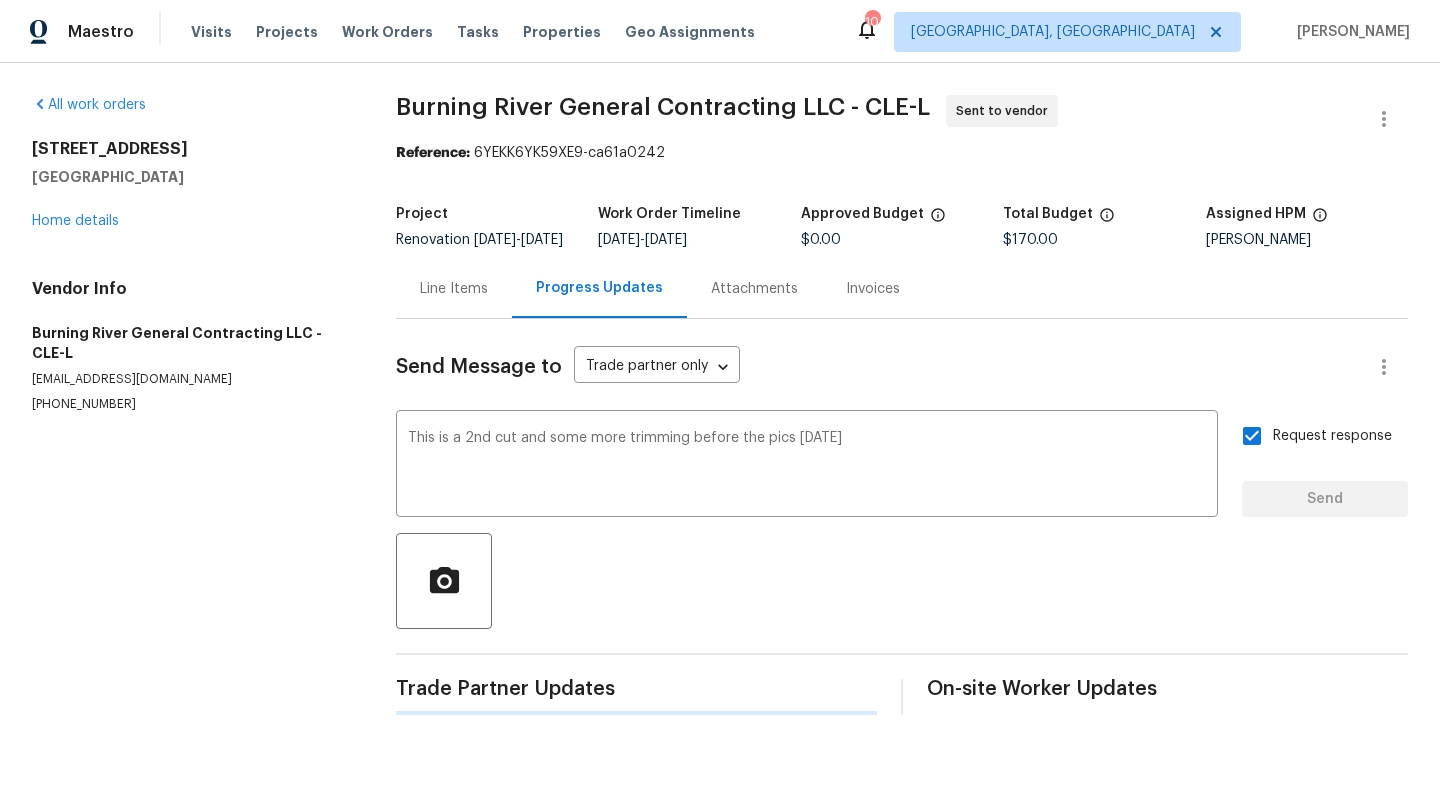 type 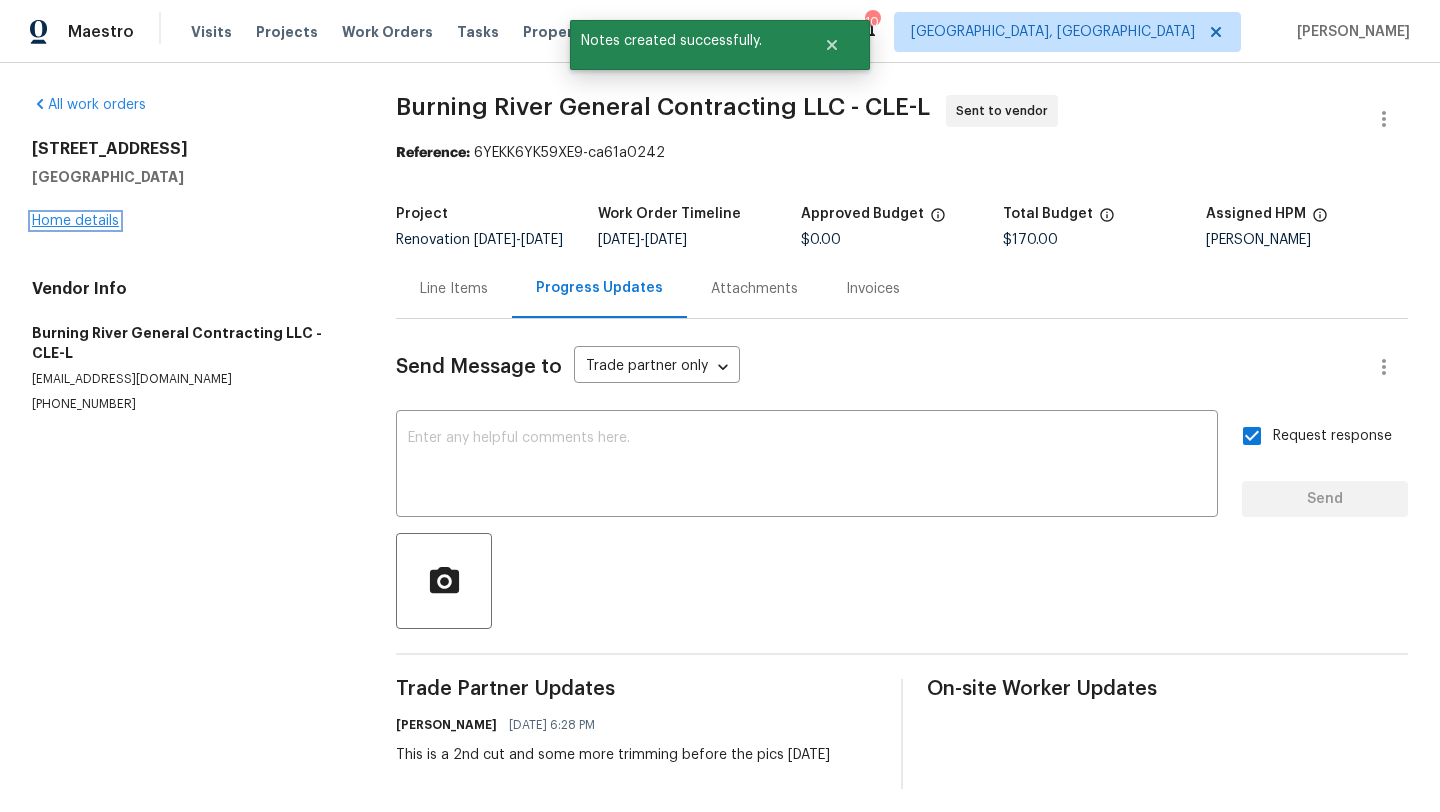 click on "Home details" at bounding box center [75, 221] 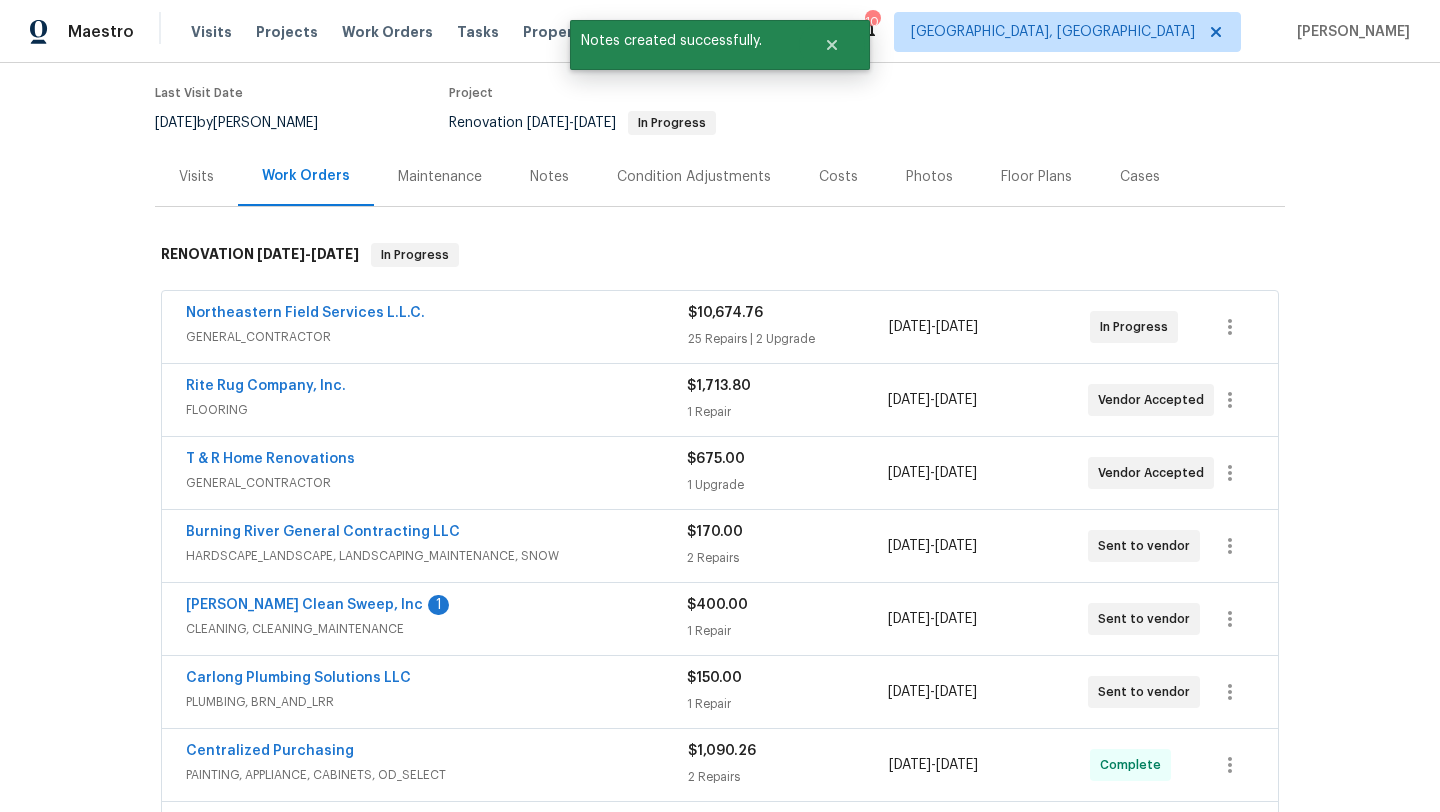 scroll, scrollTop: 277, scrollLeft: 0, axis: vertical 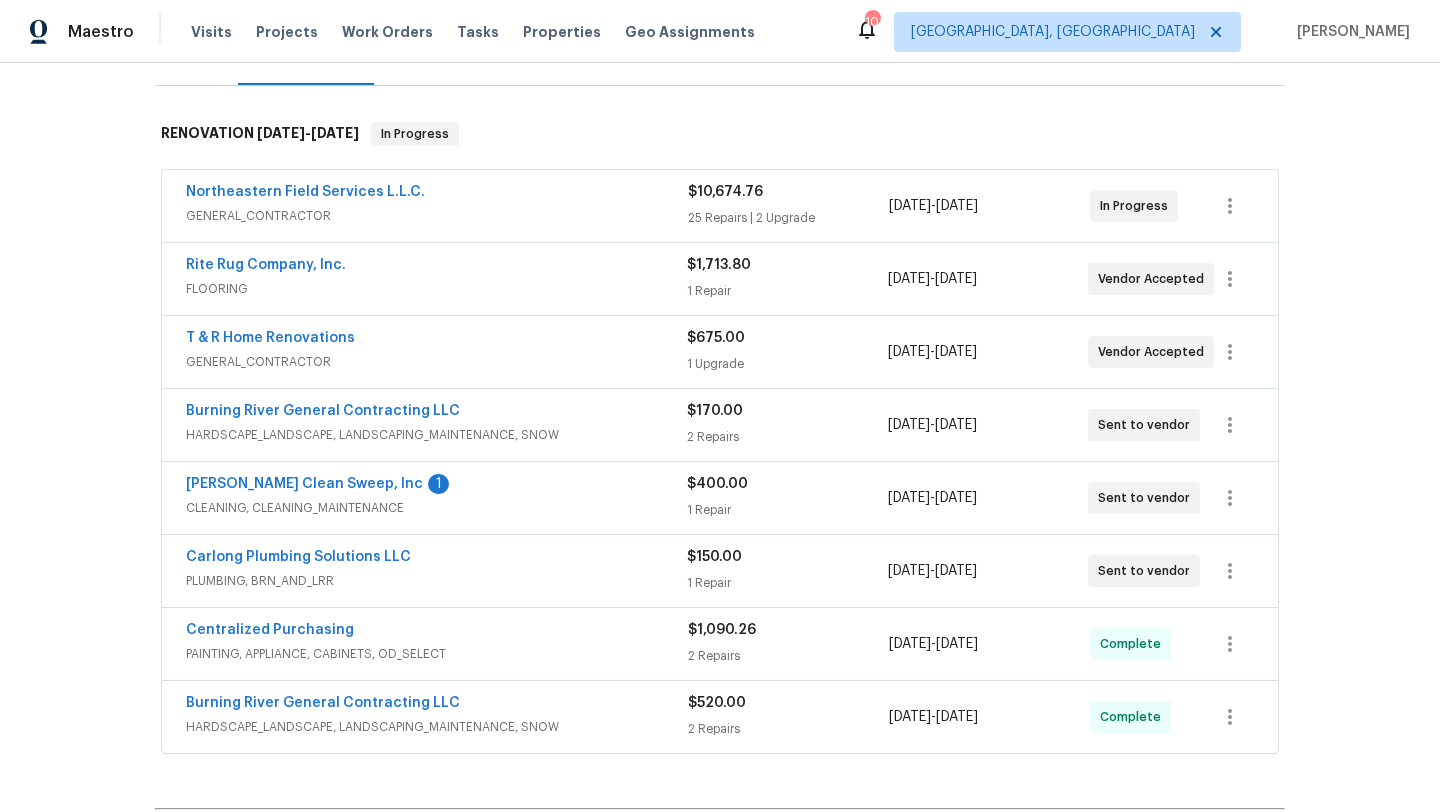click on "Moran's Clean Sweep, Inc" at bounding box center (304, 484) 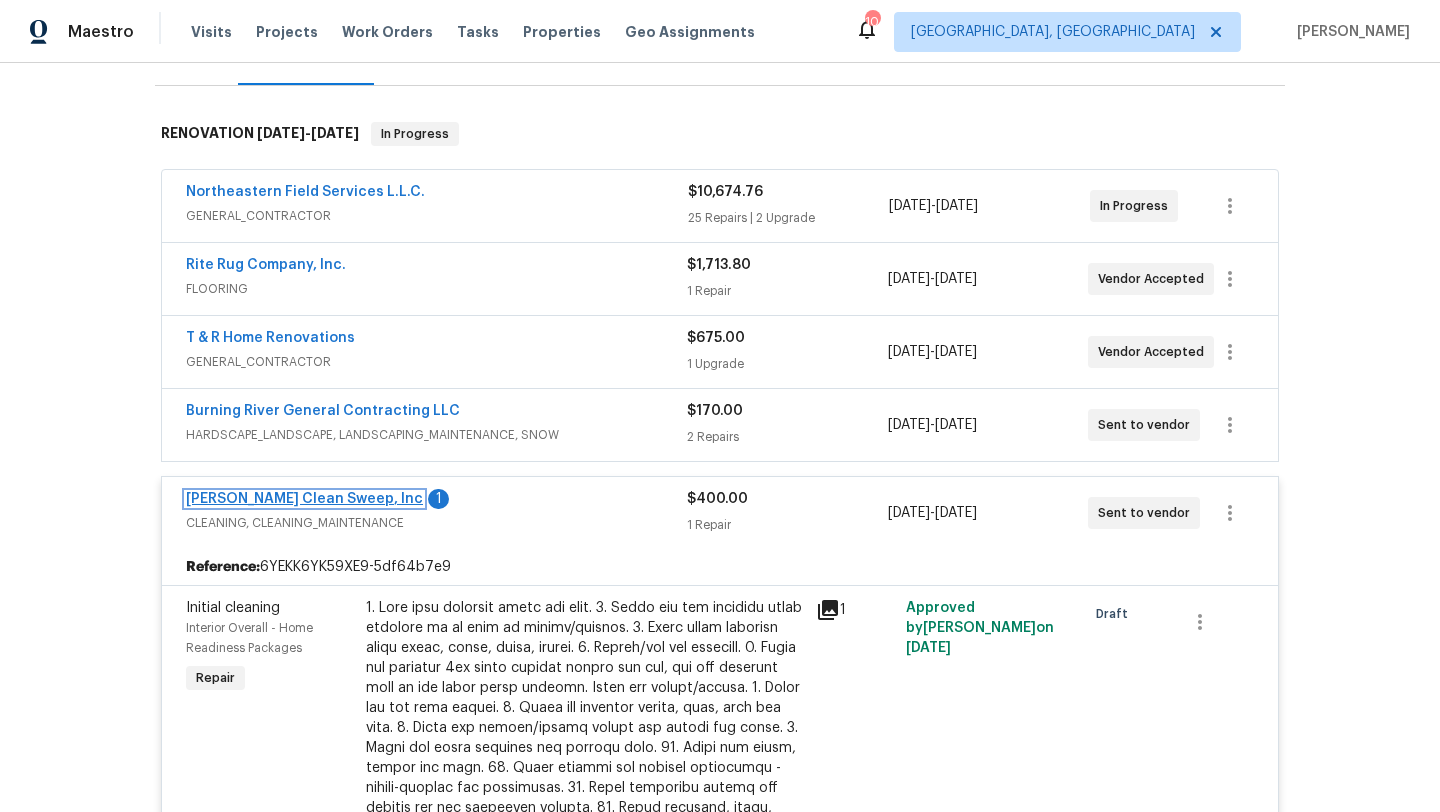 click on "Moran's Clean Sweep, Inc" at bounding box center (304, 499) 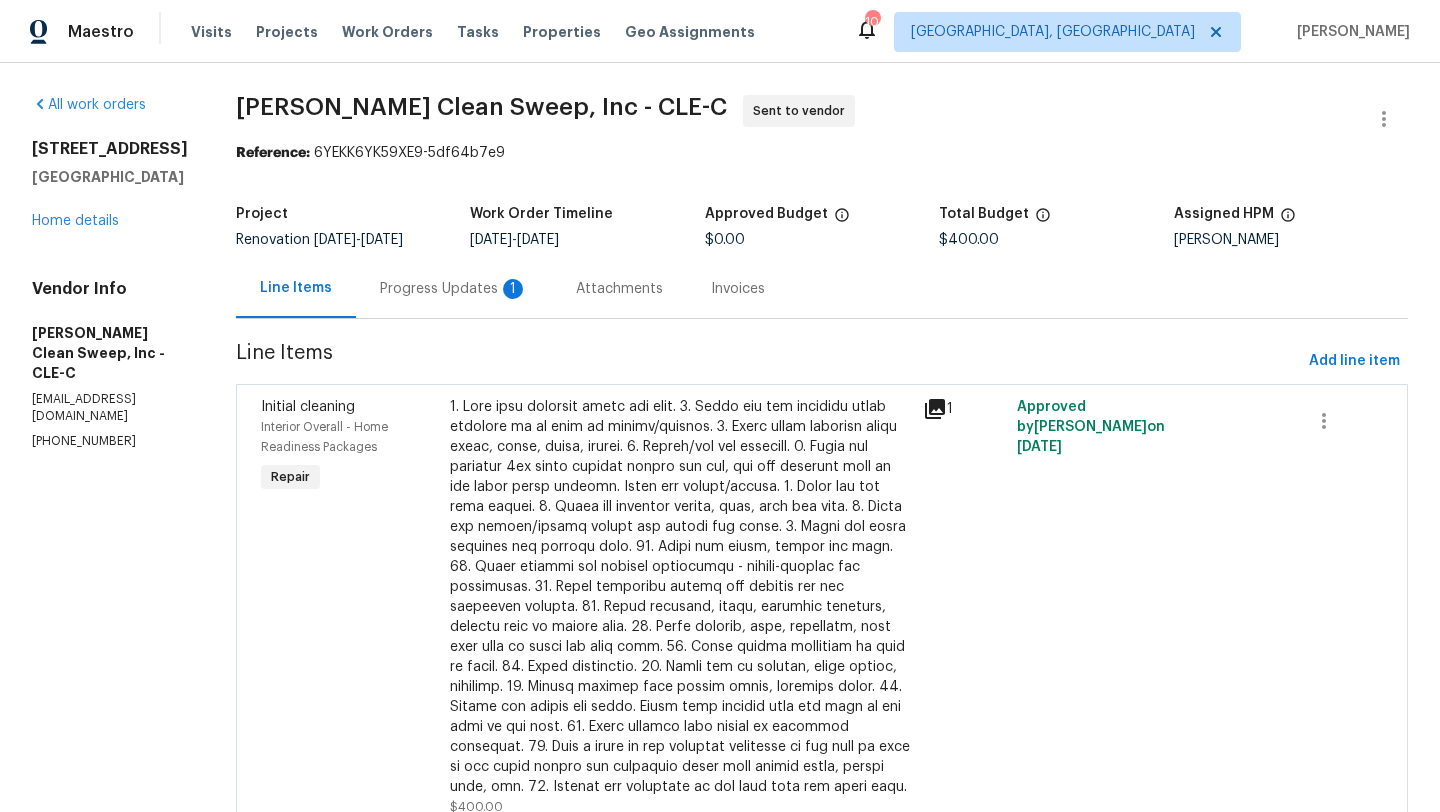 click on "Progress Updates 1" at bounding box center [454, 289] 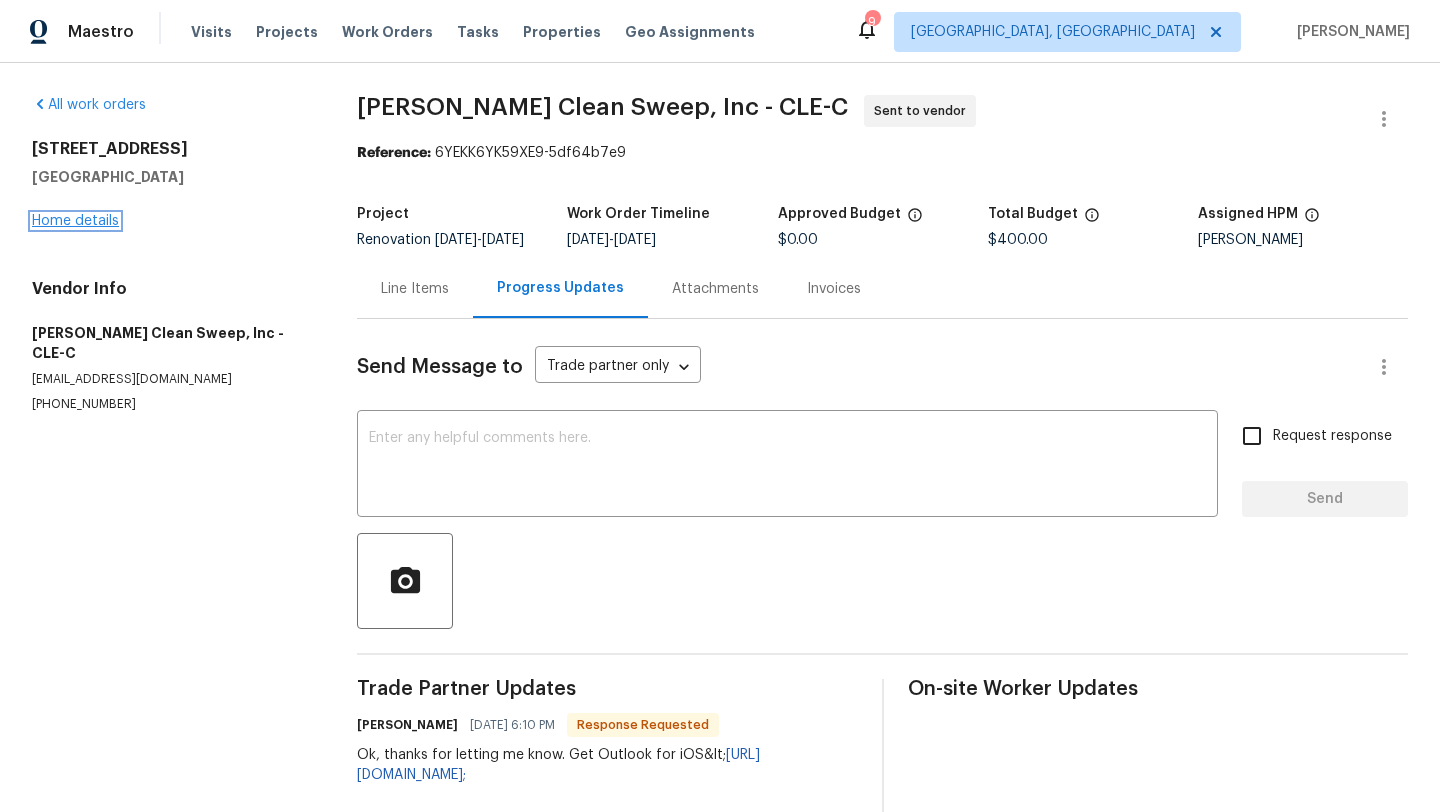 click on "Home details" at bounding box center [75, 221] 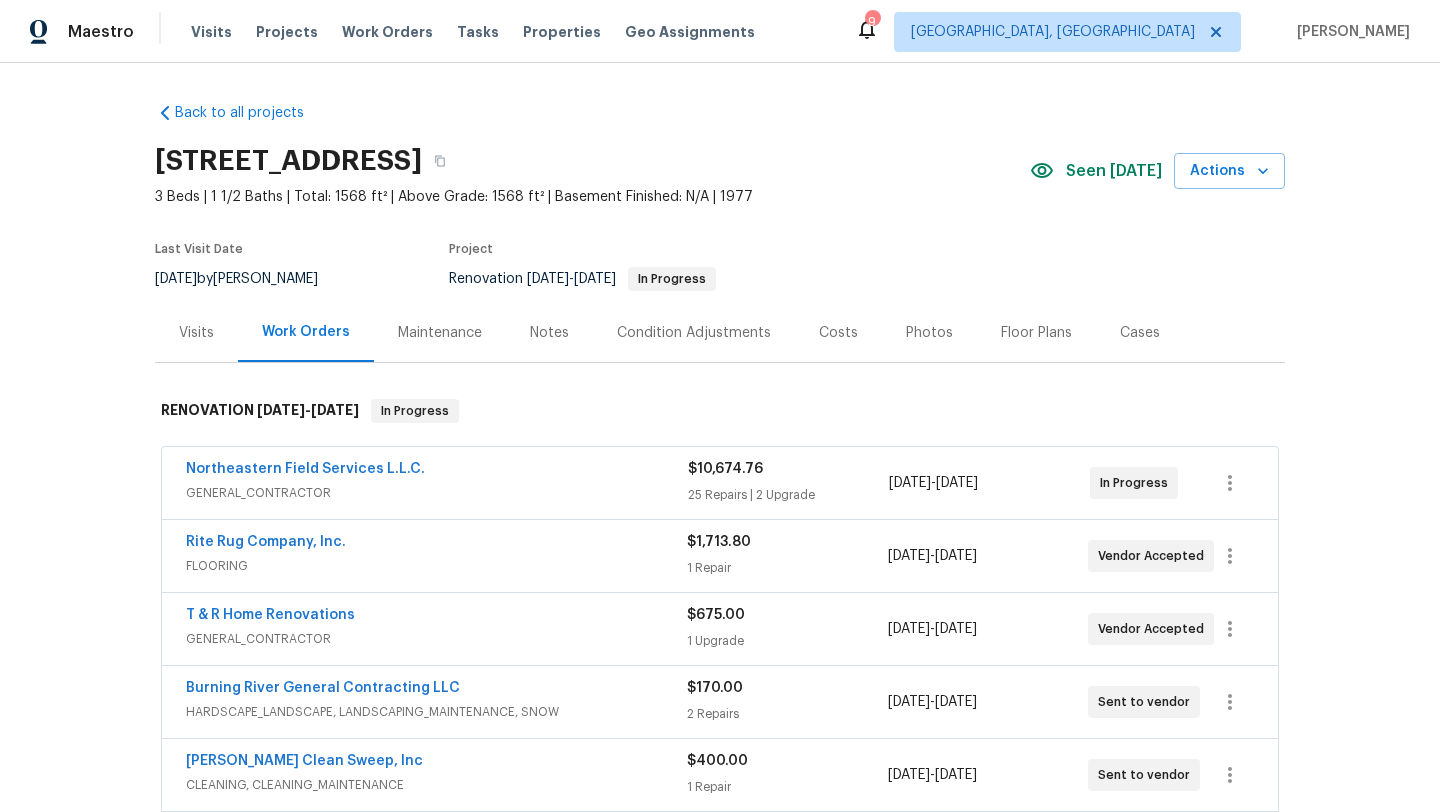 click on "Visits" at bounding box center [196, 333] 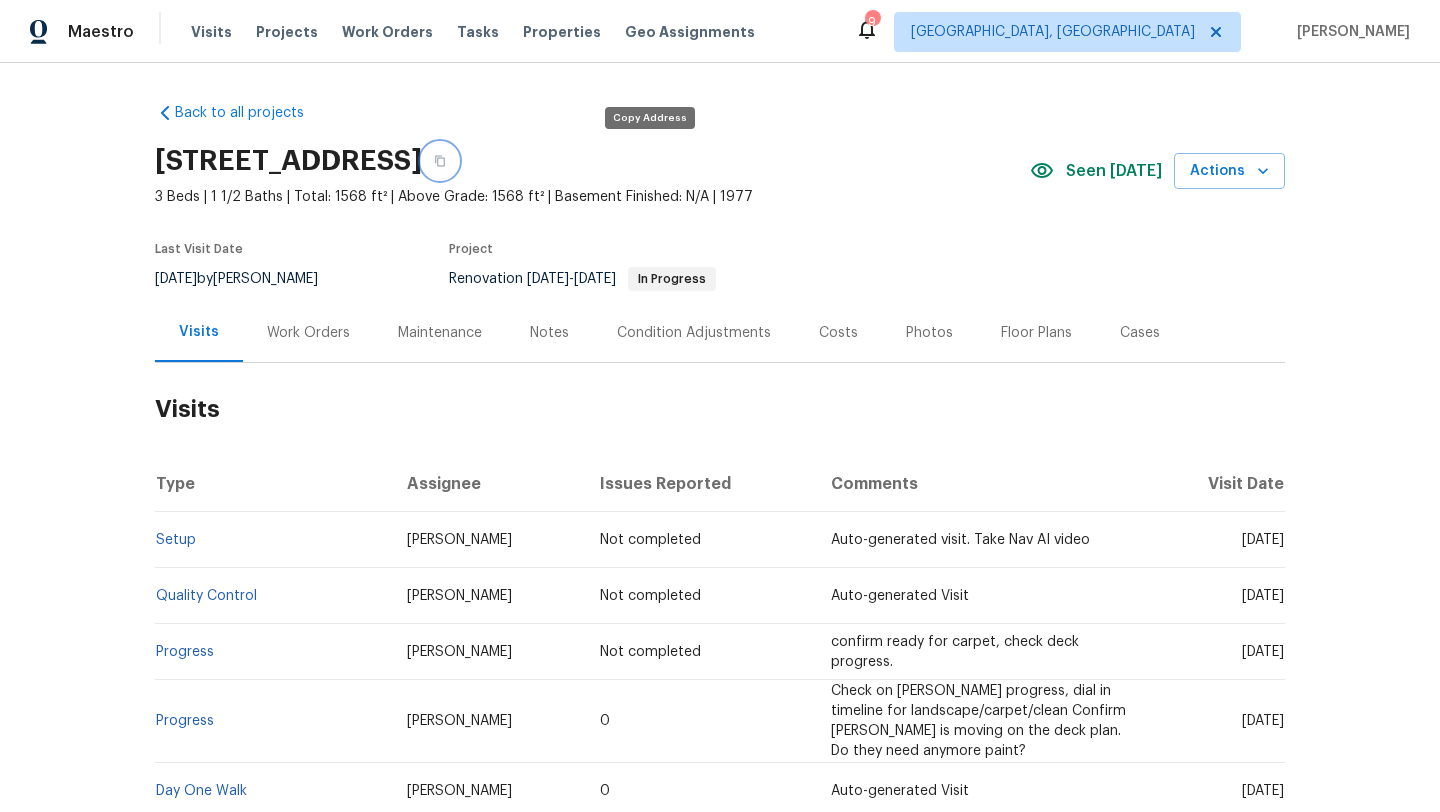 click 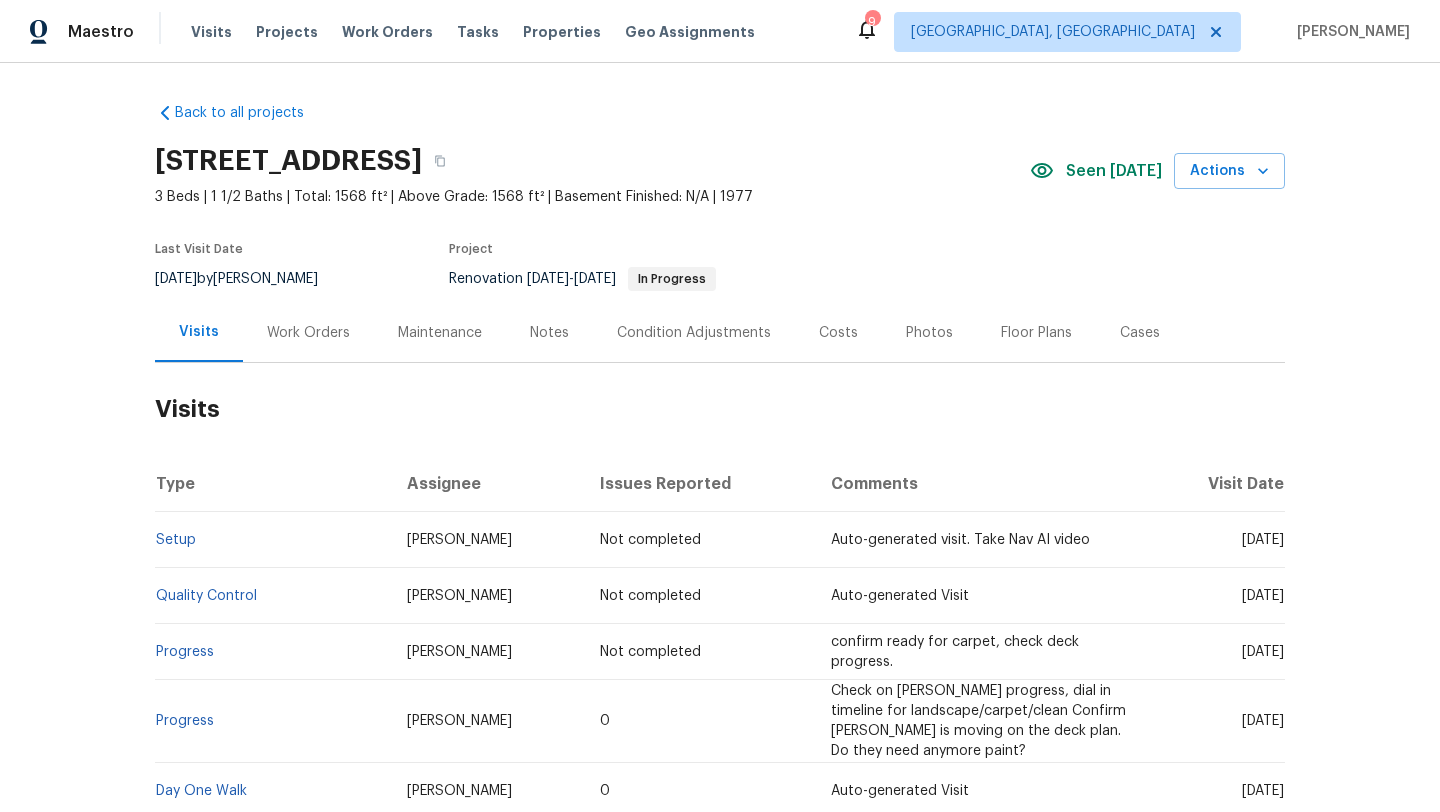 click on "Notes" at bounding box center (549, 333) 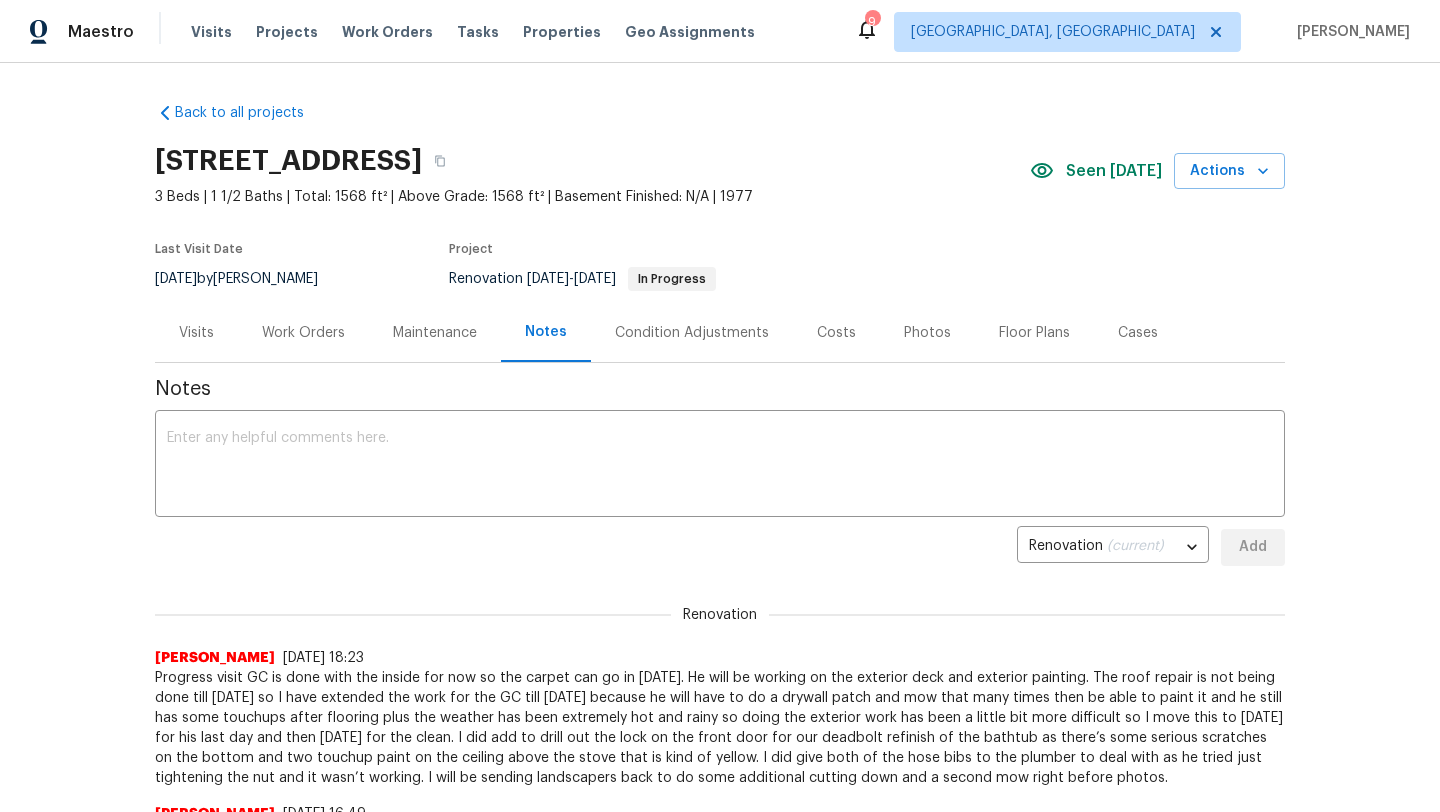 click on "Work Orders" at bounding box center [303, 332] 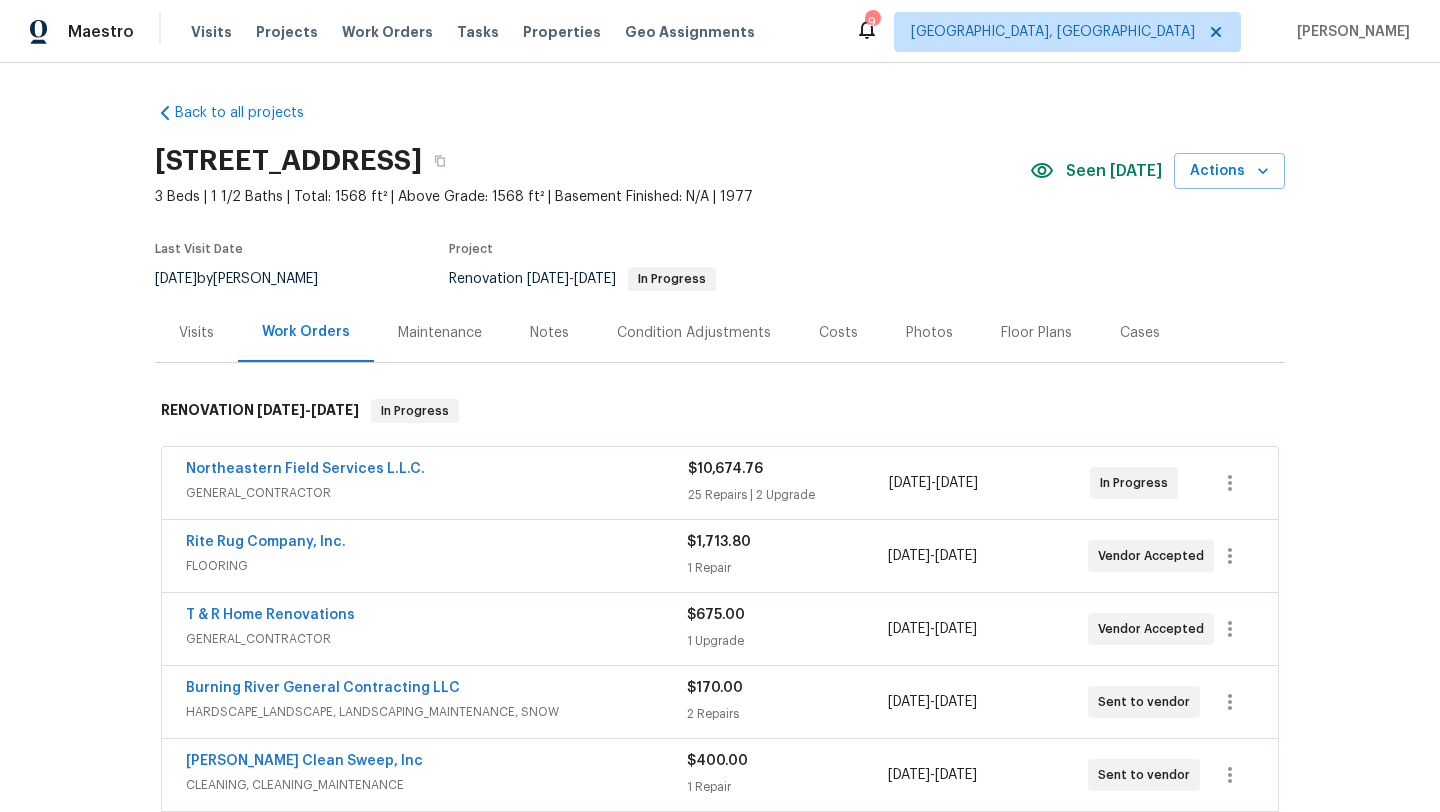 click on "Work Orders" at bounding box center (306, 332) 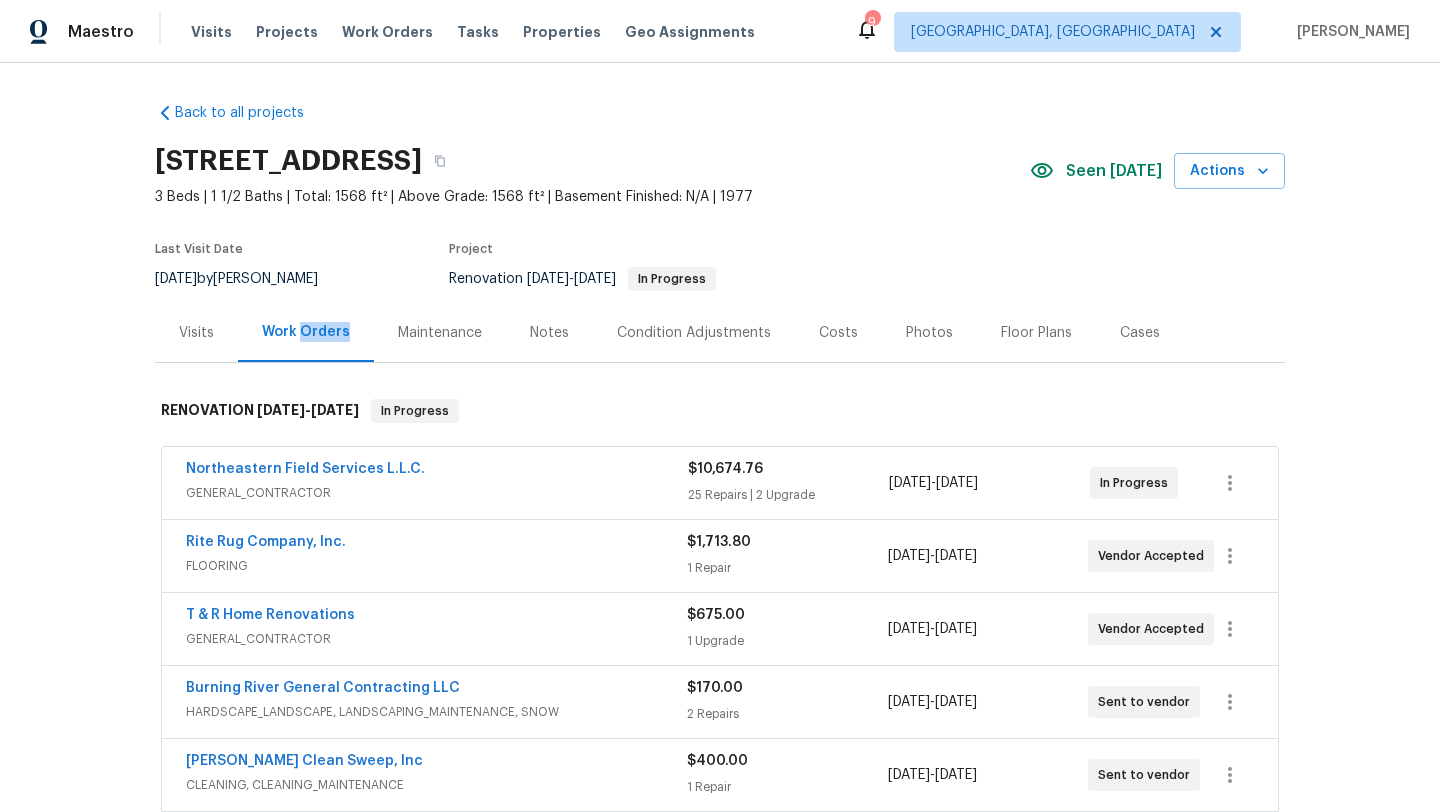click on "Work Orders" at bounding box center [306, 332] 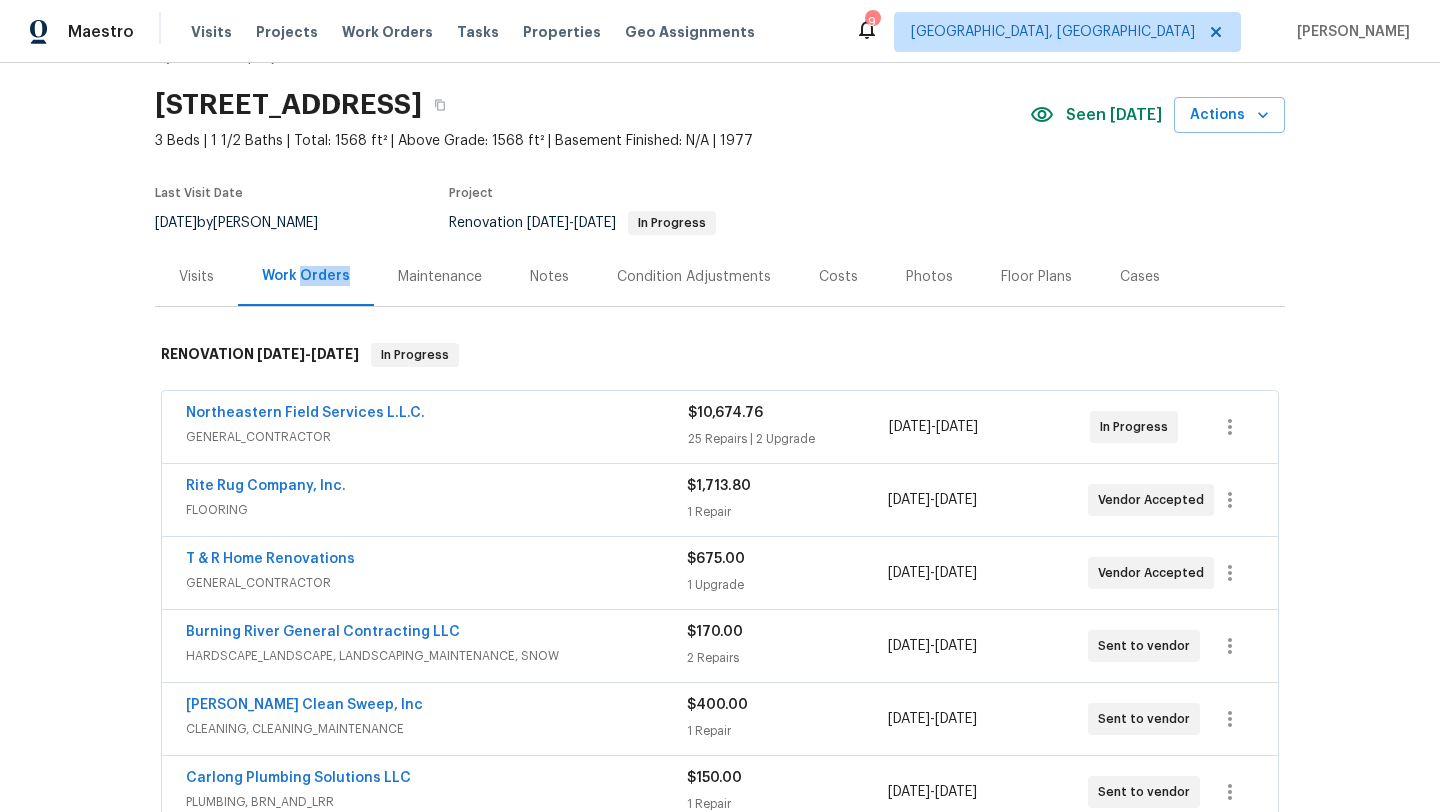 scroll, scrollTop: 58, scrollLeft: 0, axis: vertical 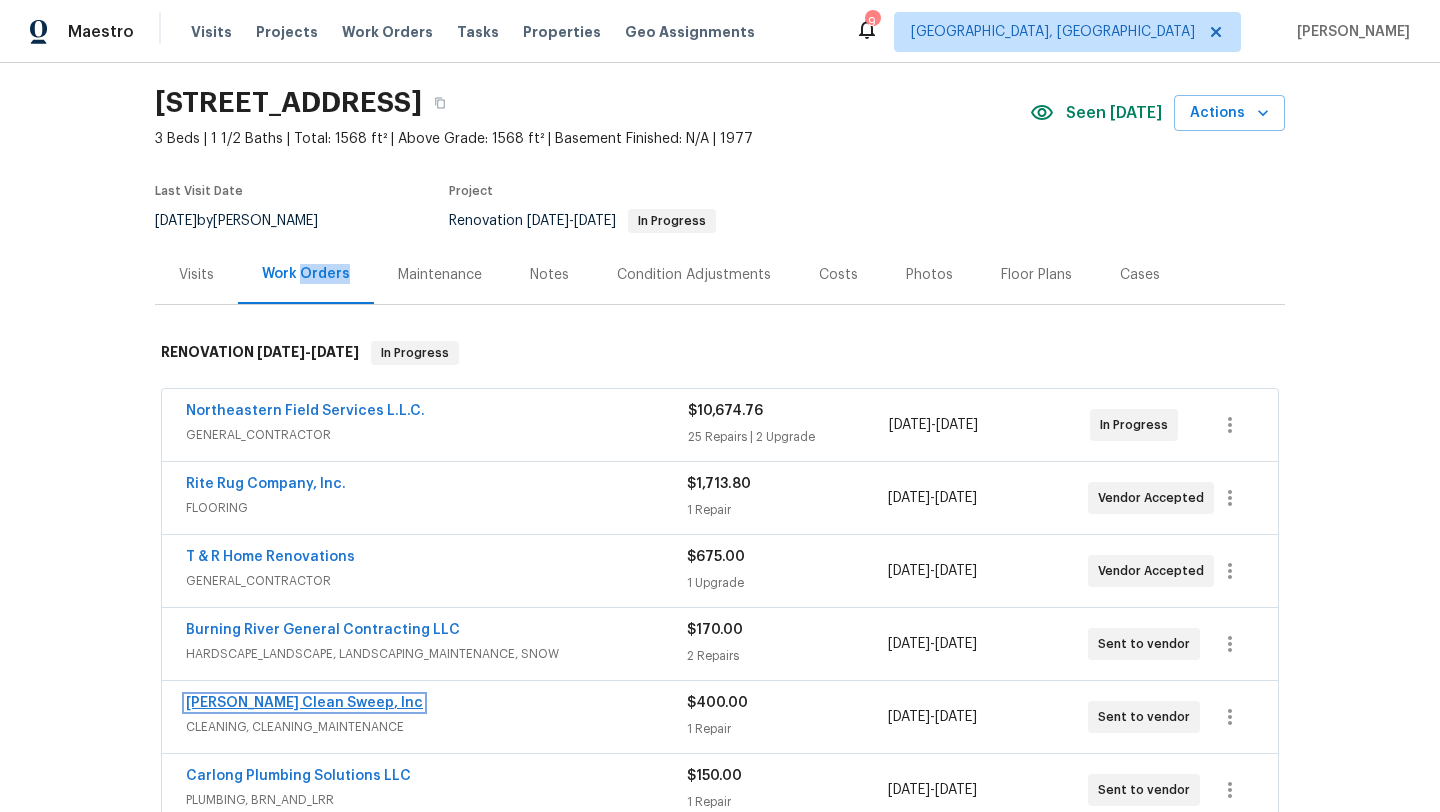 click on "Moran's Clean Sweep, Inc" at bounding box center [304, 703] 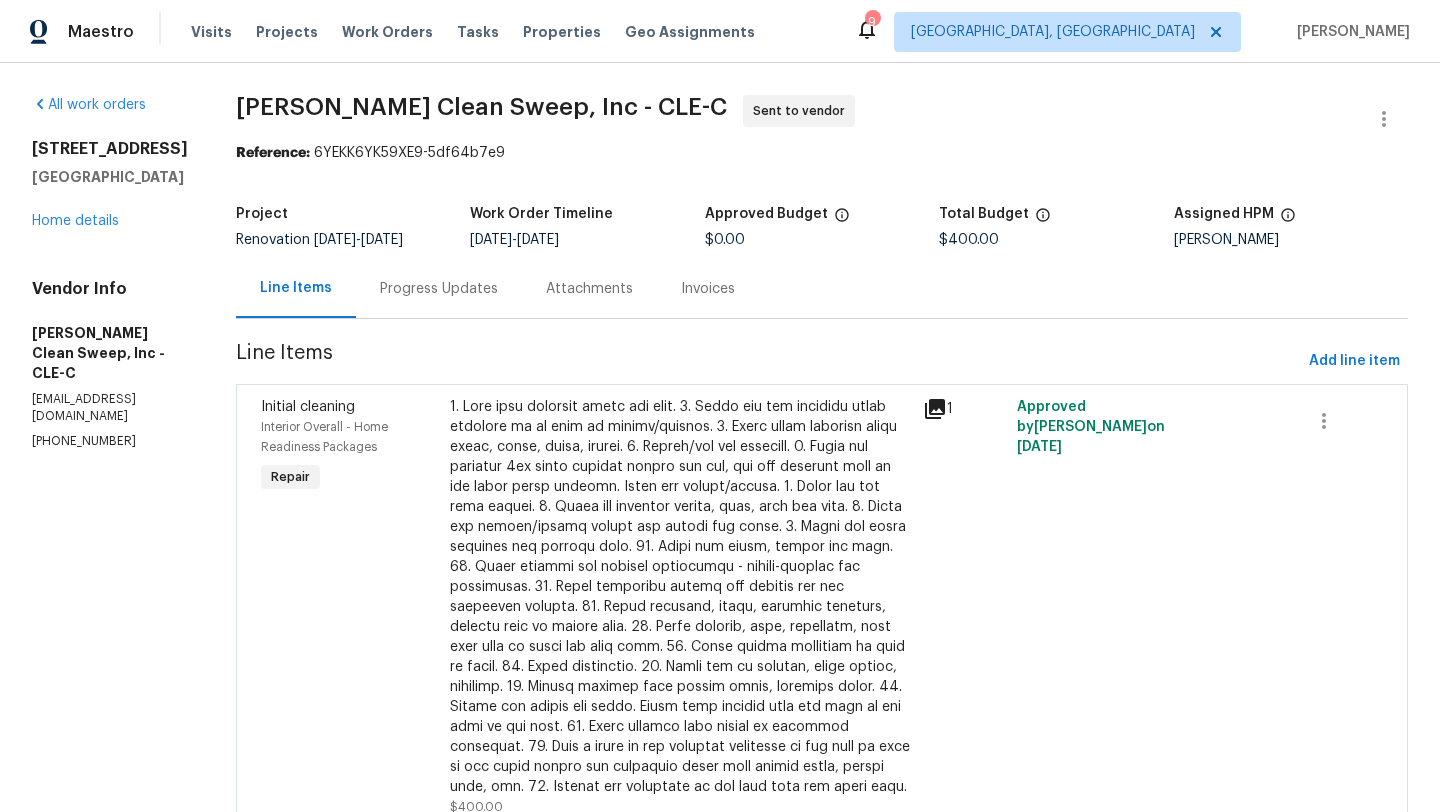 click on "Progress Updates" at bounding box center (439, 289) 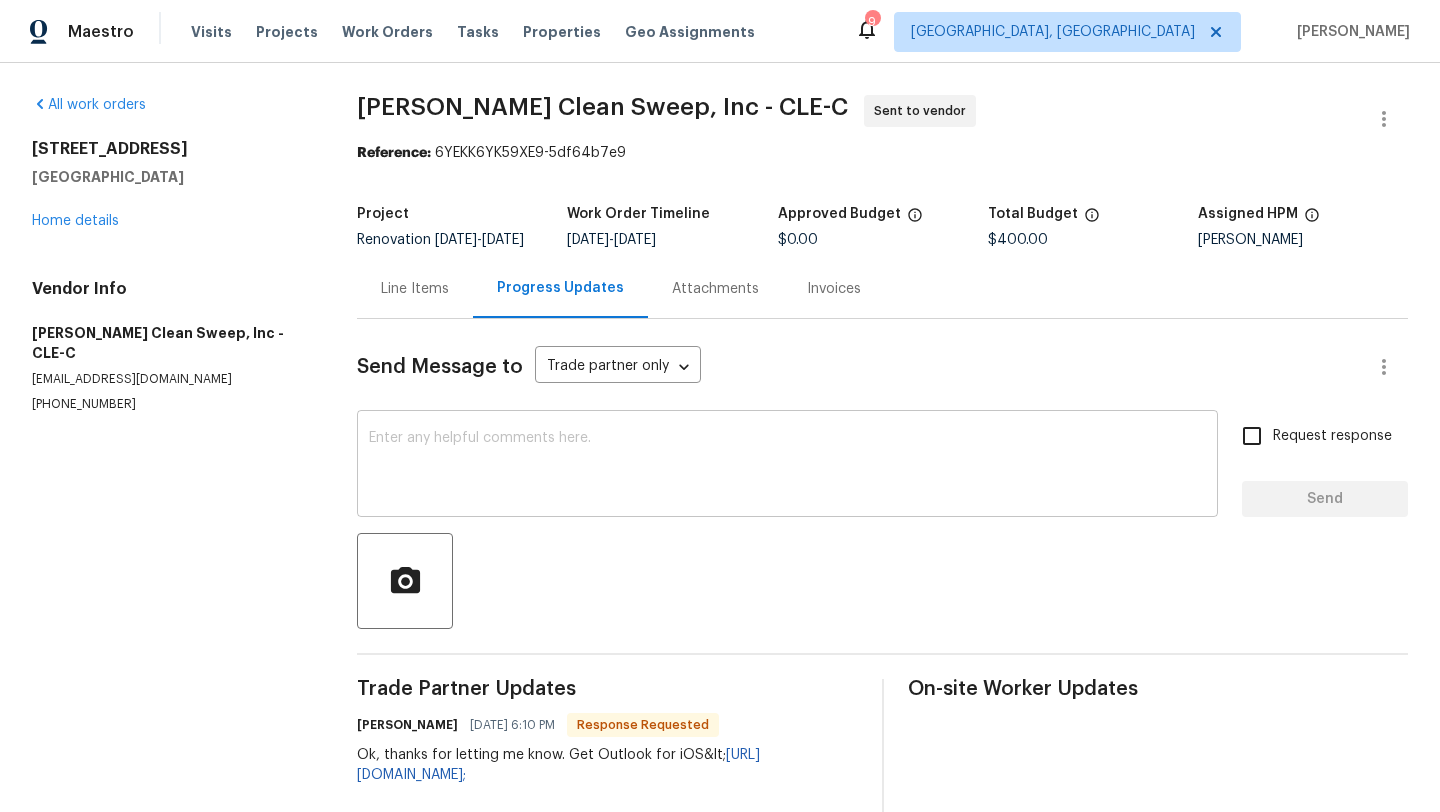 click at bounding box center [787, 466] 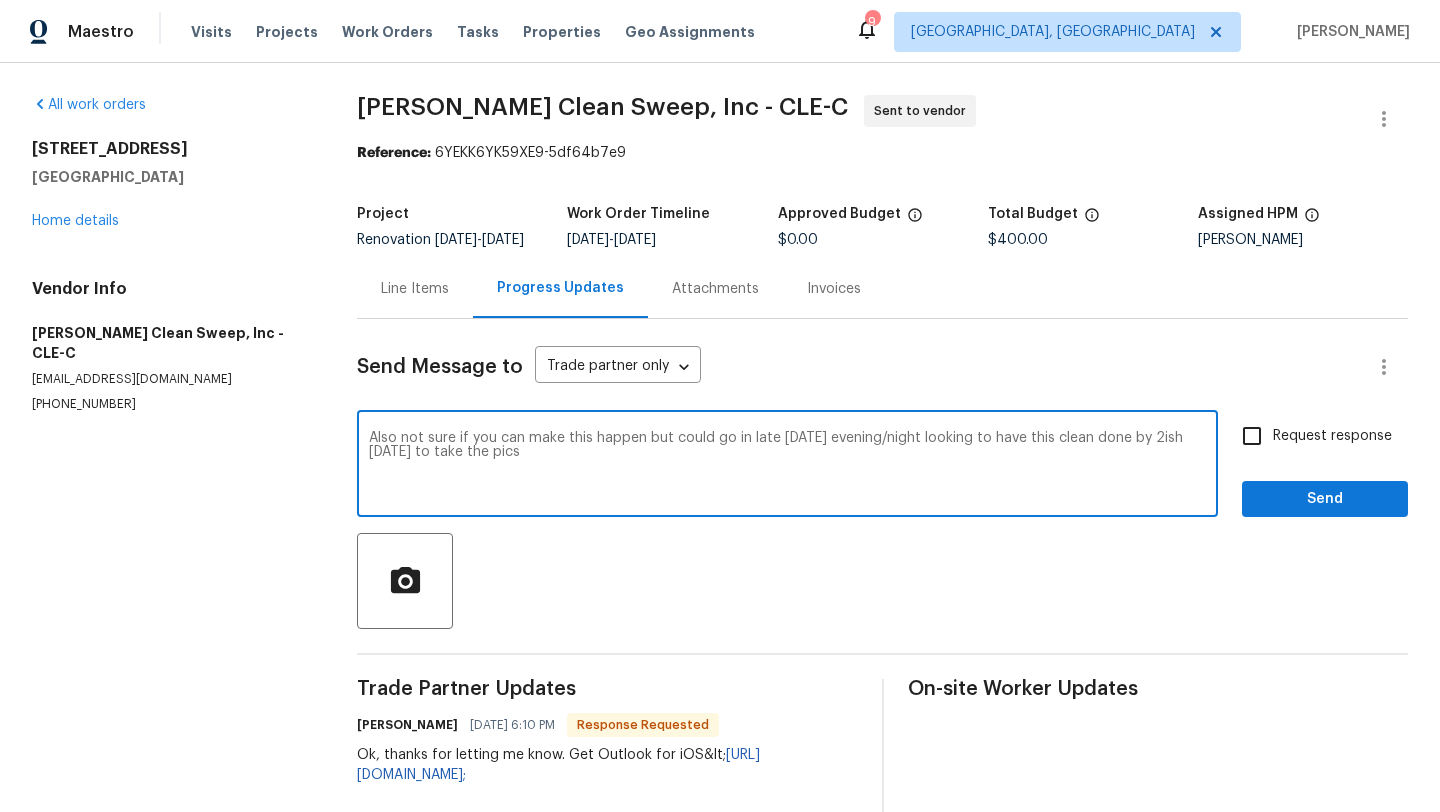 type on "Also not sure if you can make this happen but could go in late tuesday evening/night looking to have this clean done by 2ish wednesday to take the pics" 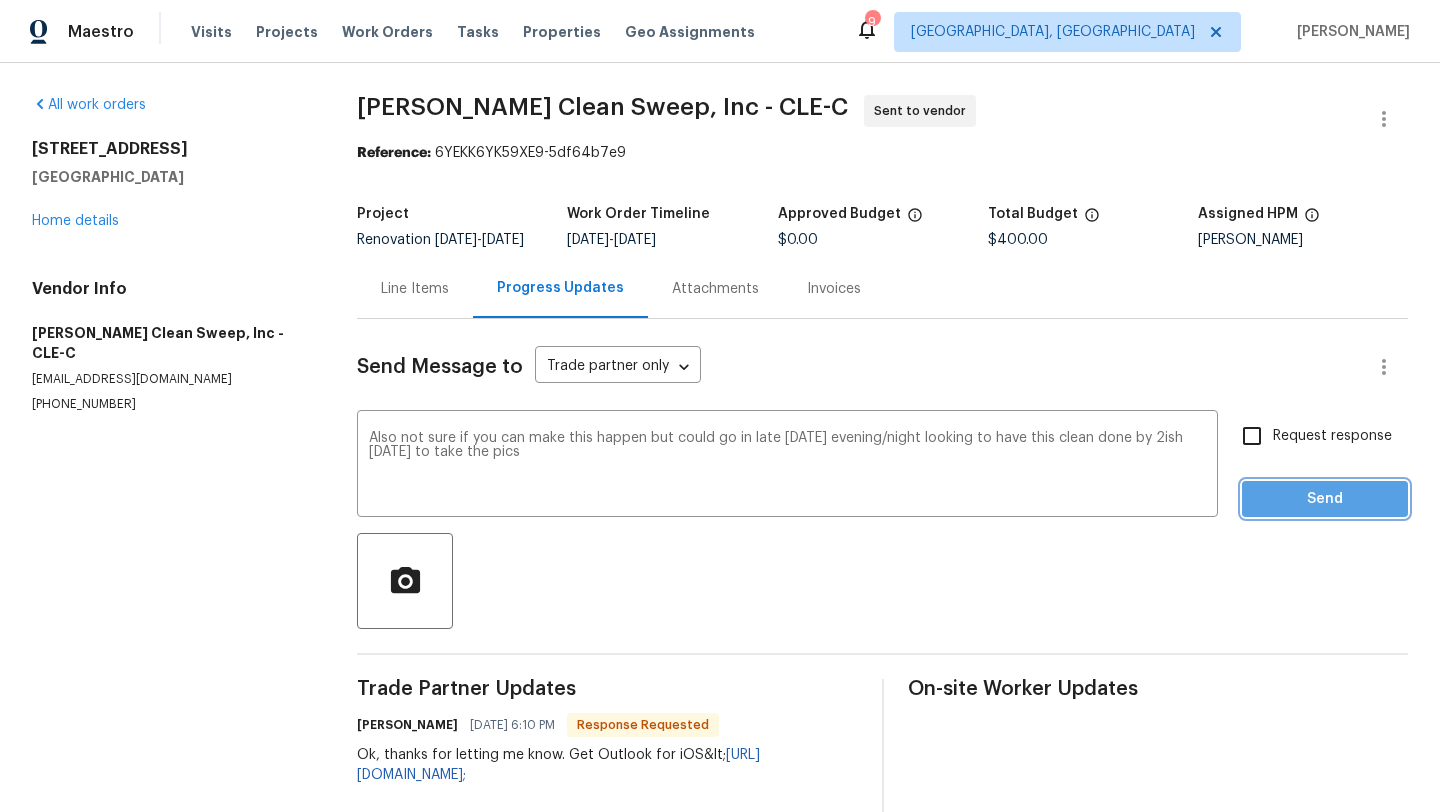 click on "Send" at bounding box center (1325, 499) 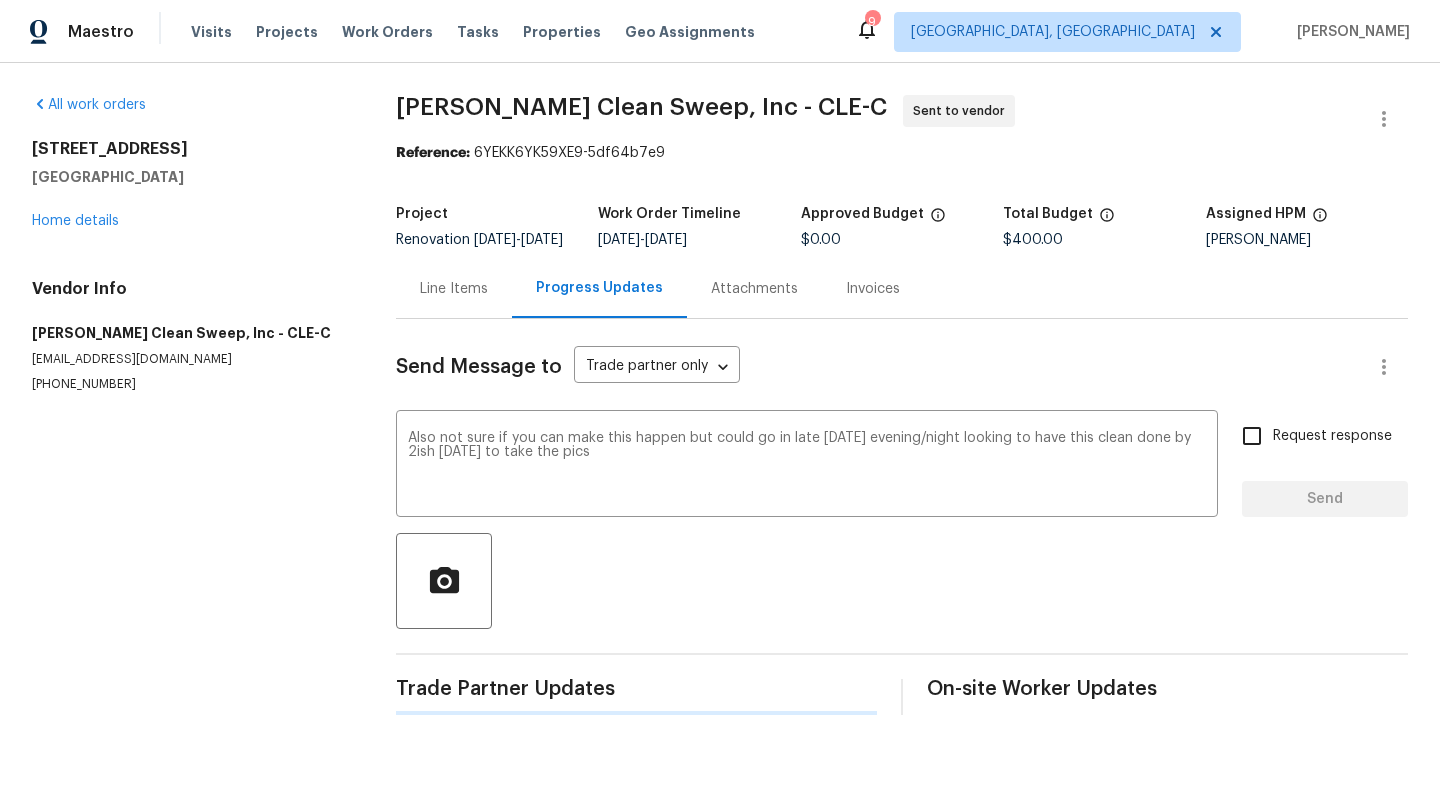 type 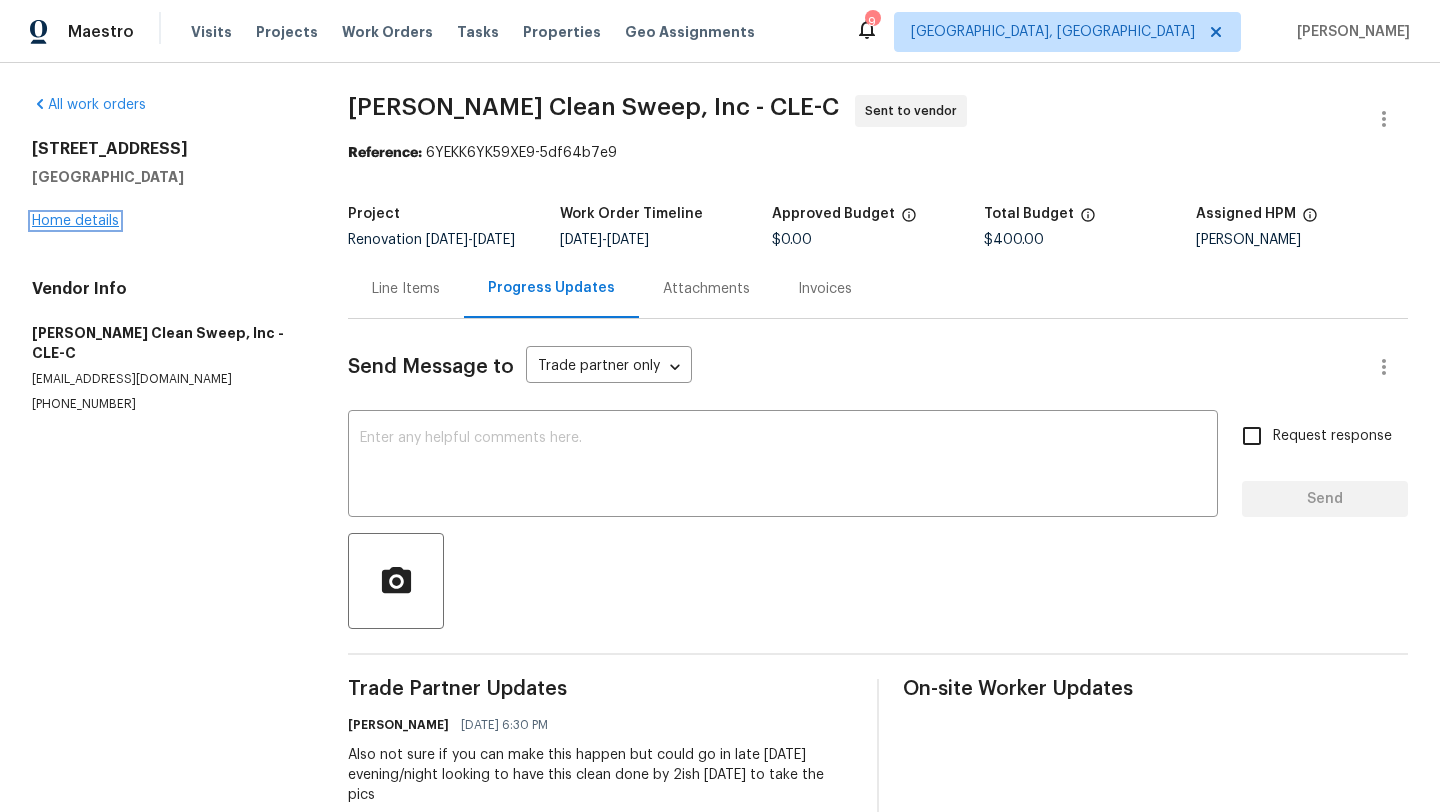 click on "Home details" at bounding box center [75, 221] 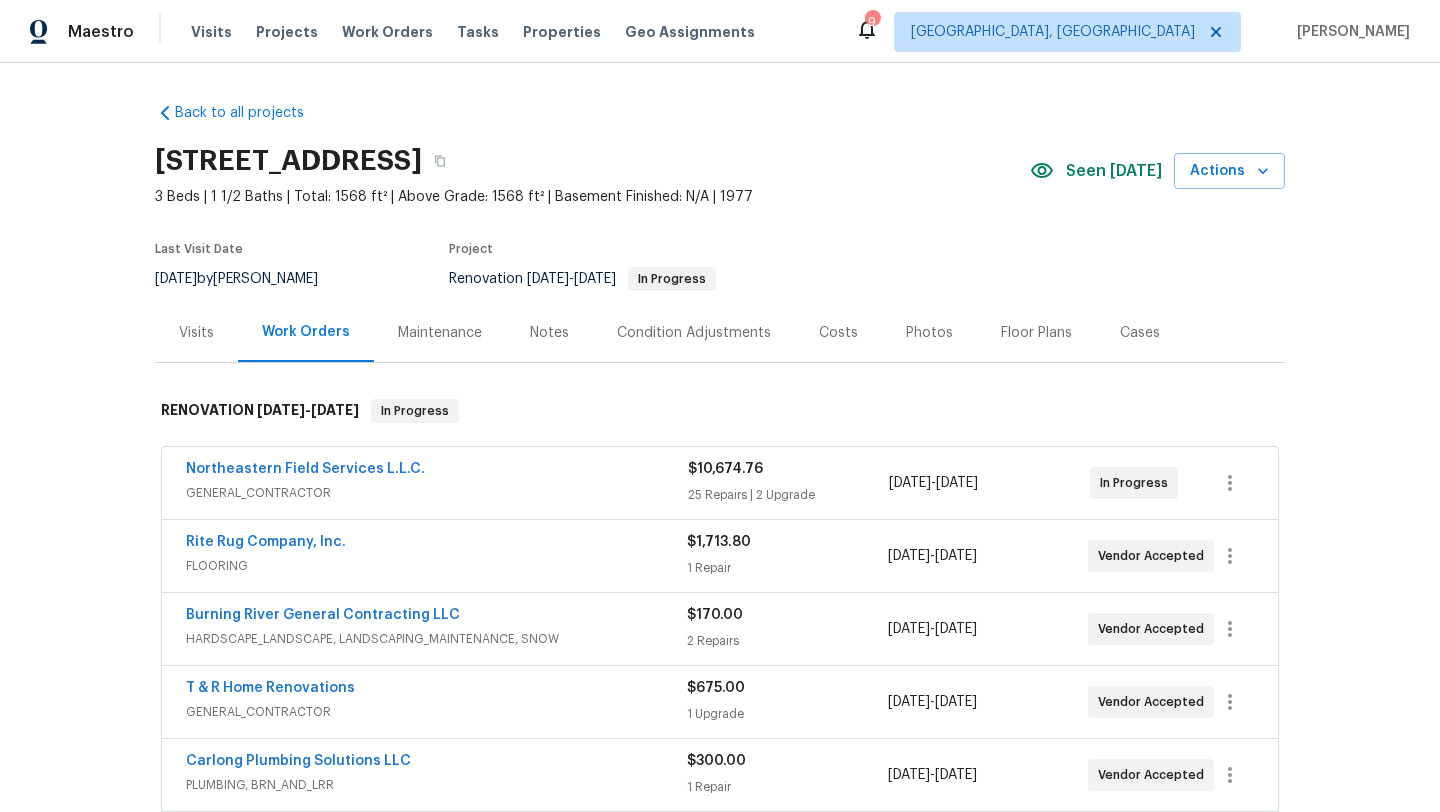 click on "Visits" at bounding box center [196, 333] 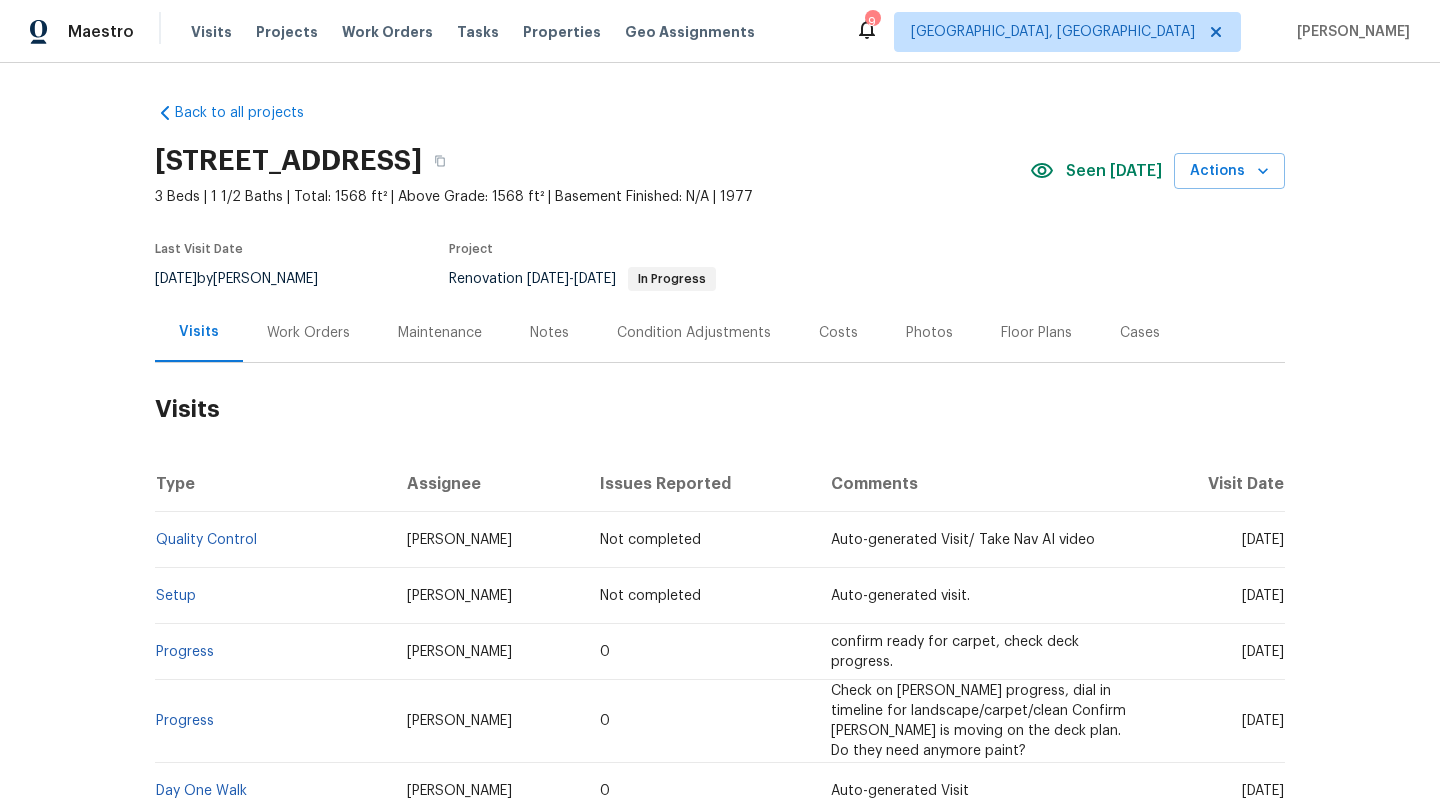 click on "Notes" at bounding box center [549, 333] 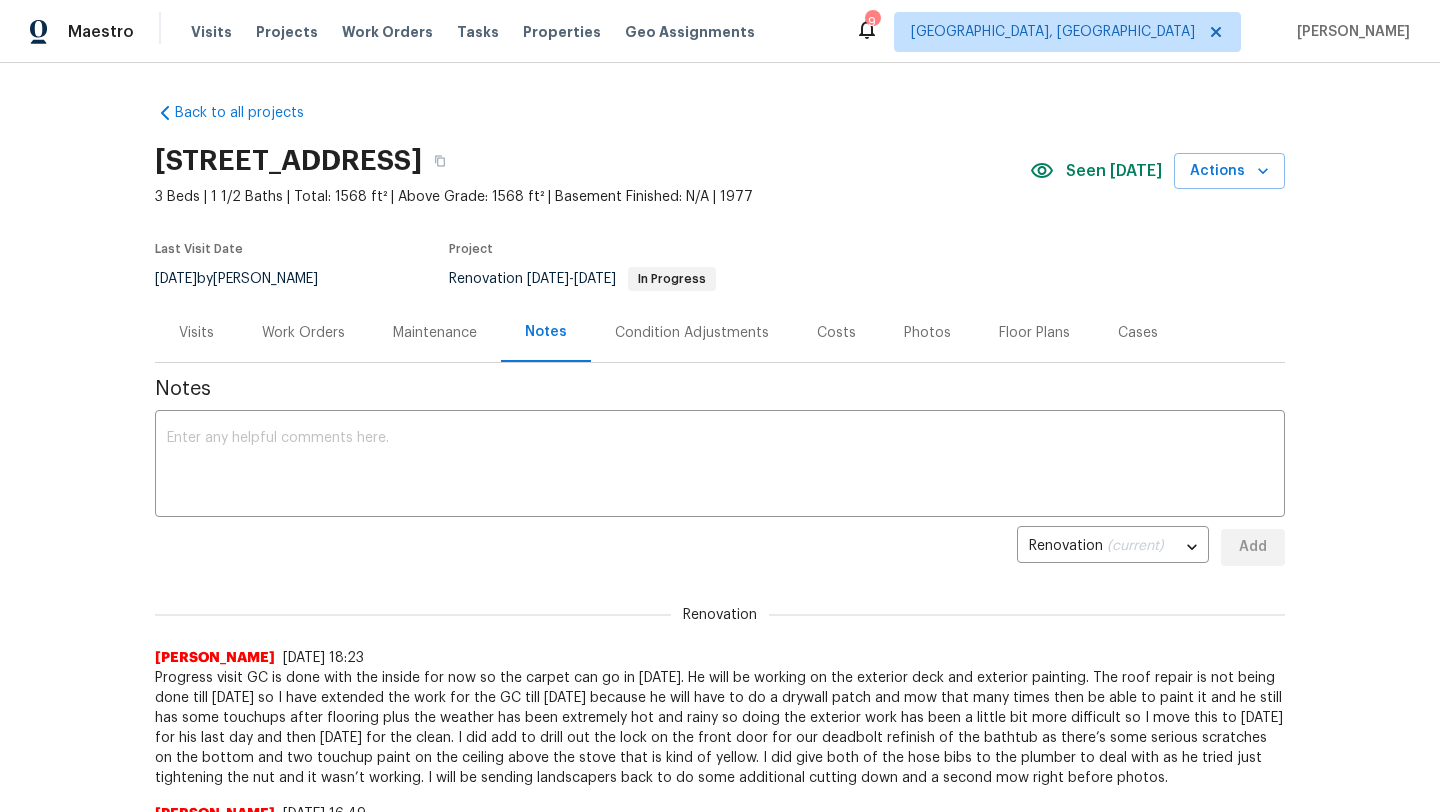 click on "Visits" at bounding box center (196, 333) 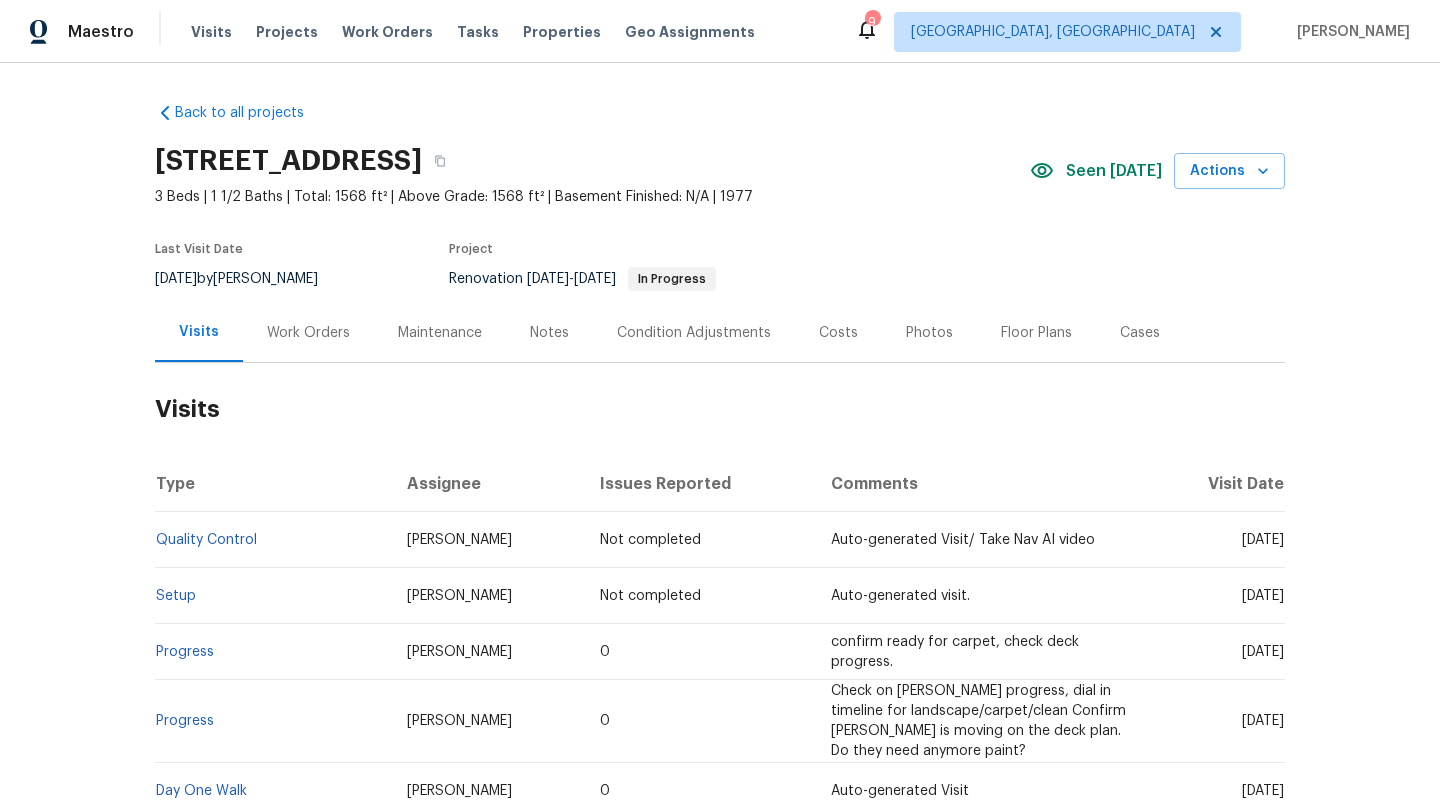 click on "Work Orders" at bounding box center [308, 333] 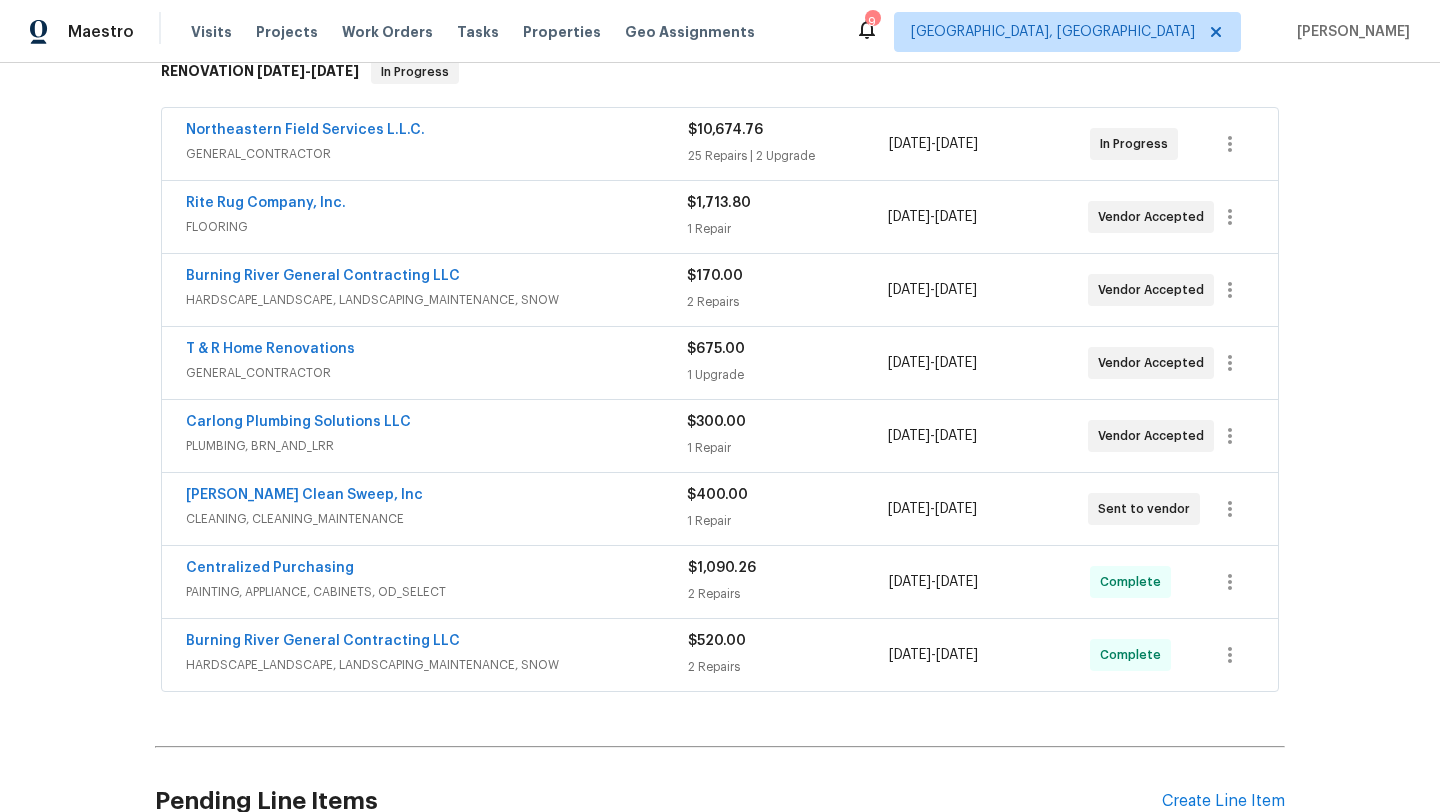 scroll, scrollTop: 338, scrollLeft: 0, axis: vertical 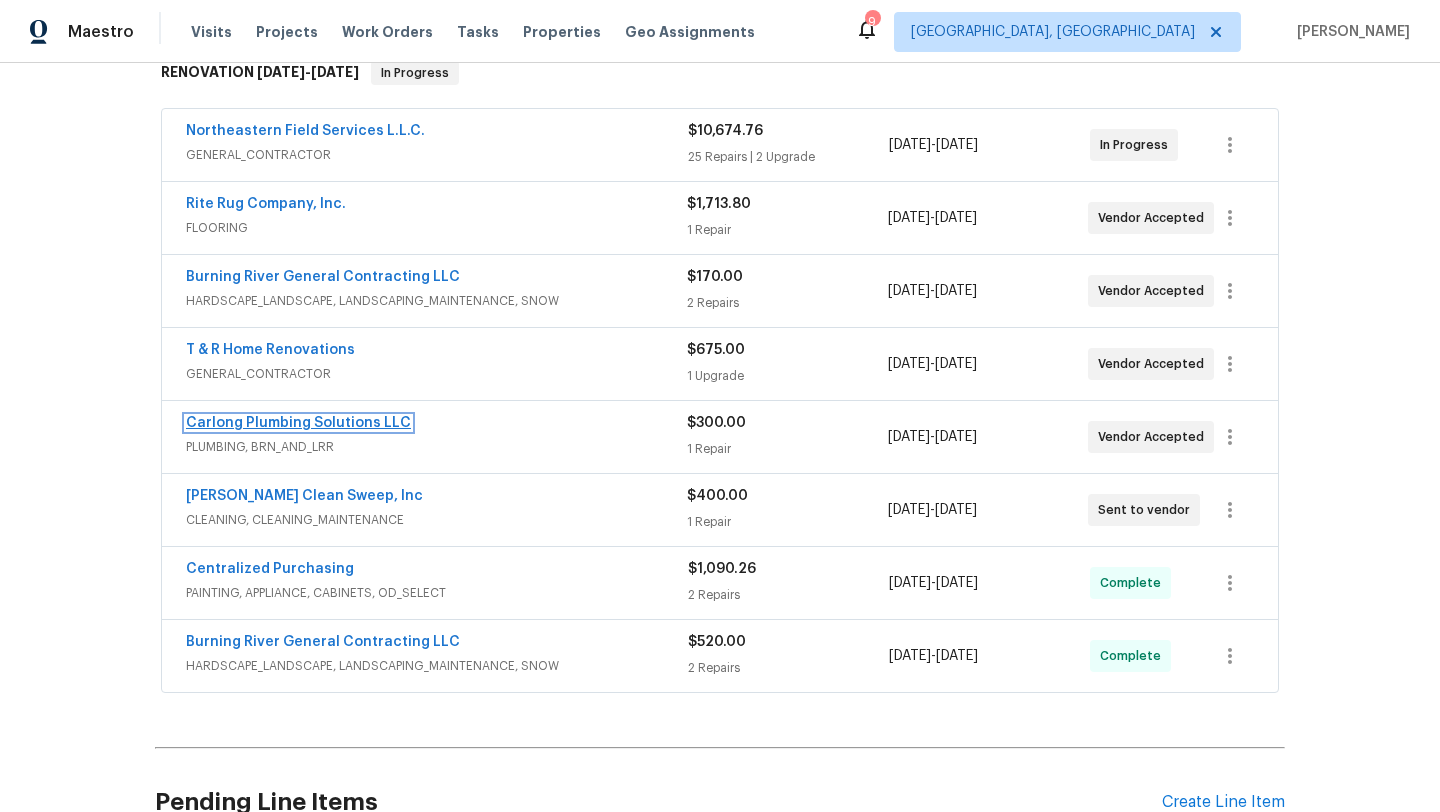 click on "Carlong Plumbing Solutions LLC" at bounding box center [298, 423] 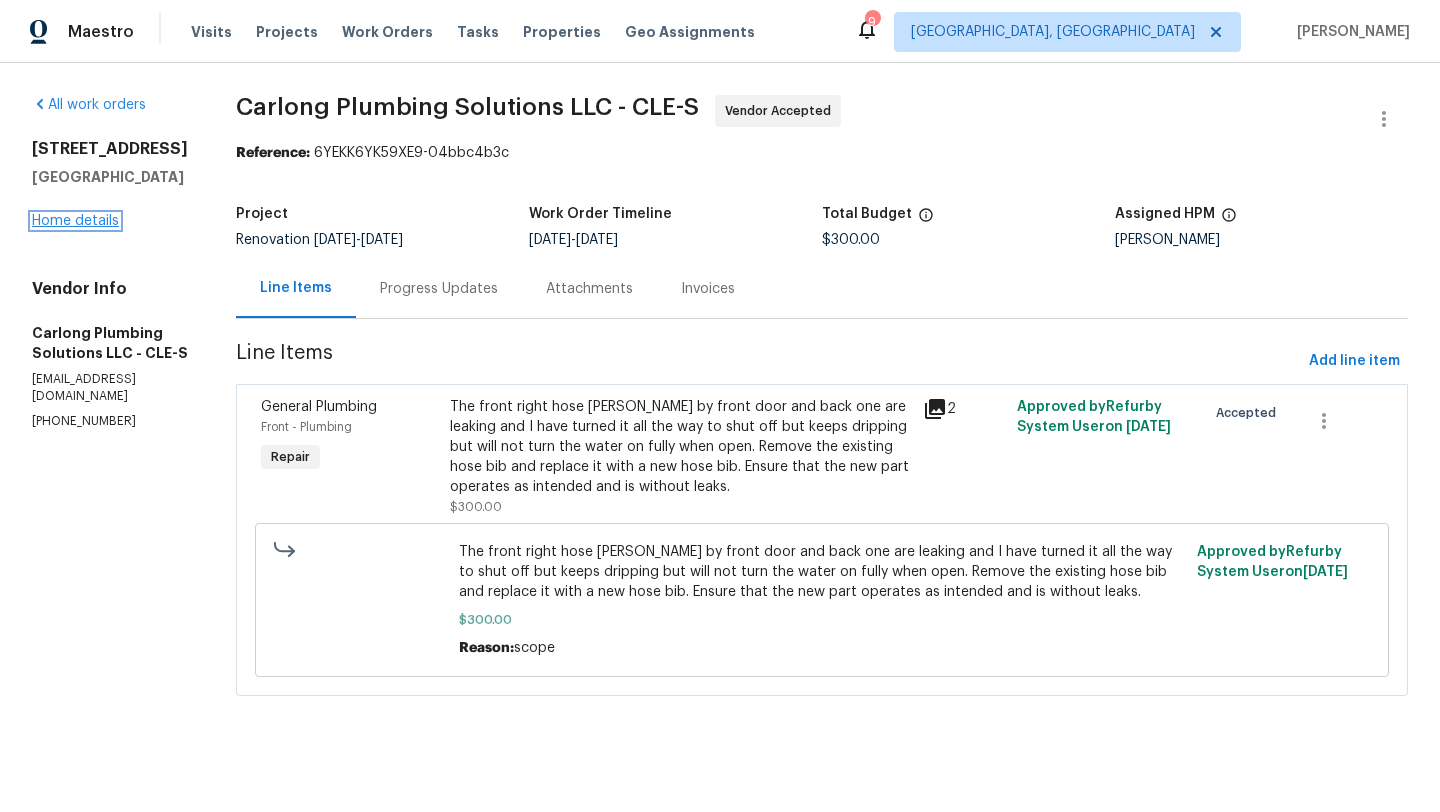 click on "Home details" at bounding box center [75, 221] 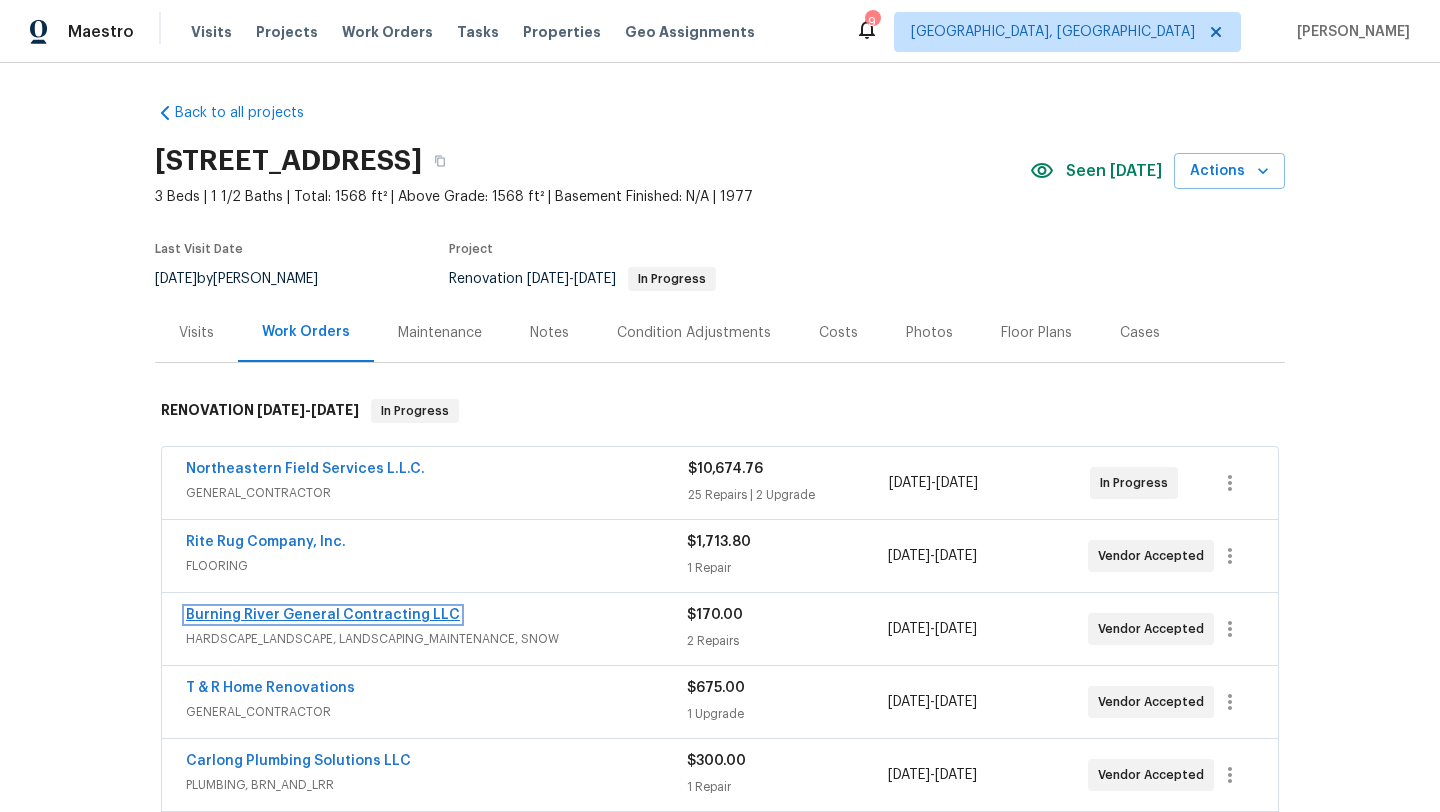 click on "Burning River General Contracting LLC" at bounding box center [323, 615] 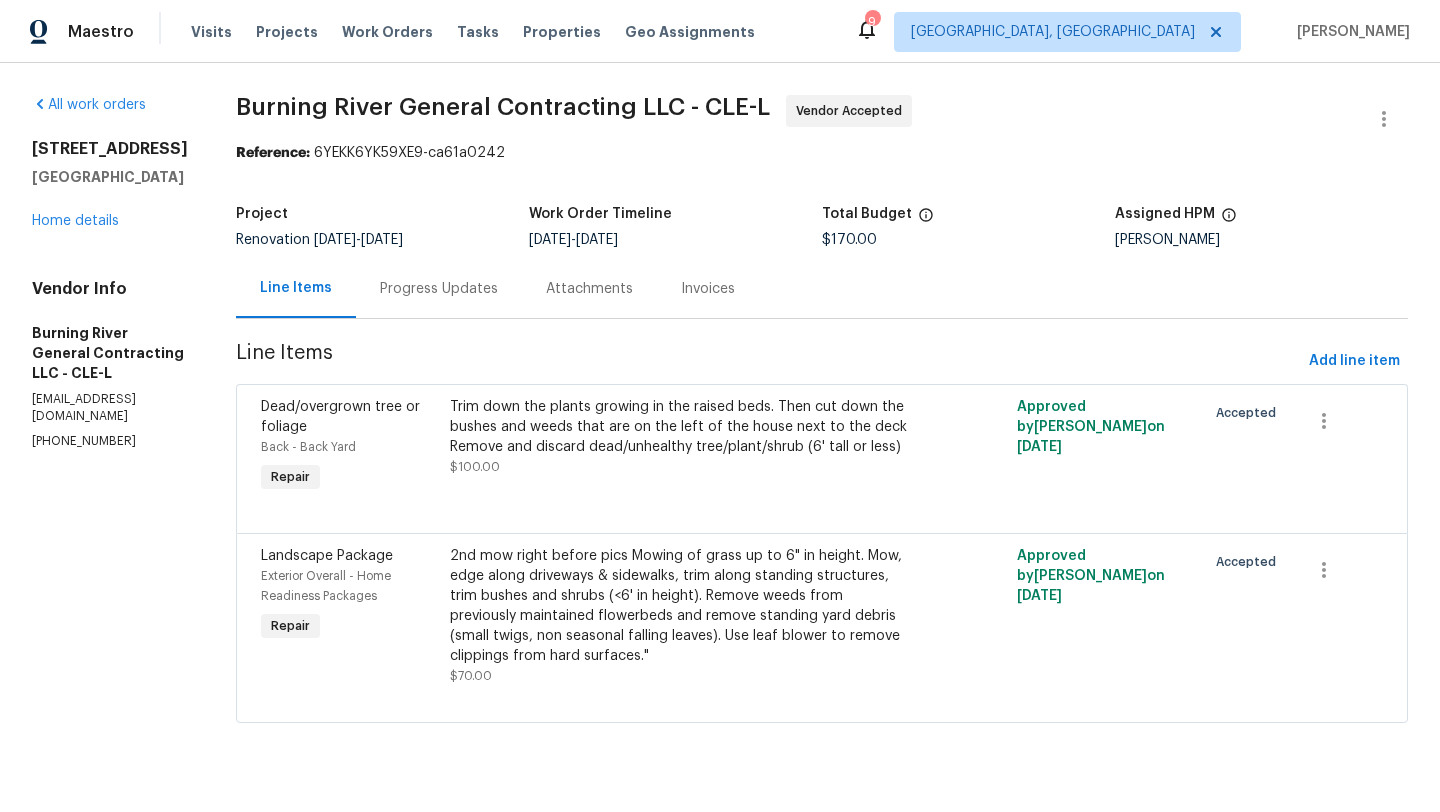 click on "Attachments" at bounding box center [589, 289] 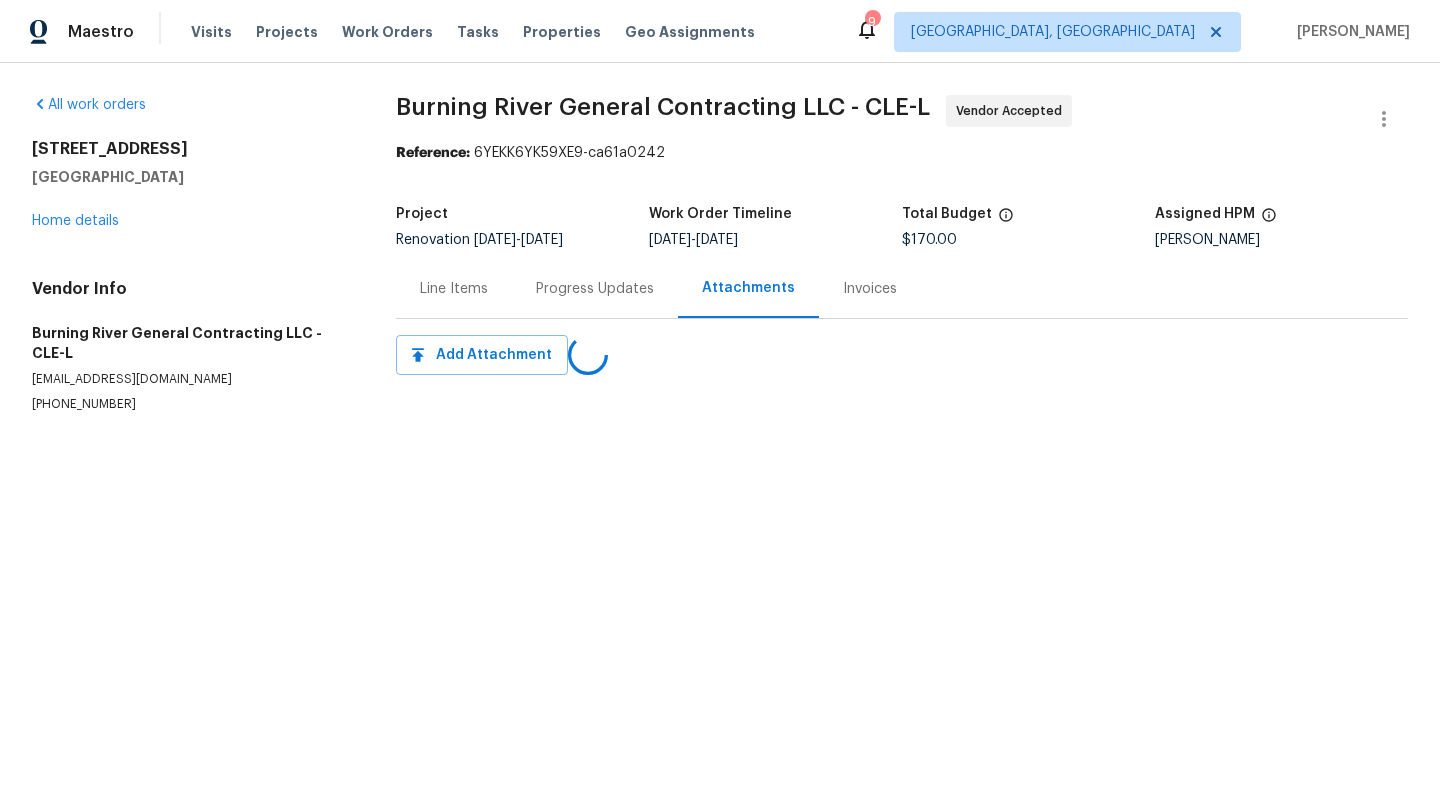 click on "Progress Updates" at bounding box center (595, 289) 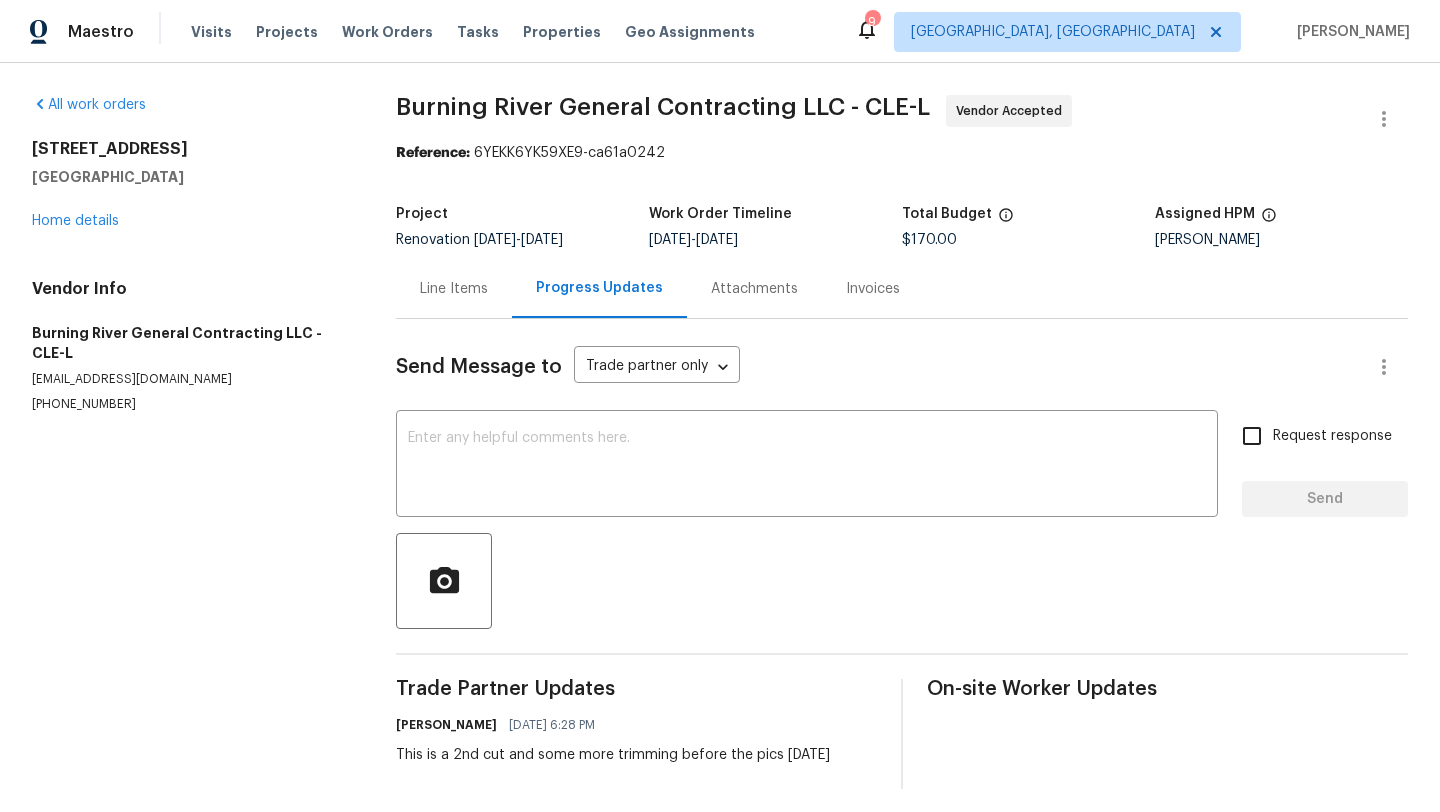 click on "Line Items" at bounding box center [454, 289] 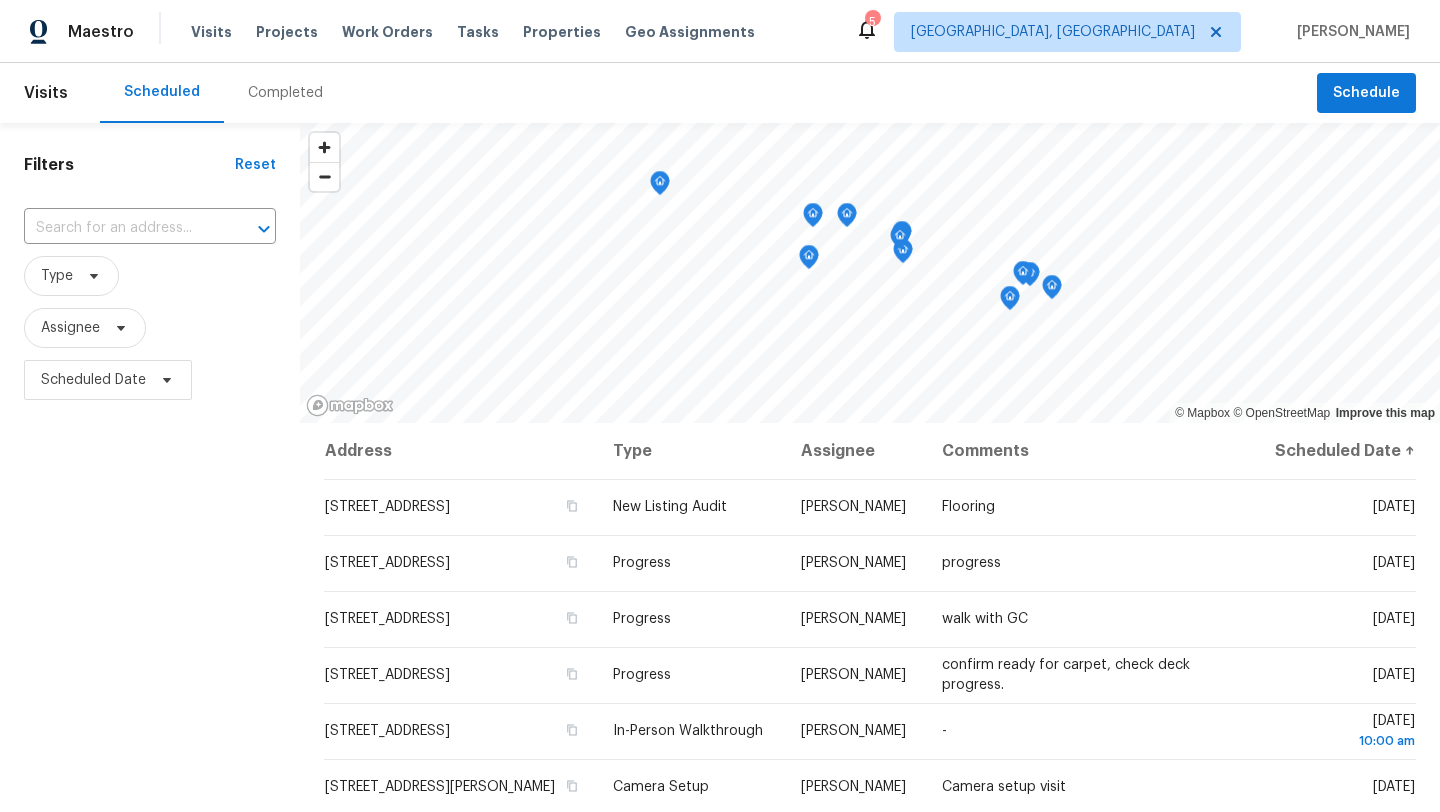 scroll, scrollTop: 0, scrollLeft: 0, axis: both 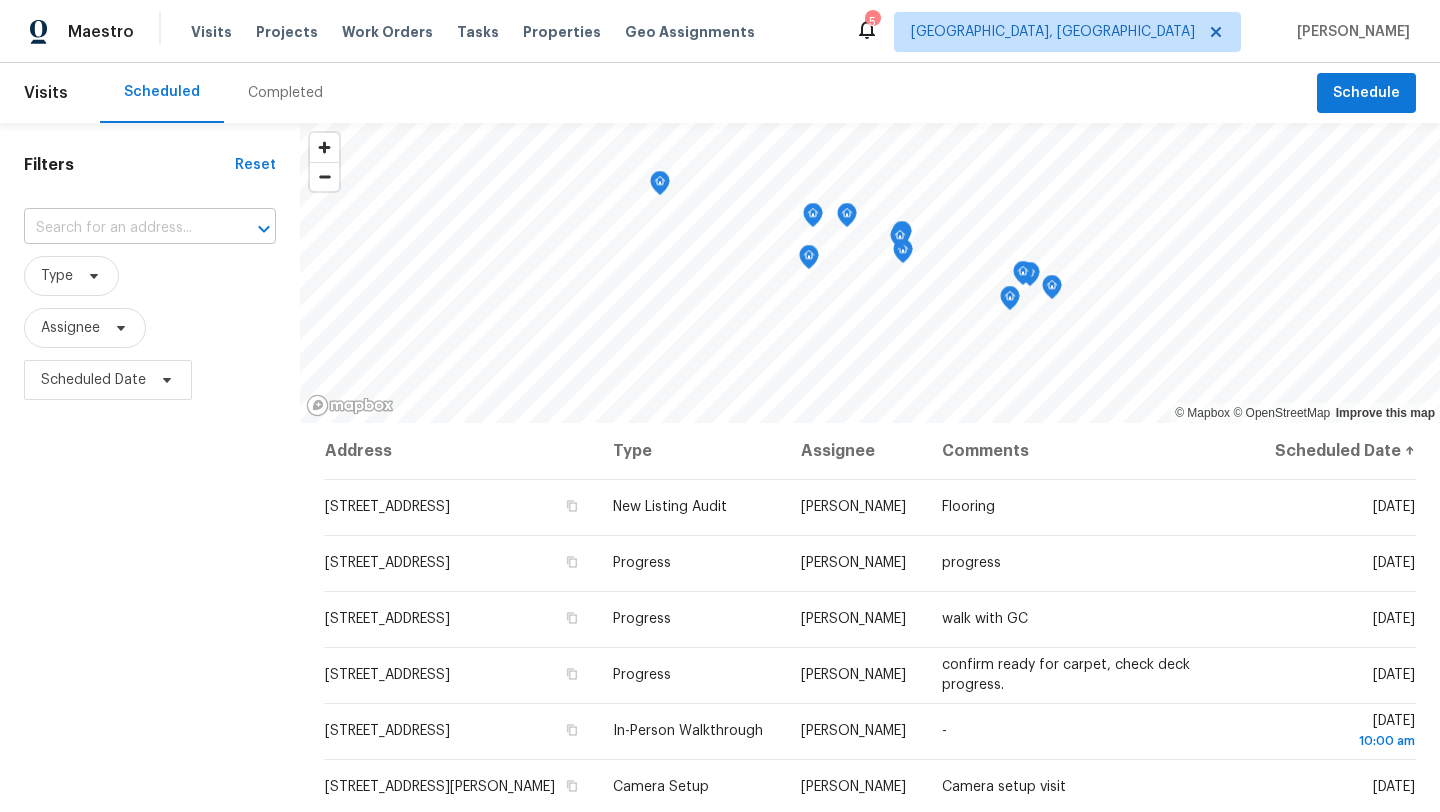 click at bounding box center [122, 228] 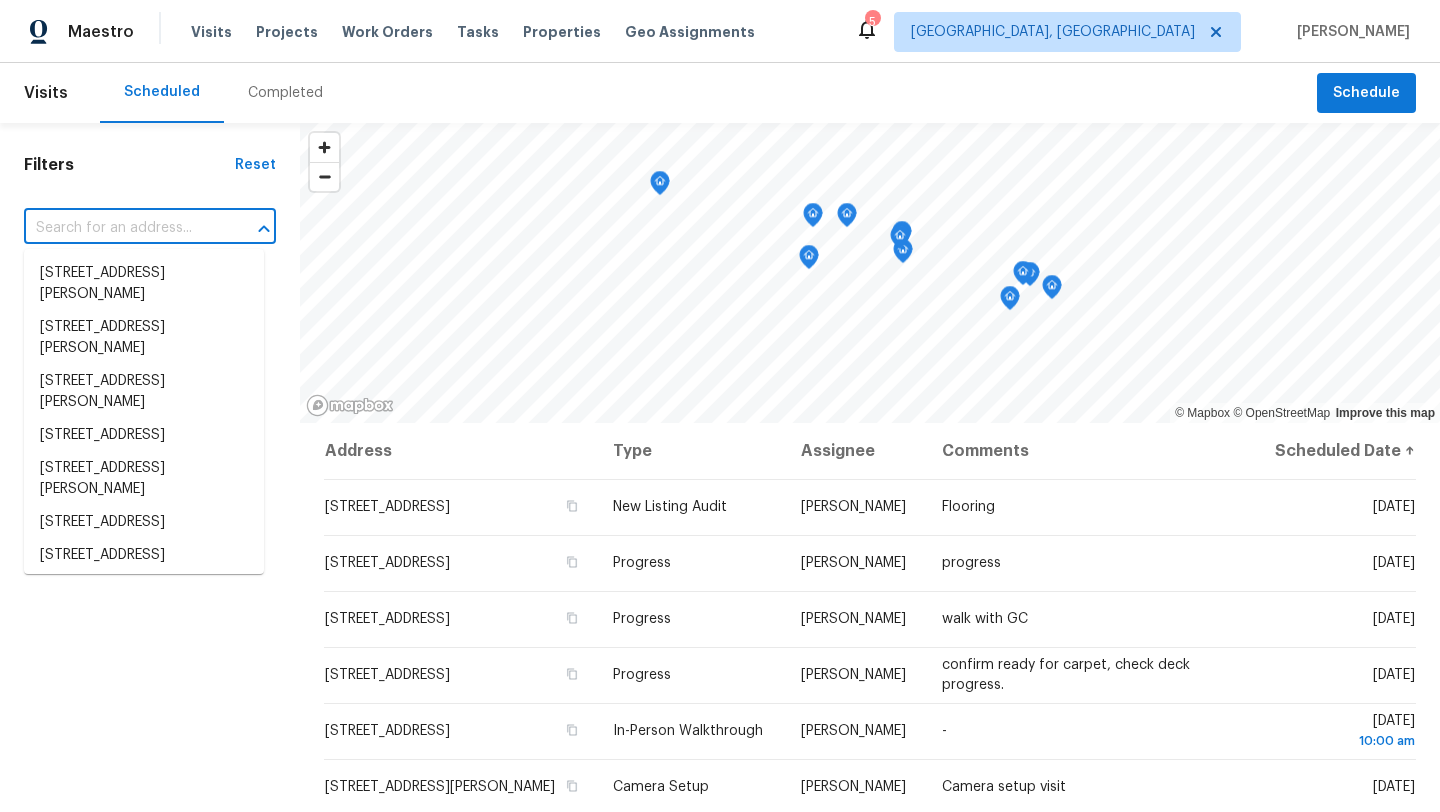 paste on "[STREET_ADDRESS]" 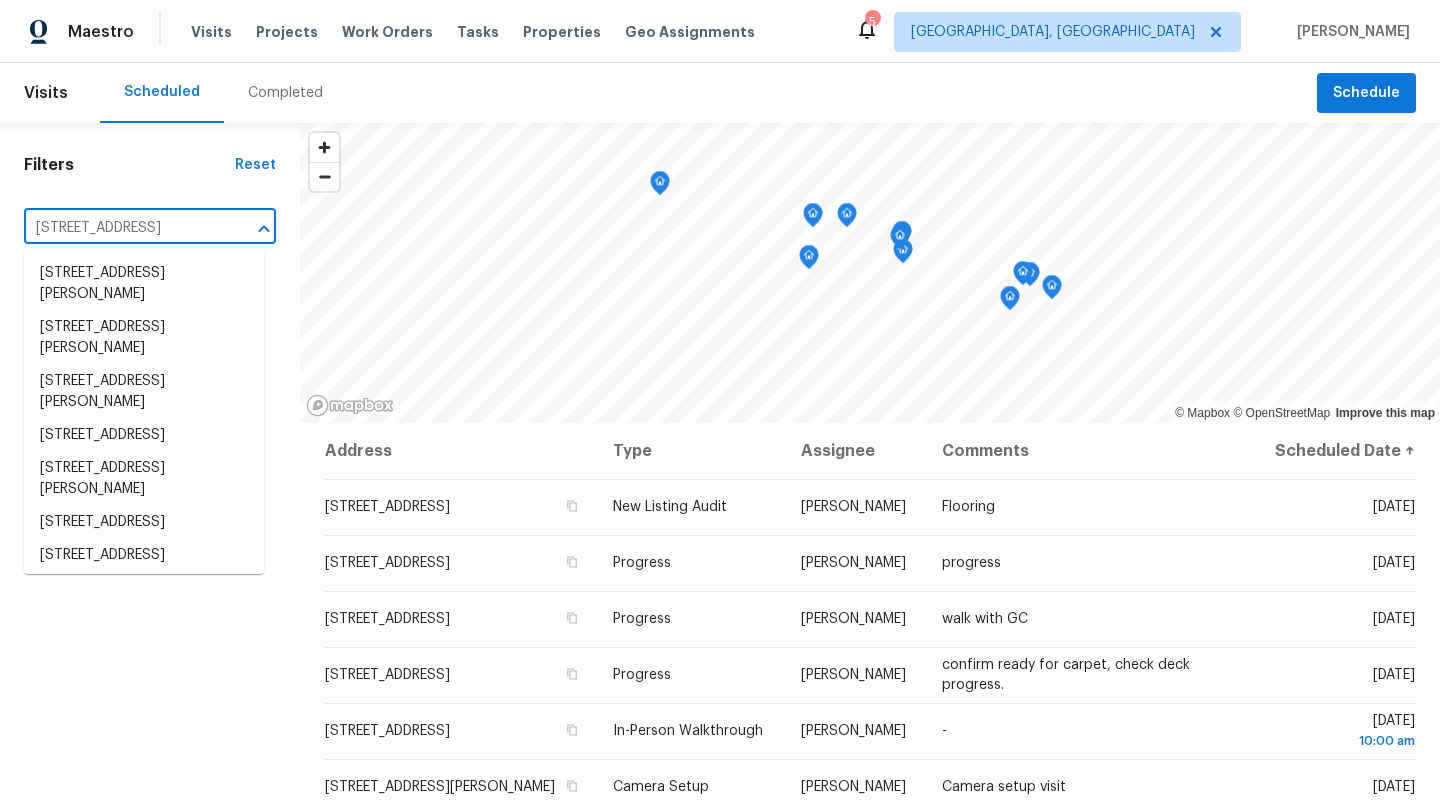 scroll, scrollTop: 0, scrollLeft: 57, axis: horizontal 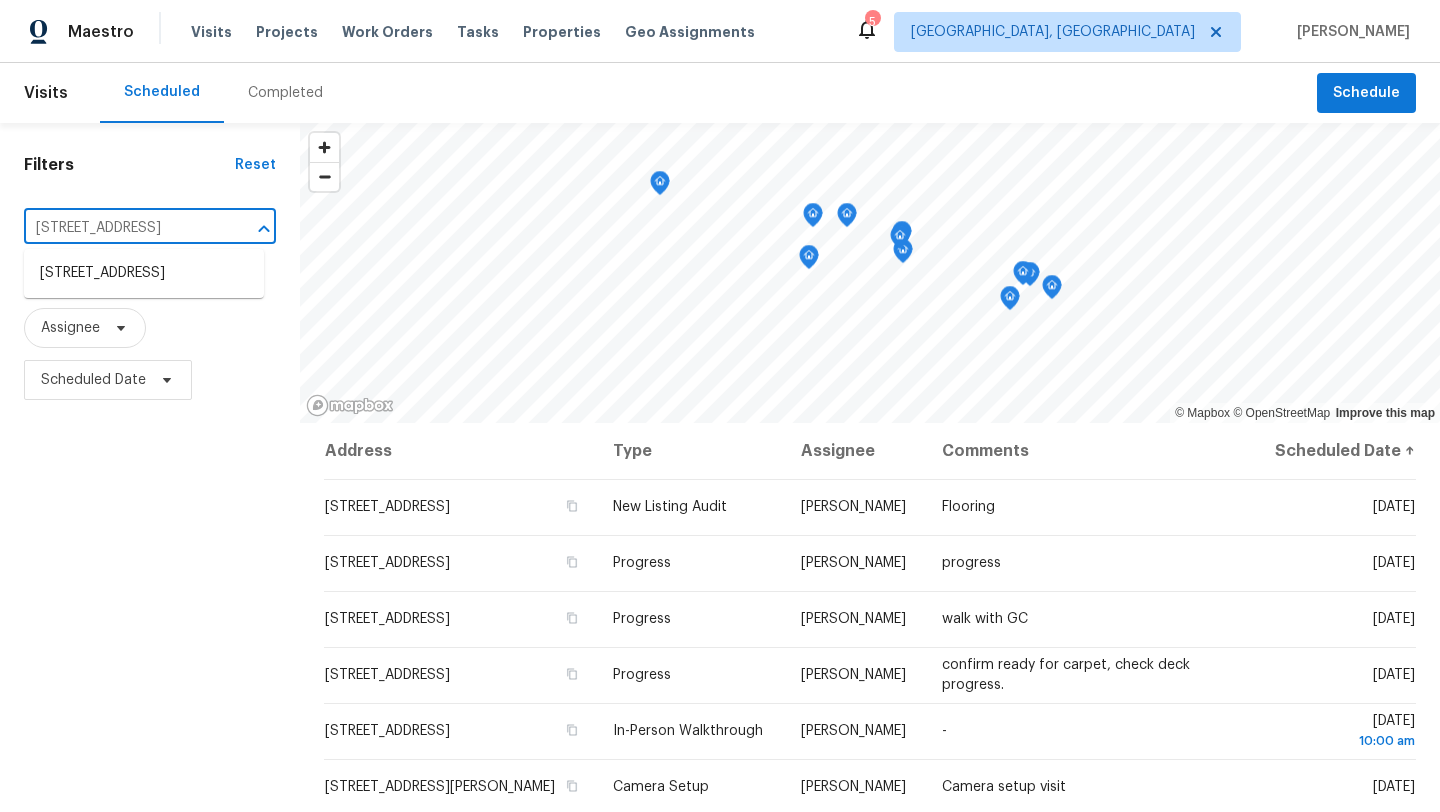 type on "[STREET_ADDRESS]" 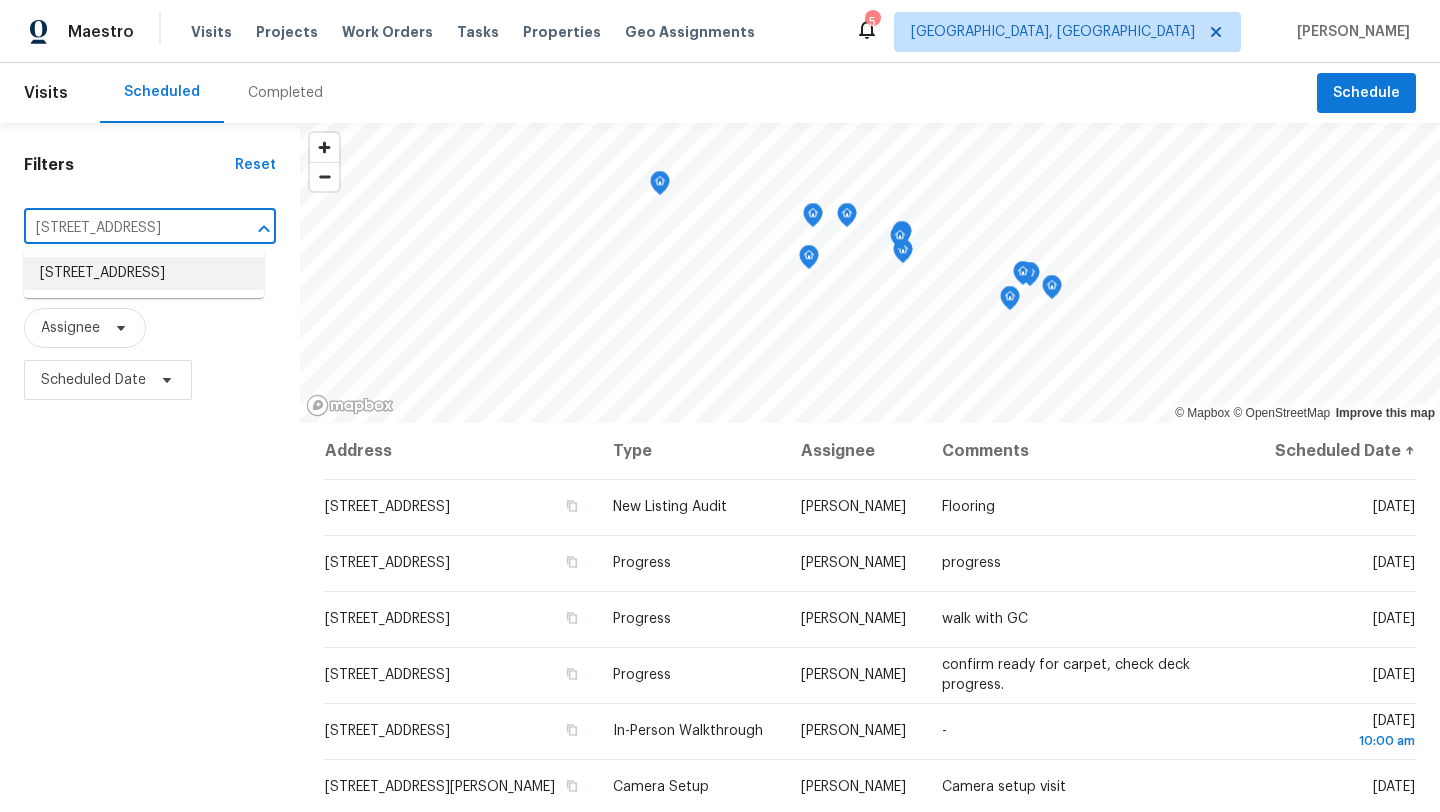 click on "[STREET_ADDRESS]" at bounding box center (144, 273) 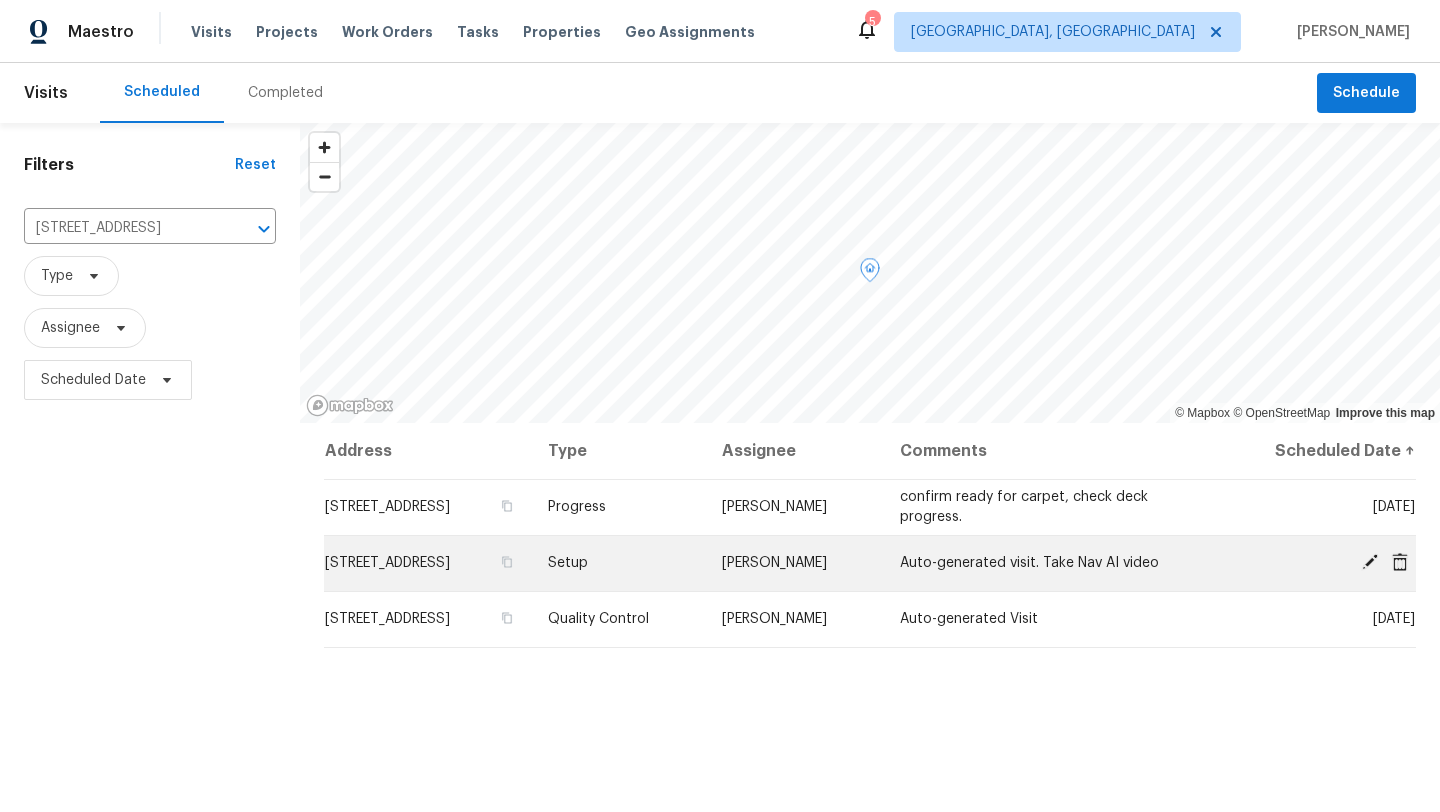 click 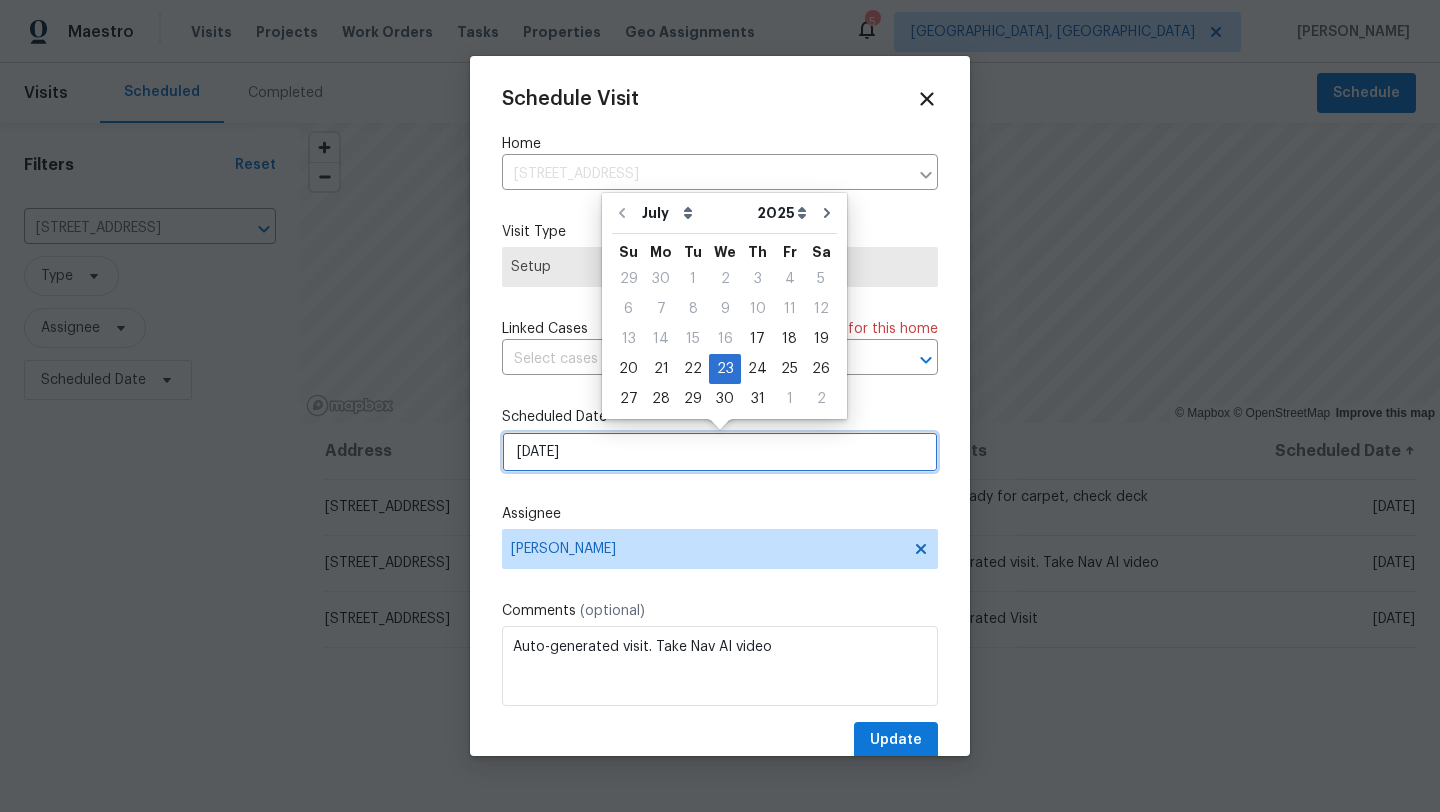 click on "7/23/2025" at bounding box center (720, 452) 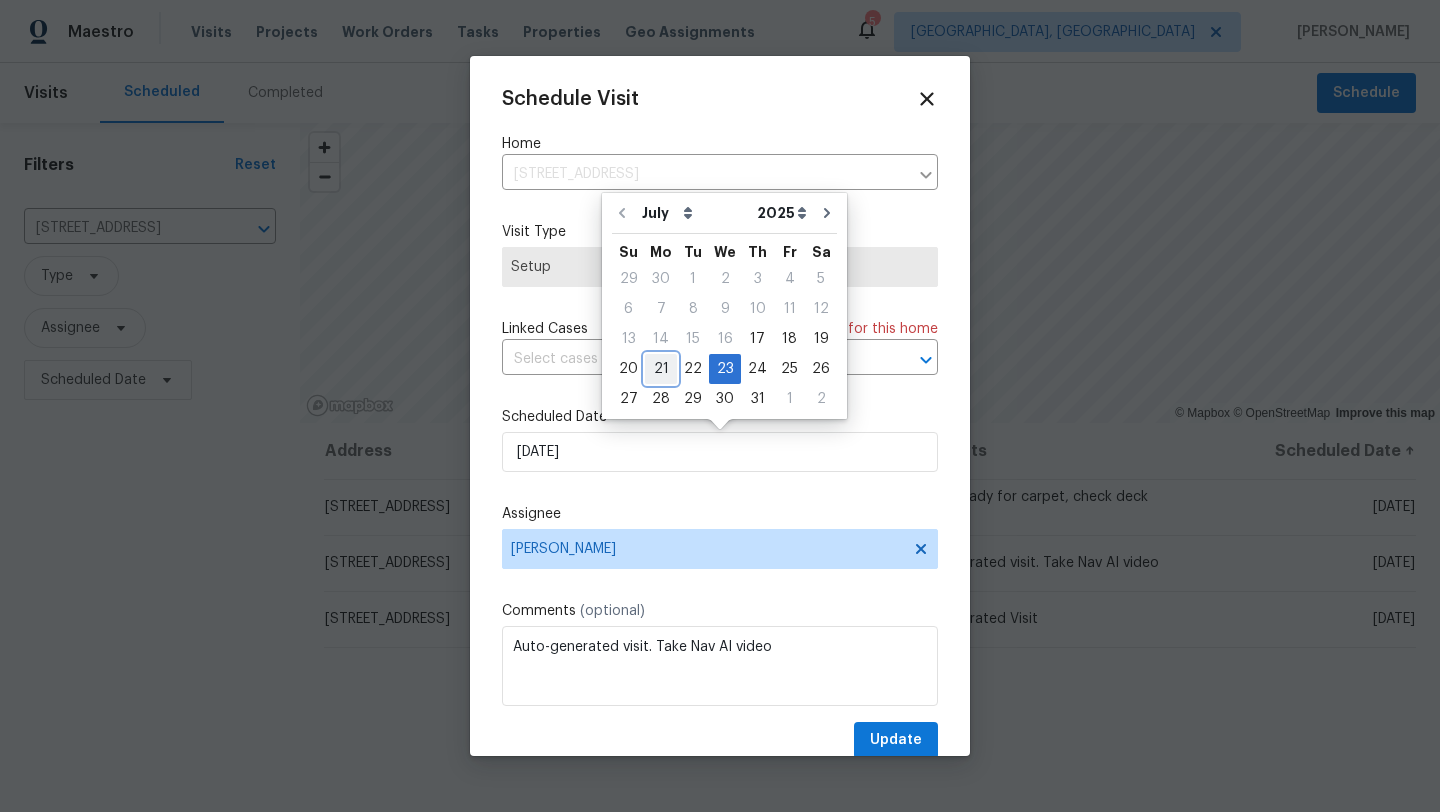 click on "21" at bounding box center [661, 369] 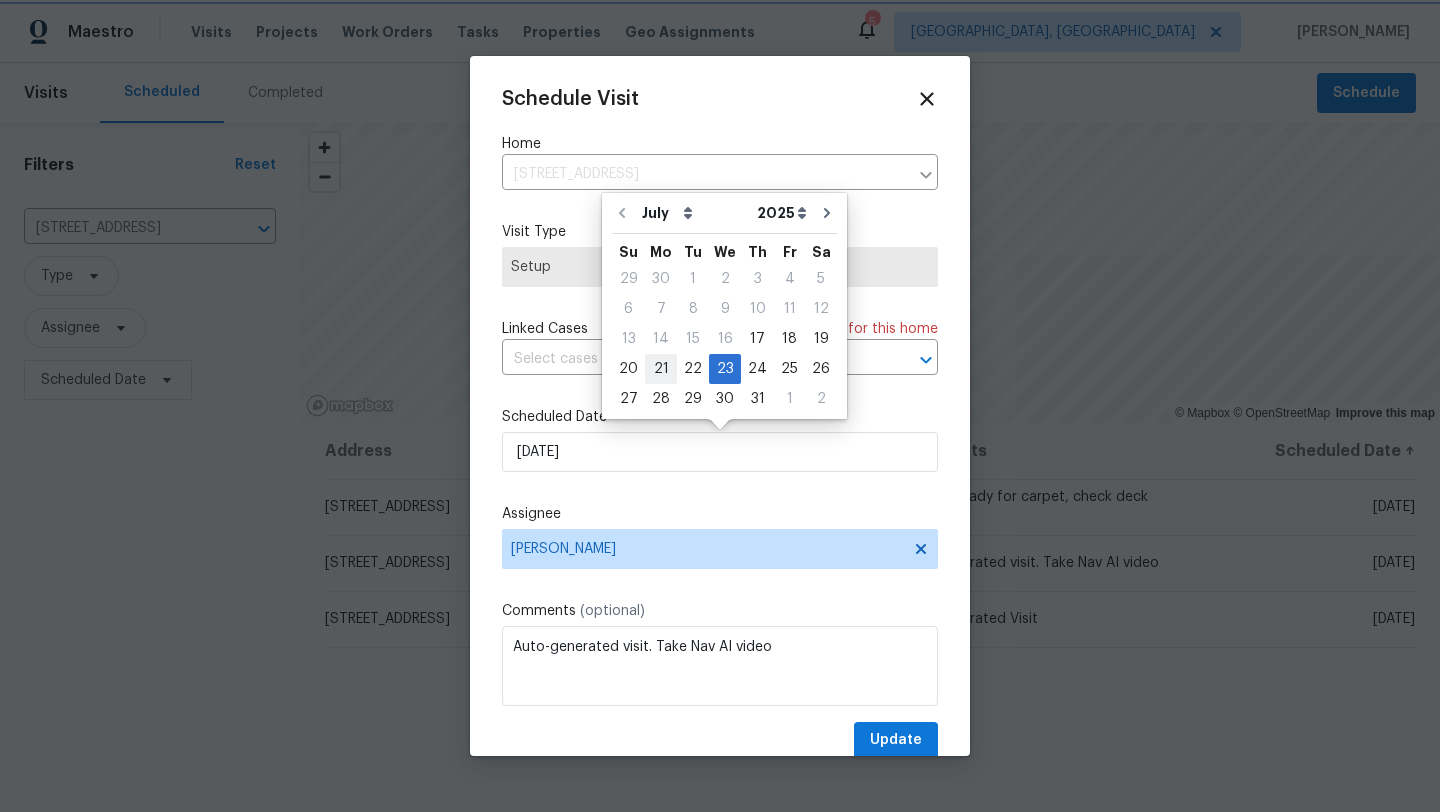 type on "7/21/2025" 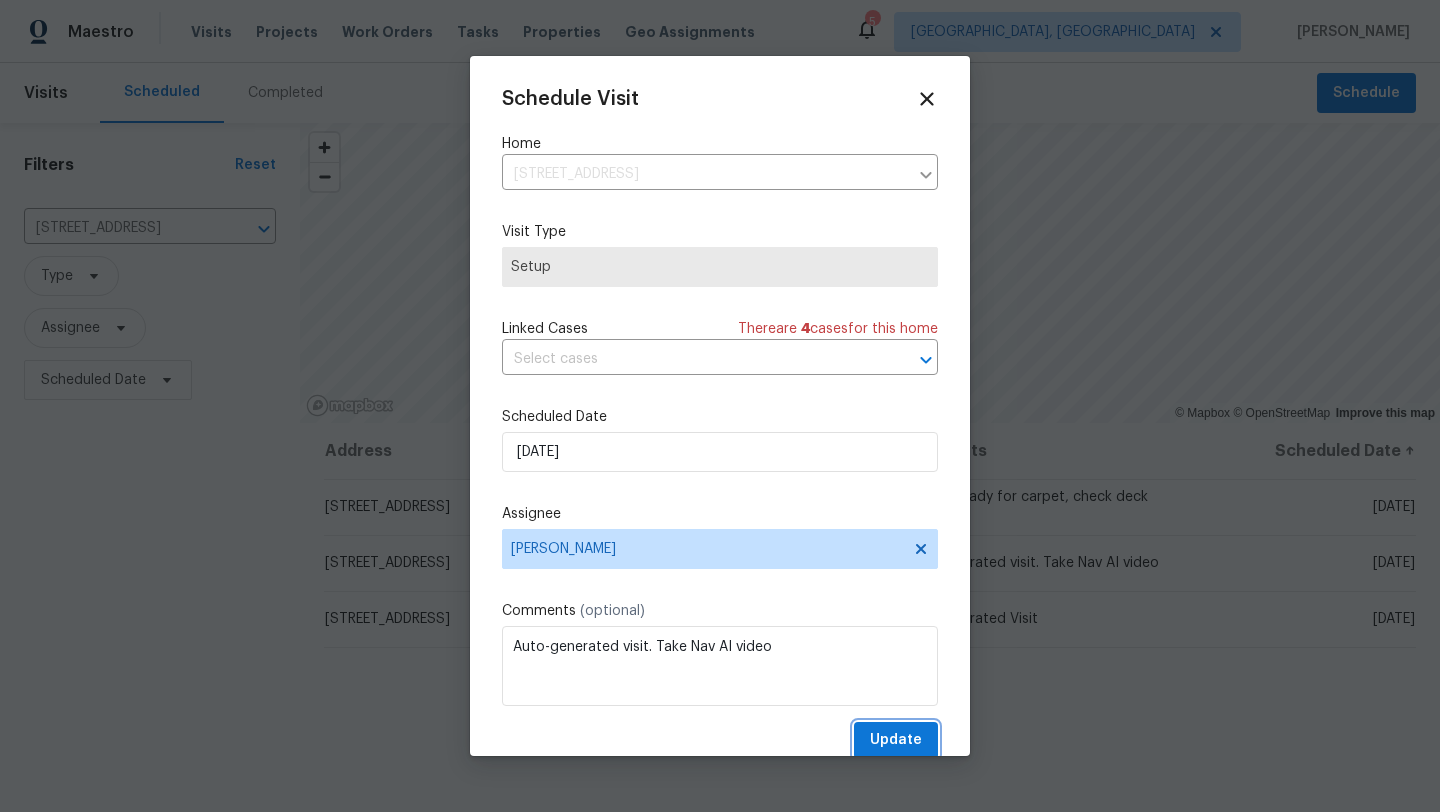 click on "Update" at bounding box center (896, 740) 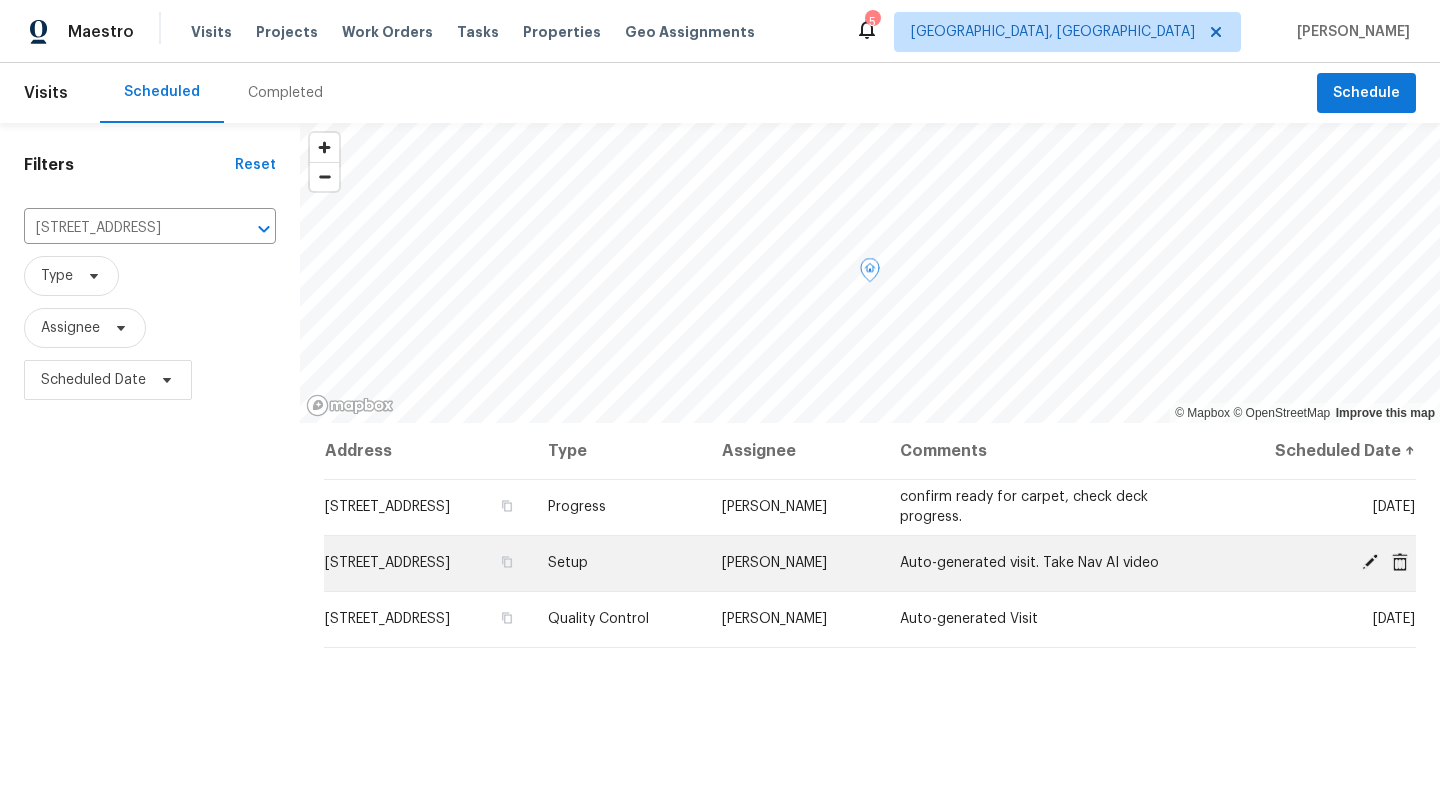 click 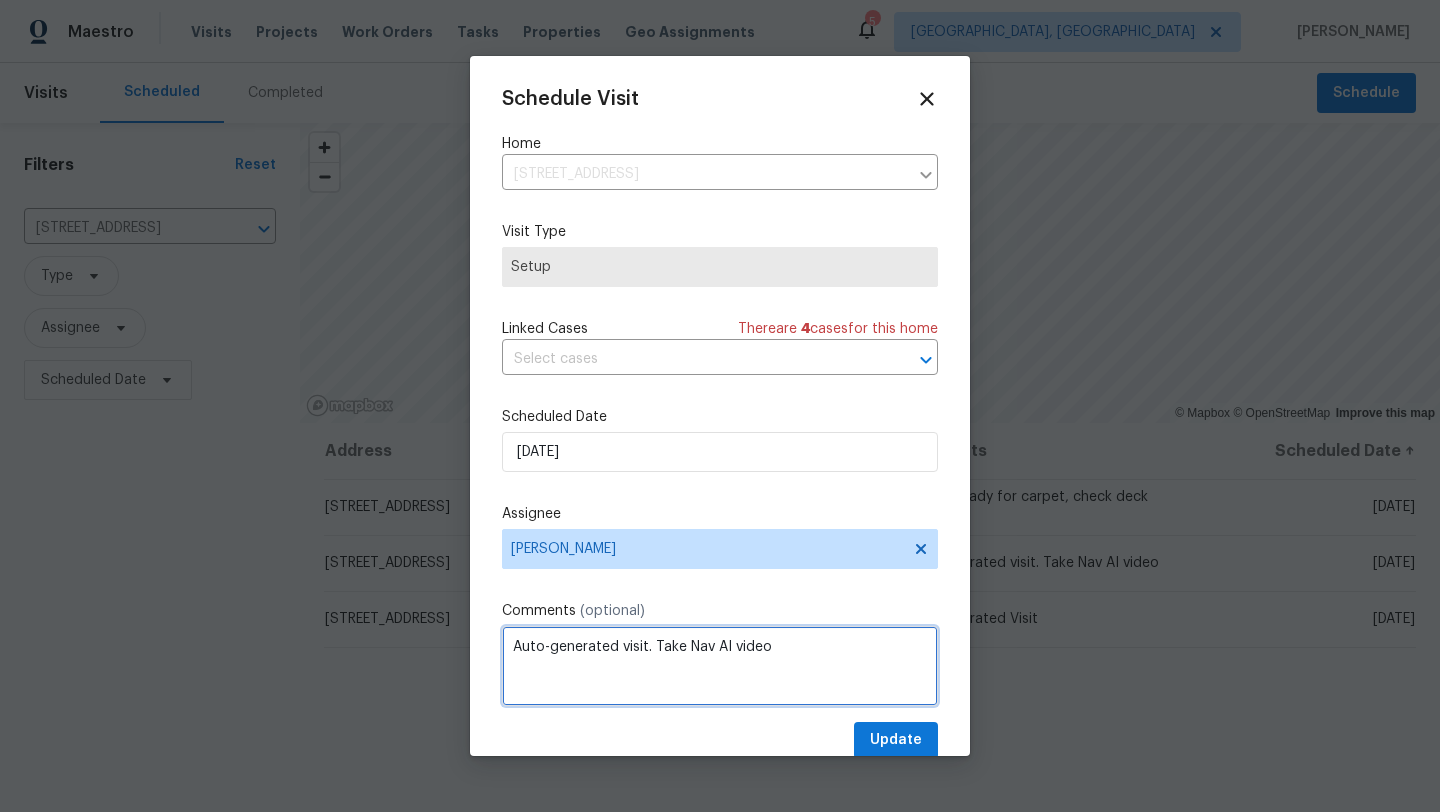 drag, startPoint x: 781, startPoint y: 651, endPoint x: 658, endPoint y: 649, distance: 123.01626 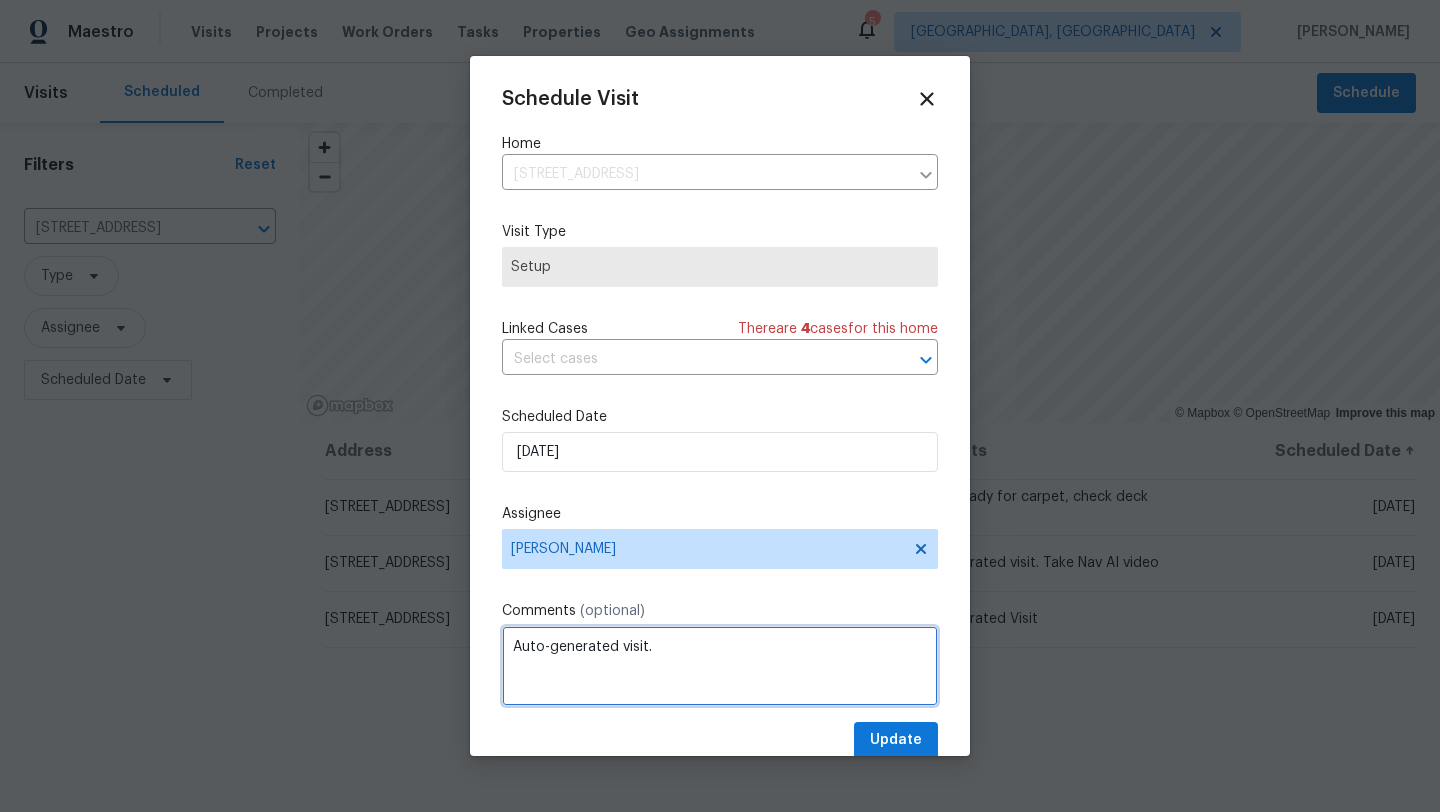 type on "Auto-generated visit." 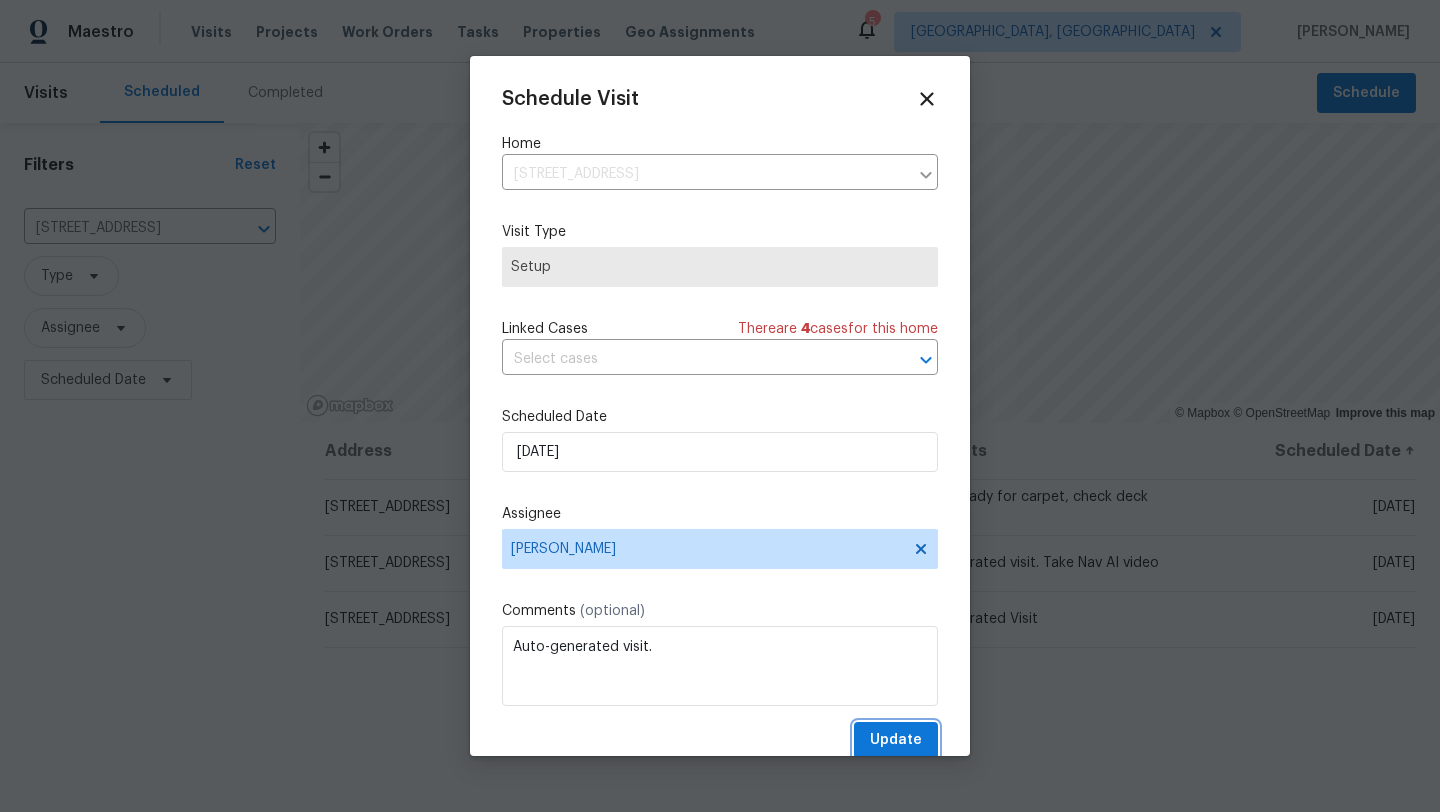 click on "Update" at bounding box center (896, 740) 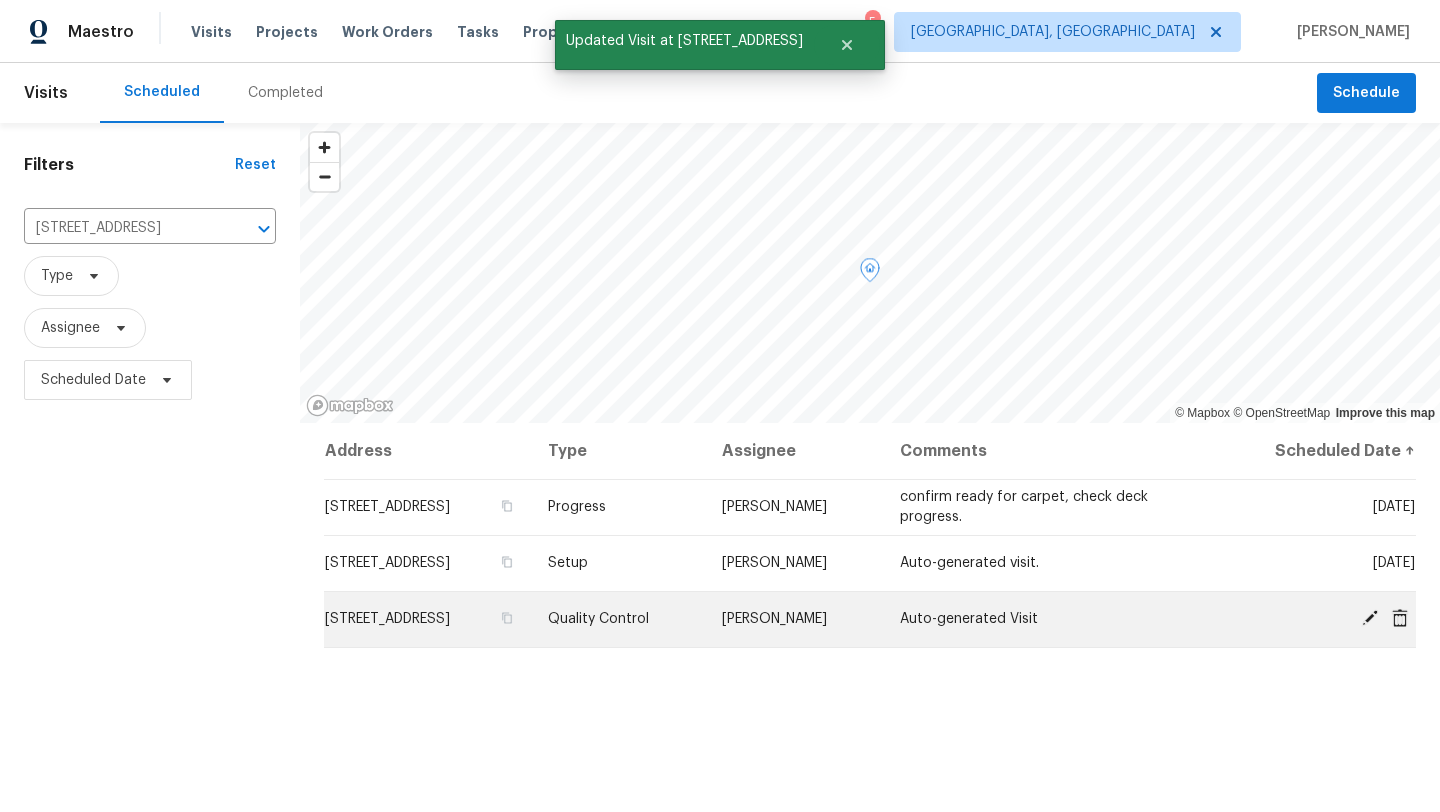 click 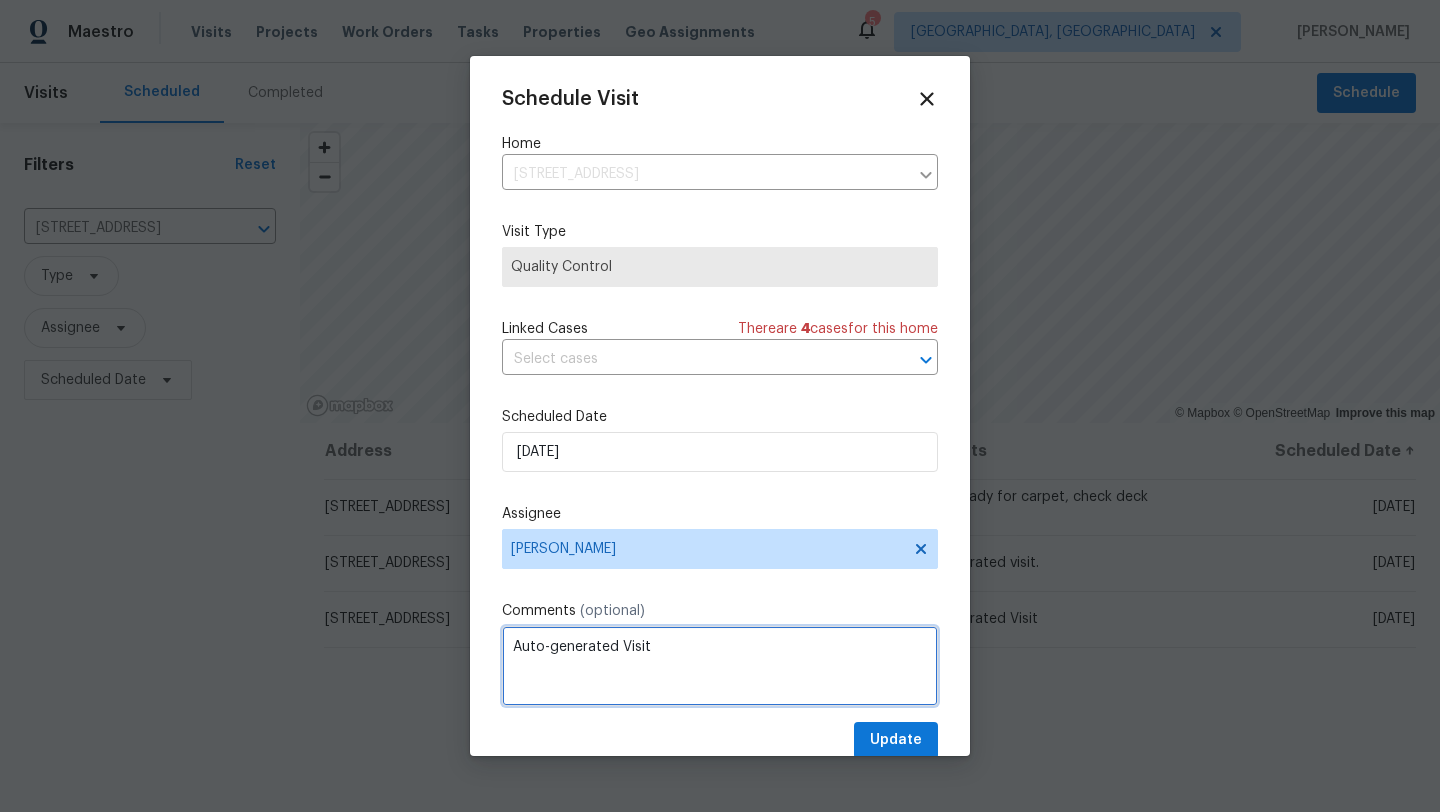 click on "Auto-generated Visit" at bounding box center (720, 666) 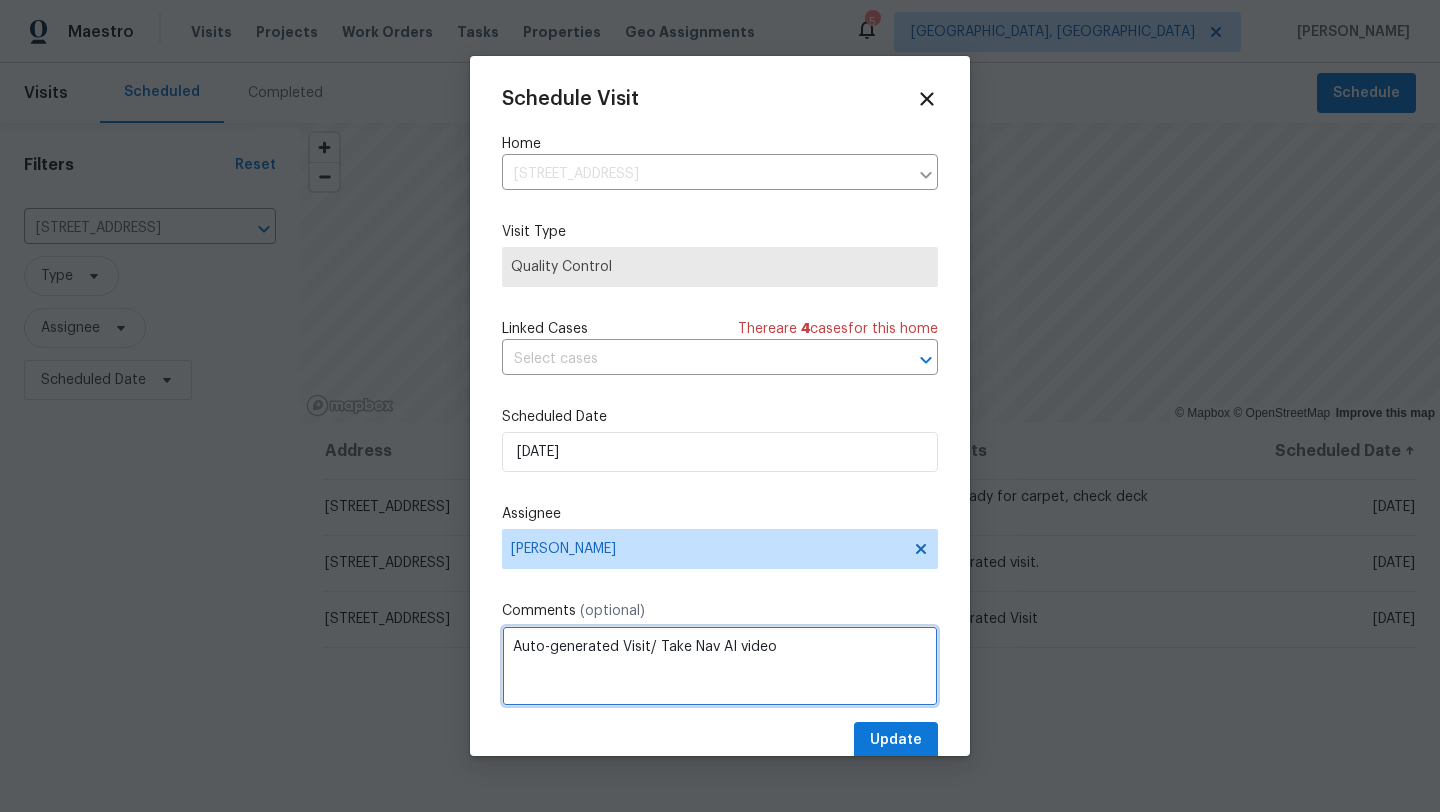 type on "Auto-generated Visit/ Take Nav AI video" 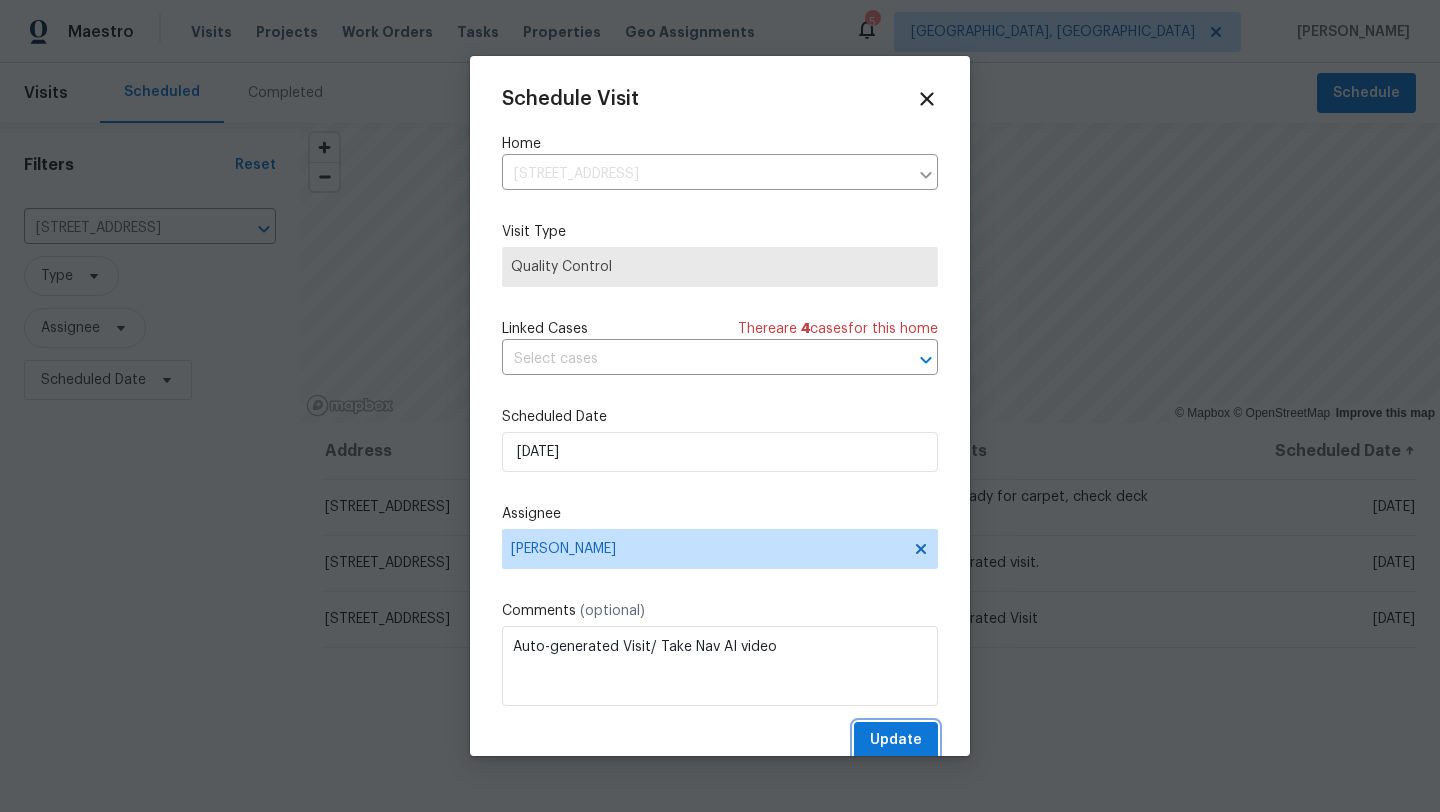 click on "Update" at bounding box center [896, 740] 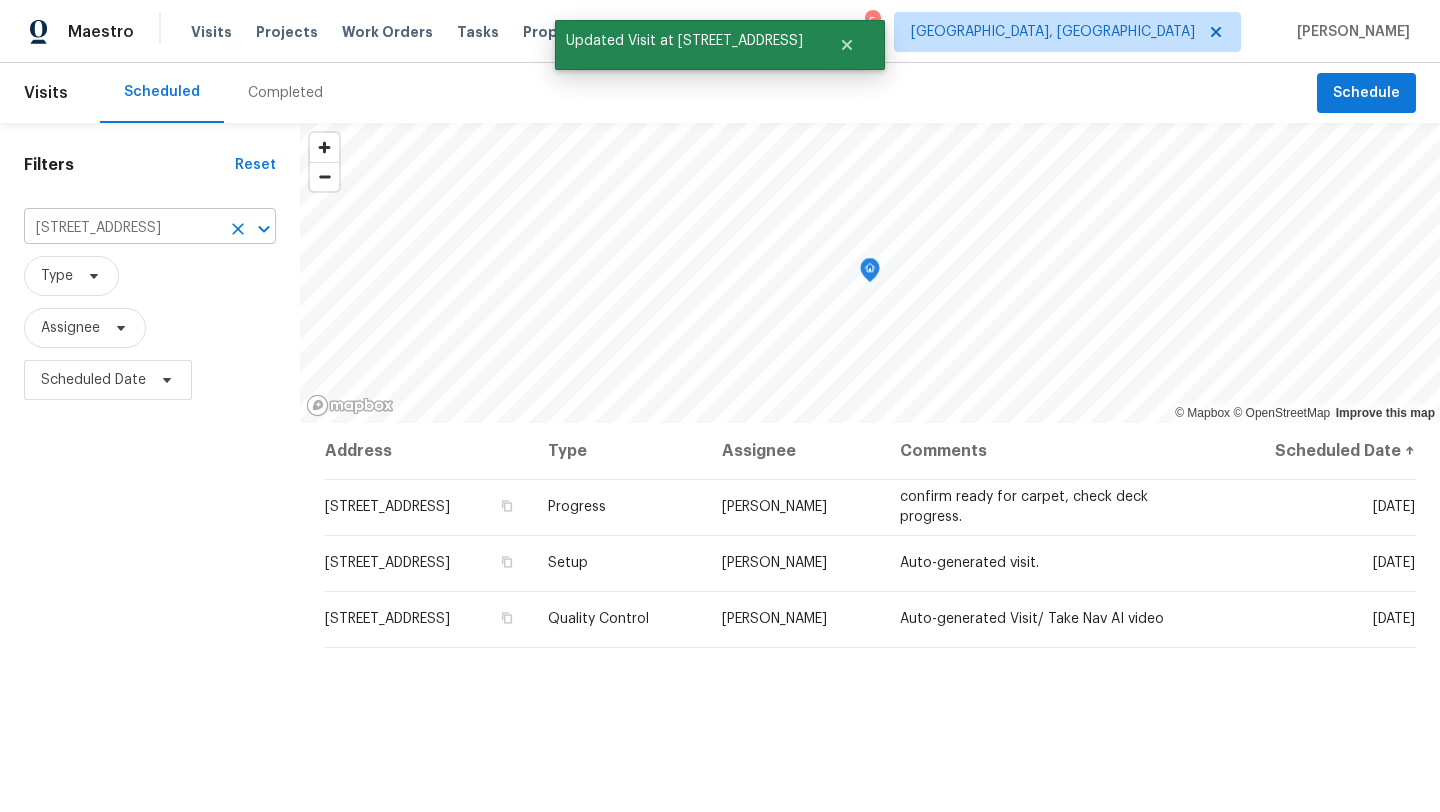 click 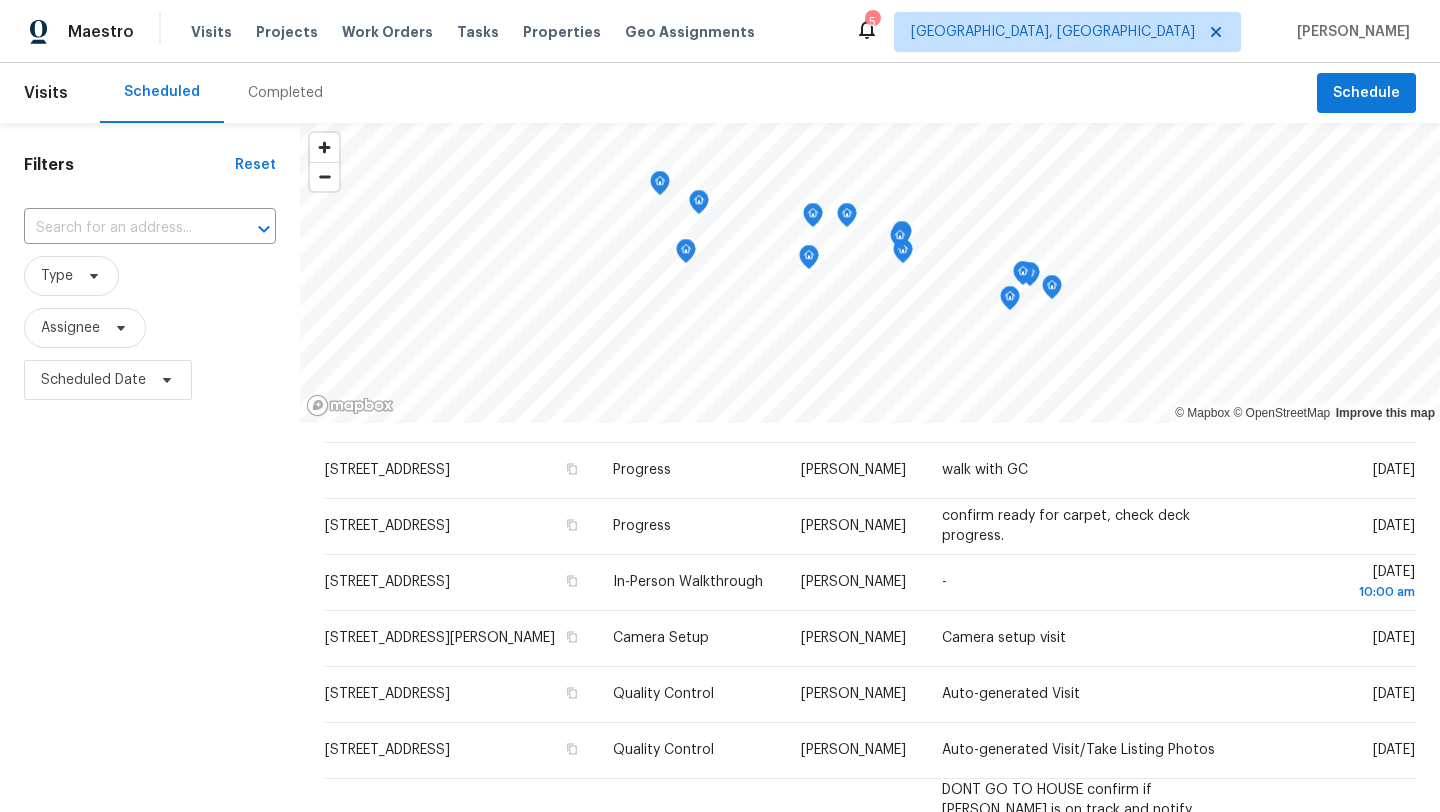 scroll, scrollTop: 96, scrollLeft: 0, axis: vertical 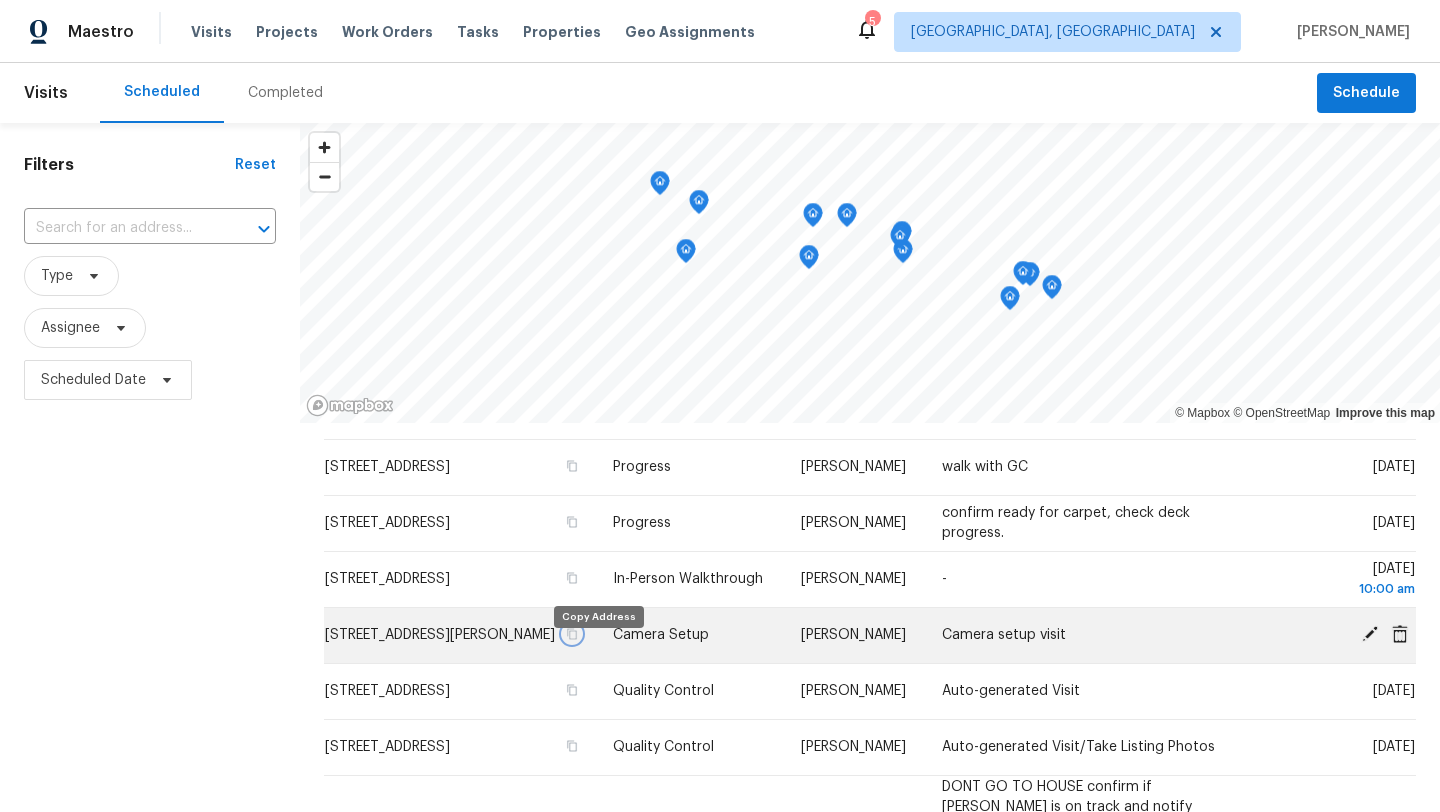 click 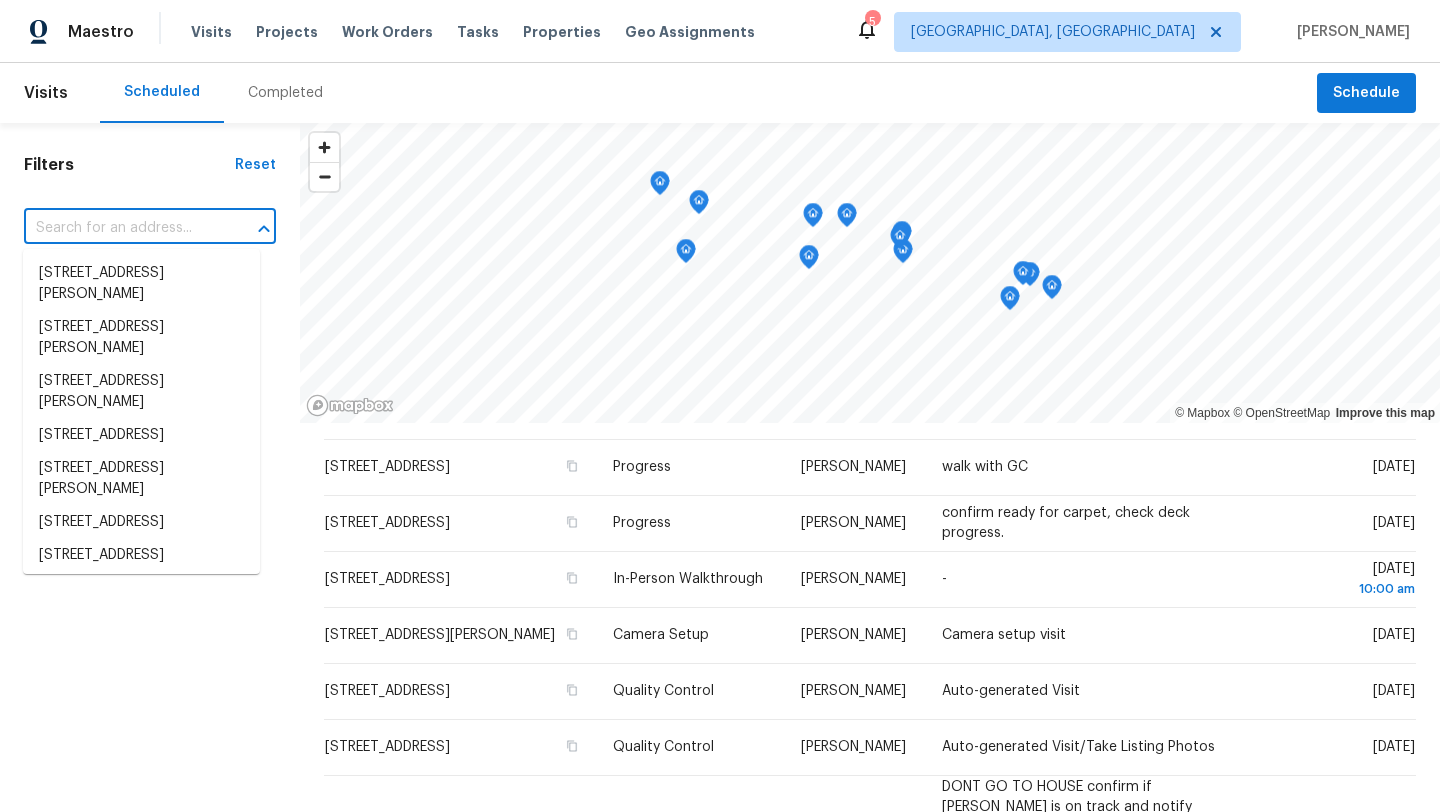click at bounding box center [122, 228] 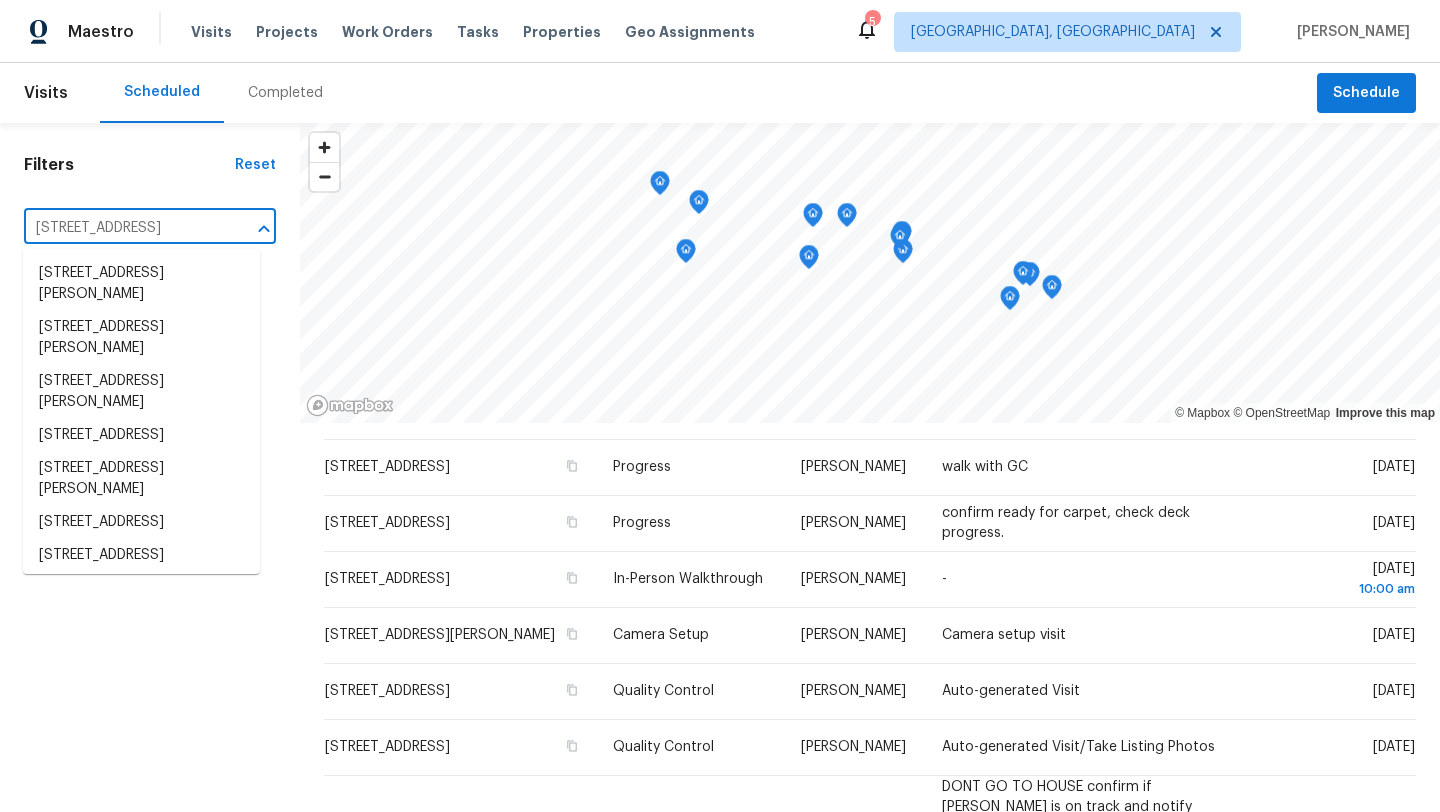 scroll, scrollTop: 0, scrollLeft: 45, axis: horizontal 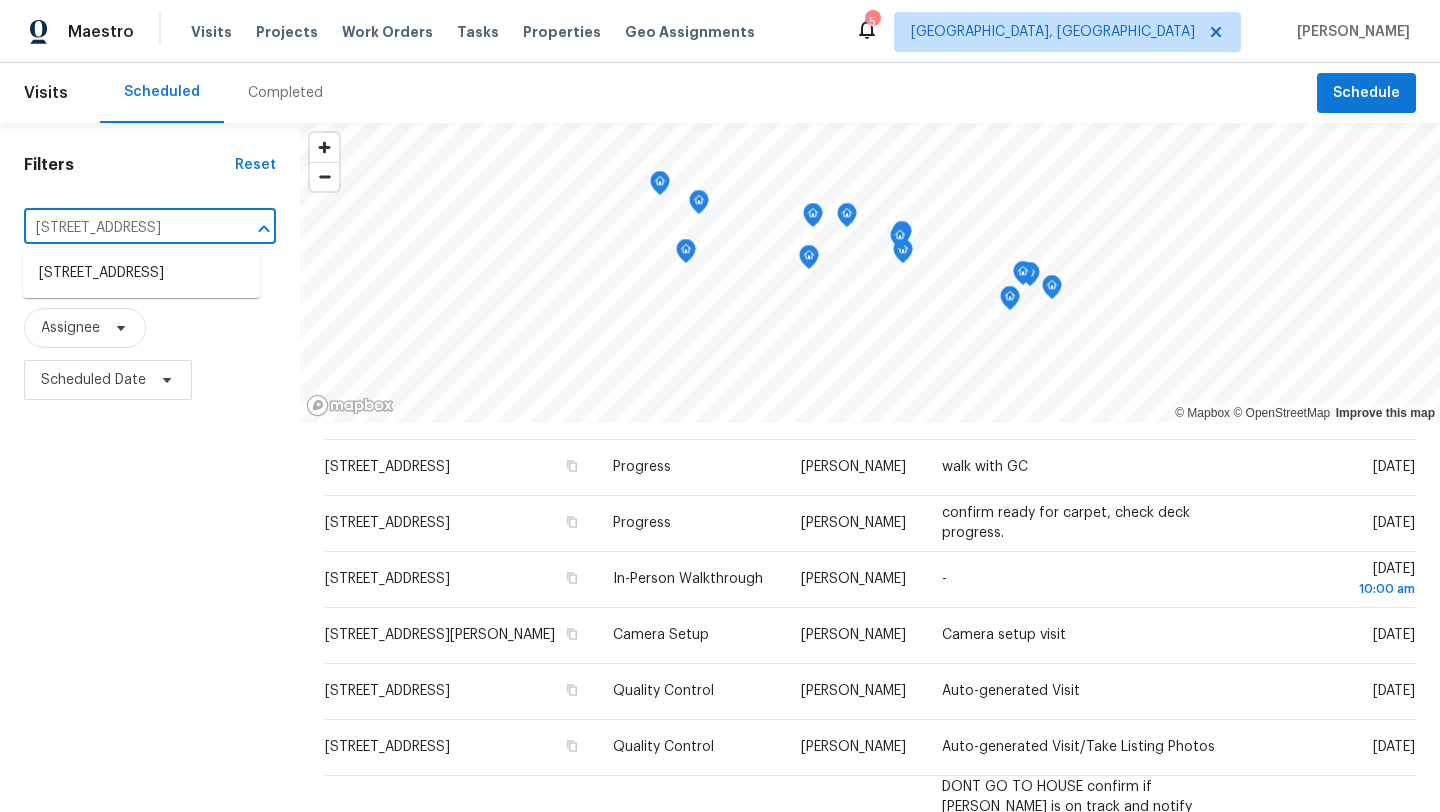 type on "754 E 256th St, Euclid, OH 44132" 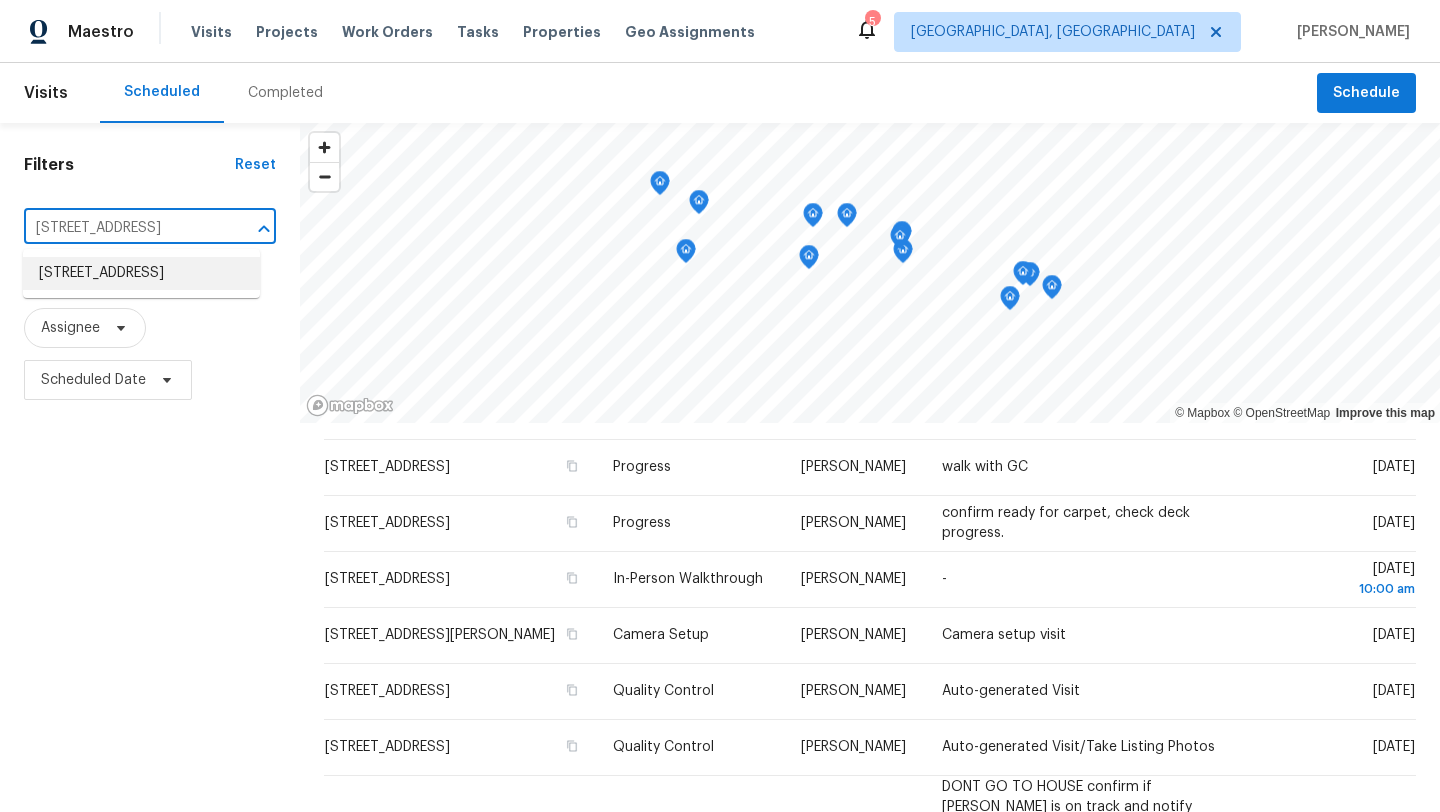 click on "754 E 256th St, Euclid, OH 44132" at bounding box center (141, 273) 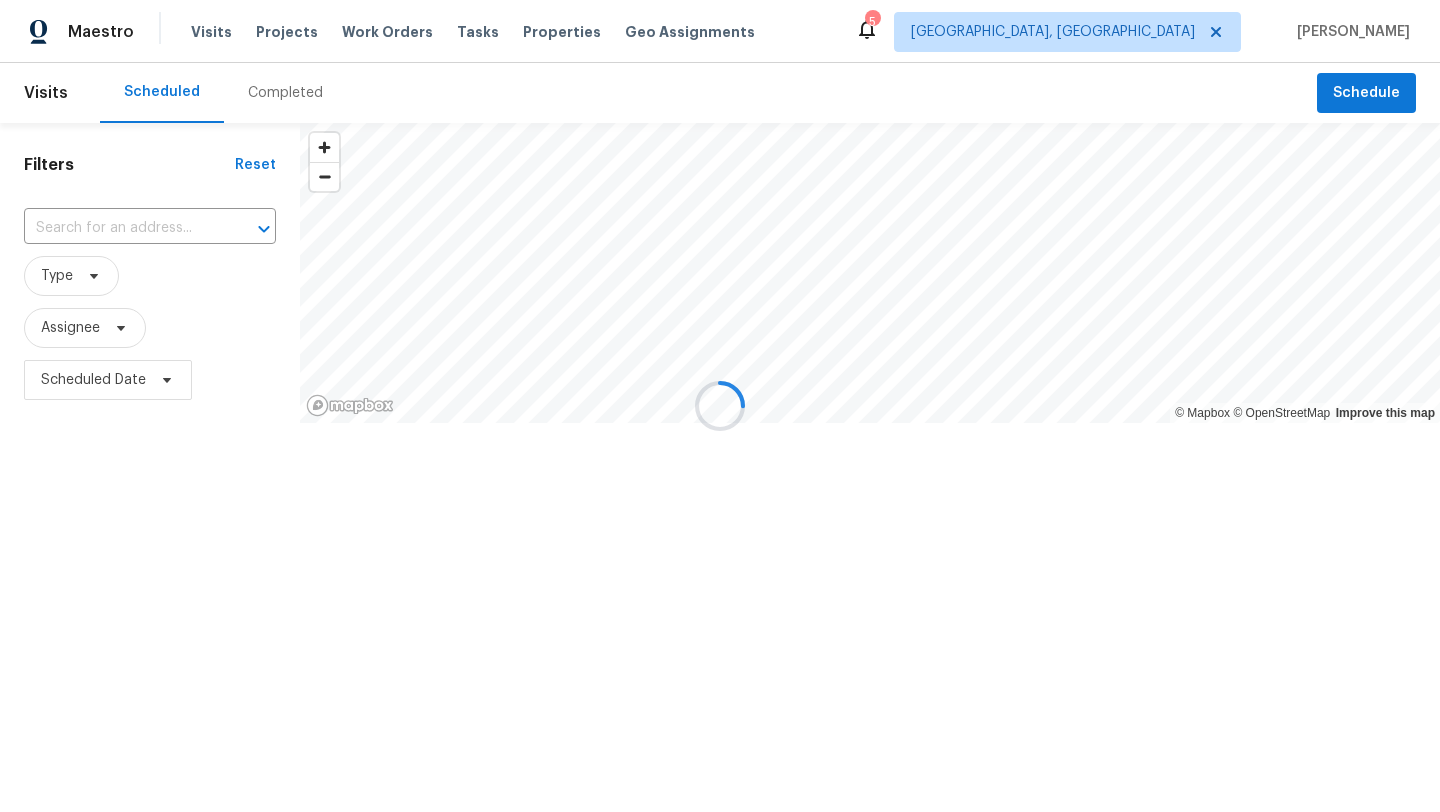 type on "754 E 256th St, Euclid, OH 44132" 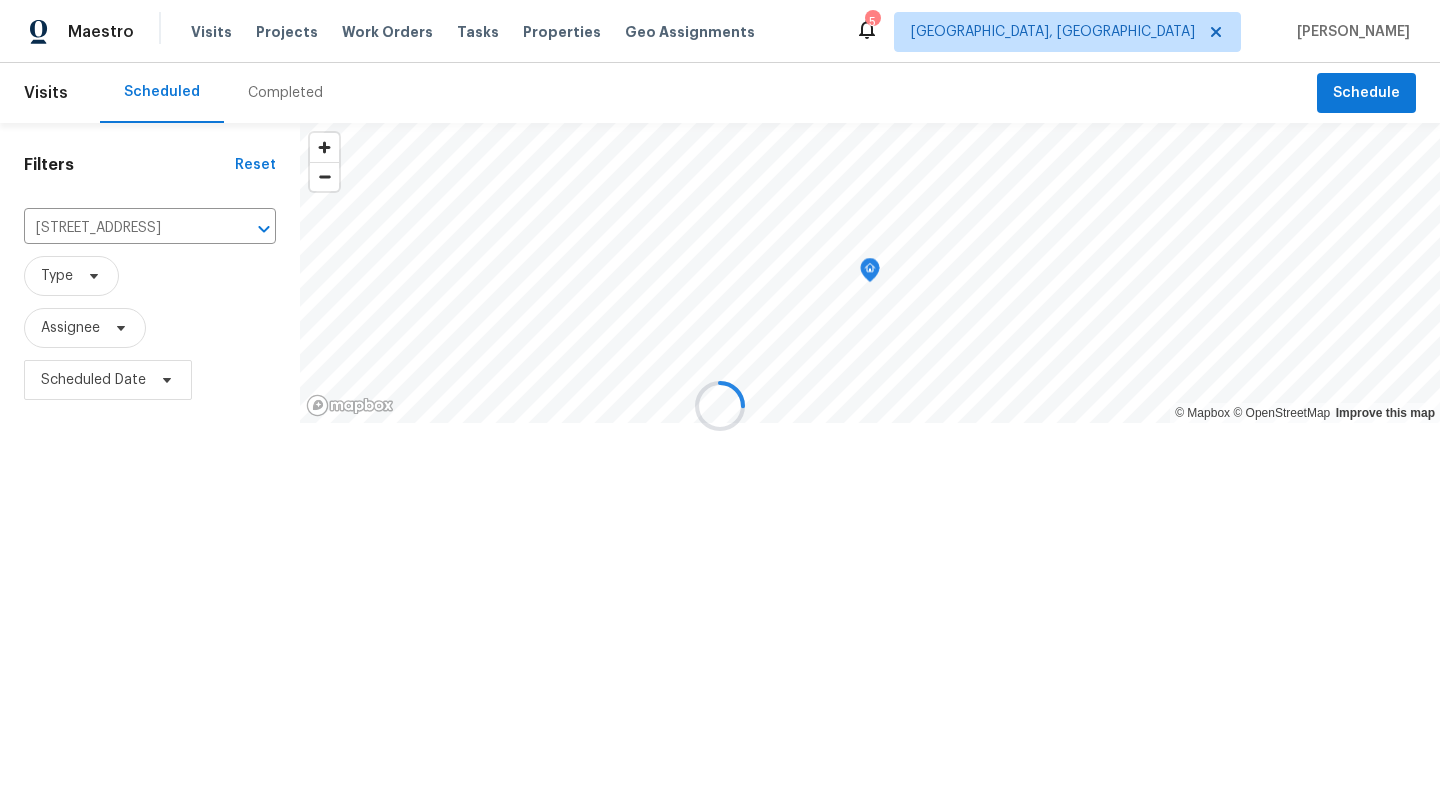 scroll, scrollTop: 0, scrollLeft: 0, axis: both 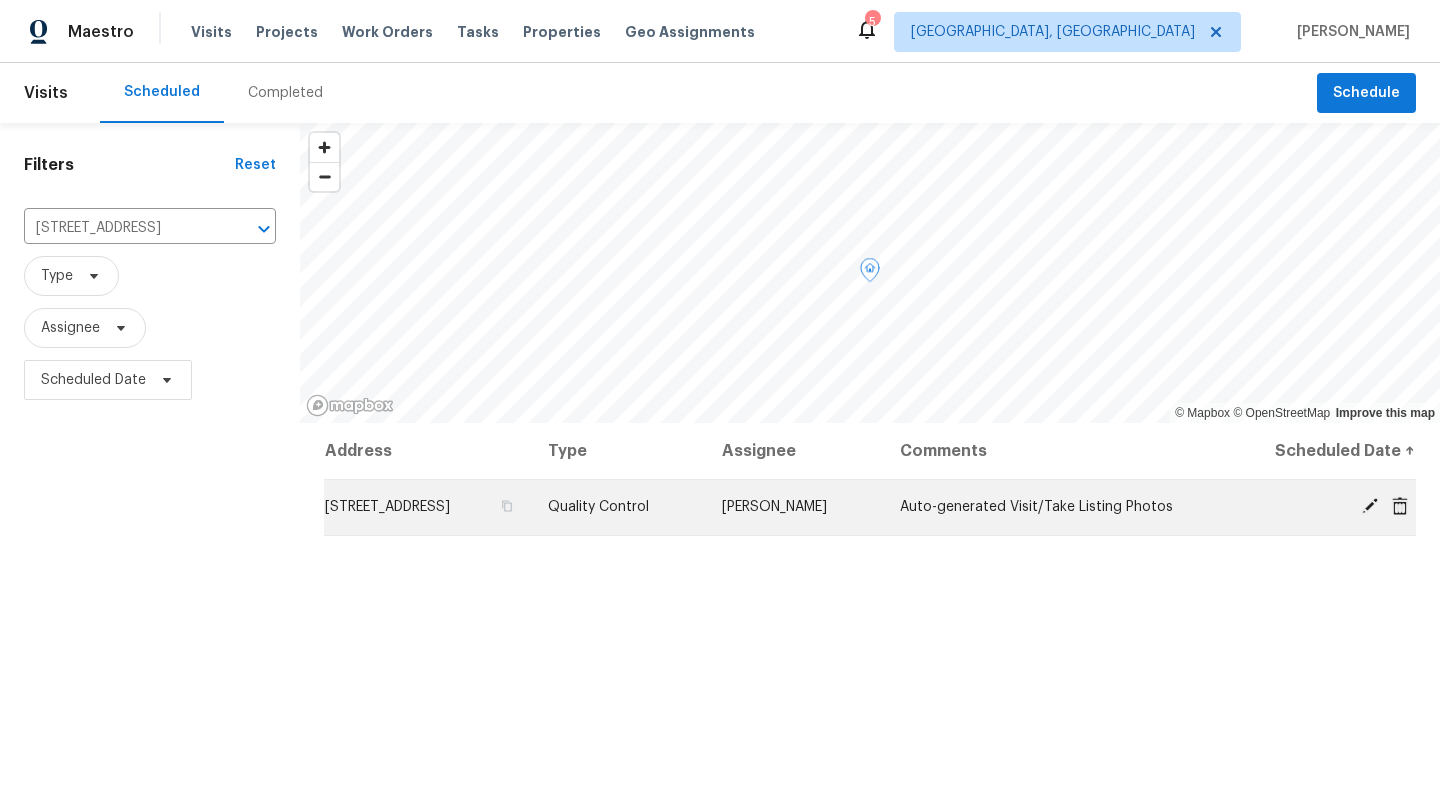 click 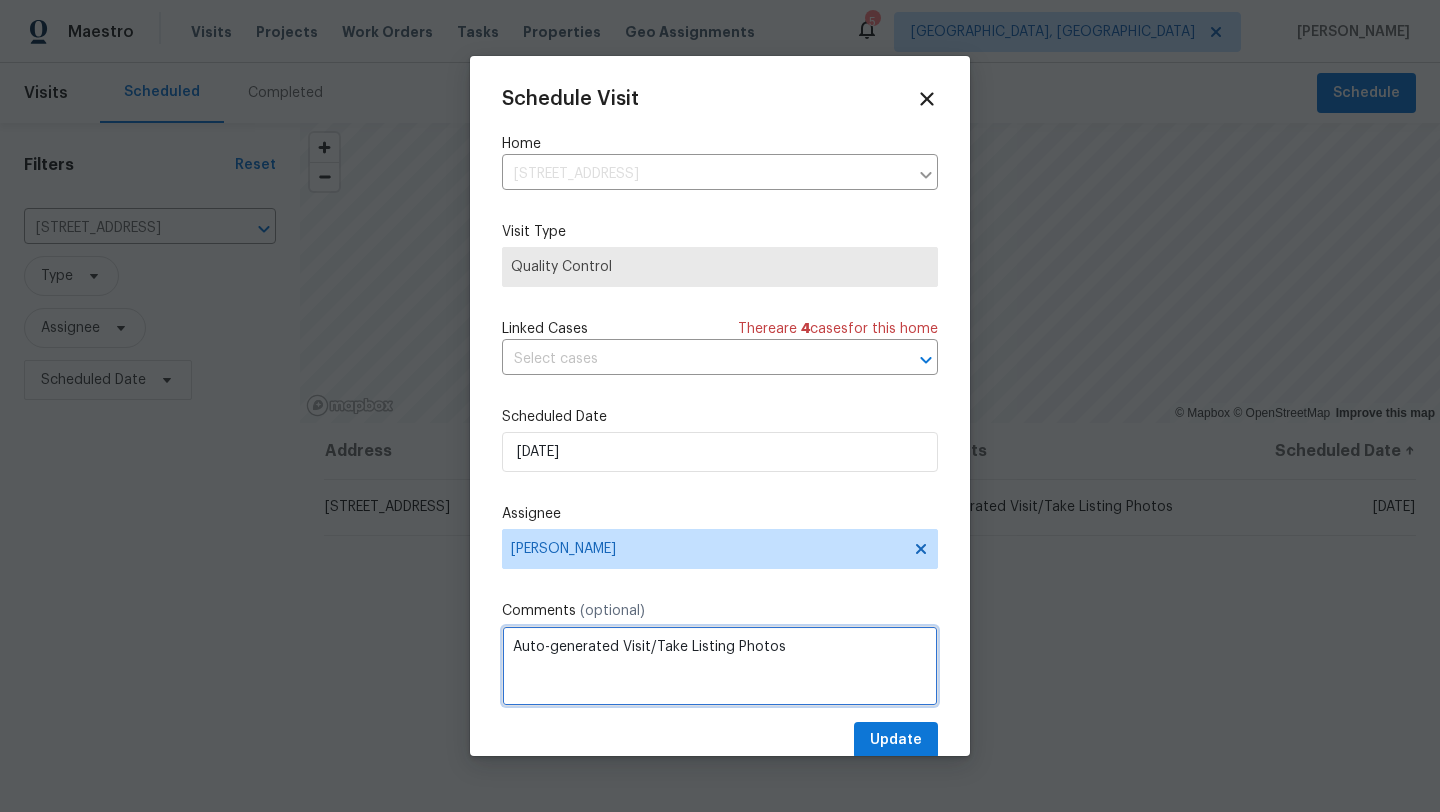 click on "Auto-generated Visit/Take Listing Photos" at bounding box center (720, 666) 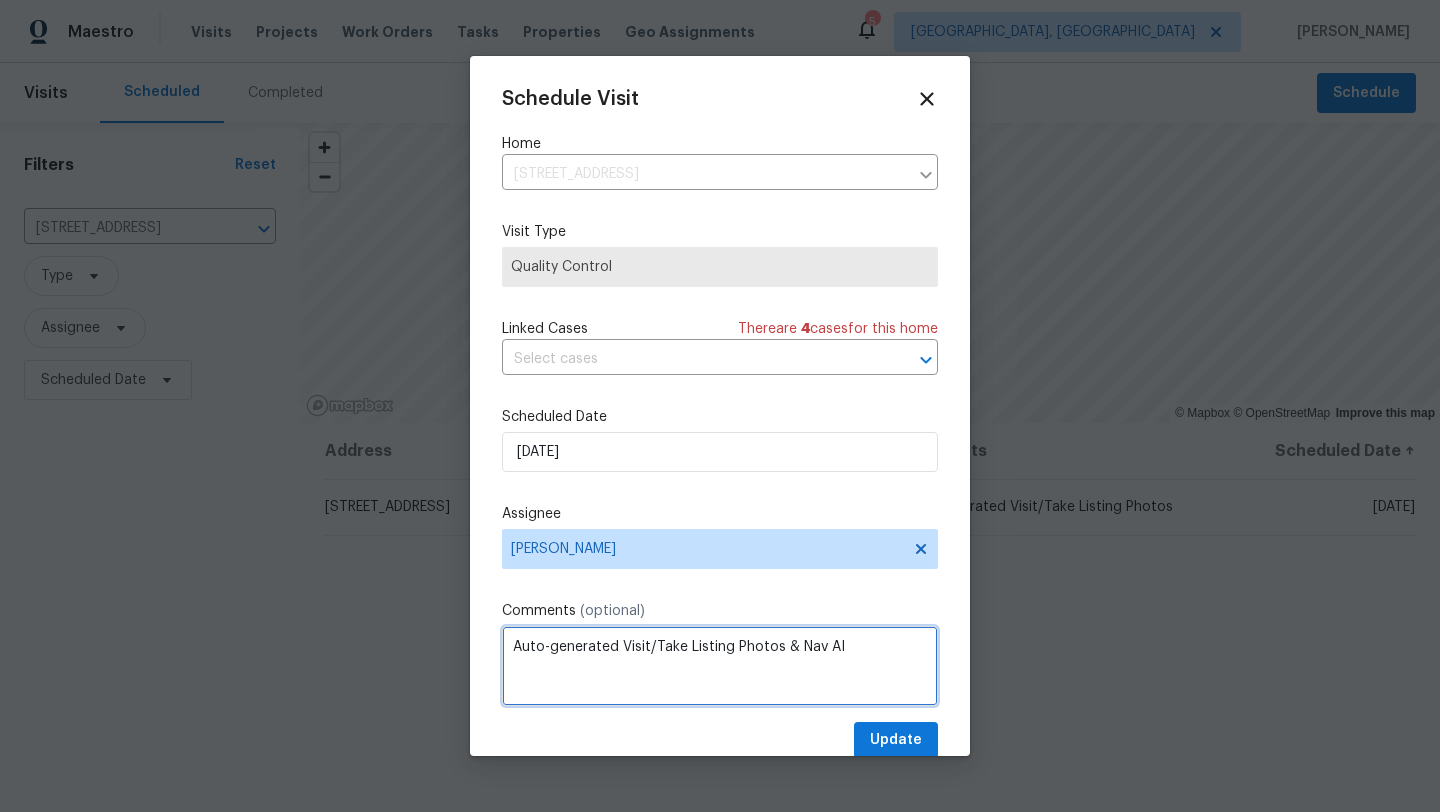 type on "Auto-generated Visit/Take Listing Photos & Nav AI" 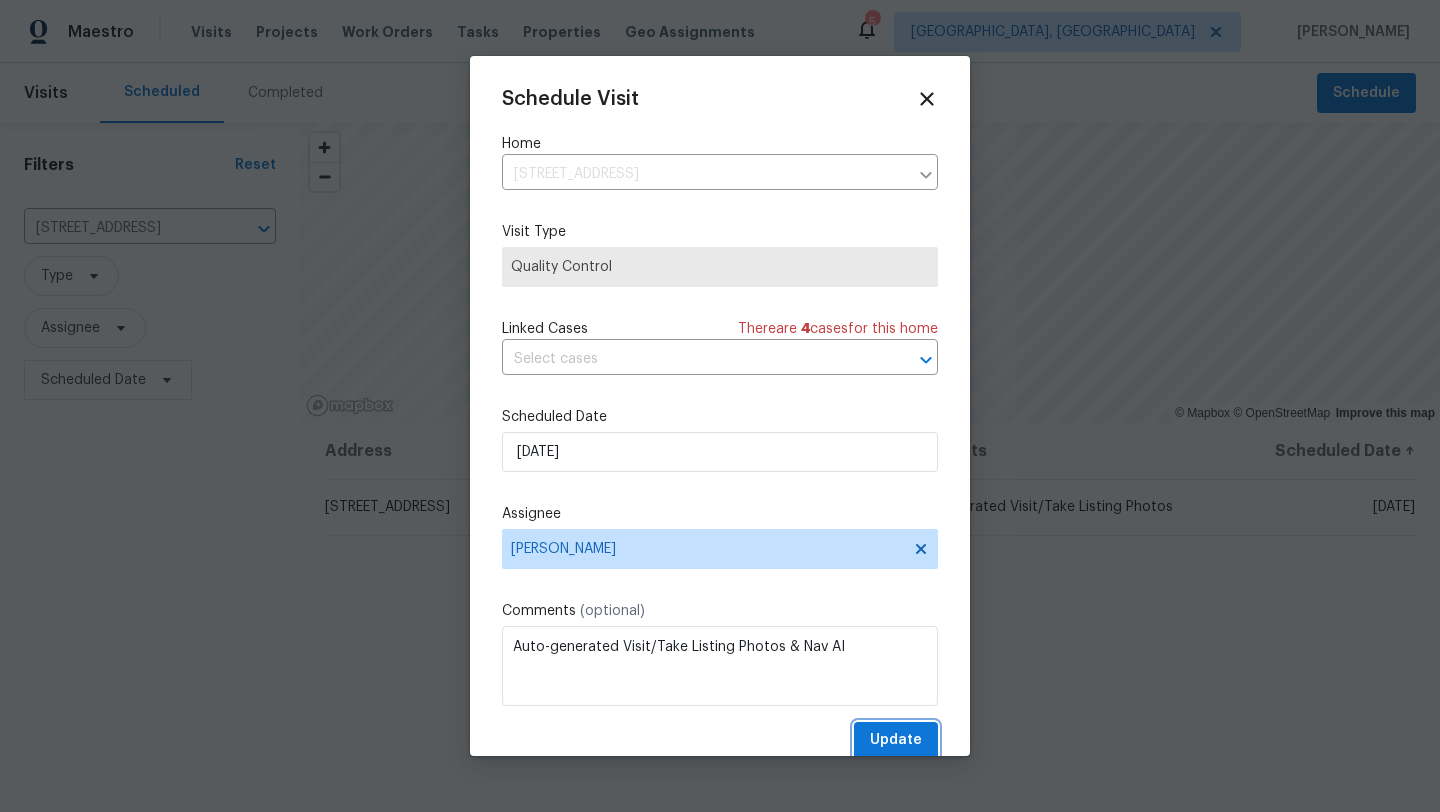 click on "Update" at bounding box center (896, 740) 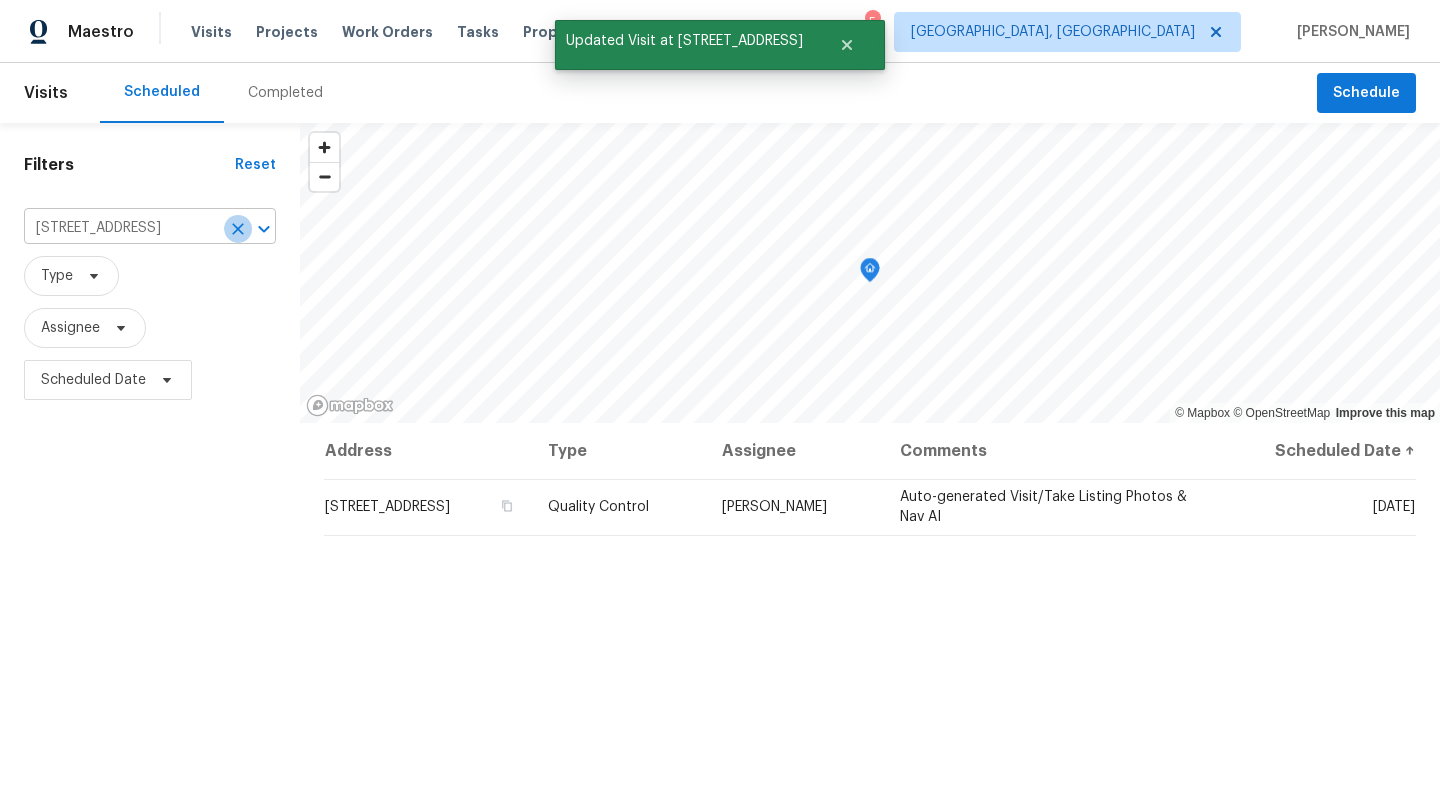 click 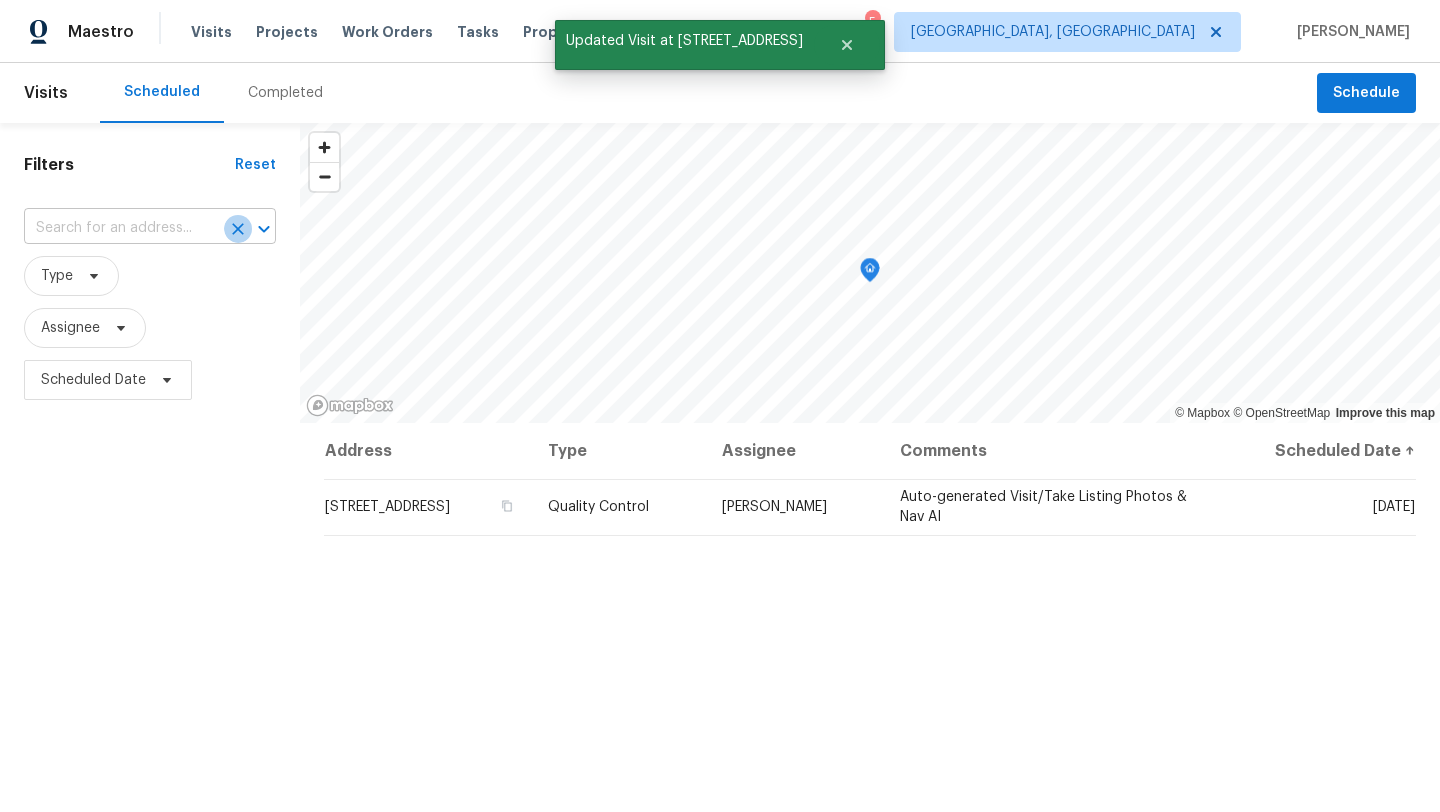 scroll, scrollTop: 0, scrollLeft: 0, axis: both 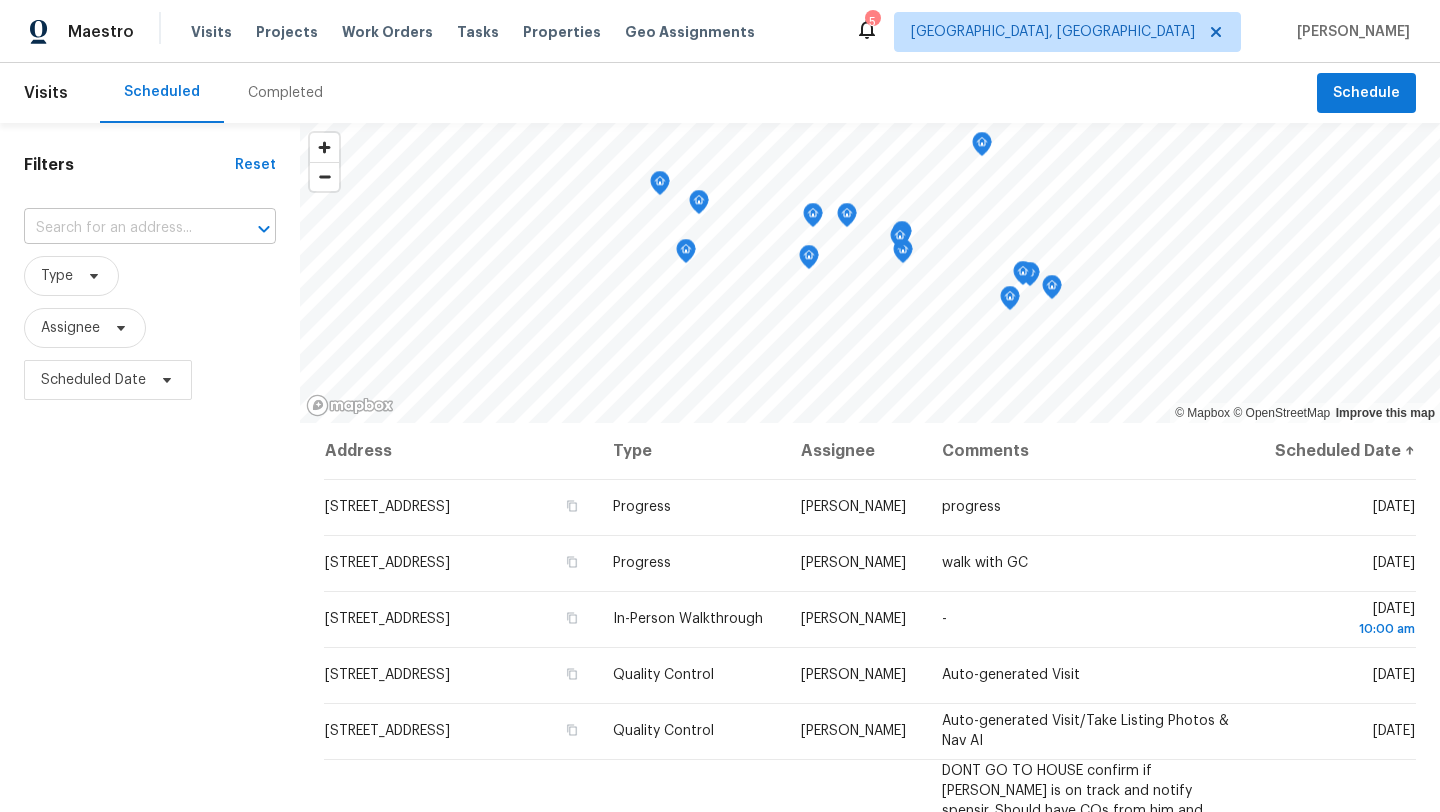 click at bounding box center [122, 228] 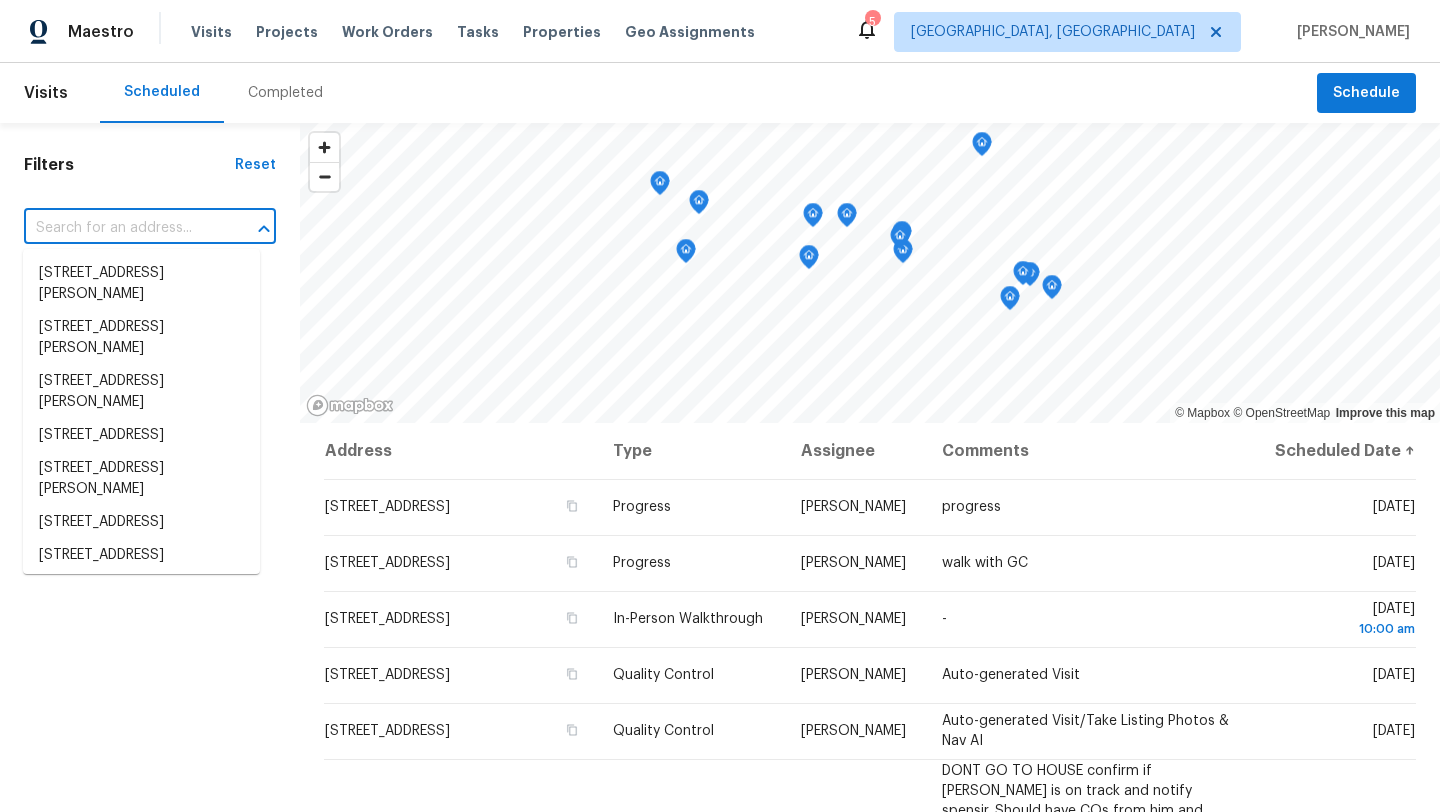 paste on "9740 Burton Dr, Twinsburg, OH 44087" 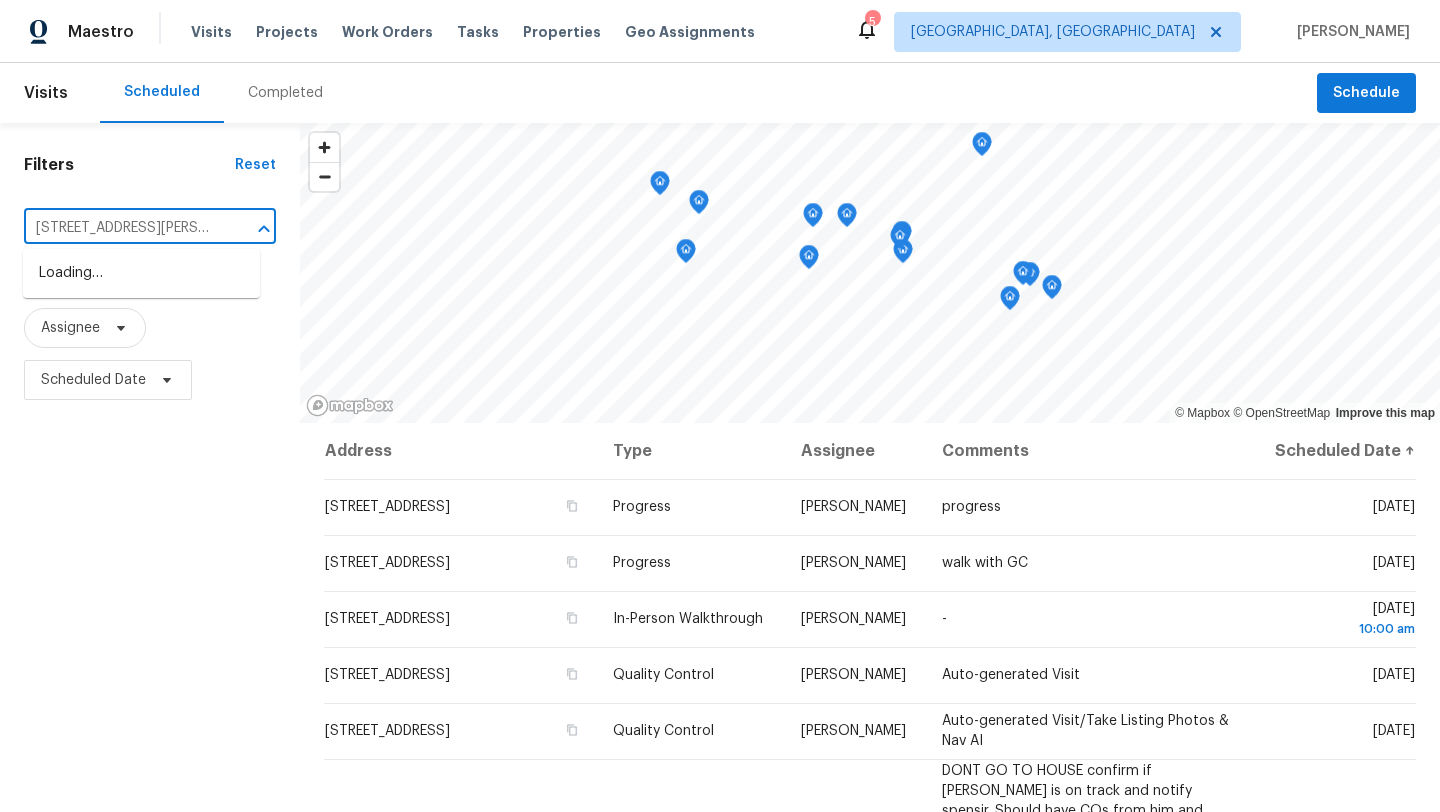 scroll, scrollTop: 0, scrollLeft: 79, axis: horizontal 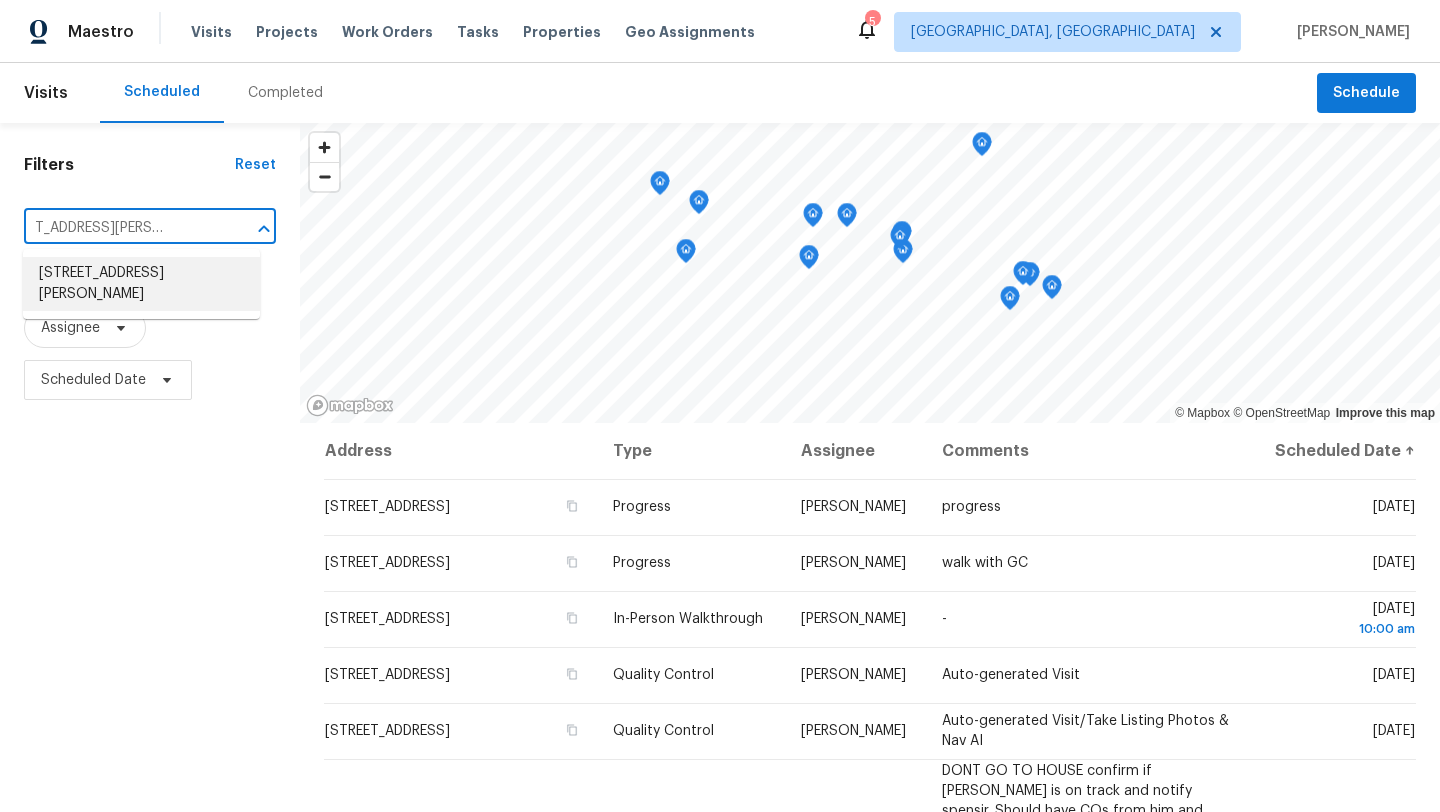 click on "9740 Burton Dr, Twinsburg, OH 44087" at bounding box center [141, 284] 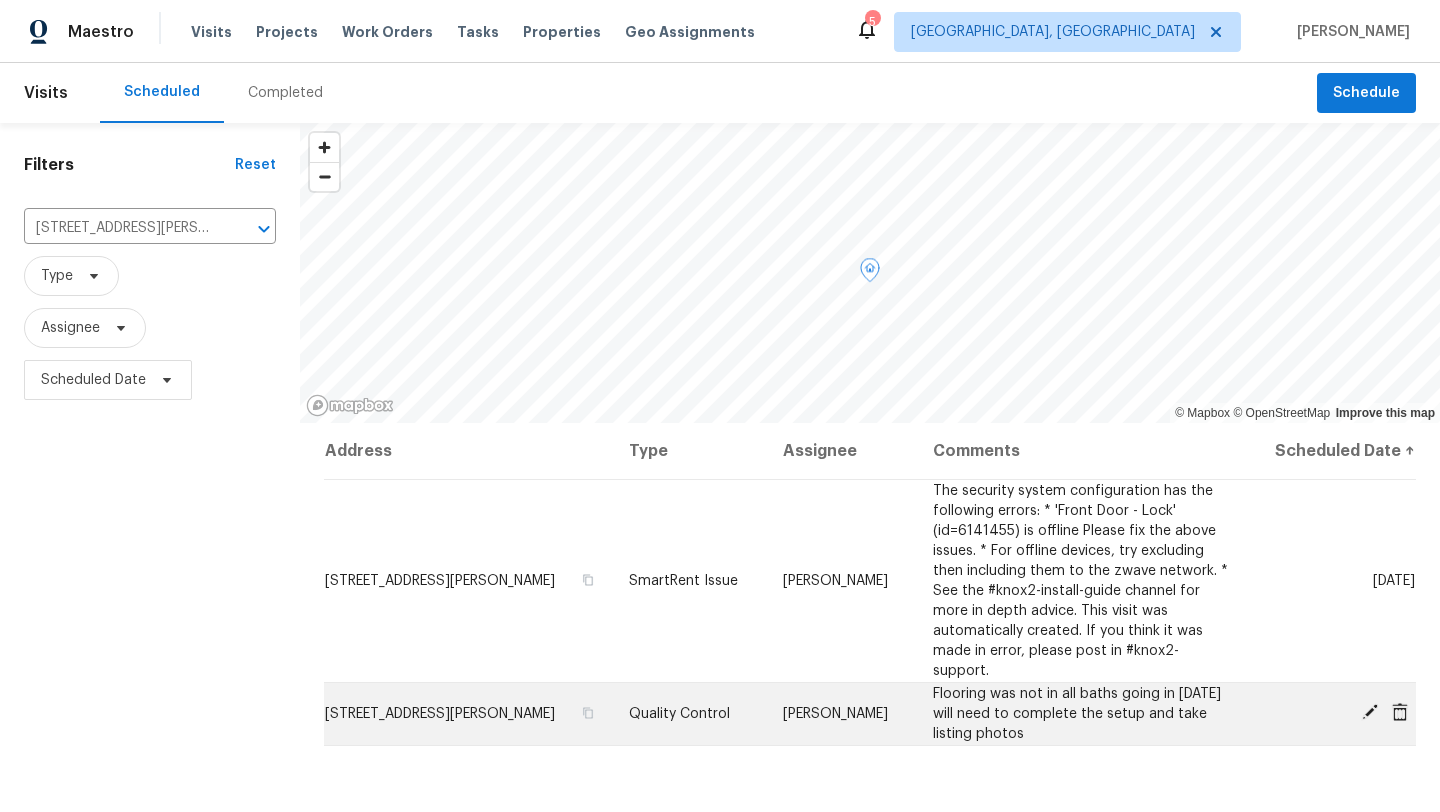 click 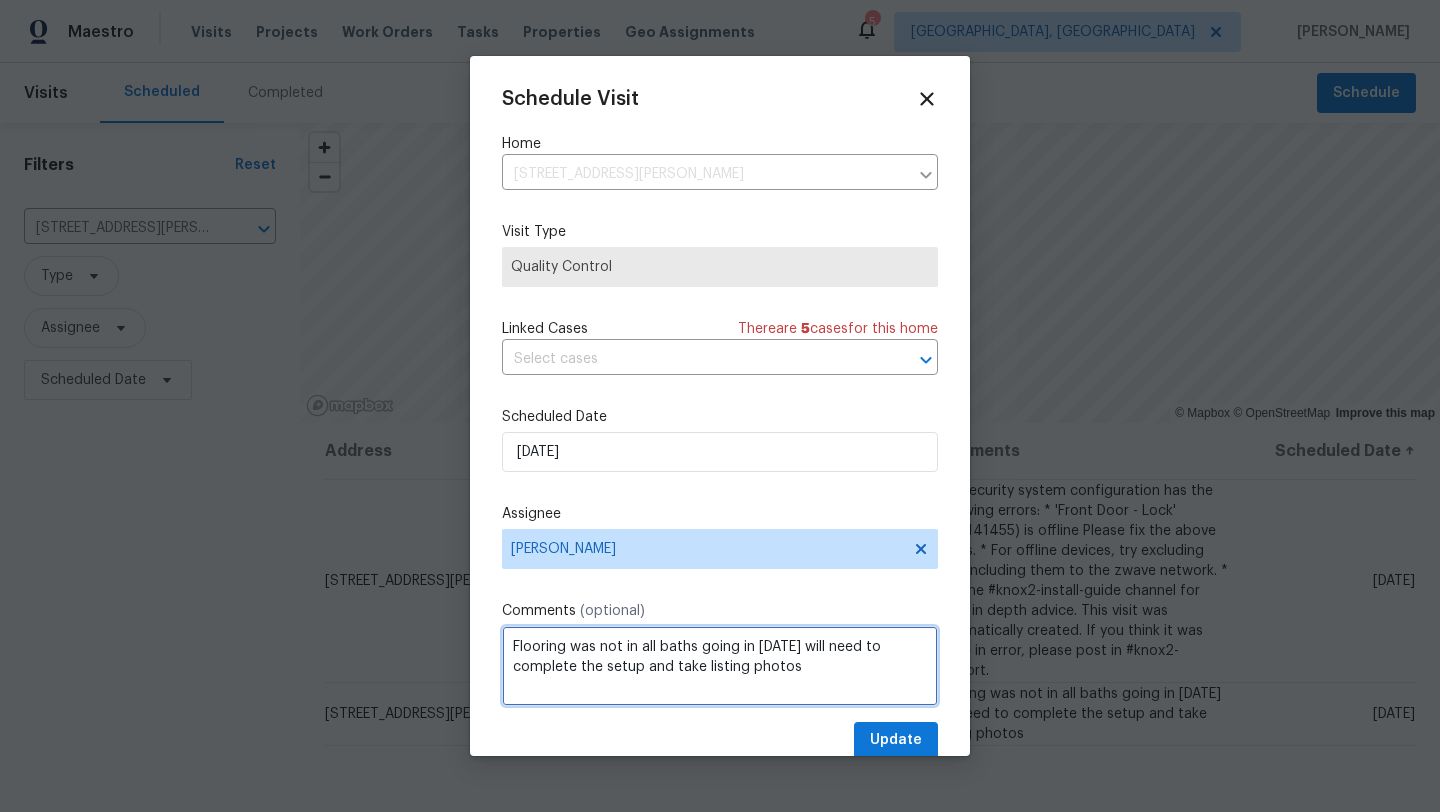click on "Flooring was not in all baths going in friday will need to complete the setup and take listing photos" at bounding box center [720, 666] 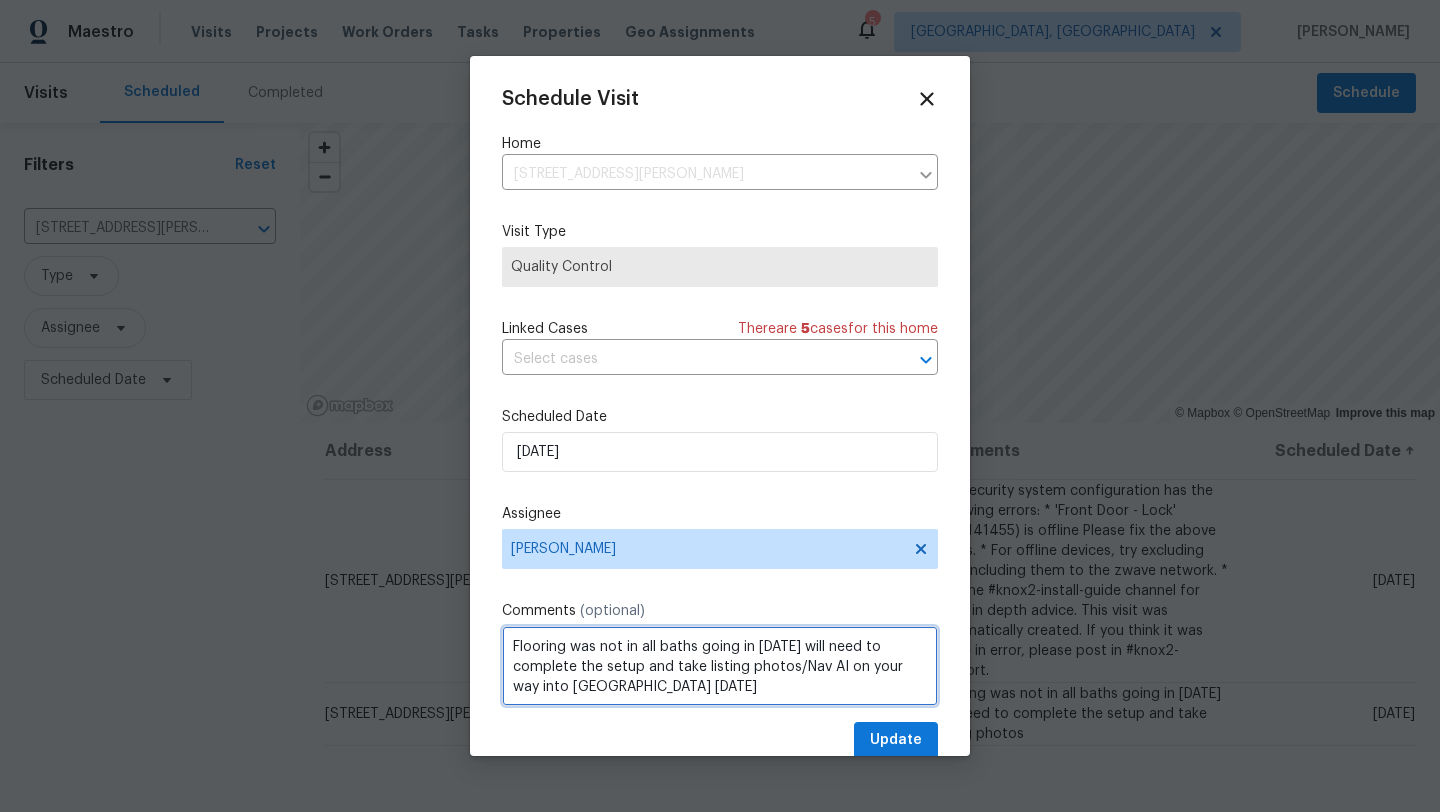 type on "Flooring was not in all baths going in friday will need to complete the setup and take listing photos/Nav AI on your way into cleveland on Monday" 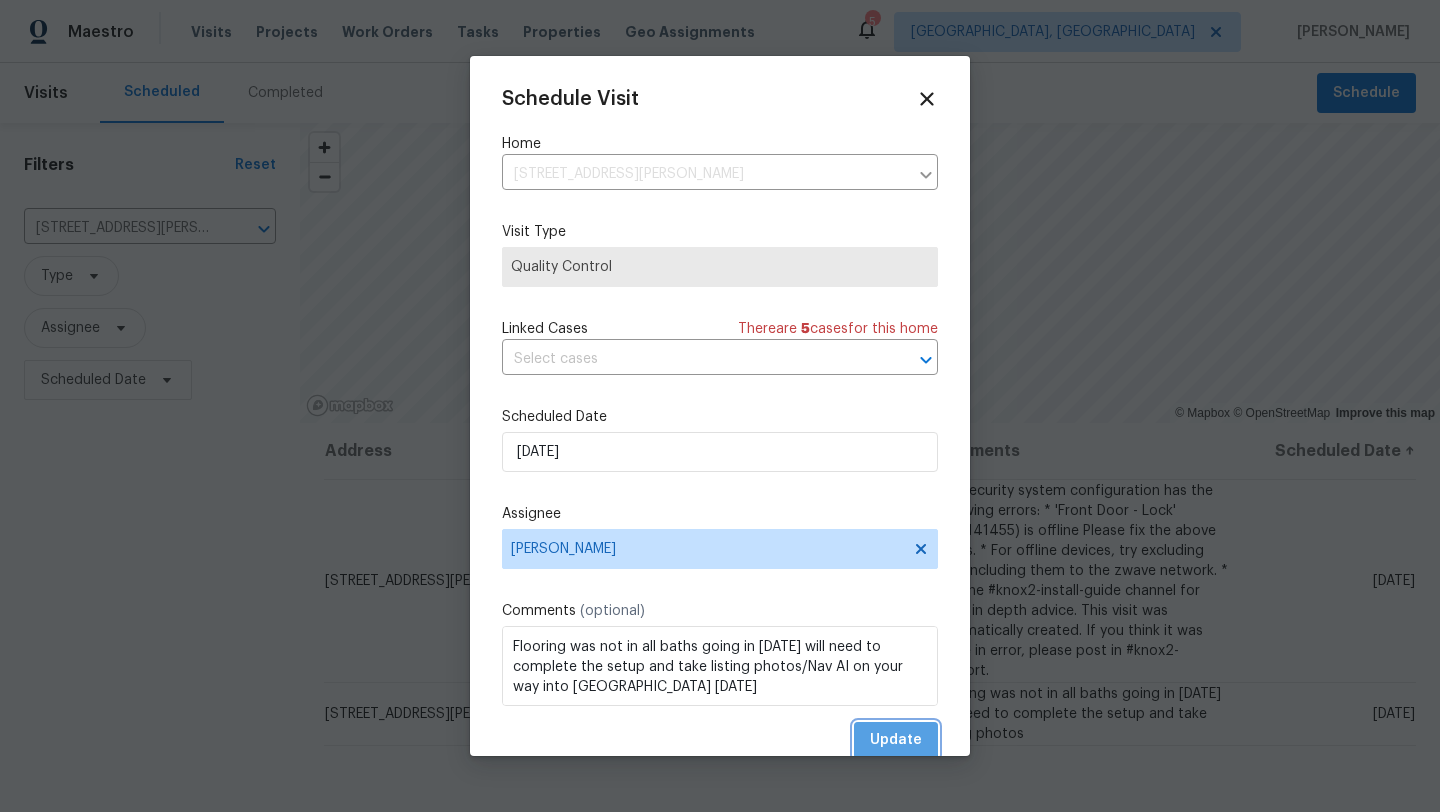 click on "Update" at bounding box center (896, 740) 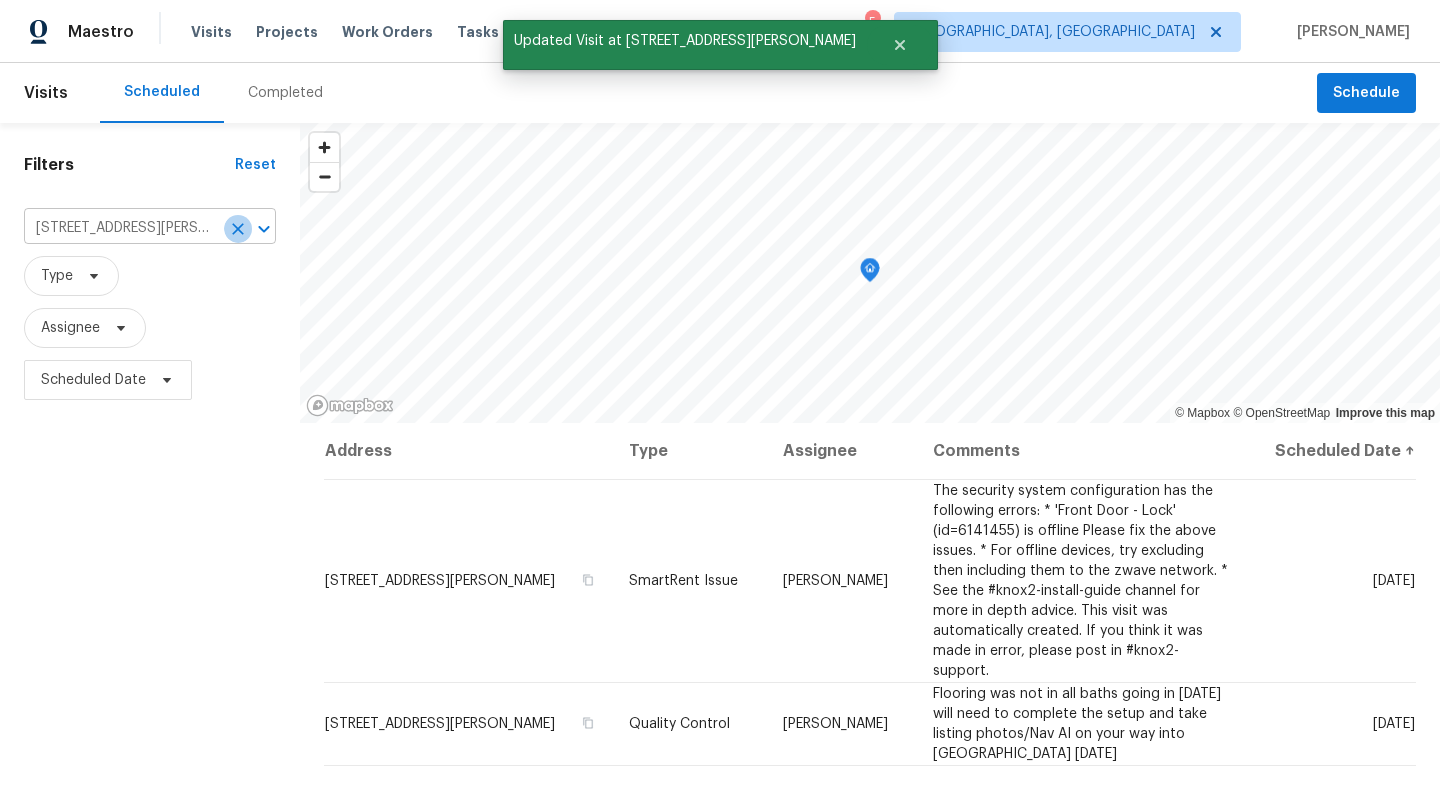 click 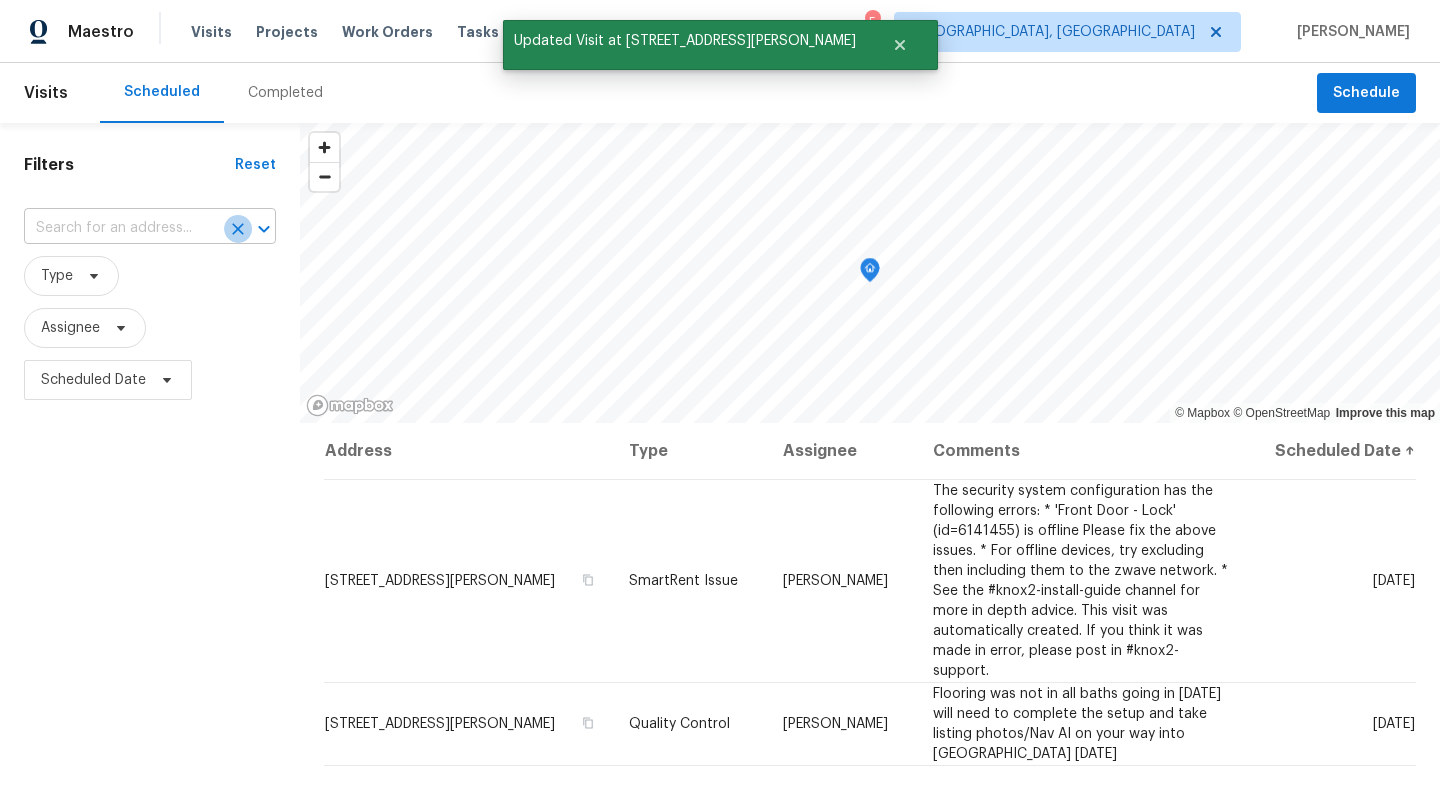 scroll, scrollTop: 0, scrollLeft: 0, axis: both 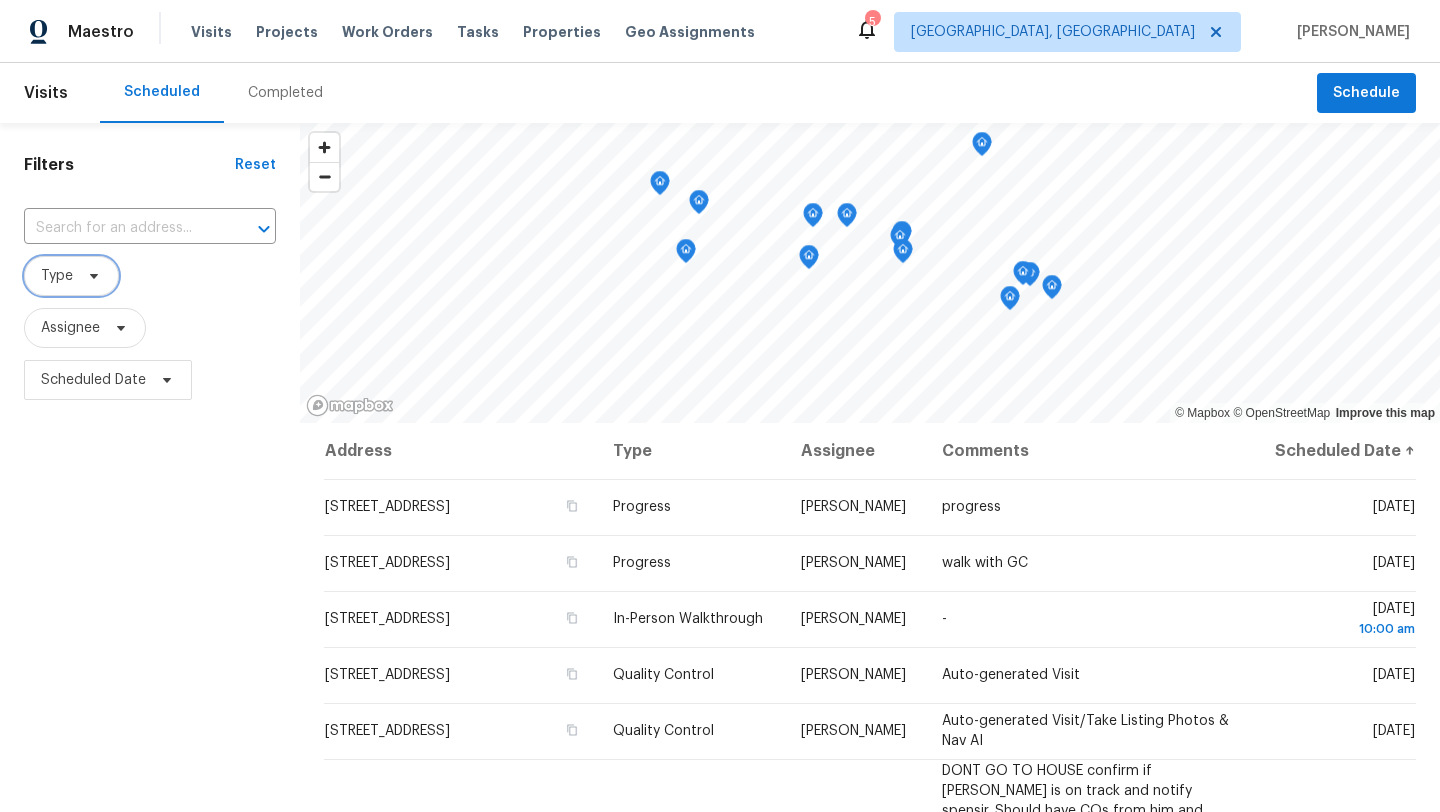 click on "Type" at bounding box center [57, 276] 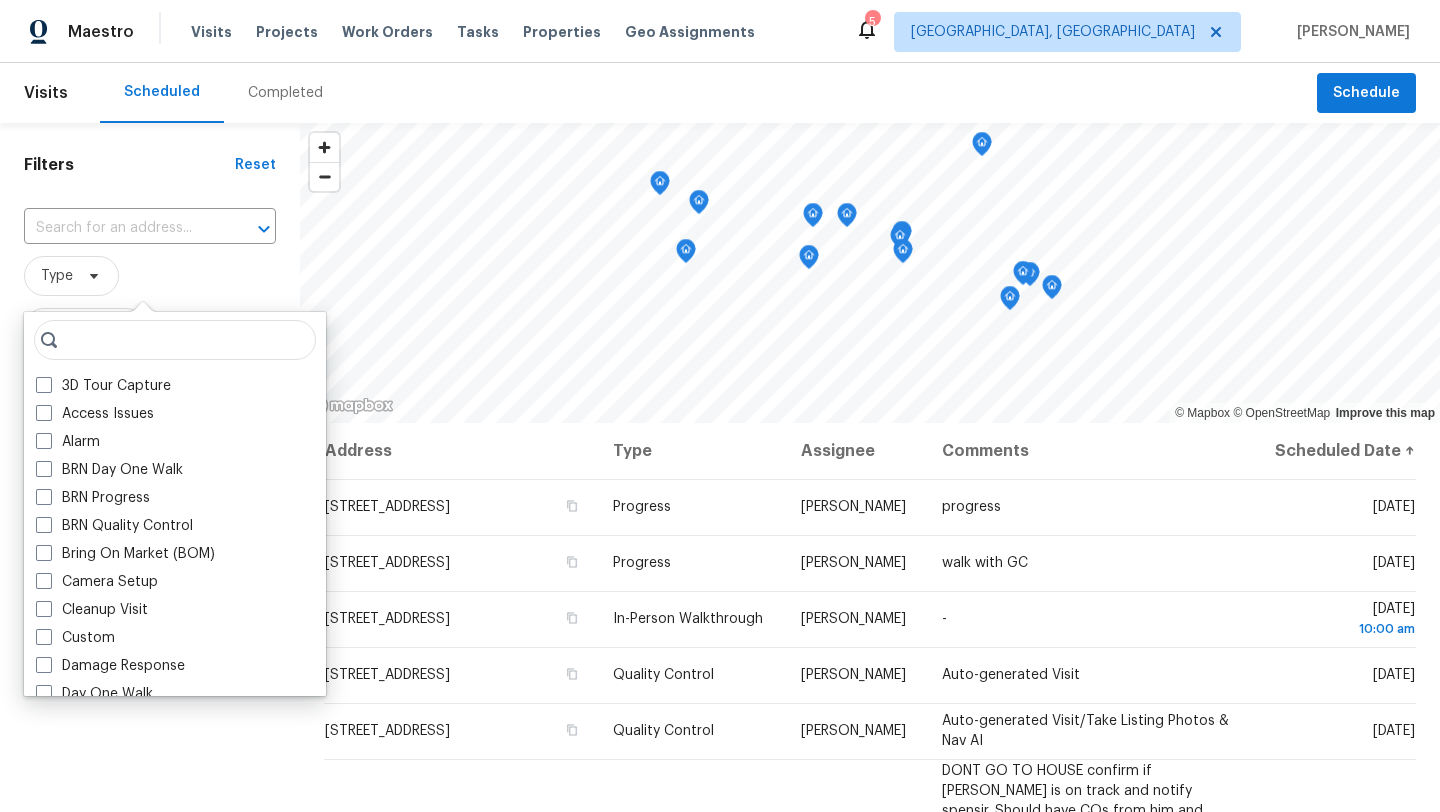 click at bounding box center [175, 340] 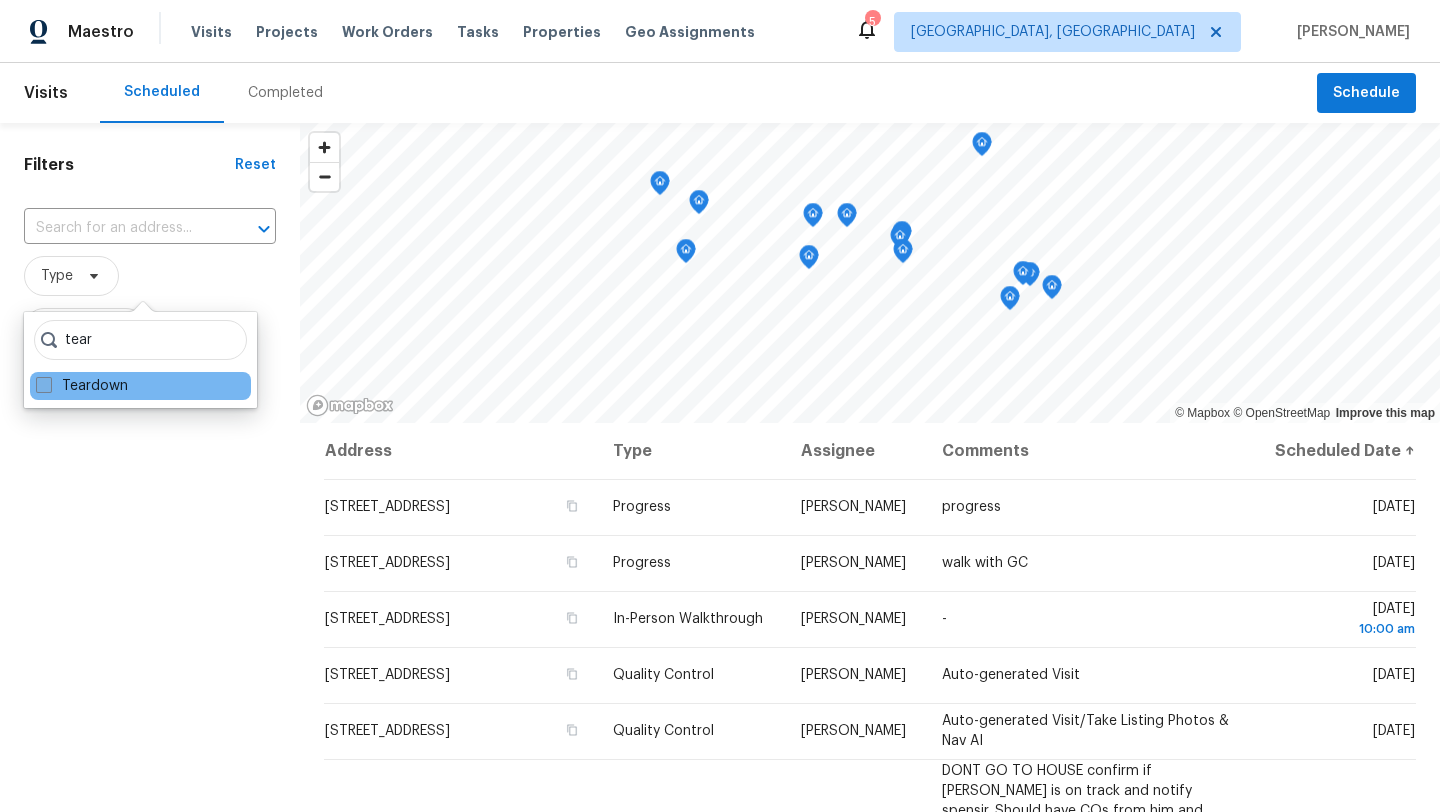 type on "tear" 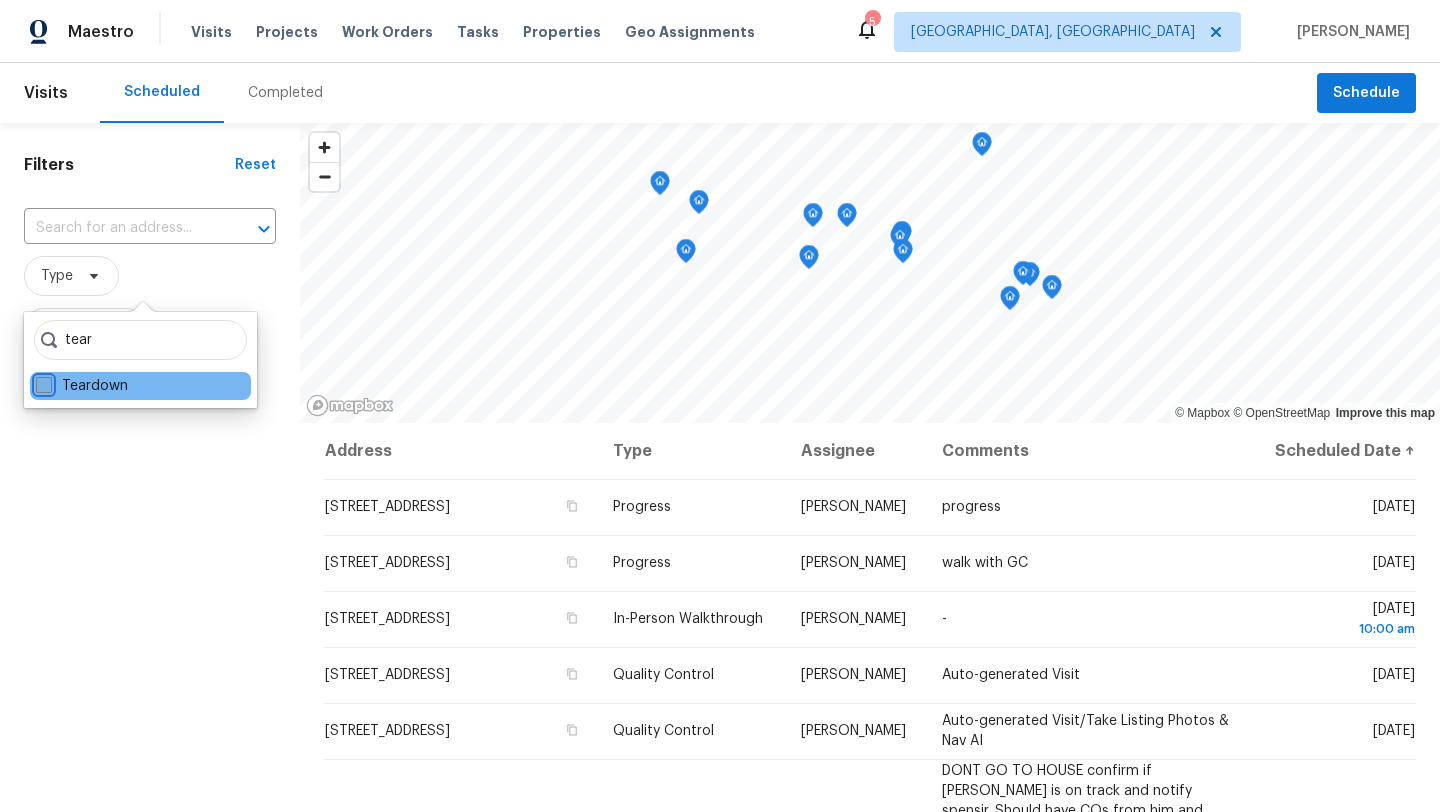 click on "Teardown" at bounding box center [42, 382] 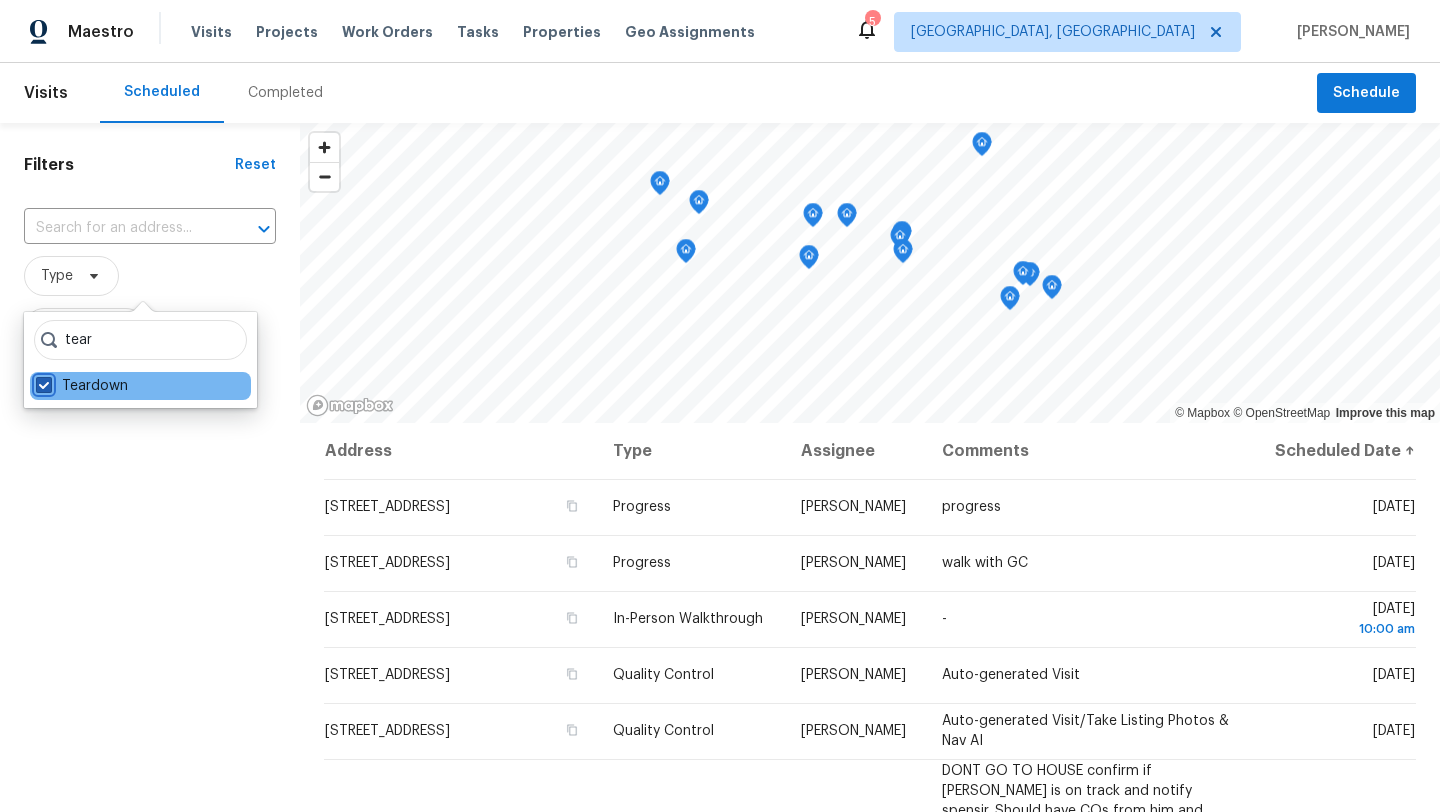 checkbox on "true" 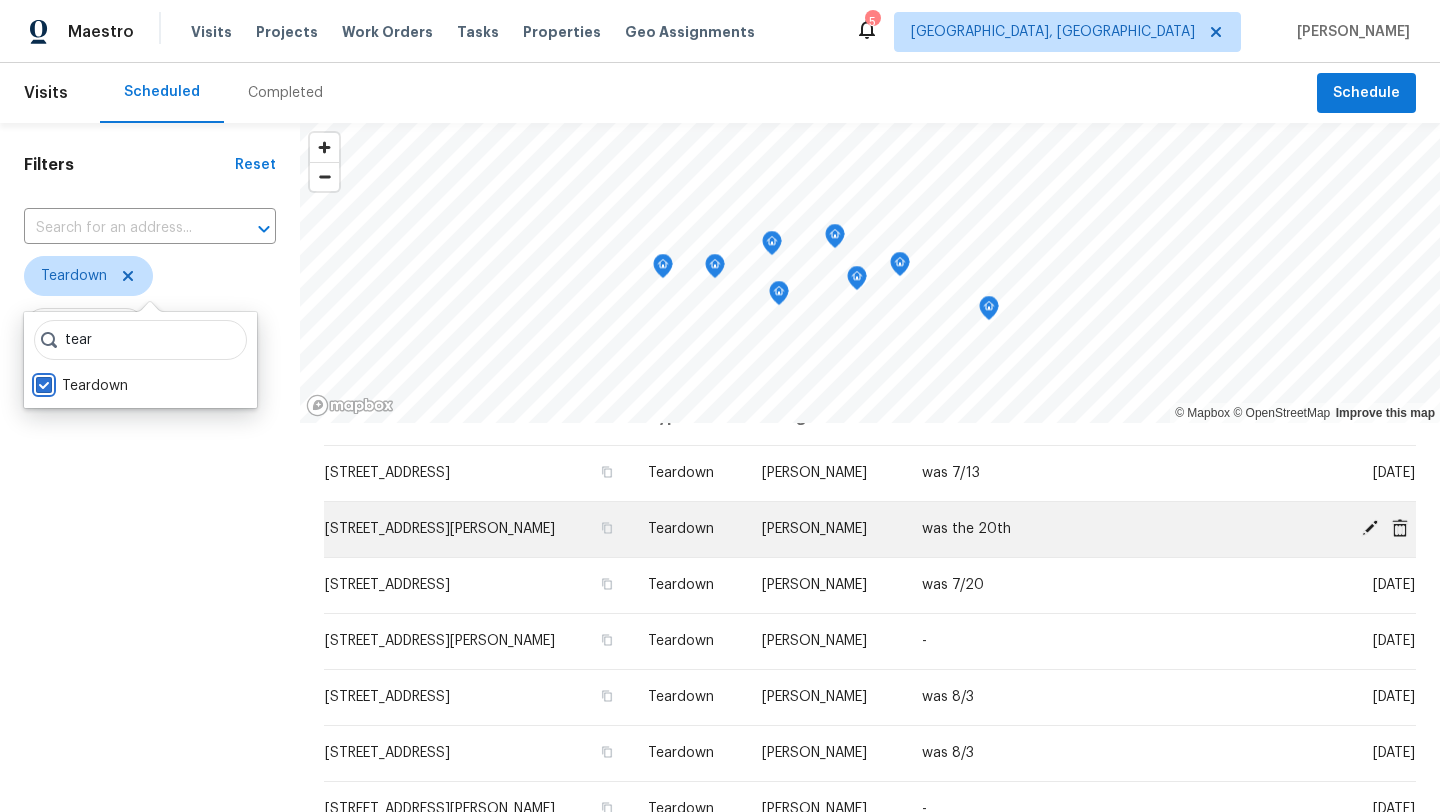 scroll, scrollTop: 39, scrollLeft: 0, axis: vertical 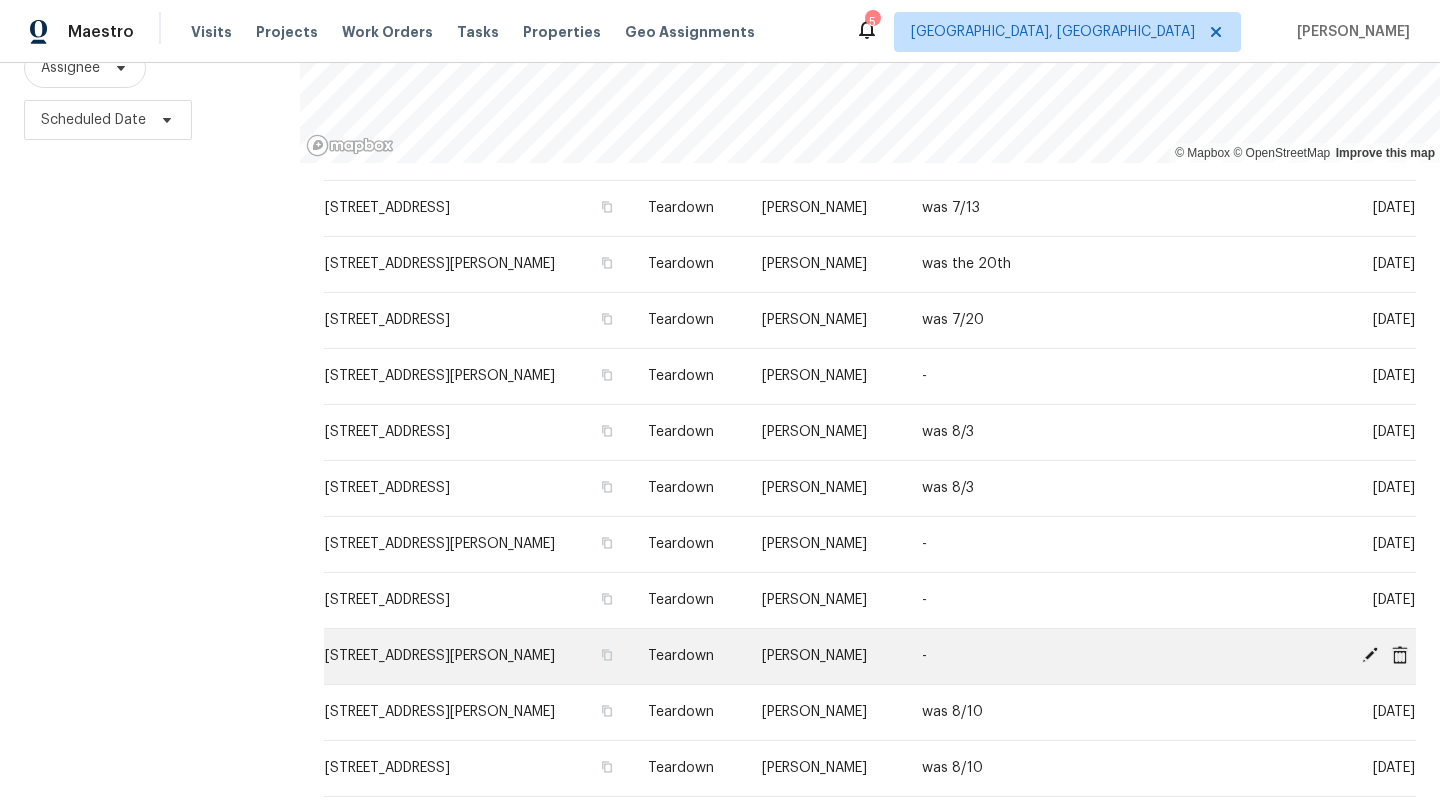 click 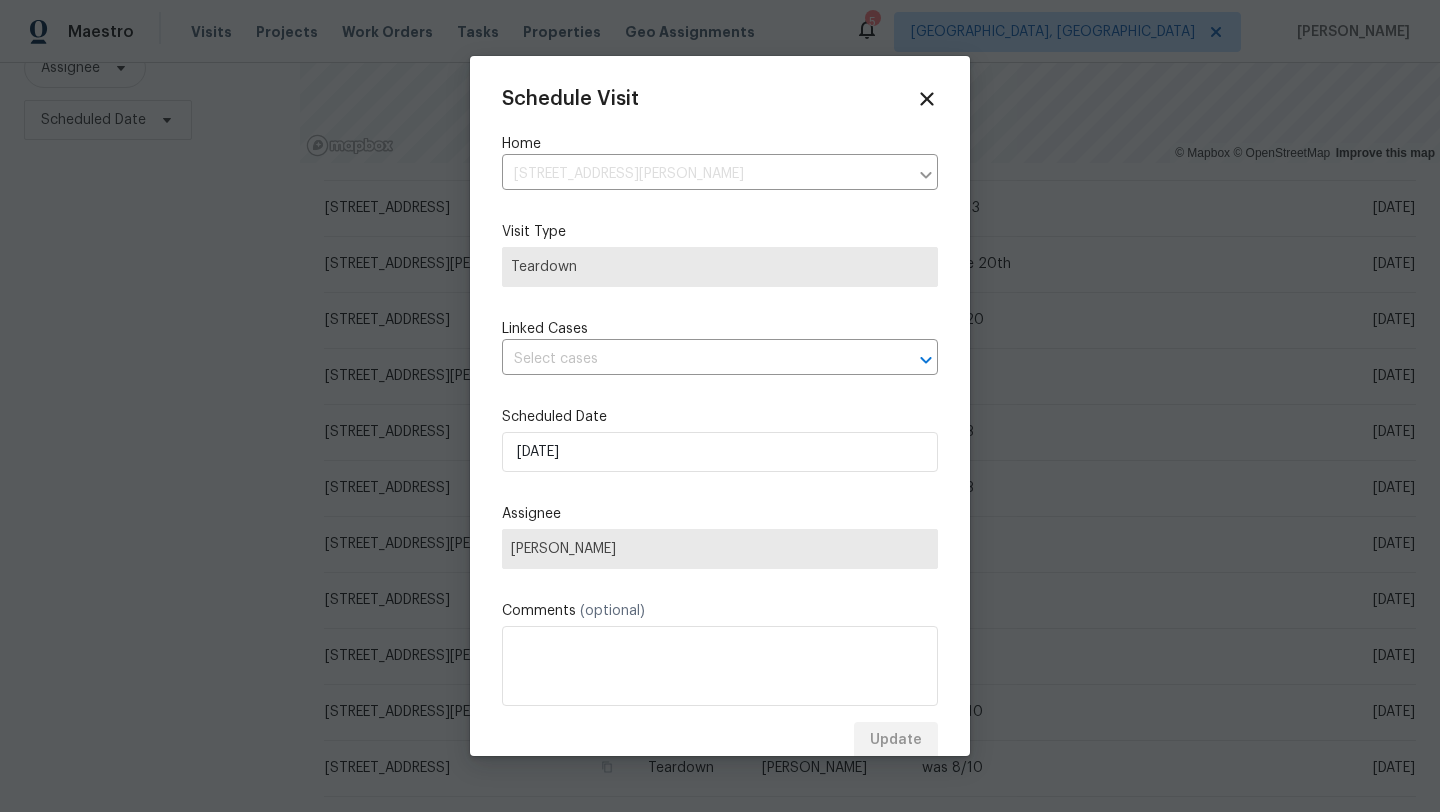 click on "Schedule Visit Home   33531 Dickens Cir, North Ridgeville, OH 44039 ​ Visit Type   Teardown Linked Cases   ​ Scheduled Date   8/10/2025 Assignee   Rebecca McMillen Comments   (optional) Update" at bounding box center [720, 423] 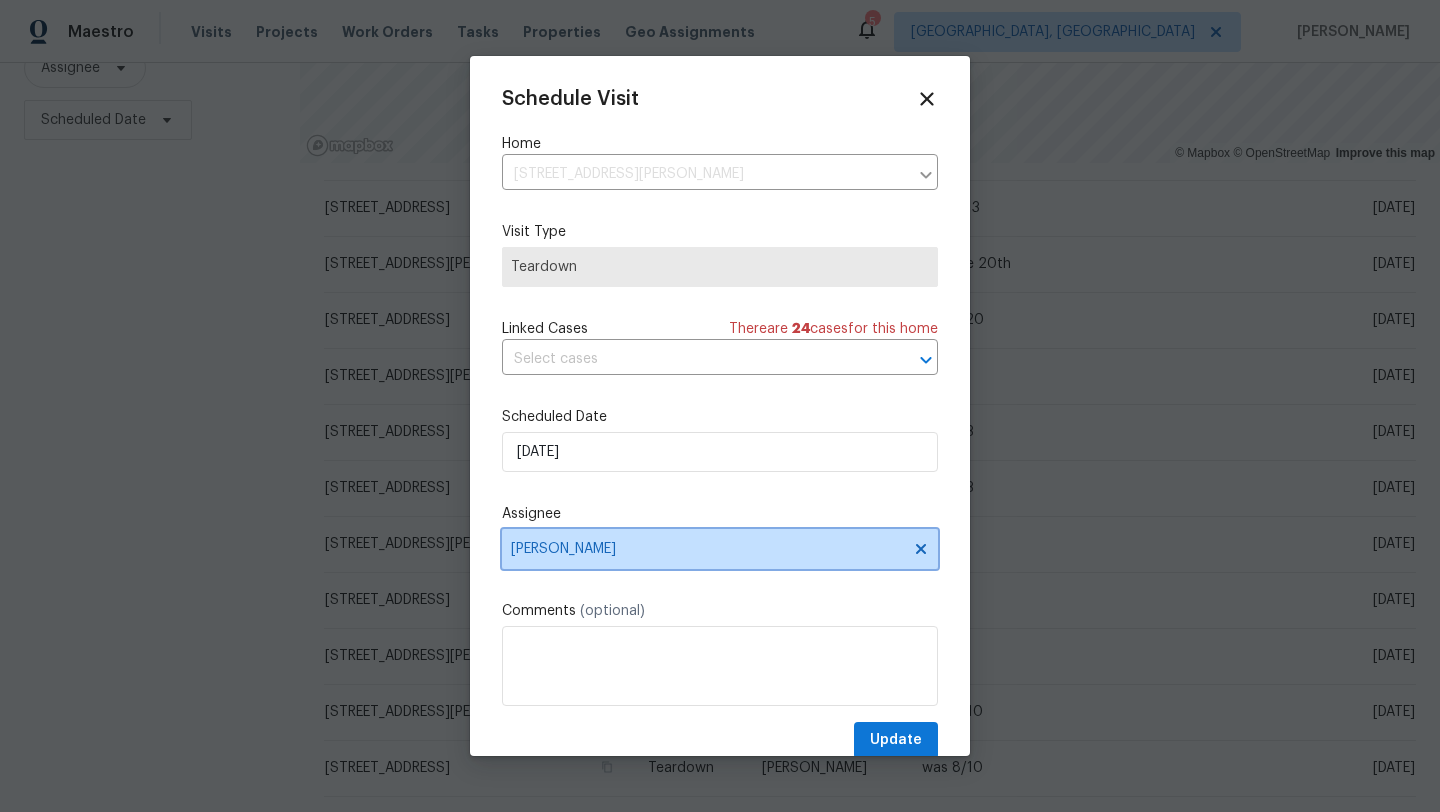 click on "[PERSON_NAME]" at bounding box center [707, 549] 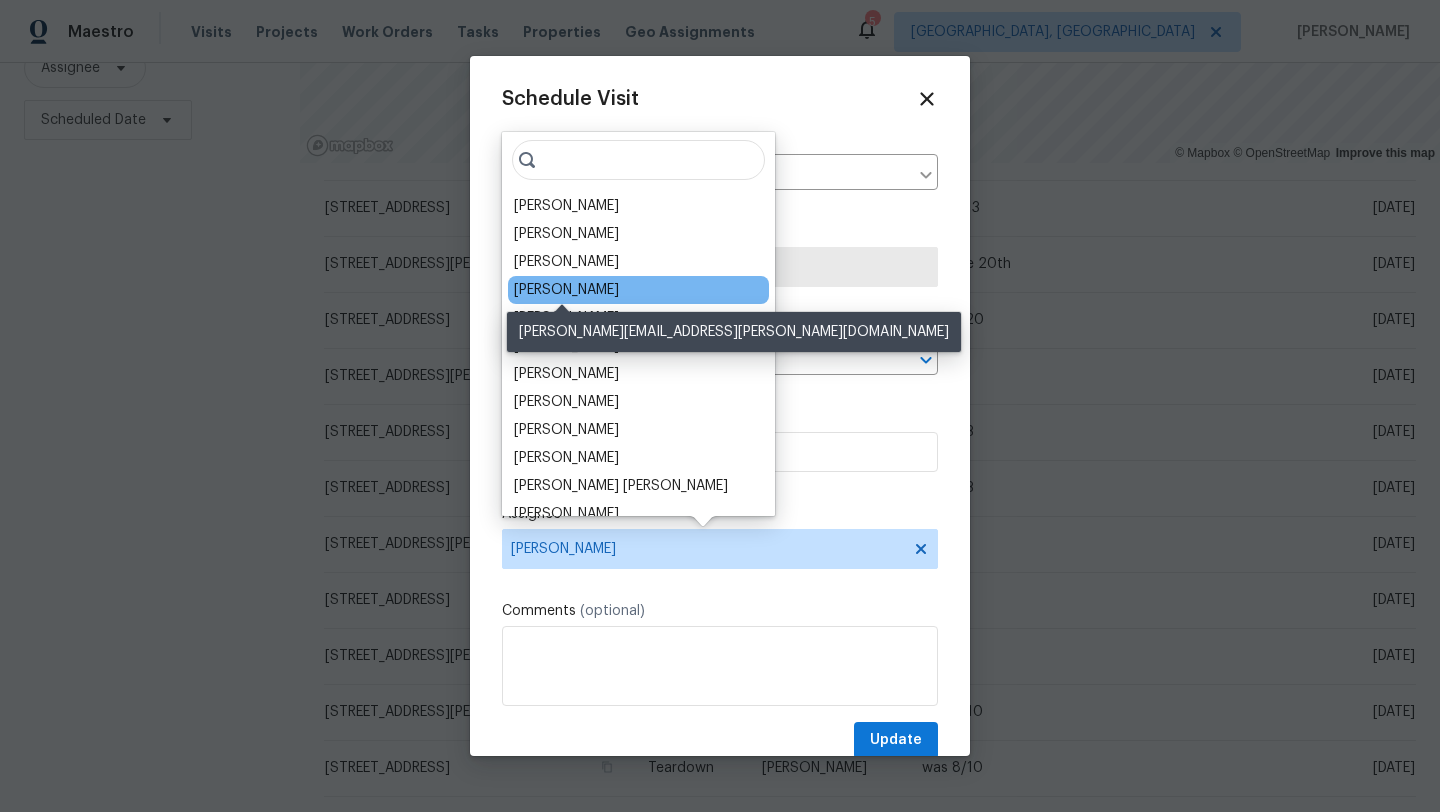 click on "[PERSON_NAME]" at bounding box center [566, 290] 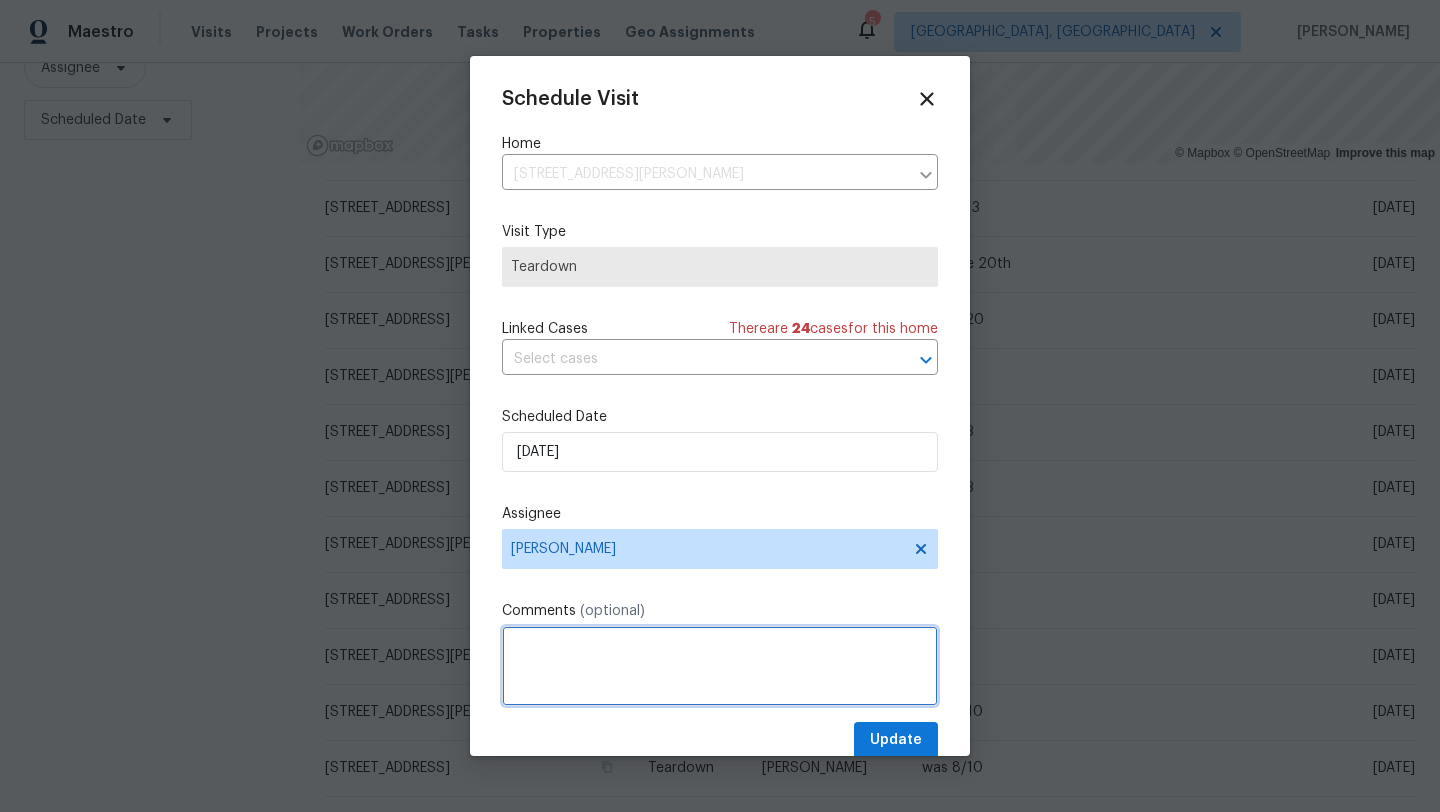 click at bounding box center [720, 666] 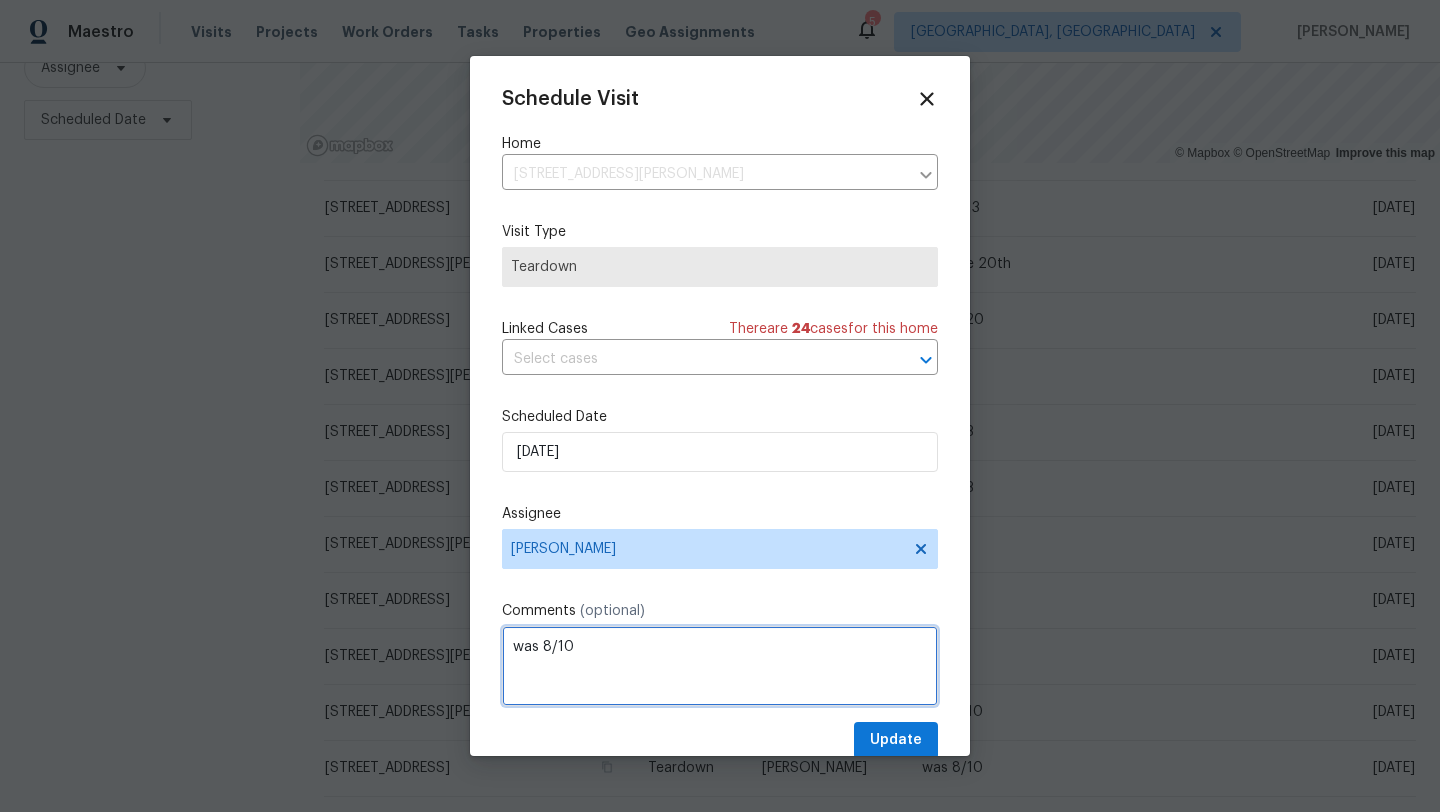 type on "was 8/10" 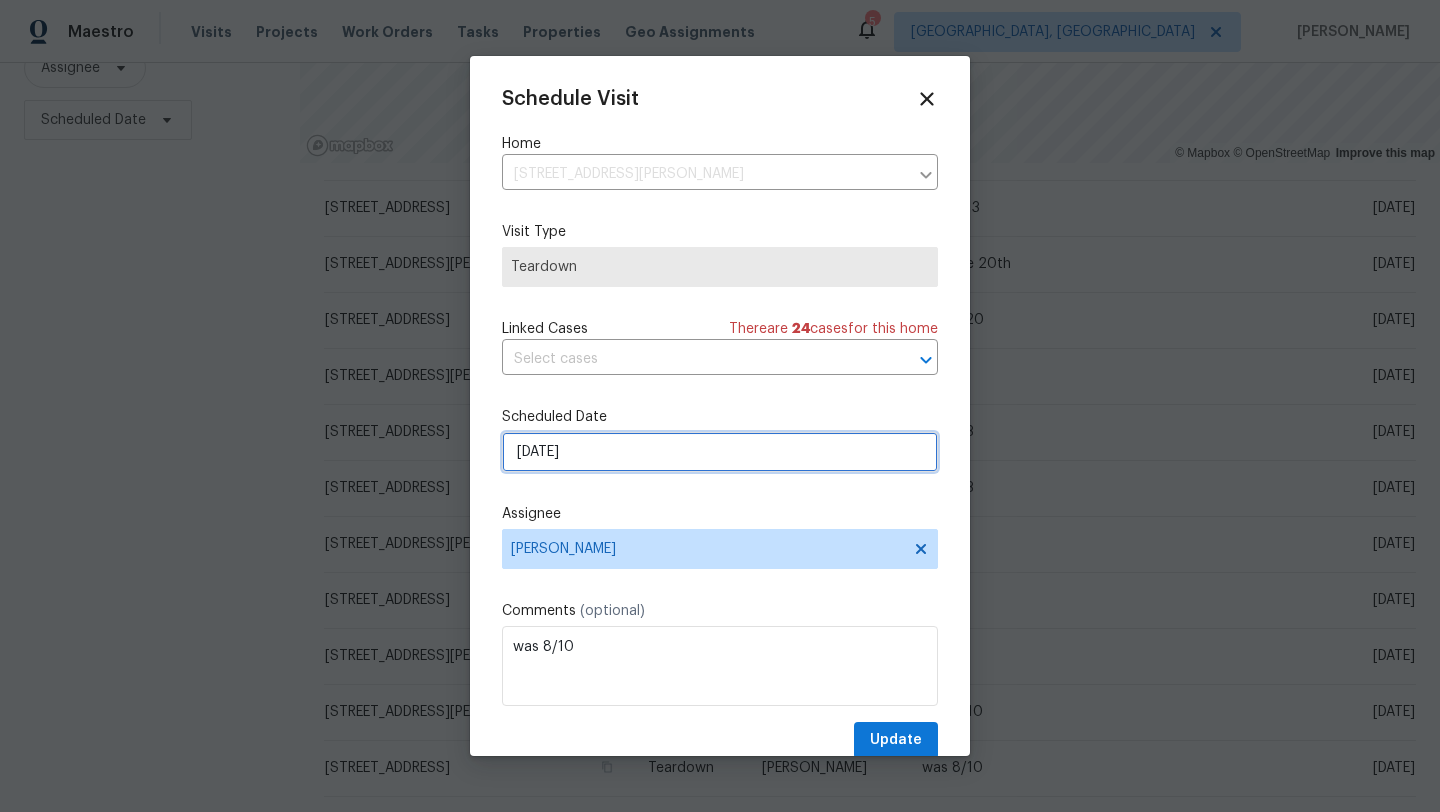 select on "7" 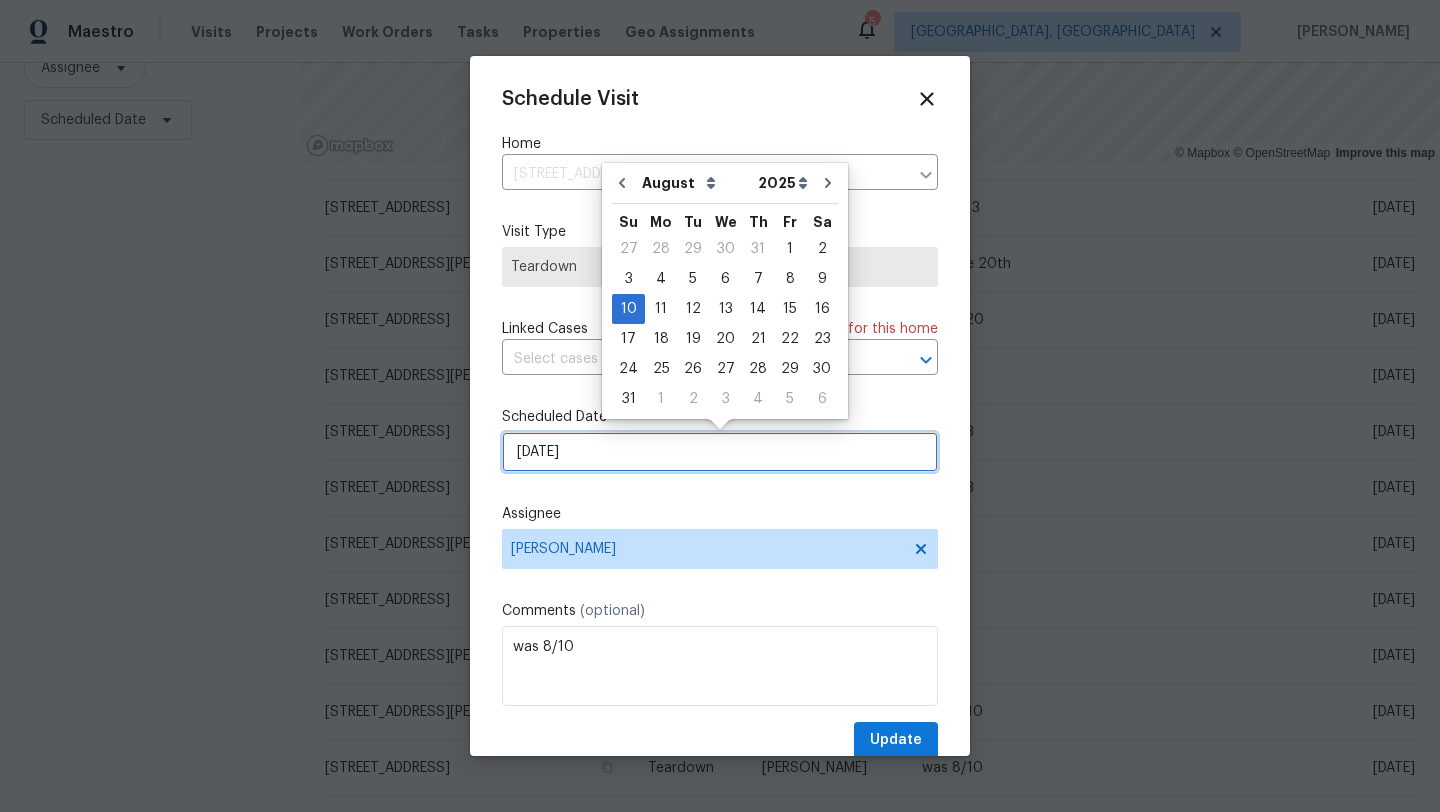 click on "8/10/2025" at bounding box center (720, 452) 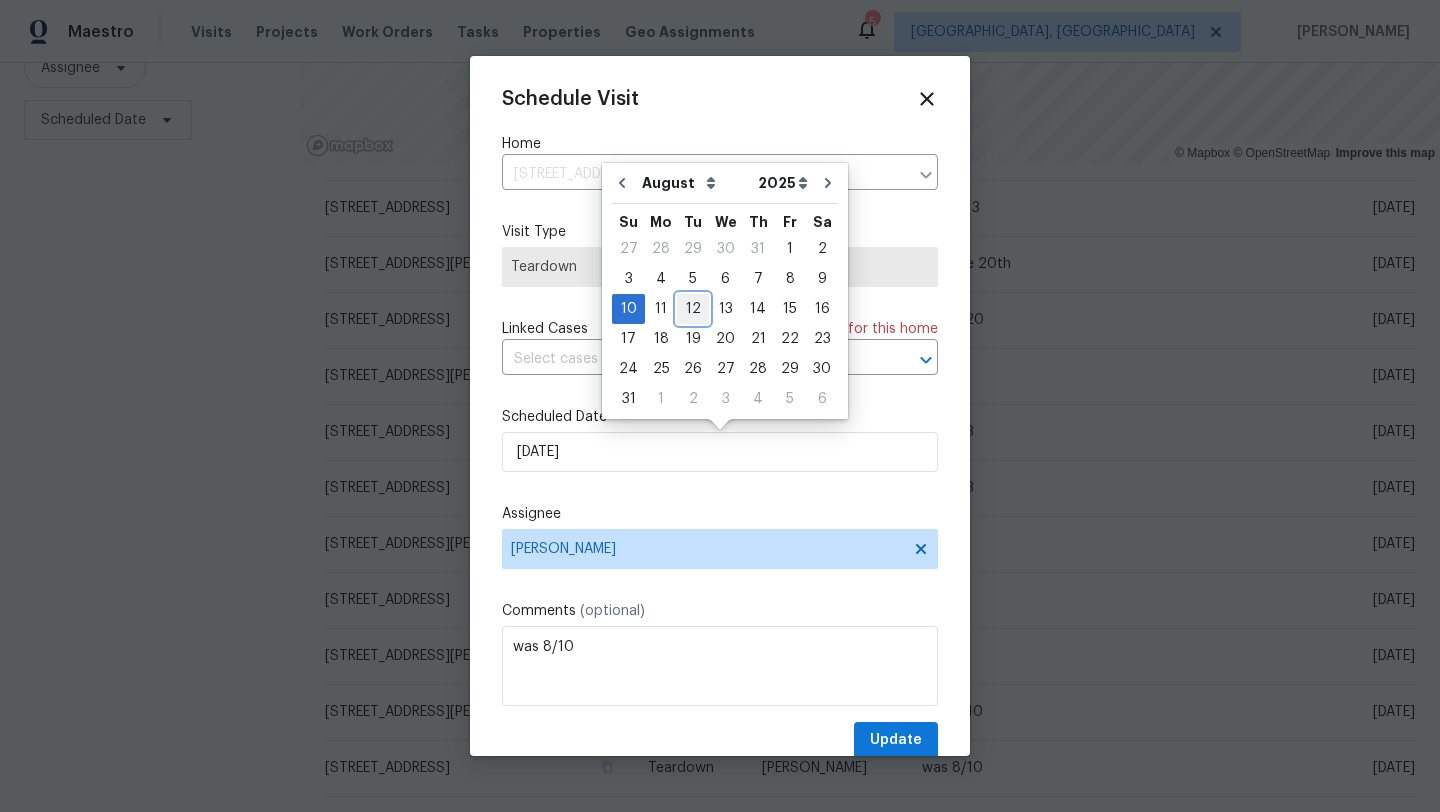 click on "12" at bounding box center (693, 309) 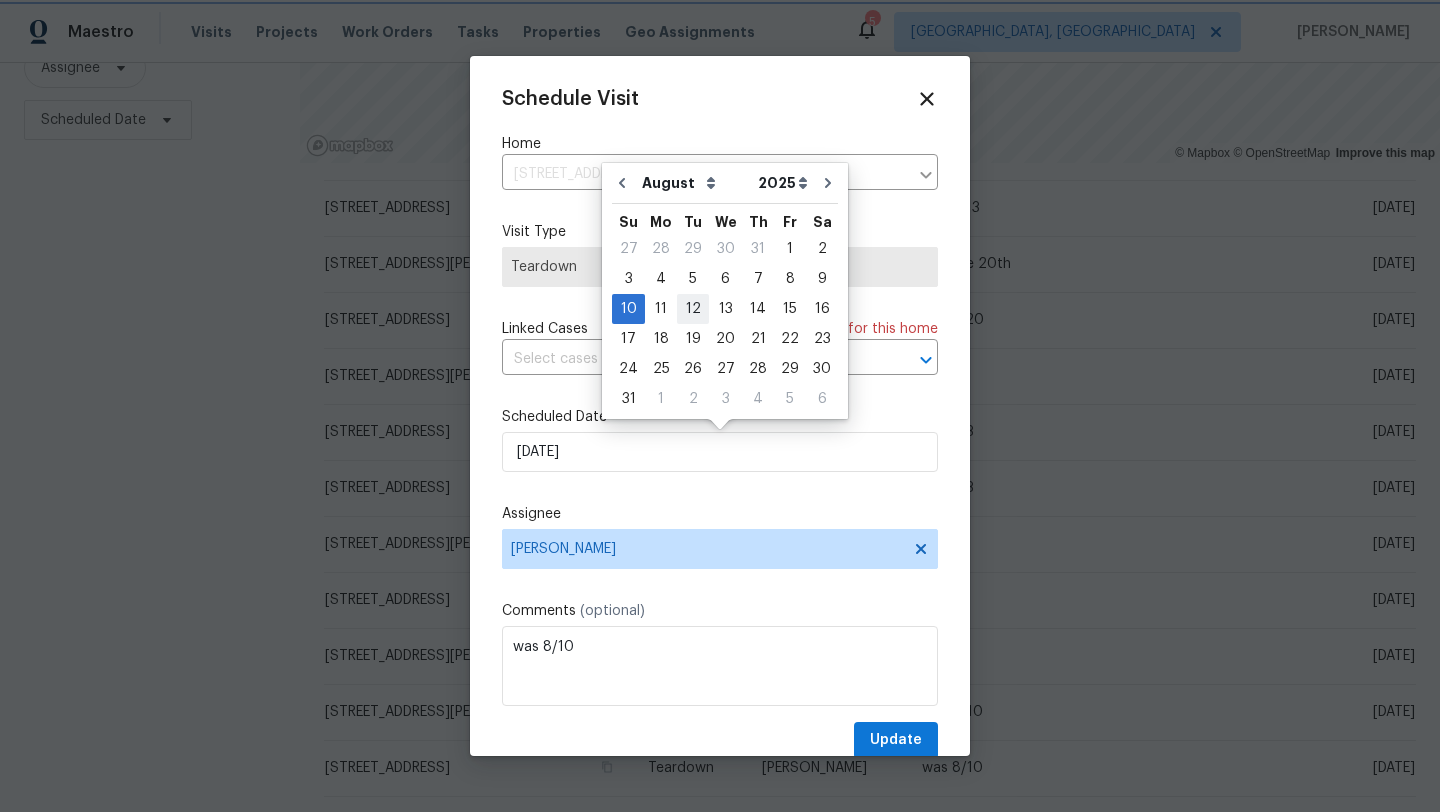 type on "8/12/2025" 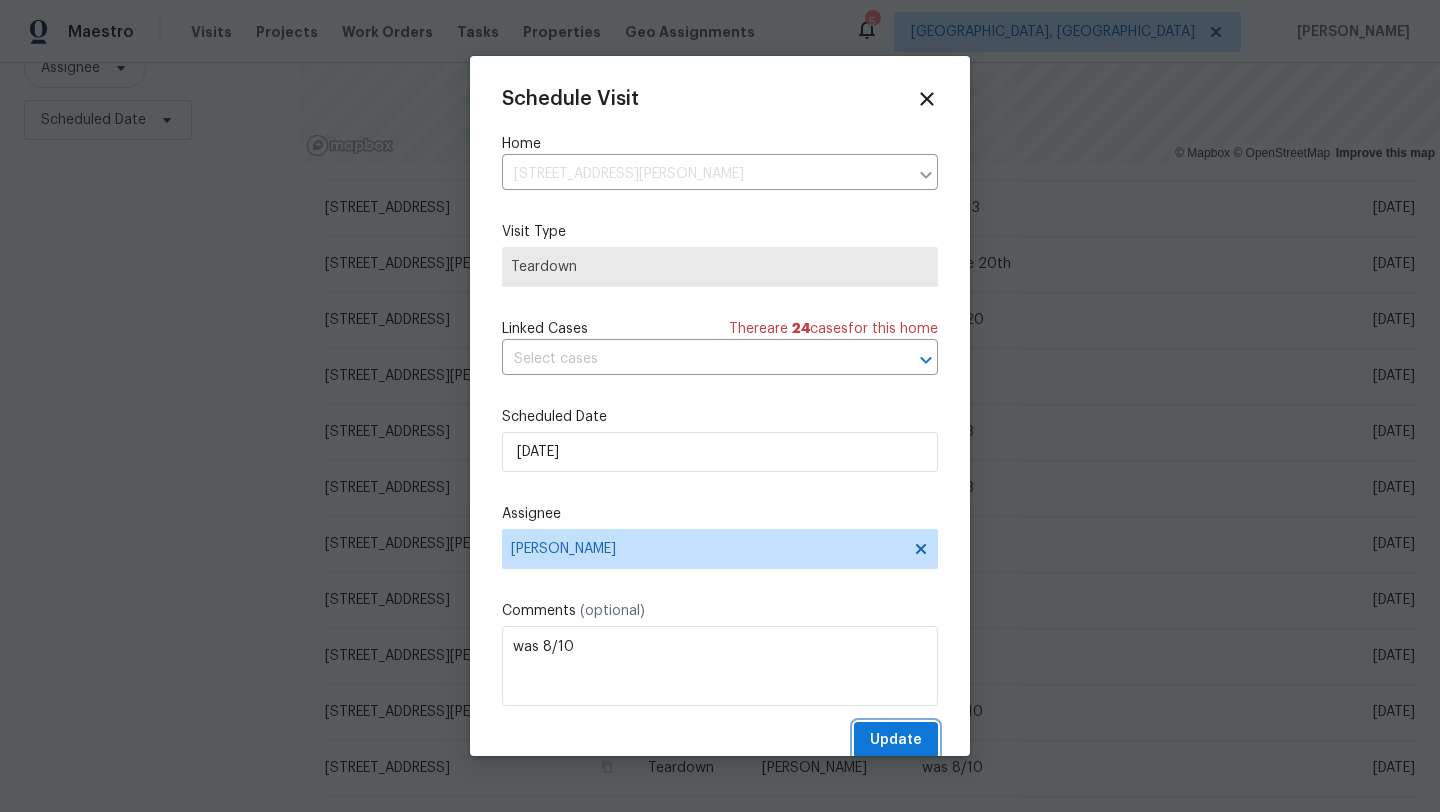 click on "Update" at bounding box center [896, 740] 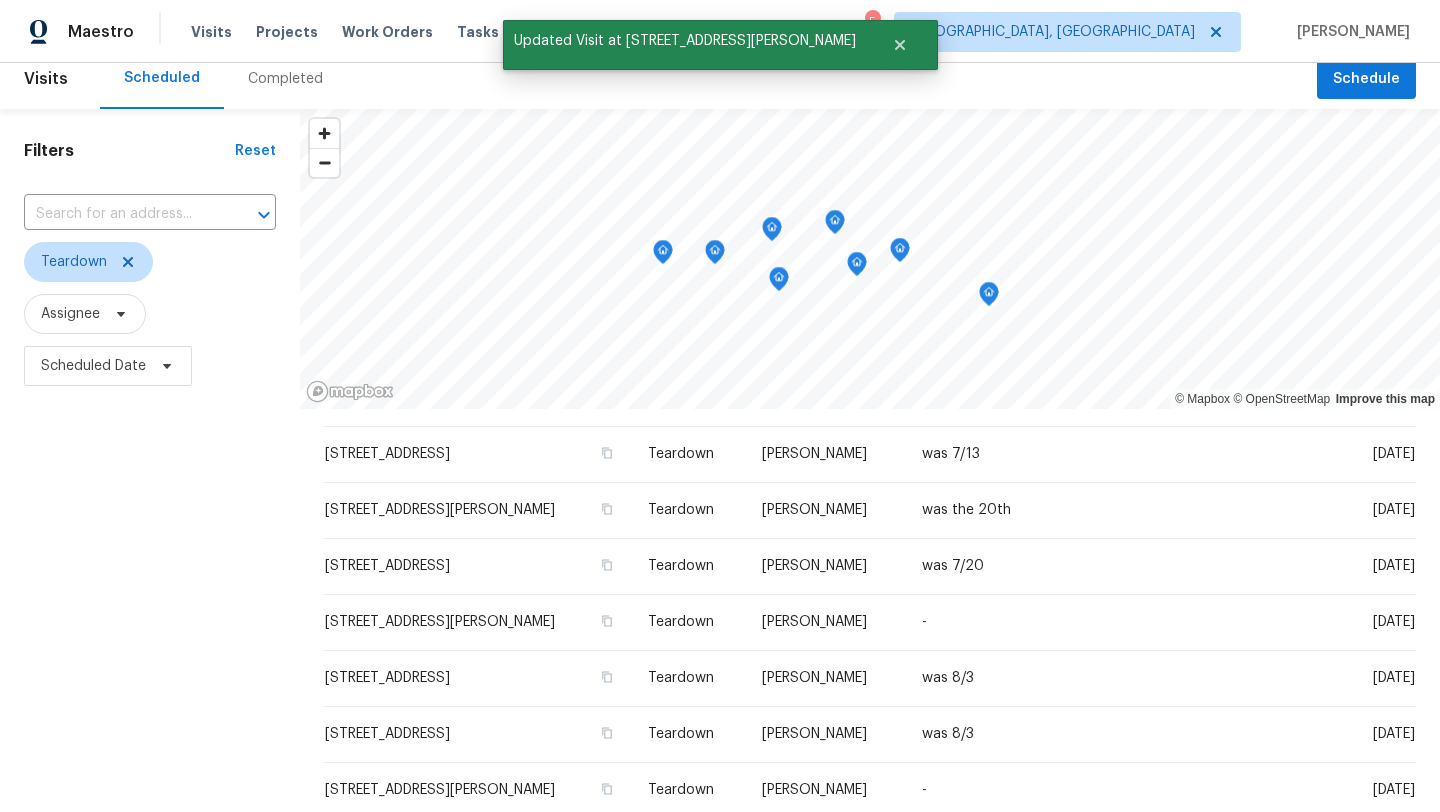 scroll, scrollTop: 0, scrollLeft: 0, axis: both 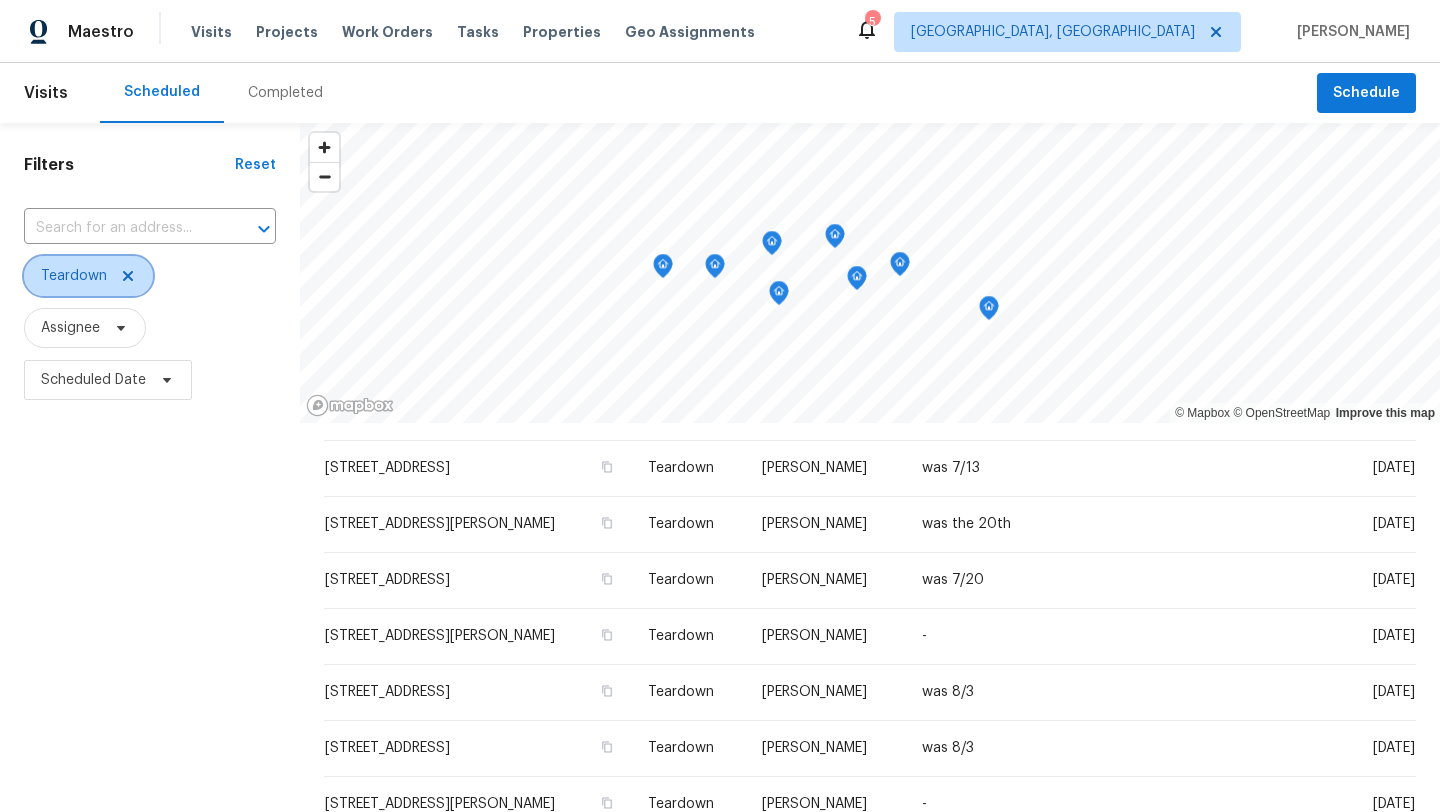click 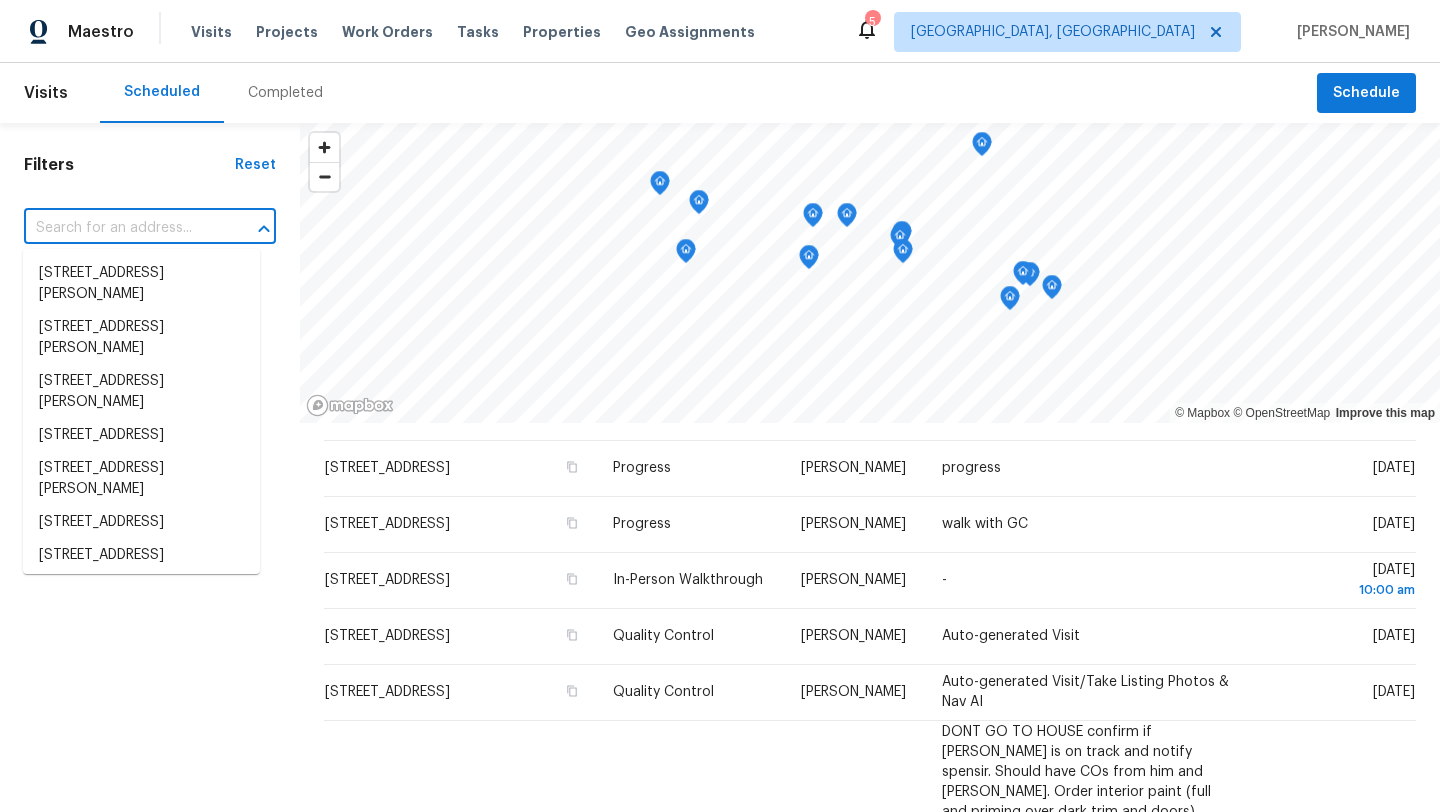 click at bounding box center (122, 228) 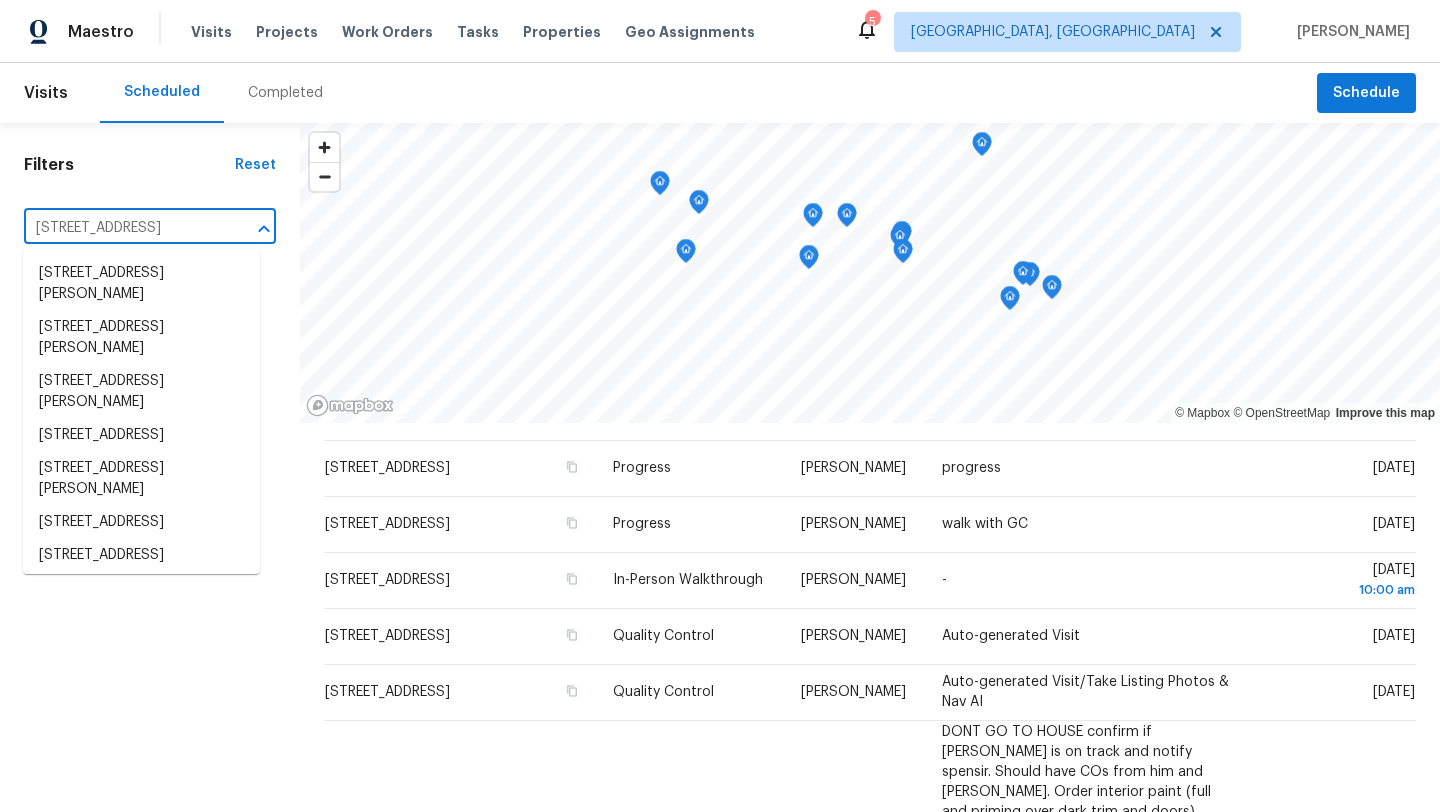 scroll, scrollTop: 0, scrollLeft: 87, axis: horizontal 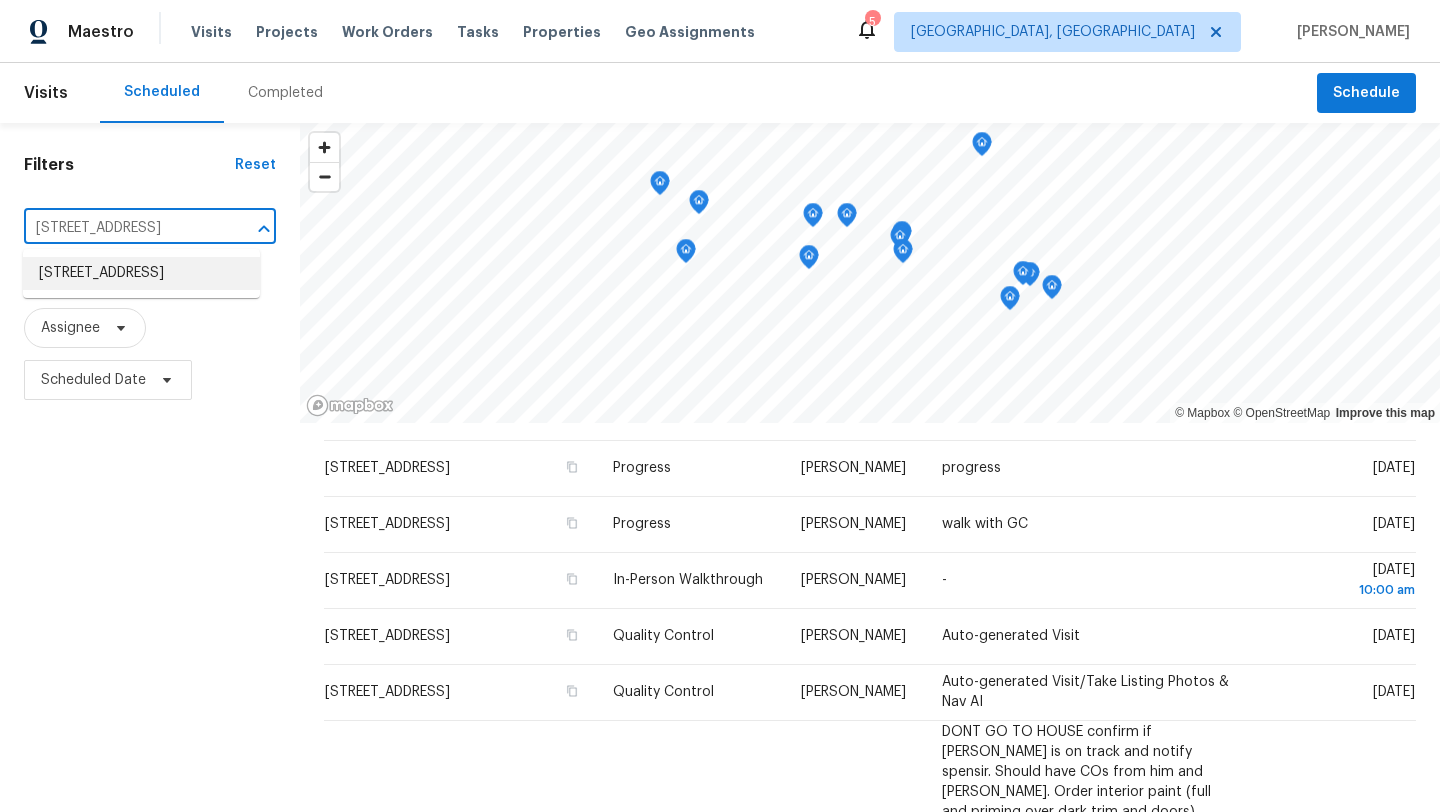 click on "5850 S Park Blvd, Cleveland, OH 44134" at bounding box center (141, 273) 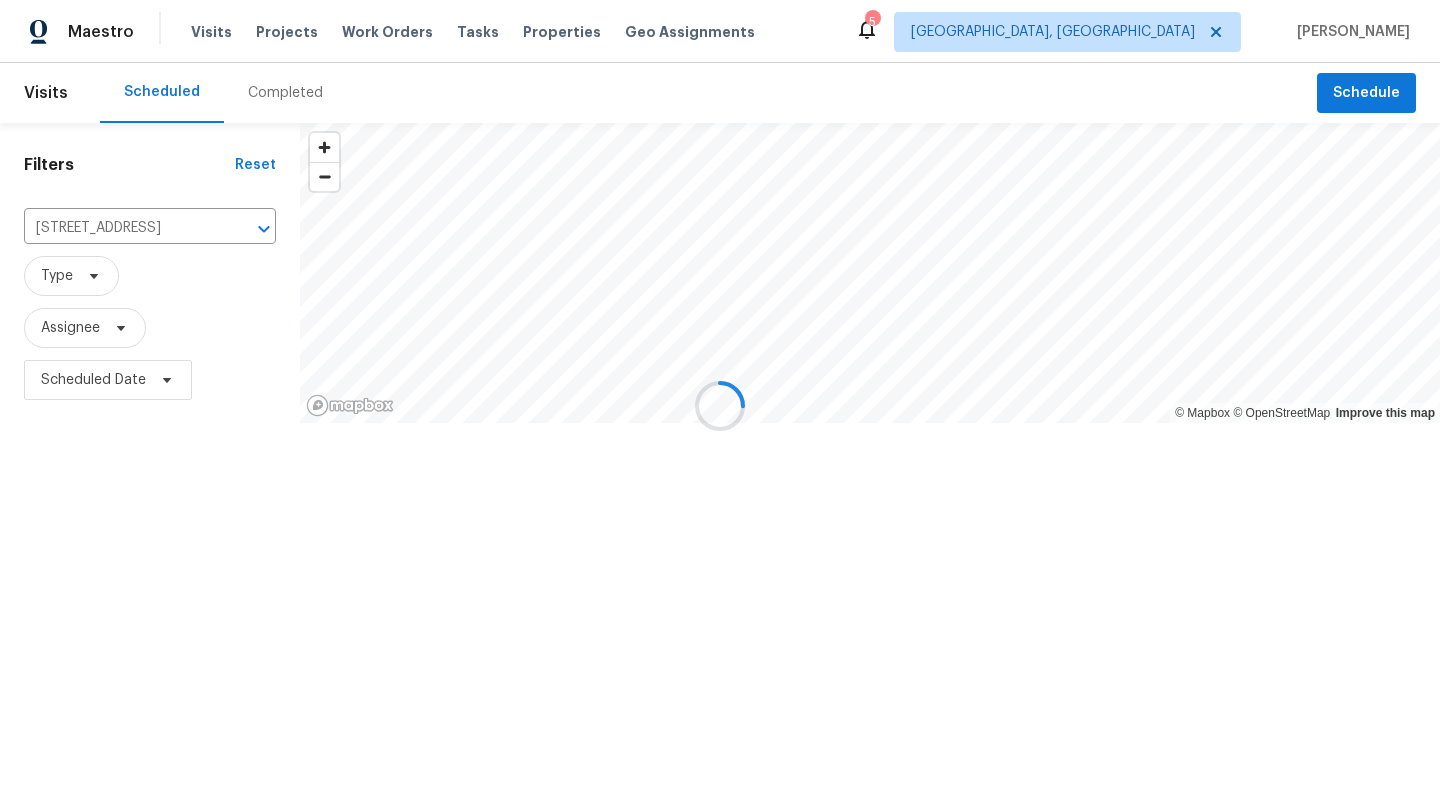 scroll, scrollTop: 0, scrollLeft: 0, axis: both 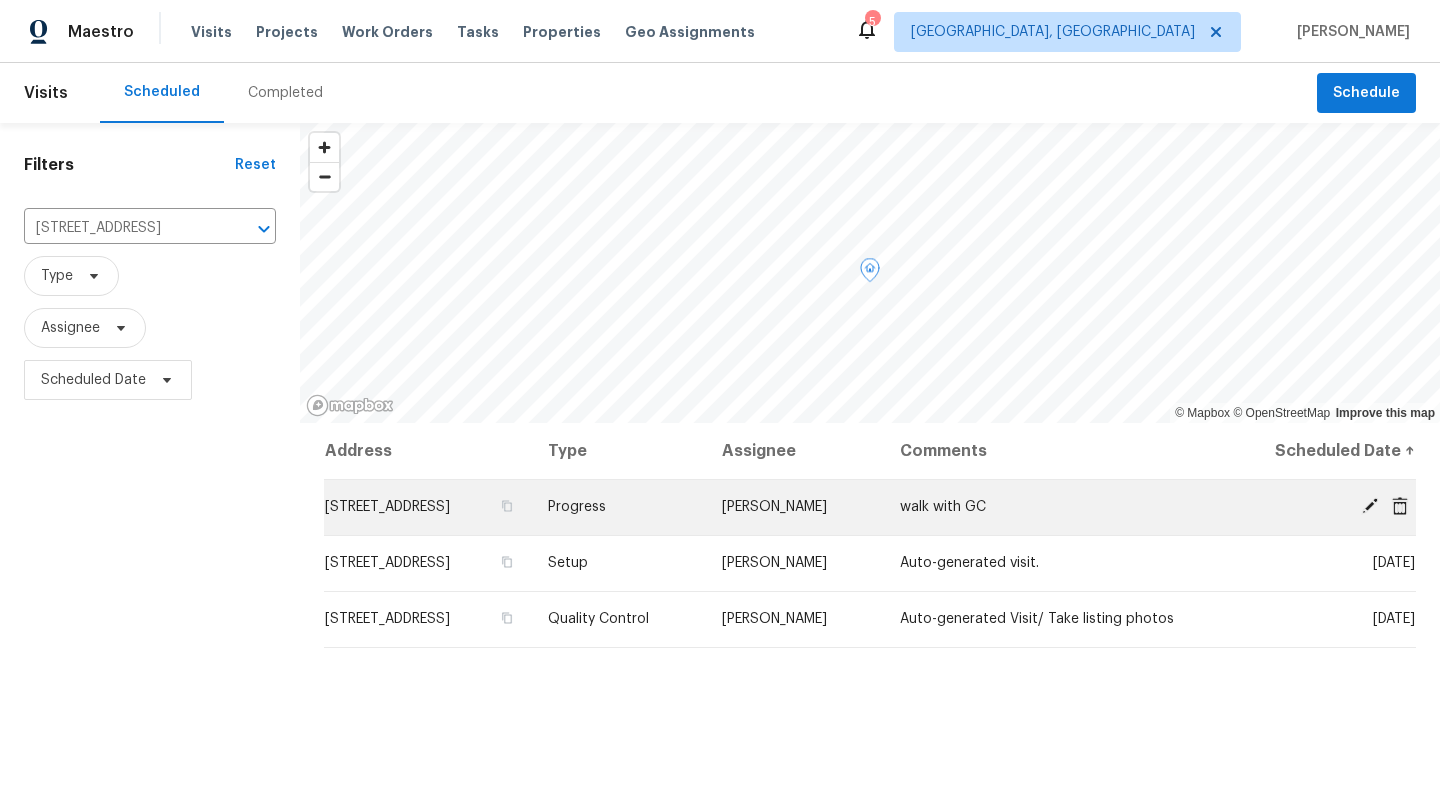 click 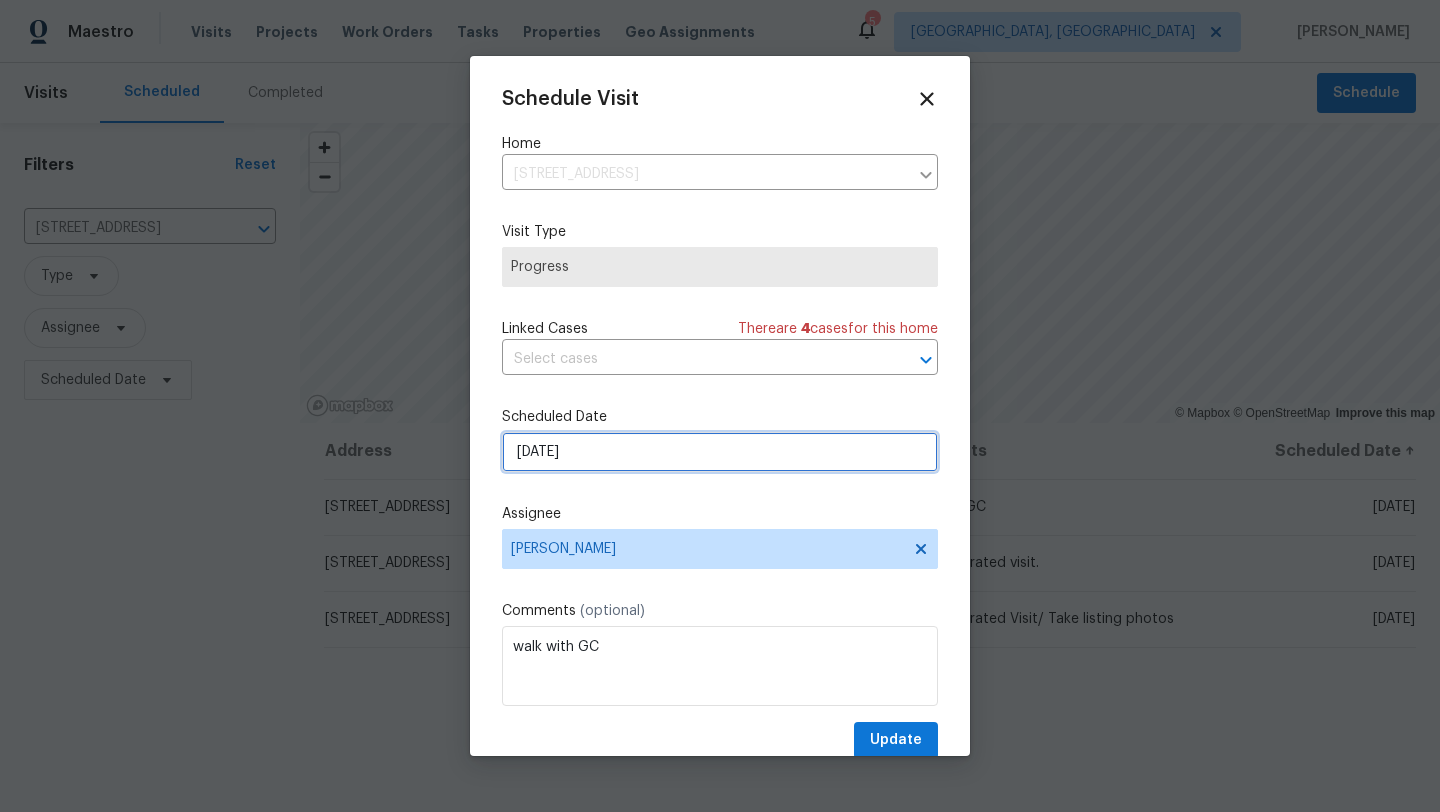 click on "7/17/2025" at bounding box center (720, 452) 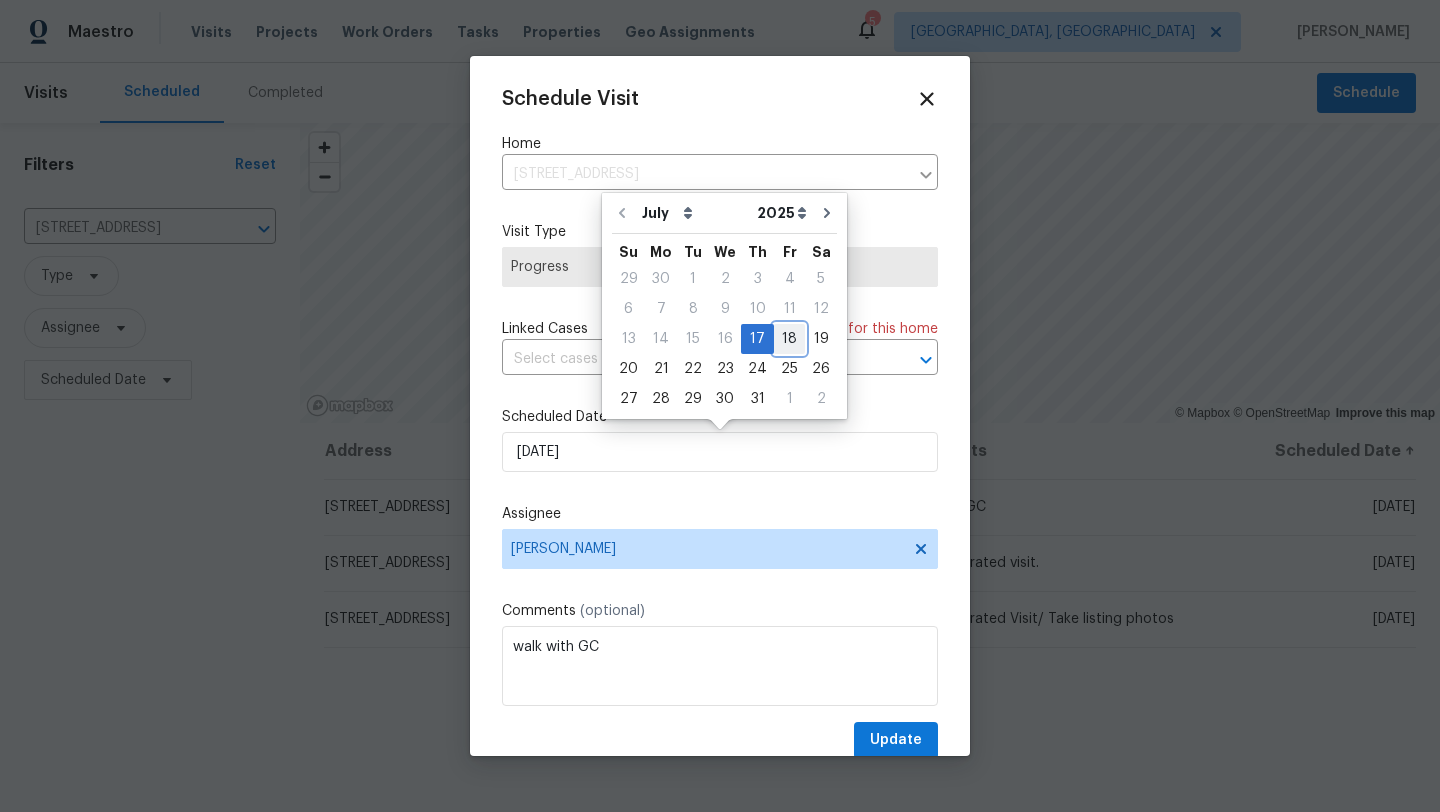 click on "18" at bounding box center [789, 339] 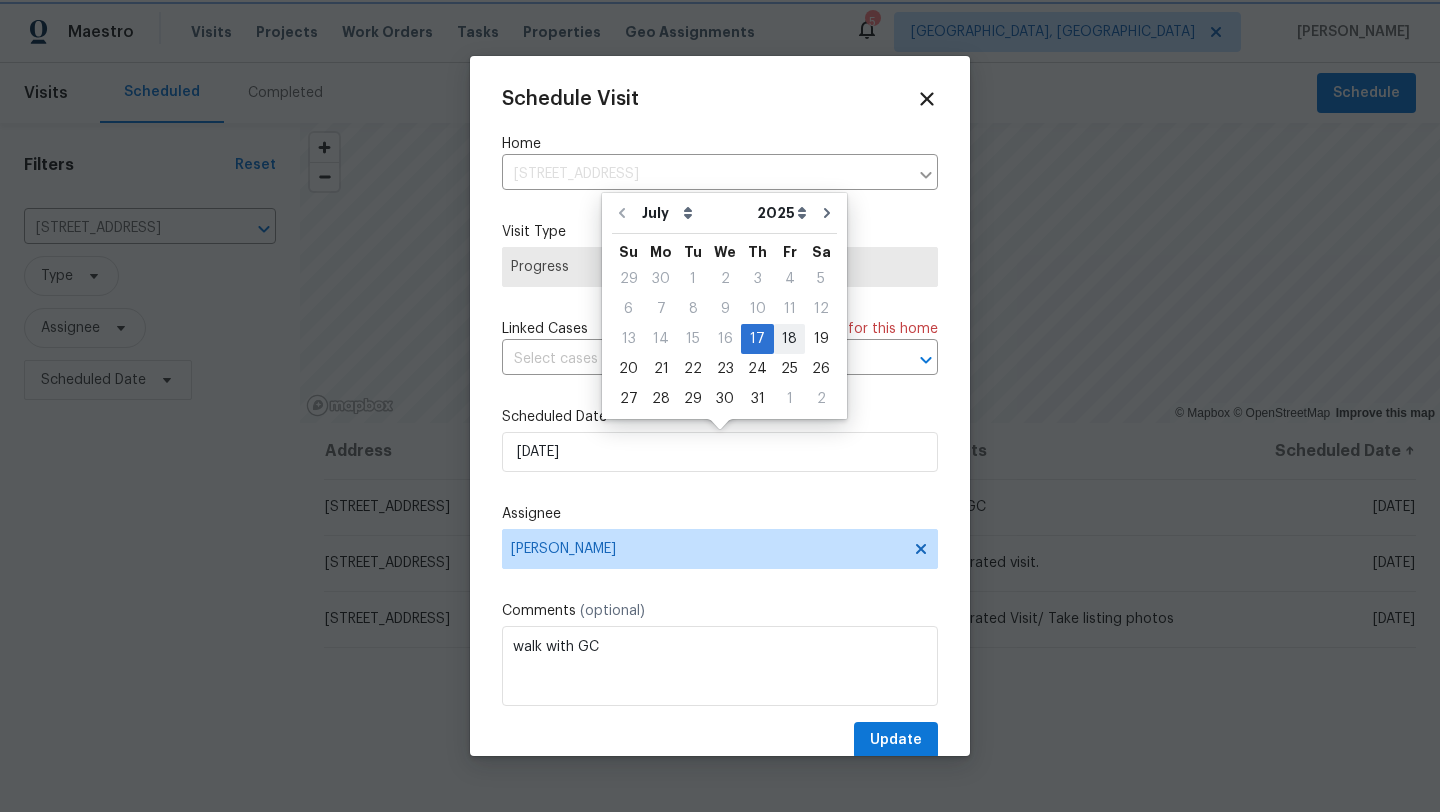 type on "7/18/2025" 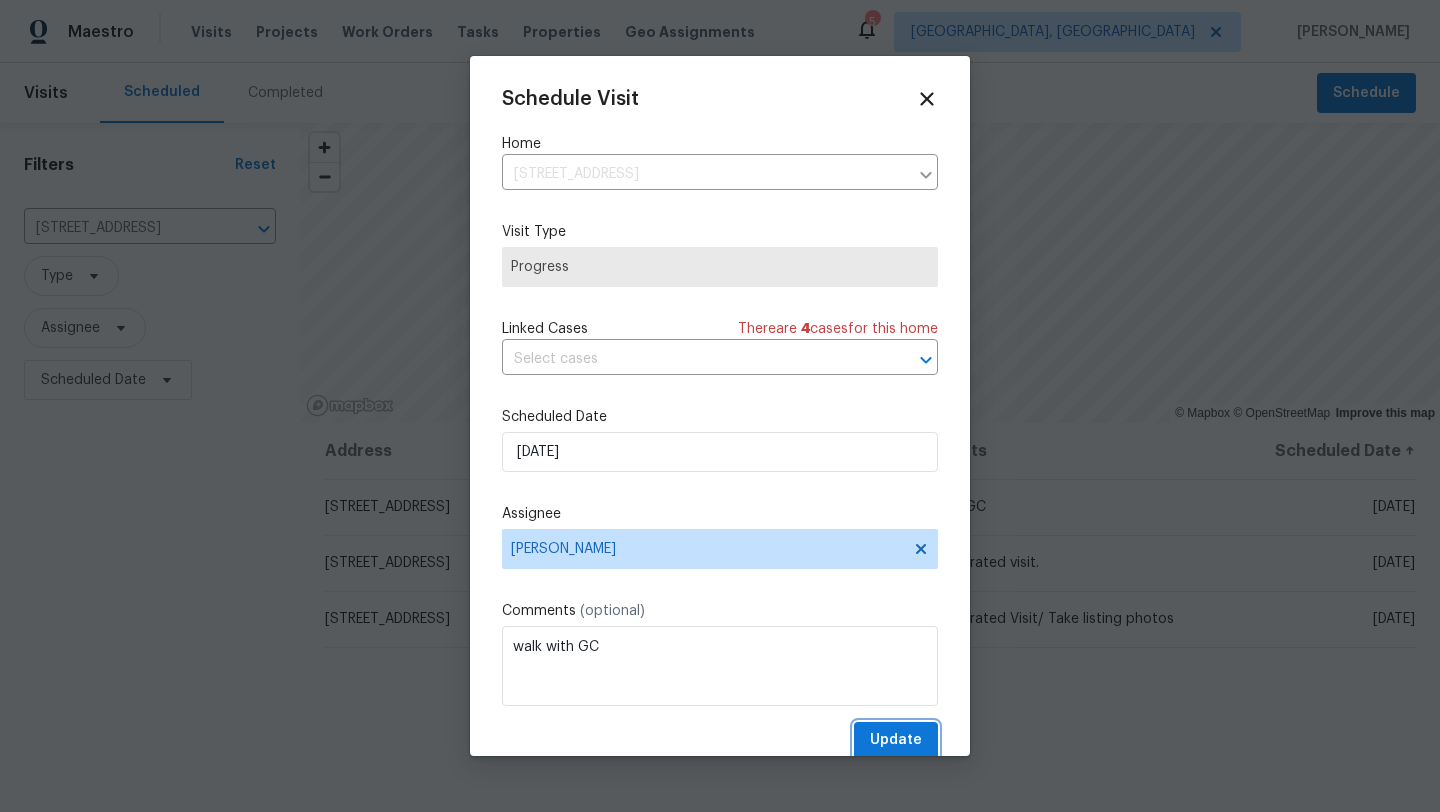click on "Update" at bounding box center (896, 740) 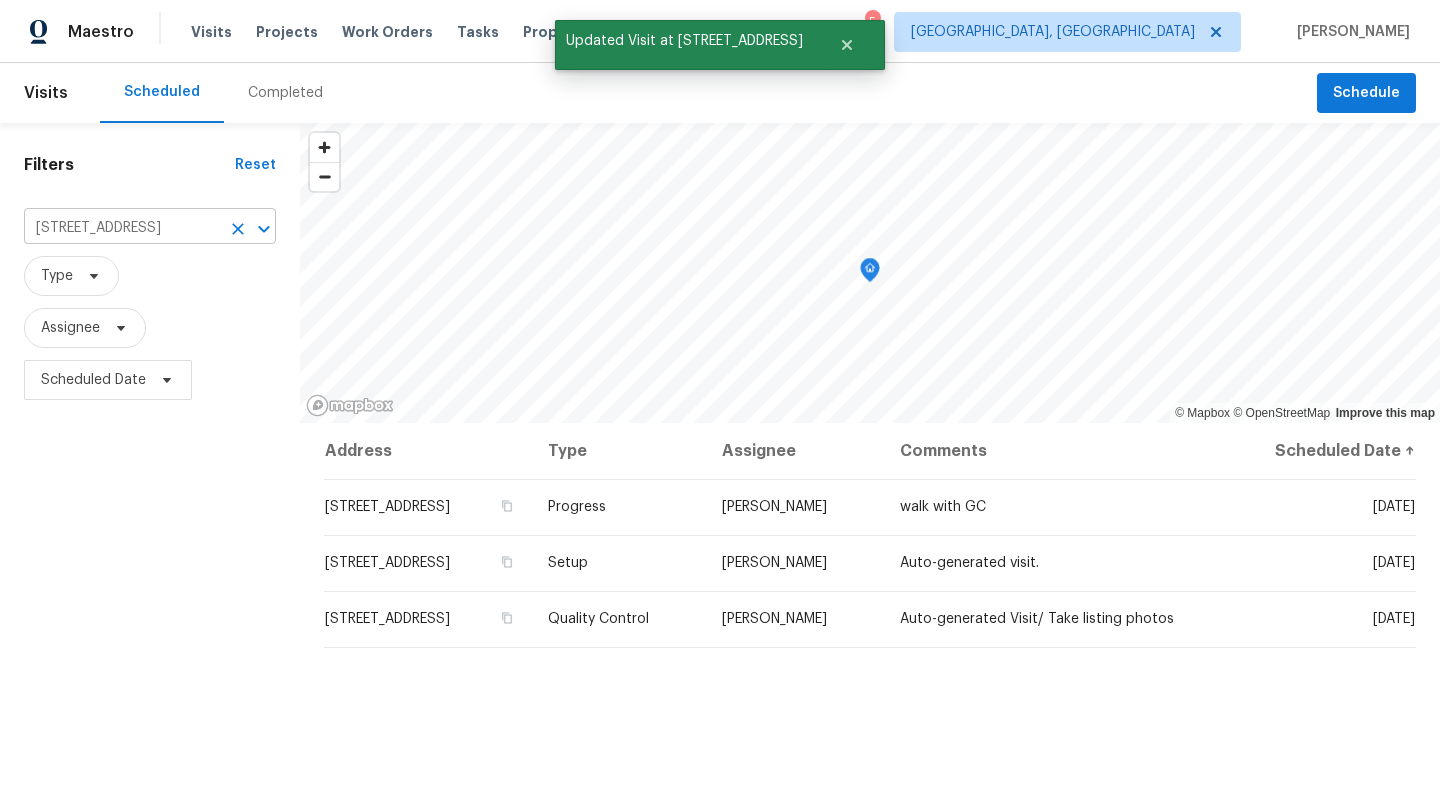 click 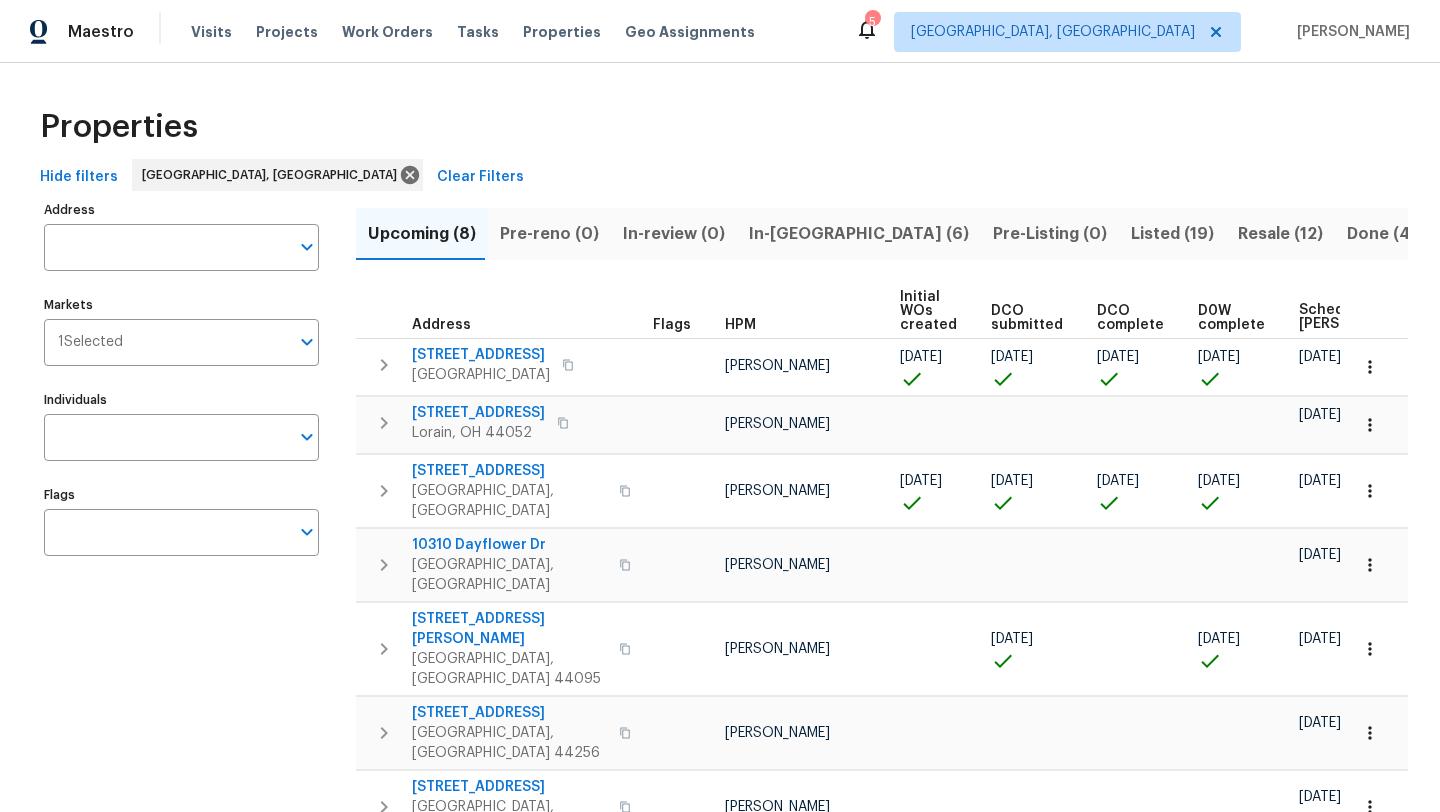 scroll, scrollTop: 0, scrollLeft: 0, axis: both 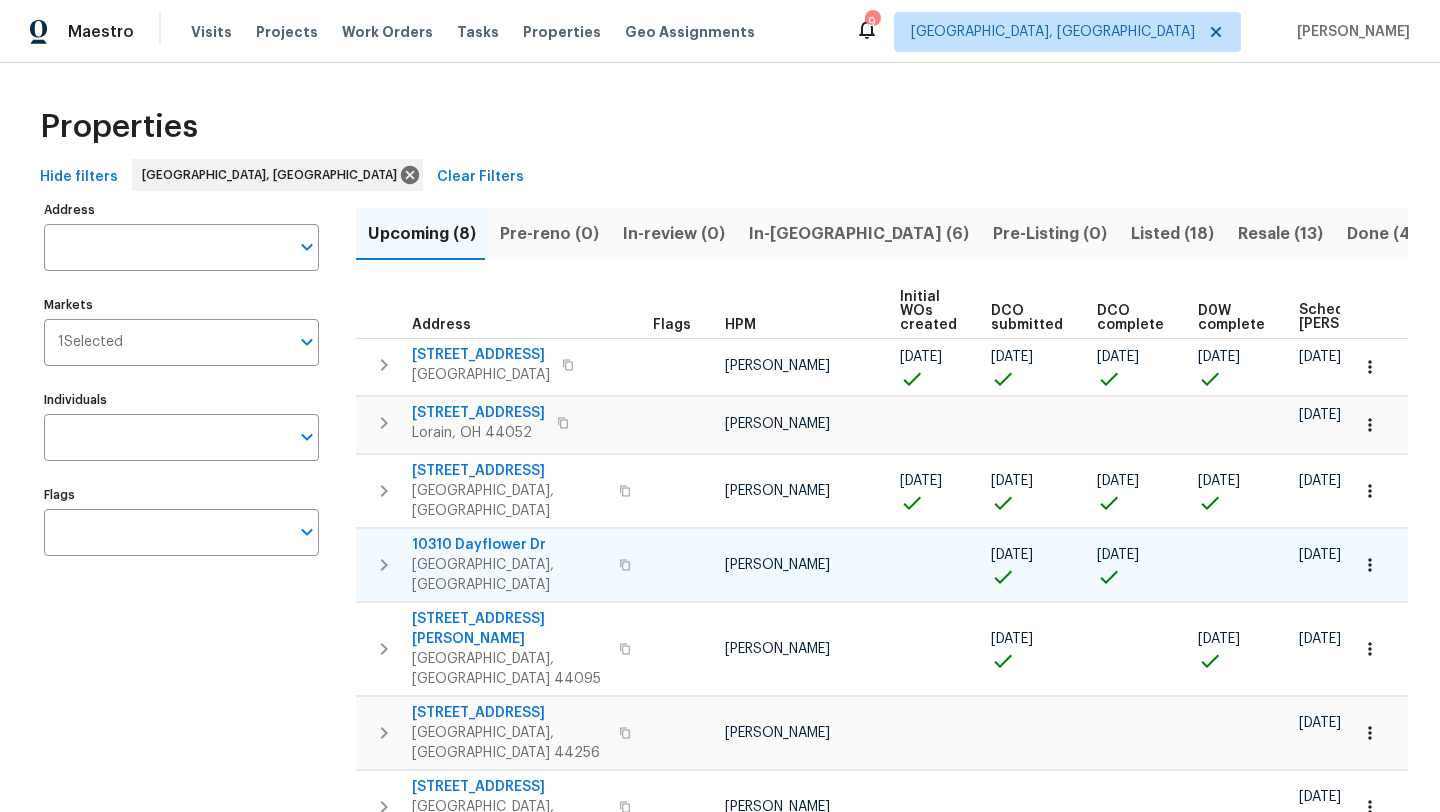 click on "10310 Dayflower Dr" at bounding box center (509, 545) 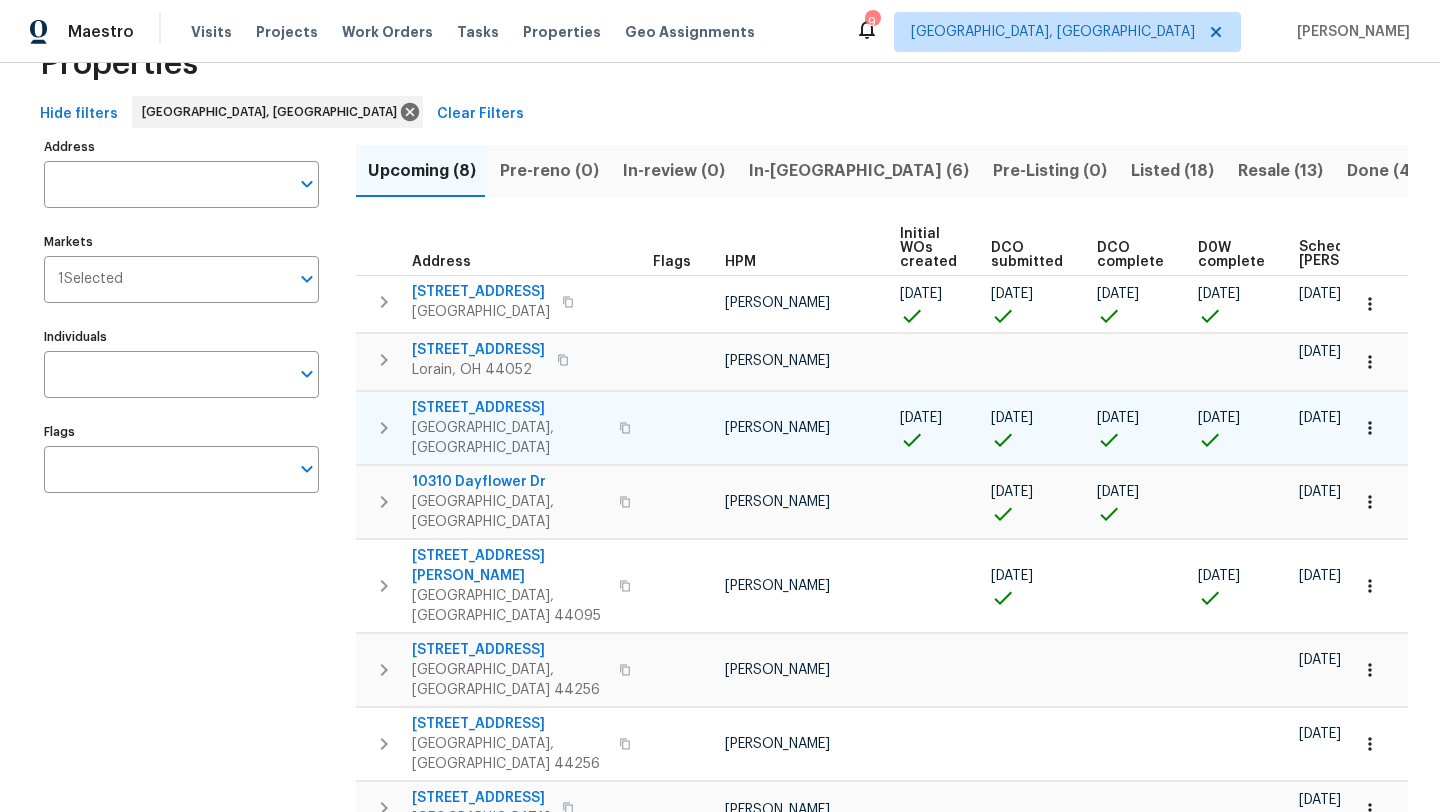 scroll, scrollTop: 70, scrollLeft: 0, axis: vertical 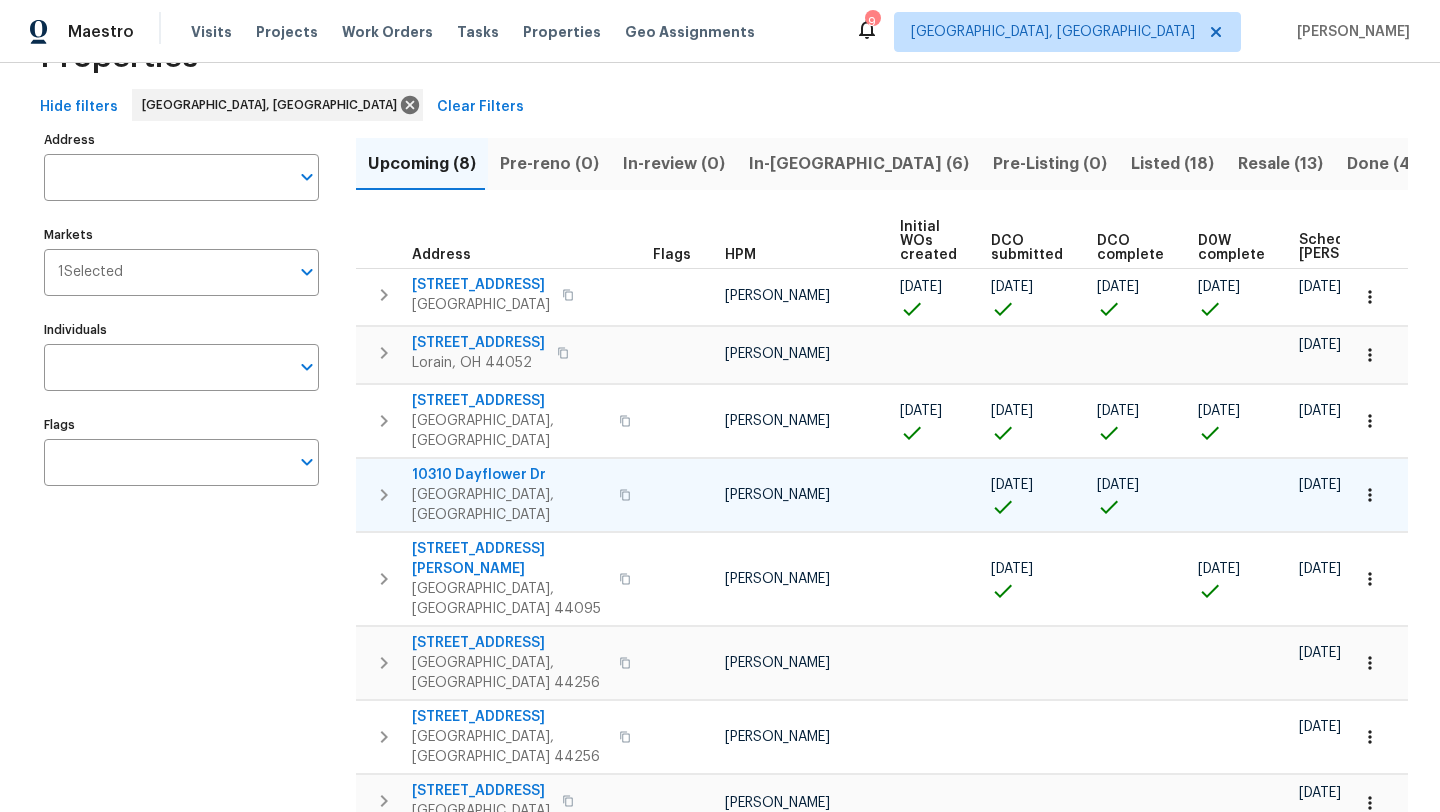 click 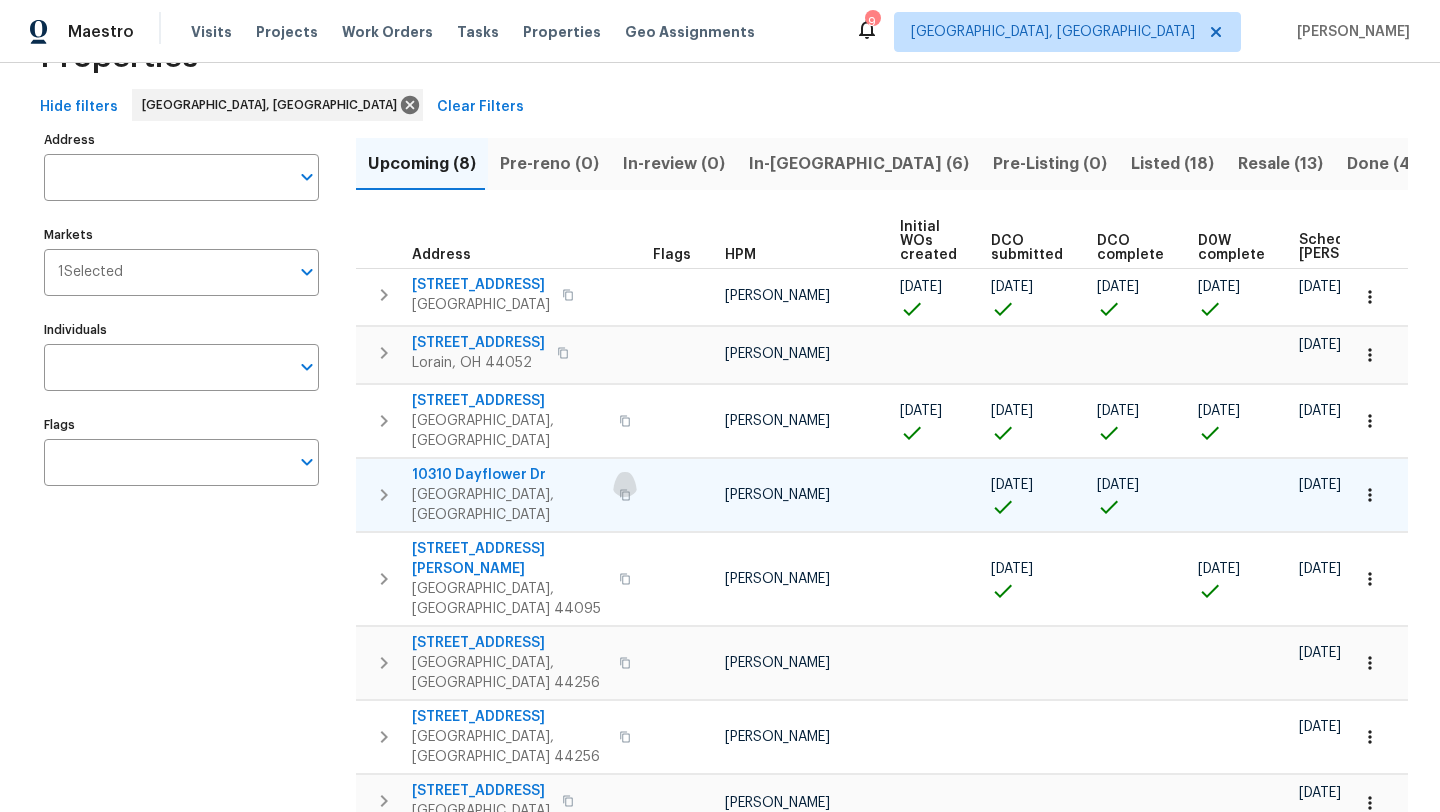 click 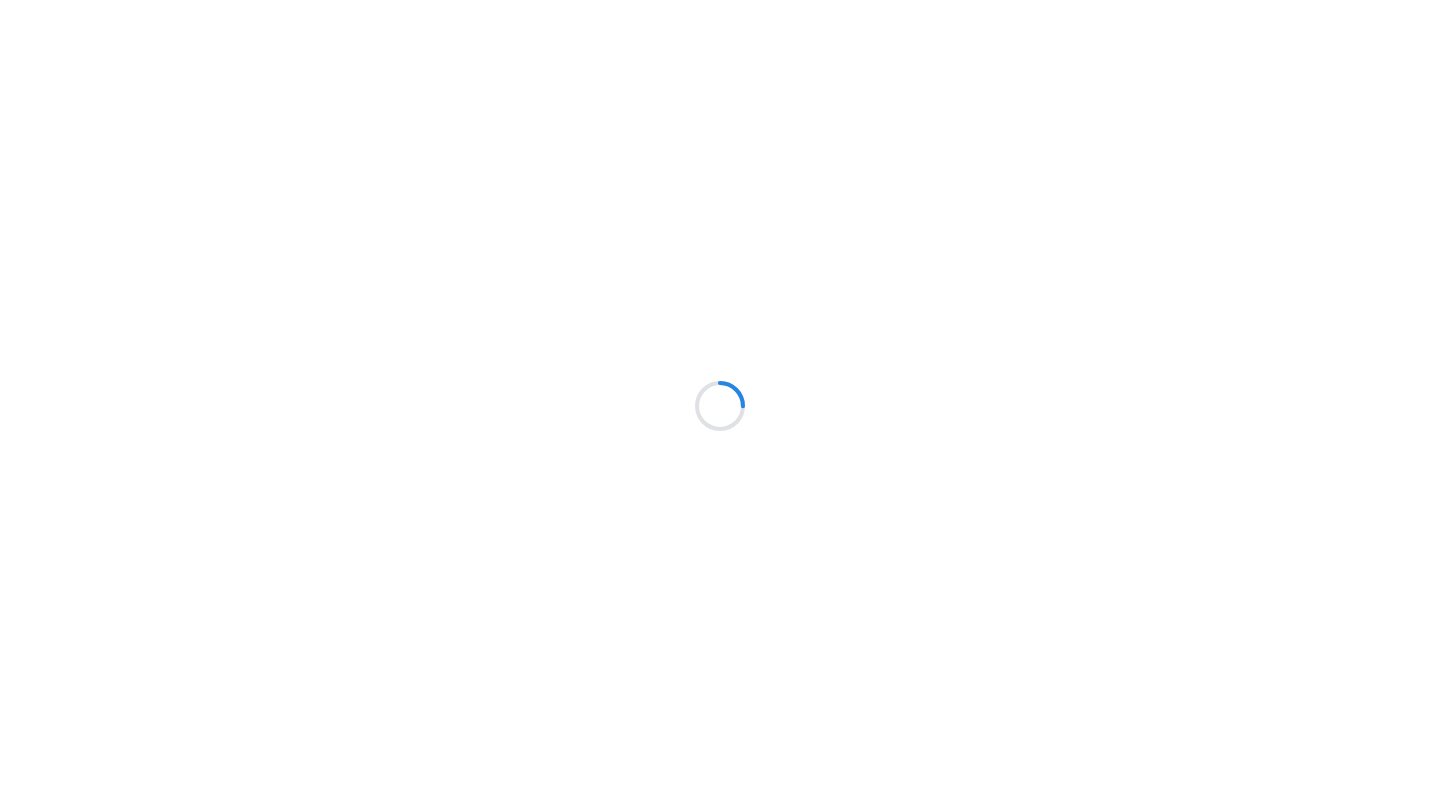 scroll, scrollTop: 0, scrollLeft: 0, axis: both 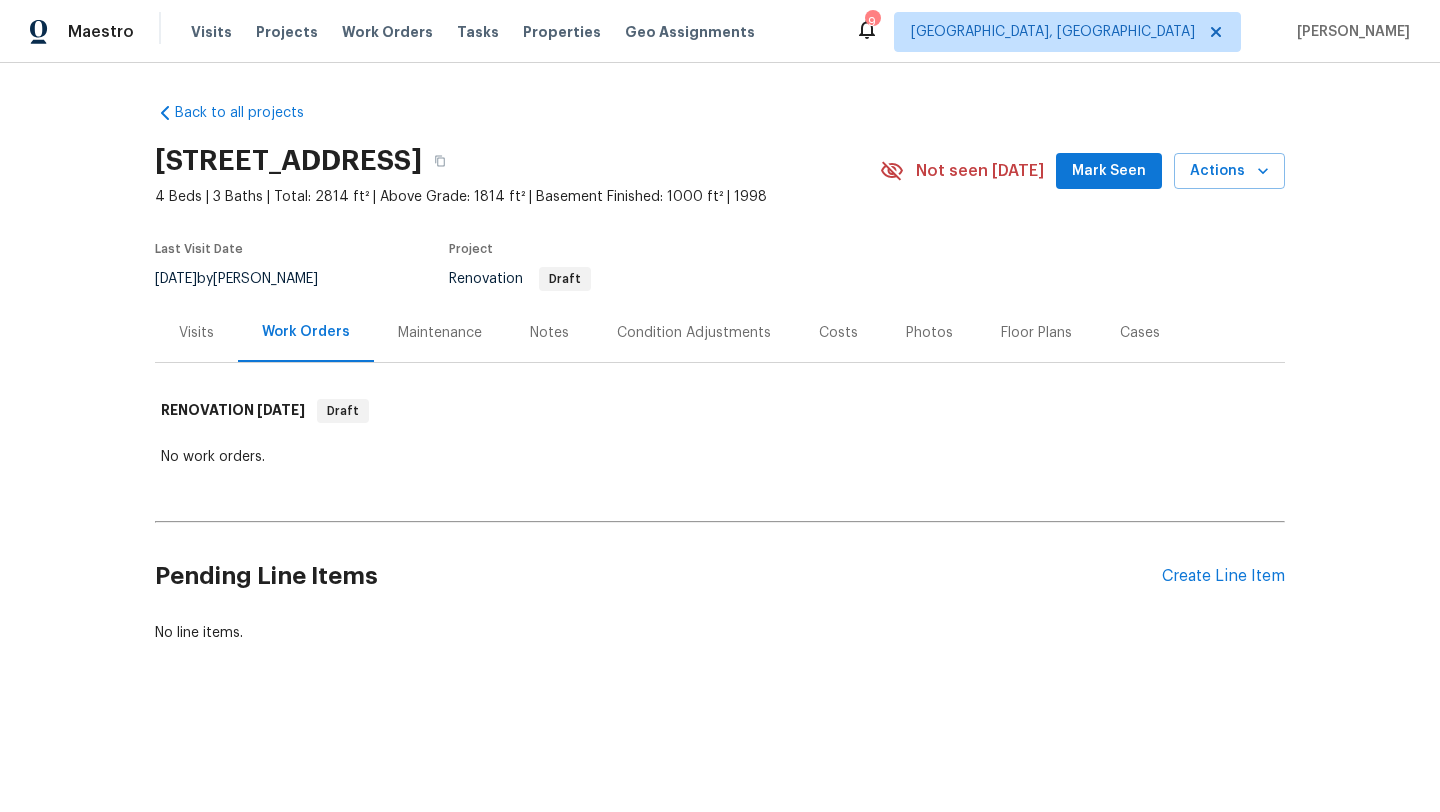 click on "Condition Adjustments" at bounding box center [694, 333] 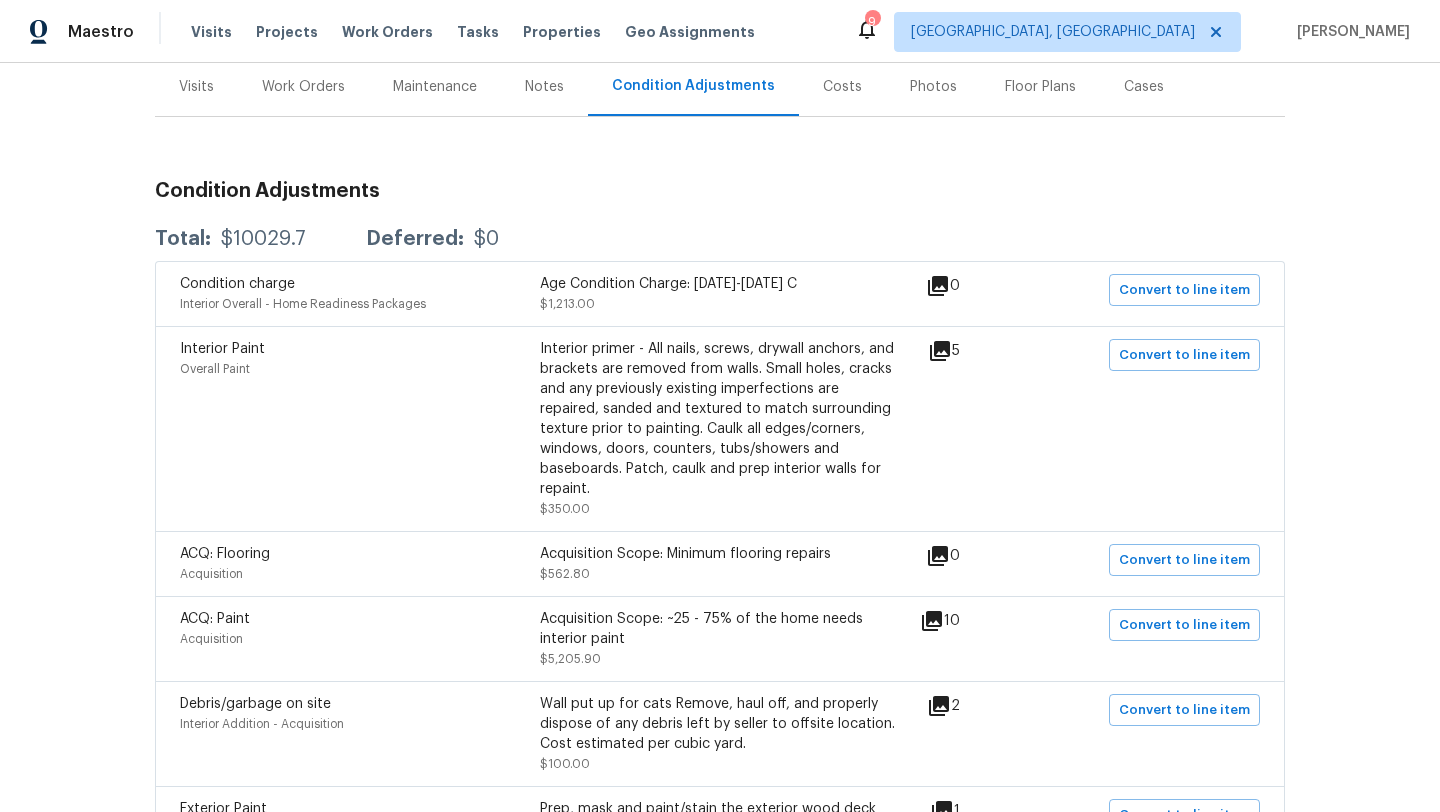 scroll, scrollTop: 252, scrollLeft: 0, axis: vertical 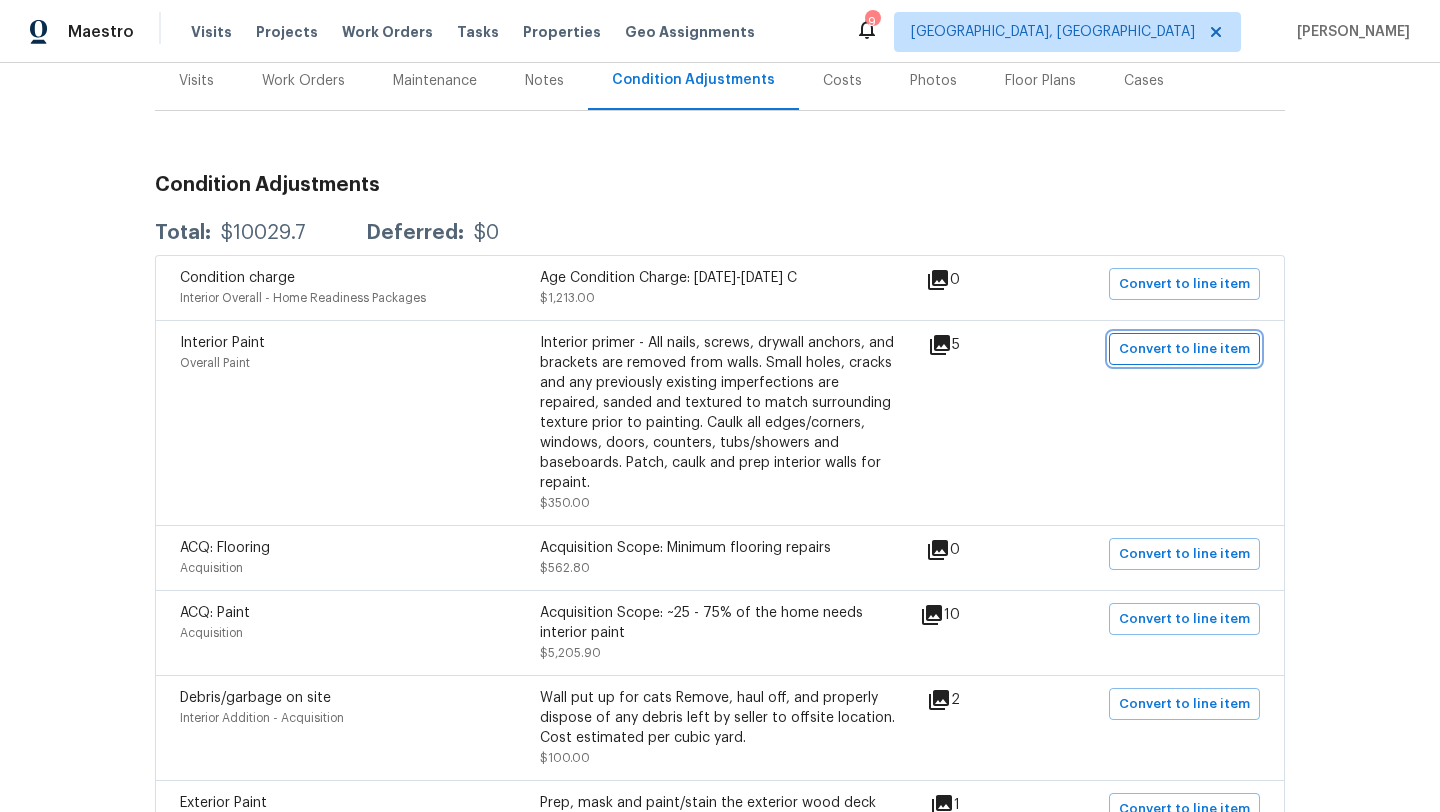 click on "Convert to line item" at bounding box center [1184, 349] 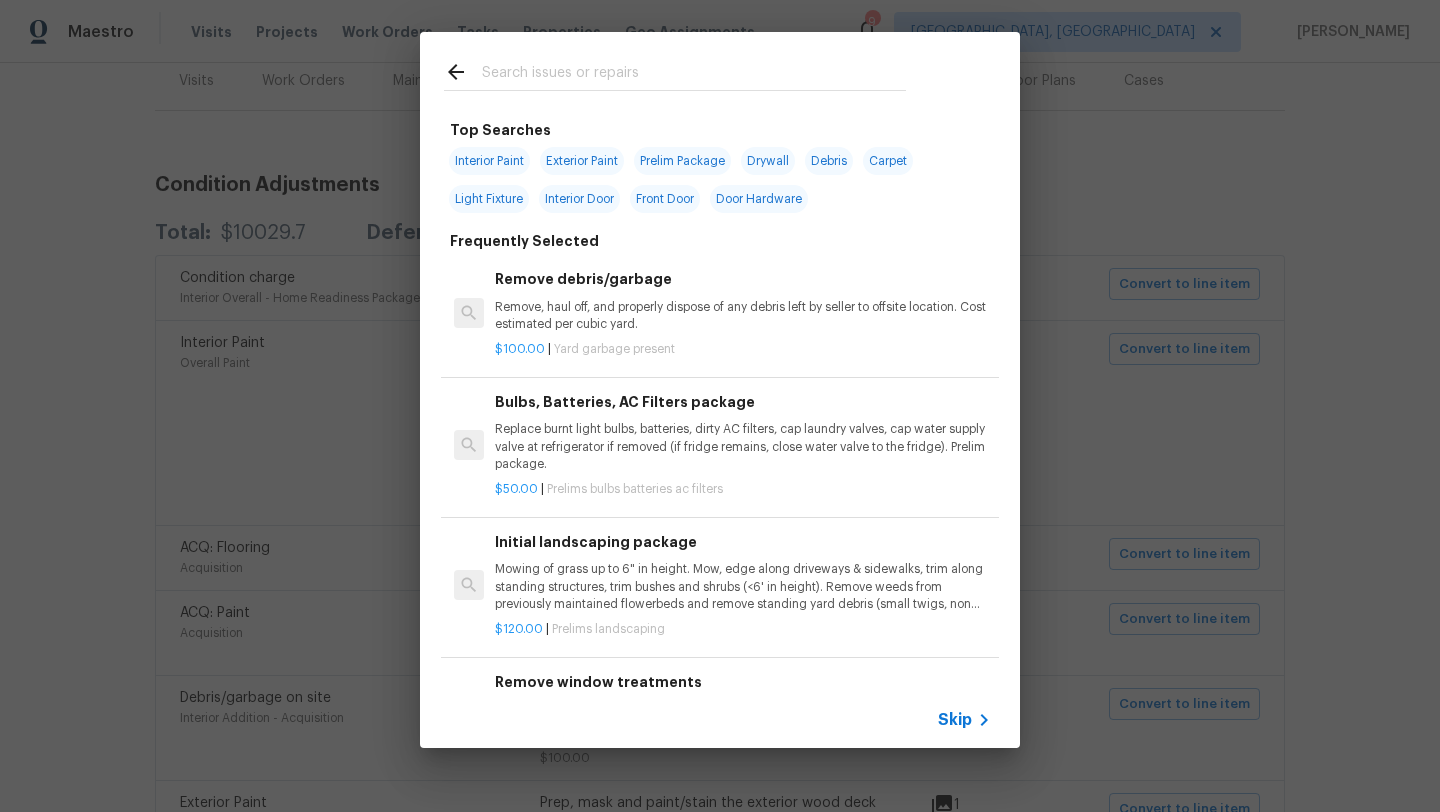 click at bounding box center [694, 75] 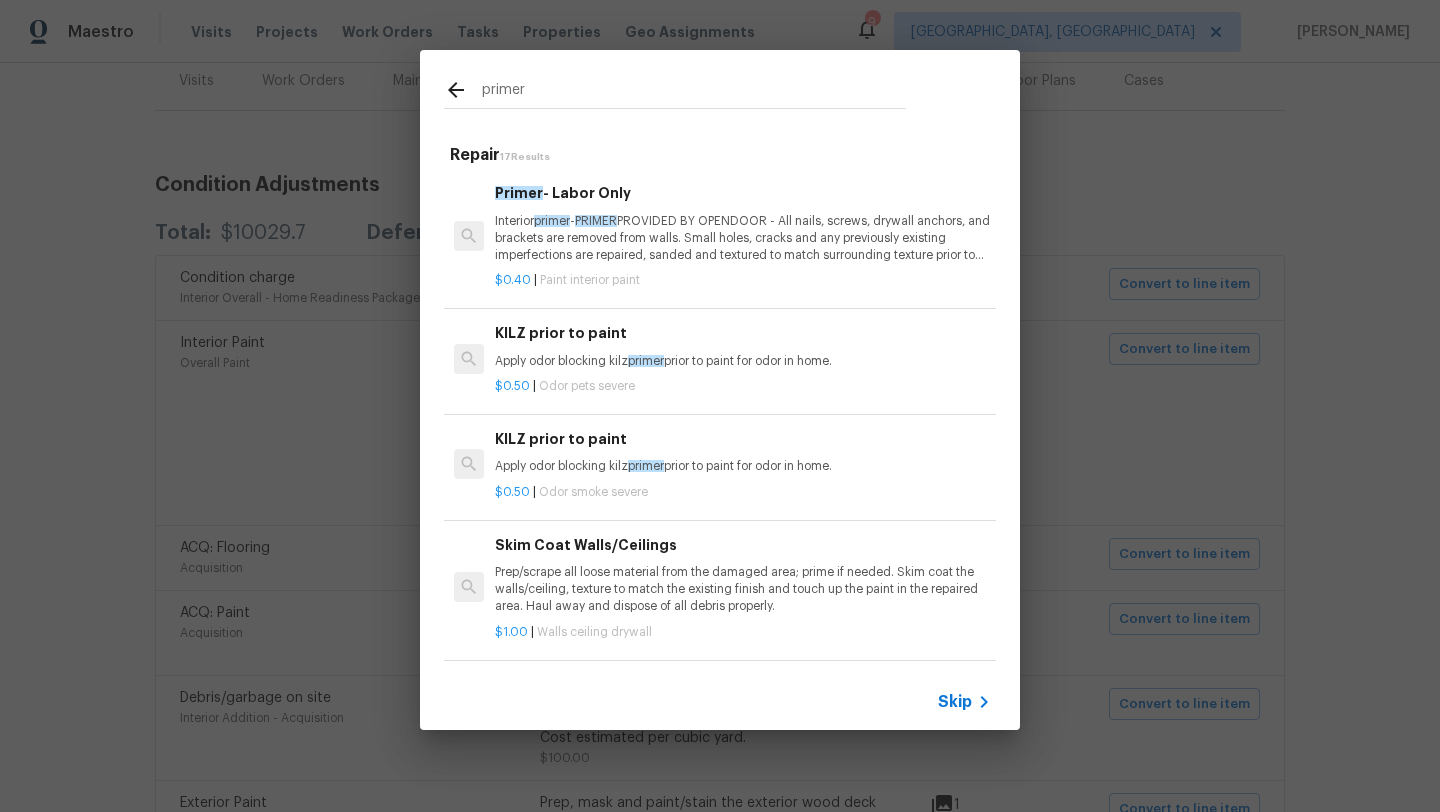 type on "primer" 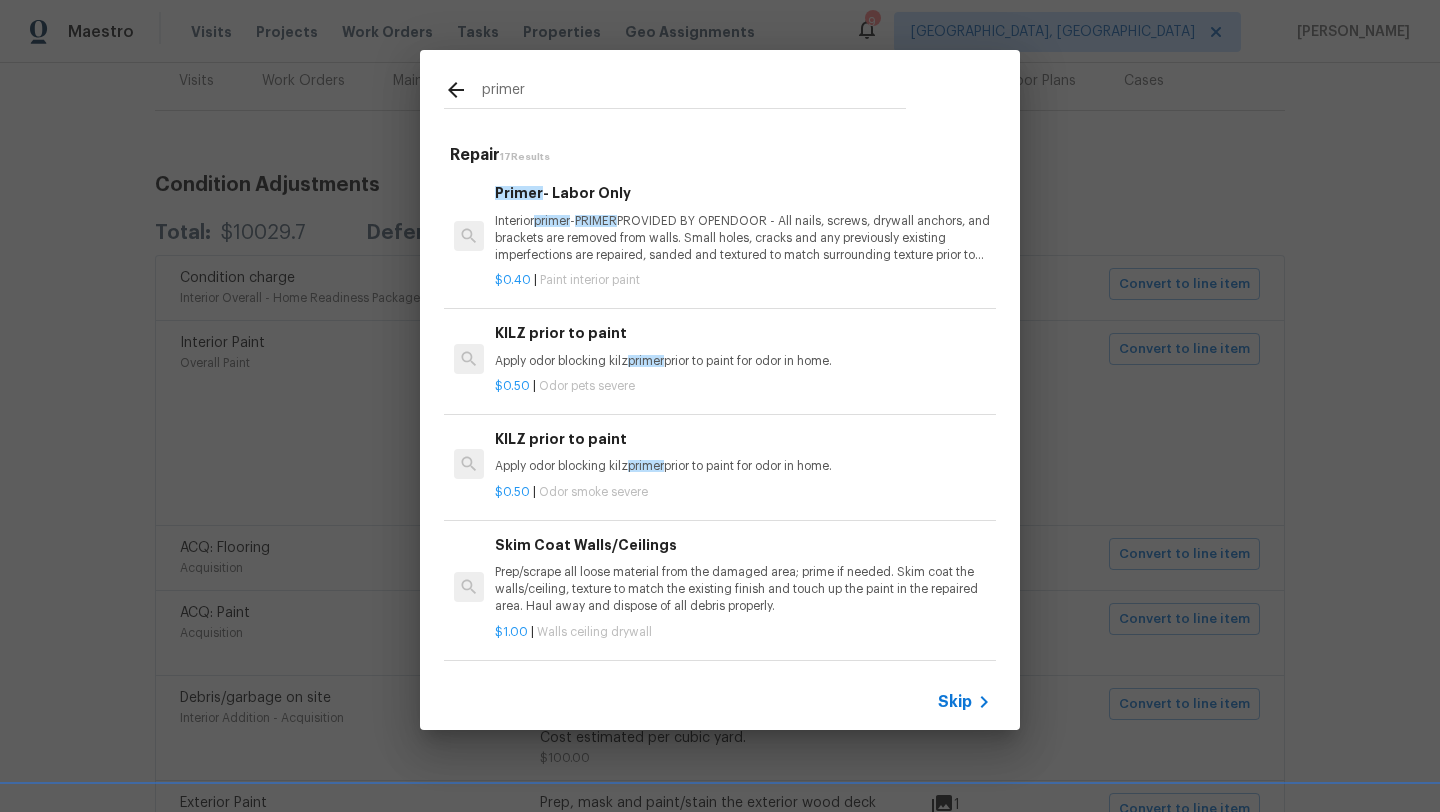 click on "Interior  primer  -  PRIMER  PROVIDED BY OPENDOOR - All nails, screws, drywall anchors, and brackets are removed from walls. Small holes, cracks and any previously existing imperfections are repaired, sanded and textured to match surrounding texture prior to painting. Caulk all edges/corners, windows, doors, counters, tubs/showers and baseboards." at bounding box center (743, 238) 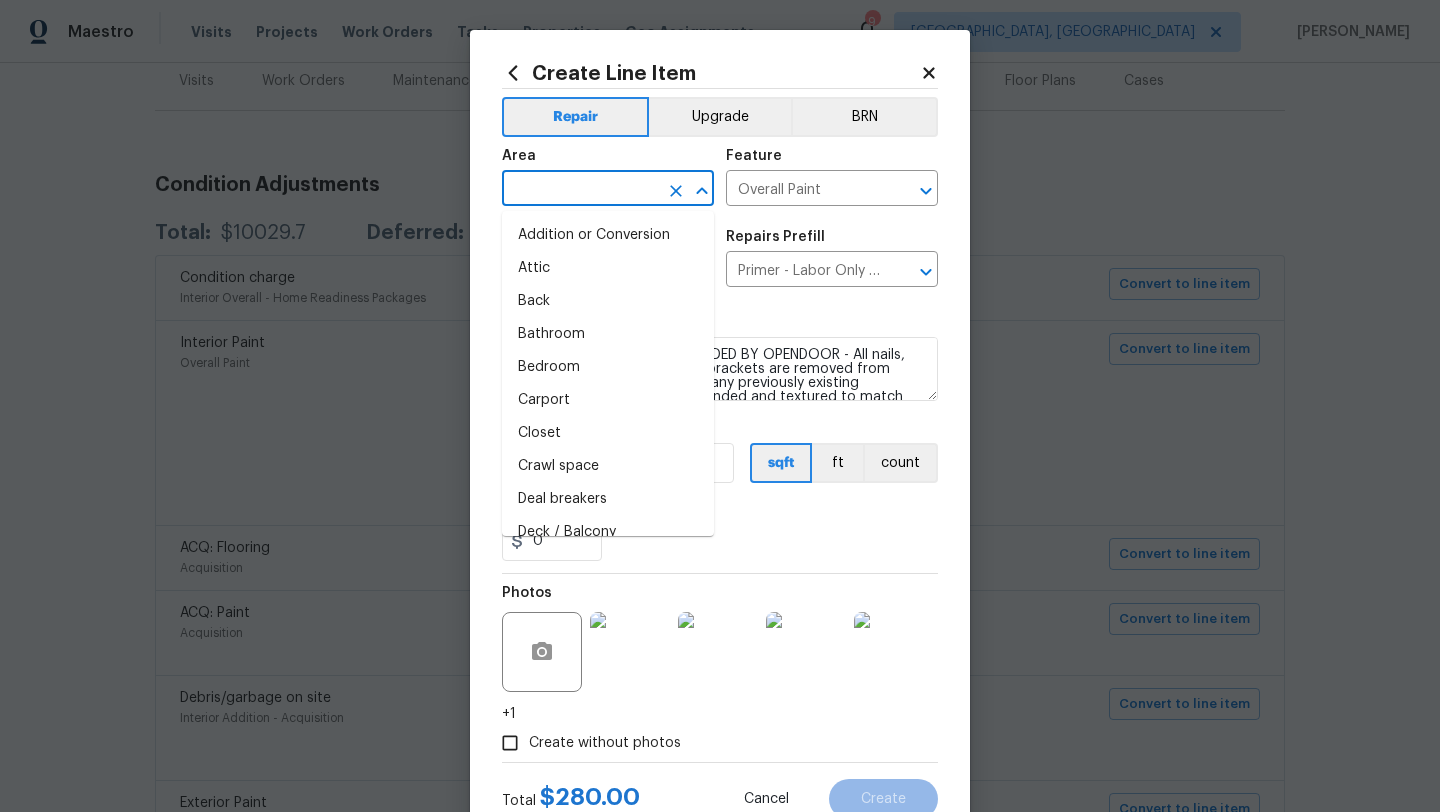 click at bounding box center (580, 190) 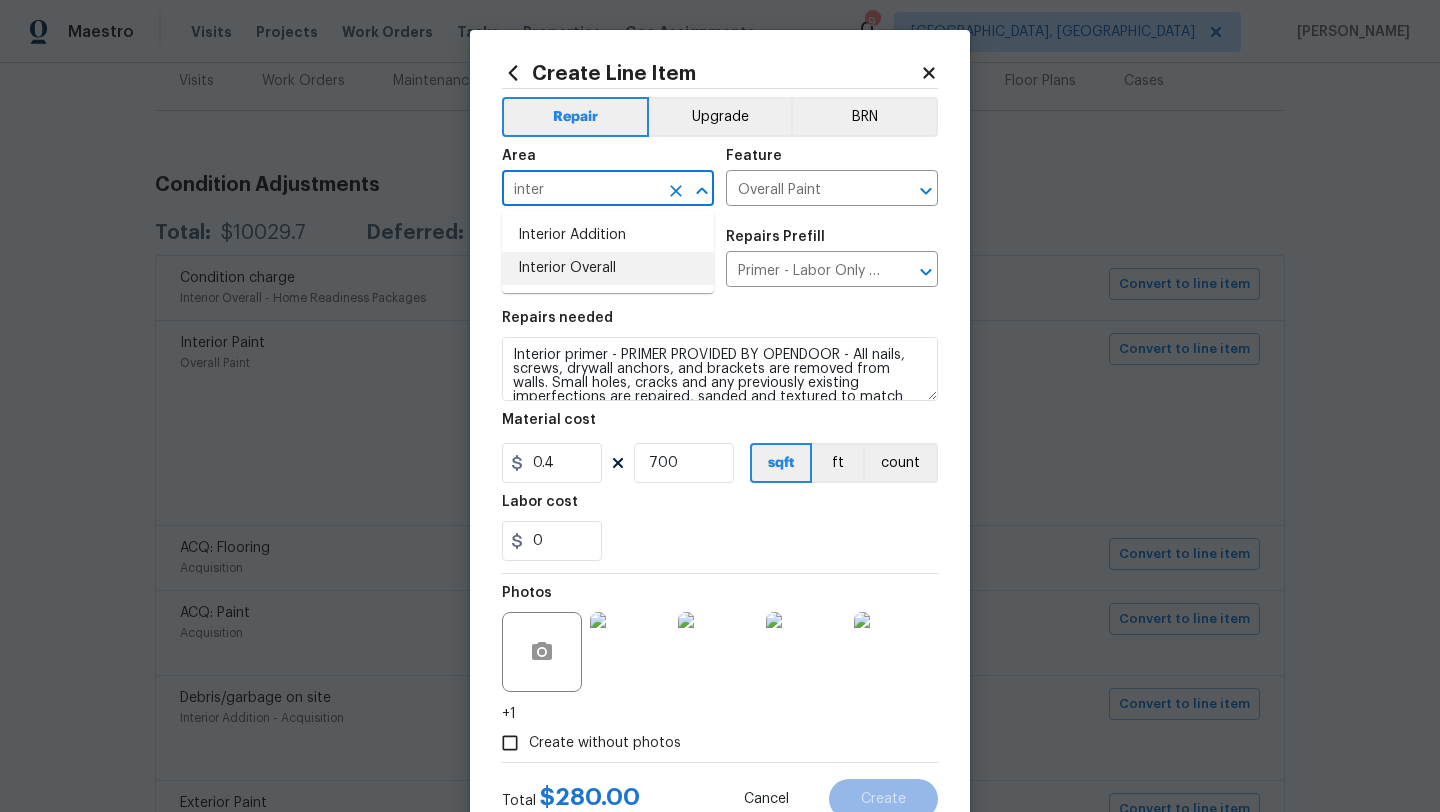 click on "Interior Overall" at bounding box center (608, 268) 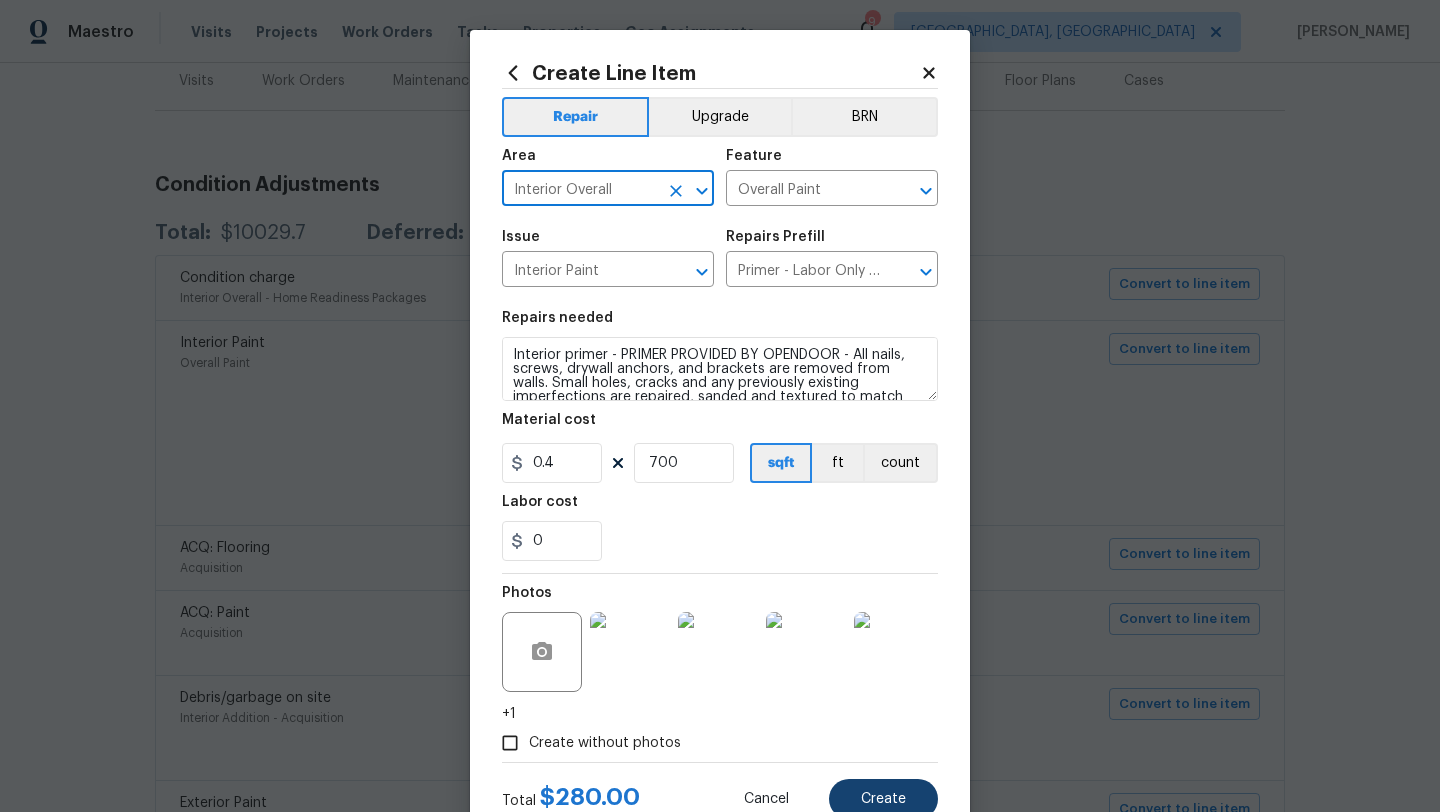 type on "Interior Overall" 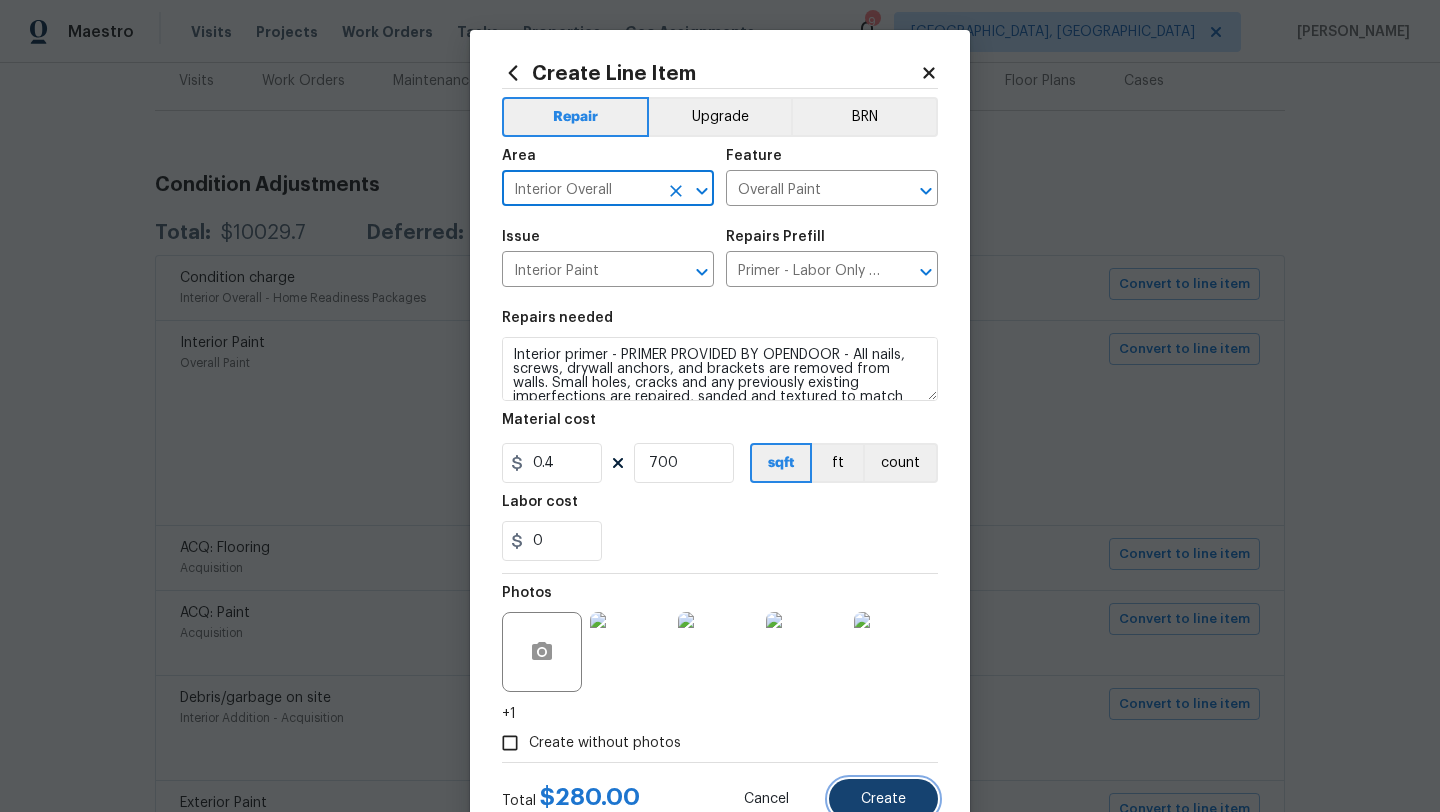 click on "Create" at bounding box center (883, 799) 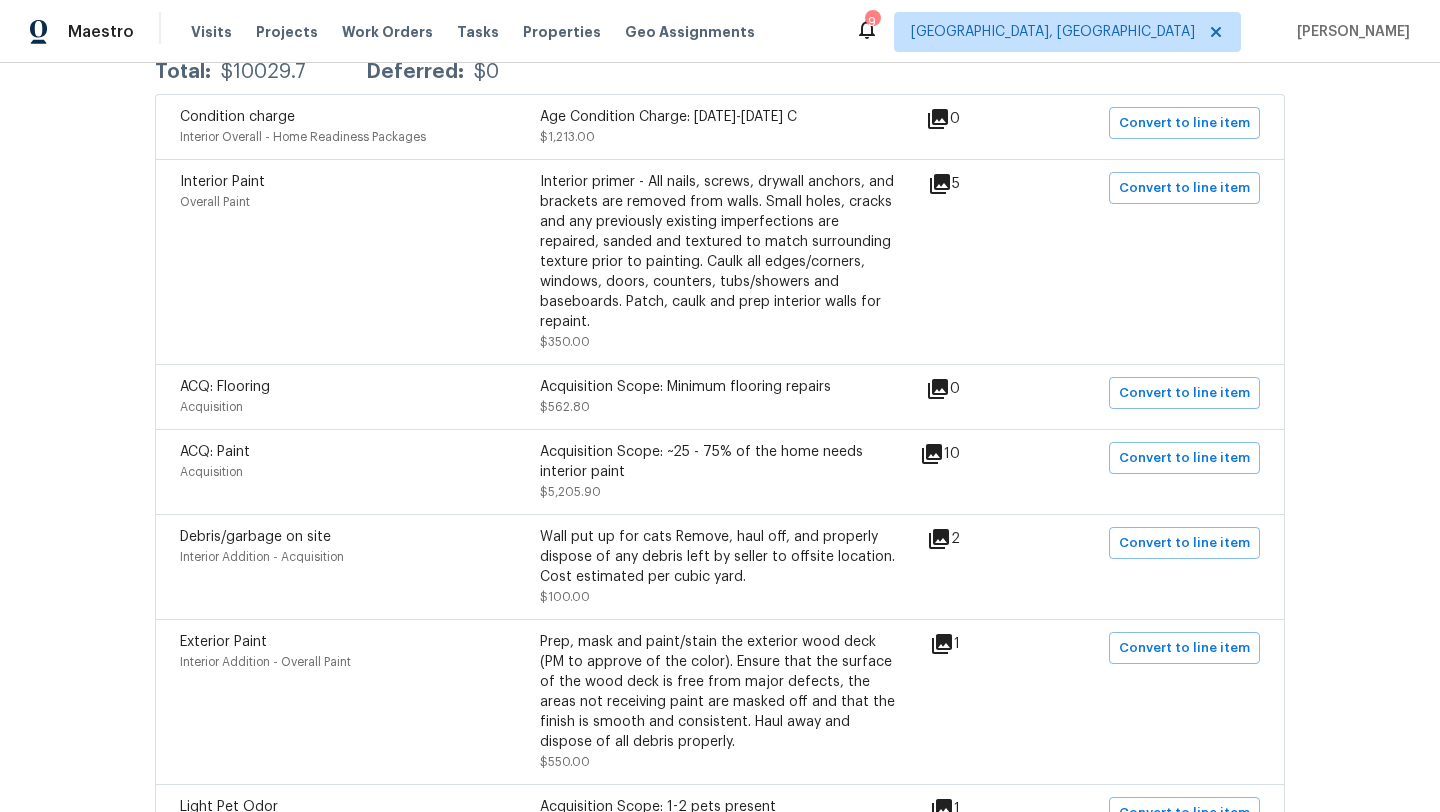 scroll, scrollTop: 417, scrollLeft: 0, axis: vertical 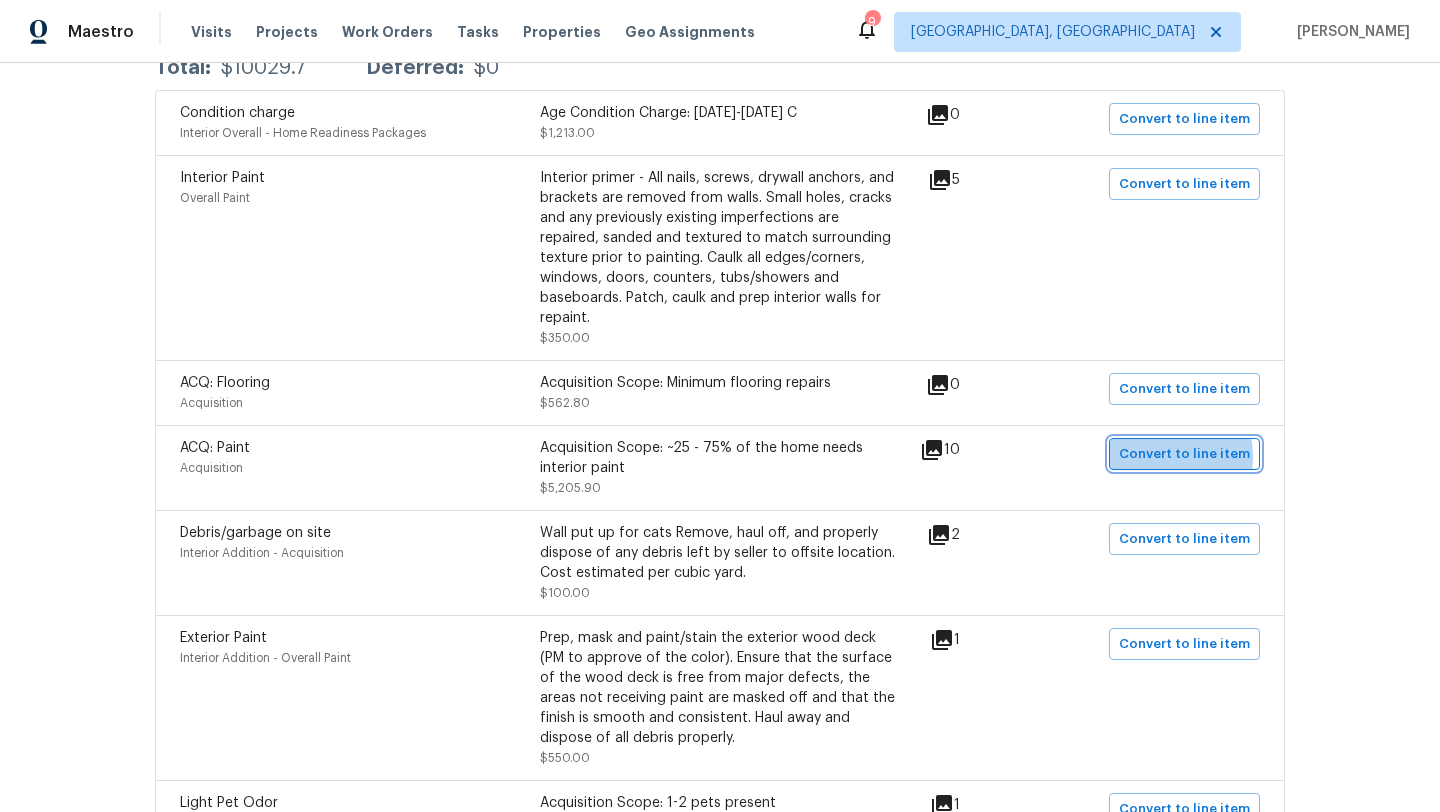 click on "Convert to line item" at bounding box center [1184, 454] 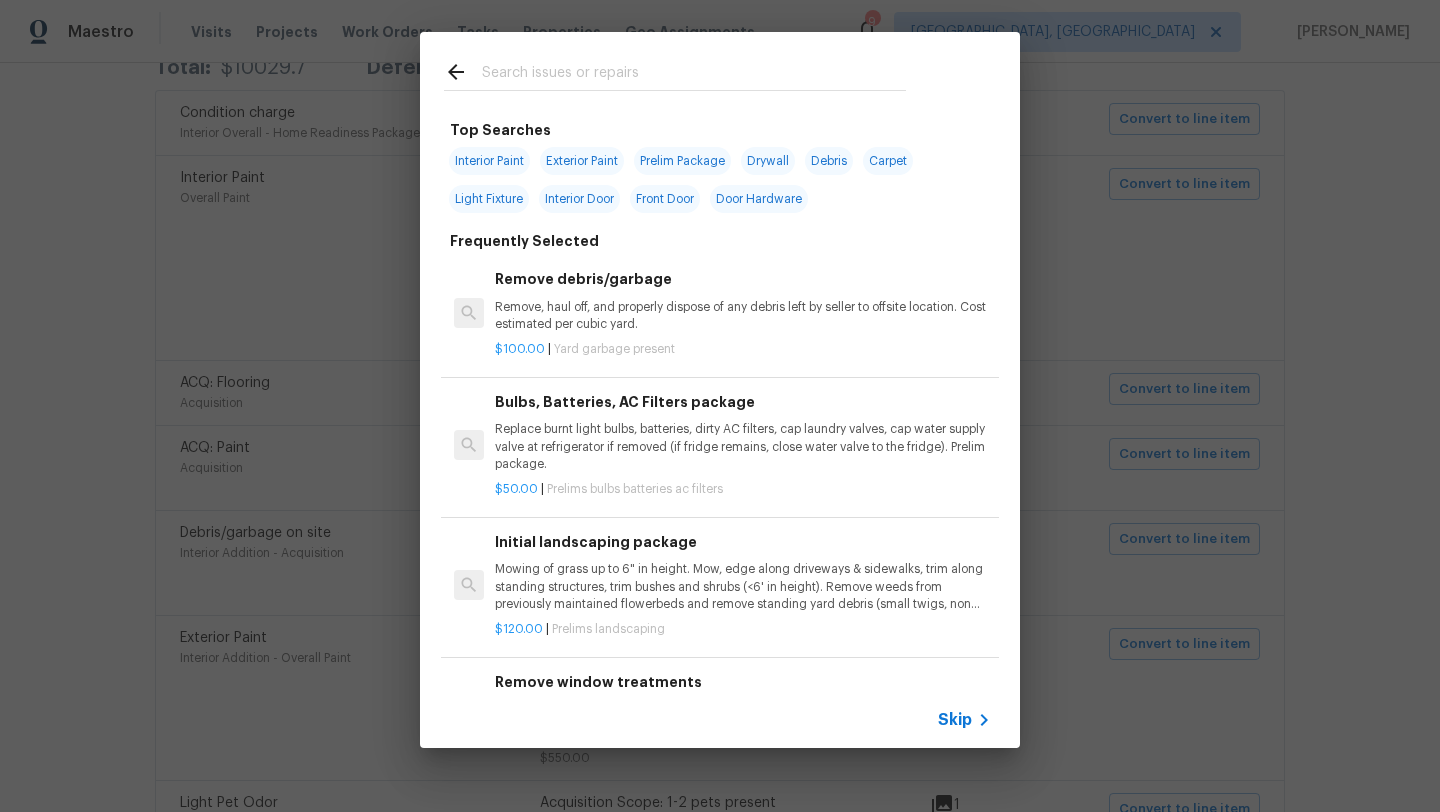click on "Interior Paint" at bounding box center (489, 161) 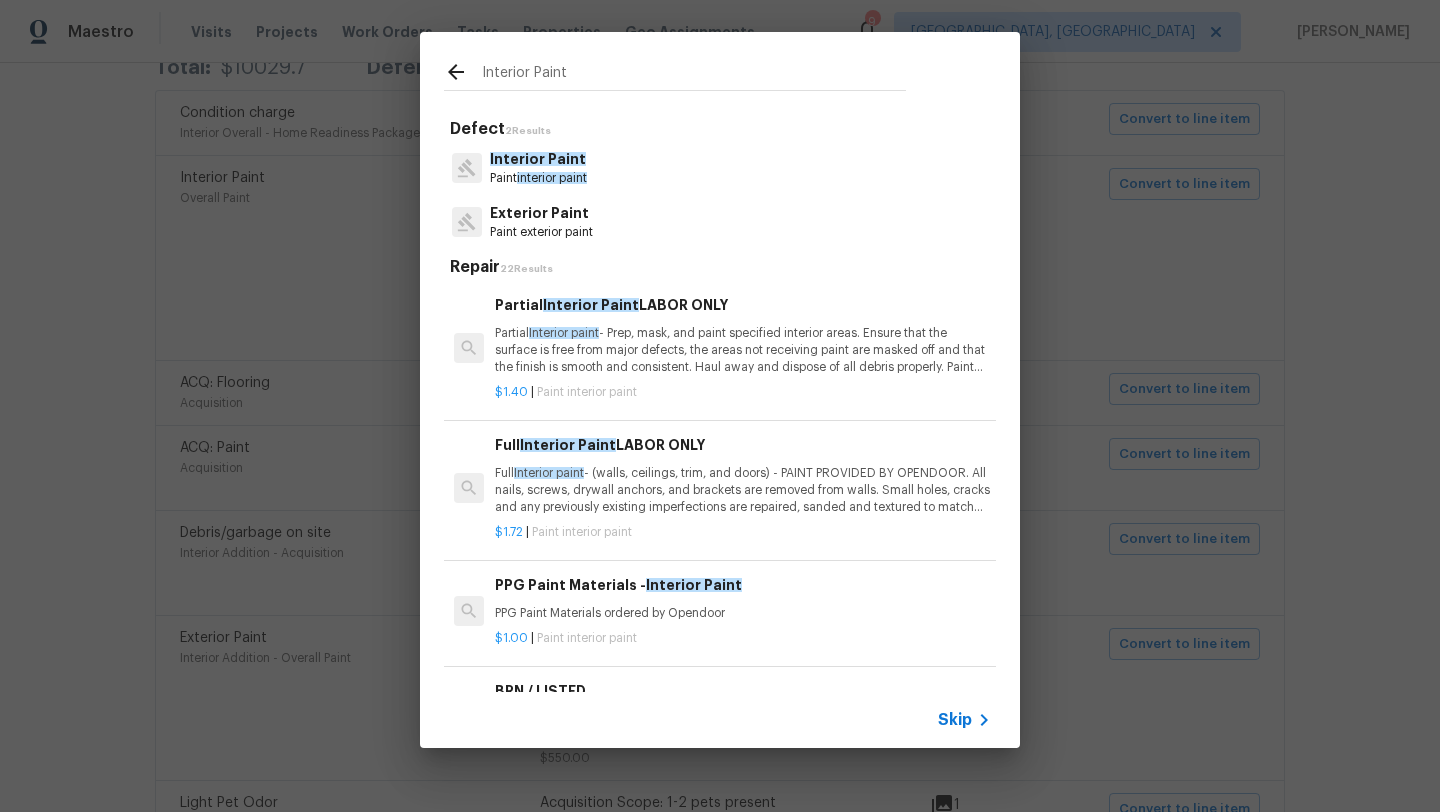 click on "Full  Interior paint  - (walls, ceilings, trim, and doors) - PAINT PROVIDED BY OPENDOOR. All nails, screws, drywall anchors, and brackets are removed from walls. Small holes, cracks and any previously existing imperfections are repaired, sanded and textured to match surrounding texture prior to painting. Caulk all edges/corners, windows, doors, counters, tubs/showers and baseboards; To include painting of all register vents (after proper preparation), all sides of doors, protection of floors, cabinets, hardware and hinges, windows with drop cloths, plastic sheeting and masking. Clean up and removal of prep debris and any paint overspray." at bounding box center (743, 490) 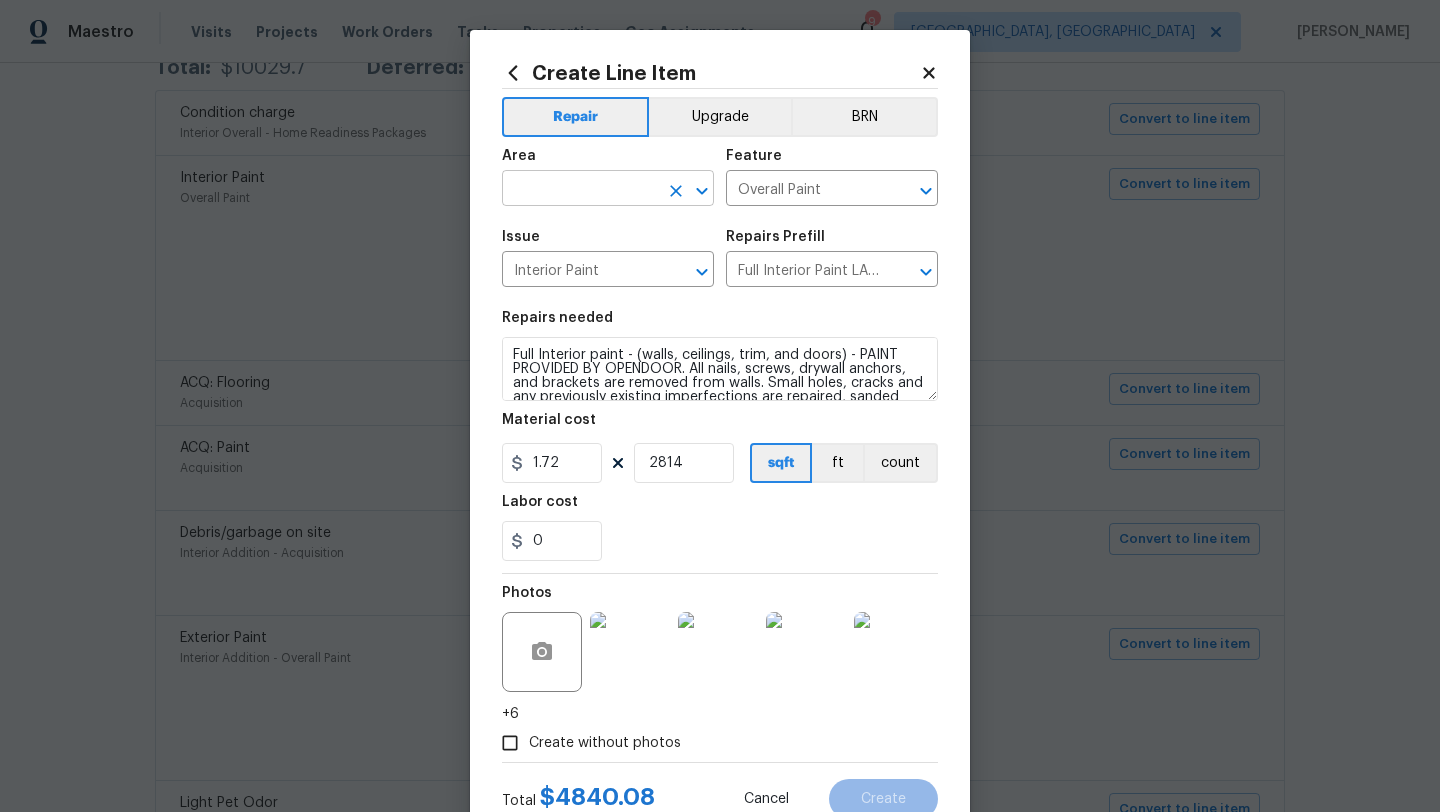 click at bounding box center [580, 190] 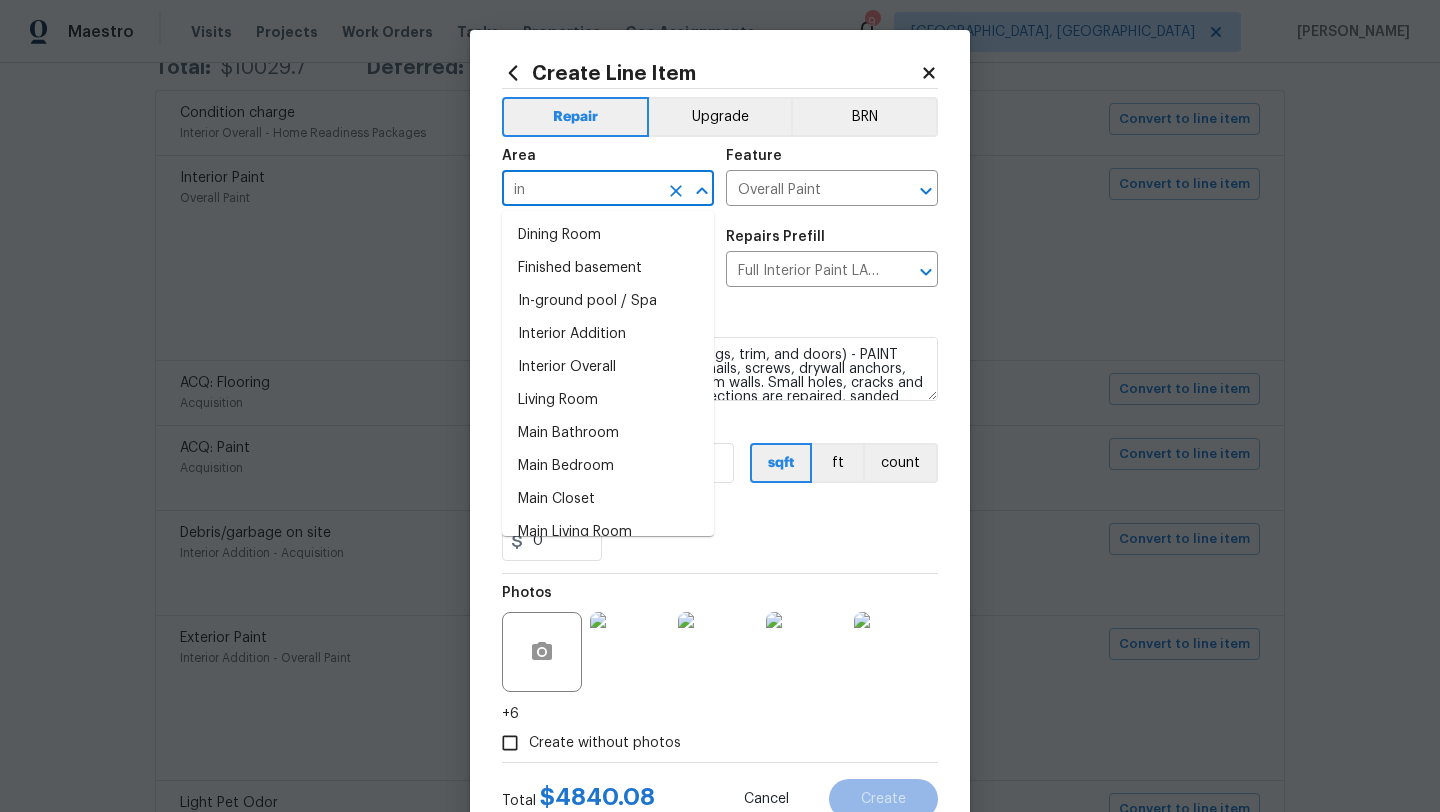 type on "i" 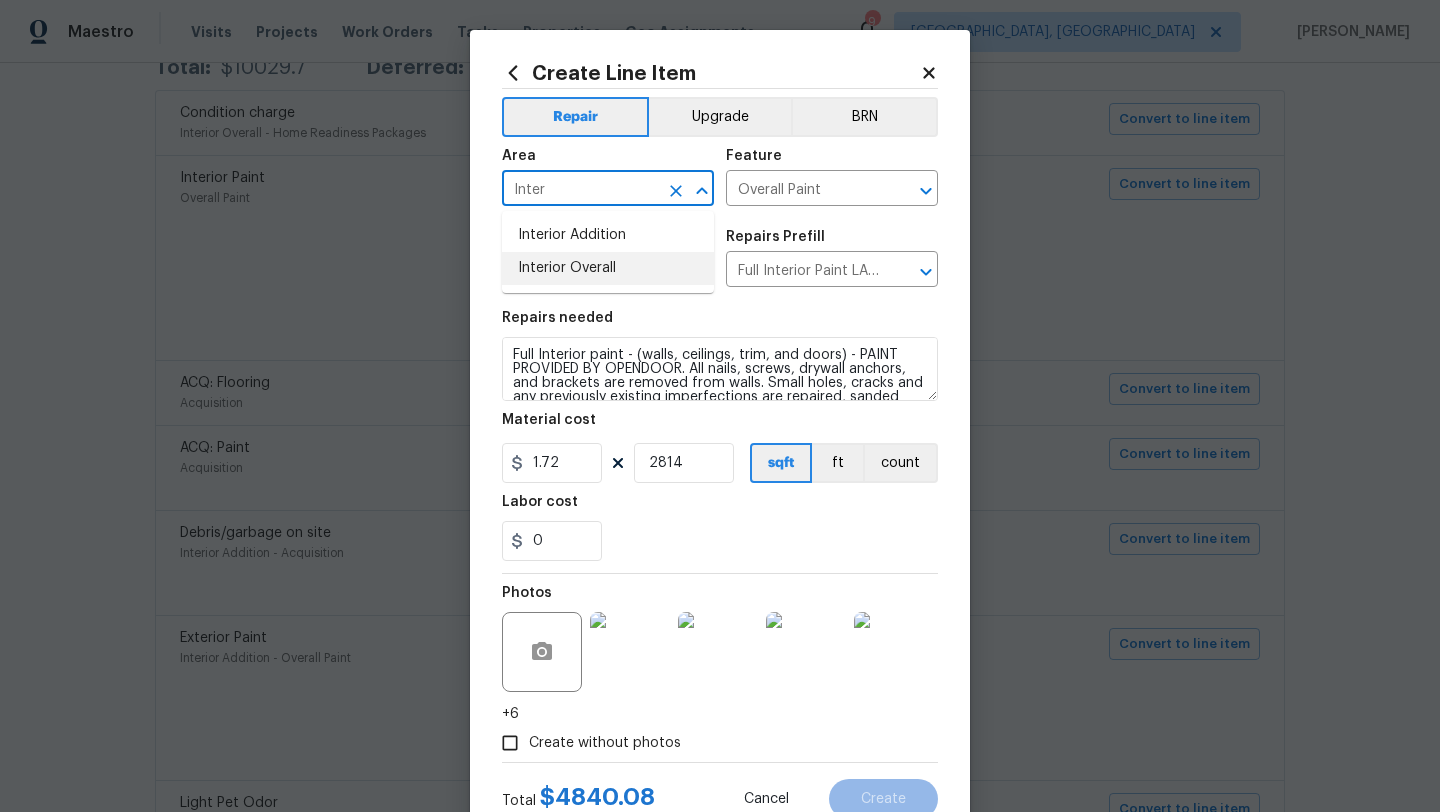 click on "Interior Overall" at bounding box center [608, 268] 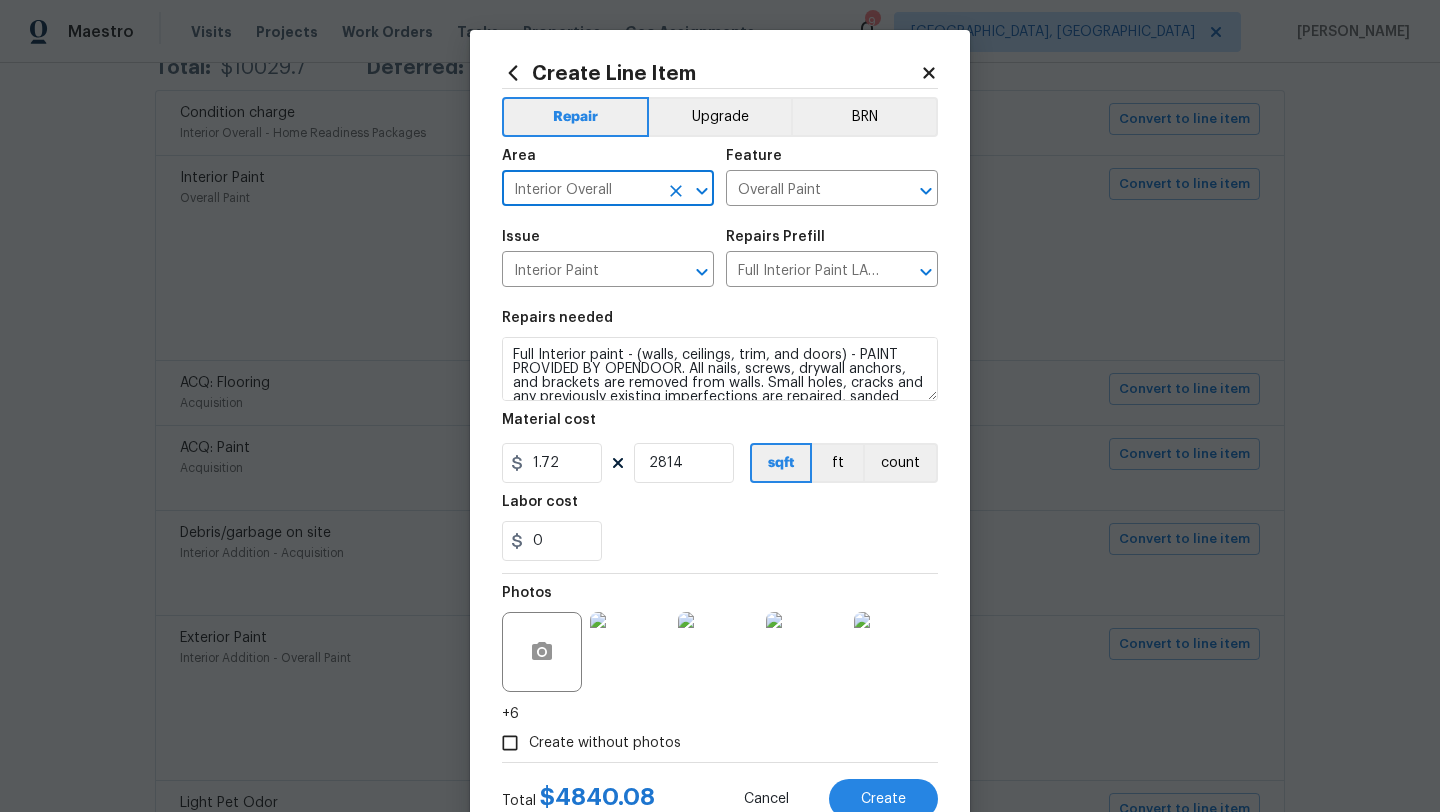 type on "Interior Overall" 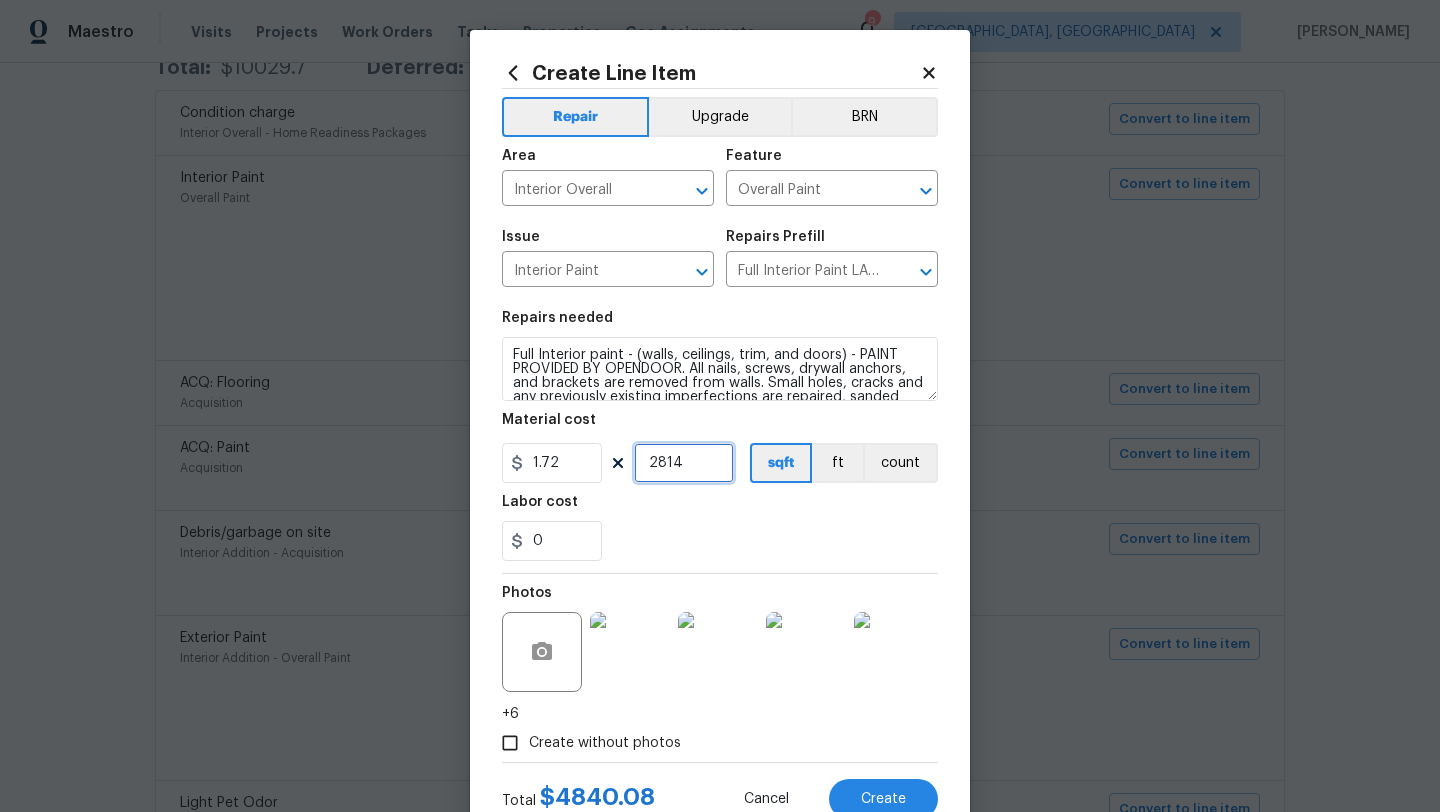 drag, startPoint x: 689, startPoint y: 472, endPoint x: 644, endPoint y: 467, distance: 45.276924 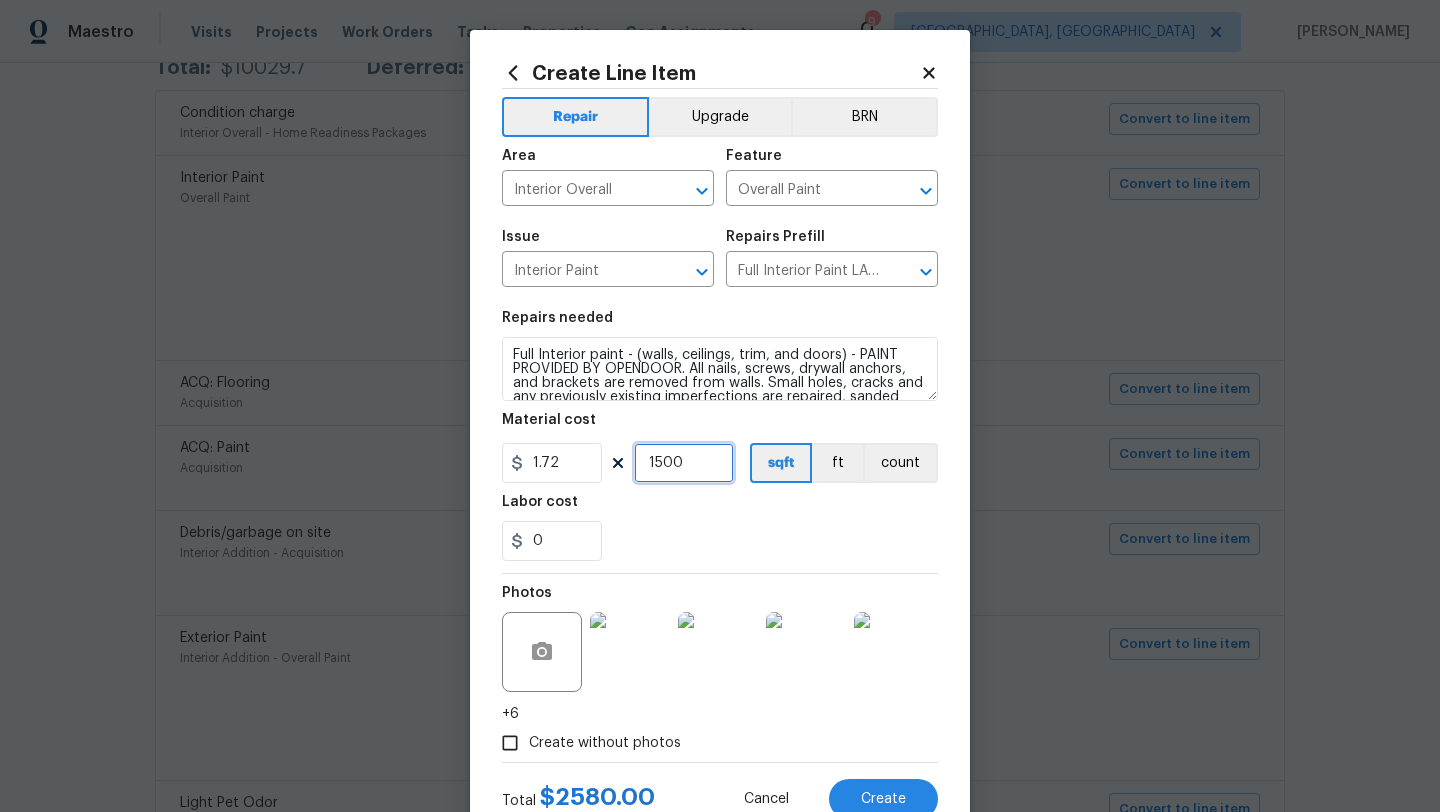 type on "1500" 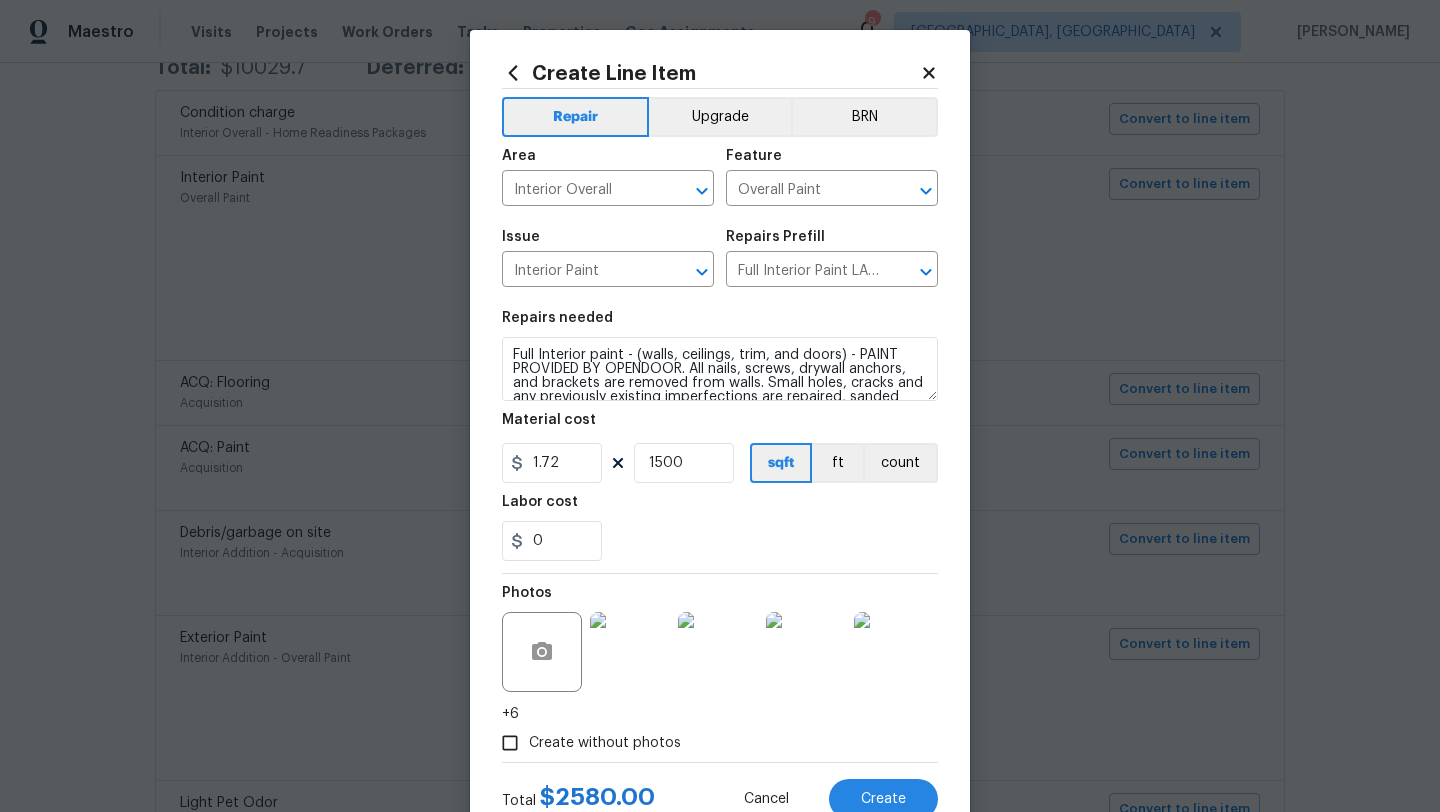 click on "0" at bounding box center (720, 541) 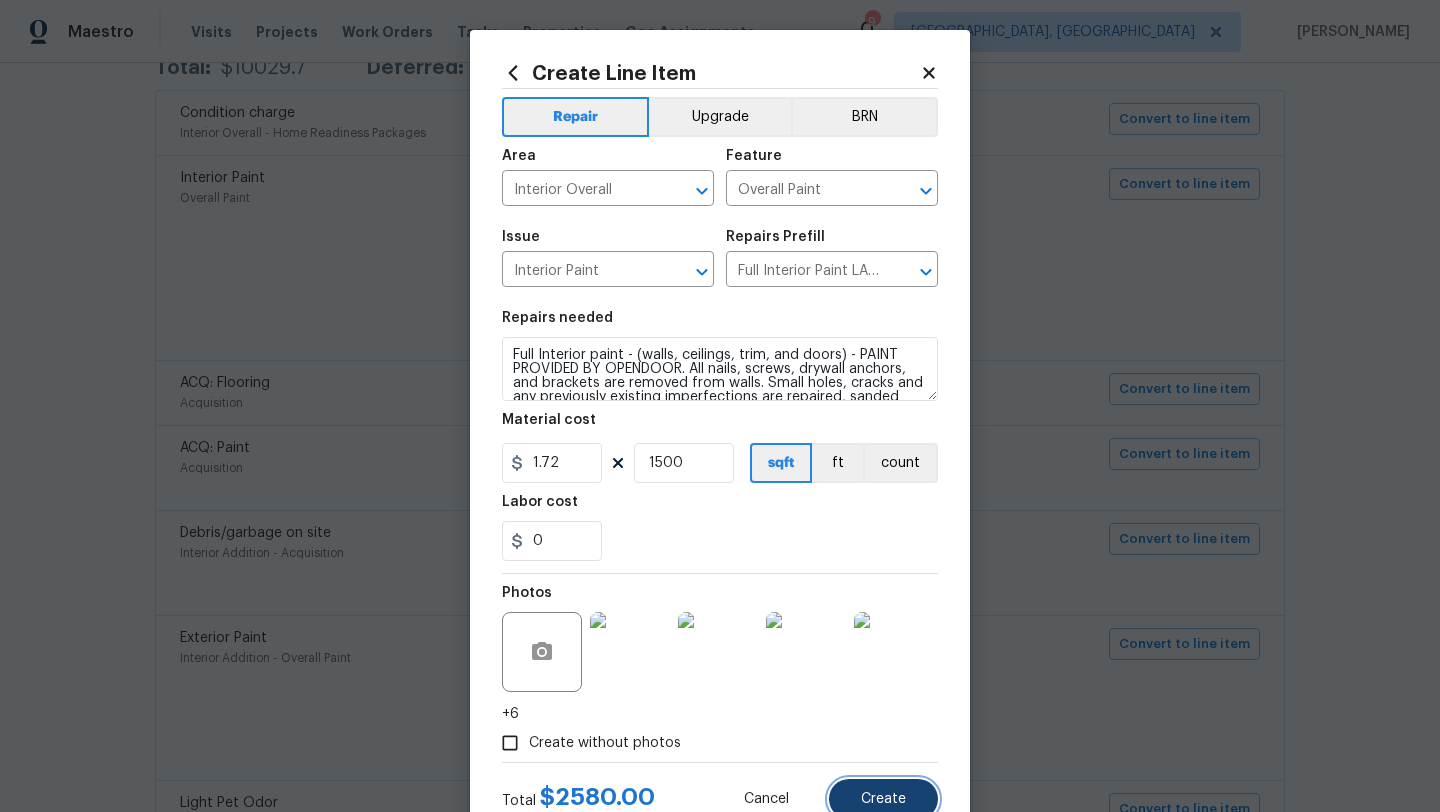 click on "Create" at bounding box center (883, 799) 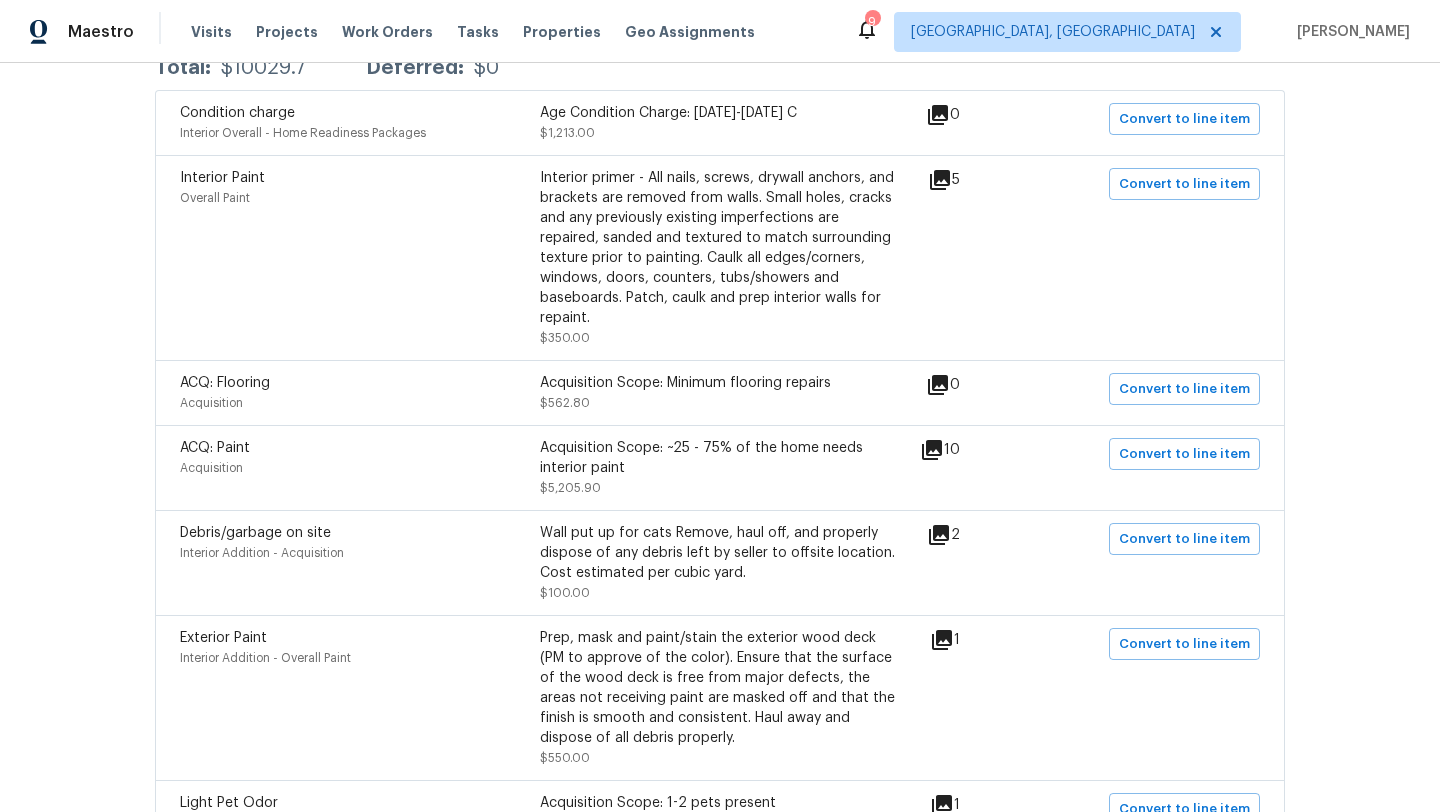 click 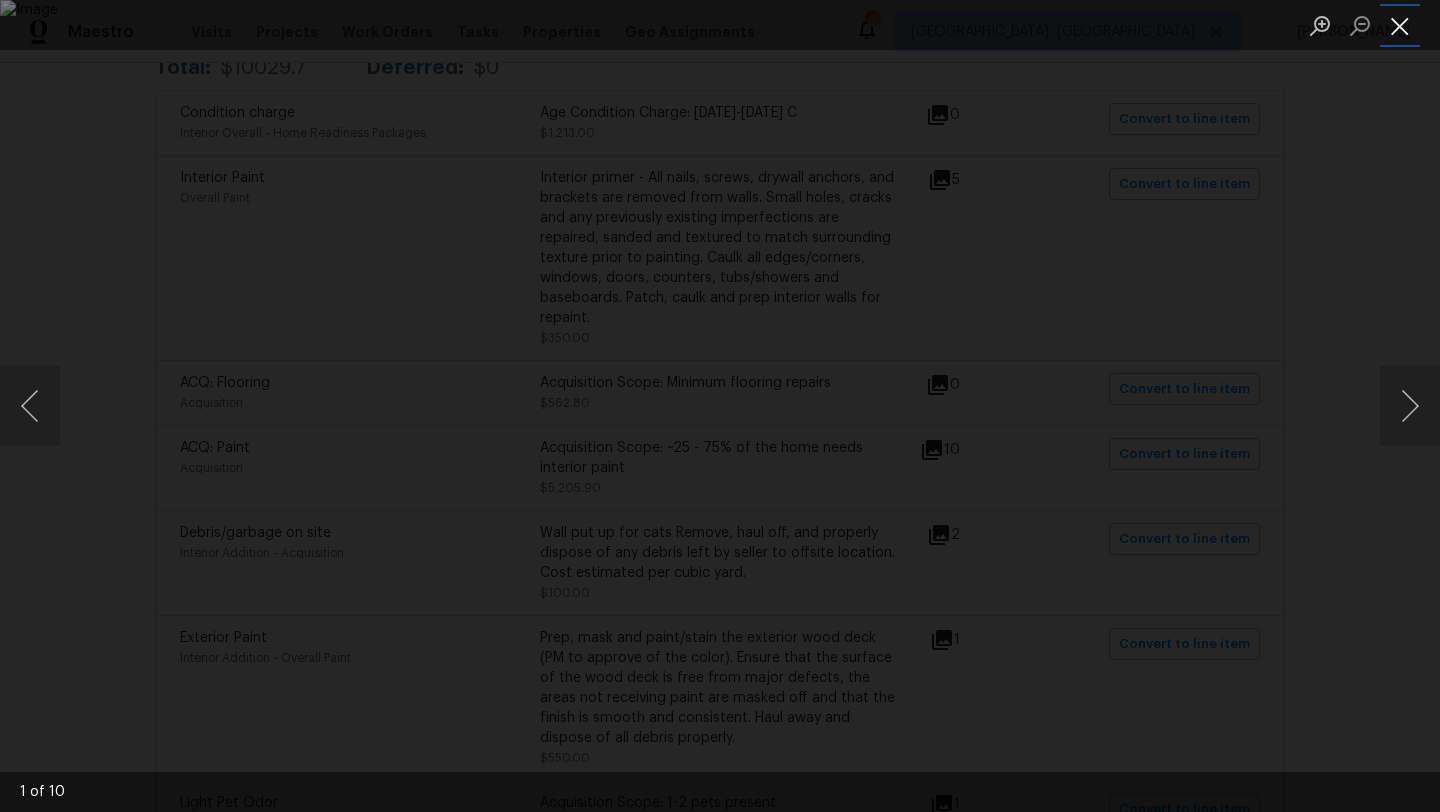 click at bounding box center (1400, 25) 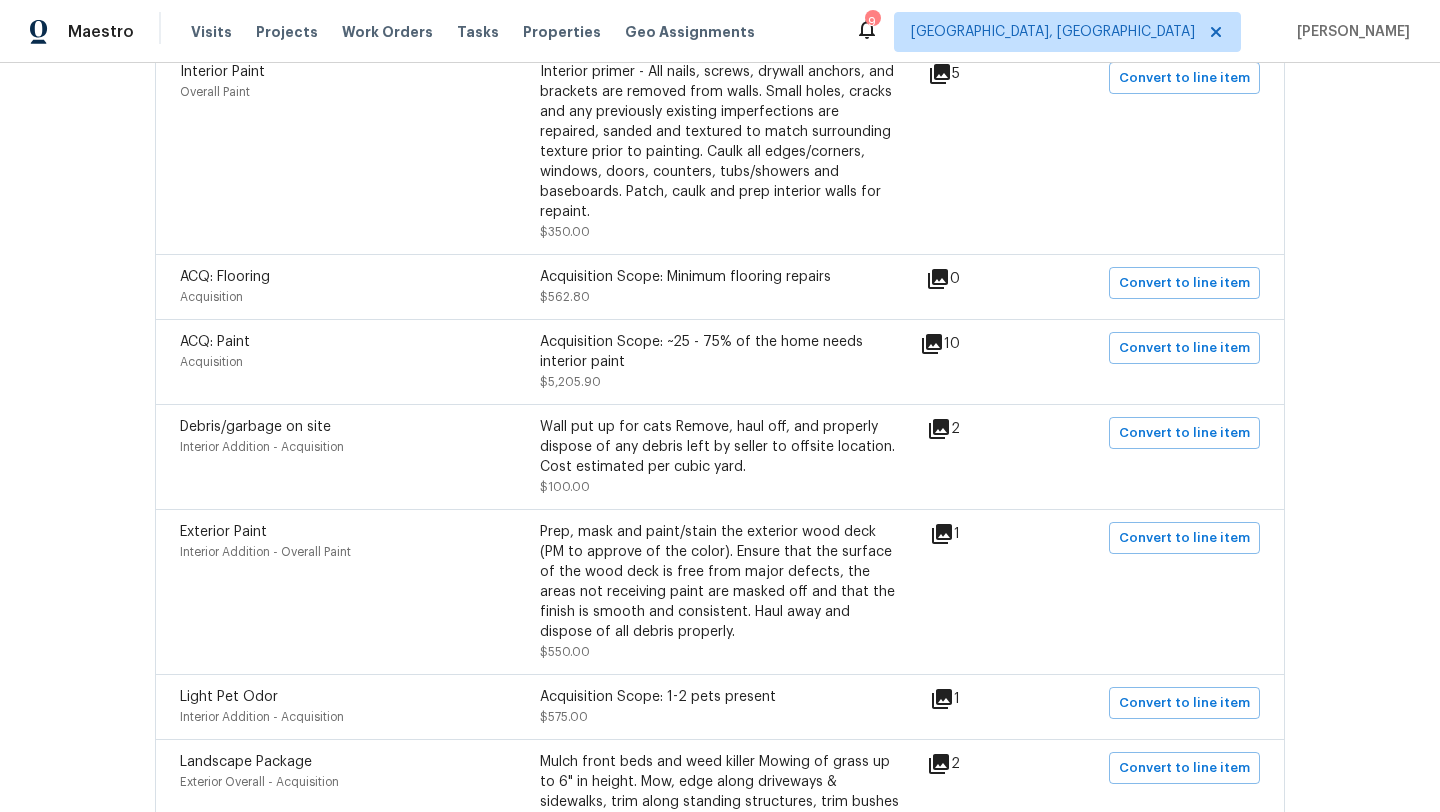 scroll, scrollTop: 525, scrollLeft: 0, axis: vertical 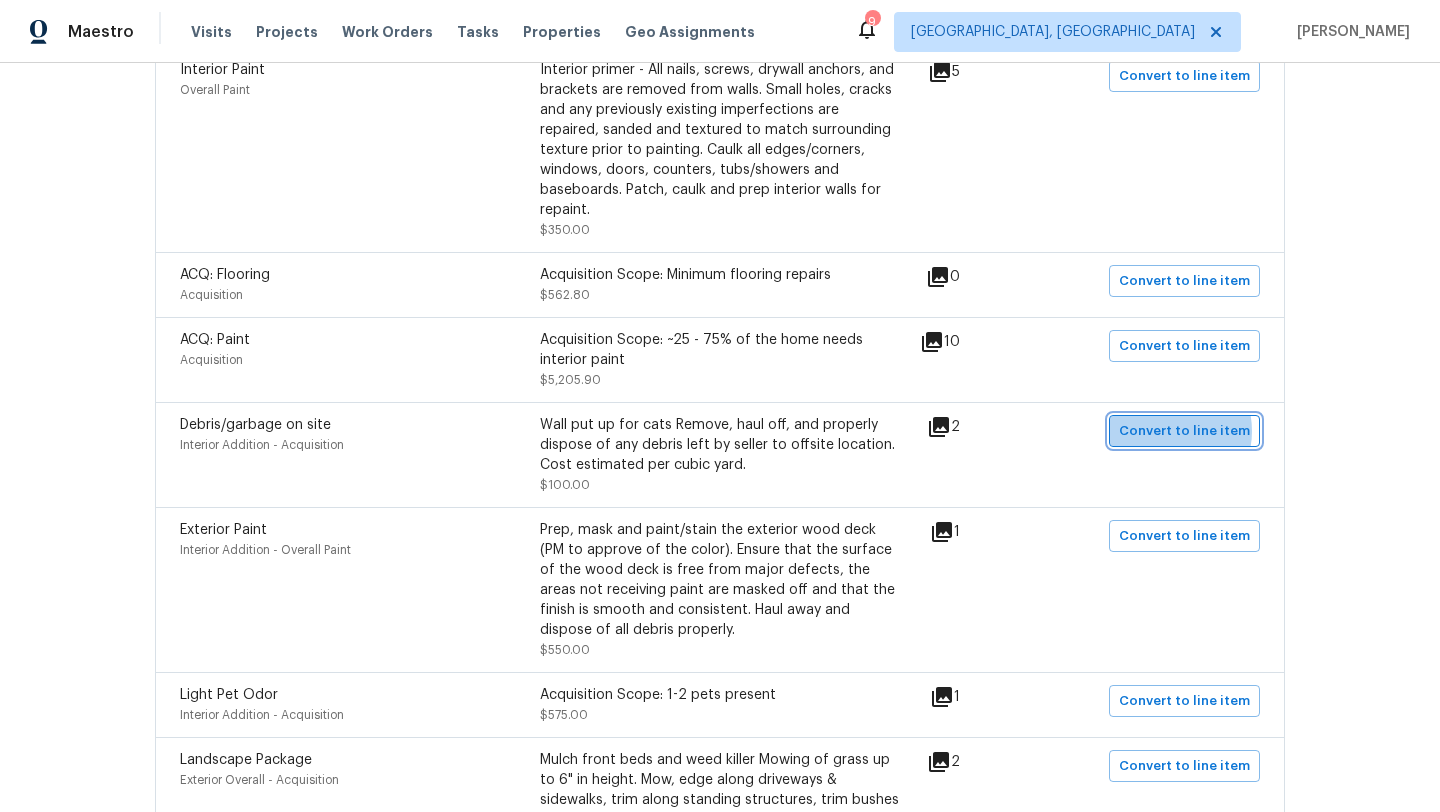 click on "Convert to line item" at bounding box center (1184, 431) 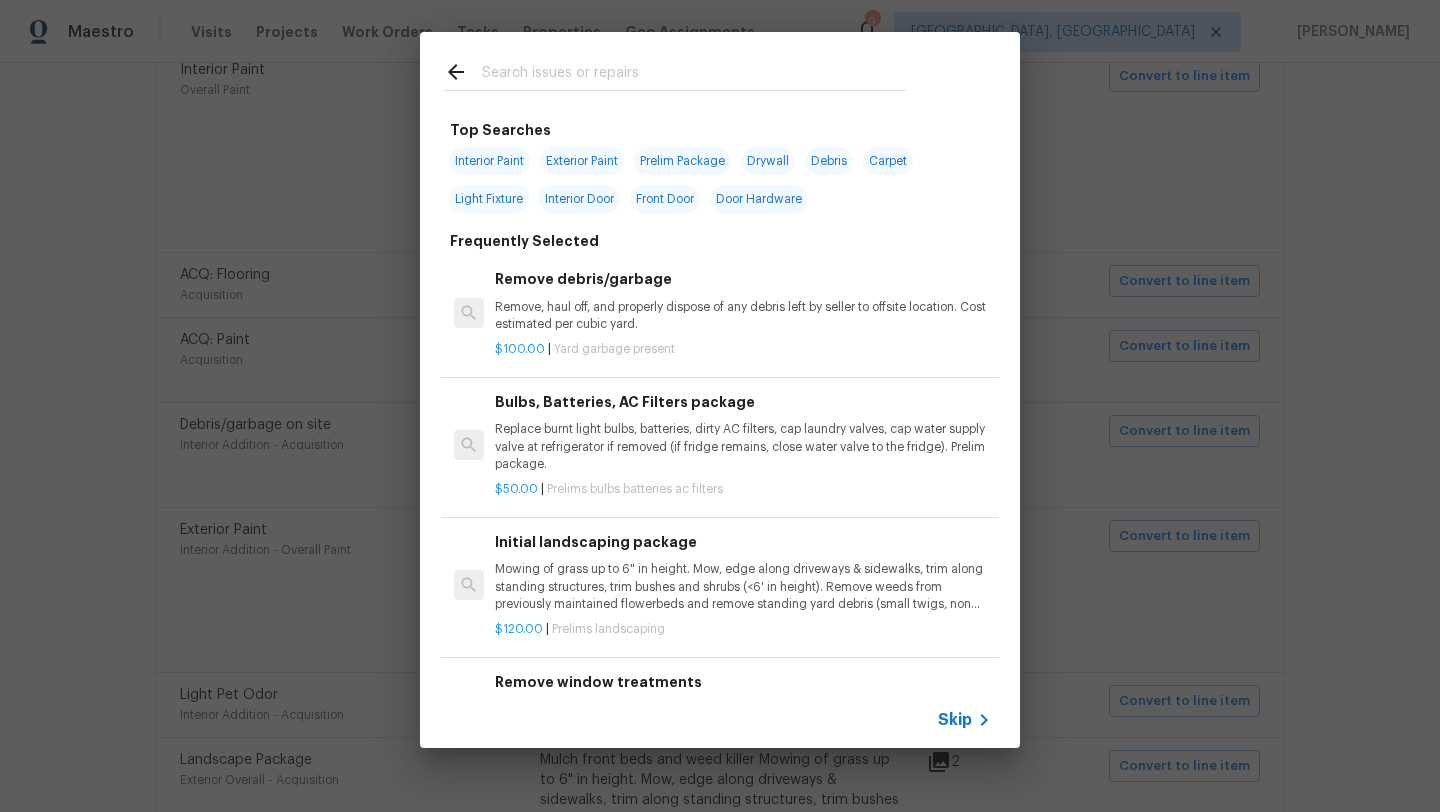 click at bounding box center [694, 75] 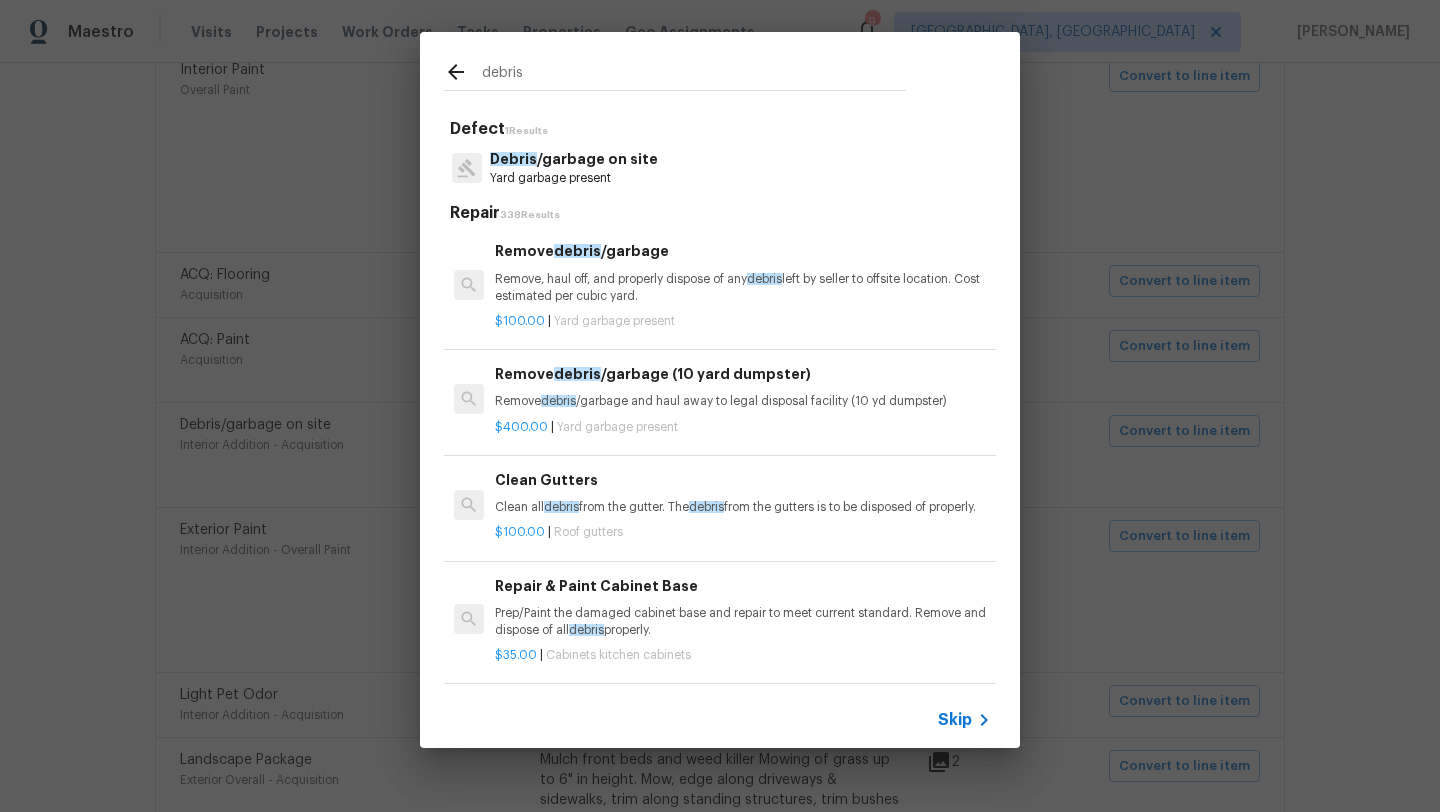 type on "debris" 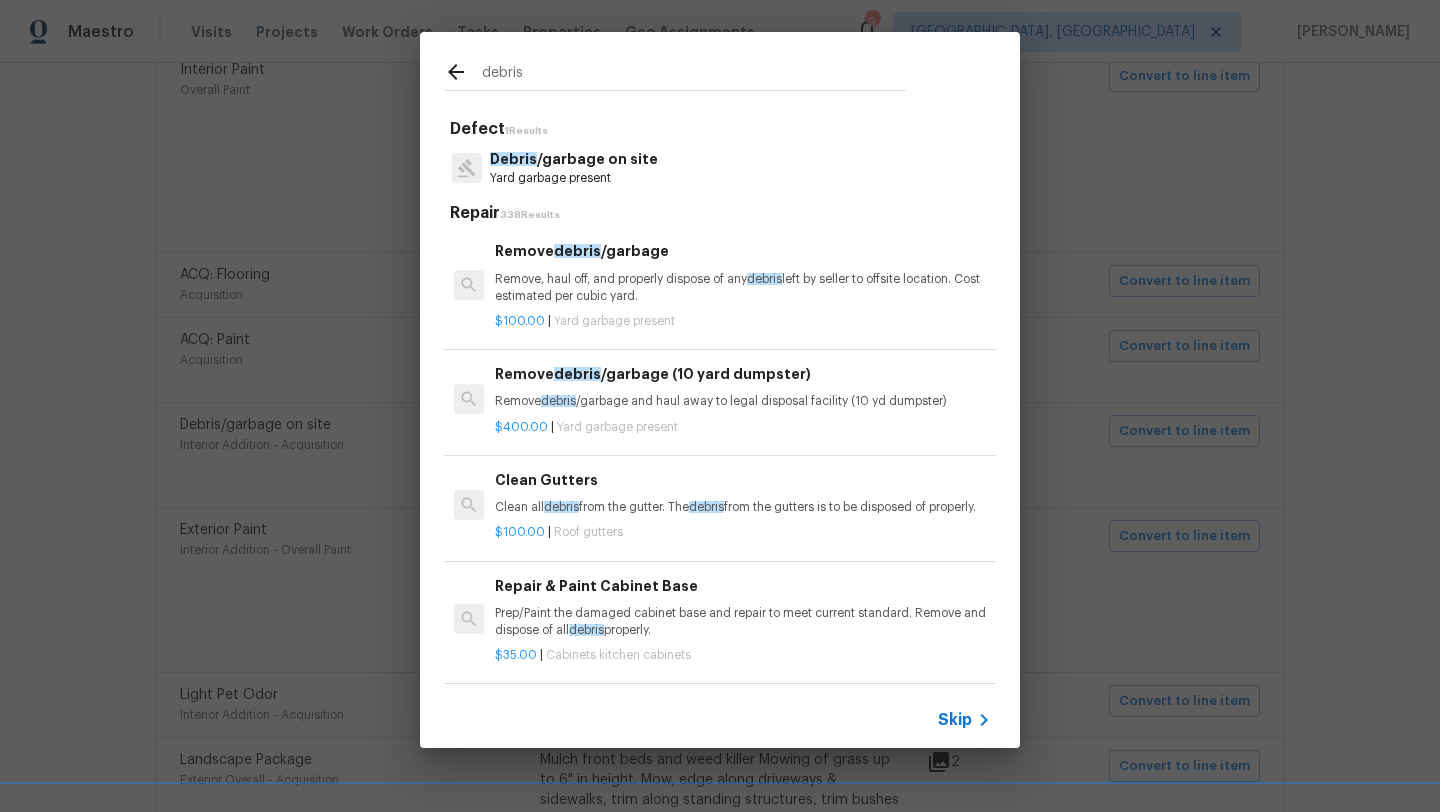 click on "Remove, haul off, and properly dispose of any  debris  left by seller to offsite location. Cost estimated per cubic yard." at bounding box center (743, 288) 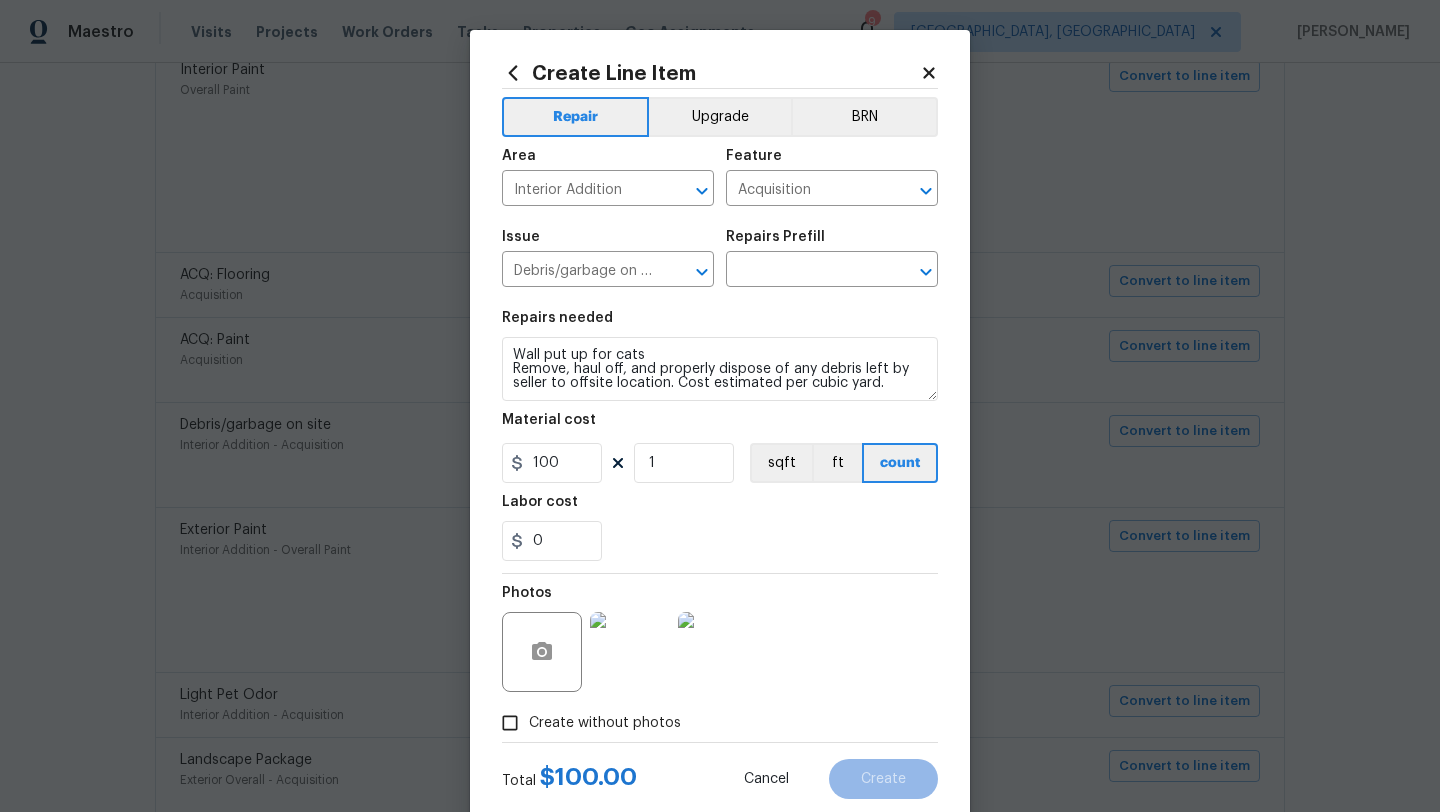 type on "Remove debris/garbage $100.00" 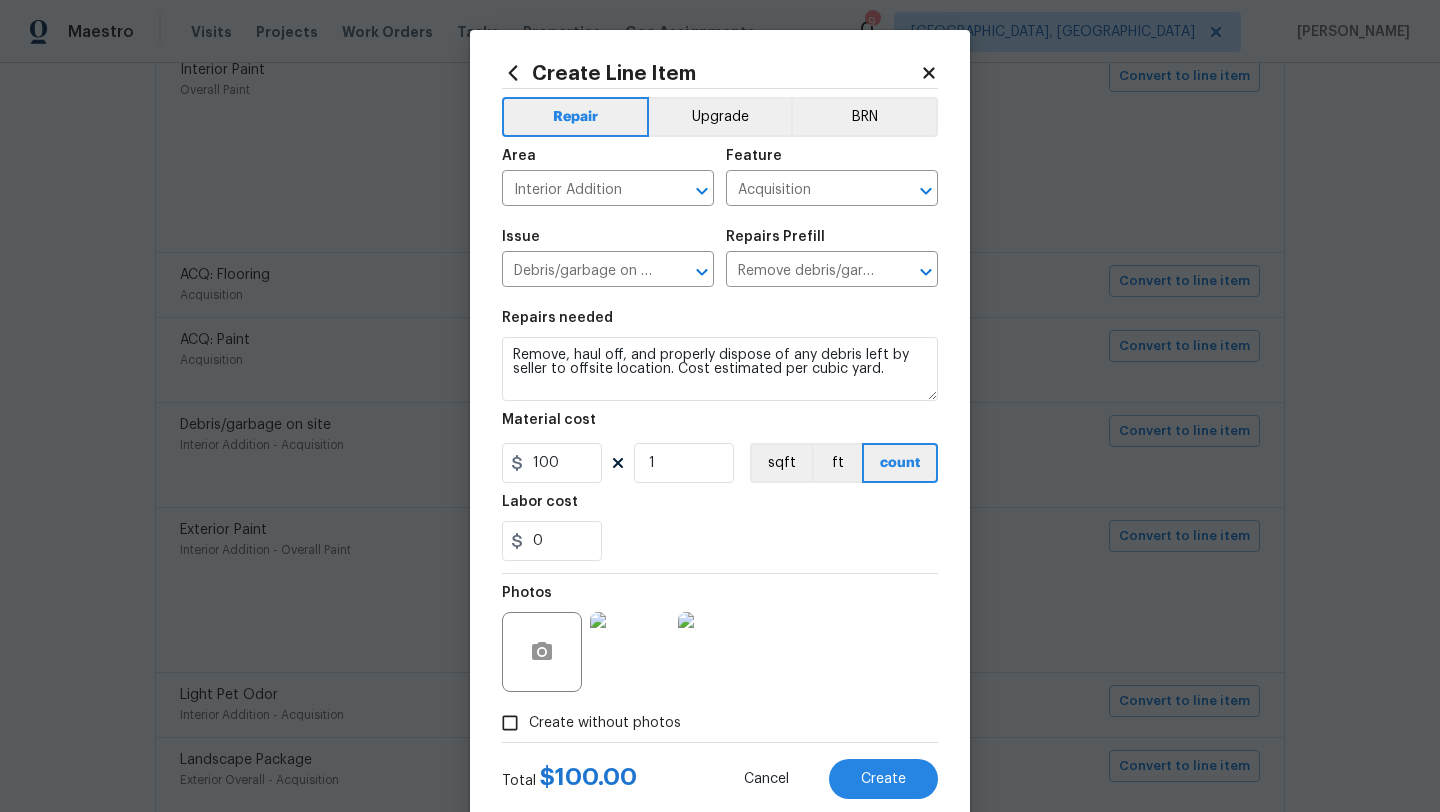 click 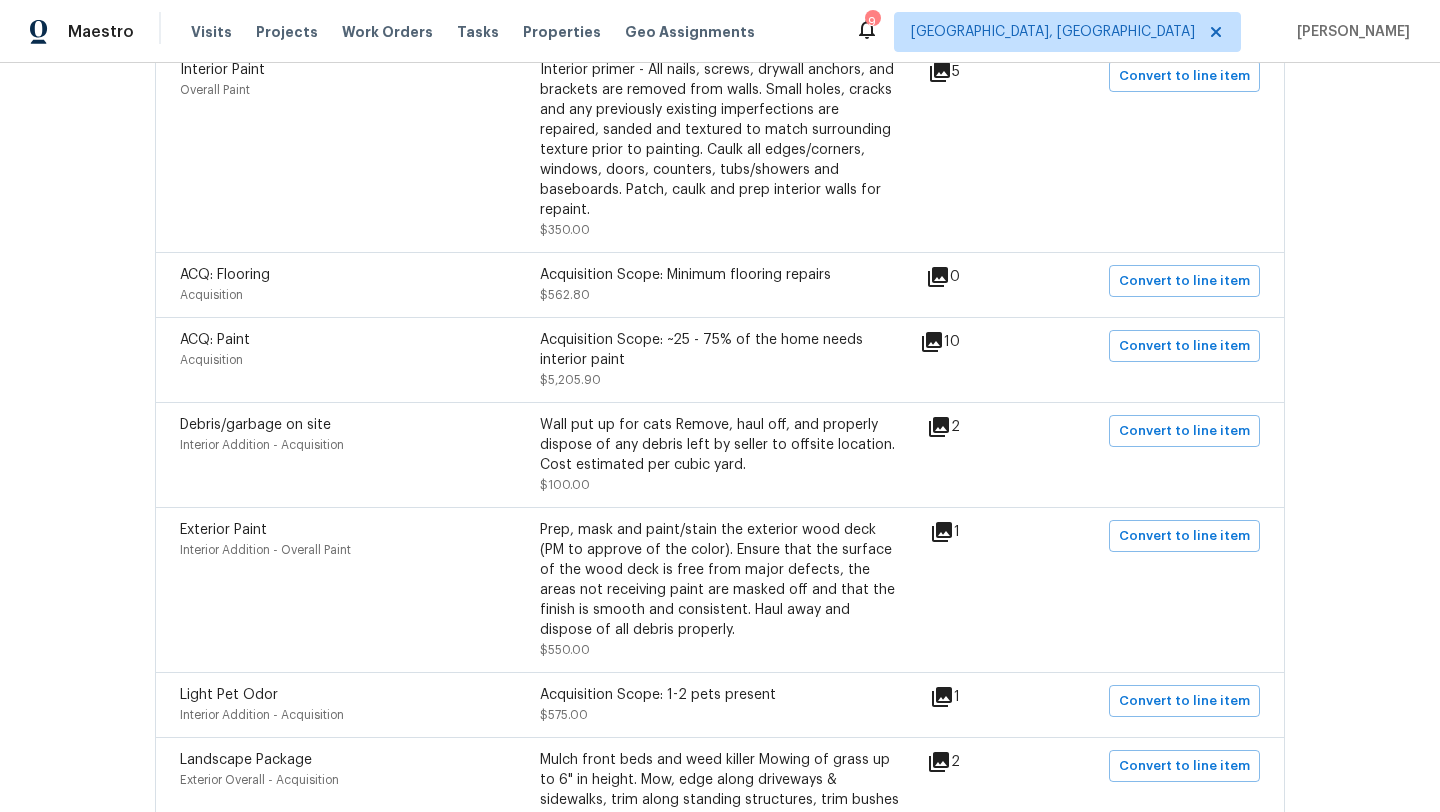 drag, startPoint x: 539, startPoint y: 411, endPoint x: 663, endPoint y: 455, distance: 131.57507 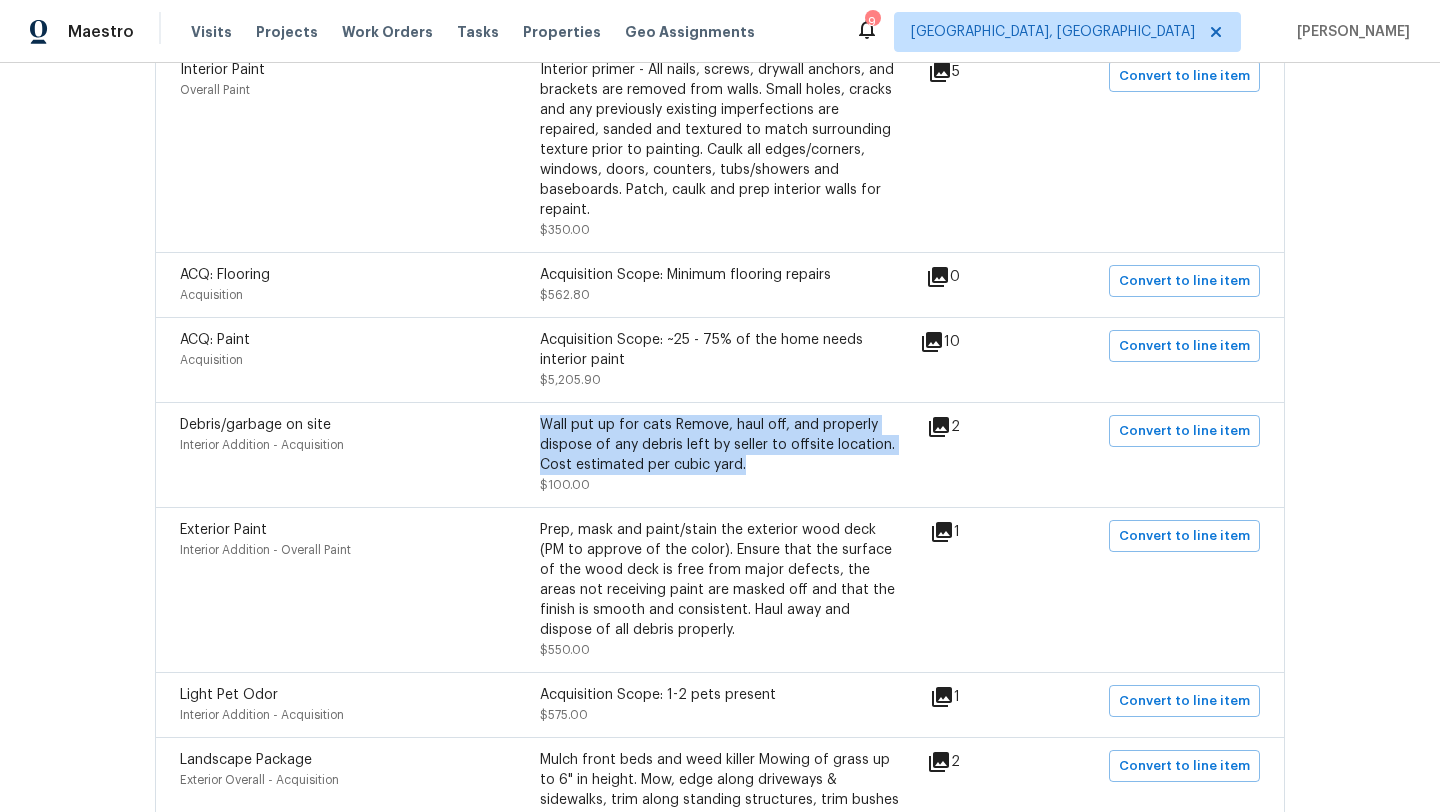 drag, startPoint x: 748, startPoint y: 445, endPoint x: 552, endPoint y: 394, distance: 202.52654 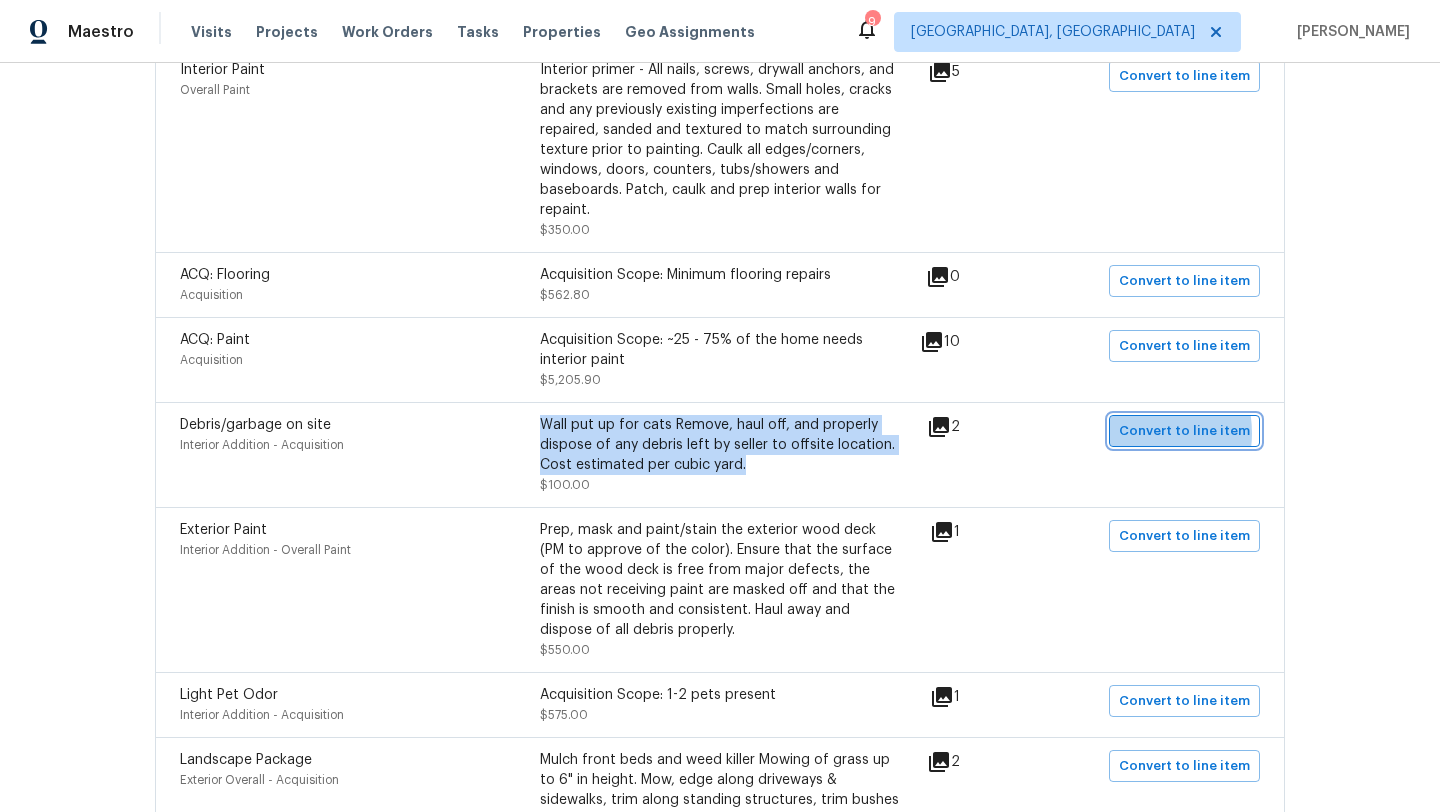 click on "Convert to line item" at bounding box center (1184, 431) 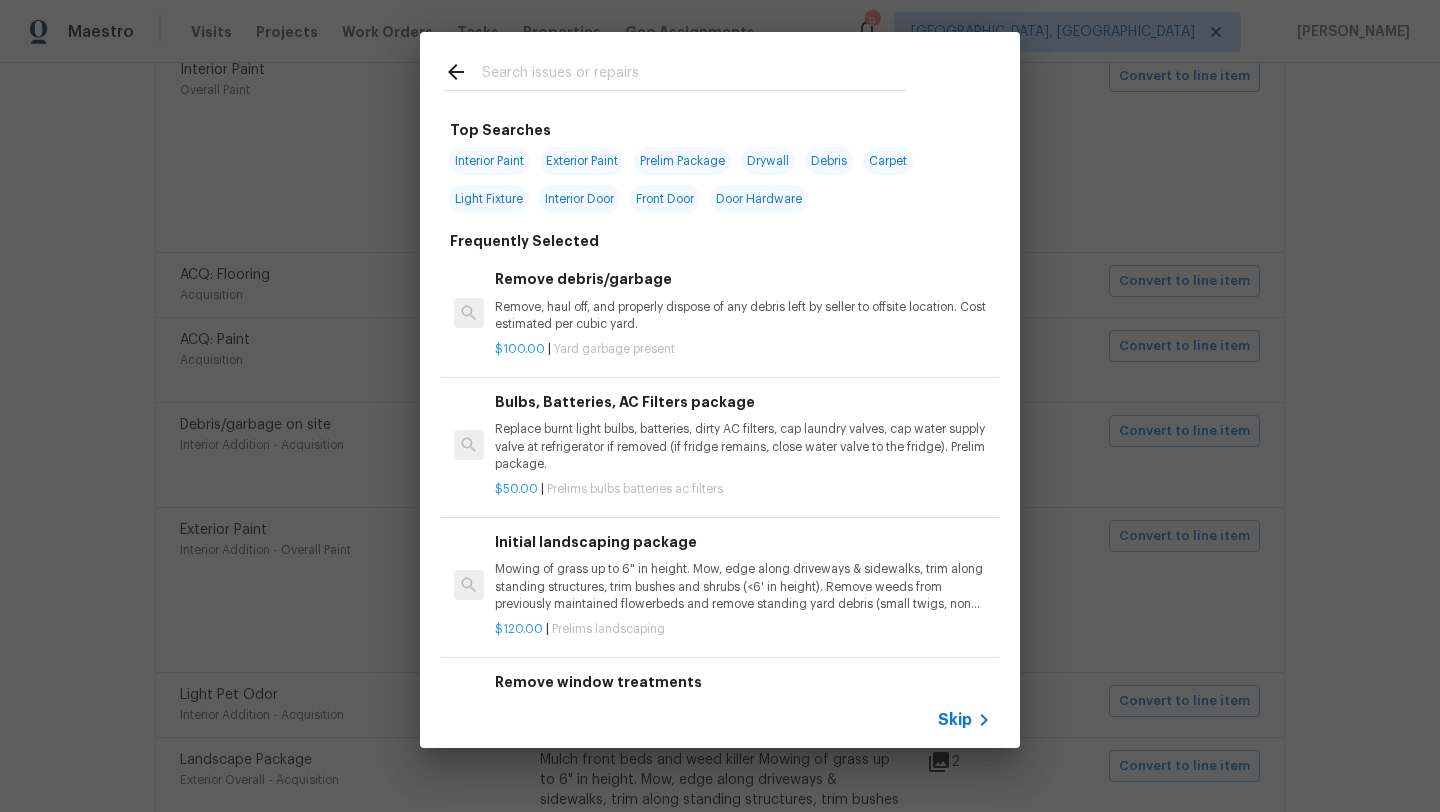 click at bounding box center [694, 75] 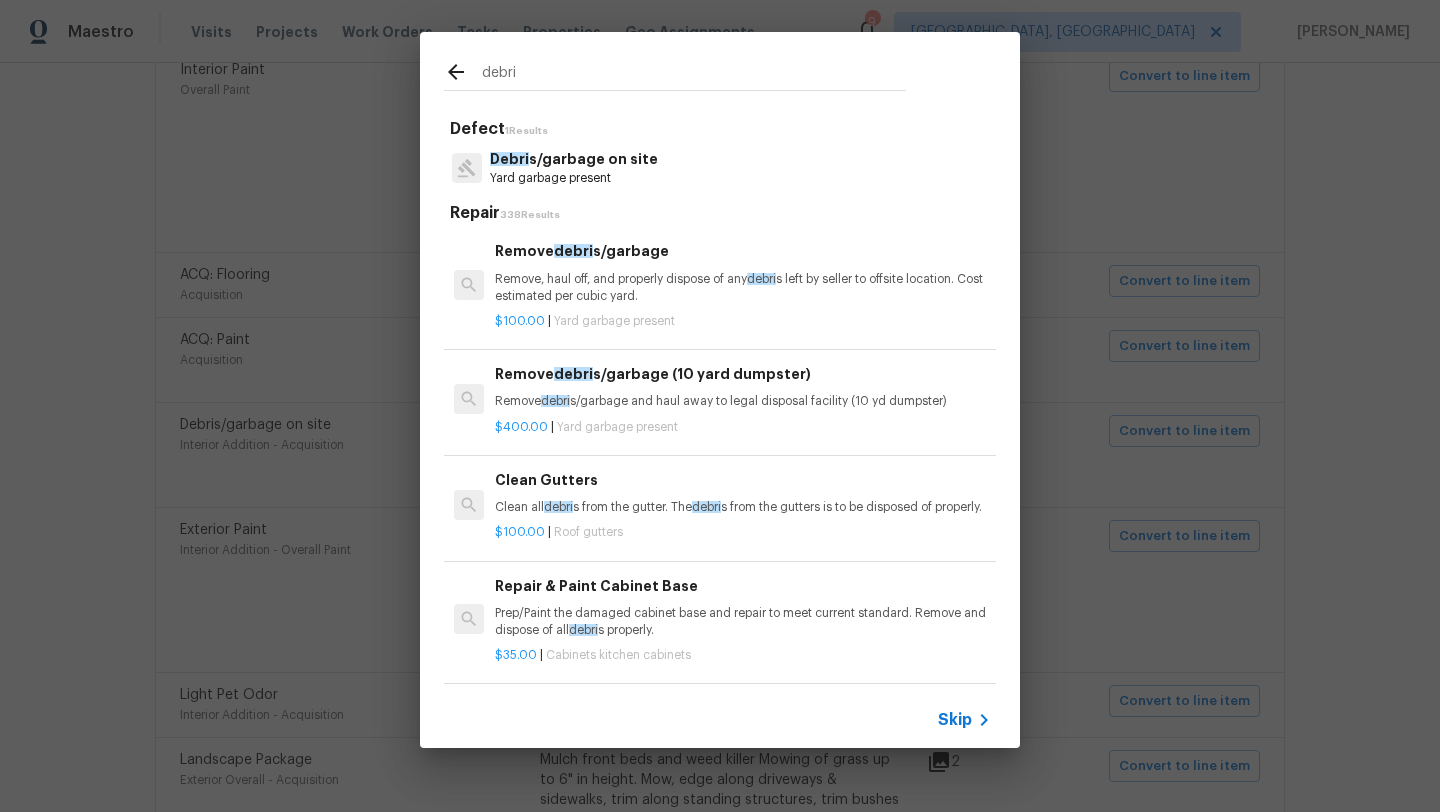type on "debri" 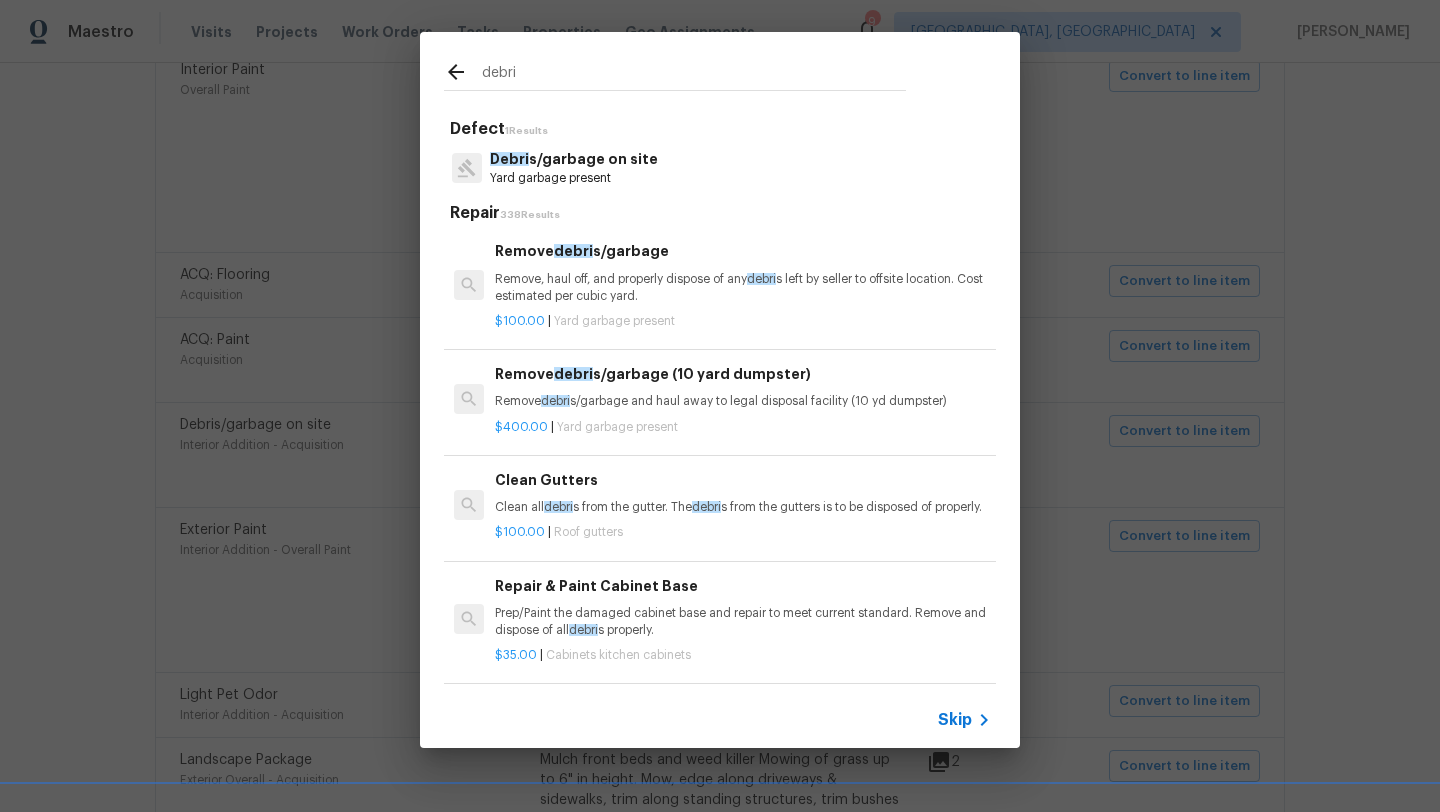 click on "Remove, haul off, and properly dispose of any  debri s left by seller to offsite location. Cost estimated per cubic yard." at bounding box center [743, 288] 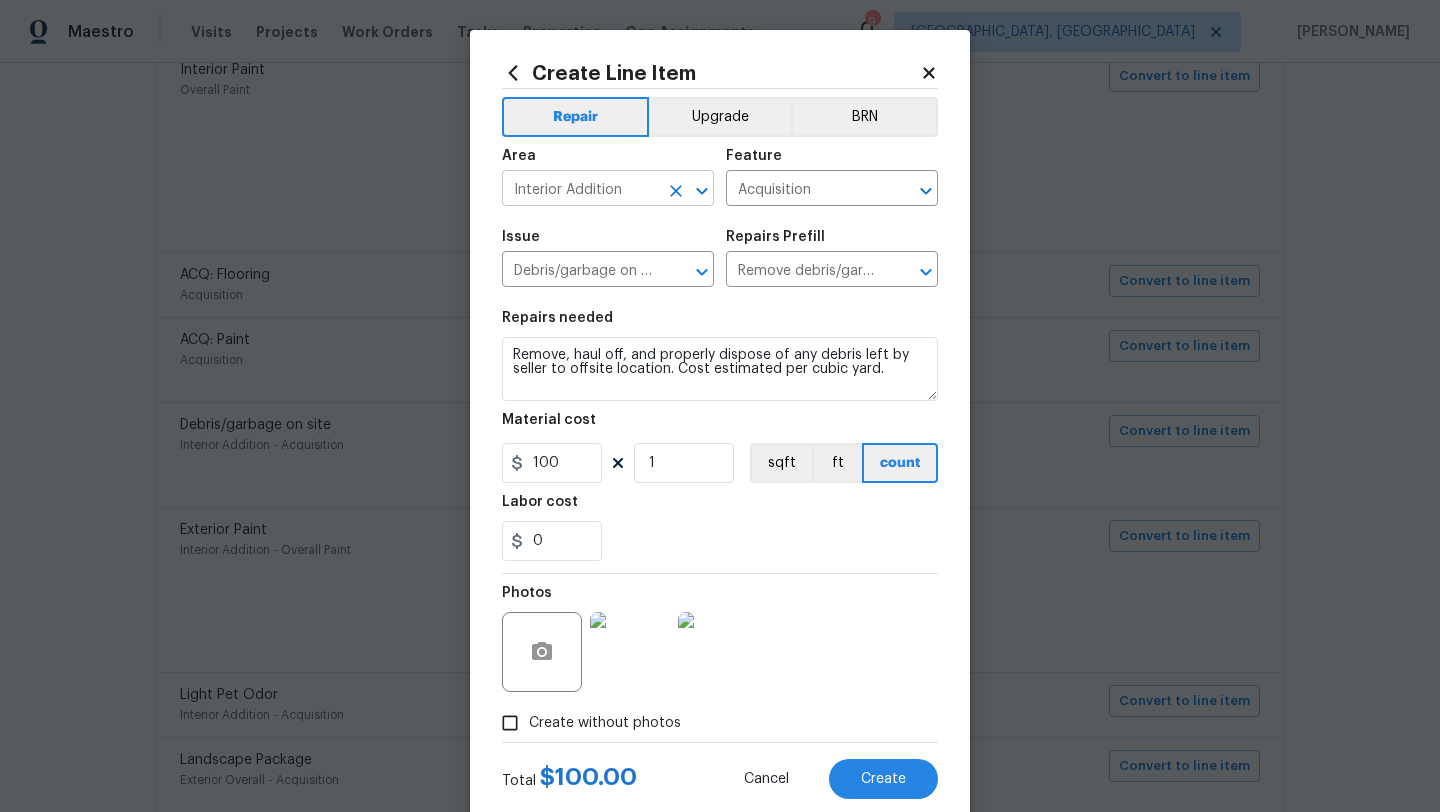 click on "Interior Addition" at bounding box center (580, 190) 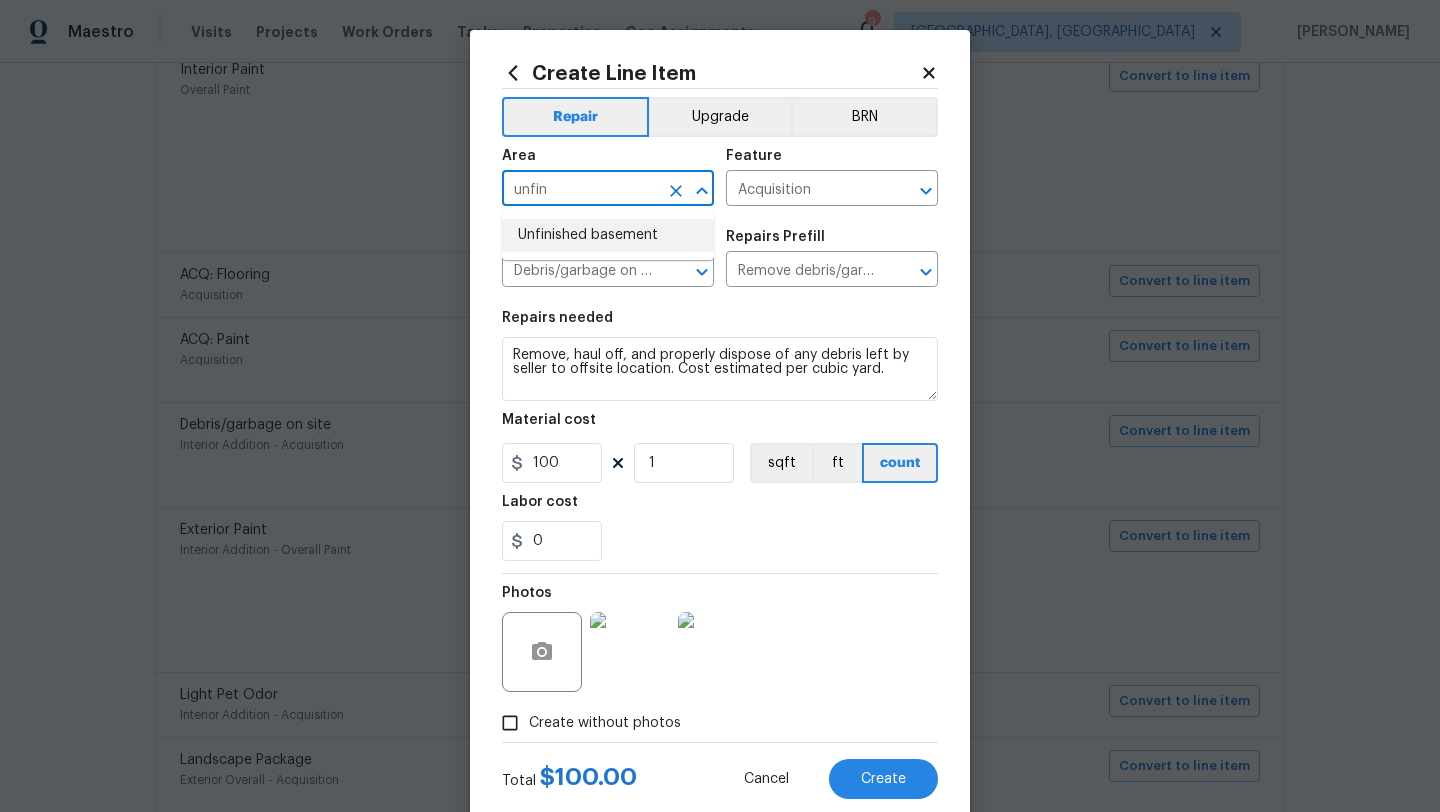 click on "Unfinished basement" at bounding box center (608, 235) 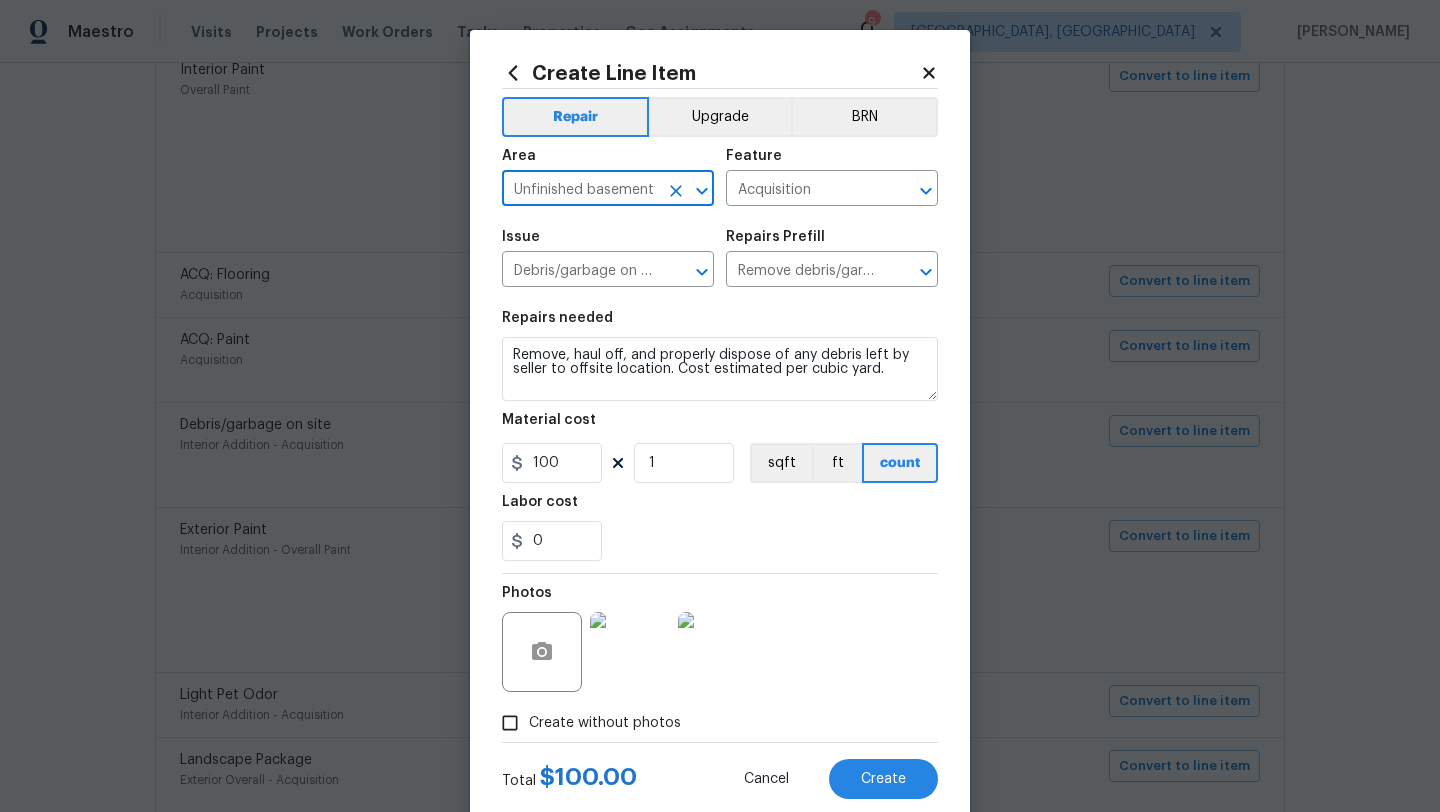 type on "Unfinished basement" 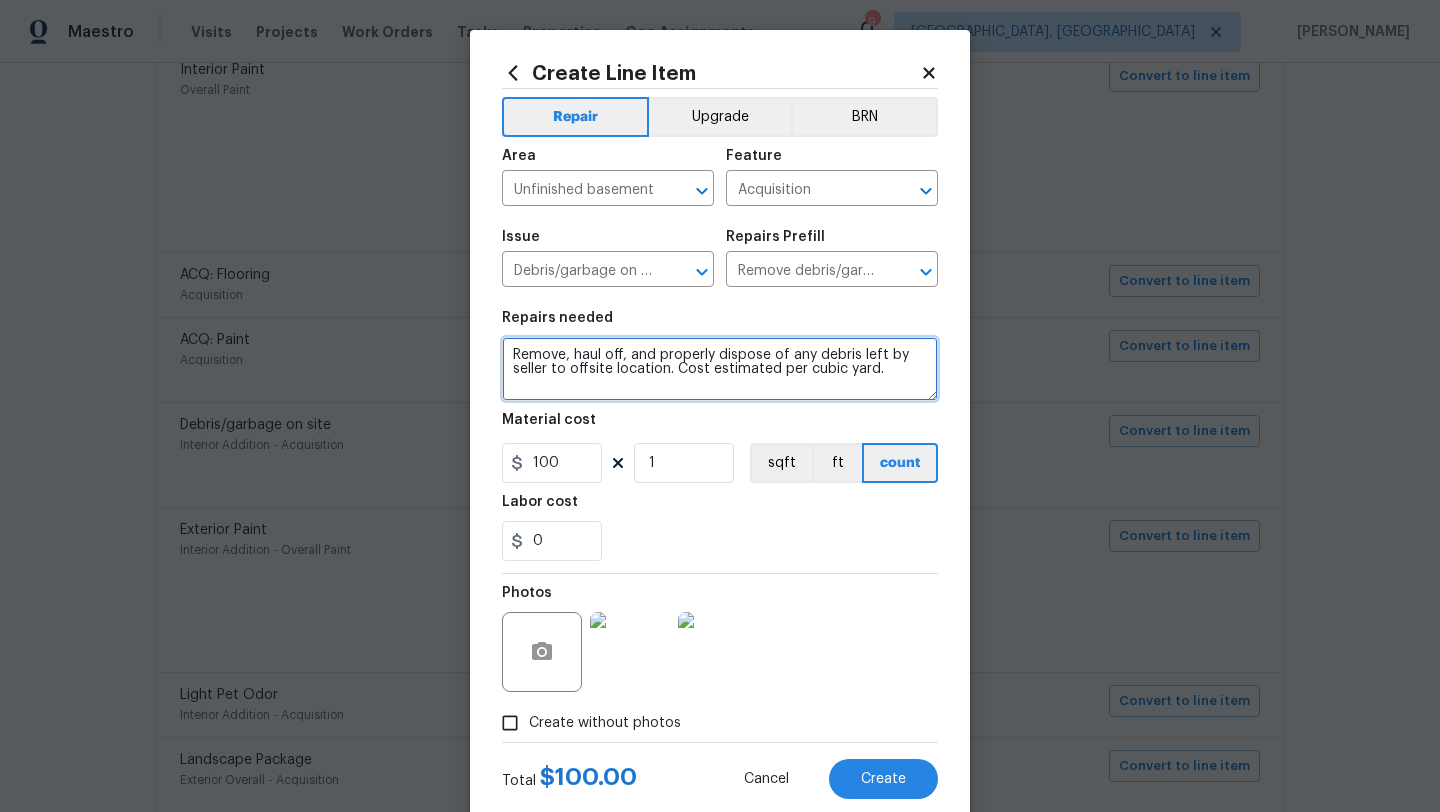 drag, startPoint x: 509, startPoint y: 353, endPoint x: 625, endPoint y: 415, distance: 131.52946 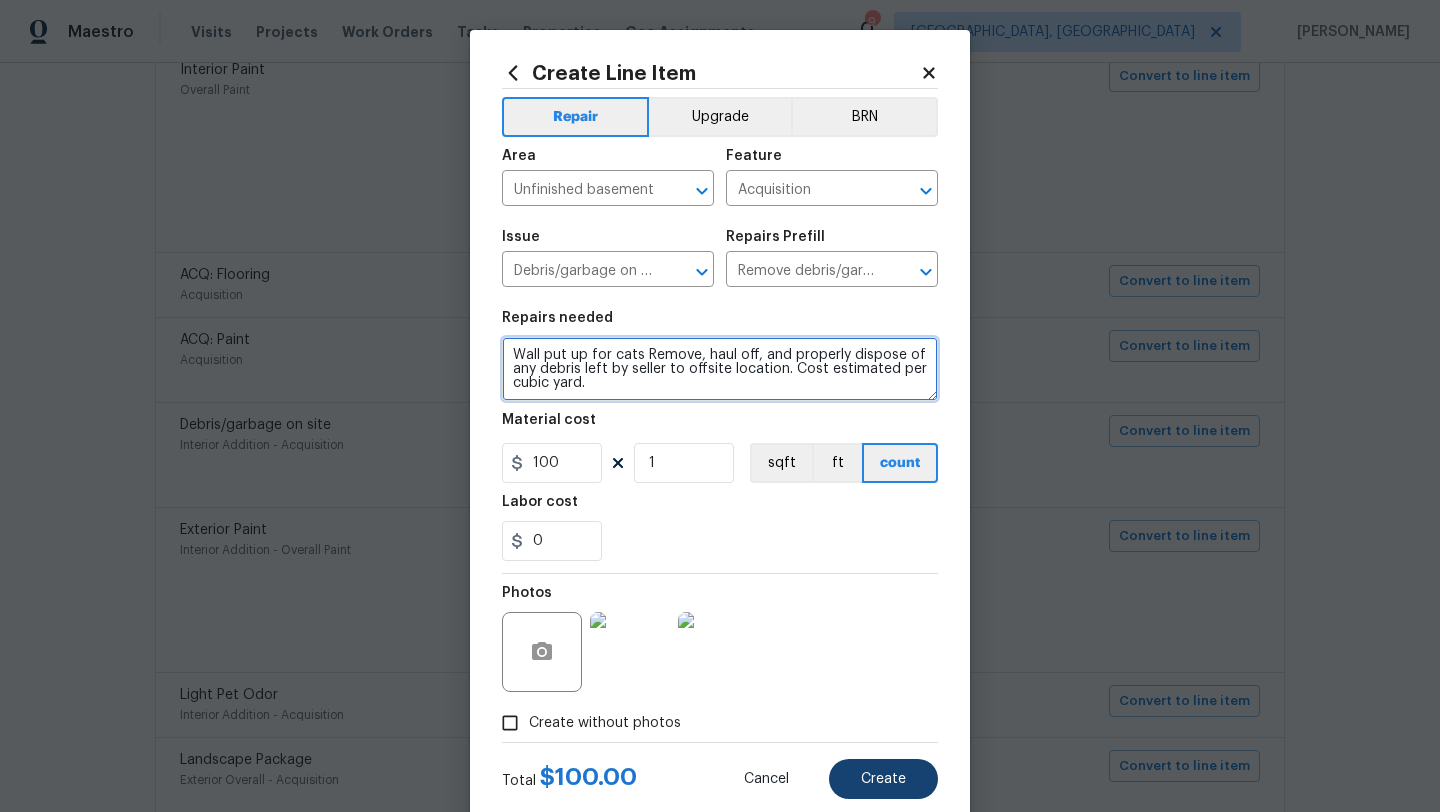 type on "Wall put up for cats Remove, haul off, and properly dispose of any debris left by seller to offsite location. Cost estimated per cubic yard." 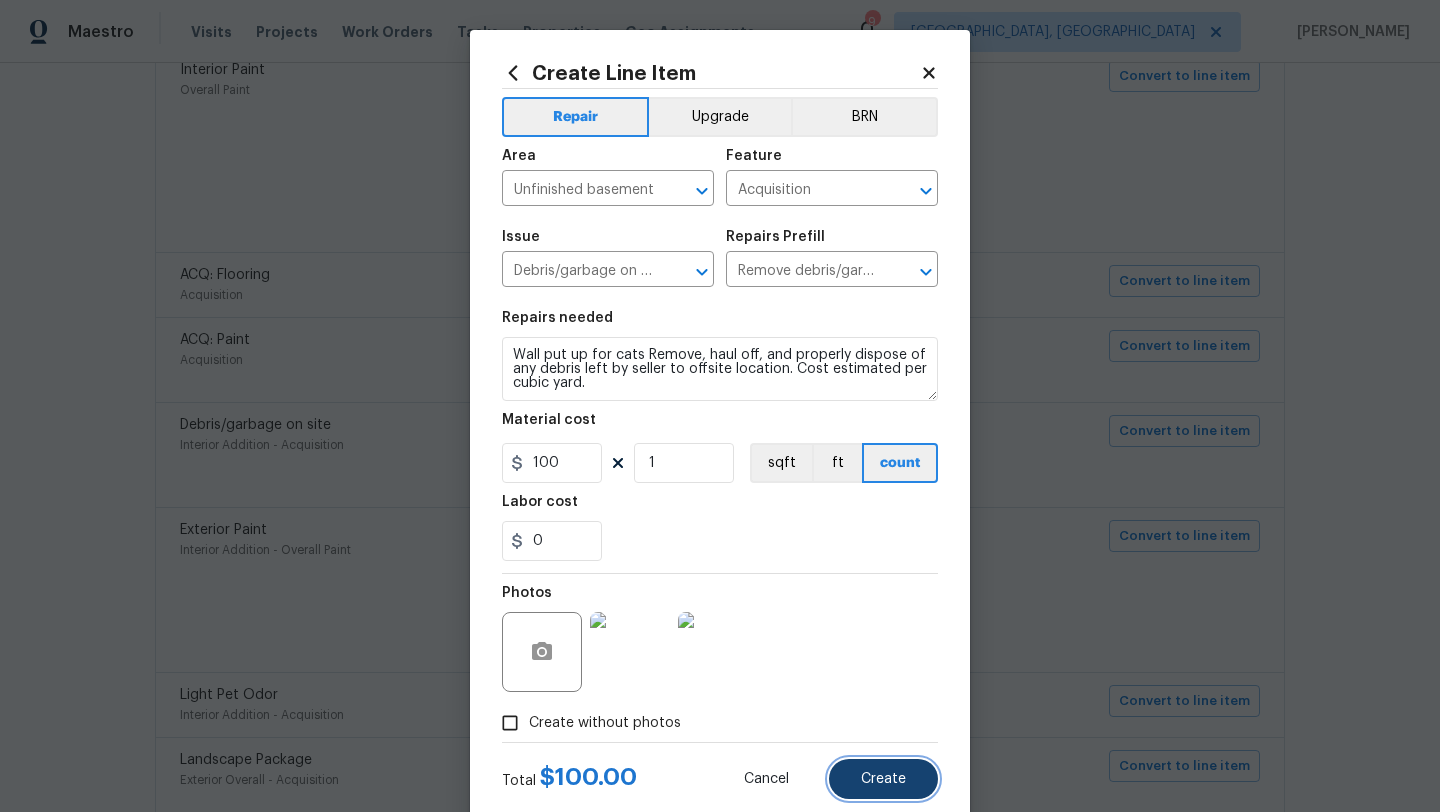 click on "Create" at bounding box center (883, 779) 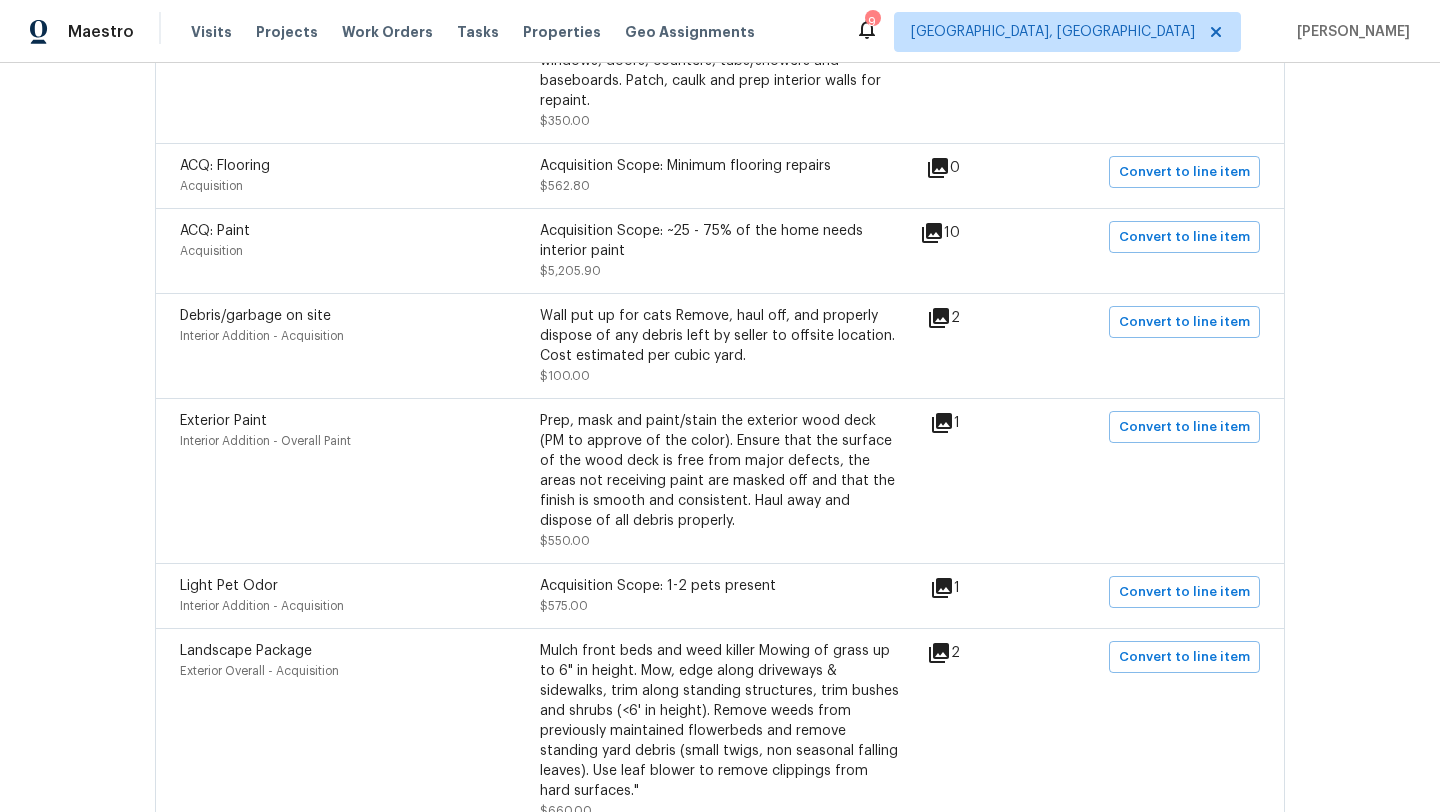 scroll, scrollTop: 637, scrollLeft: 0, axis: vertical 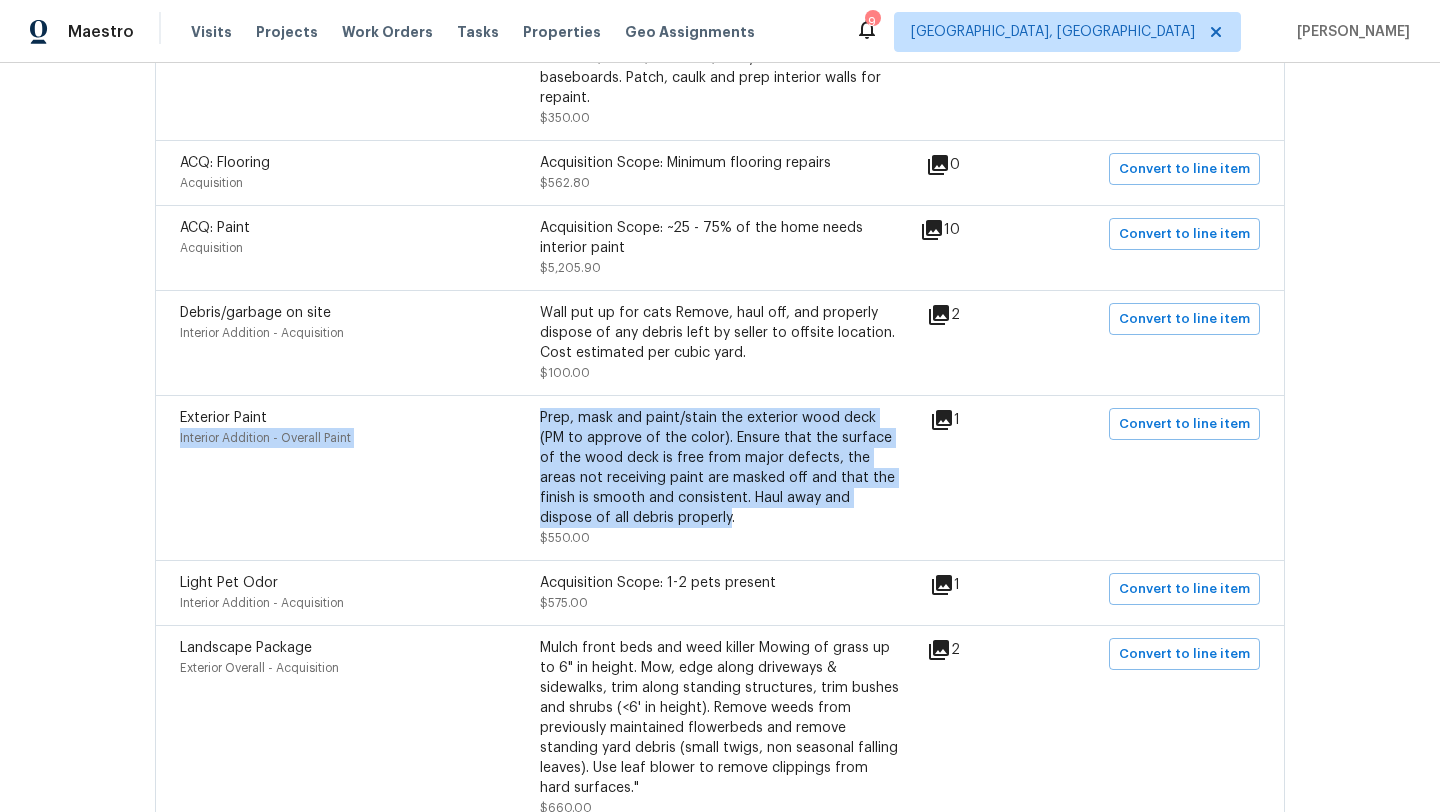 drag, startPoint x: 534, startPoint y: 399, endPoint x: 639, endPoint y: 491, distance: 139.60301 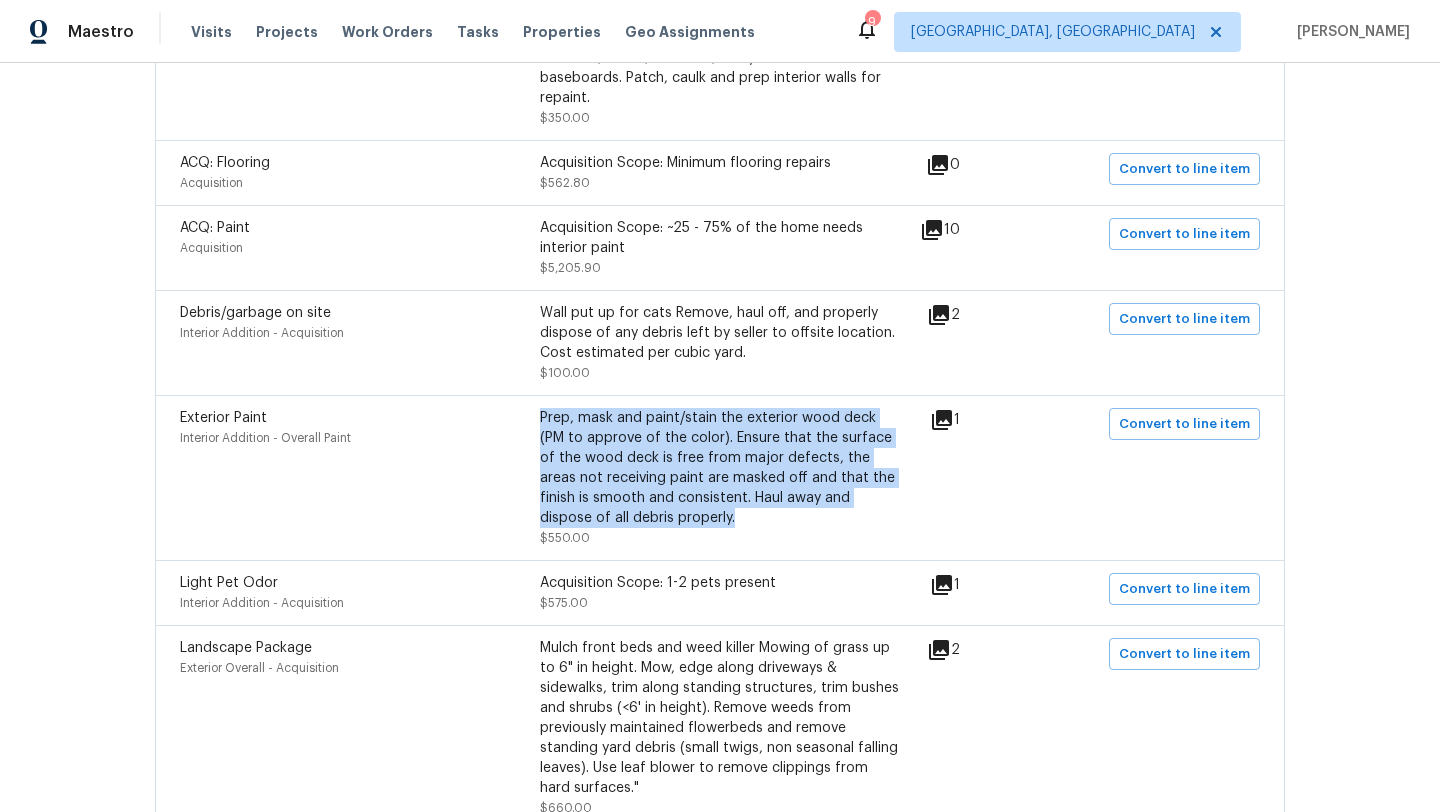 drag, startPoint x: 651, startPoint y: 509, endPoint x: 529, endPoint y: 432, distance: 144.26712 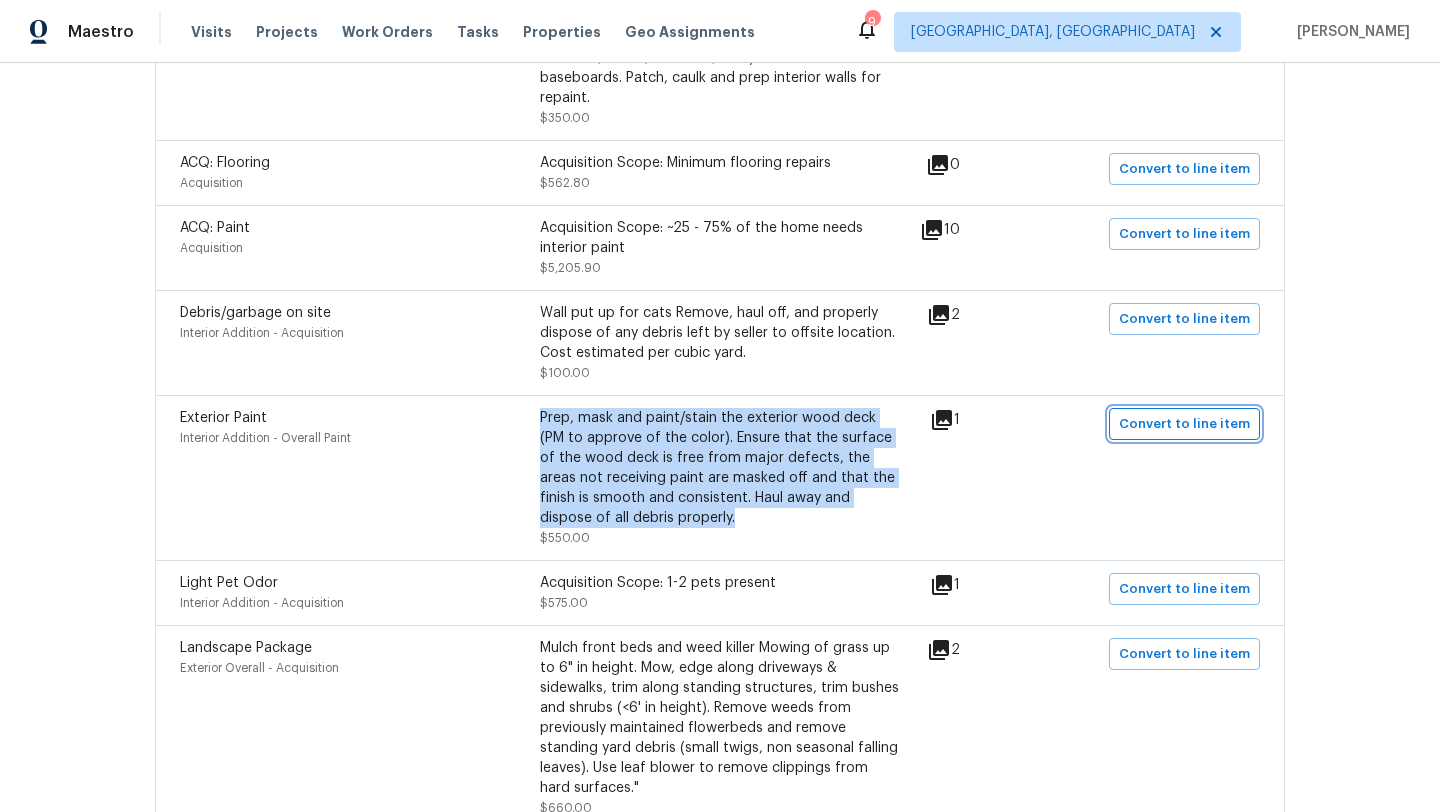 click on "Convert to line item" at bounding box center (1184, 424) 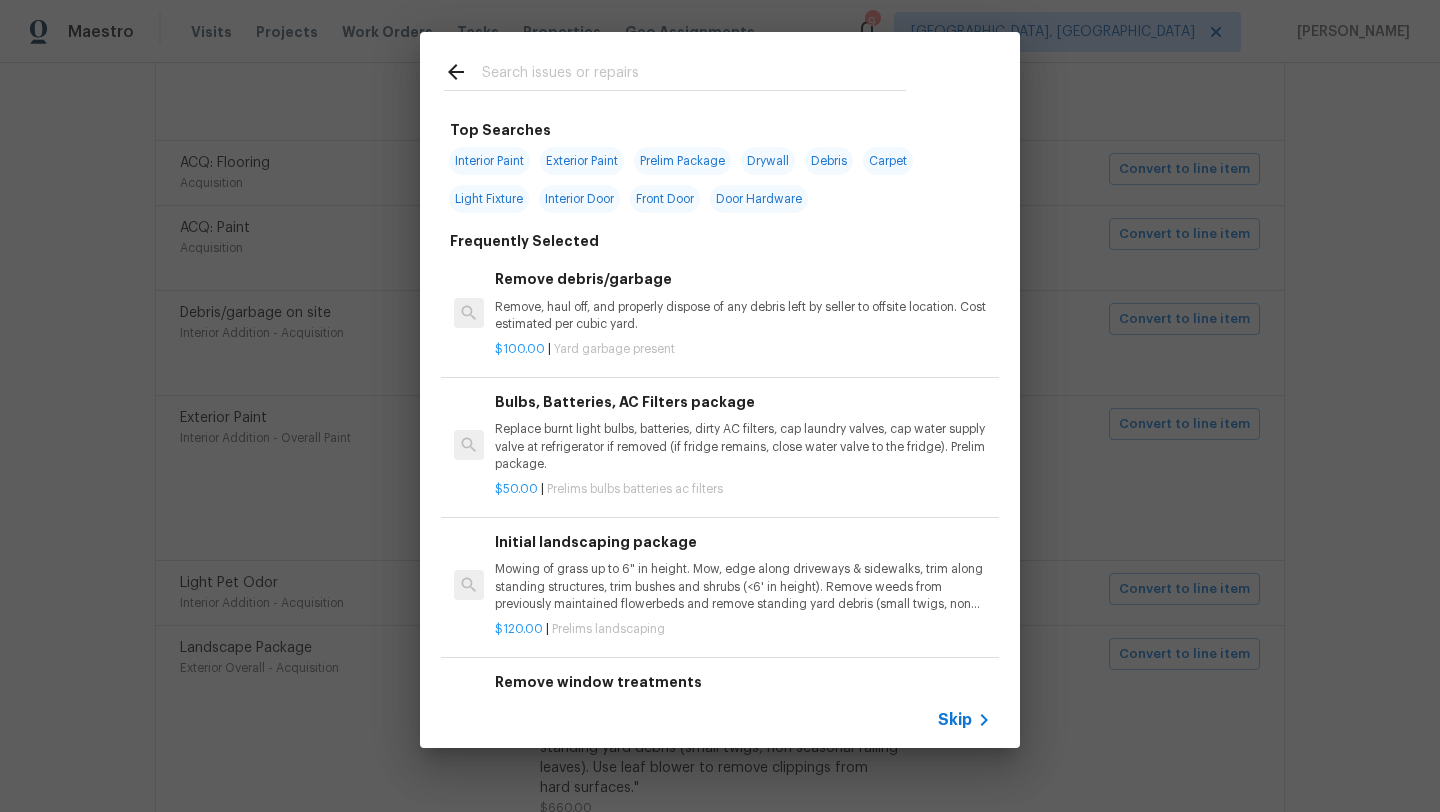 click at bounding box center [694, 75] 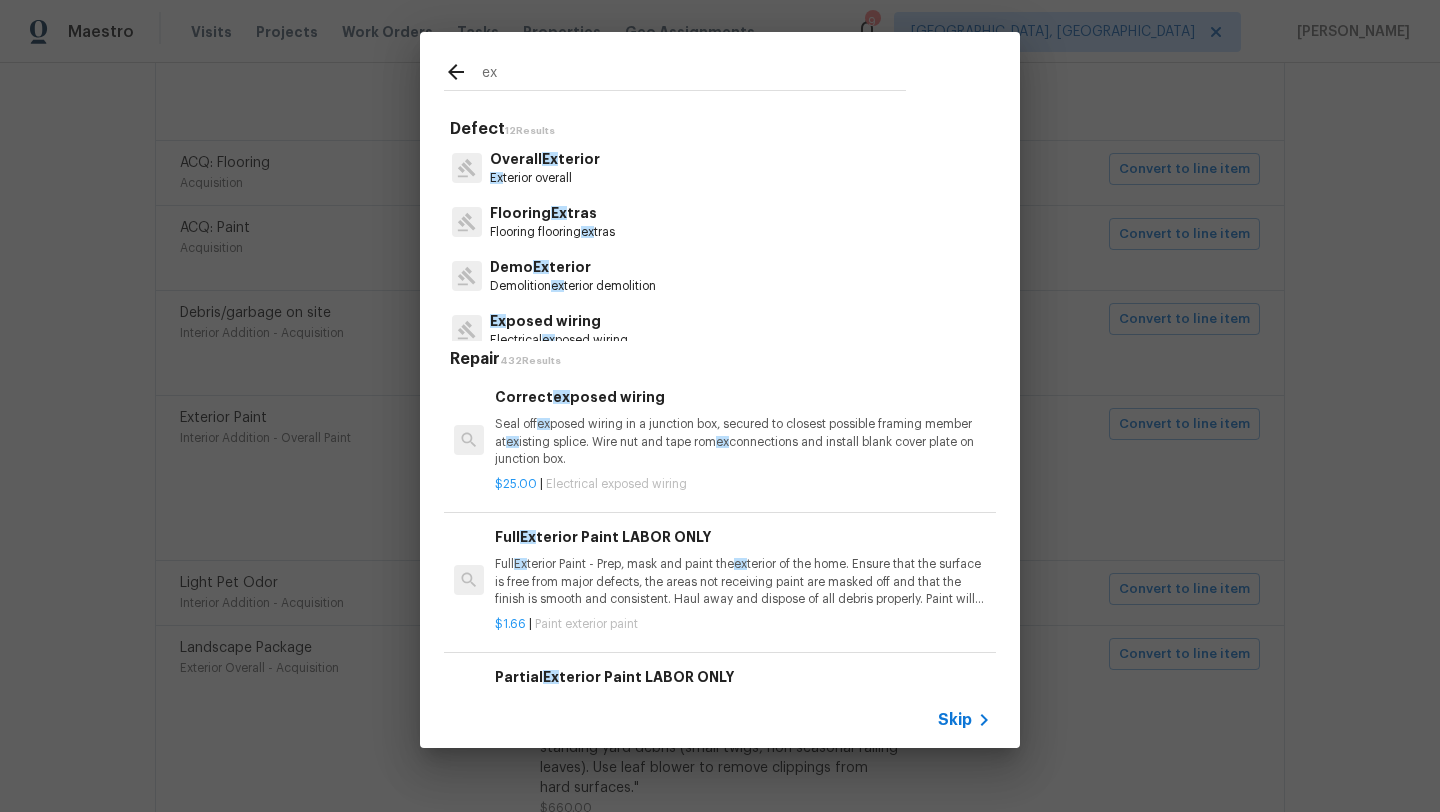 type on "e" 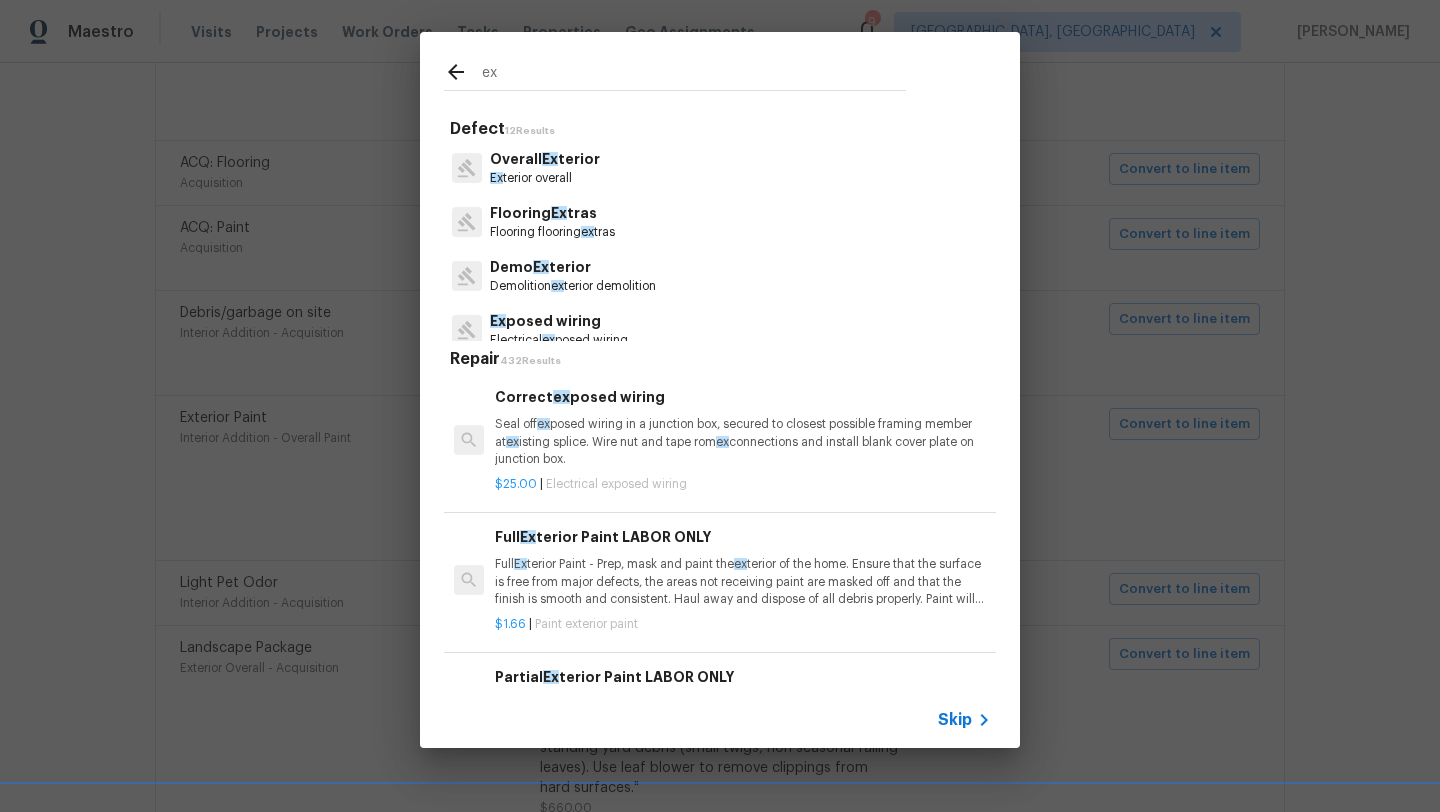 click 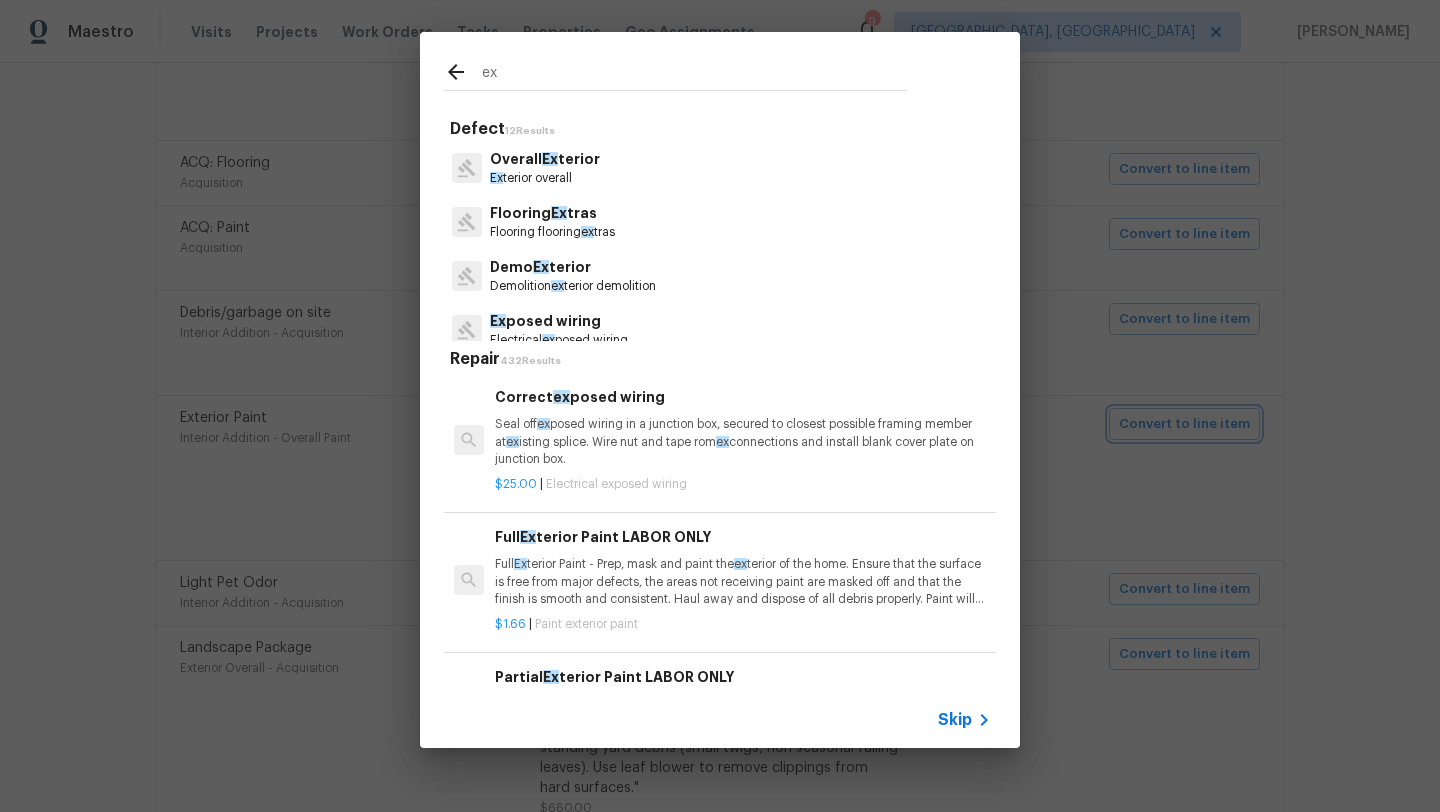 type 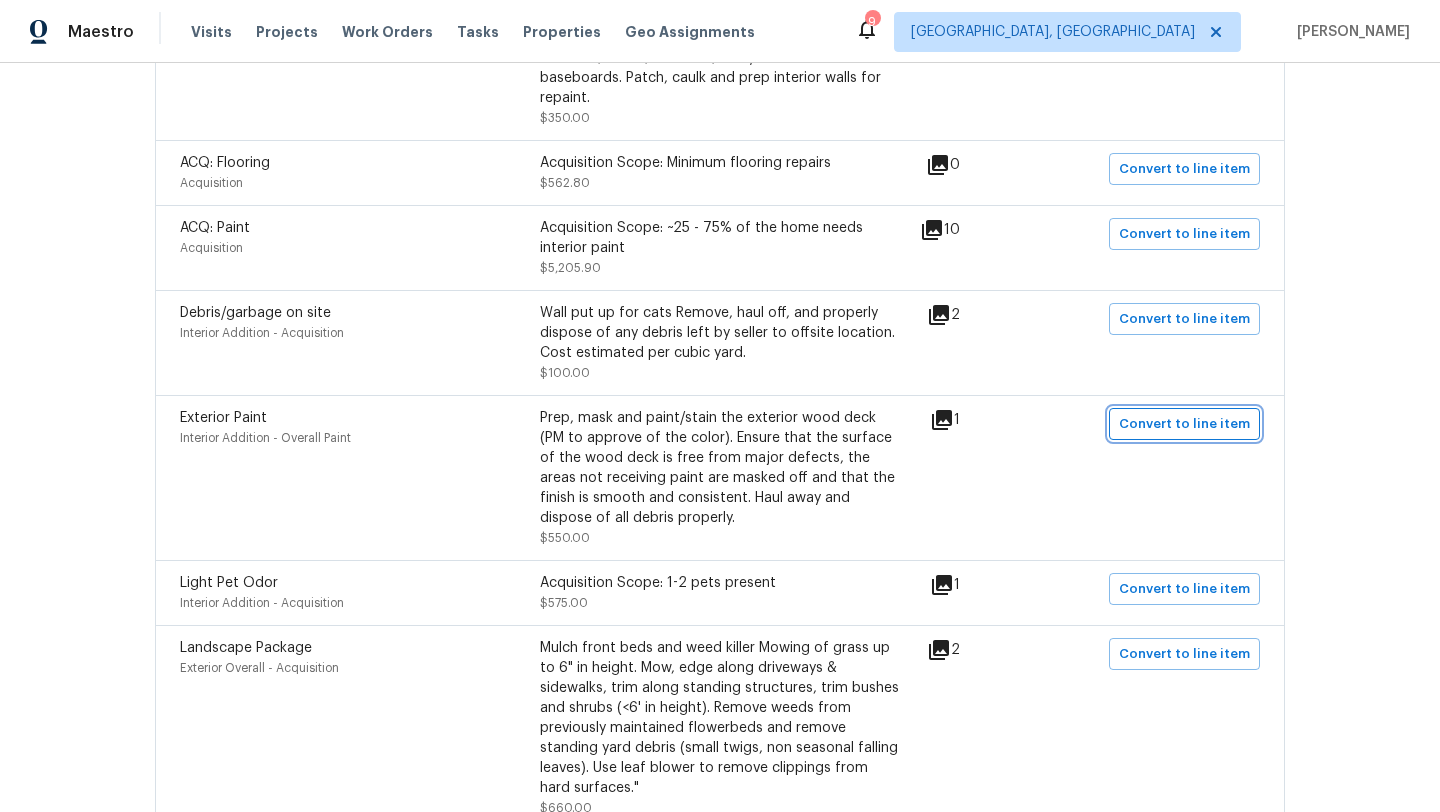 click on "Convert to line item" at bounding box center (1184, 424) 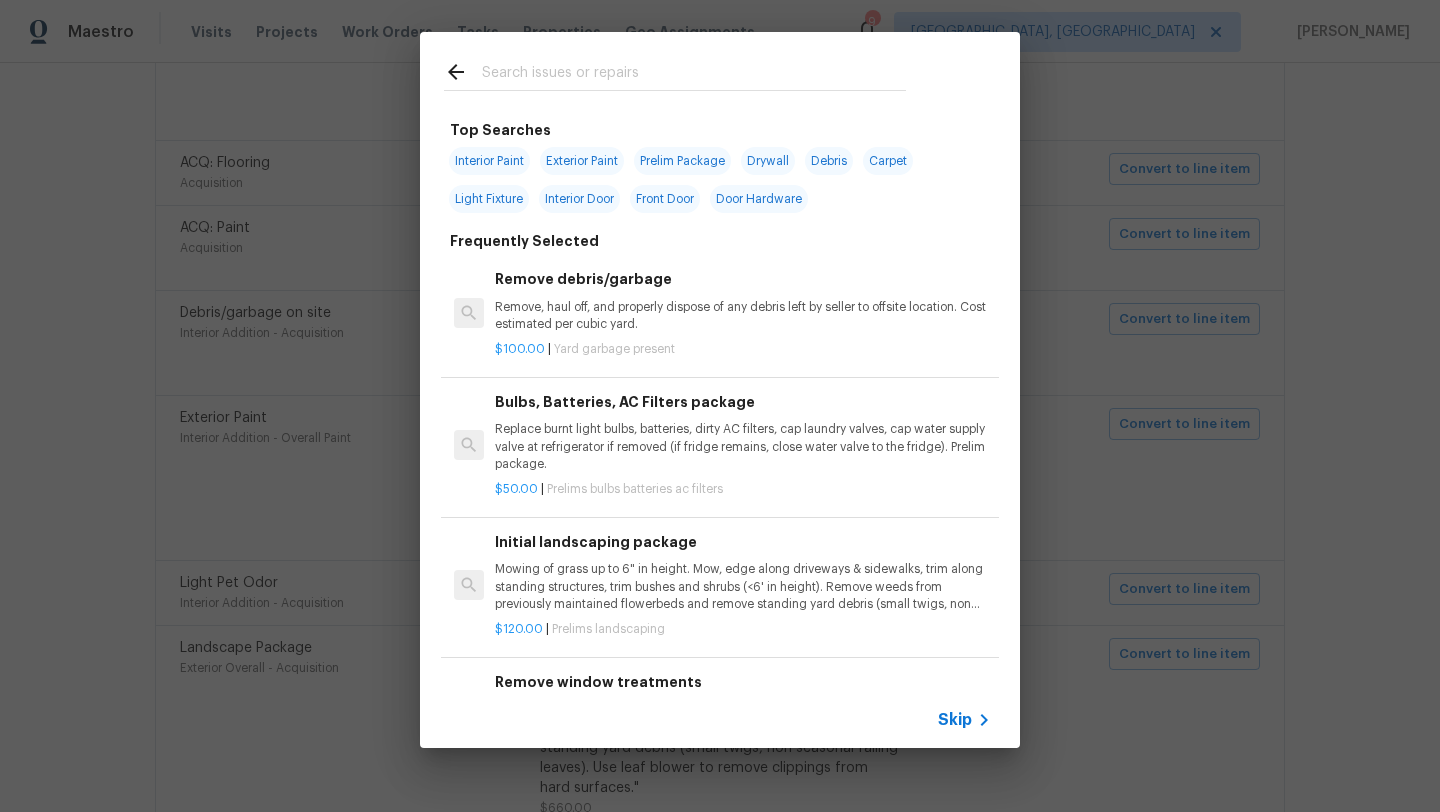 click on "Exterior Paint" at bounding box center [582, 161] 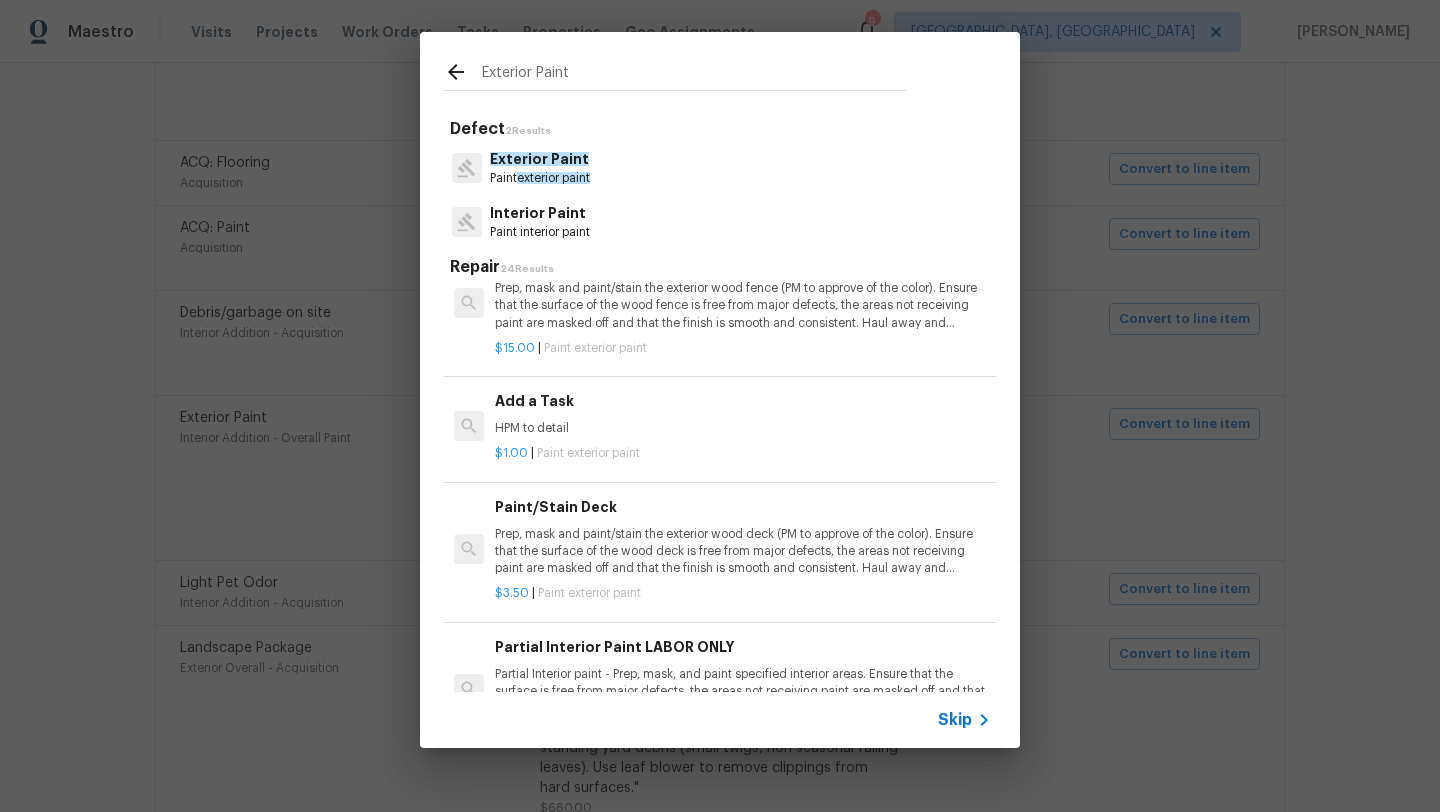 scroll, scrollTop: 599, scrollLeft: 0, axis: vertical 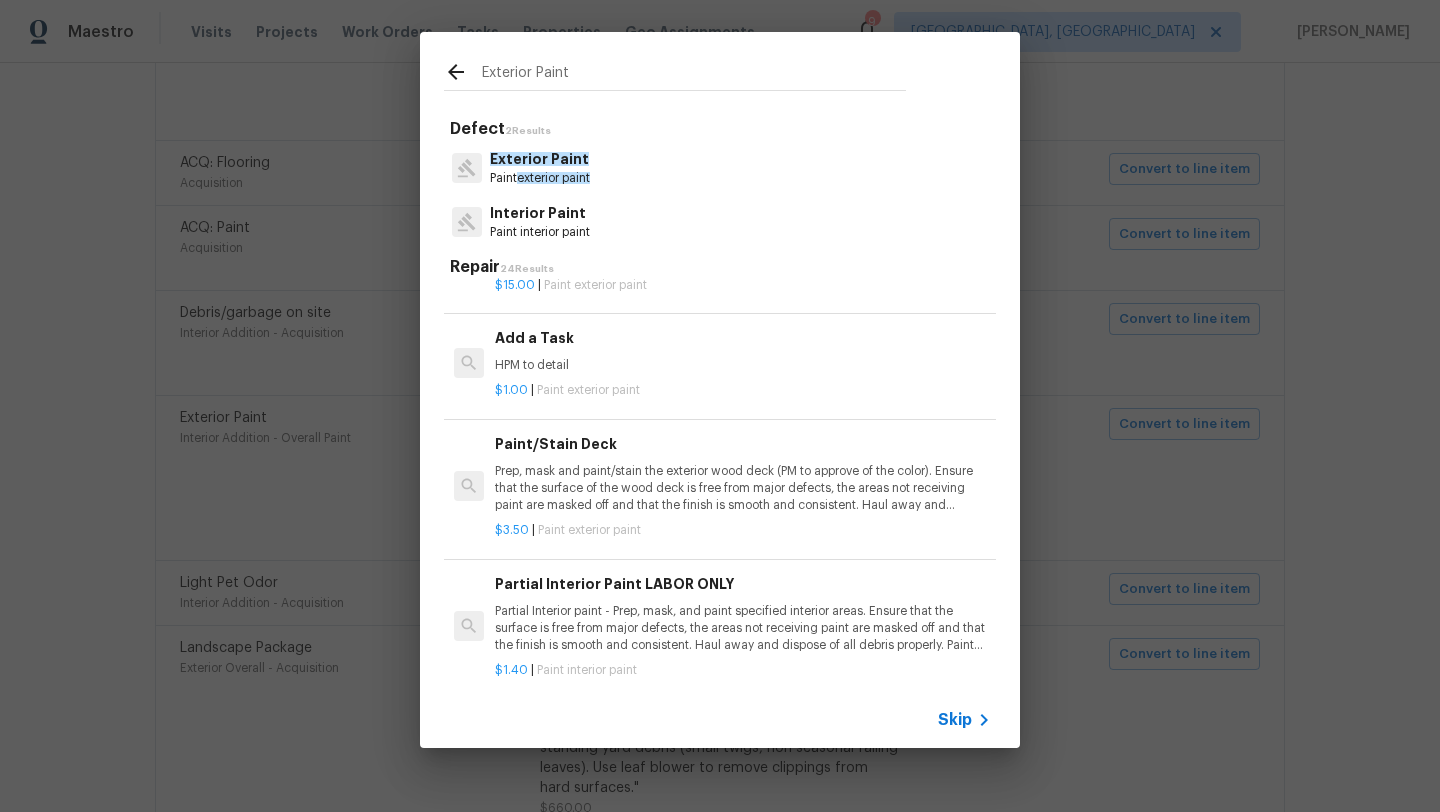 click on "Prep, mask and paint/stain the exterior wood deck  (PM to approve of the color). Ensure that the surface of the wood deck is free from major defects, the areas not receiving paint are masked off and that the finish is smooth and consistent. Haul away and dispose of all debris properly." at bounding box center [743, 488] 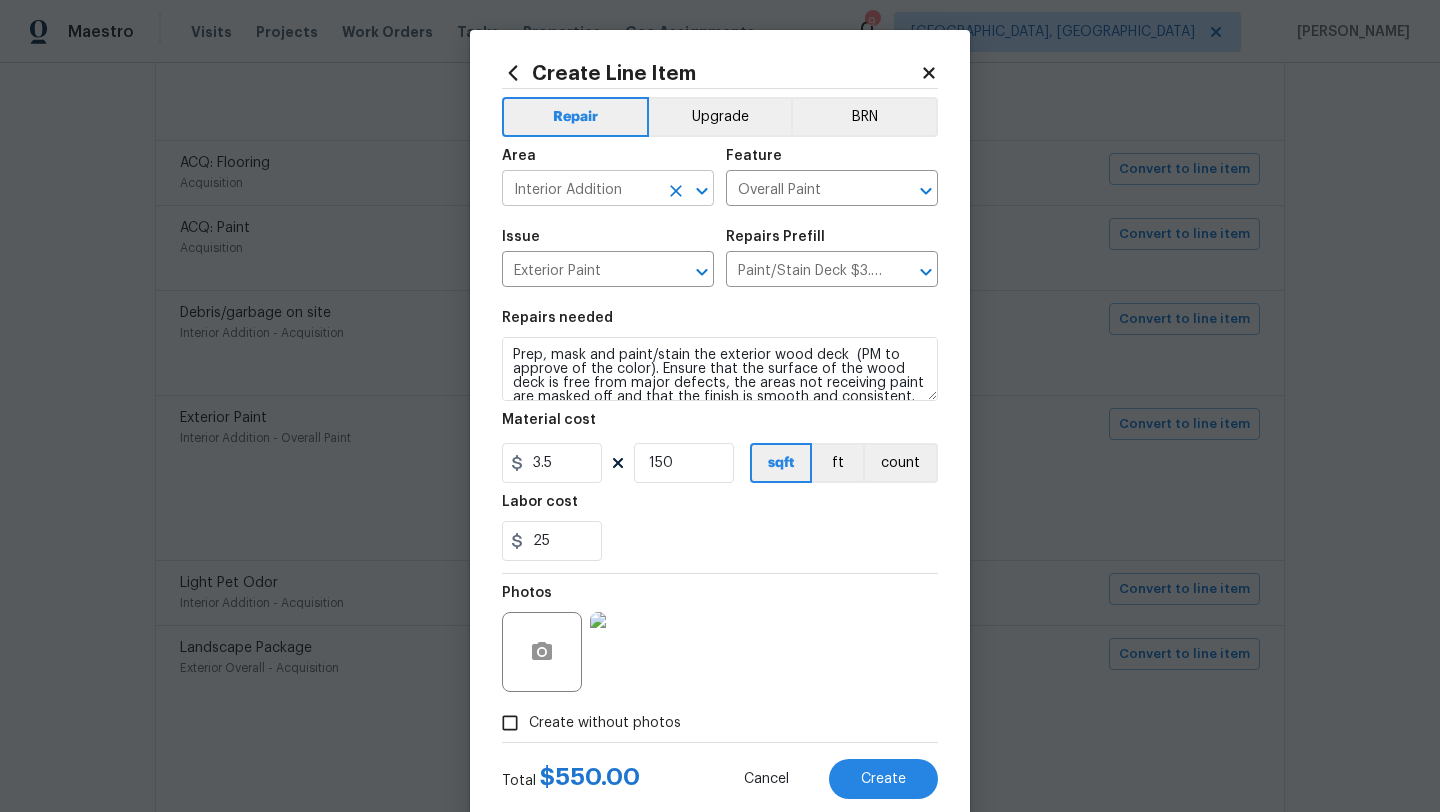 click on "Interior Addition" at bounding box center (580, 190) 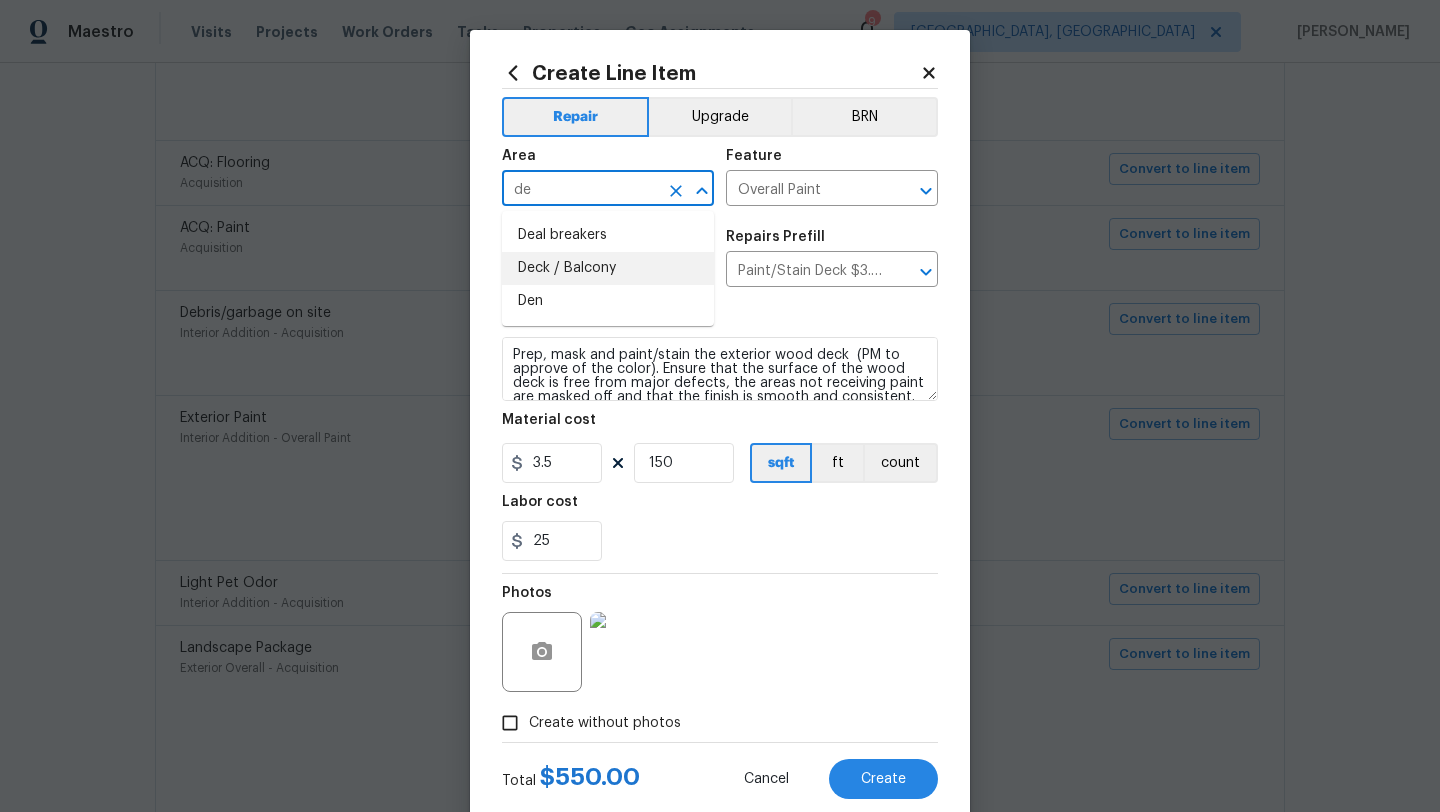 click on "Deck / Balcony" at bounding box center (608, 268) 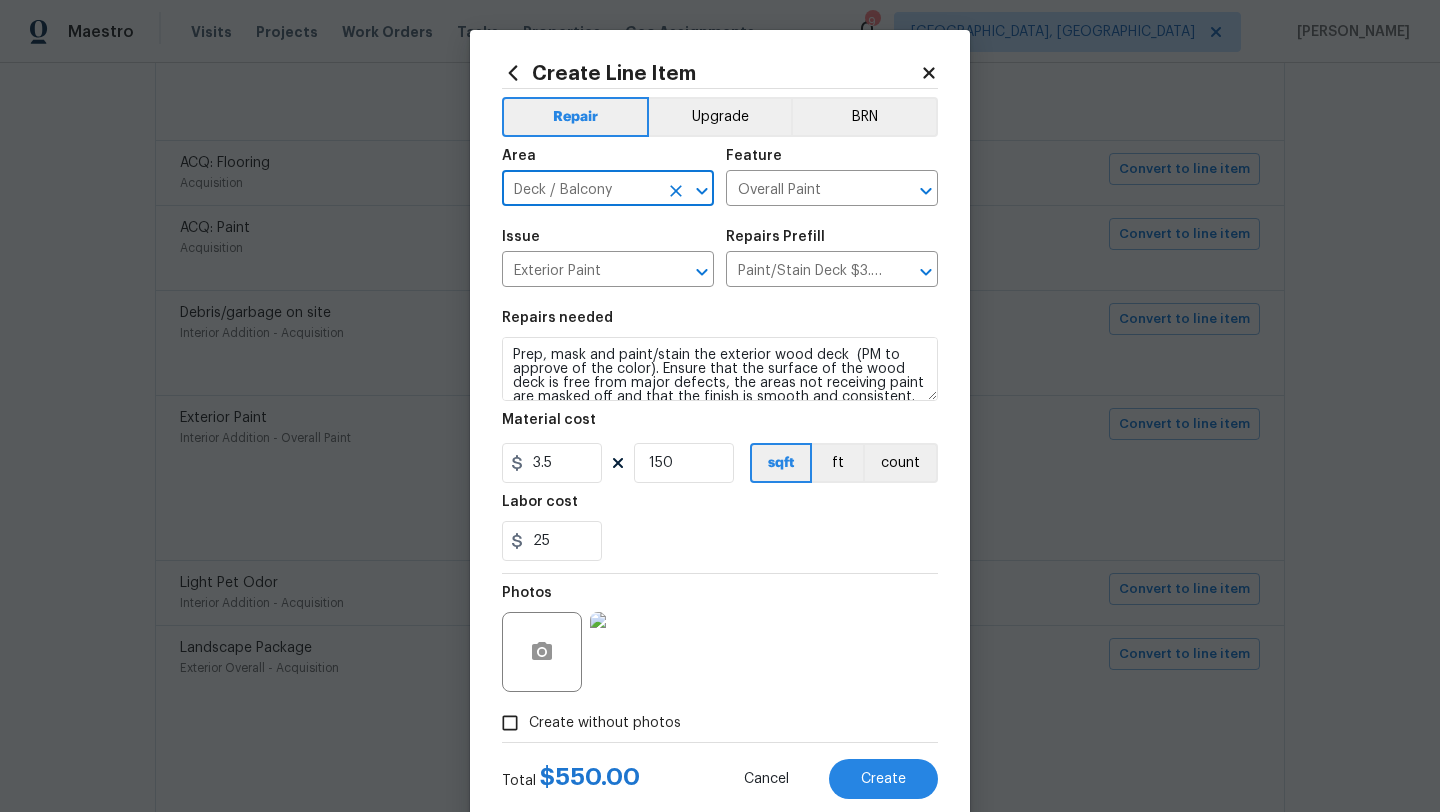 type on "Deck / Balcony" 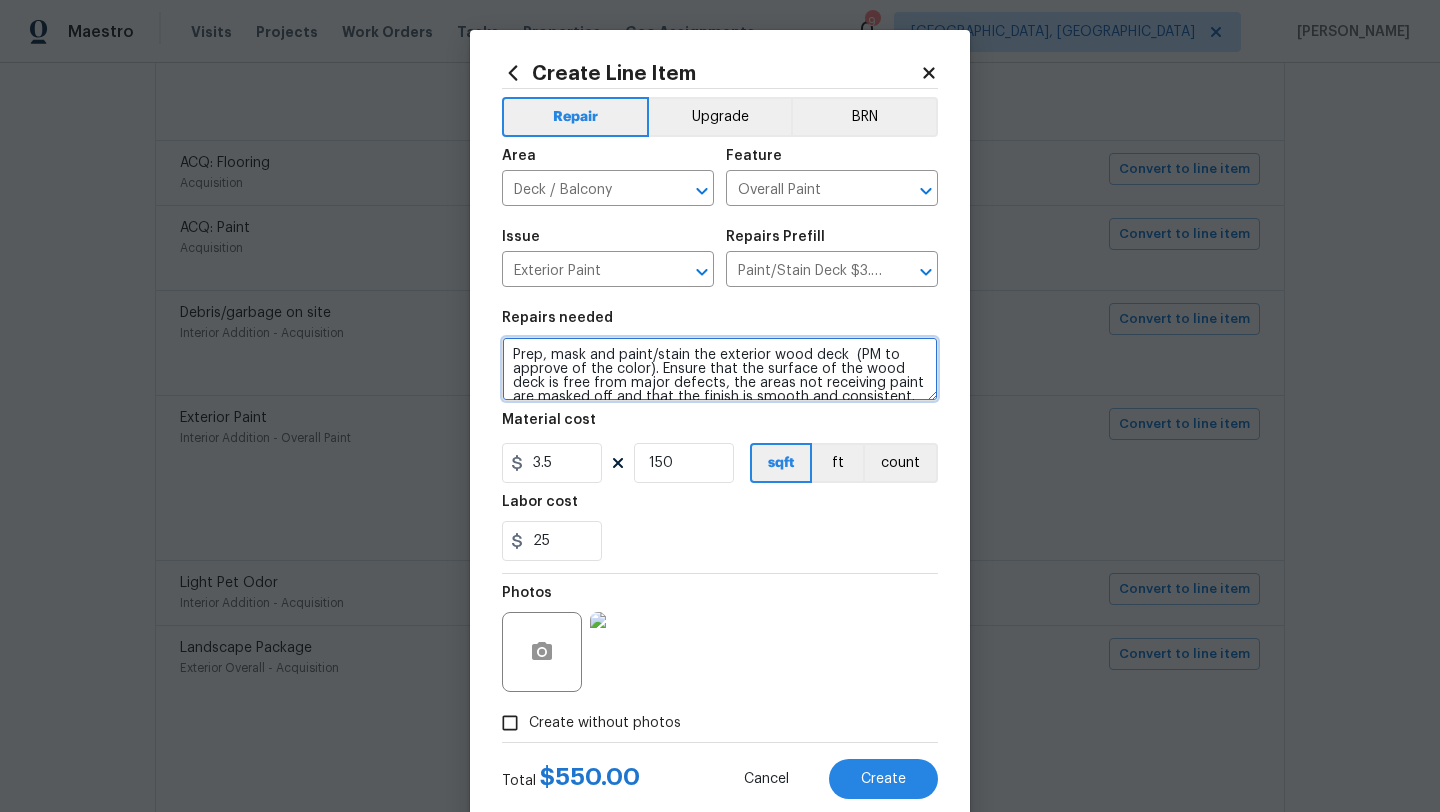 scroll, scrollTop: 28, scrollLeft: 0, axis: vertical 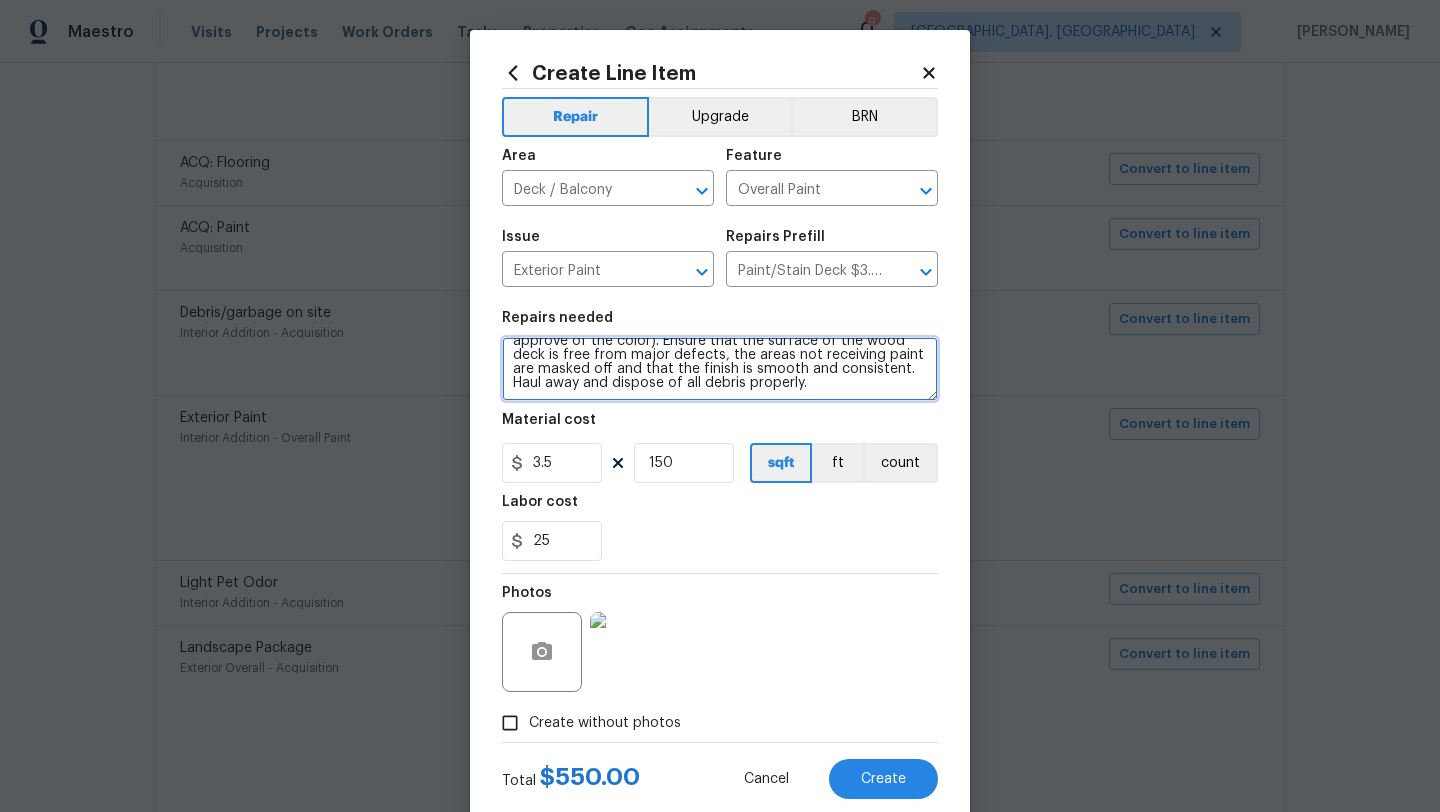 drag, startPoint x: 505, startPoint y: 354, endPoint x: 625, endPoint y: 420, distance: 136.95255 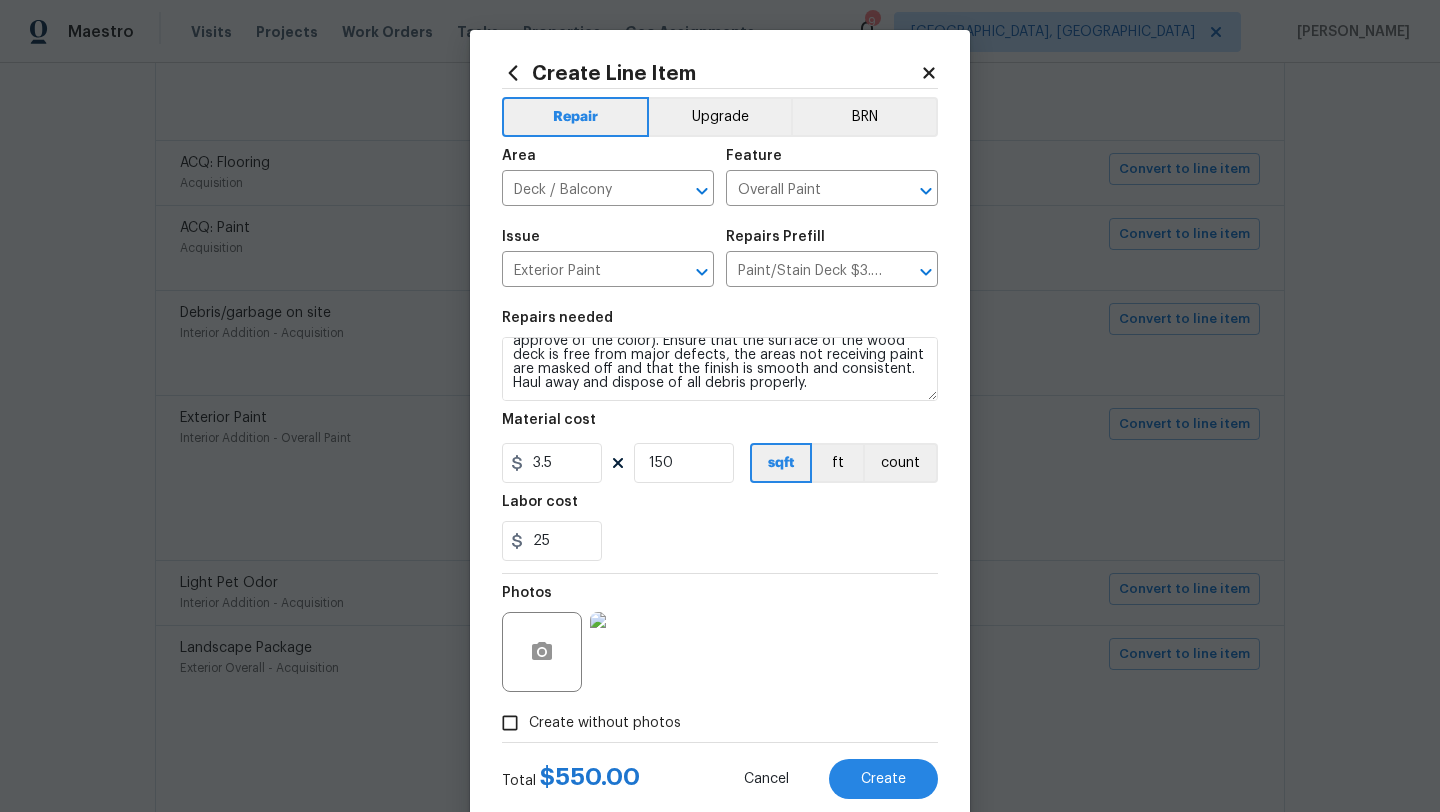 click on "Photos" at bounding box center (720, 639) 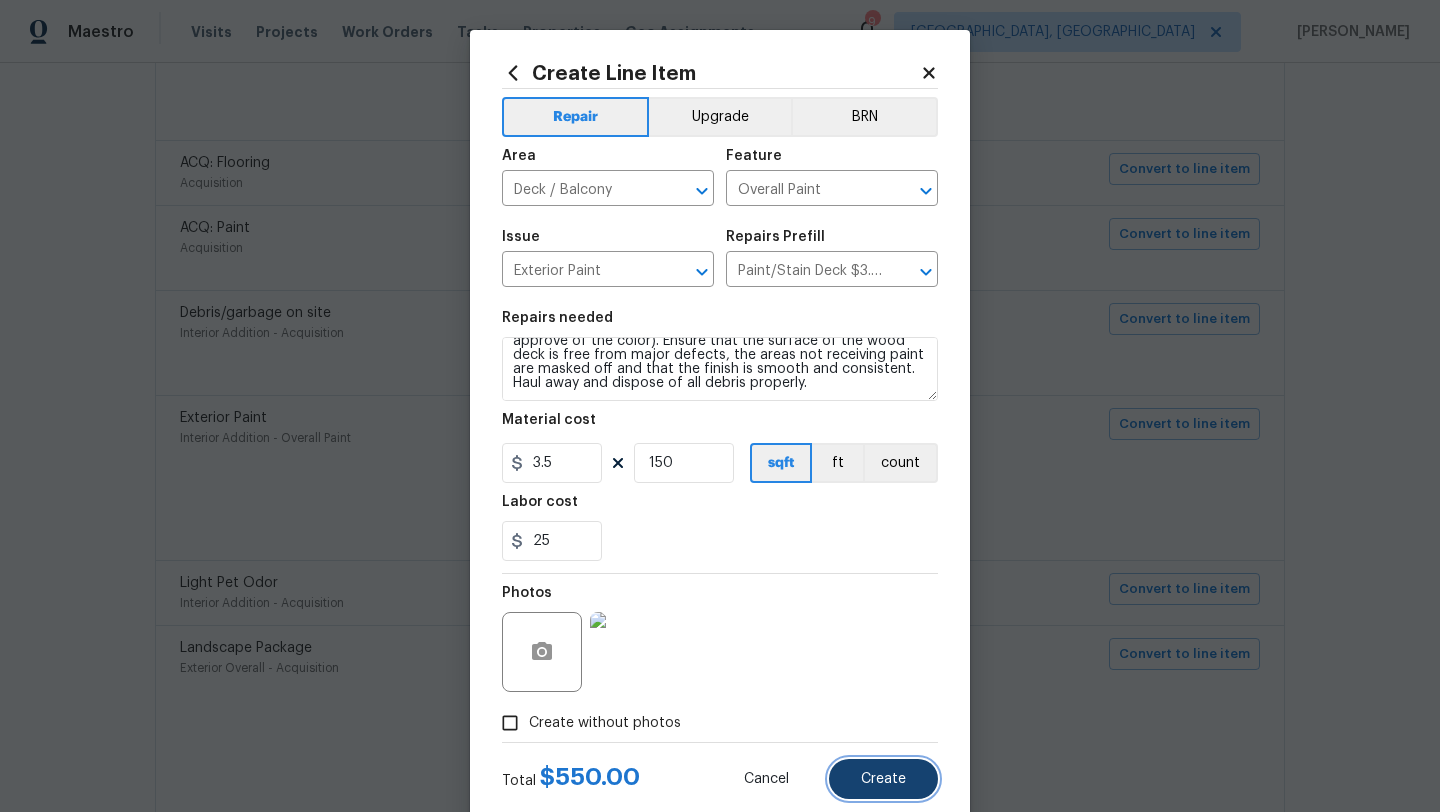 click on "Create" at bounding box center [883, 779] 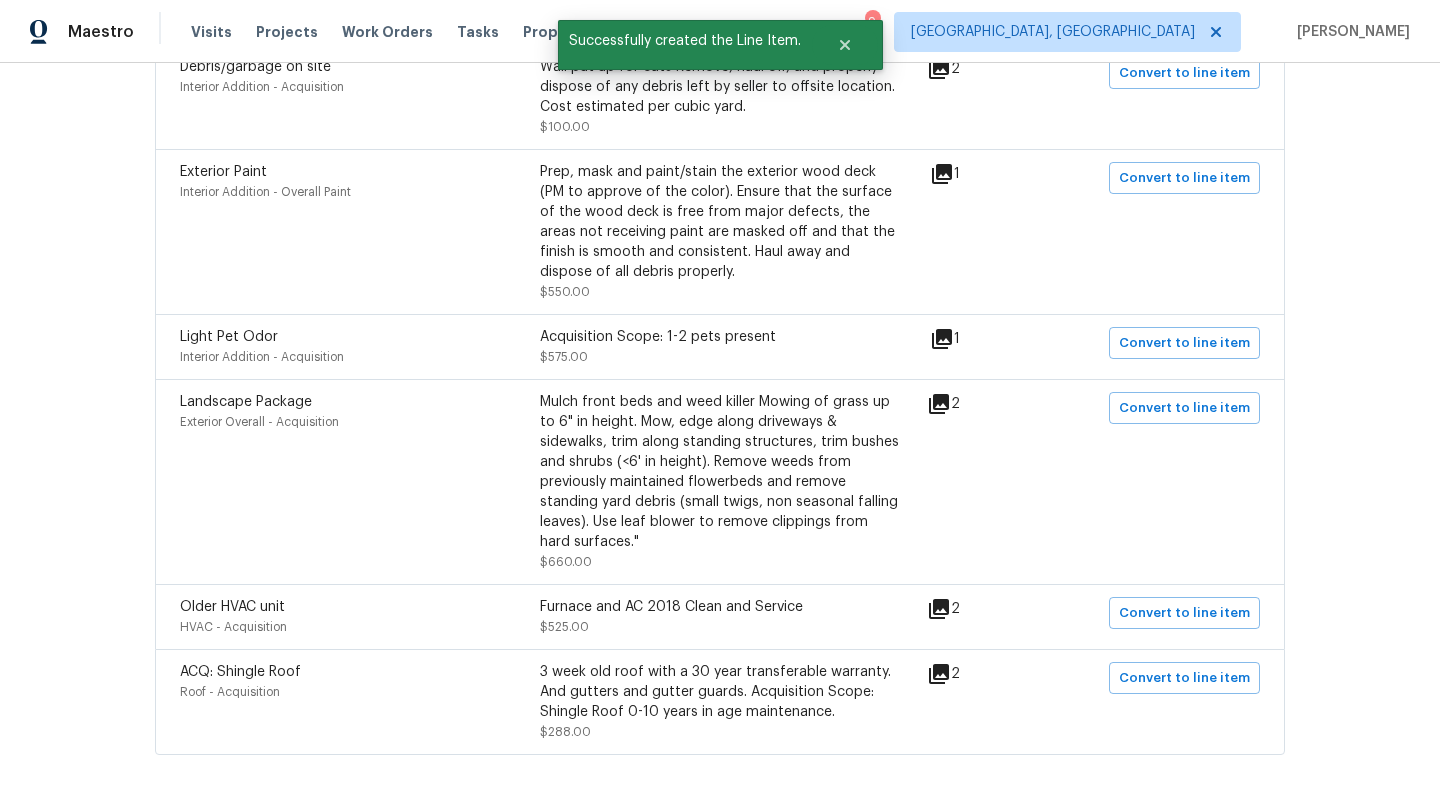 scroll, scrollTop: 888, scrollLeft: 0, axis: vertical 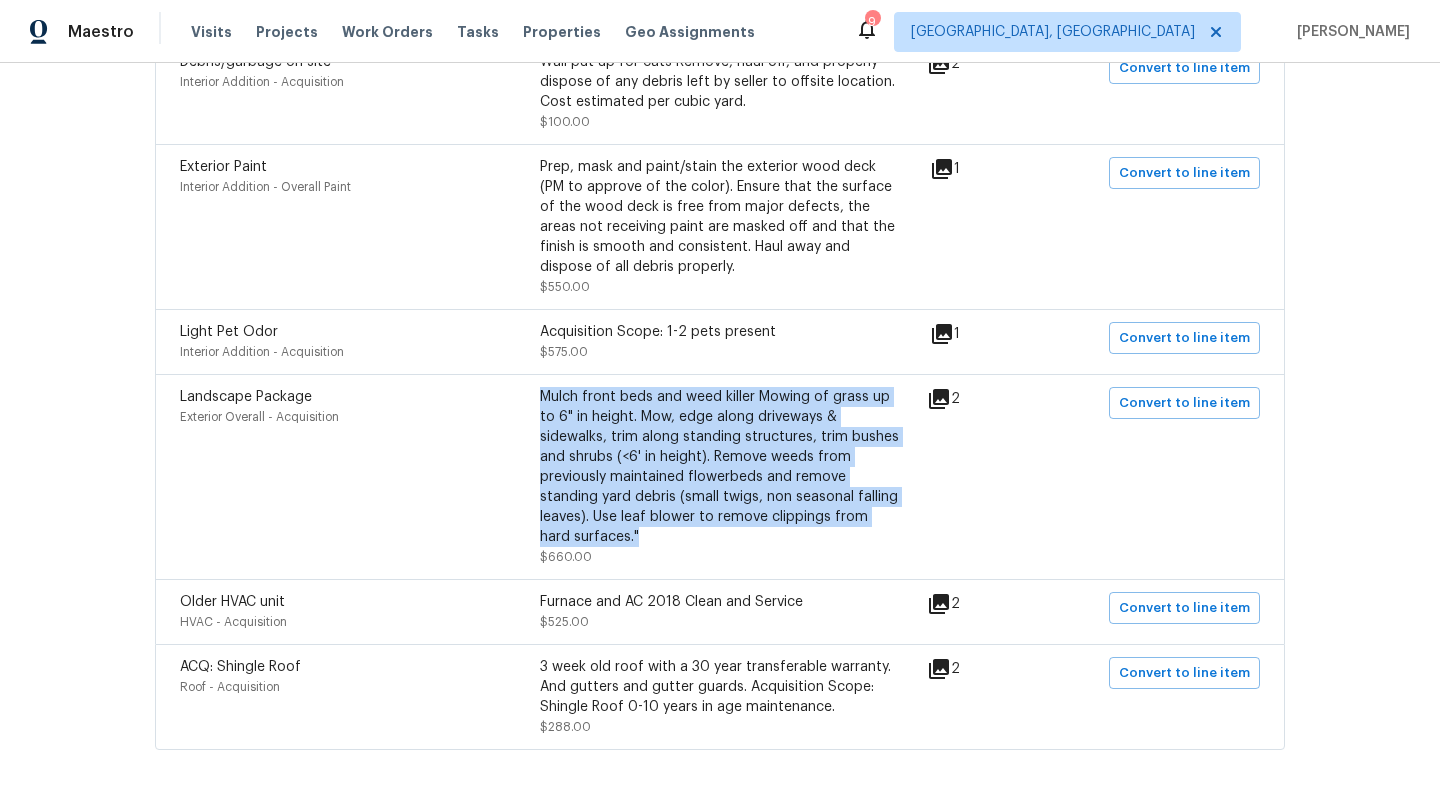 drag, startPoint x: 602, startPoint y: 522, endPoint x: 541, endPoint y: 377, distance: 157.30861 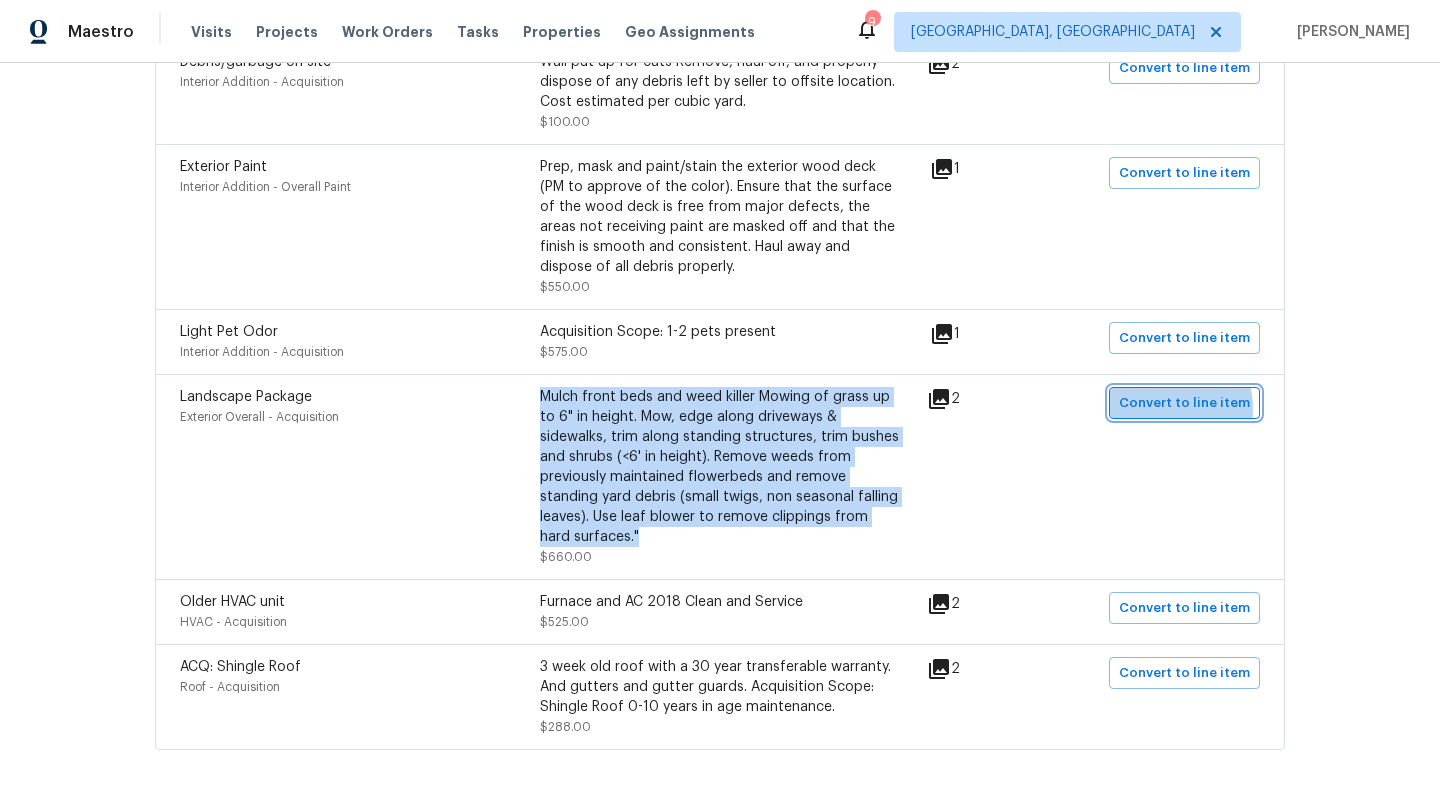 click on "Convert to line item" at bounding box center (1184, 403) 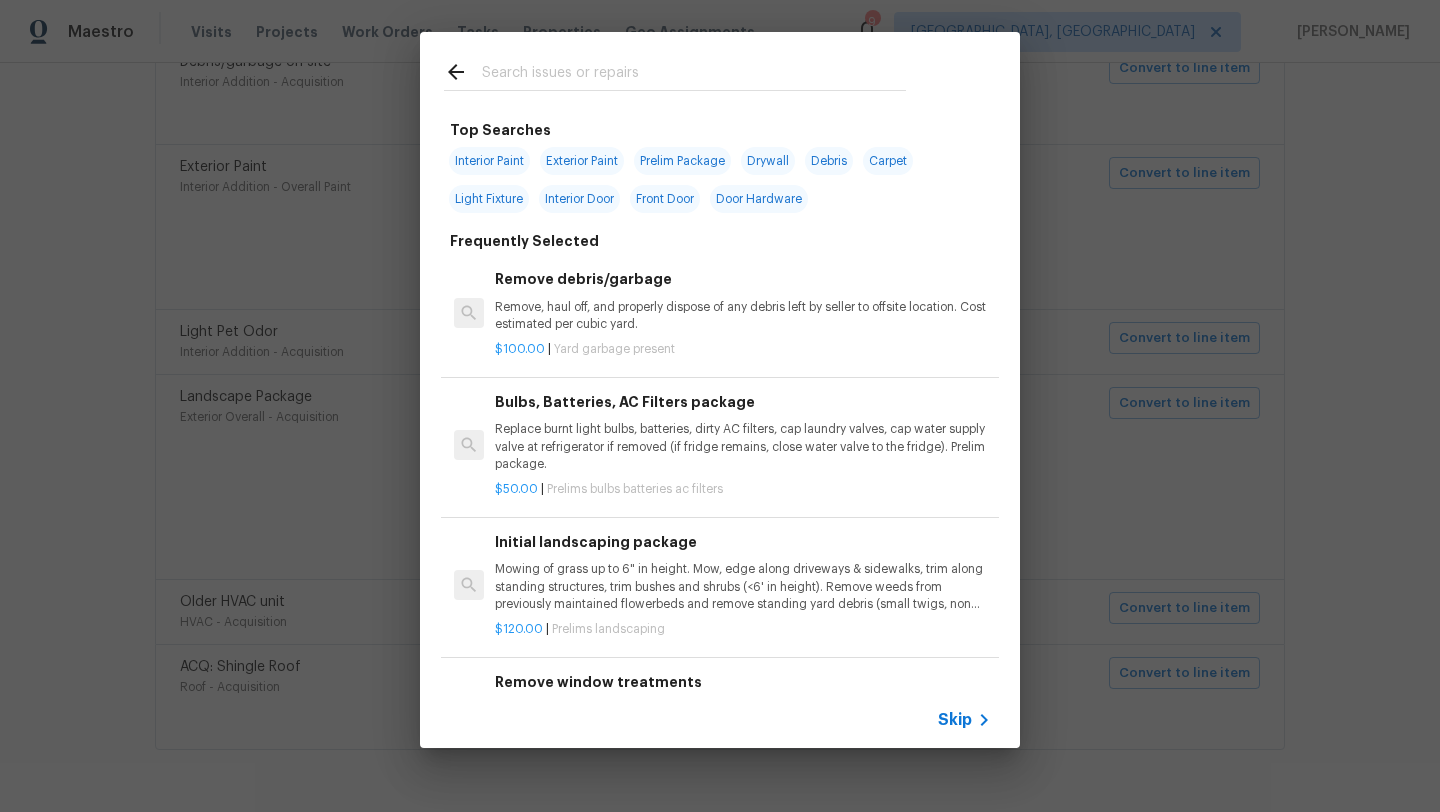click at bounding box center (694, 75) 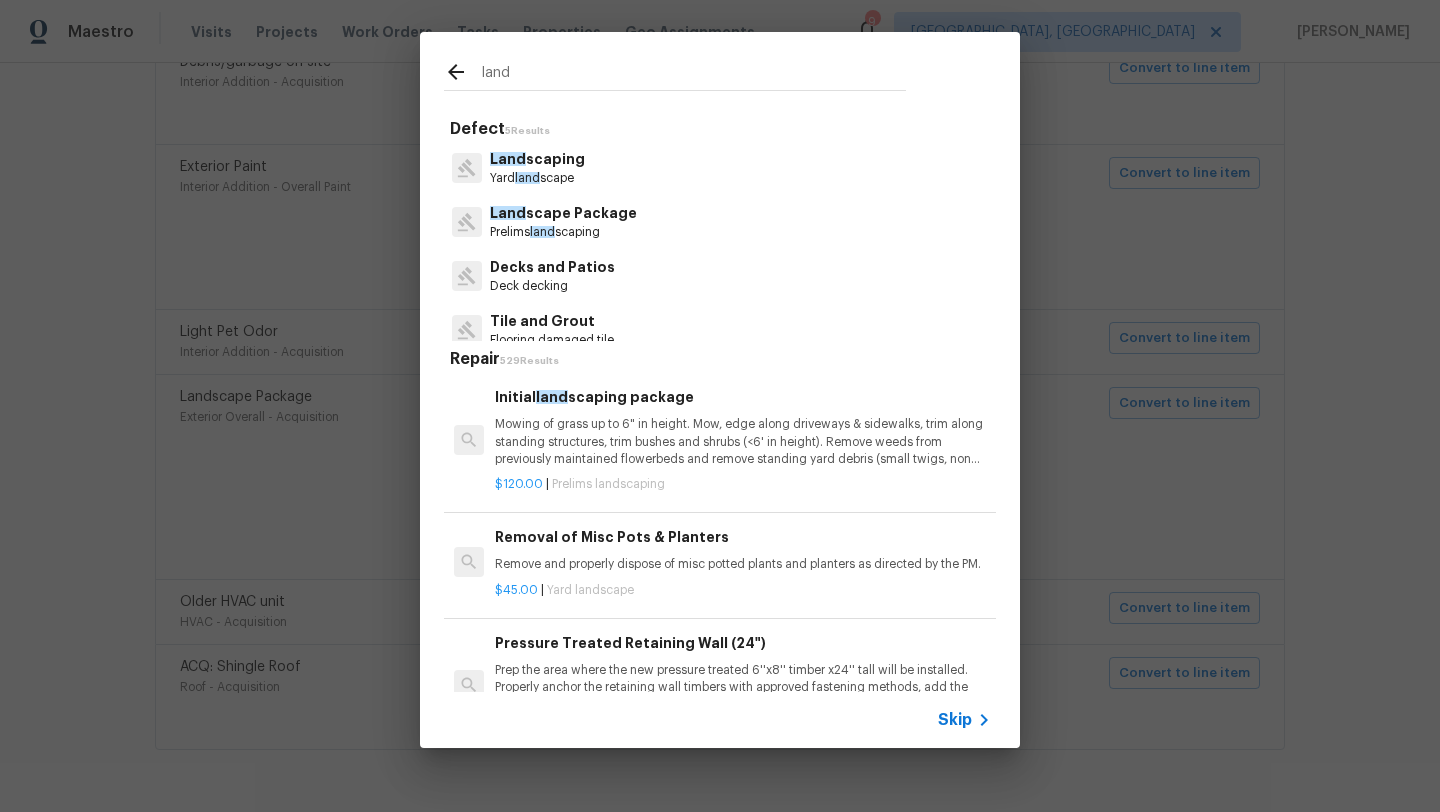 type on "land" 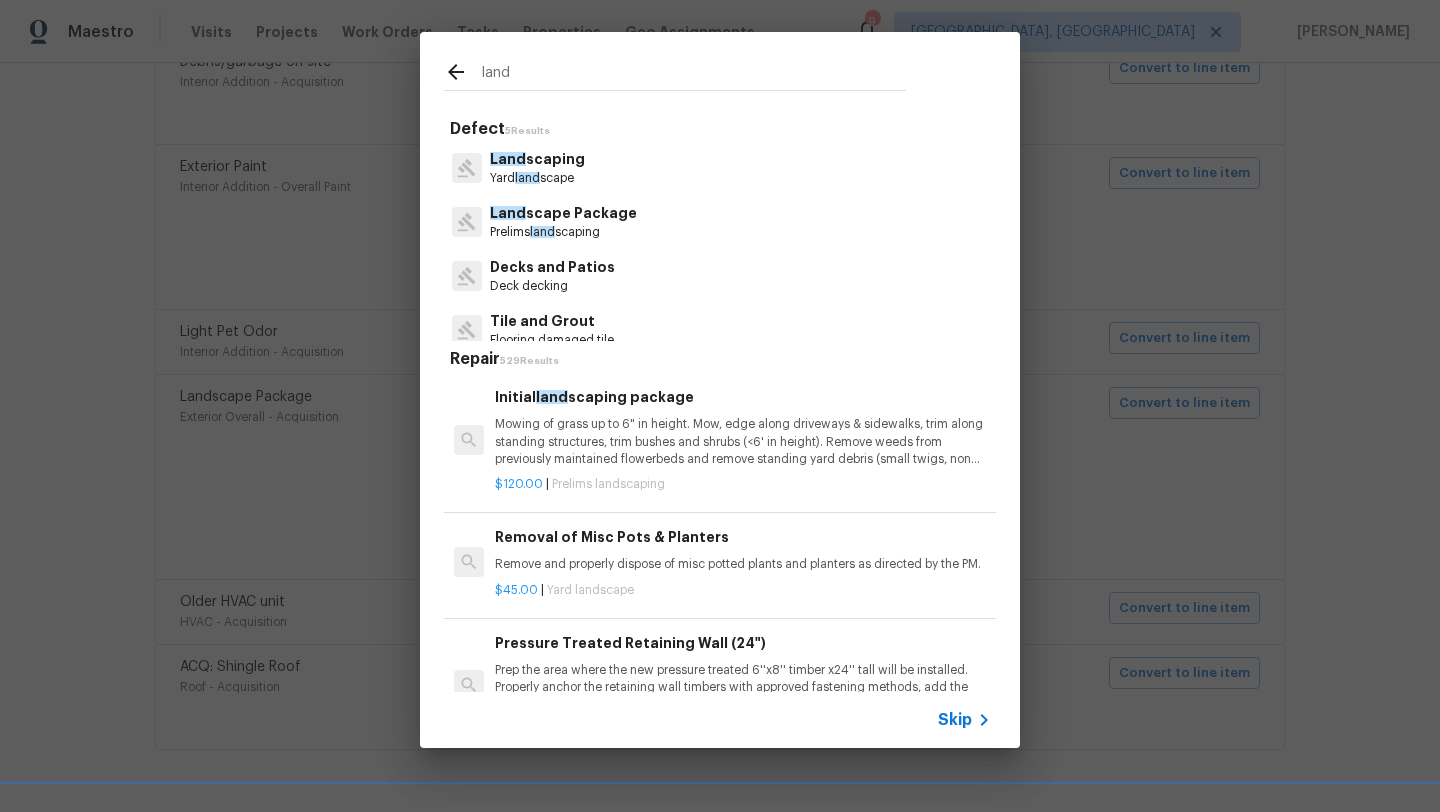 click on "Mowing of grass up to 6" in height. Mow, edge along driveways & sidewalks, trim along standing structures, trim bushes and shrubs (<6' in height). Remove weeds from previously maintained flowerbeds and remove standing yard debris (small twigs, non seasonal falling leaves).  Use leaf blower to remove clippings from hard surfaces."" at bounding box center [743, 441] 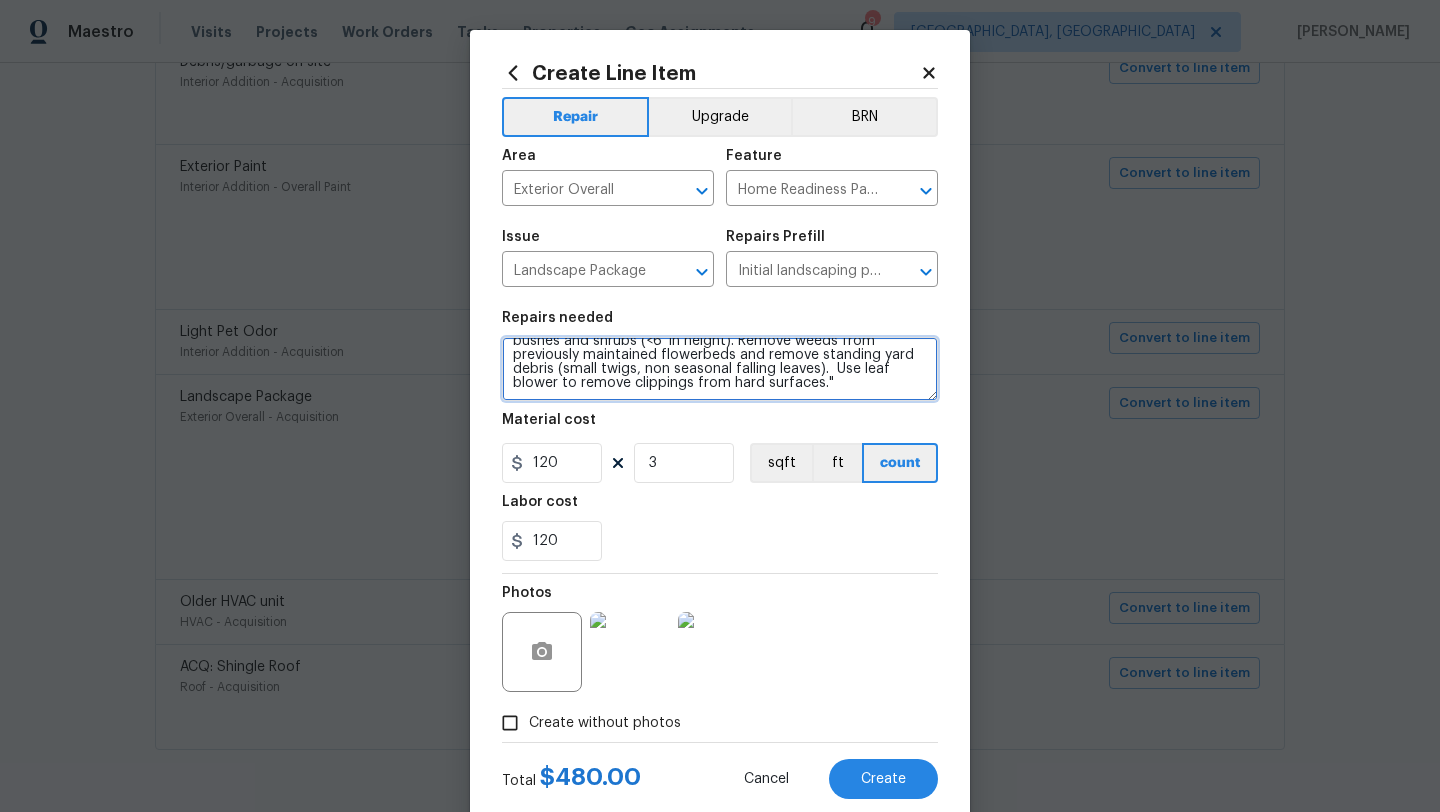 drag, startPoint x: 509, startPoint y: 353, endPoint x: 616, endPoint y: 418, distance: 125.19585 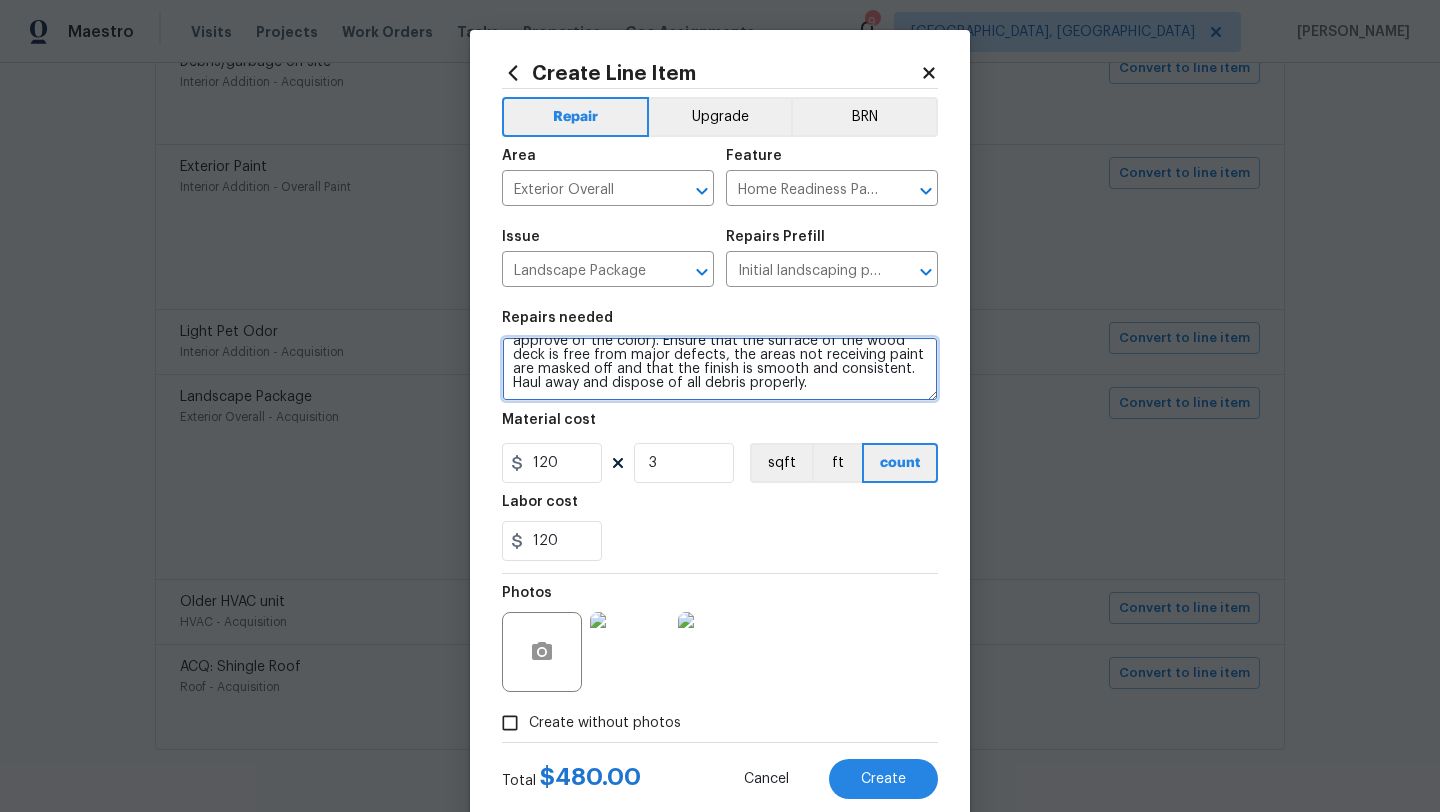 scroll, scrollTop: 0, scrollLeft: 0, axis: both 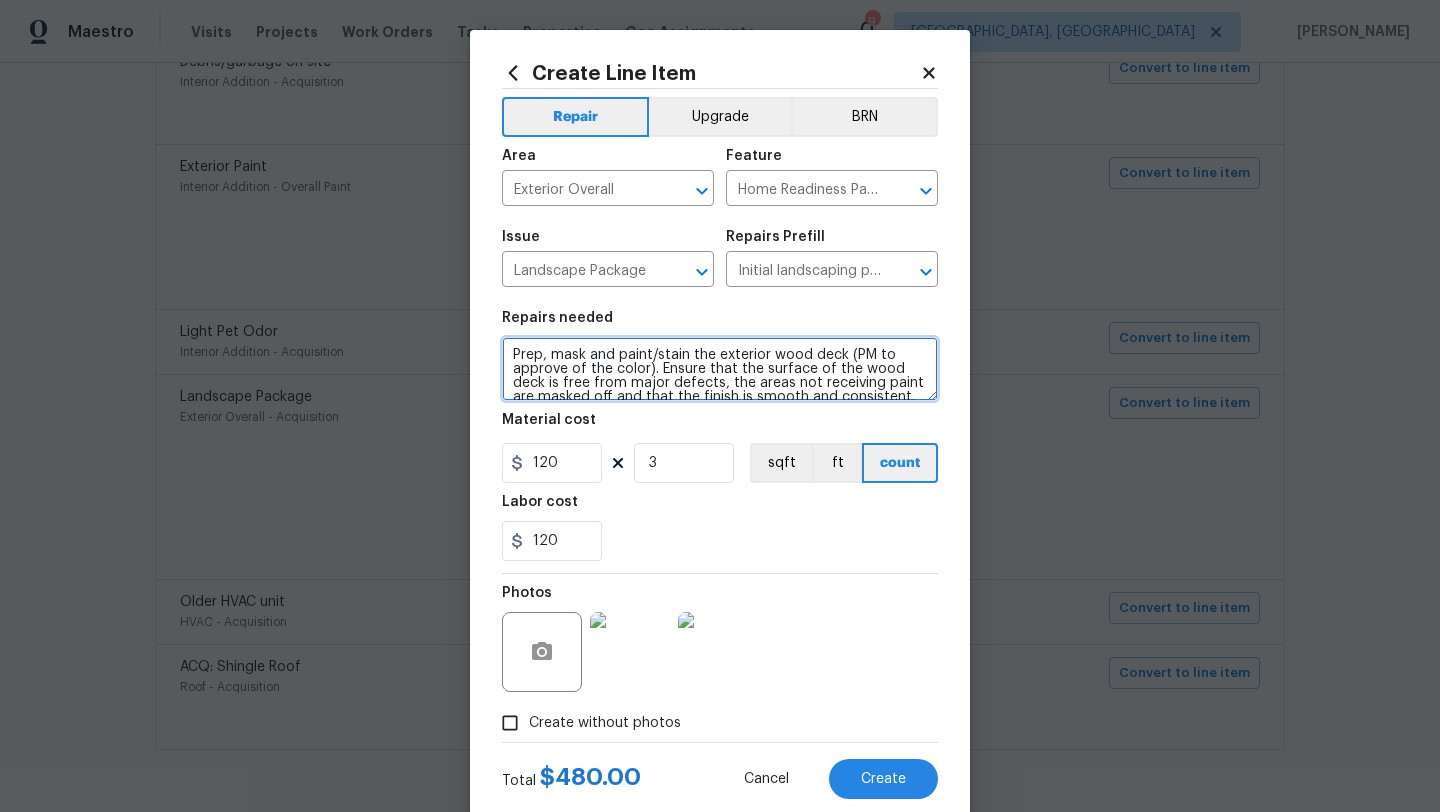 type on "Prep, mask and paint/stain the exterior wood deck (PM to approve of the color). Ensure that the surface of the wood deck is free from major defects, the areas not receiving paint are masked off and that the finish is smooth and consistent. Haul away and dispose of all debris properly." 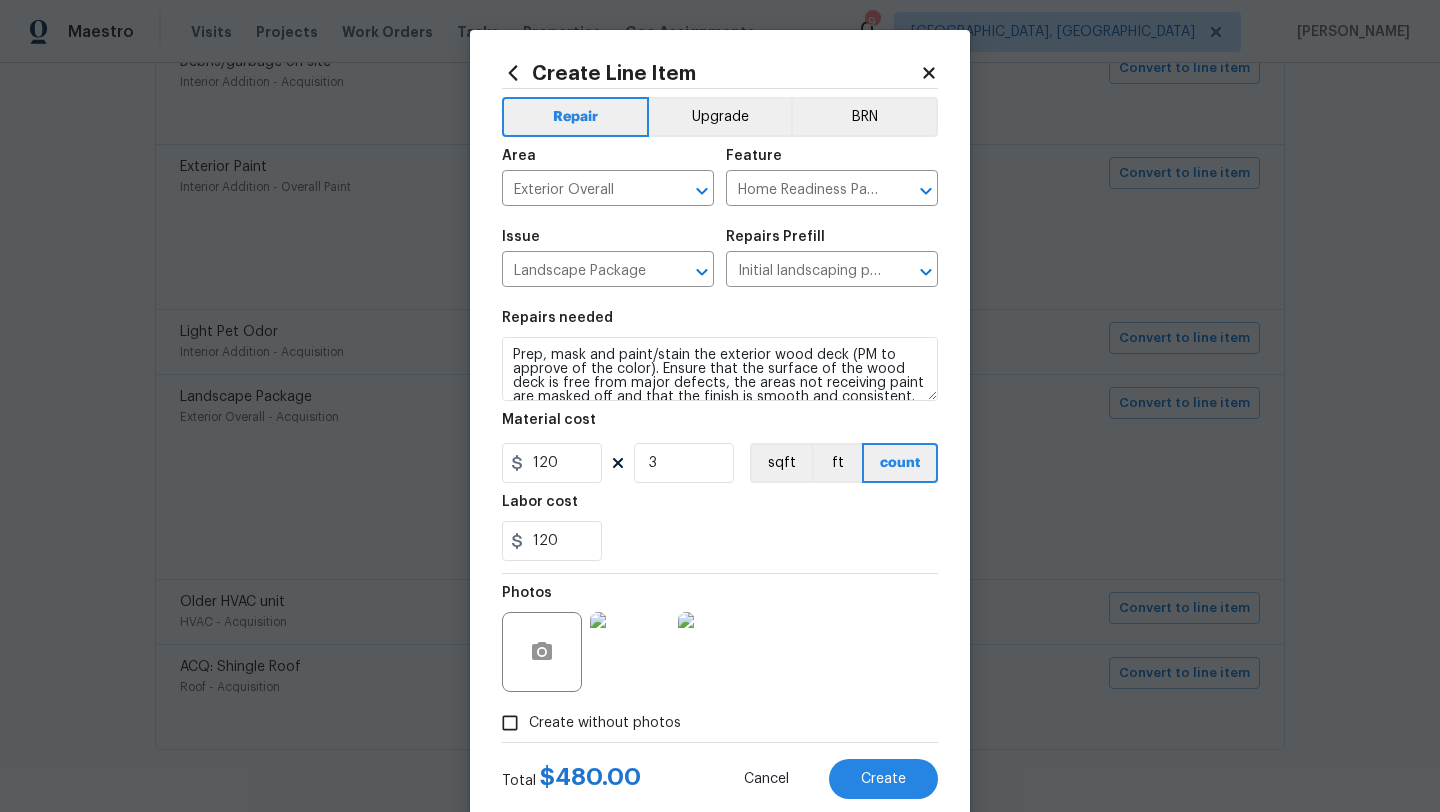 click 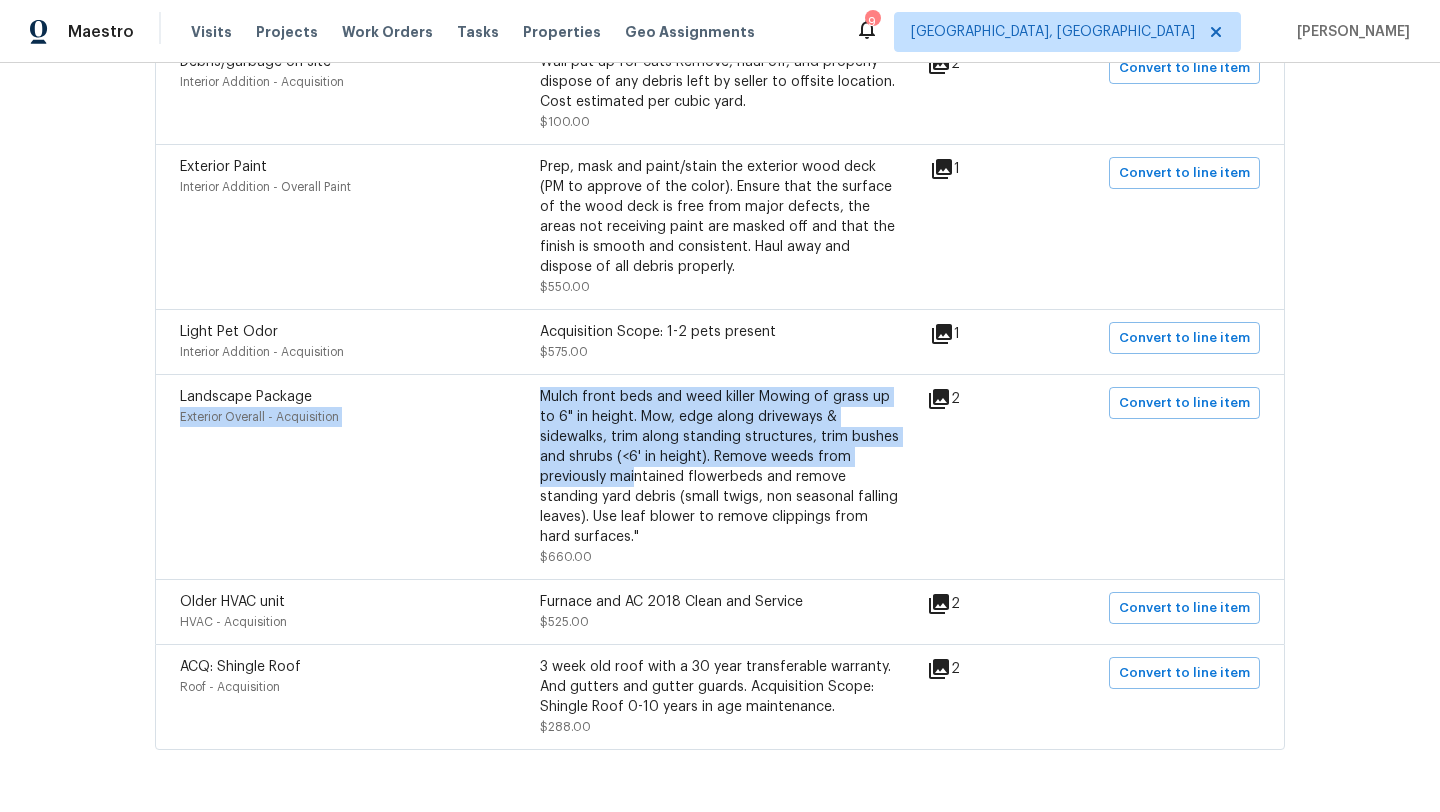 drag, startPoint x: 532, startPoint y: 376, endPoint x: 639, endPoint y: 466, distance: 139.81773 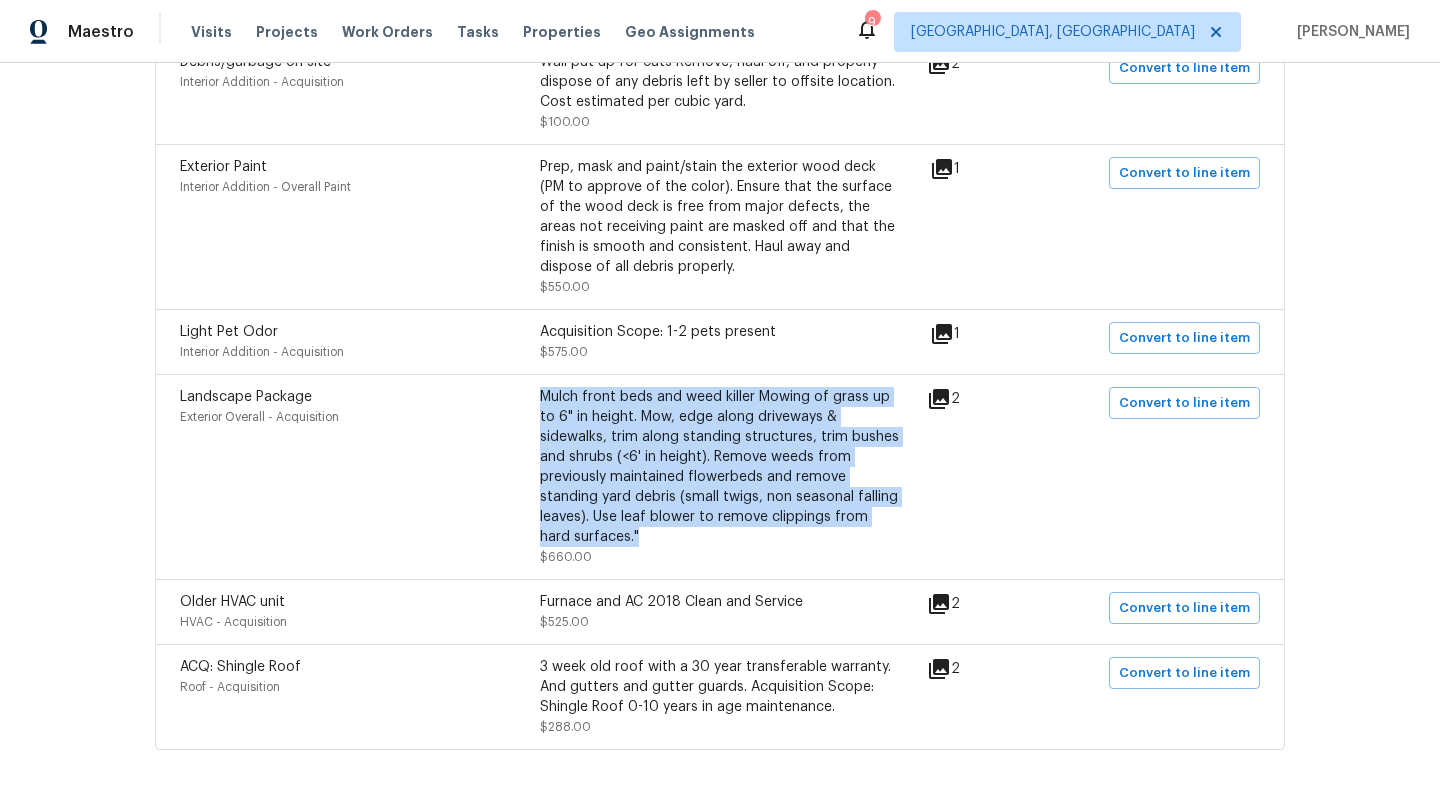 drag, startPoint x: 609, startPoint y: 521, endPoint x: 541, endPoint y: 377, distance: 159.24823 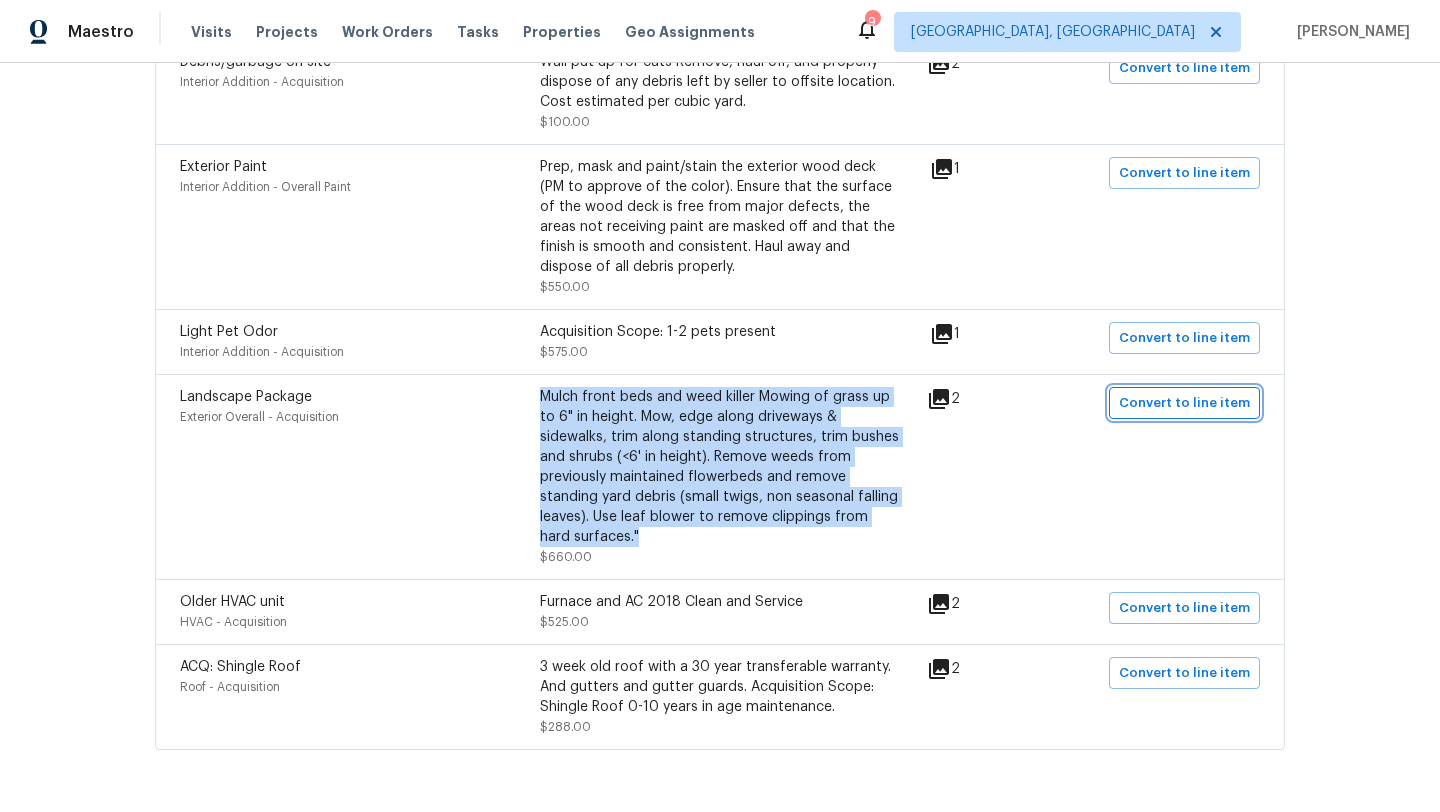 click on "Convert to line item" at bounding box center [1184, 403] 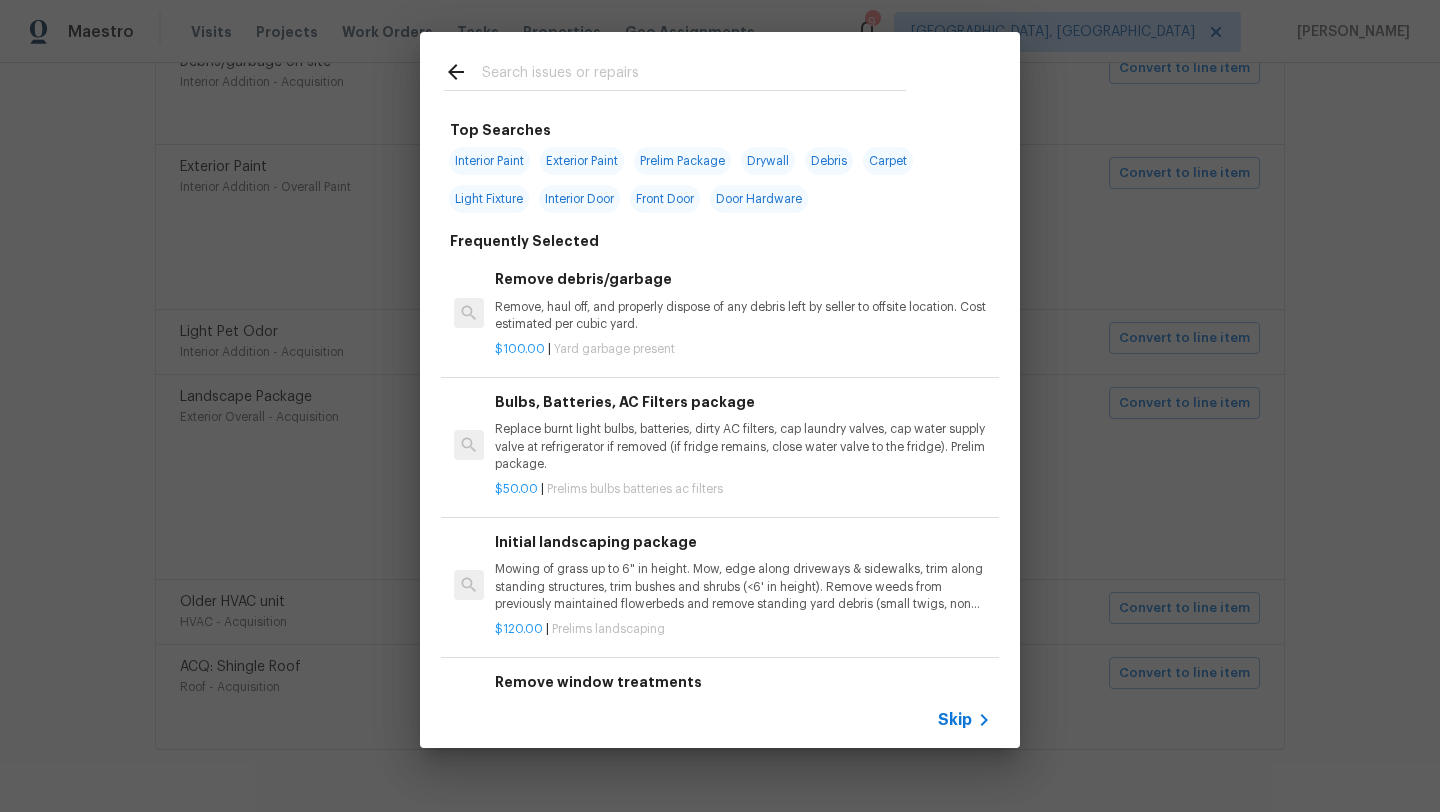 click at bounding box center [694, 75] 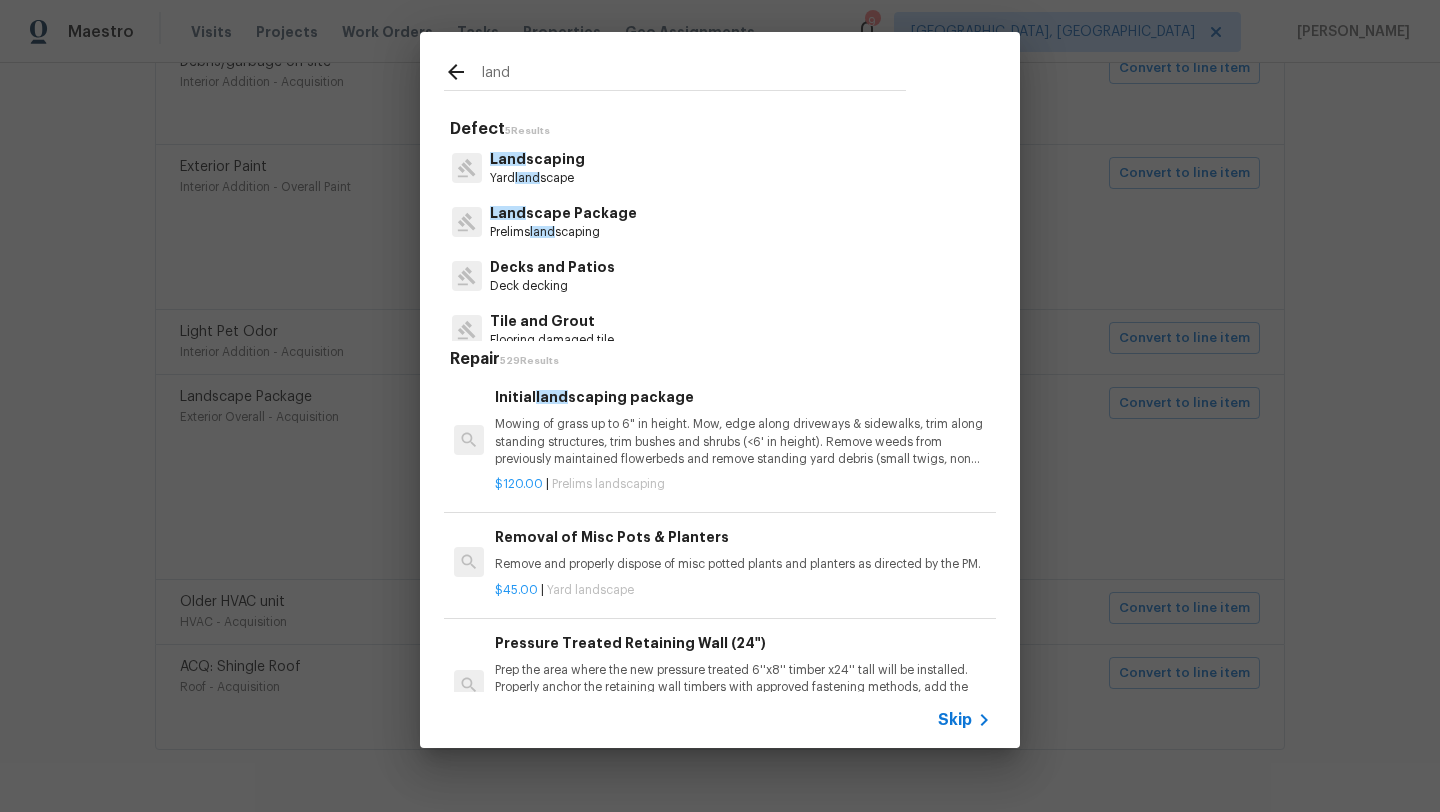 type on "land" 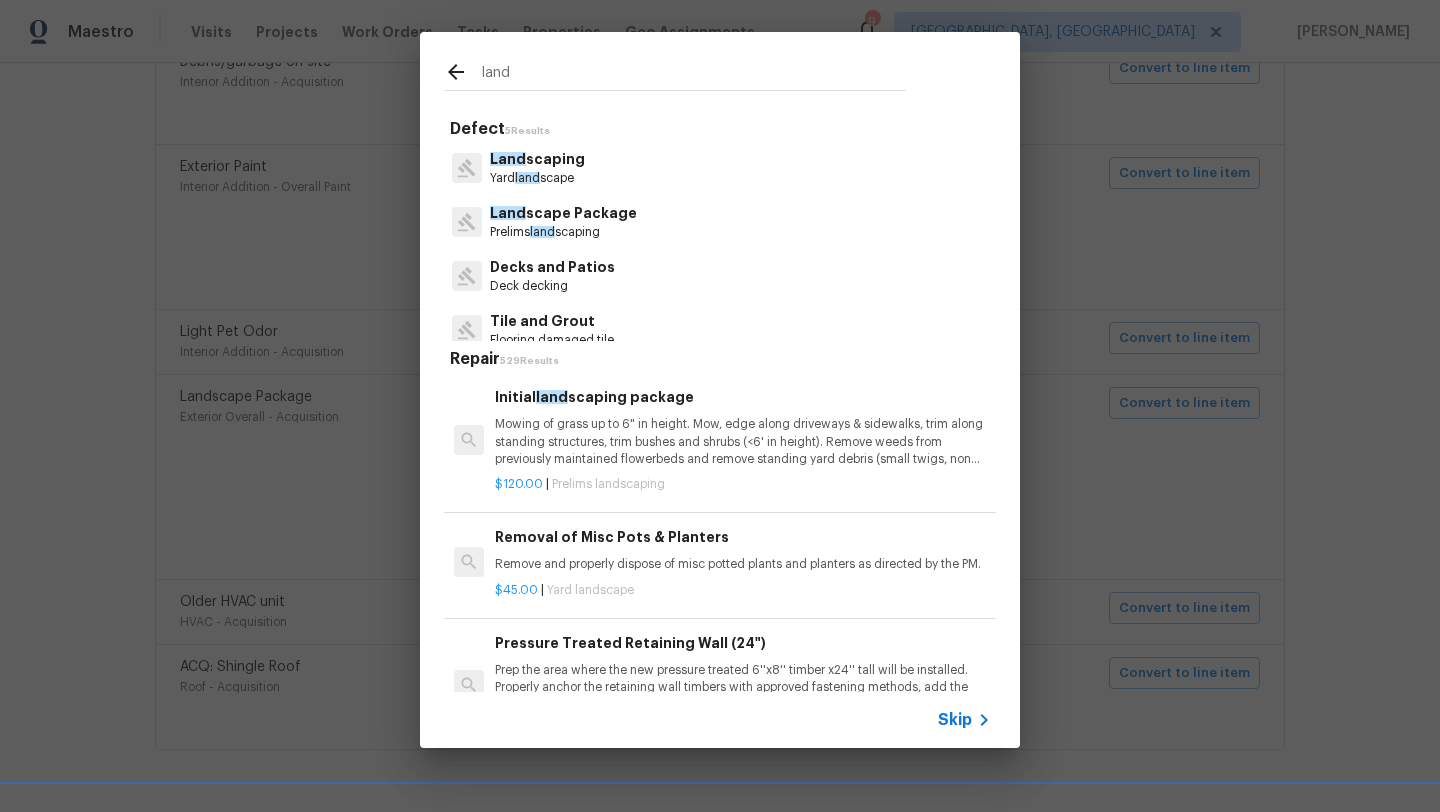 click on "Mowing of grass up to 6" in height. Mow, edge along driveways & sidewalks, trim along standing structures, trim bushes and shrubs (<6' in height). Remove weeds from previously maintained flowerbeds and remove standing yard debris (small twigs, non seasonal falling leaves).  Use leaf blower to remove clippings from hard surfaces."" at bounding box center [743, 441] 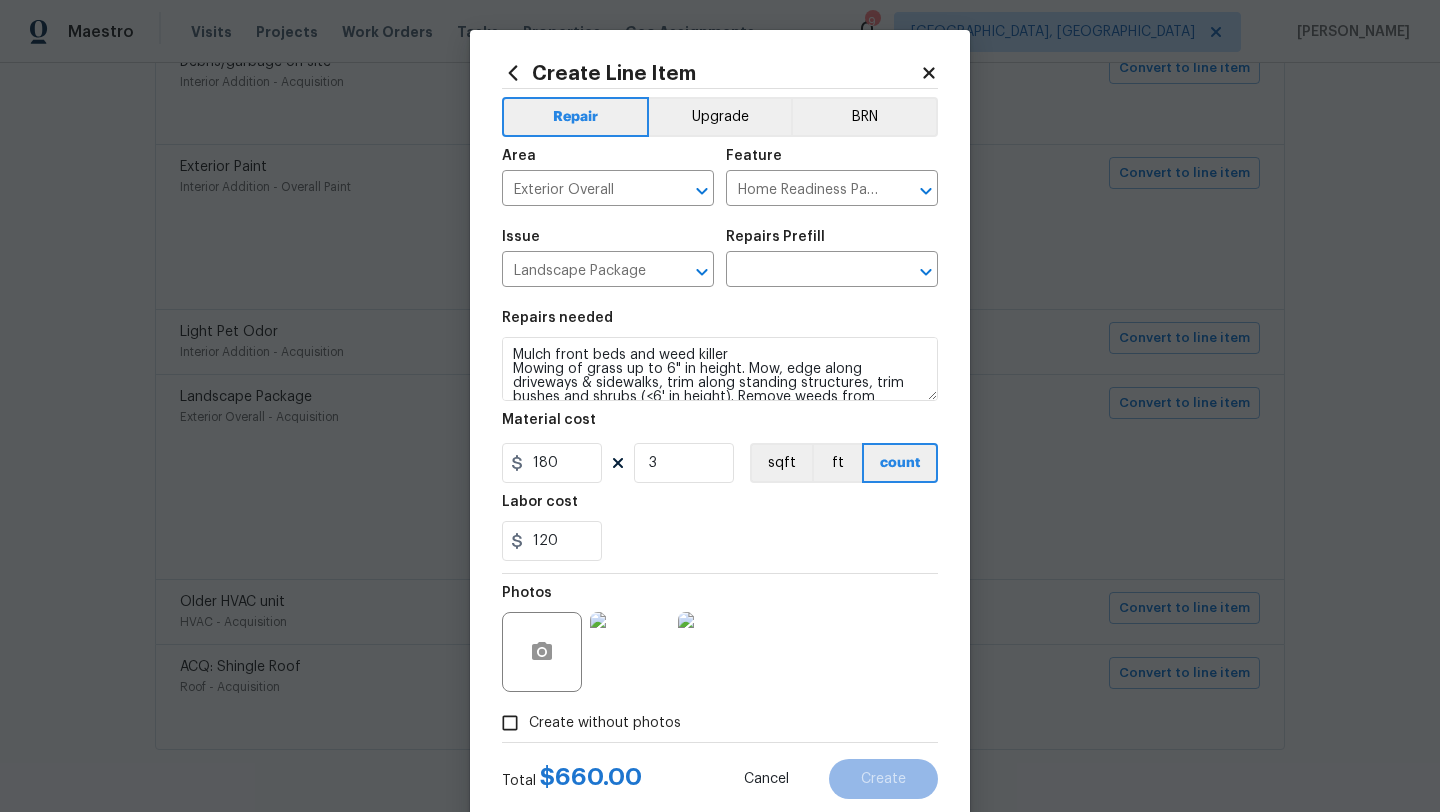 type on "Initial landscaping package $120.00" 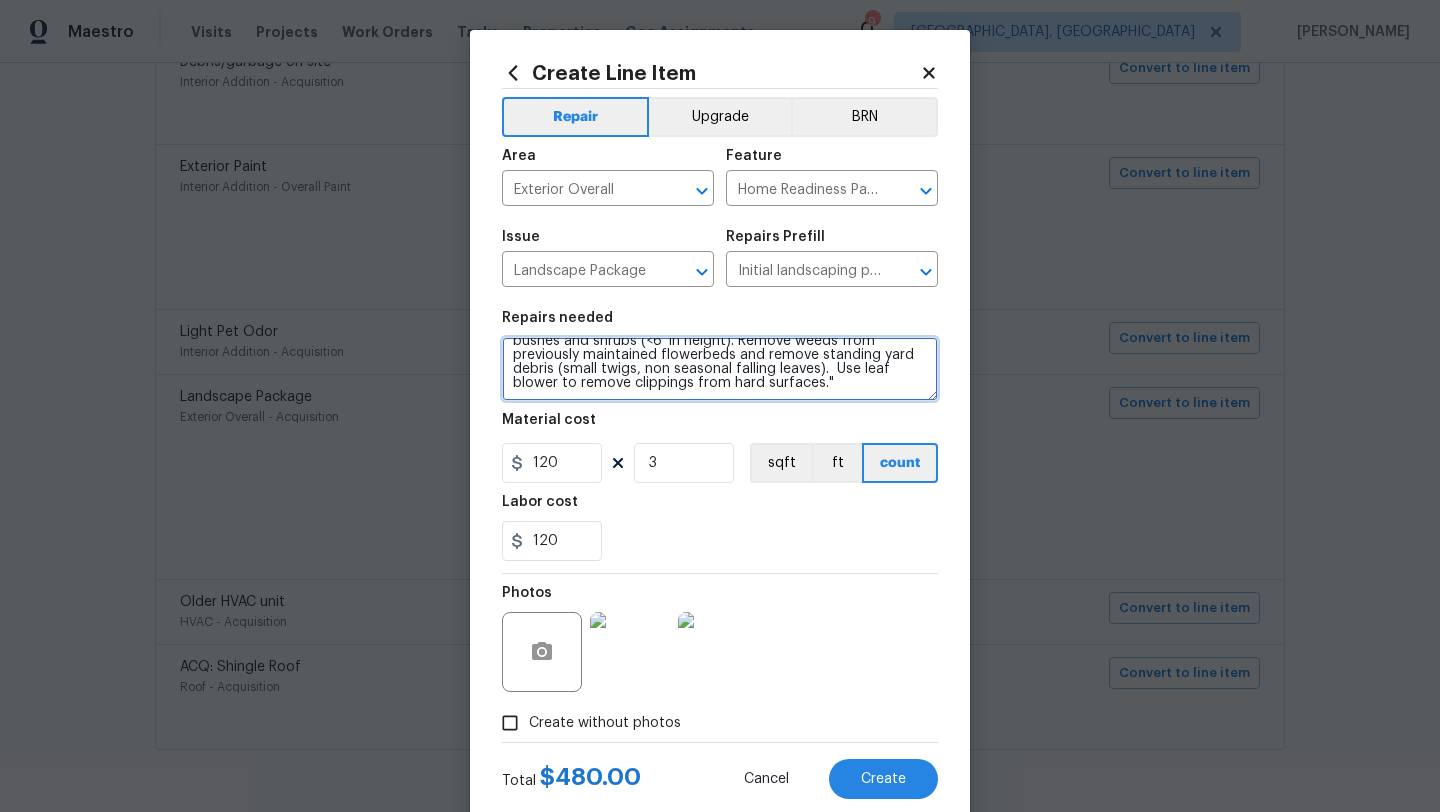 drag, startPoint x: 510, startPoint y: 356, endPoint x: 557, endPoint y: 431, distance: 88.50989 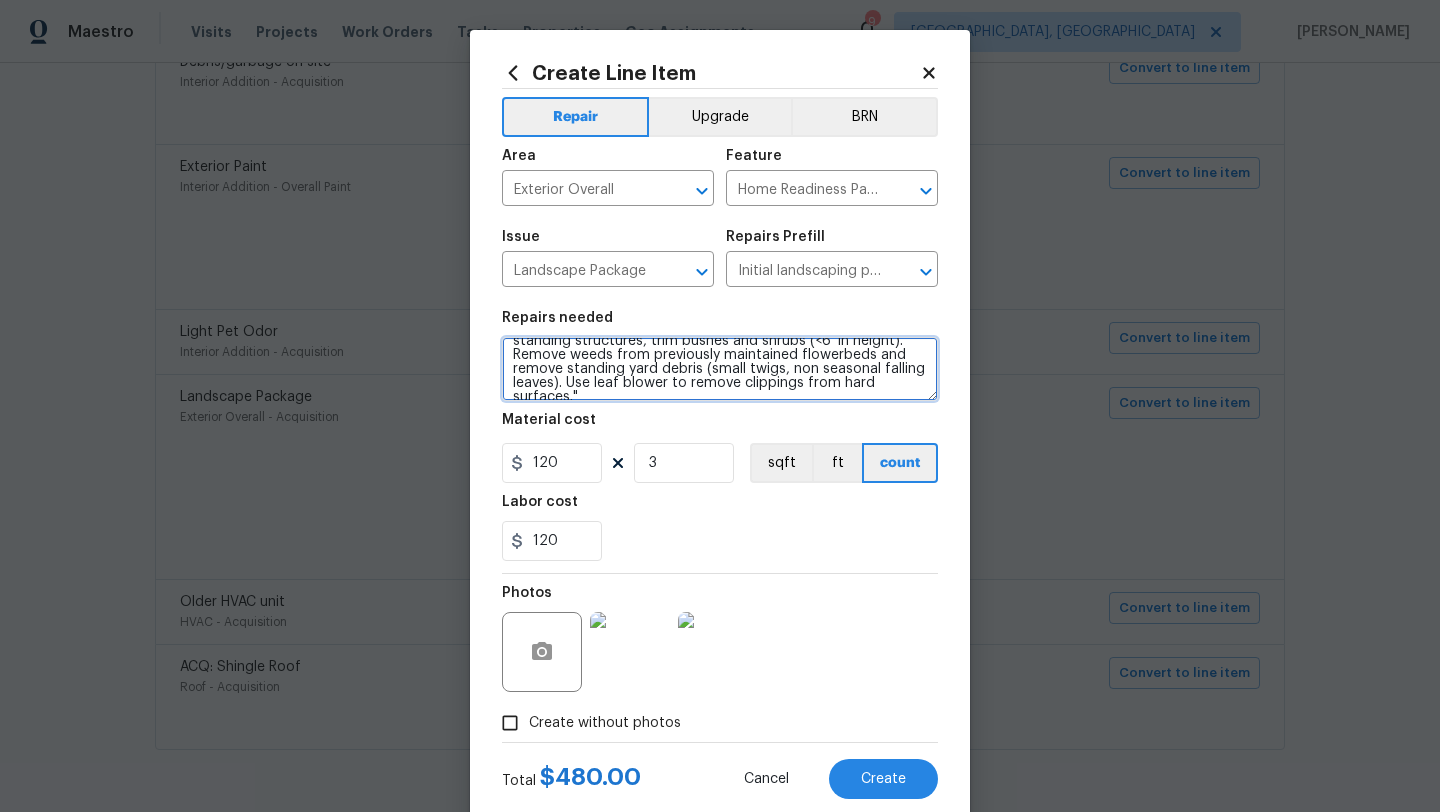 scroll, scrollTop: 46, scrollLeft: 0, axis: vertical 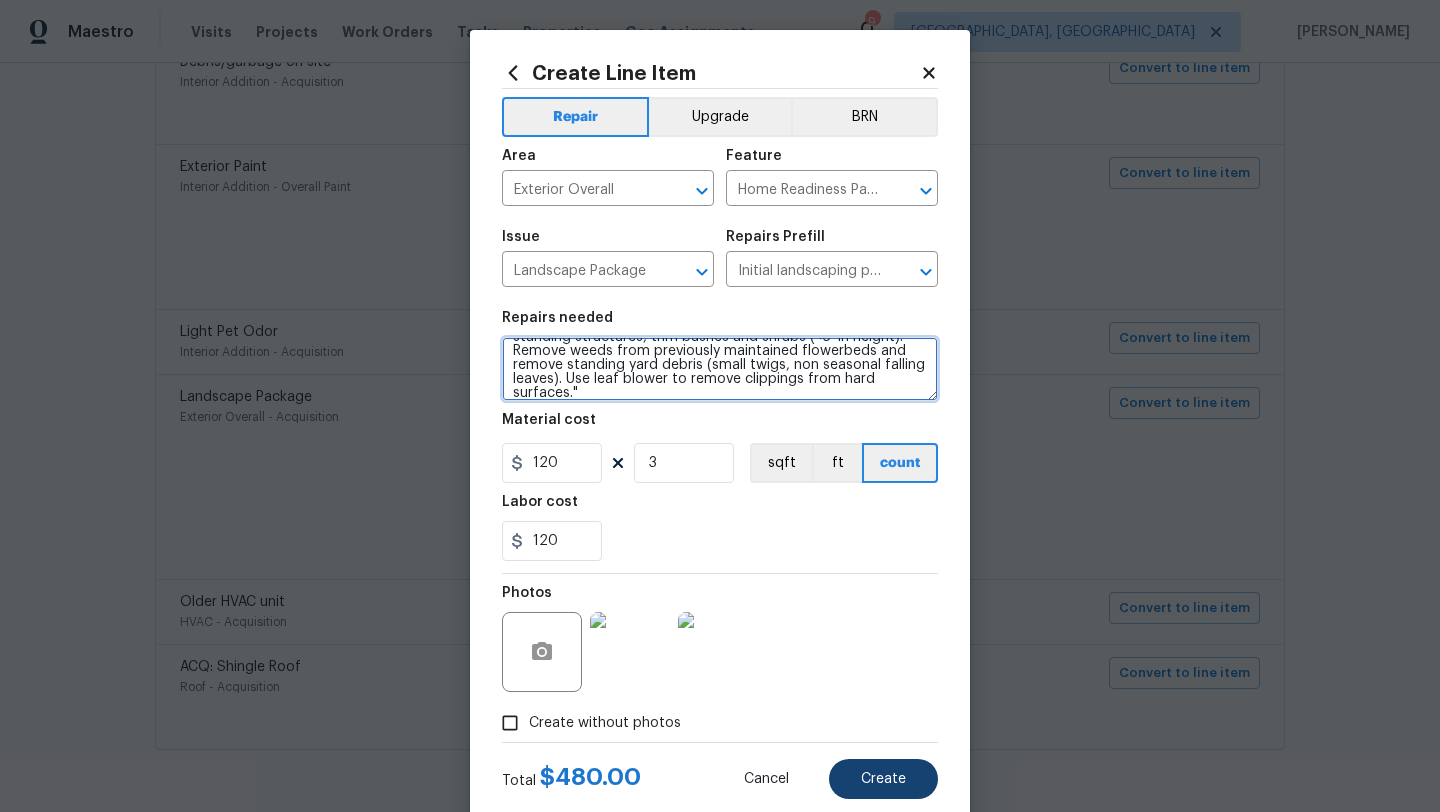 type on "Mulch front beds and weed killer Mowing of grass up to 6" in height. Mow, edge along driveways & sidewalks, trim along standing structures, trim bushes and shrubs (<6' in height). Remove weeds from previously maintained flowerbeds and remove standing yard debris (small twigs, non seasonal falling leaves). Use leaf blower to remove clippings from hard surfaces."" 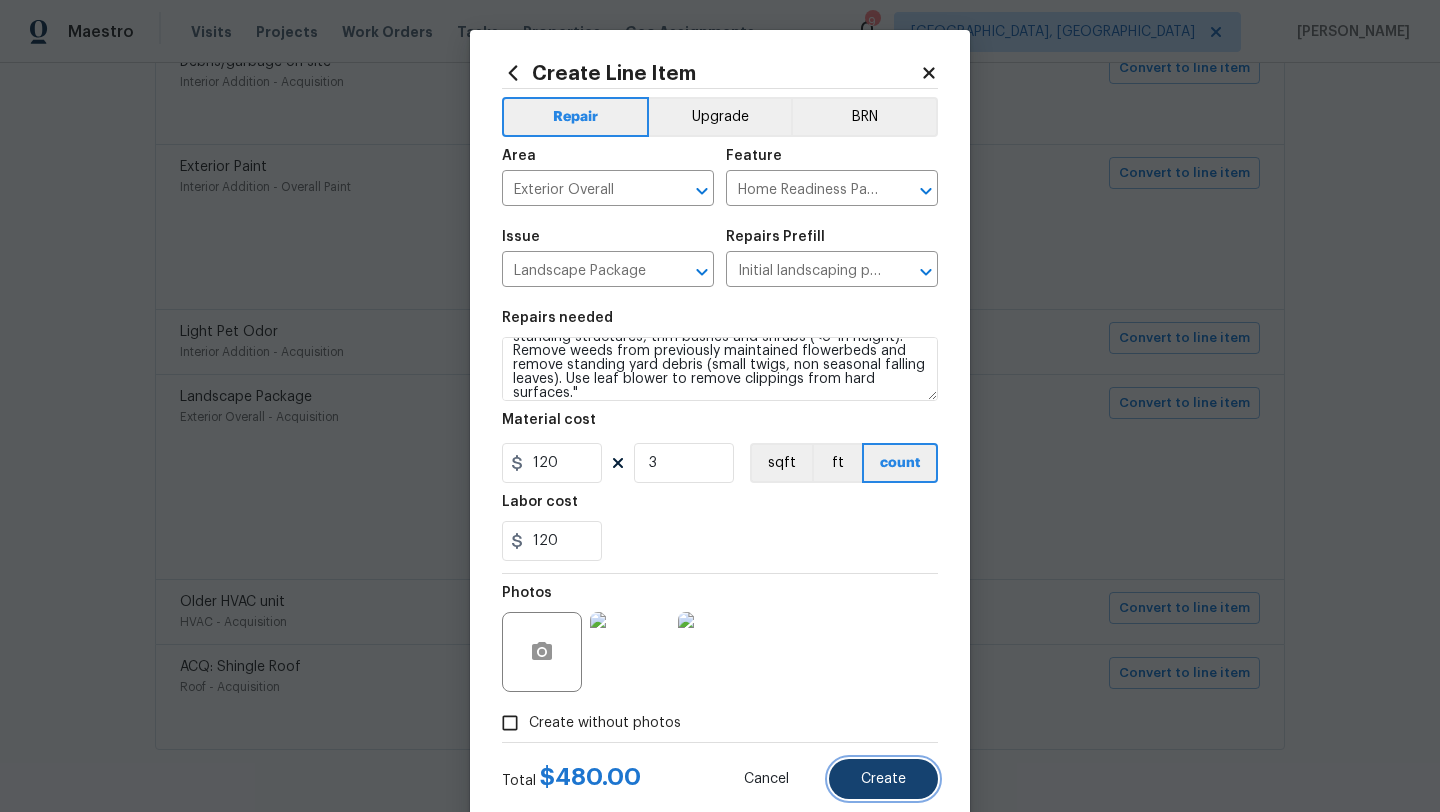 click on "Create" at bounding box center (883, 779) 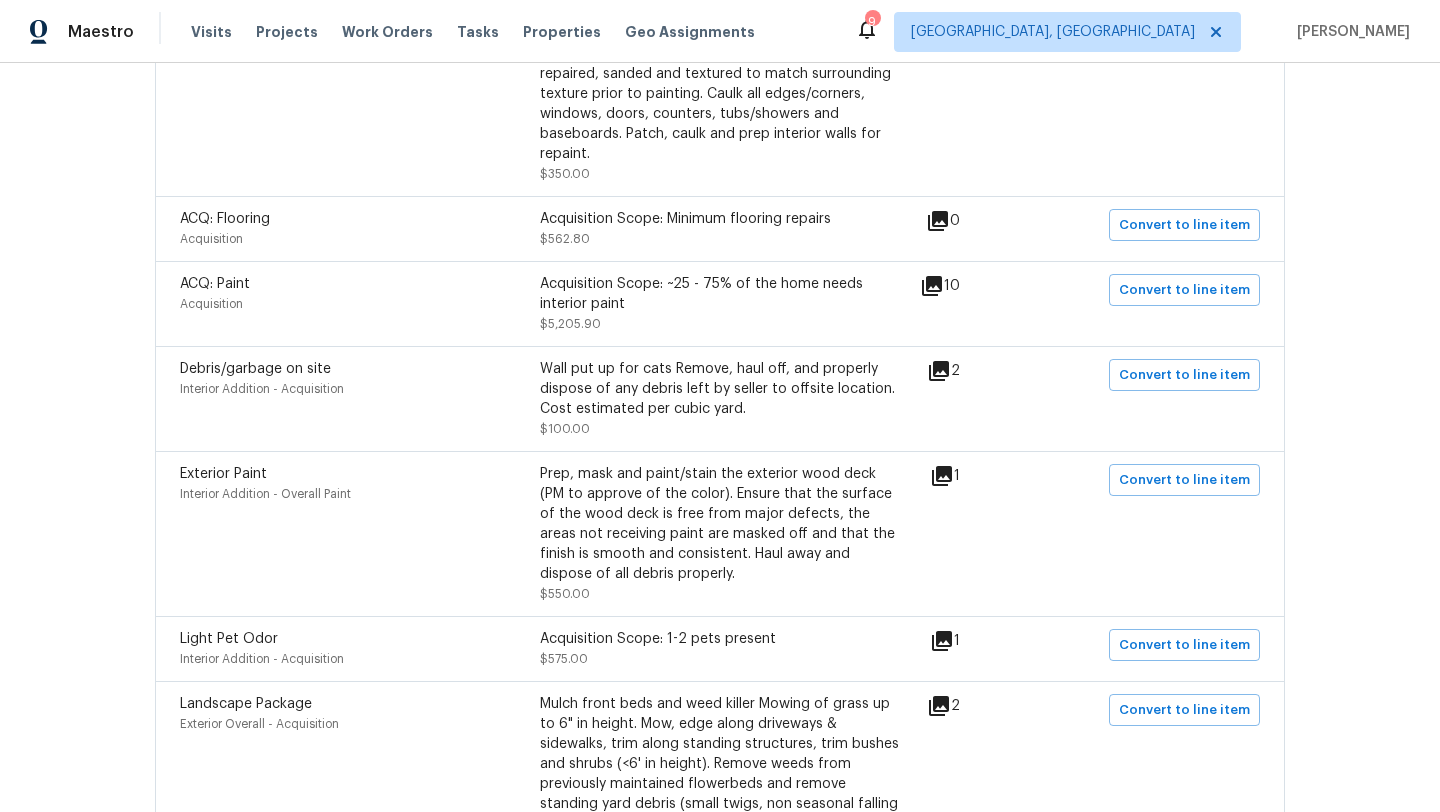 scroll, scrollTop: 0, scrollLeft: 0, axis: both 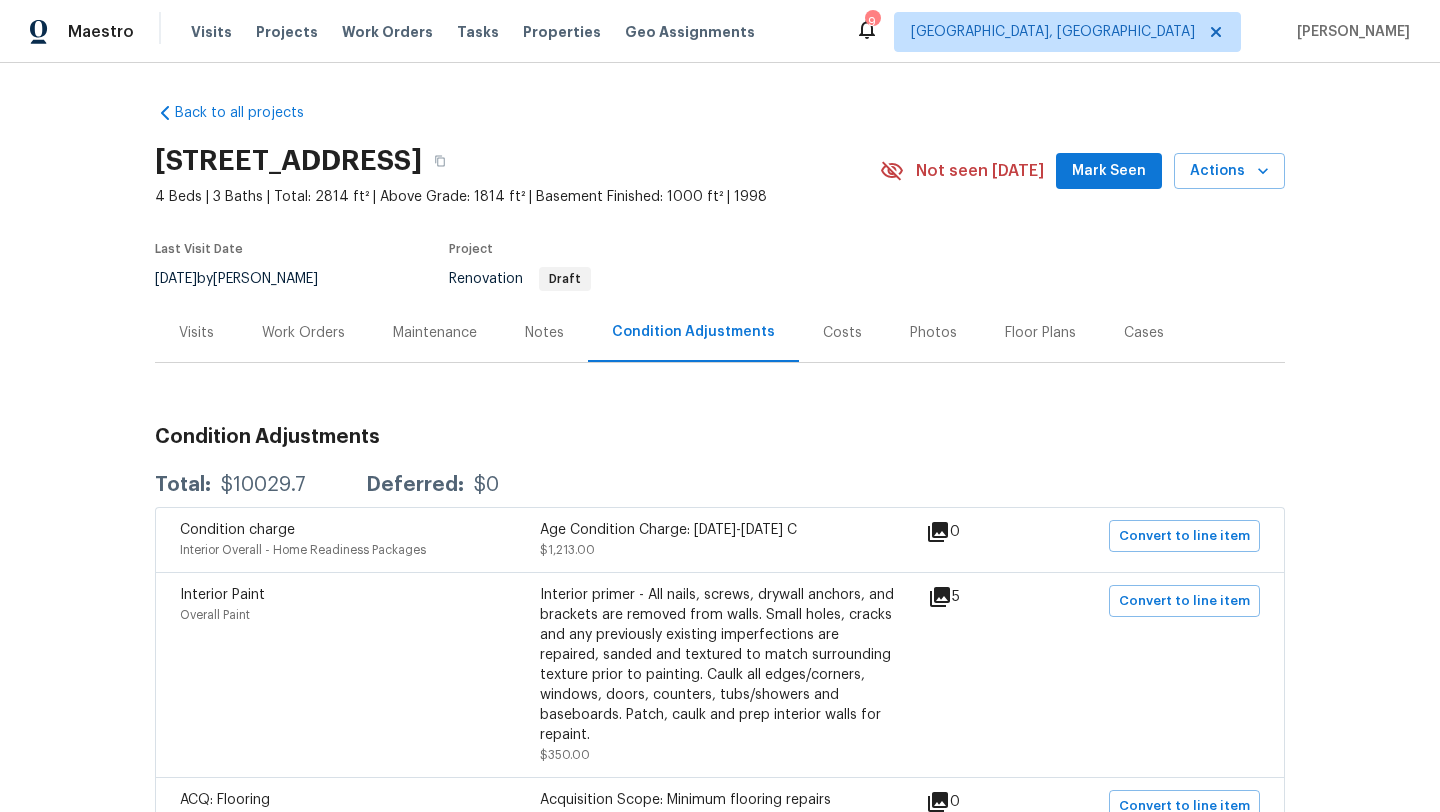 click on "Work Orders" at bounding box center [303, 333] 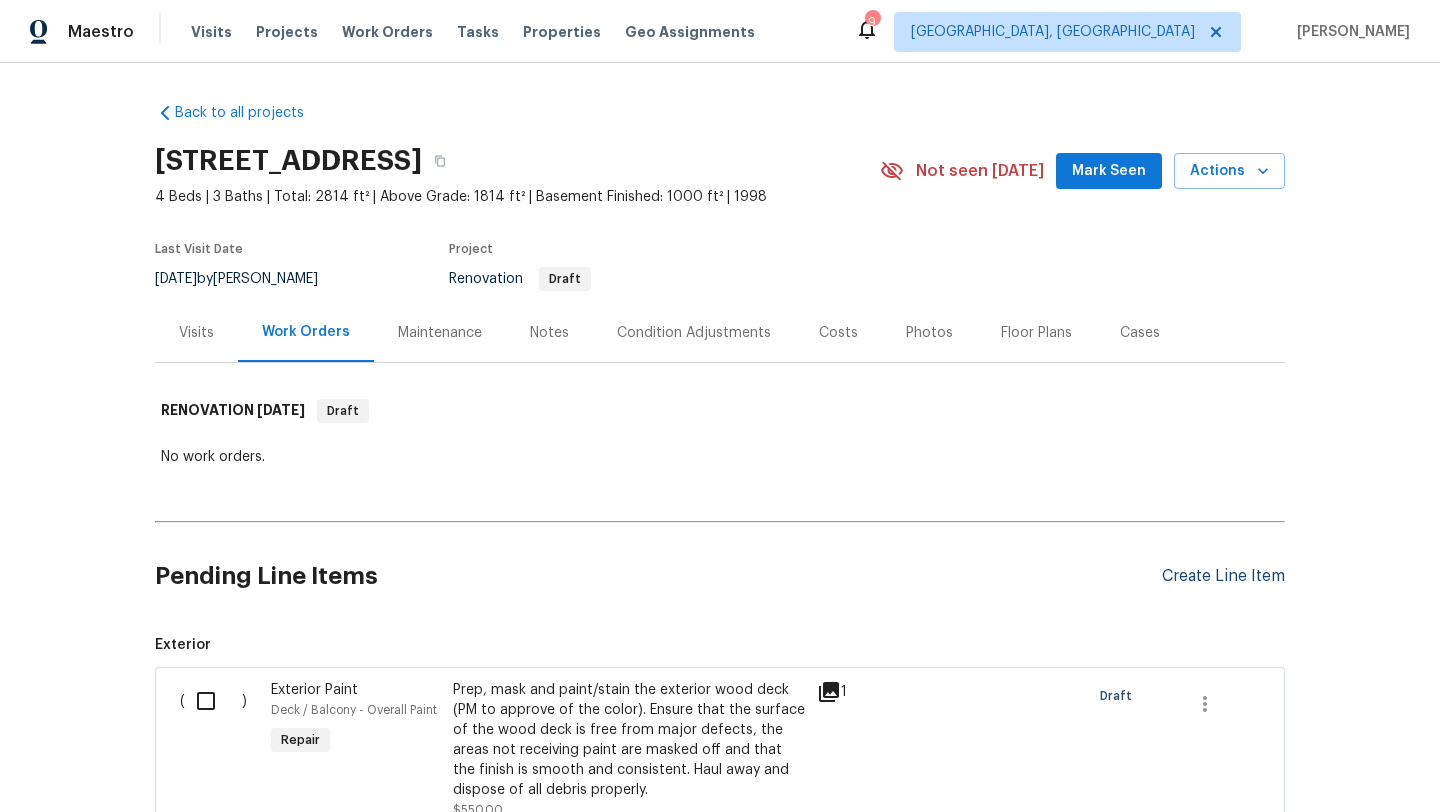 click on "Create Line Item" at bounding box center (1223, 576) 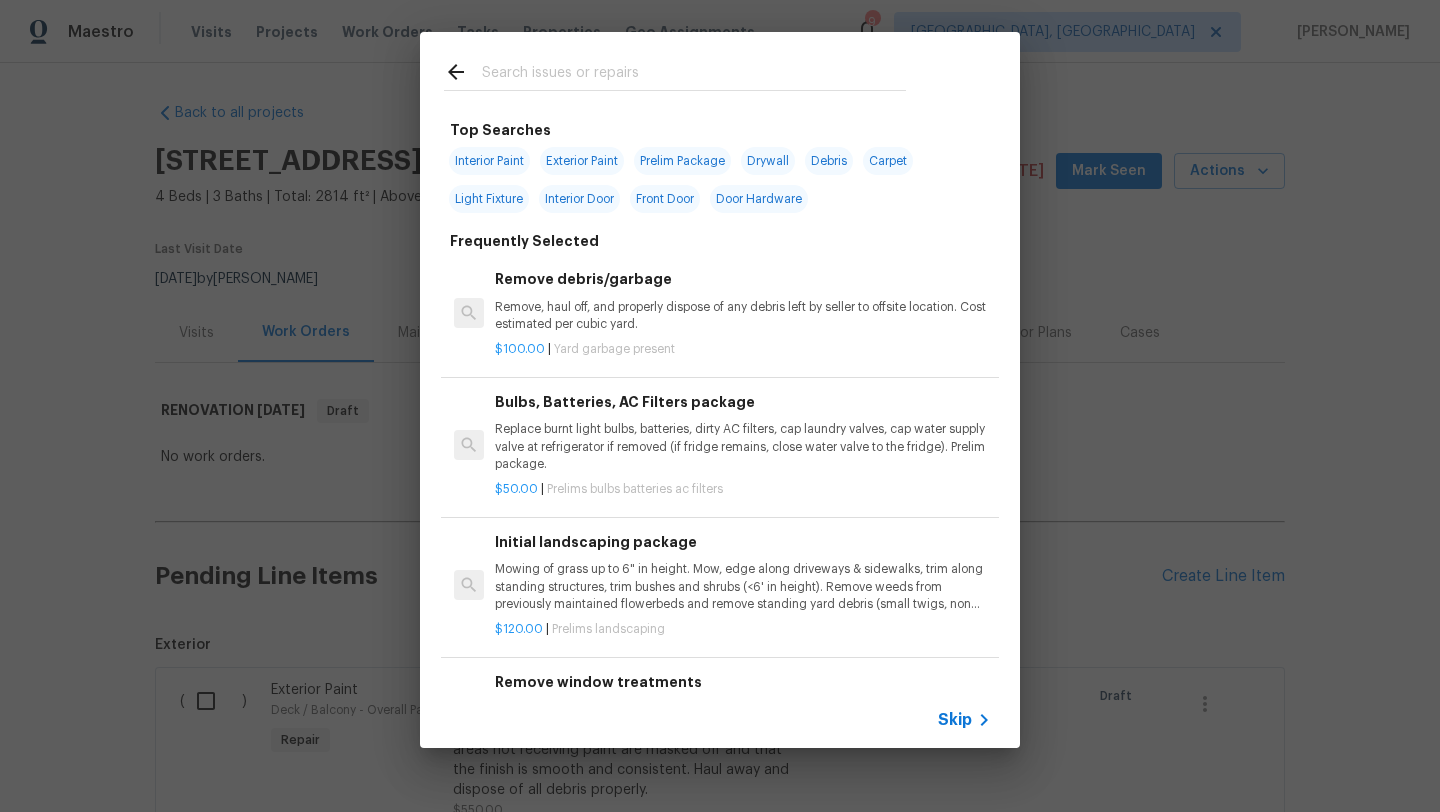 click at bounding box center (694, 75) 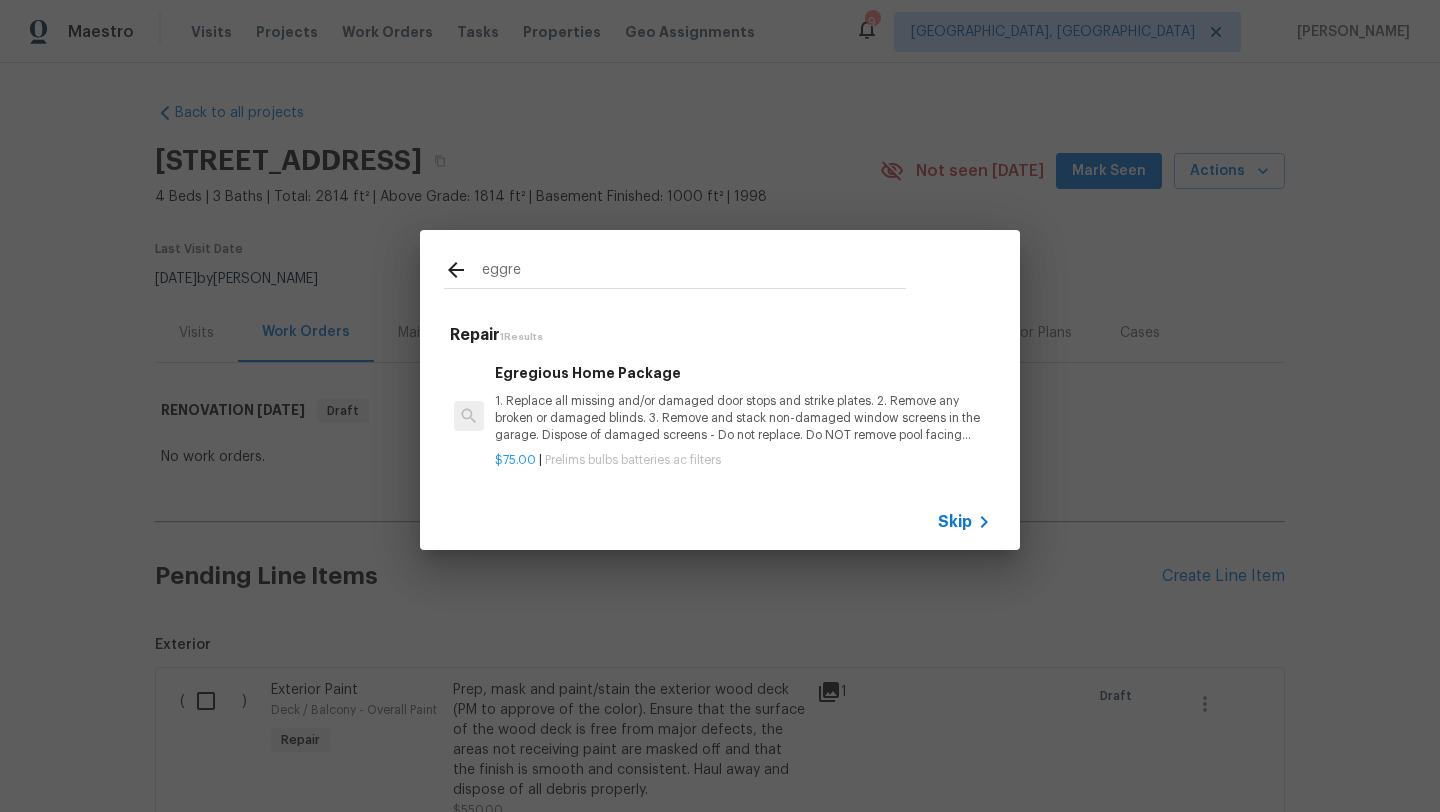 type on "eggre" 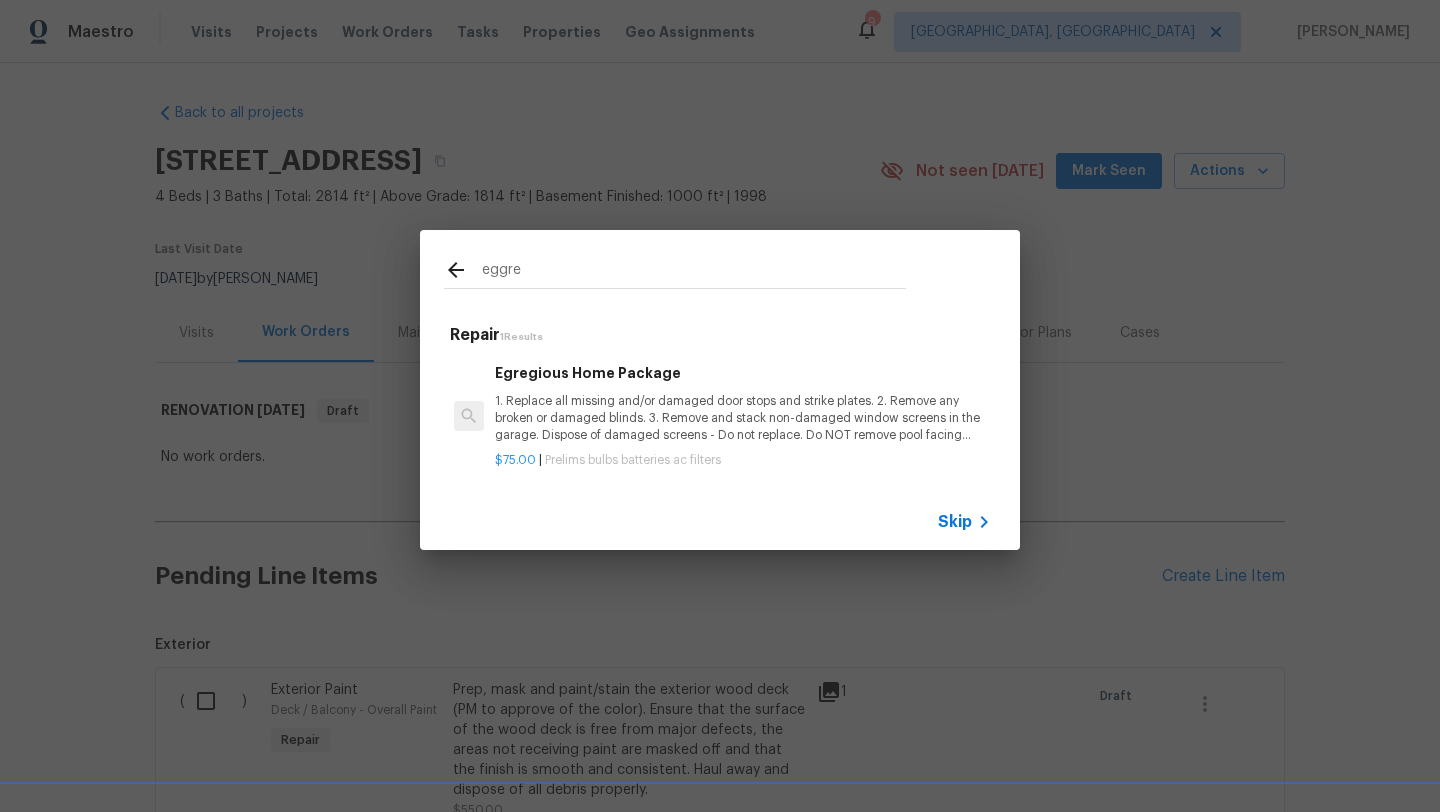 click on "1. Replace all missing and/or damaged door stops and strike plates.  2. Remove any broken or damaged blinds.  3. Remove and stack non-damaged window screens in the garage. Dispose of damaged screens - Do not replace. Do NOT remove pool facing window screens.  4. Replace any missing, broken, or inconsistent color switch plates/receptacle cover plates with appropriate color. If all plates in an area/room are a unique style but matching – request approval to keep.  5. Replace all burnt out light bulbs. Bulbs in fixtures should be matching (both style and color). All vanity fixtures must have vanity bulbs. This includes microwave and oven bulbs.  6. Replace all batteries and test all smoke detectors for functionality. Pictures with date printed on batteries needed for approval.  7. Cap all unused water and gas lines (i.e. refrigerator, water heater, washer supply hot/cold, gas line for dryer, etc).  8. Install new pleated HVAC air filters" at bounding box center (743, 418) 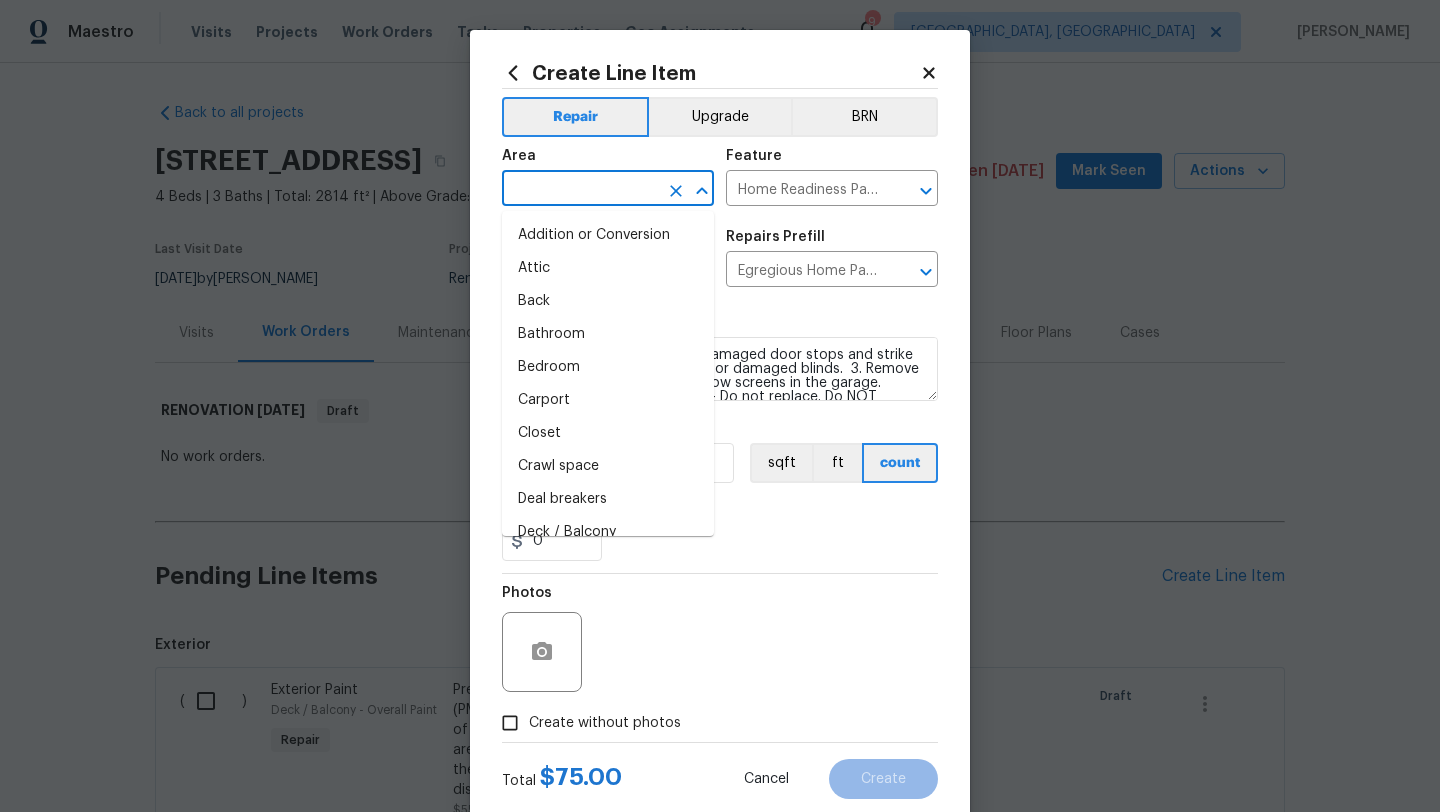click at bounding box center (580, 190) 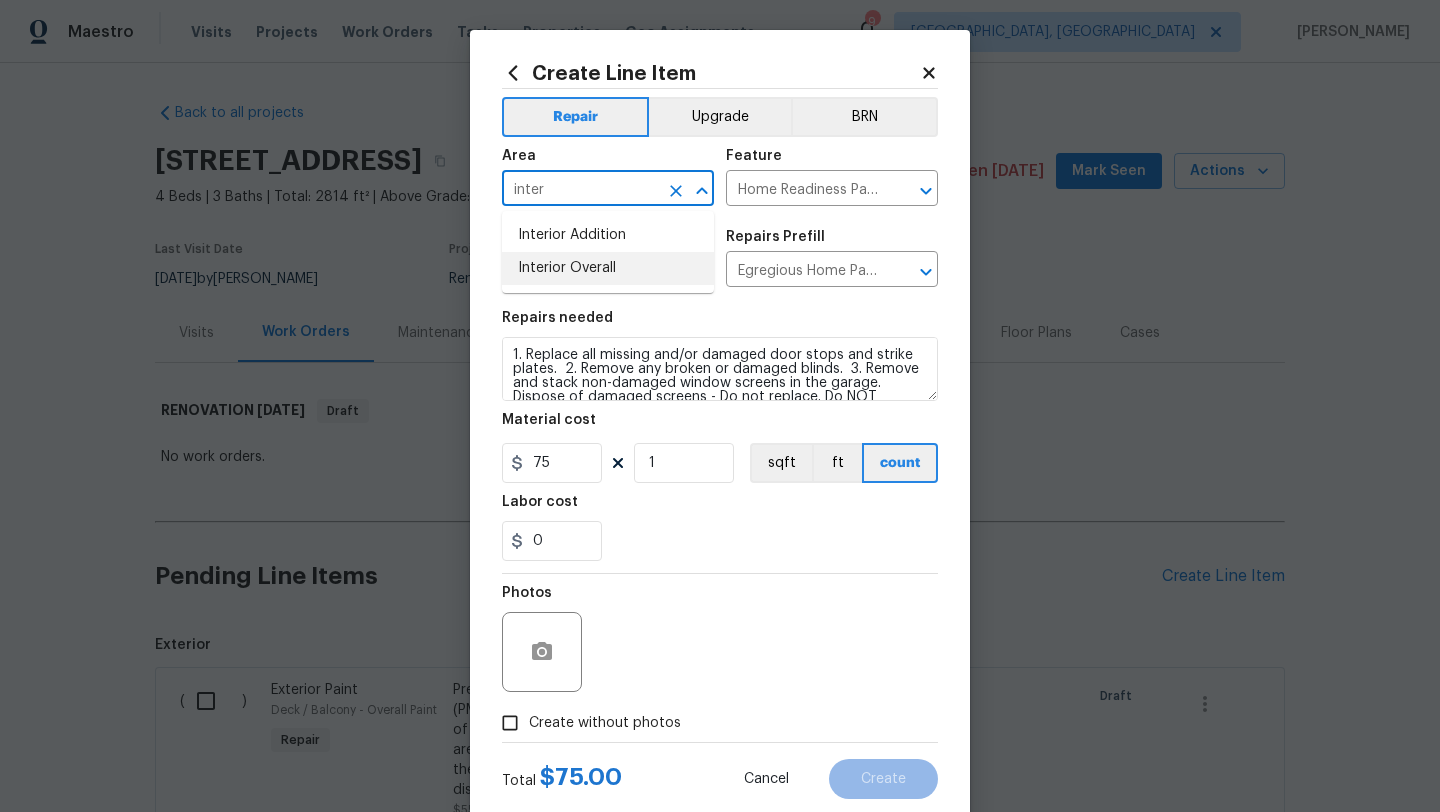 click on "Interior Overall" at bounding box center (608, 268) 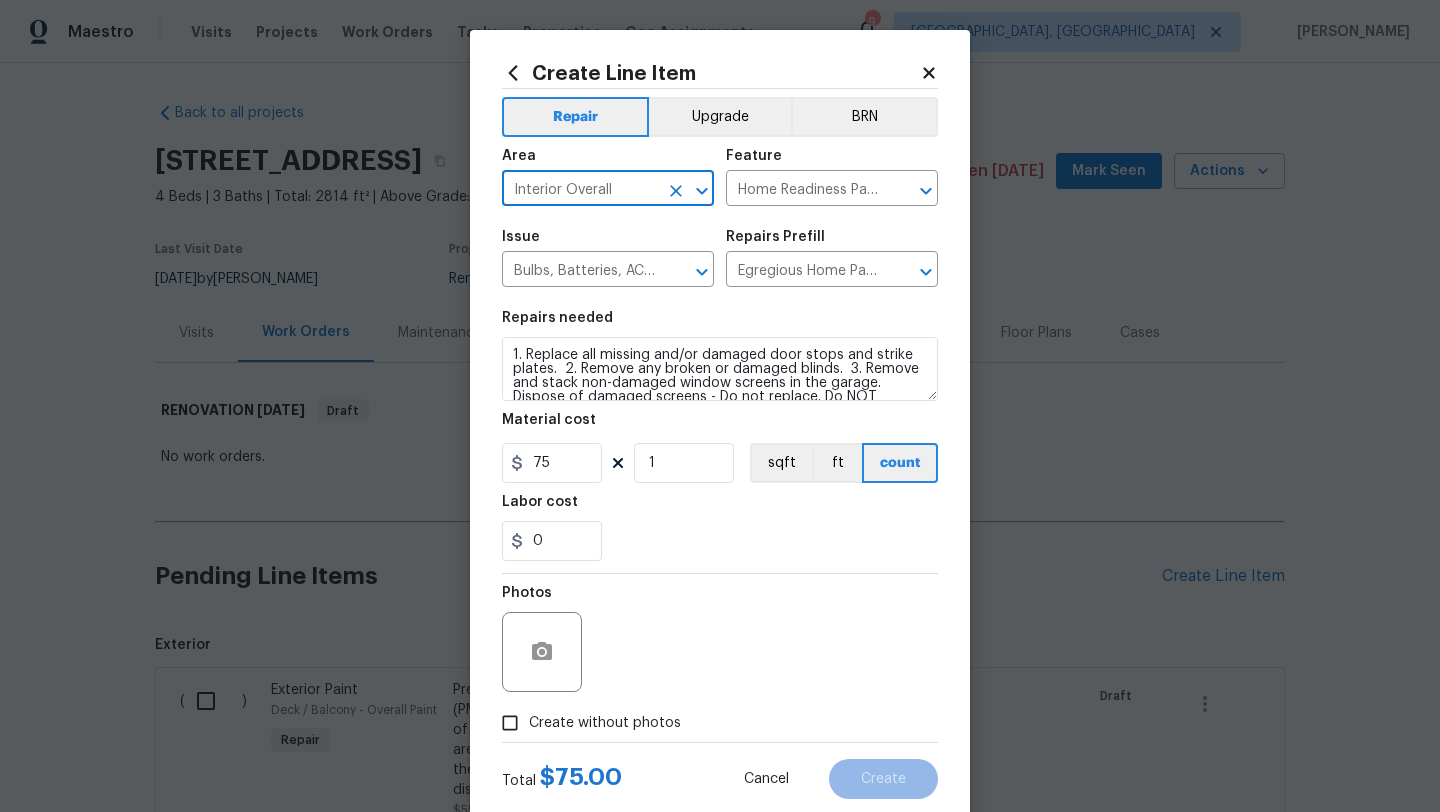type on "Interior Overall" 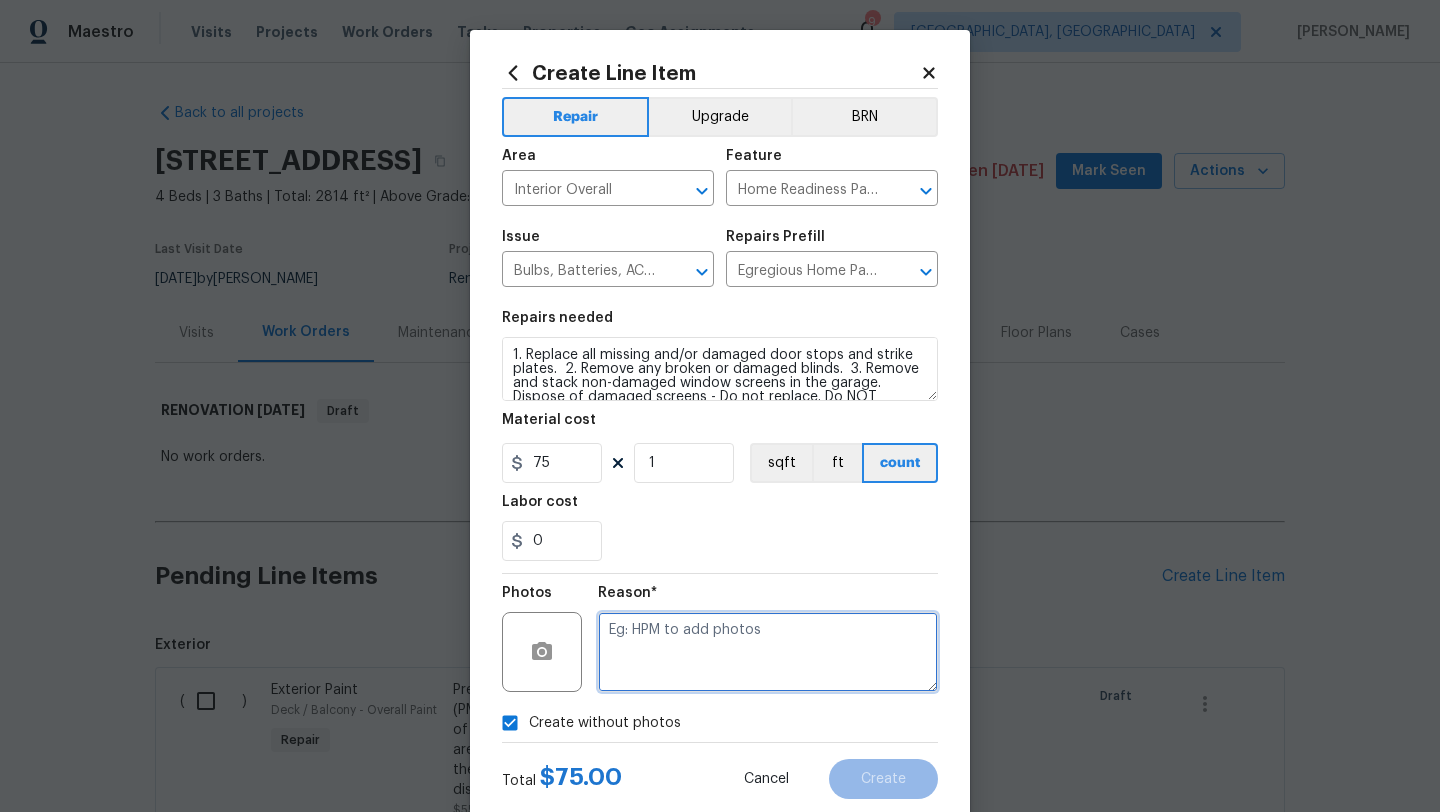 click at bounding box center [768, 652] 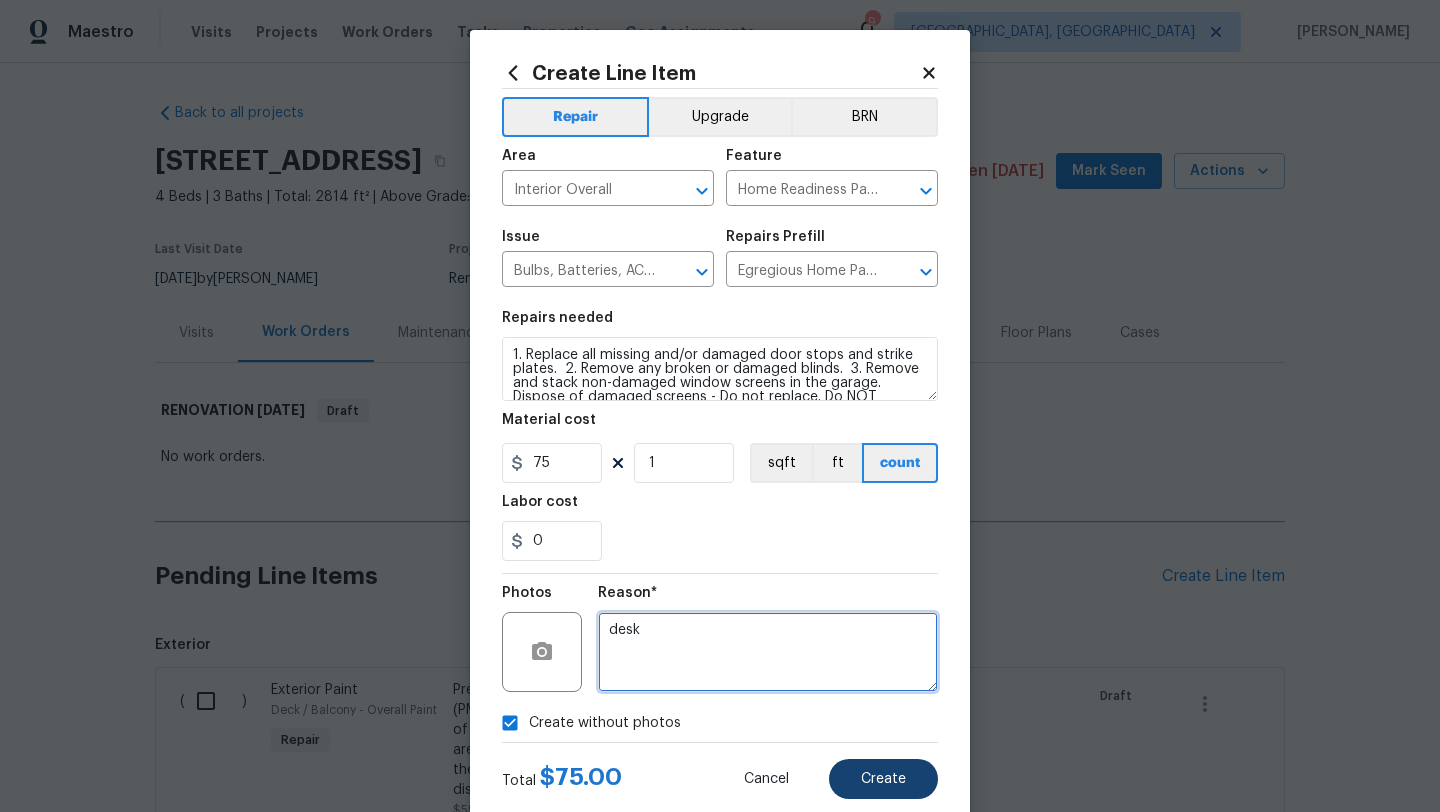 type on "desk" 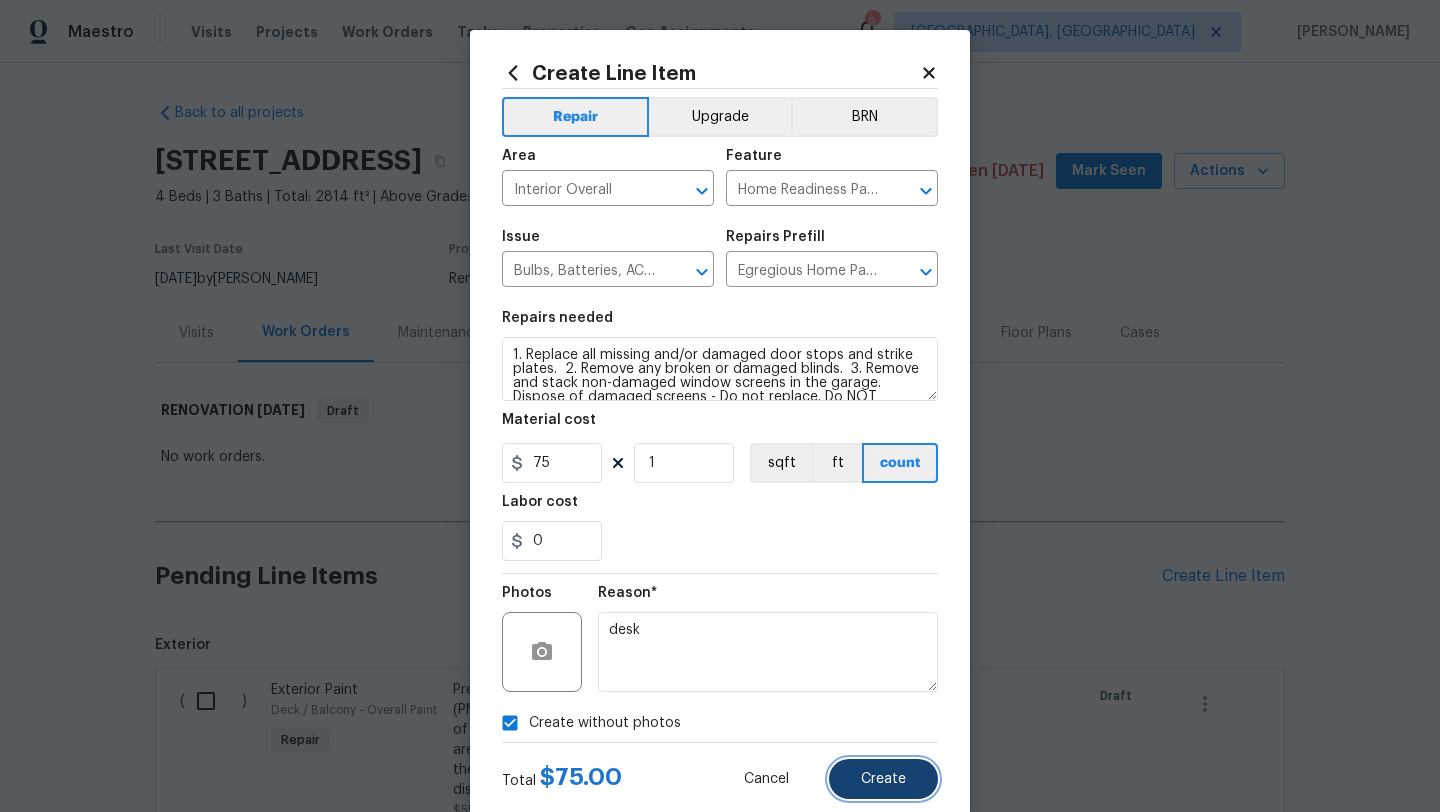 click on "Create" at bounding box center (883, 779) 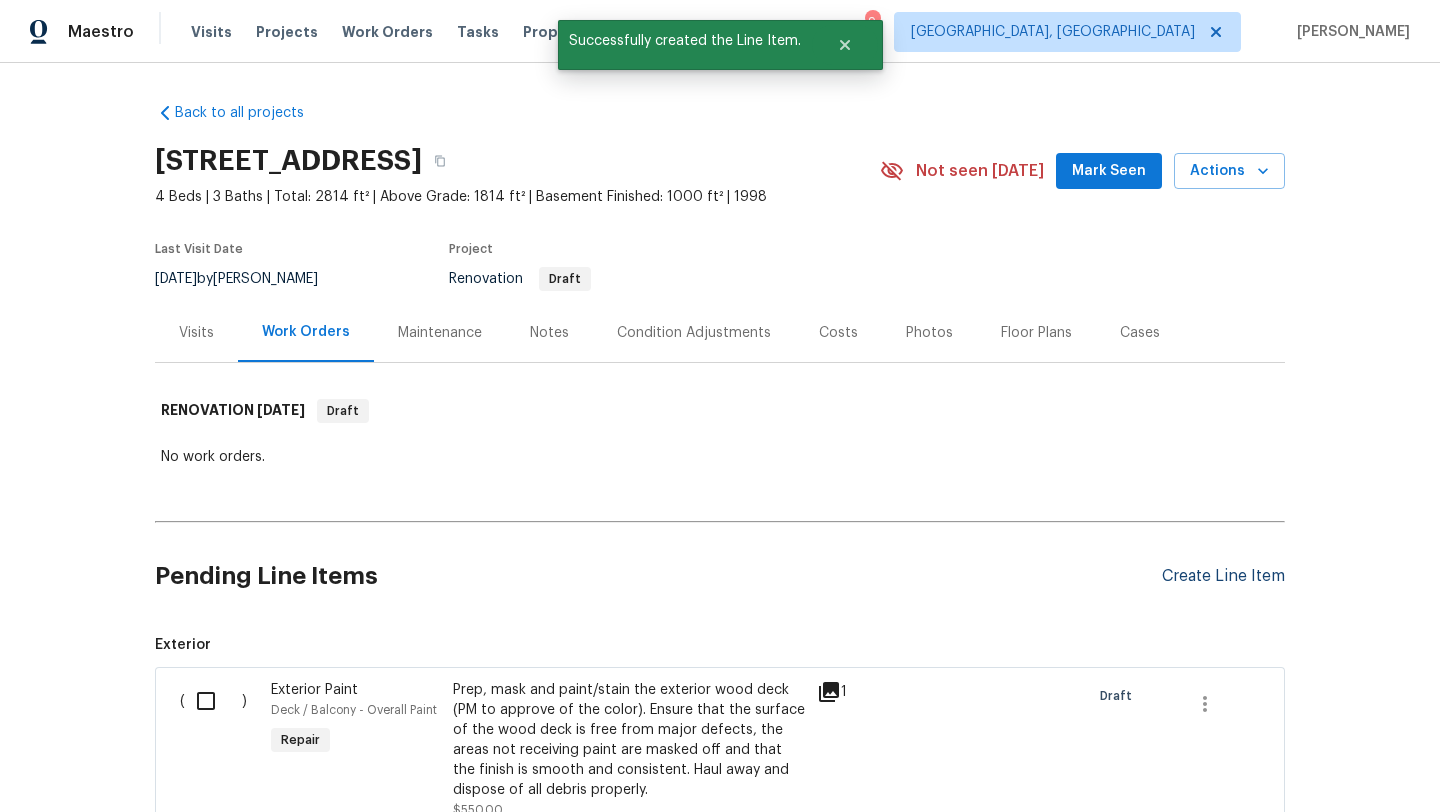 click on "Create Line Item" at bounding box center (1223, 576) 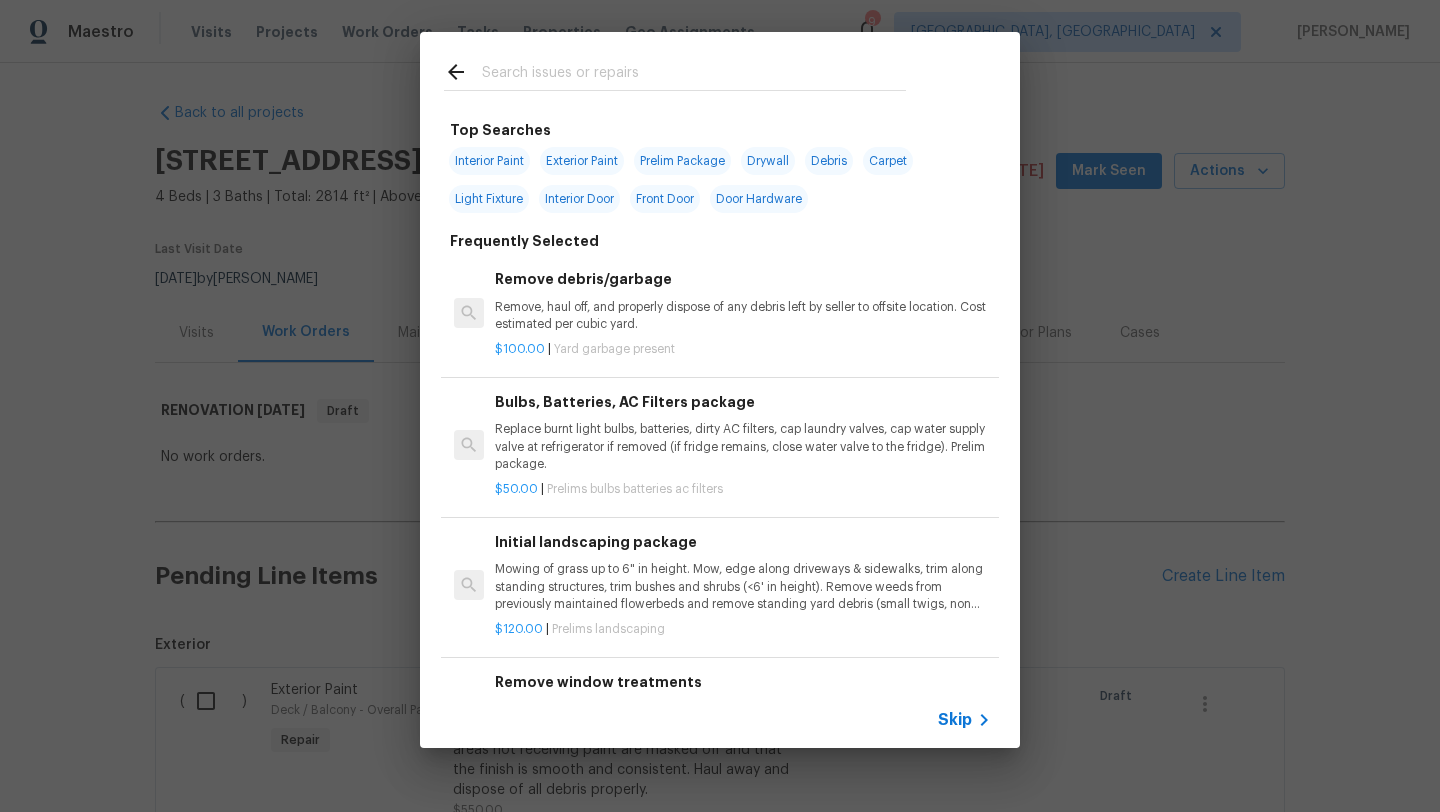 click at bounding box center (694, 75) 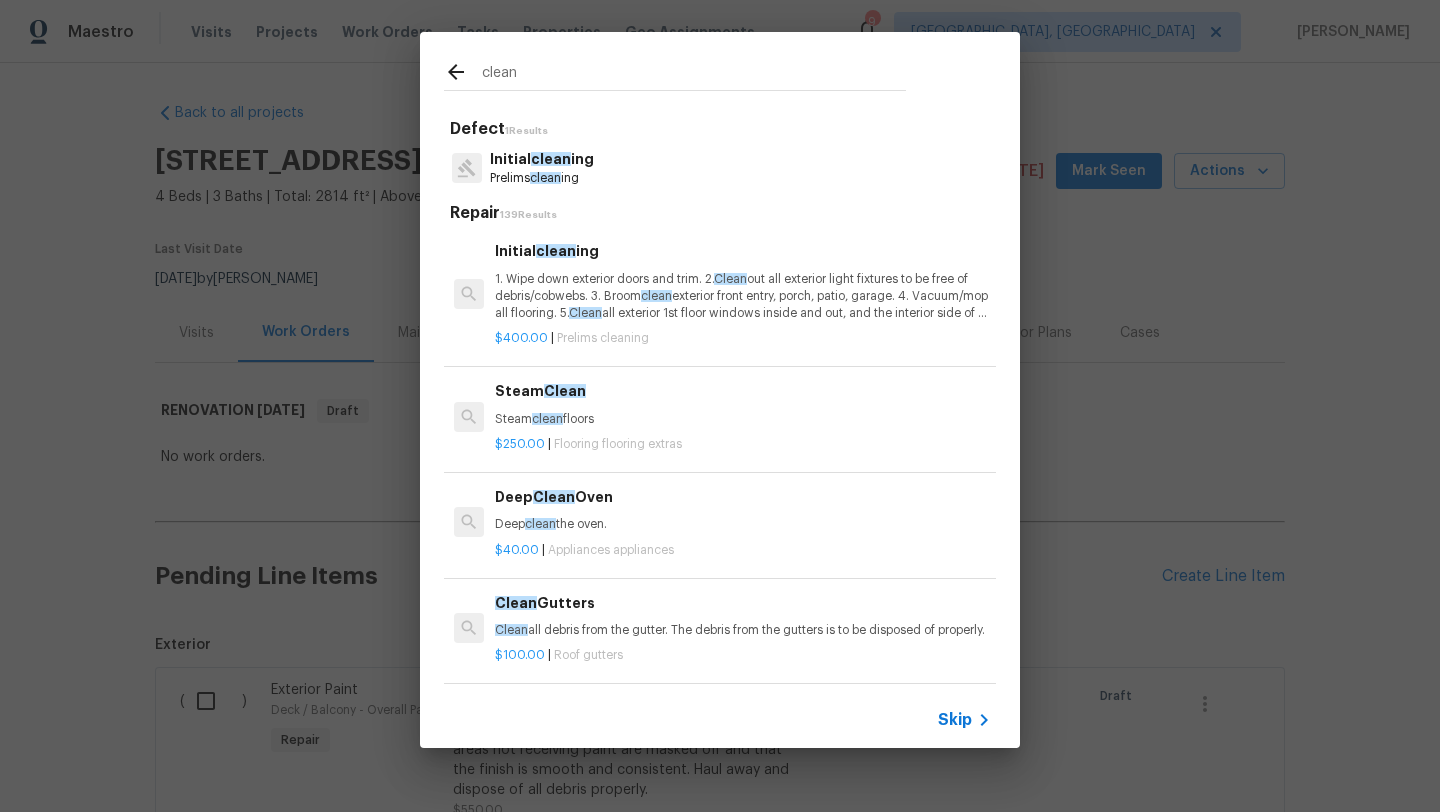 type on "clean" 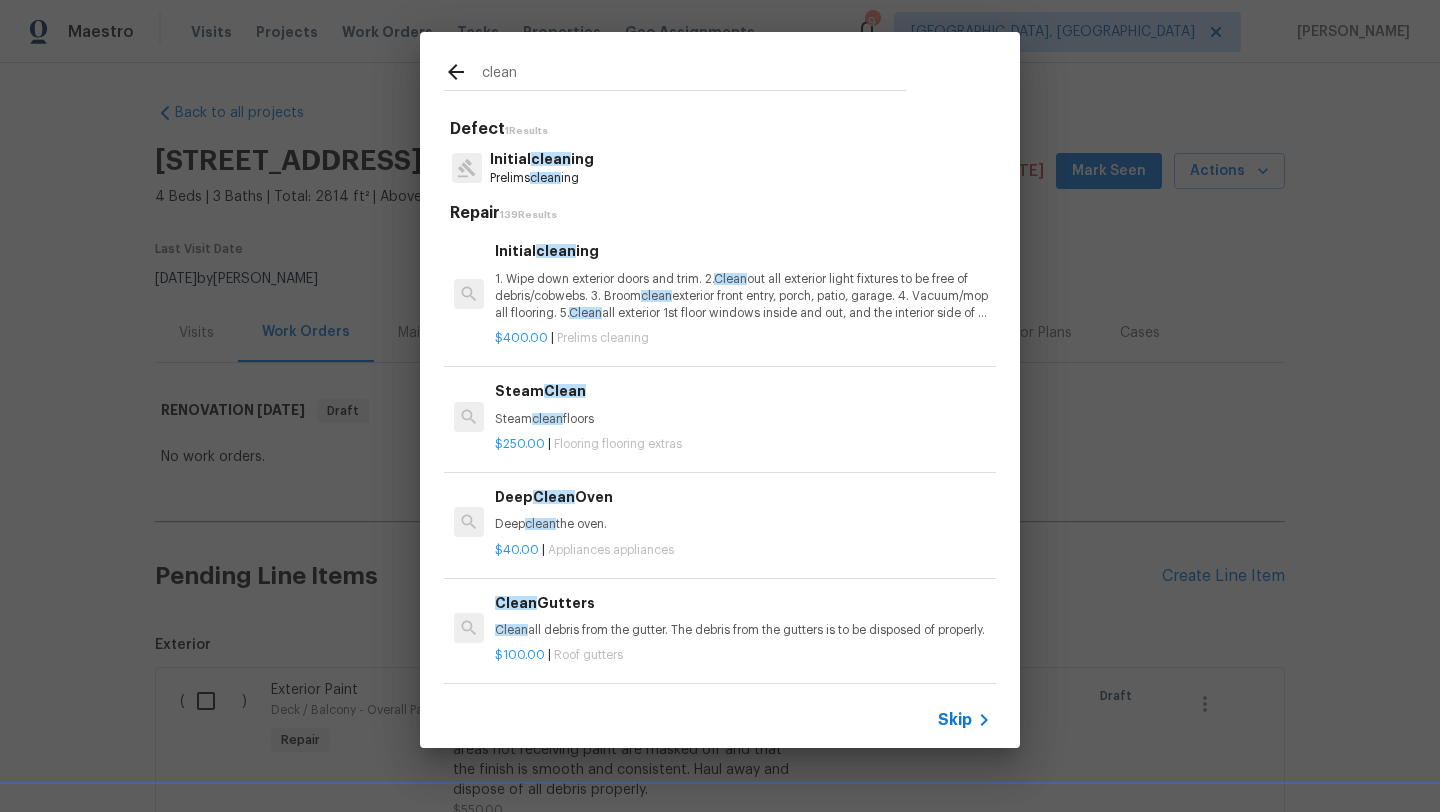 click on "1. Wipe down exterior doors and trim. 2.  Clean  out all exterior light fixtures to be free of debris/cobwebs. 3. Broom  clean  exterior front entry, porch, patio, garage. 4. Vacuum/mop all flooring. 5.  Clean  all exterior 1st floor windows inside and out, and the interior side of all above grade windows.  Clean  all tracks/frames. 6.  Clean  all air vent grills. 7.  Clean  all interior window, base, sill and trim. 8.  Clean  all switch/outlet plates and remove any paint. 9.  Clean  all light fixtures and ceiling fans. 10.  Clean  all doors, frames and trim. 11.  Clean  kitchen and laundry appliances - inside-outside and underneath. 12.  Clean  cabinetry inside and outside and top including drawers. 13.  Clean  counters, sinks, plumbing fixtures, toilets seat to remain down. 14.  Clean  showers, tubs, surrounds, wall tile free of grime and soap scum. 15.  Clean  window coverings if left in place. 16.  Clean  baseboards. 17.  Clean" at bounding box center (743, 296) 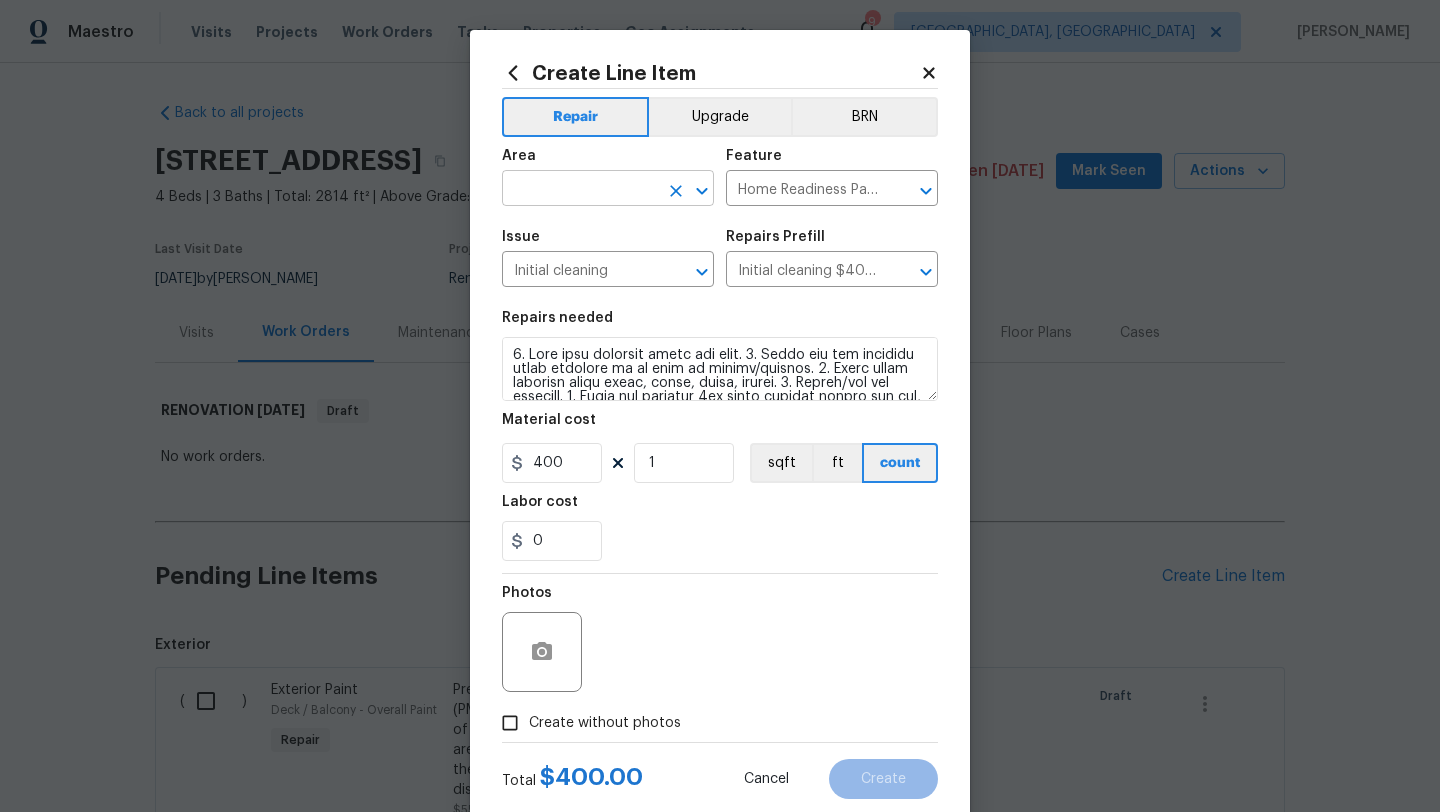 click at bounding box center (580, 190) 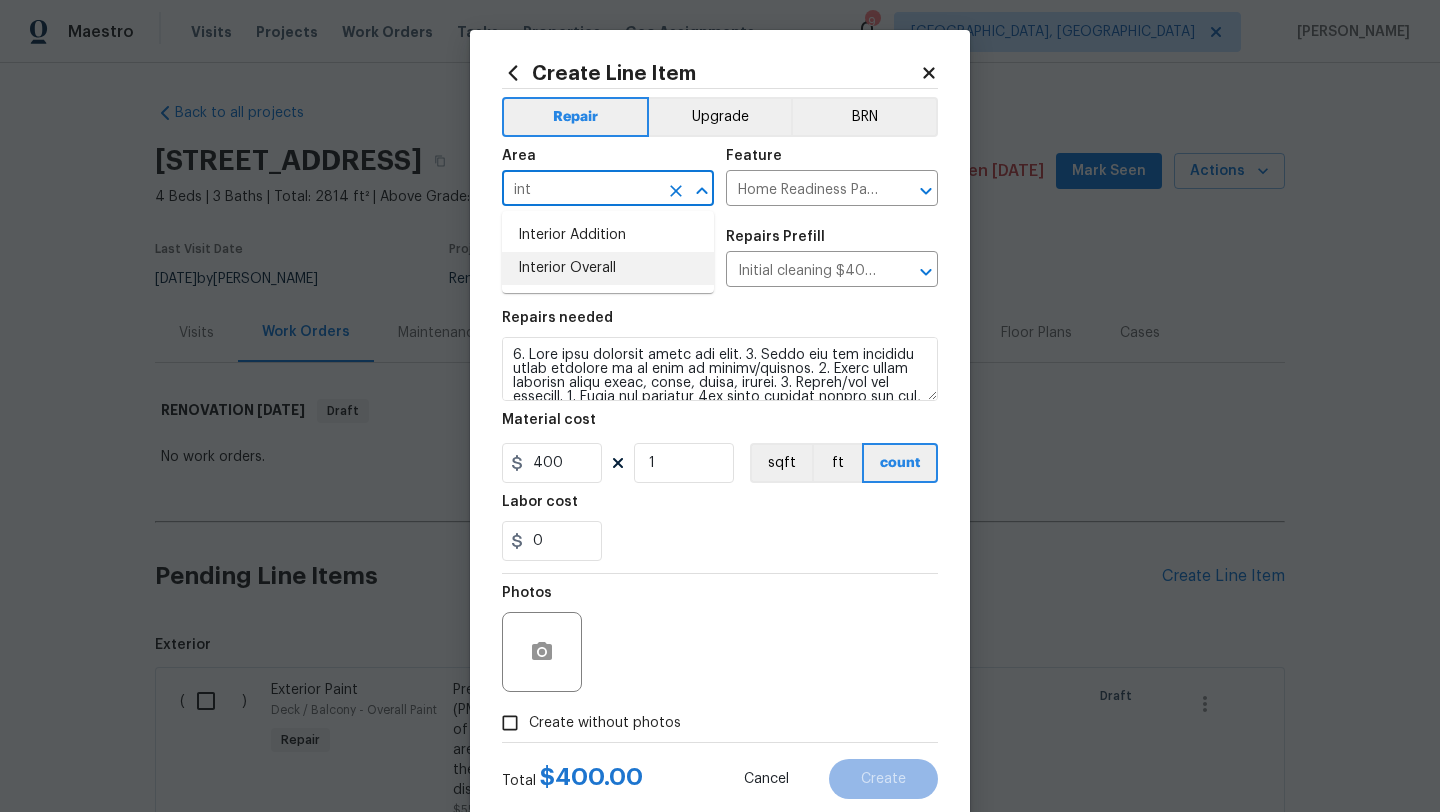 click on "Interior Overall" at bounding box center (608, 268) 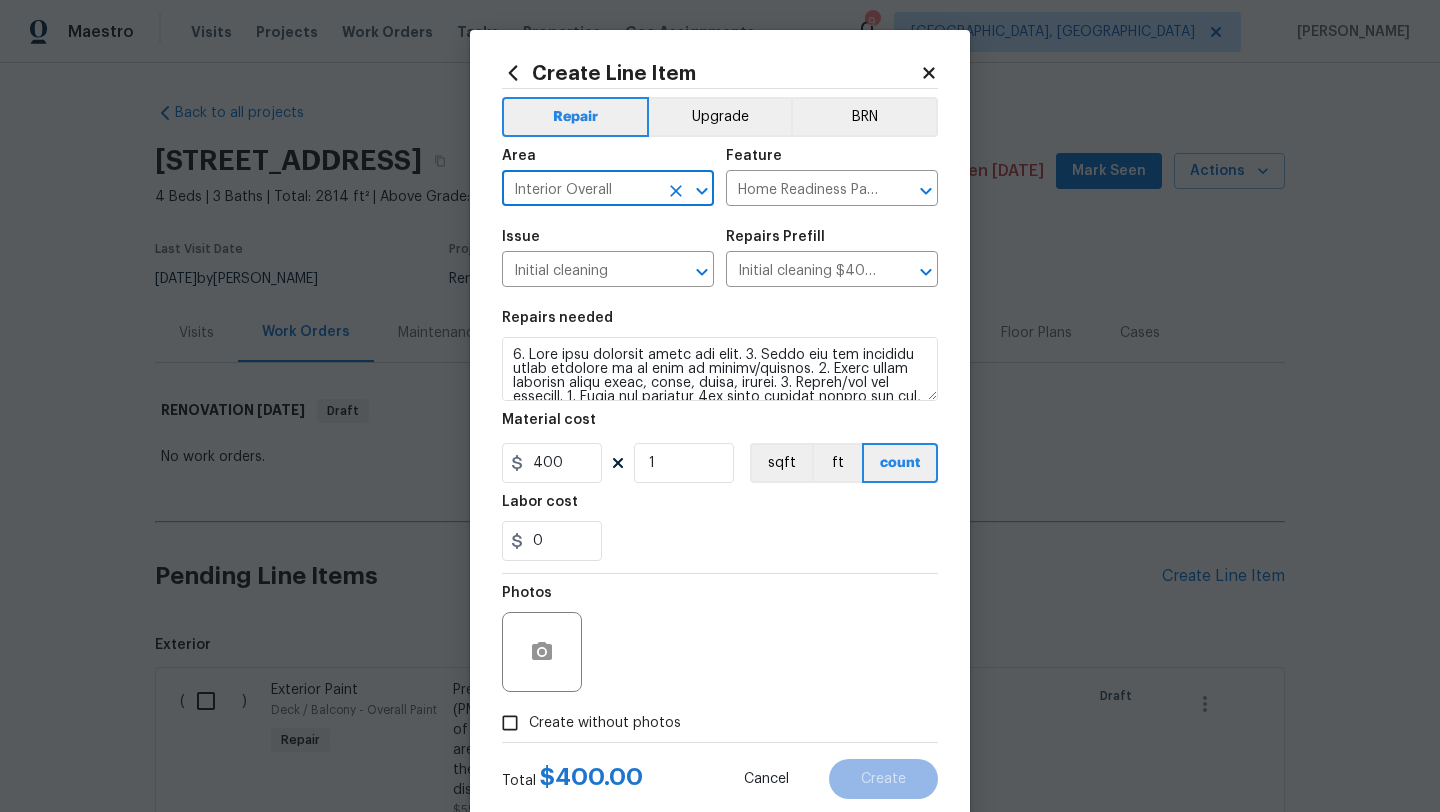 type on "Interior Overall" 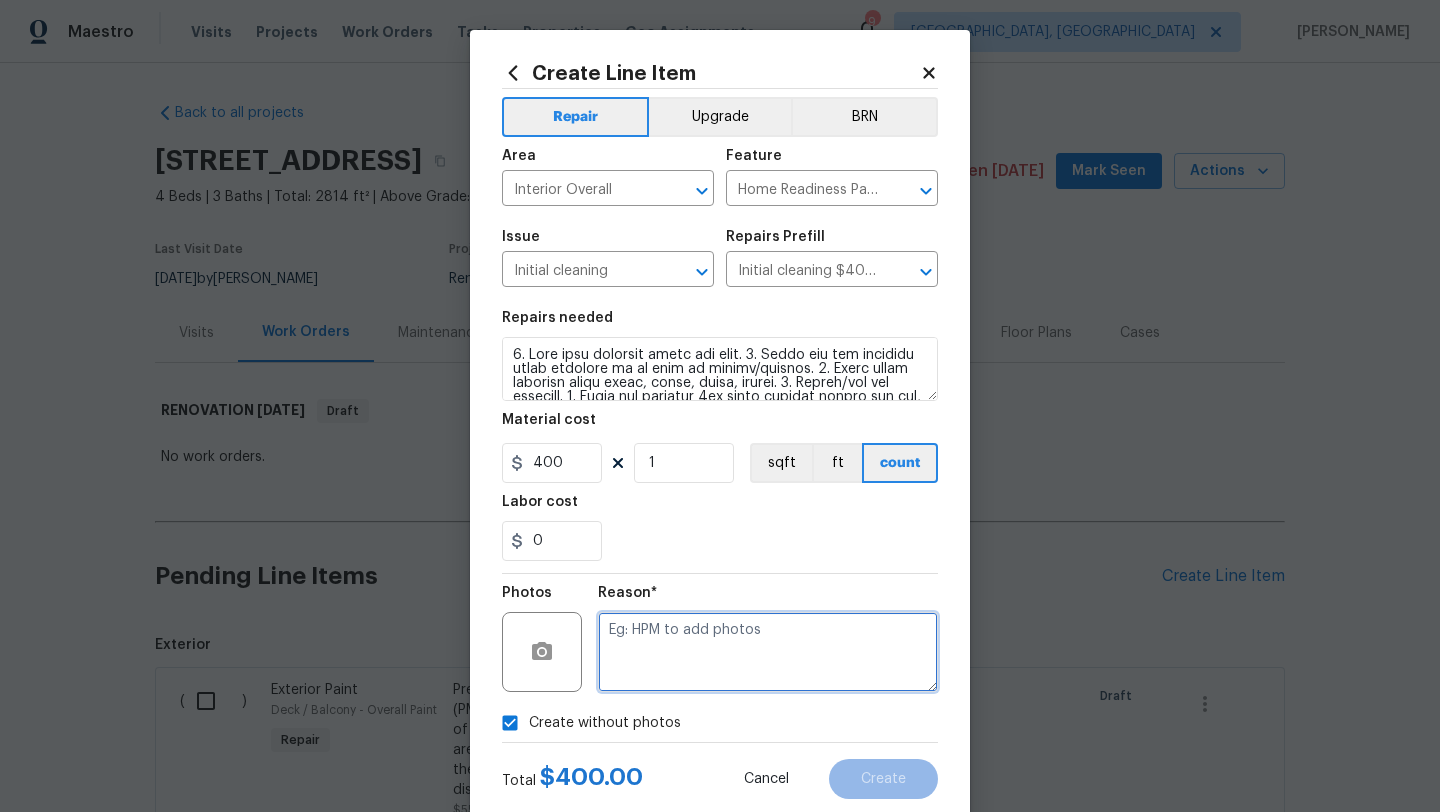click at bounding box center [768, 652] 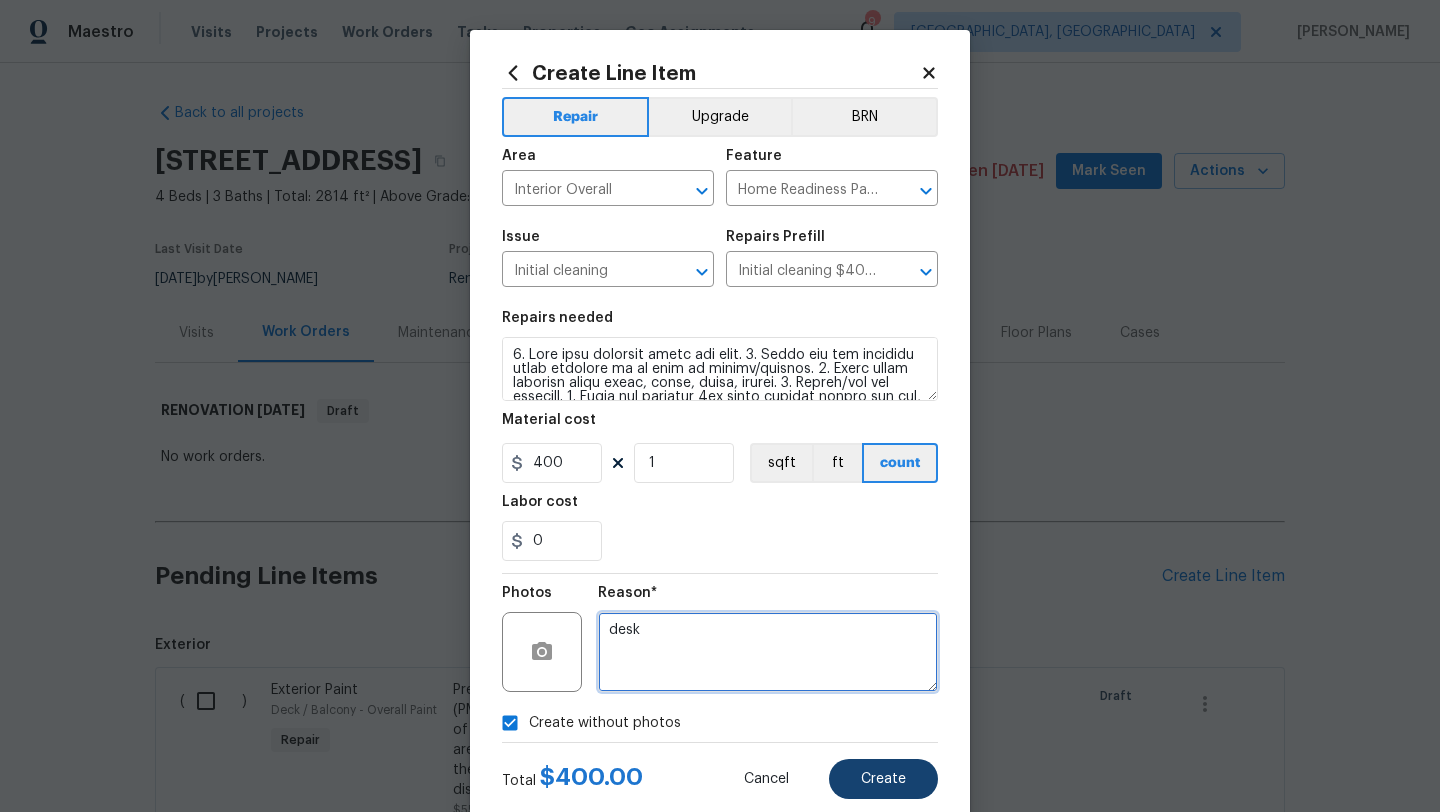 type on "desk" 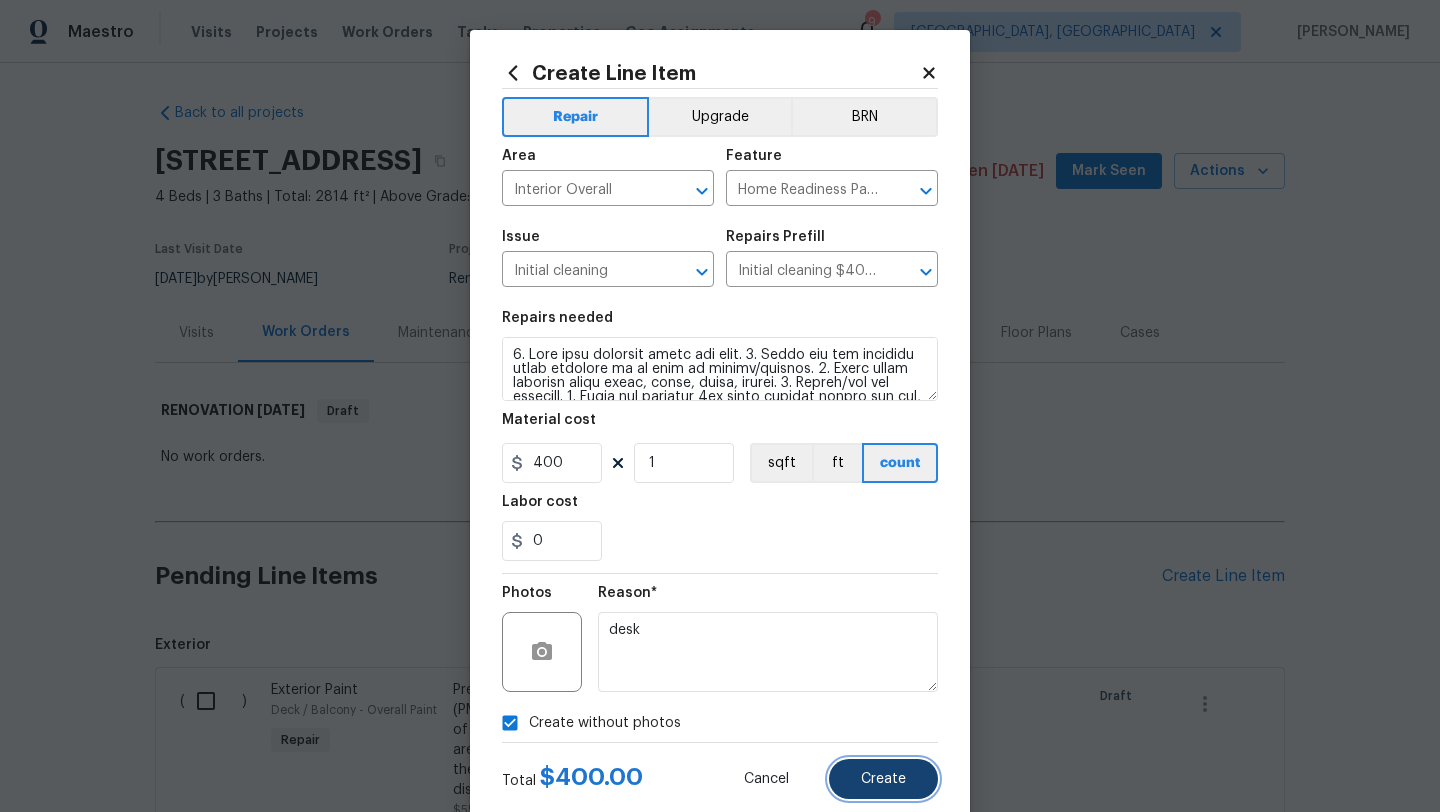 click on "Create" at bounding box center (883, 779) 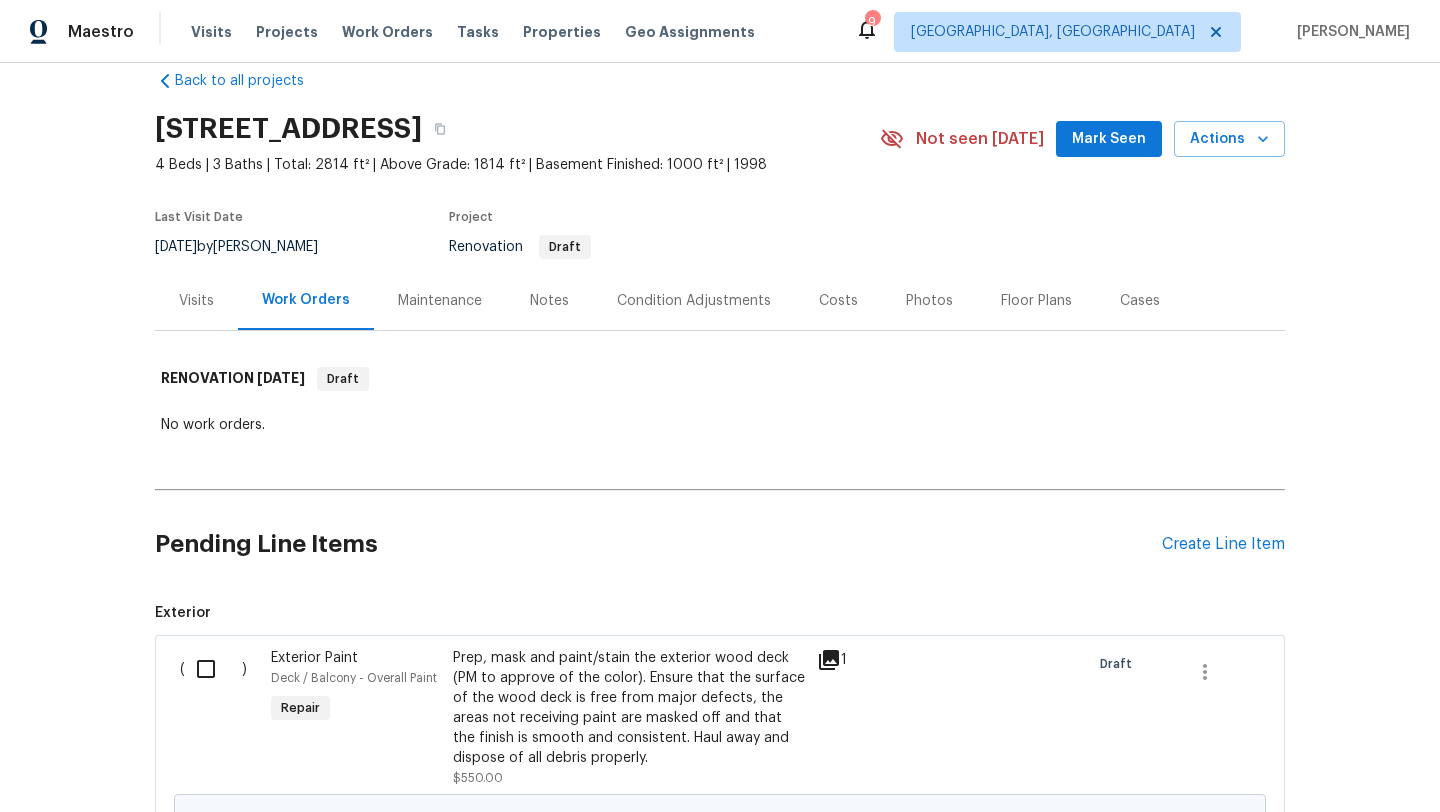 scroll, scrollTop: 24, scrollLeft: 0, axis: vertical 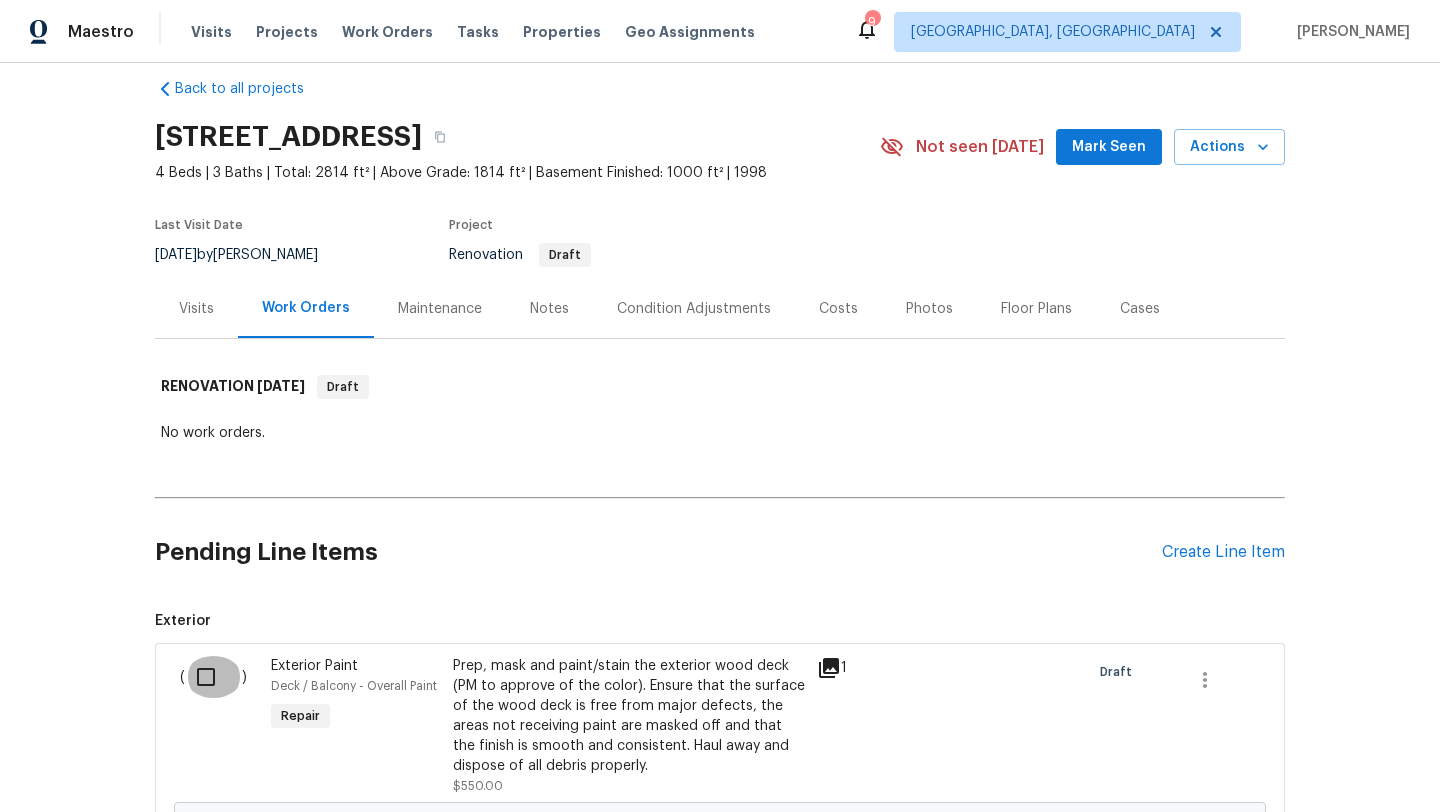 click at bounding box center [213, 677] 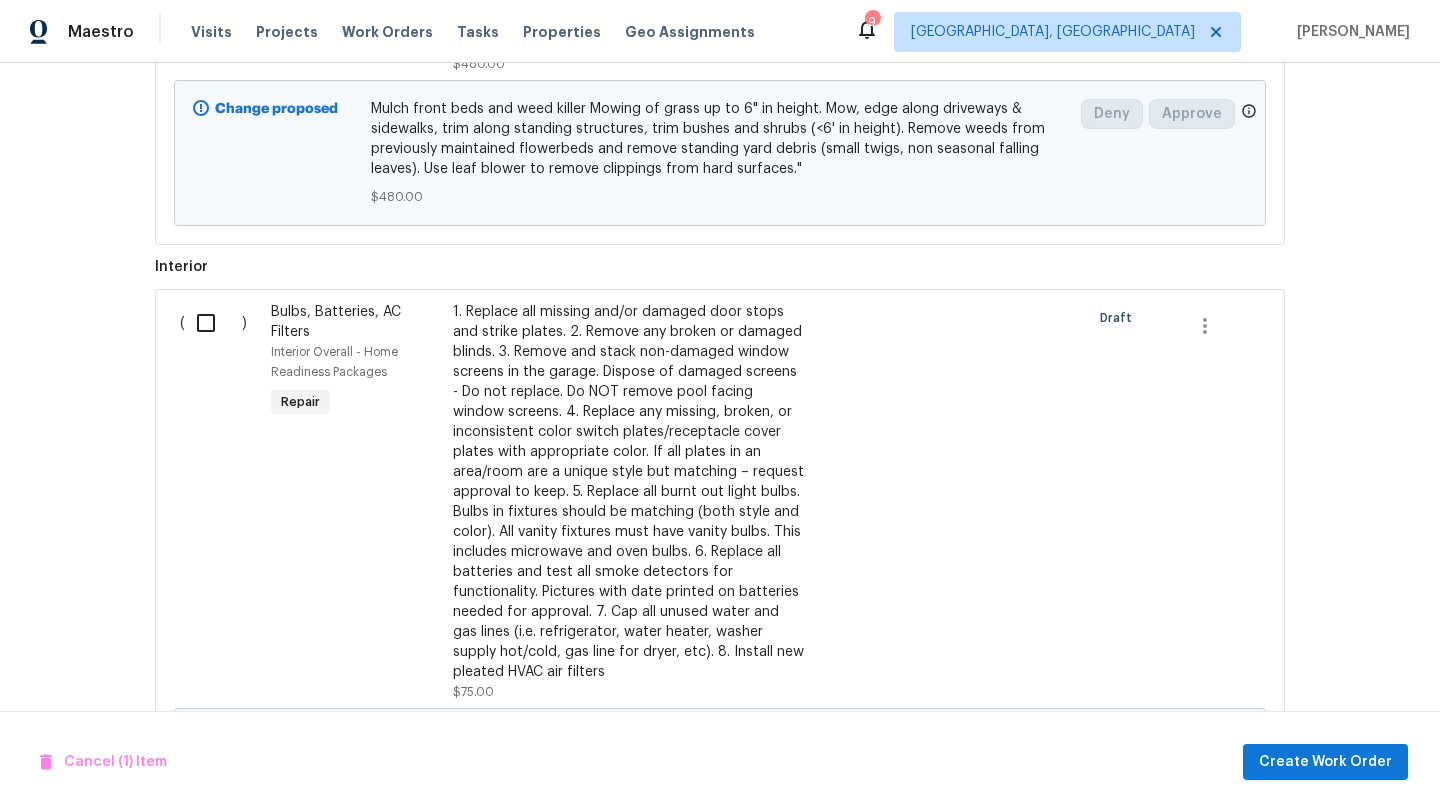 scroll, scrollTop: 1093, scrollLeft: 0, axis: vertical 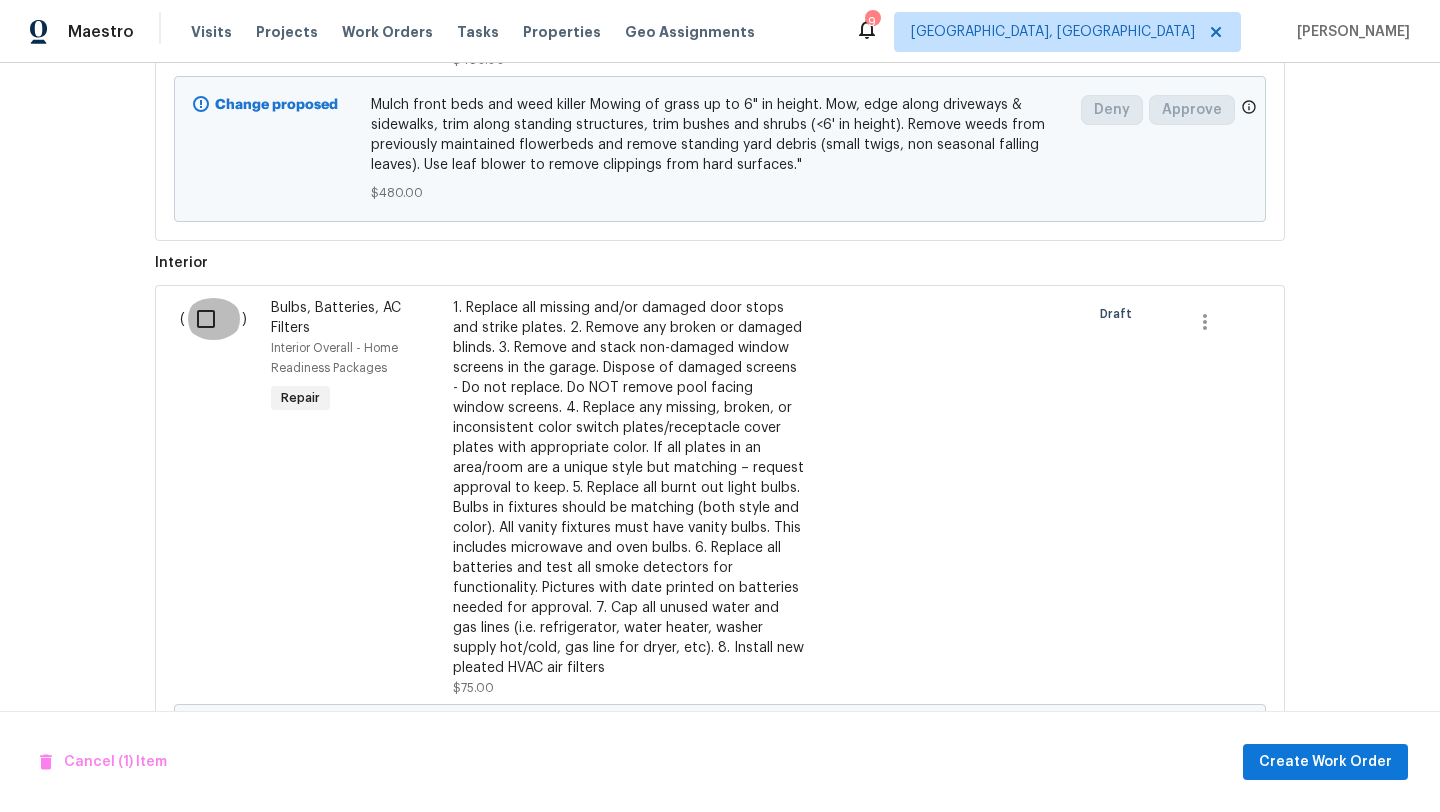click at bounding box center (213, 319) 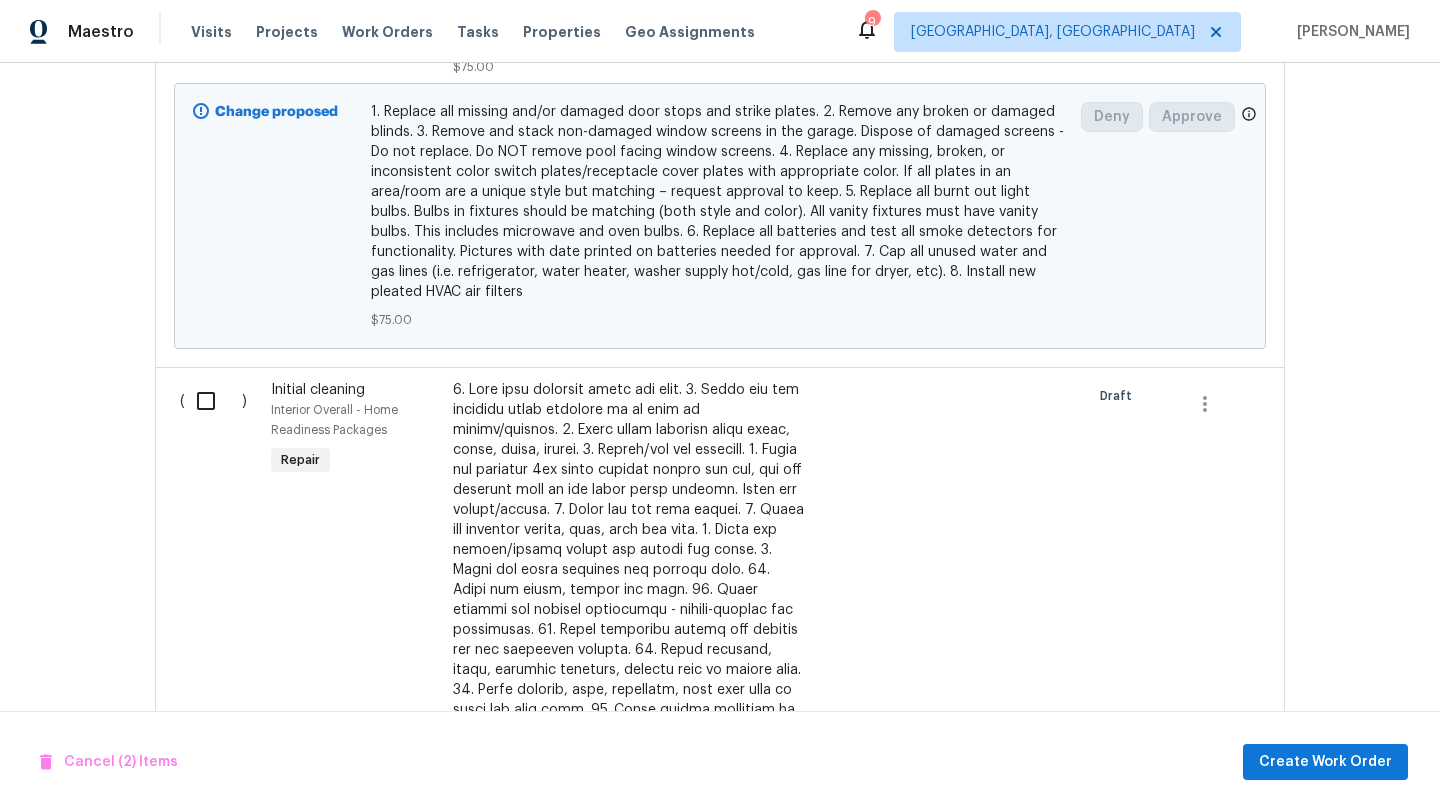 scroll, scrollTop: 1718, scrollLeft: 0, axis: vertical 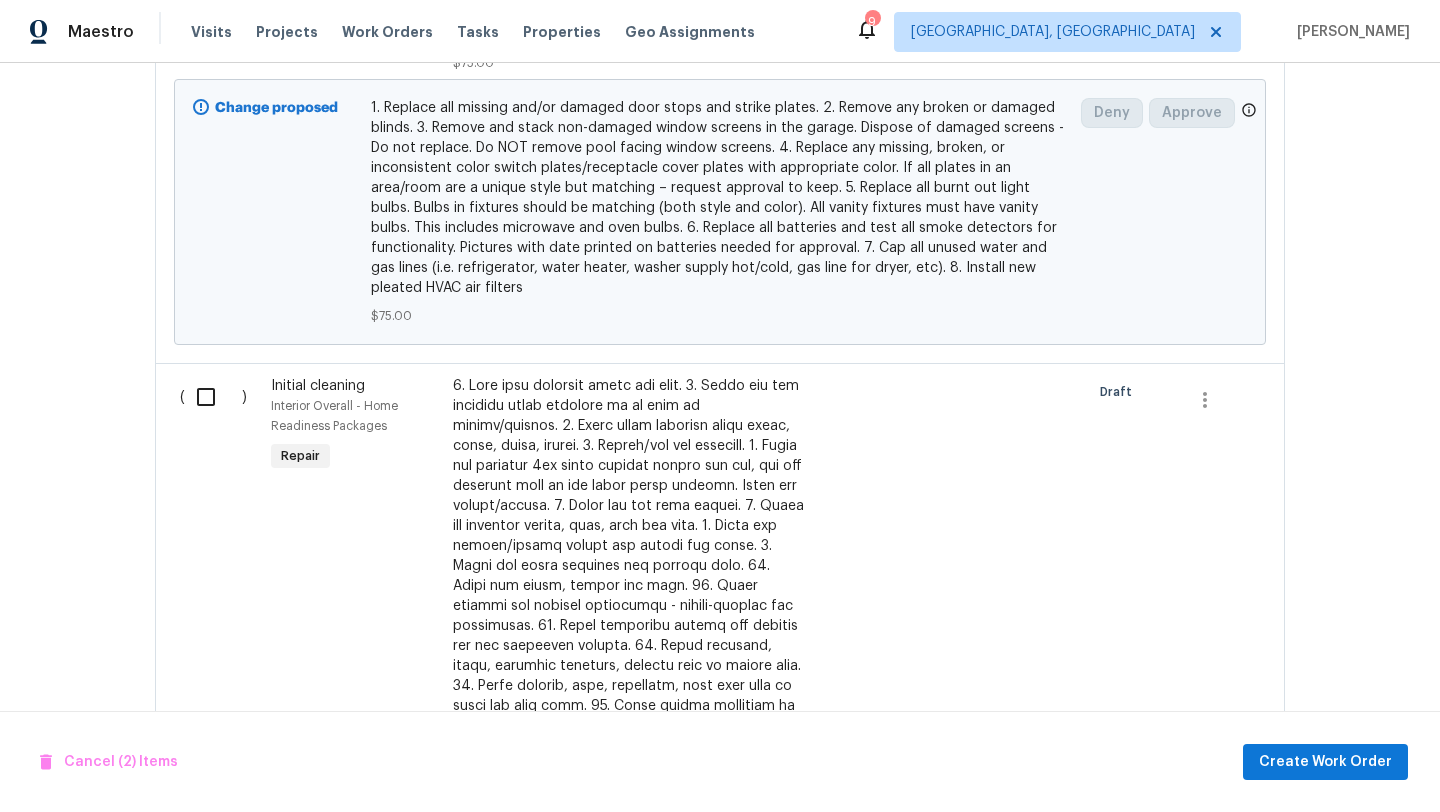 click at bounding box center (213, 397) 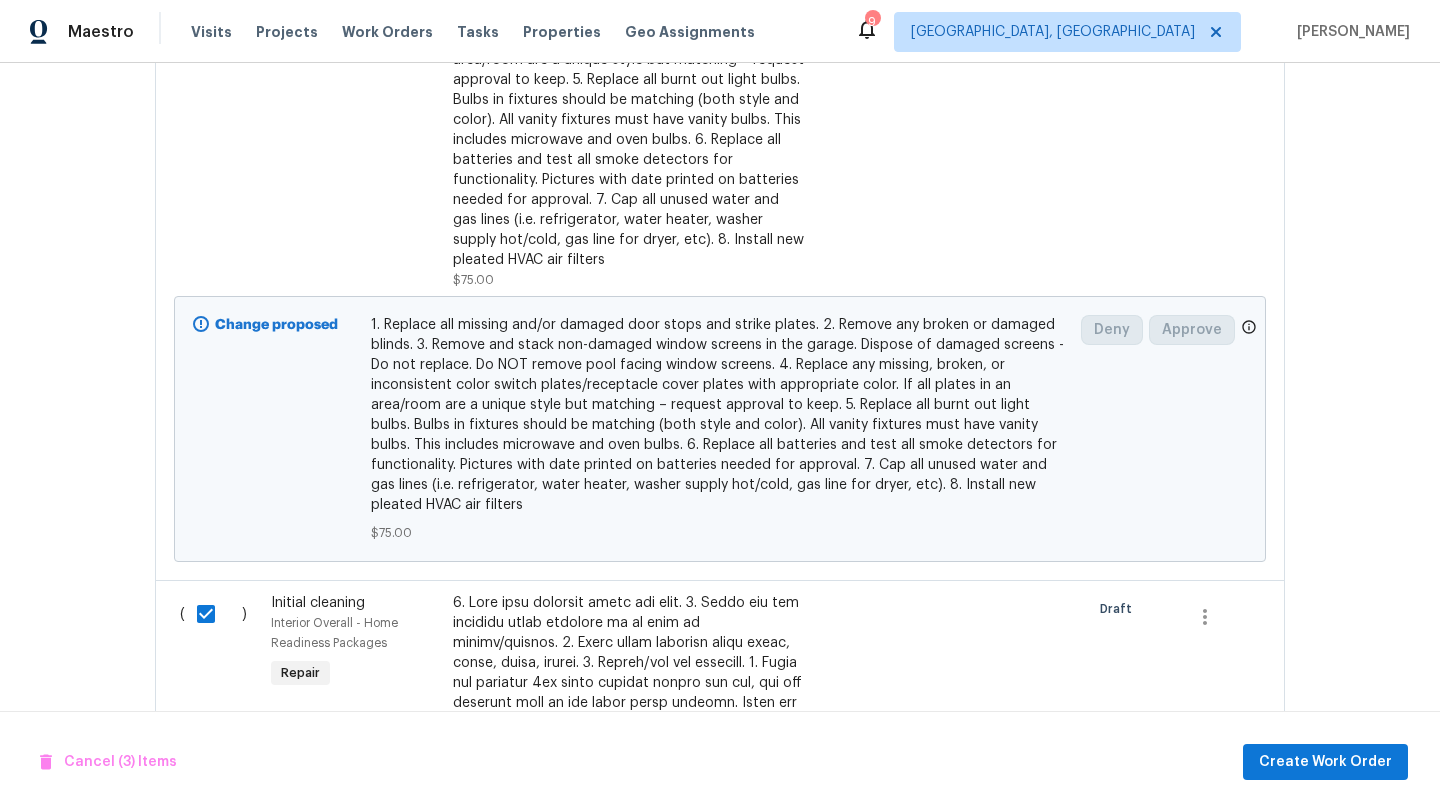 scroll, scrollTop: 1499, scrollLeft: 0, axis: vertical 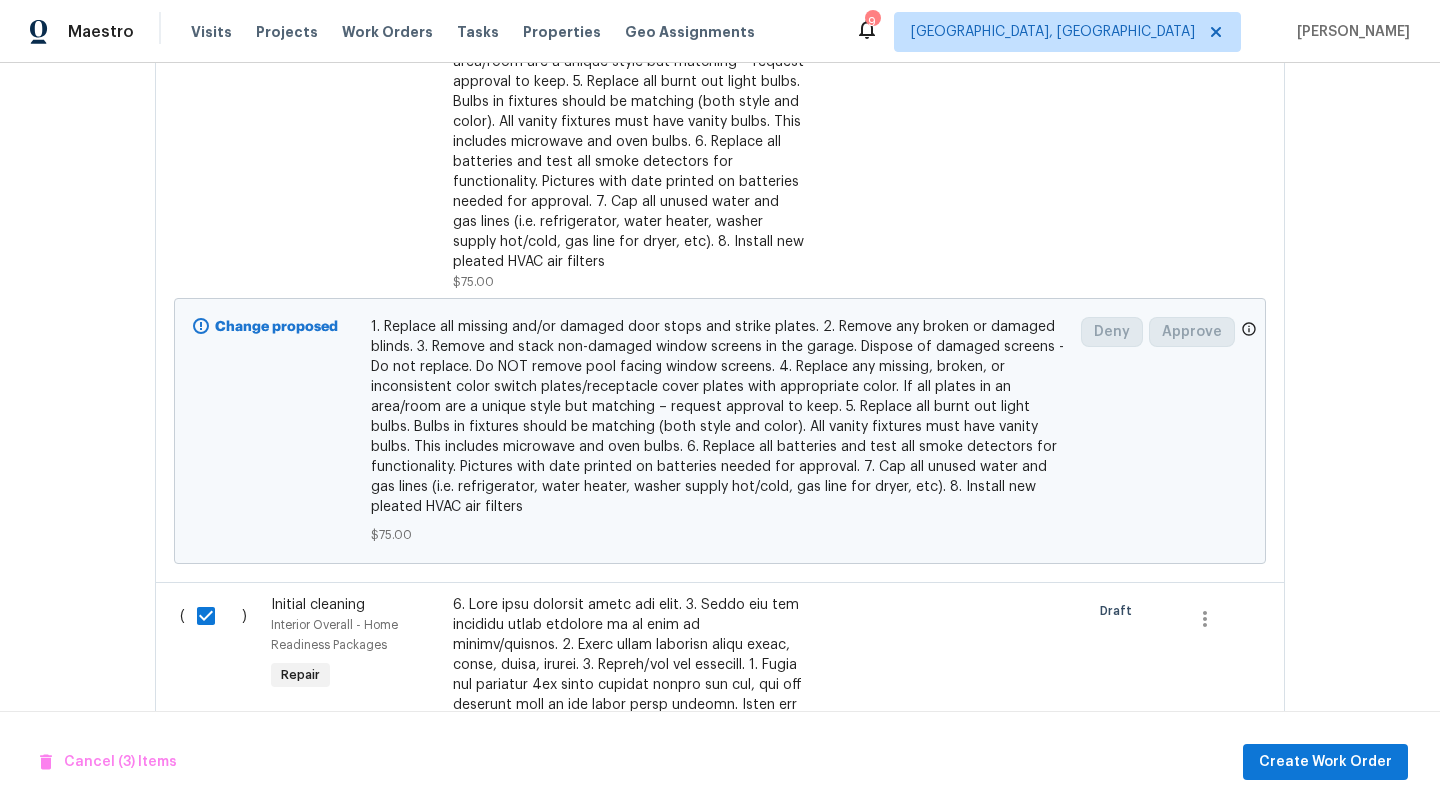 click at bounding box center (213, 616) 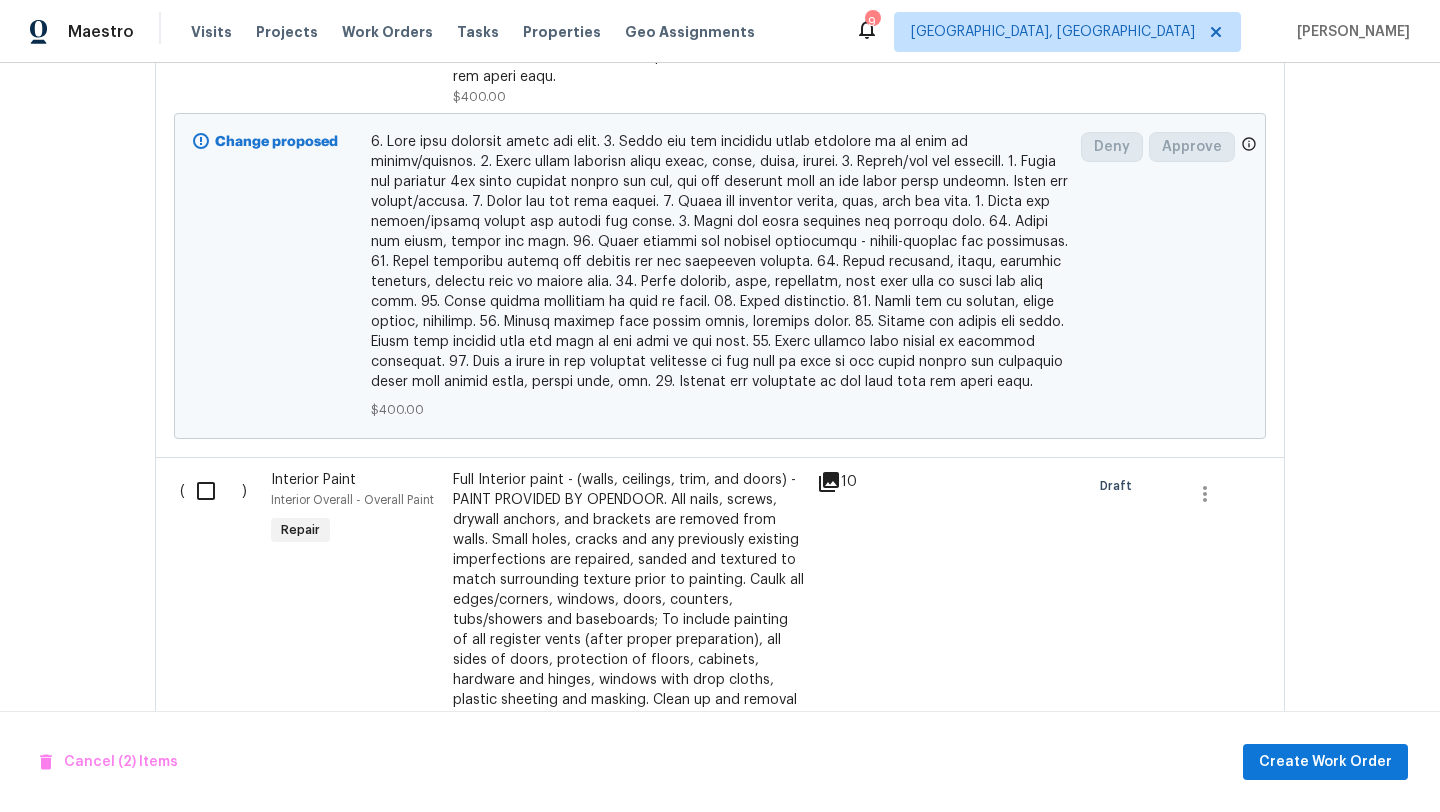scroll, scrollTop: 2595, scrollLeft: 0, axis: vertical 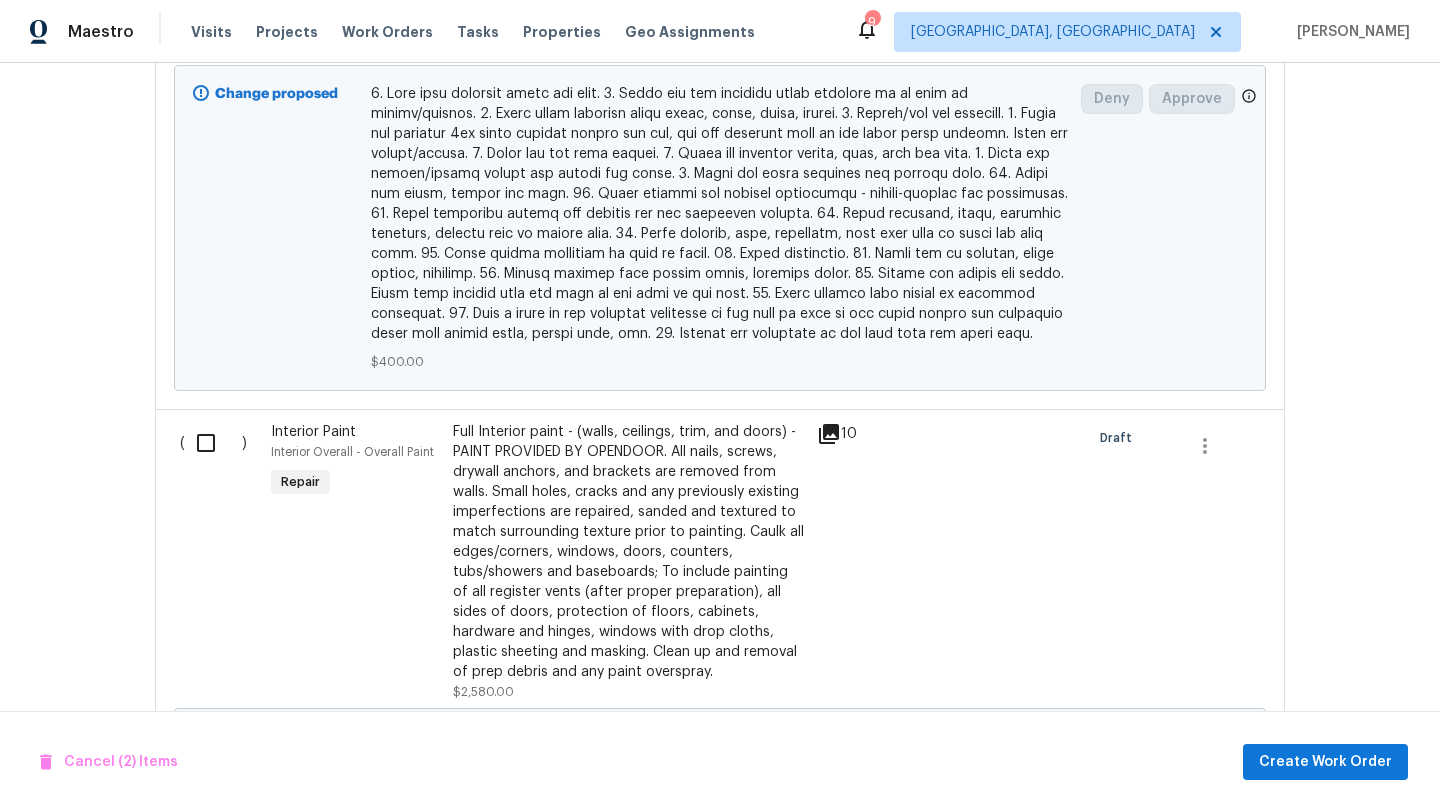 click at bounding box center (213, 443) 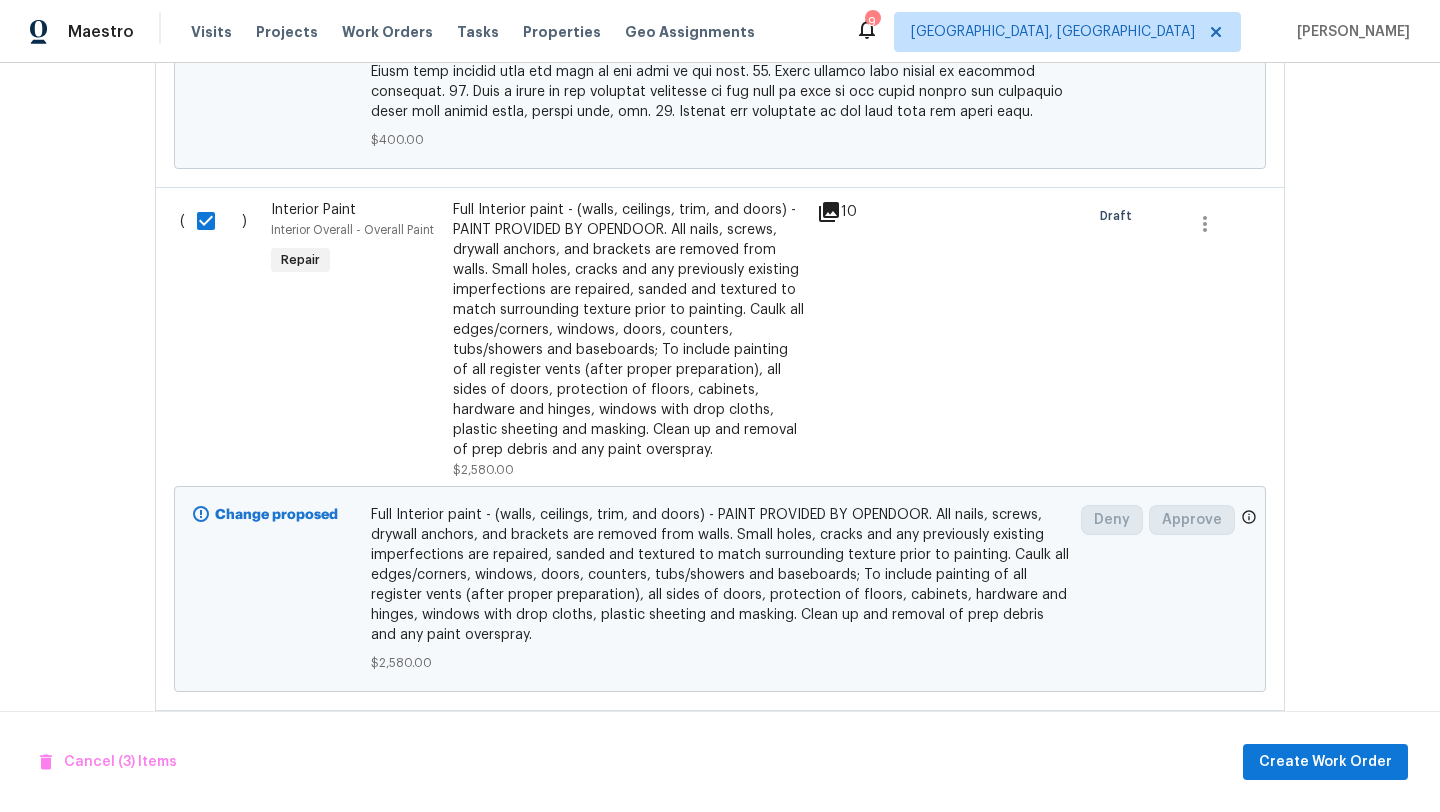 scroll, scrollTop: 3090, scrollLeft: 0, axis: vertical 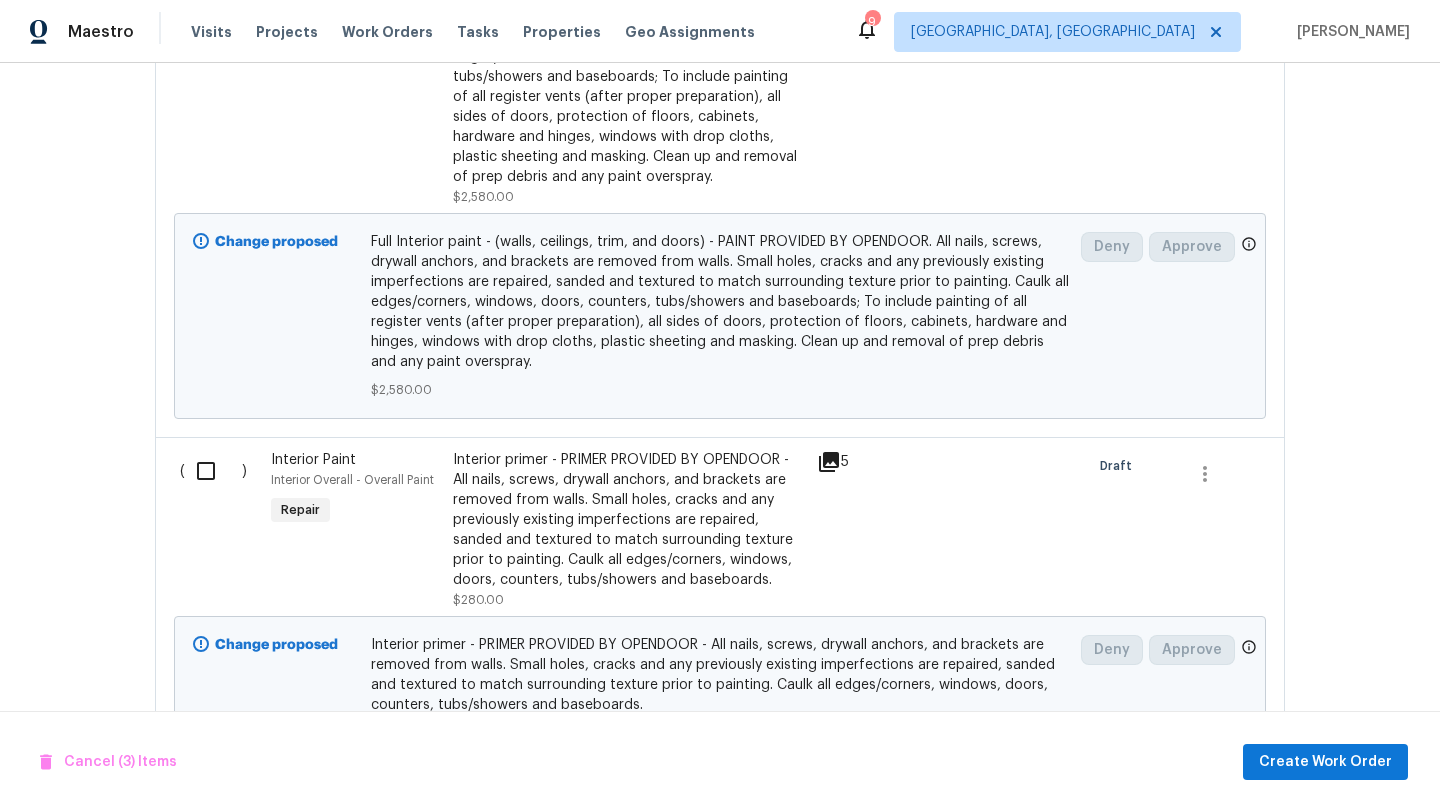 click at bounding box center [213, 471] 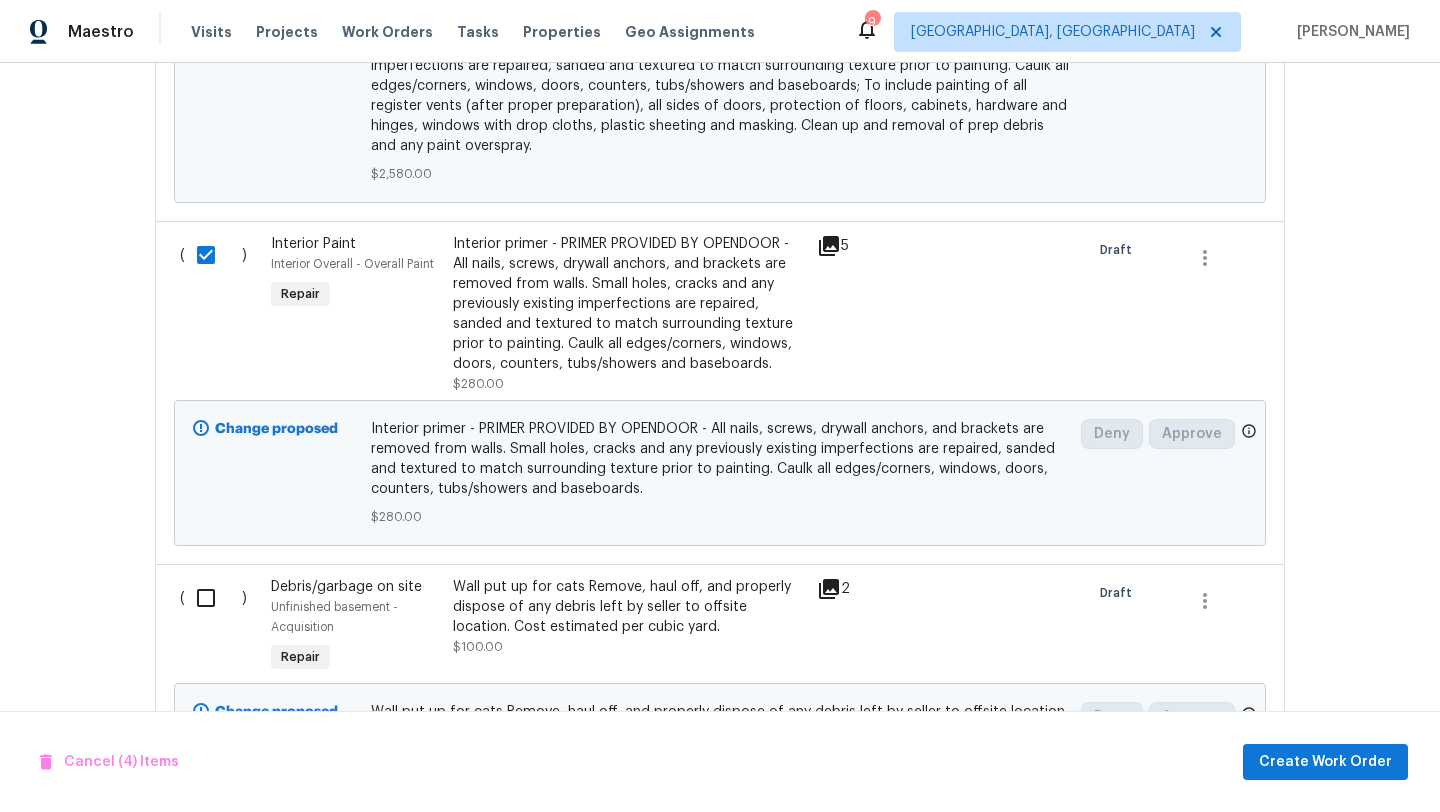 scroll, scrollTop: 3422, scrollLeft: 0, axis: vertical 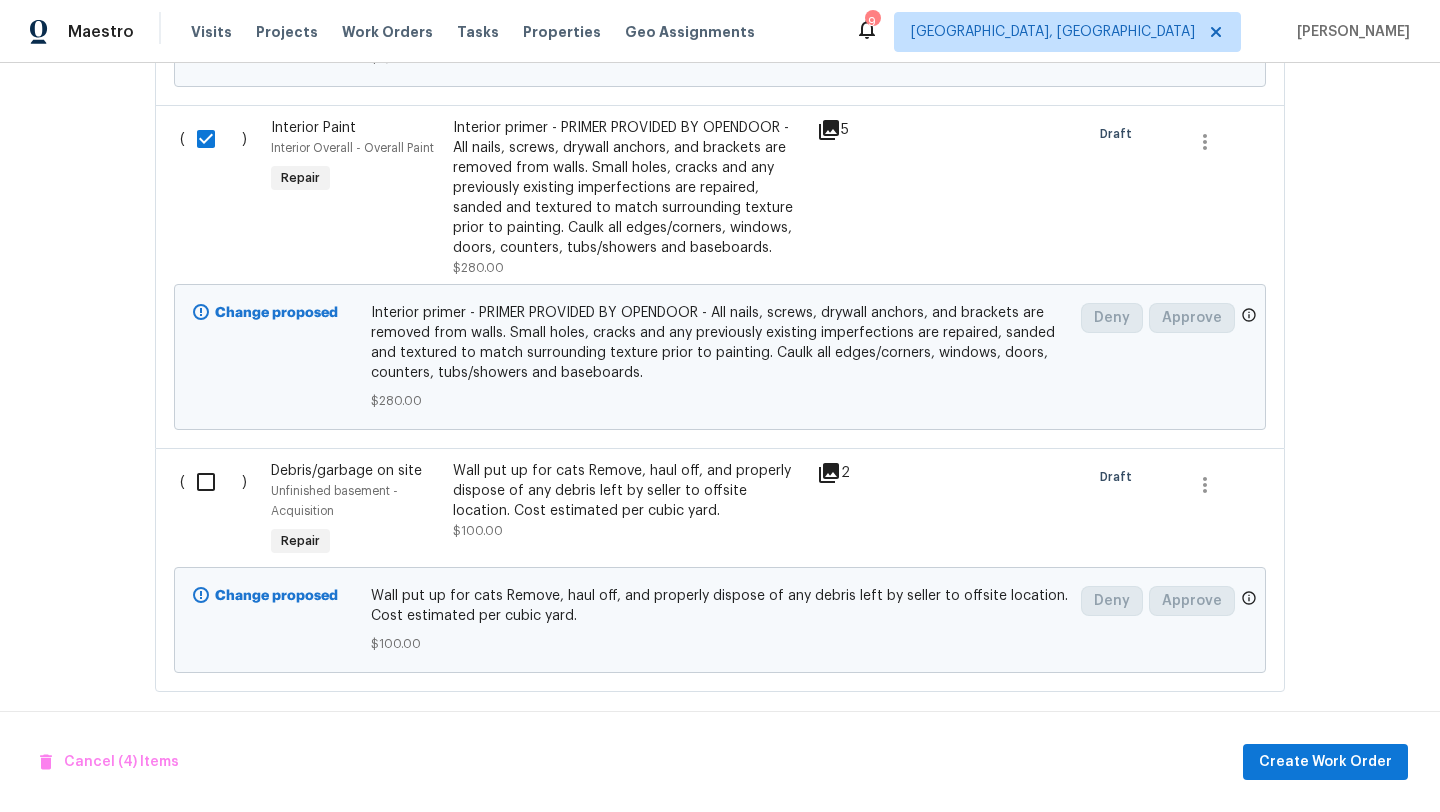 click at bounding box center [213, 482] 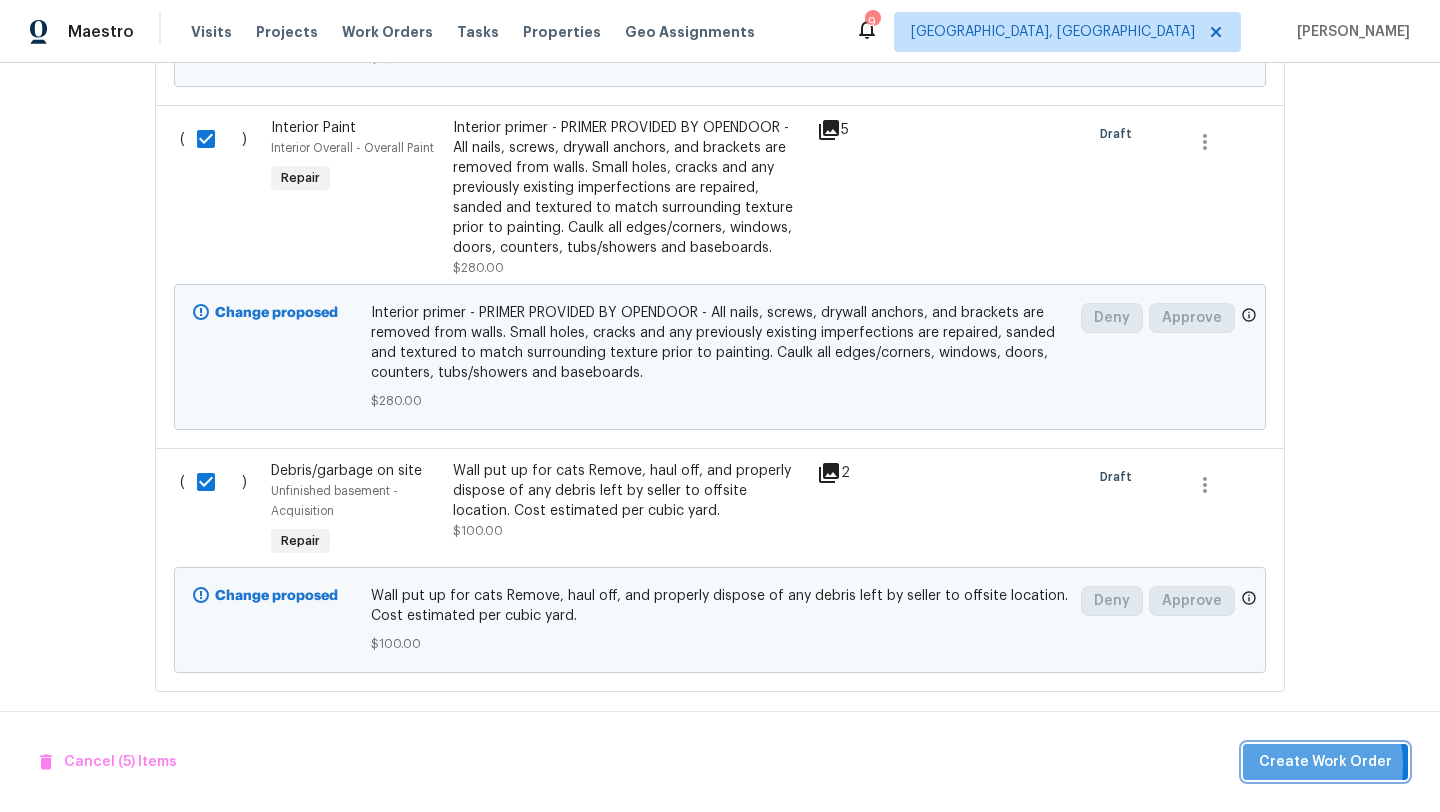 click on "Create Work Order" at bounding box center [1325, 762] 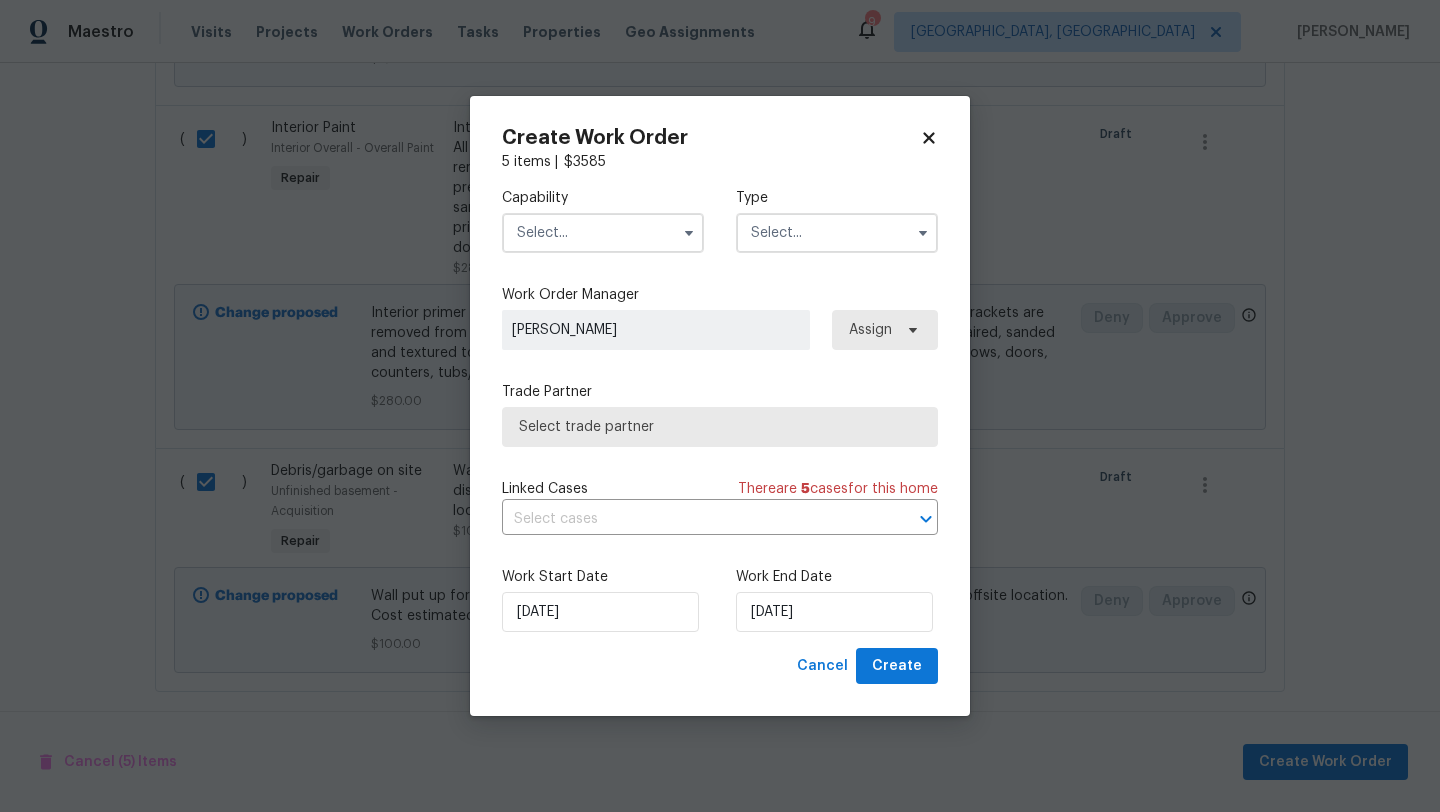 click at bounding box center [603, 233] 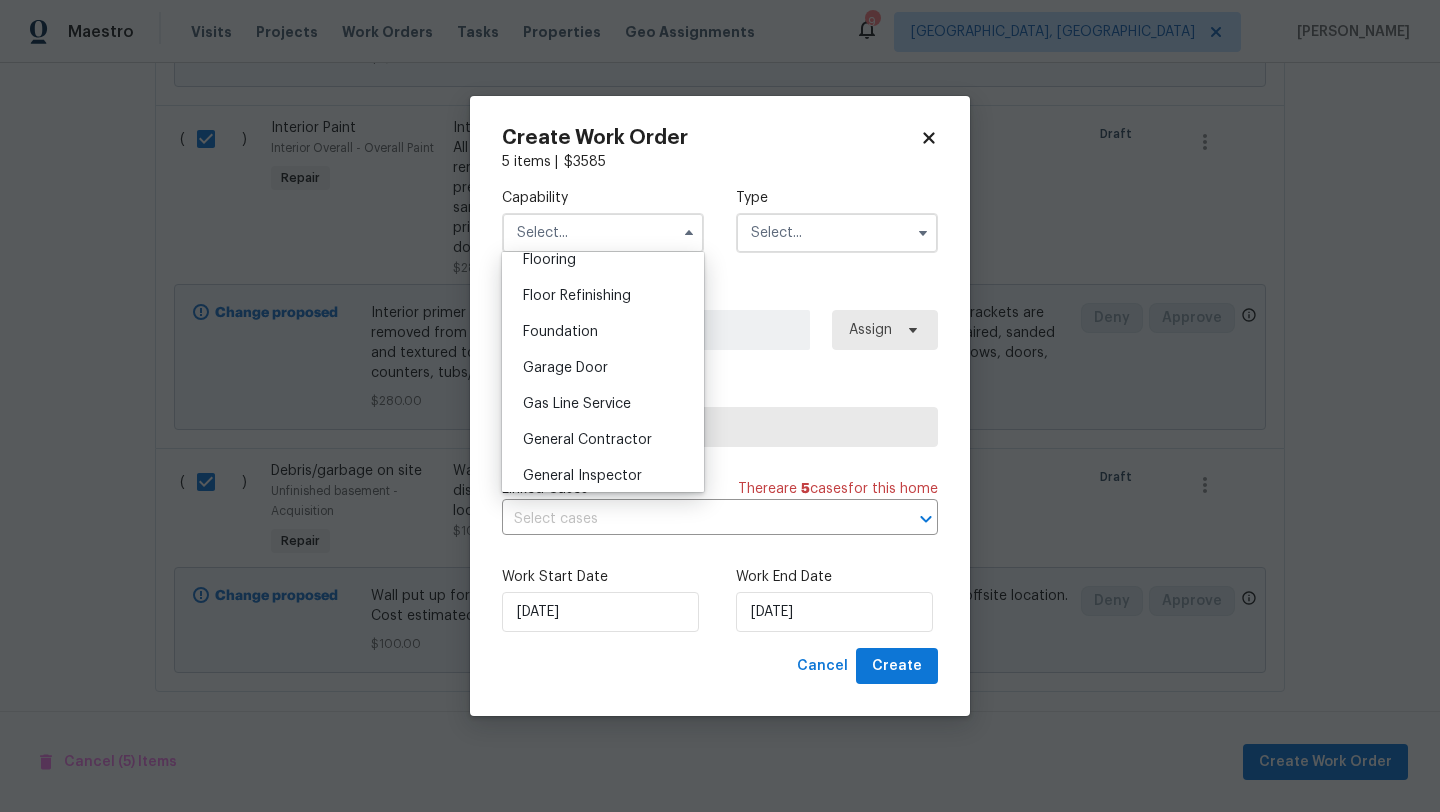 scroll, scrollTop: 792, scrollLeft: 0, axis: vertical 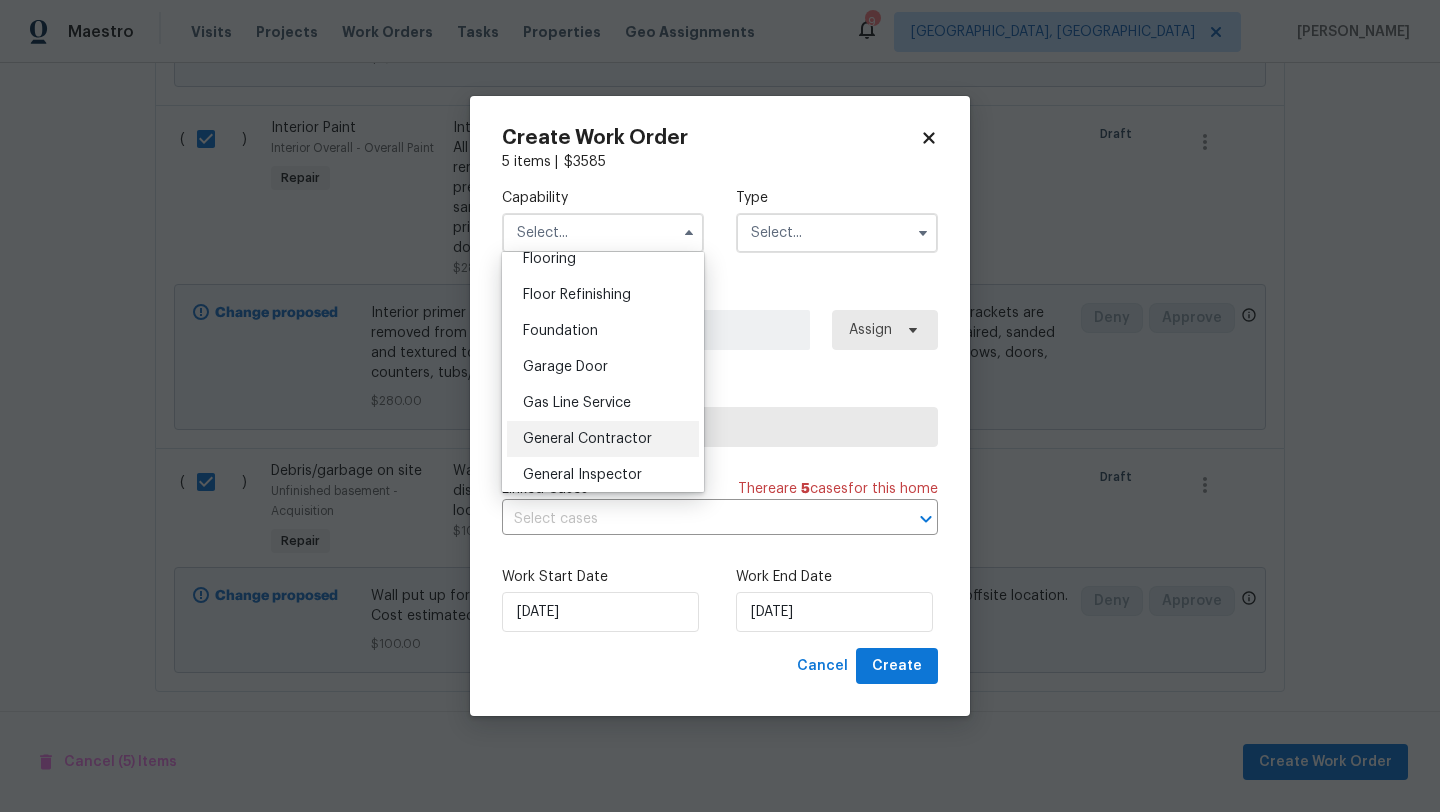click on "General Contractor" at bounding box center (587, 439) 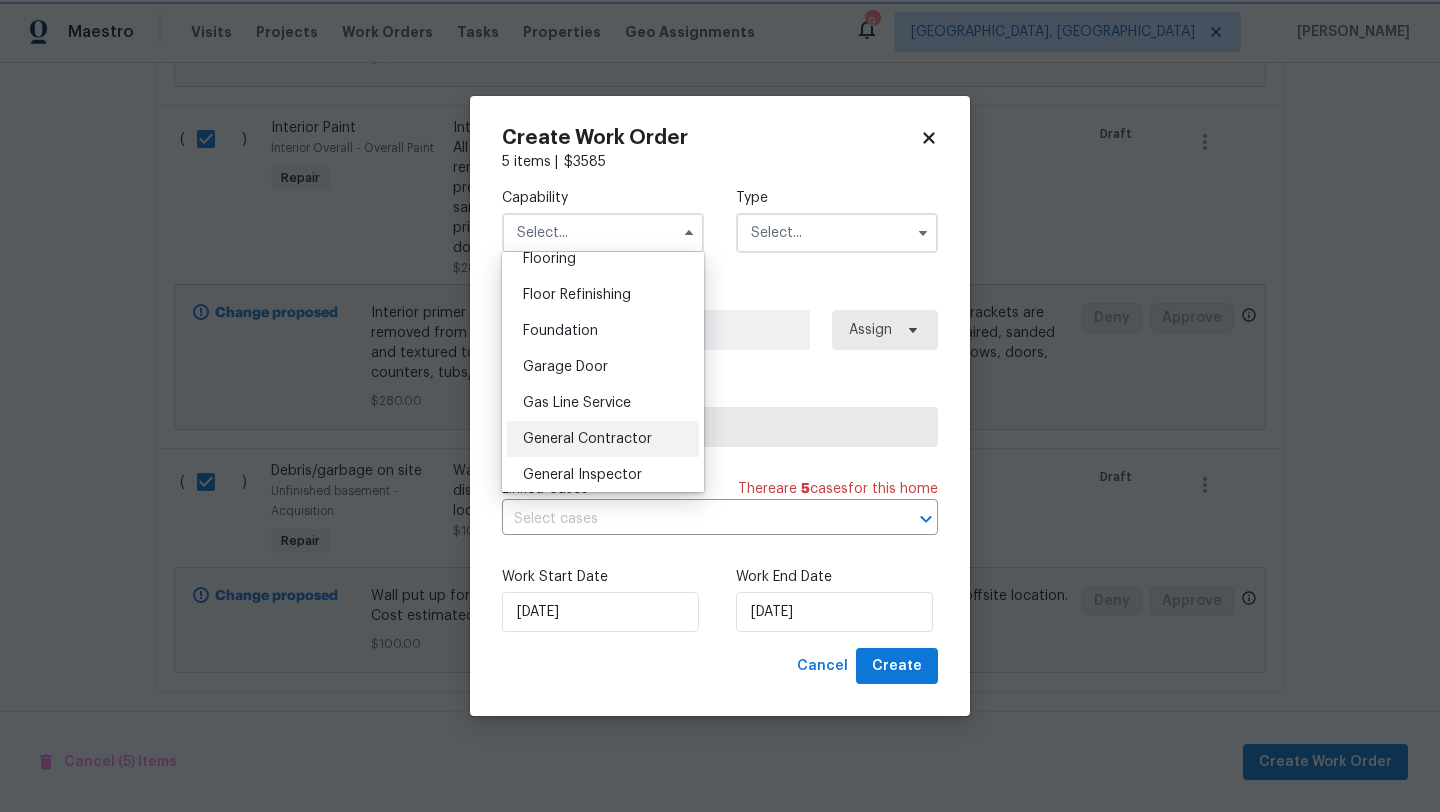 type on "General Contractor" 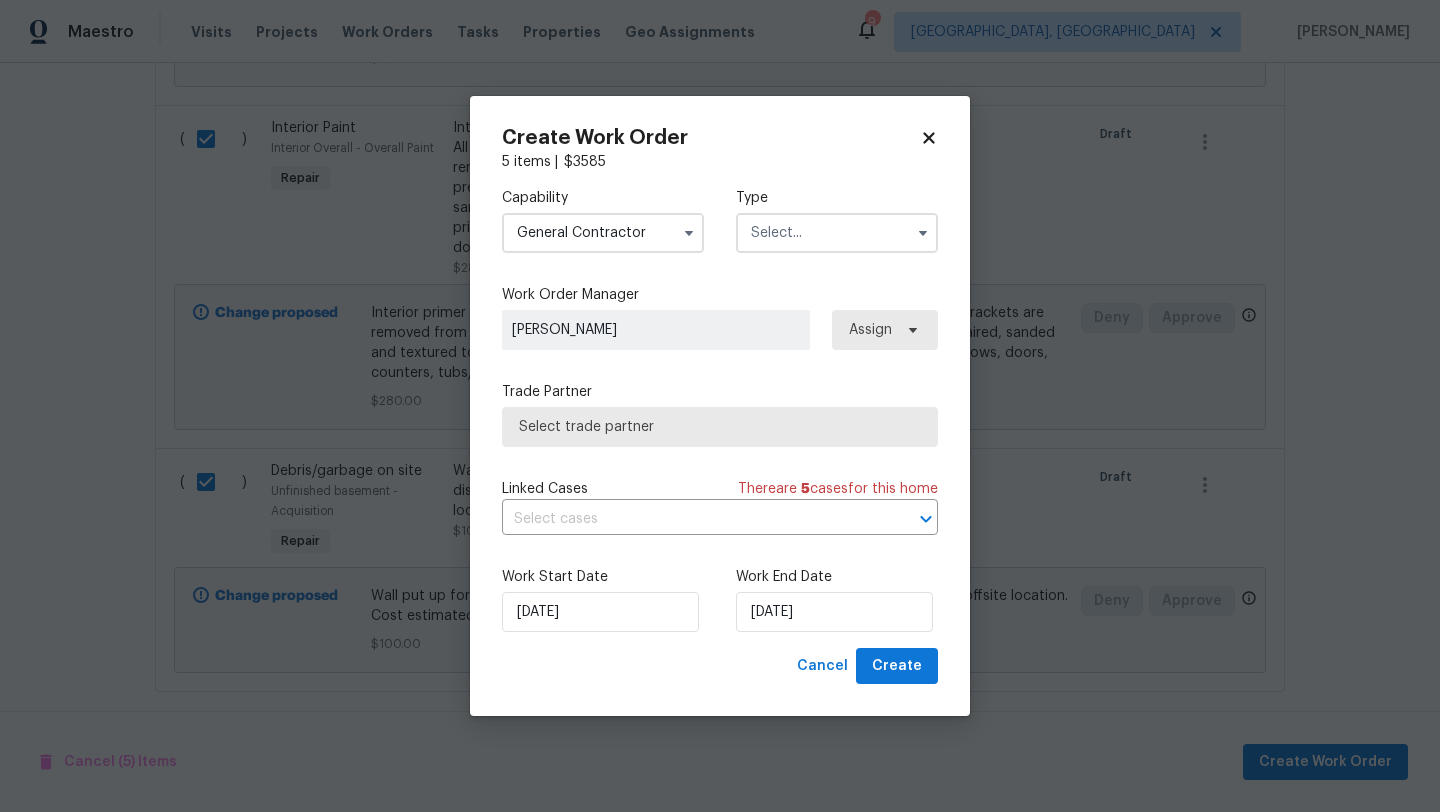 click on "Type" at bounding box center [837, 198] 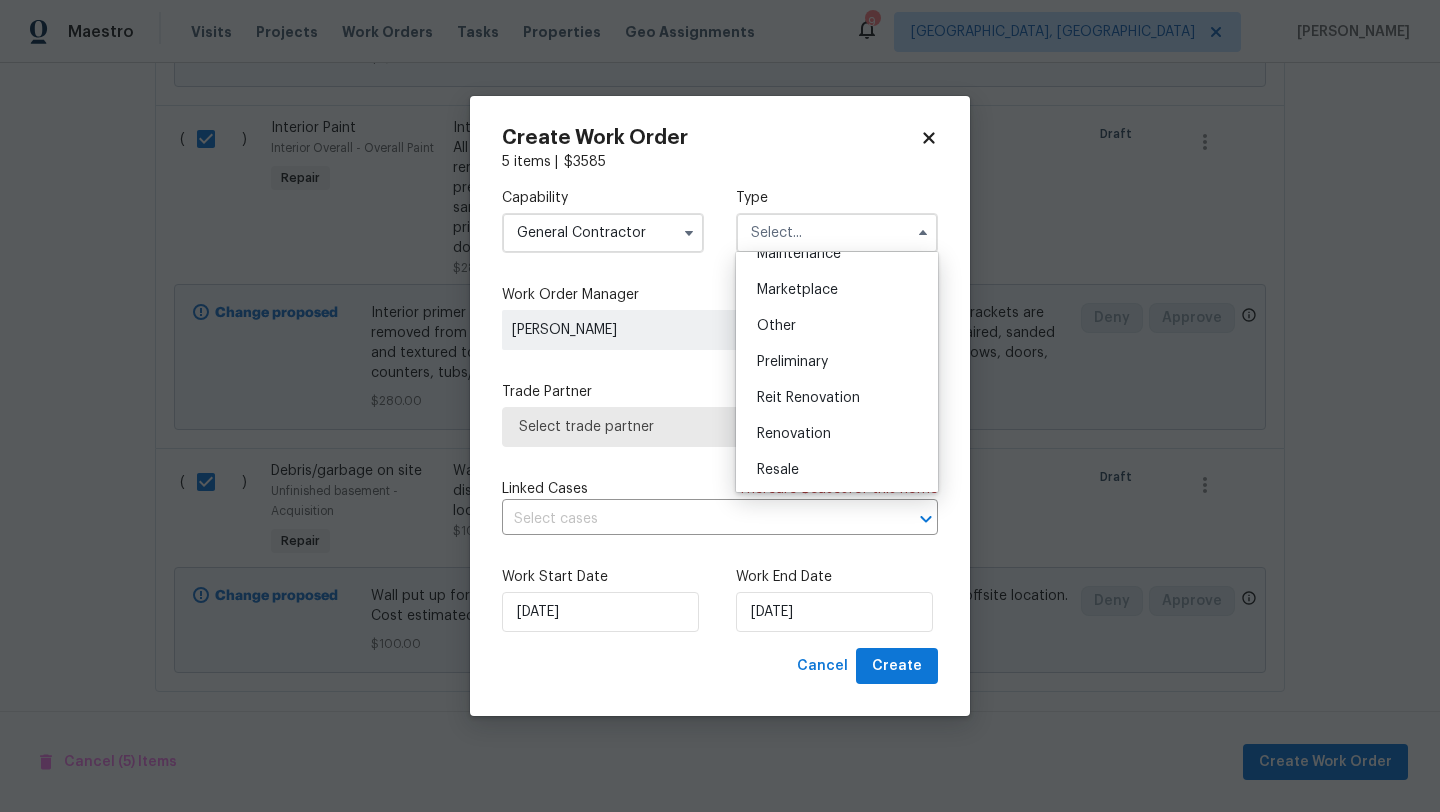 scroll, scrollTop: 454, scrollLeft: 0, axis: vertical 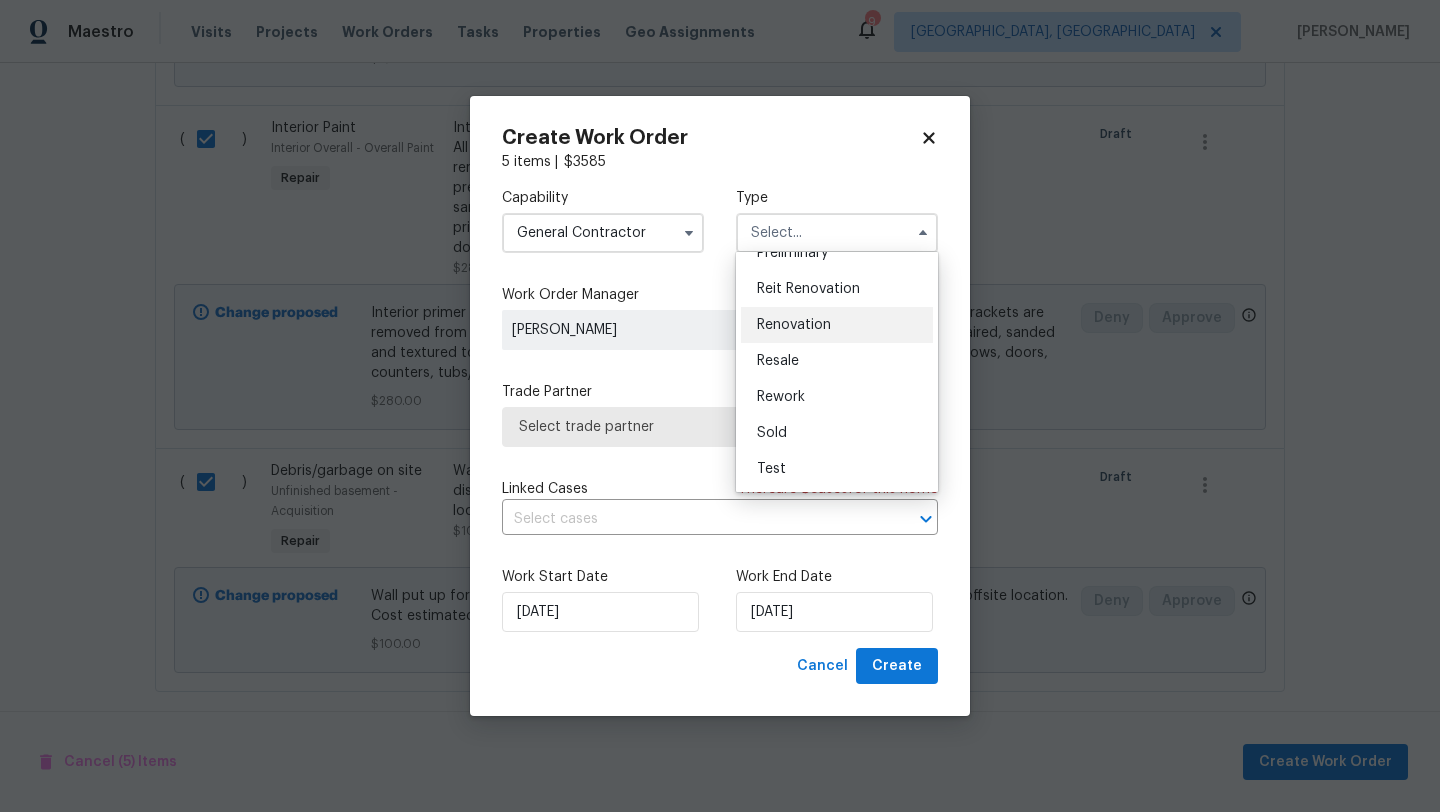 click on "Renovation" at bounding box center (794, 325) 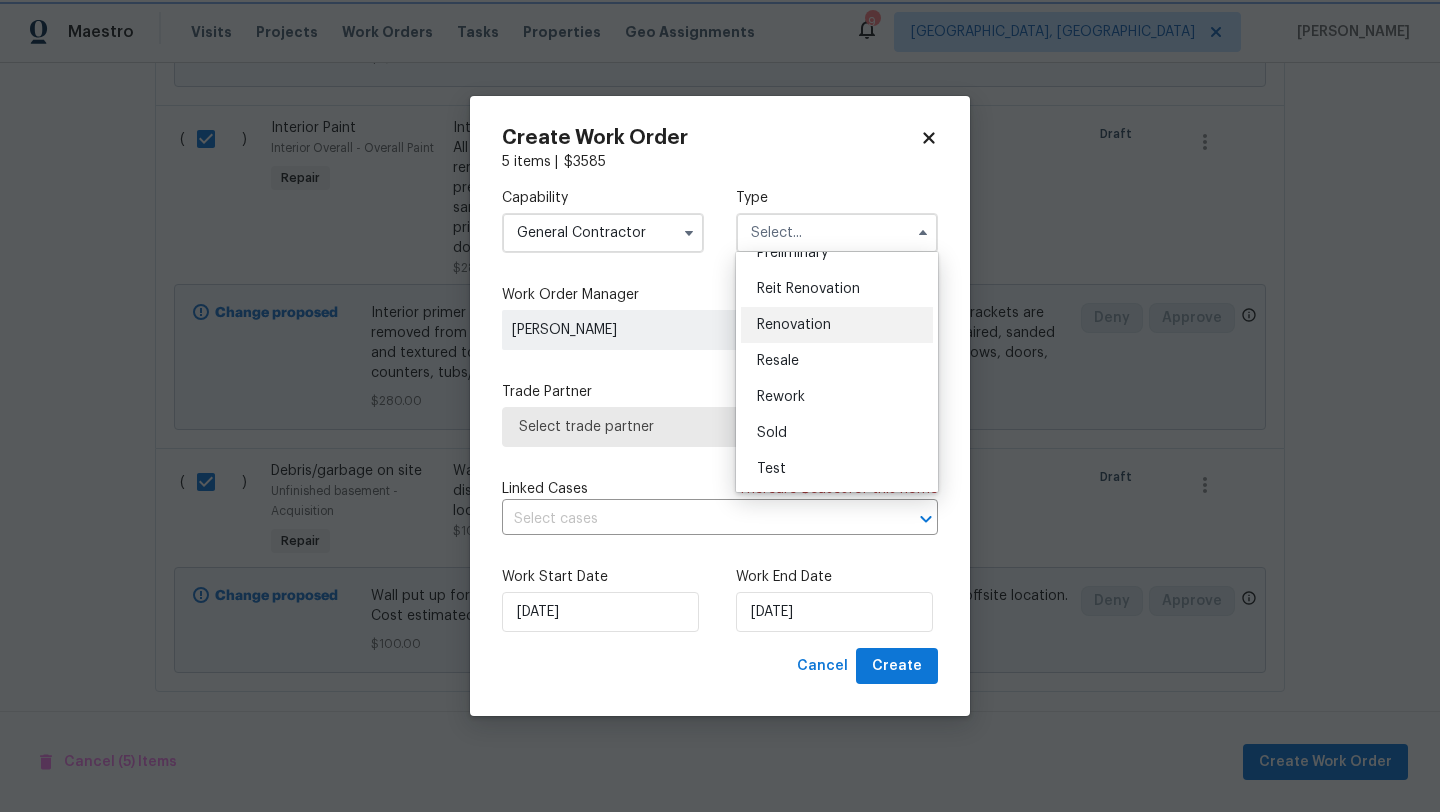type on "Renovation" 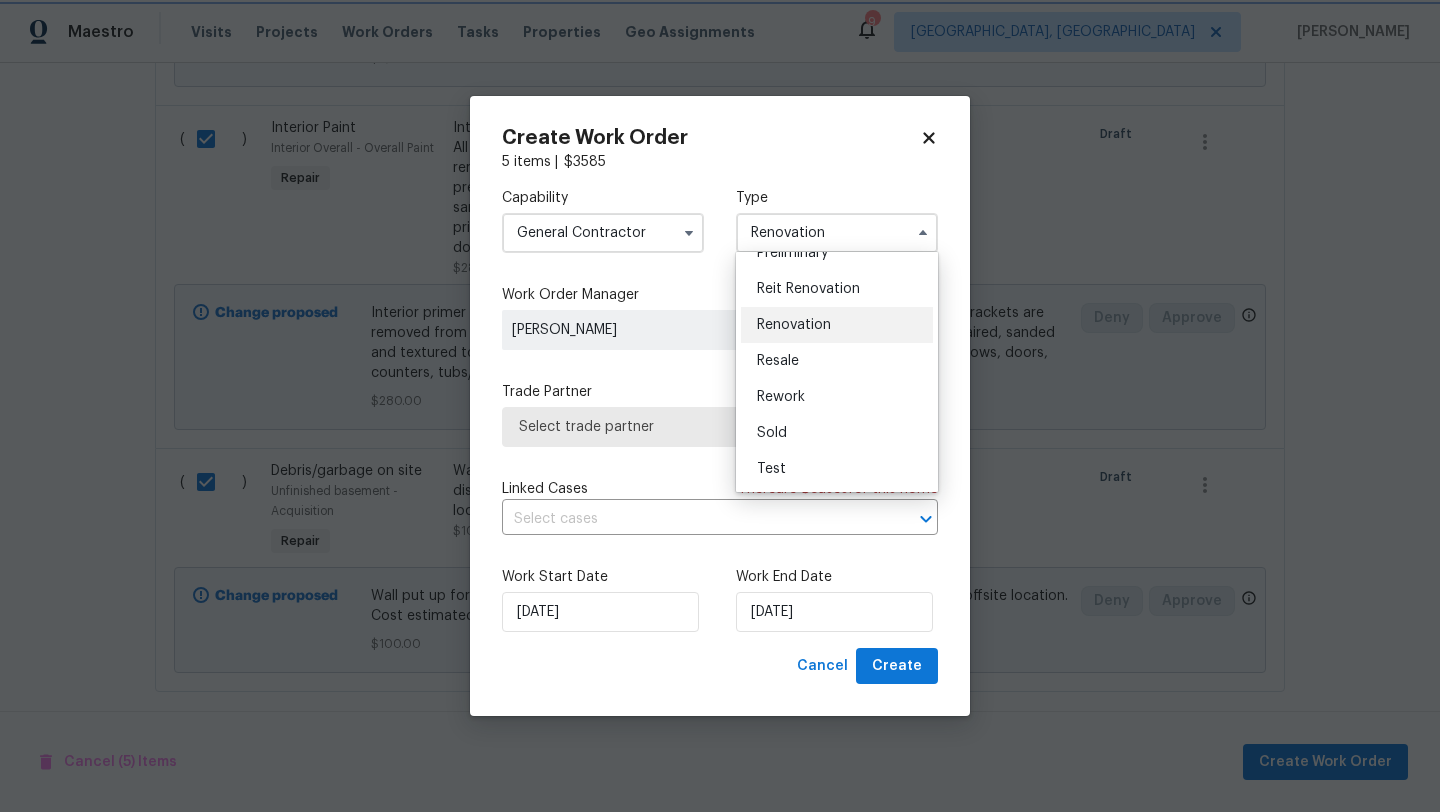scroll, scrollTop: 0, scrollLeft: 0, axis: both 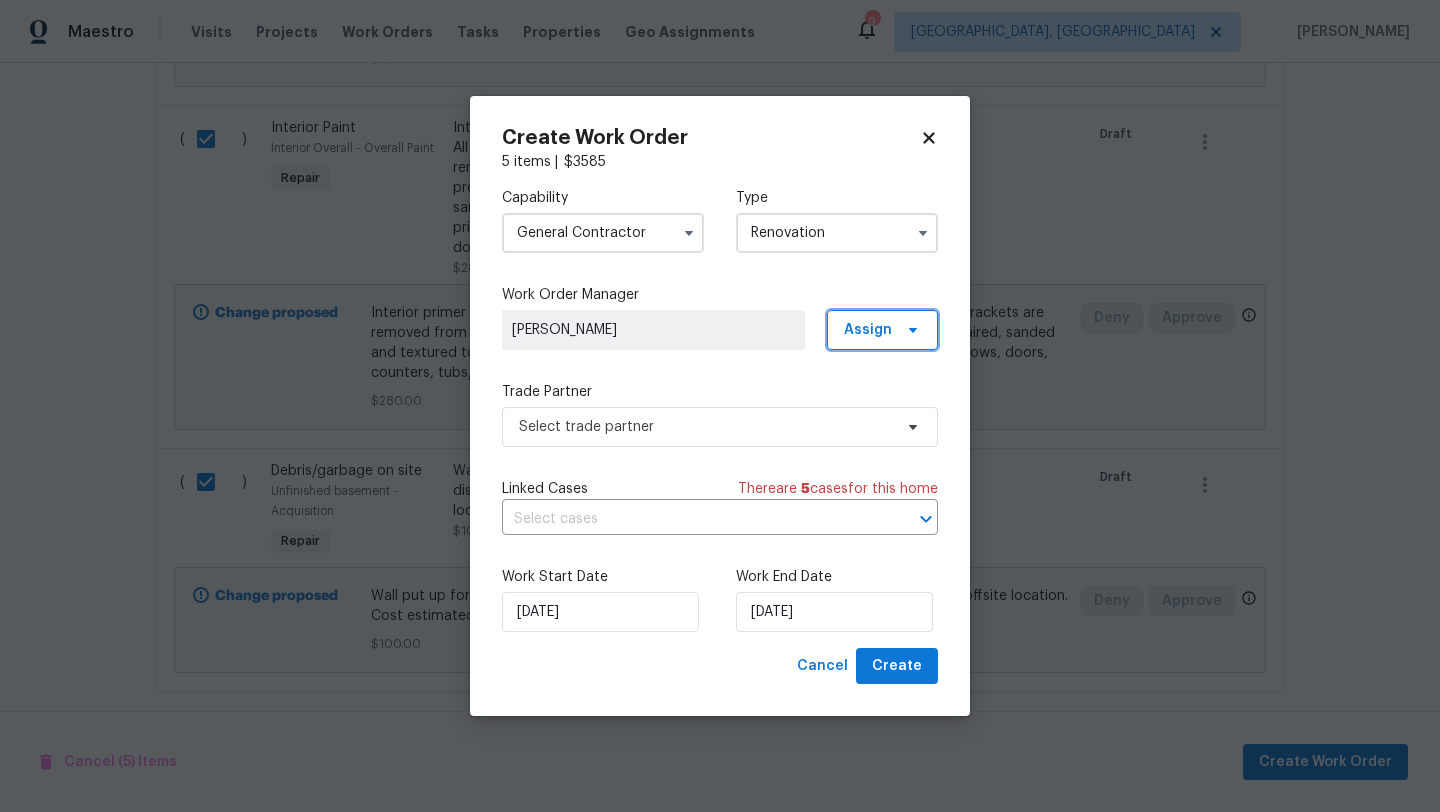 click on "Assign" at bounding box center [882, 330] 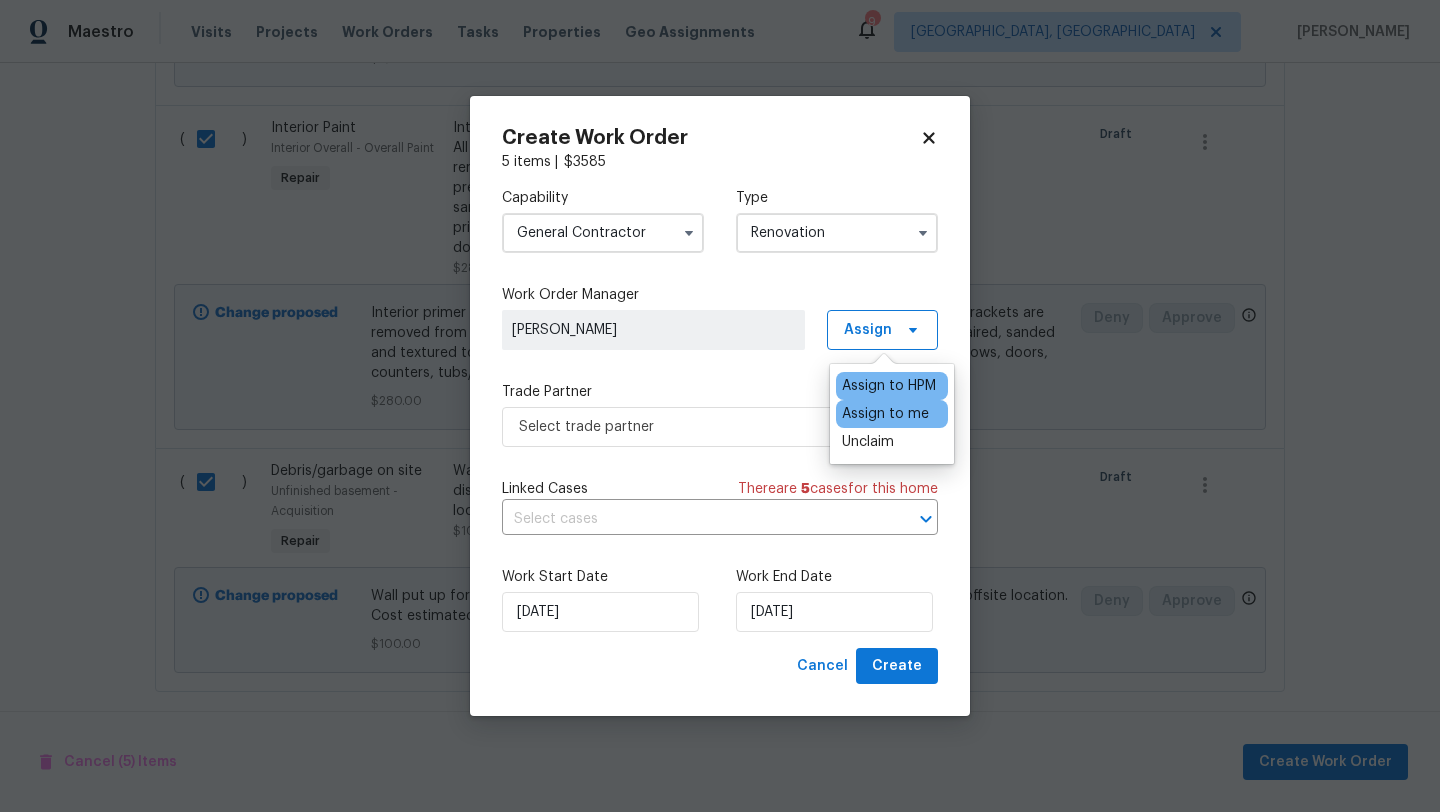 click on "Assign to me" at bounding box center (885, 414) 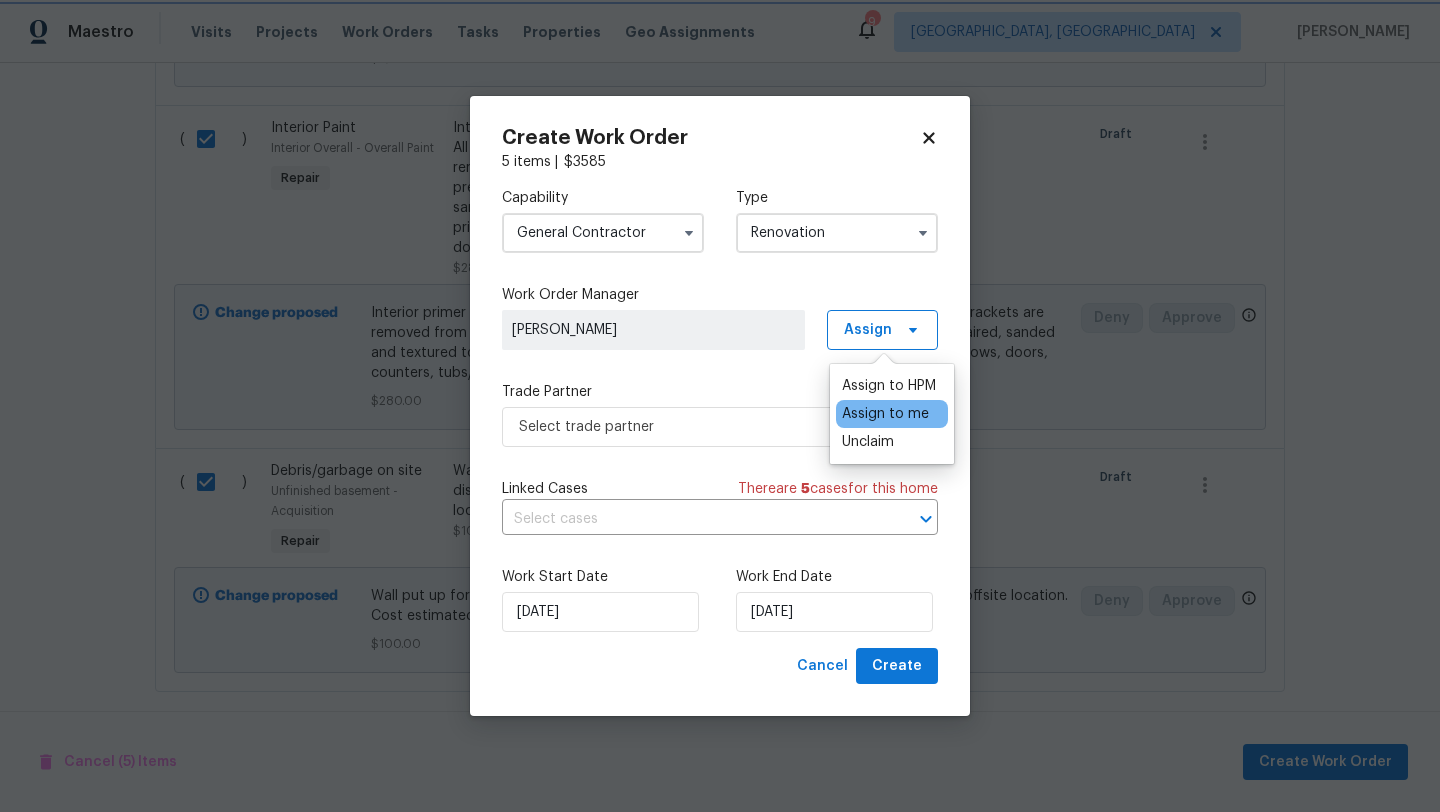 click on "Trade Partner" at bounding box center [720, 392] 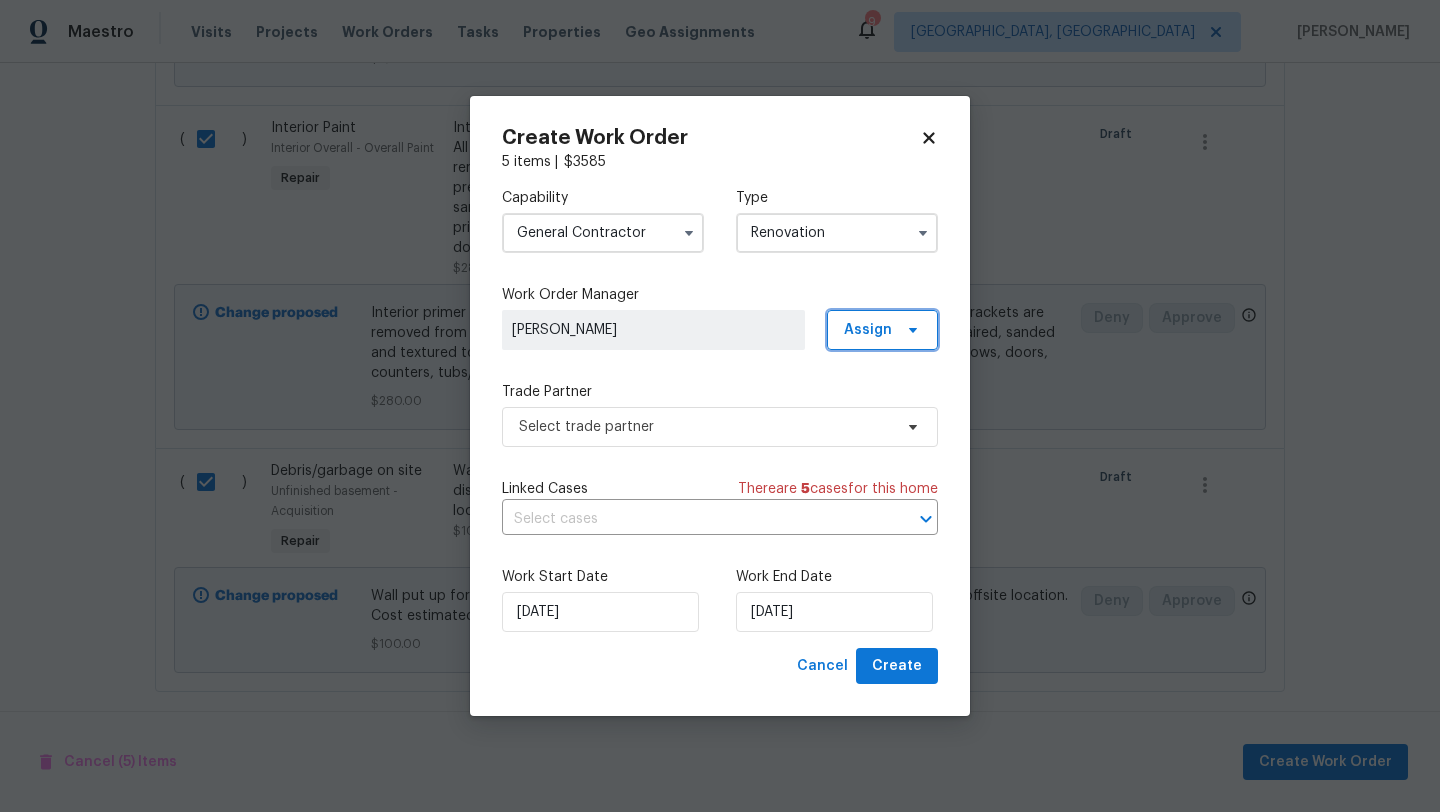 click on "Assign" at bounding box center (882, 330) 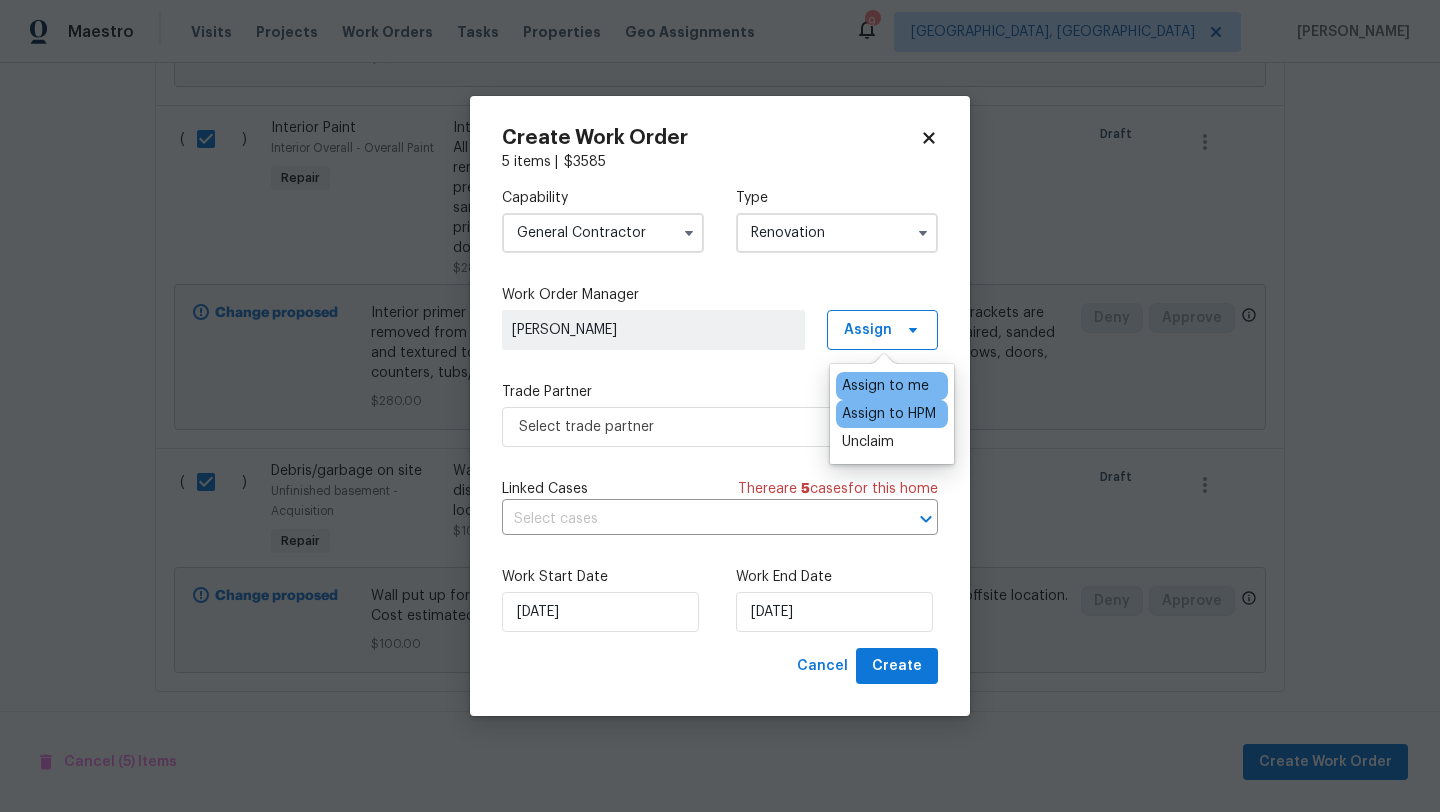click on "Assign to HPM" at bounding box center [889, 414] 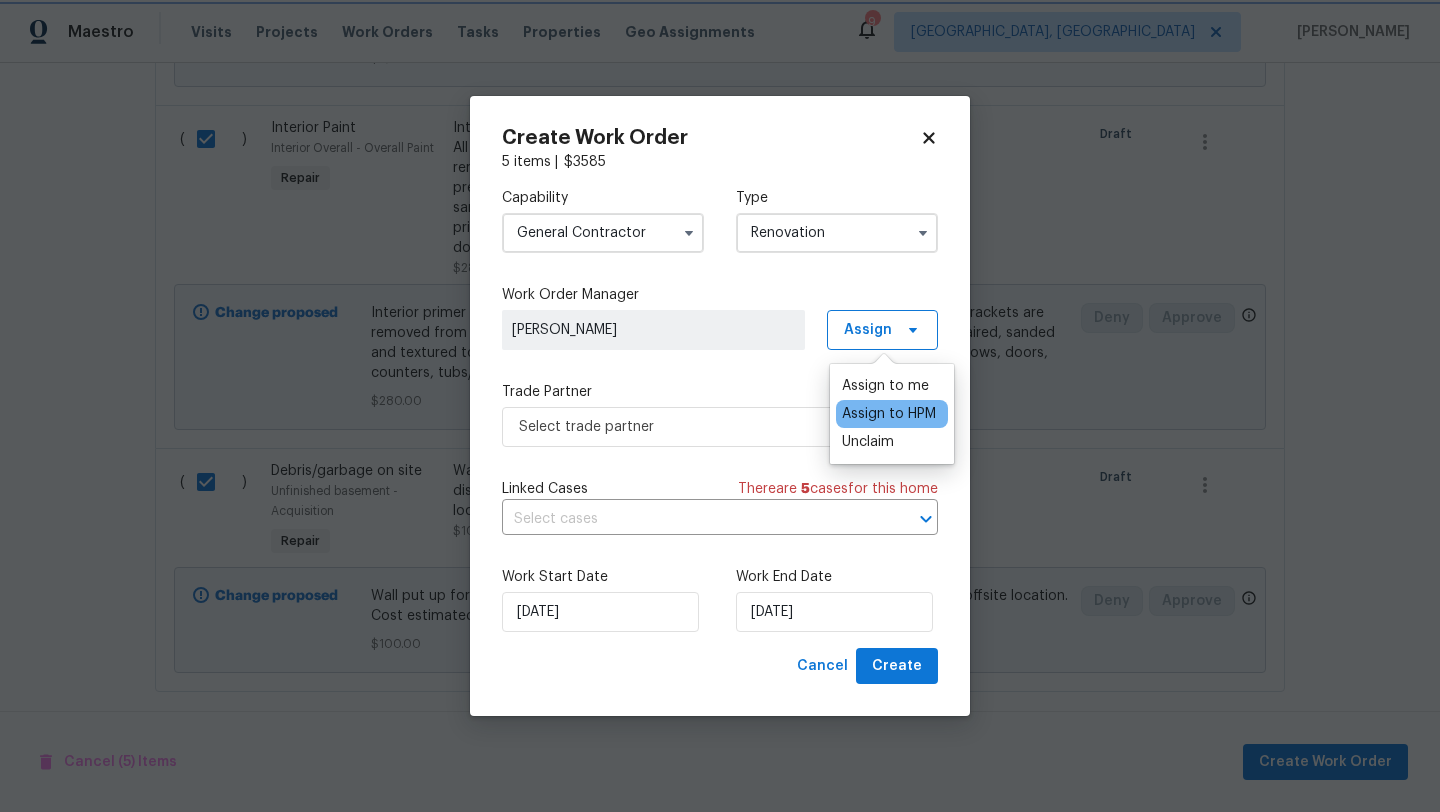 click on "Capability   General Contractor Type   Renovation Work Order Manager   Marissa Casias Assign Trade Partner   Select trade partner Linked Cases There  are   5  case s  for this home   ​ Work Start Date   7/21/2025 Work End Date   7/21/2025" at bounding box center [720, 410] 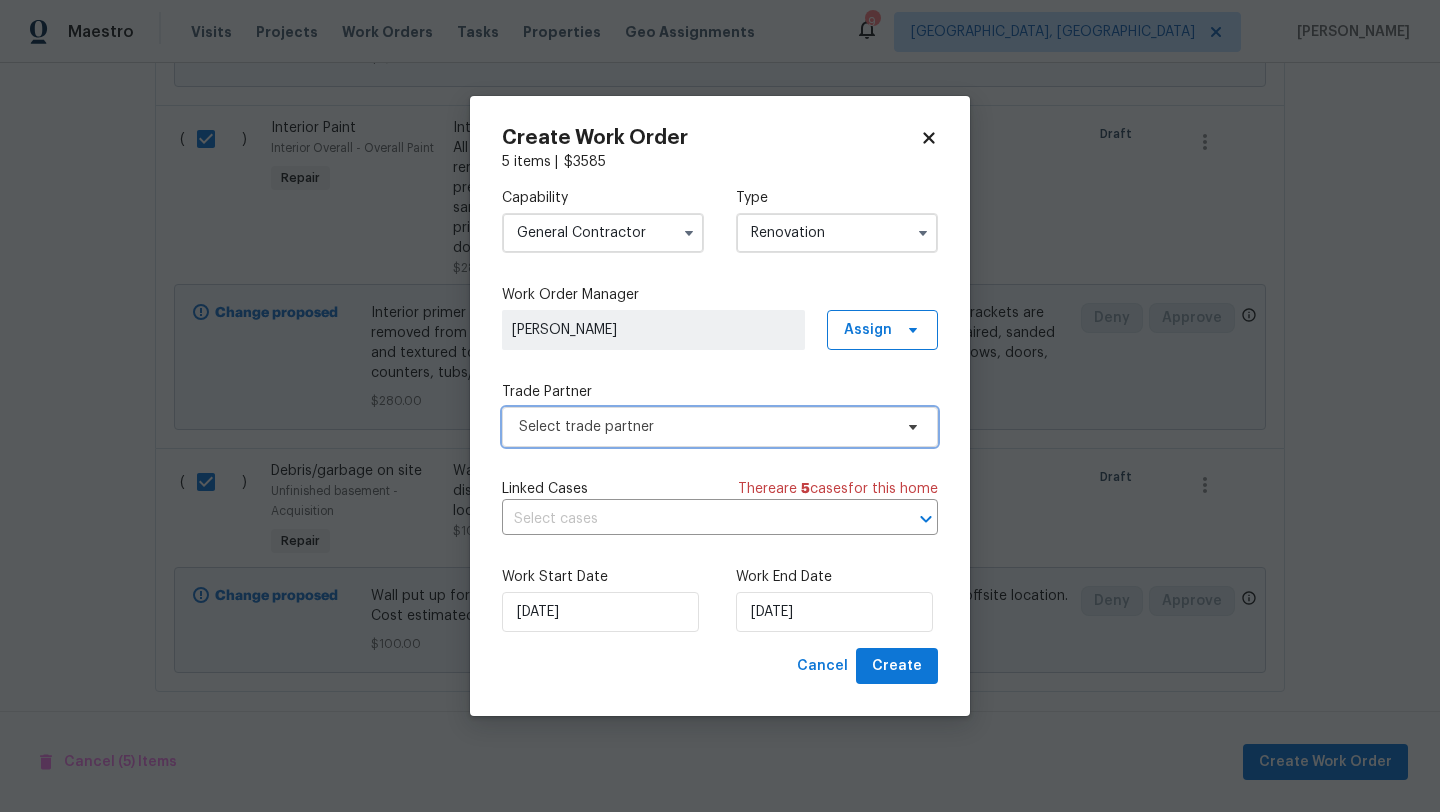 click on "Select trade partner" at bounding box center [720, 427] 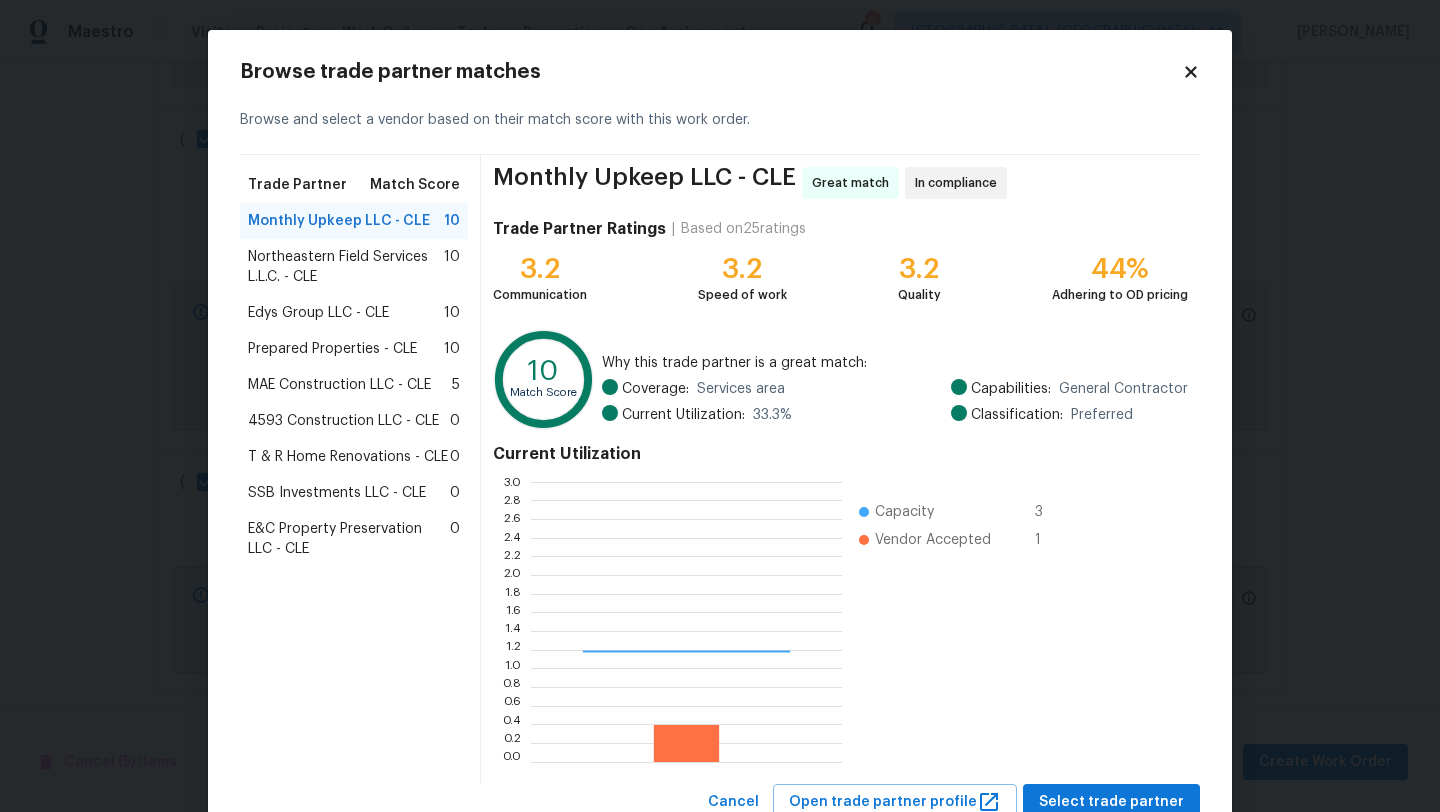 scroll, scrollTop: 2, scrollLeft: 1, axis: both 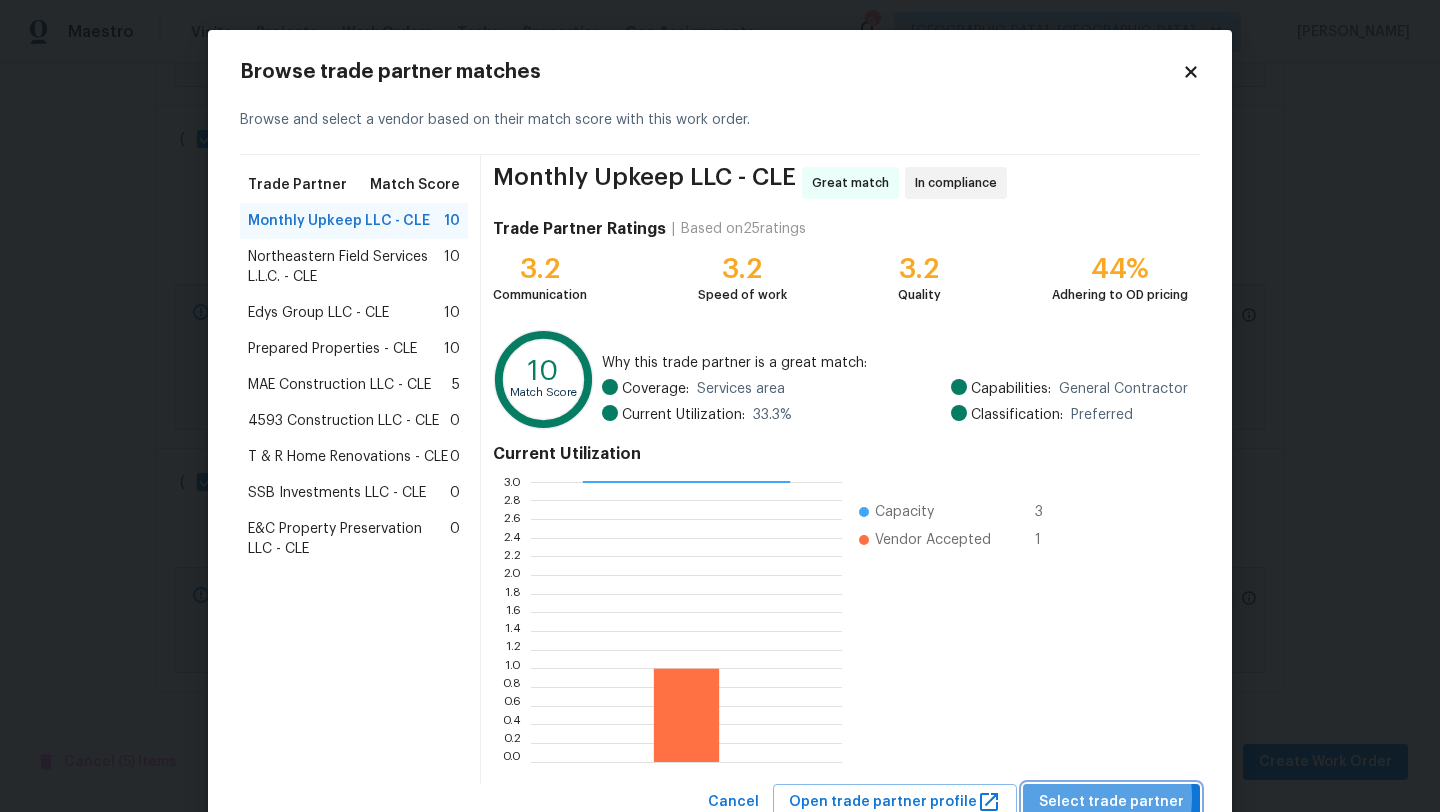click on "Select trade partner" at bounding box center [1111, 802] 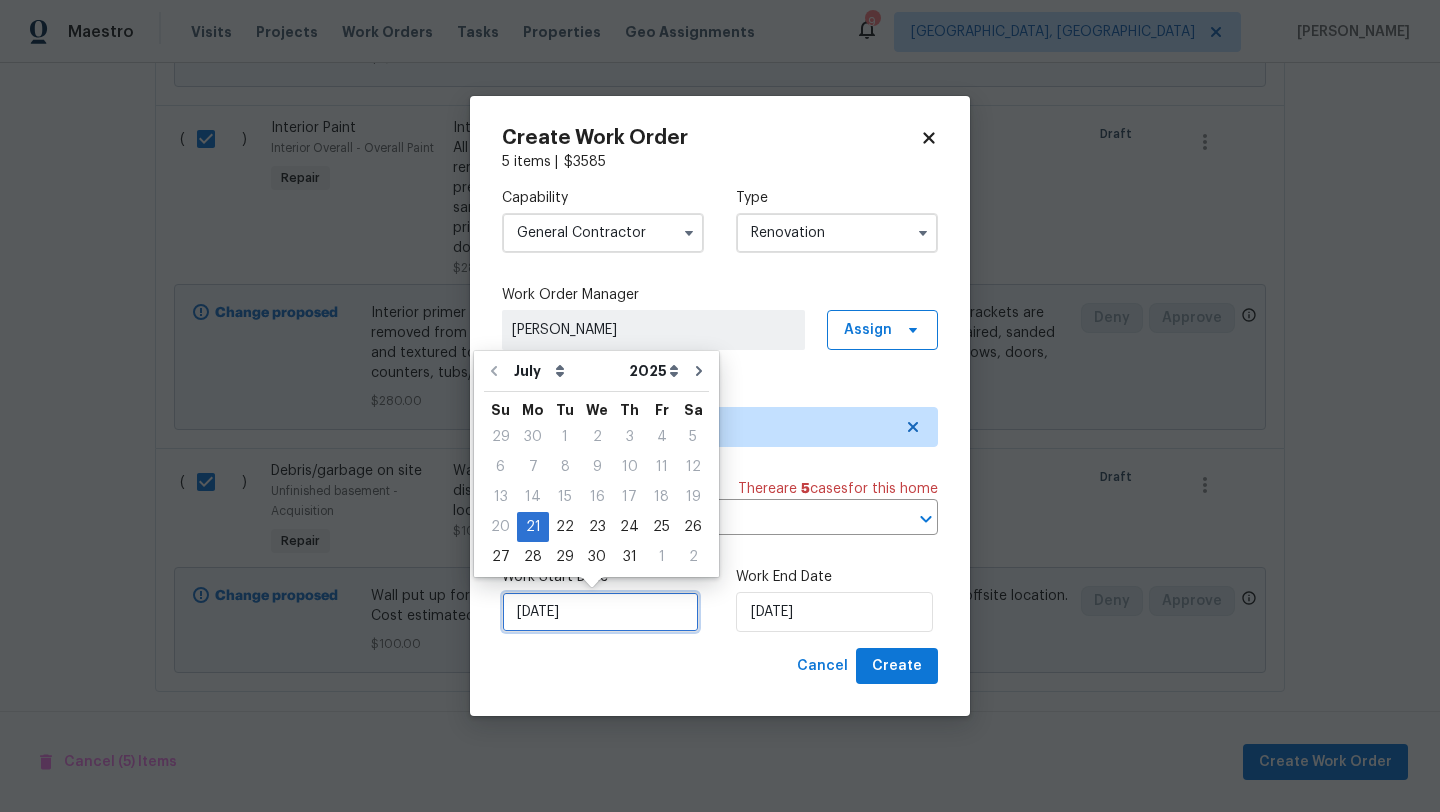 click on "[DATE]" at bounding box center [600, 612] 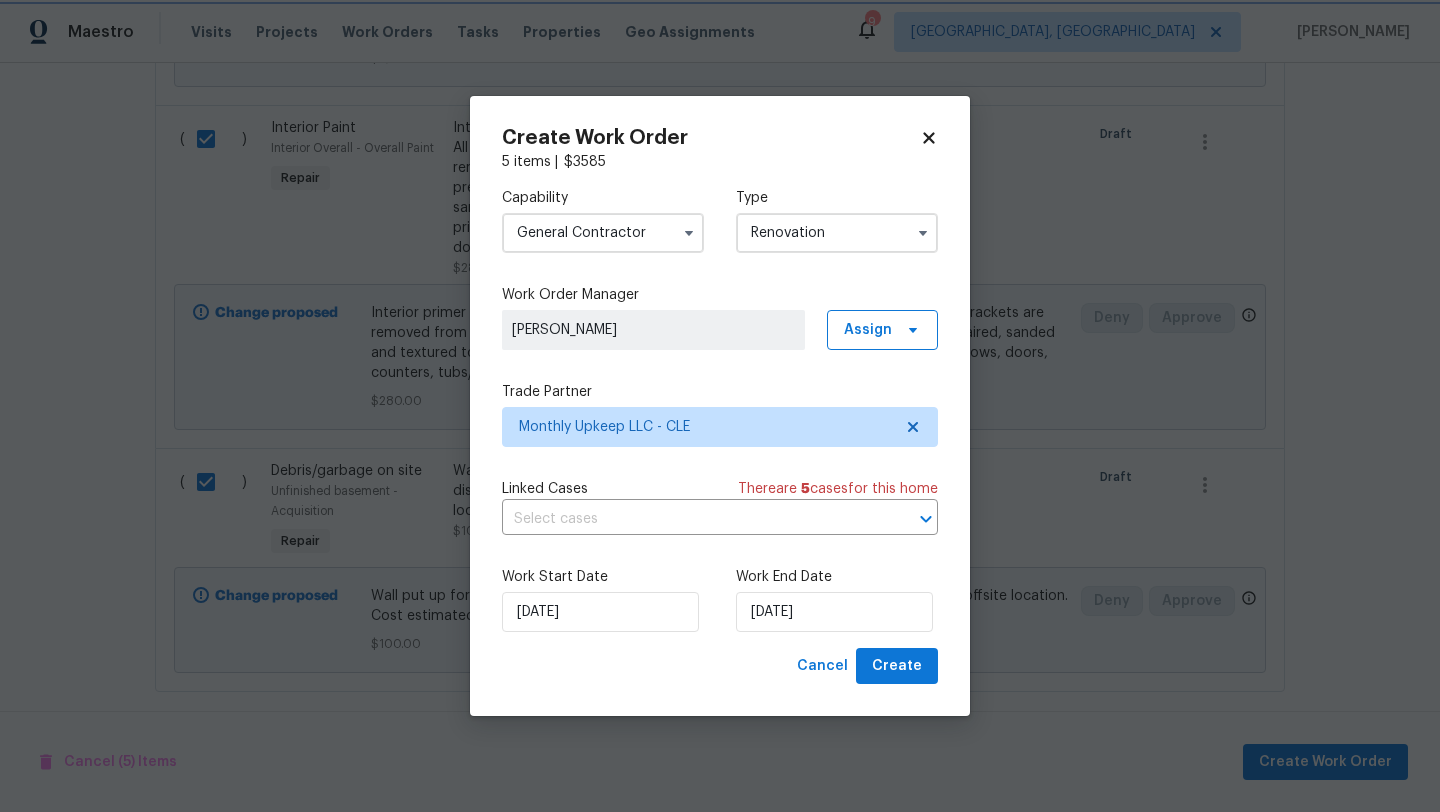 click on "Cancel Create" at bounding box center [720, 666] 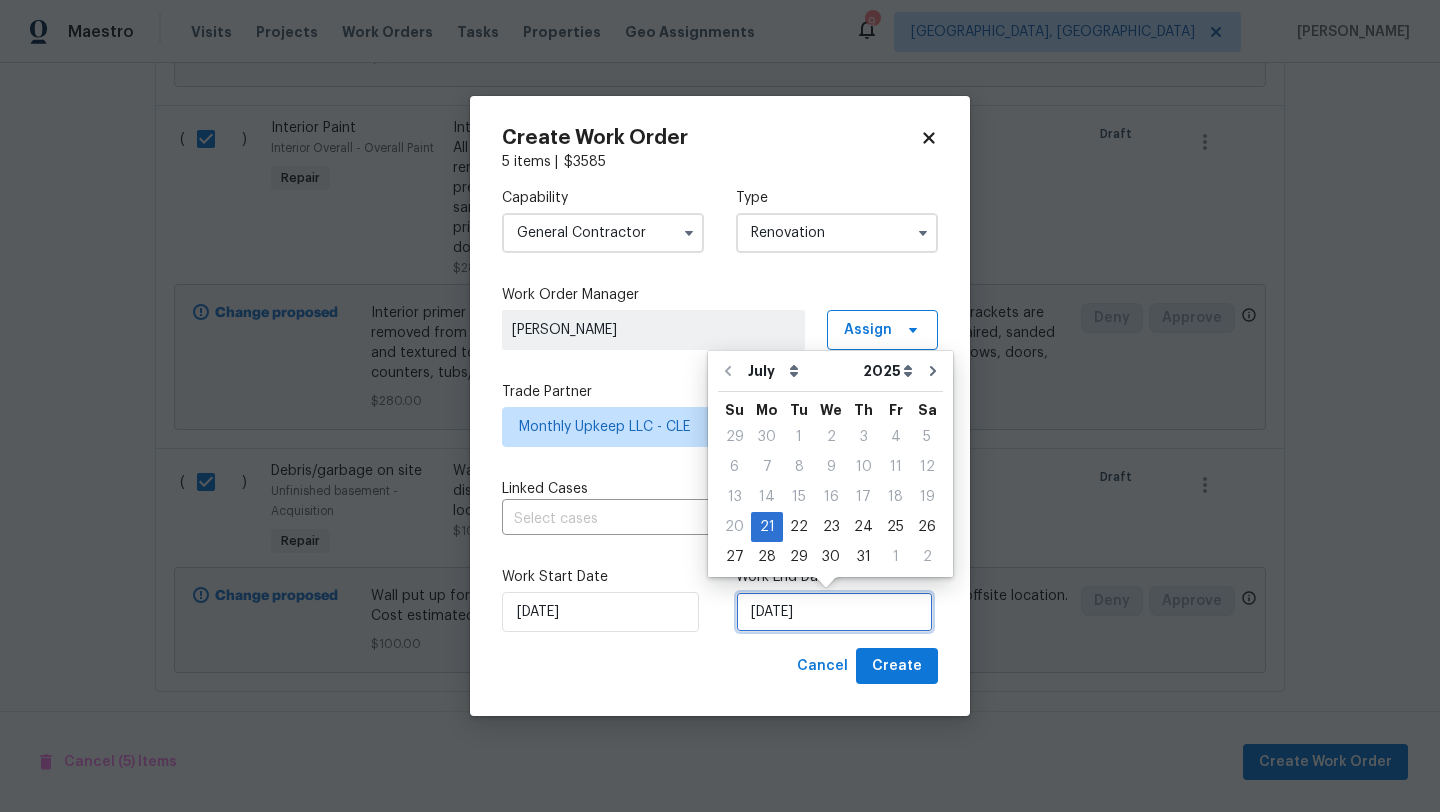 click on "[DATE]" at bounding box center [834, 612] 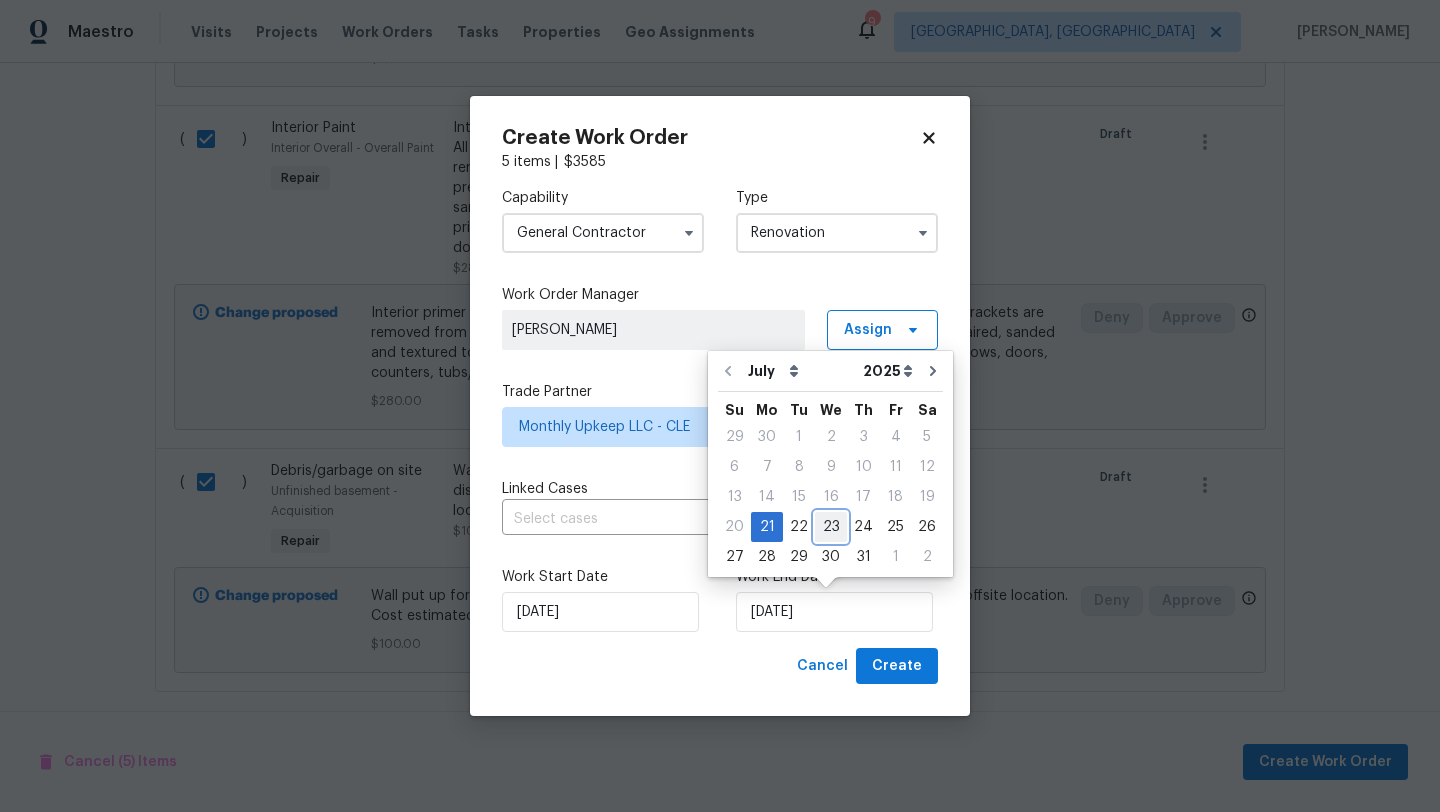 click on "23" at bounding box center (831, 527) 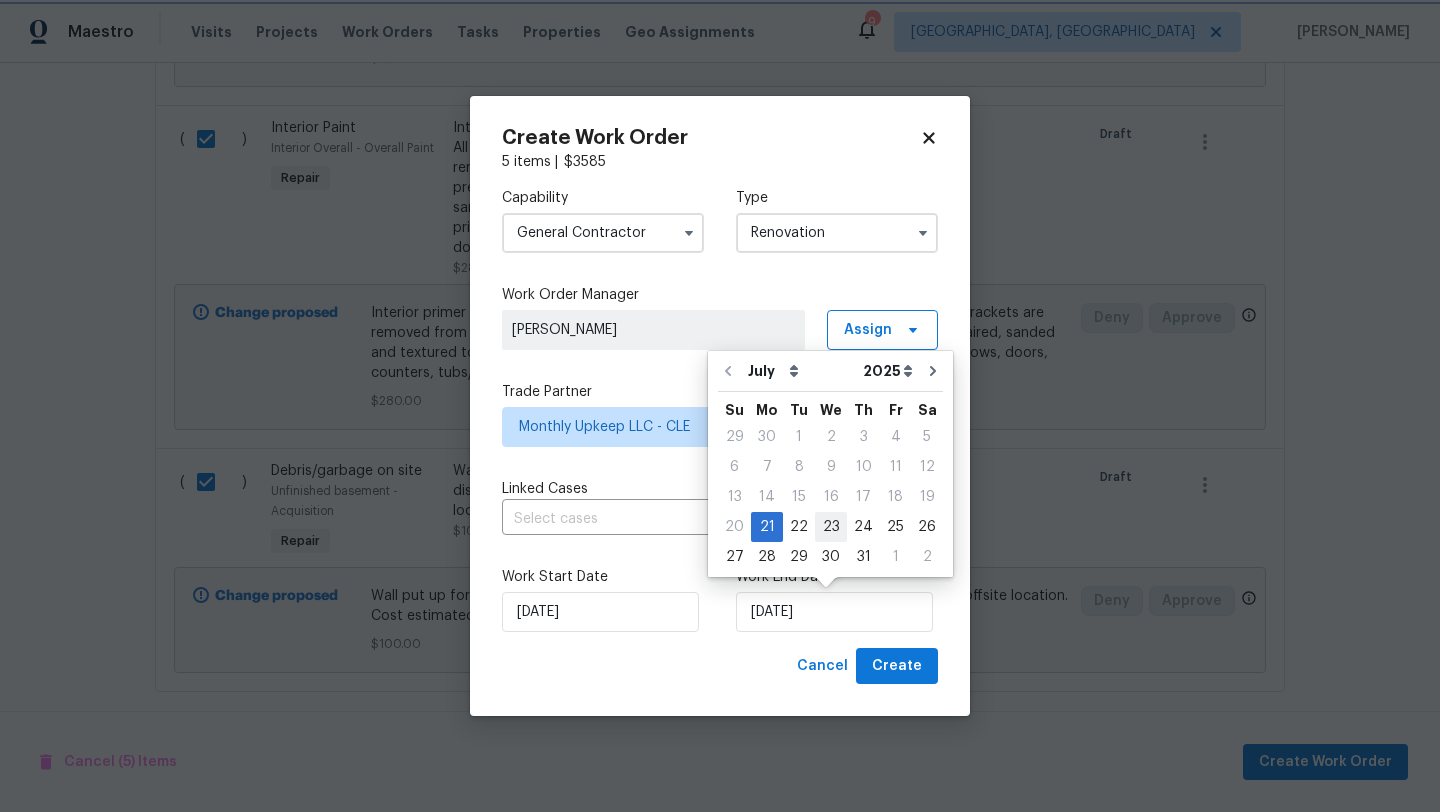 type on "[DATE]" 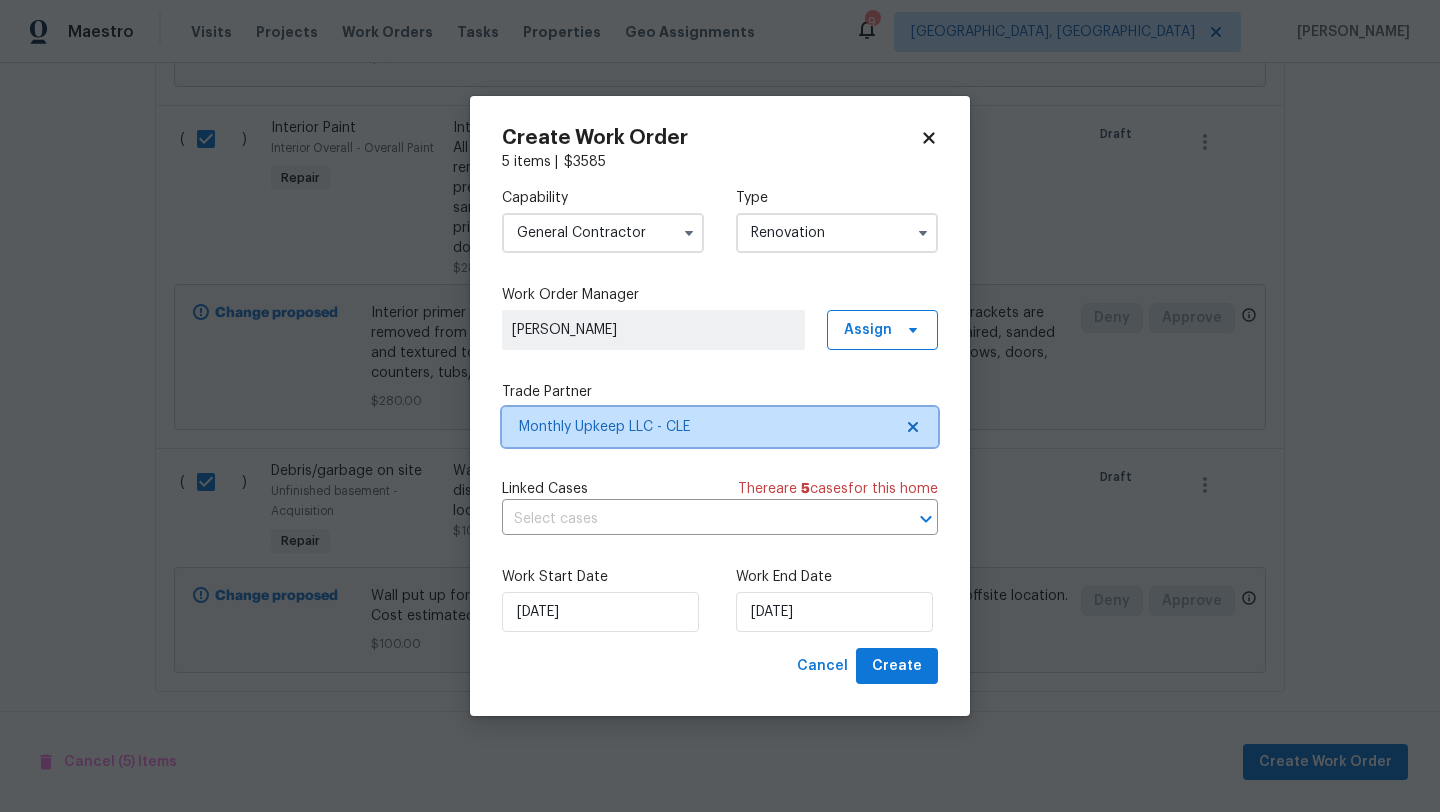 click on "Monthly Upkeep LLC - CLE" at bounding box center [705, 427] 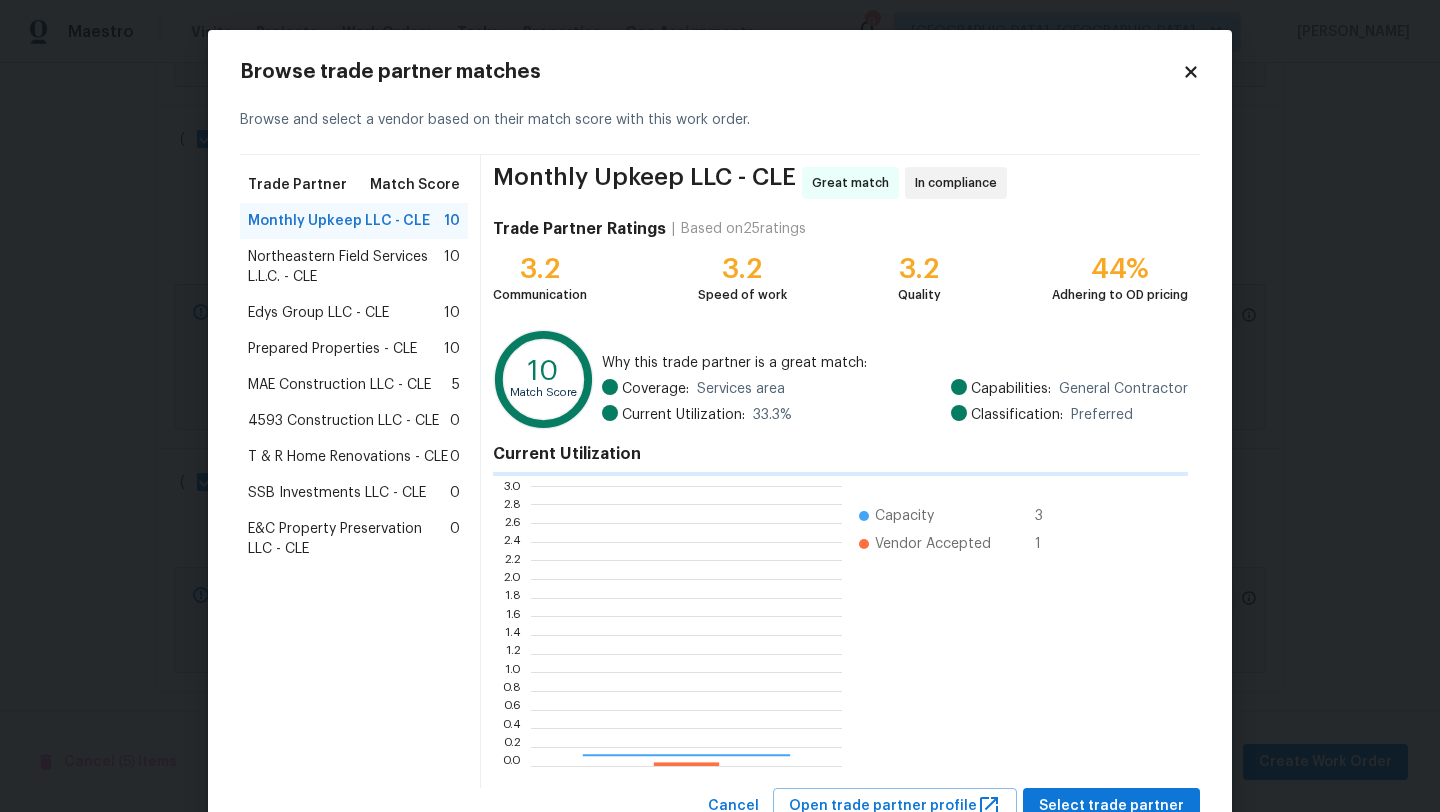 scroll, scrollTop: 2, scrollLeft: 1, axis: both 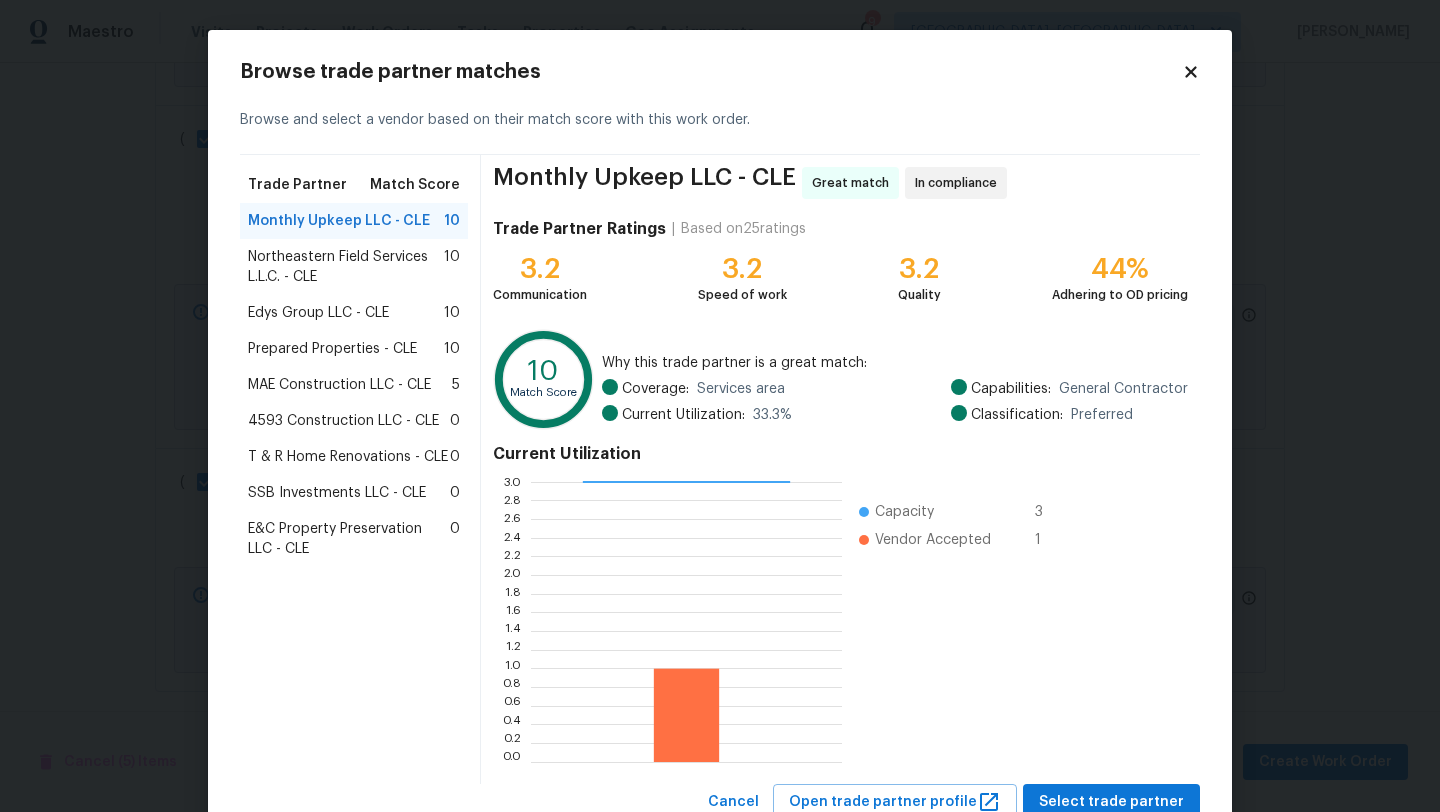 click on "Northeastern Field Services L.L.C. - CLE" at bounding box center (346, 267) 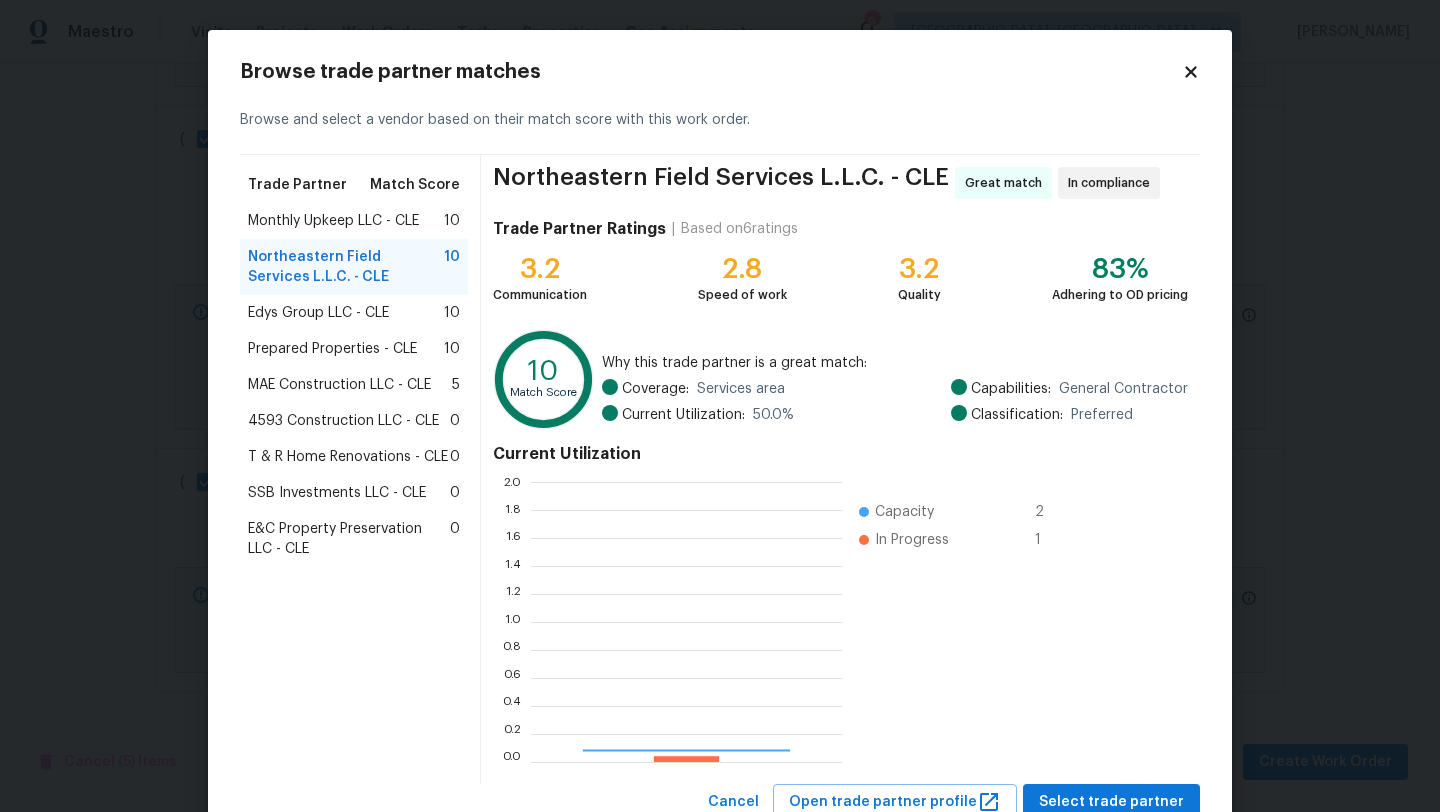 scroll, scrollTop: 2, scrollLeft: 1, axis: both 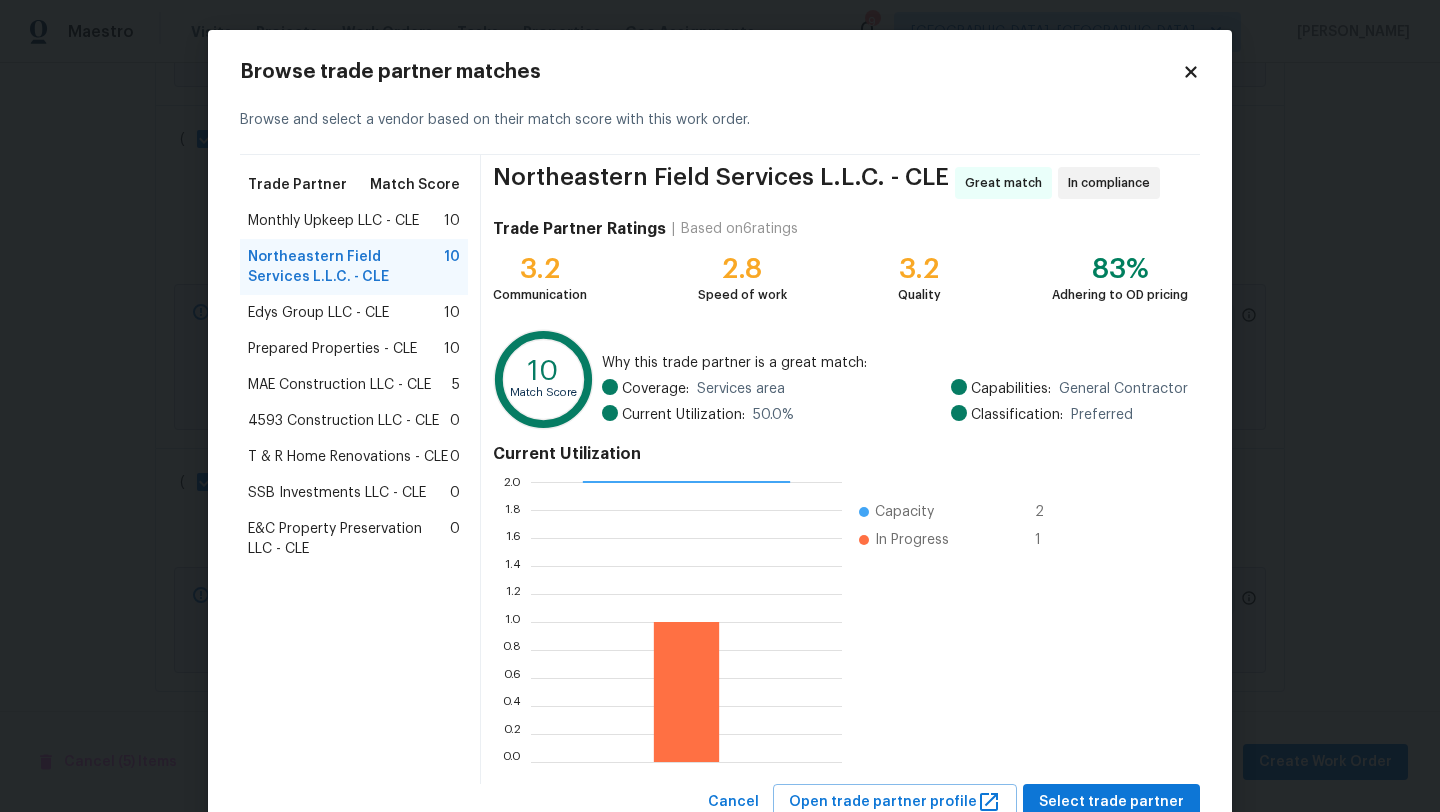 click on "Monthly Upkeep LLC - CLE" at bounding box center (333, 221) 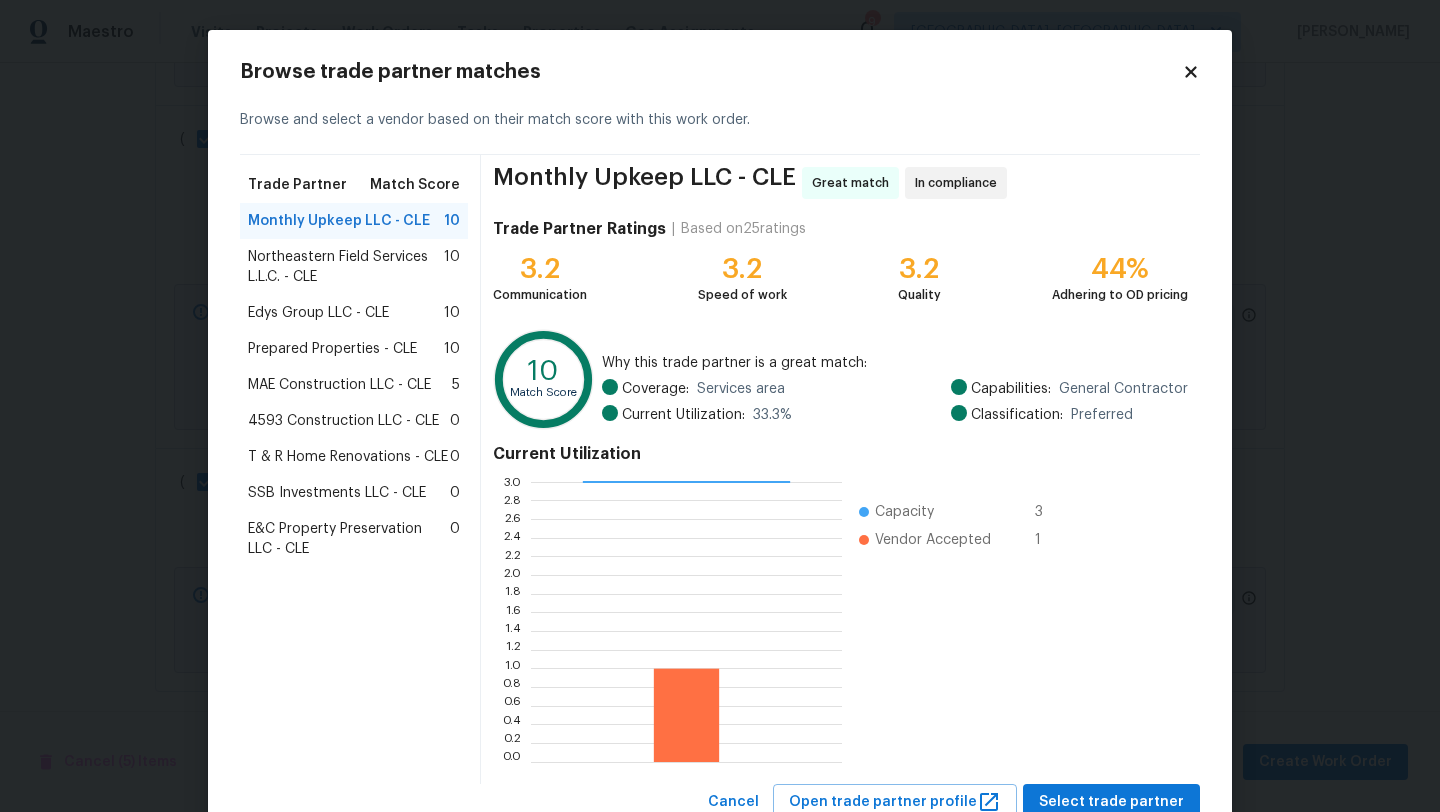 click on "4593 Construction LLC - CLE" at bounding box center [343, 421] 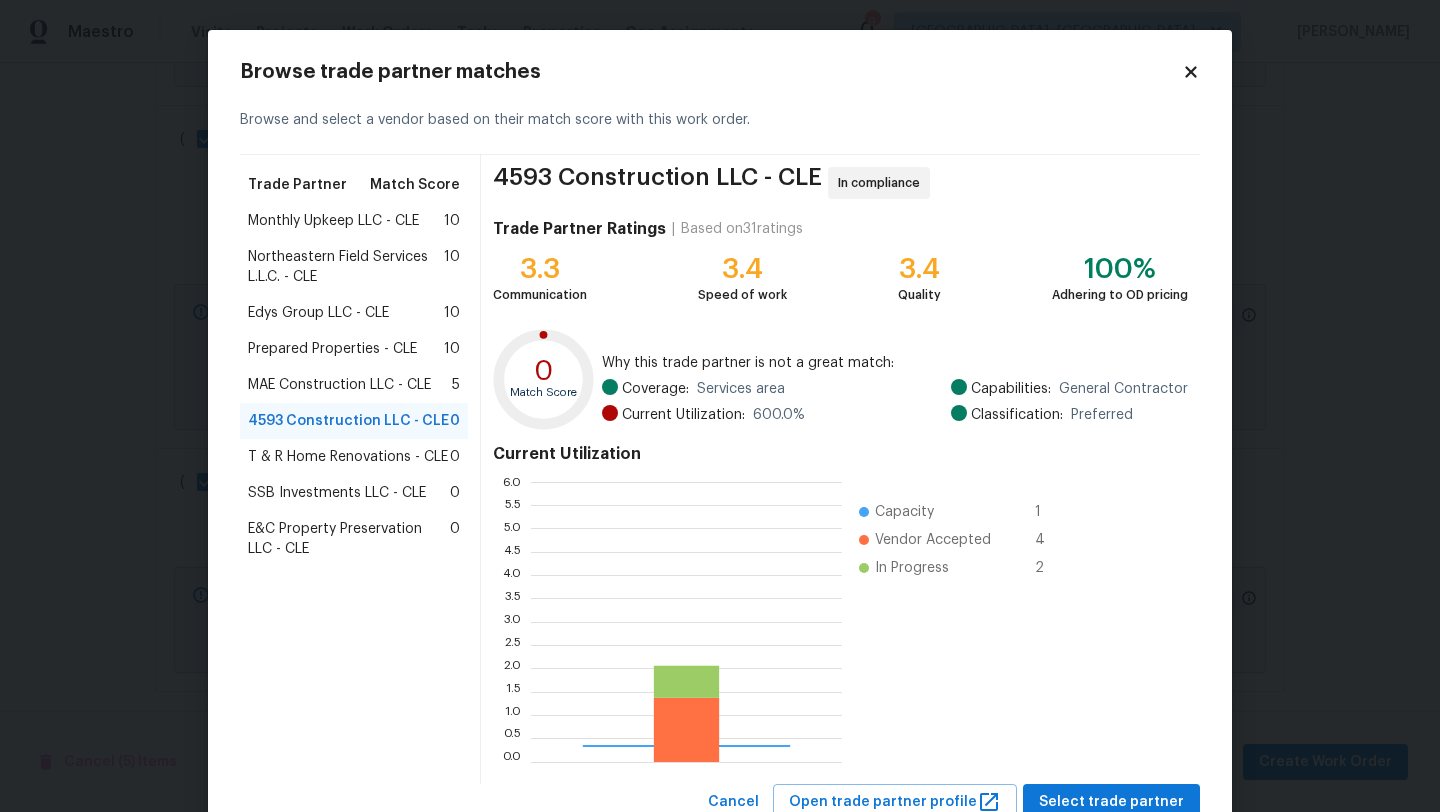 scroll, scrollTop: 2, scrollLeft: 1, axis: both 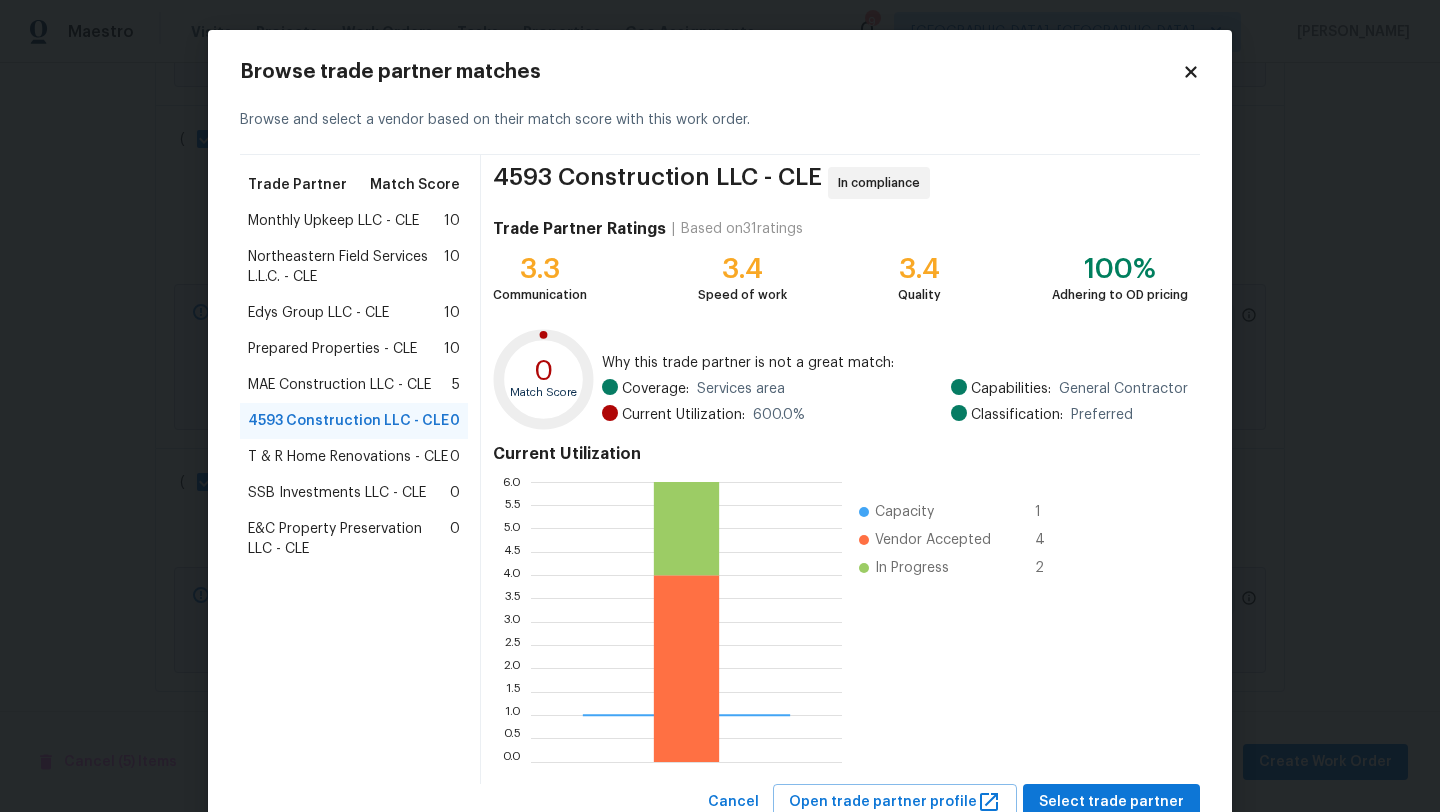 click on "T & R Home Renovations - CLE" at bounding box center (348, 457) 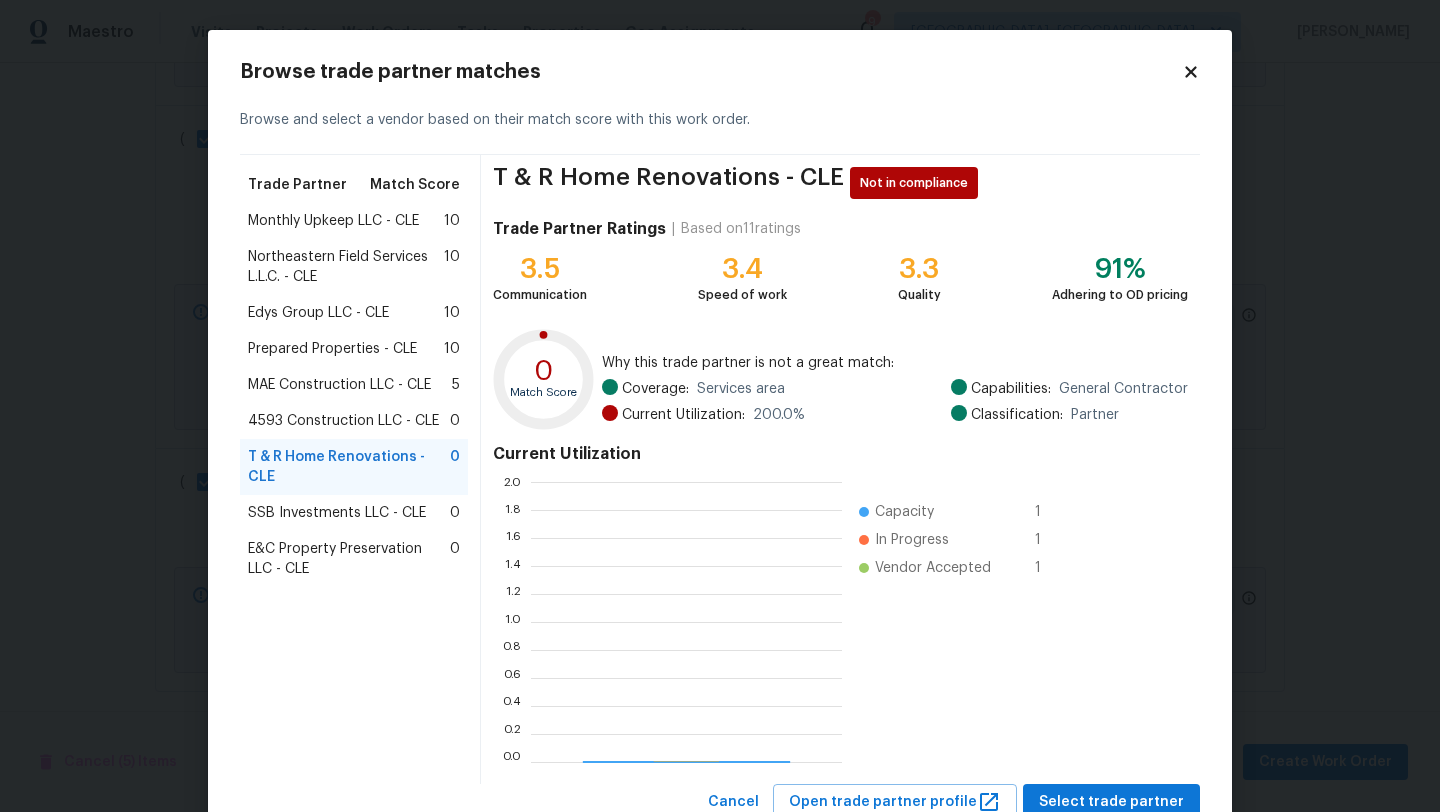 scroll, scrollTop: 2, scrollLeft: 1, axis: both 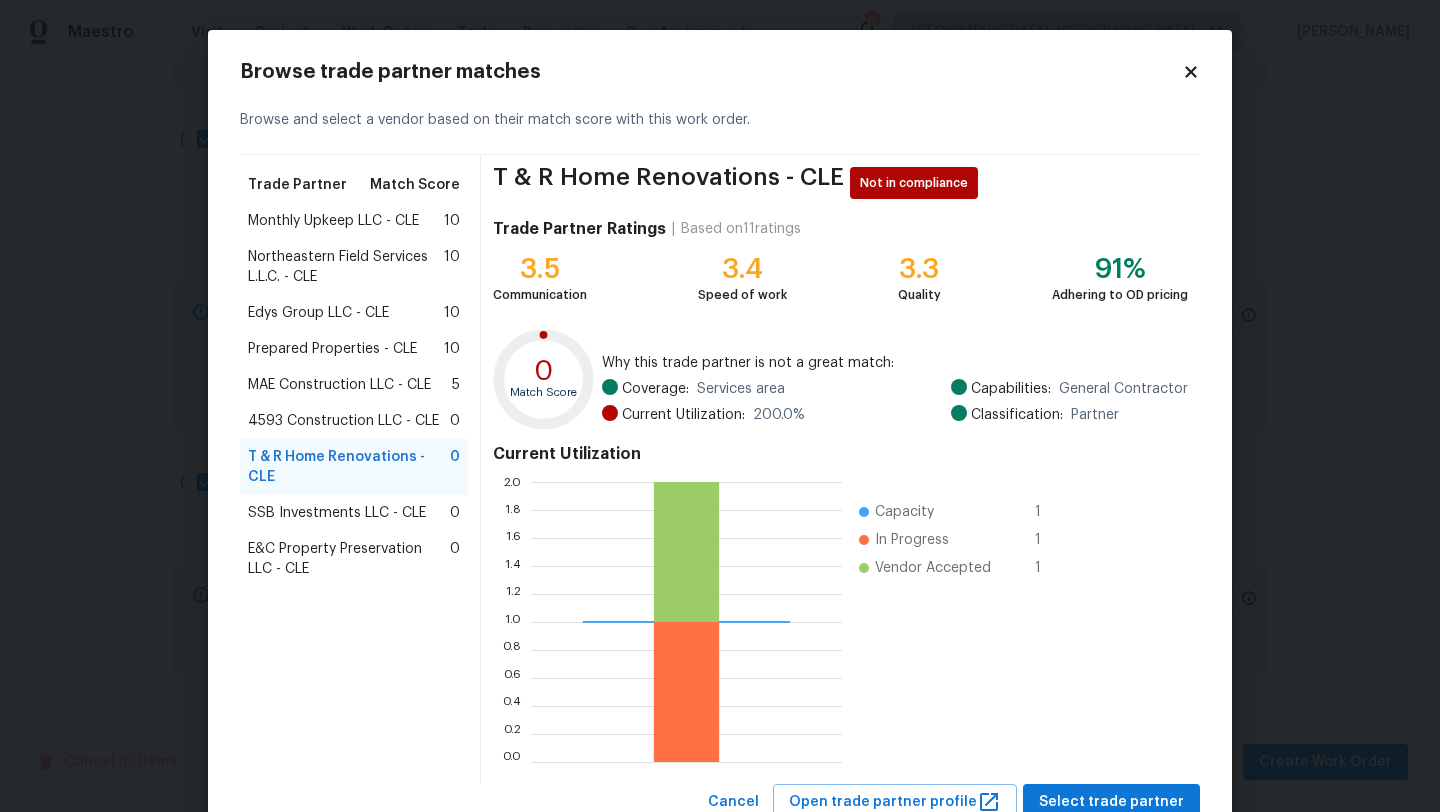 click on "Prepared Properties - CLE" at bounding box center [332, 349] 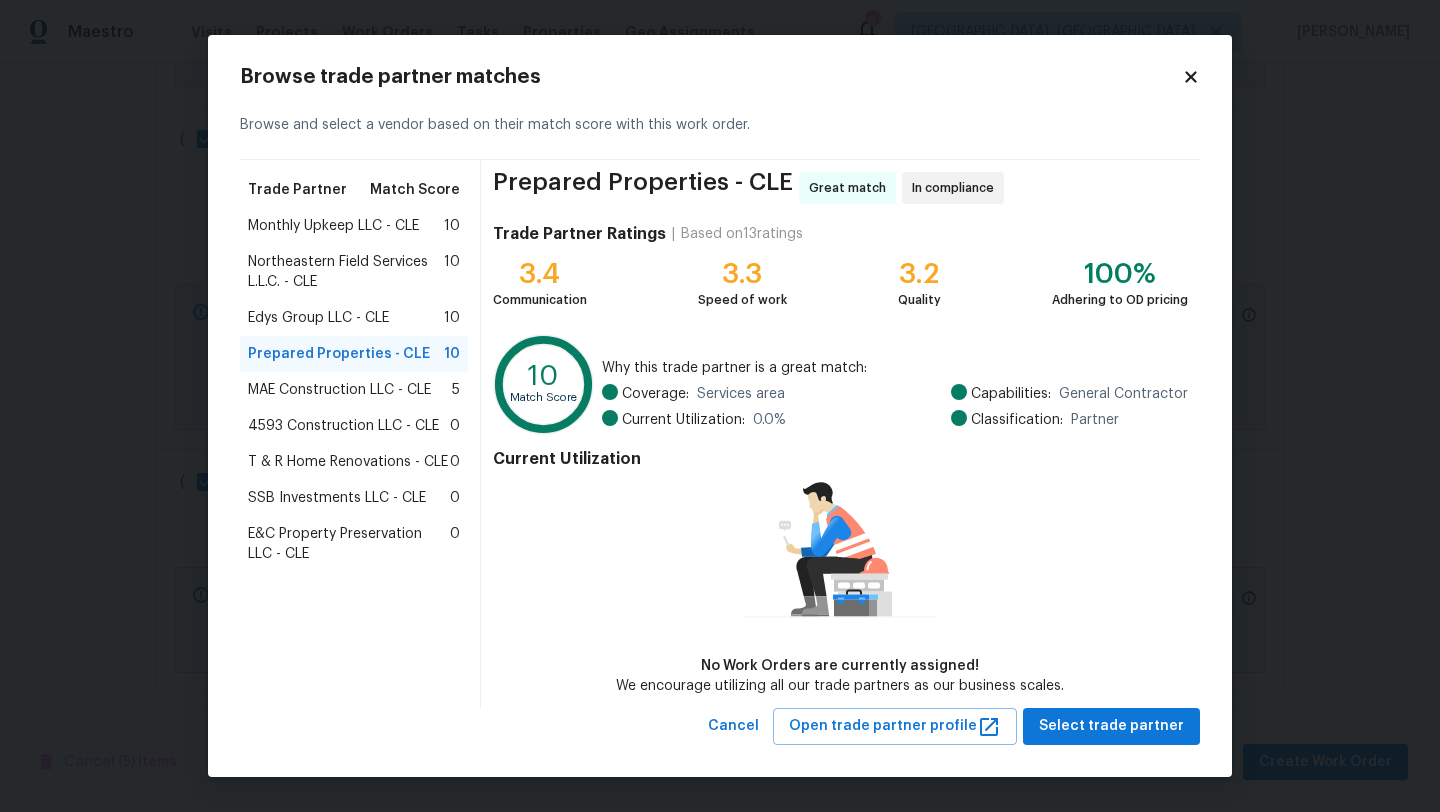 click on "4593 Construction LLC - CLE" at bounding box center [343, 426] 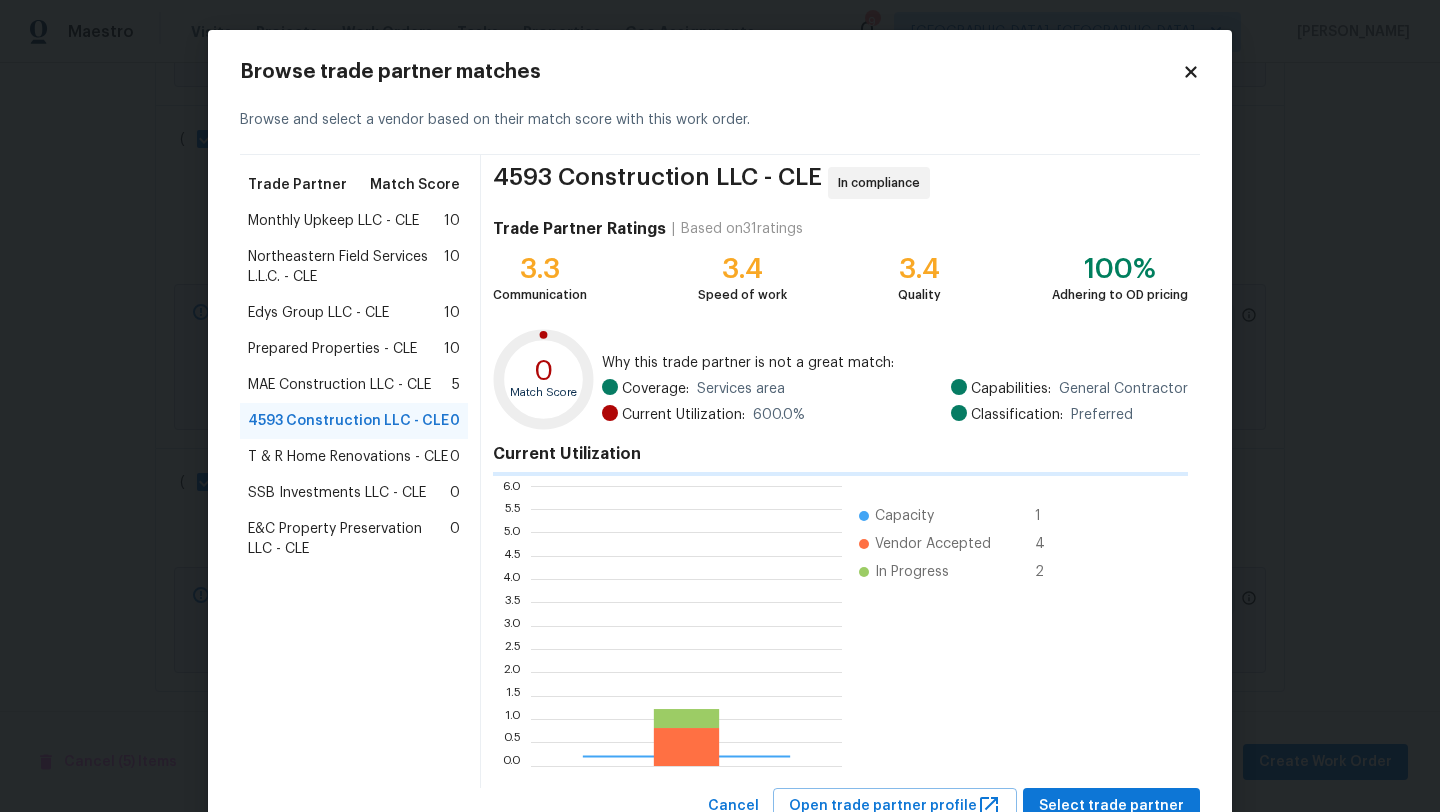 scroll, scrollTop: 2, scrollLeft: 1, axis: both 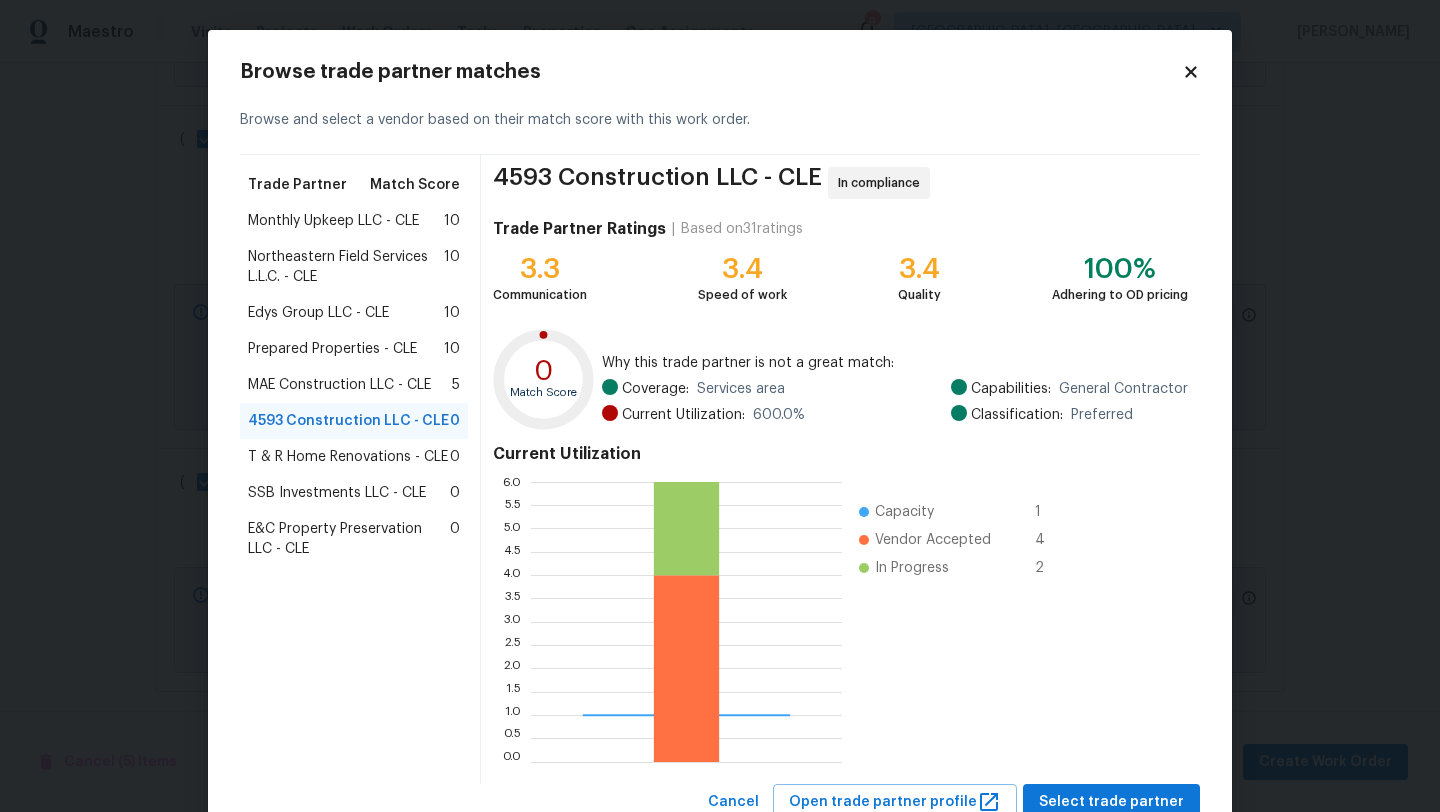 click on "Northeastern Field Services L.L.C. - CLE" at bounding box center (346, 267) 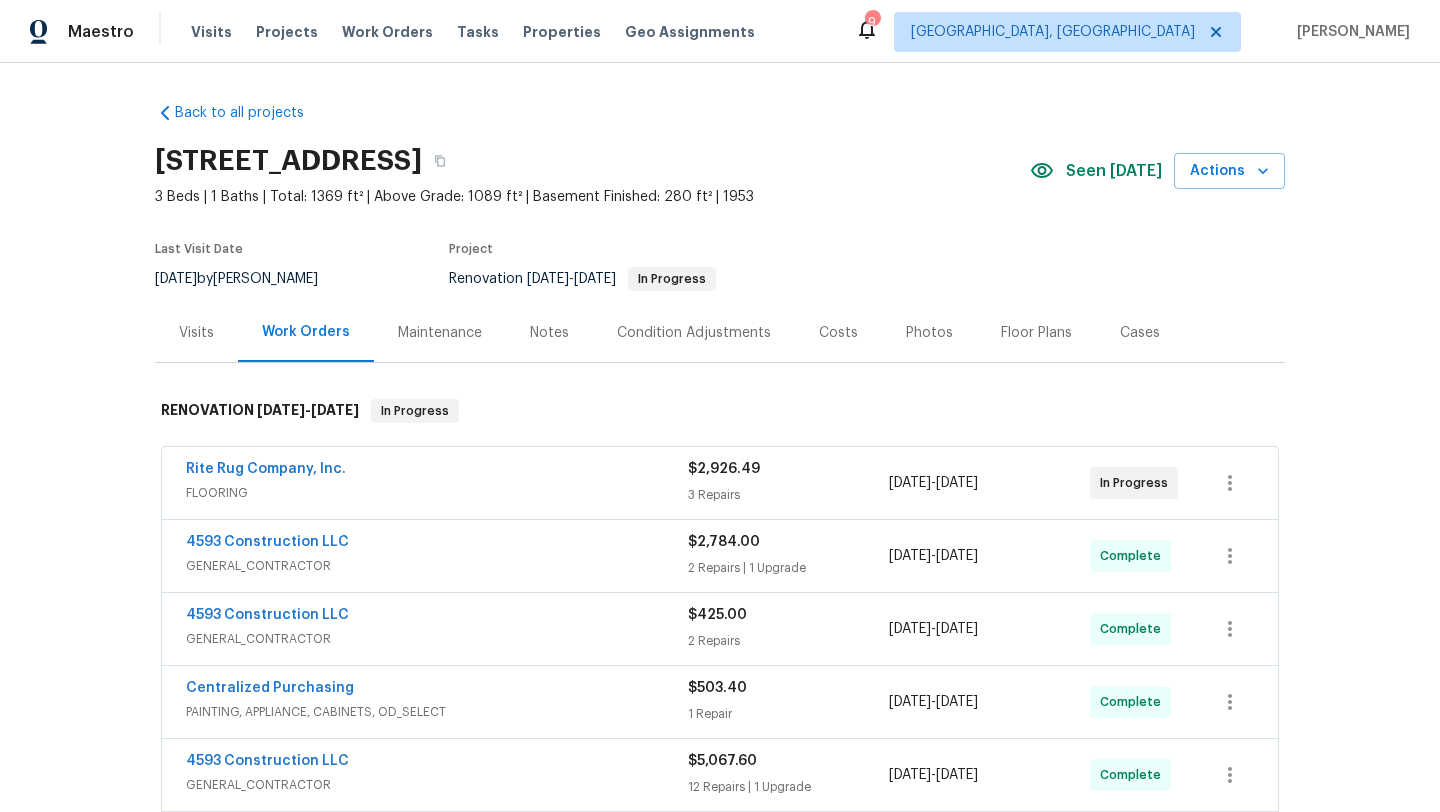 scroll, scrollTop: 0, scrollLeft: 0, axis: both 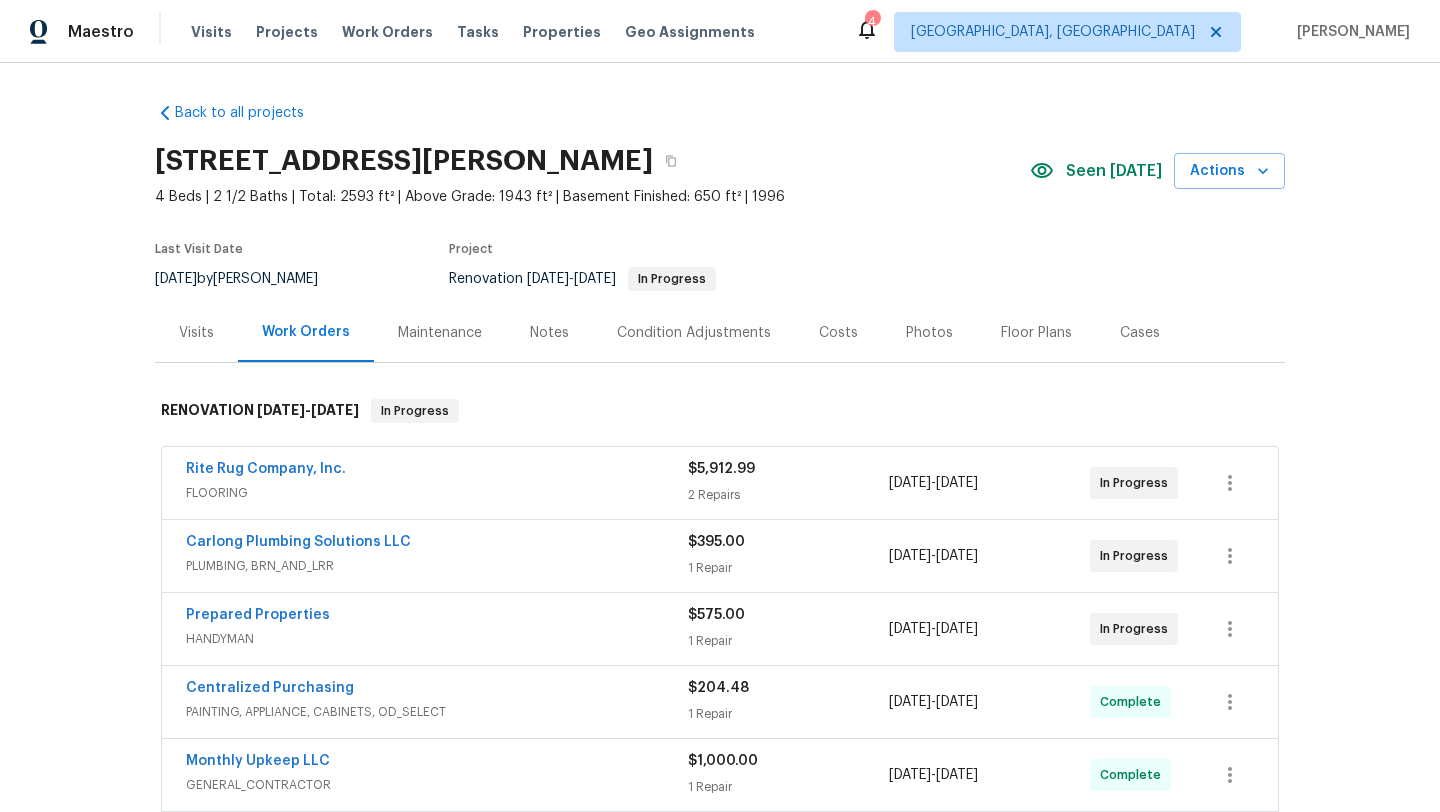 click on "Visits" at bounding box center [196, 333] 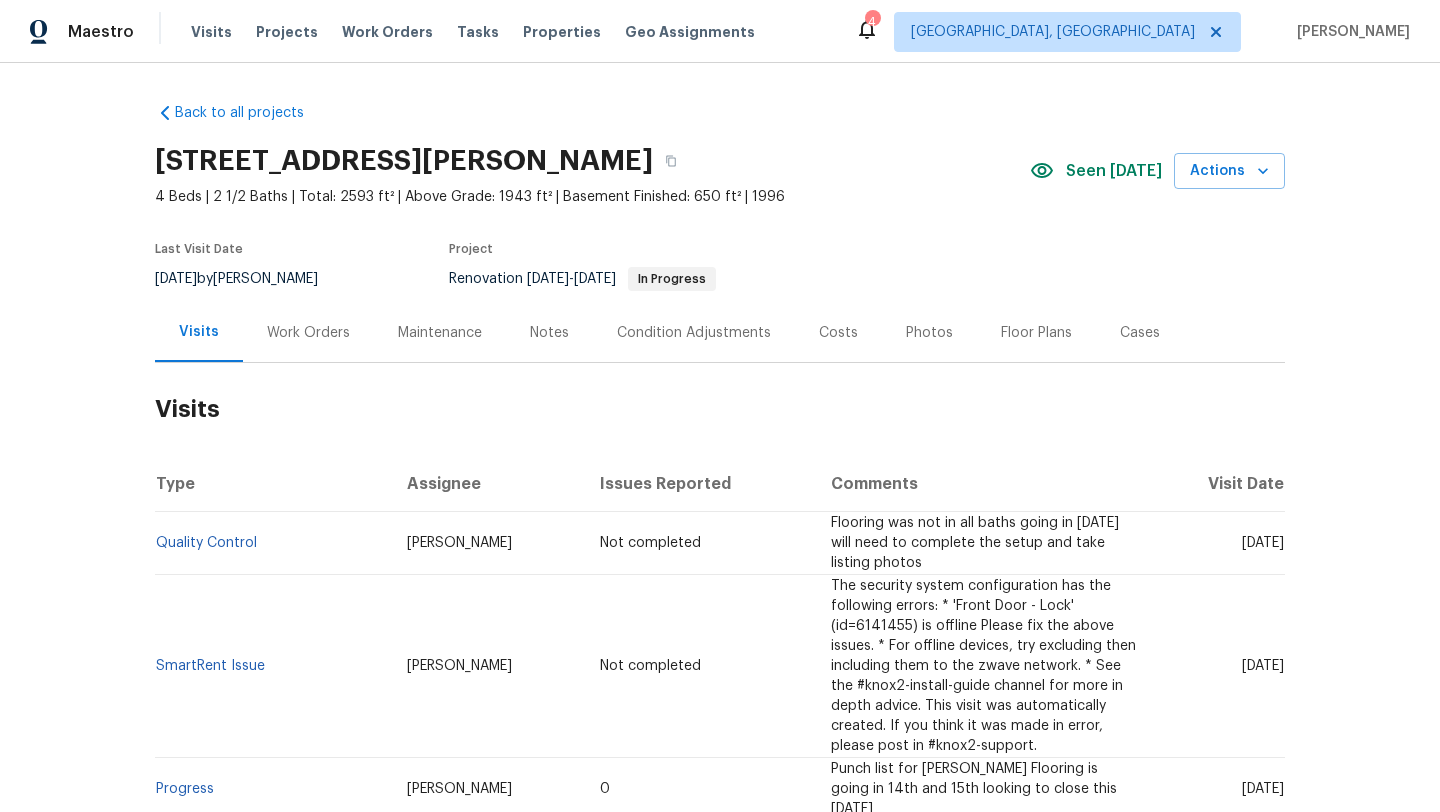 click on "Notes" at bounding box center [549, 332] 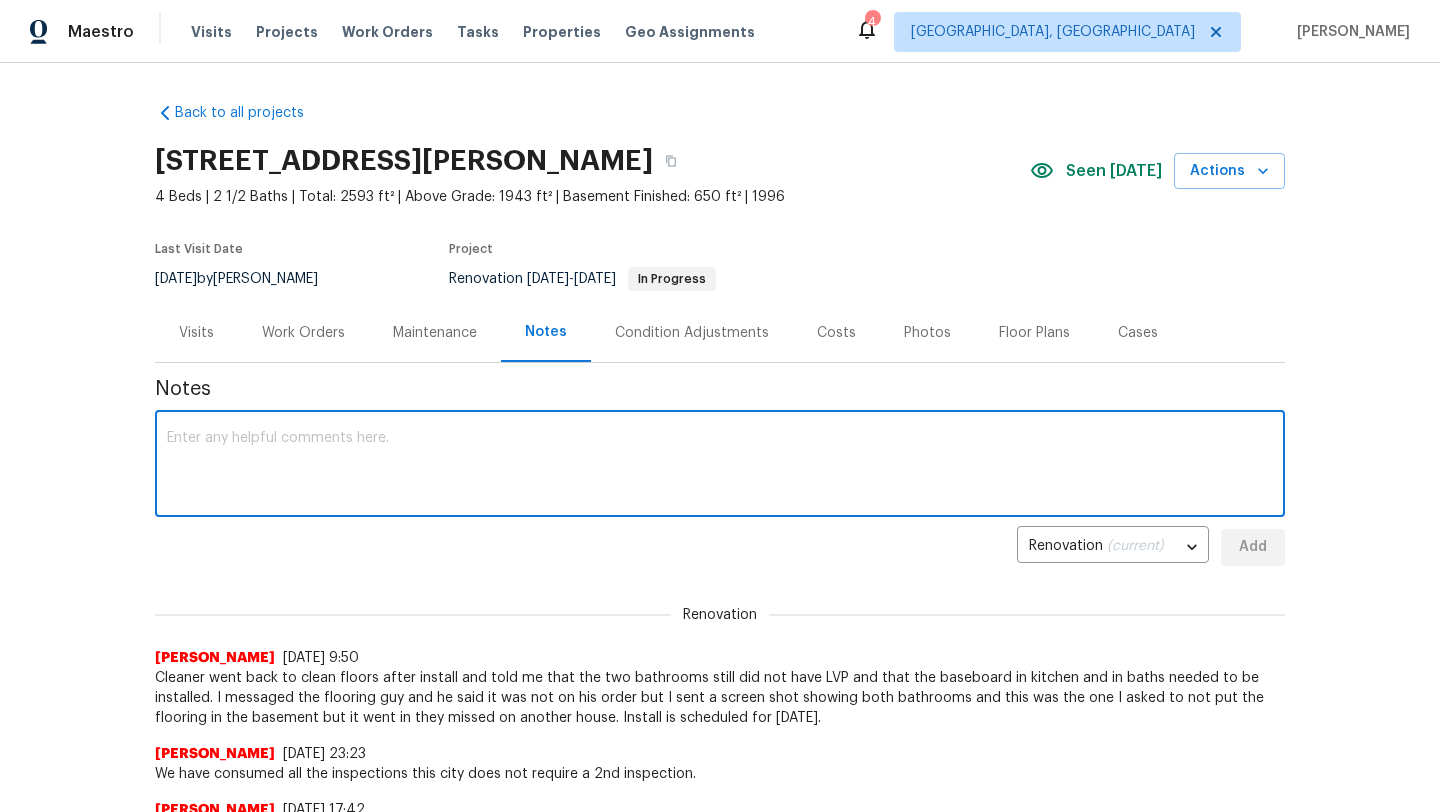click at bounding box center (720, 466) 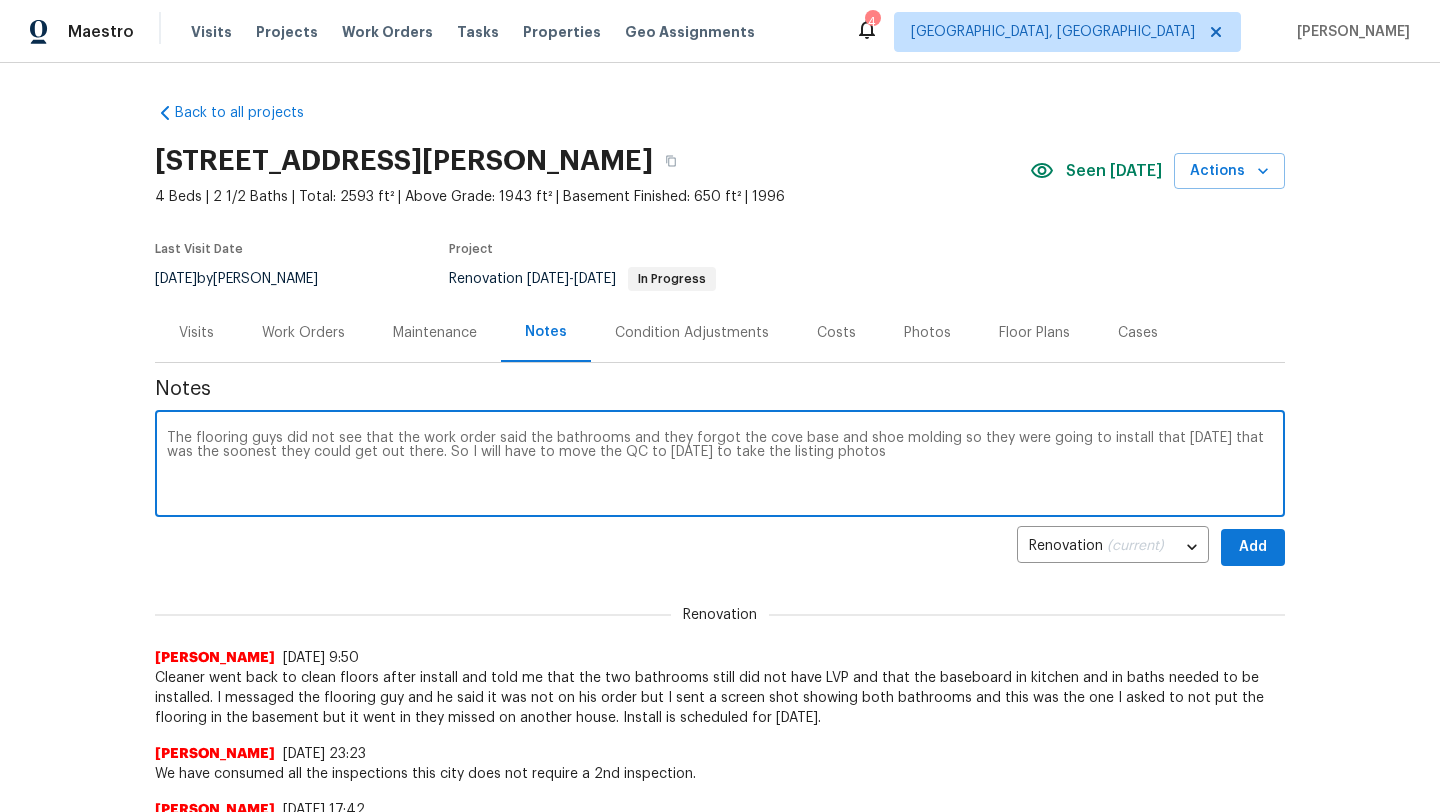 type on "The flooring guys did not see that the work order said the bathrooms and they forgot the cove base and shoe molding so they were going to install that [DATE] that was the soonest they could get out there. So I will have to move the QC to [DATE] to take the listing photos" 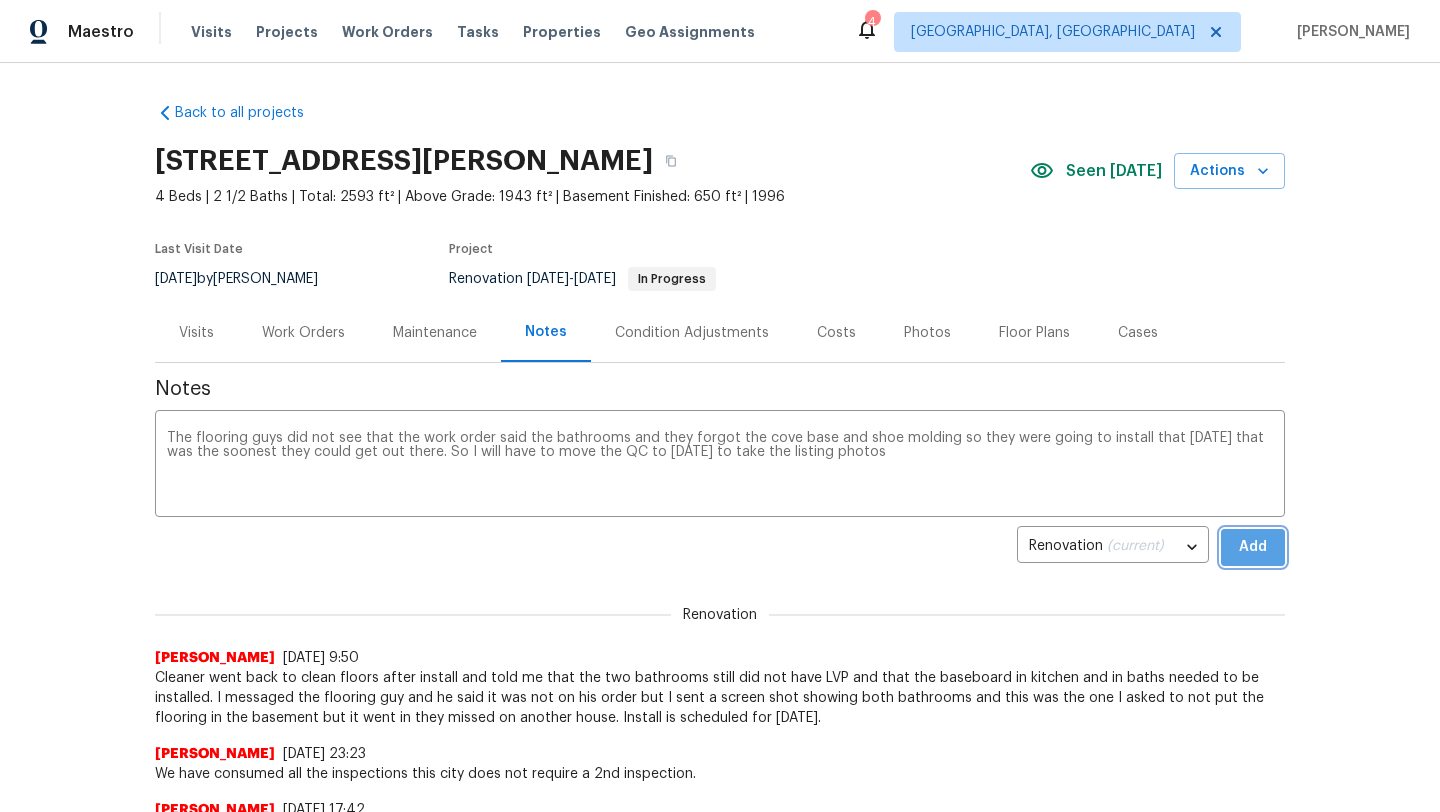 click on "Add" at bounding box center [1253, 547] 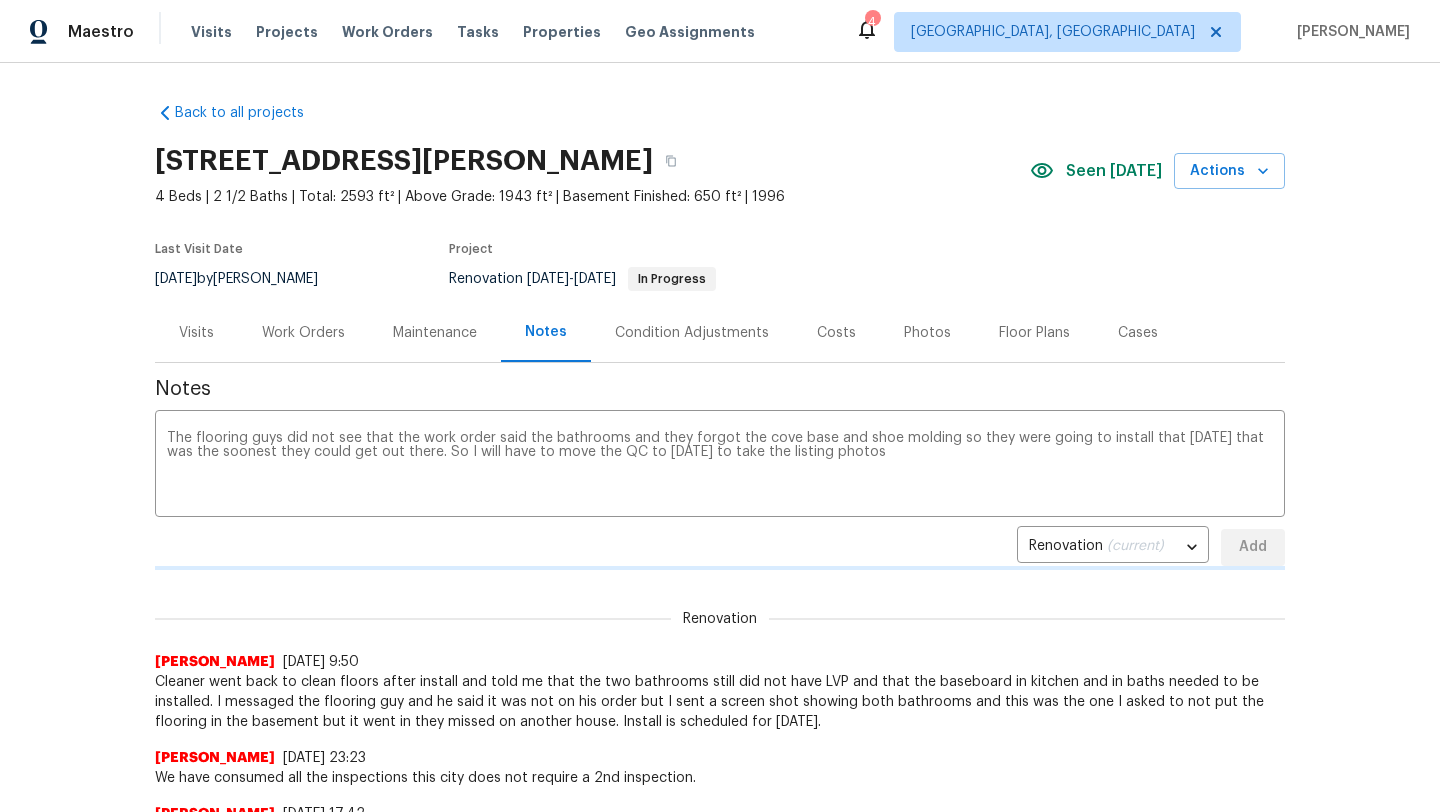 type 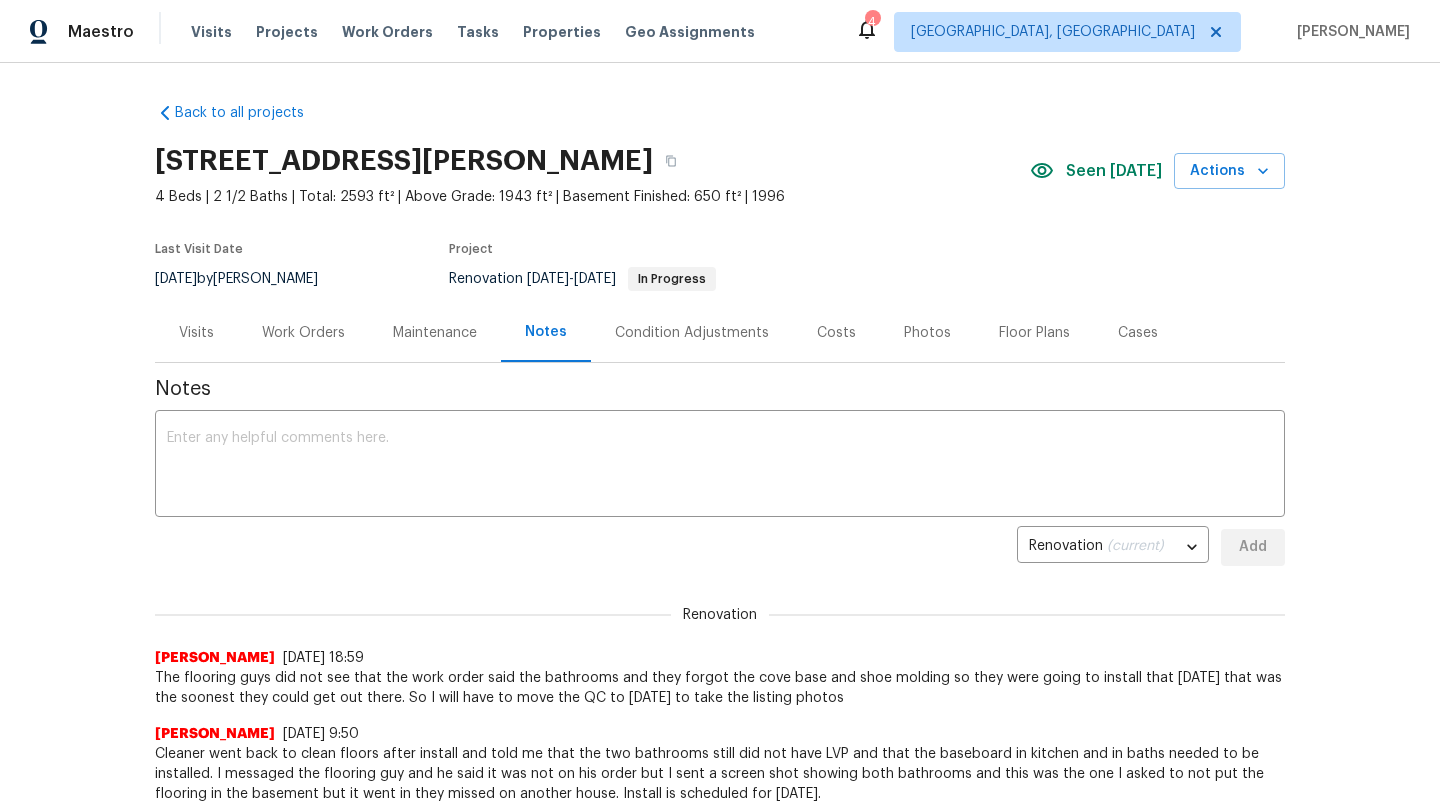 click on "Visits" at bounding box center (196, 333) 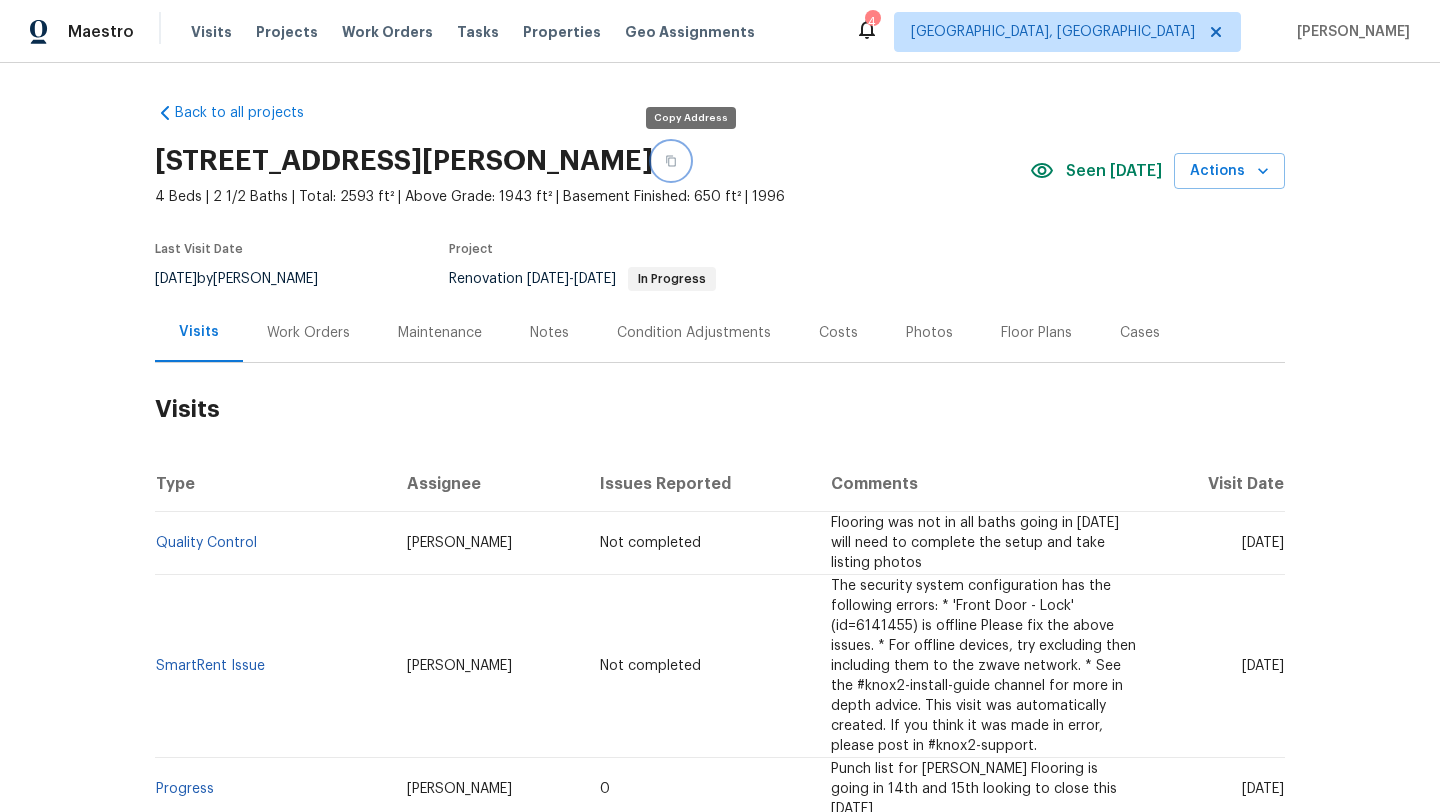 click at bounding box center [671, 161] 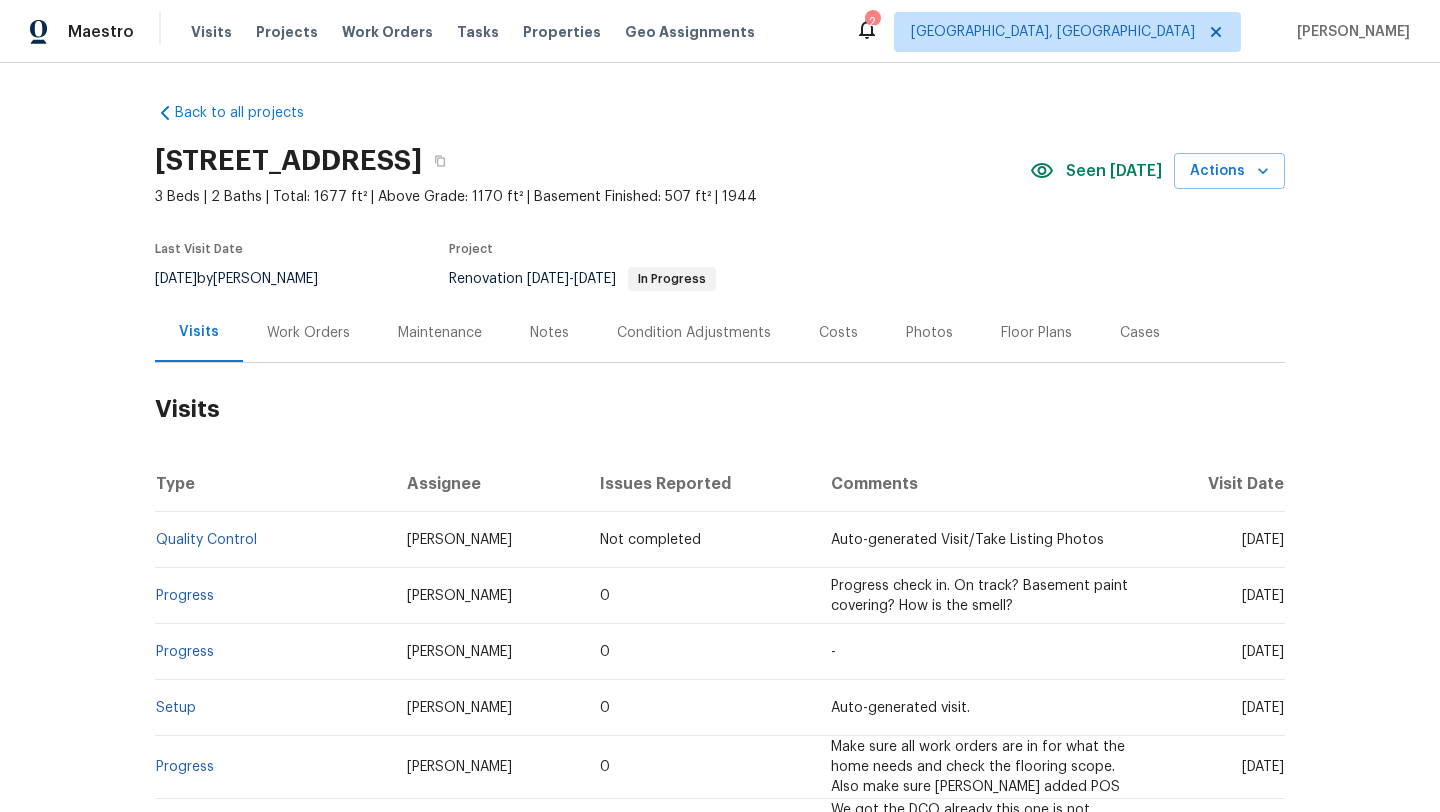 scroll, scrollTop: 0, scrollLeft: 0, axis: both 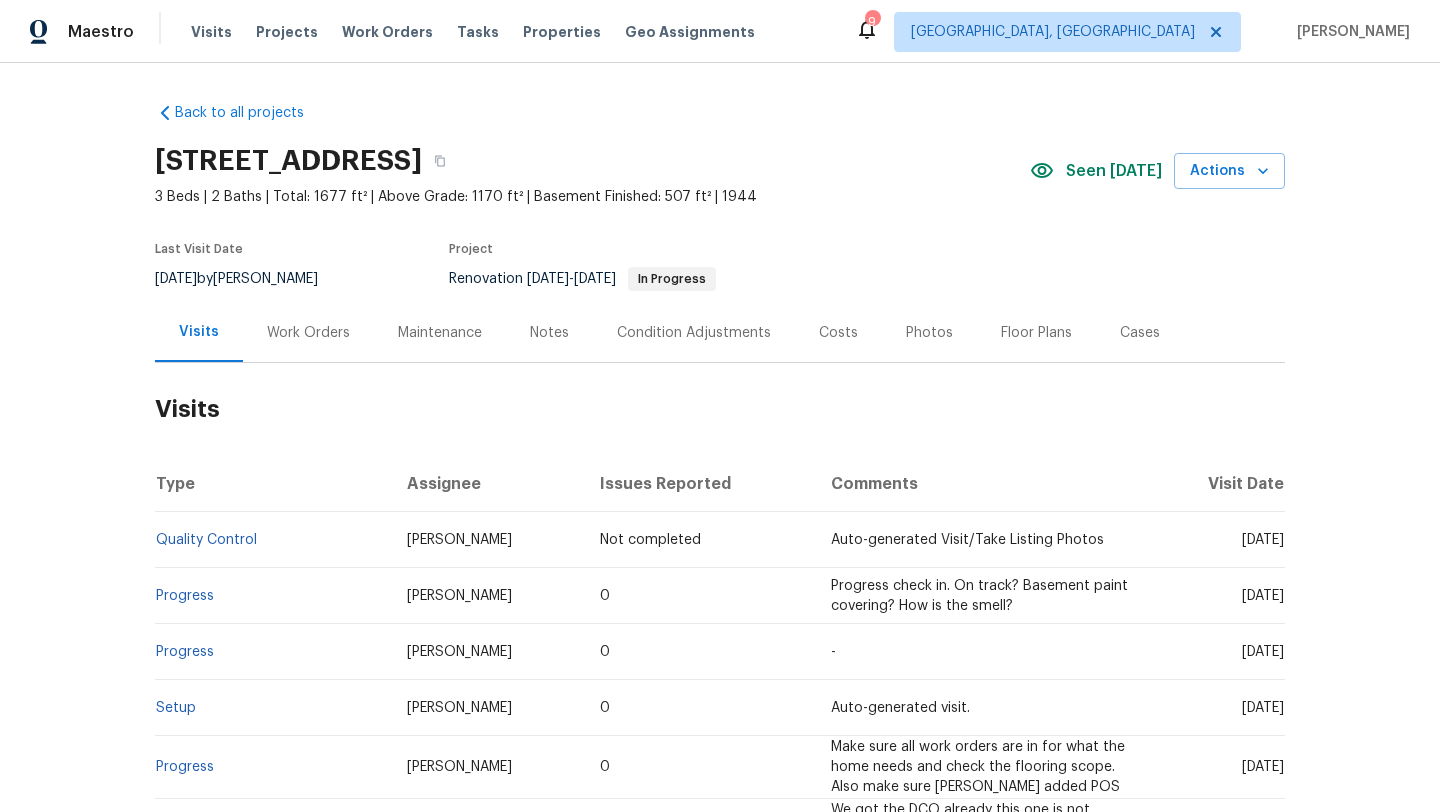 click on "Notes" at bounding box center [549, 333] 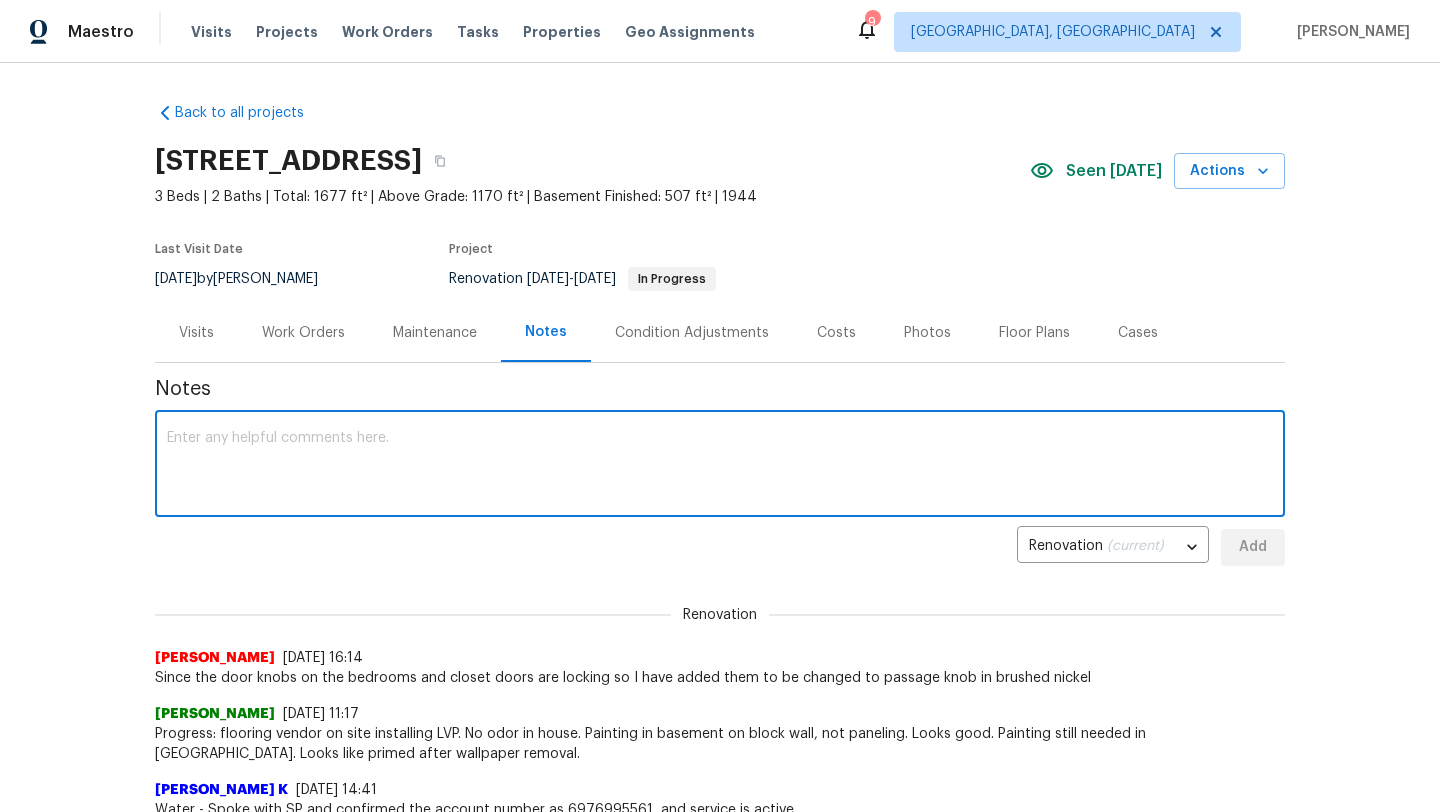 click at bounding box center [720, 466] 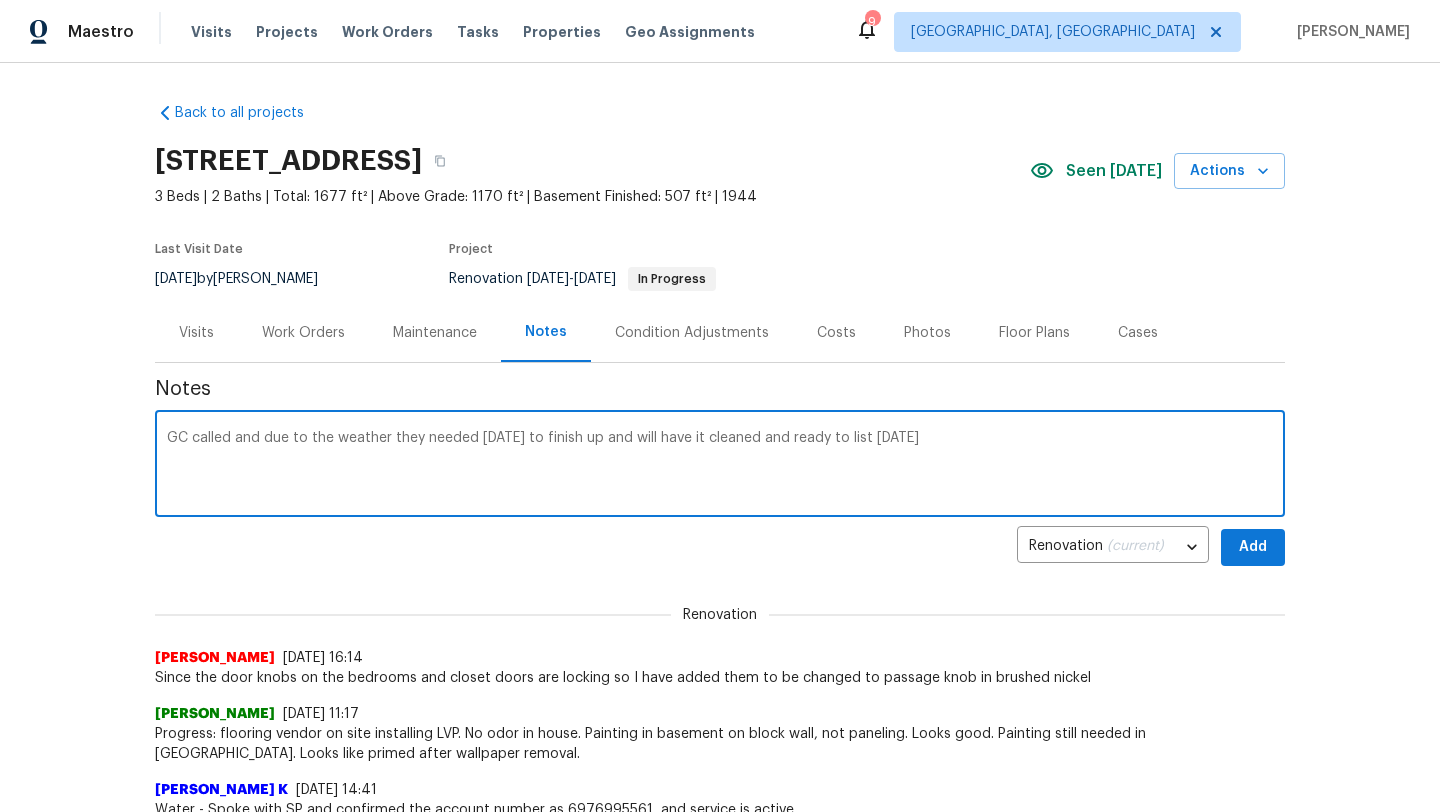 type on "GC called and due to the weather they needed [DATE] to finish up and will have it cleaned and ready to list [DATE]" 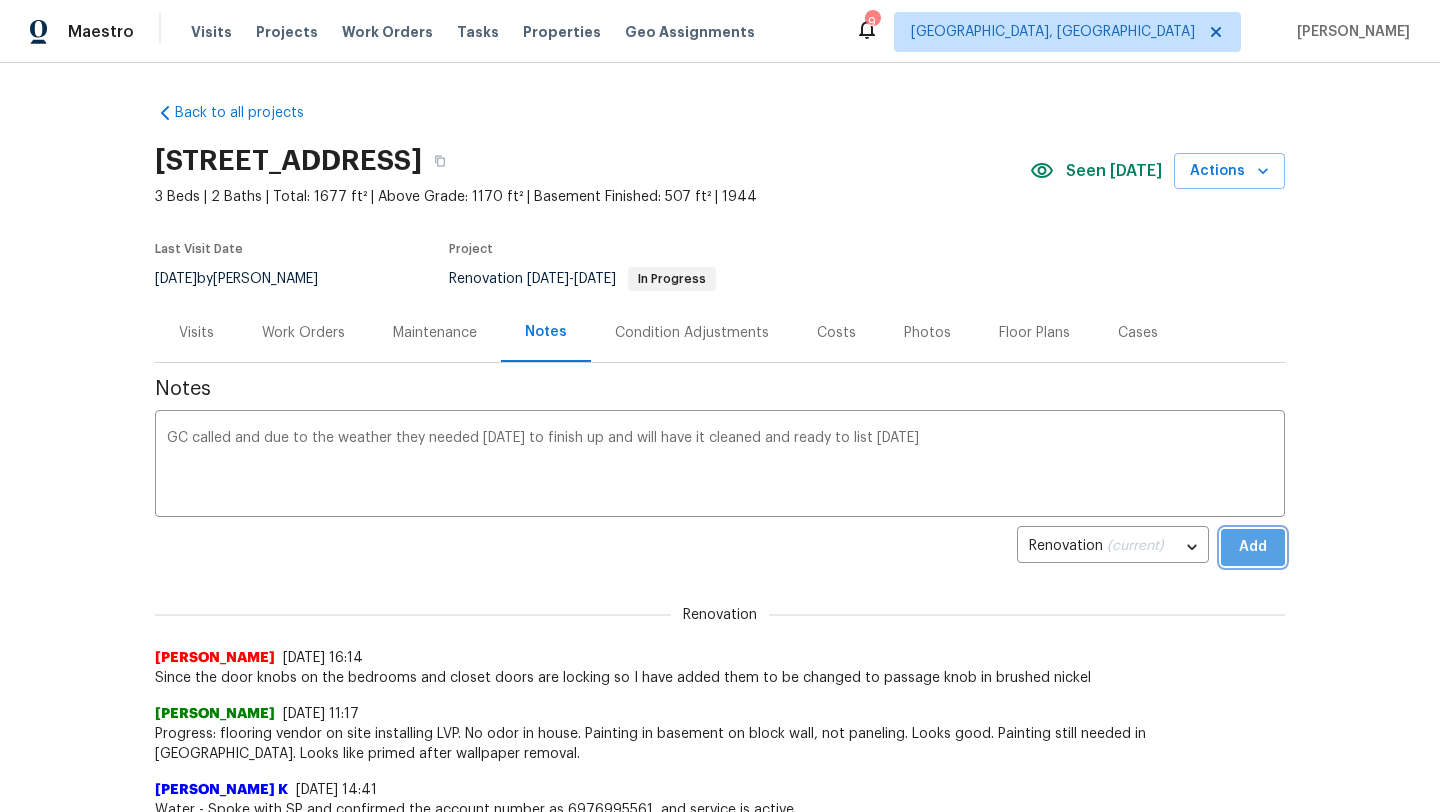 click on "Add" at bounding box center (1253, 547) 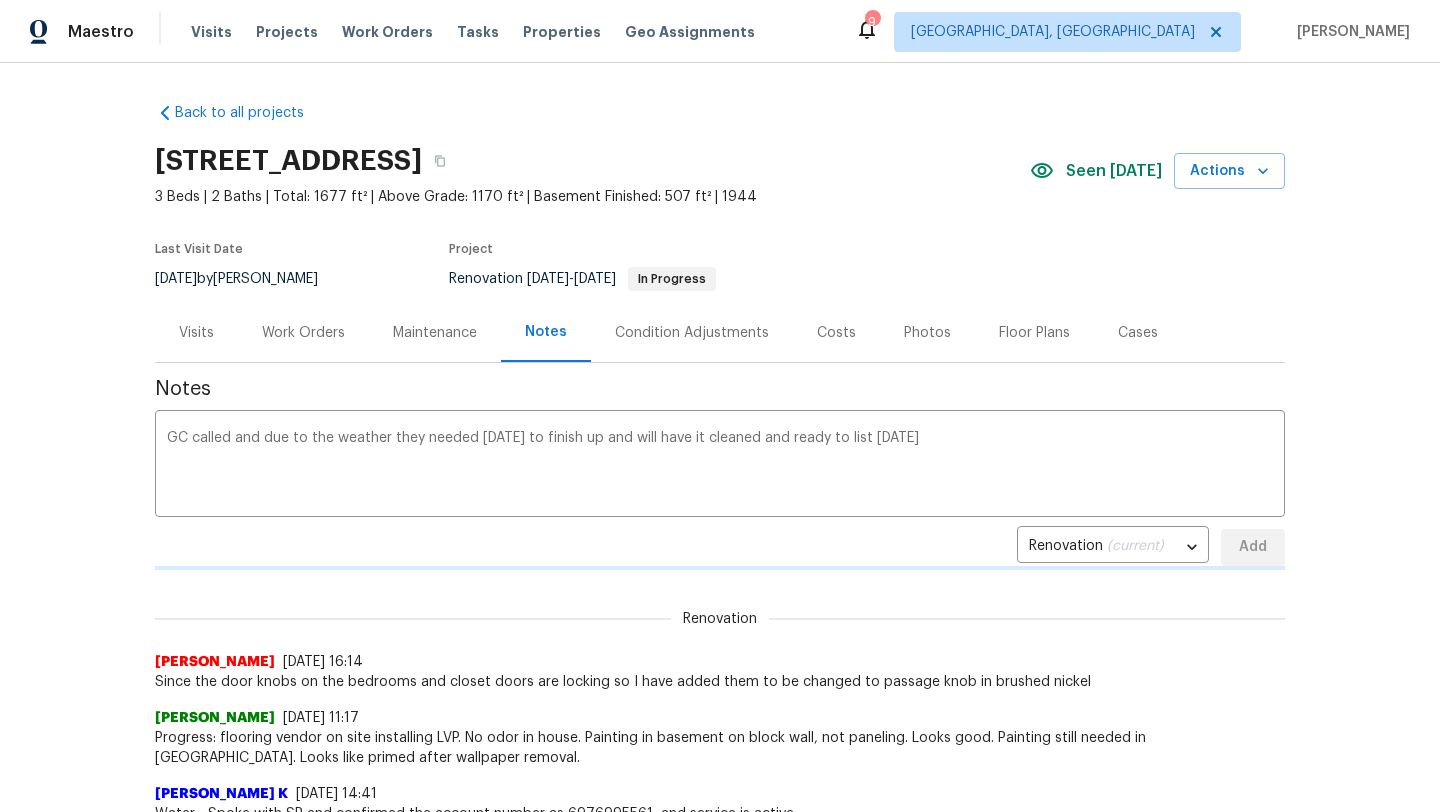 type 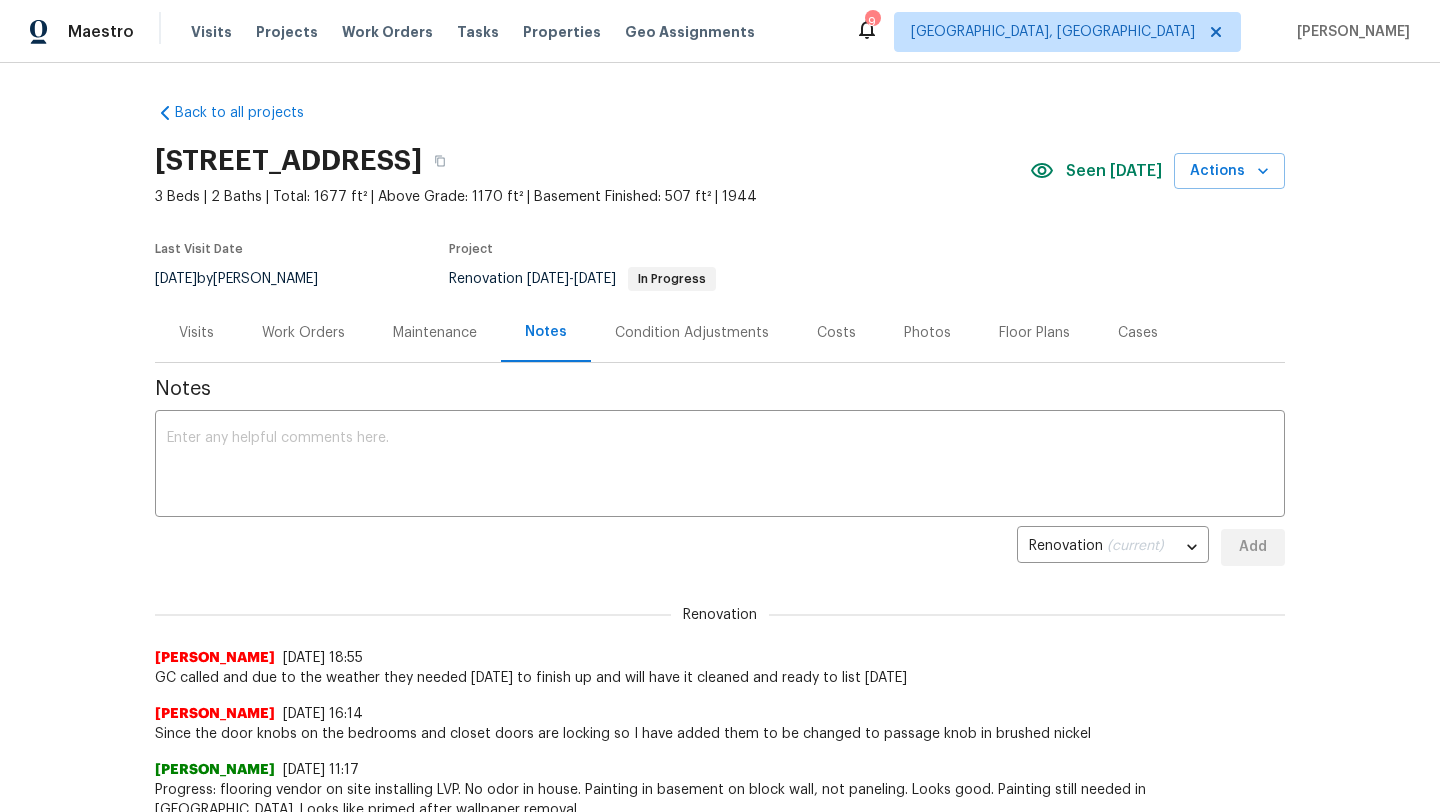 click on "Visits" at bounding box center (196, 333) 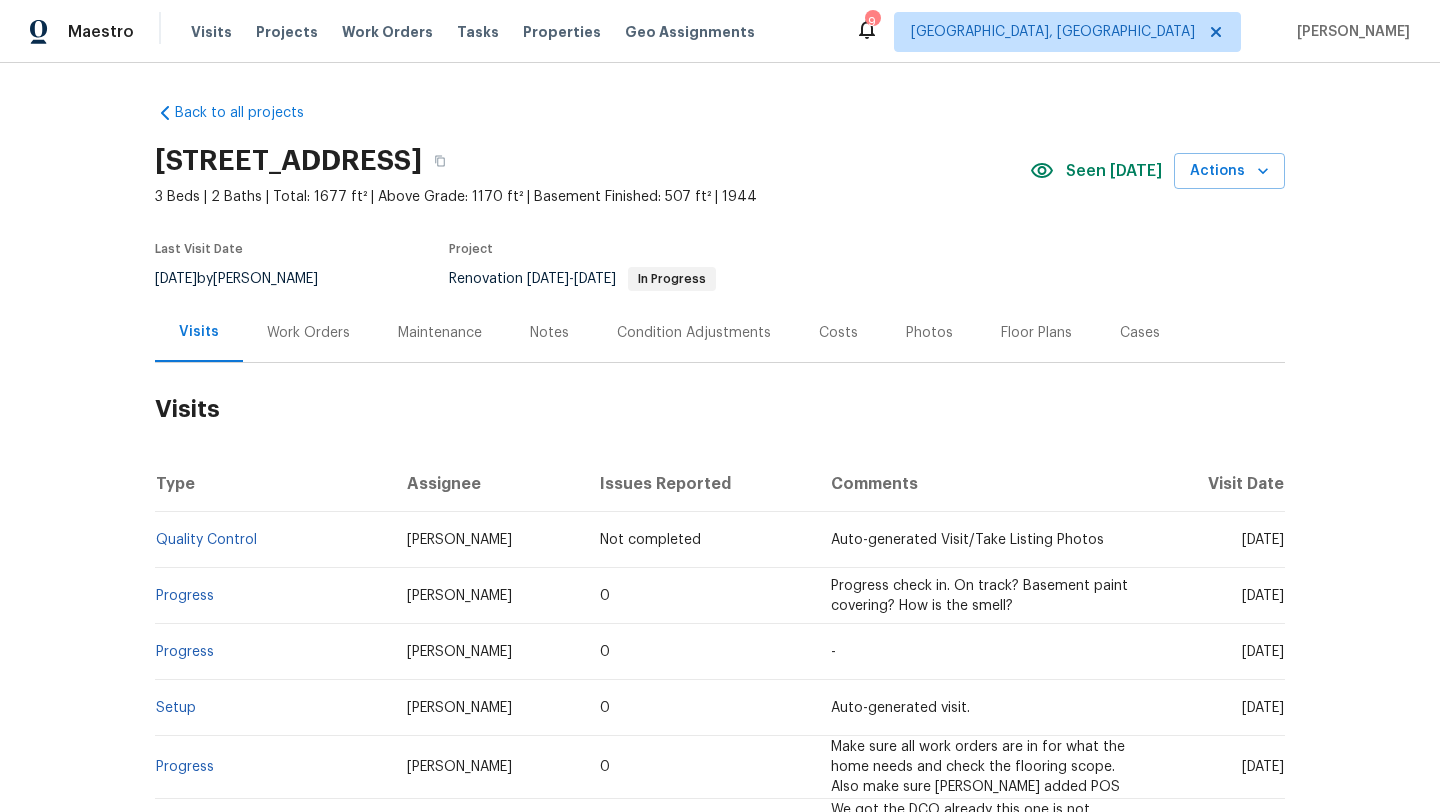 click on "Work Orders" at bounding box center [308, 333] 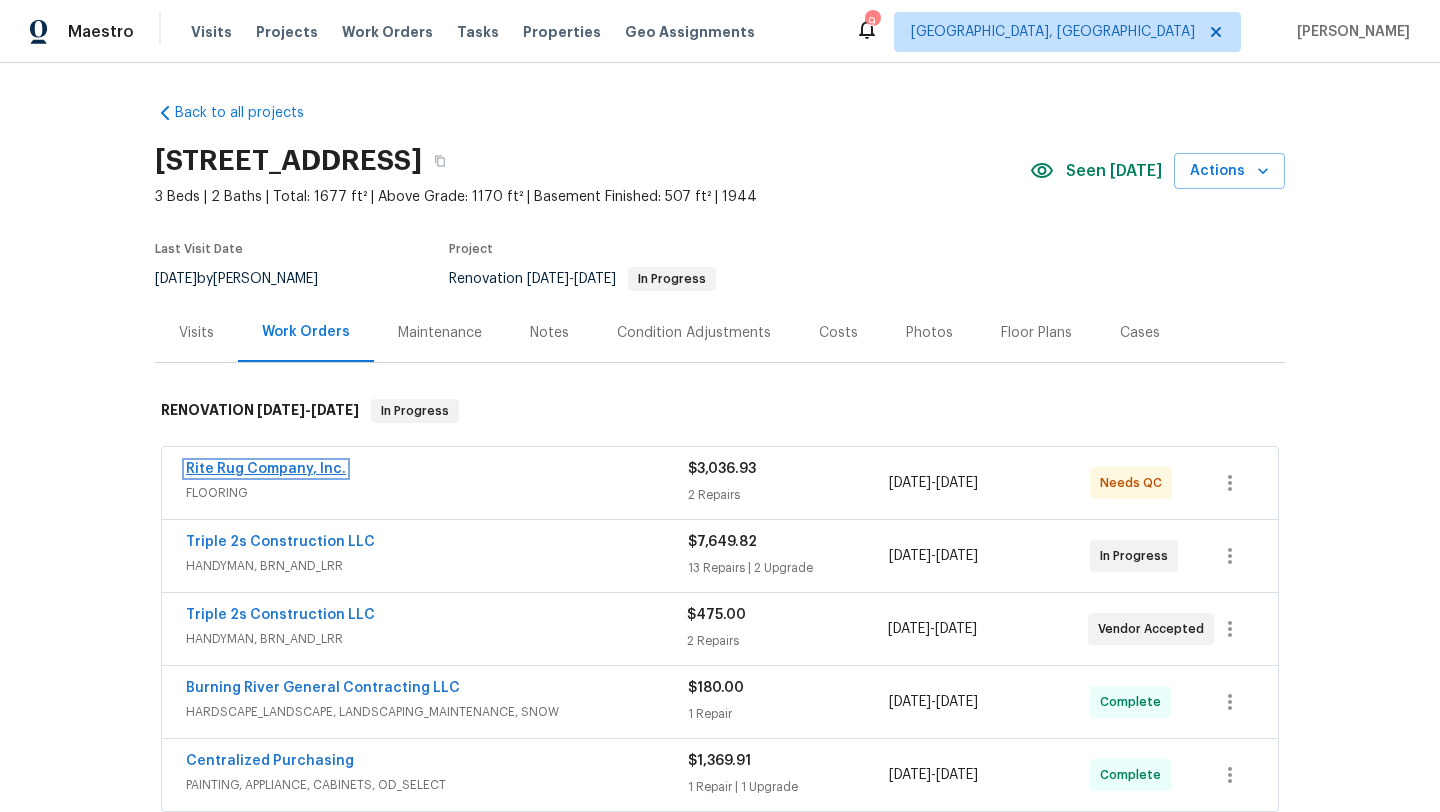 click on "Rite Rug Company, Inc." at bounding box center [266, 469] 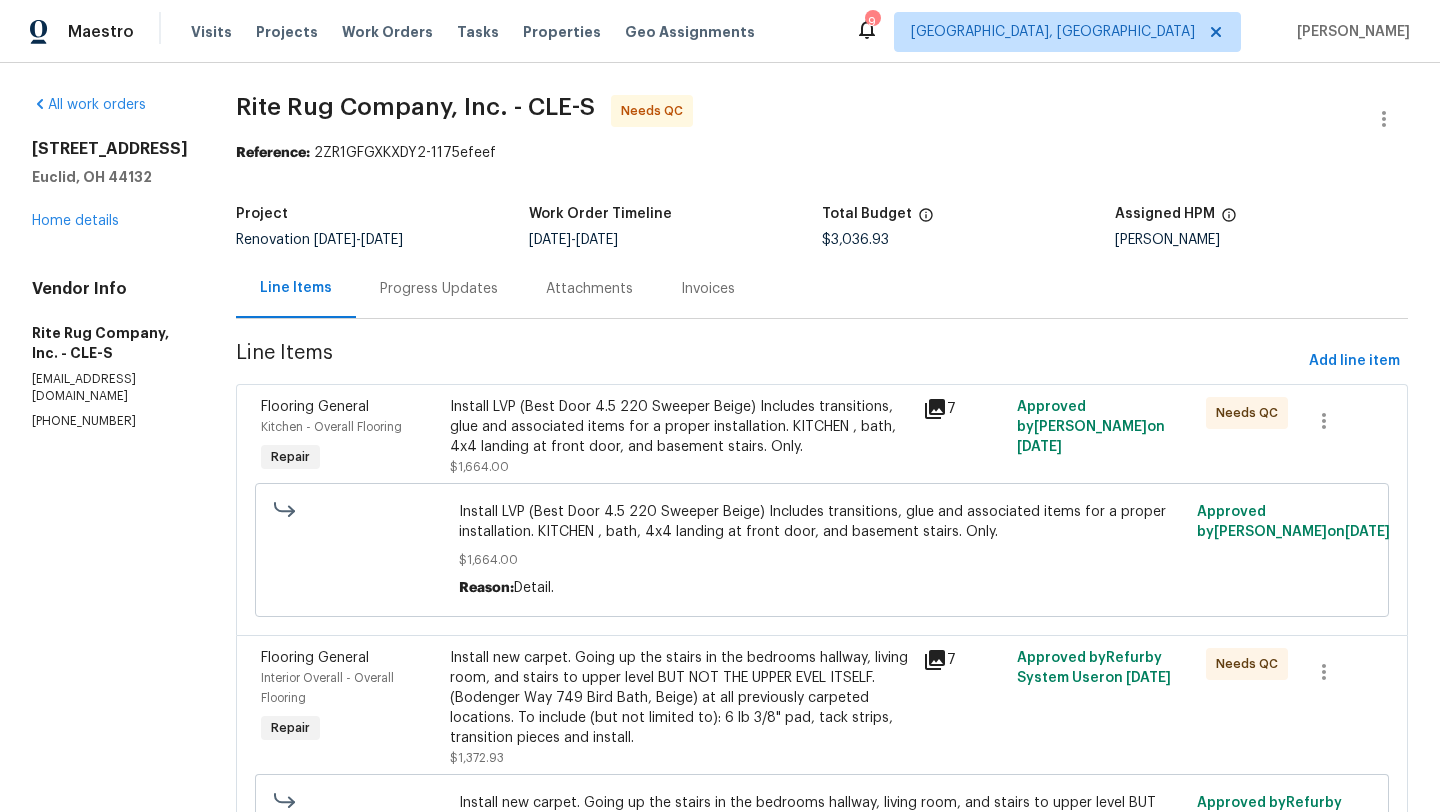 click on "Install LVP (Best Door 4.5 220 Sweeper Beige) Includes transitions, glue and associated items for a proper installation. KITCHEN , bath, 4x4 landing at front door, and basement stairs.    Only." at bounding box center [680, 427] 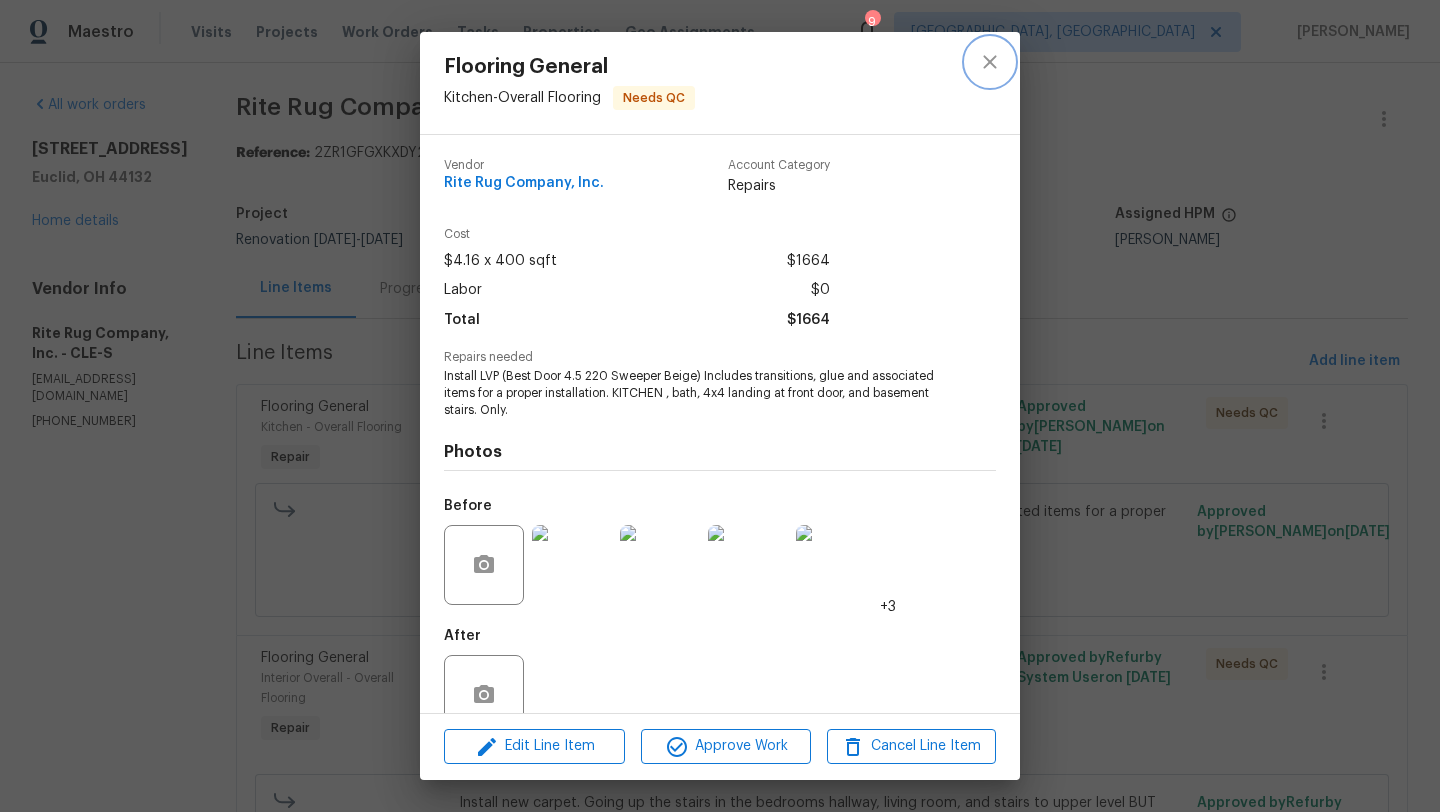 click 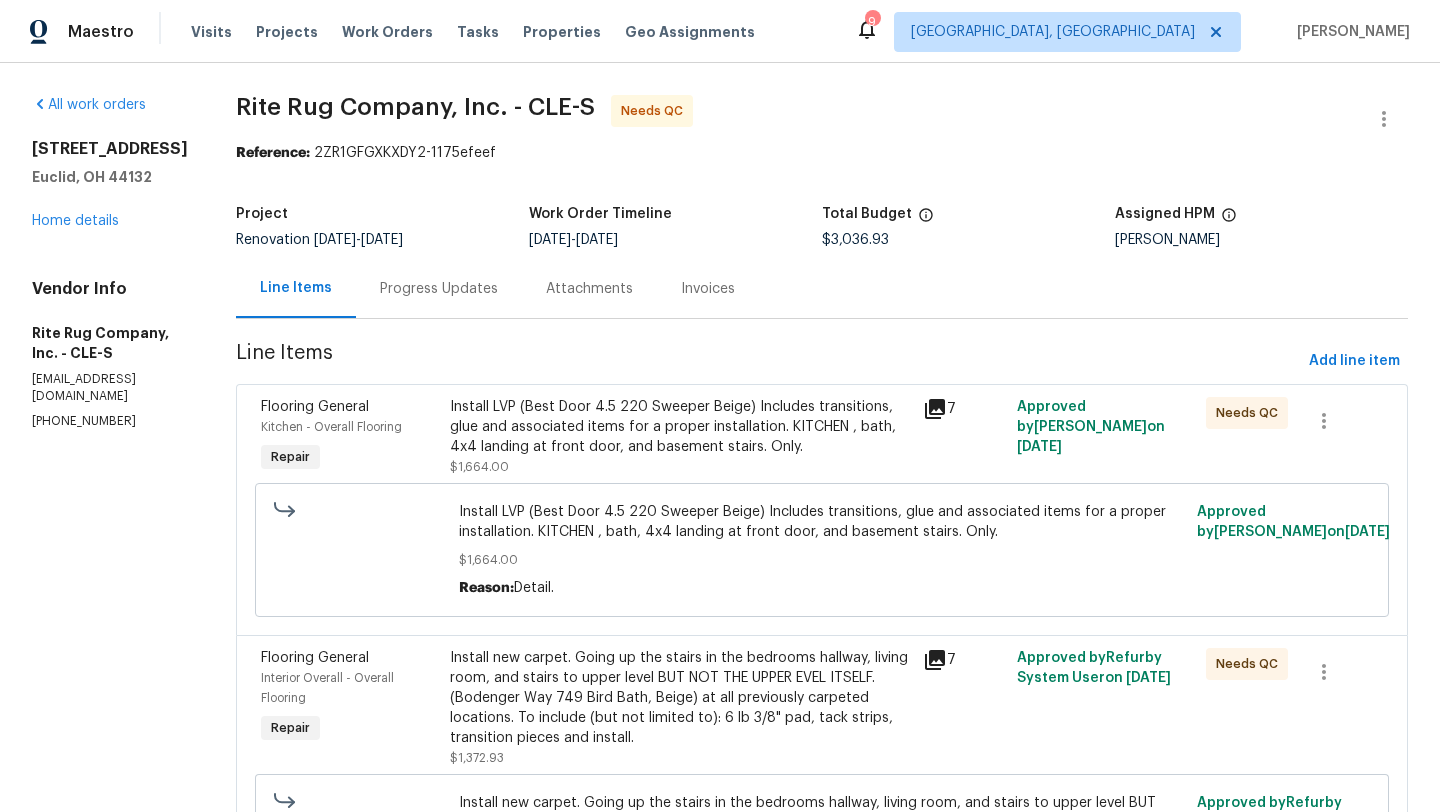 click on "Progress Updates" at bounding box center [439, 288] 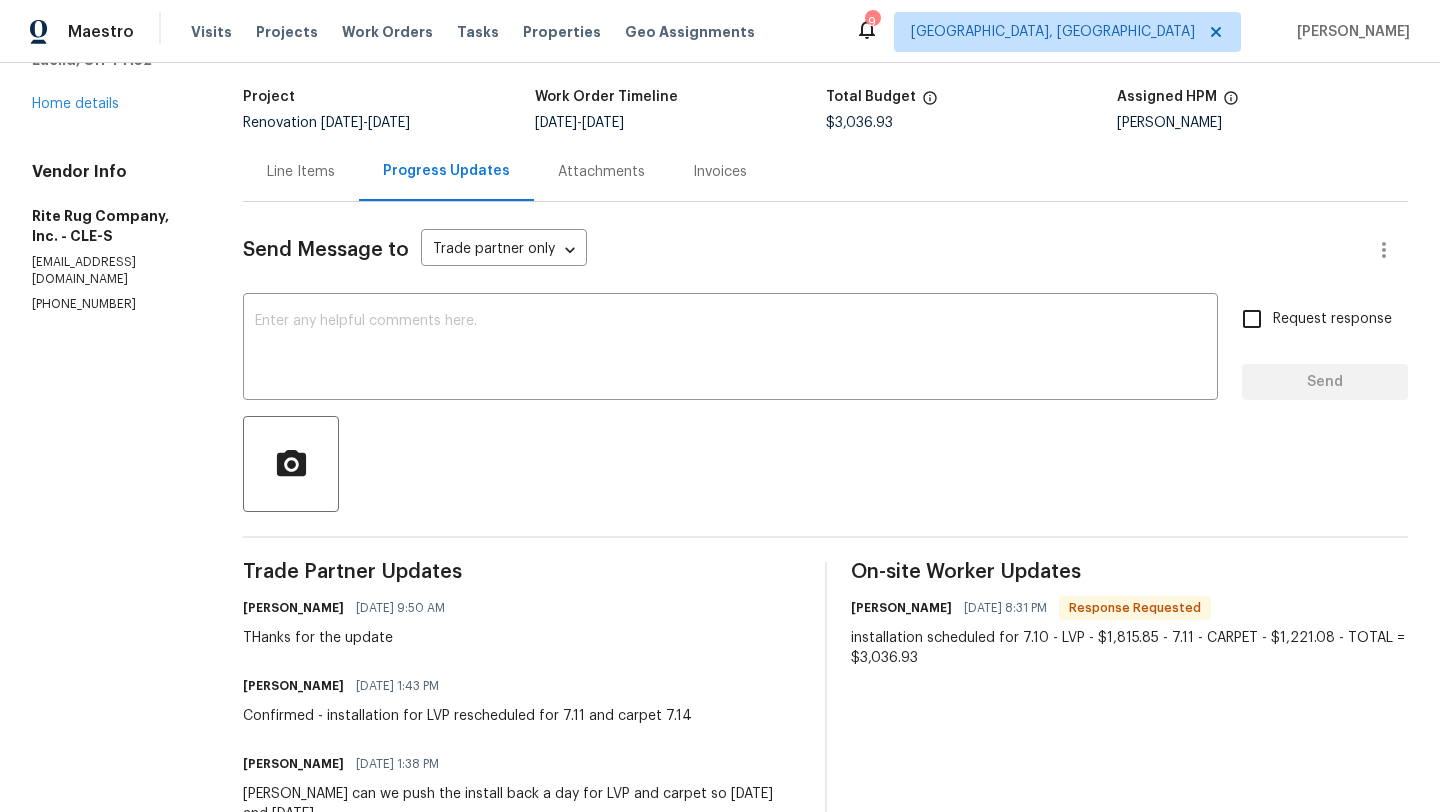 scroll, scrollTop: 0, scrollLeft: 0, axis: both 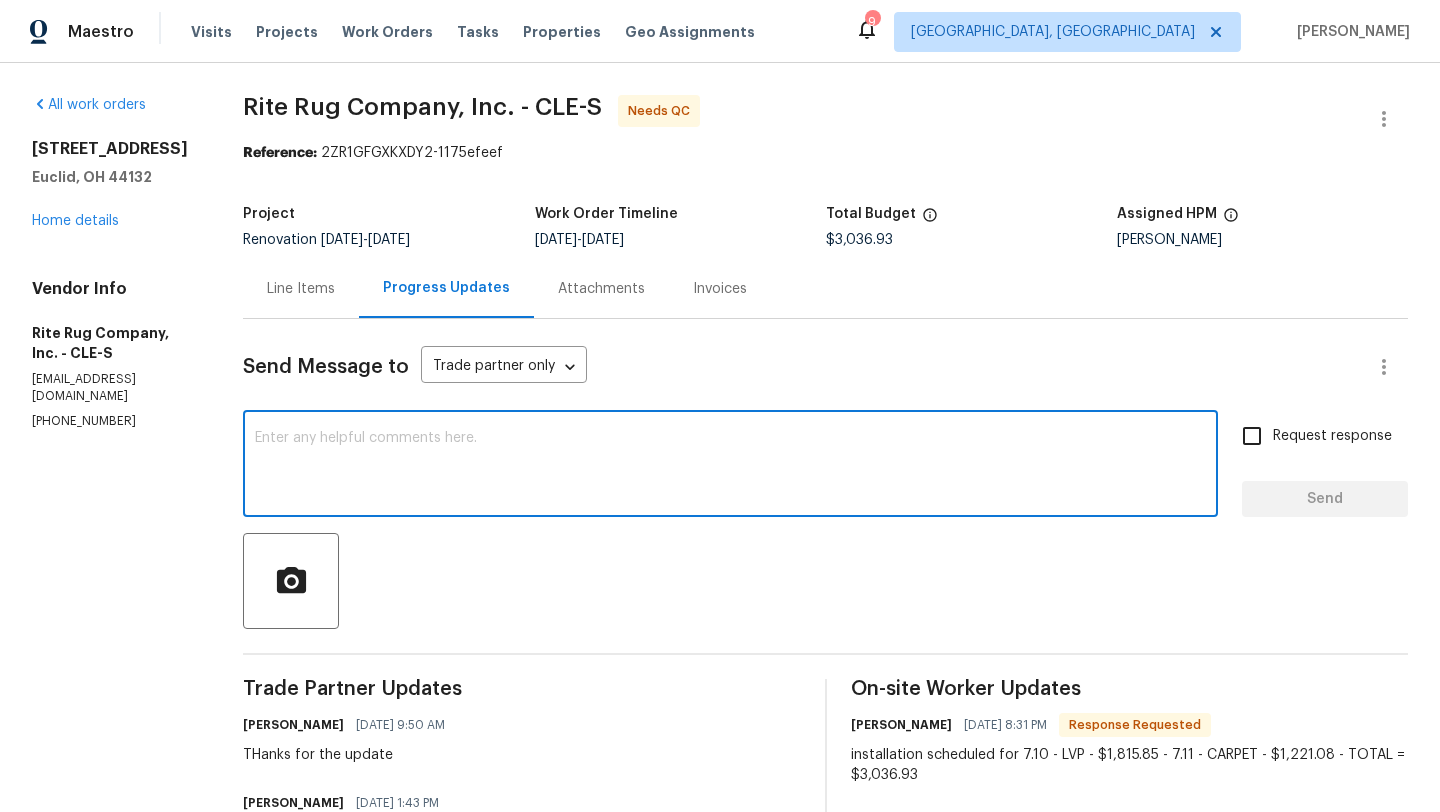 click at bounding box center [730, 466] 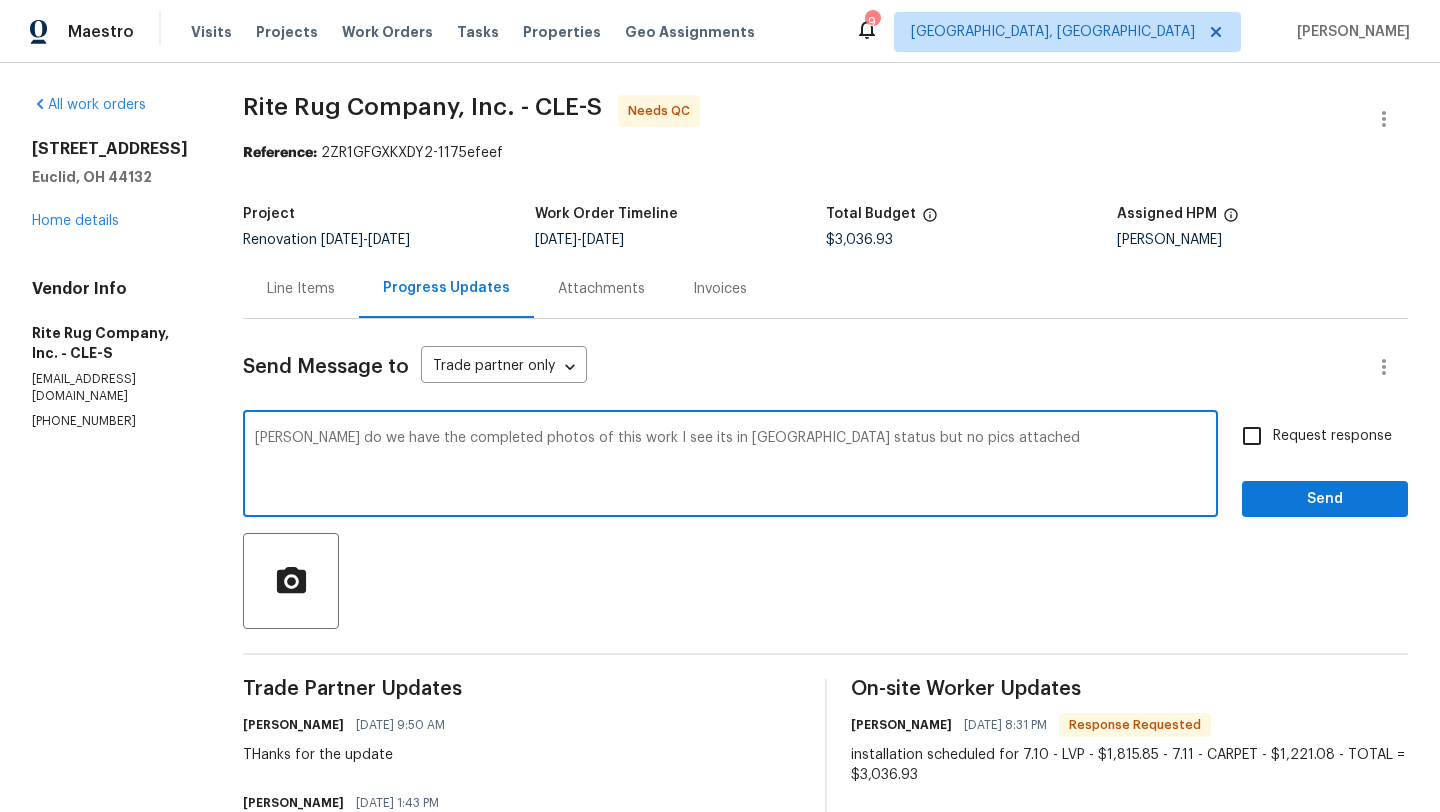 type on "[PERSON_NAME] do we have the completed photos of this work I see its in [GEOGRAPHIC_DATA] status but no pics attached" 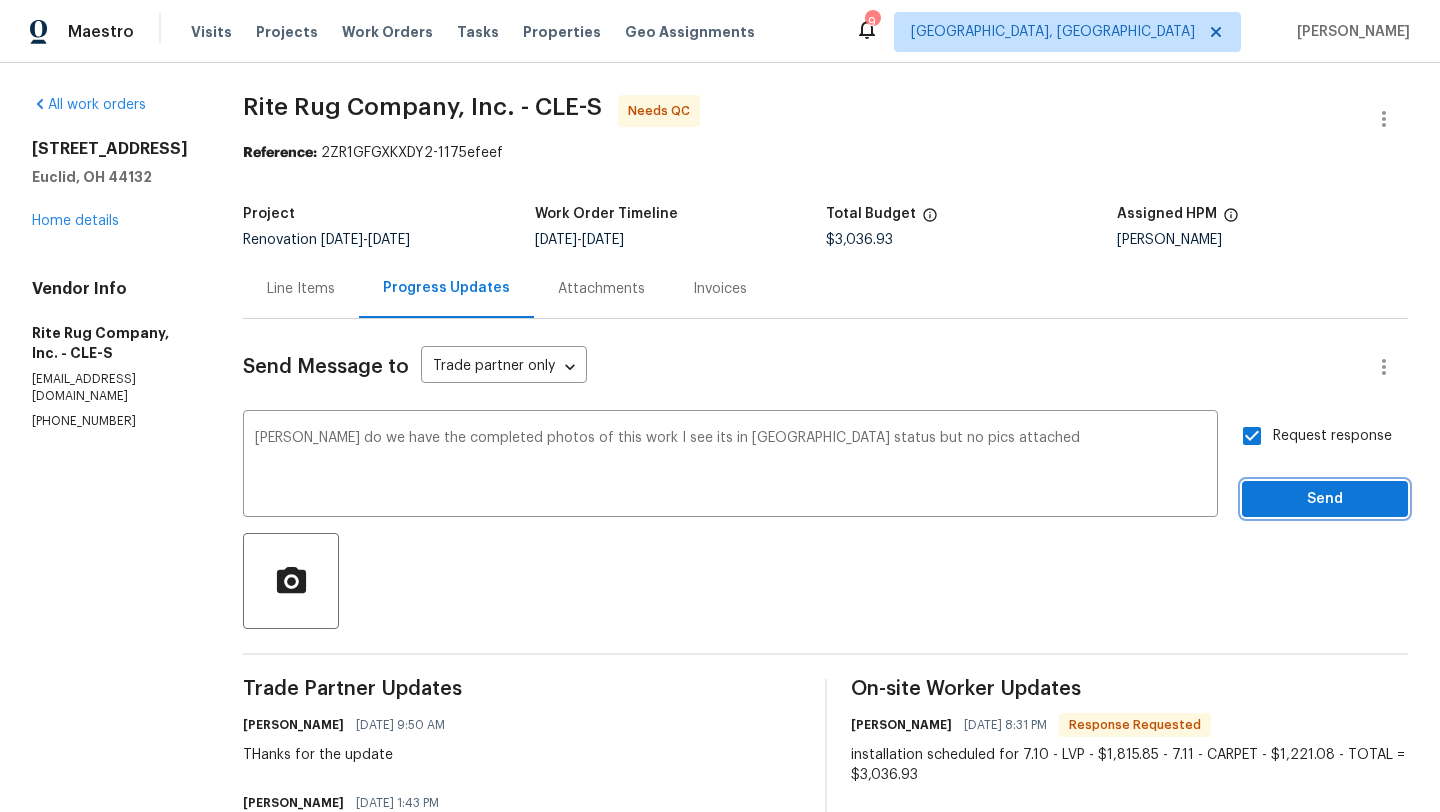 click on "Send" at bounding box center [1325, 499] 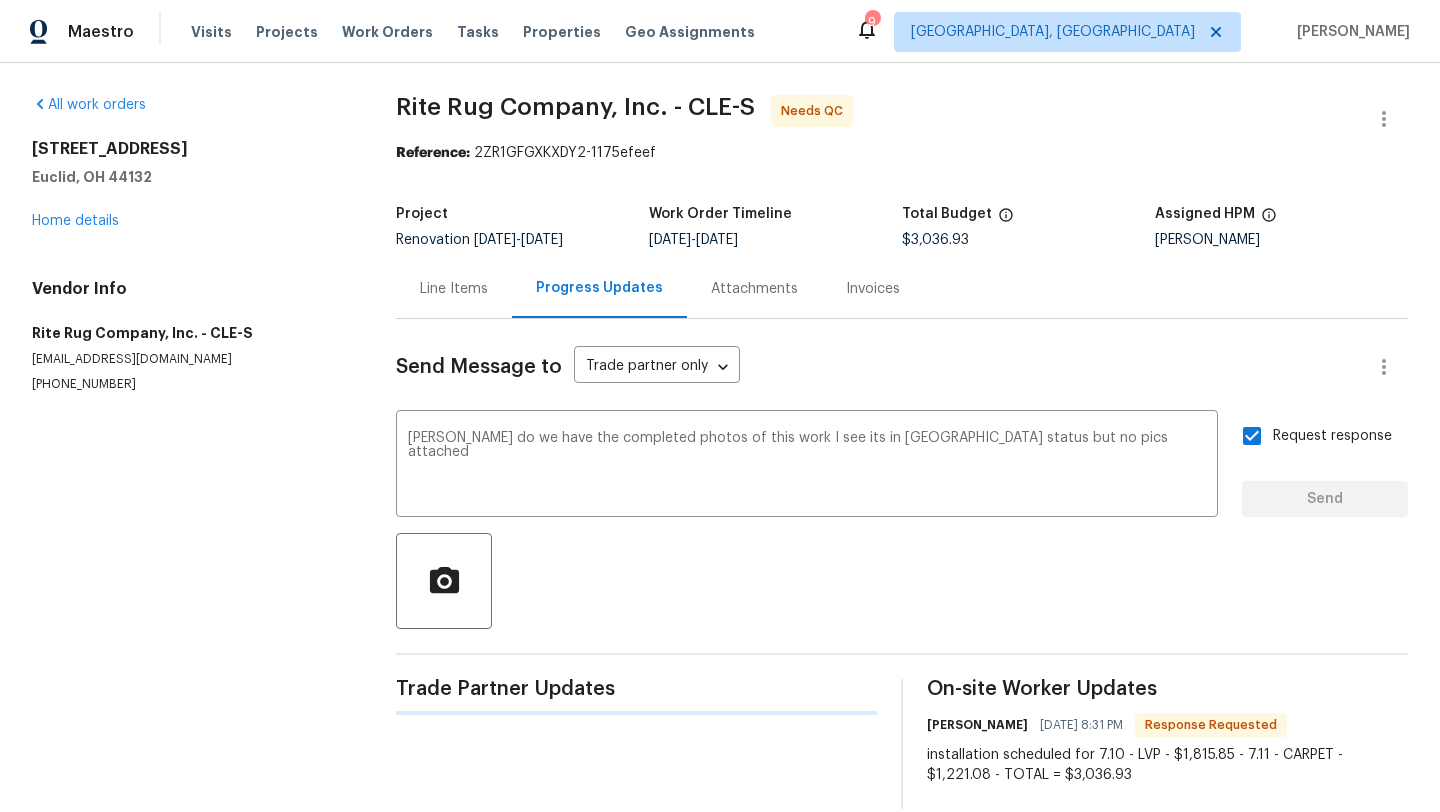 type 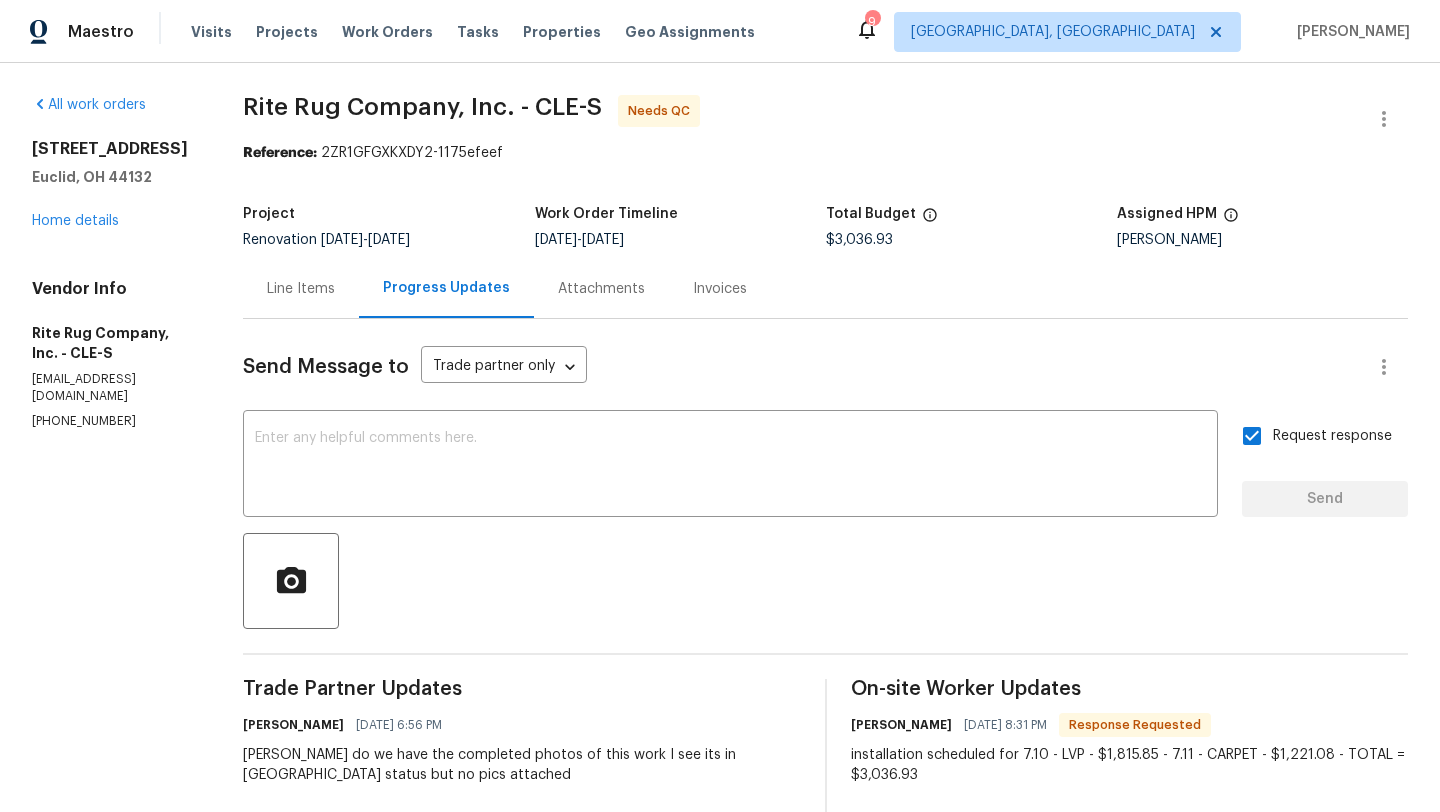 click on "Line Items" at bounding box center [301, 289] 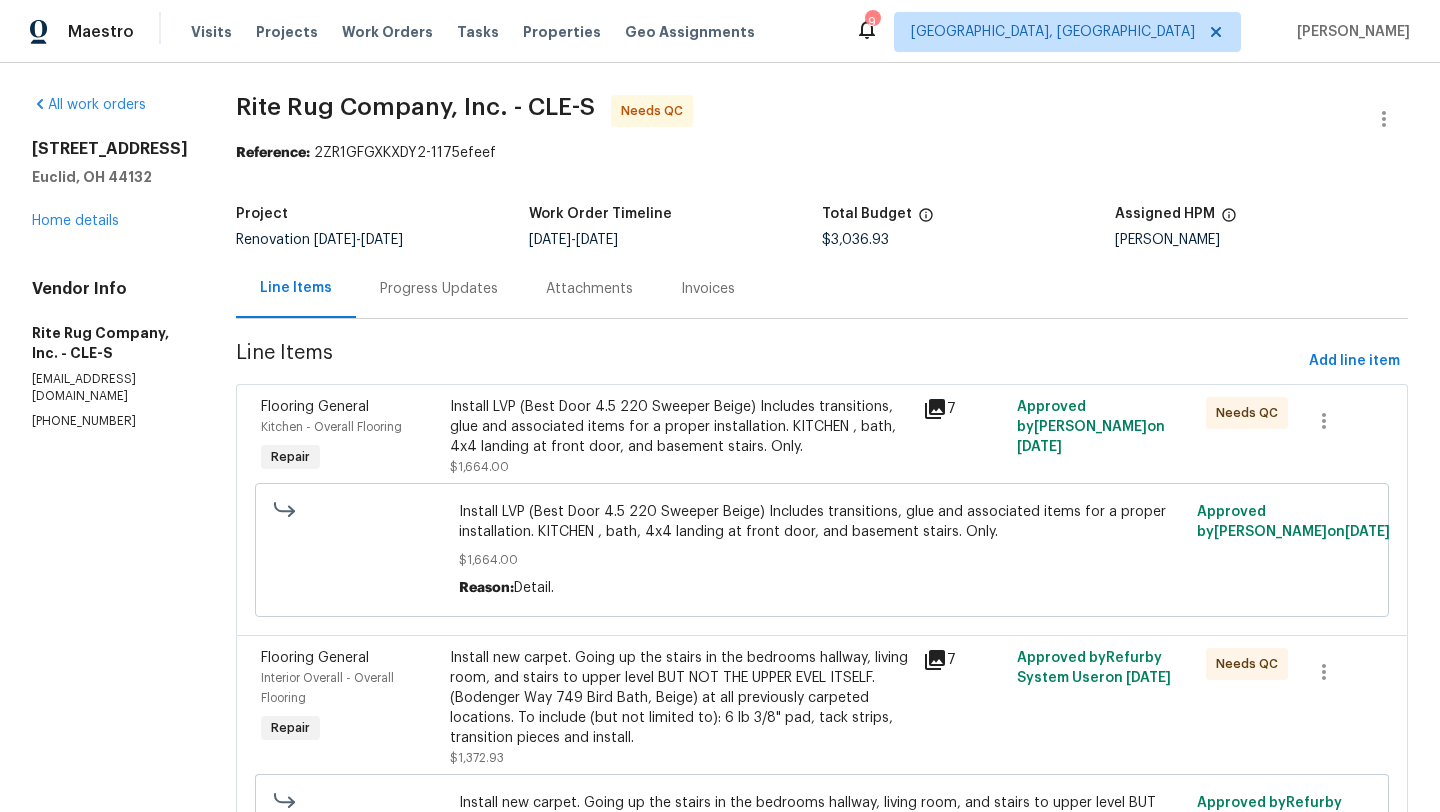 click on "Install new carpet. Going up the stairs in the bedrooms hallway, living room, and stairs to upper level BUT NOT THE UPPER
EVEL ITSELF.   (Bodenger Way 749 Bird Bath, Beige) at all previously carpeted locations. To include (but not limited to): 6 lb 3/8" pad, tack strips, transition pieces and install." at bounding box center [680, 698] 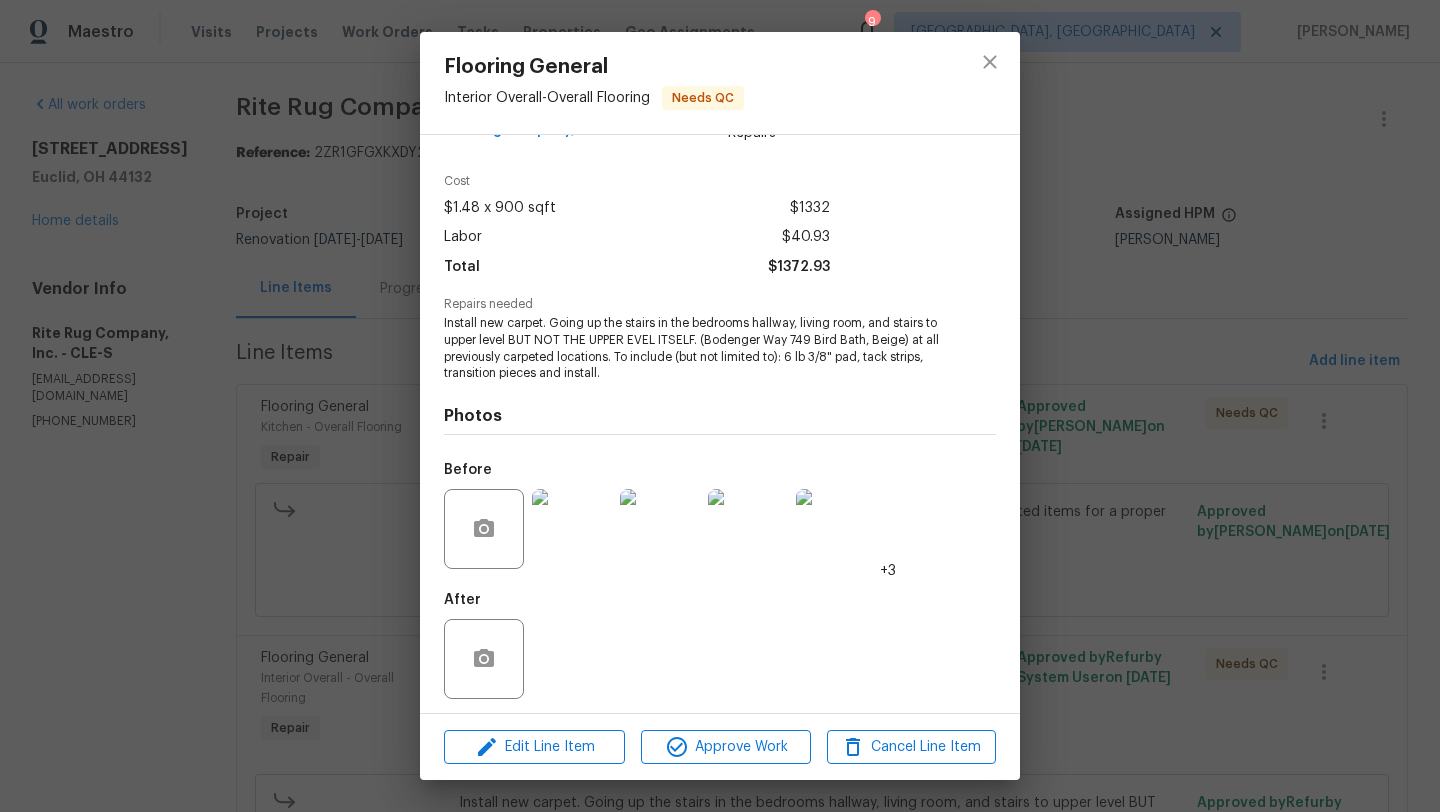scroll, scrollTop: 60, scrollLeft: 0, axis: vertical 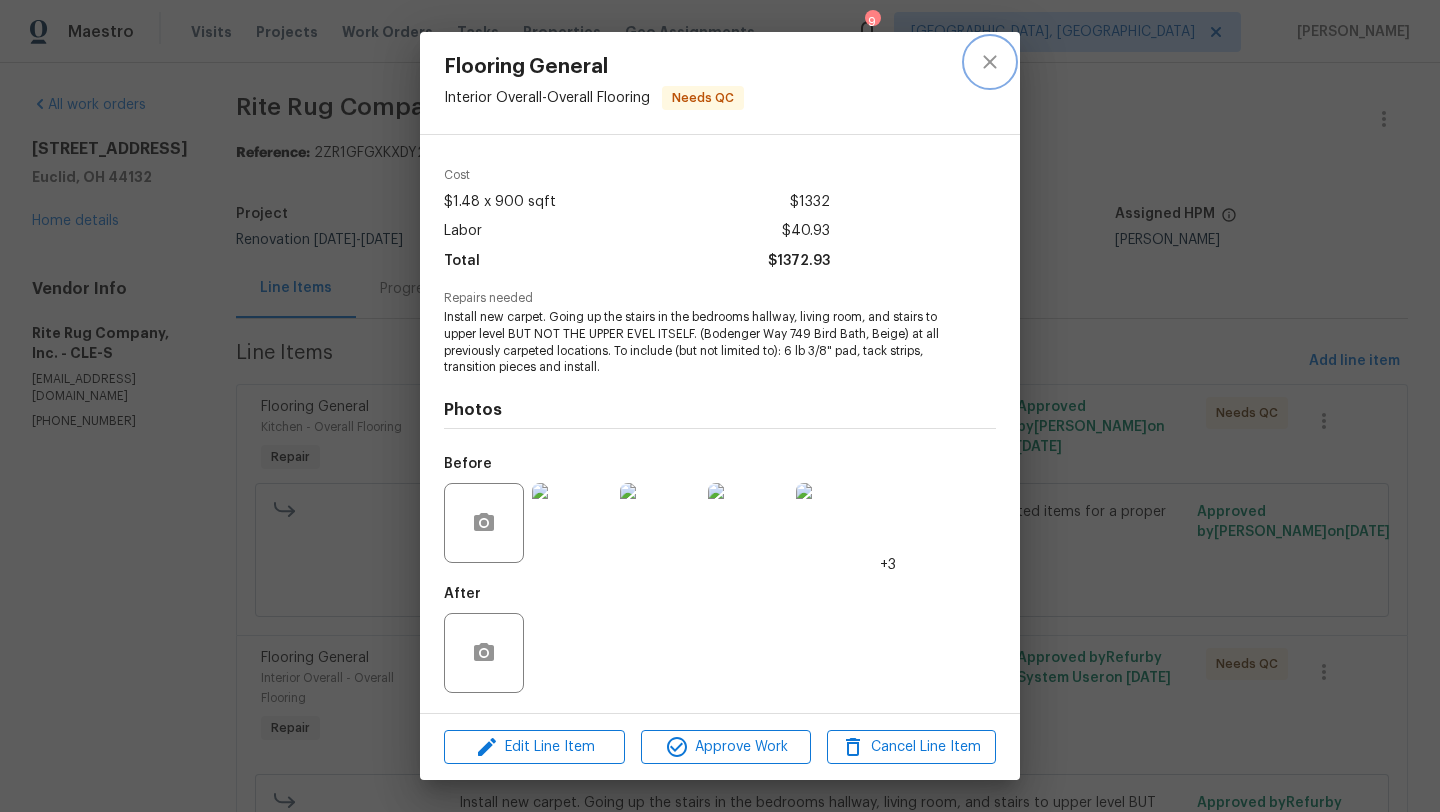 click 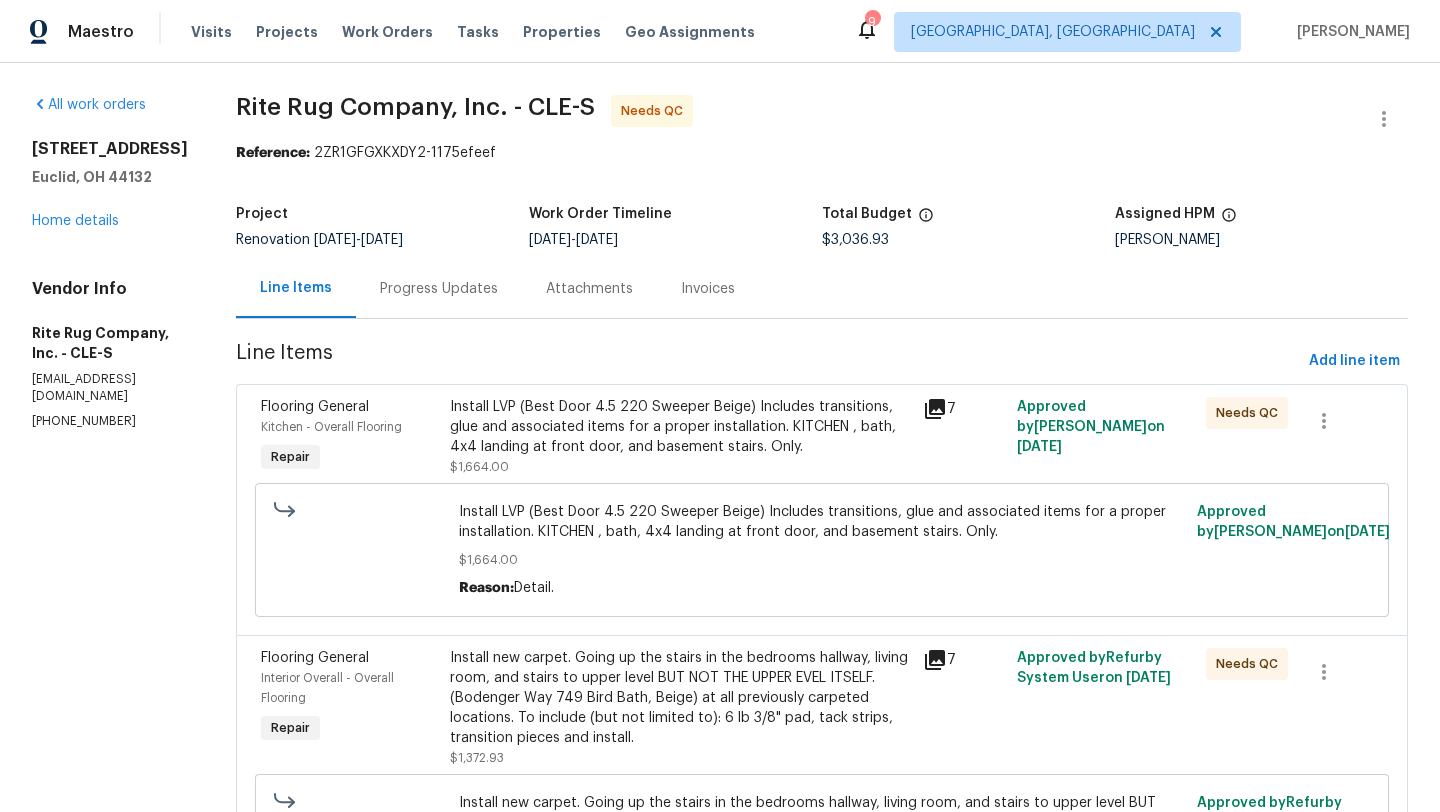 click on "All work orders [STREET_ADDRESS] Home details Vendor Info Rite Rug Company, Inc. - CLE-S [EMAIL_ADDRESS][DOMAIN_NAME] [PHONE_NUMBER]" at bounding box center (110, 262) 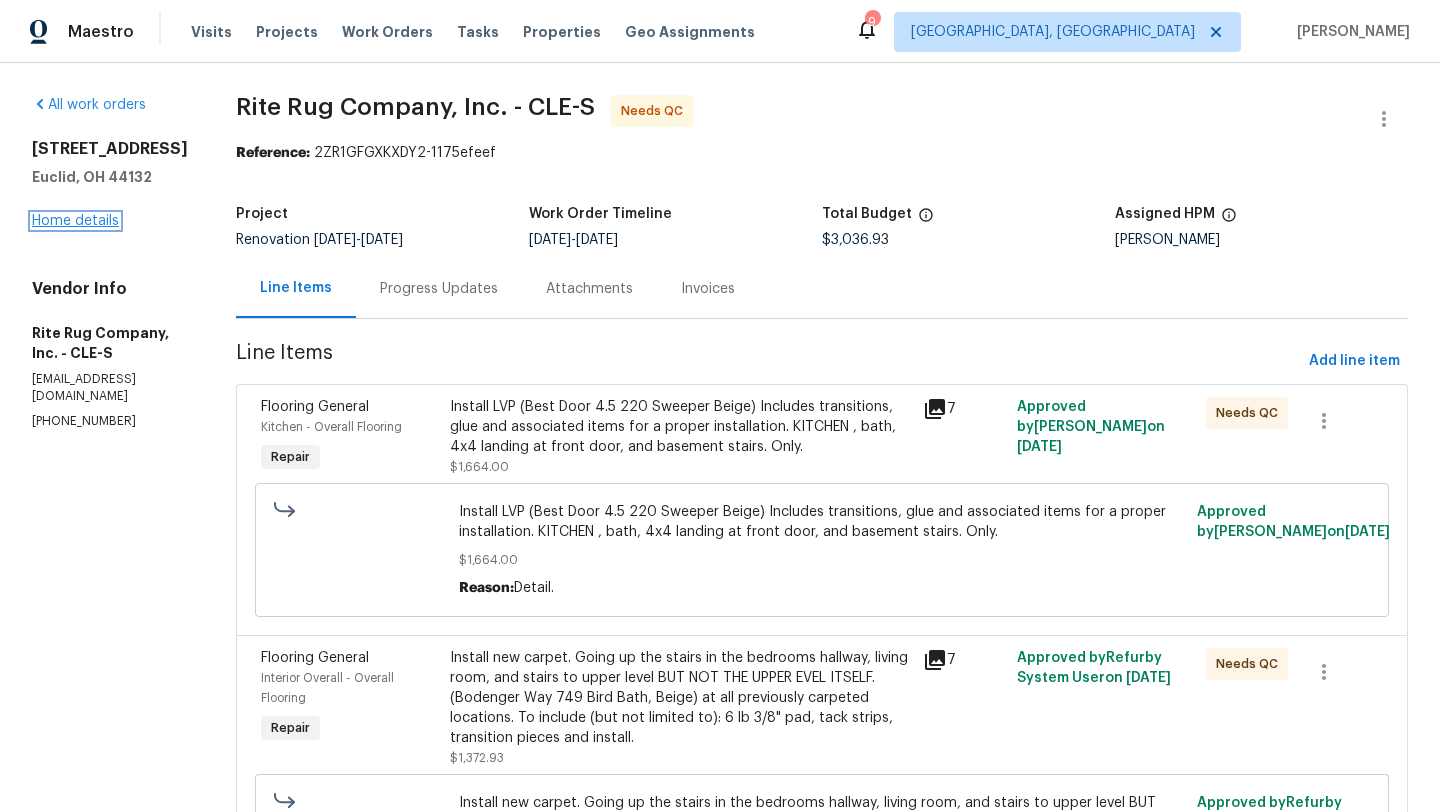 click on "Home details" at bounding box center (75, 221) 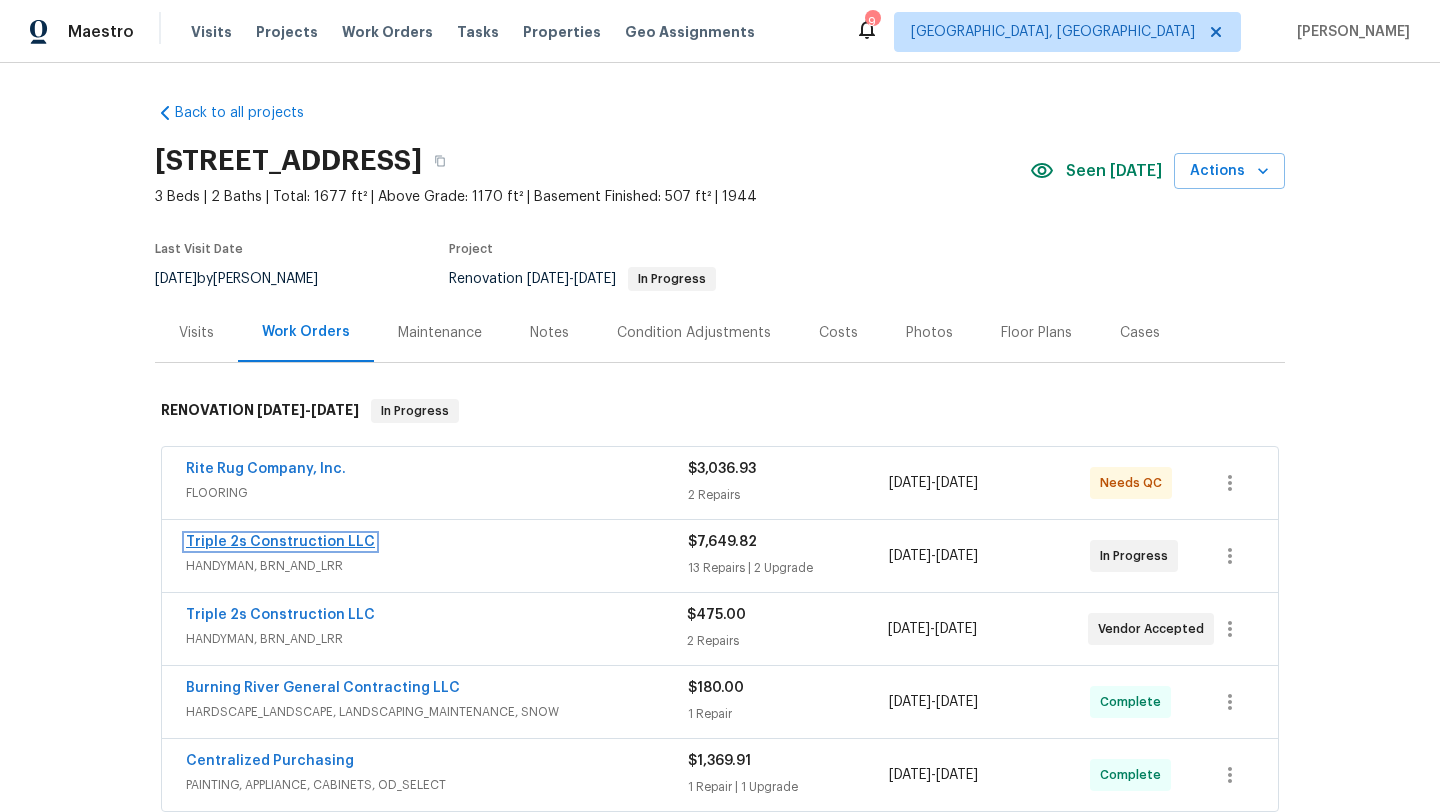 click on "Triple 2s Construction LLC" at bounding box center (280, 542) 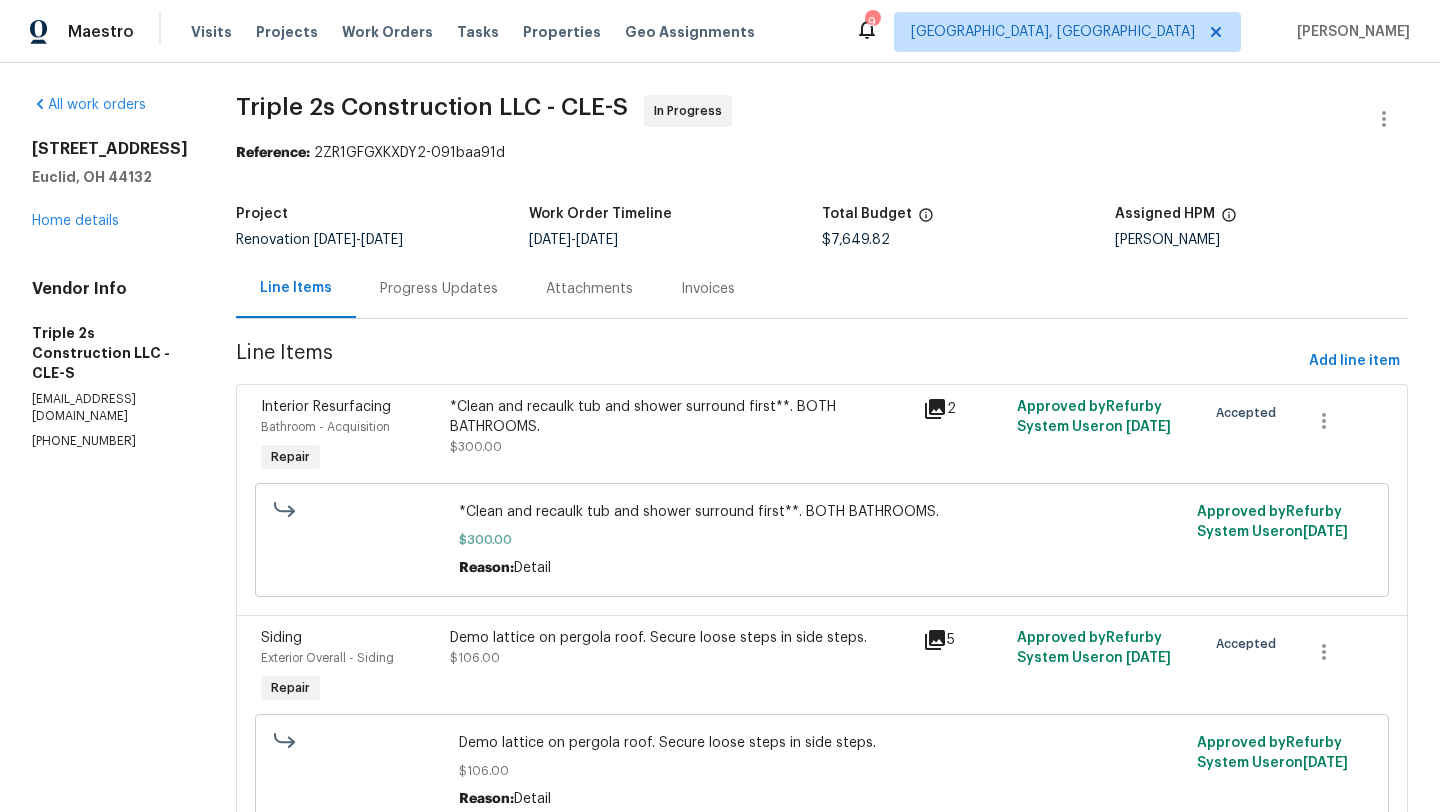 scroll, scrollTop: 3, scrollLeft: 0, axis: vertical 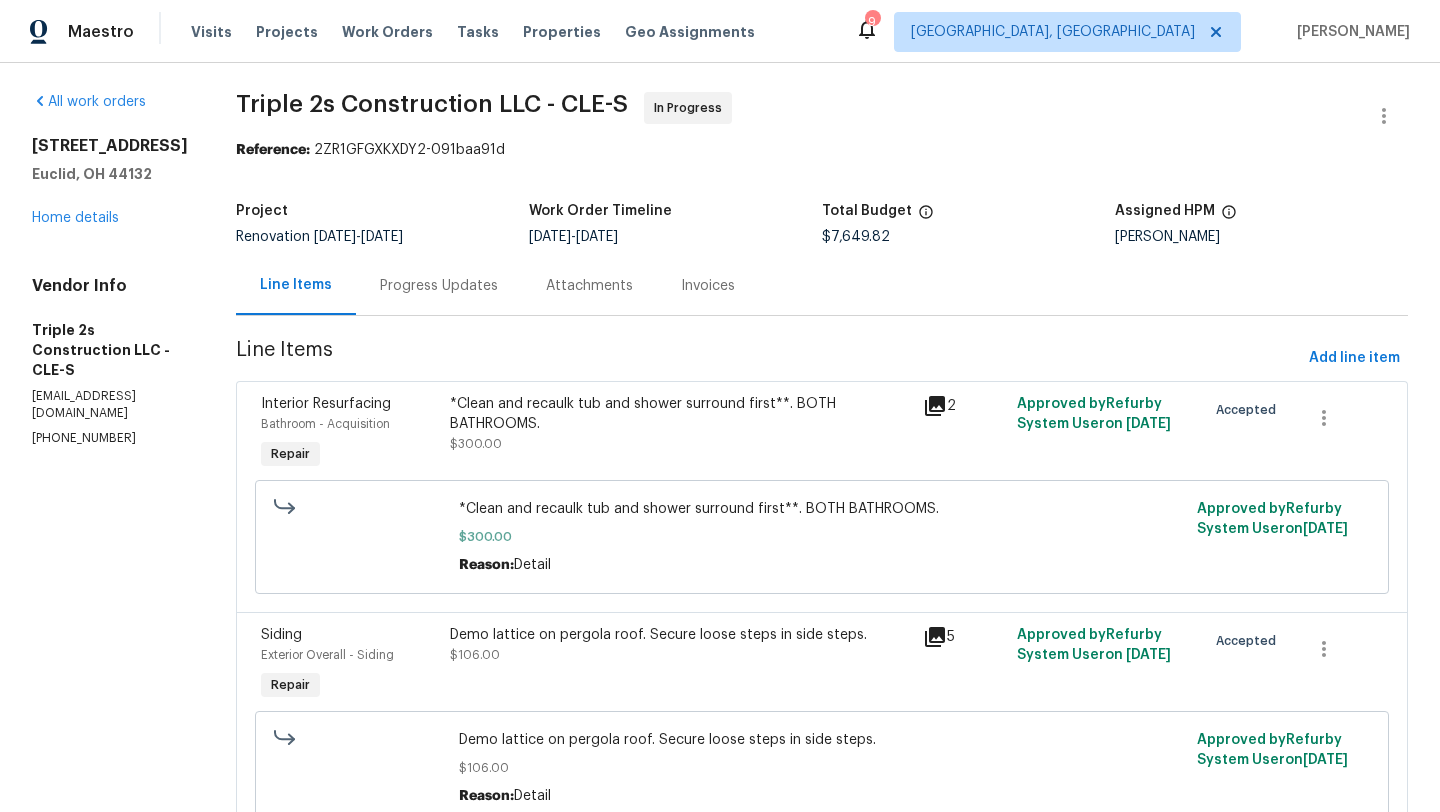 click on "Progress Updates" at bounding box center (439, 285) 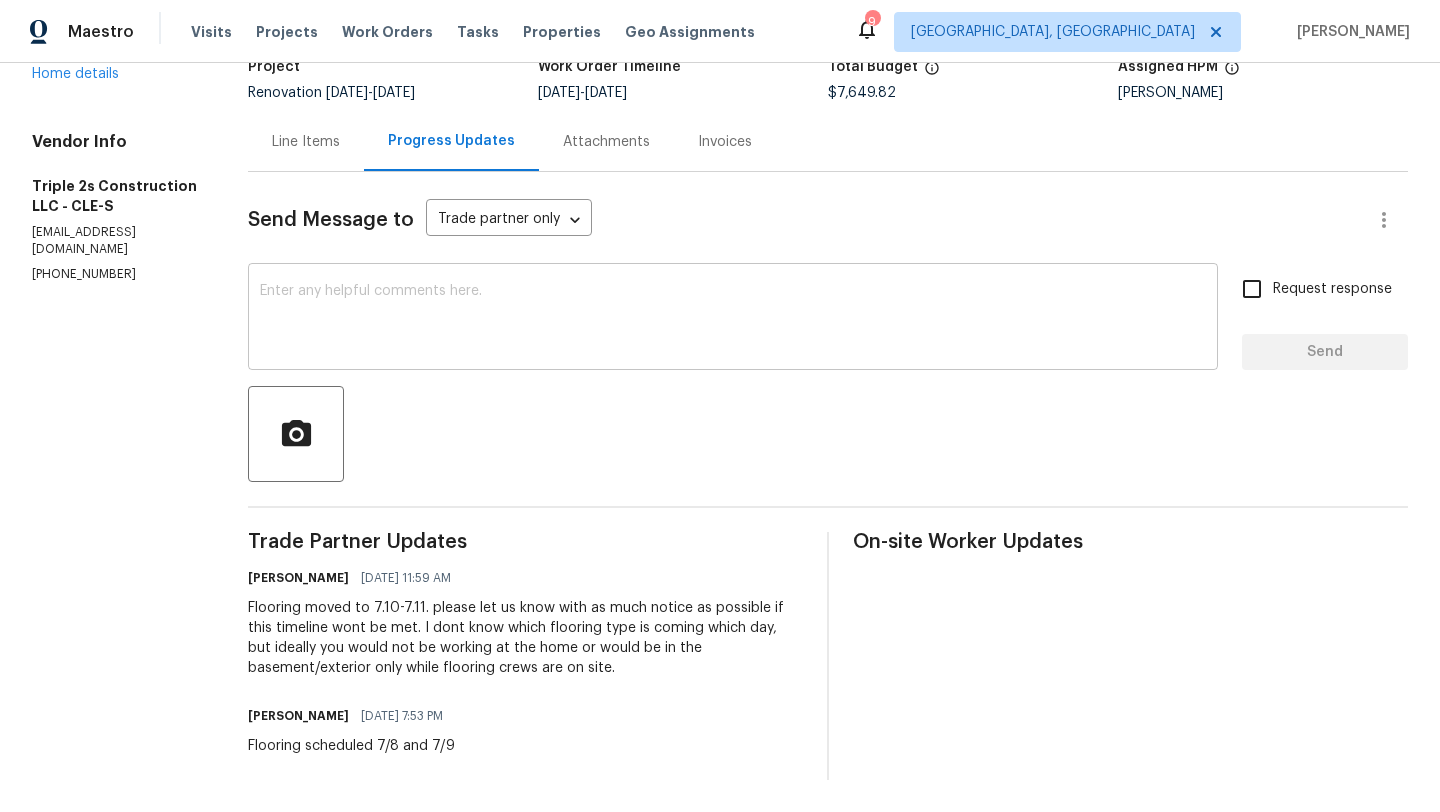 scroll, scrollTop: 0, scrollLeft: 0, axis: both 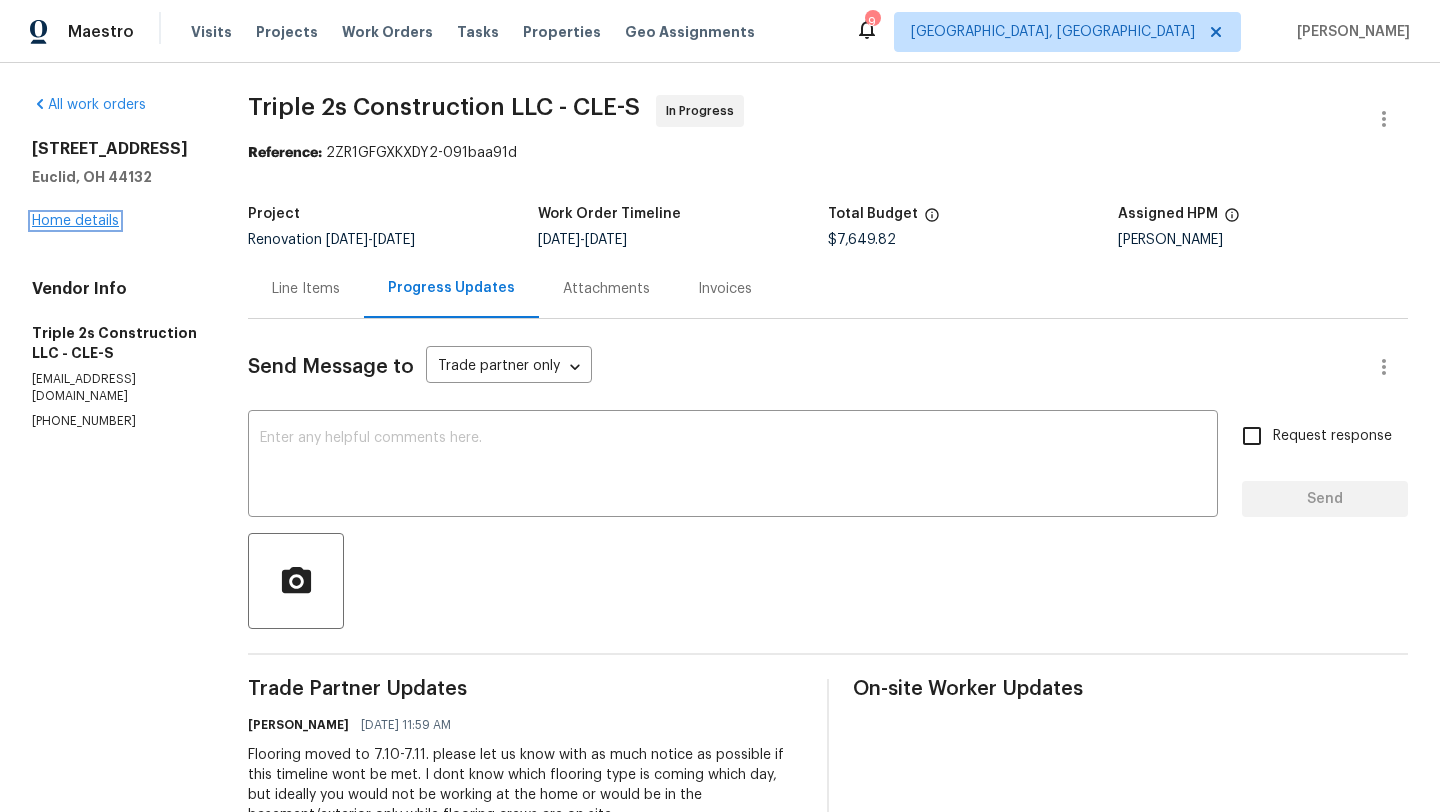 click on "Home details" at bounding box center [75, 221] 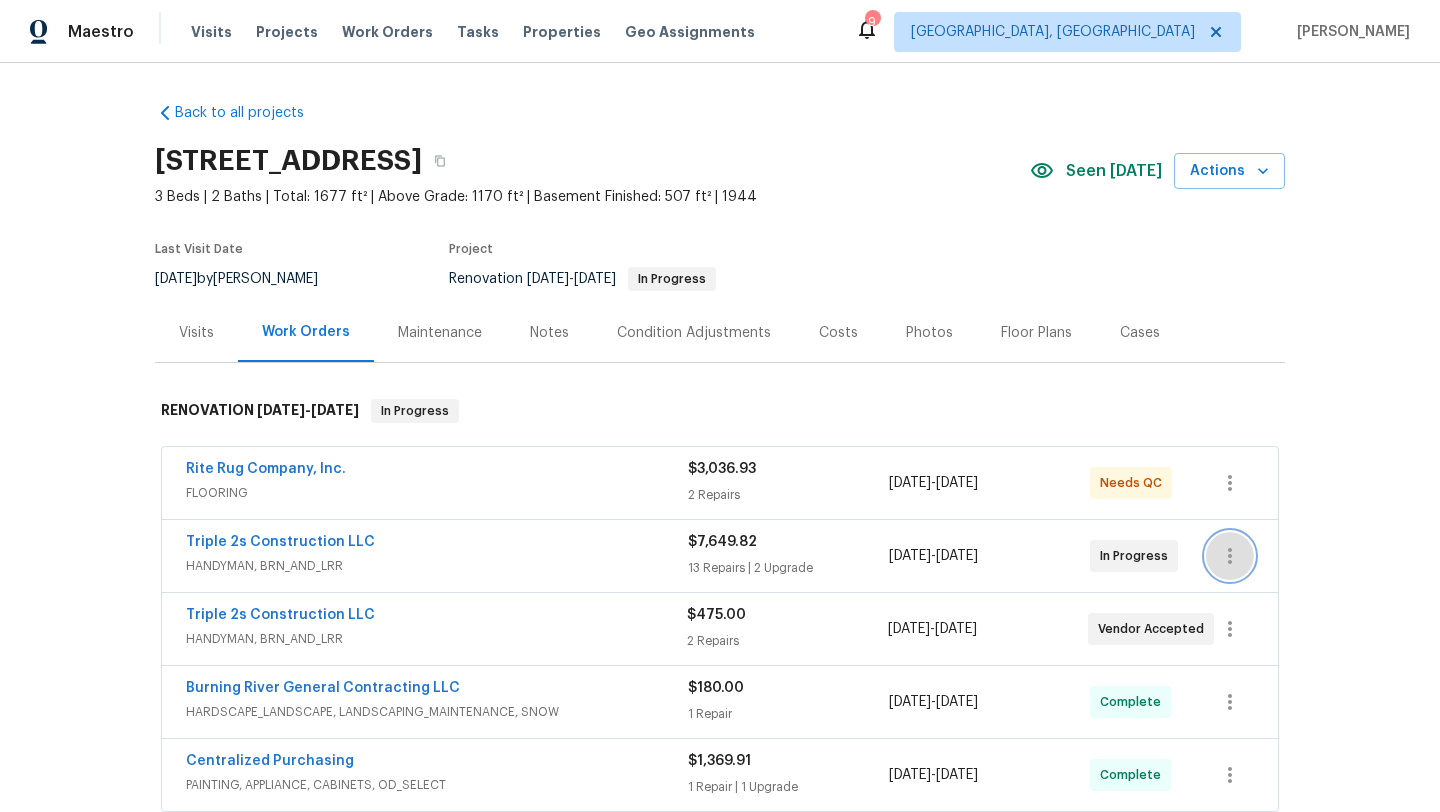 click 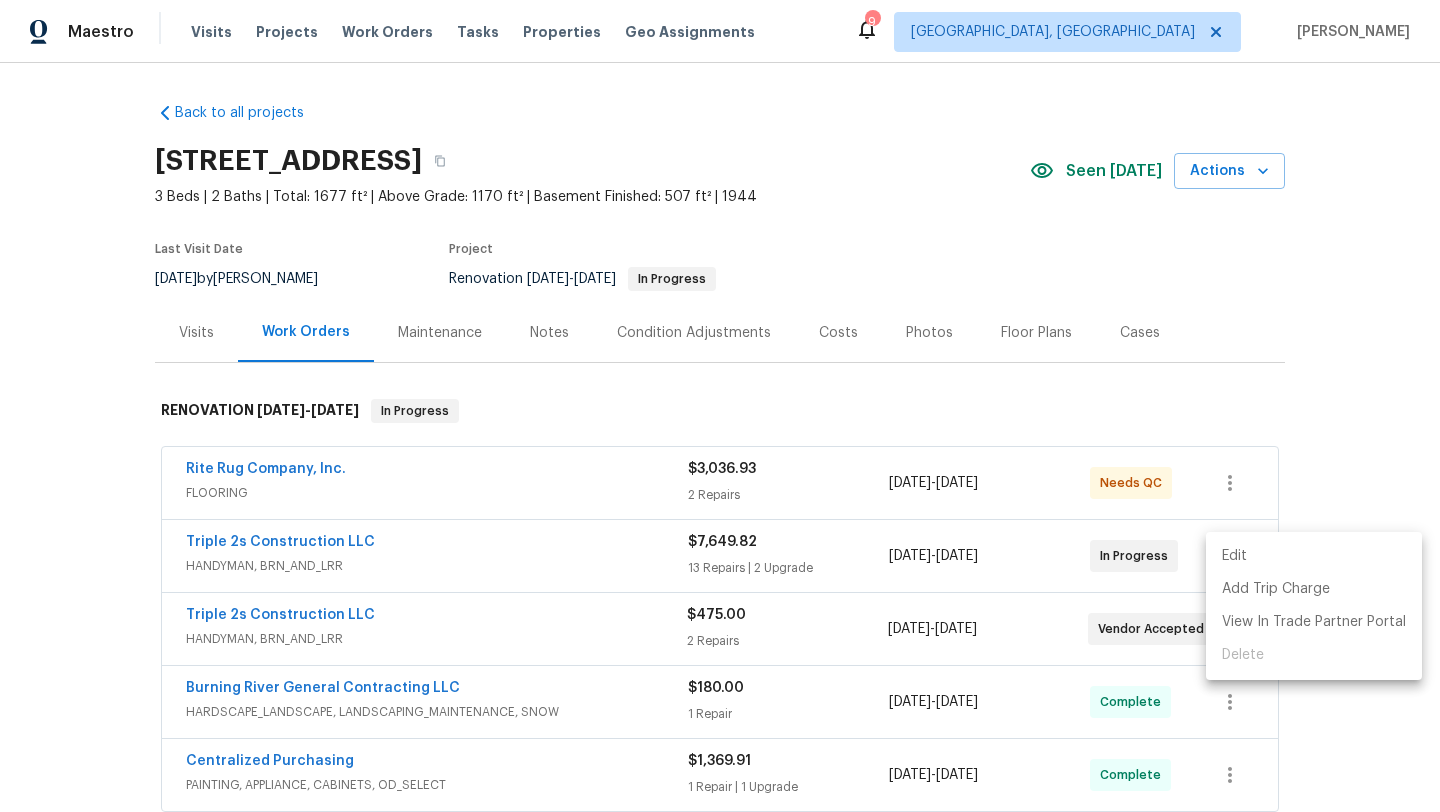 click on "Edit" at bounding box center (1314, 556) 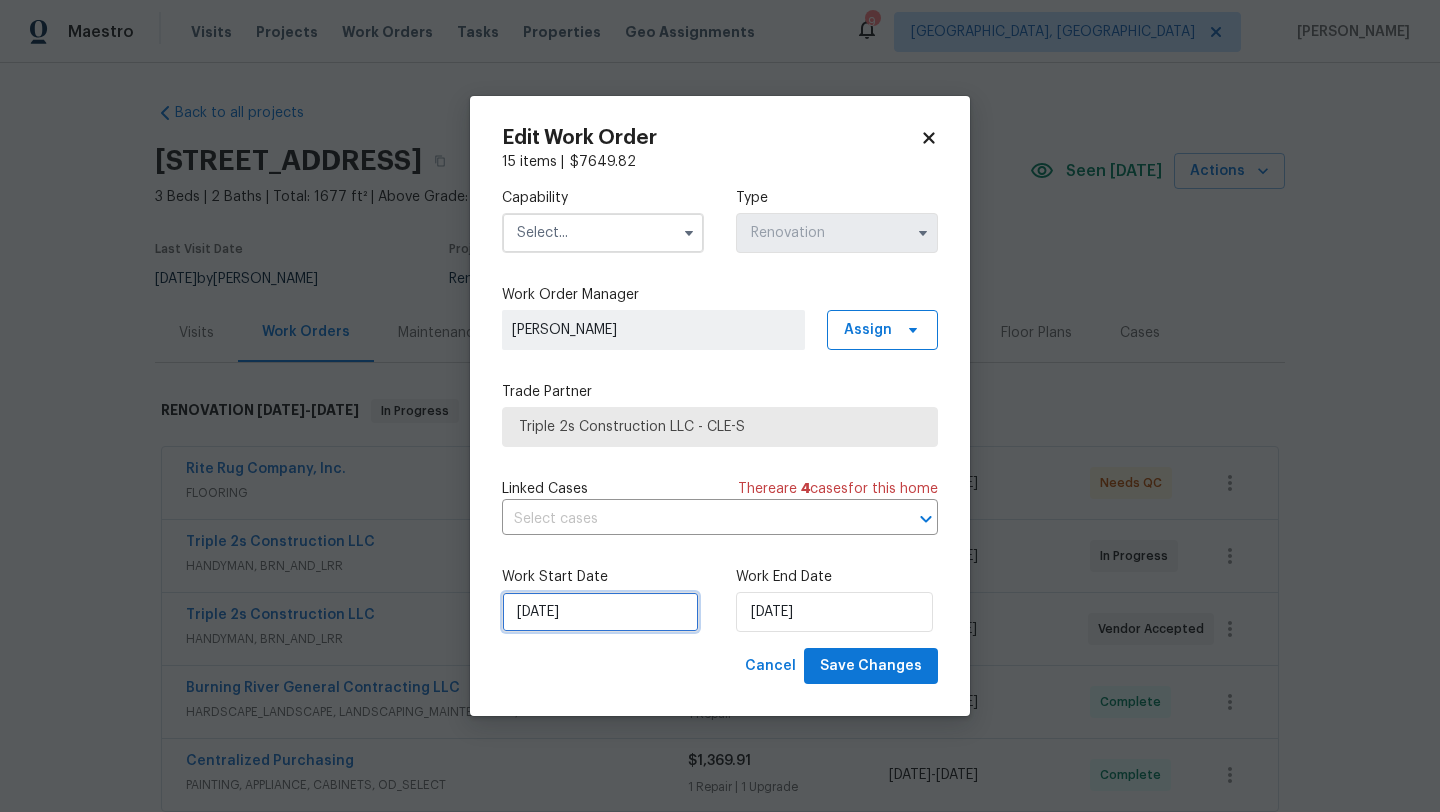 click on "[DATE]" at bounding box center [600, 612] 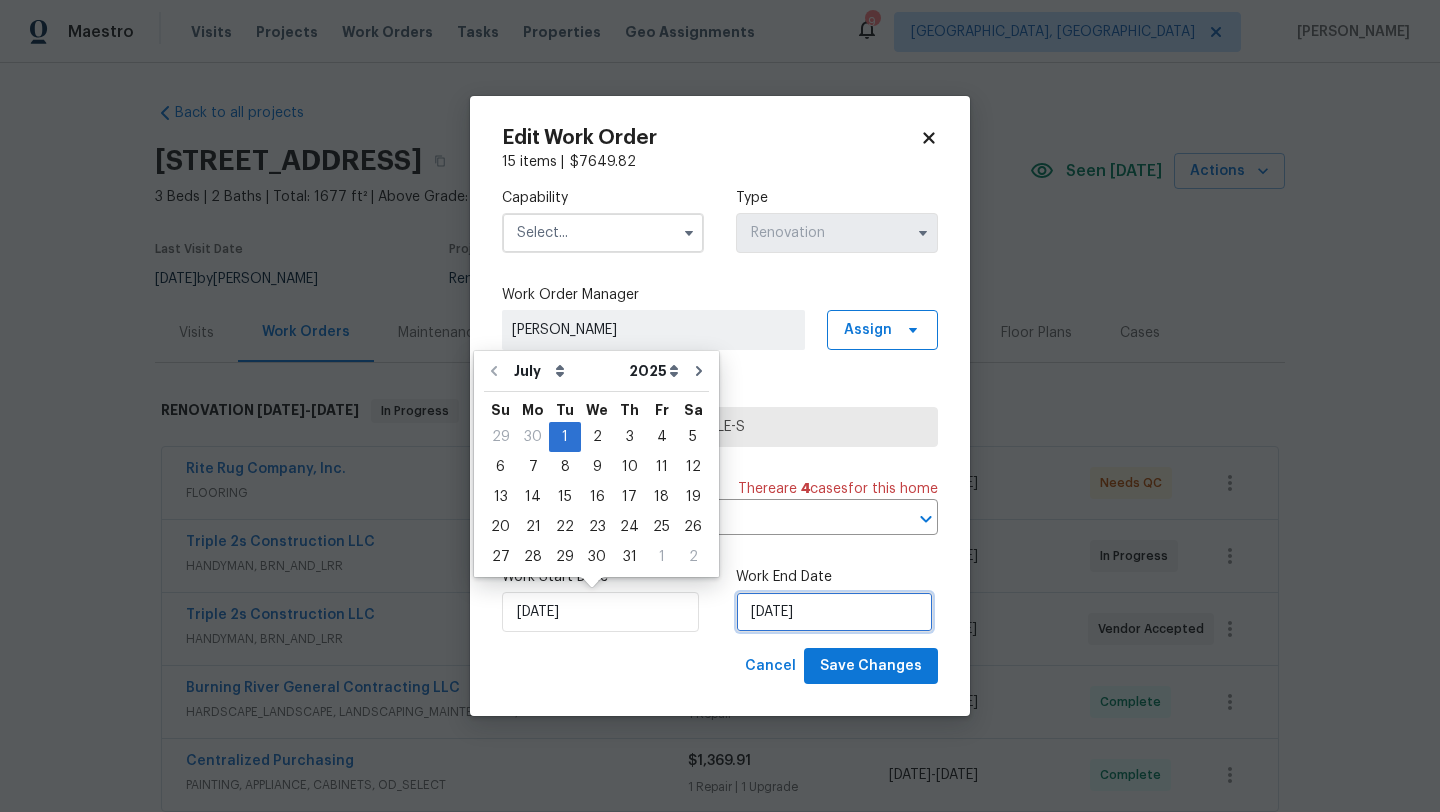 click on "[DATE]" at bounding box center (834, 612) 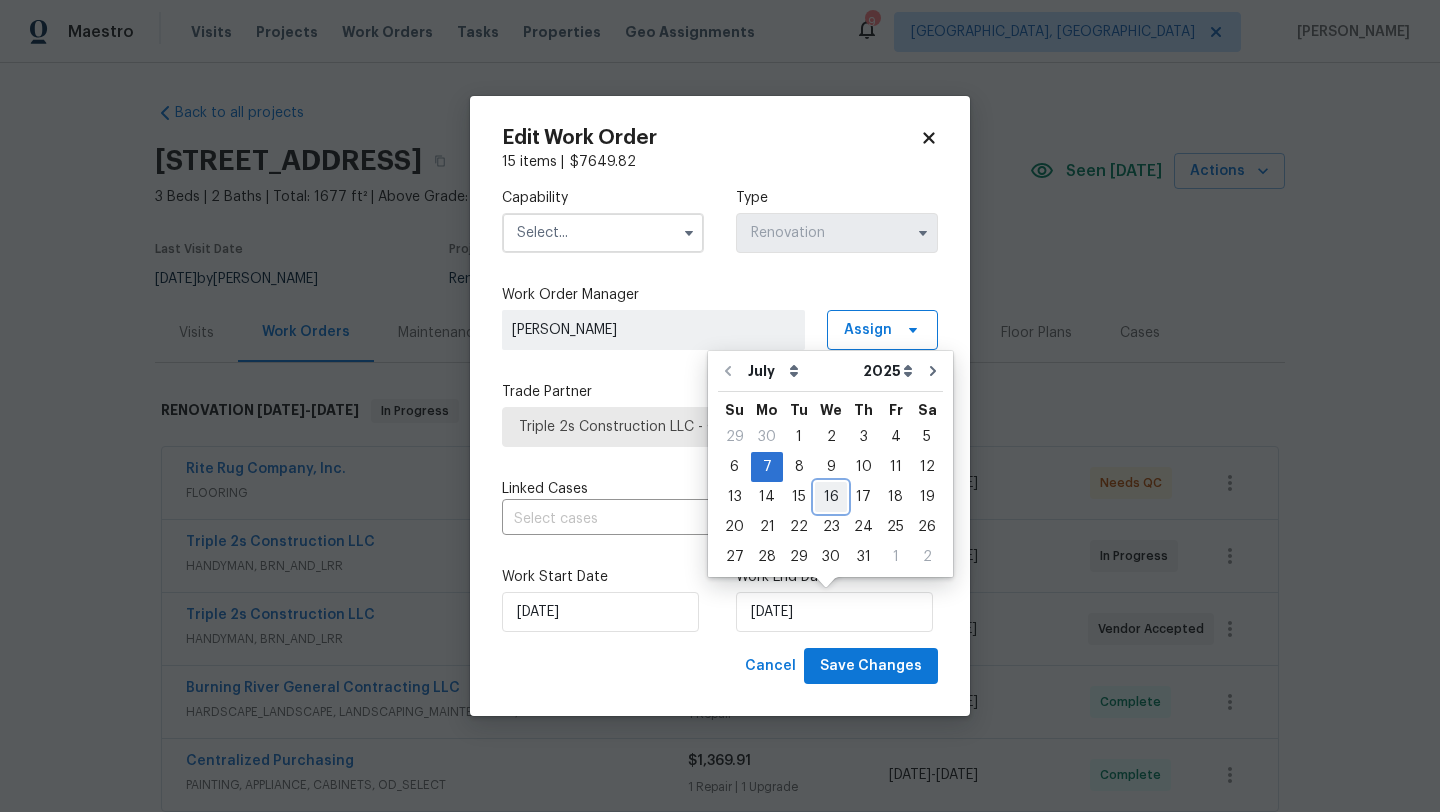 click on "16" at bounding box center (831, 497) 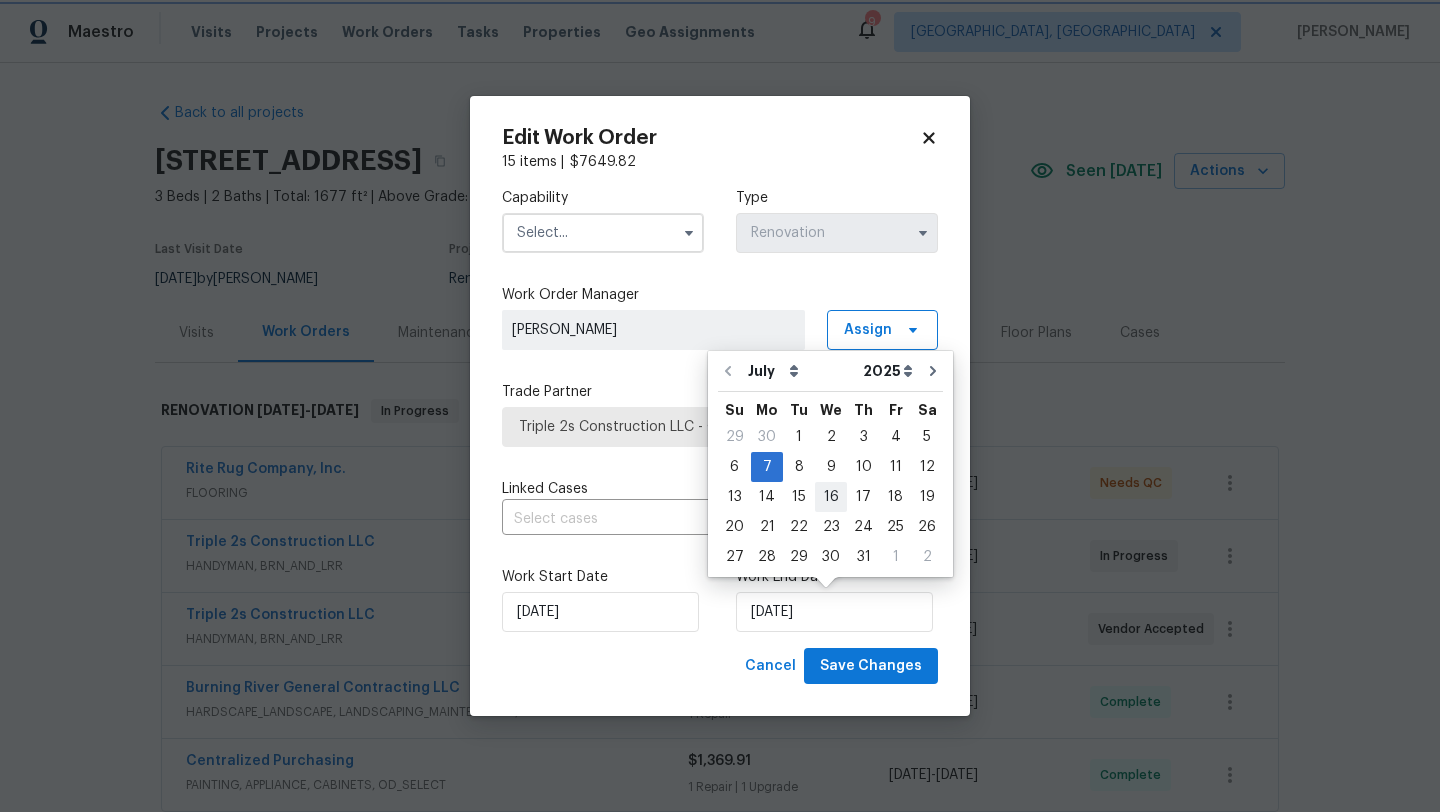 type on "[DATE]" 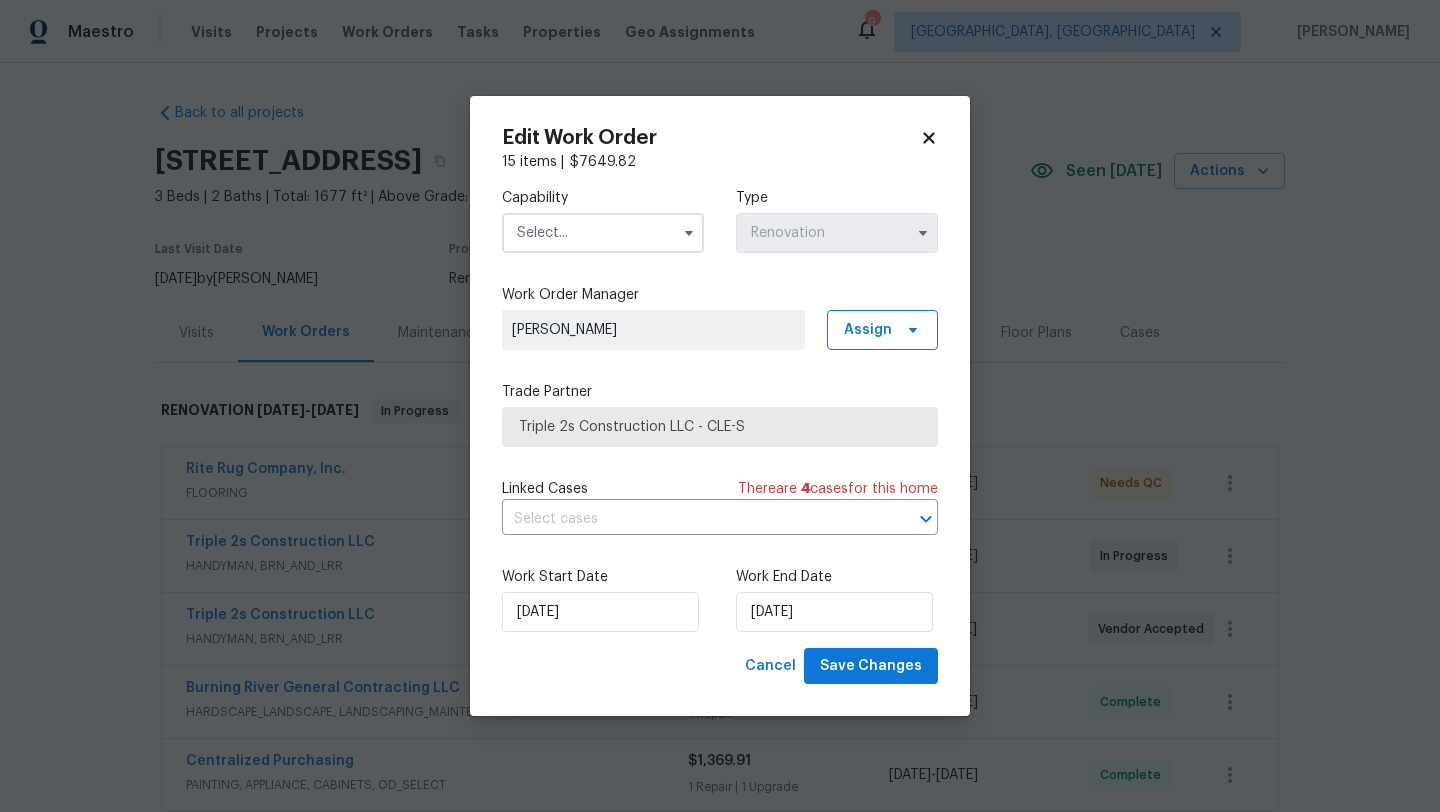 click at bounding box center [603, 233] 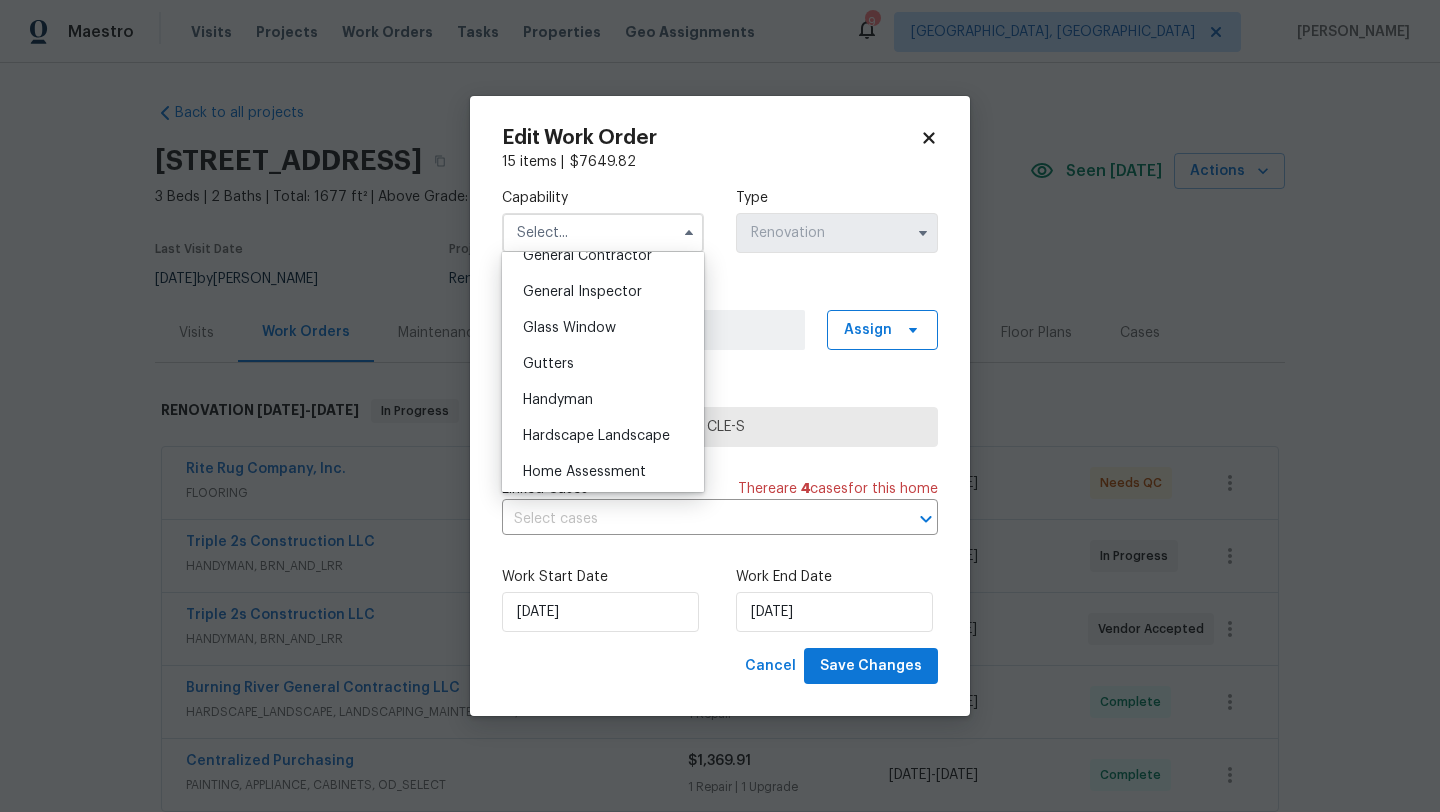 scroll, scrollTop: 992, scrollLeft: 0, axis: vertical 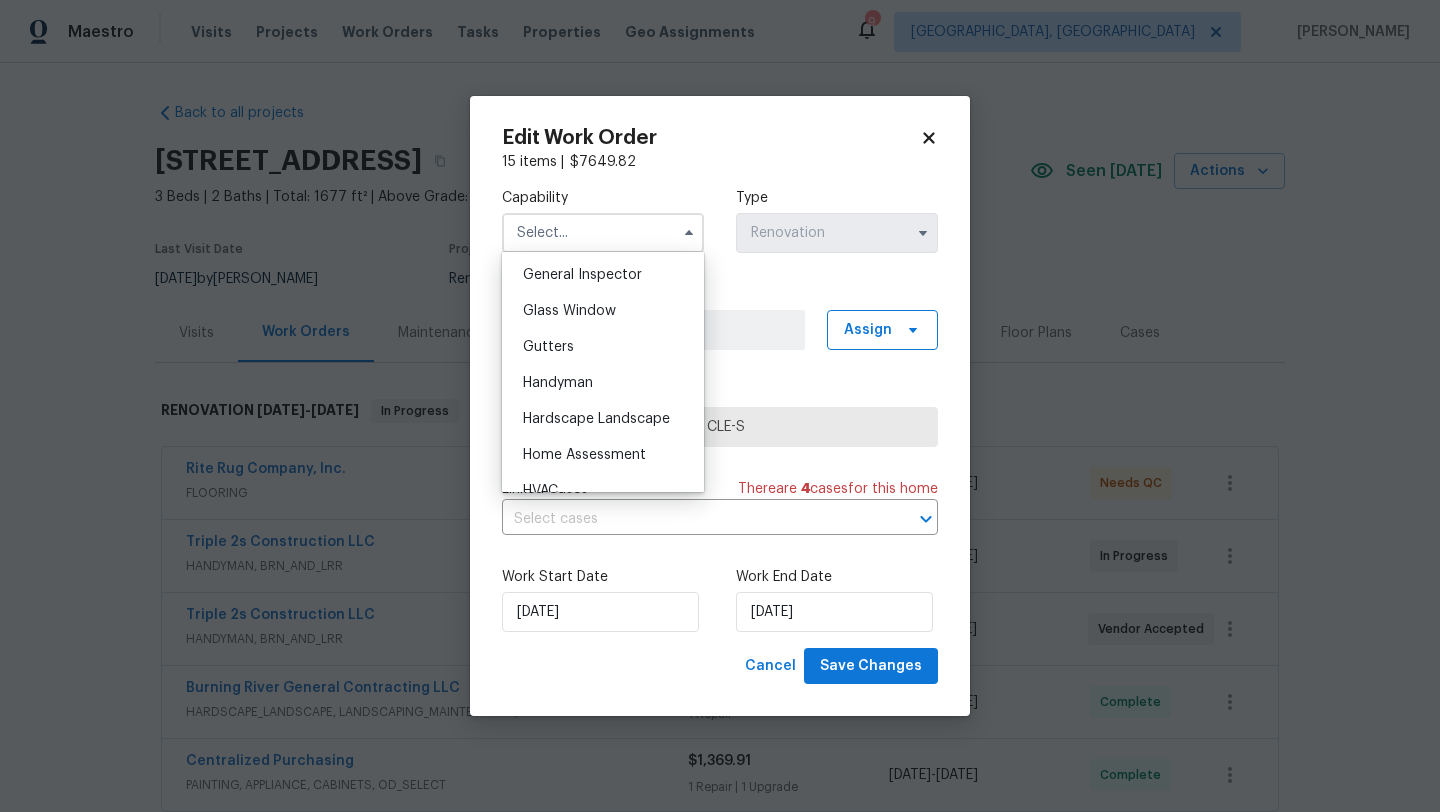 click on "Handyman" at bounding box center (558, 383) 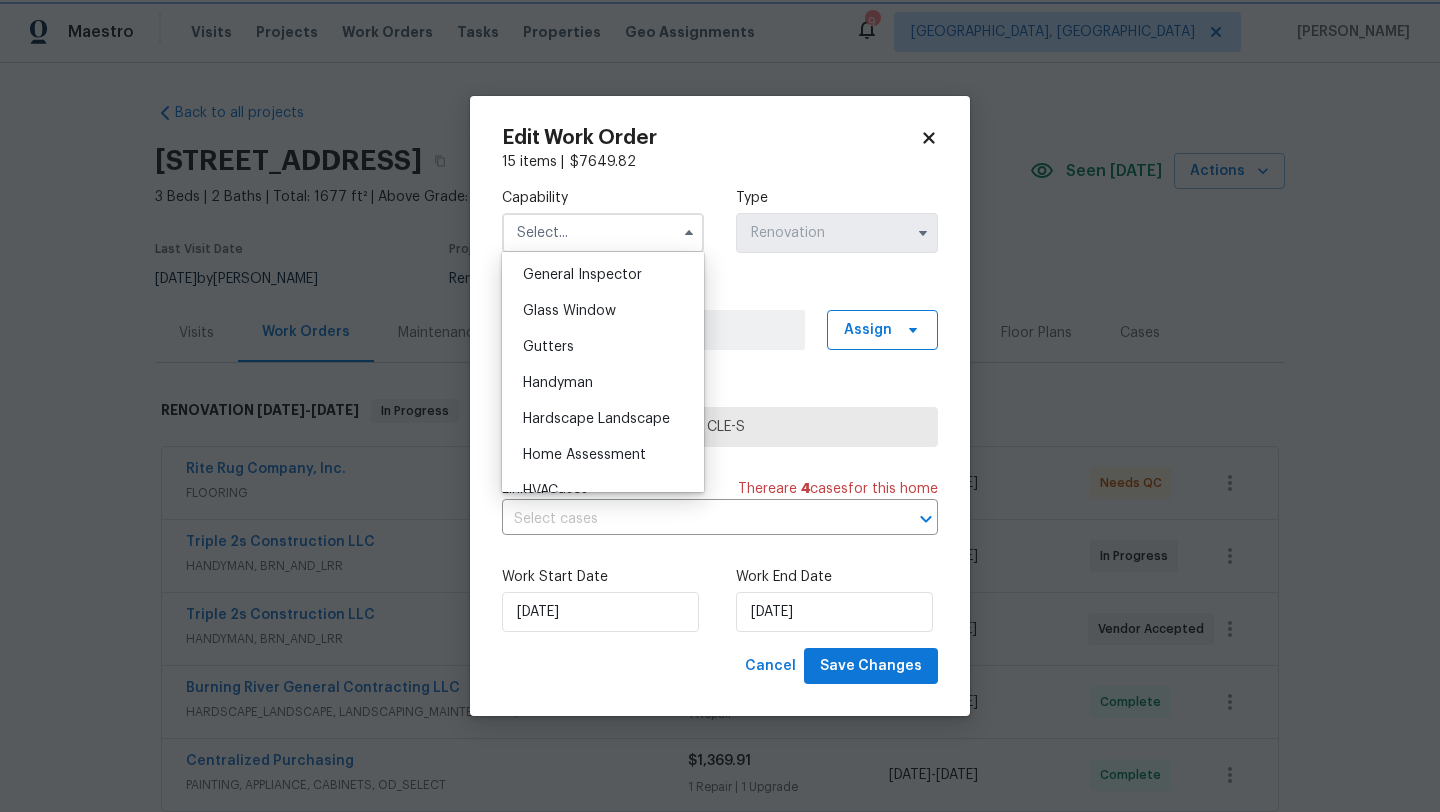 type on "Handyman" 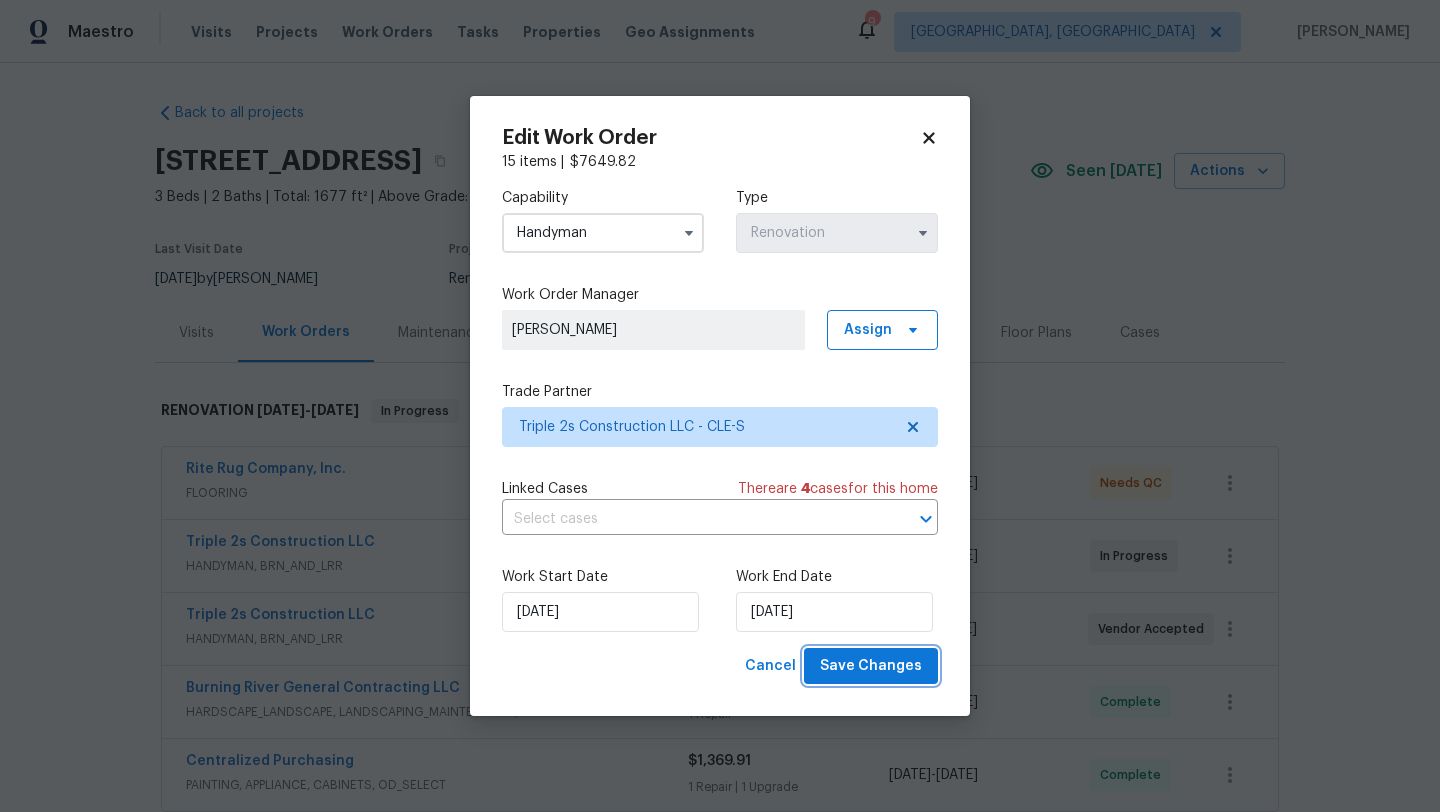 click on "Save Changes" at bounding box center [871, 666] 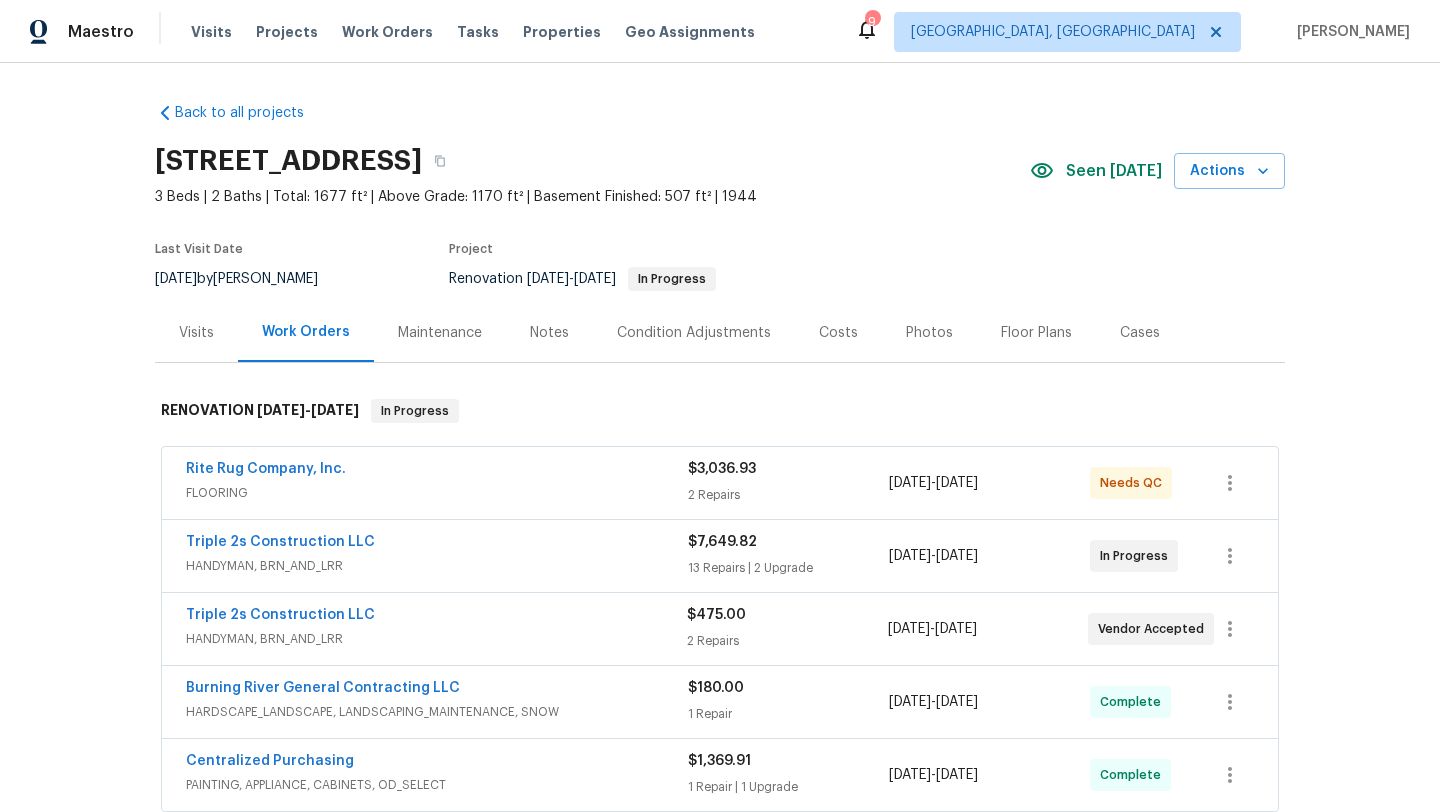 click on "Visits" at bounding box center (196, 333) 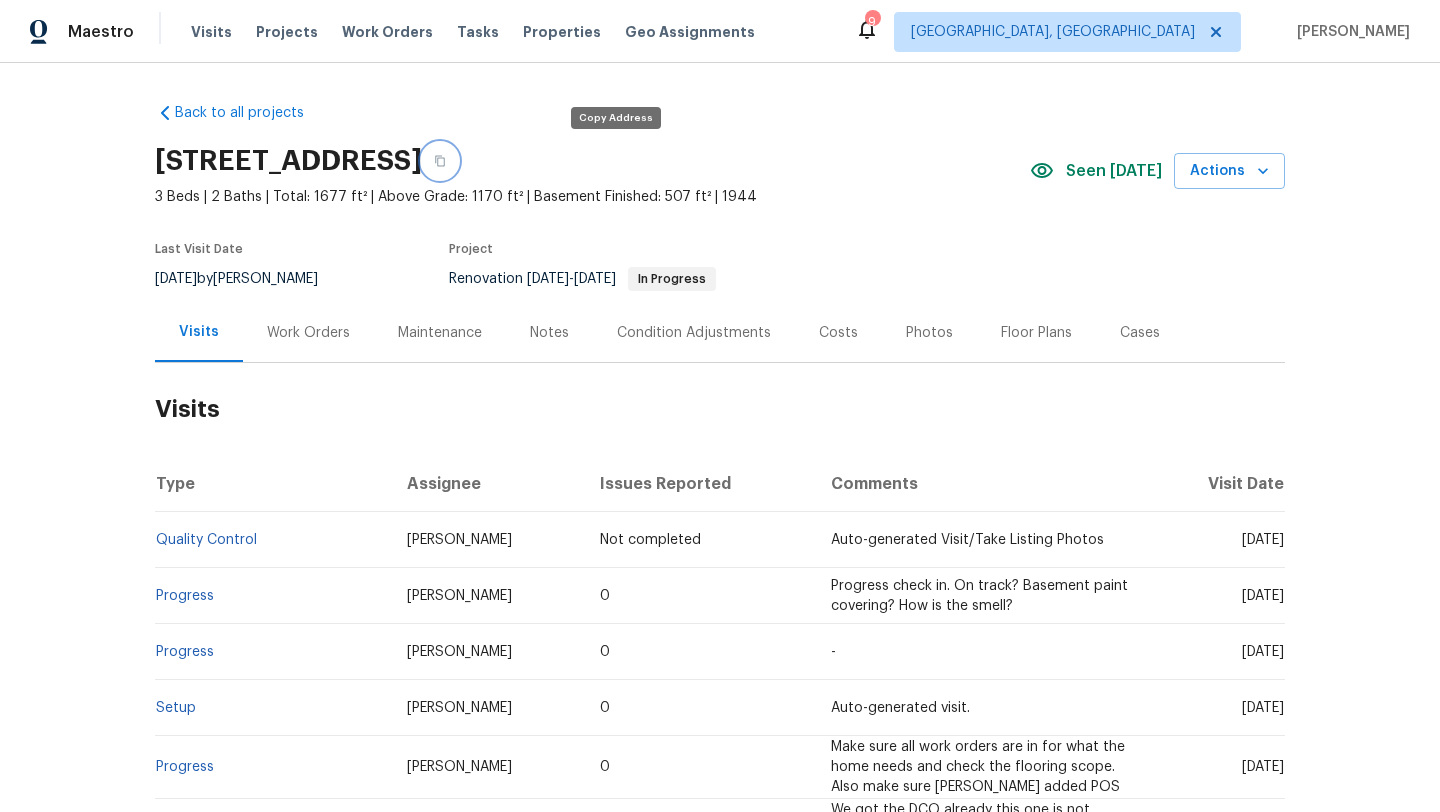 click at bounding box center (440, 161) 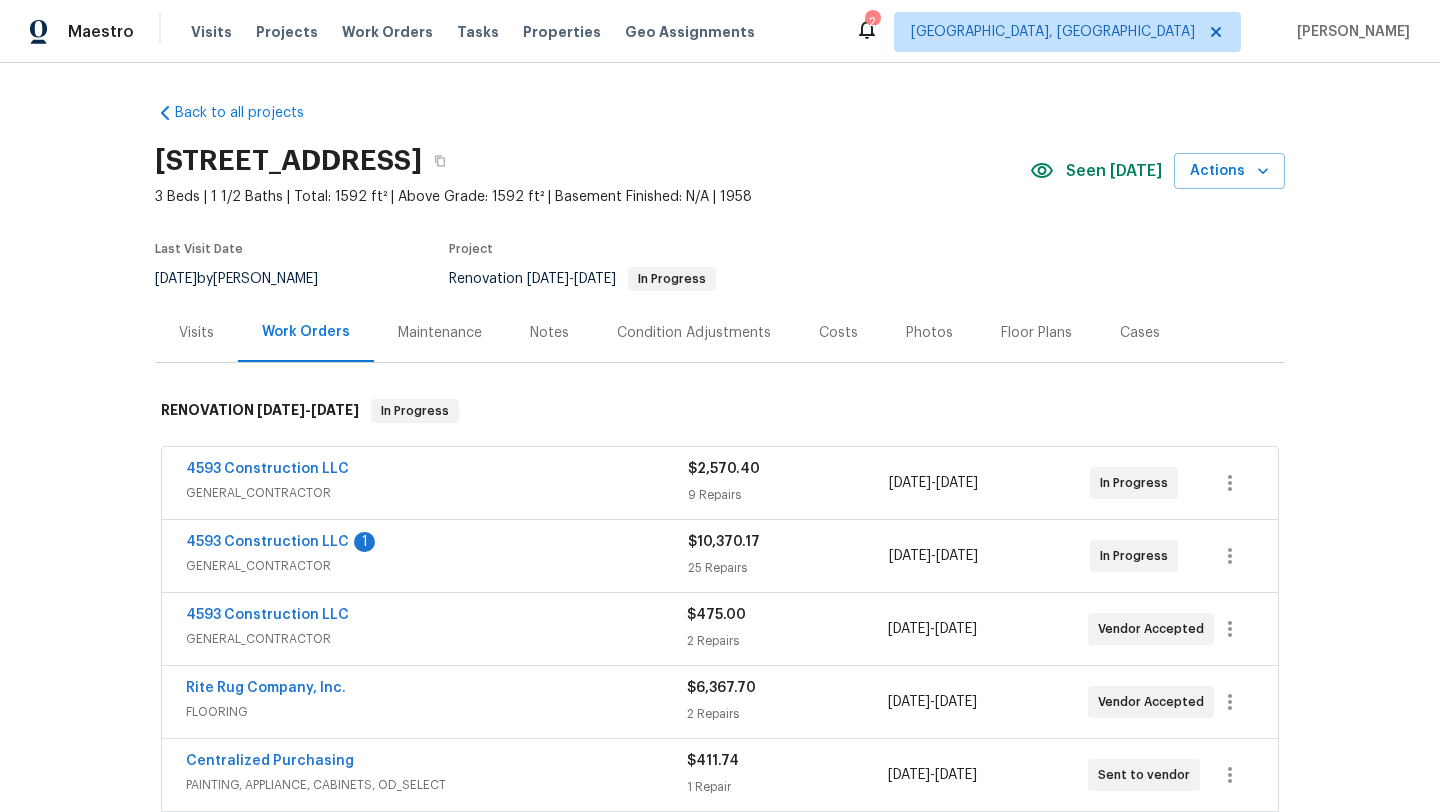 scroll, scrollTop: 0, scrollLeft: 0, axis: both 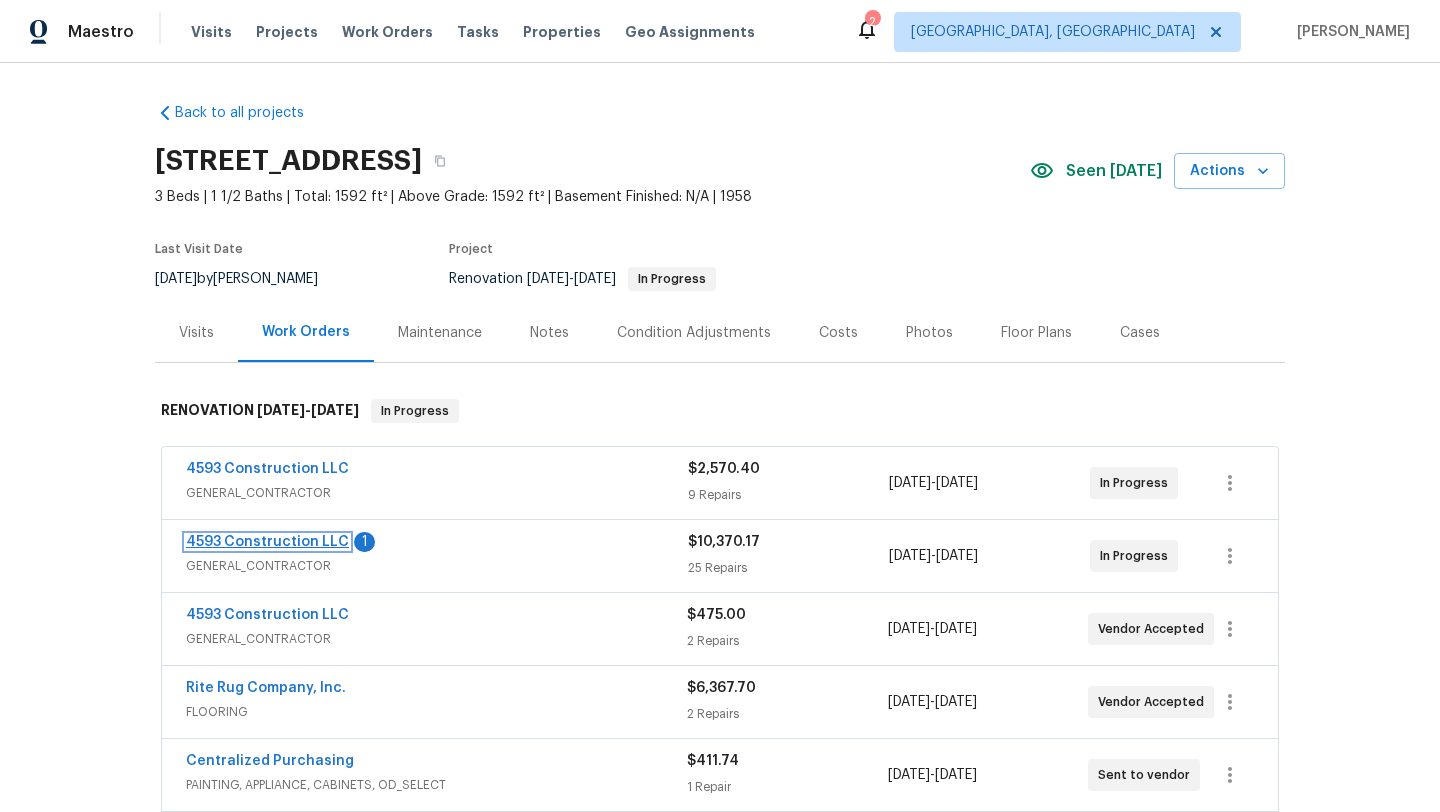 click on "4593 Construction LLC" at bounding box center (267, 542) 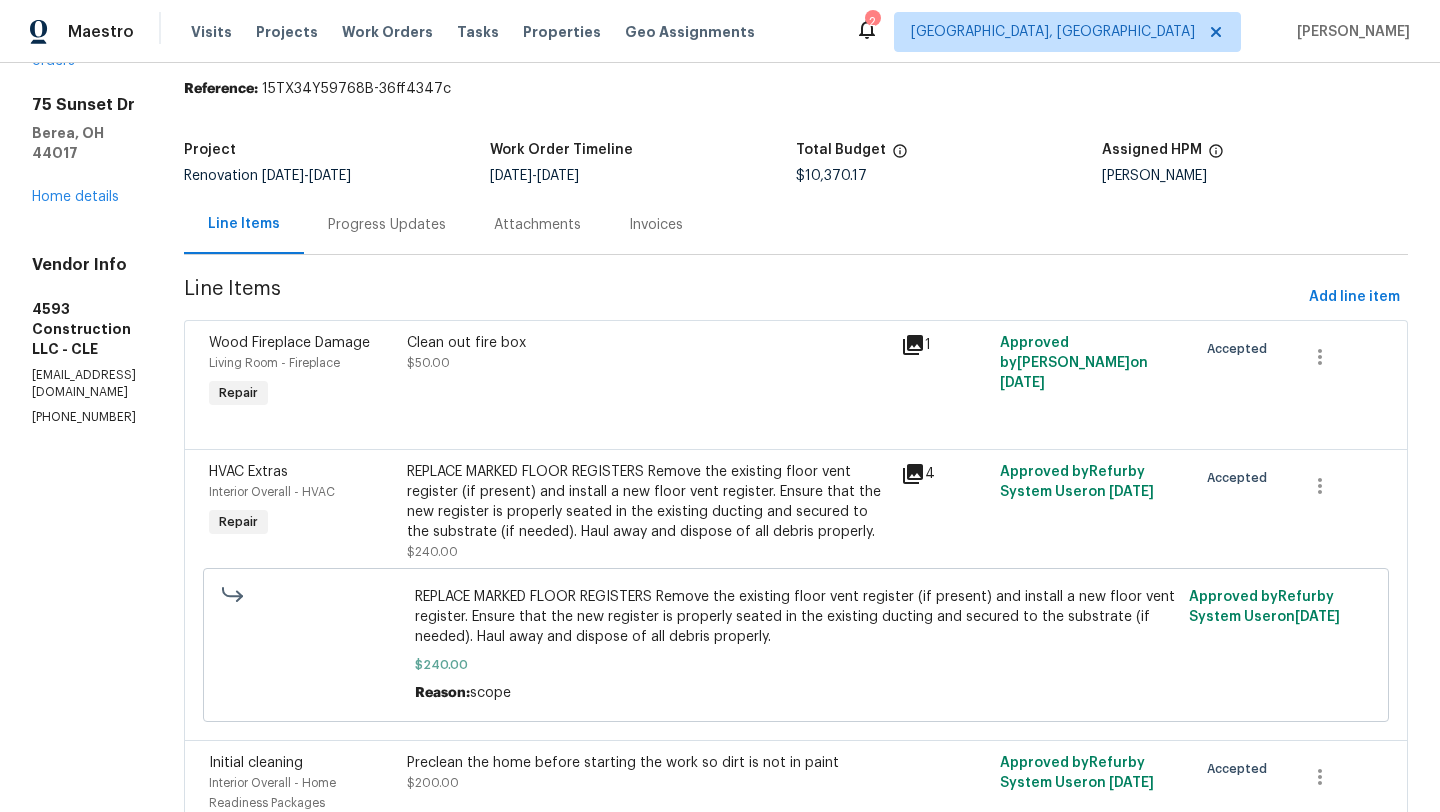 scroll, scrollTop: 66, scrollLeft: 0, axis: vertical 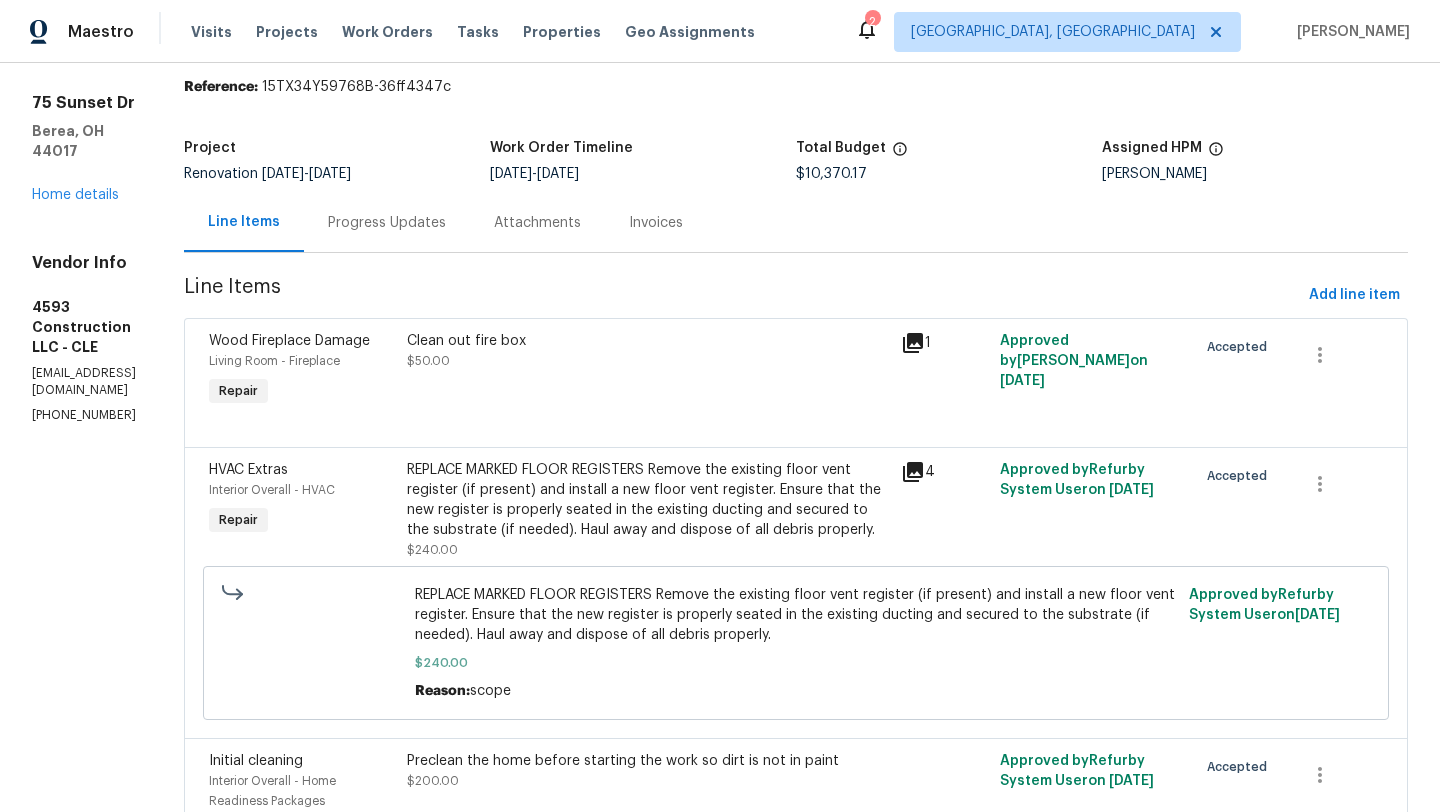 click on "Clean out fire box $50.00" at bounding box center (648, 371) 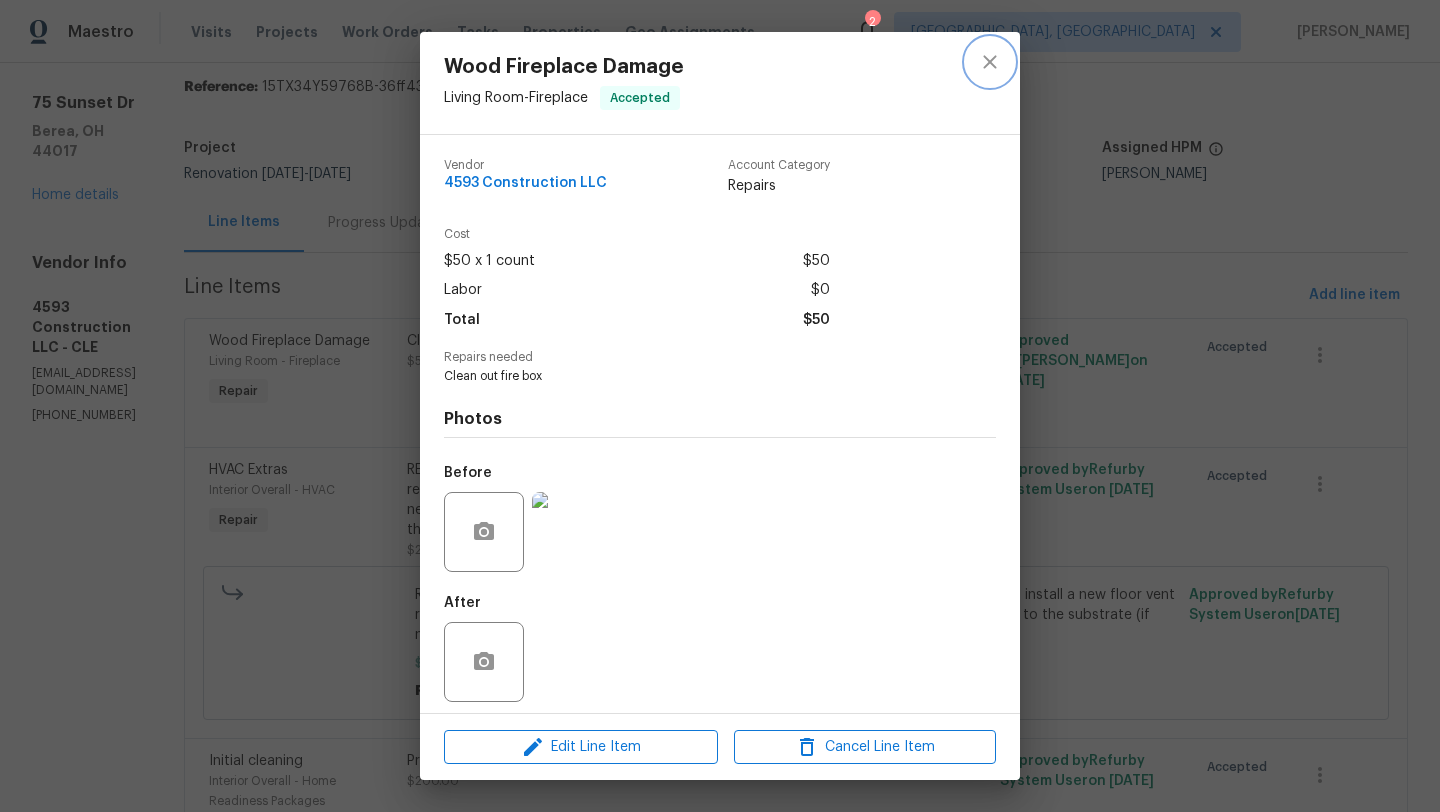click 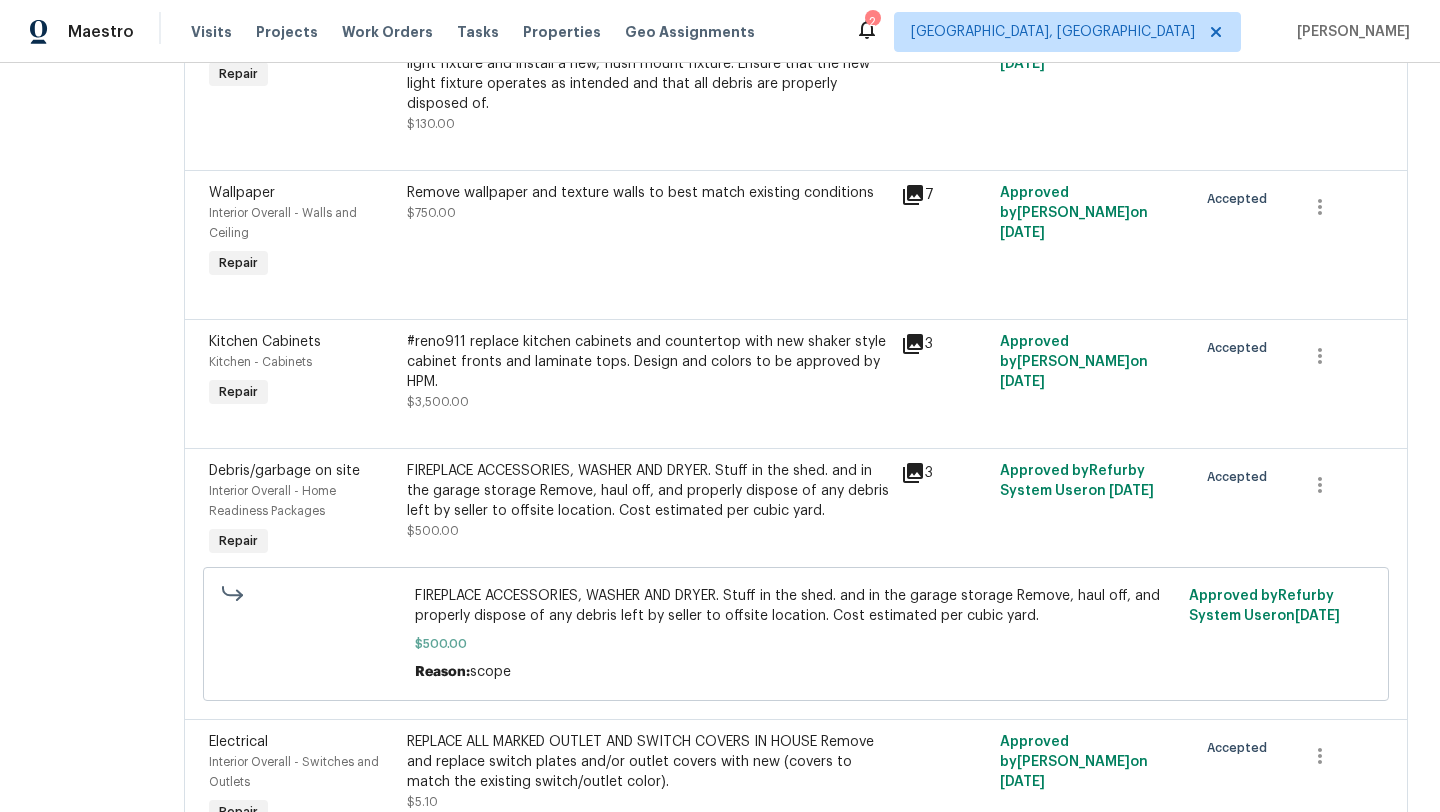 scroll, scrollTop: 1254, scrollLeft: 0, axis: vertical 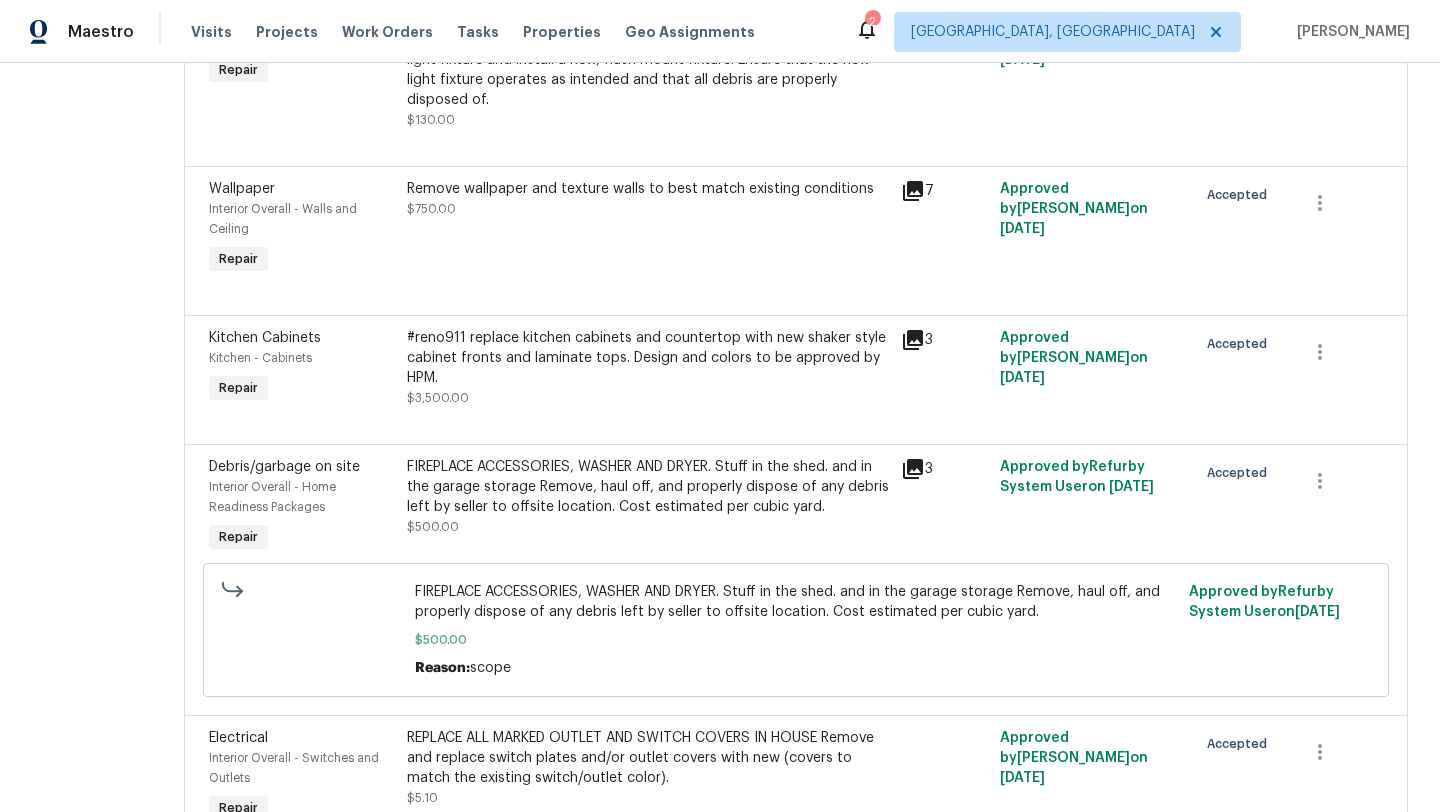 click 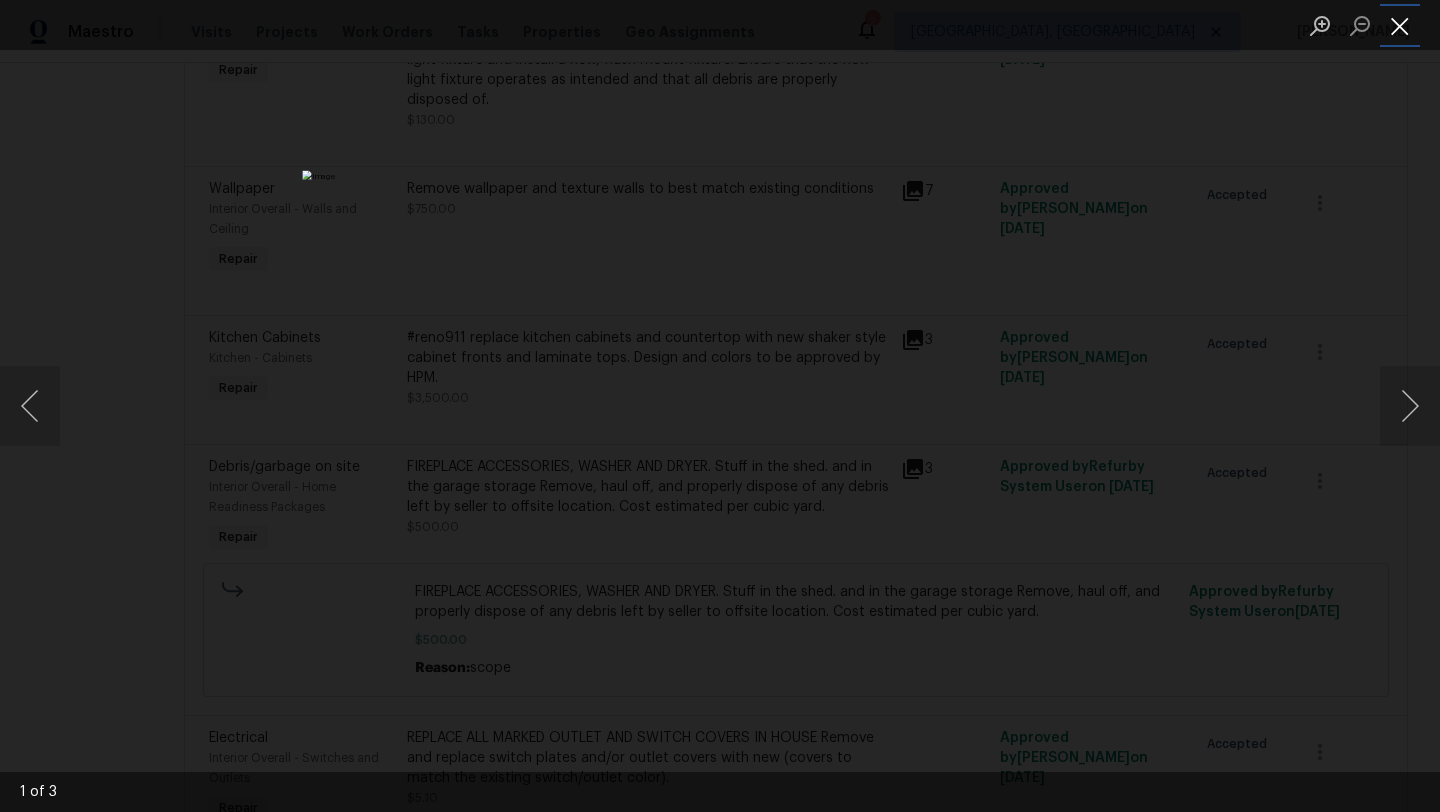 click at bounding box center [1400, 25] 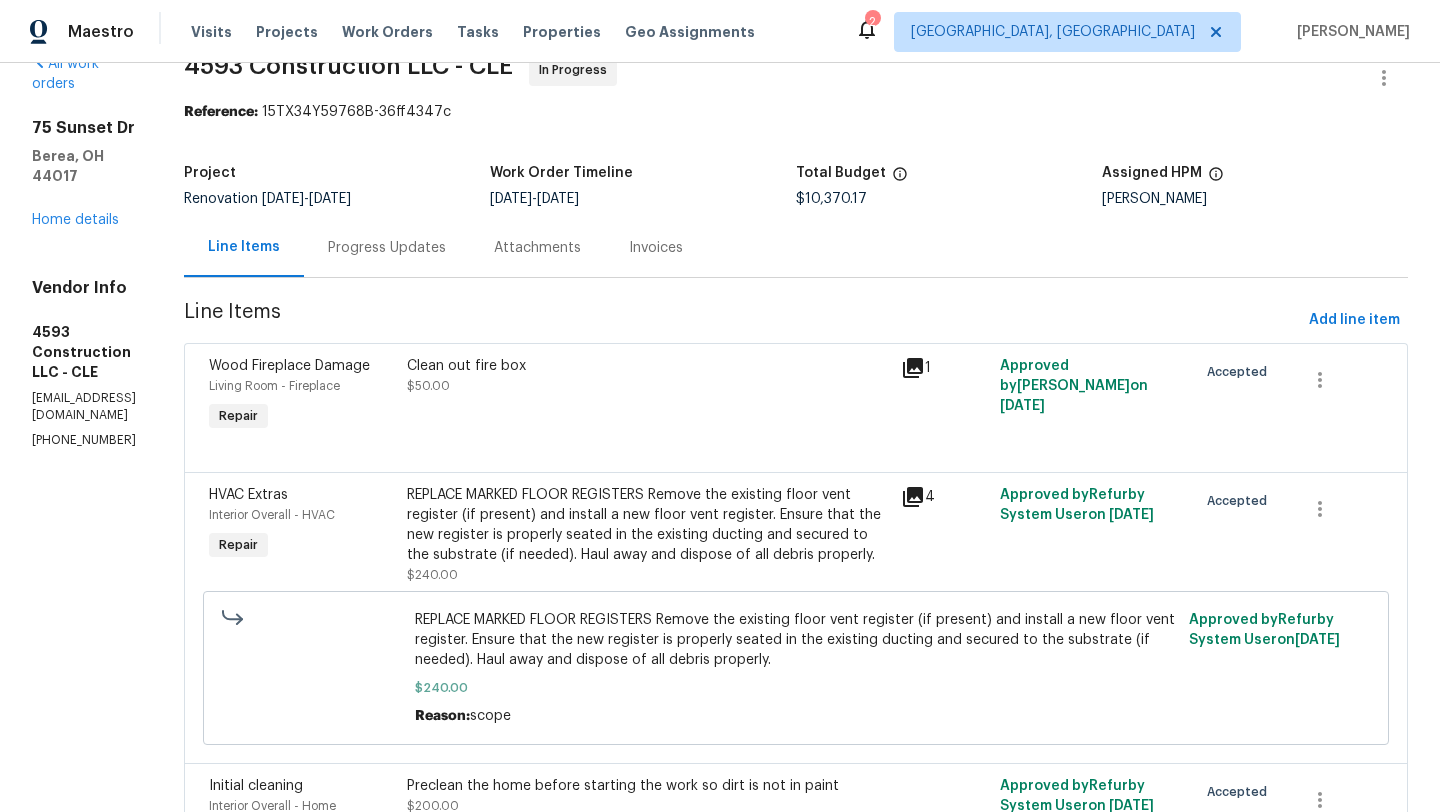 scroll, scrollTop: 0, scrollLeft: 0, axis: both 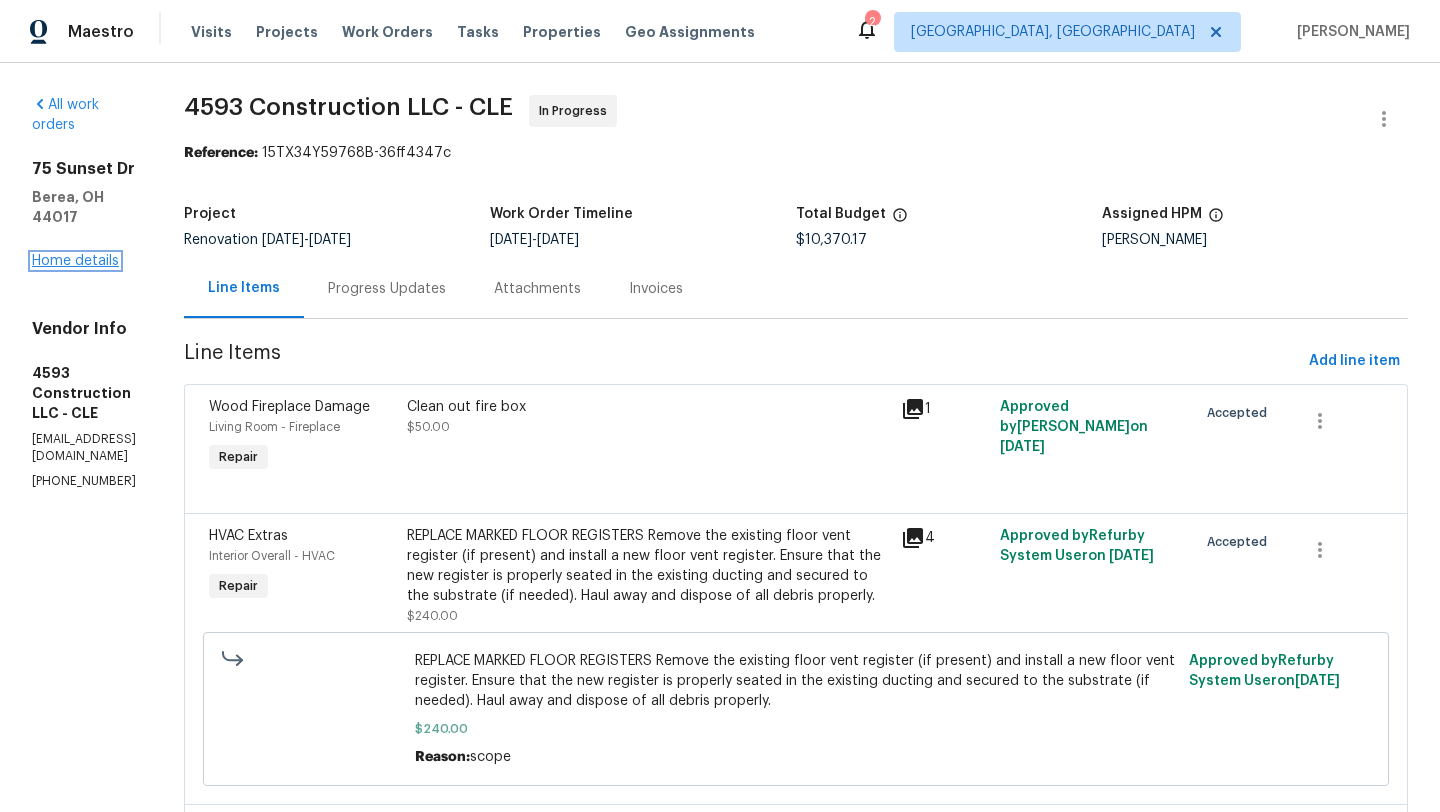 click on "Home details" at bounding box center (75, 261) 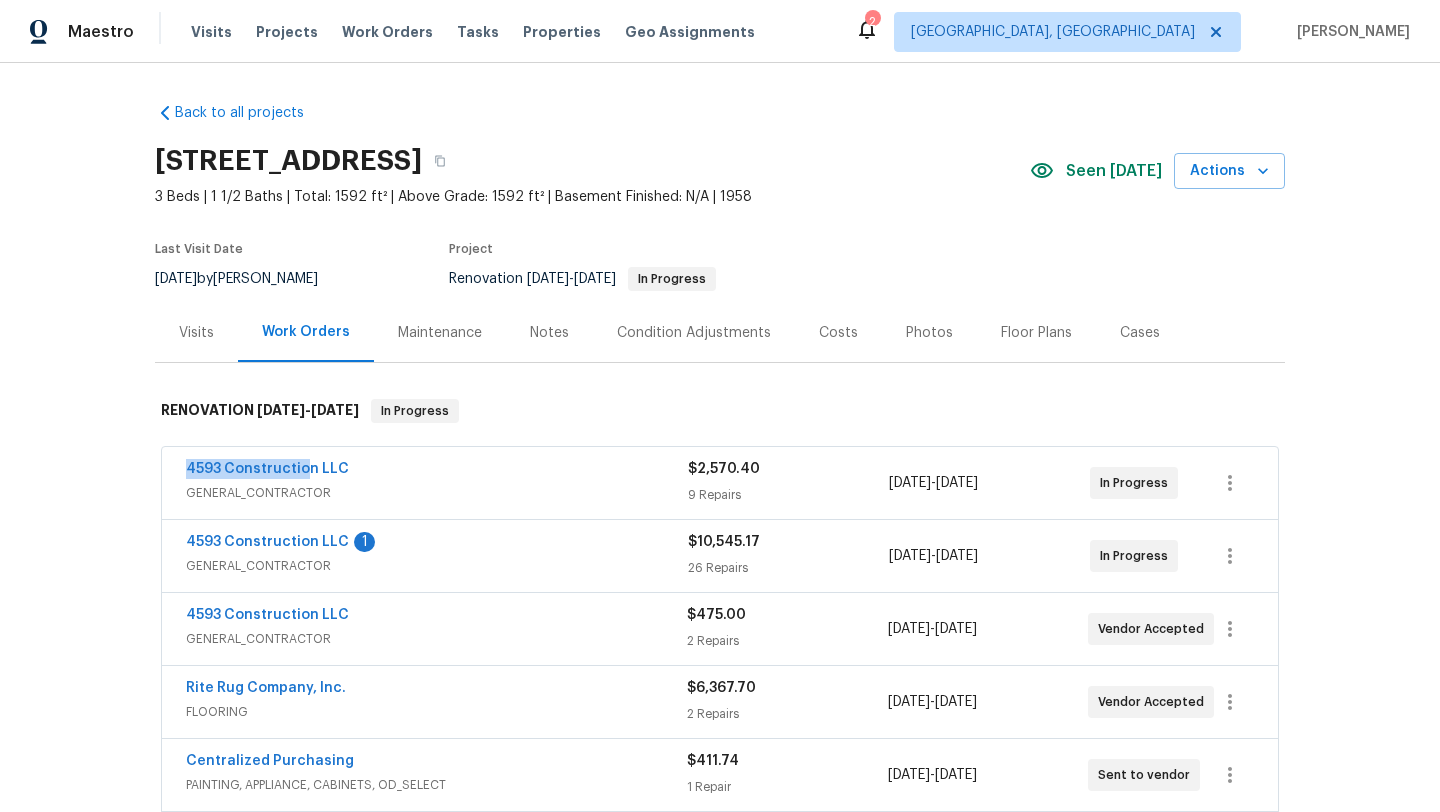 click on "4593 Construction LLC" at bounding box center (267, 469) 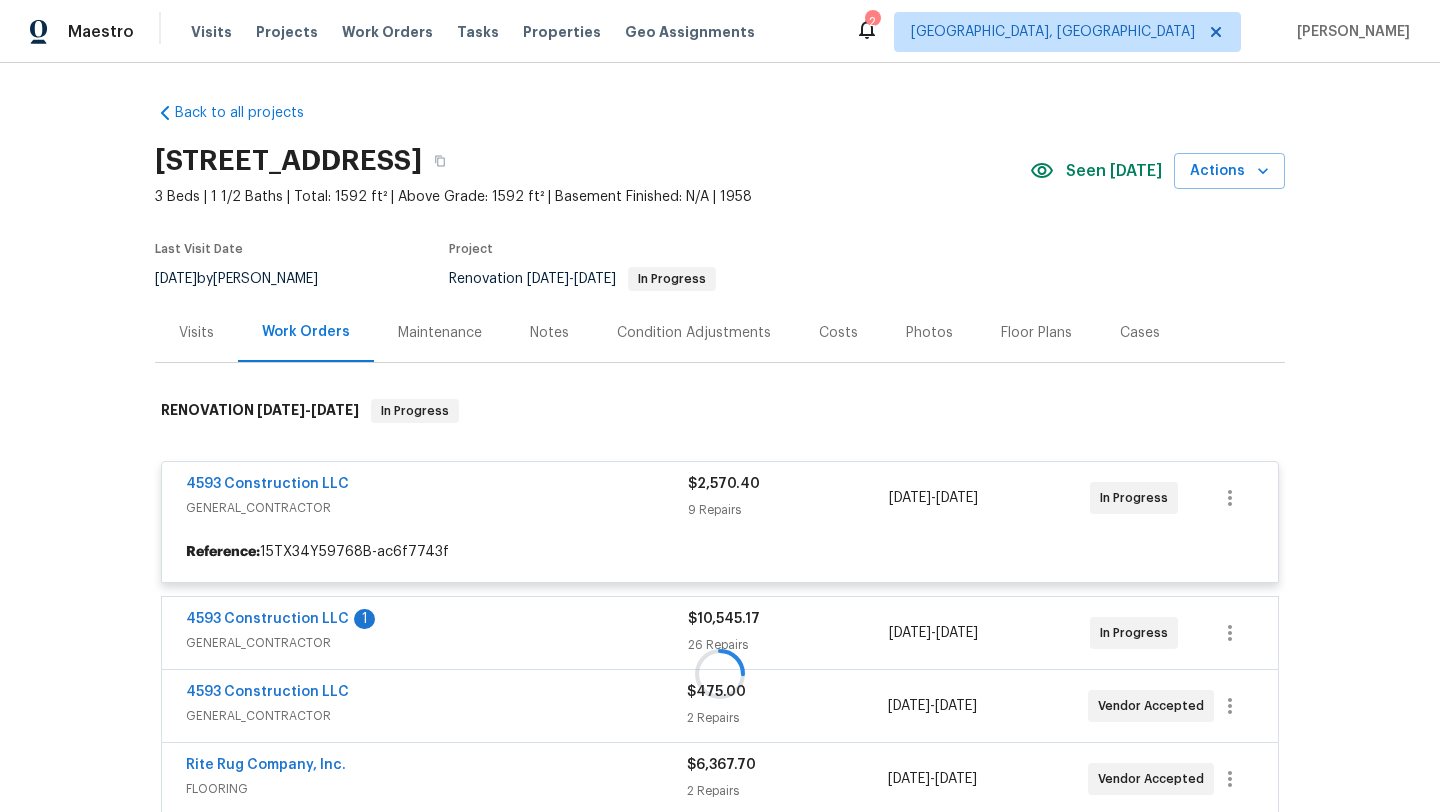 click at bounding box center (720, 673) 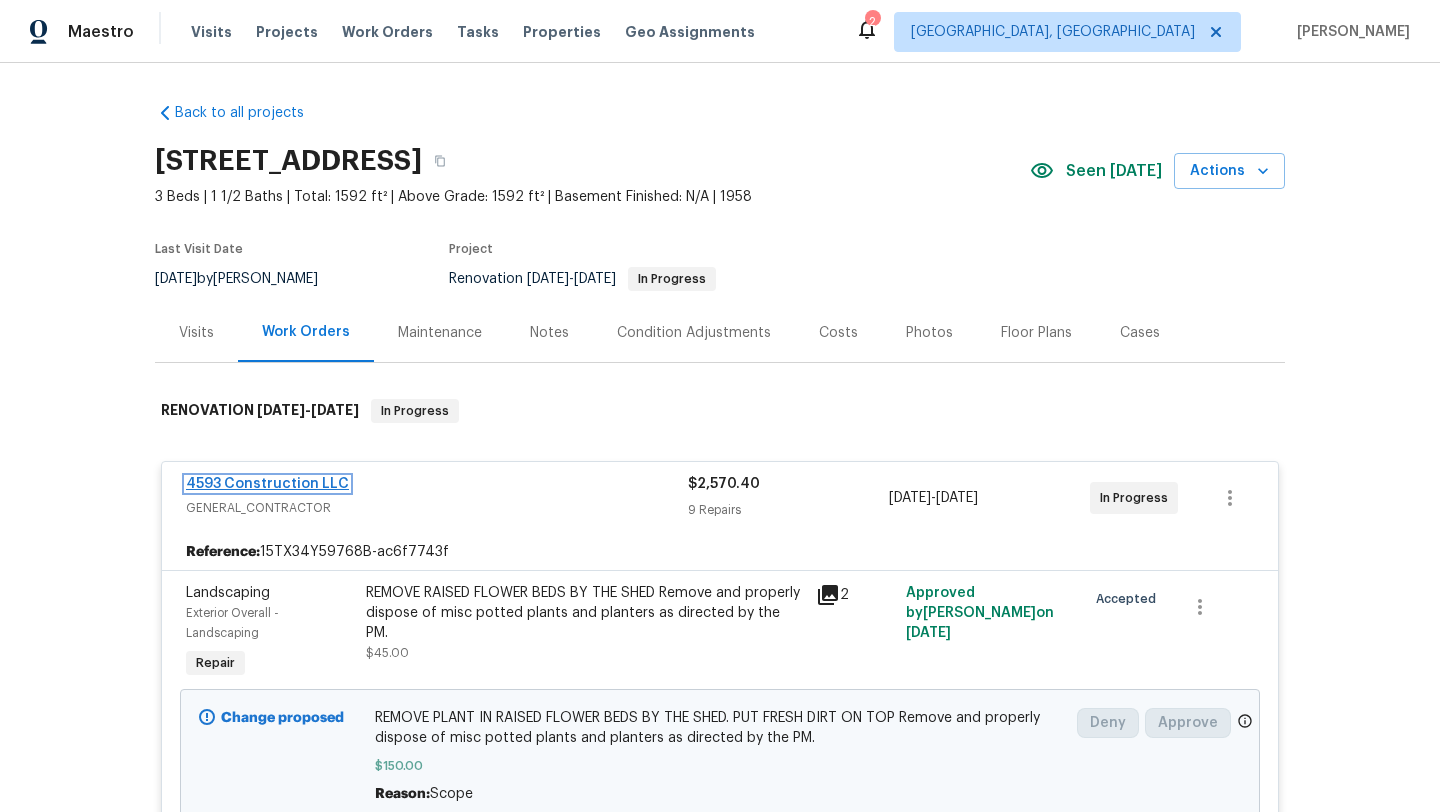 click on "4593 Construction LLC" at bounding box center (267, 484) 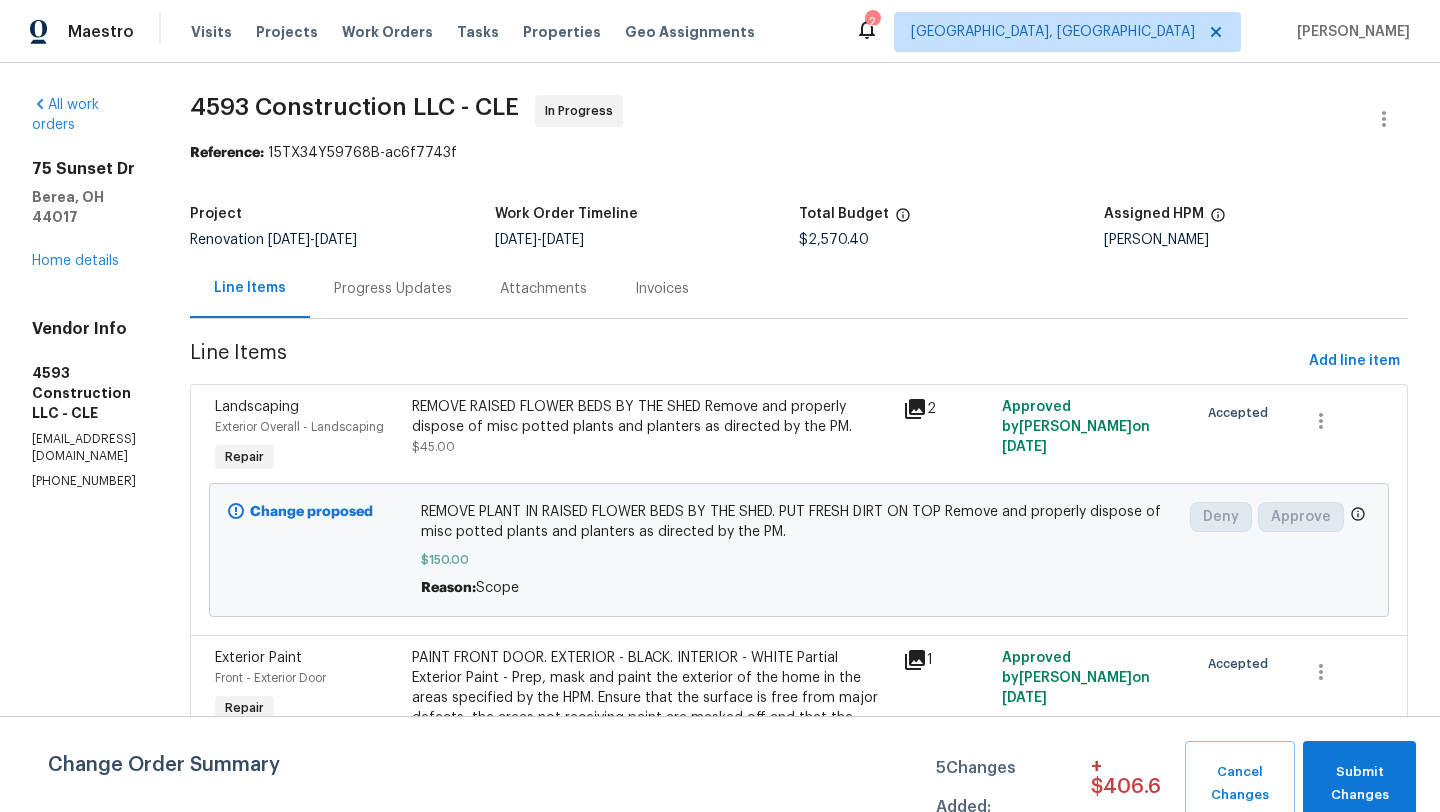 click on "REMOVE RAISED FLOWER BEDS BY THE SHED
Remove and properly dispose of misc potted plants and planters as directed by the PM." at bounding box center (651, 417) 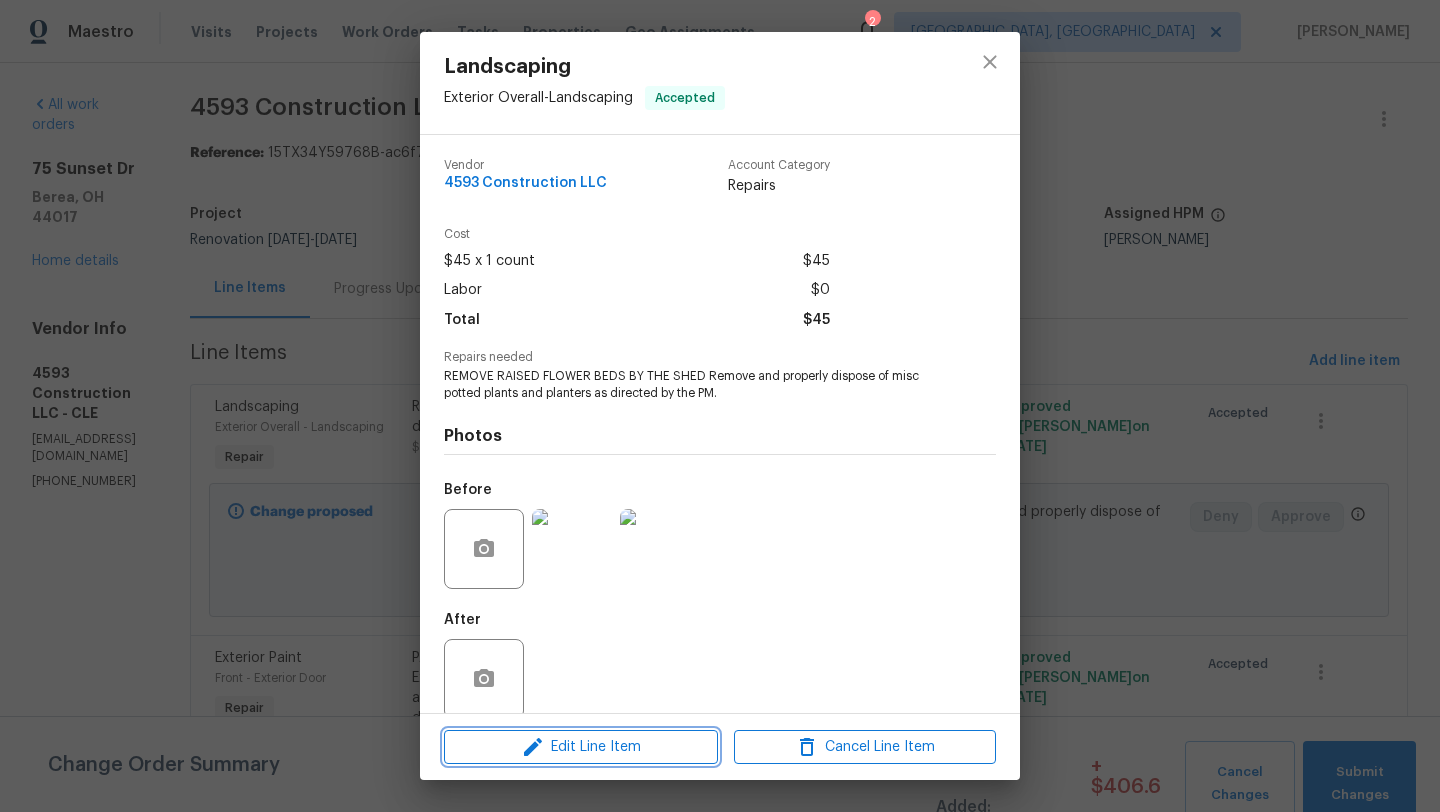 click on "Edit Line Item" at bounding box center [581, 747] 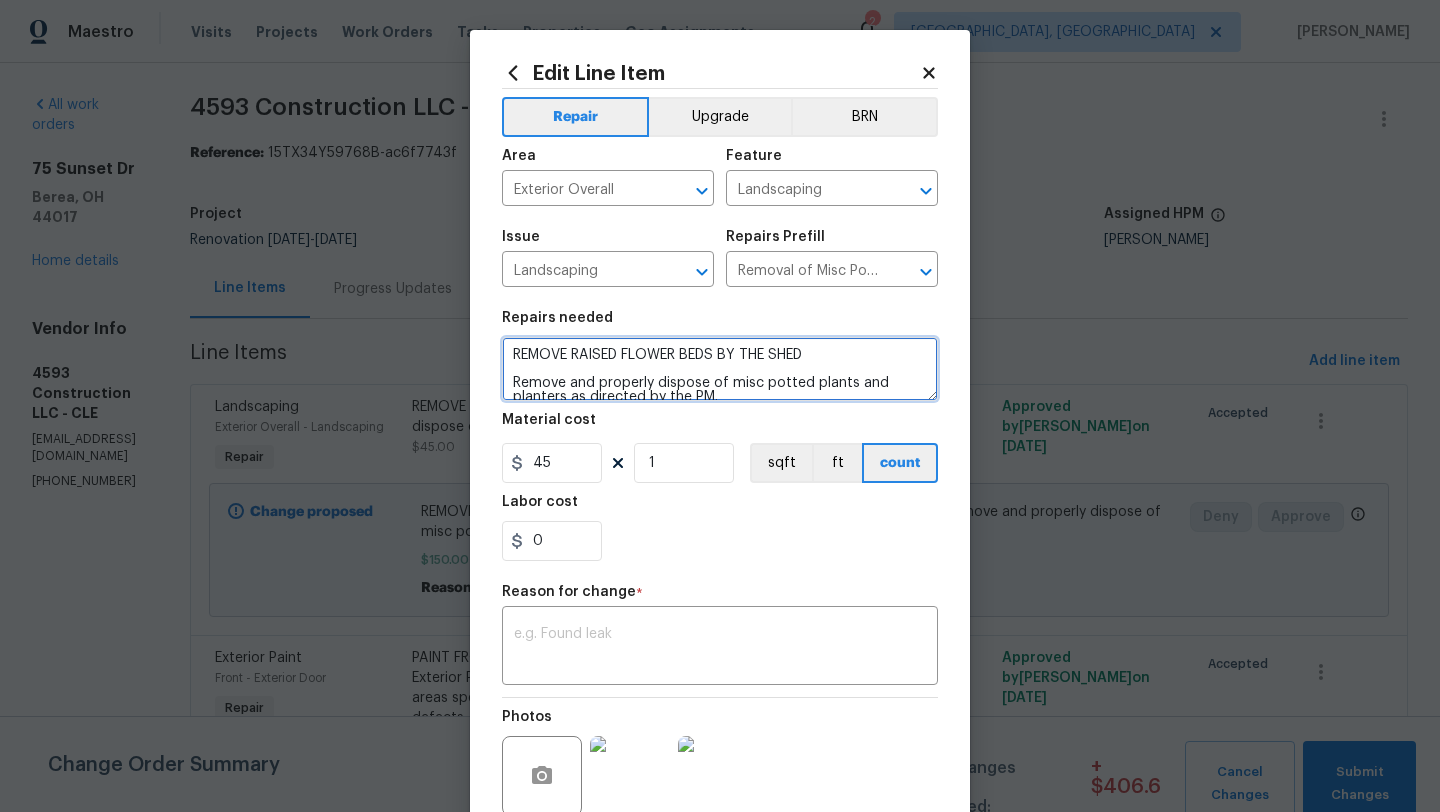 click on "REMOVE RAISED FLOWER BEDS BY THE SHED
Remove and properly dispose of misc potted plants and planters as directed by the PM." at bounding box center [720, 369] 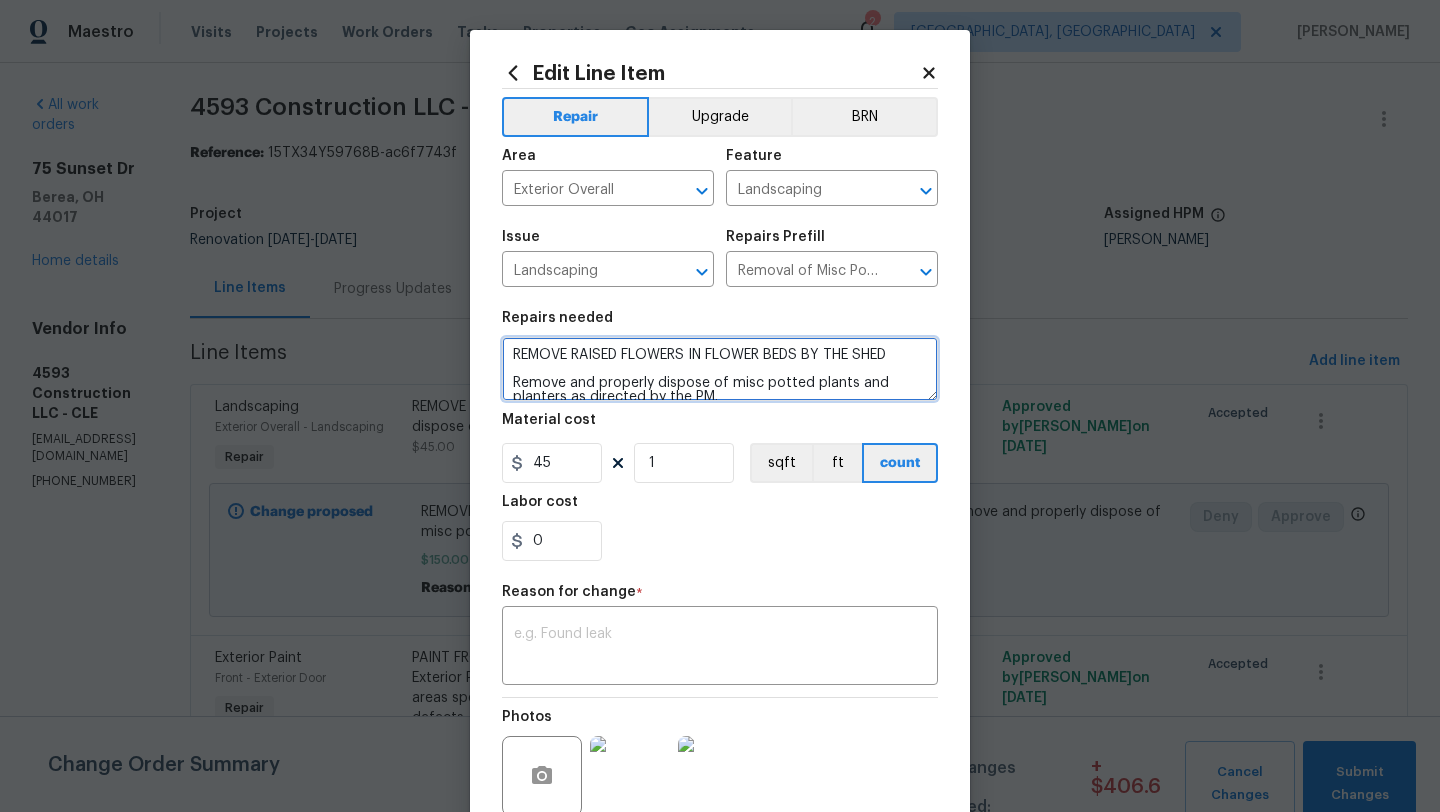 type on "REMOVE RAISED FLOWERS IN FLOWER BEDS BY THE SHED
Remove and properly dispose of misc potted plants and planters as directed by the PM." 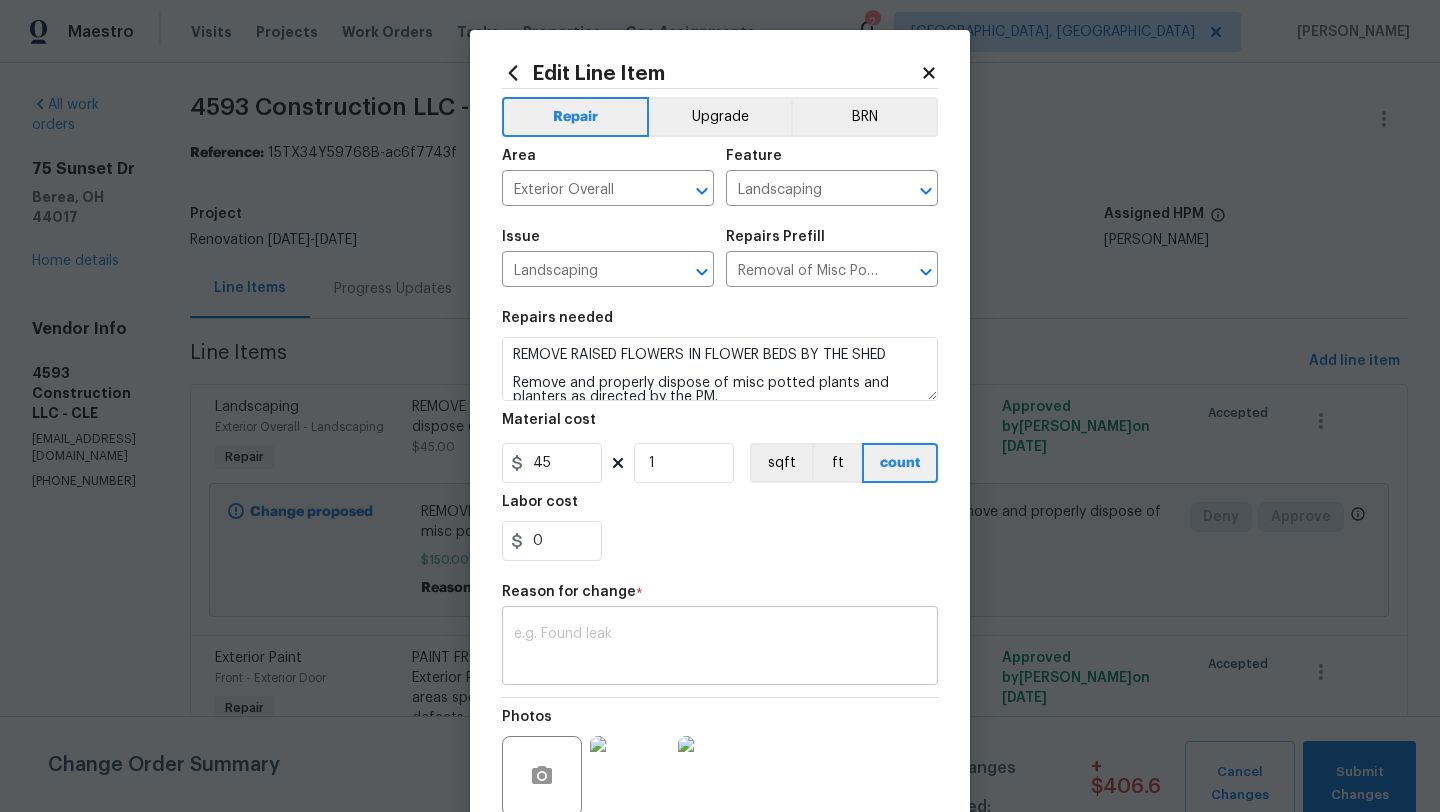 click on "x ​" at bounding box center (720, 648) 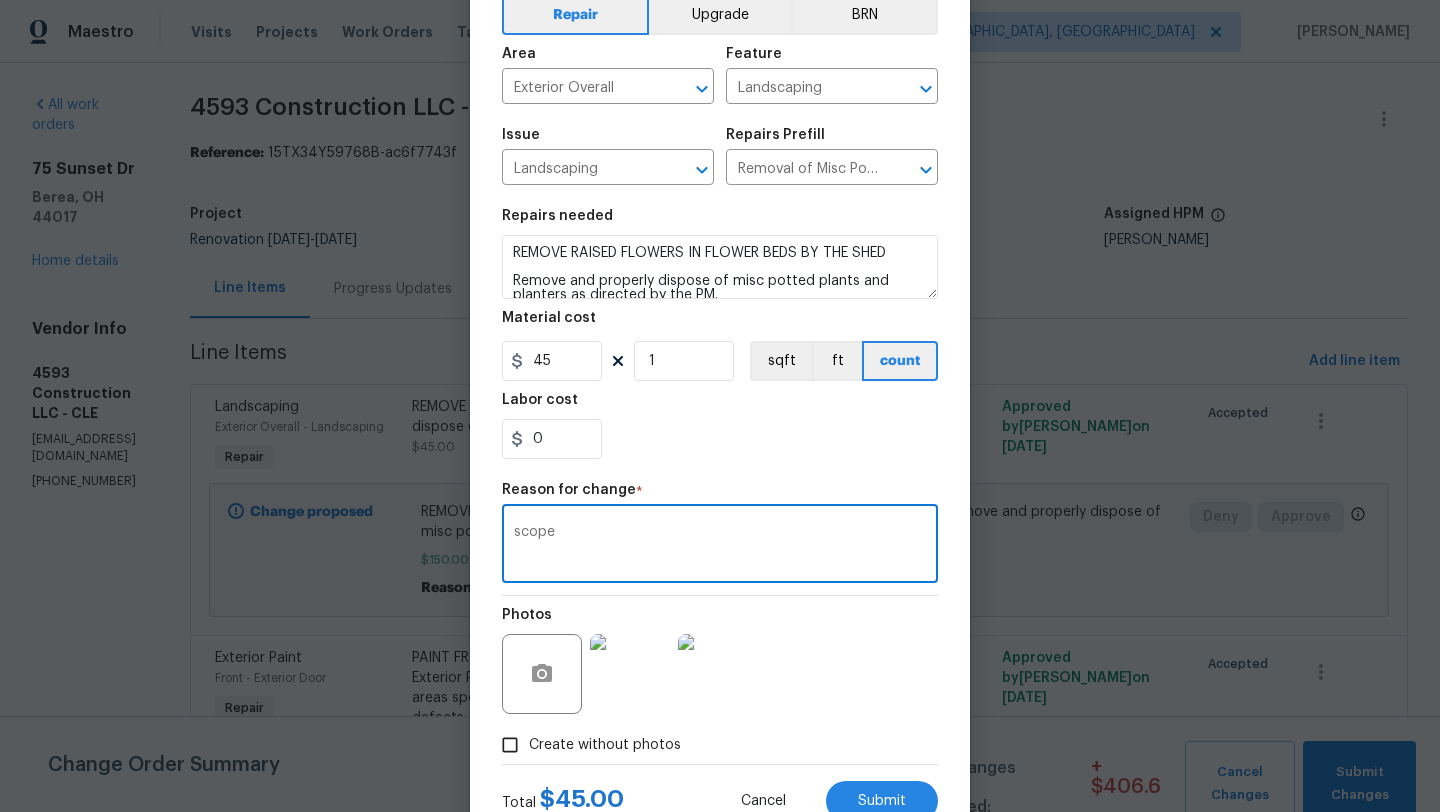 scroll, scrollTop: 0, scrollLeft: 0, axis: both 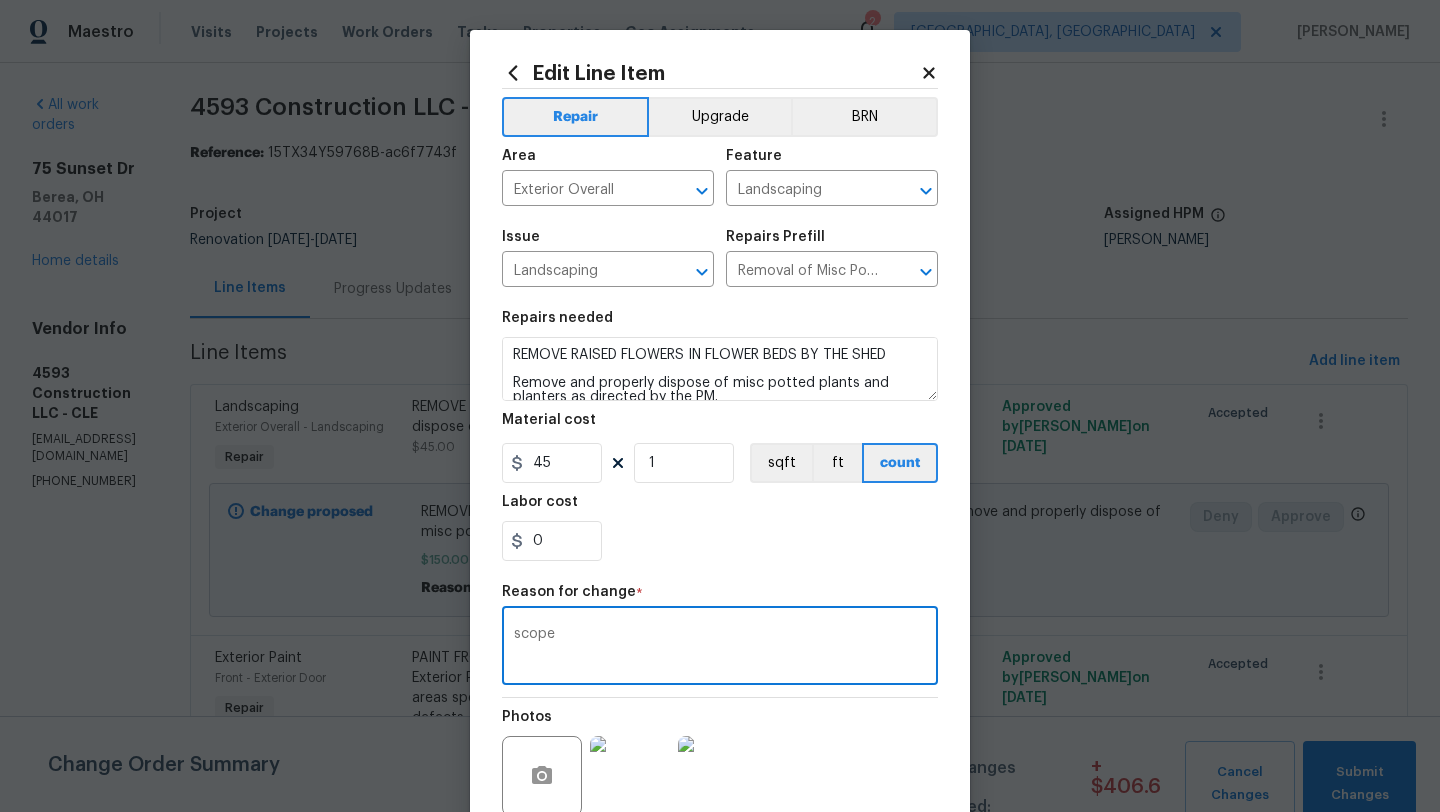 type on "scope" 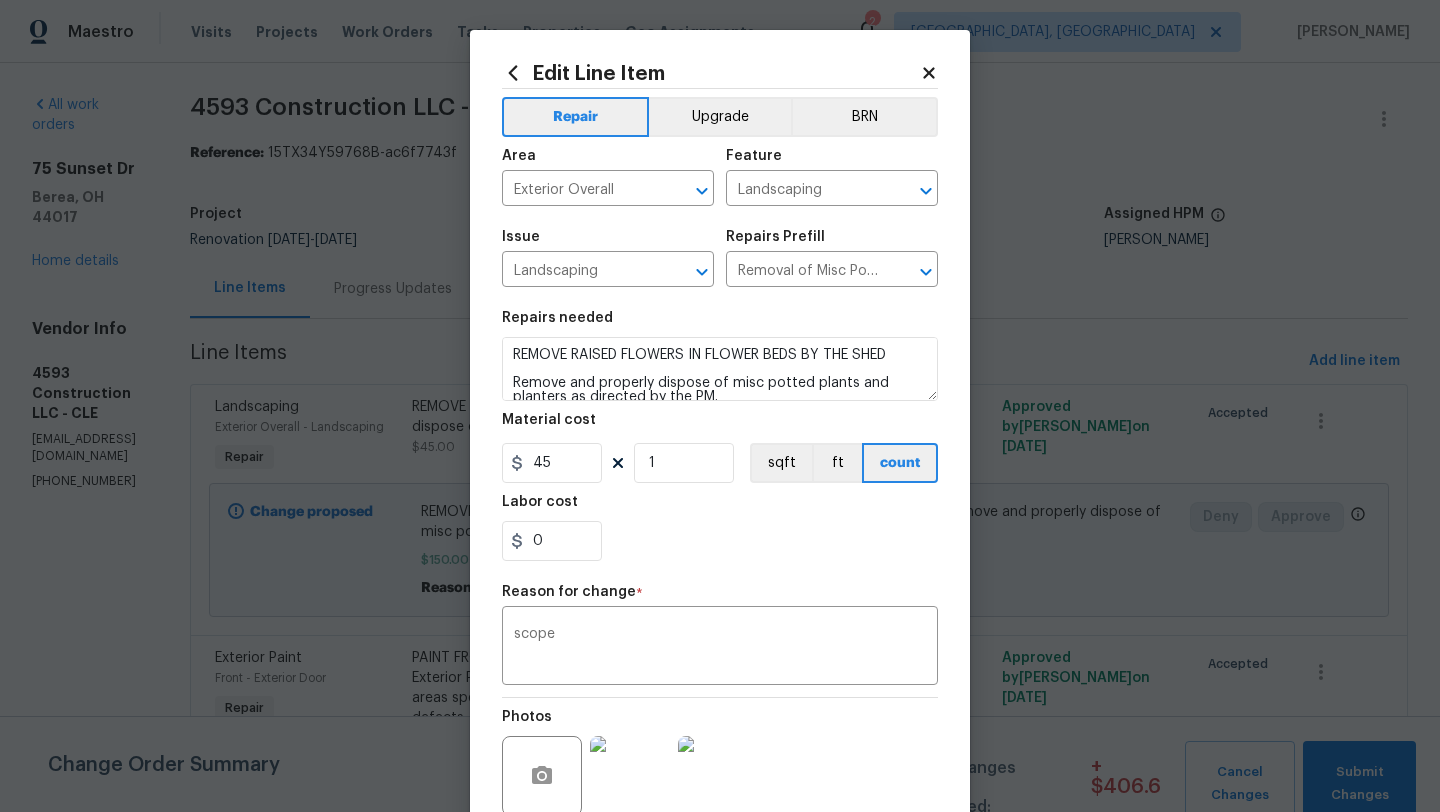 click 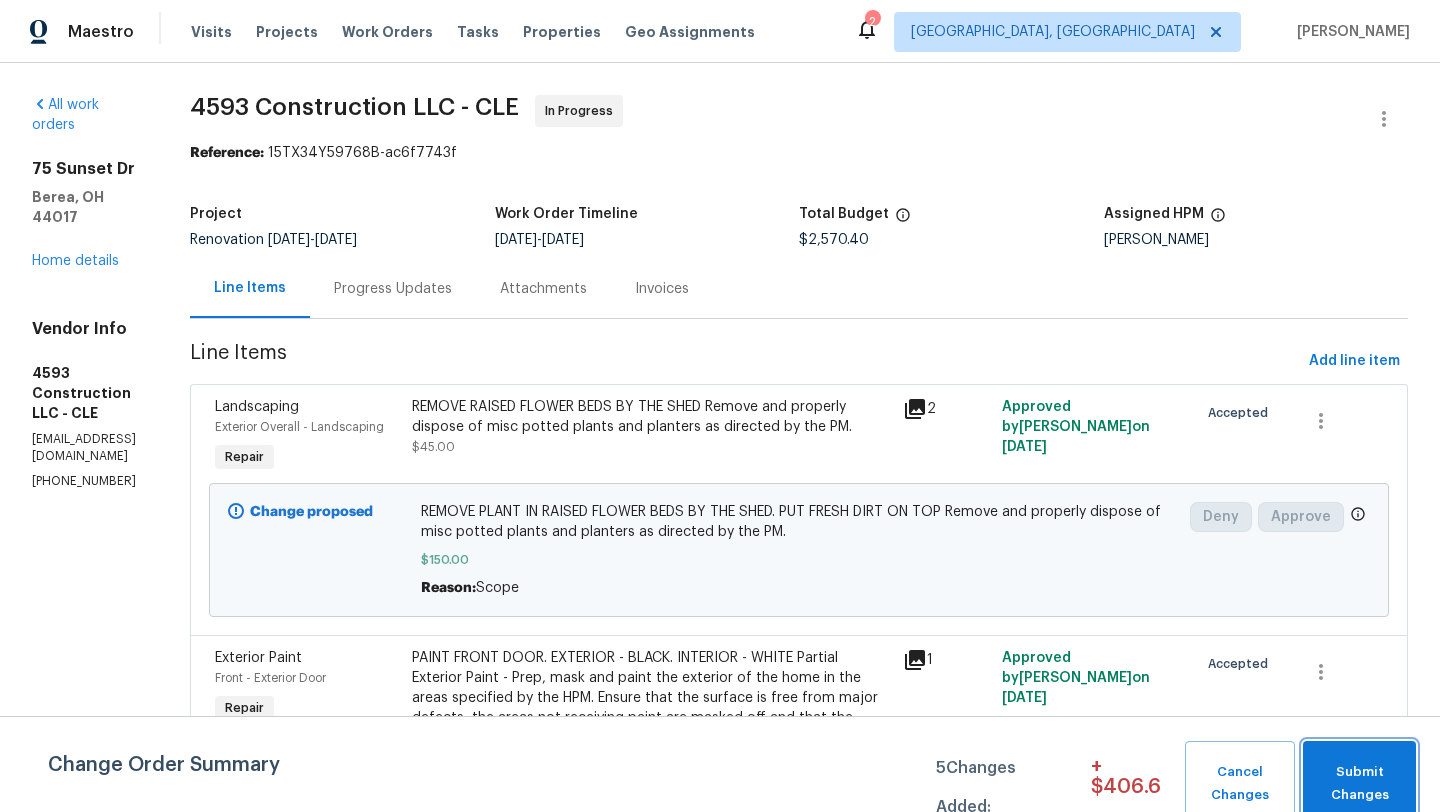 click on "Submit Changes" at bounding box center [1359, 784] 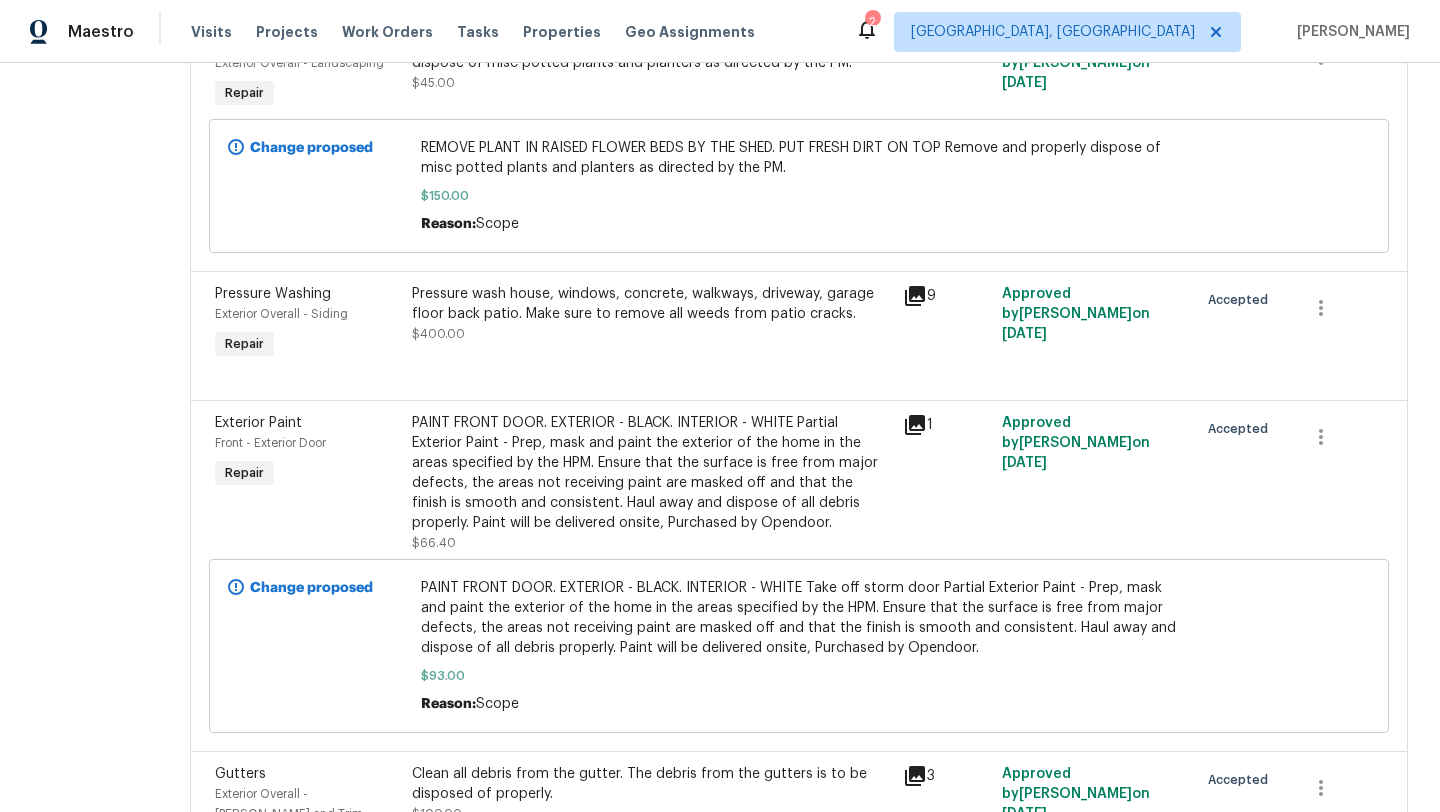 scroll, scrollTop: 1346, scrollLeft: 0, axis: vertical 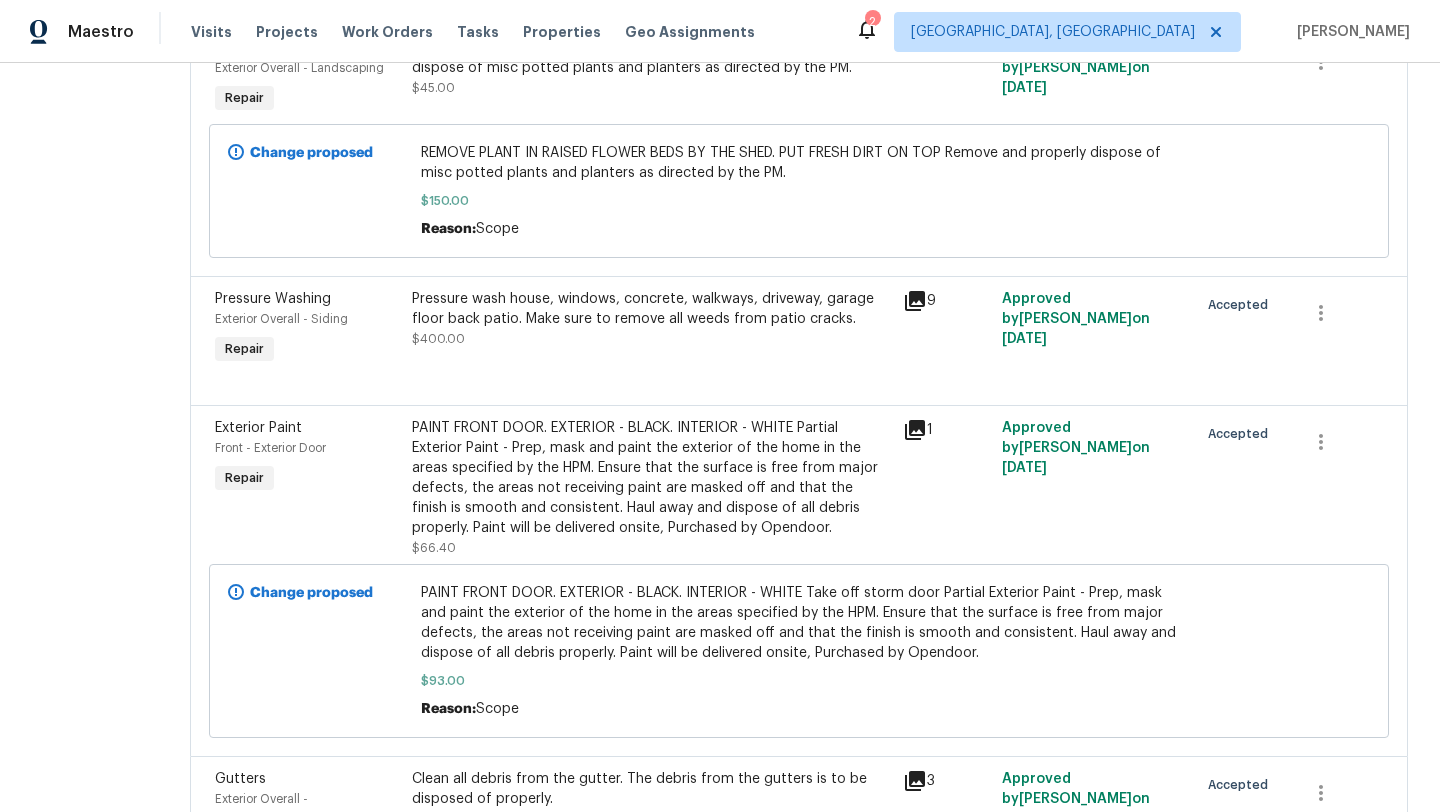 click on "Exterior Paint Front - Exterior Door Repair" at bounding box center (307, 488) 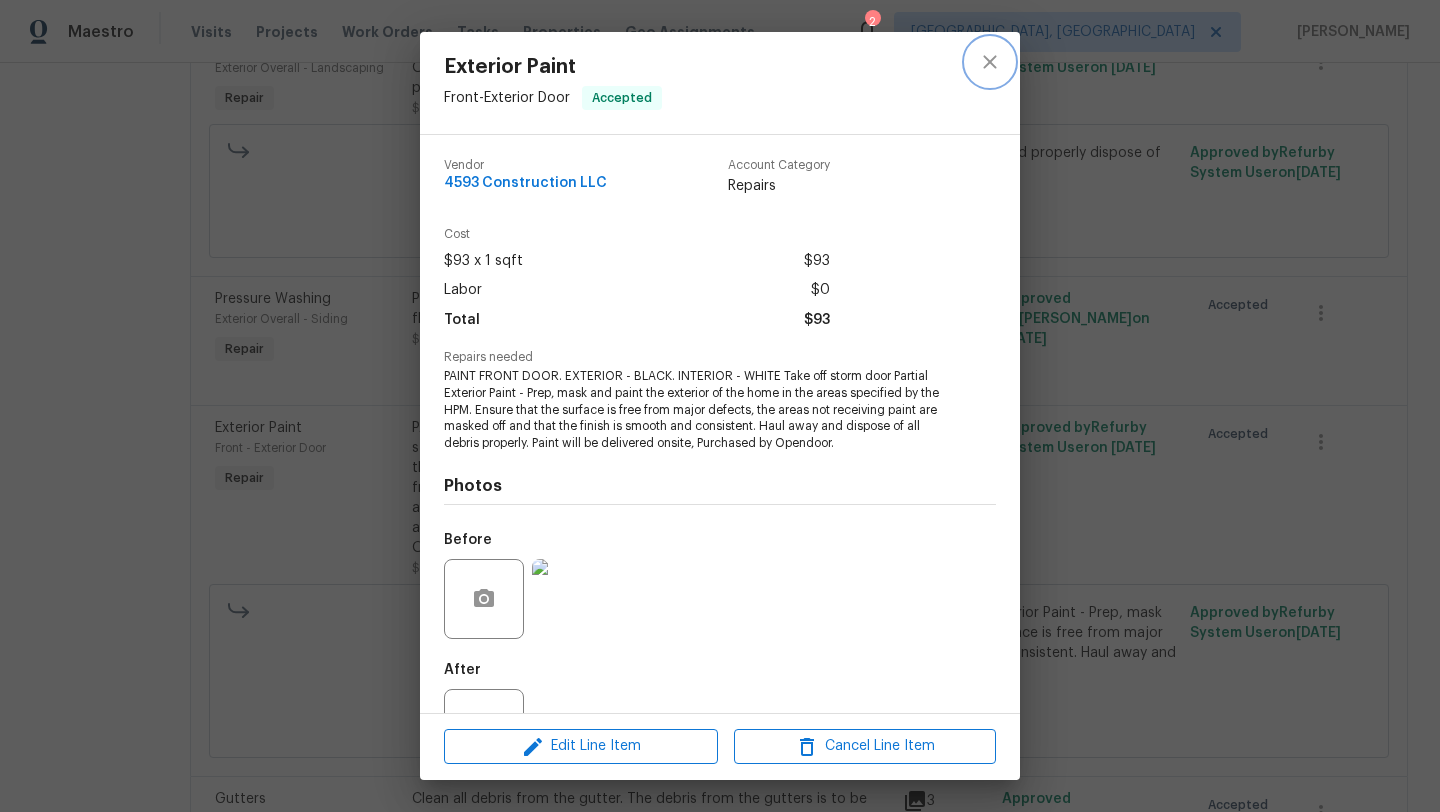 click 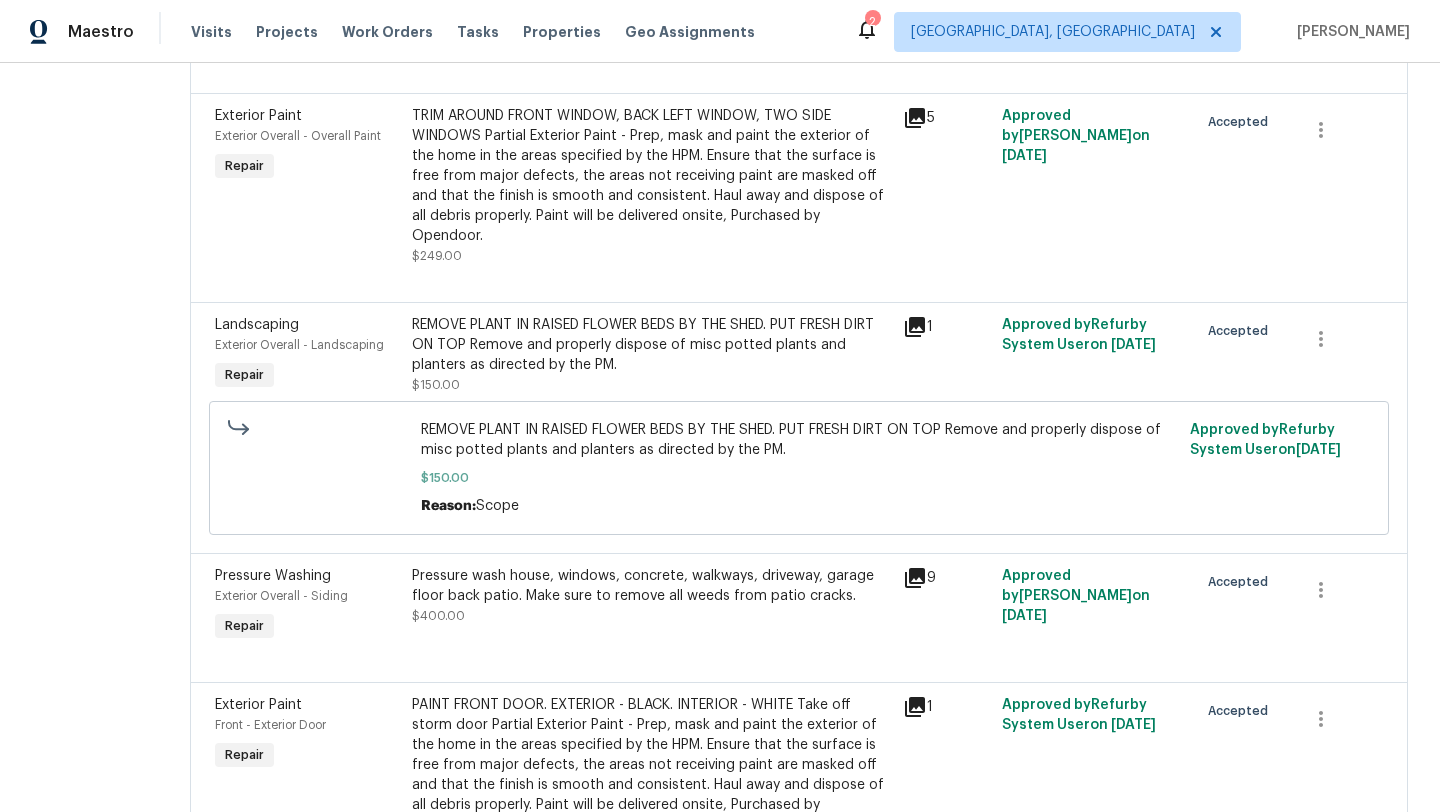 scroll, scrollTop: 1063, scrollLeft: 0, axis: vertical 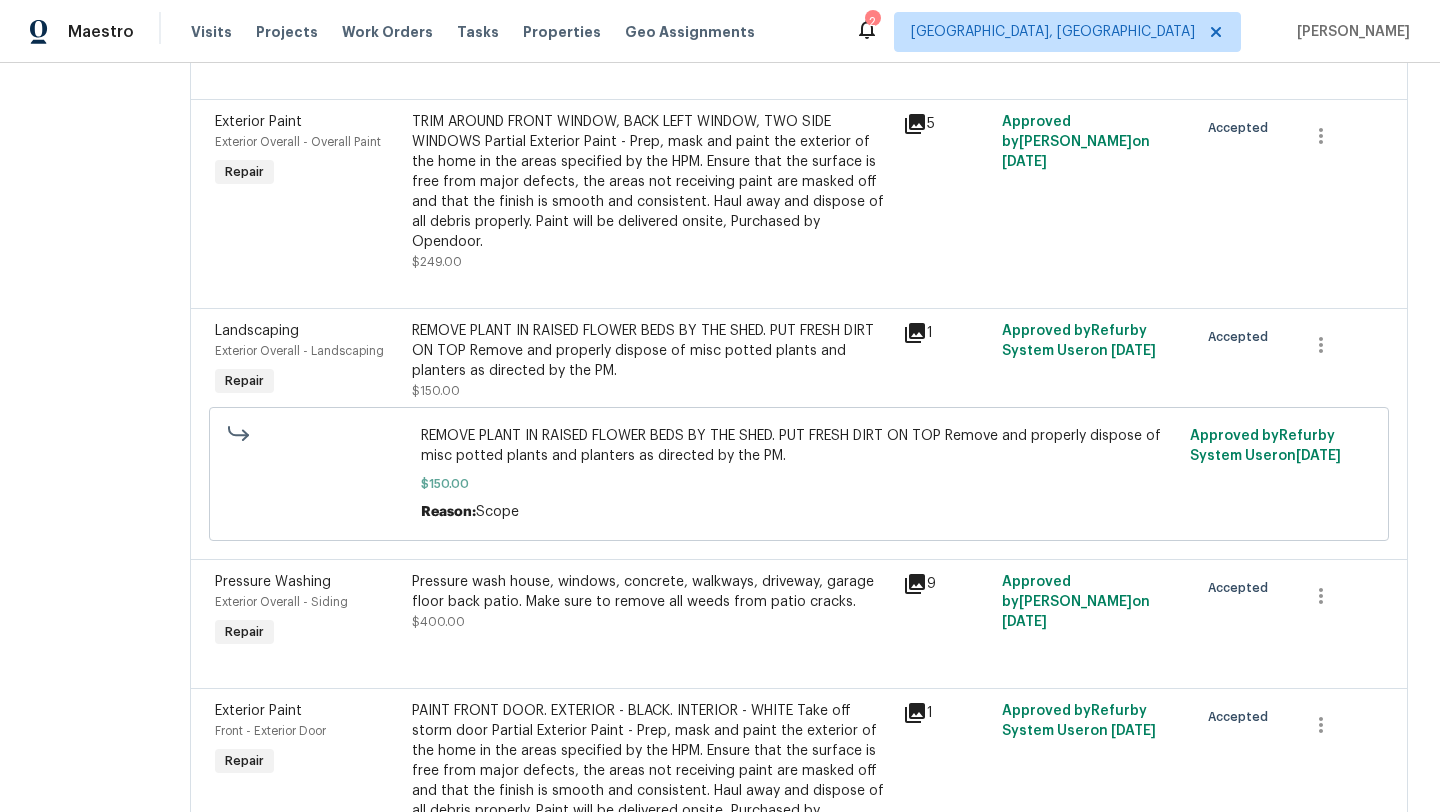 click on "Landscaping Exterior Overall - Landscaping Repair" at bounding box center [307, 361] 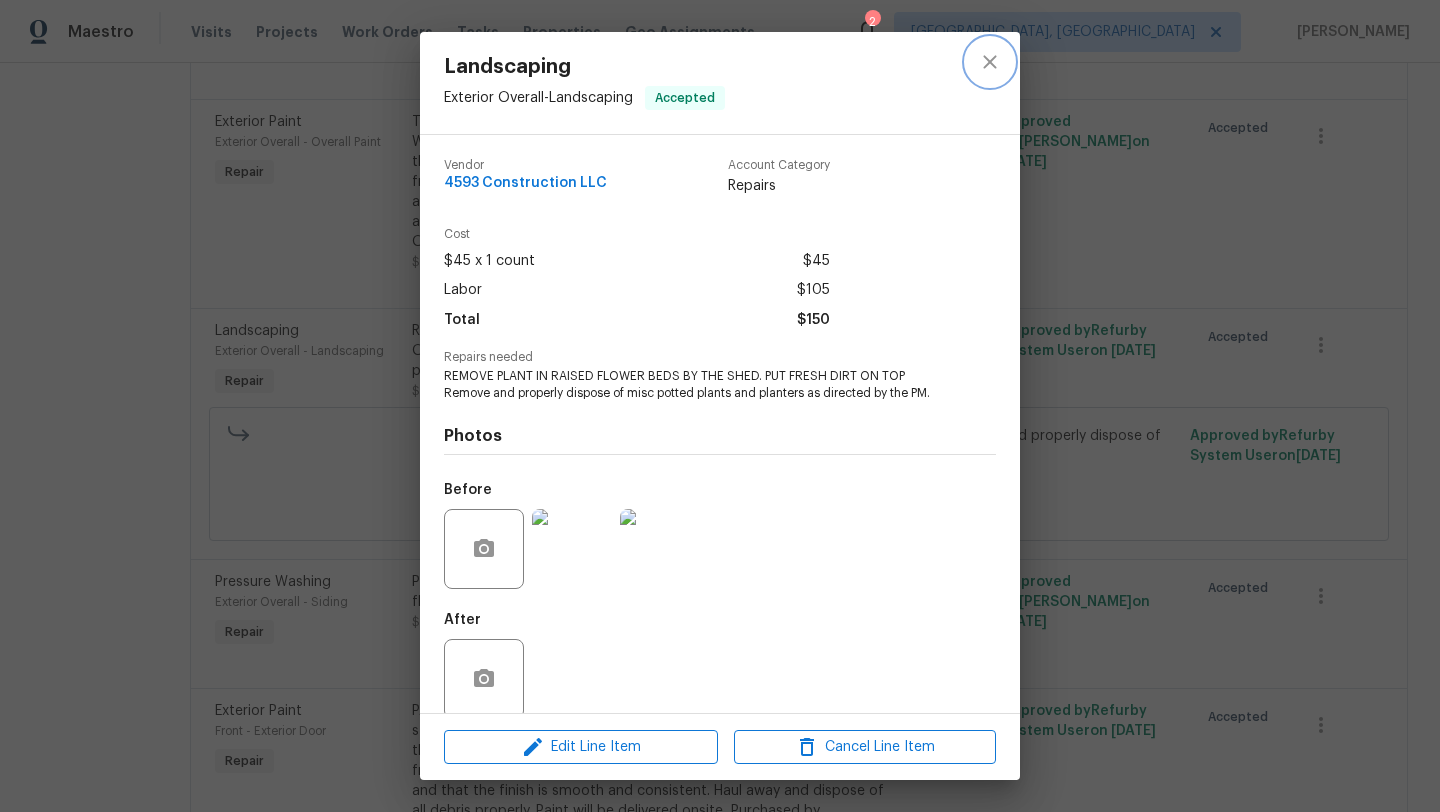 click 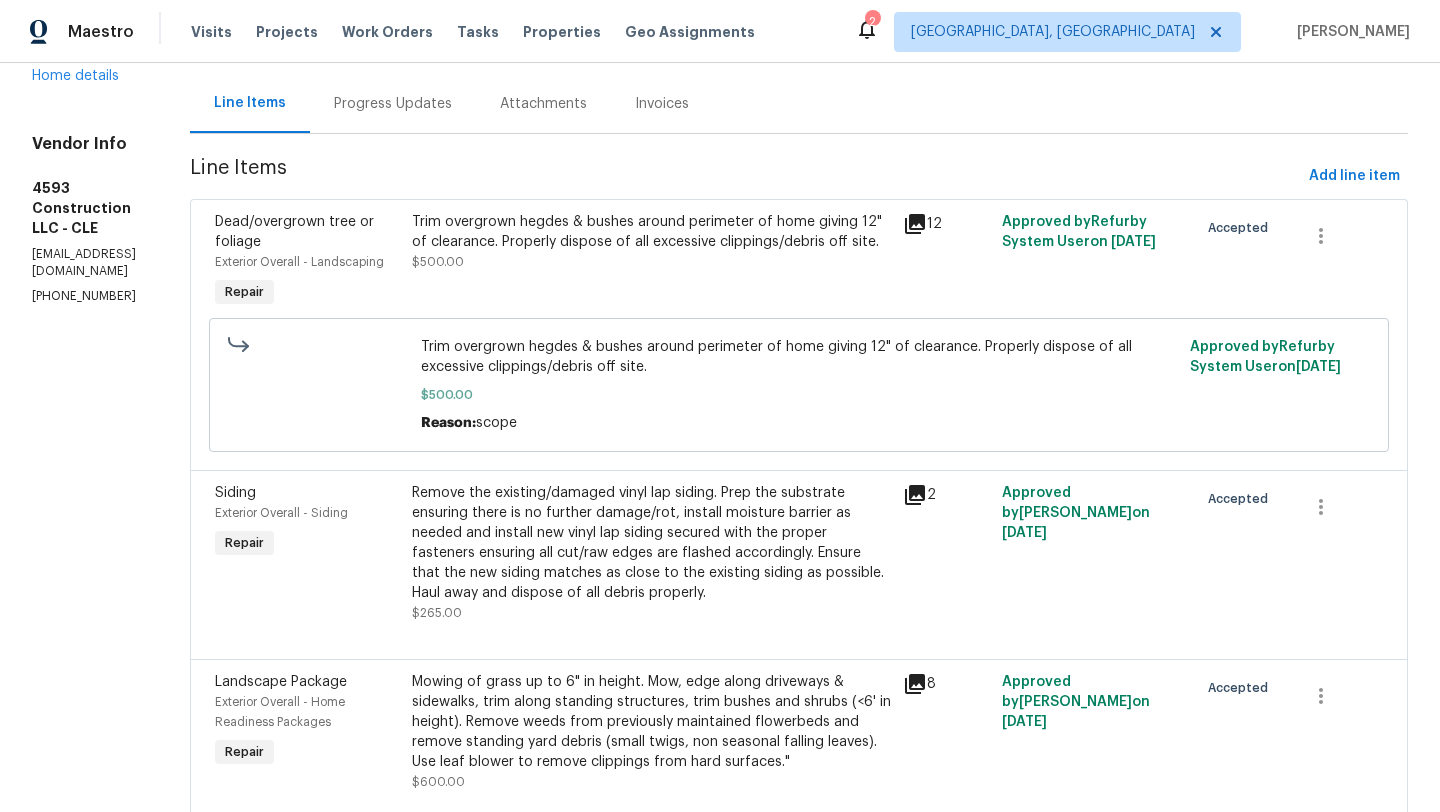 scroll, scrollTop: 155, scrollLeft: 0, axis: vertical 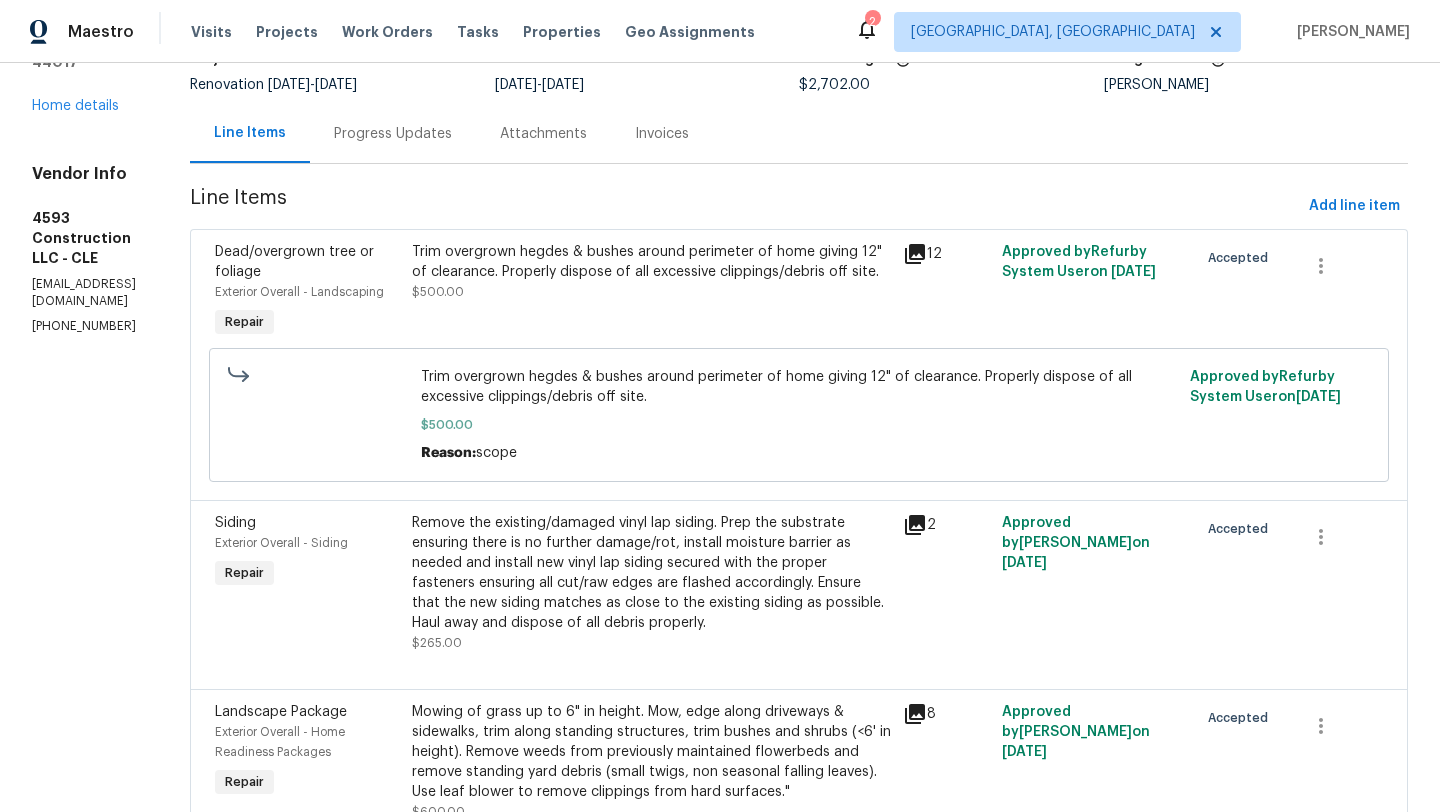 click on "Trim overgrown hegdes & bushes around perimeter of home giving 12" of clearance. Properly dispose of all excessive clippings/debris off site." at bounding box center (652, 262) 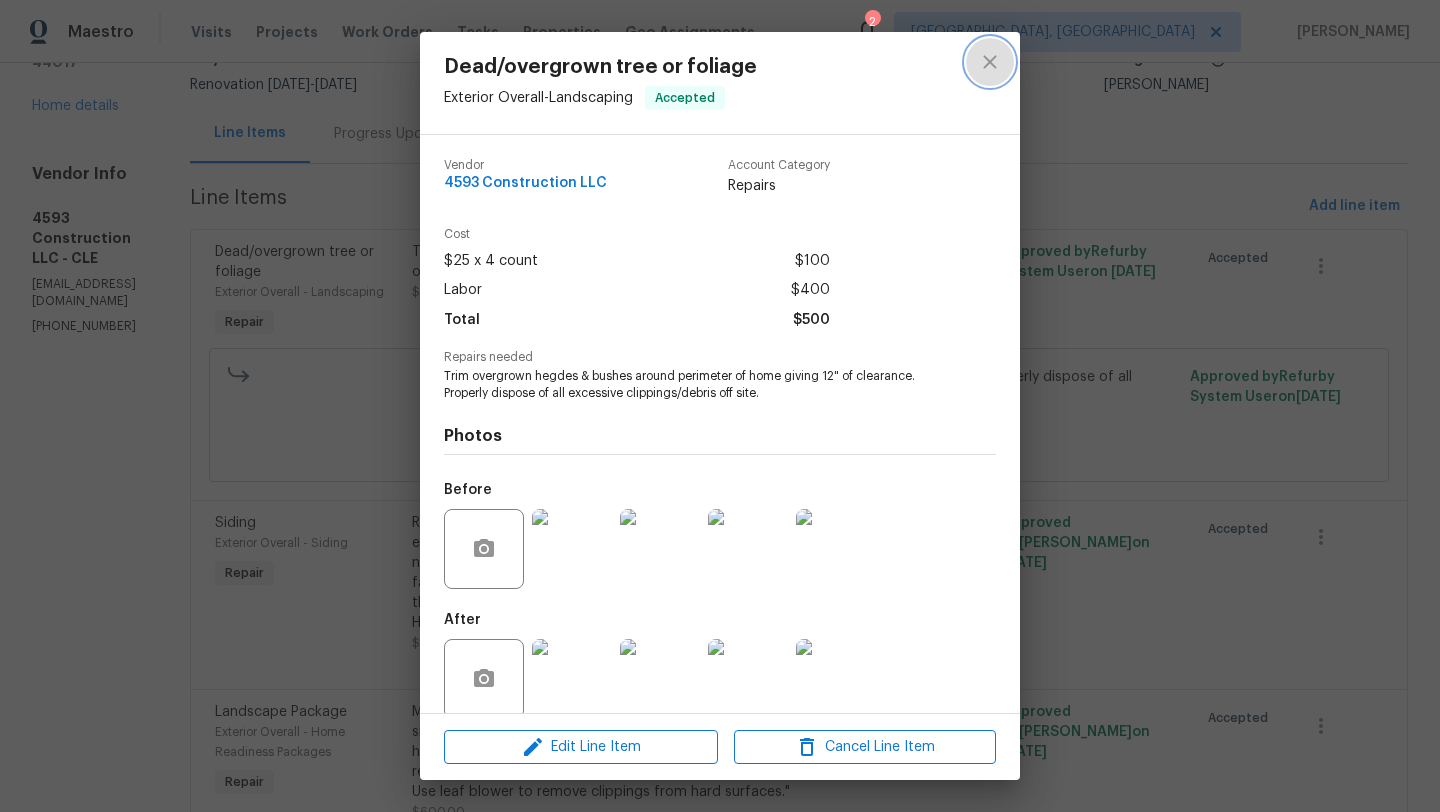 click 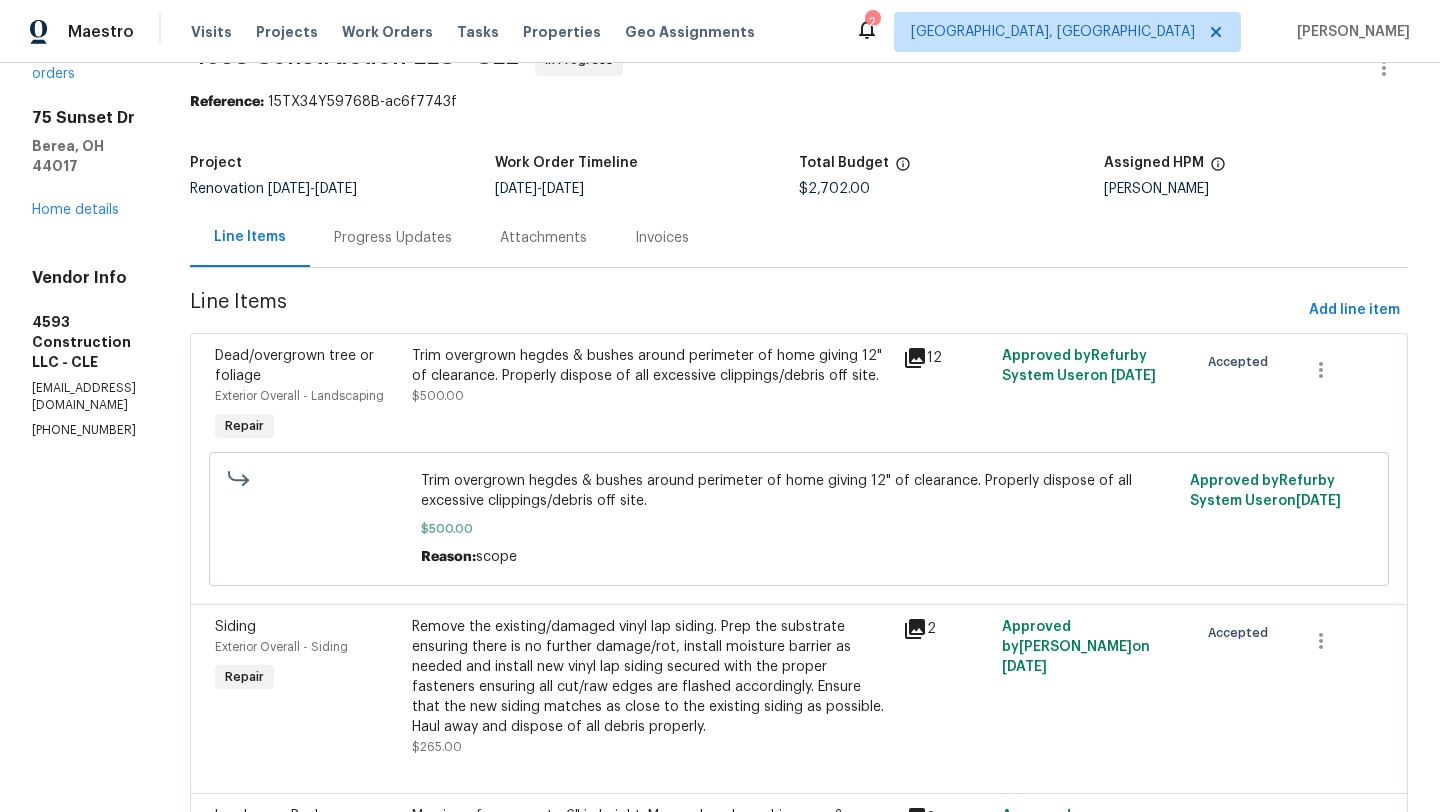 scroll, scrollTop: 50, scrollLeft: 0, axis: vertical 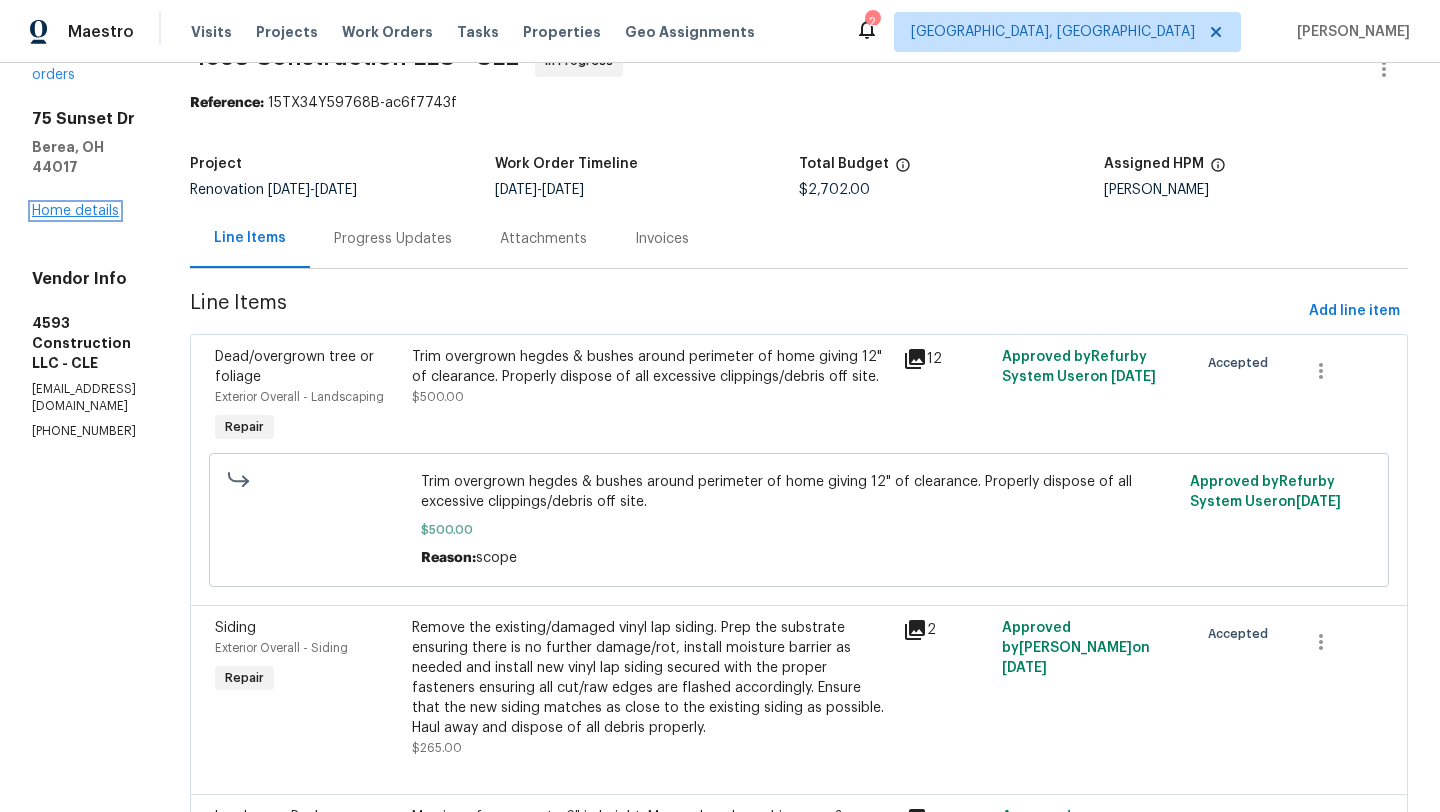 click on "Home details" at bounding box center [75, 211] 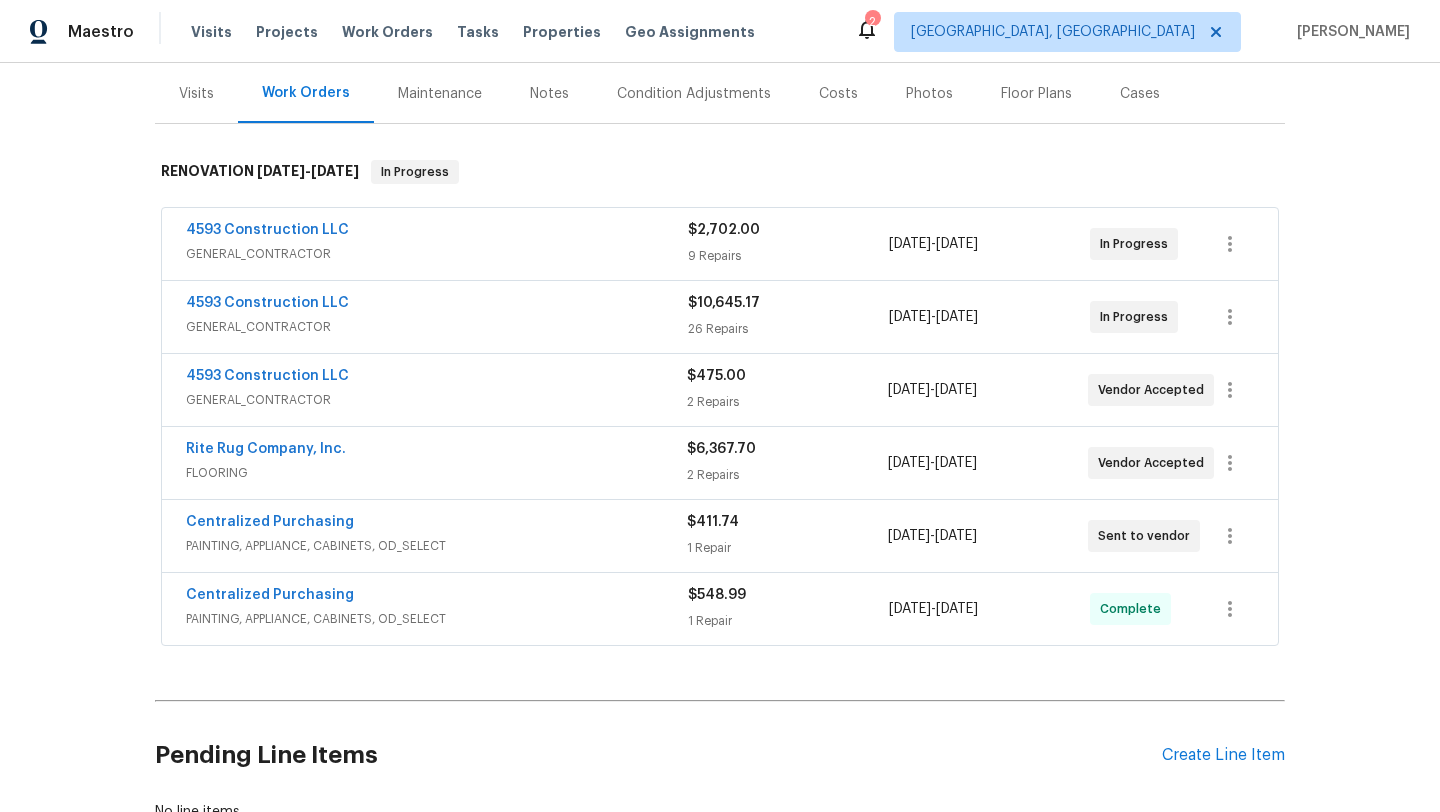 scroll, scrollTop: 275, scrollLeft: 0, axis: vertical 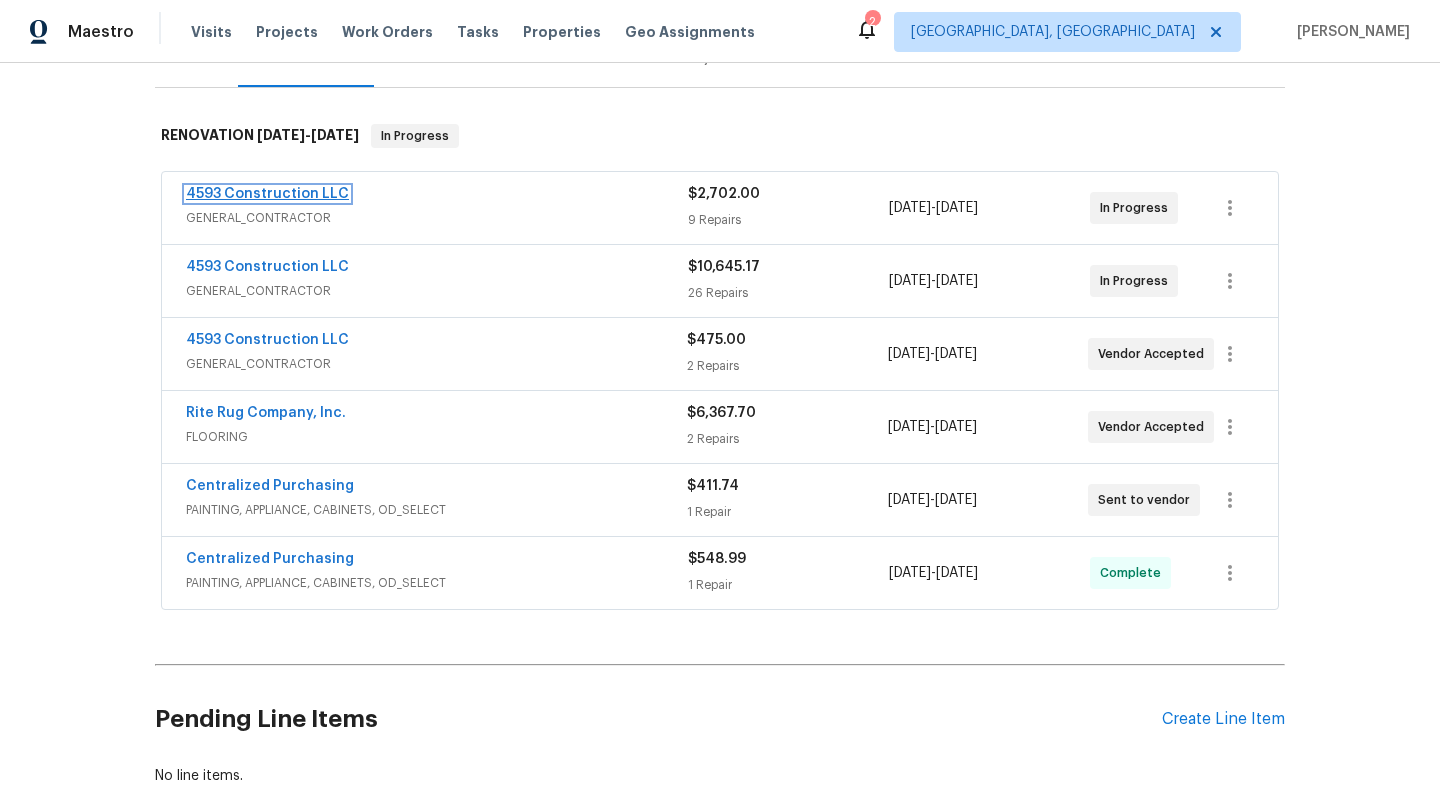click on "4593 Construction LLC" at bounding box center (267, 194) 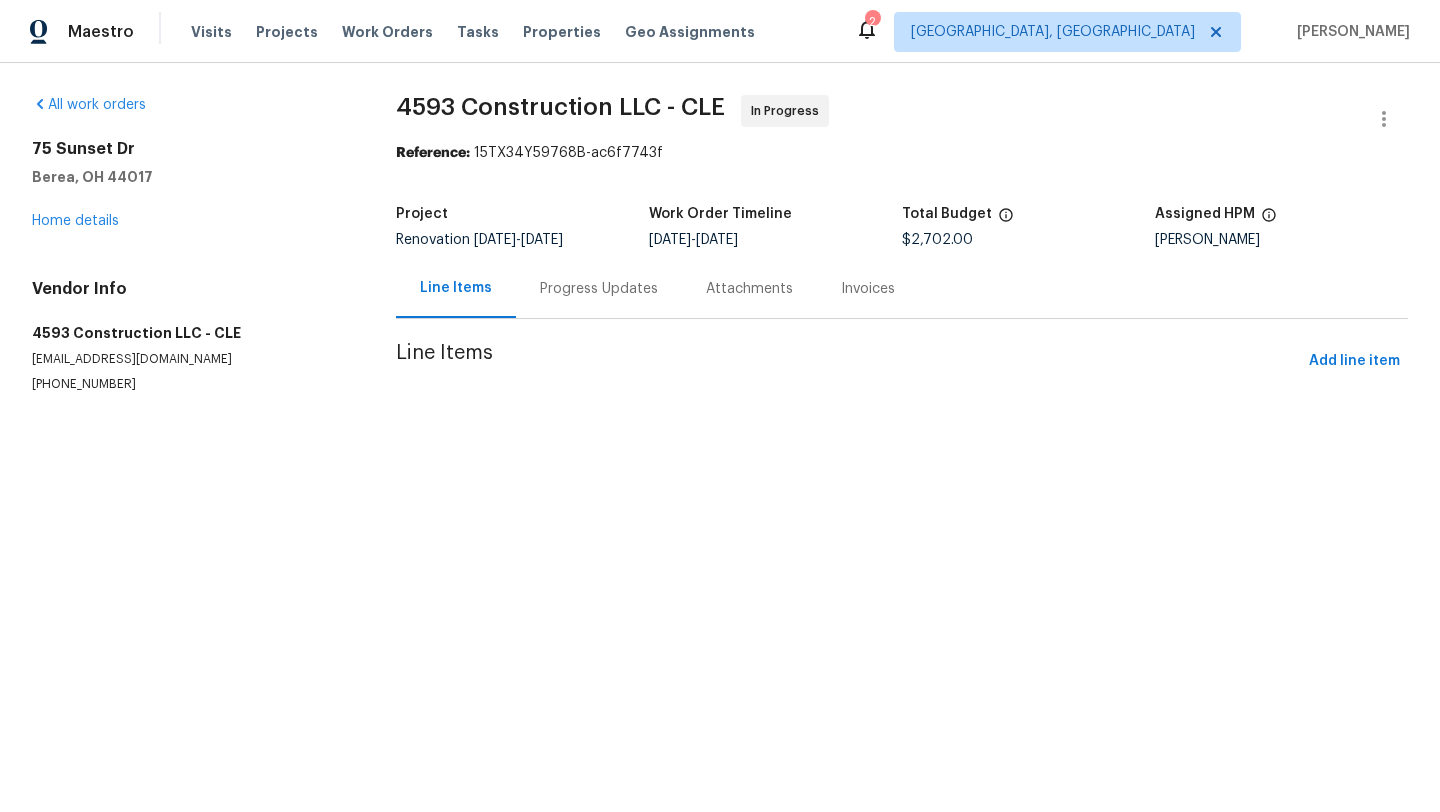 click on "Line Items" at bounding box center [848, 361] 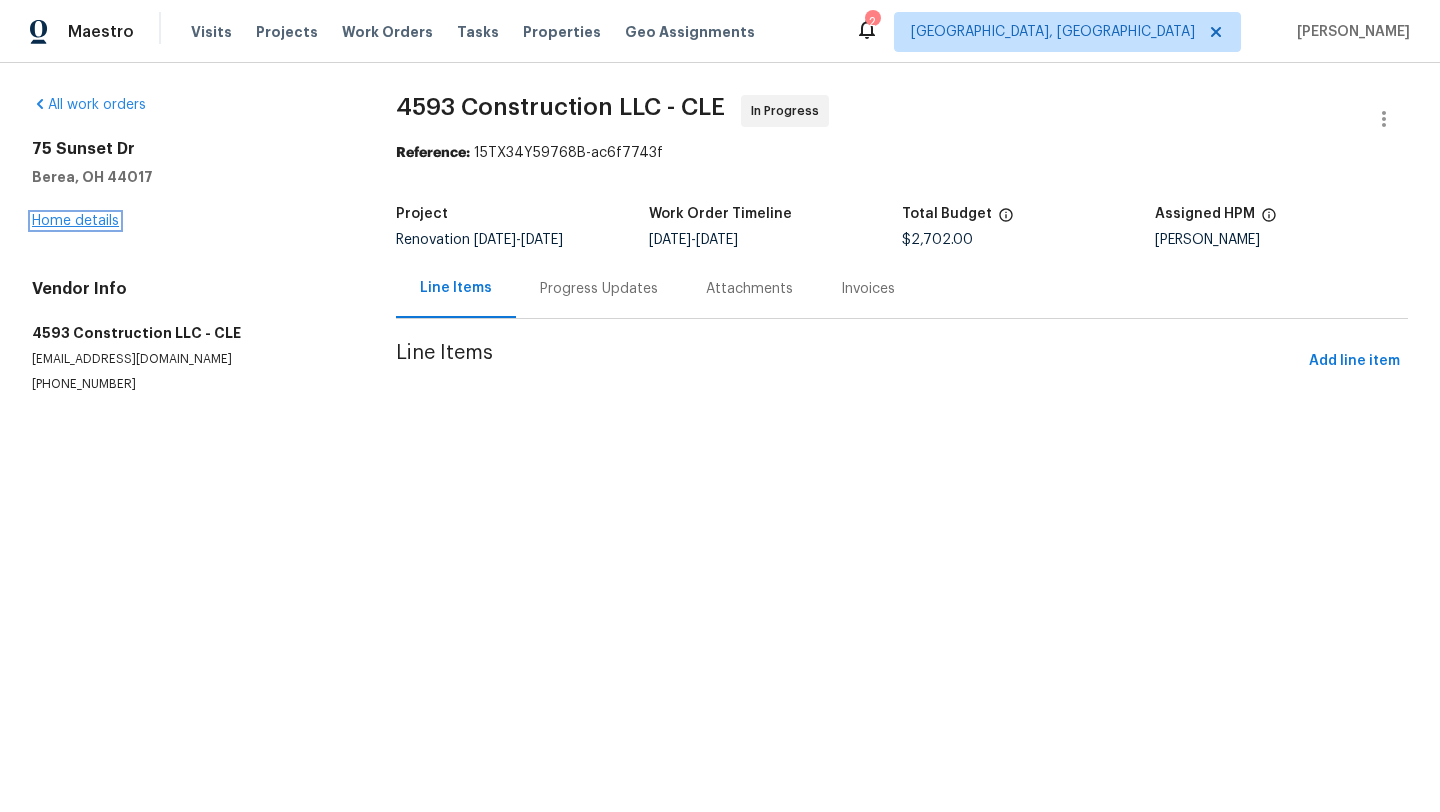 click on "Home details" at bounding box center [75, 221] 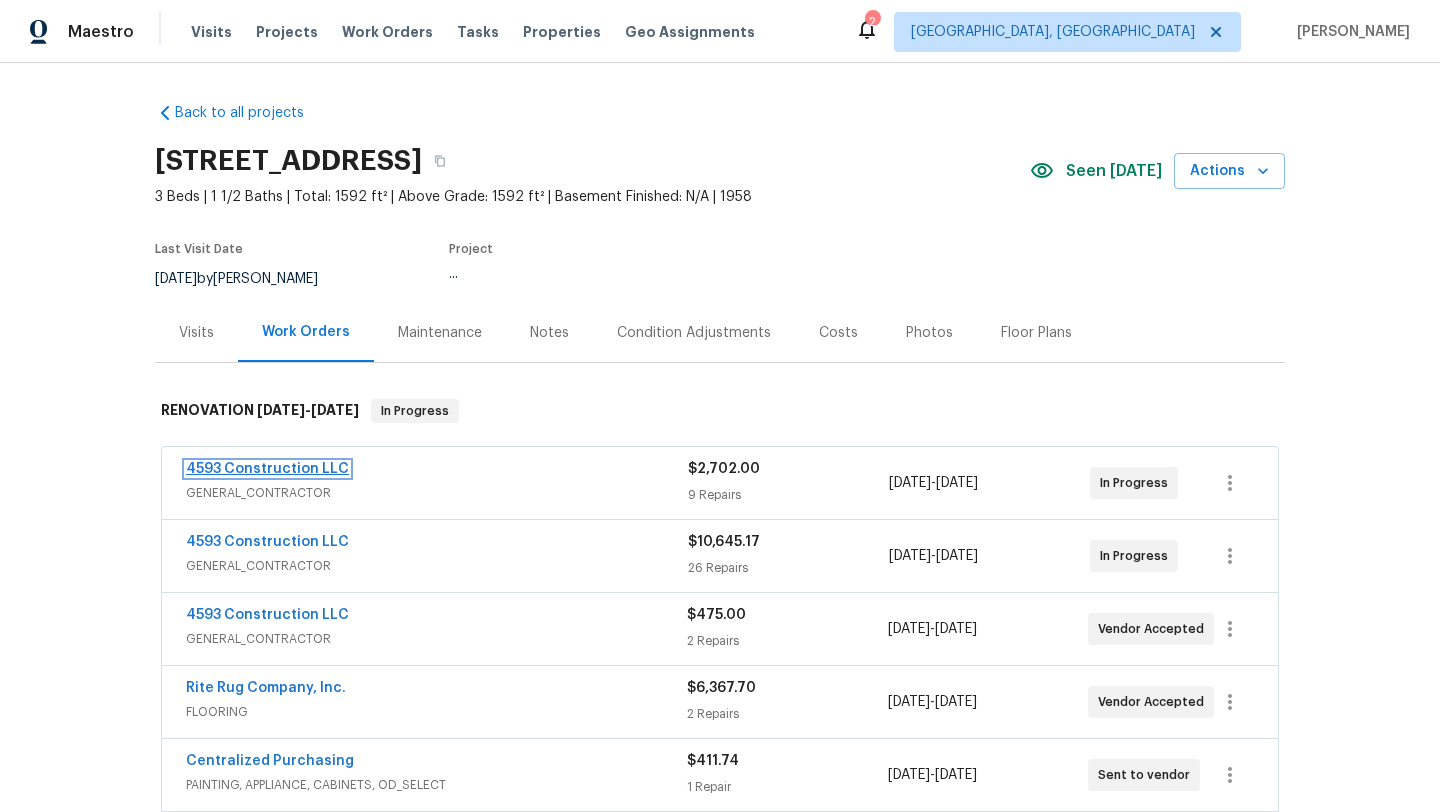 click on "4593 Construction LLC" at bounding box center (267, 469) 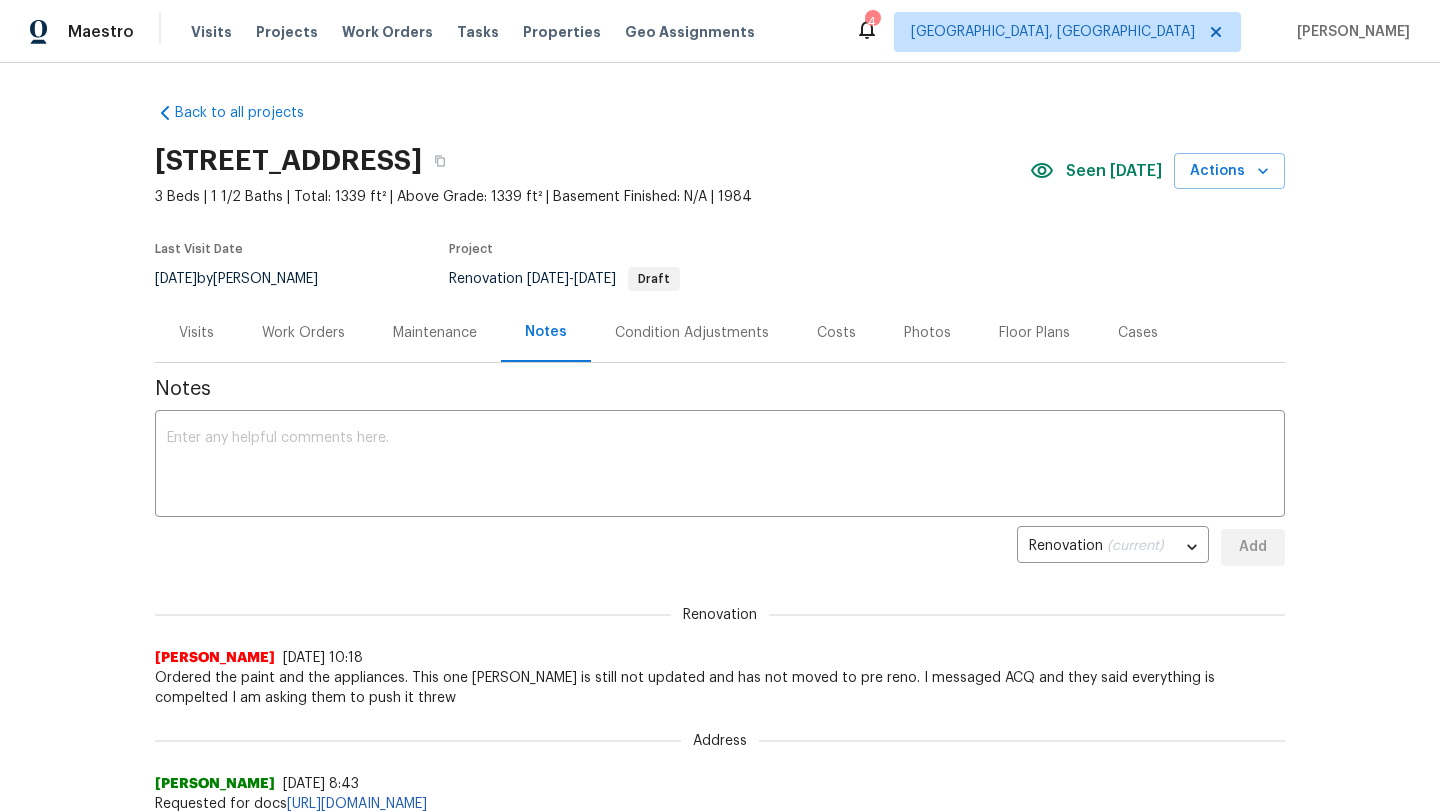 scroll, scrollTop: 0, scrollLeft: 0, axis: both 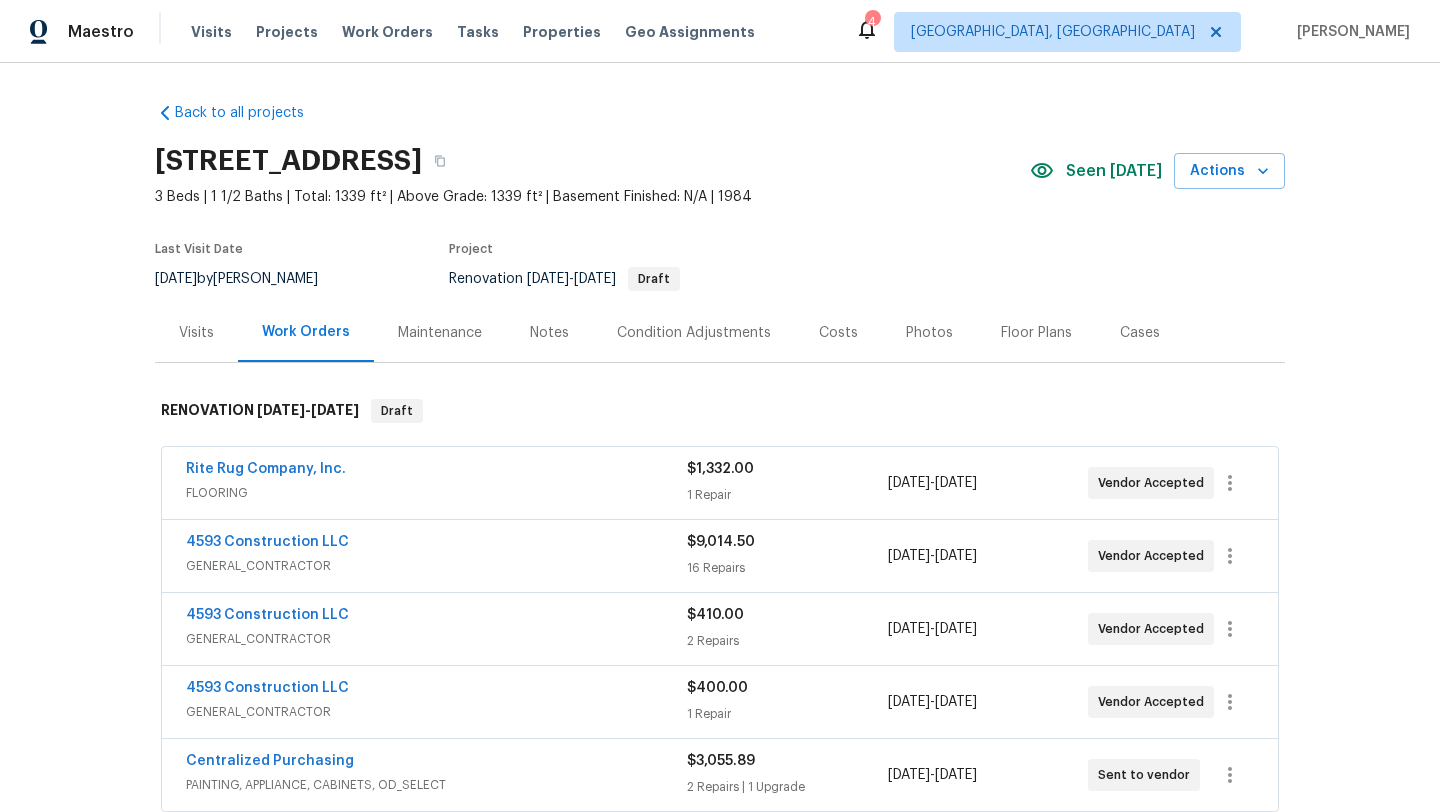 click on "Visits" at bounding box center [196, 333] 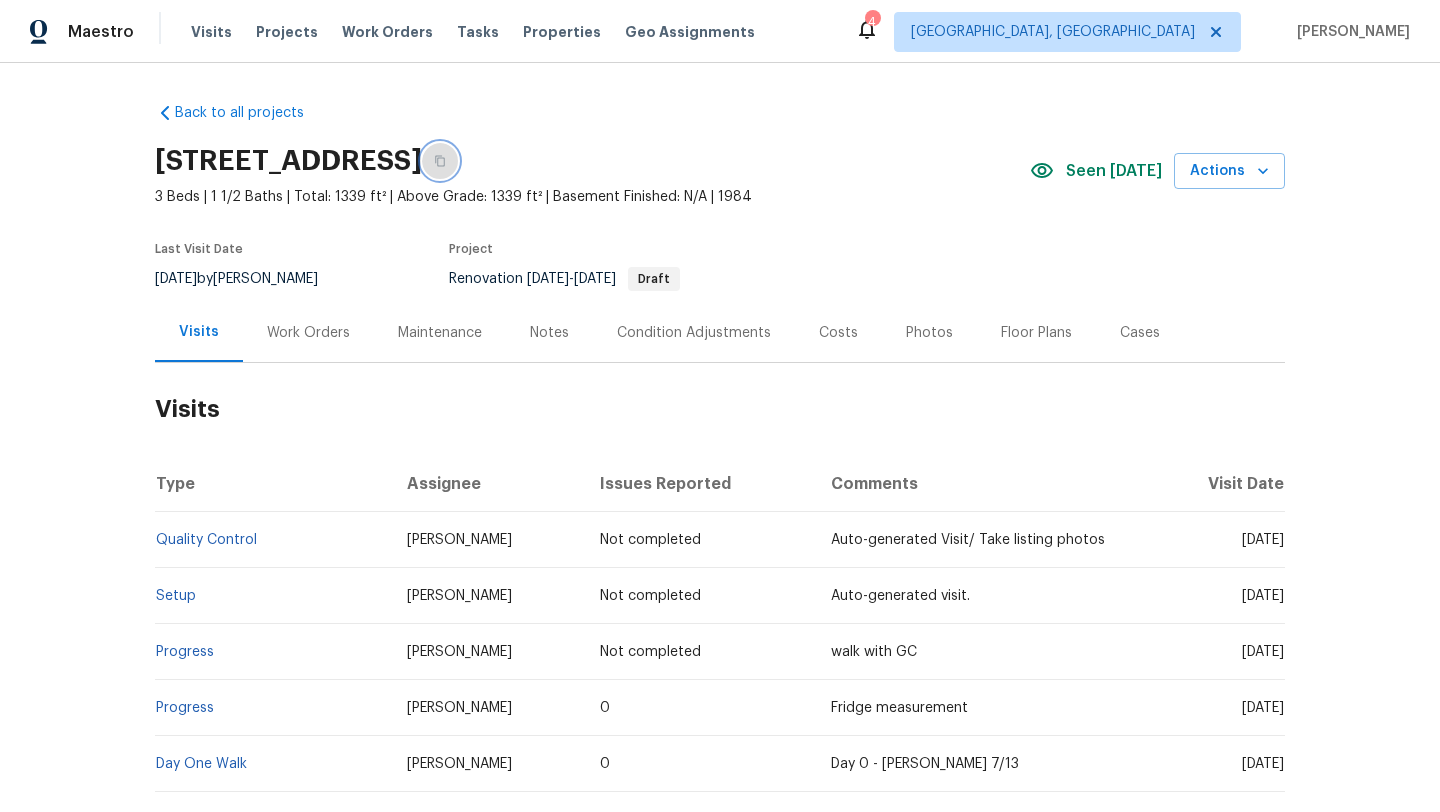 click at bounding box center (440, 161) 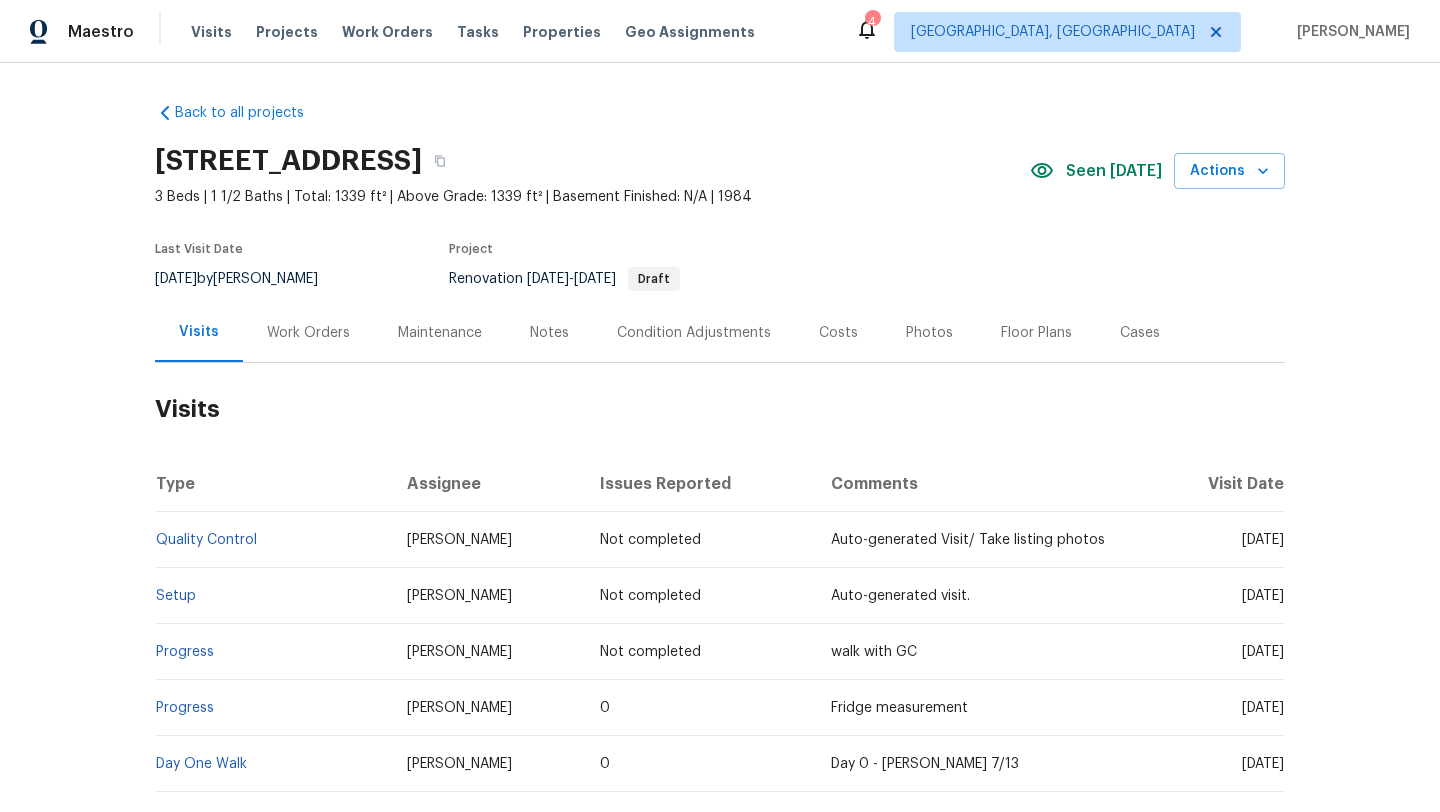 click on "Notes" at bounding box center [549, 333] 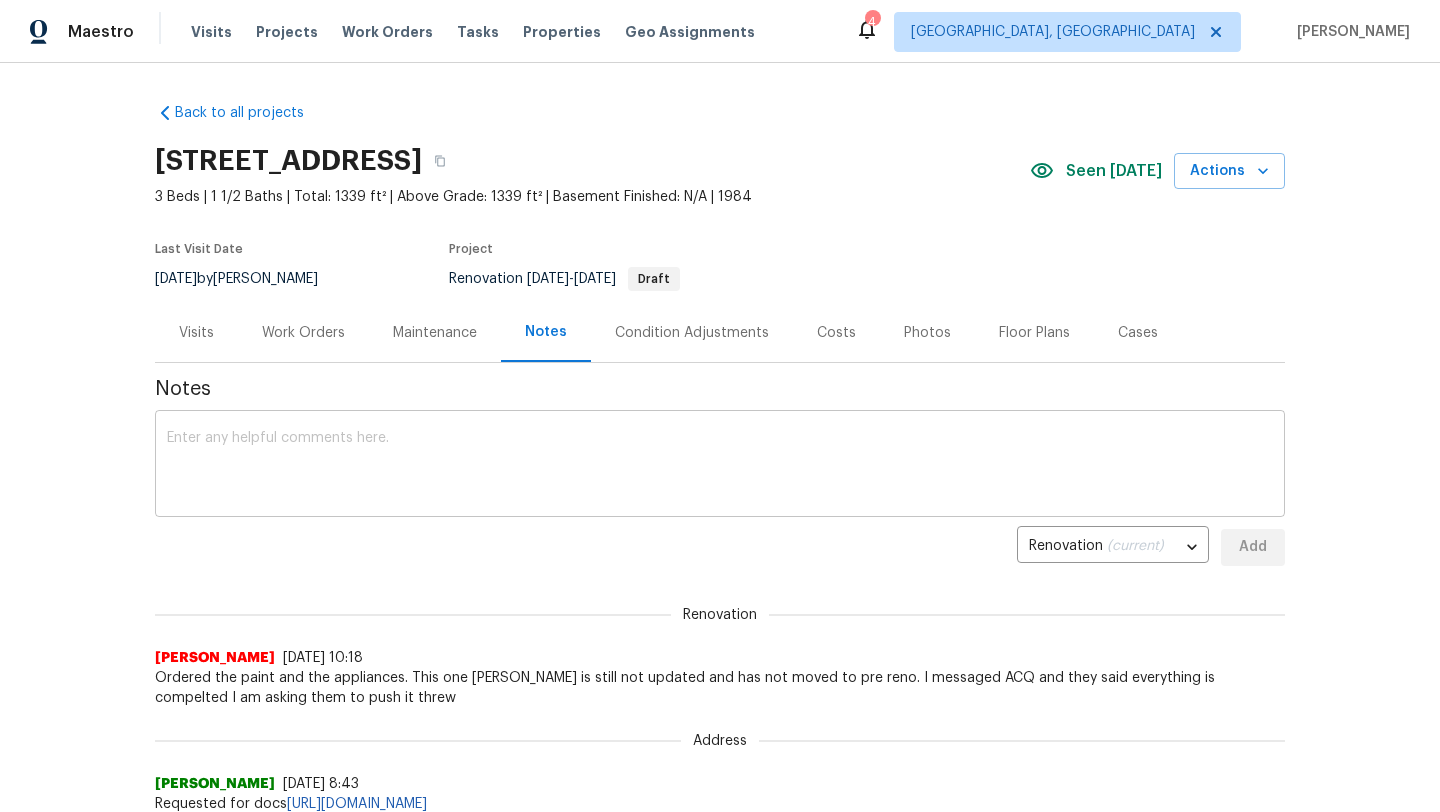 click at bounding box center (720, 466) 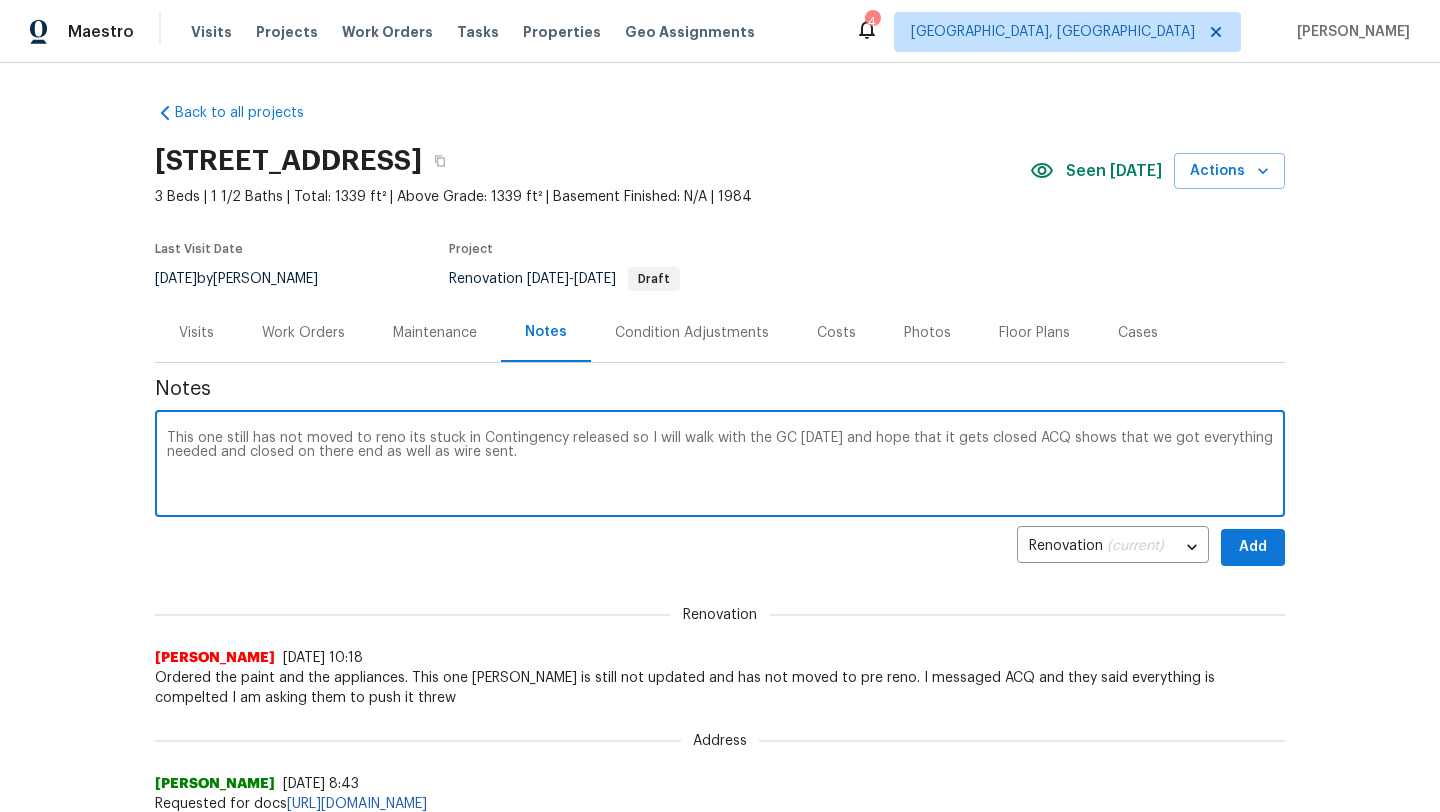 type on "This one still has not moved to reno its stuck in Contingency released so I will walk with the GC [DATE] and hope that it gets closed ACQ shows that we got everything needed and closed on there end as well as wire sent." 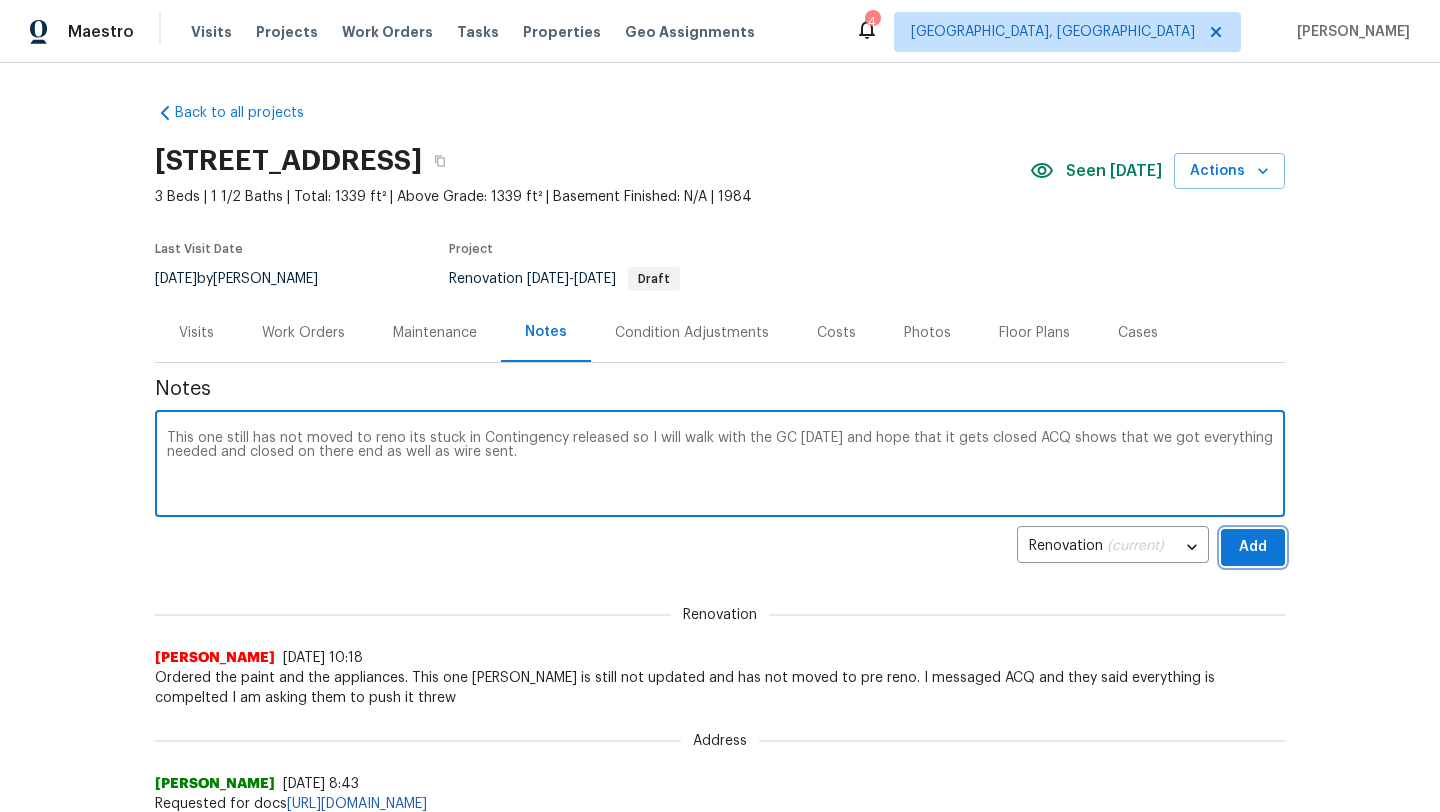 click on "Add" at bounding box center [1253, 547] 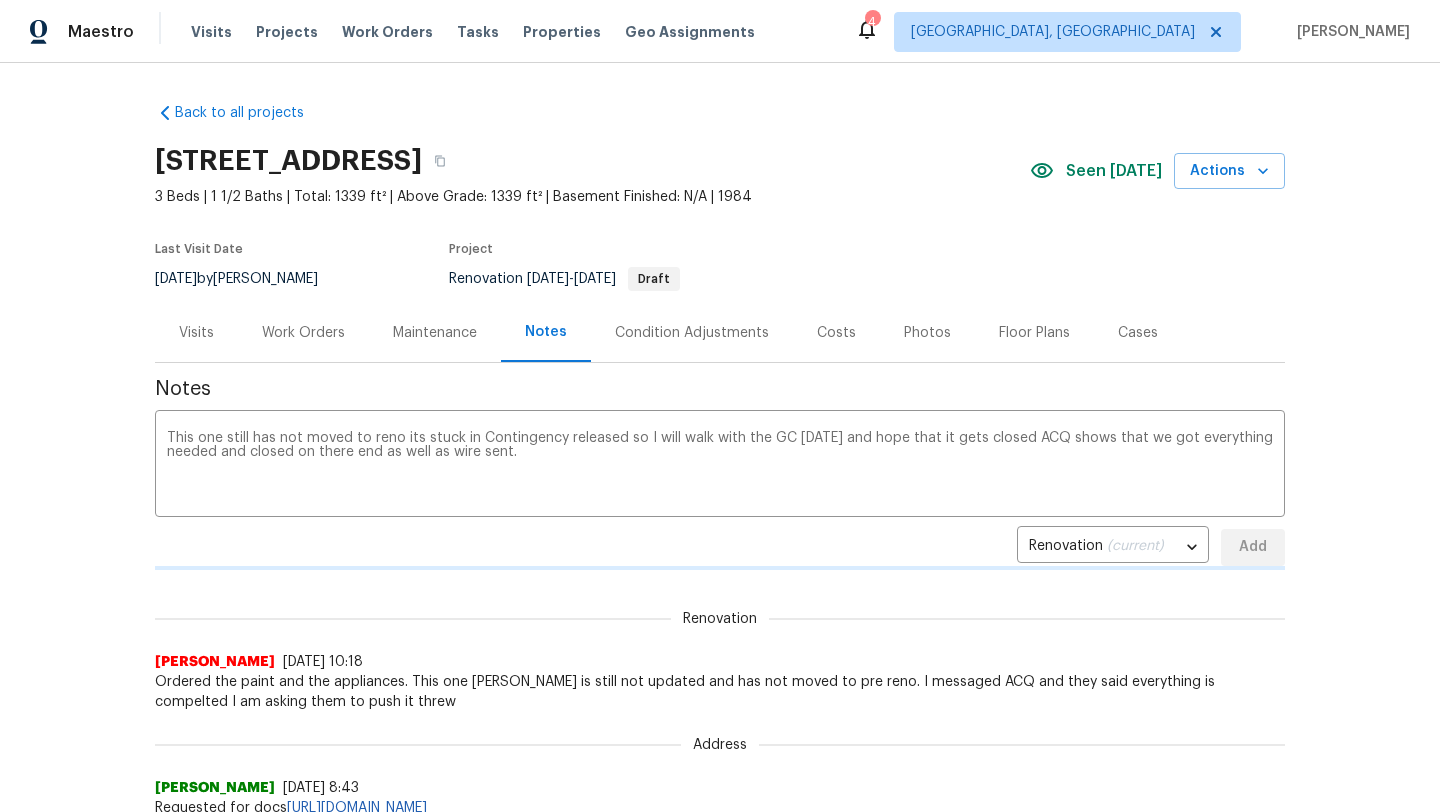 type 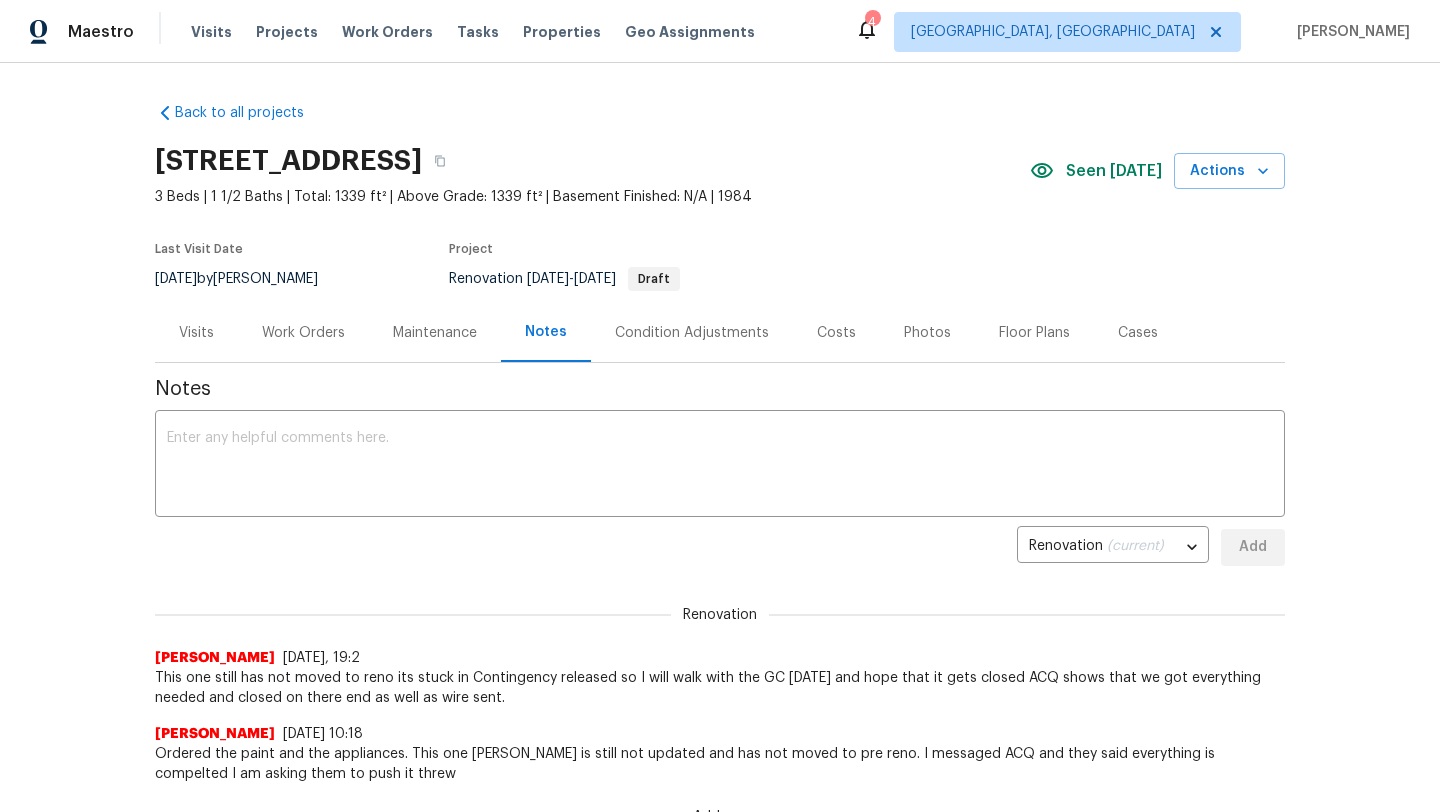 click on "Work Orders" at bounding box center [303, 333] 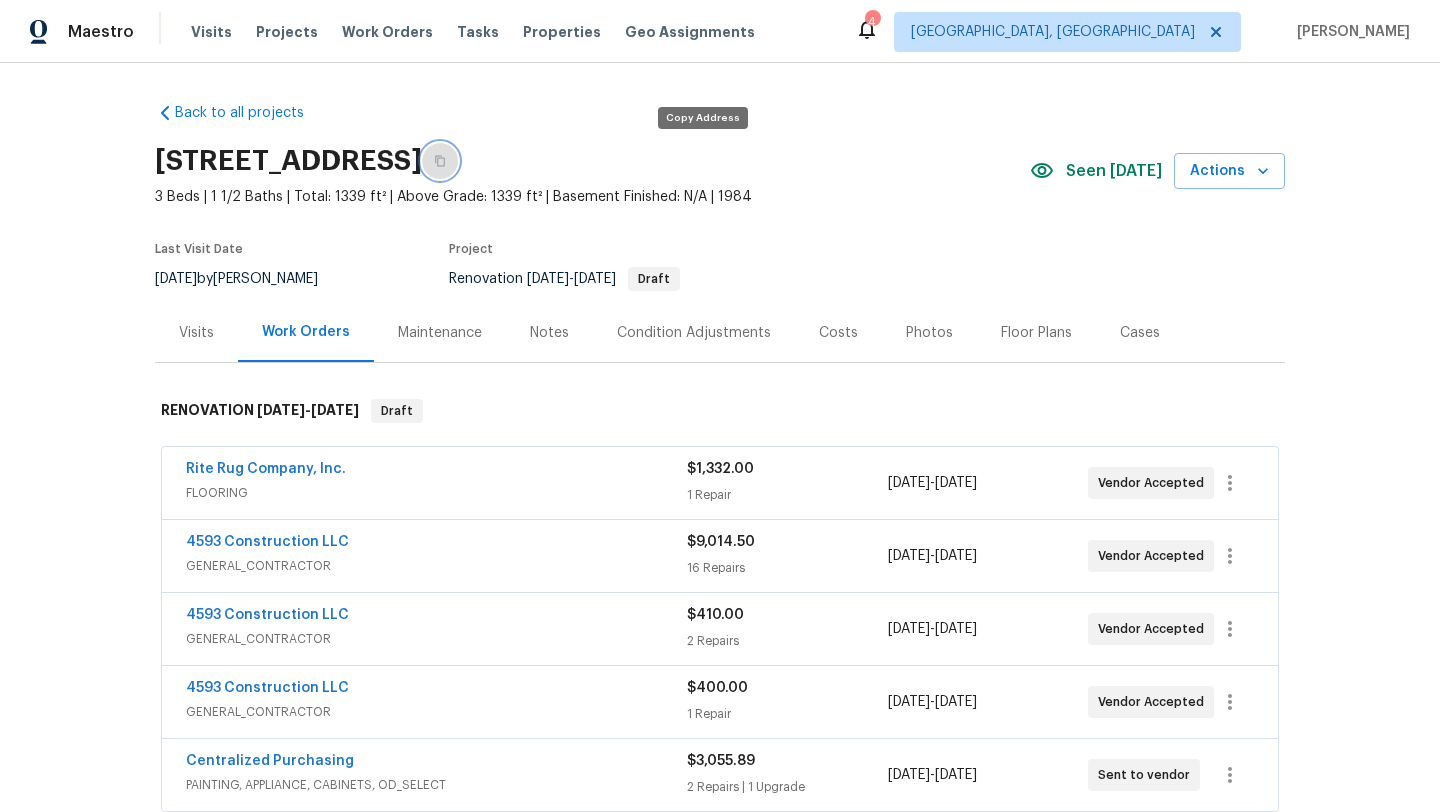 click 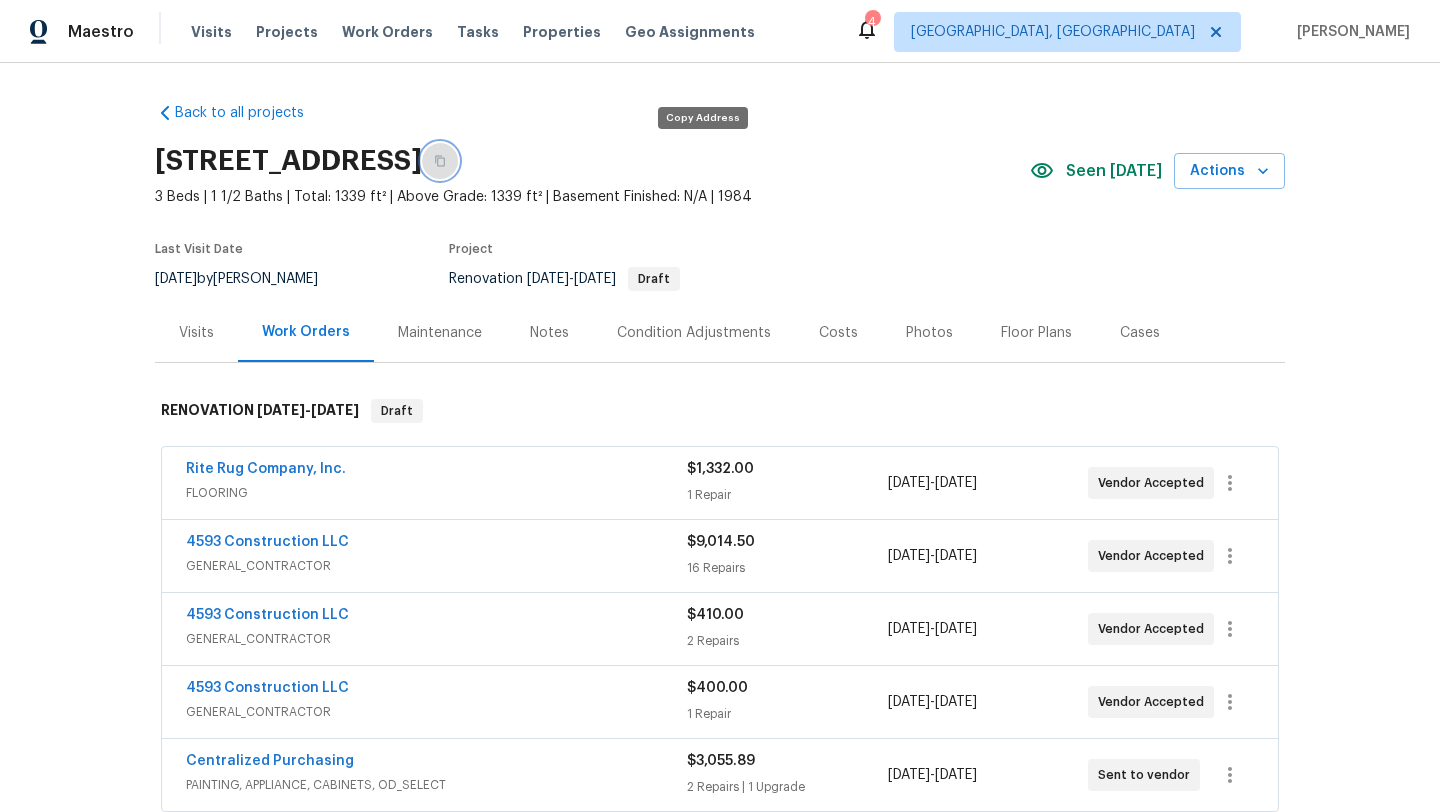 click 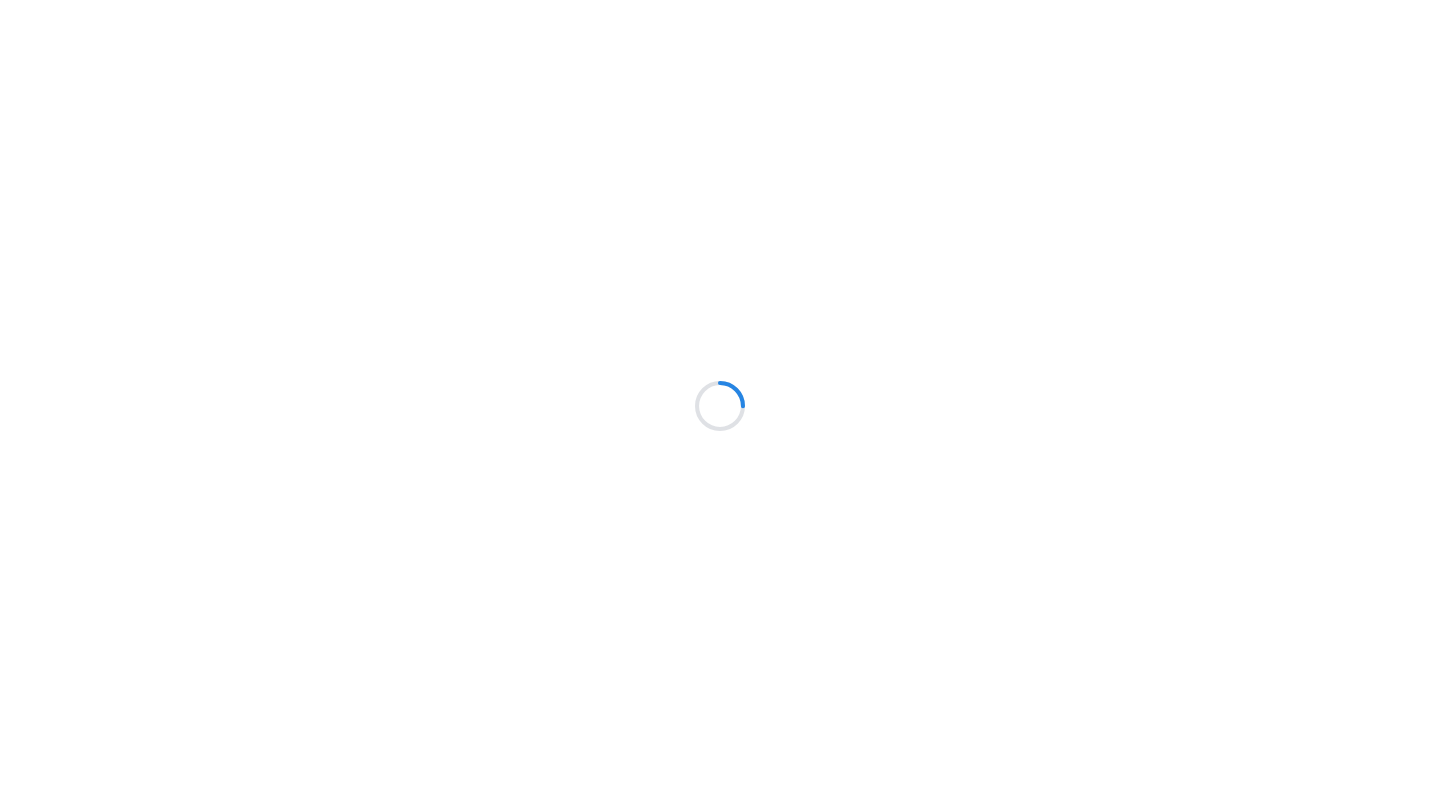 scroll, scrollTop: 0, scrollLeft: 0, axis: both 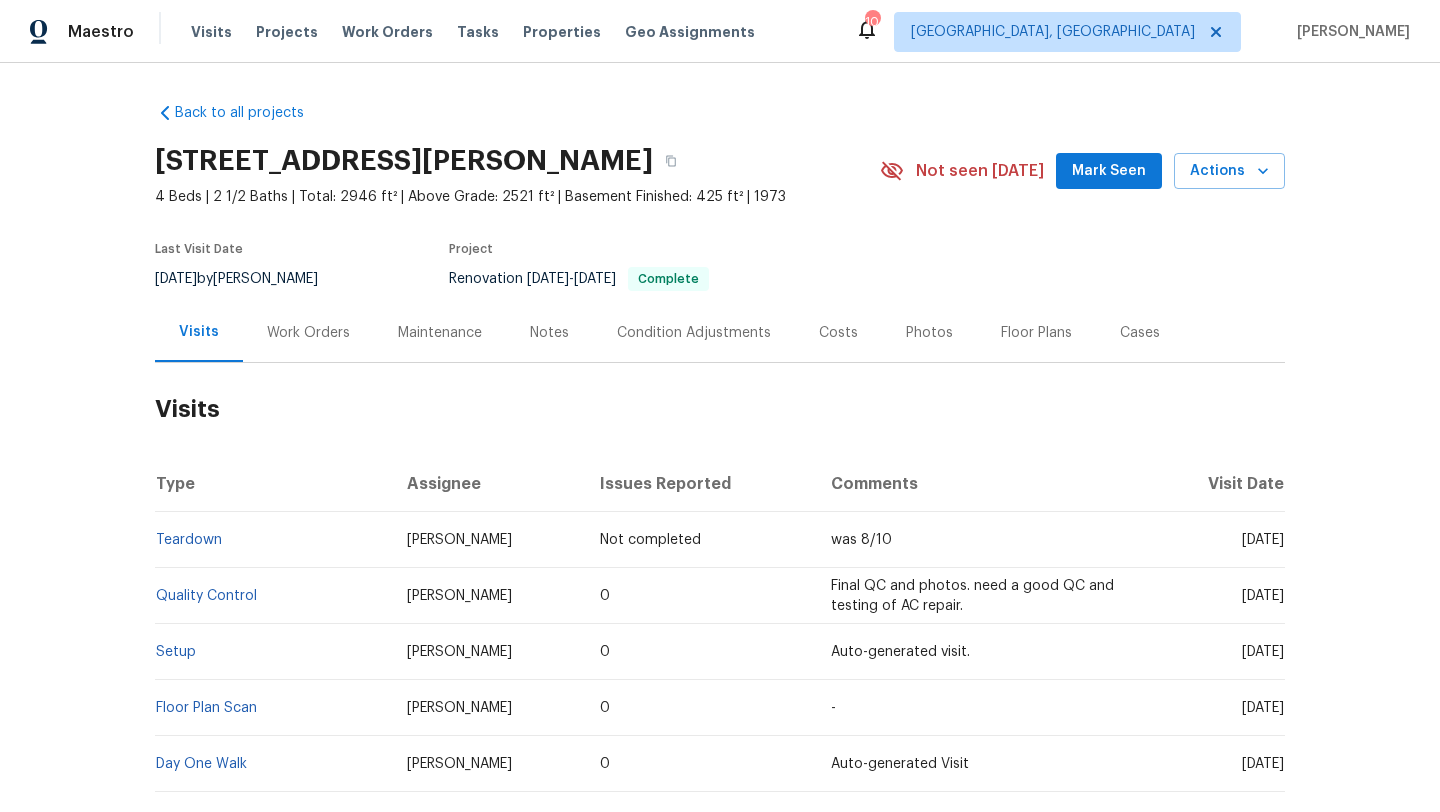 click on "Mark Seen" at bounding box center (1109, 171) 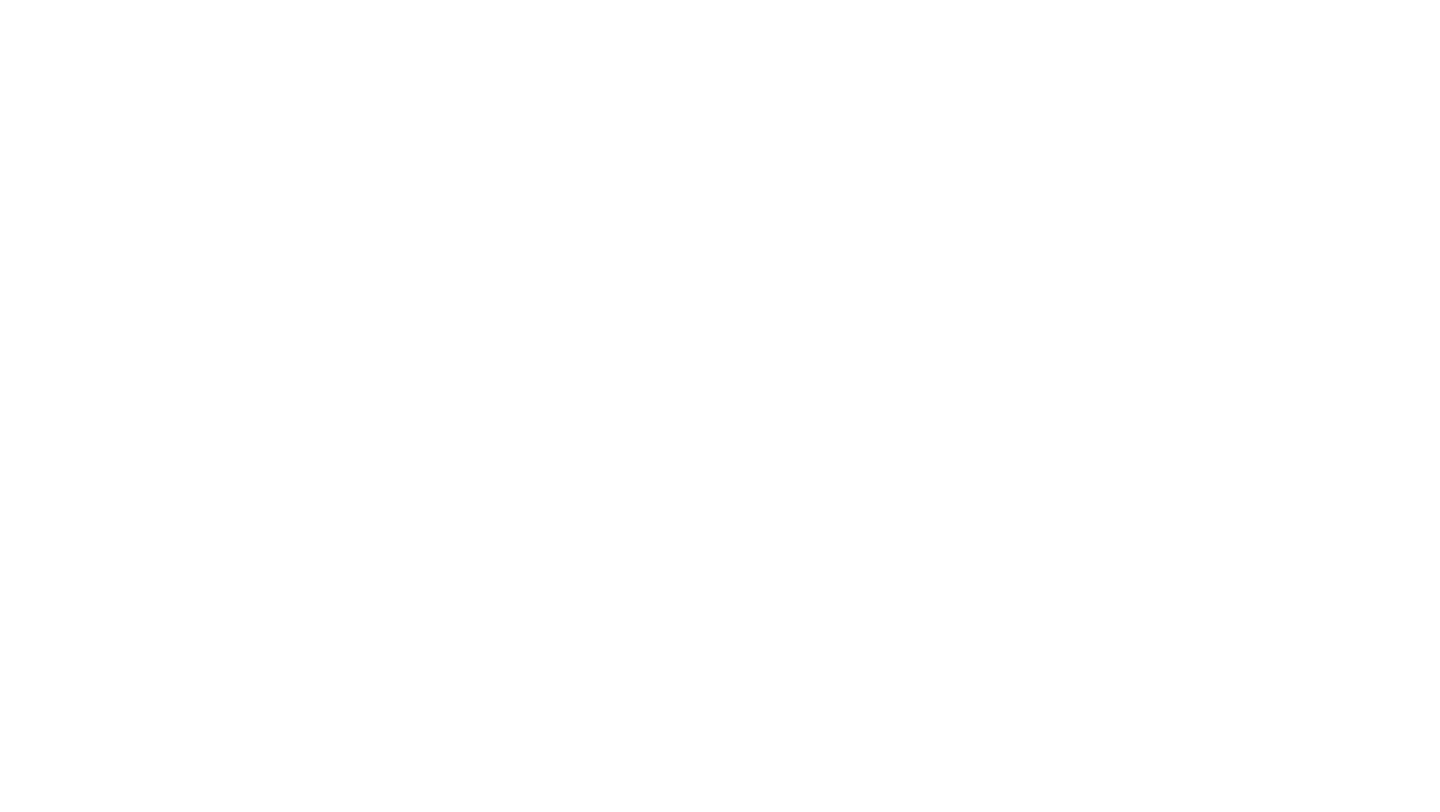 scroll, scrollTop: 0, scrollLeft: 0, axis: both 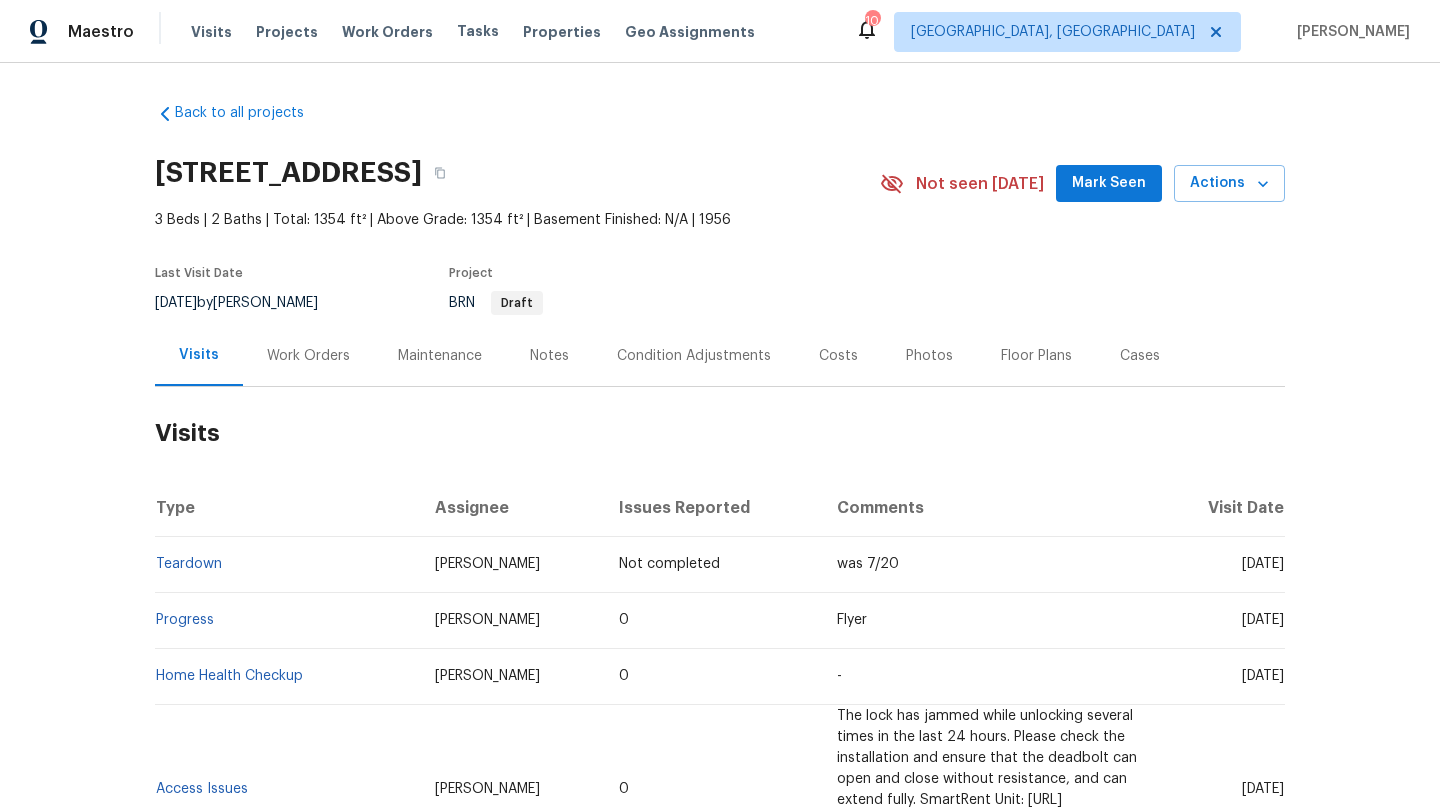 click on "Mark Seen" at bounding box center (1109, 183) 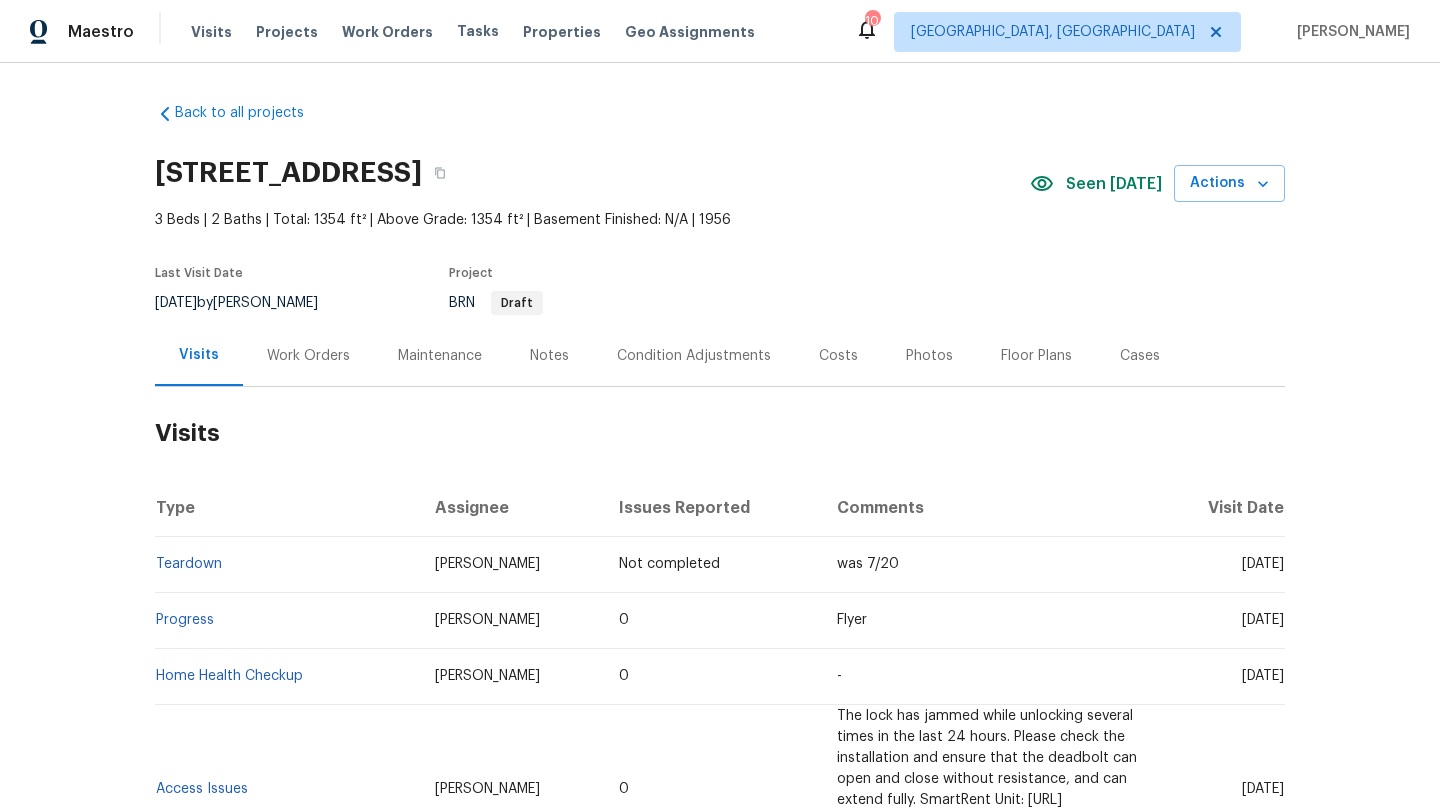 click on "Notes" at bounding box center (549, 356) 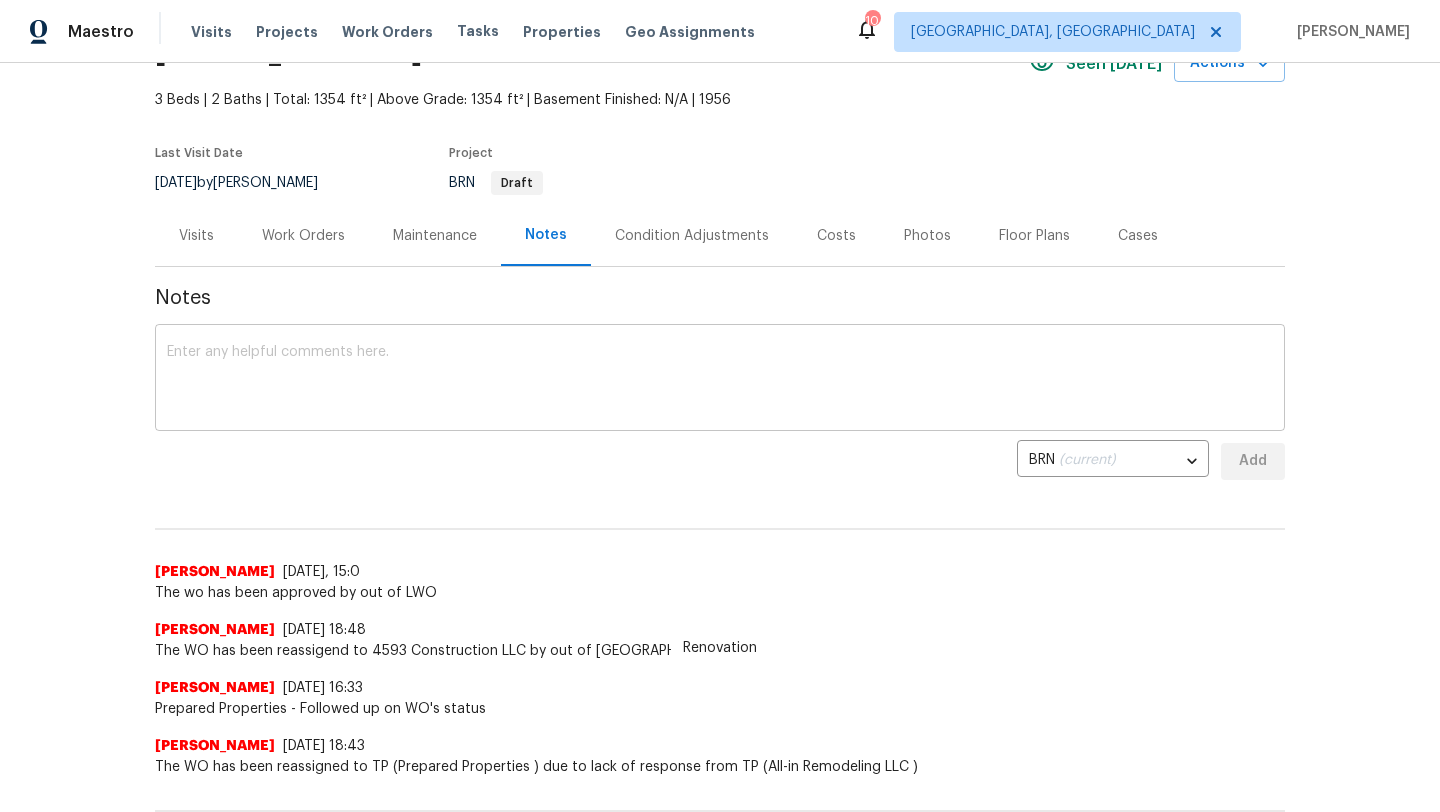 scroll, scrollTop: 132, scrollLeft: 0, axis: vertical 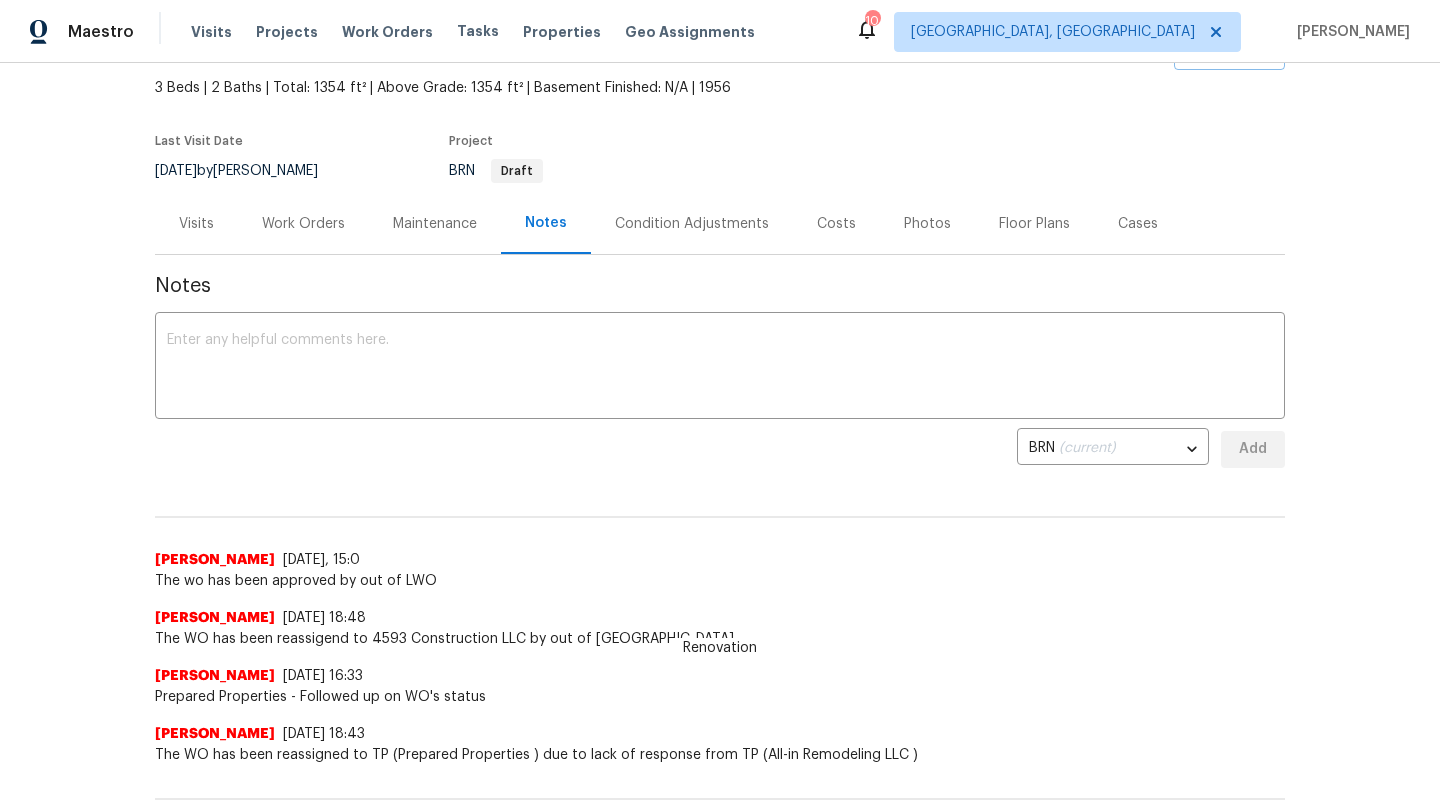 click on "Work Orders" at bounding box center [303, 224] 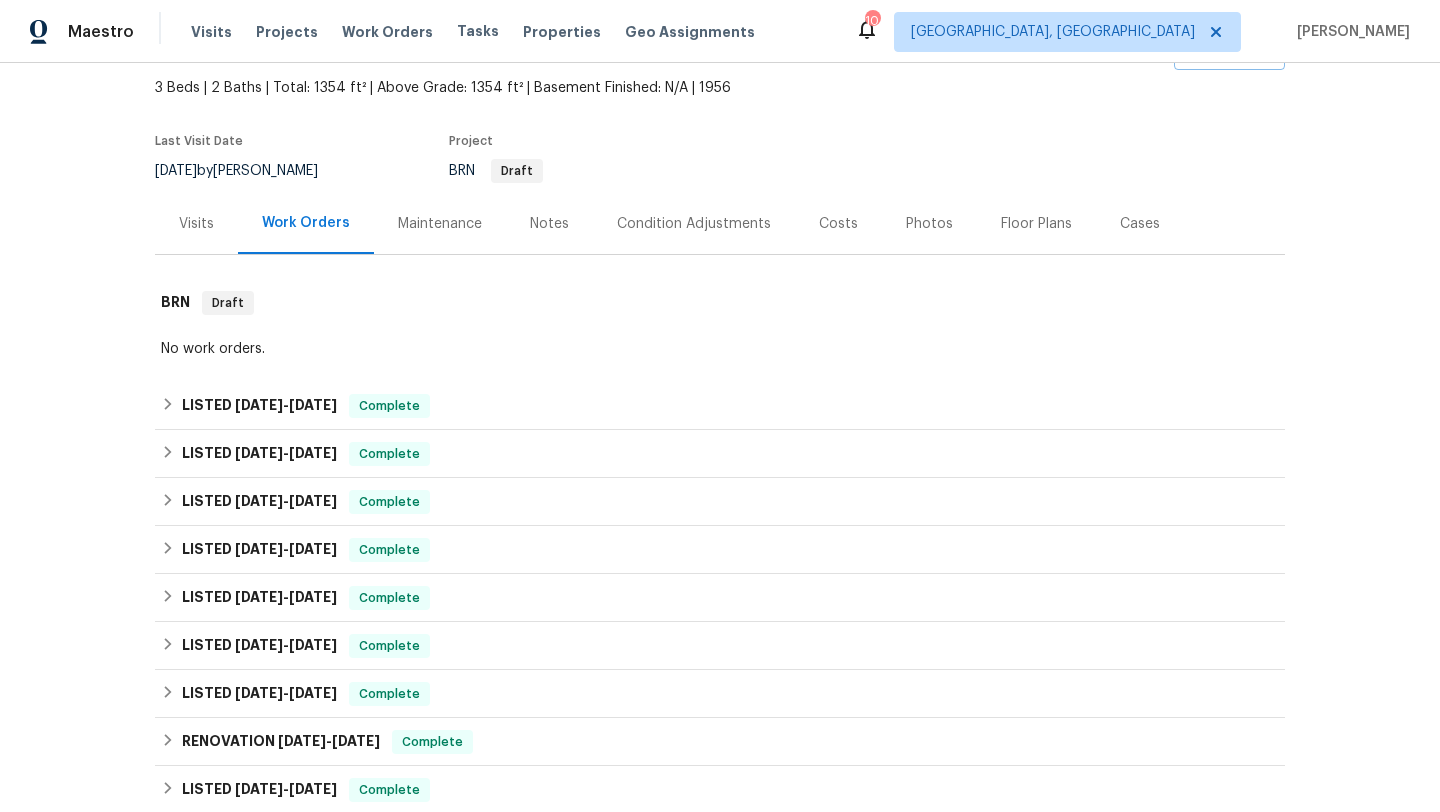 click on "Visits" at bounding box center (196, 224) 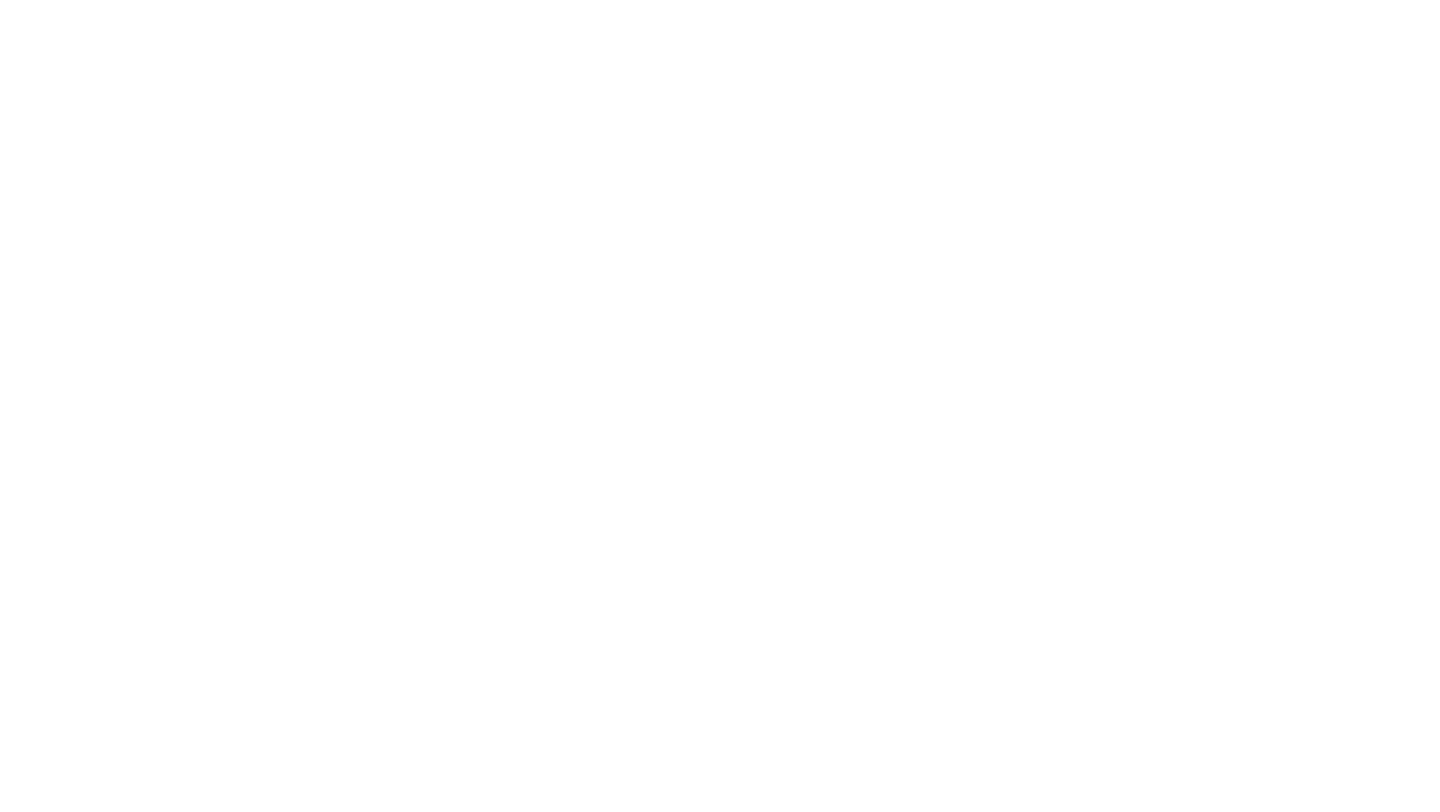 scroll, scrollTop: 0, scrollLeft: 0, axis: both 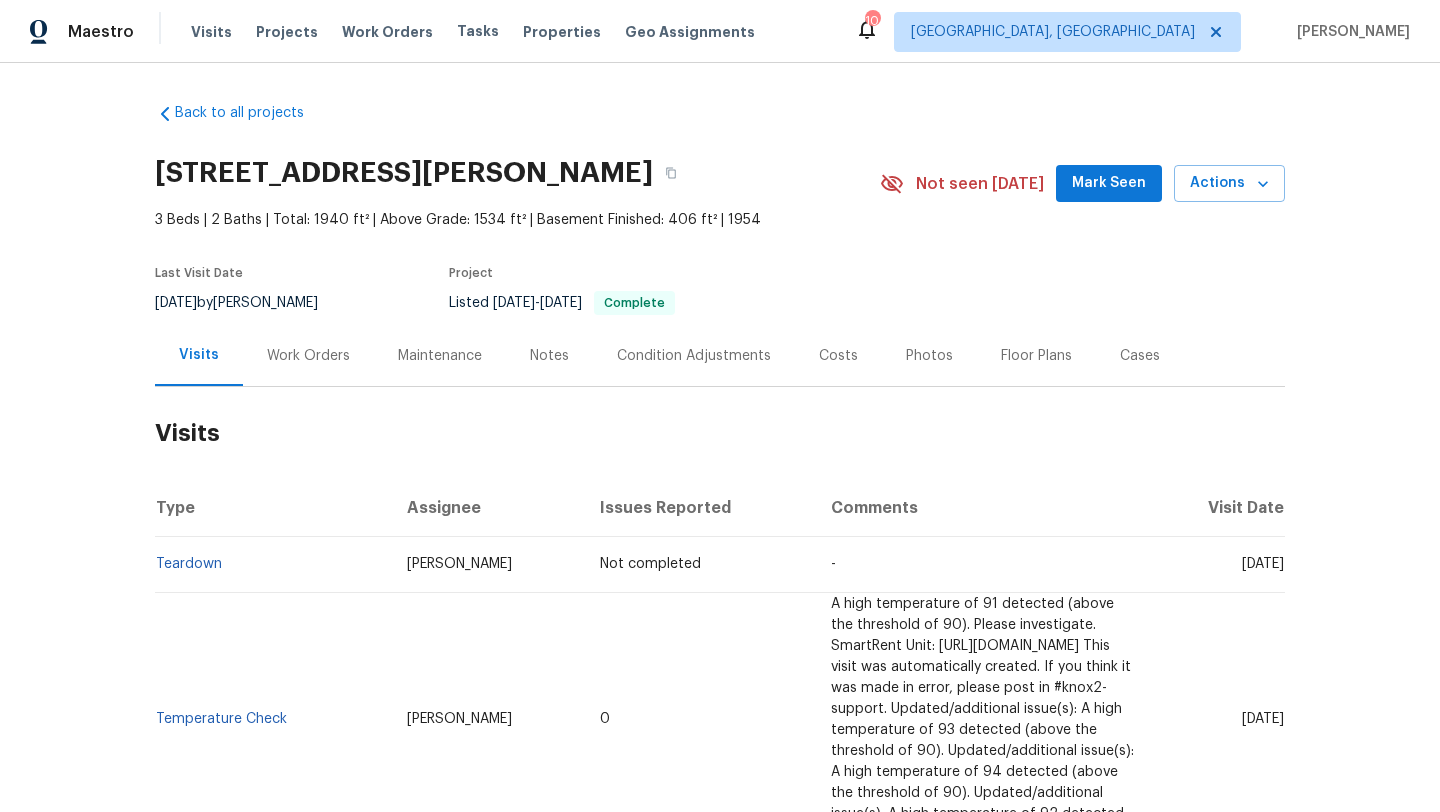 click on "Notes" at bounding box center (549, 356) 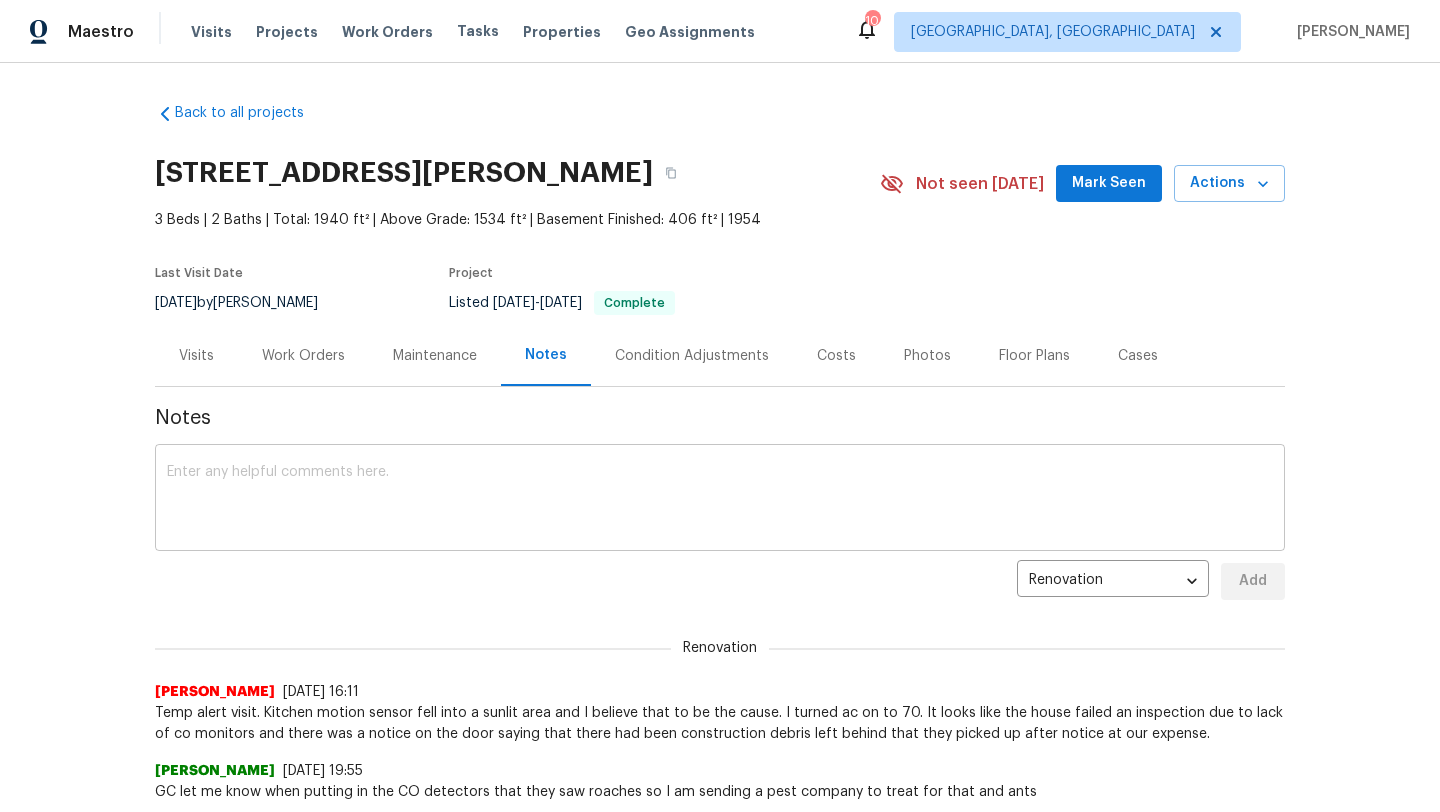 click at bounding box center [720, 500] 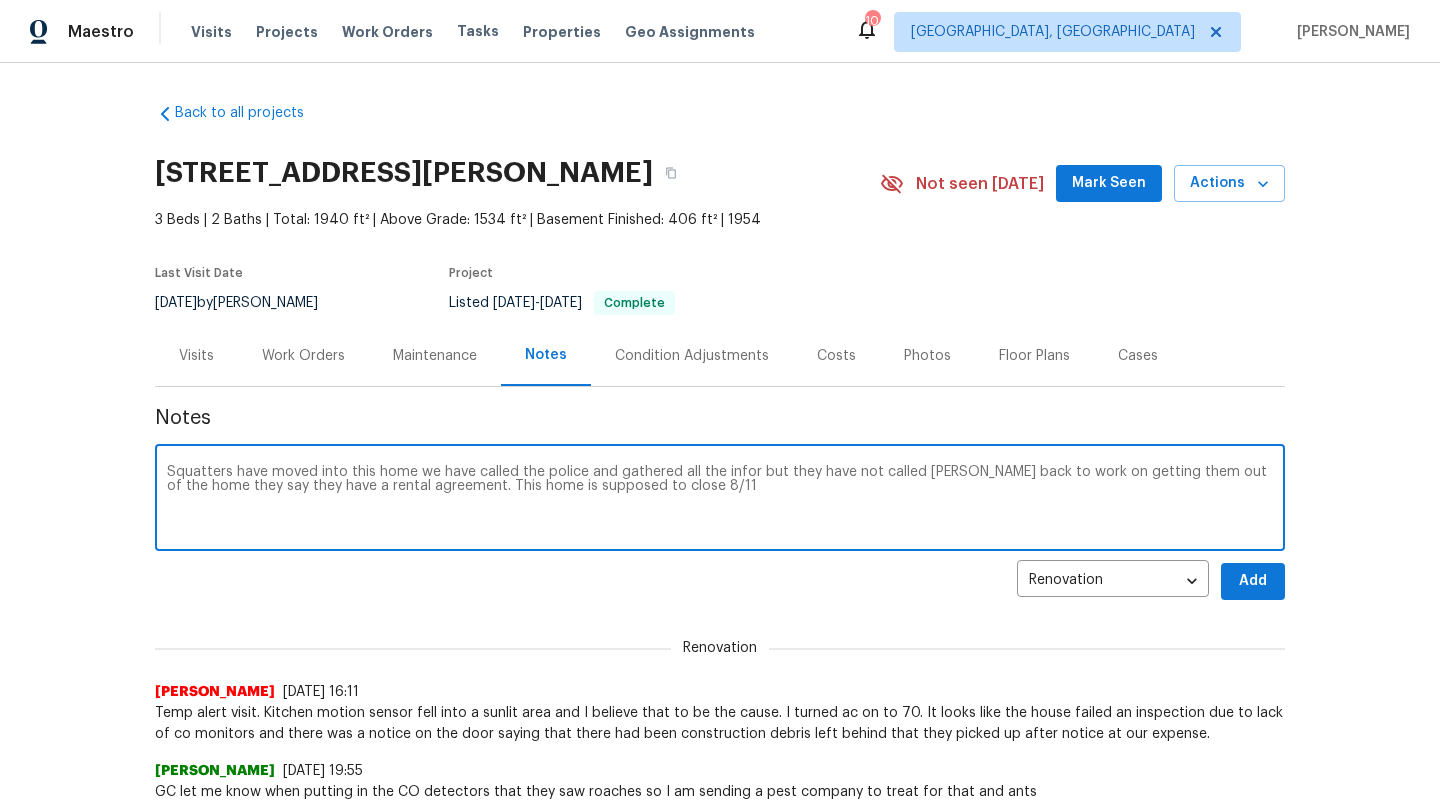 type on "Squatters have moved into this home we have called the police and gathered all the infor but they have not called Spencer back to work on getting them out of the home they say they have a rental agreement. This home is supposed to close 8/11" 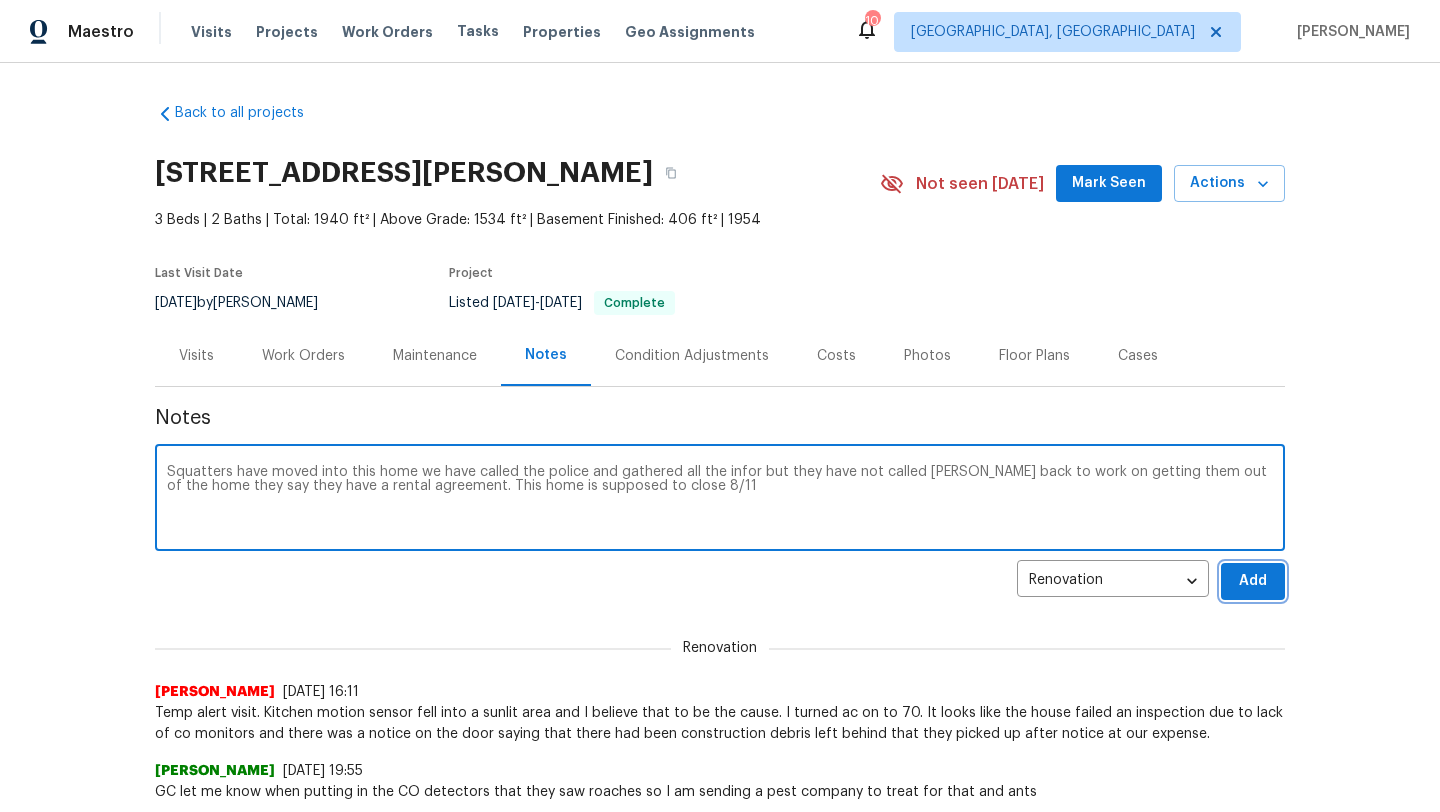 click on "Add" at bounding box center [1253, 581] 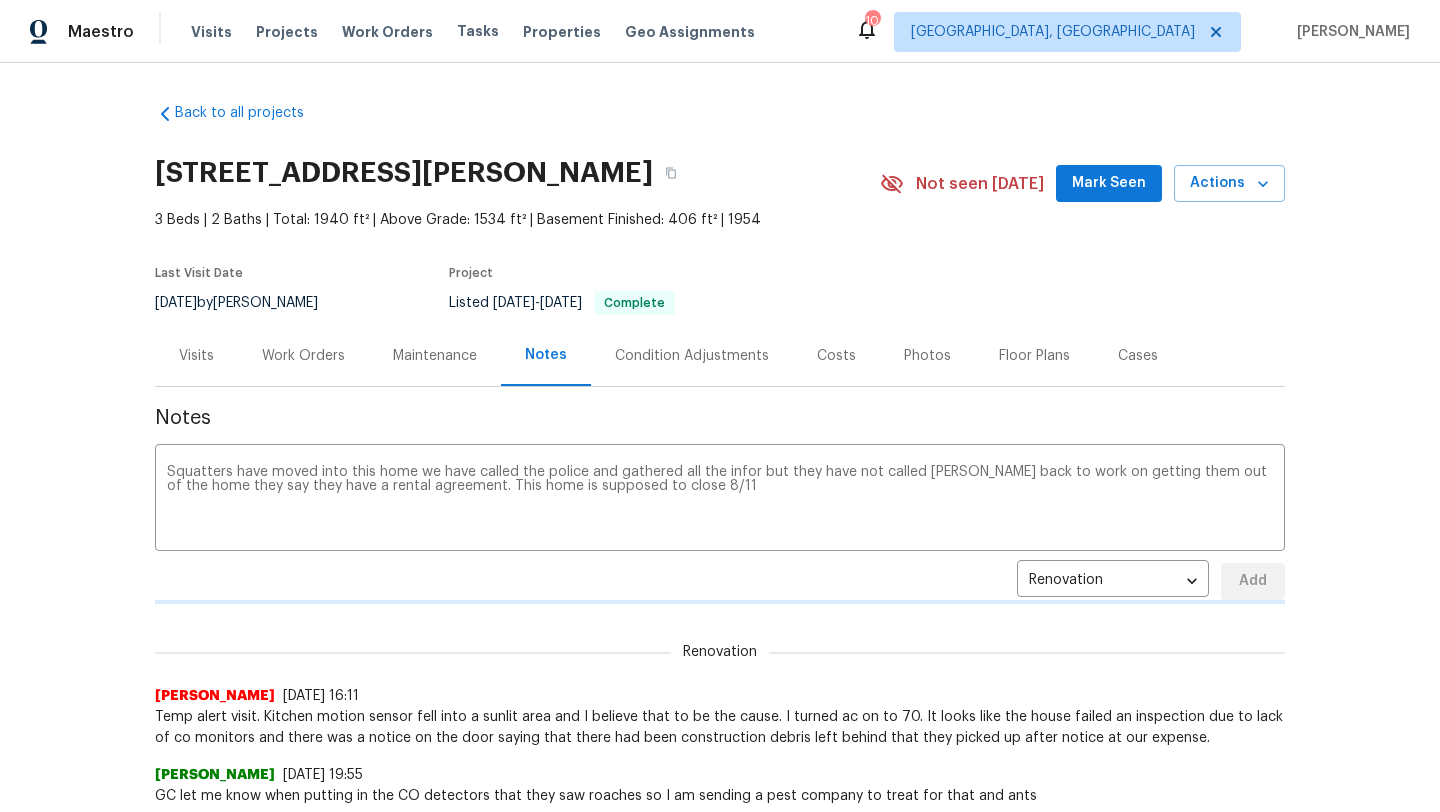 type 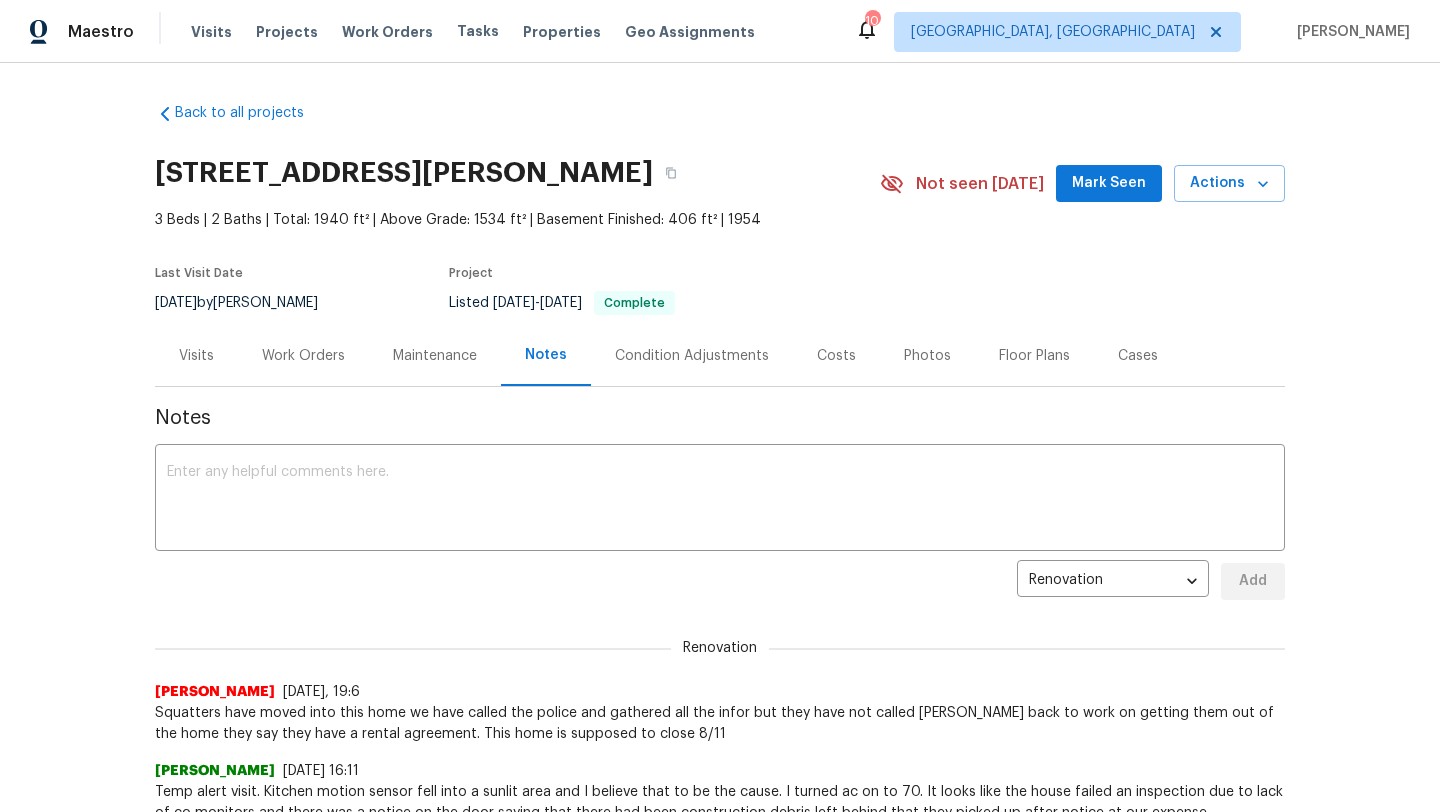 click on "Visits" at bounding box center (196, 356) 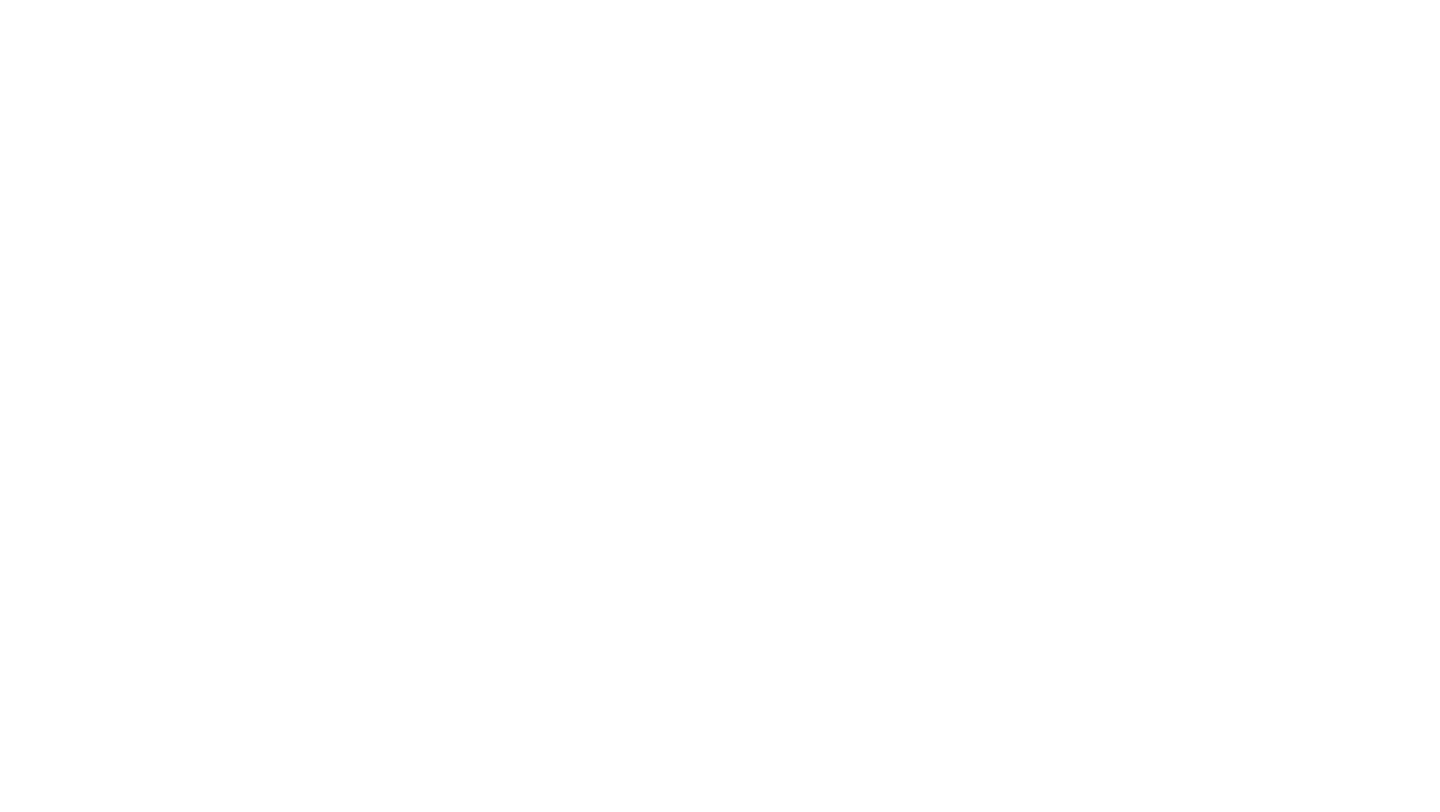 scroll, scrollTop: 0, scrollLeft: 0, axis: both 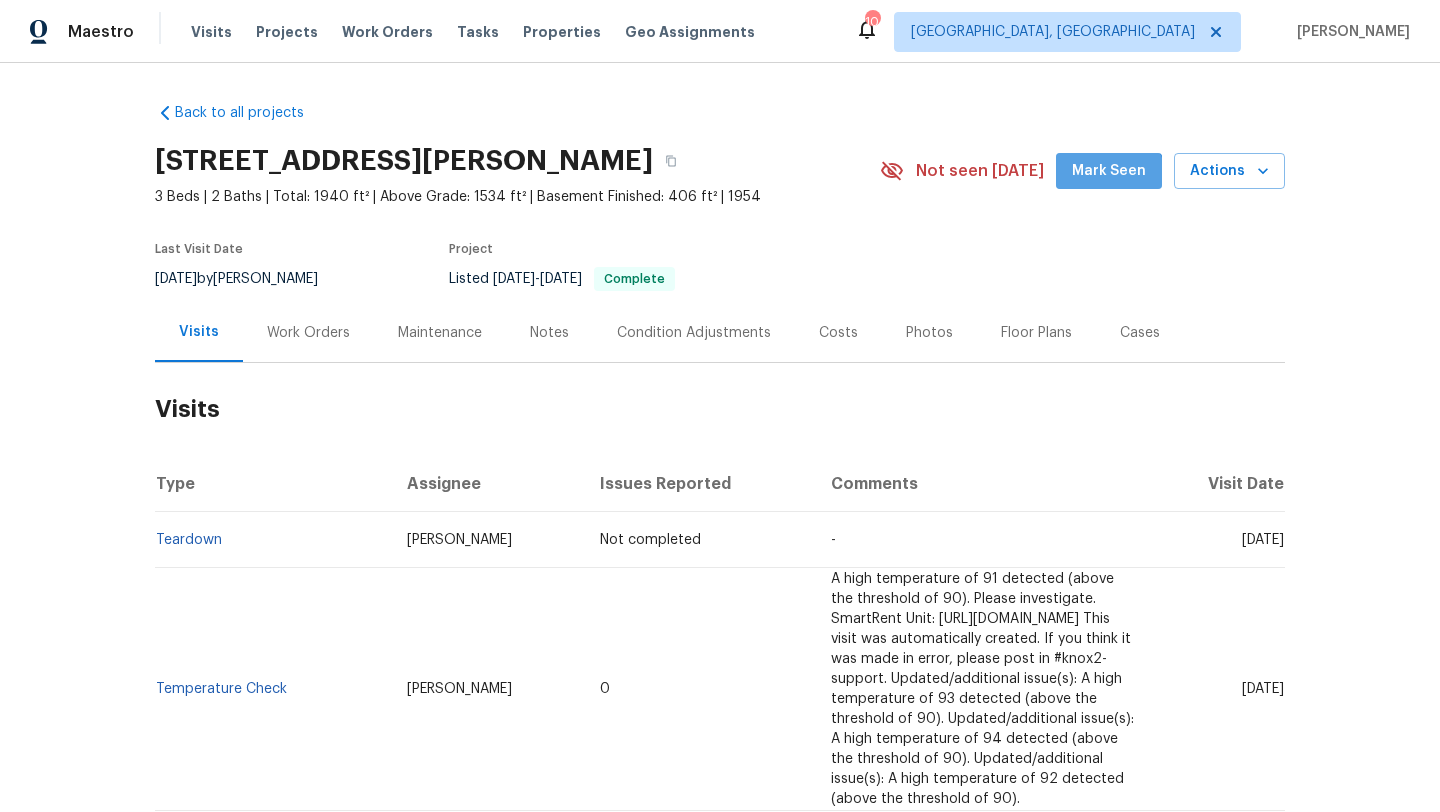 click on "Mark Seen" at bounding box center (1109, 171) 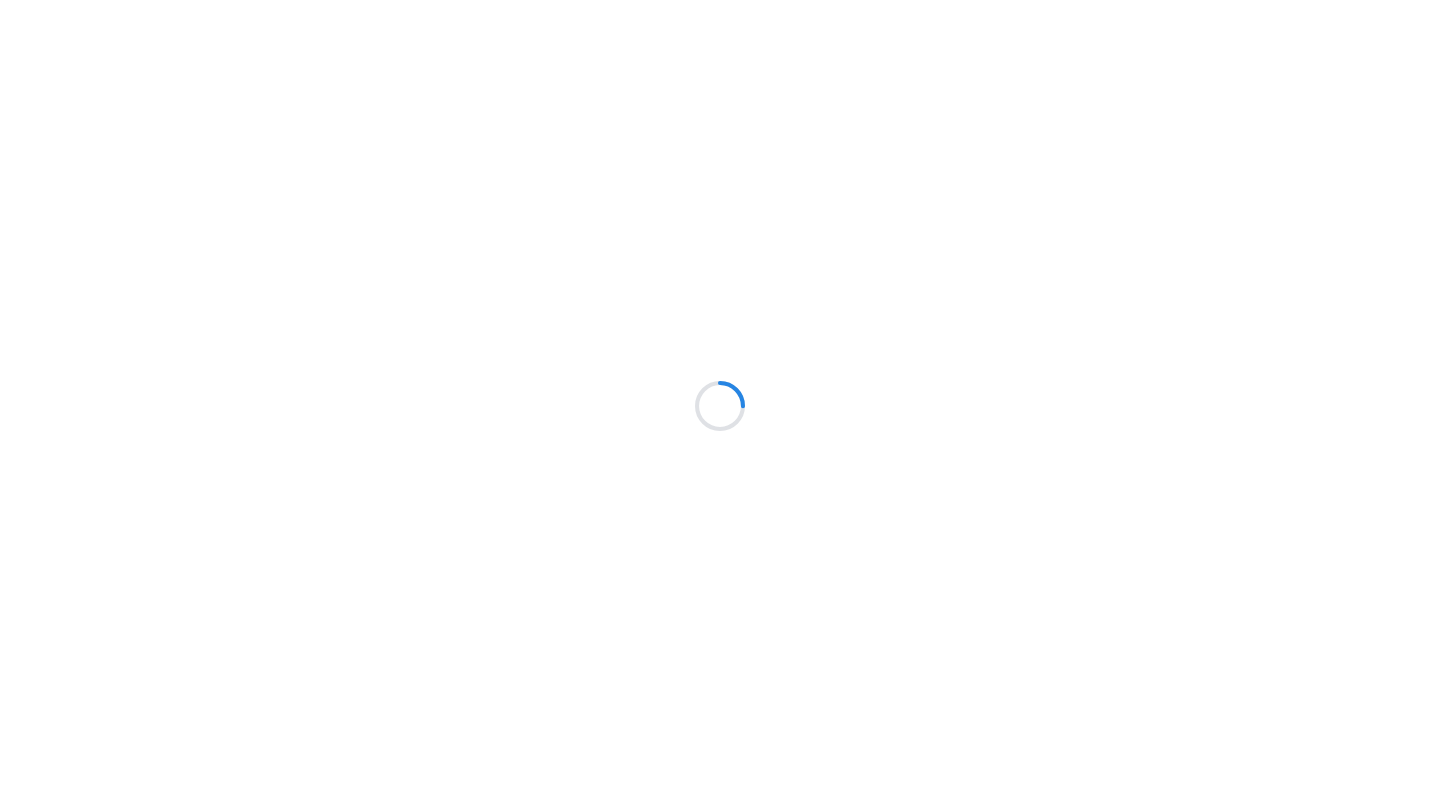 scroll, scrollTop: 0, scrollLeft: 0, axis: both 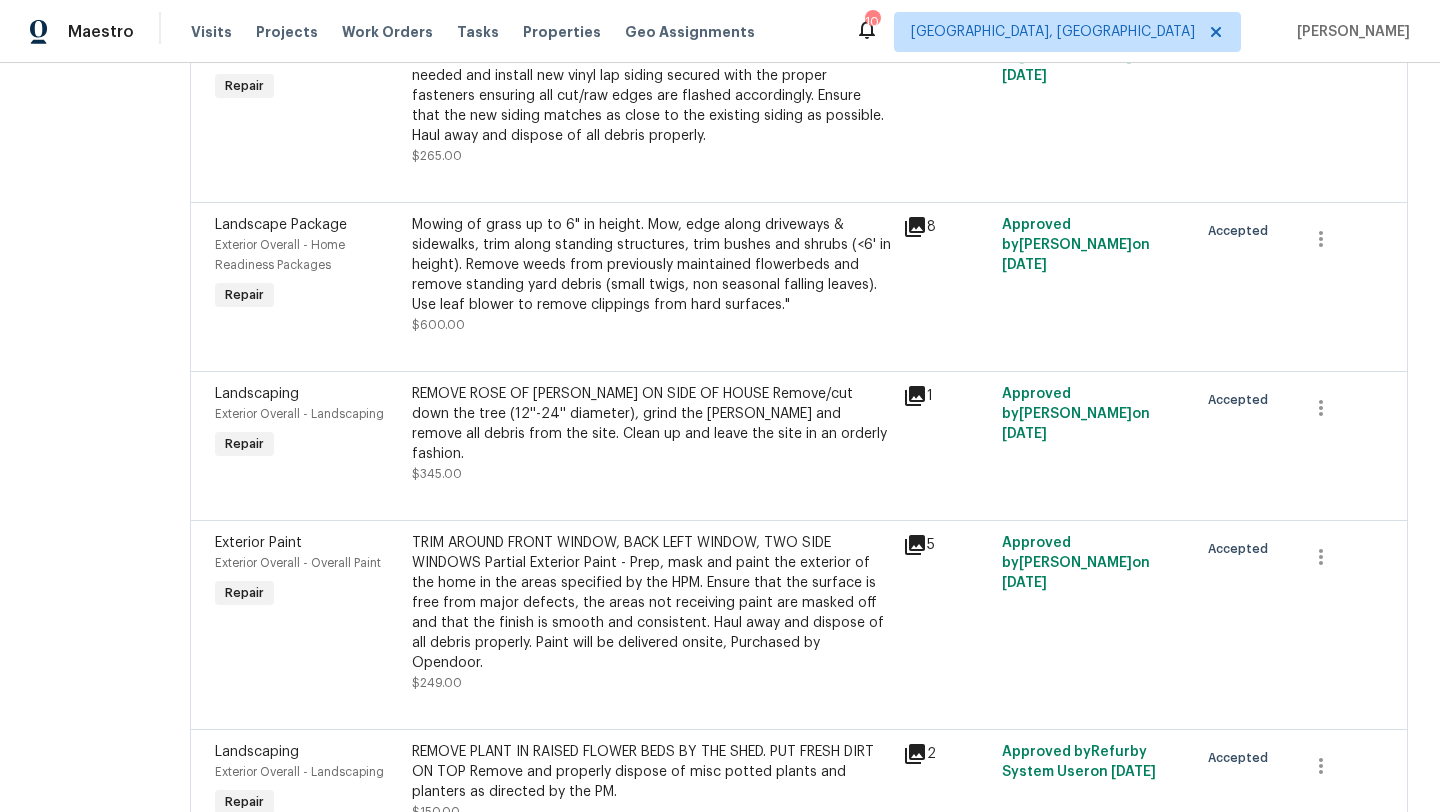 click on "Mowing of grass up to 6" in height. Mow, edge along driveways & sidewalks, trim along standing structures, trim bushes and shrubs (<6' in height). Remove weeds from previously maintained flowerbeds and remove standing yard debris (small twigs, non seasonal falling leaves).  Use leaf blower to remove clippings from hard surfaces."" at bounding box center [652, 265] 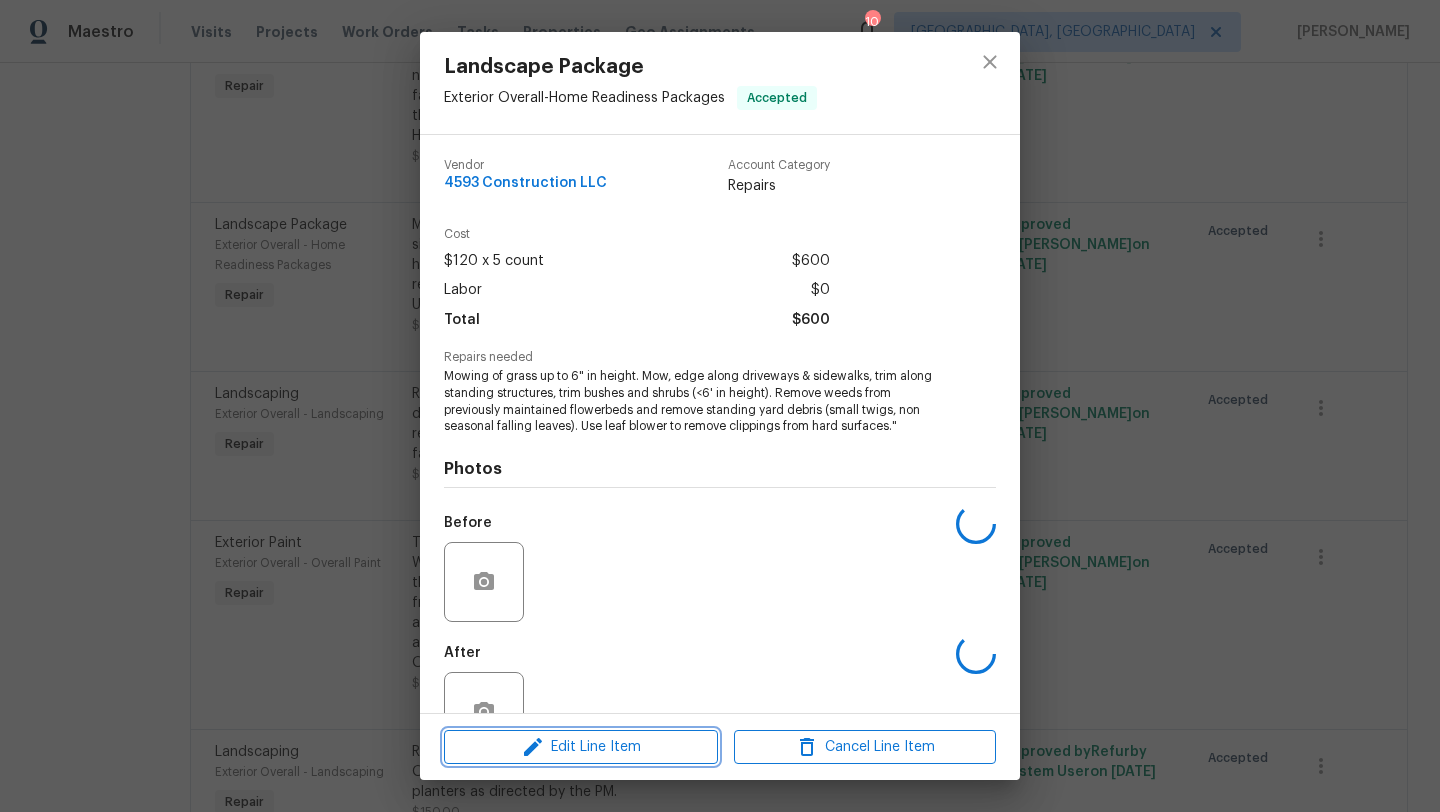 click on "Edit Line Item" at bounding box center [581, 747] 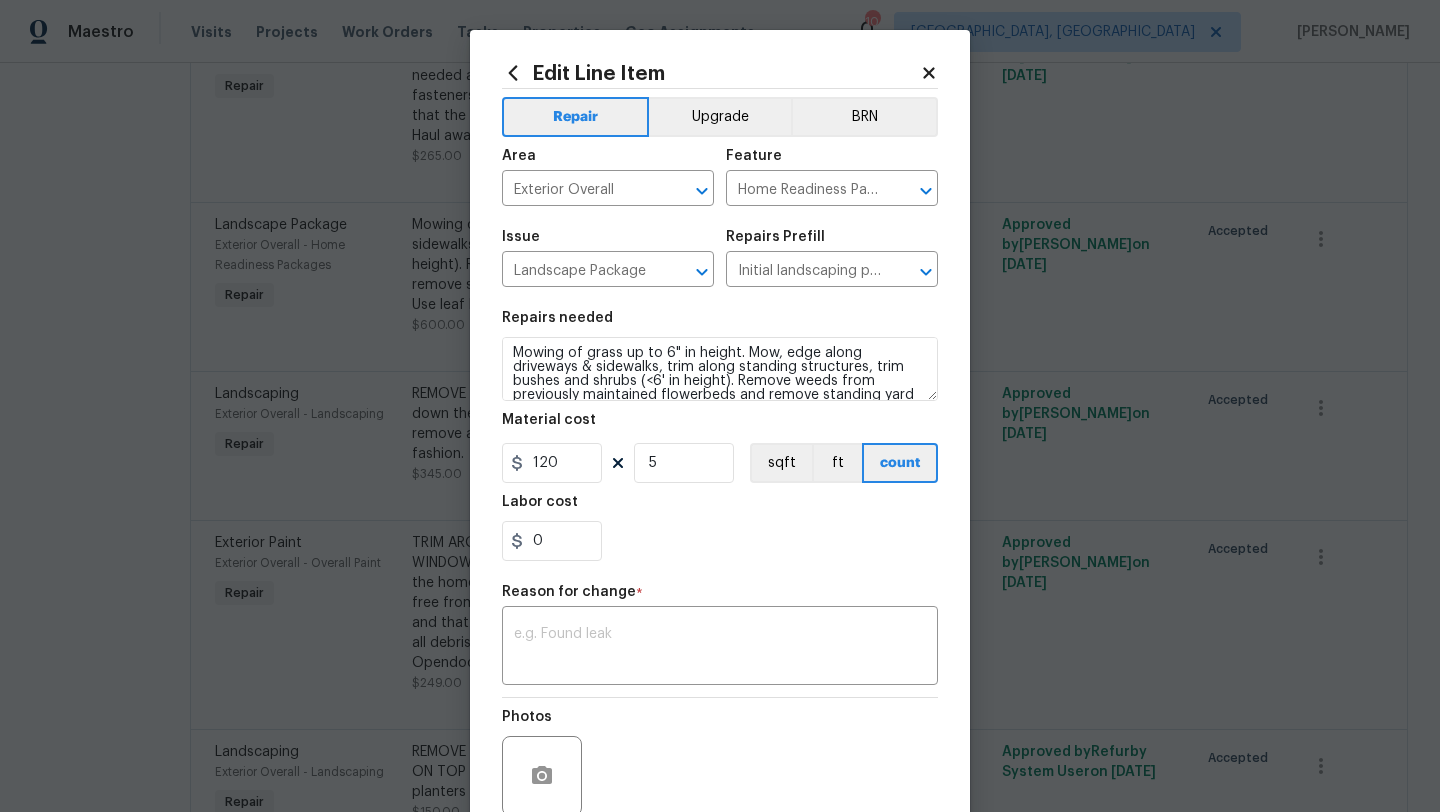 scroll, scrollTop: 0, scrollLeft: 0, axis: both 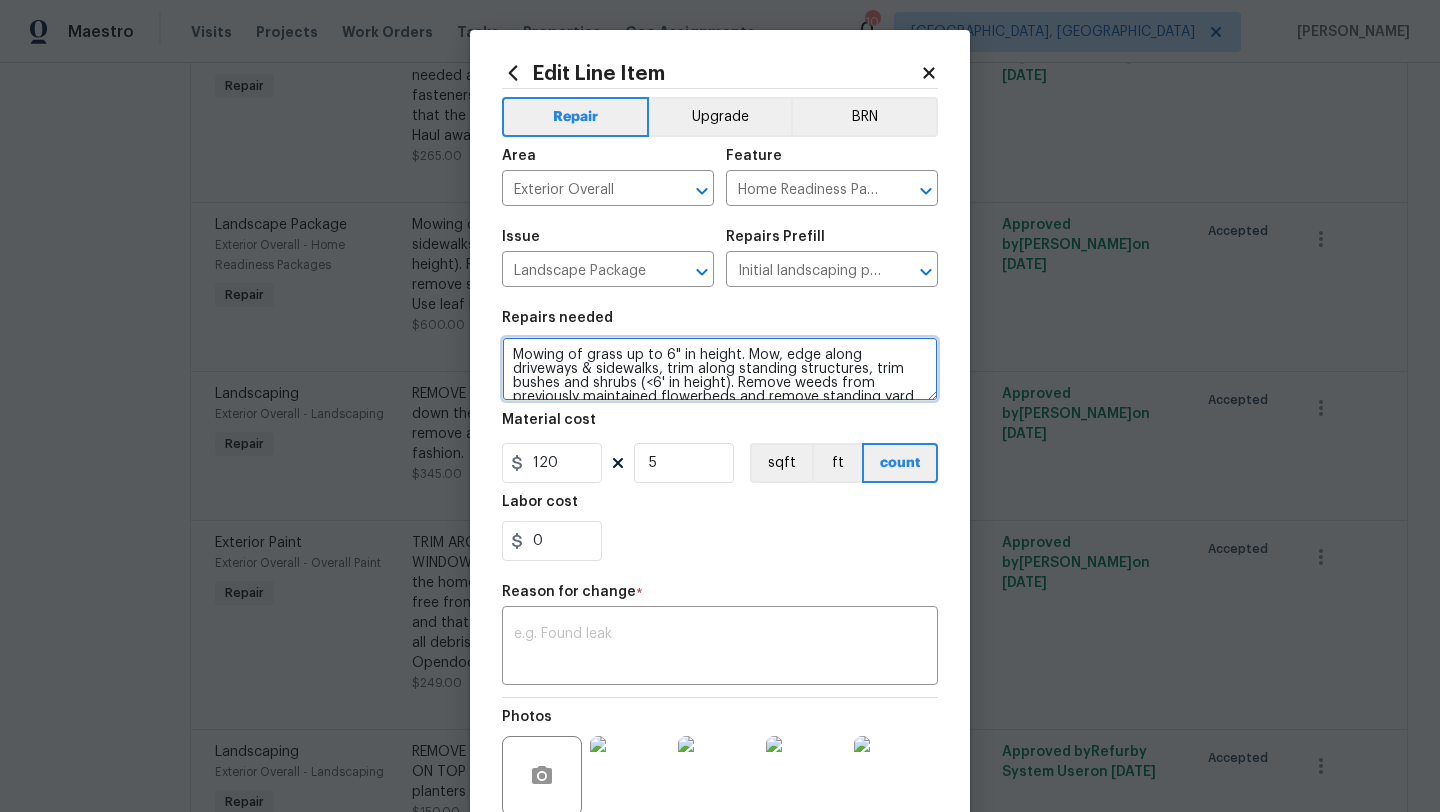 click on "Mowing of grass up to 6" in height. Mow, edge along driveways & sidewalks, trim along standing structures, trim bushes and shrubs (<6' in height). Remove weeds from previously maintained flowerbeds and remove standing yard debris (small twigs, non seasonal falling leaves).  Use leaf blower to remove clippings from hard surfaces."" at bounding box center [720, 369] 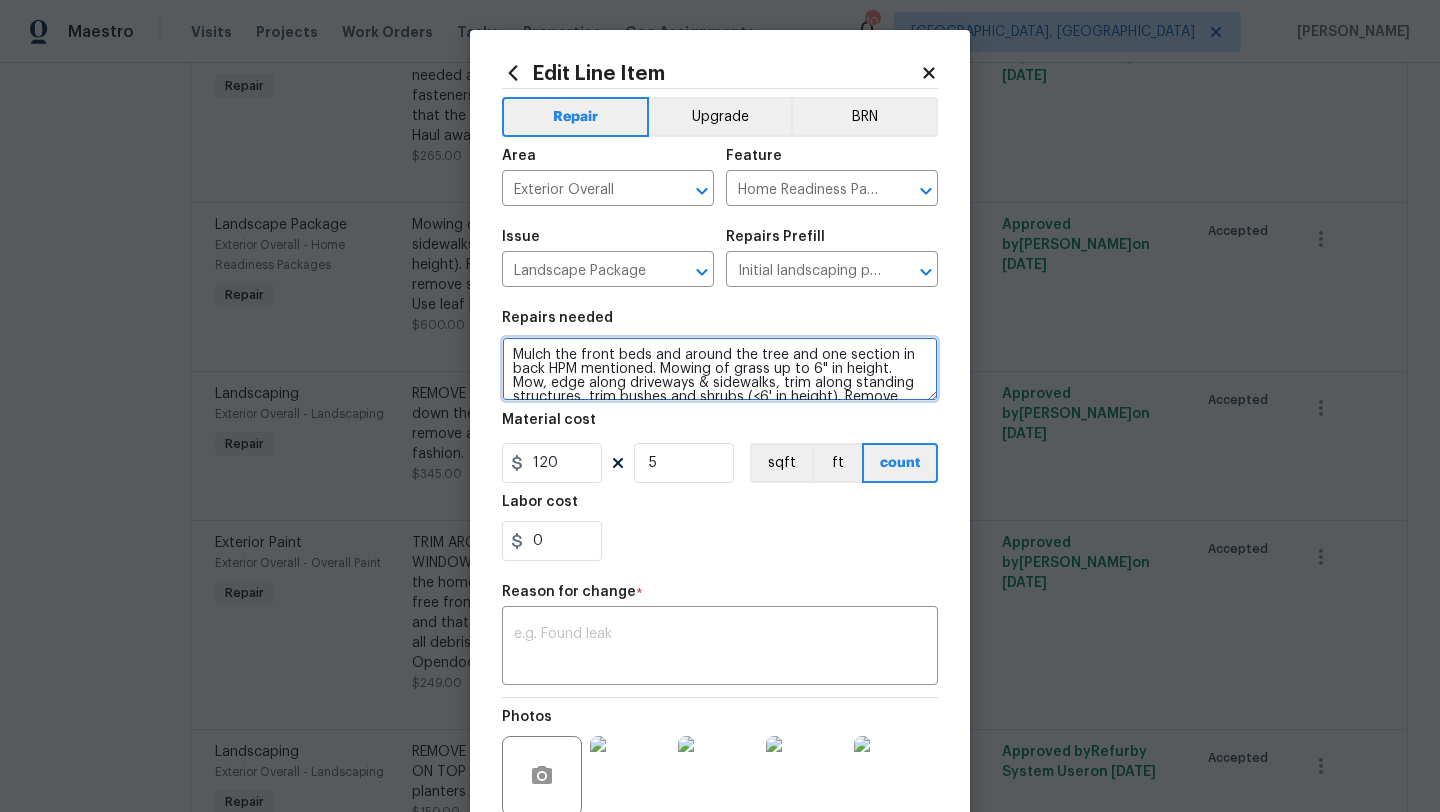type on "Mulch the front beds and around the tree and one section in back HPM mentioned. Mowing of grass up to 6" in height. Mow, edge along driveways & sidewalks, trim along standing structures, trim bushes and shrubs (<6' in height). Remove weeds from previously maintained flowerbeds and remove standing yard debris (small twigs, non seasonal falling leaves).  Use leaf blower to remove clippings from hard surfaces."" 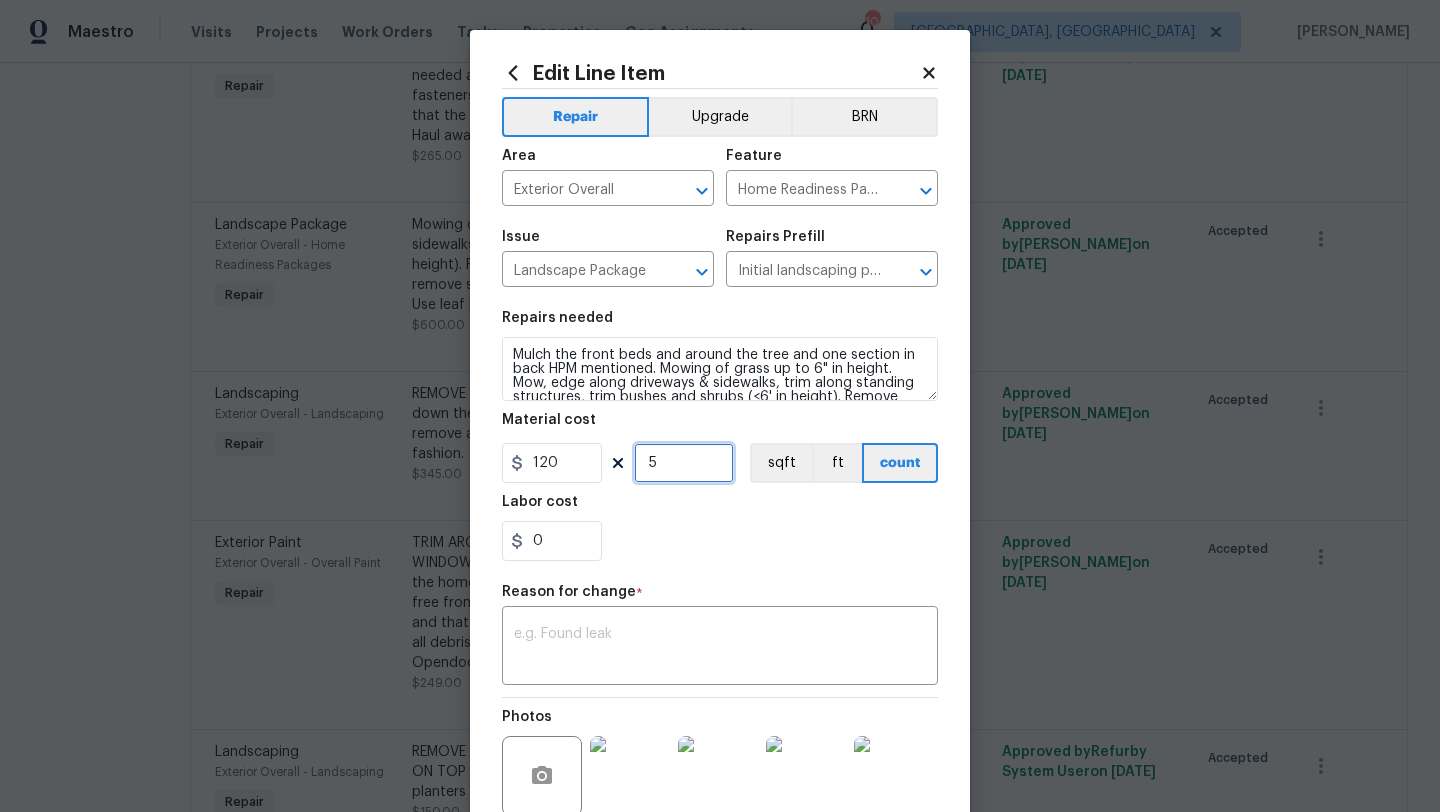 click on "5" at bounding box center (684, 463) 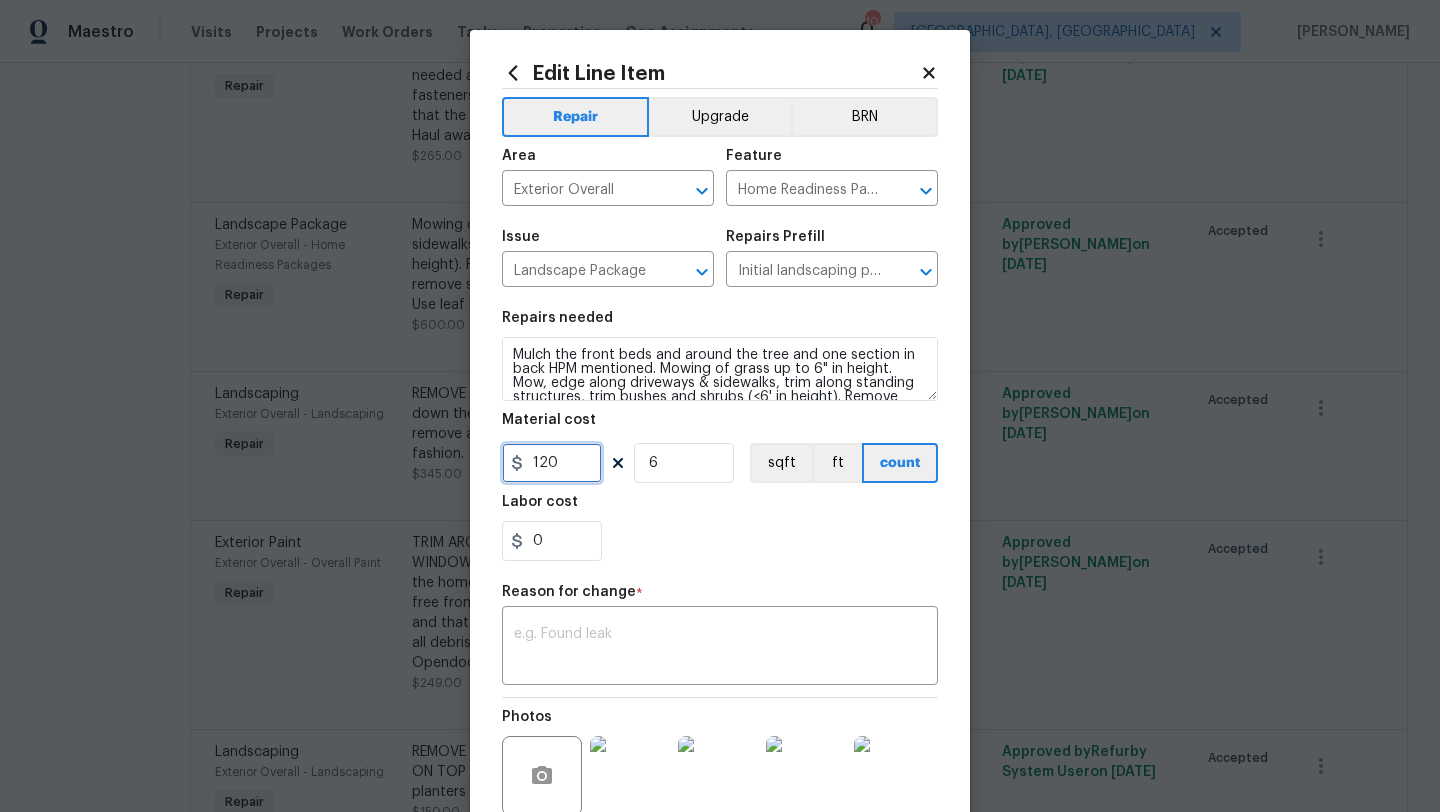 drag, startPoint x: 571, startPoint y: 469, endPoint x: 541, endPoint y: 467, distance: 30.066593 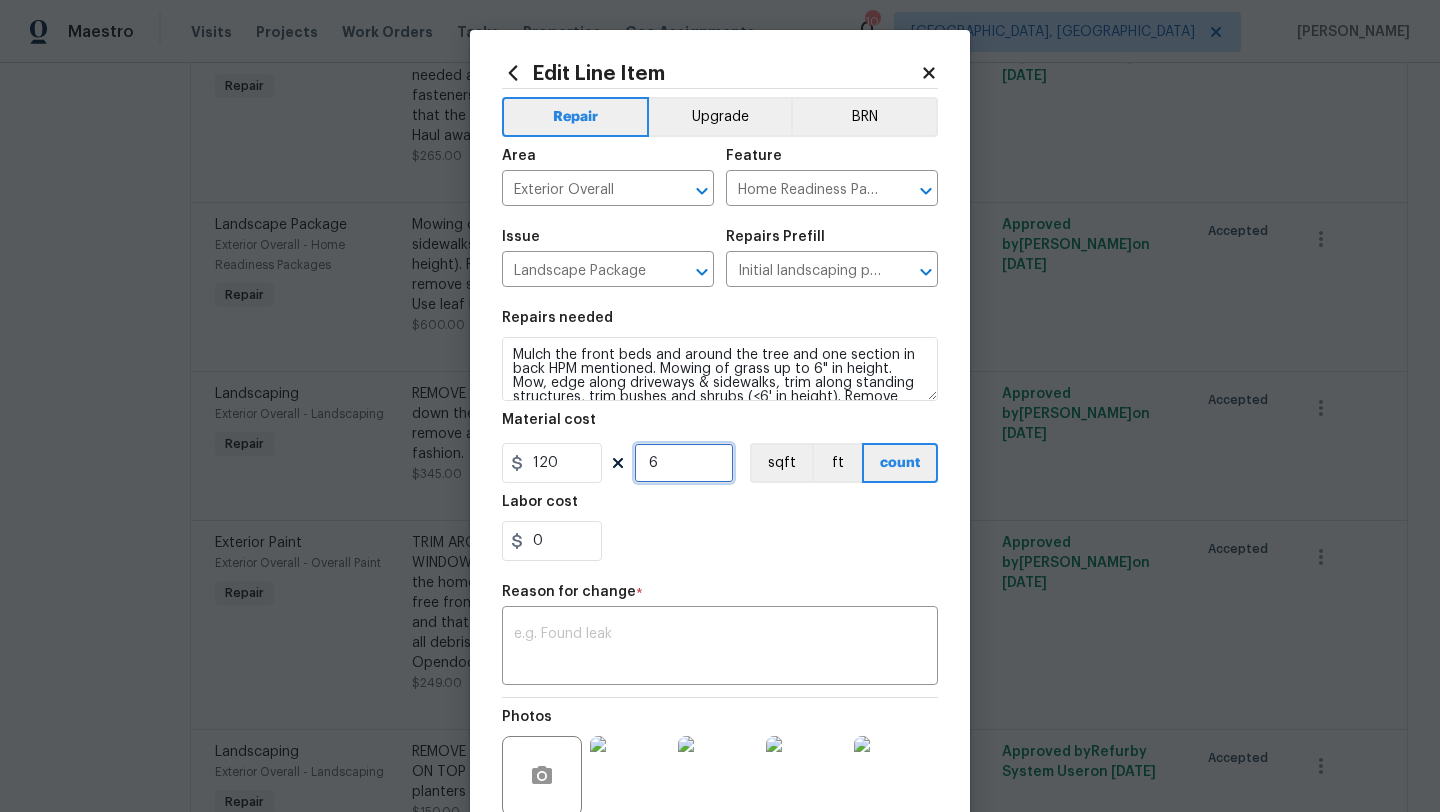 click on "6" at bounding box center [684, 463] 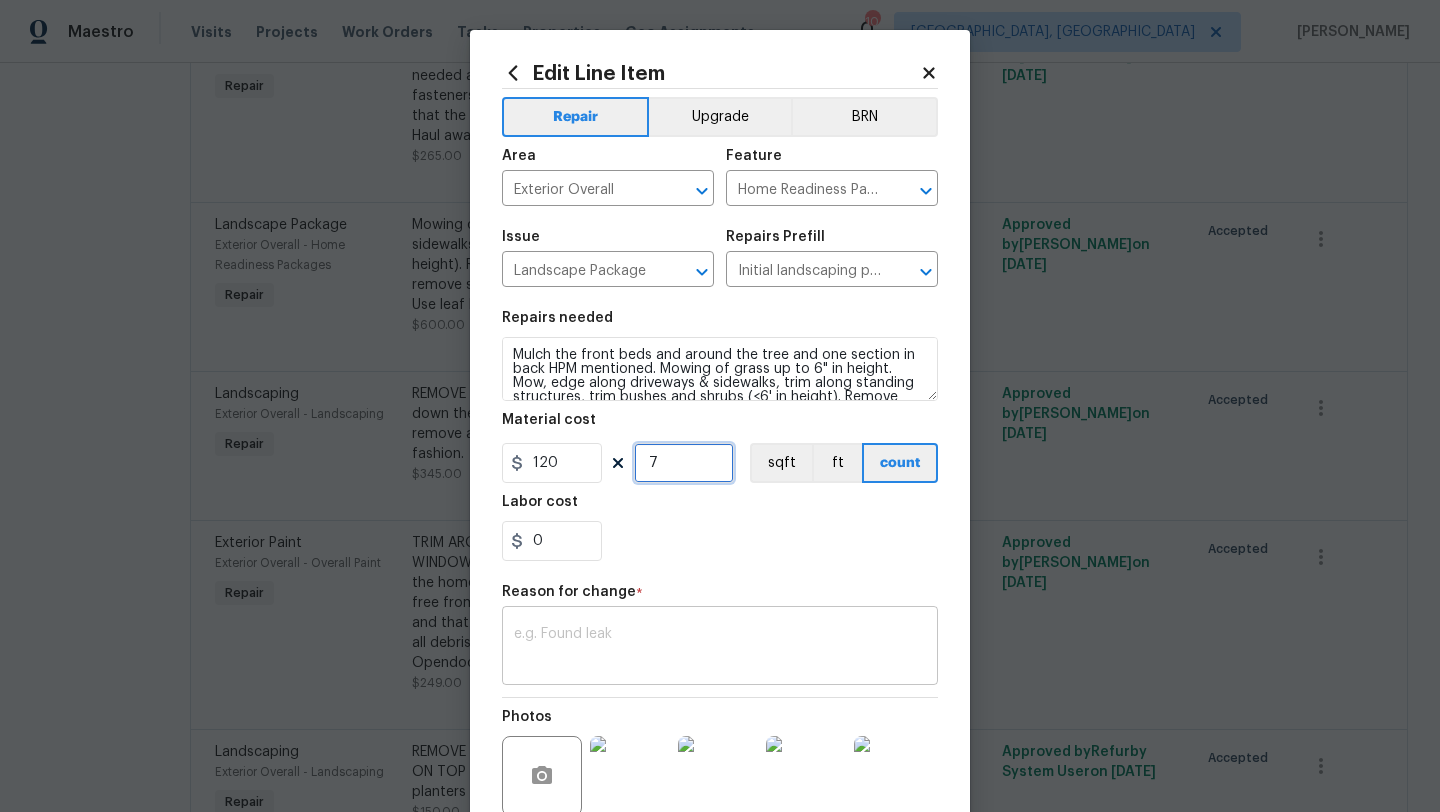 type on "7" 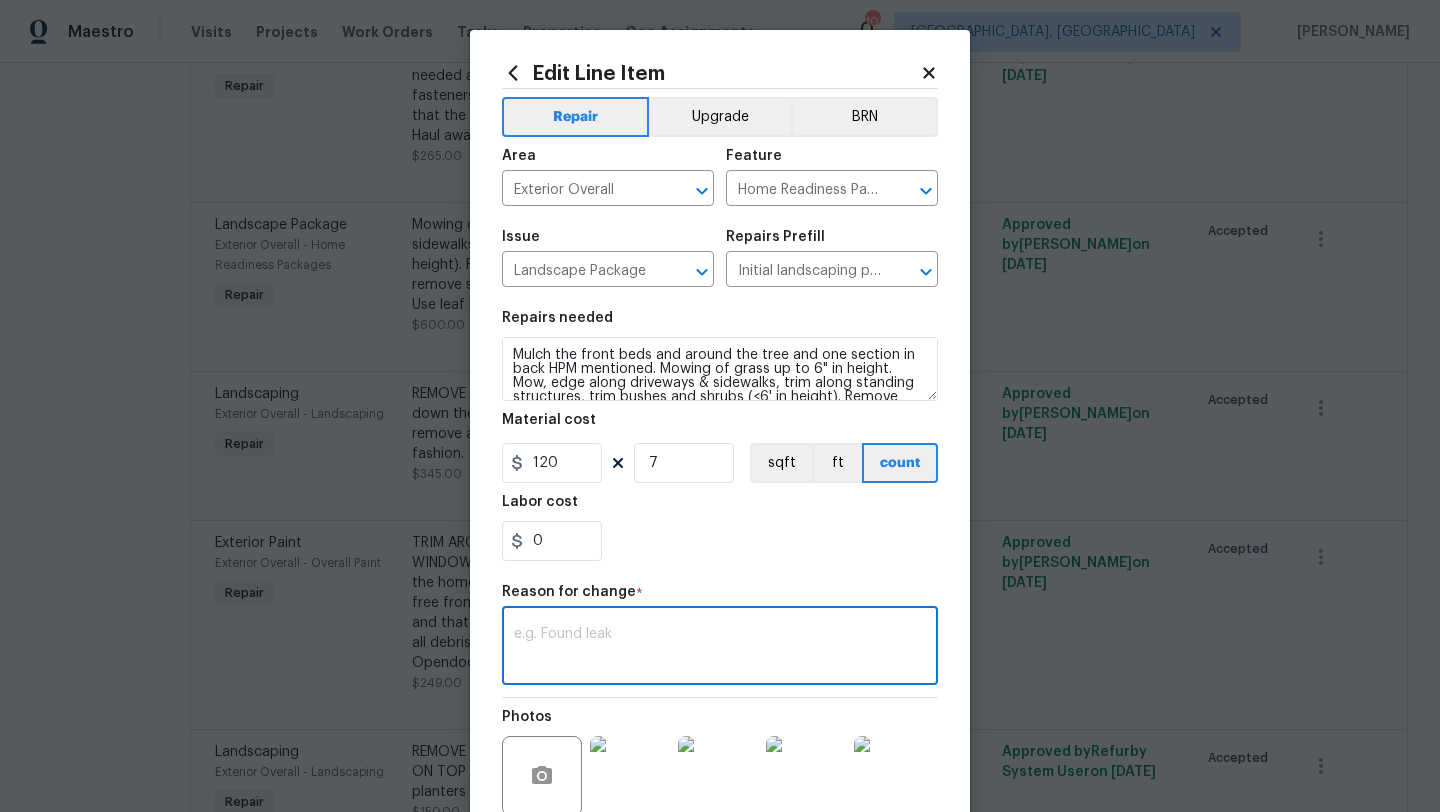 click at bounding box center (720, 648) 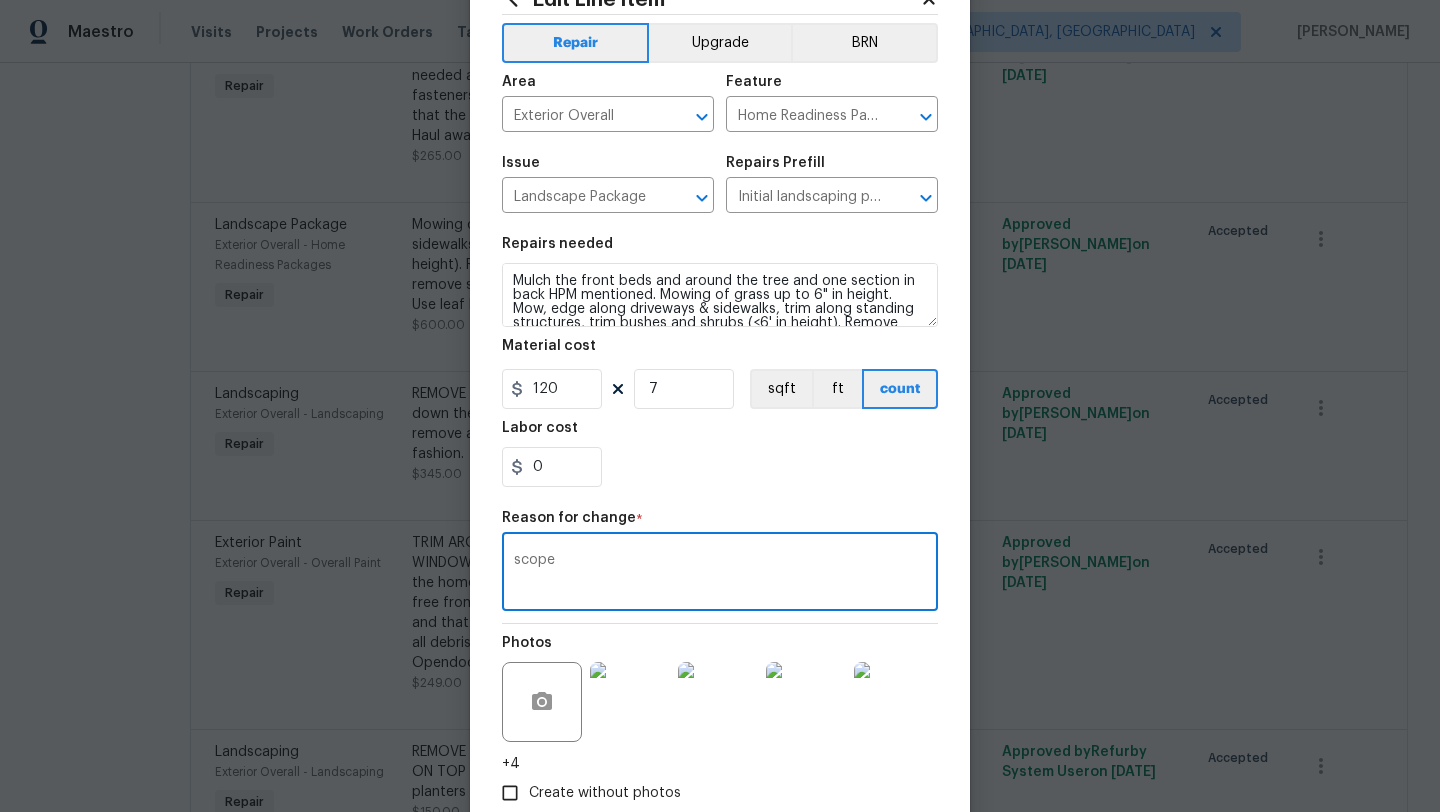 scroll, scrollTop: 194, scrollLeft: 0, axis: vertical 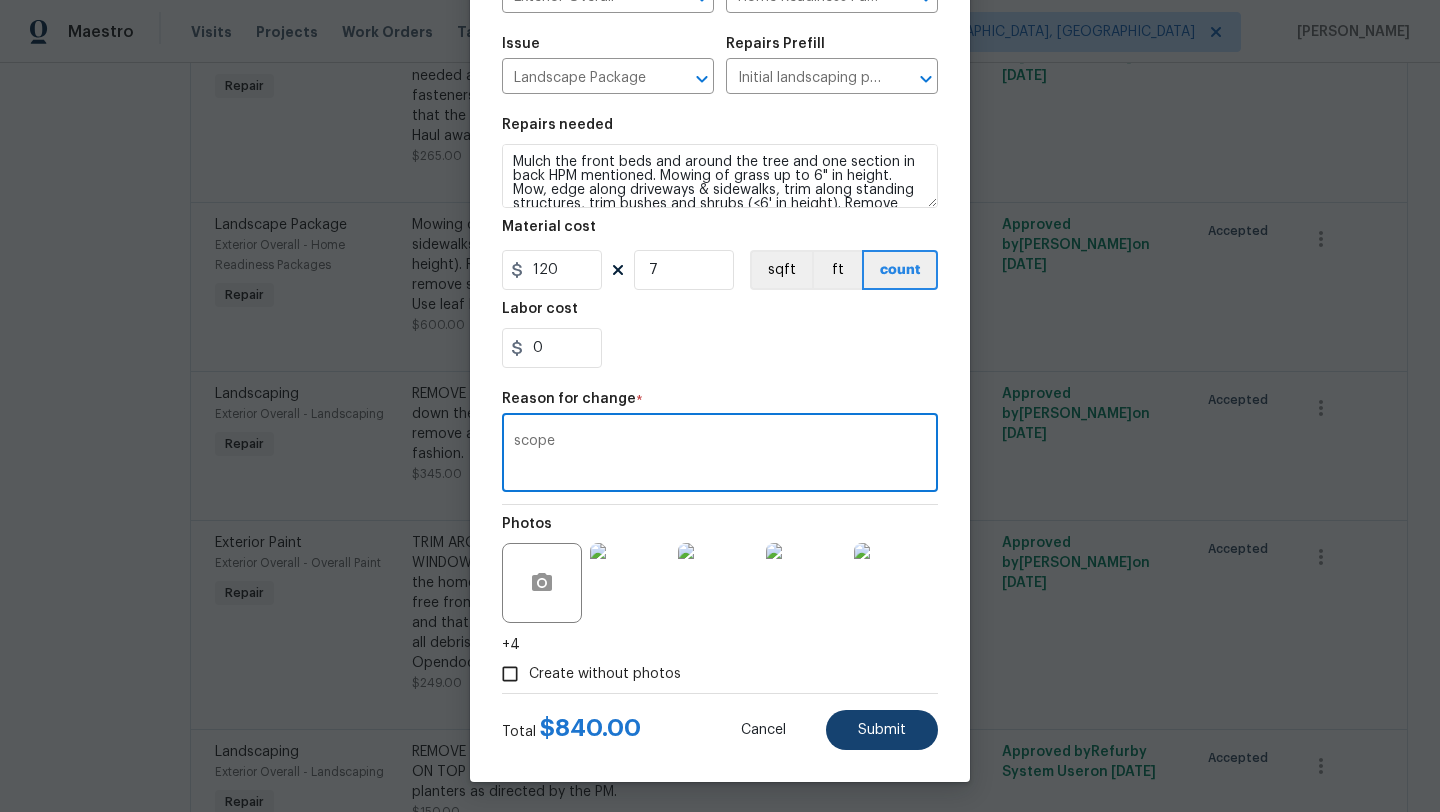 type on "scope" 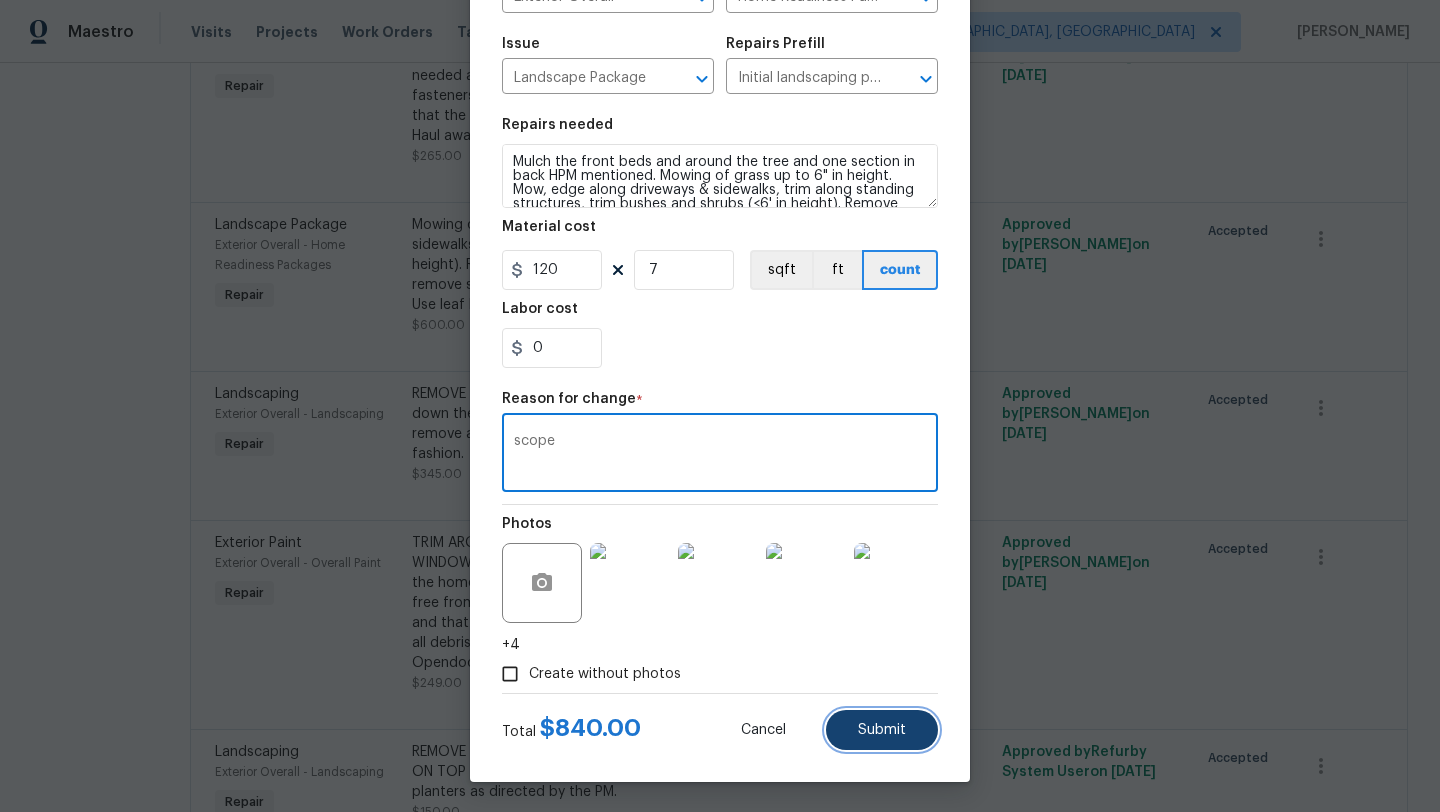 click on "Submit" at bounding box center (882, 730) 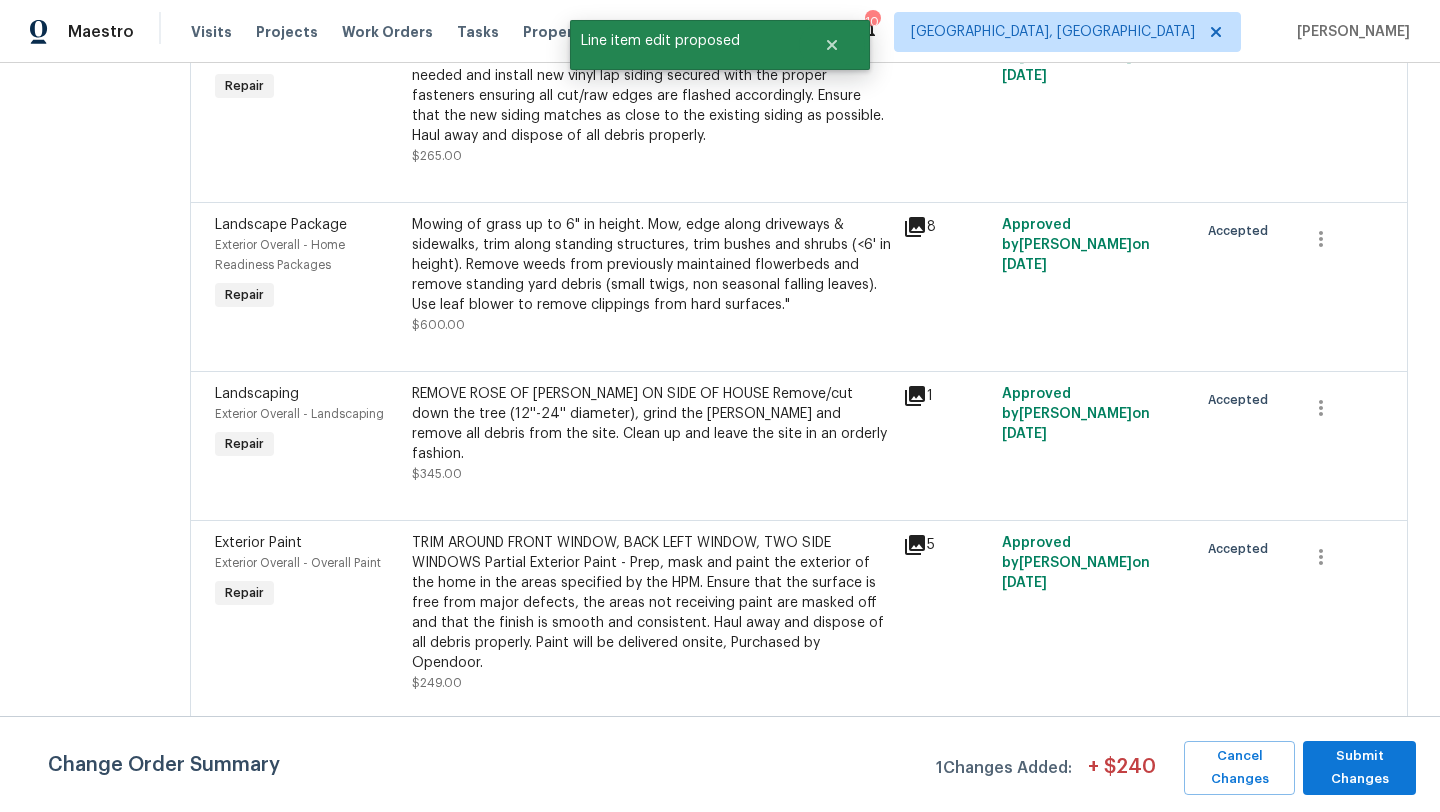 scroll, scrollTop: 0, scrollLeft: 0, axis: both 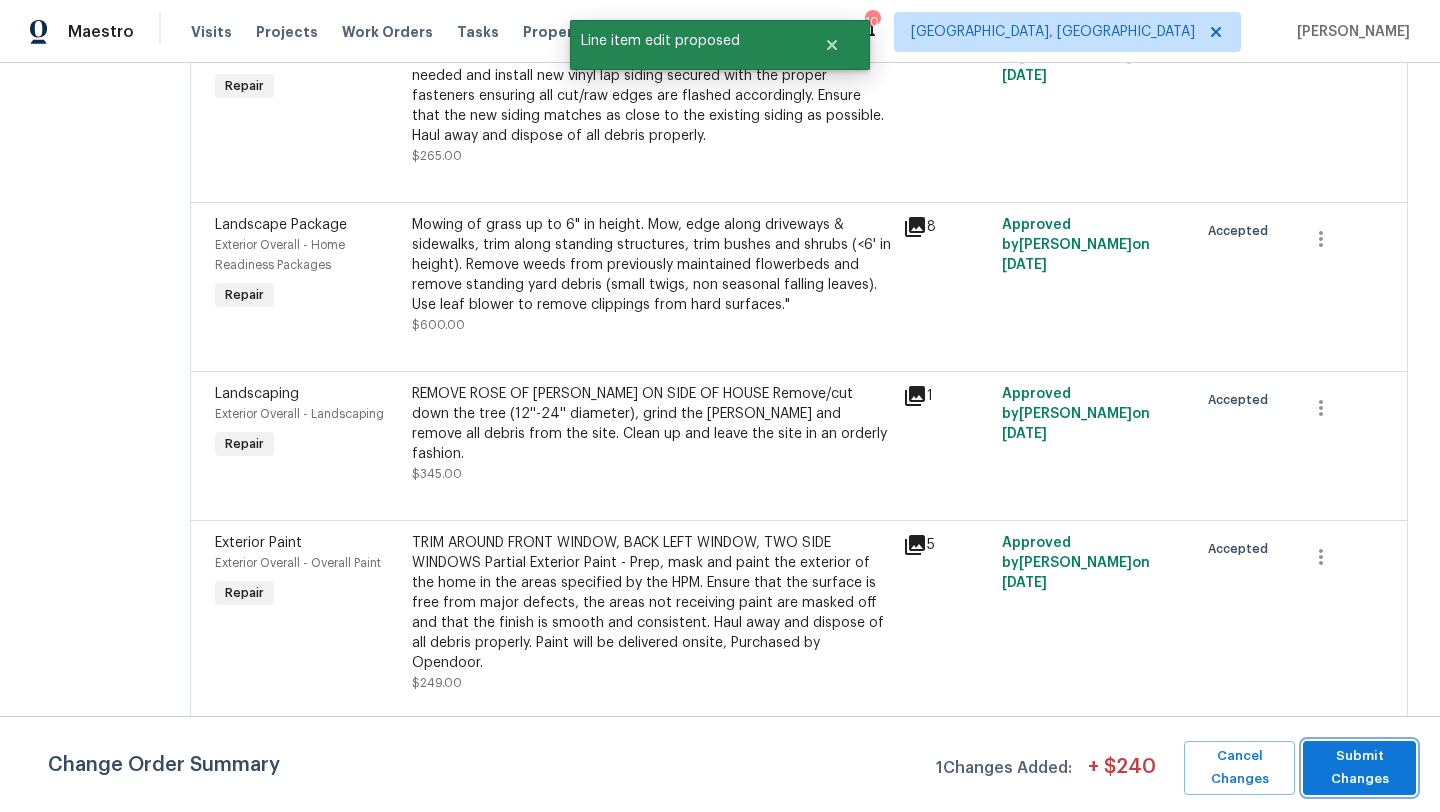 click on "Submit Changes" at bounding box center [1359, 768] 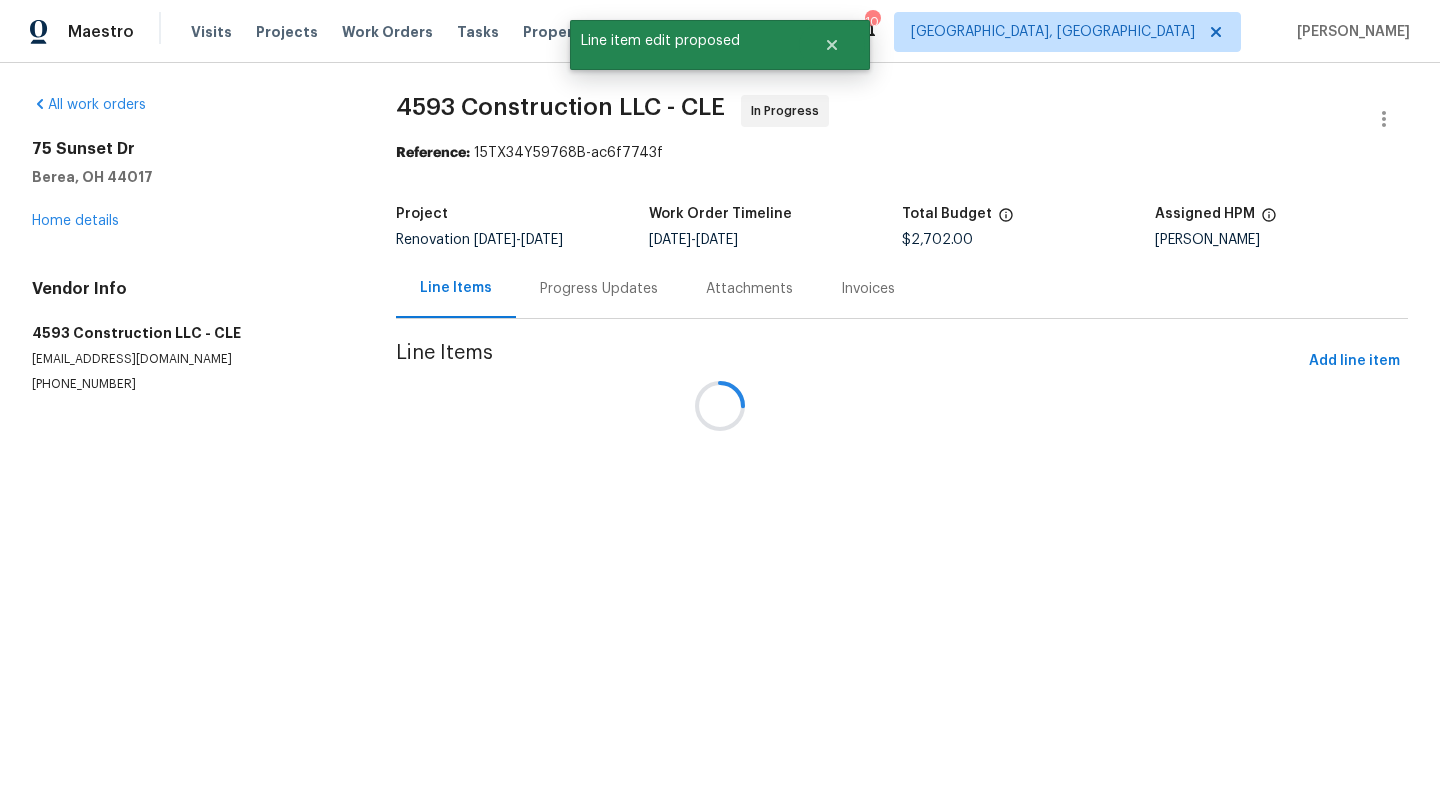 scroll, scrollTop: 0, scrollLeft: 0, axis: both 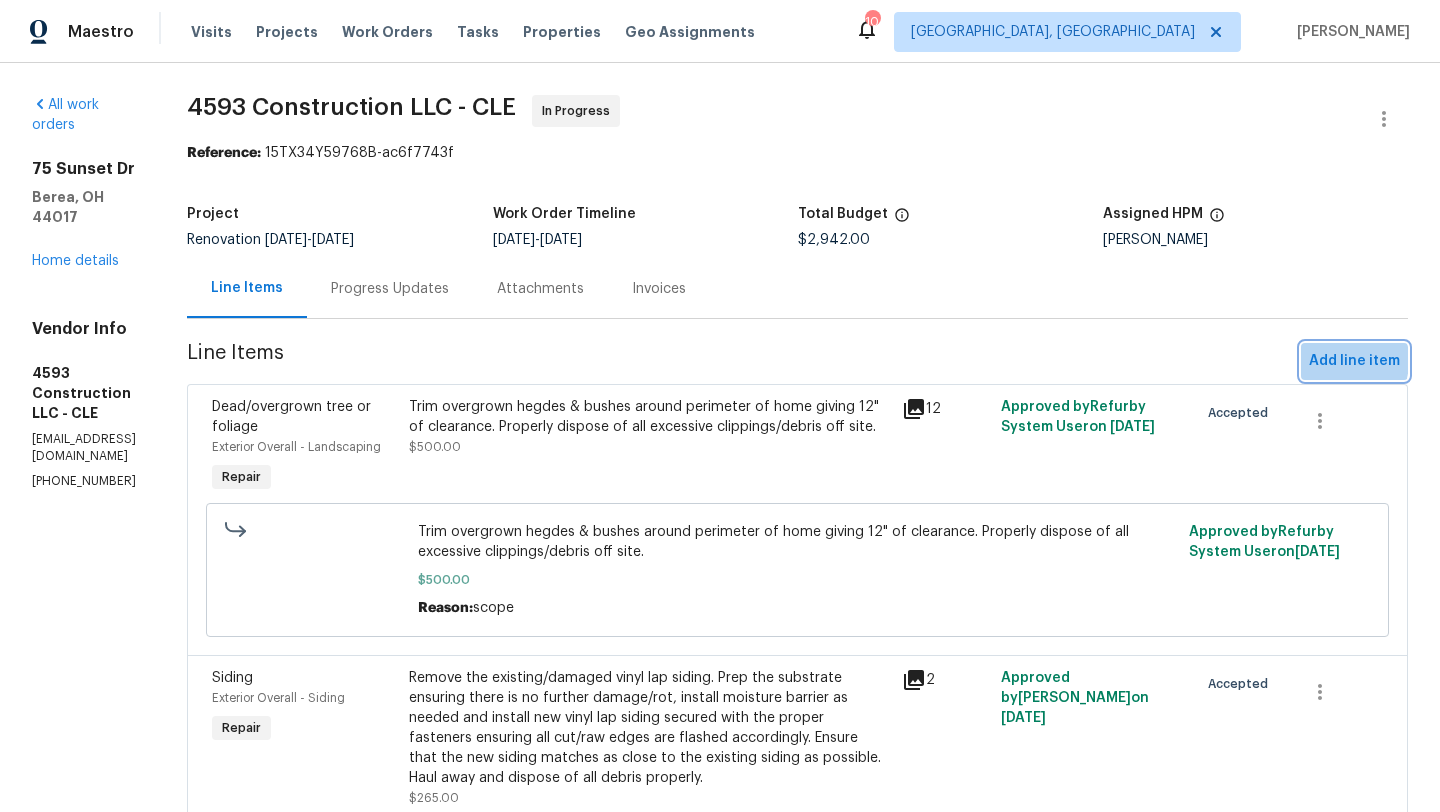 click on "Add line item" at bounding box center [1354, 361] 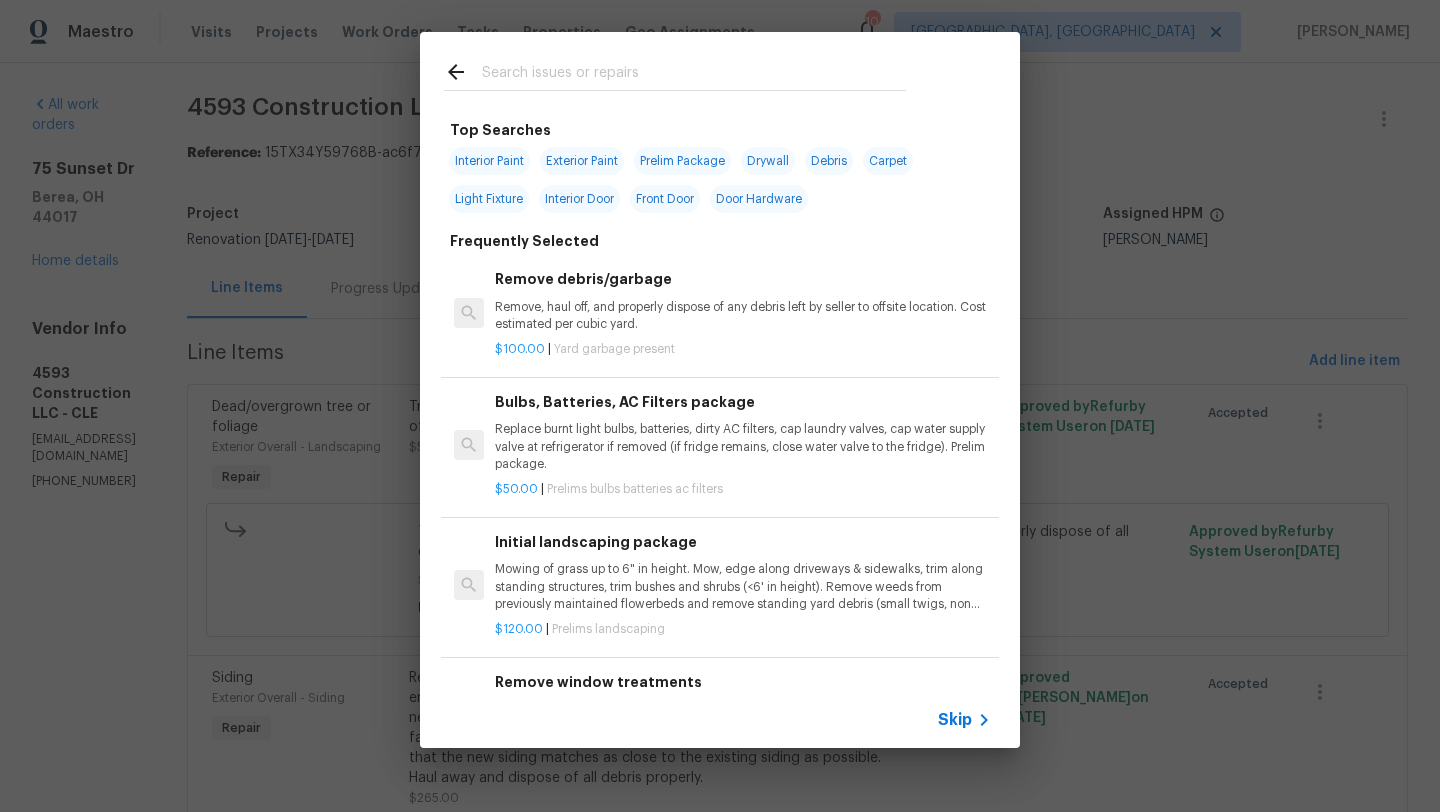 click at bounding box center (675, 71) 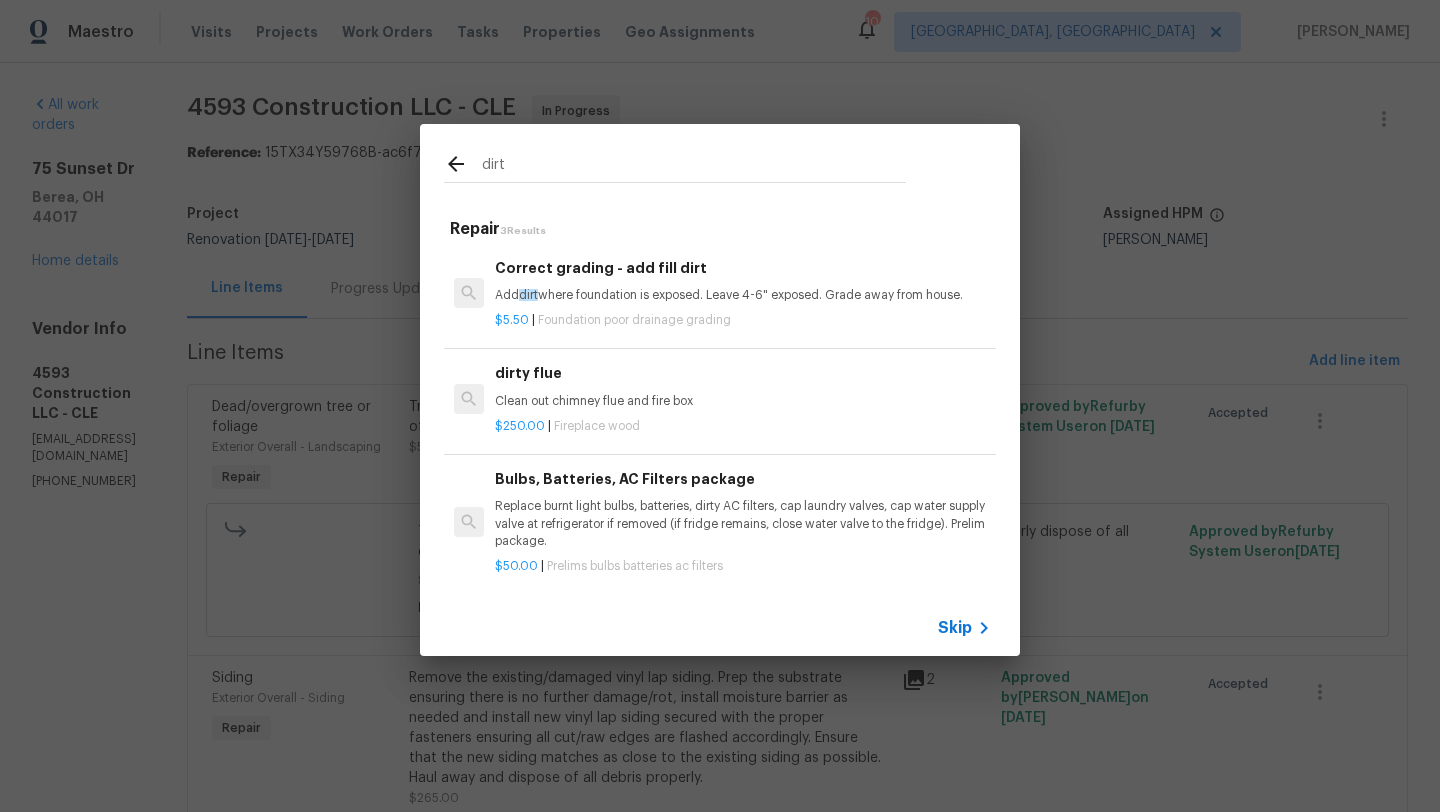 type on "dirt" 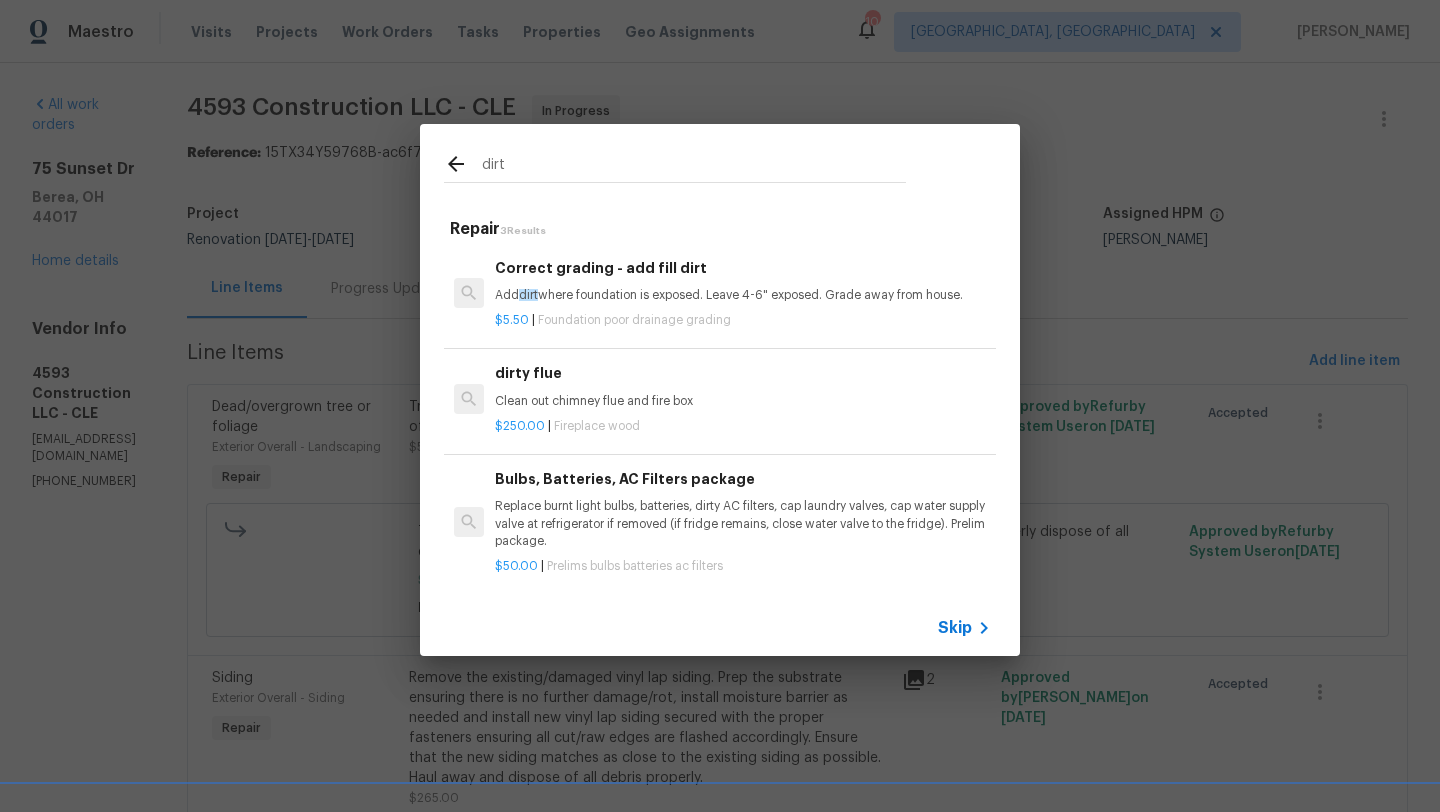 click on "Add  dirt  where foundation is exposed. Leave 4-6" exposed. Grade away from house." at bounding box center [743, 295] 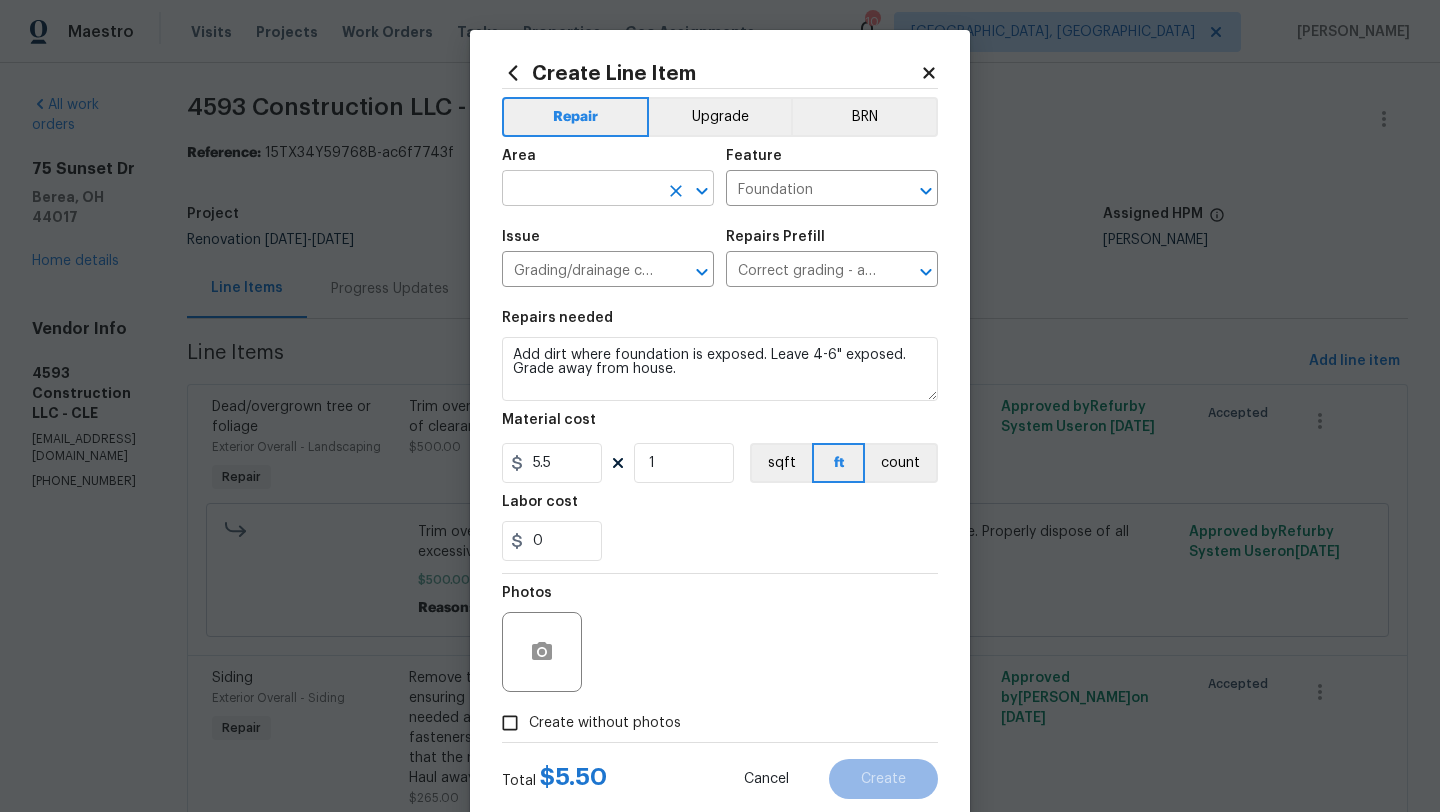click at bounding box center (580, 190) 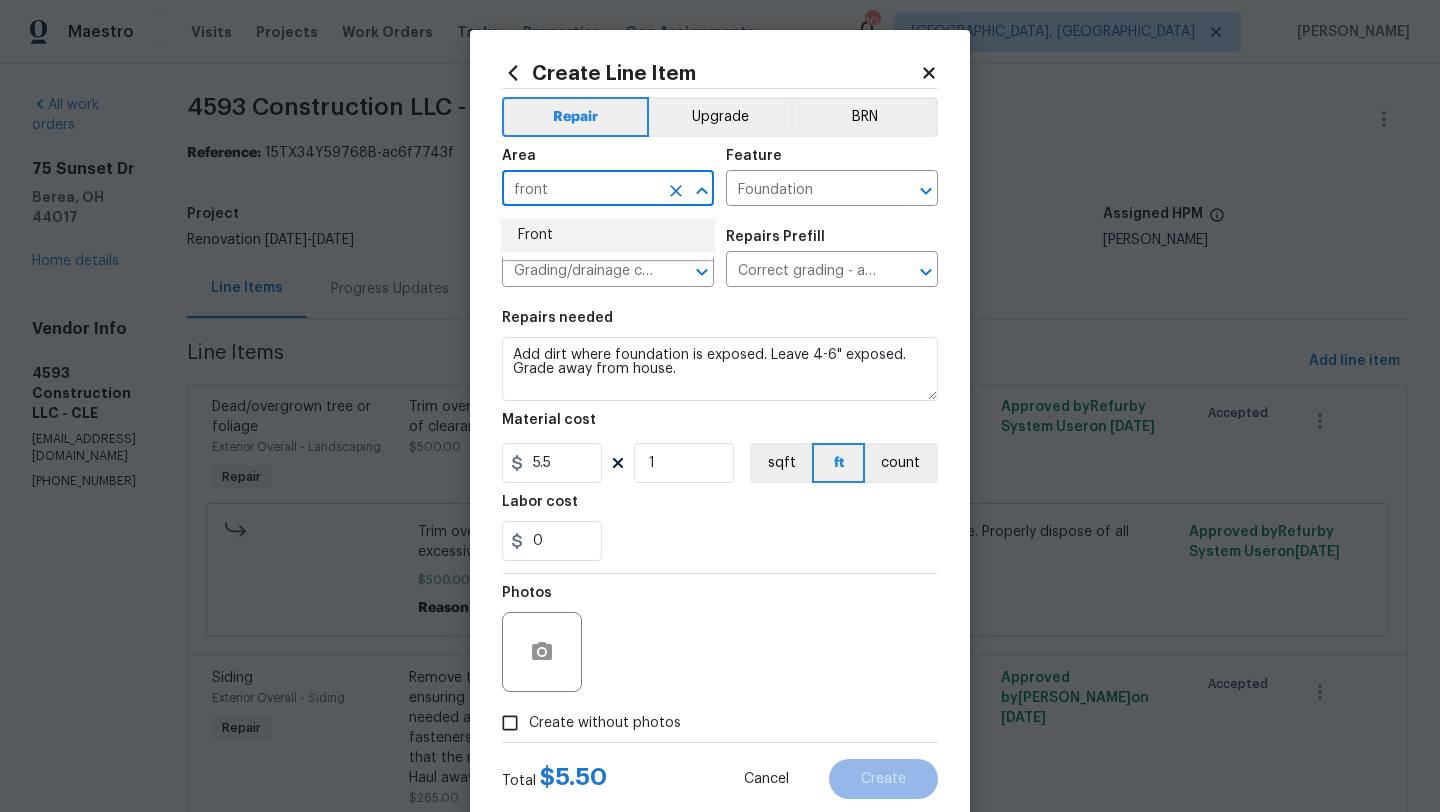 click on "Front" at bounding box center [608, 235] 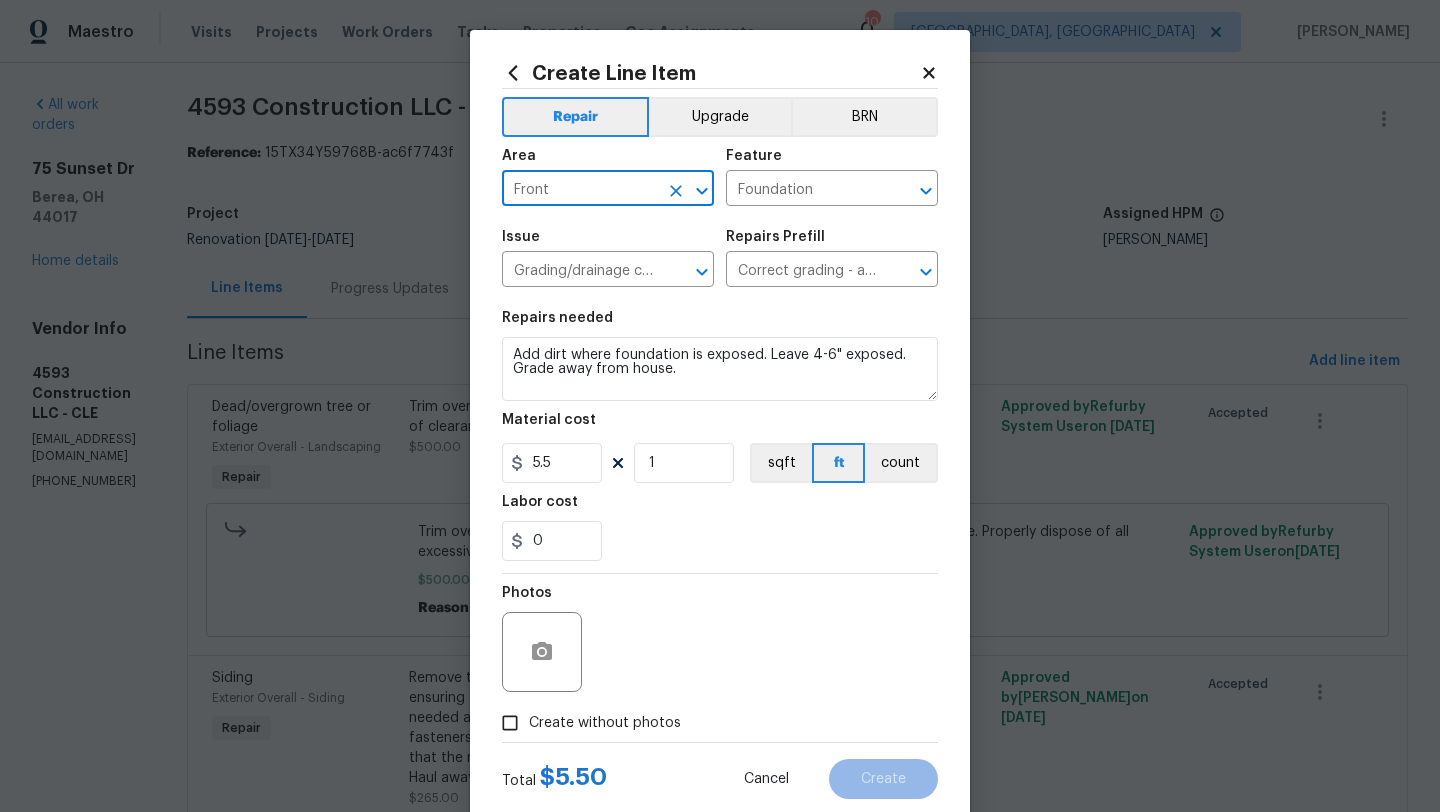 type on "Front" 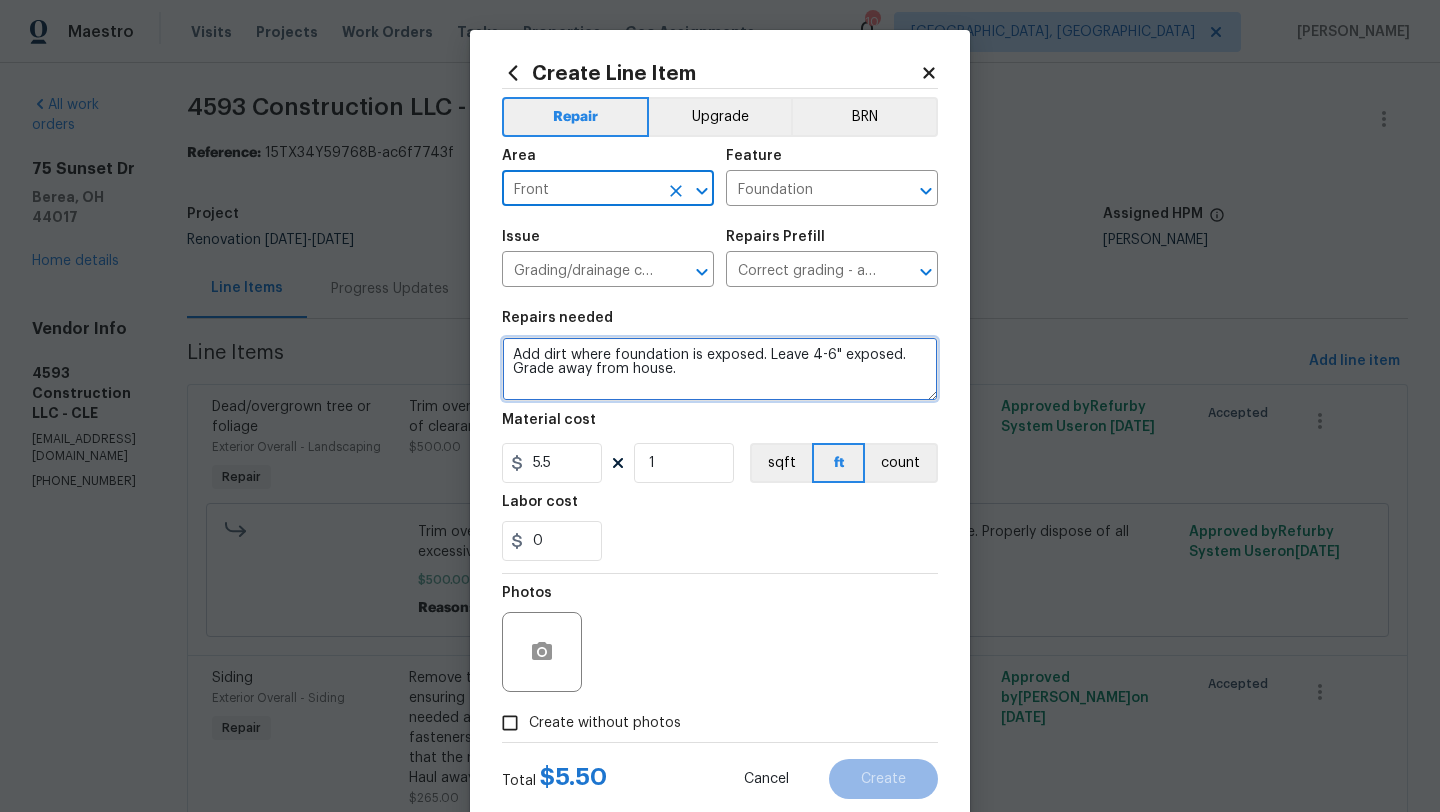click on "Add dirt where foundation is exposed. Leave 4-6" exposed. Grade away from house." at bounding box center (720, 369) 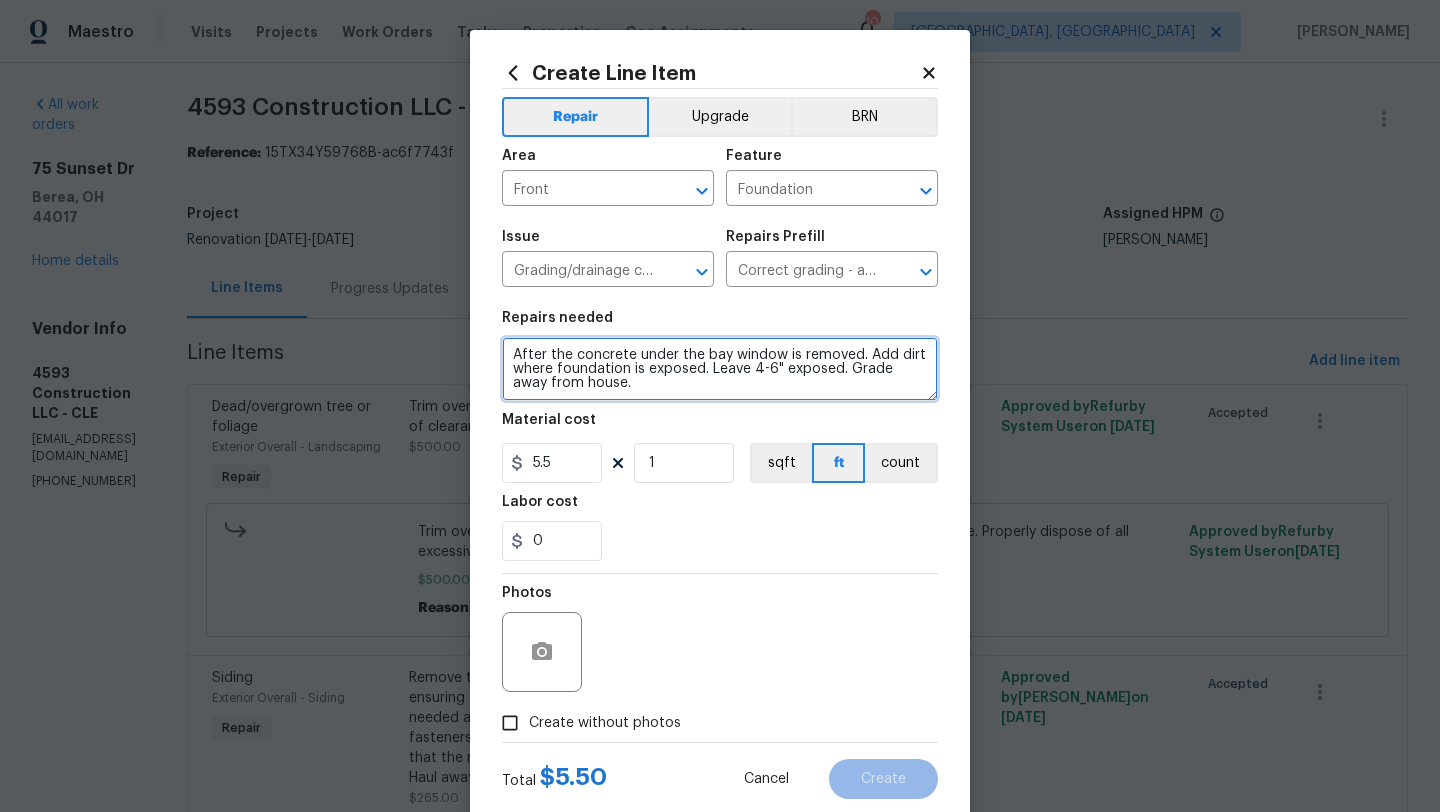 click on "After the concrete under the bay window is removed. Add dirt where foundation is exposed. Leave 4-6" exposed. Grade away from house." at bounding box center [720, 369] 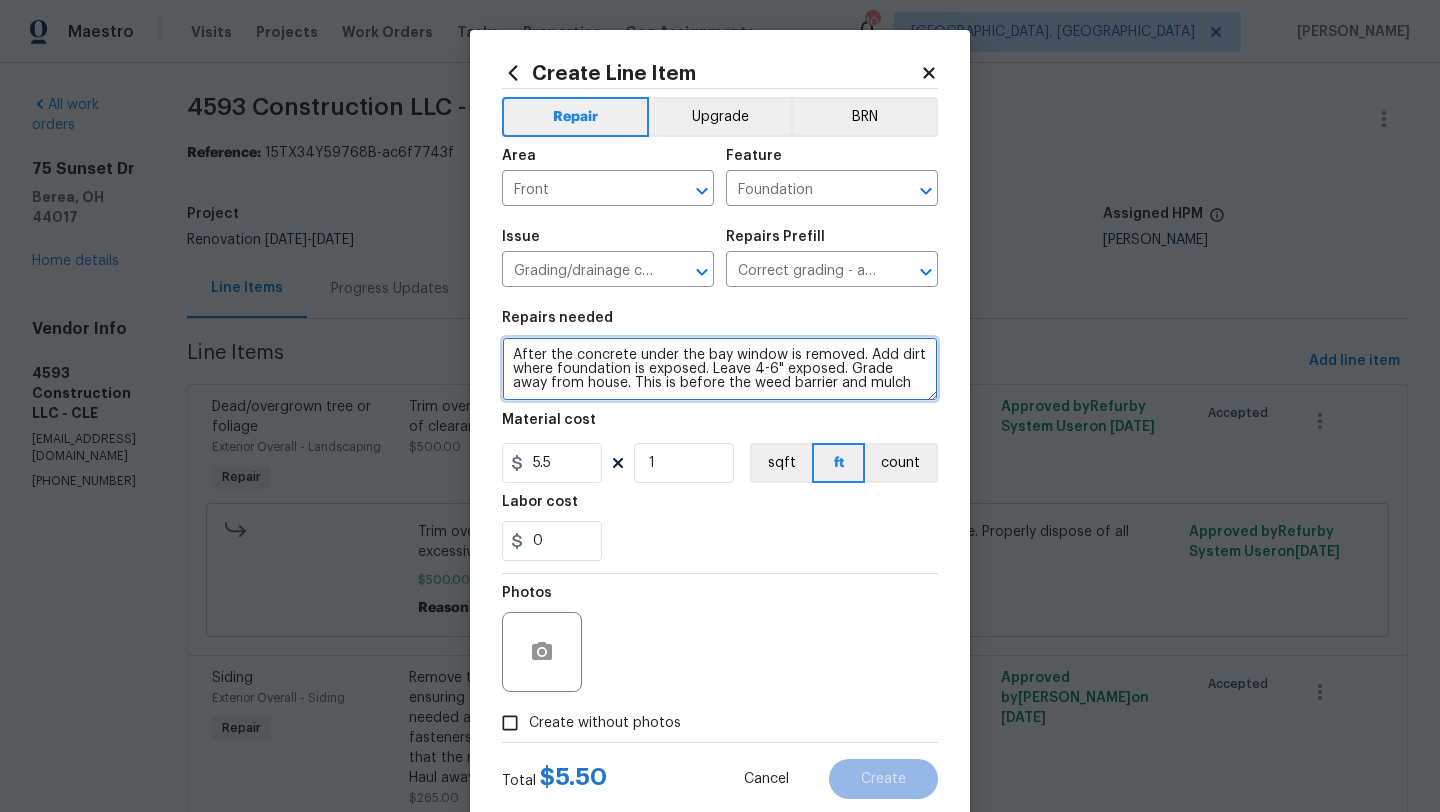 type on "After the concrete under the bay window is removed. Add dirt where foundation is exposed. Leave 4-6" exposed. Grade away from house. This is before the weed barrier and mulch" 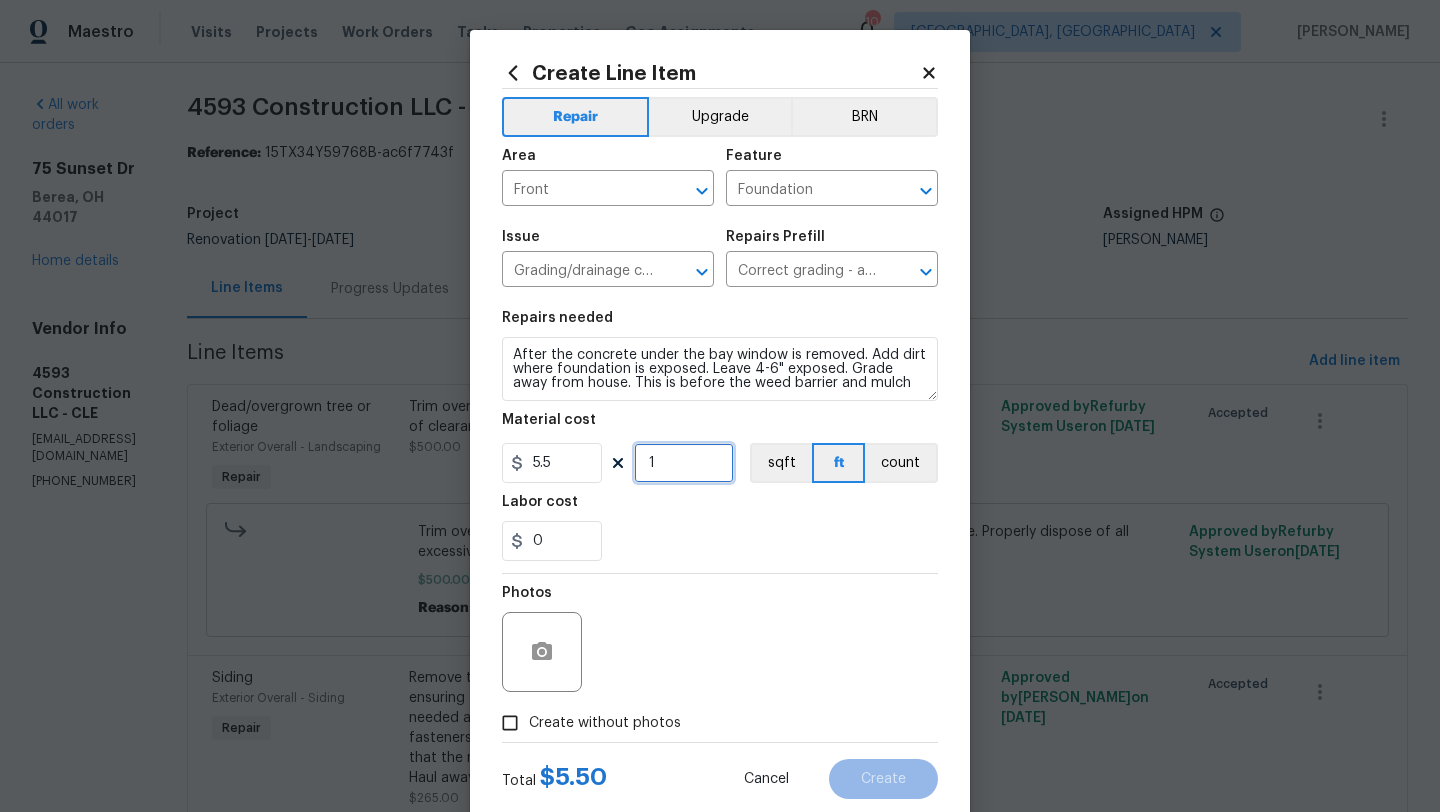 click on "1" at bounding box center (684, 463) 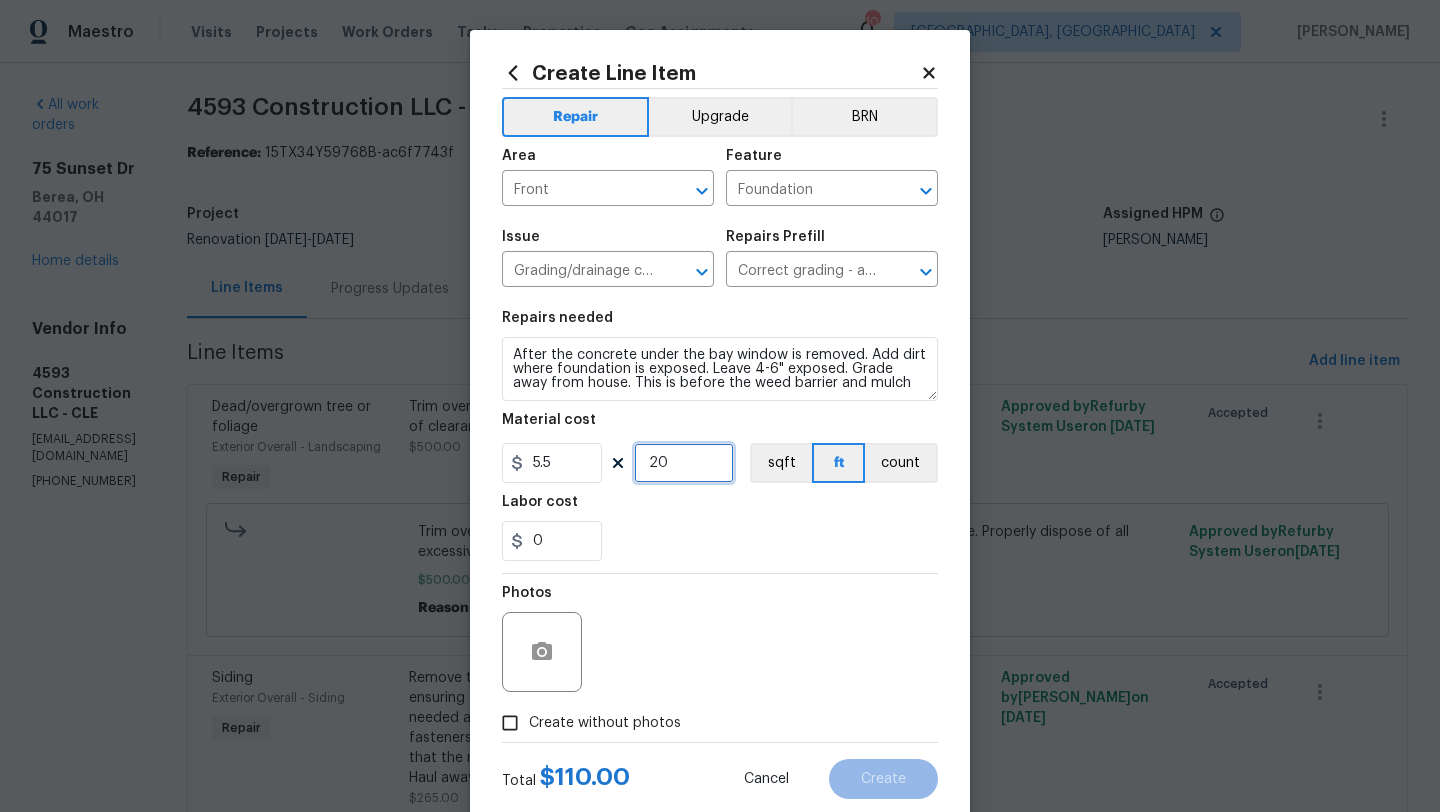 type on "20" 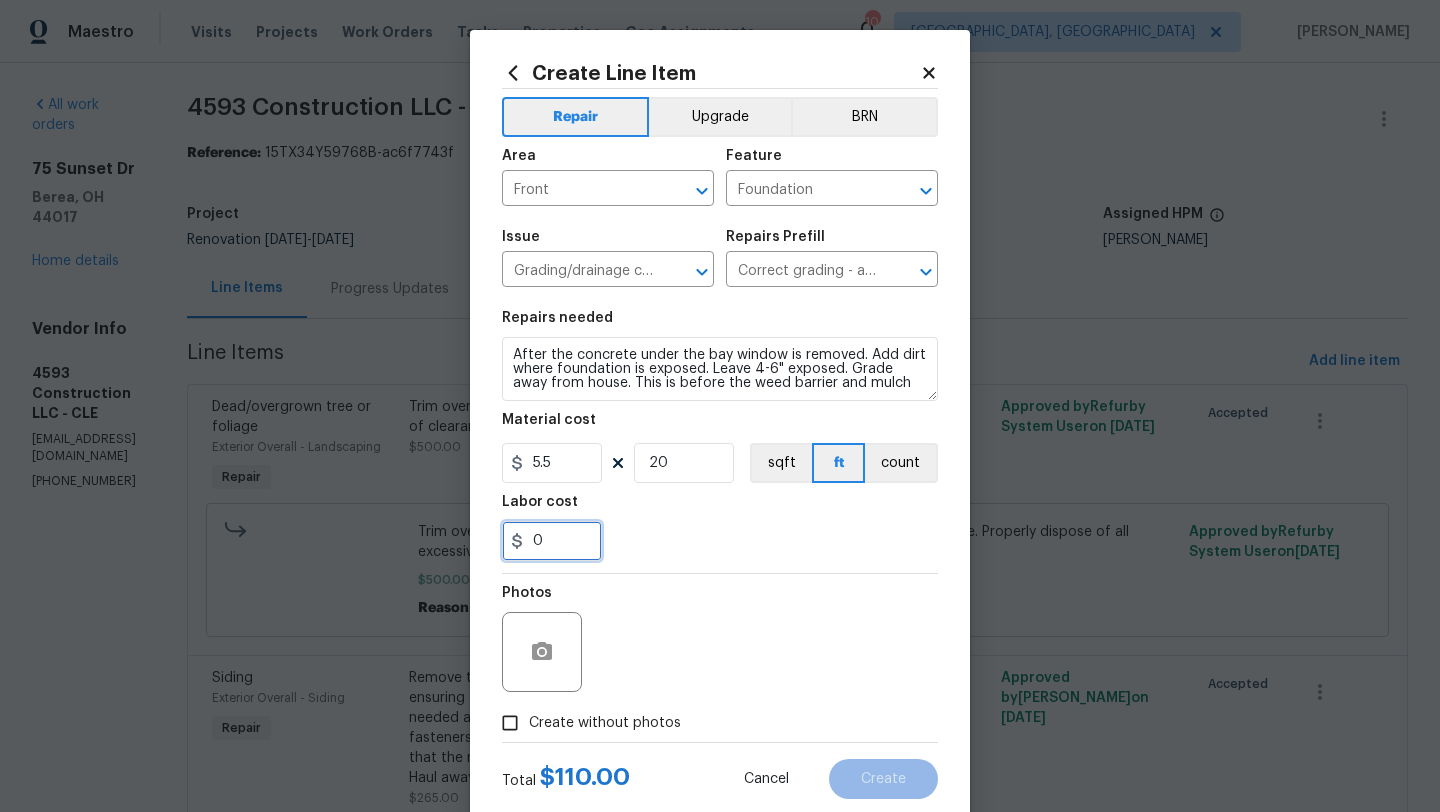click on "0" at bounding box center [552, 541] 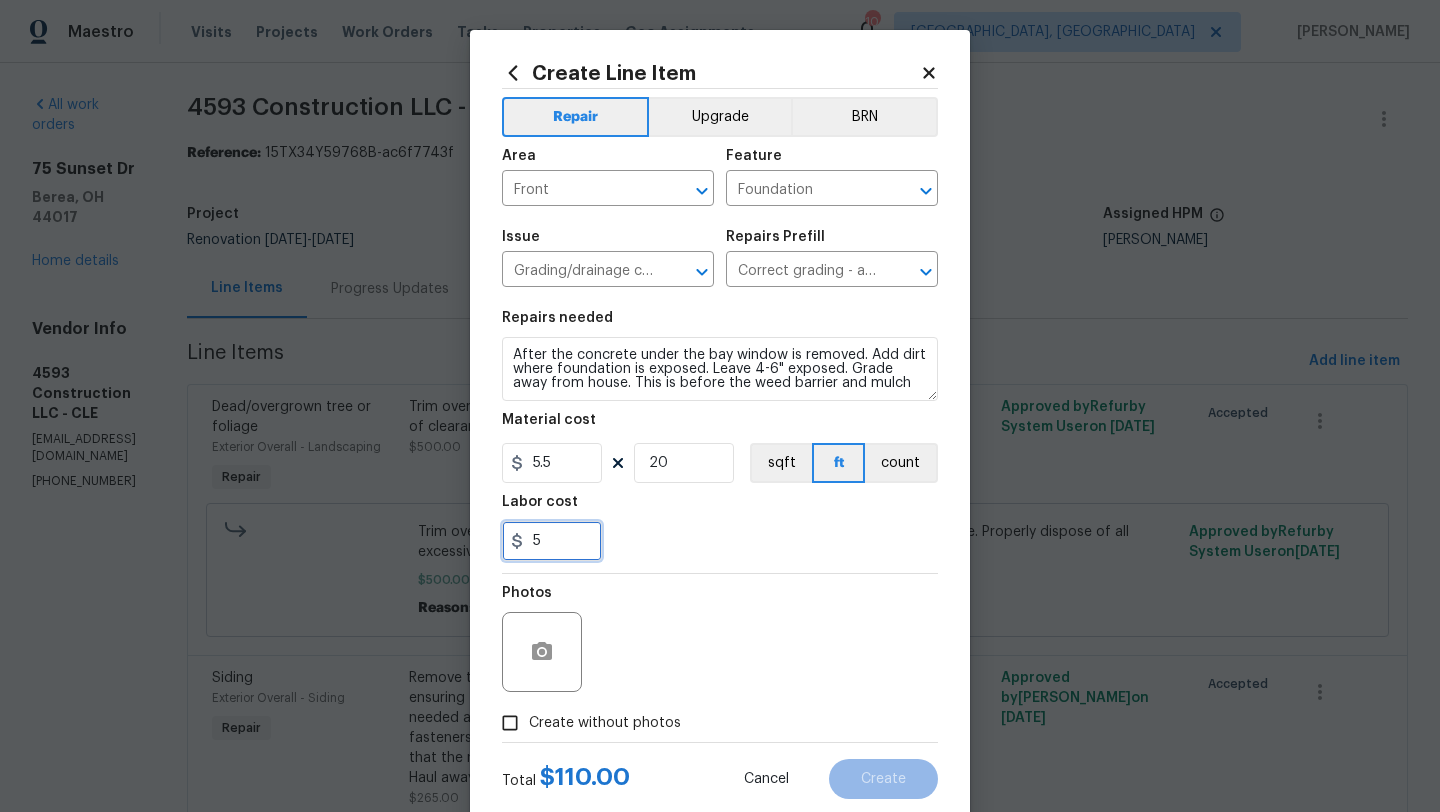 type on "5" 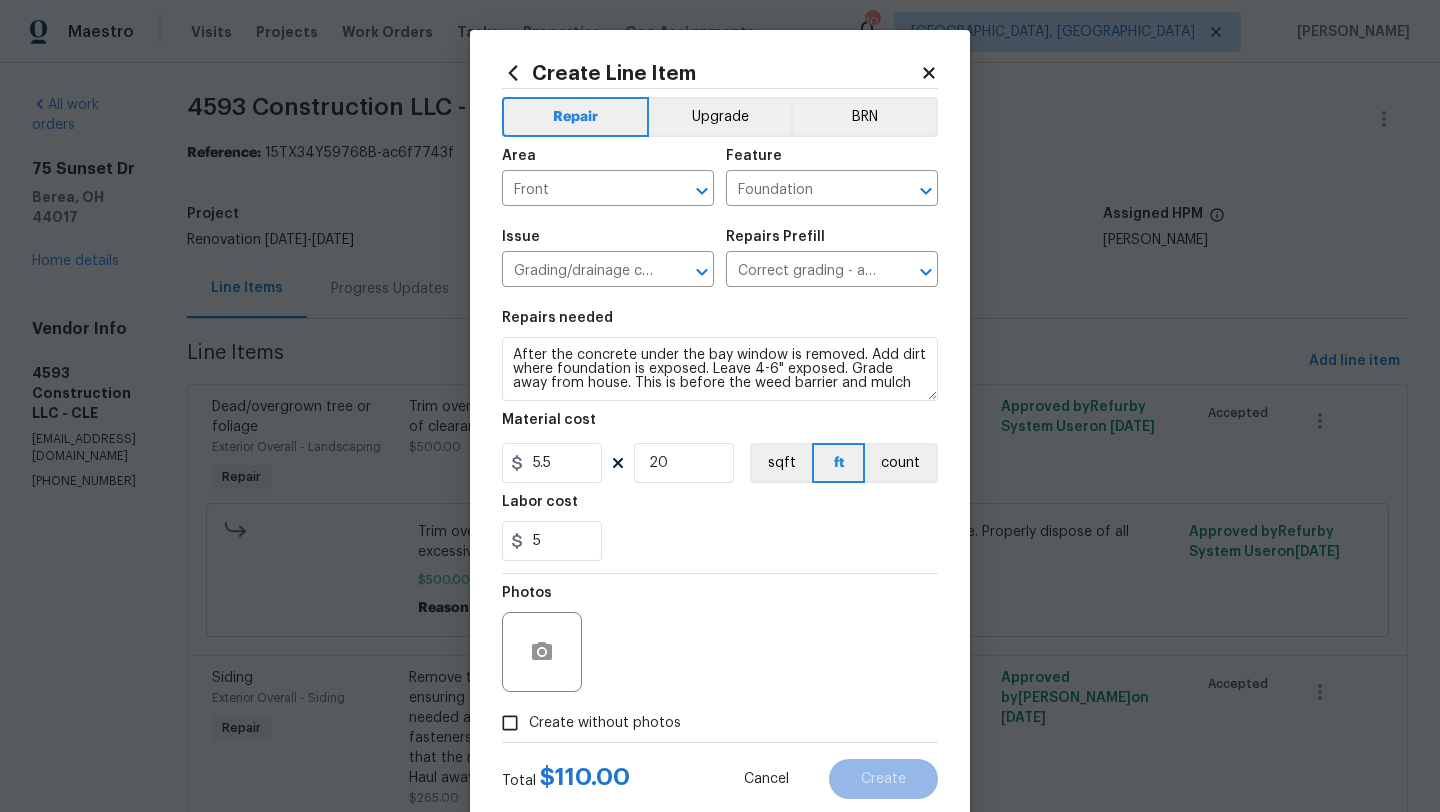 click on "Repairs needed After the concrete under the bay window is removed. Add dirt where foundation is exposed. Leave 4-6" exposed. Grade away from house. This is before the weed barrier and mulch  Material cost 5.5 20 sqft ft count Labor cost 5" at bounding box center (720, 436) 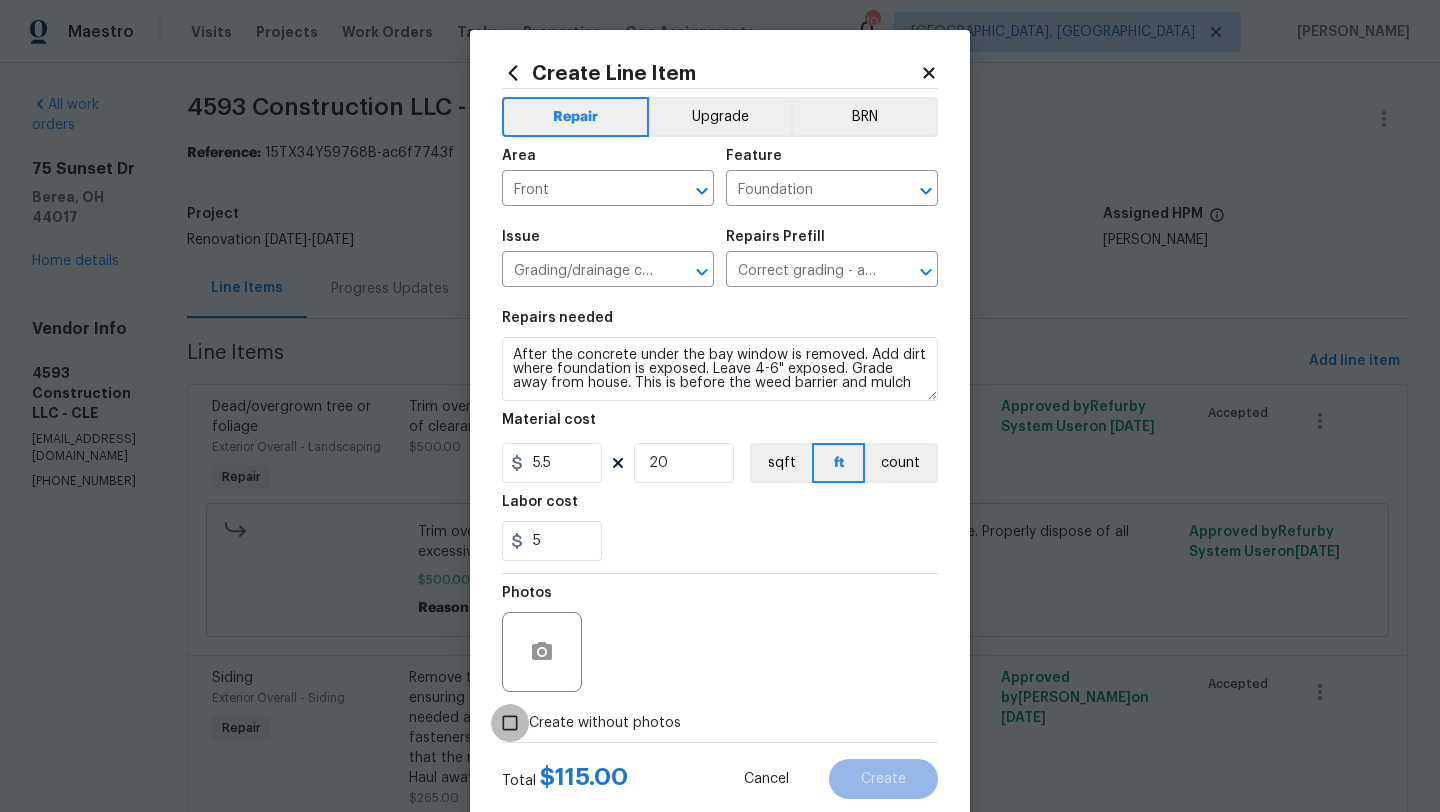 click on "Create without photos" at bounding box center [510, 723] 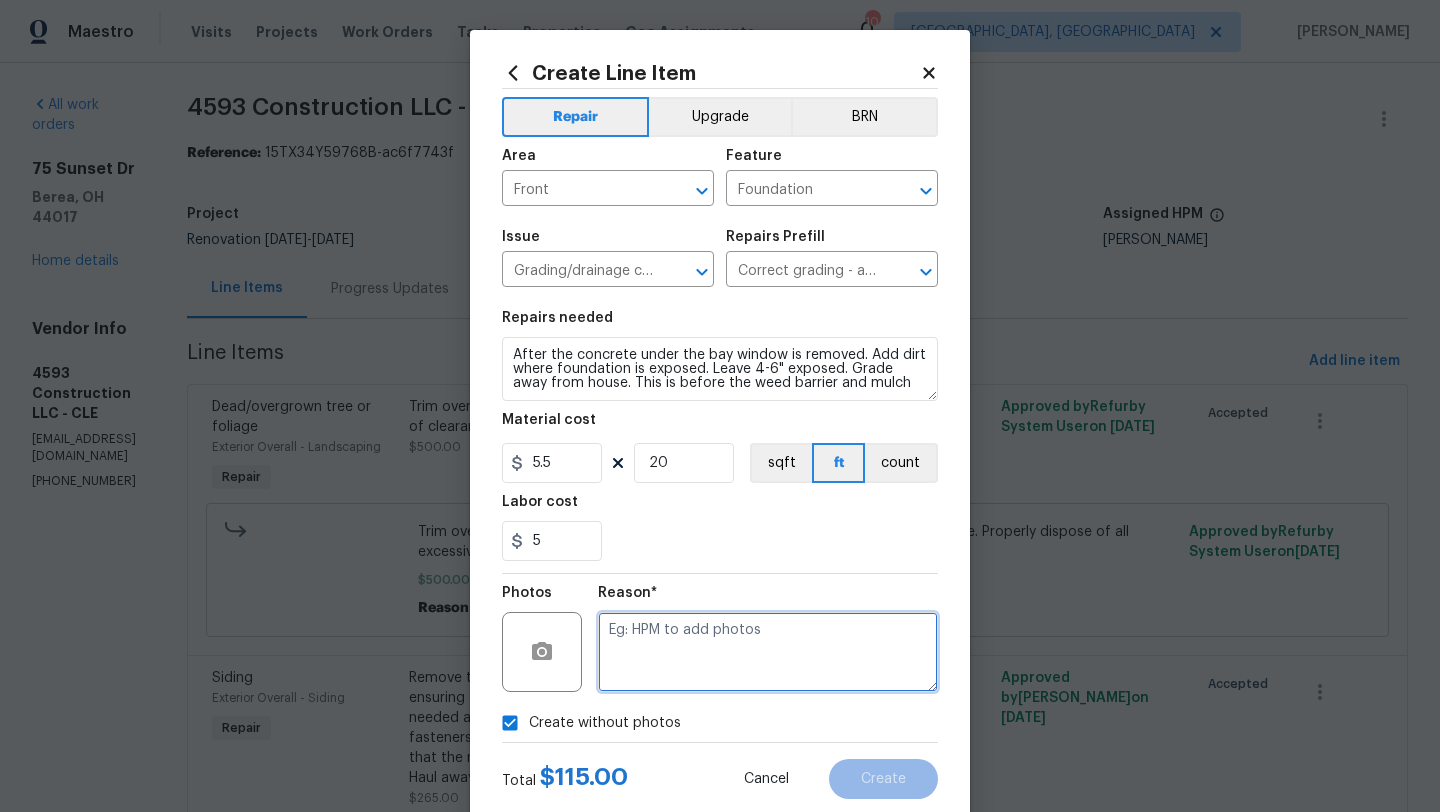 click at bounding box center [768, 652] 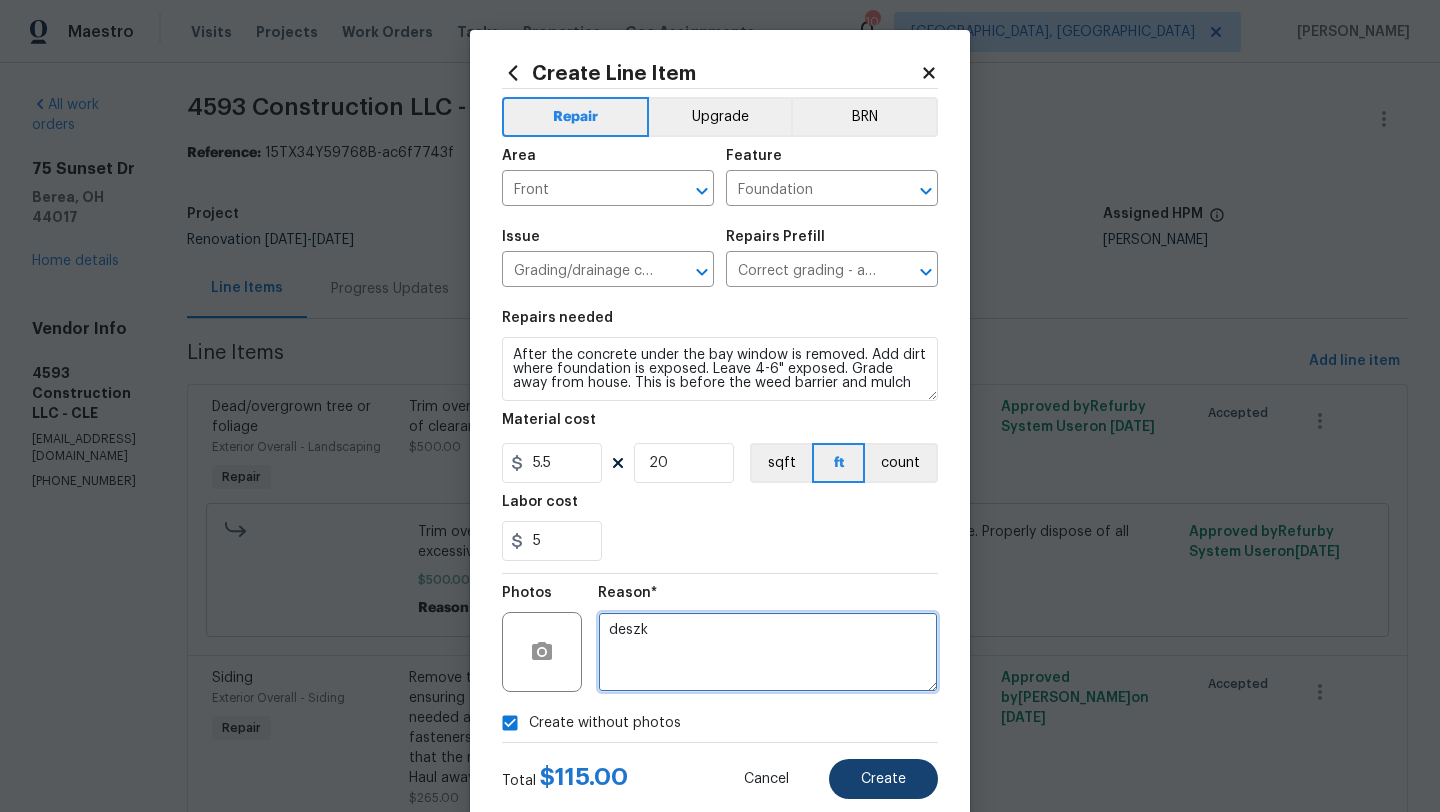 type on "deszk" 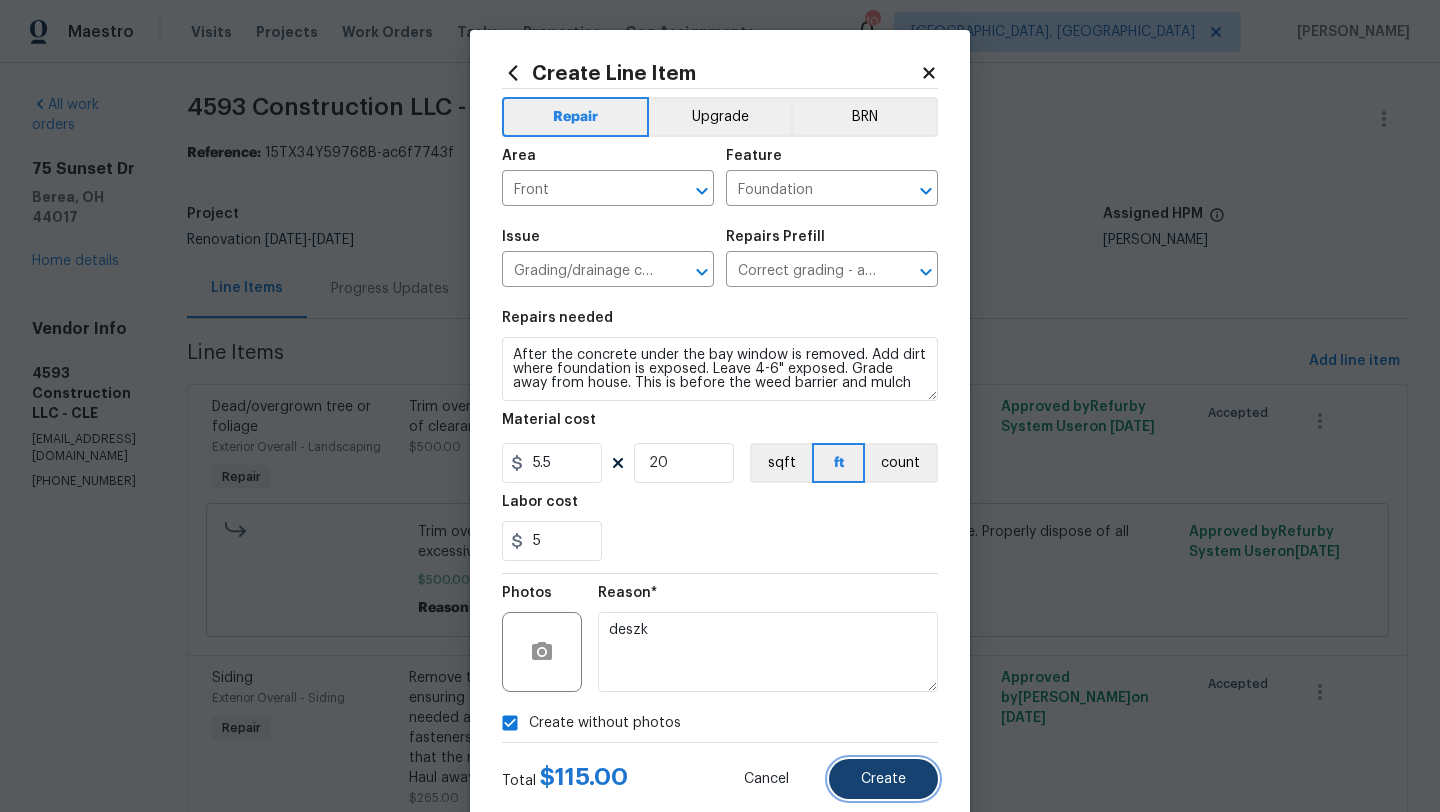 click on "Create" at bounding box center (883, 779) 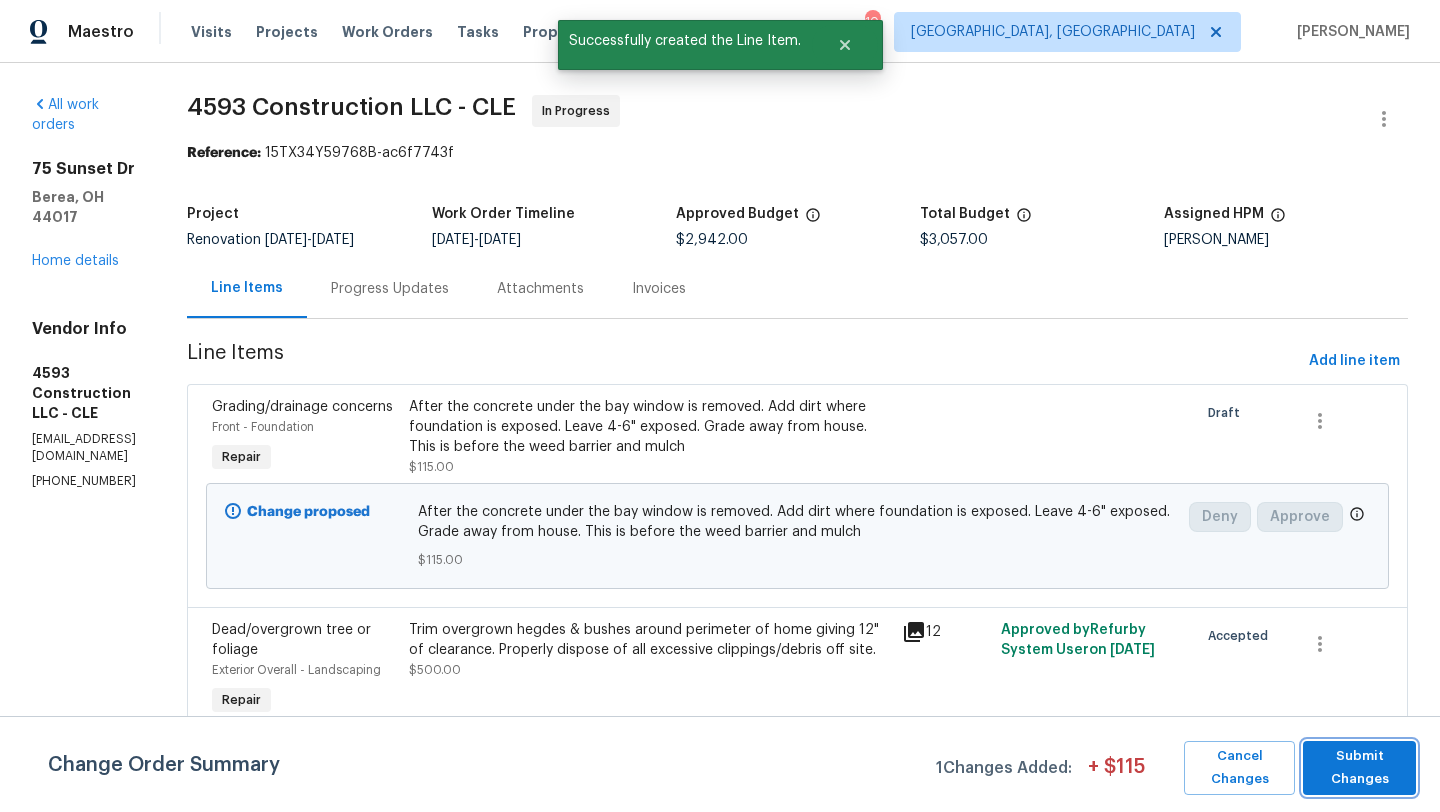 click on "Submit Changes" at bounding box center [1359, 768] 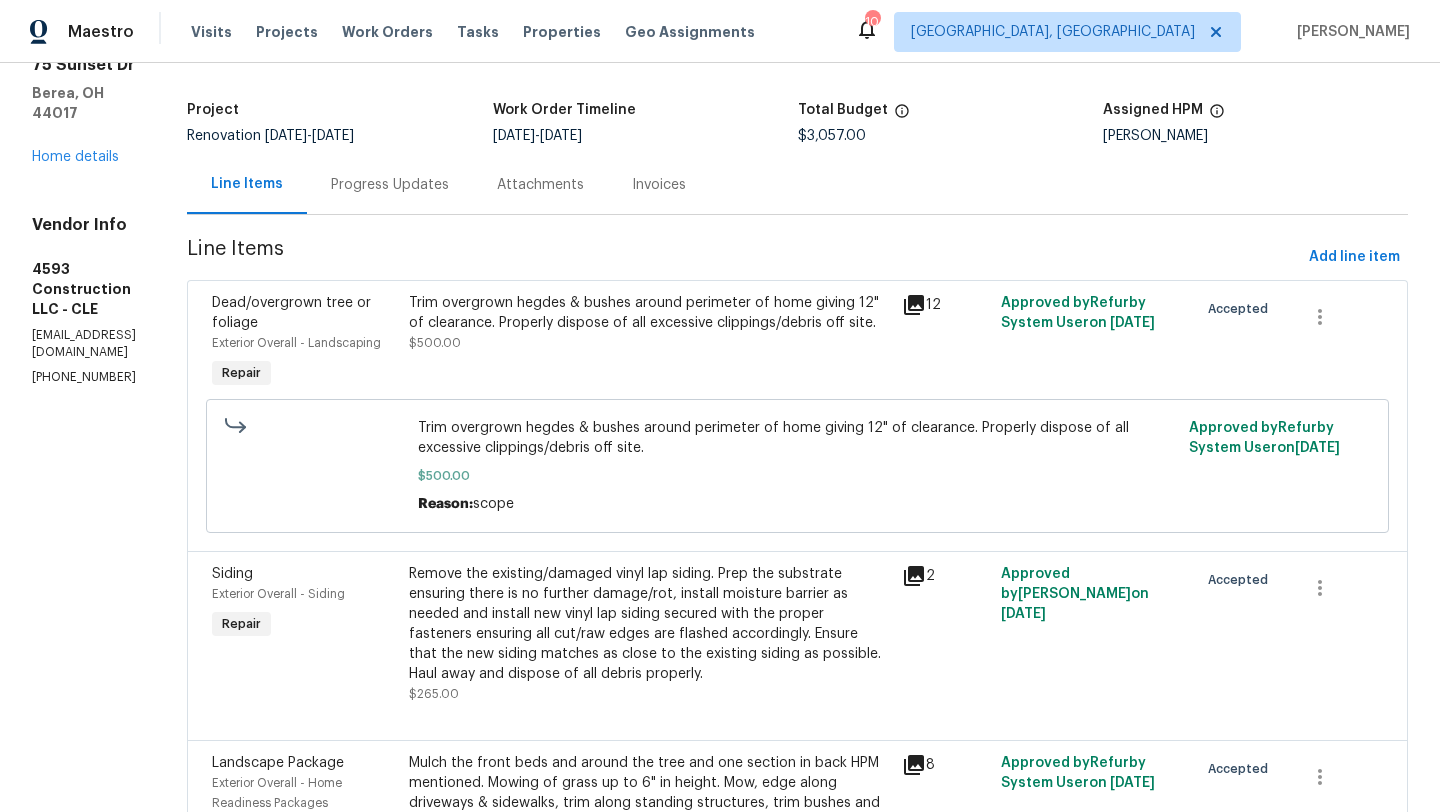 scroll, scrollTop: 0, scrollLeft: 0, axis: both 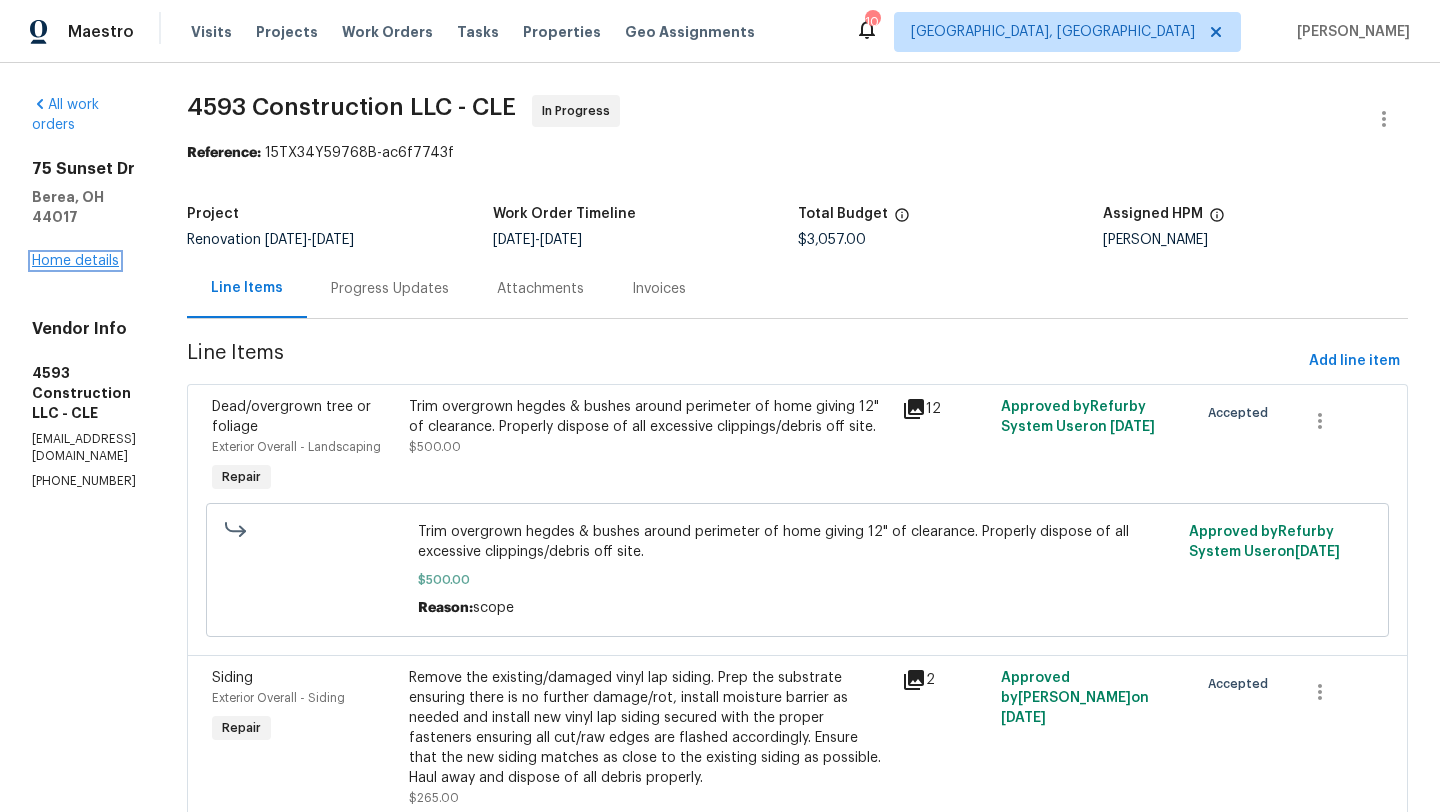click on "Home details" at bounding box center (75, 261) 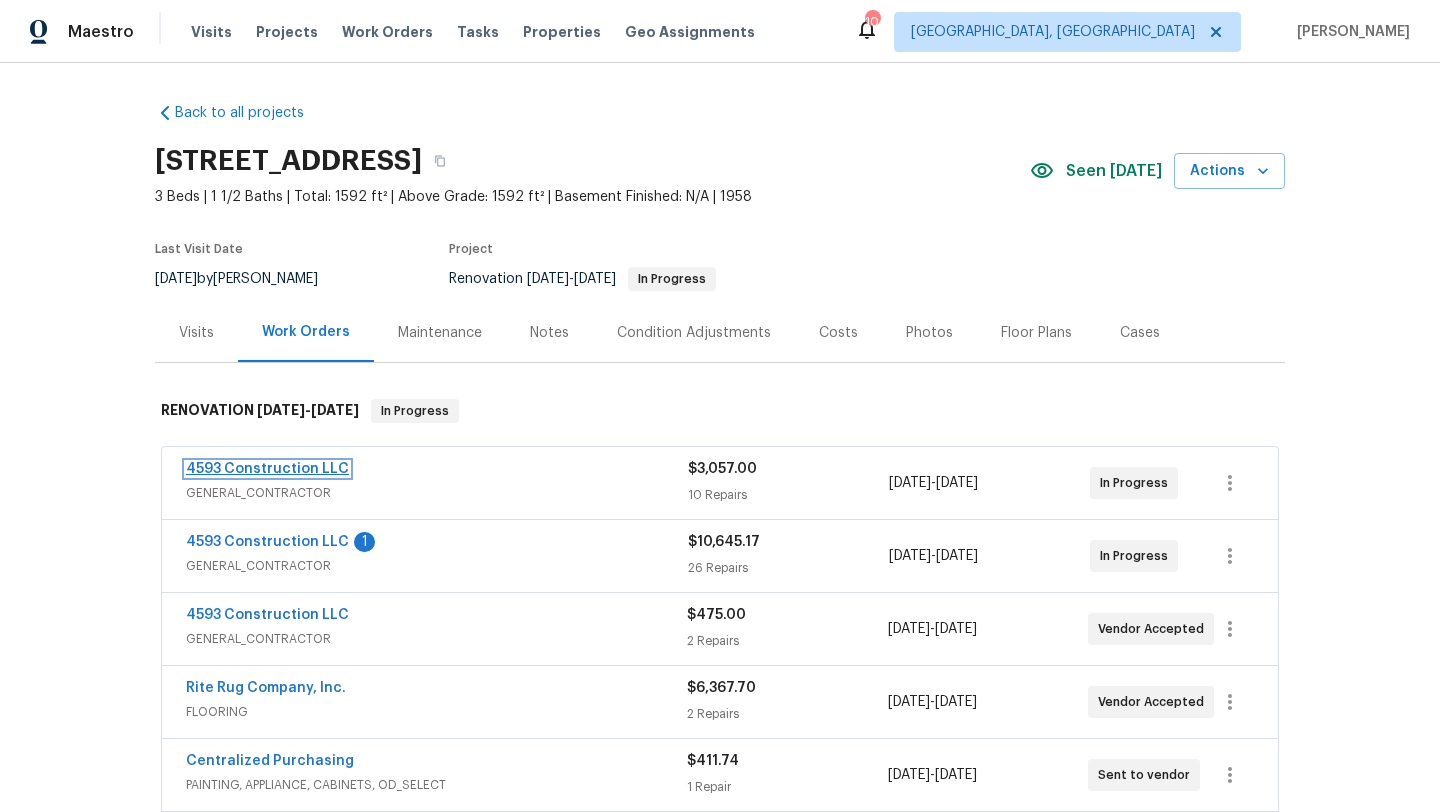 click on "4593 Construction LLC" at bounding box center (267, 469) 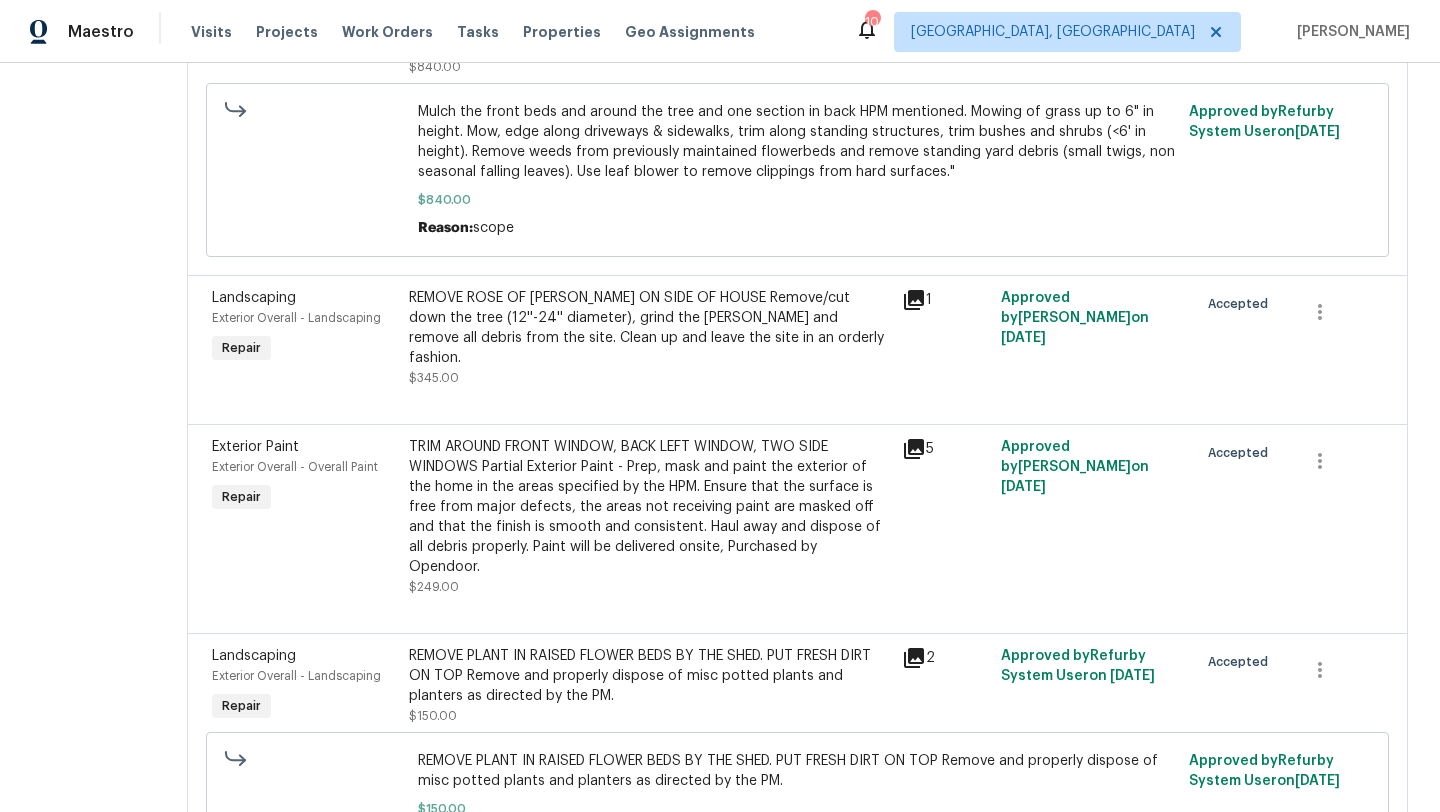 scroll, scrollTop: 0, scrollLeft: 0, axis: both 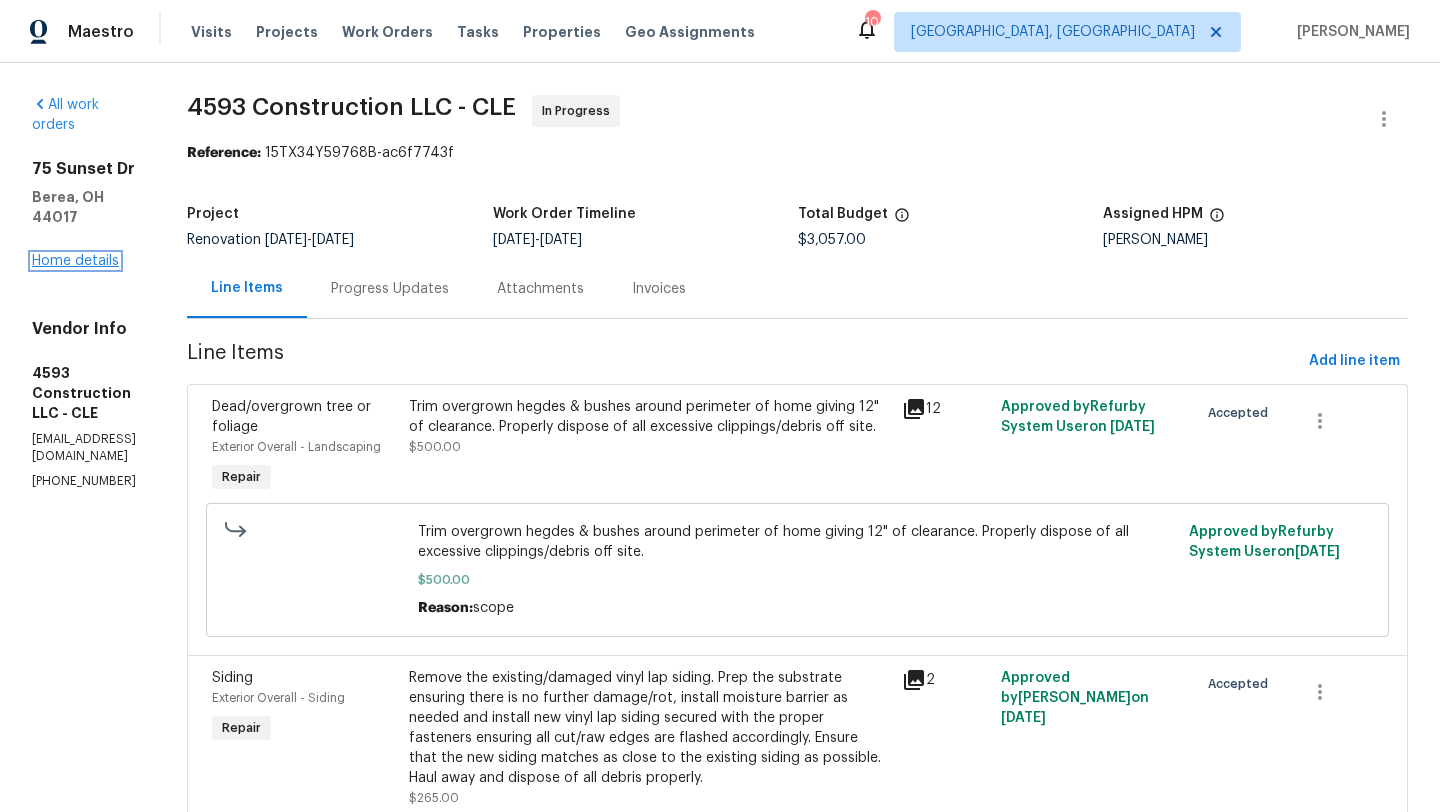 click on "Home details" at bounding box center (75, 261) 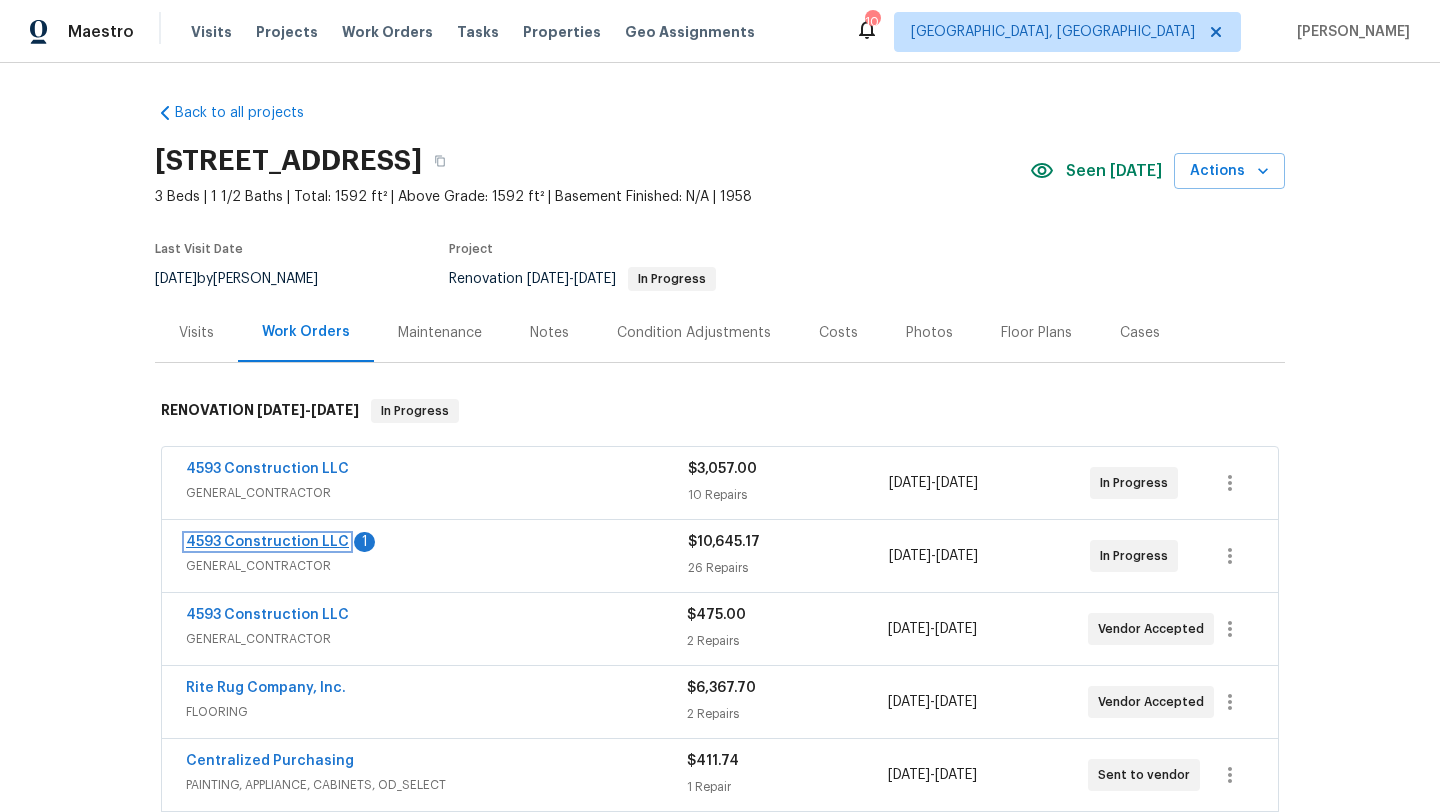 click on "4593 Construction LLC" at bounding box center (267, 542) 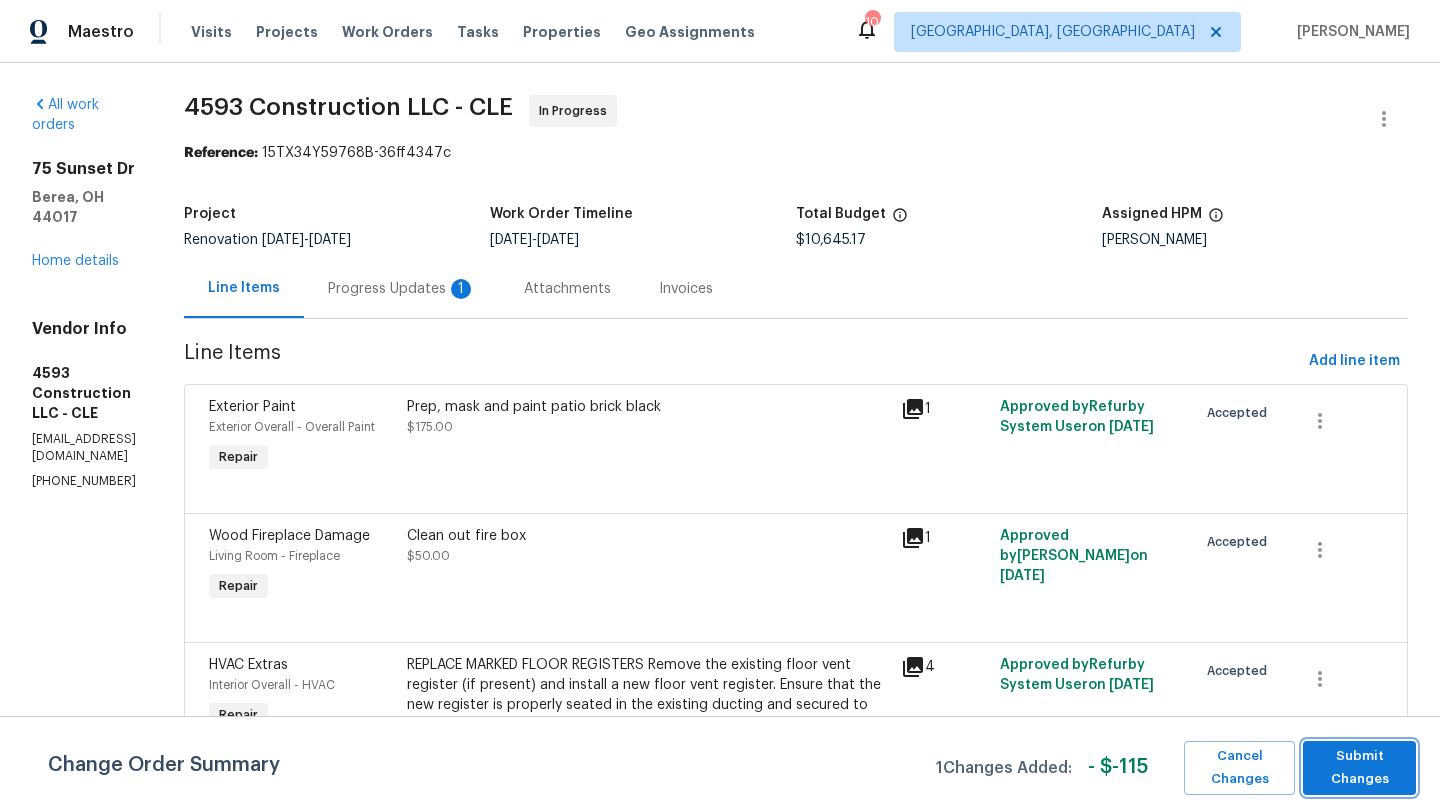click on "Submit Changes" at bounding box center (1359, 768) 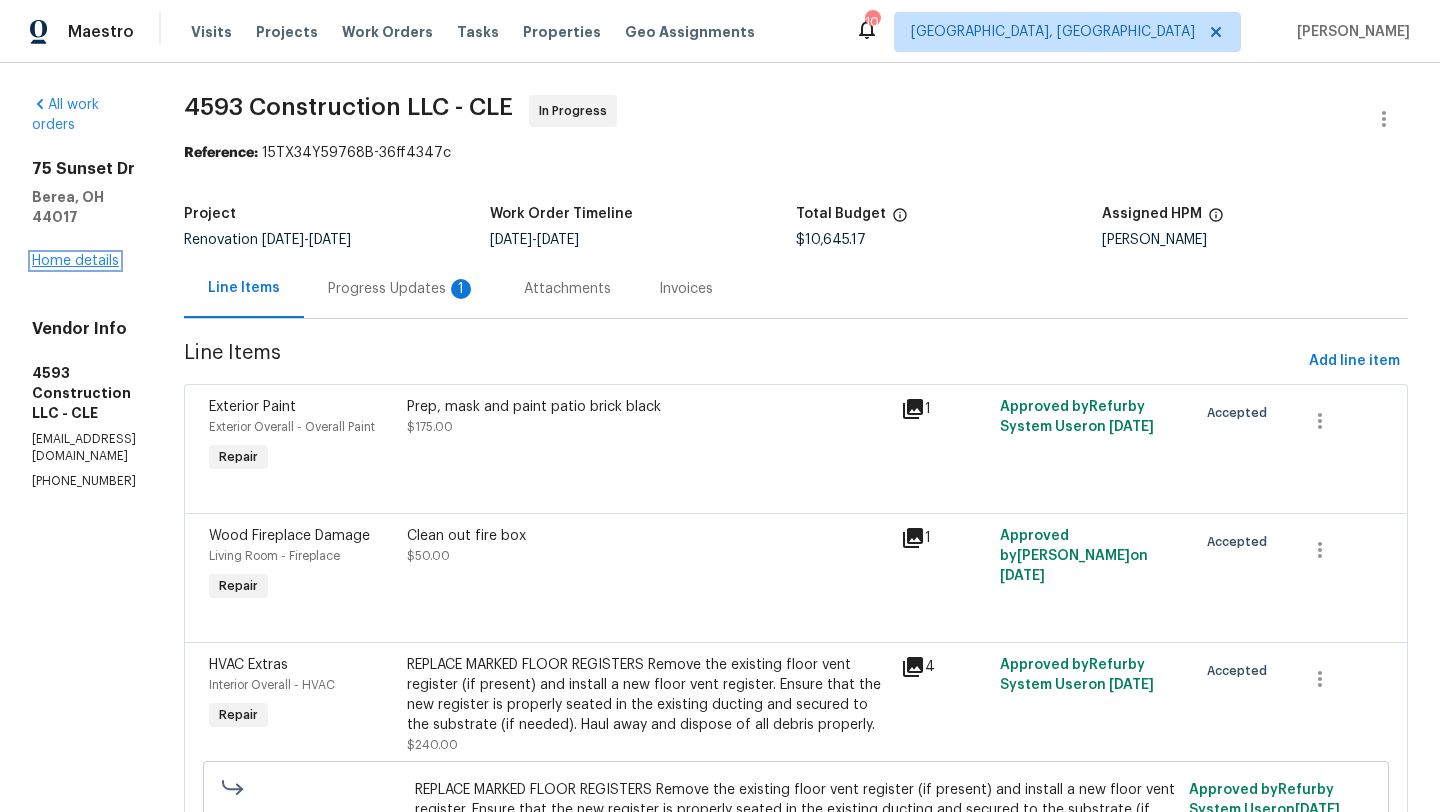 click on "Home details" at bounding box center (75, 261) 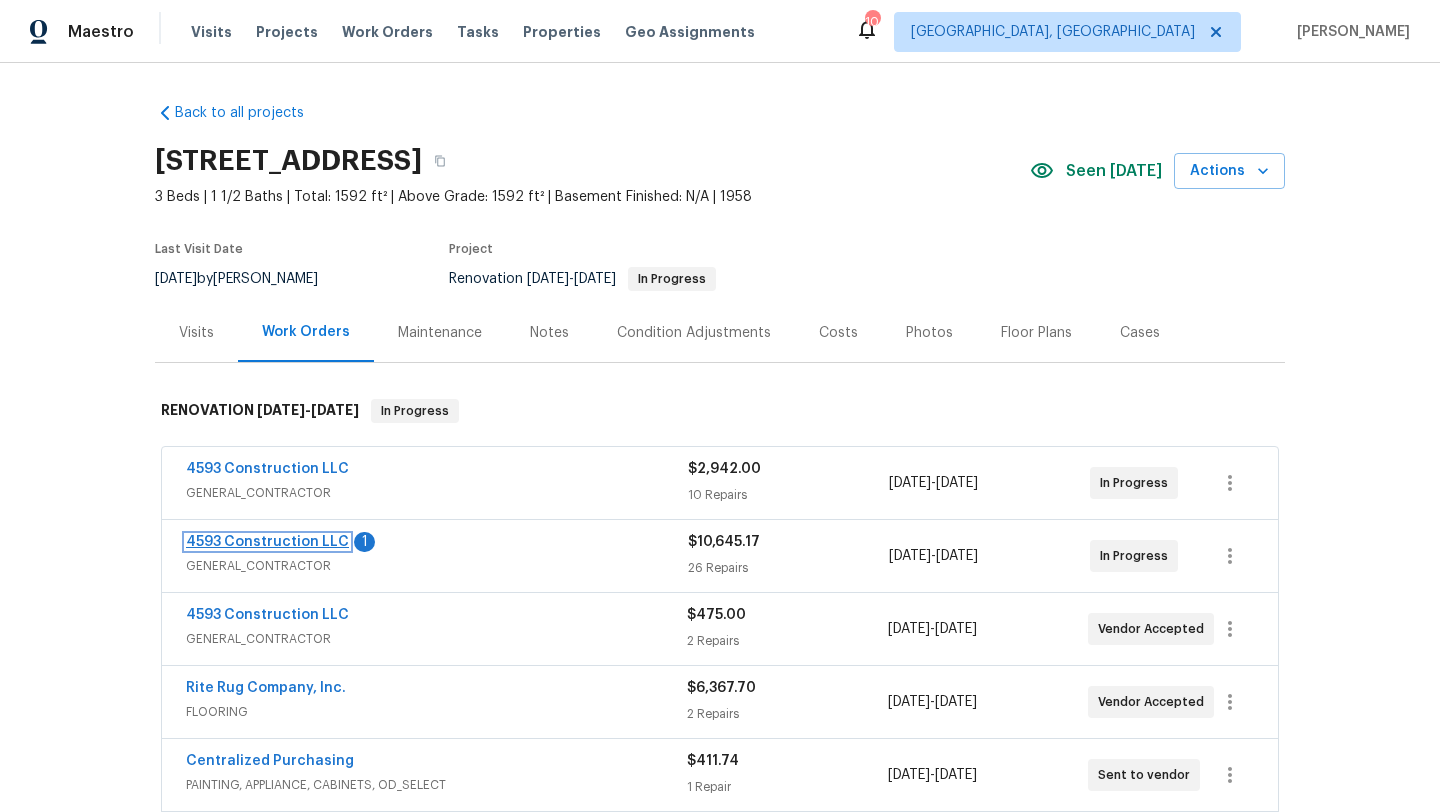 click on "4593 Construction LLC" at bounding box center (267, 542) 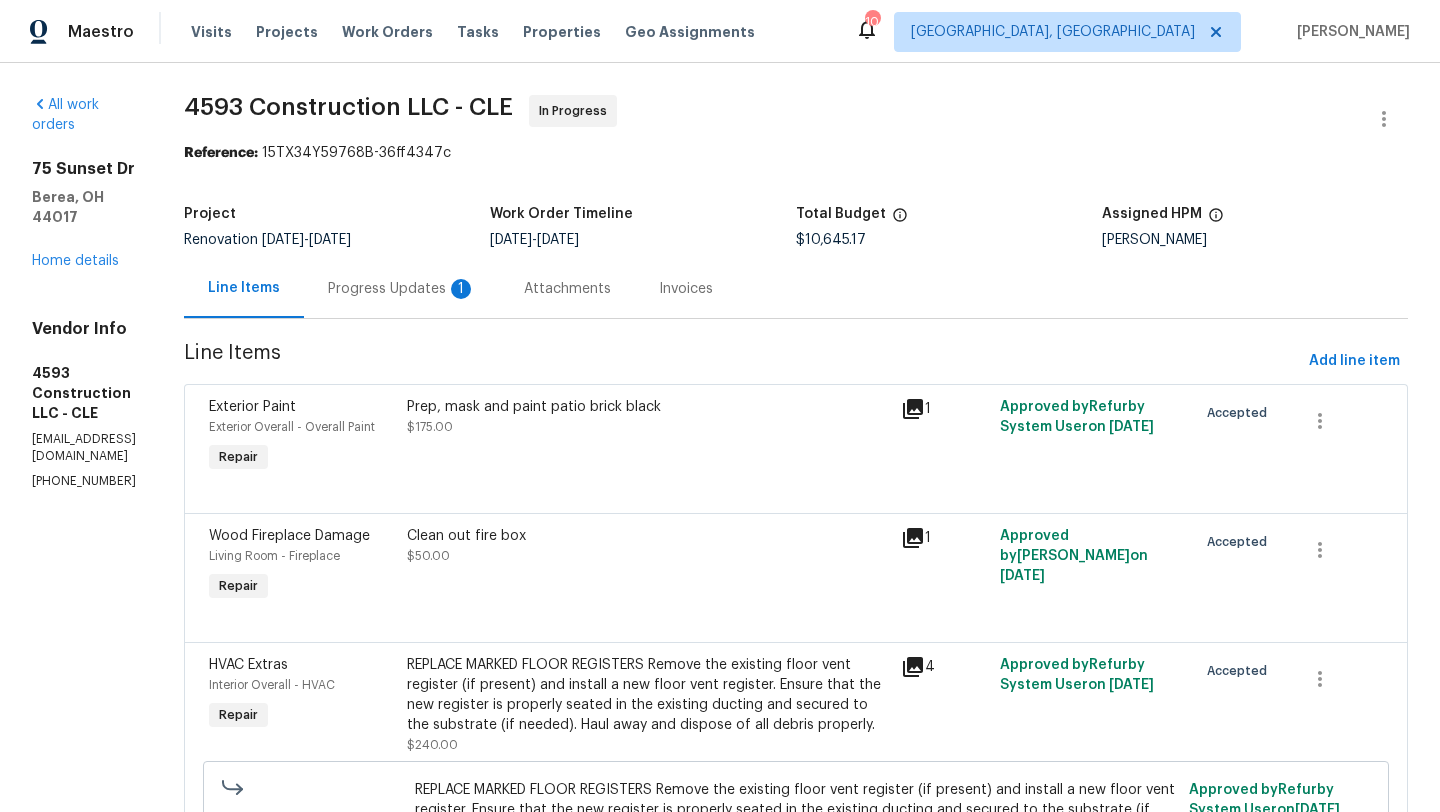 click on "Progress Updates 1" at bounding box center [402, 289] 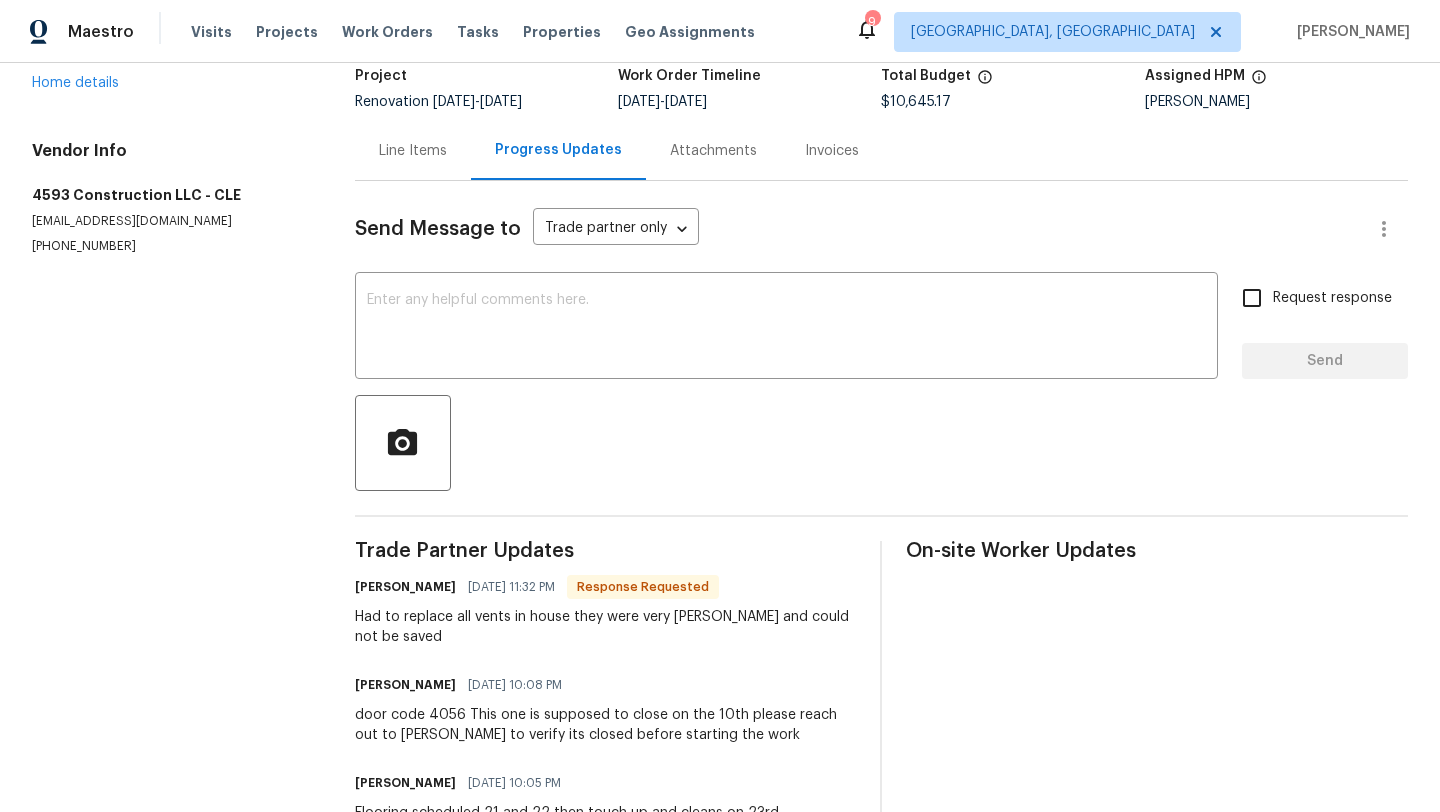 scroll, scrollTop: 158, scrollLeft: 0, axis: vertical 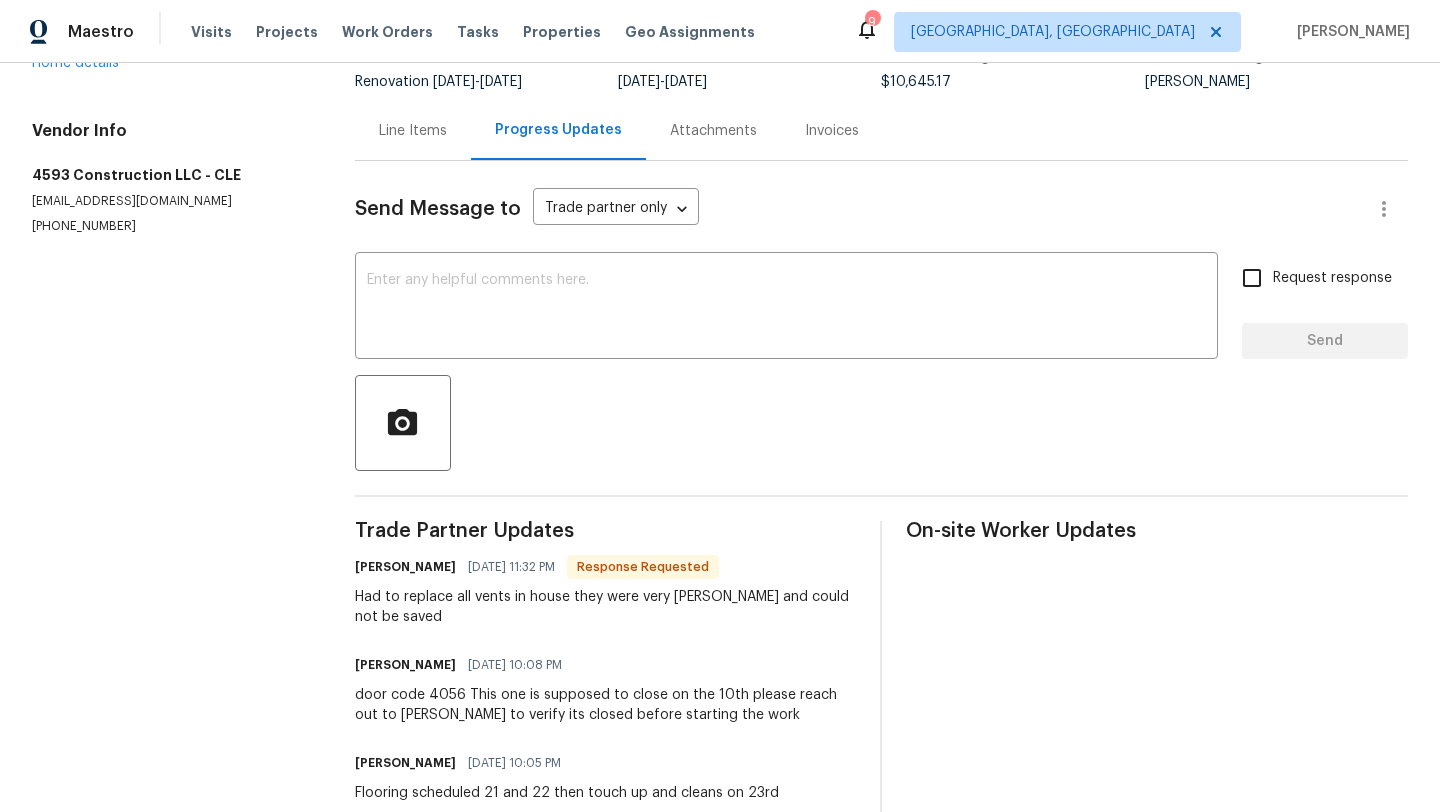 click on "Maestro Visits Projects Work Orders Tasks Properties Geo Assignments 9 Cleveland, OH Rebecca McMillen" at bounding box center [720, 31] 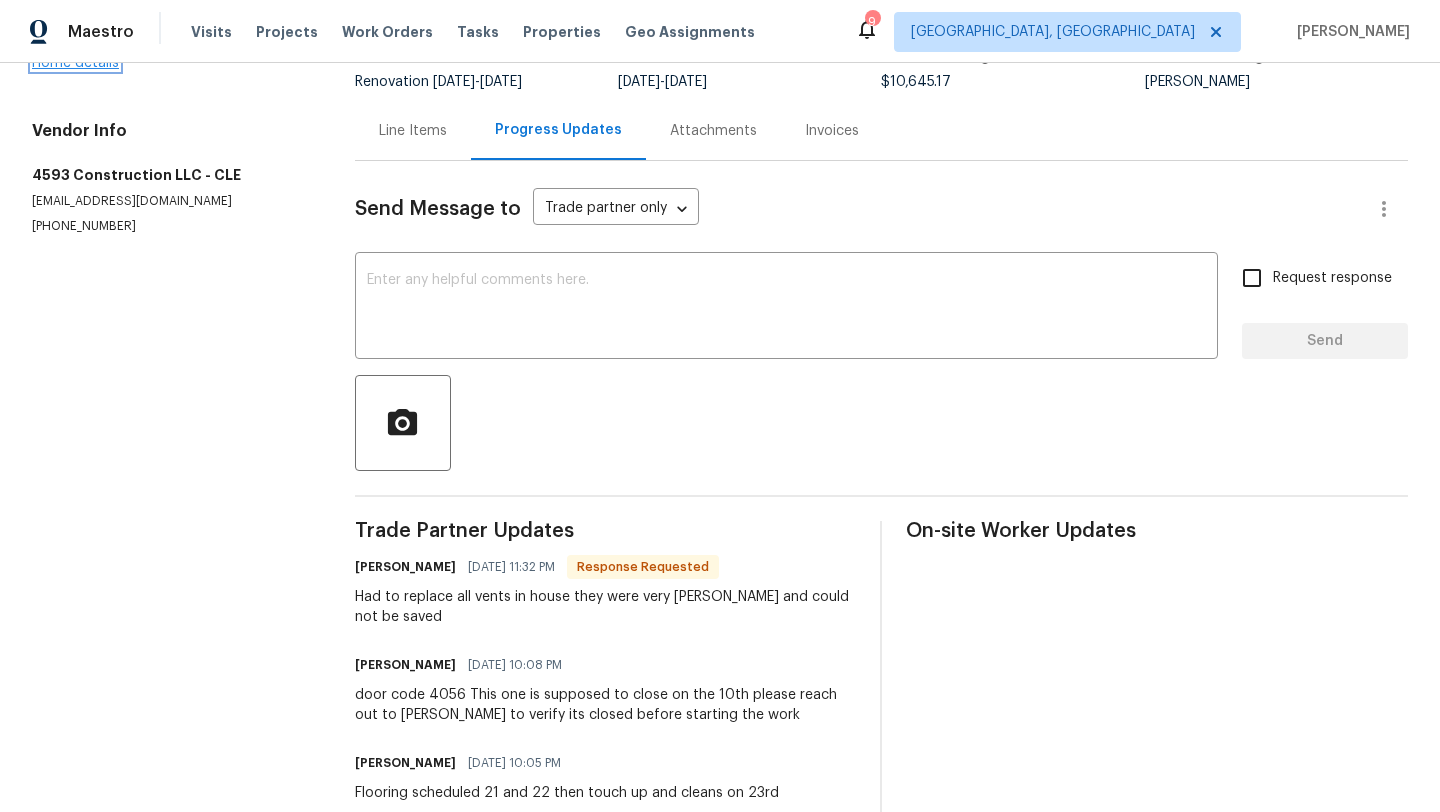 click on "Home details" at bounding box center (75, 63) 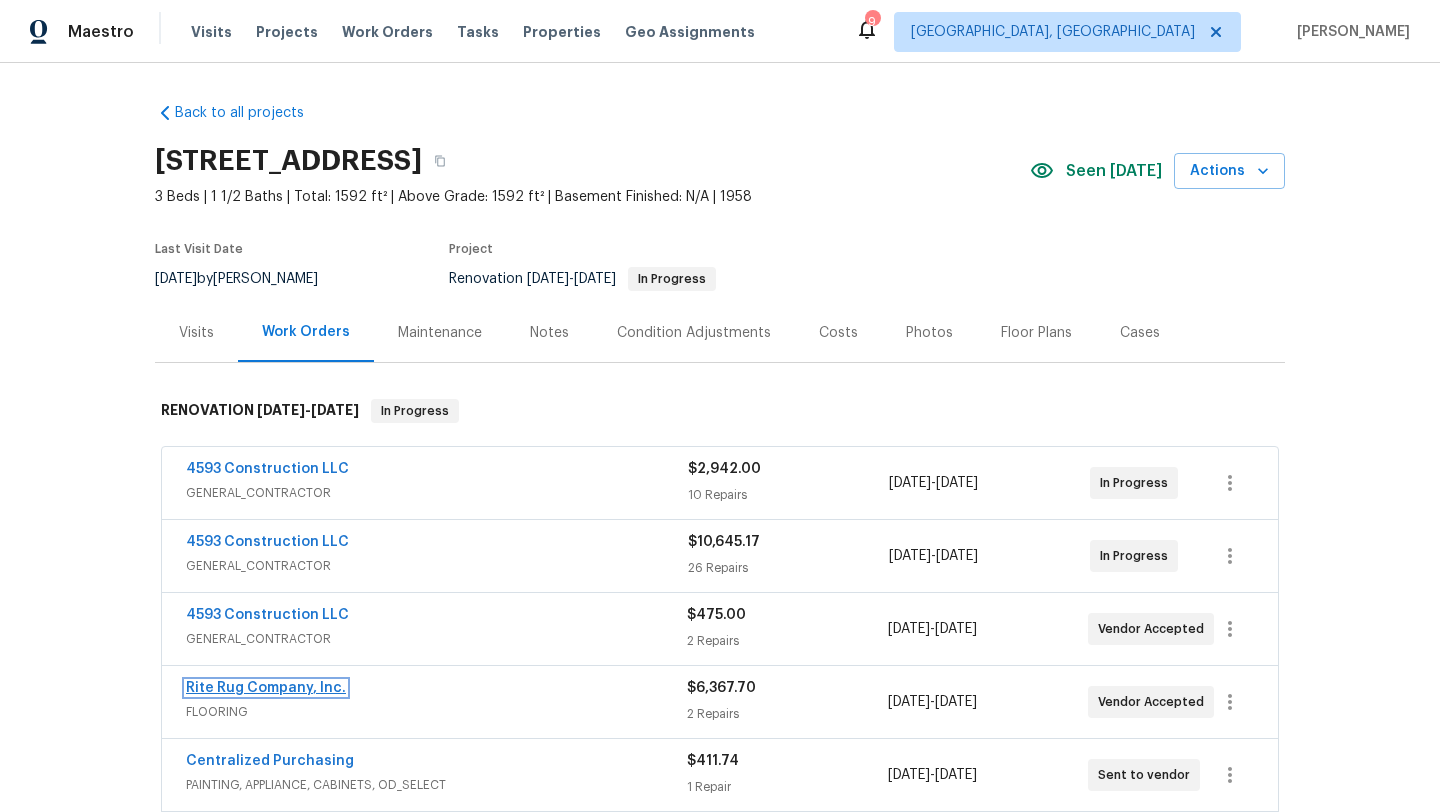 click on "Rite Rug Company, Inc." at bounding box center (266, 688) 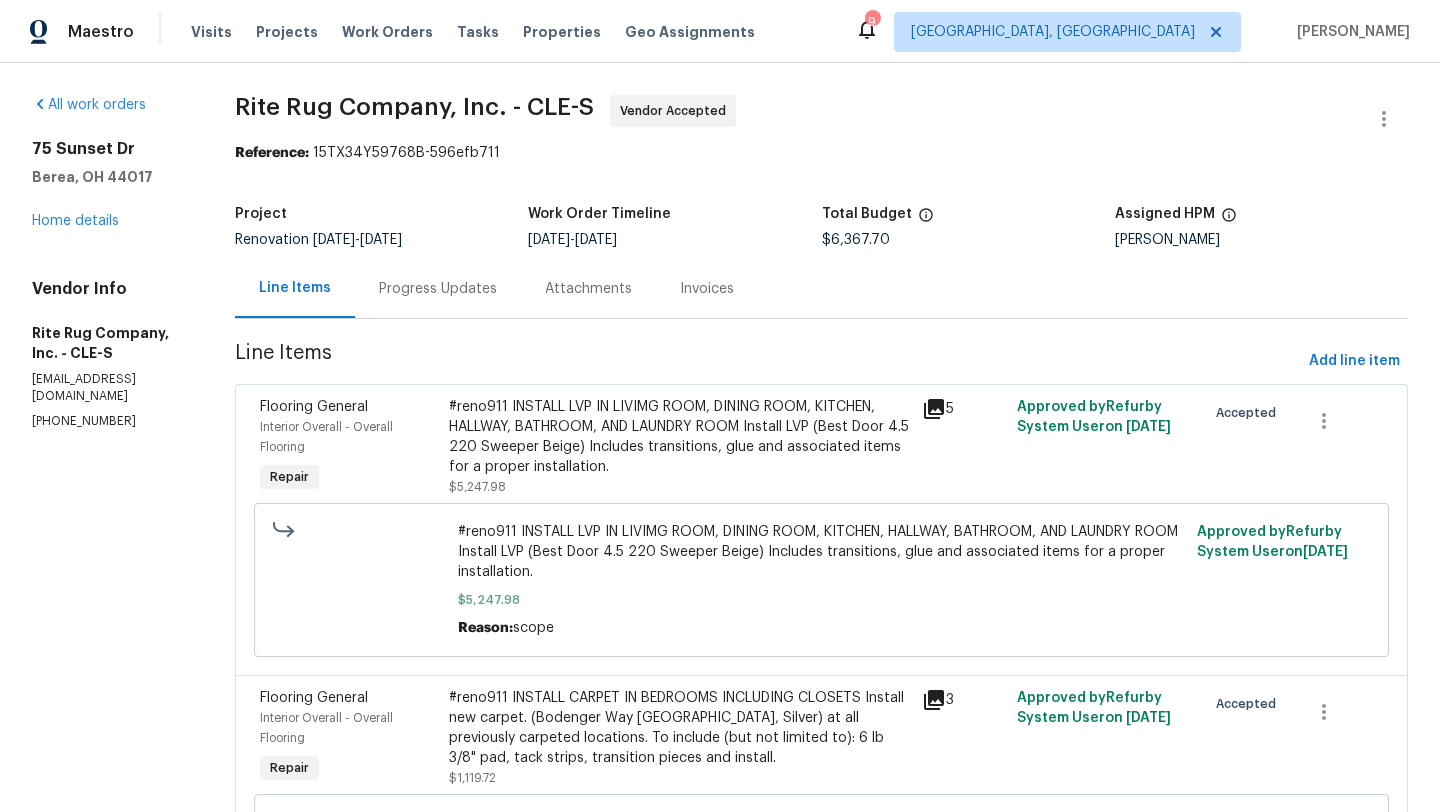 click on "Progress Updates" at bounding box center [438, 289] 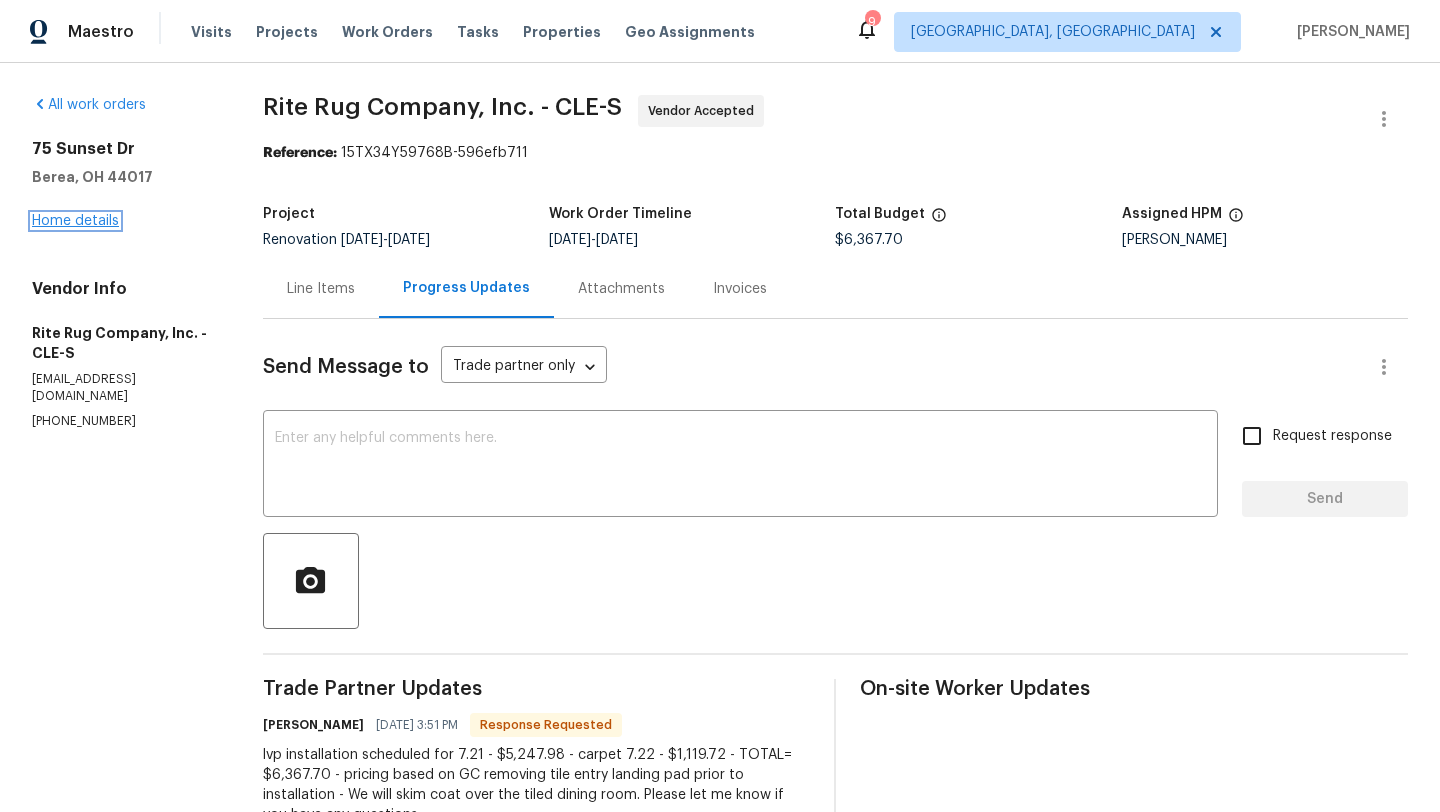 click on "Home details" at bounding box center [75, 221] 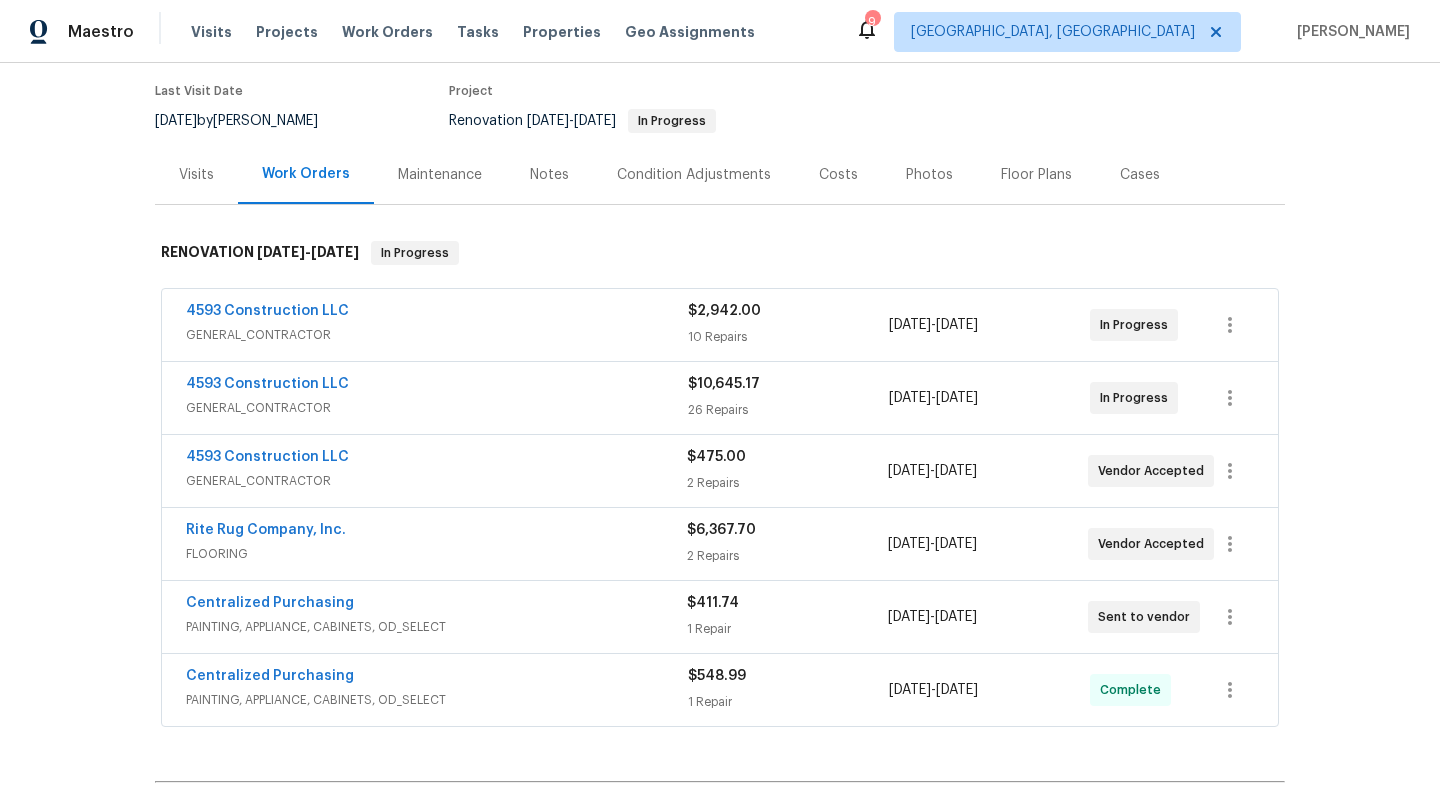 scroll, scrollTop: 162, scrollLeft: 0, axis: vertical 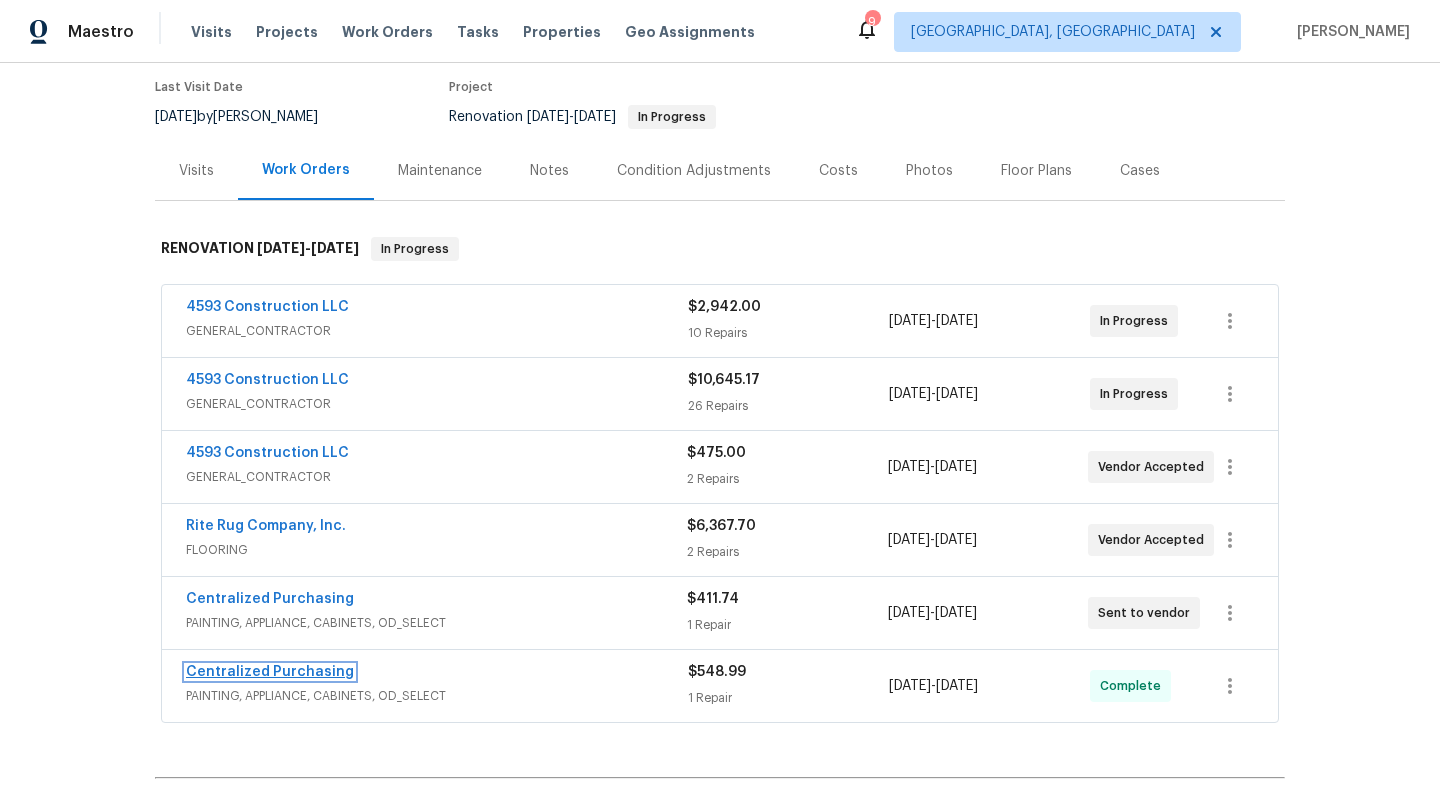 click on "Centralized Purchasing" at bounding box center [270, 672] 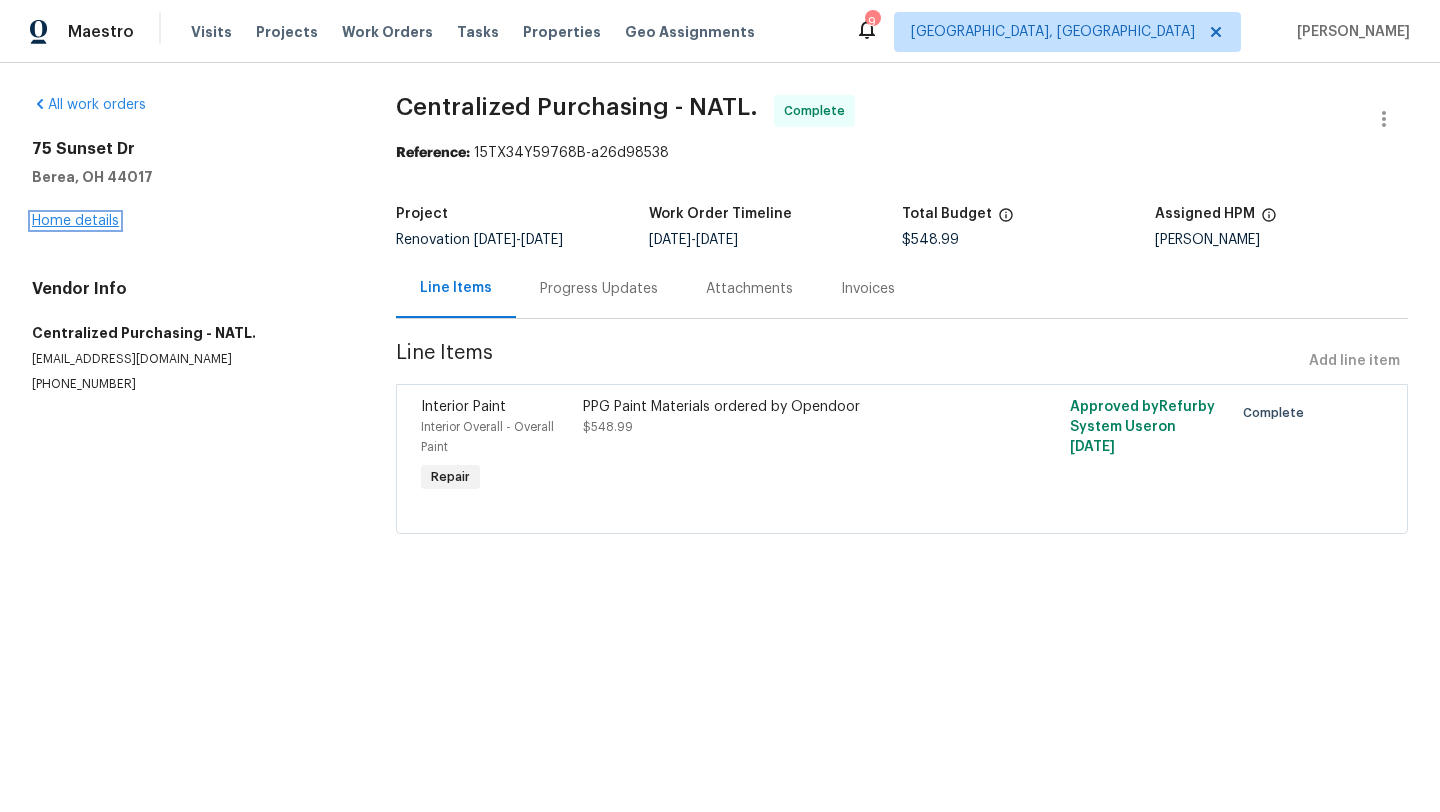 click on "Home details" at bounding box center [75, 221] 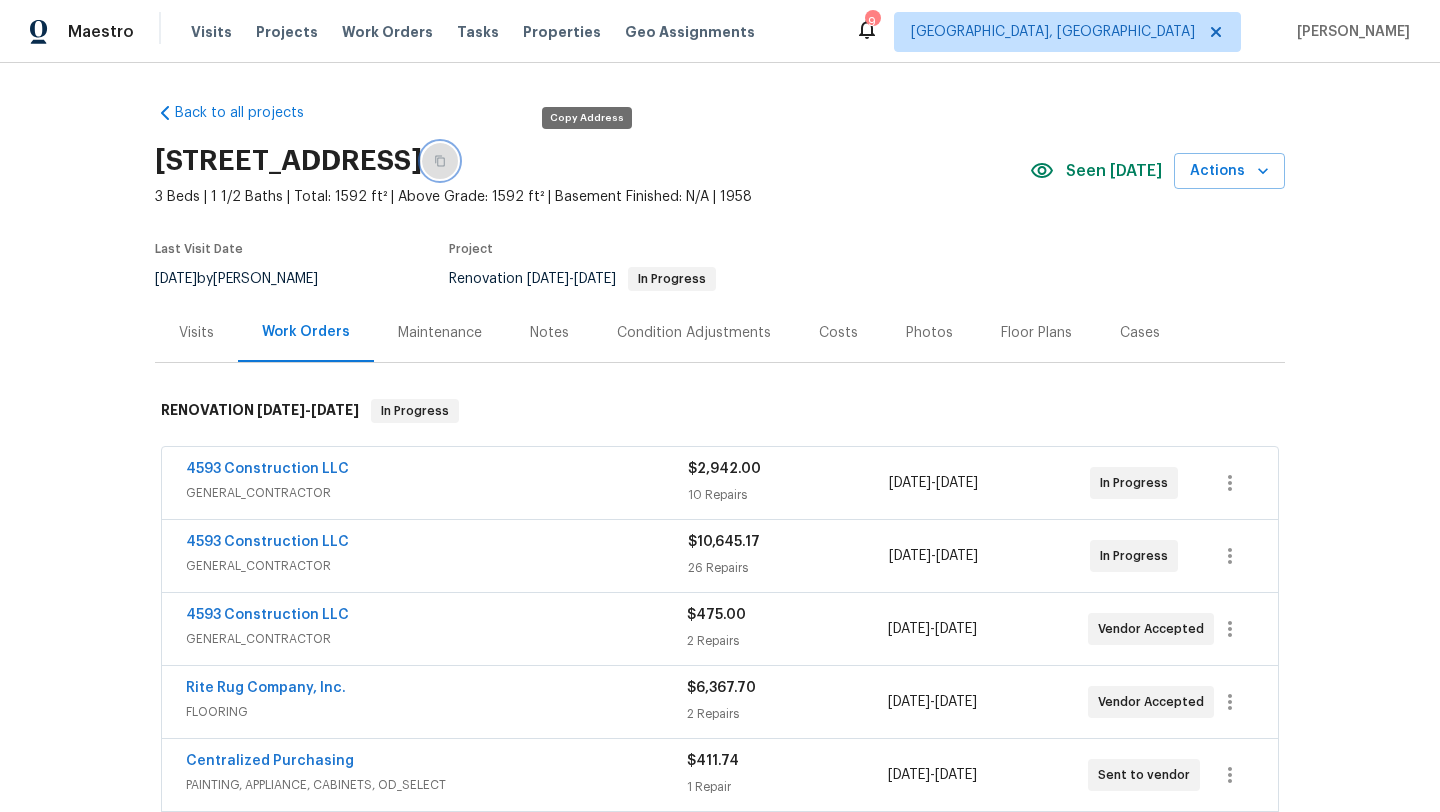 click 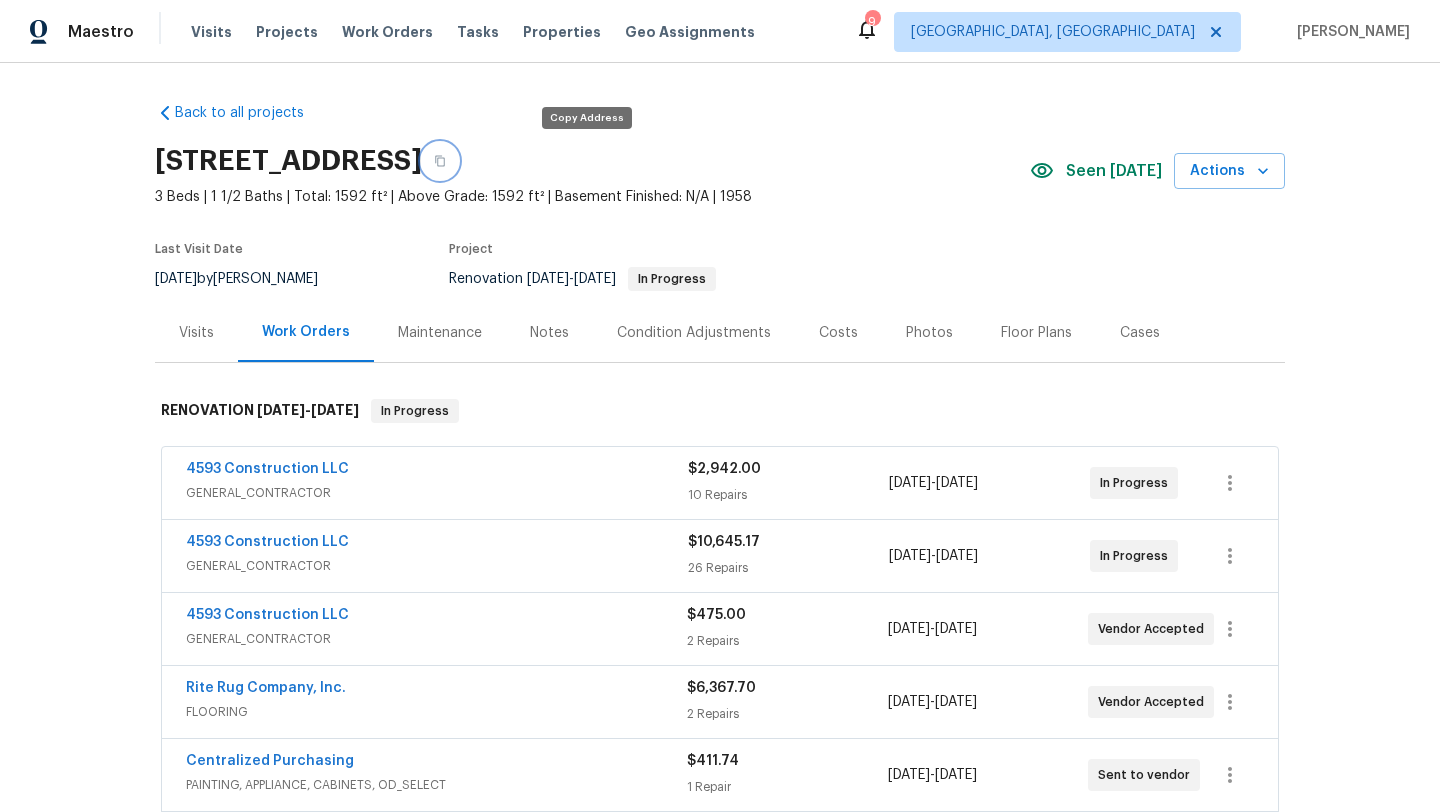 click 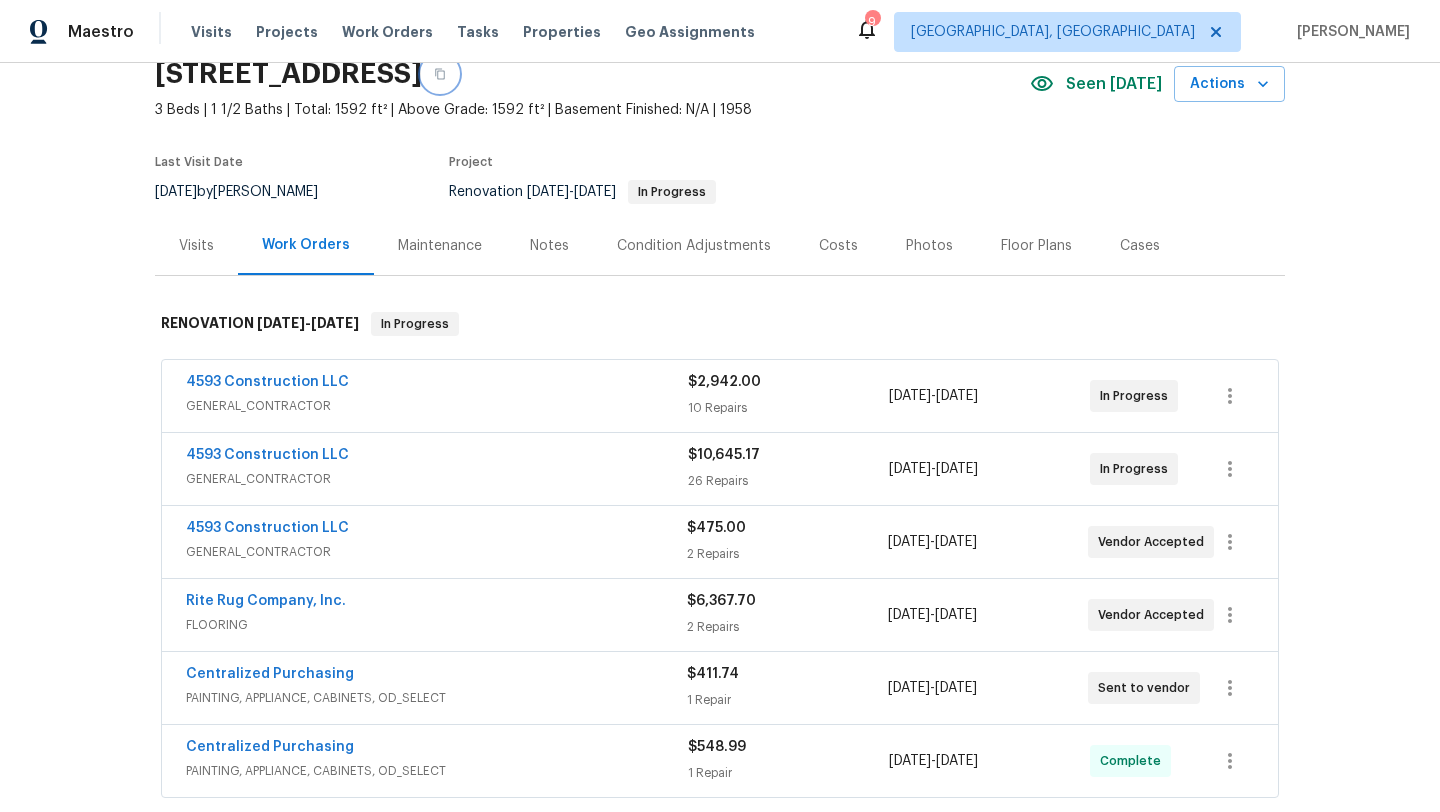 scroll, scrollTop: 72, scrollLeft: 0, axis: vertical 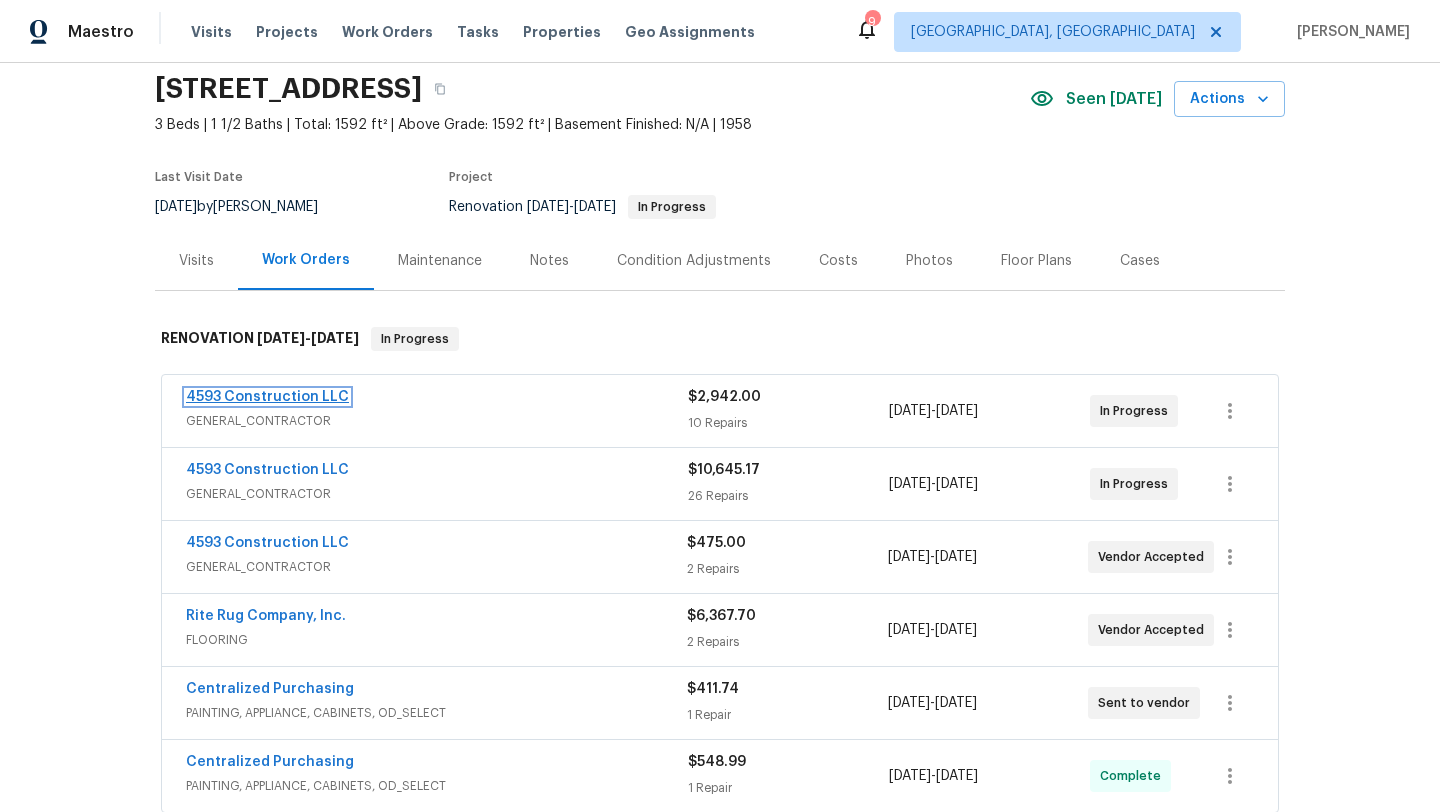 click on "4593 Construction LLC" at bounding box center [267, 397] 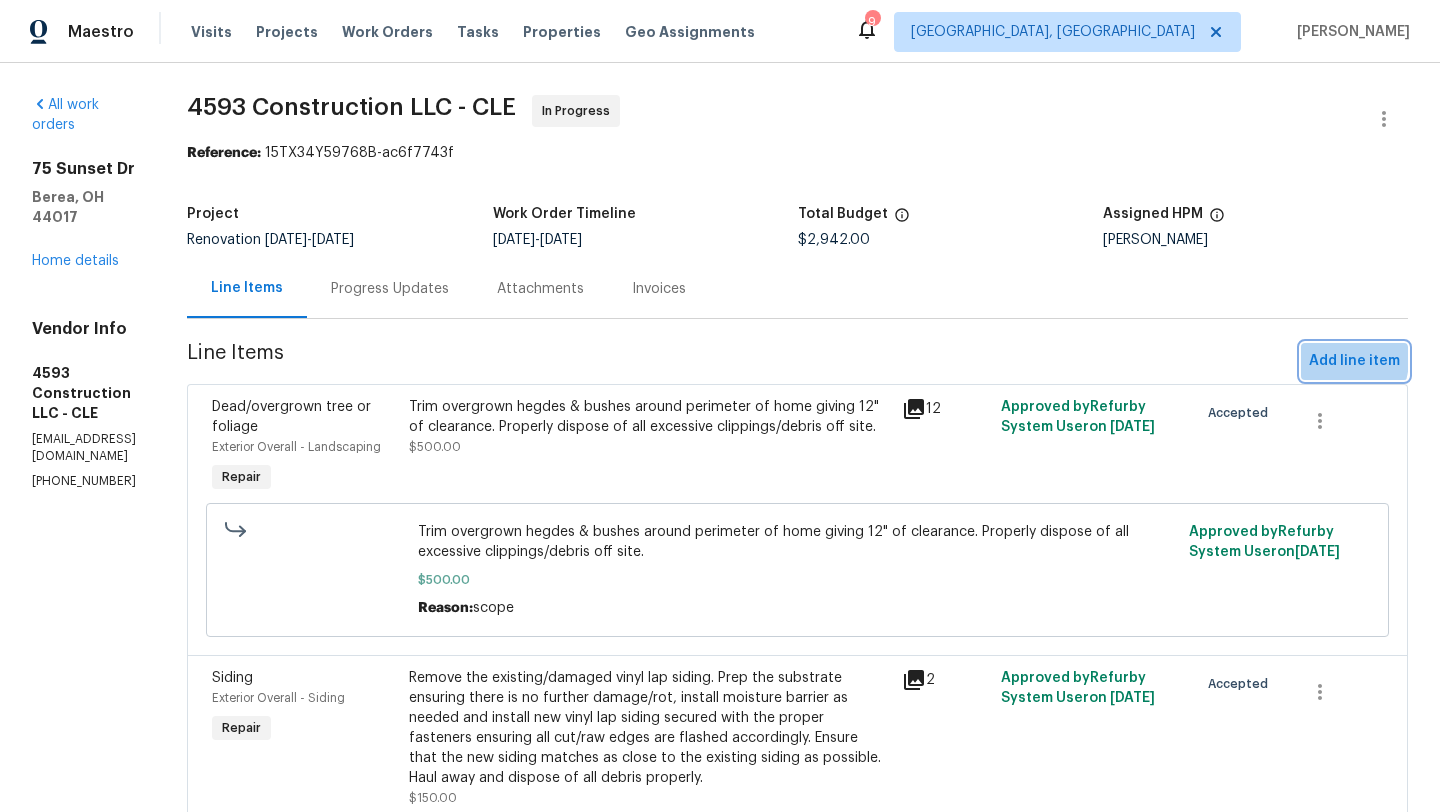 click on "Add line item" at bounding box center (1354, 361) 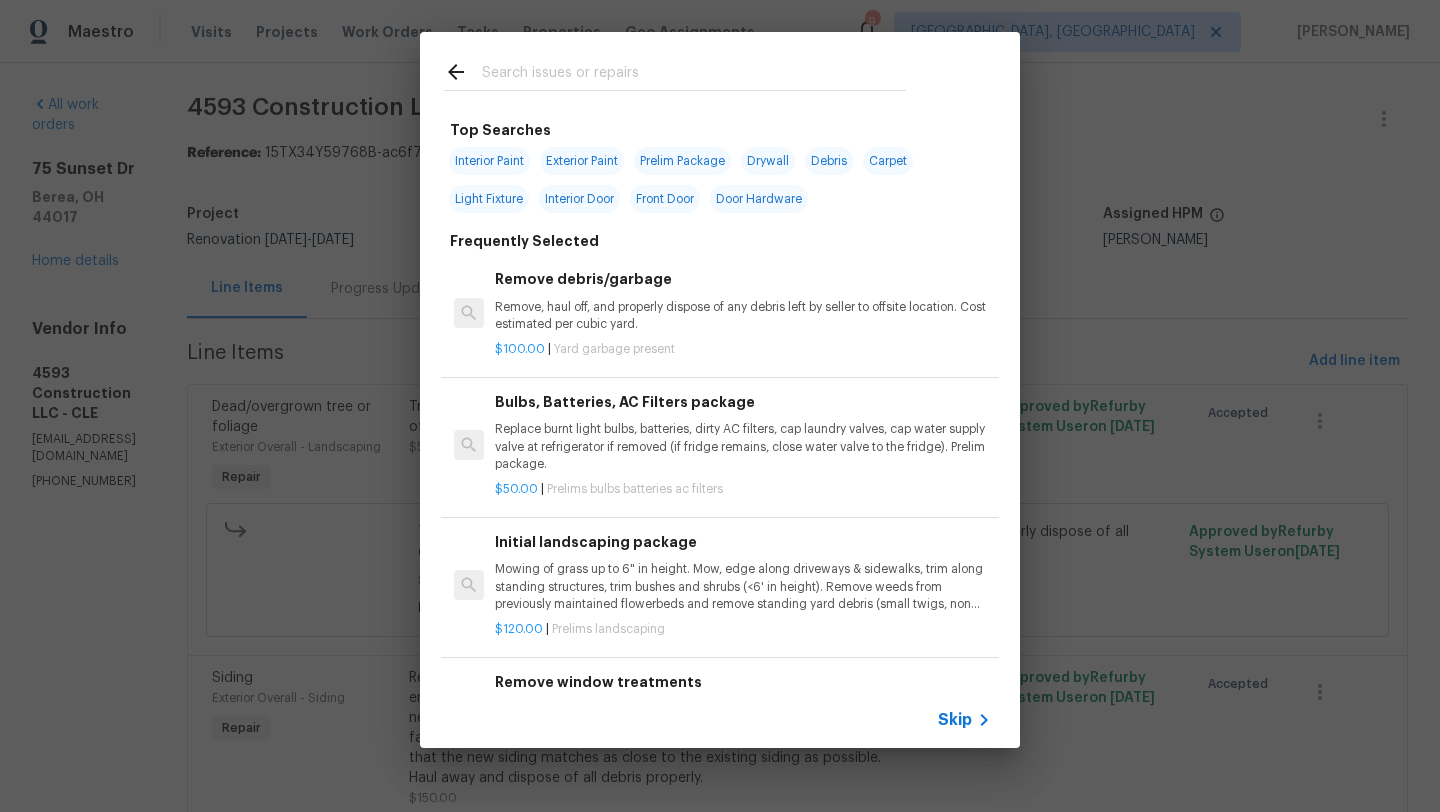 click at bounding box center [694, 75] 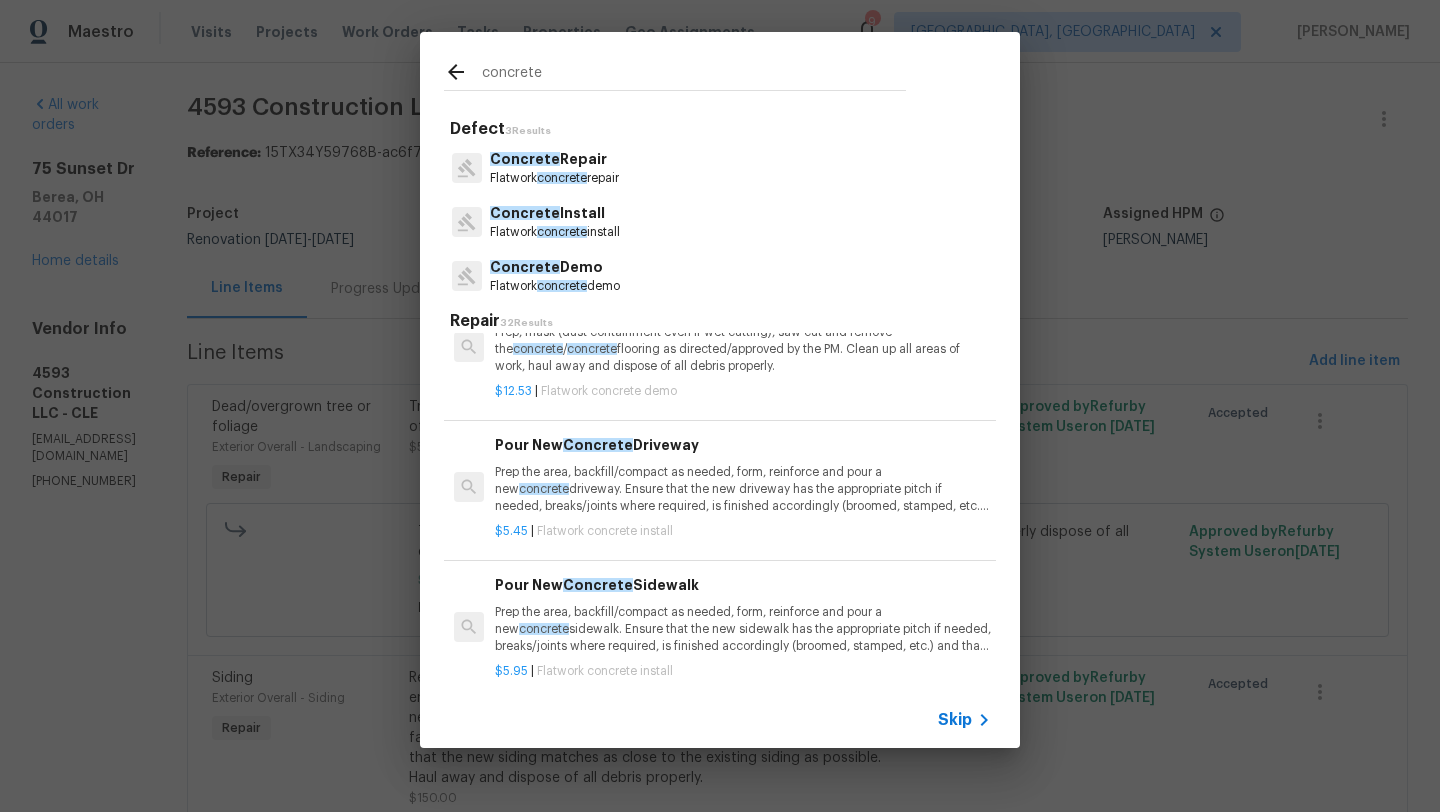 scroll, scrollTop: 201, scrollLeft: 0, axis: vertical 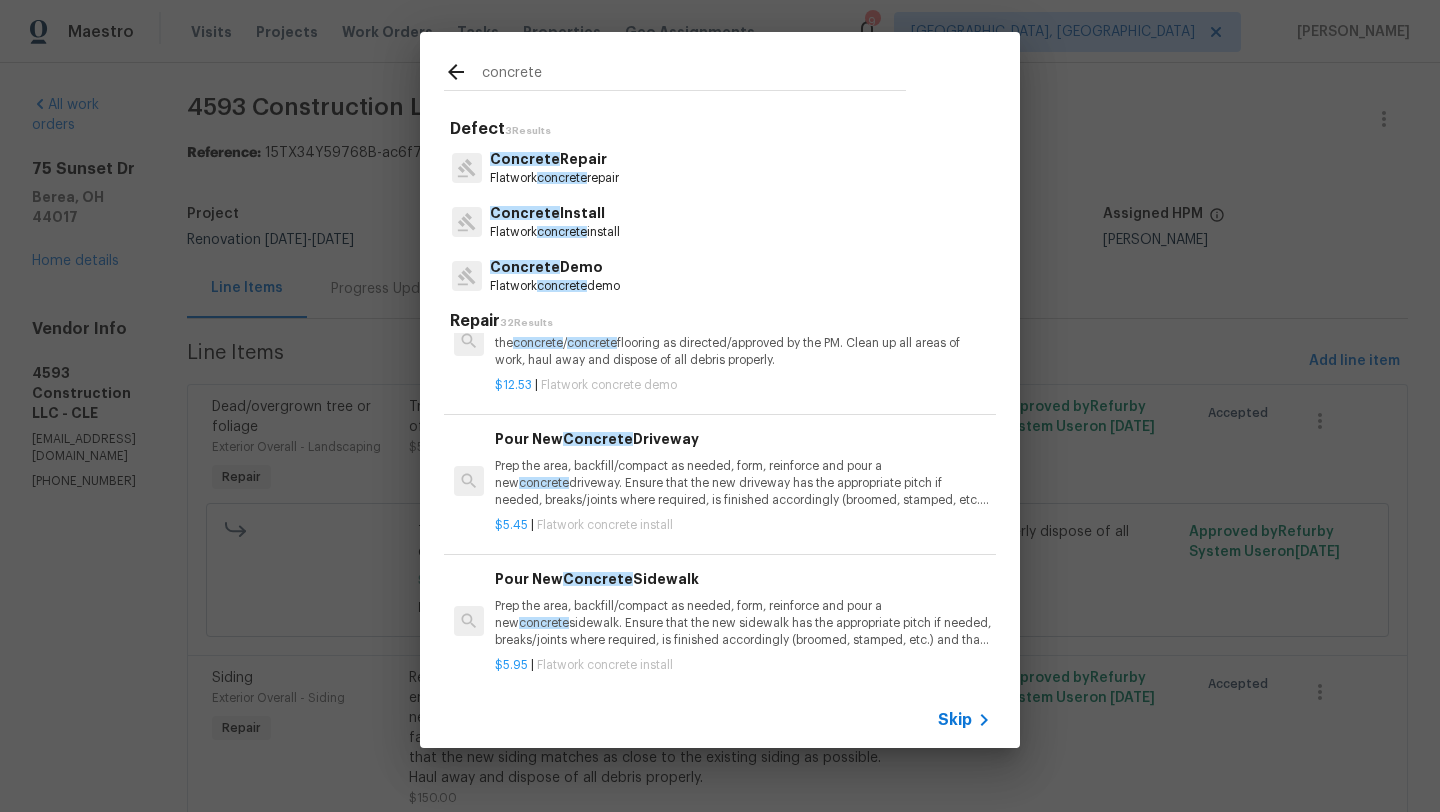 type on "concrete" 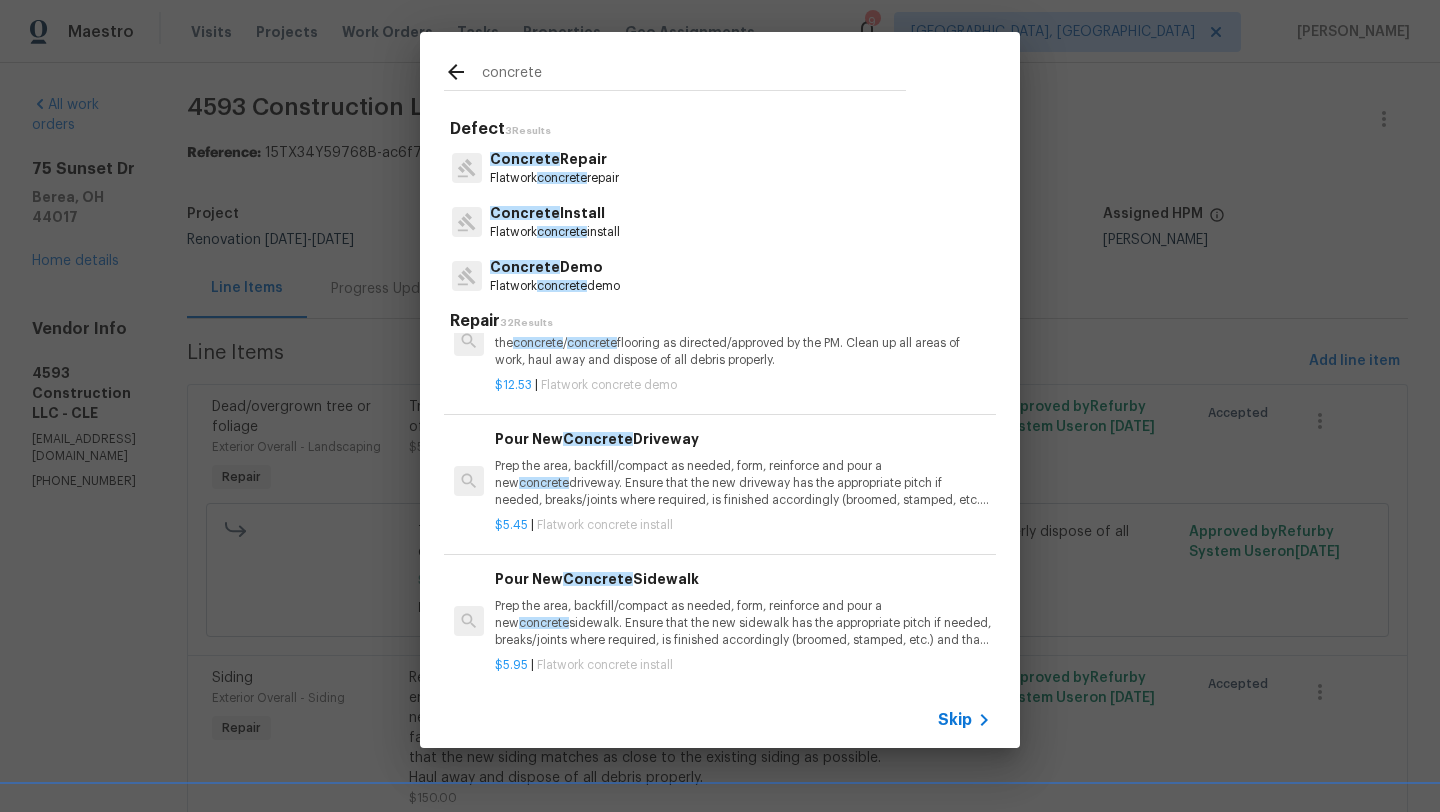 click on "Prep the area, backfill/compact as needed, form, reinforce and pour a new  concrete  sidewalk. Ensure that the new sidewalk has the appropriate pitch if needed, breaks/joints where required, is finished accordingly (broomed, stamped, etc.) and that all debris are hauled away and disposed of properly." at bounding box center [743, 623] 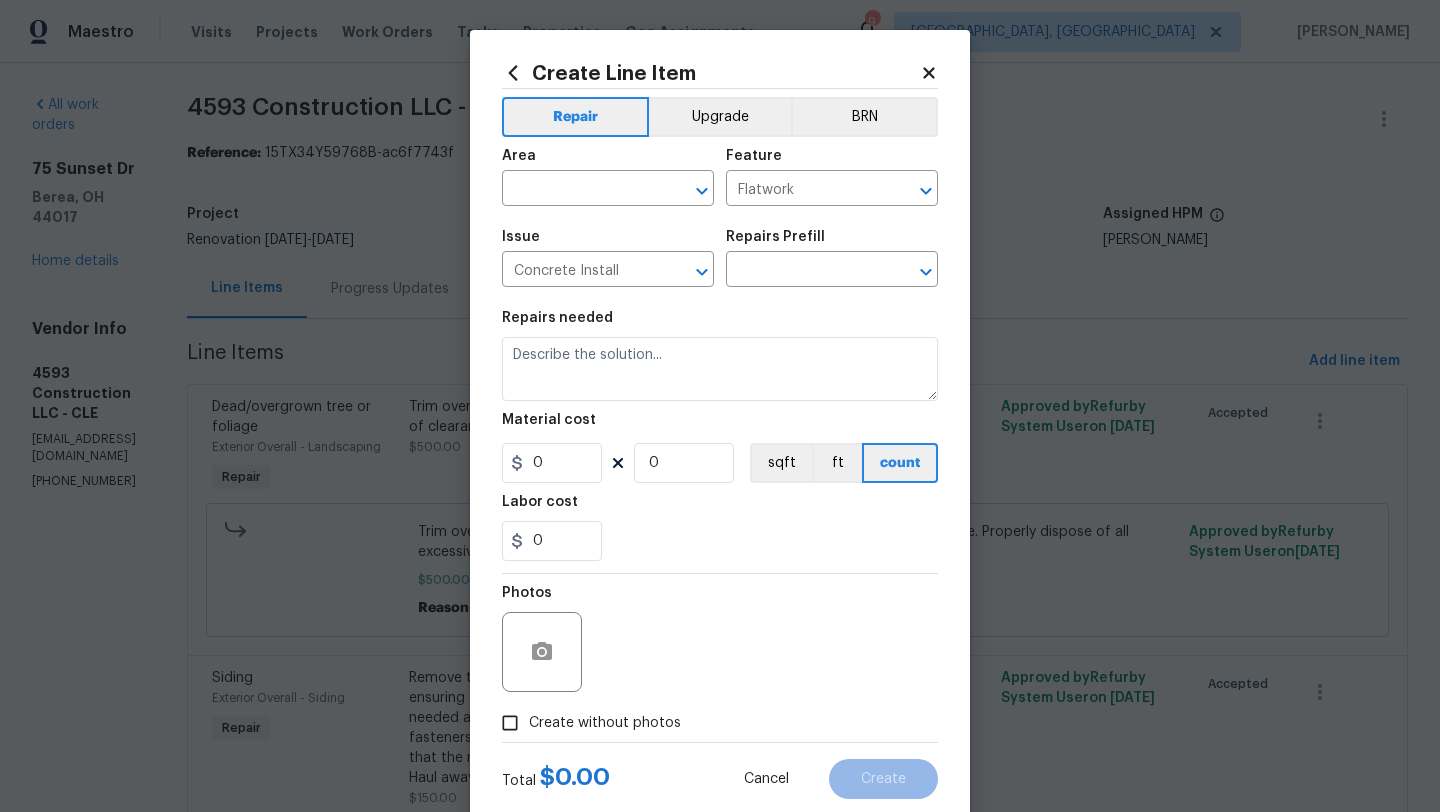 type on "Pour New Concrete Sidewalk $5.95" 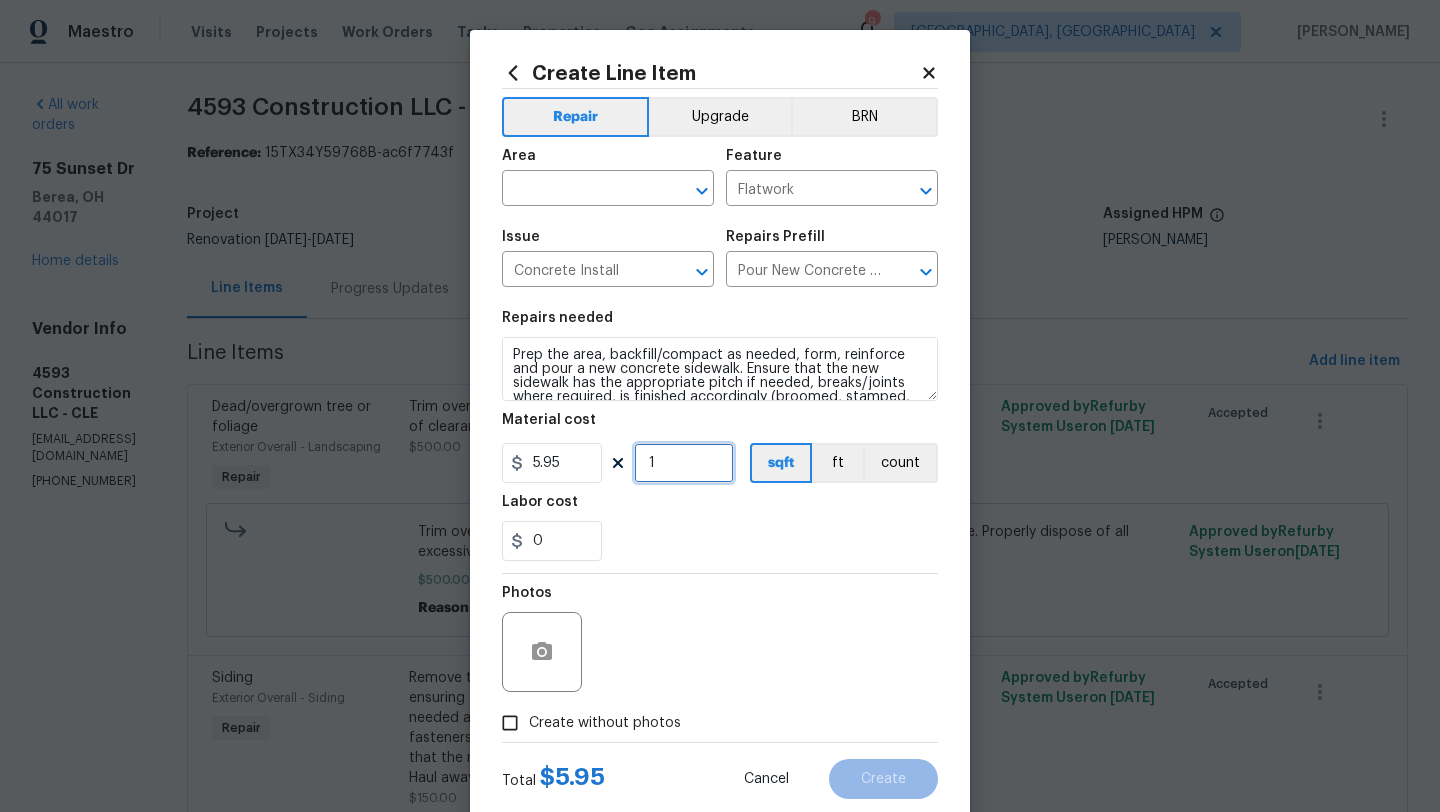 click on "1" at bounding box center (684, 463) 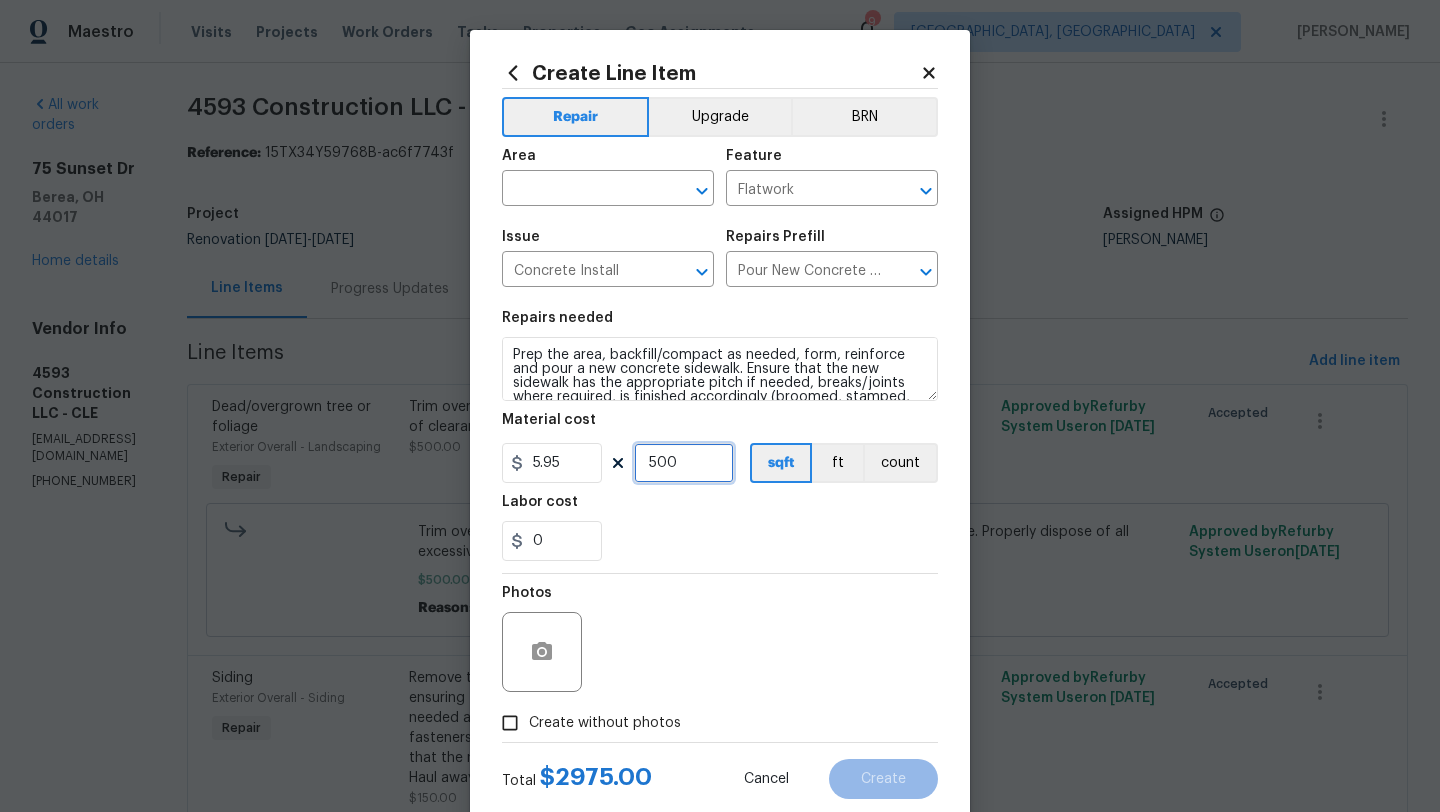 type on "500" 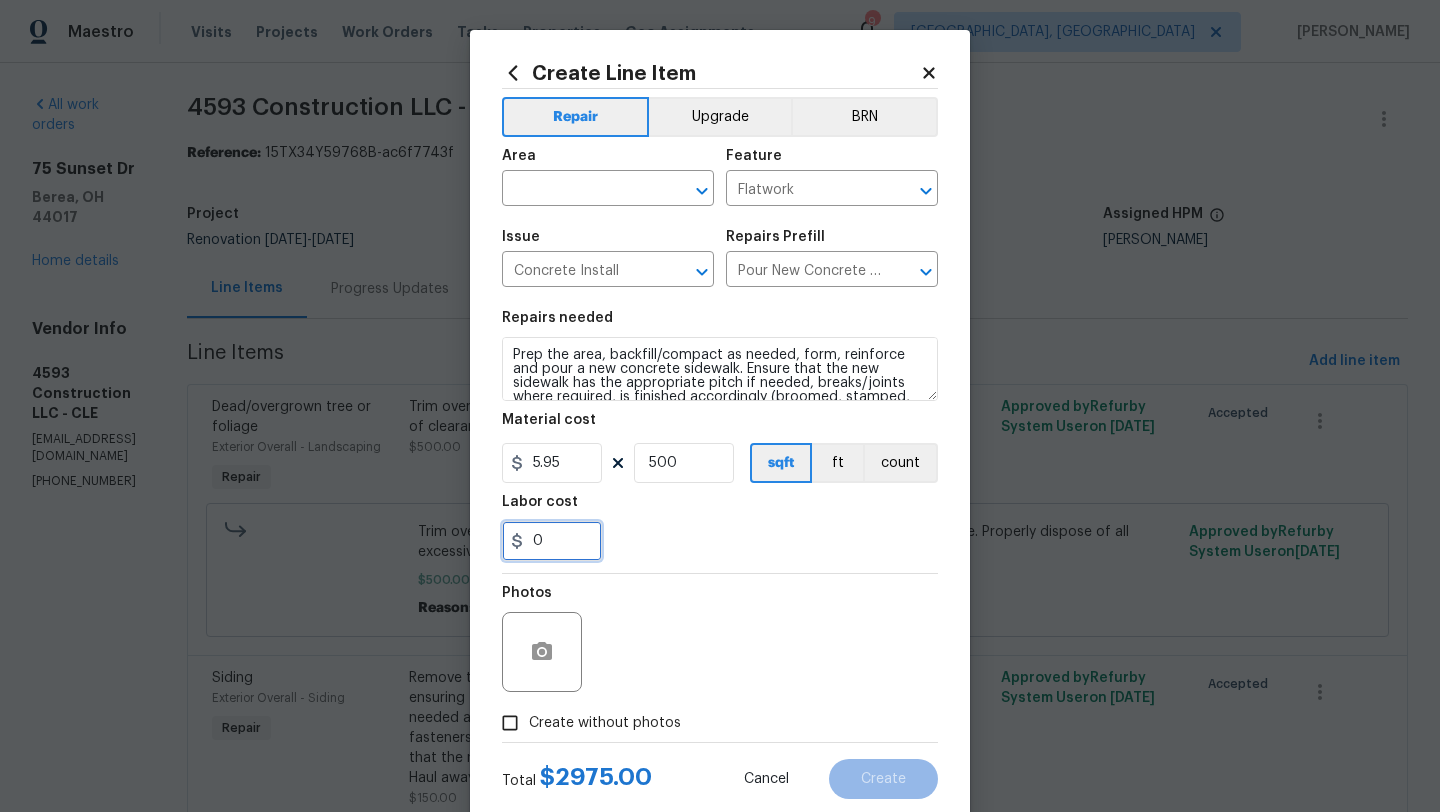 drag, startPoint x: 552, startPoint y: 551, endPoint x: 503, endPoint y: 545, distance: 49.365982 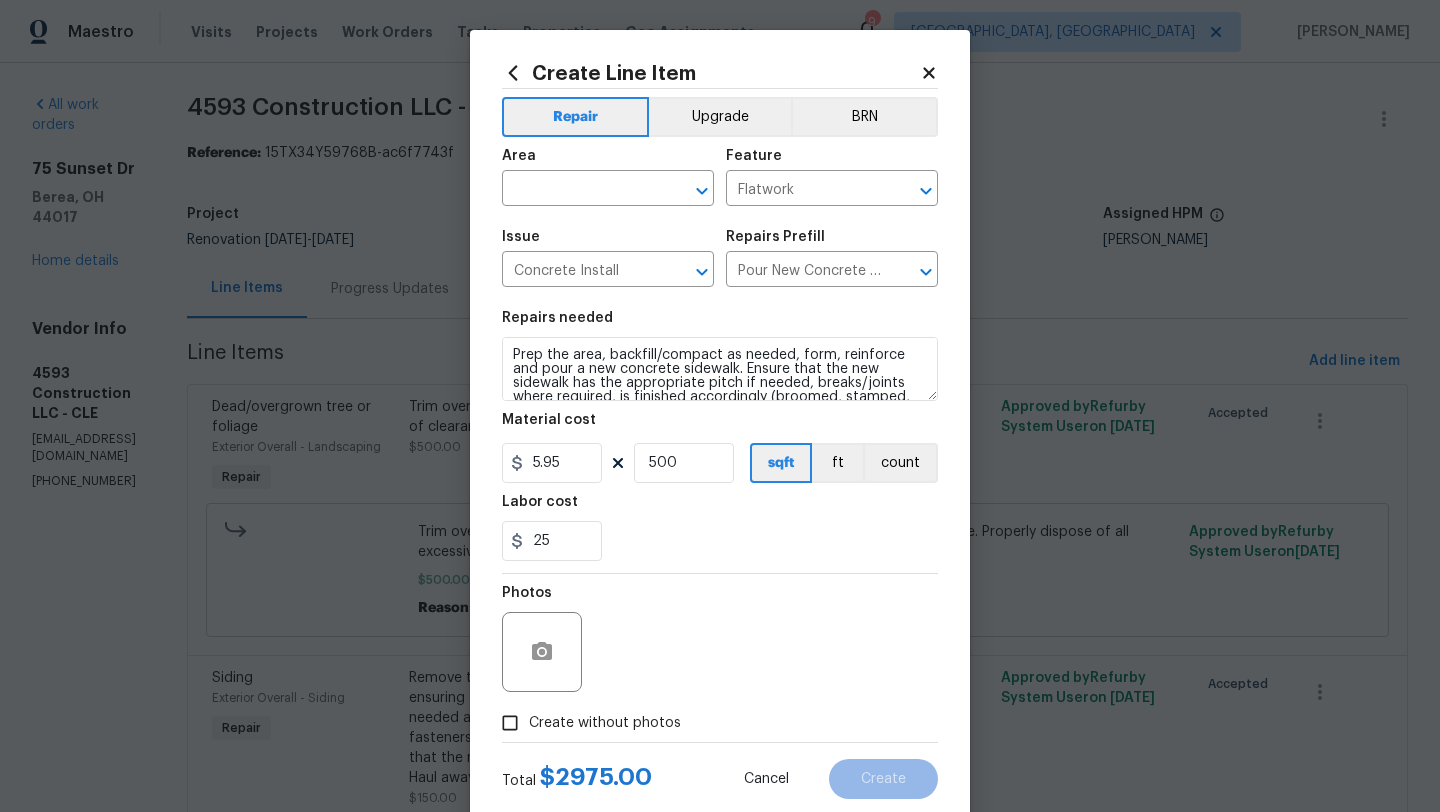 click on "25" at bounding box center [720, 541] 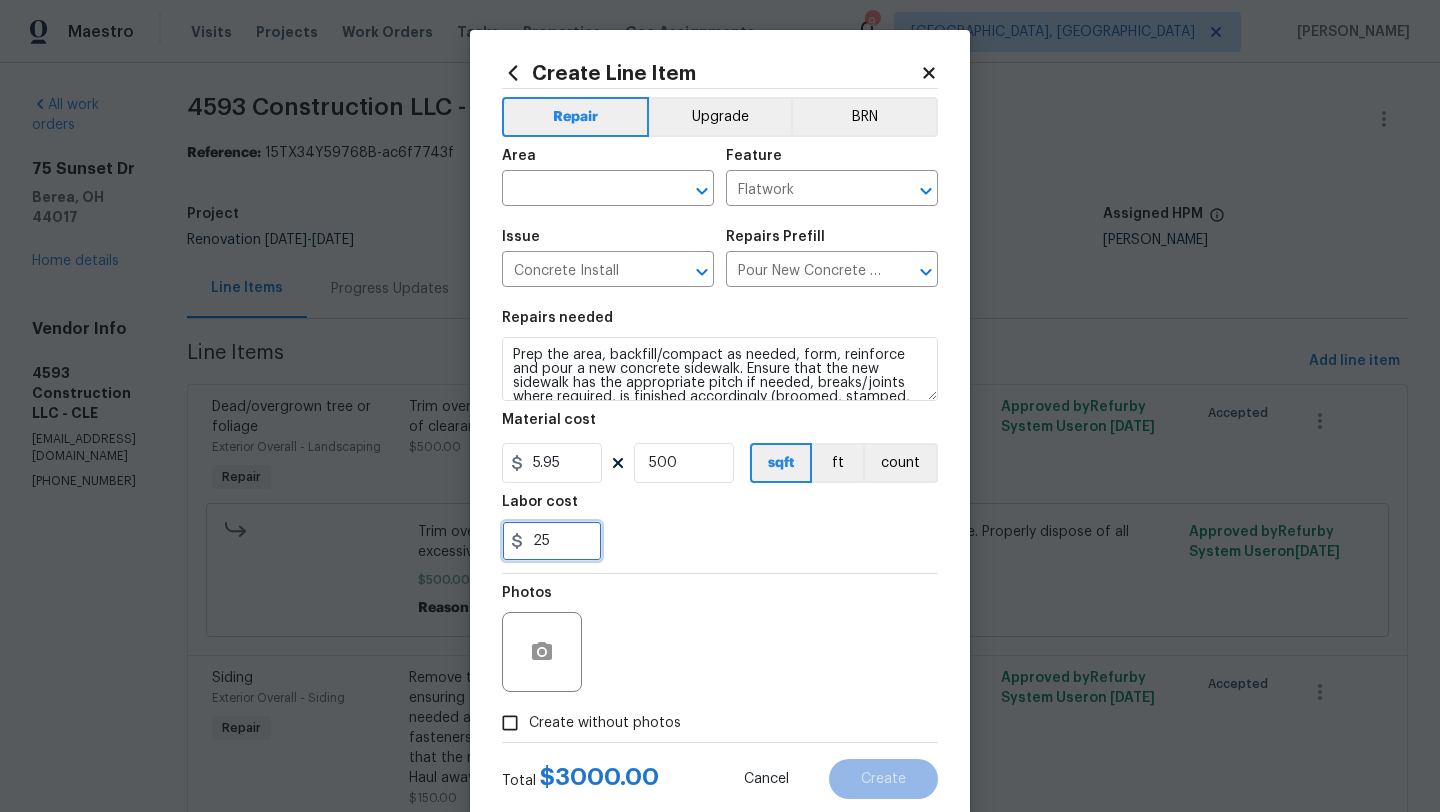 click on "25" at bounding box center (552, 541) 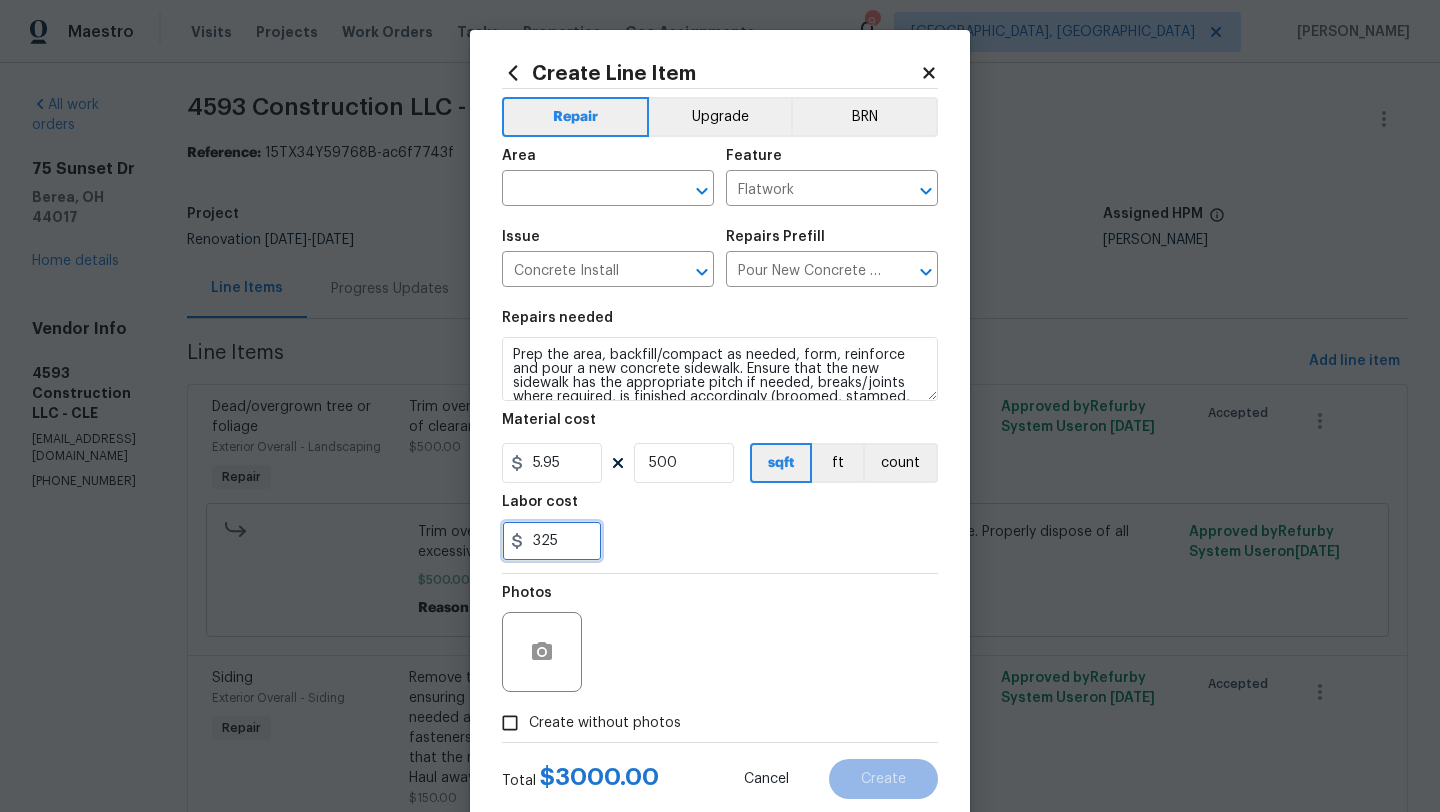 type on "325" 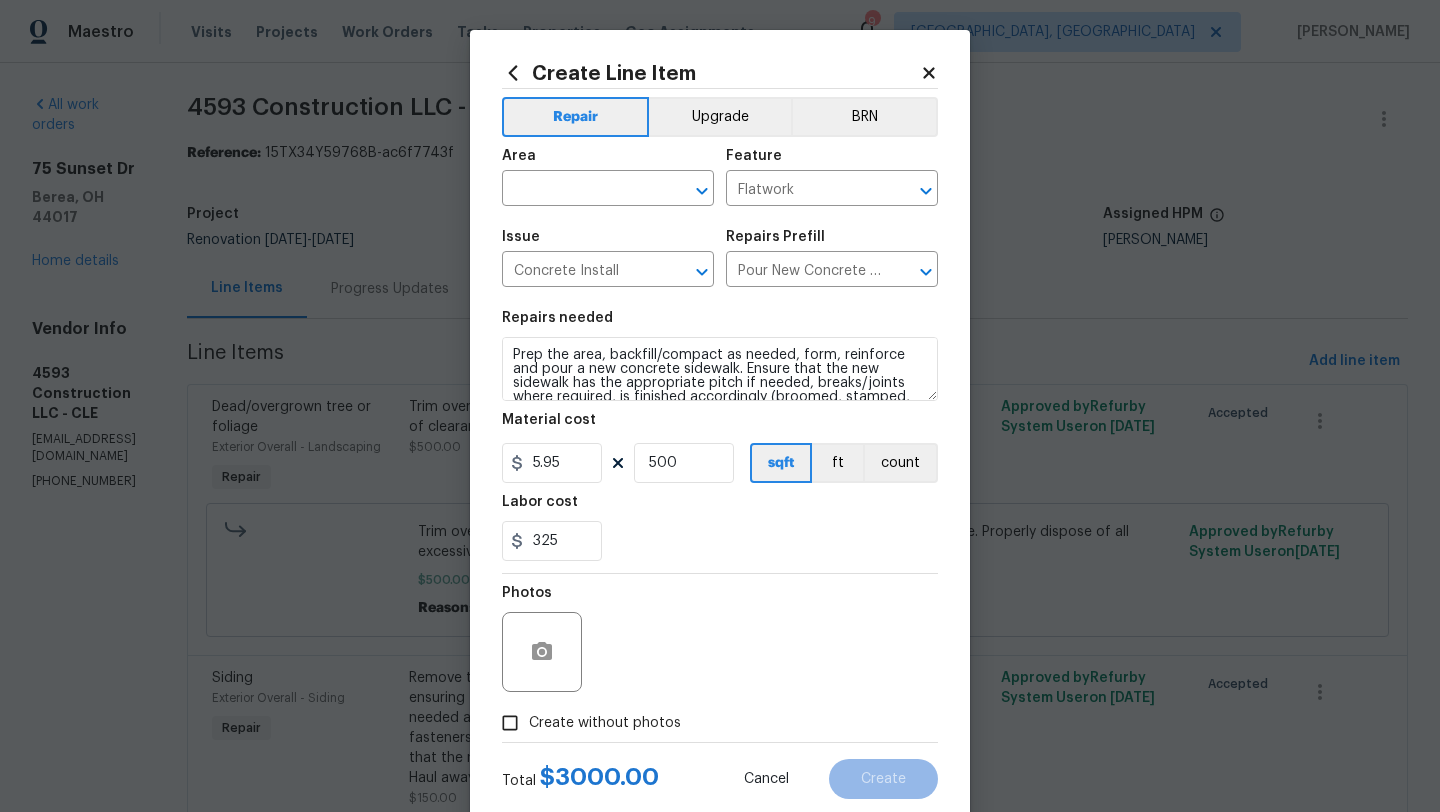 click on "325" at bounding box center (720, 541) 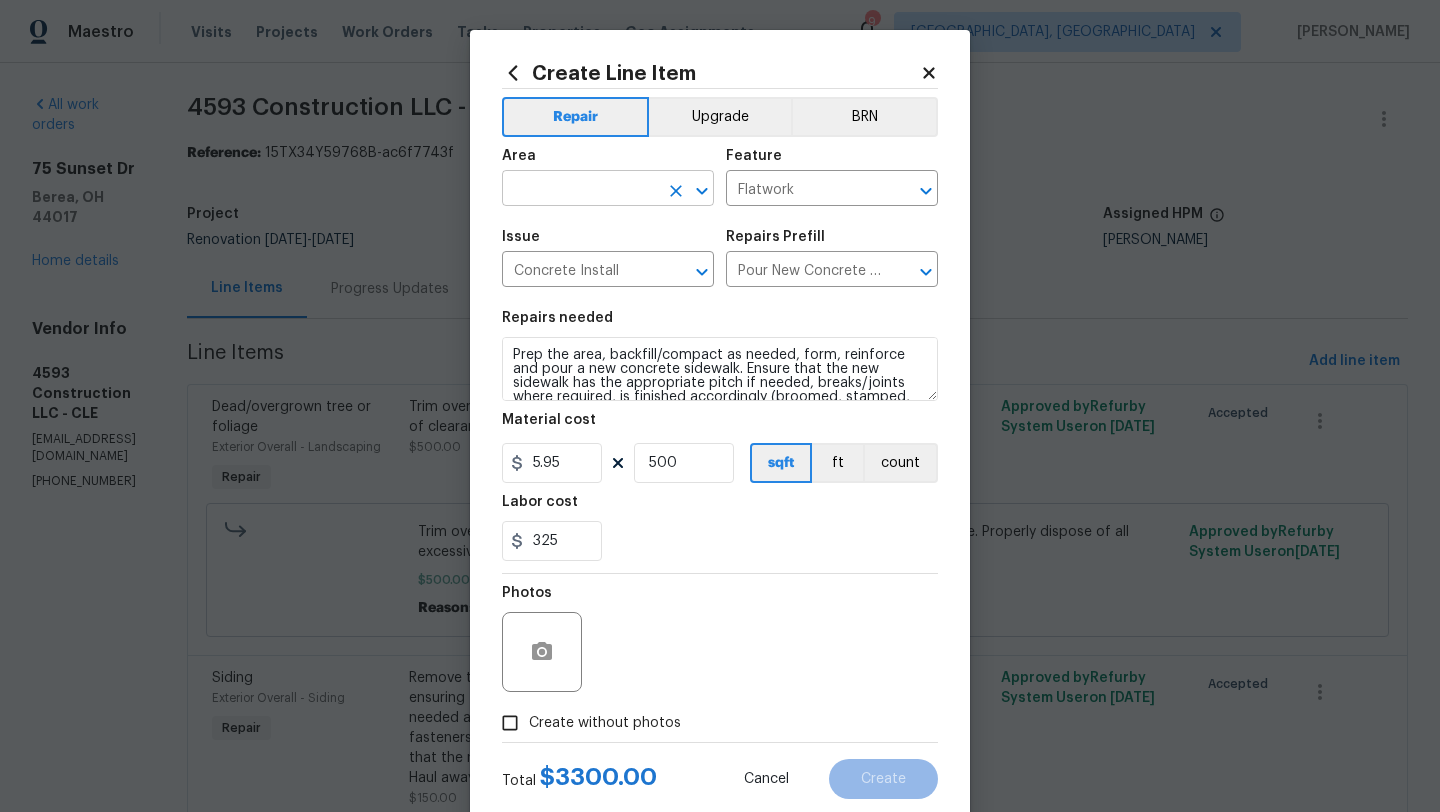 click at bounding box center [580, 190] 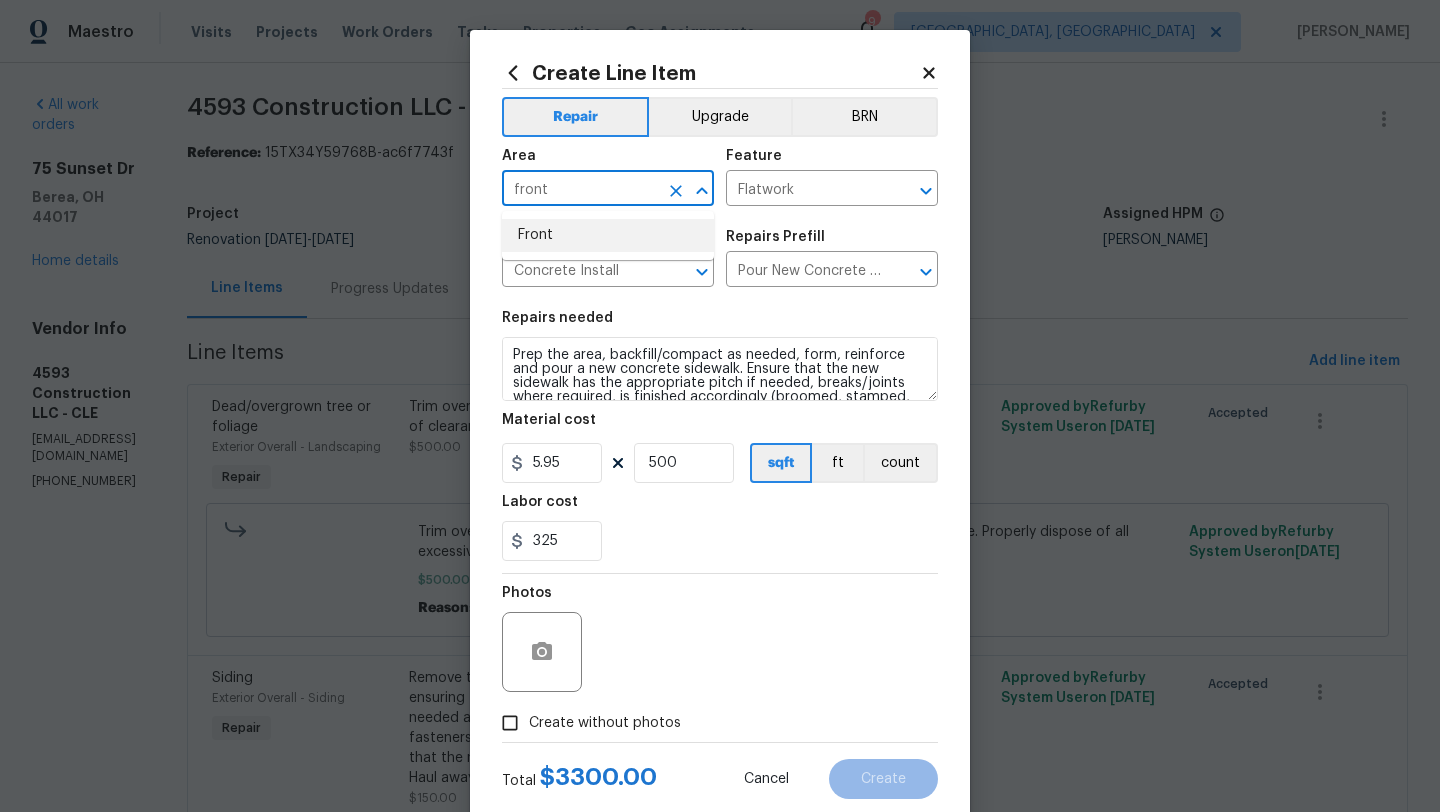click on "Front" at bounding box center [608, 235] 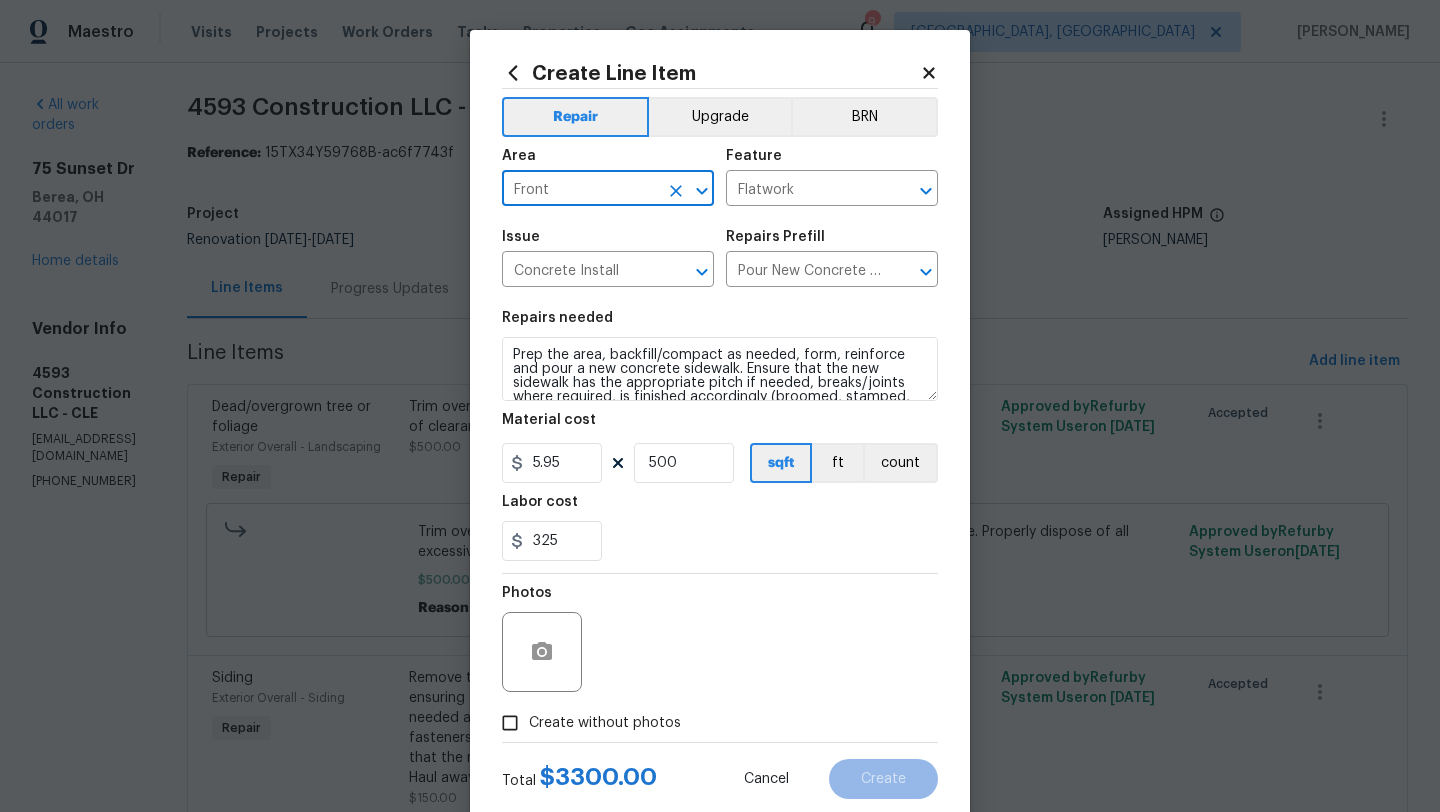 type on "Front" 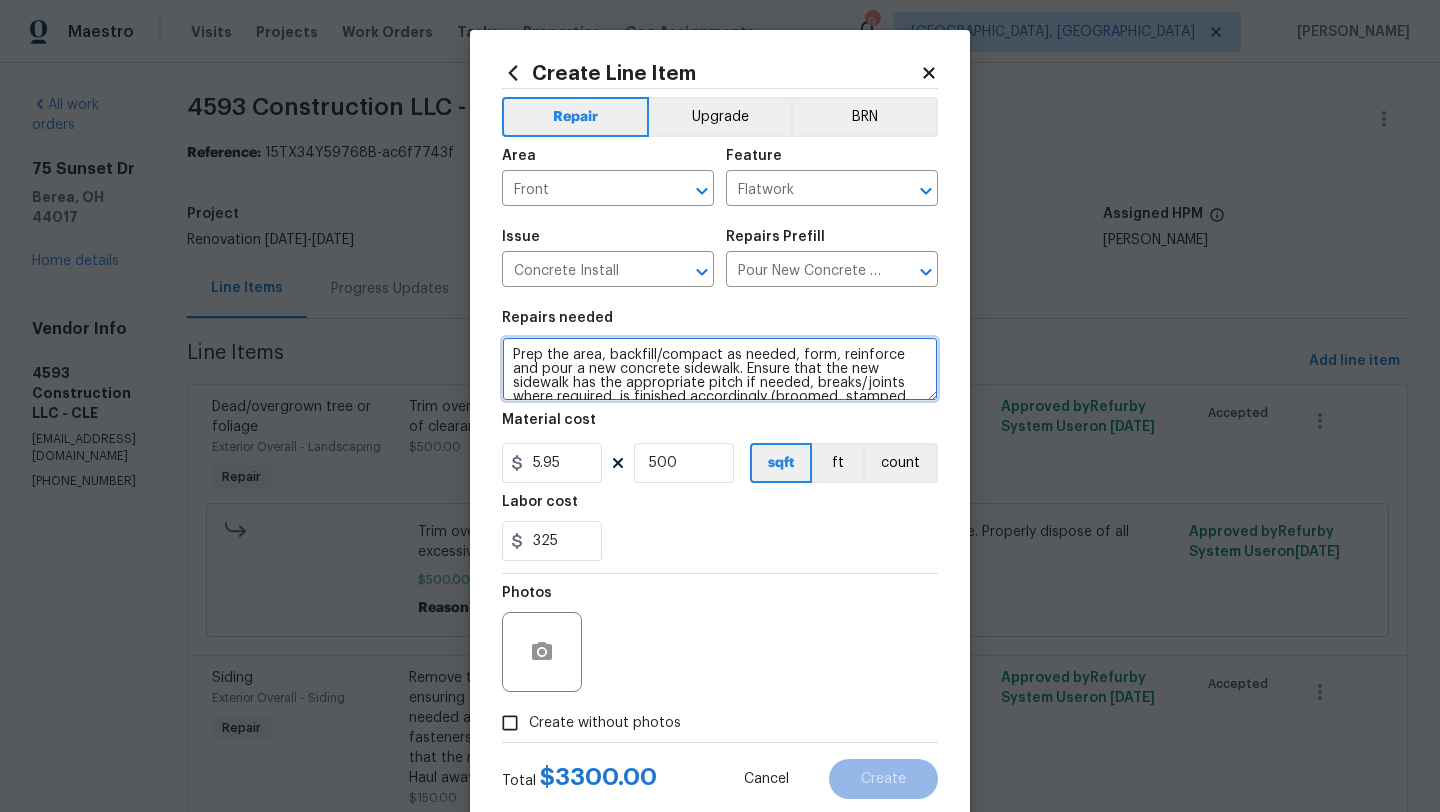 click on "Prep the area, backfill/compact as needed, form, reinforce and pour a new concrete sidewalk. Ensure that the new sidewalk has the appropriate pitch if needed, breaks/joints where required, is finished accordingly (broomed, stamped, etc.) and that all debris are hauled away and disposed of properly." at bounding box center (720, 369) 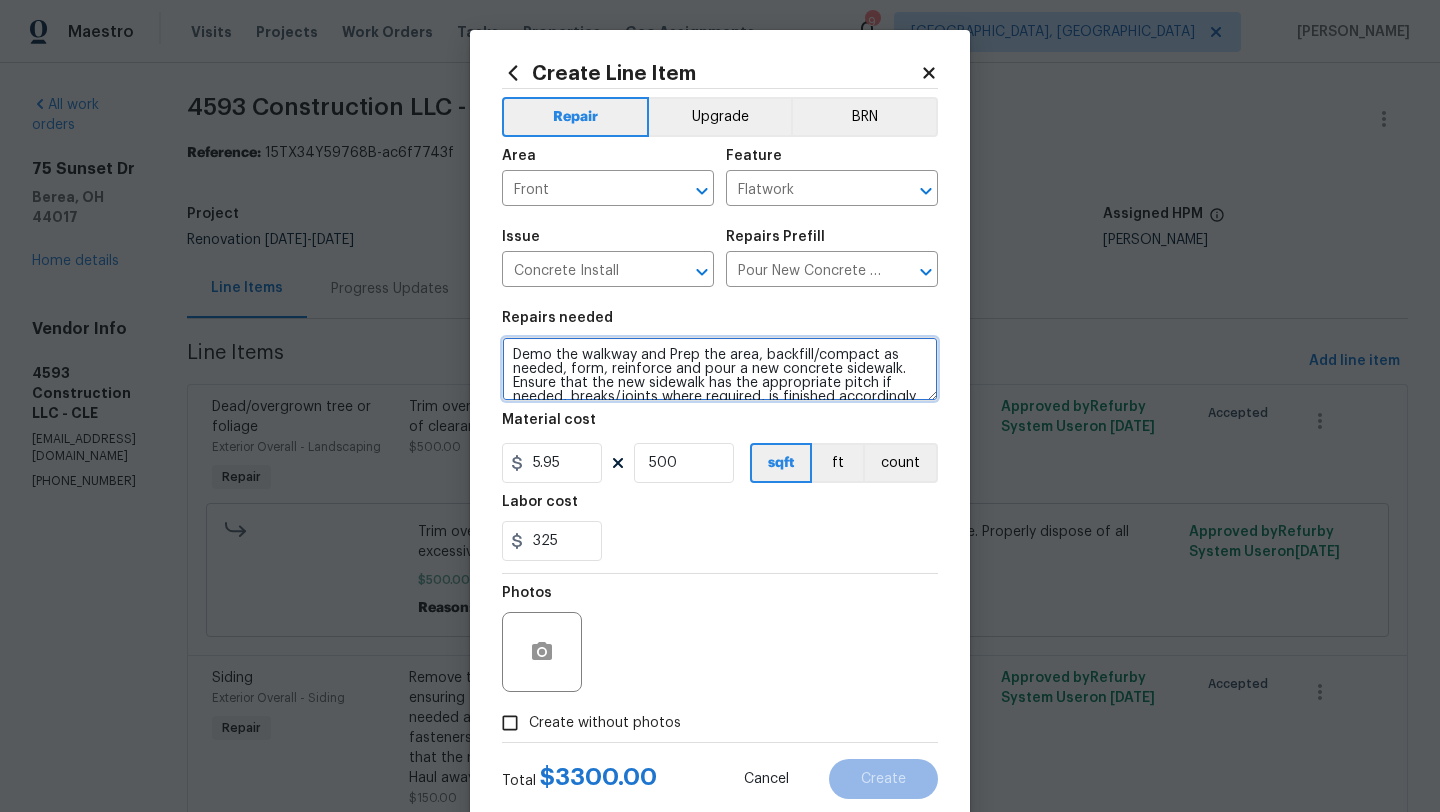 type on "Demo the walkway and Prep the area, backfill/compact as needed, form, reinforce and pour a new concrete sidewalk. Ensure that the new sidewalk has the appropriate pitch if needed, breaks/joints where required, is finished accordingly (broomed, stamped, etc.) and that all debris are hauled away and disposed of properly." 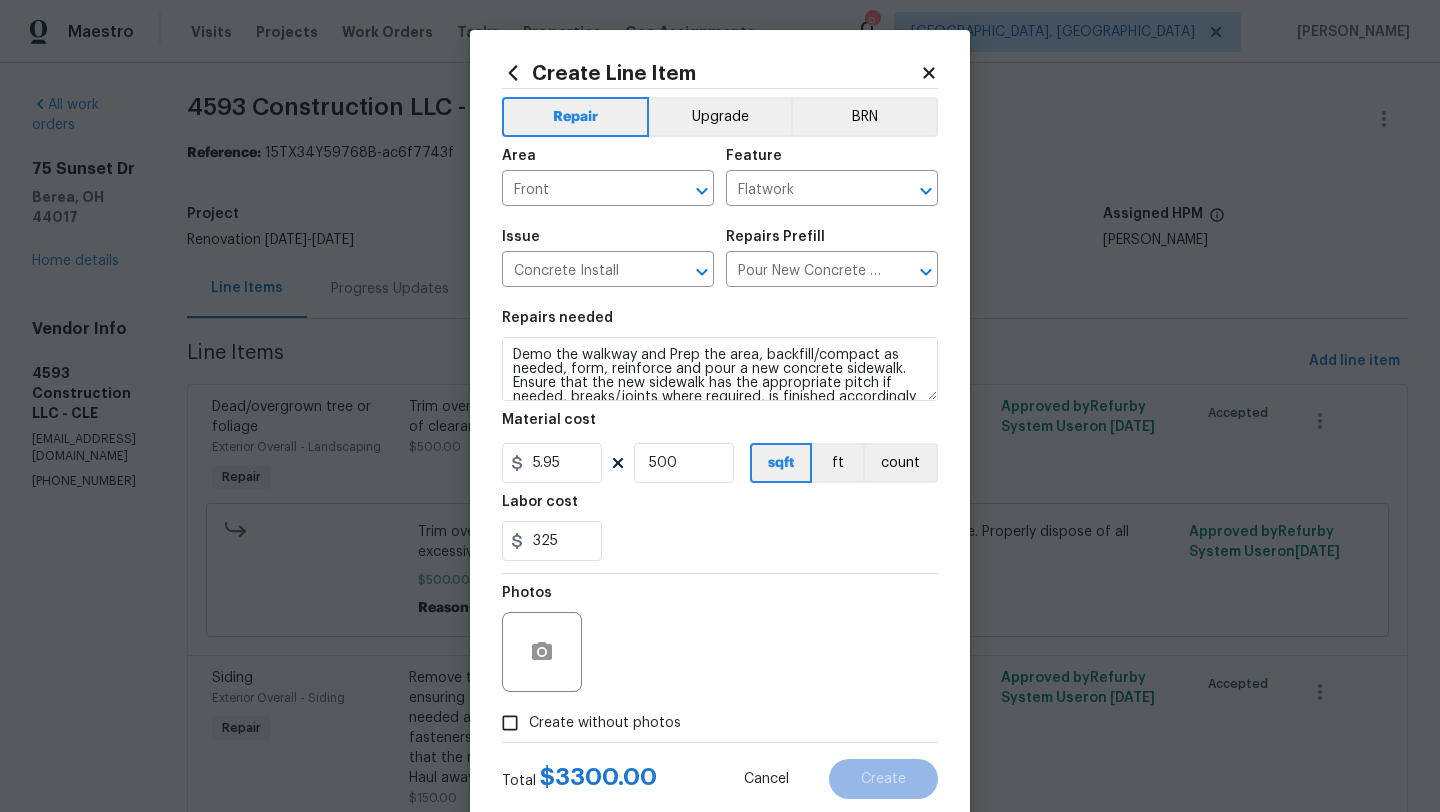 click on "Create without photos" at bounding box center (510, 723) 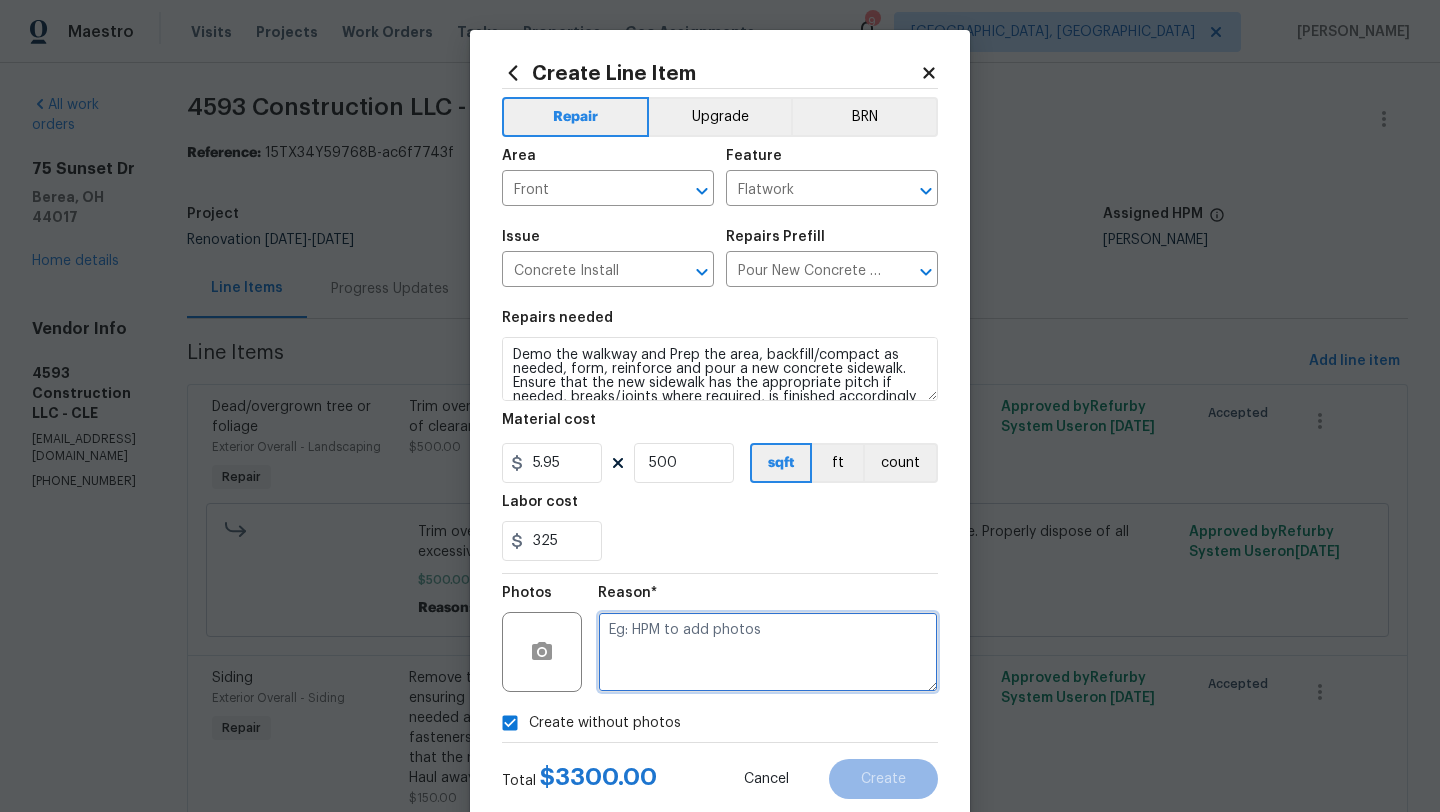 click at bounding box center [768, 652] 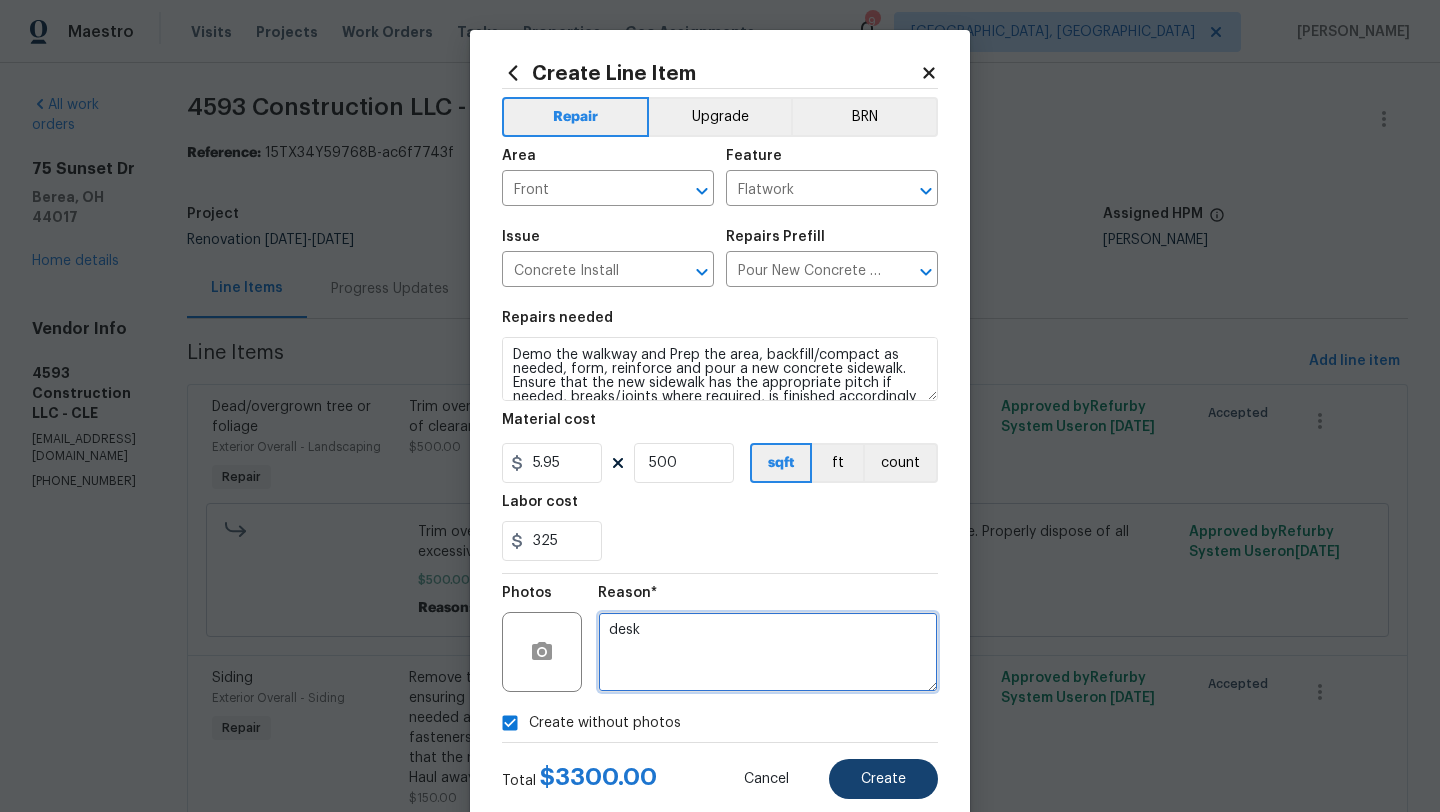 type on "desk" 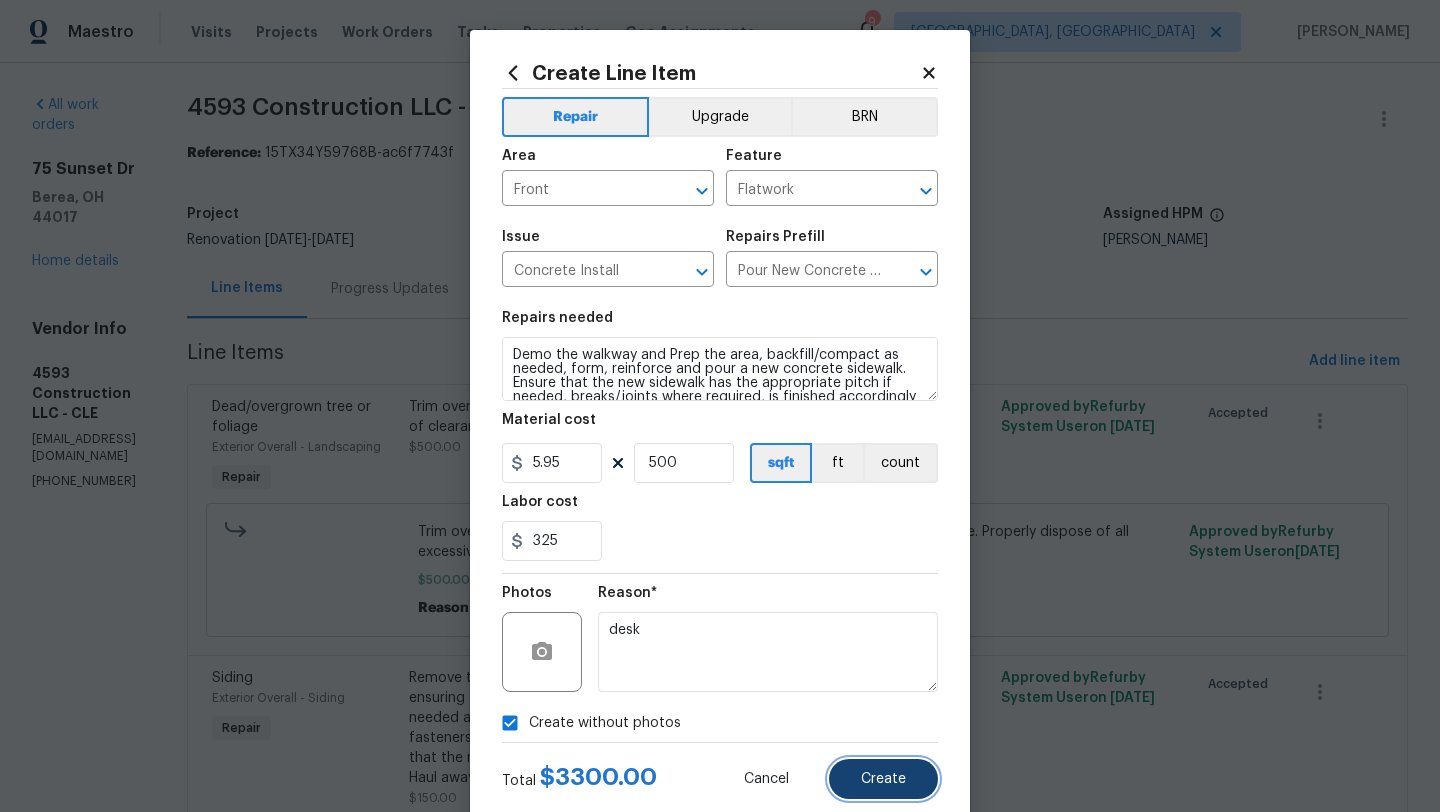 click on "Create" at bounding box center (883, 779) 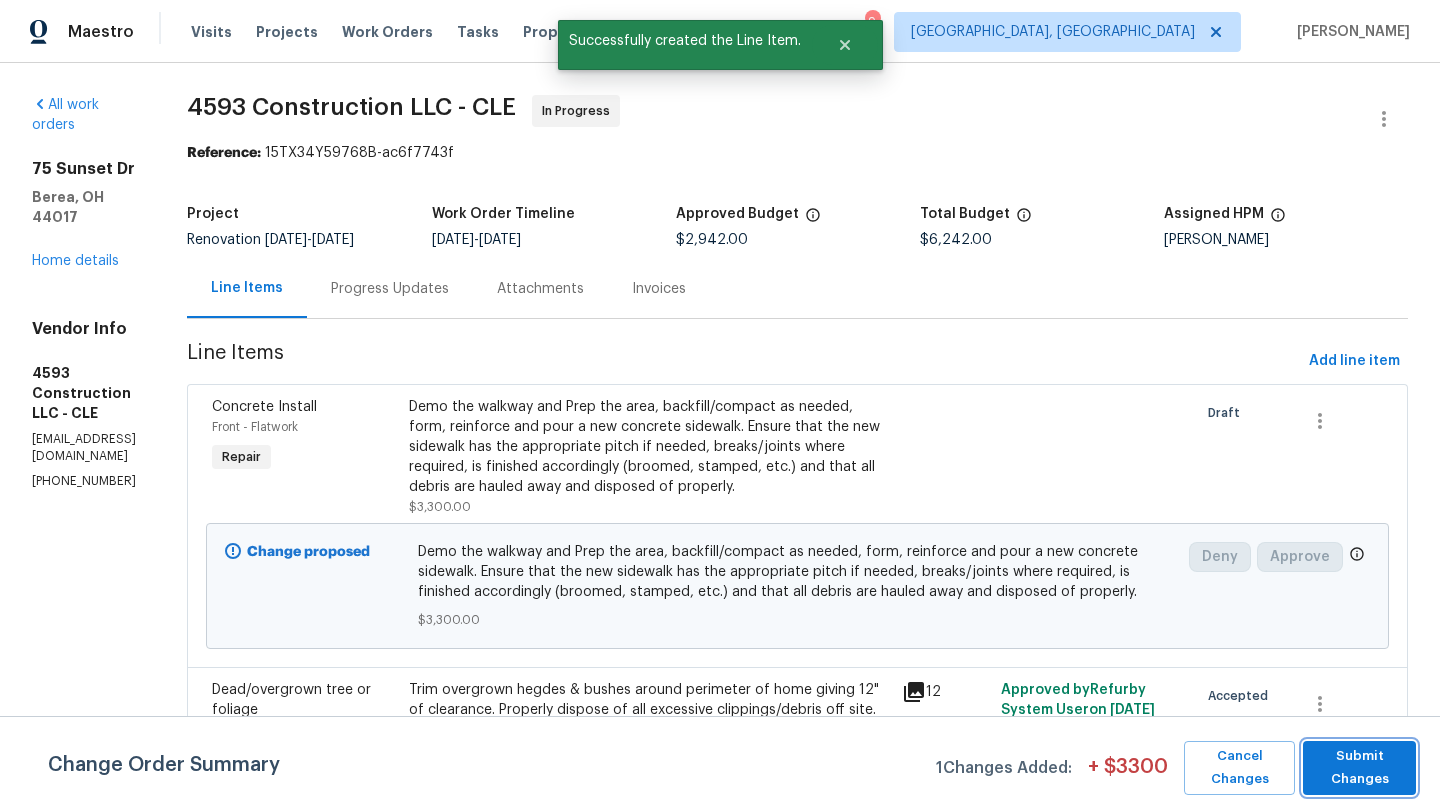 click on "Submit Changes" at bounding box center [1359, 768] 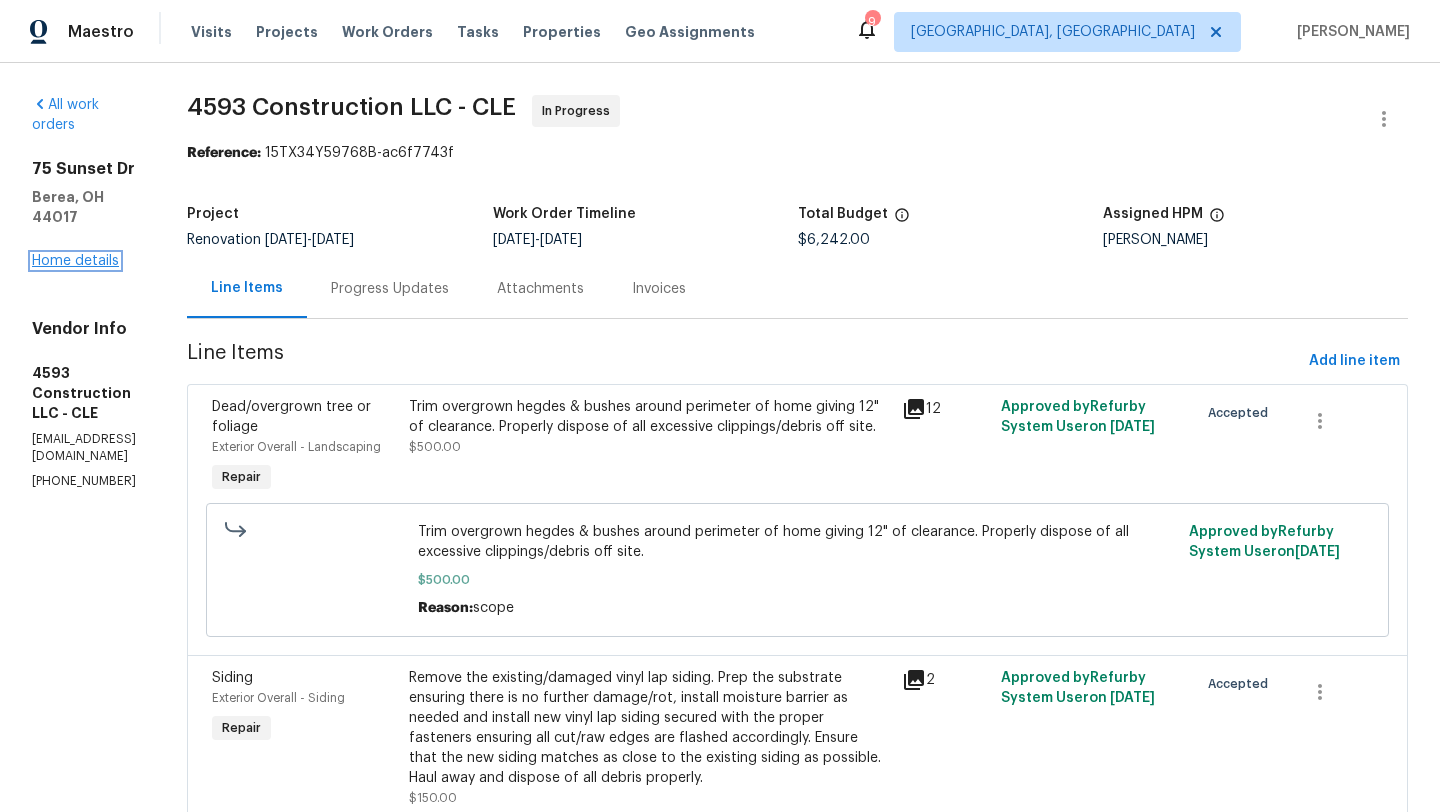 click on "Home details" at bounding box center (75, 261) 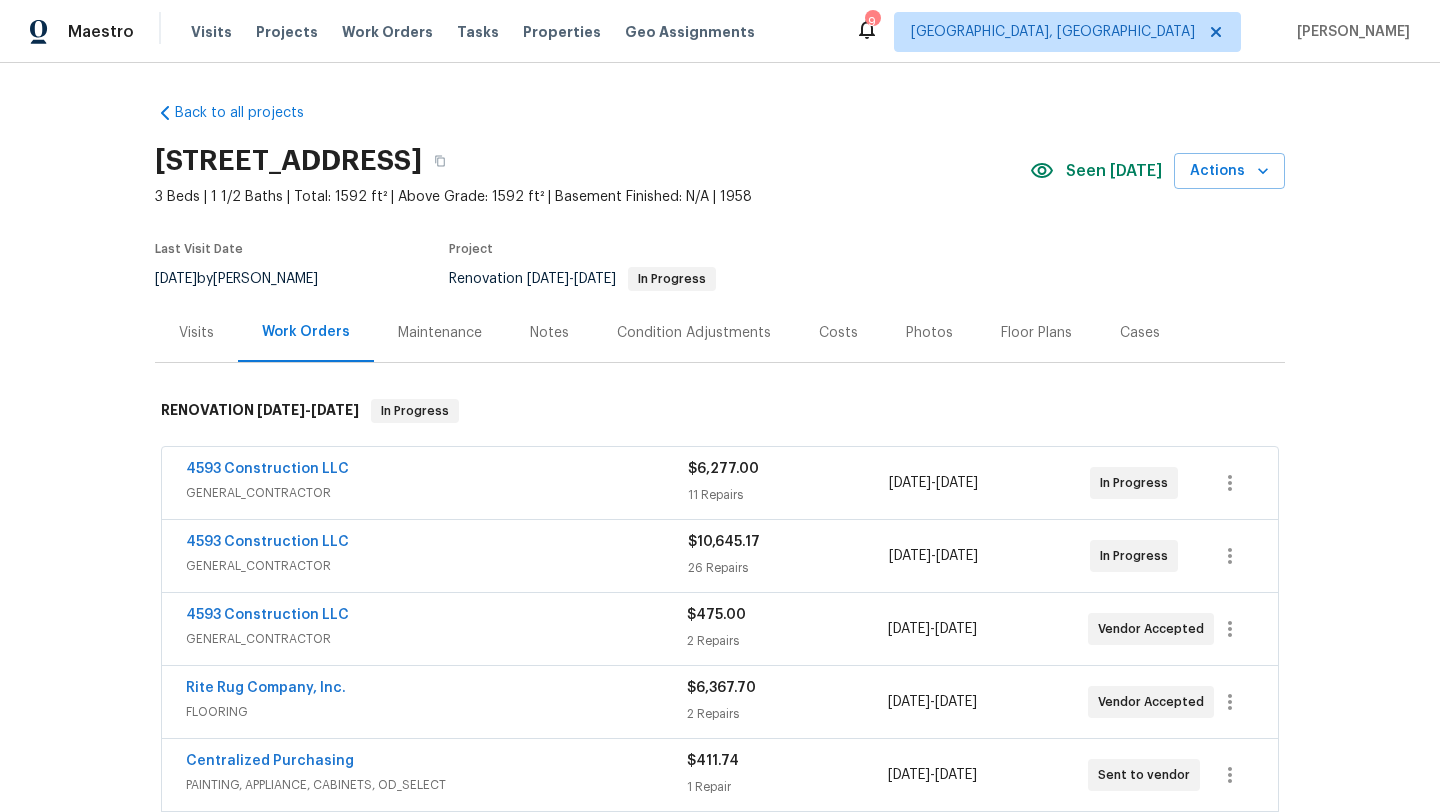 click on "Visits" at bounding box center [196, 333] 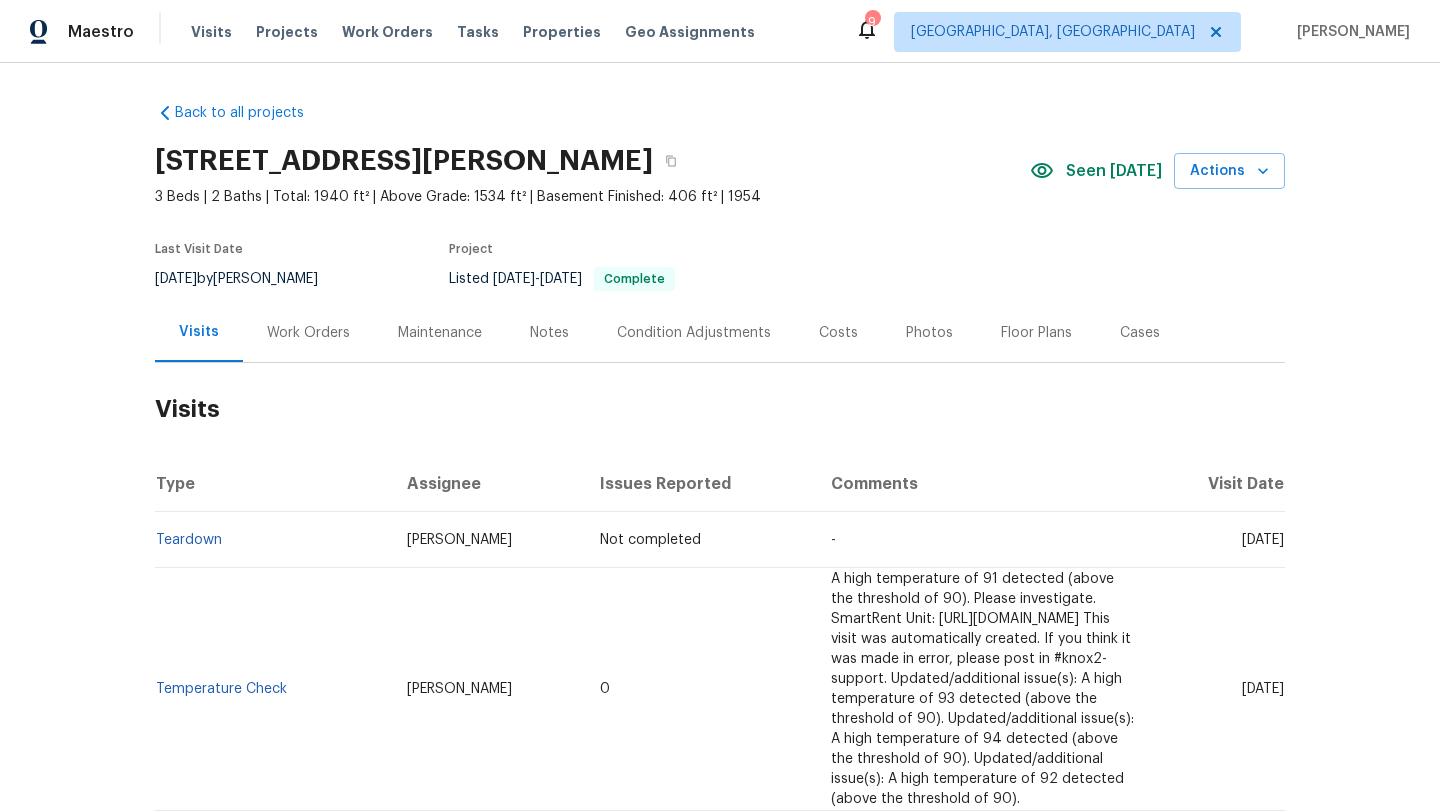 scroll, scrollTop: 0, scrollLeft: 0, axis: both 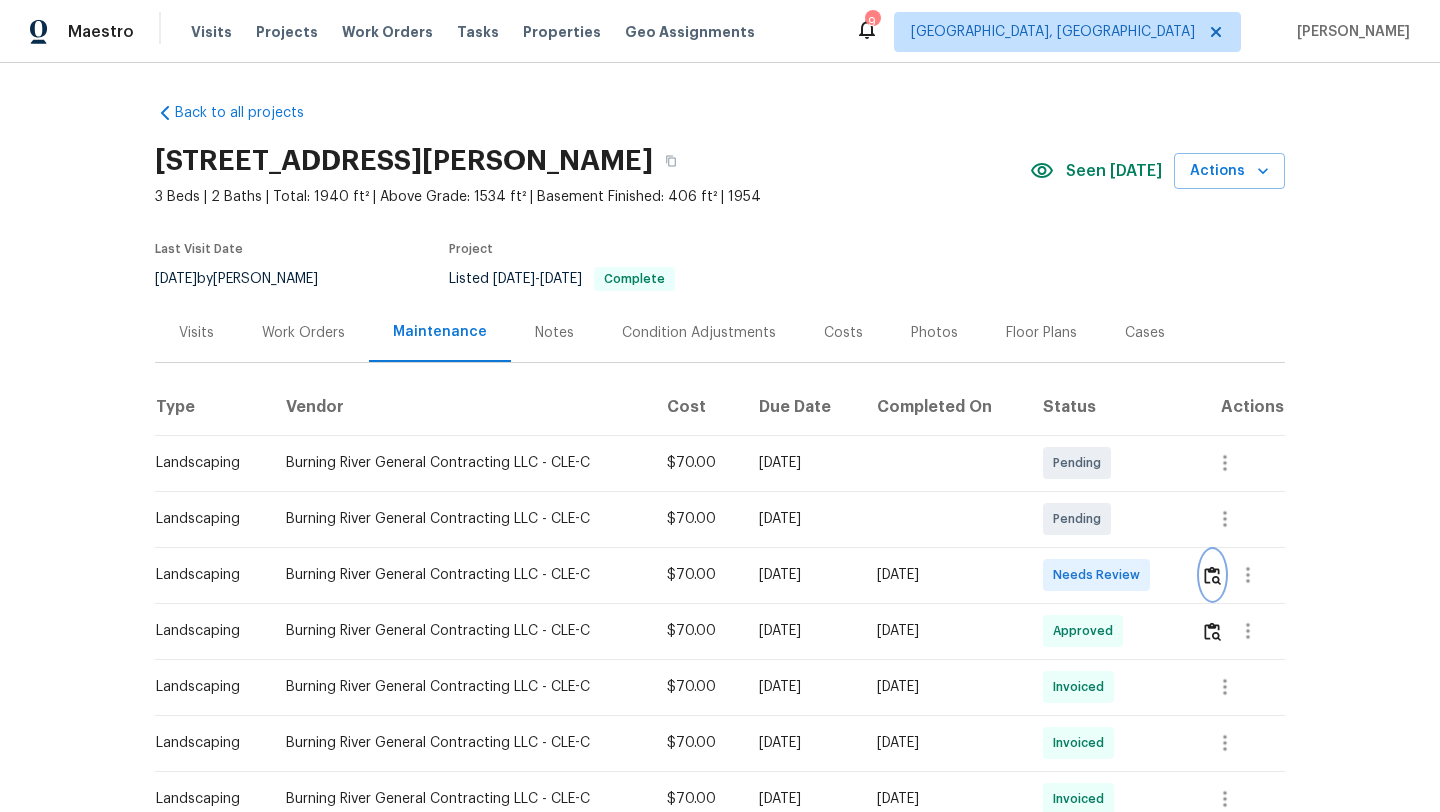 click at bounding box center (1212, 575) 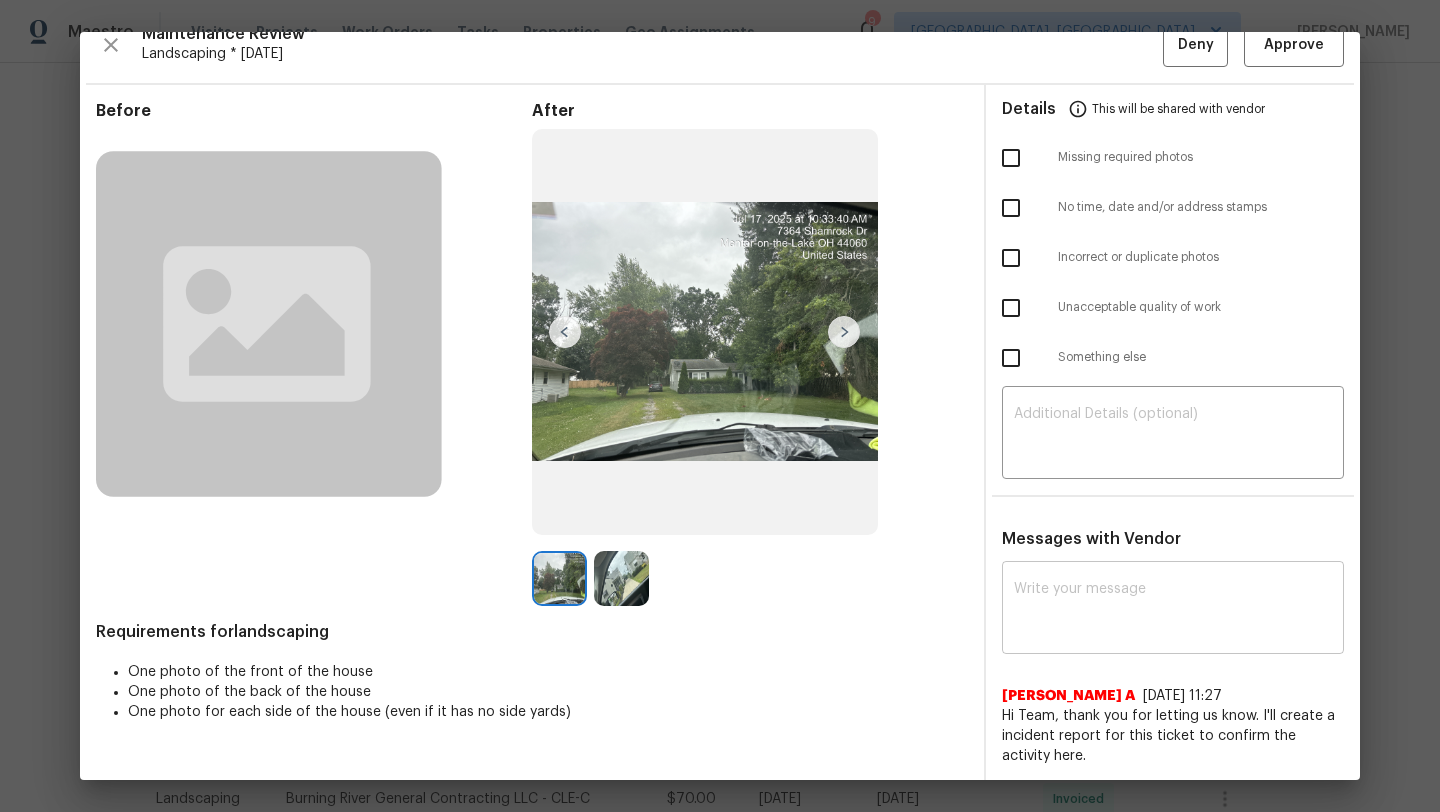 scroll, scrollTop: 25, scrollLeft: 0, axis: vertical 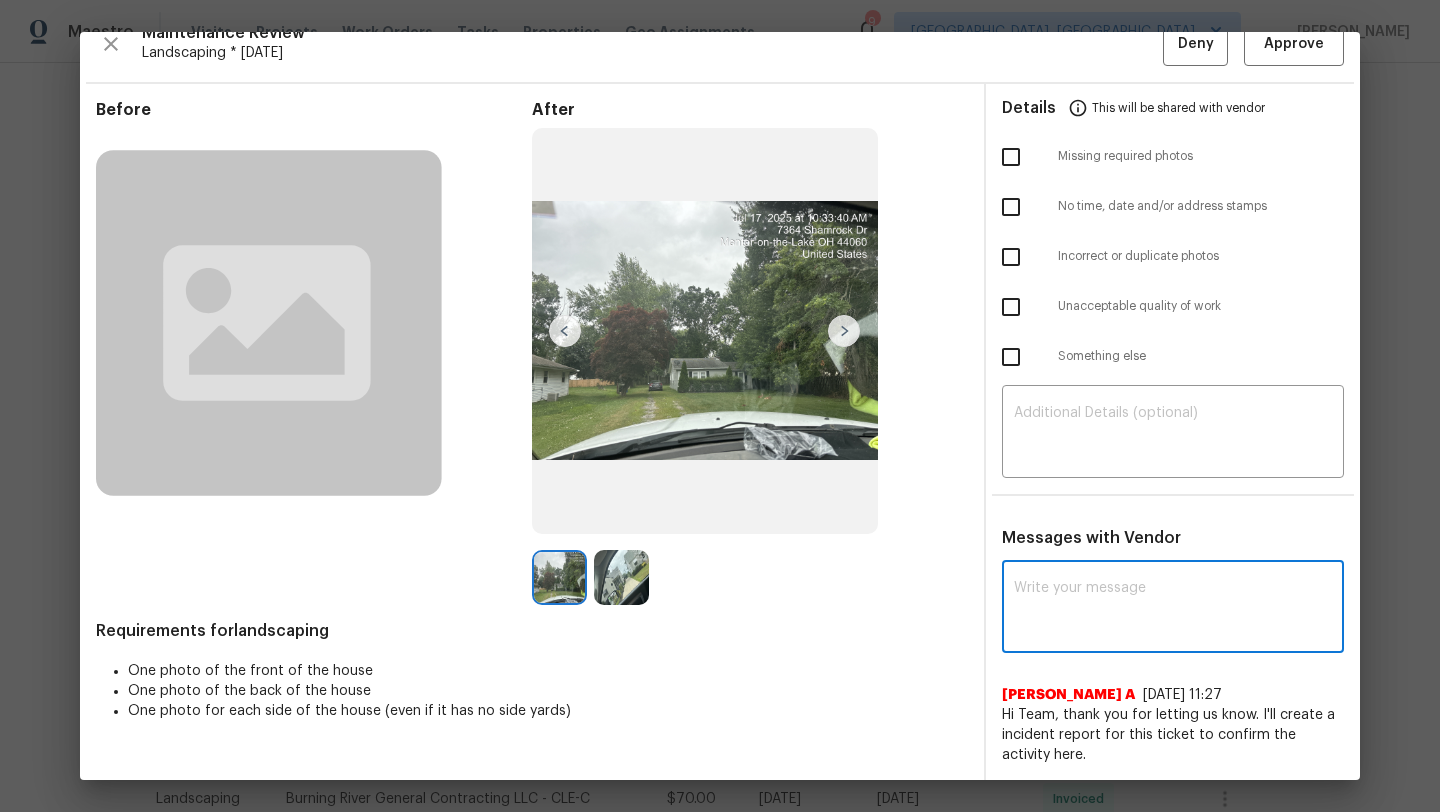 click at bounding box center (1173, 609) 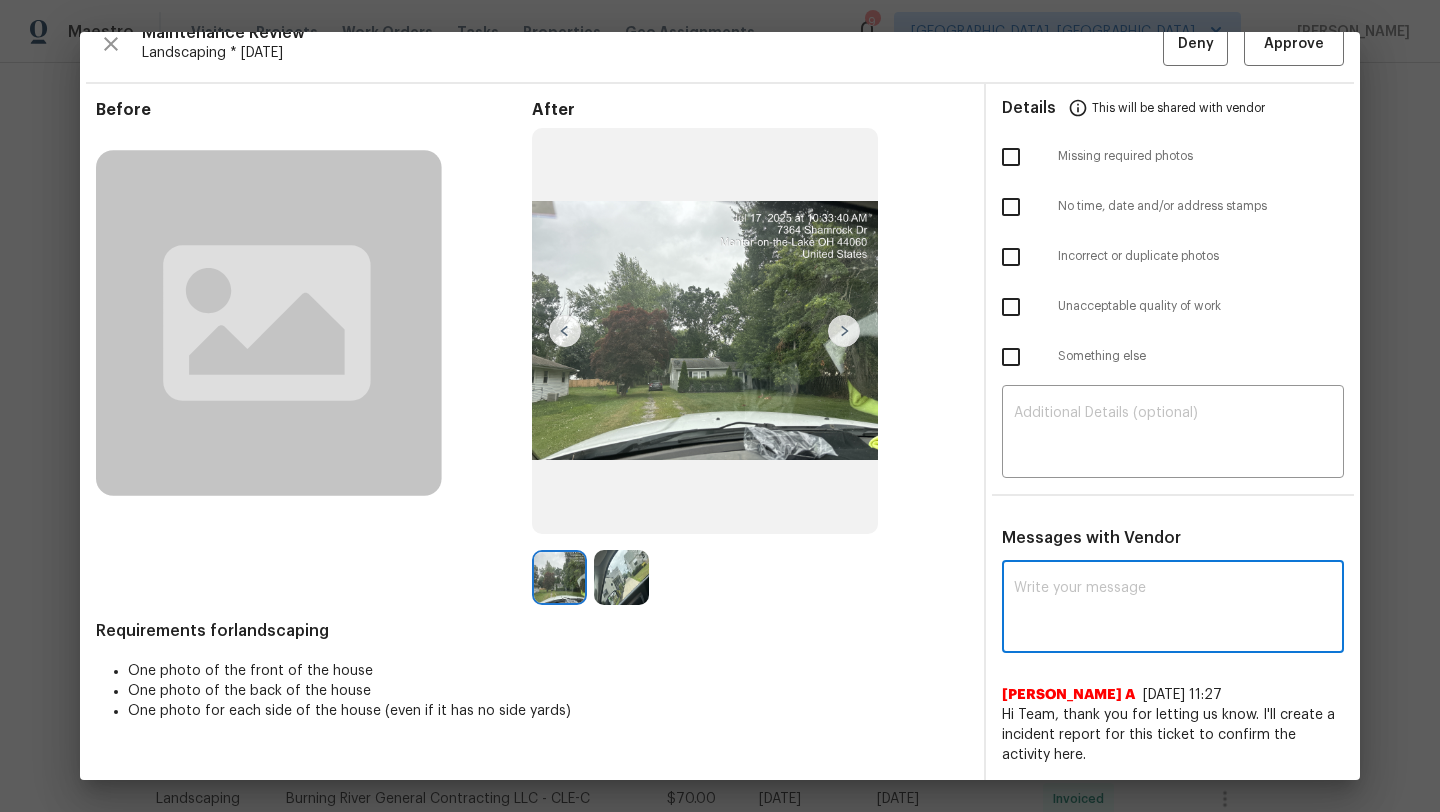 type on "A" 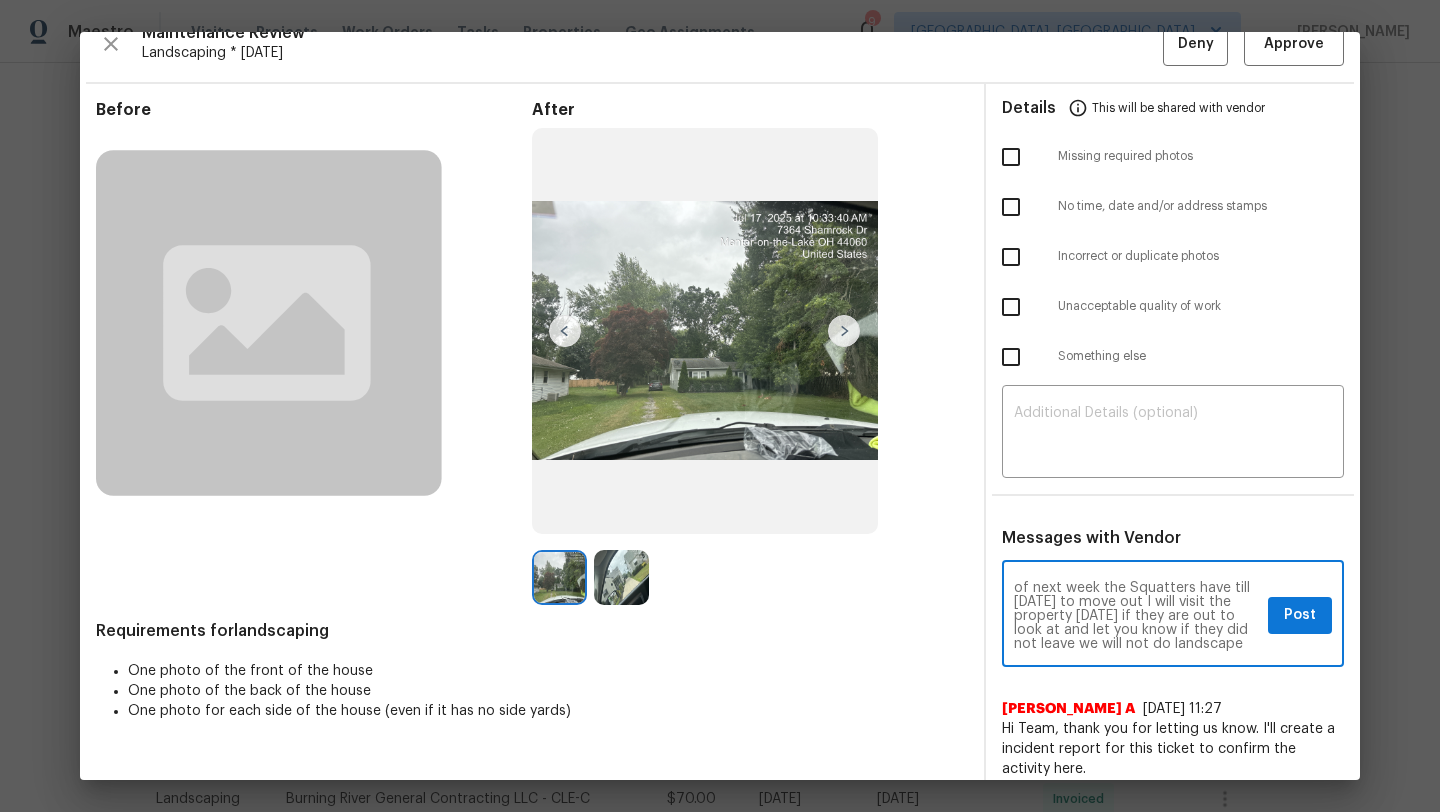 scroll, scrollTop: 28, scrollLeft: 0, axis: vertical 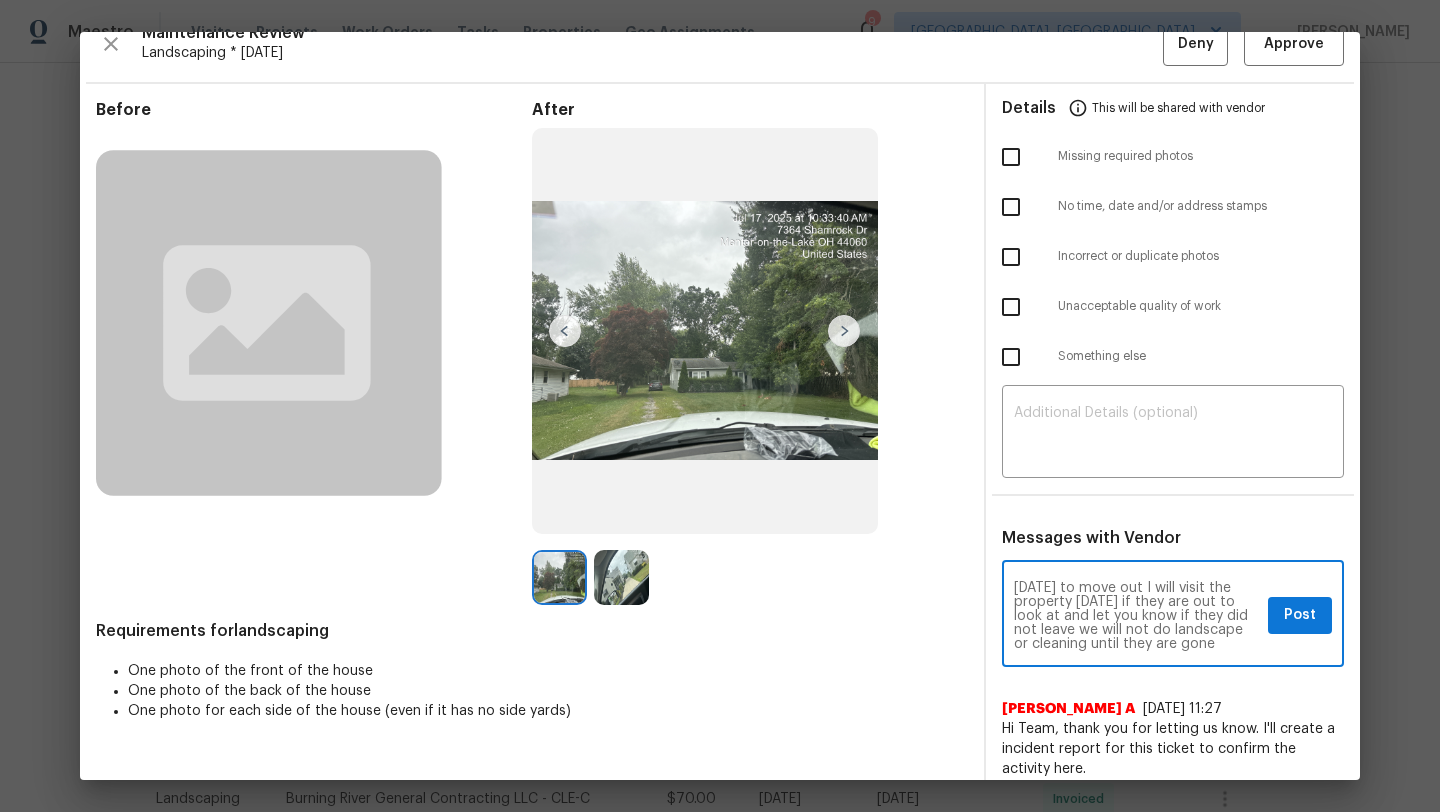 type on "Can we move the landscape to Wed of next week the Squatters have till [DATE] to move out I will visit the property [DATE] if they are out to look at and let you know if they did not leave we will not do landscape or cleaning until they are gone" 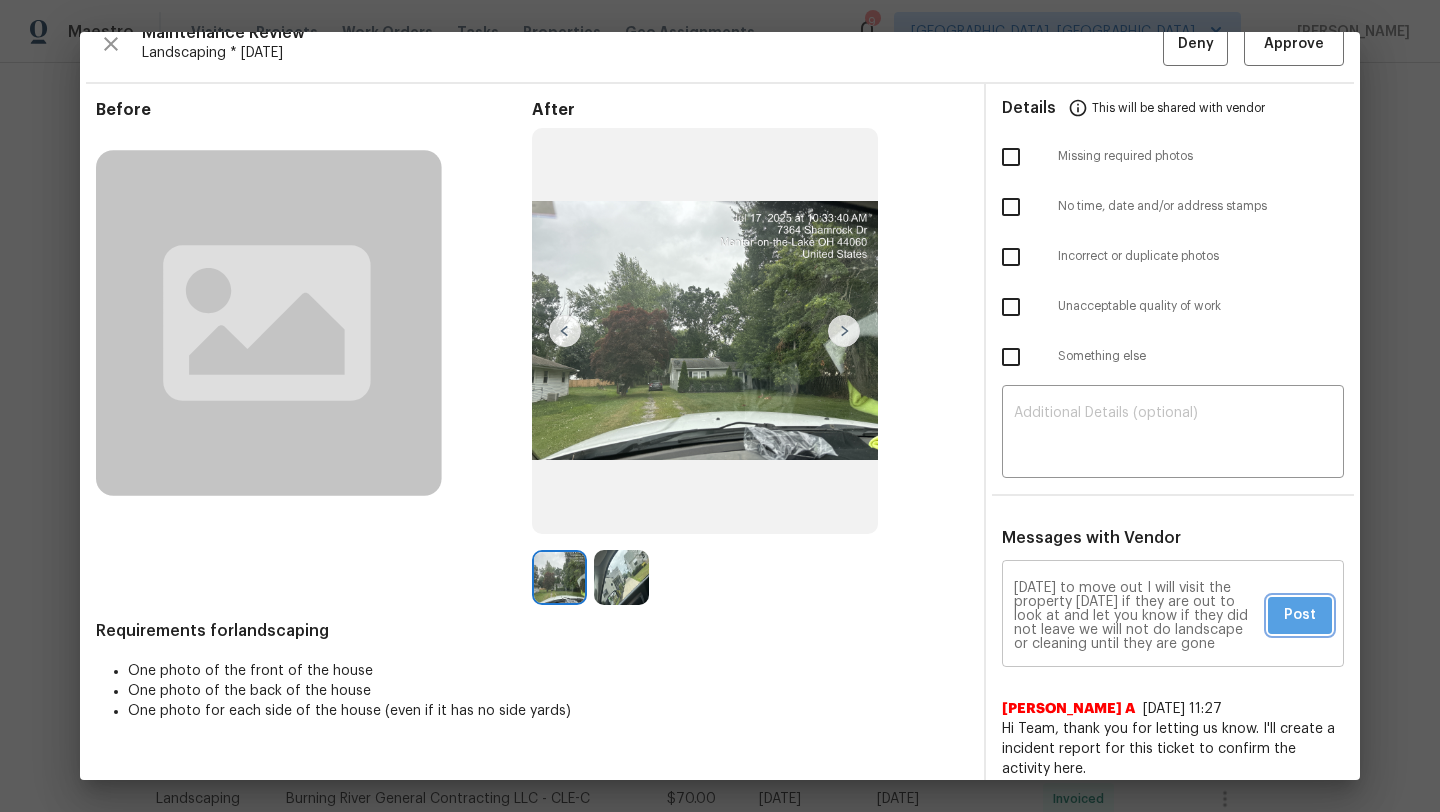 click on "Post" at bounding box center [1300, 615] 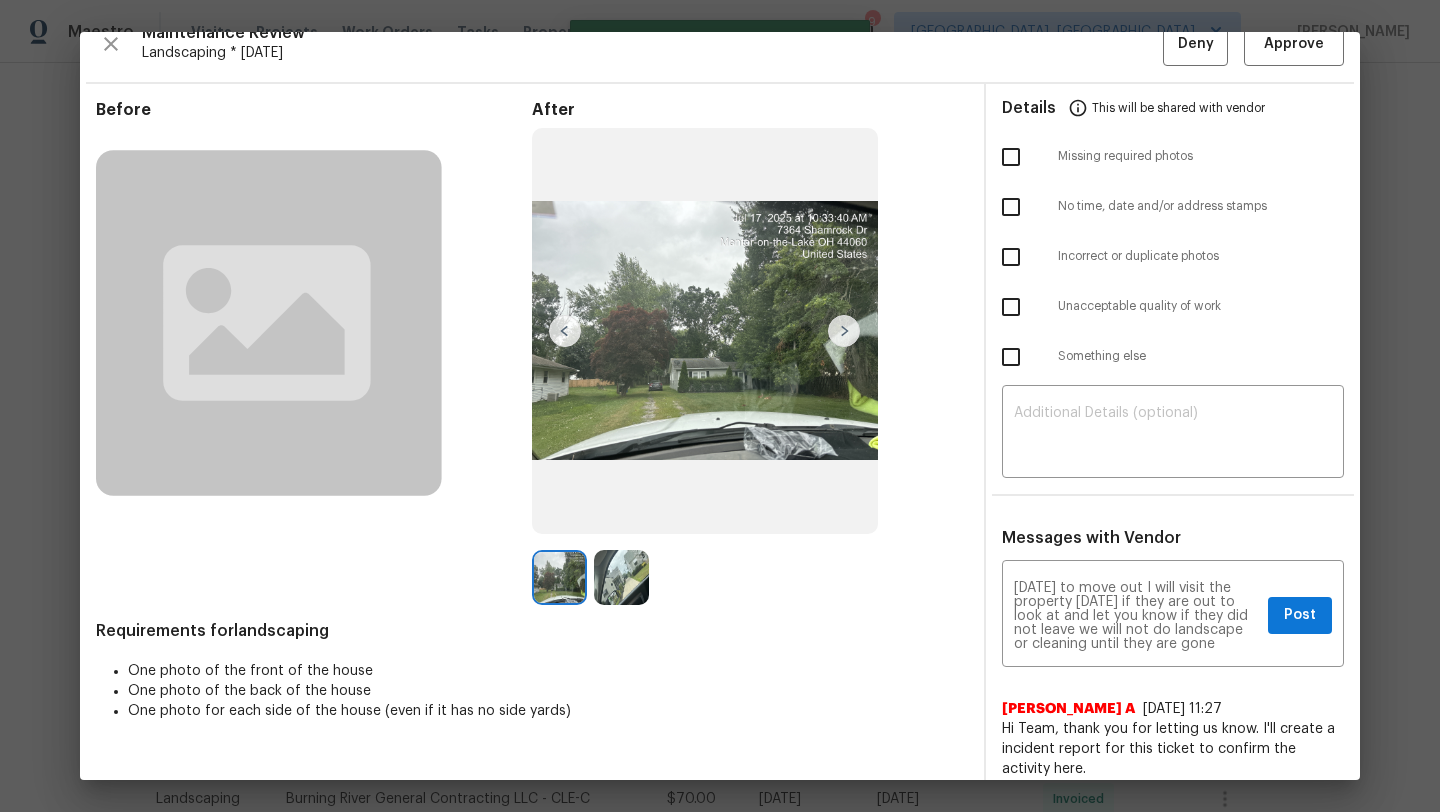type 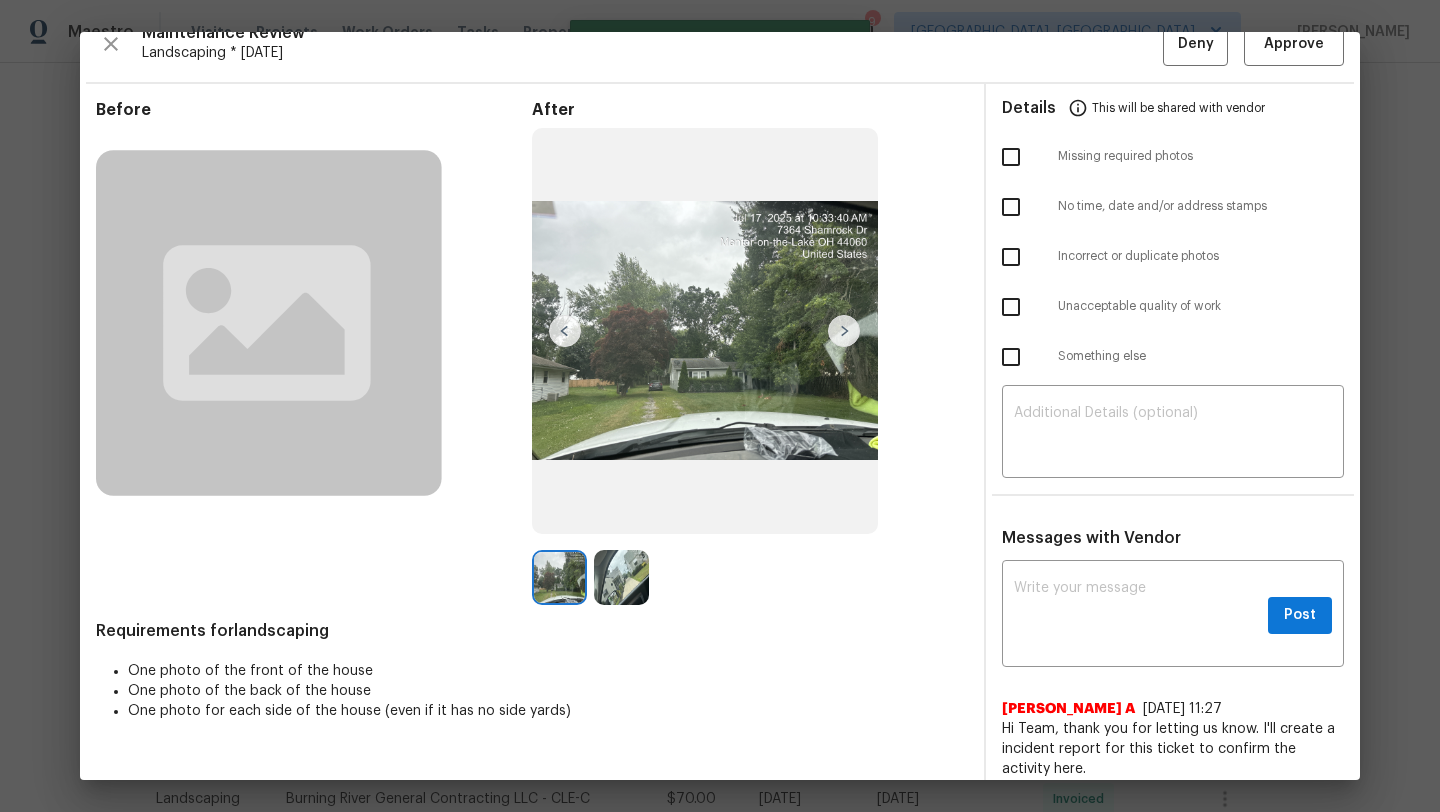 scroll, scrollTop: 0, scrollLeft: 0, axis: both 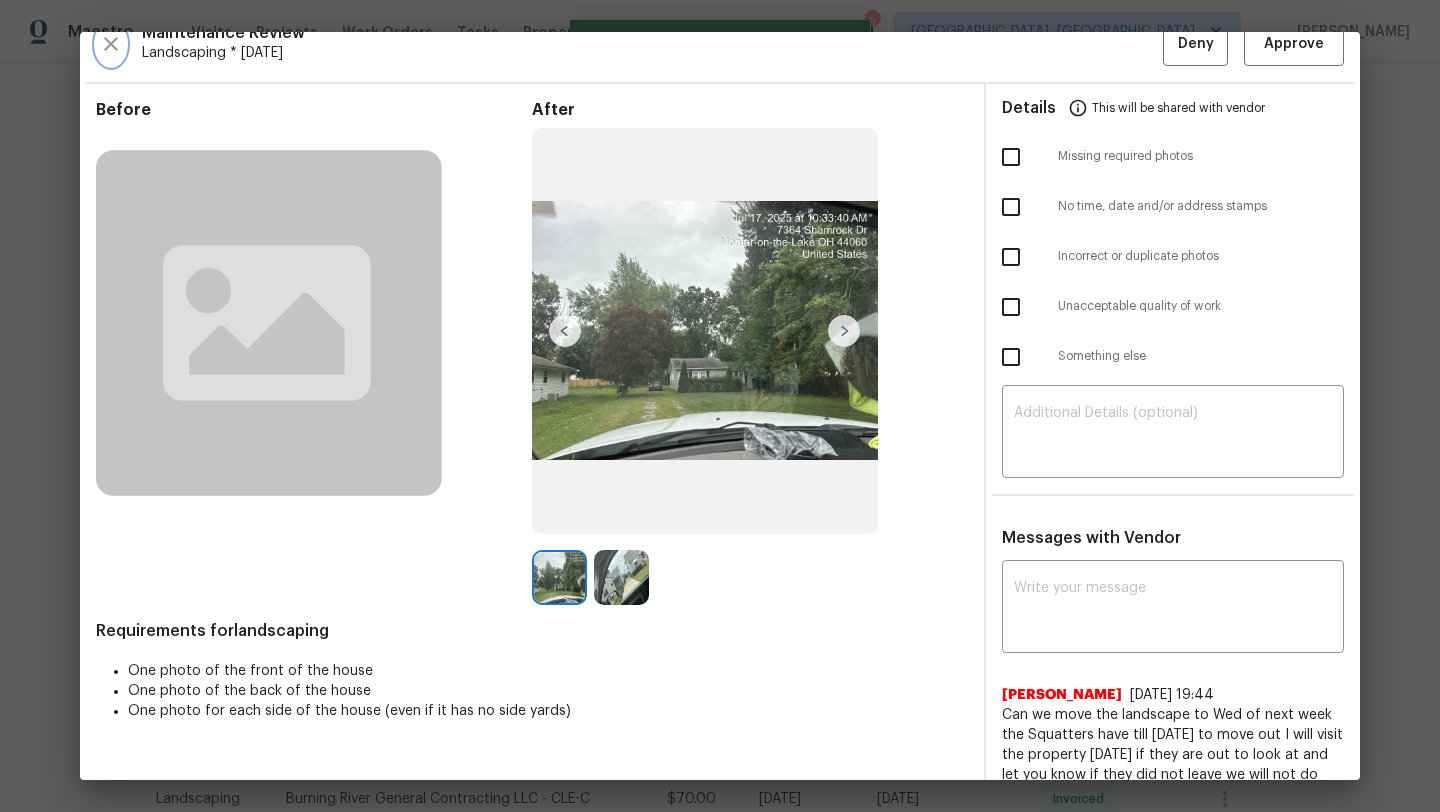 click 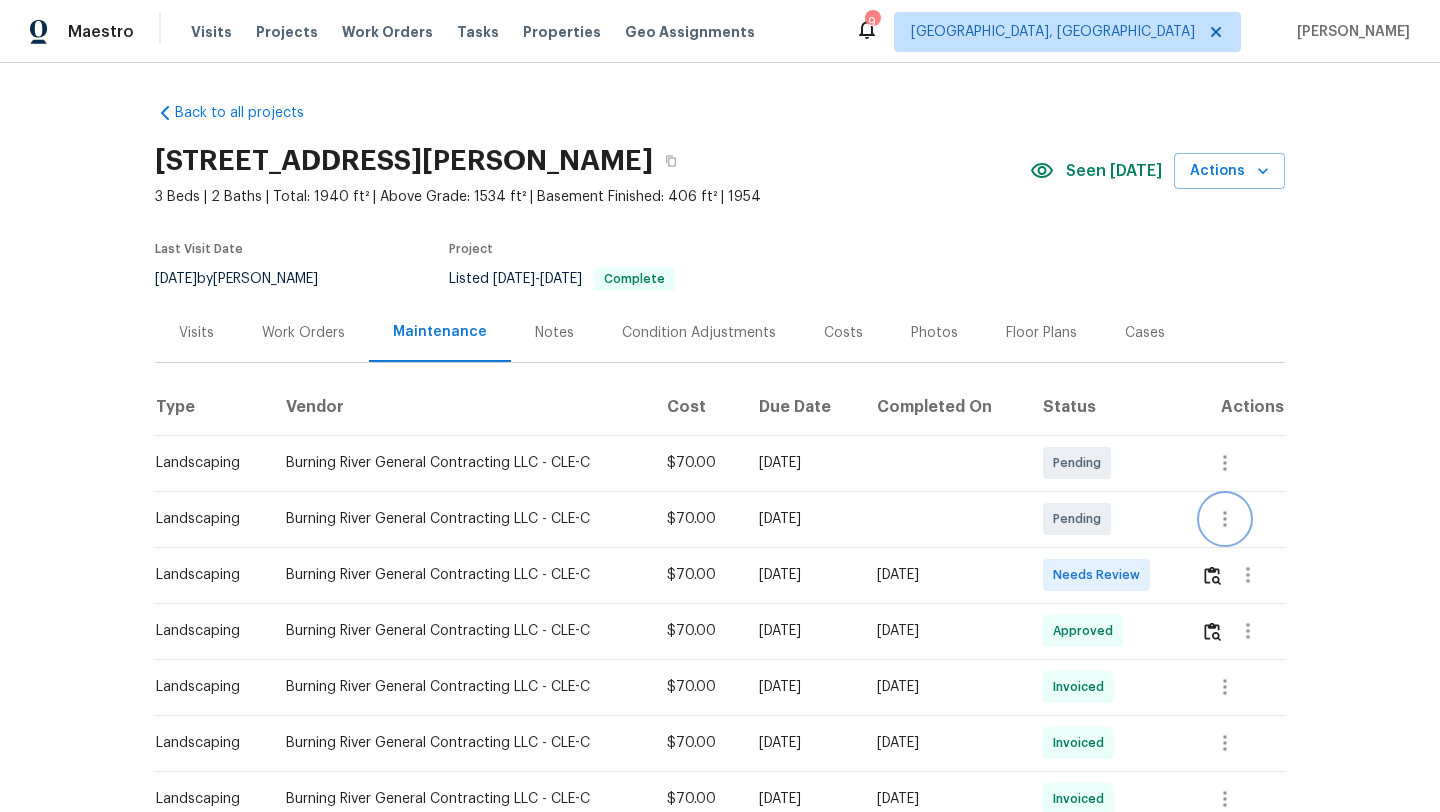 click 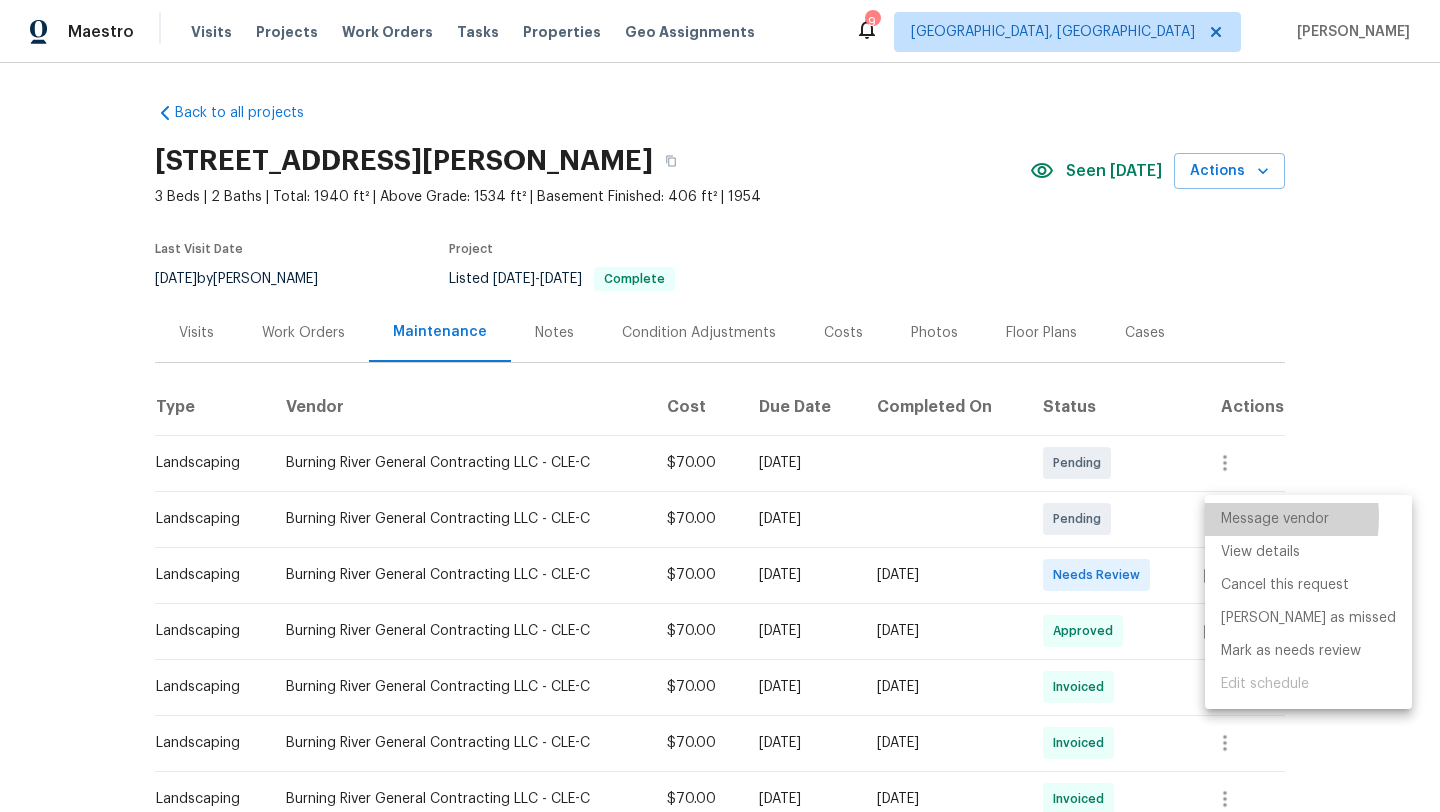 click on "Message vendor" at bounding box center (1308, 519) 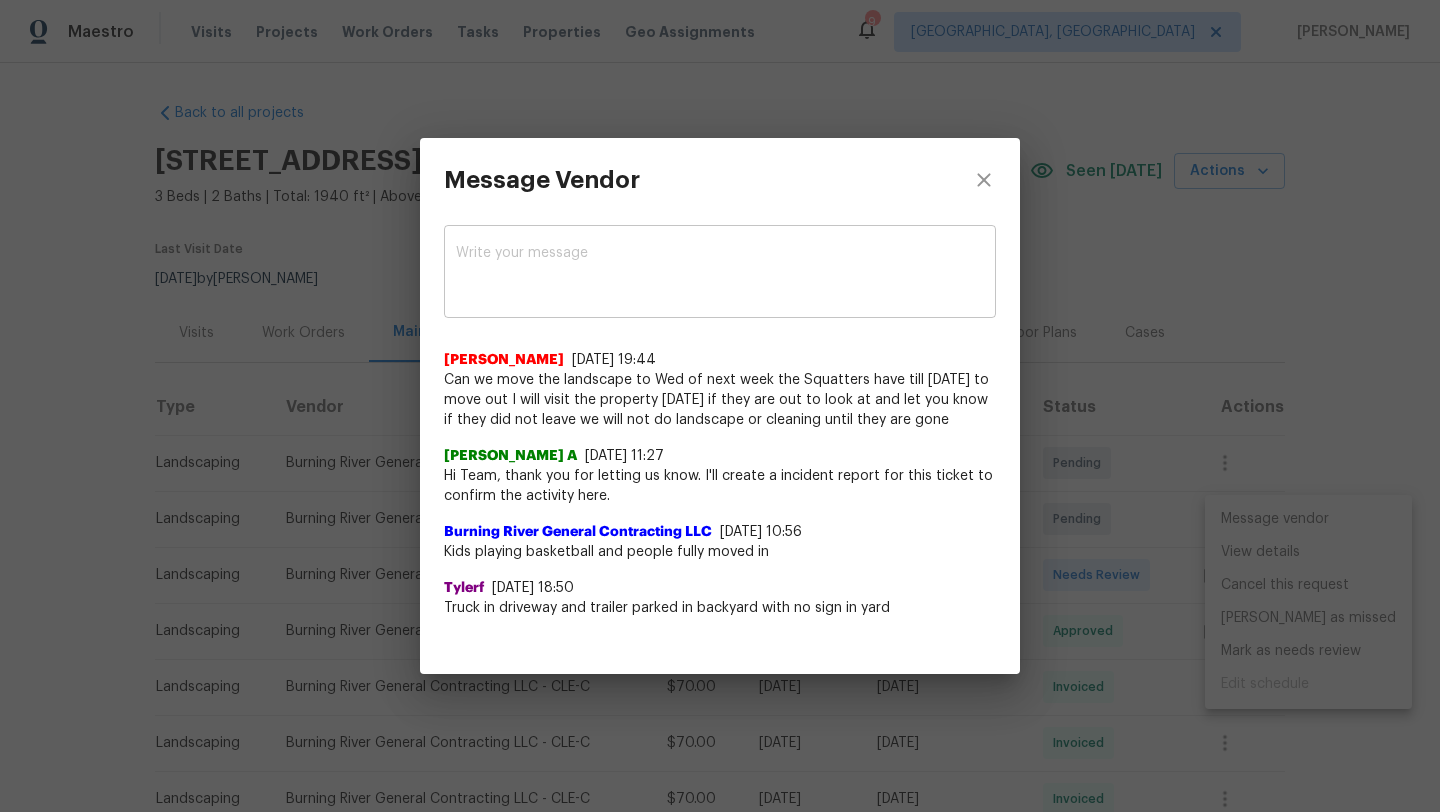 click at bounding box center (720, 274) 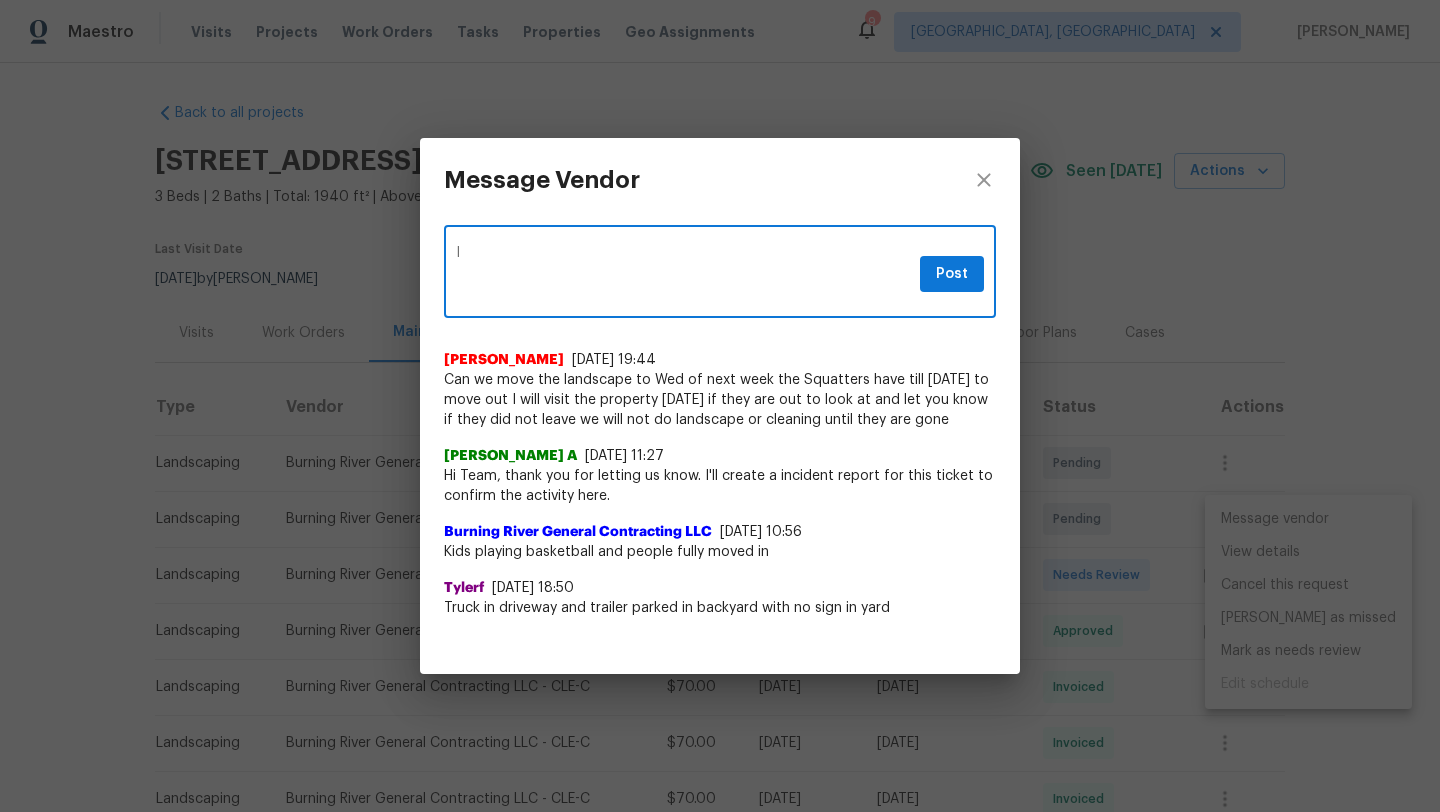 type on "I" 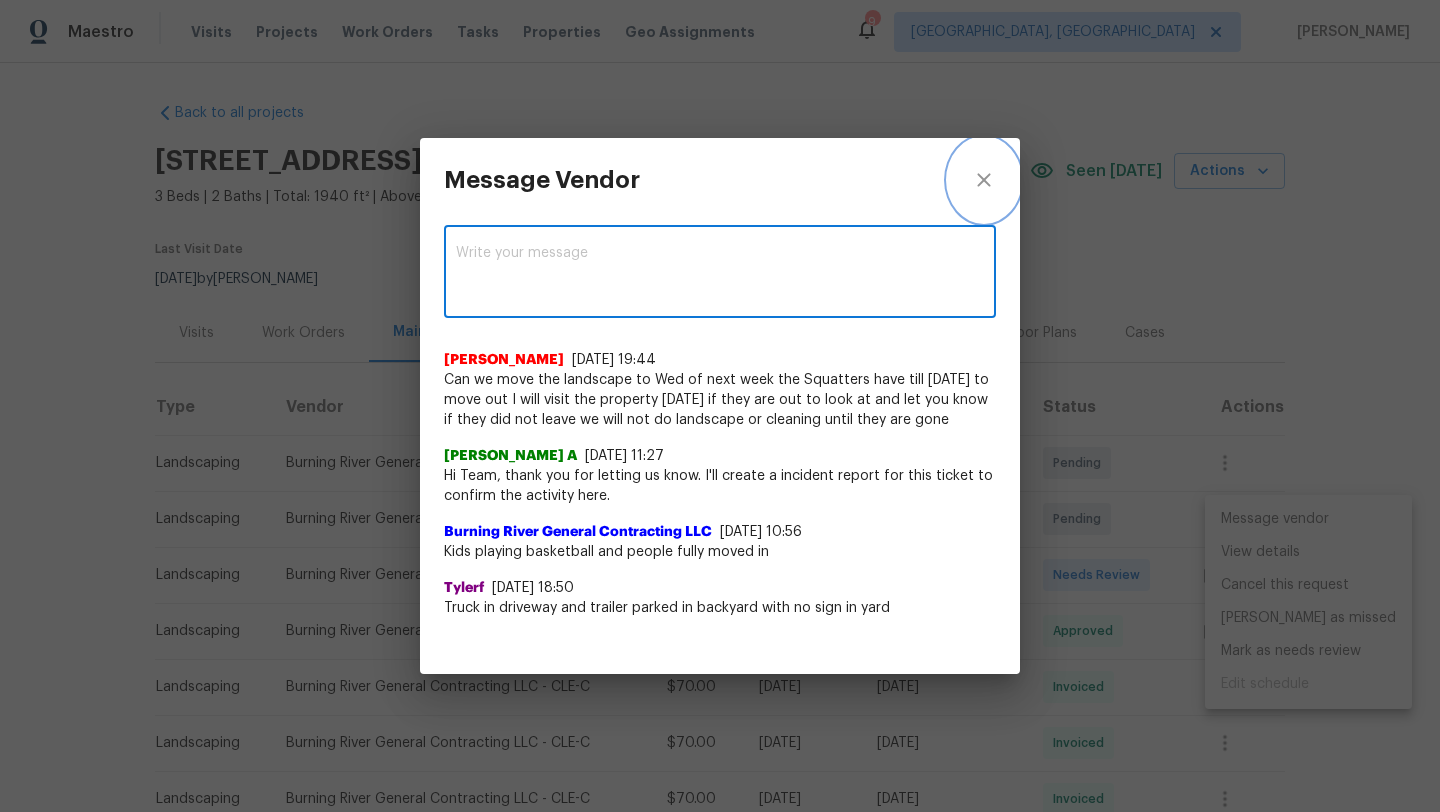 click 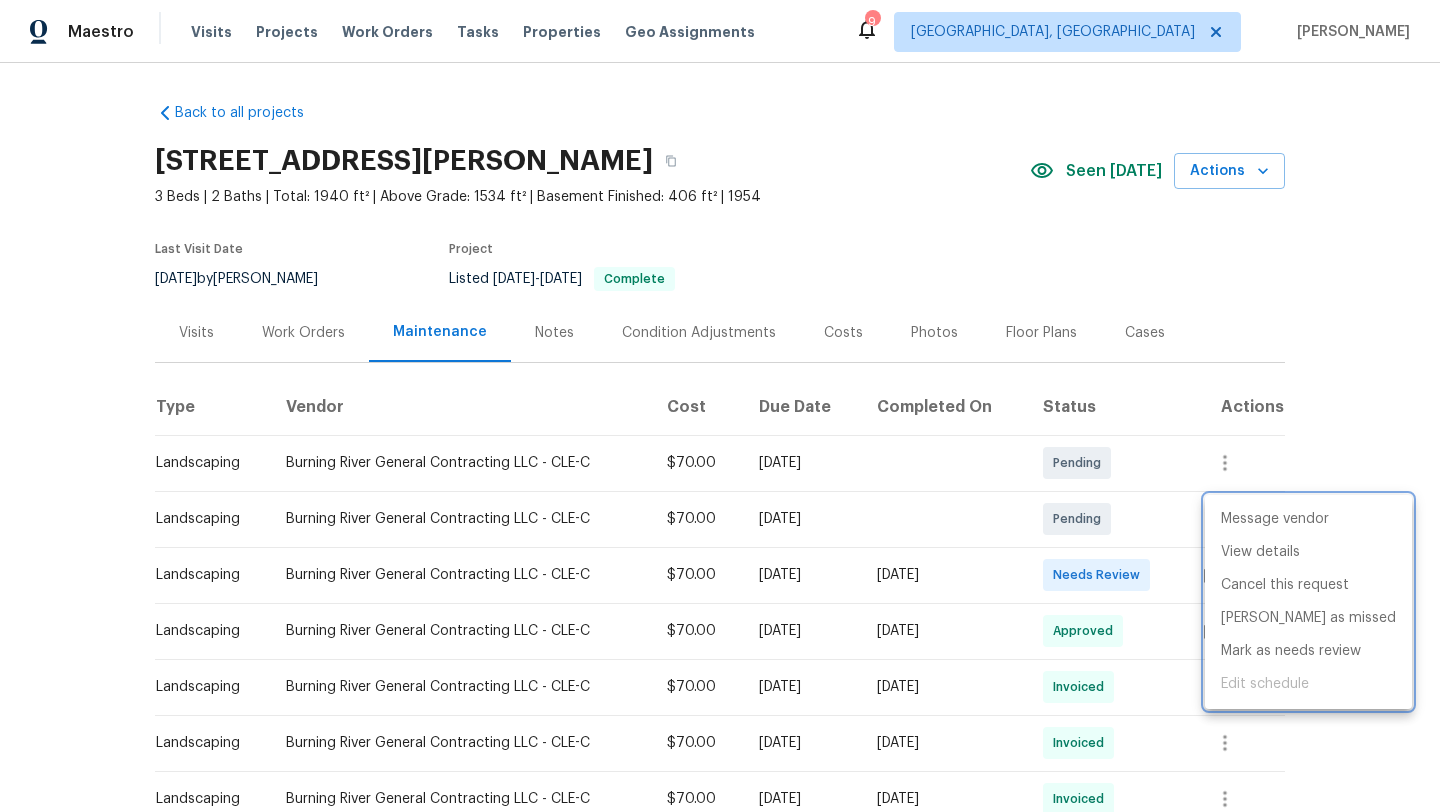 click at bounding box center [720, 406] 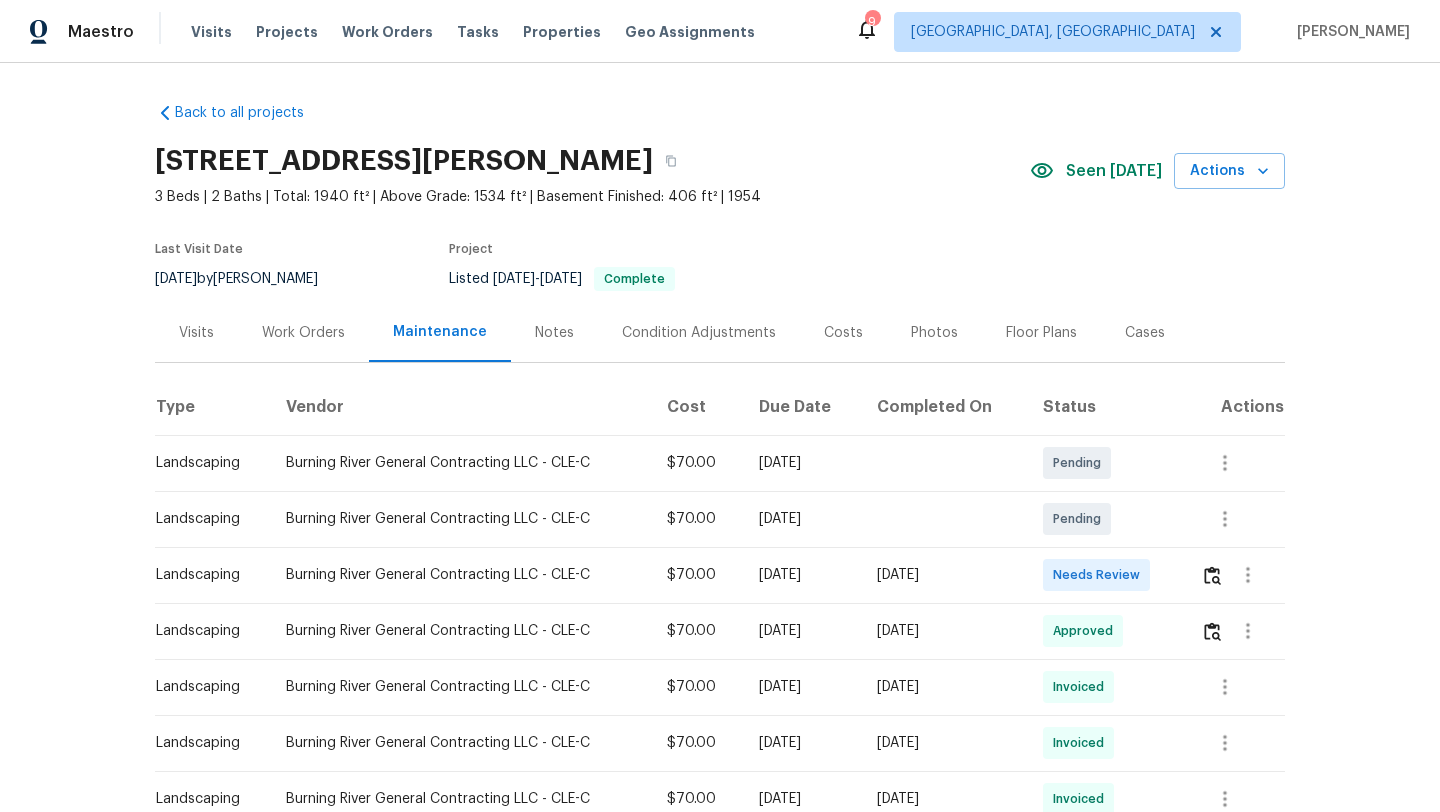 click on "Visits" at bounding box center (196, 333) 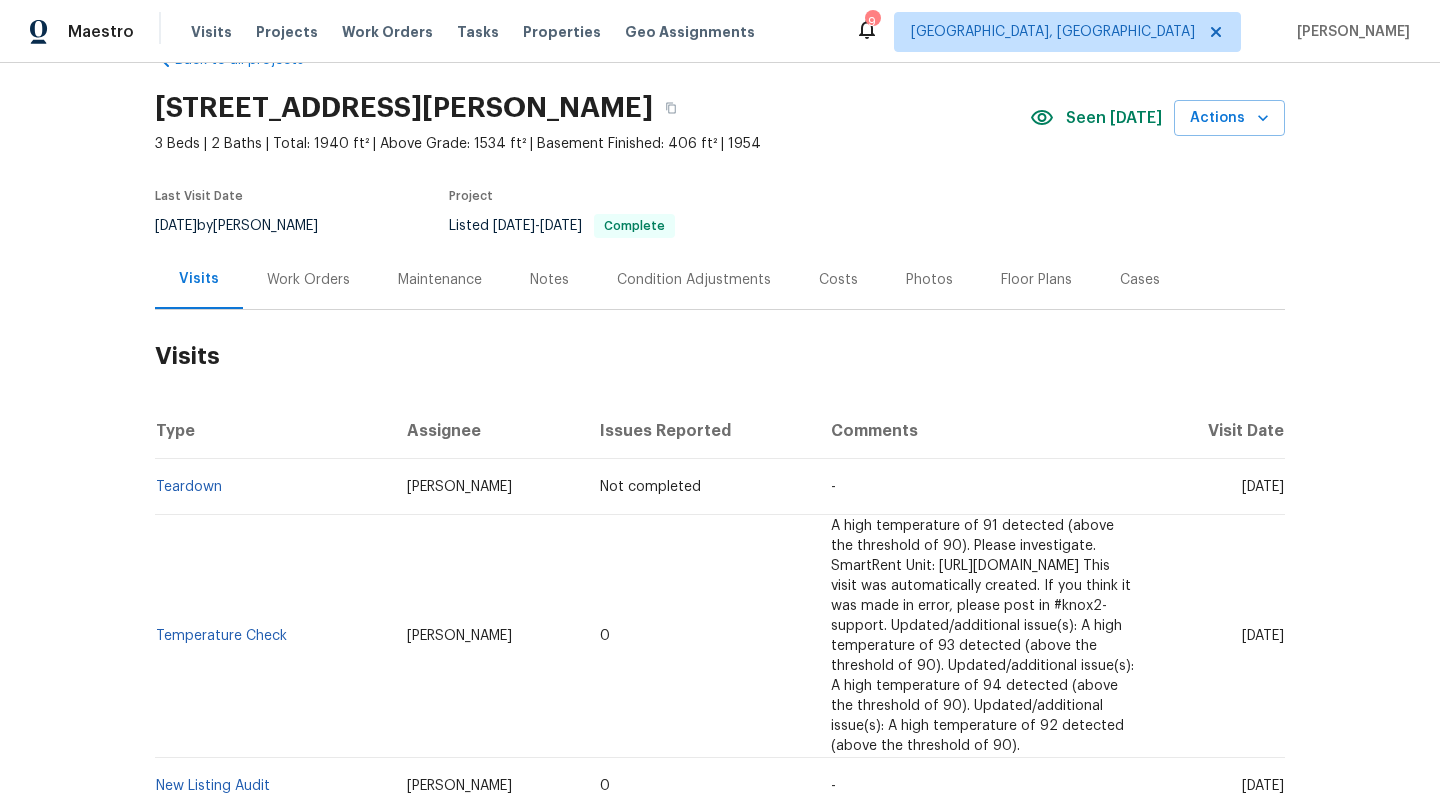 scroll, scrollTop: 0, scrollLeft: 0, axis: both 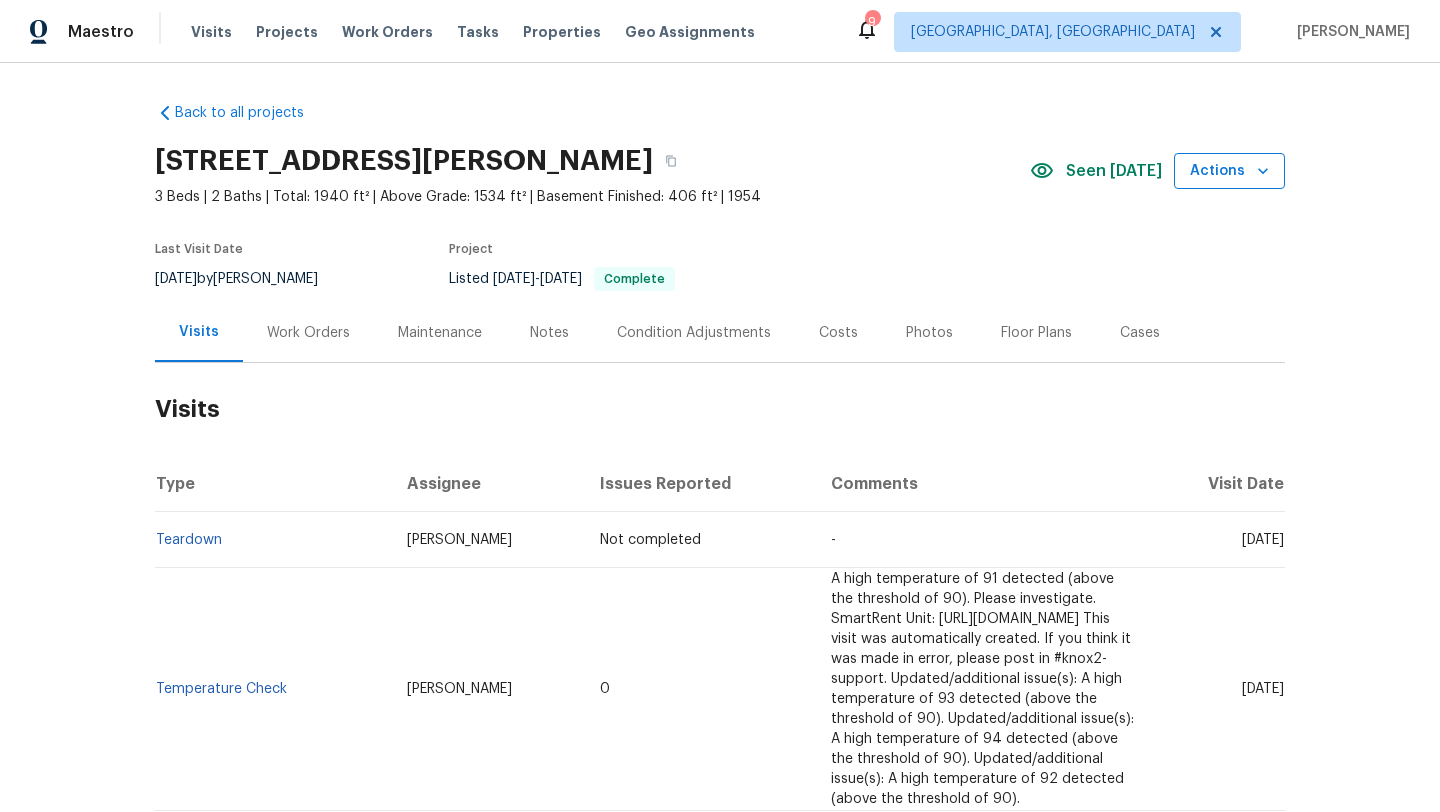 click on "Actions" at bounding box center [1229, 171] 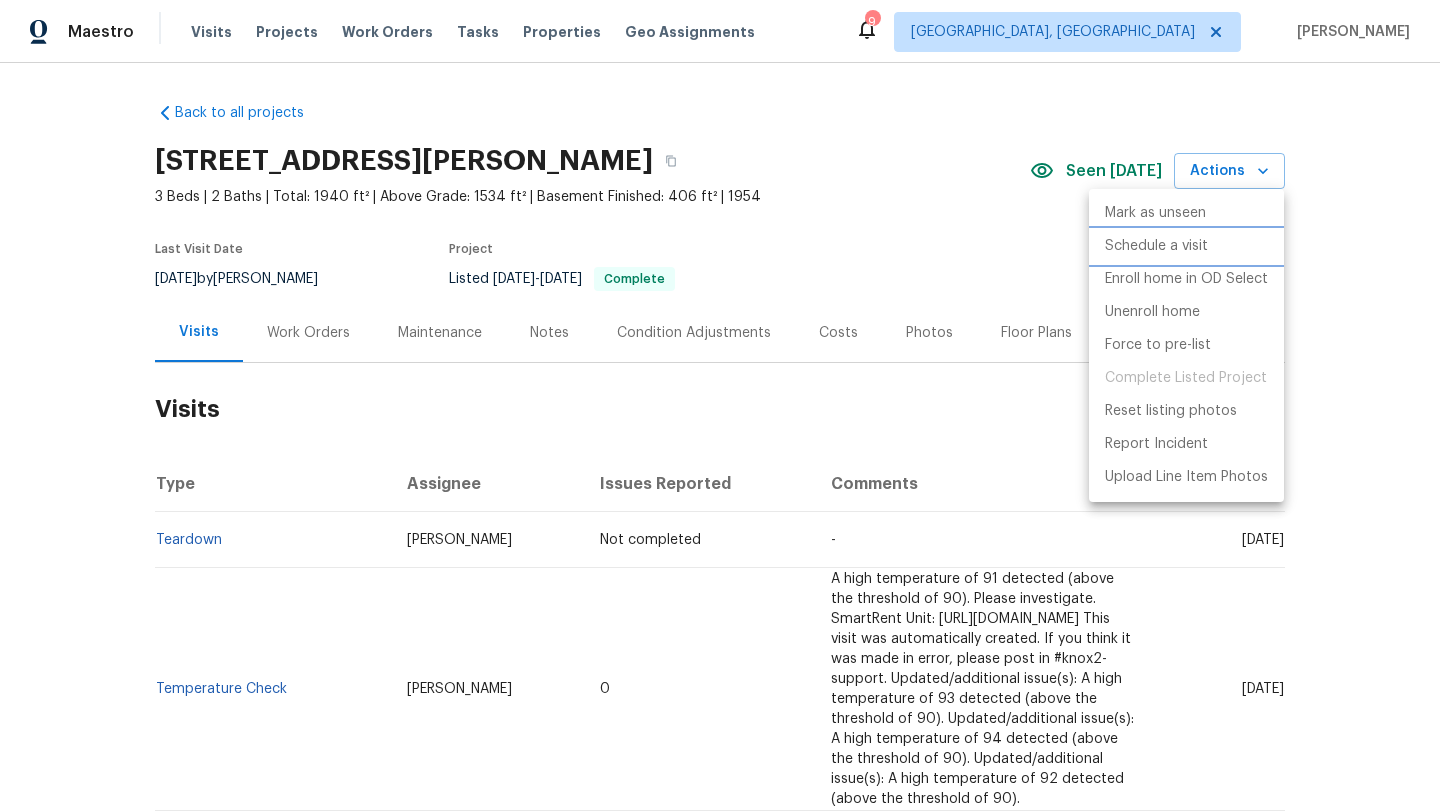 click on "Schedule a visit" at bounding box center (1156, 246) 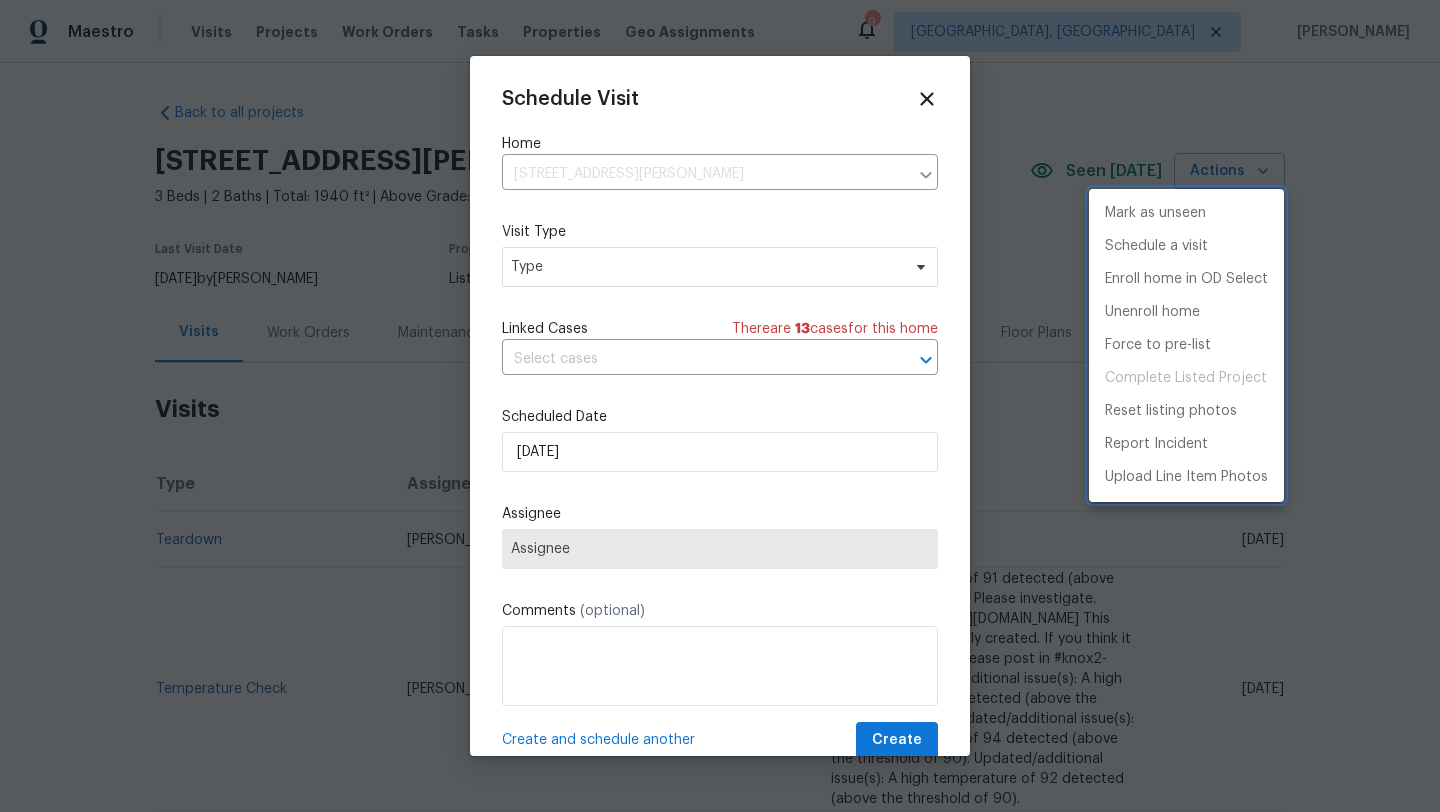click at bounding box center (720, 406) 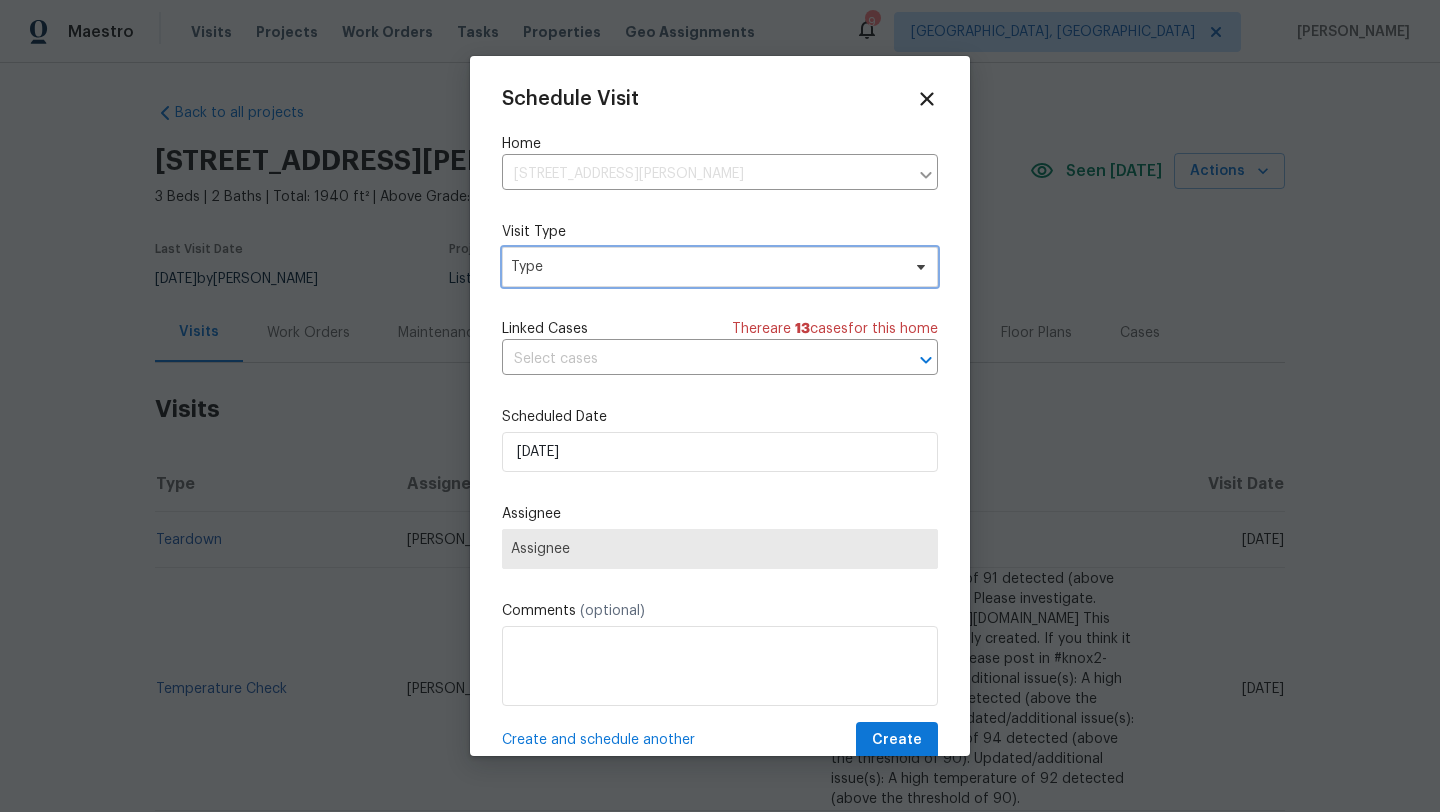 click on "Type" at bounding box center [705, 267] 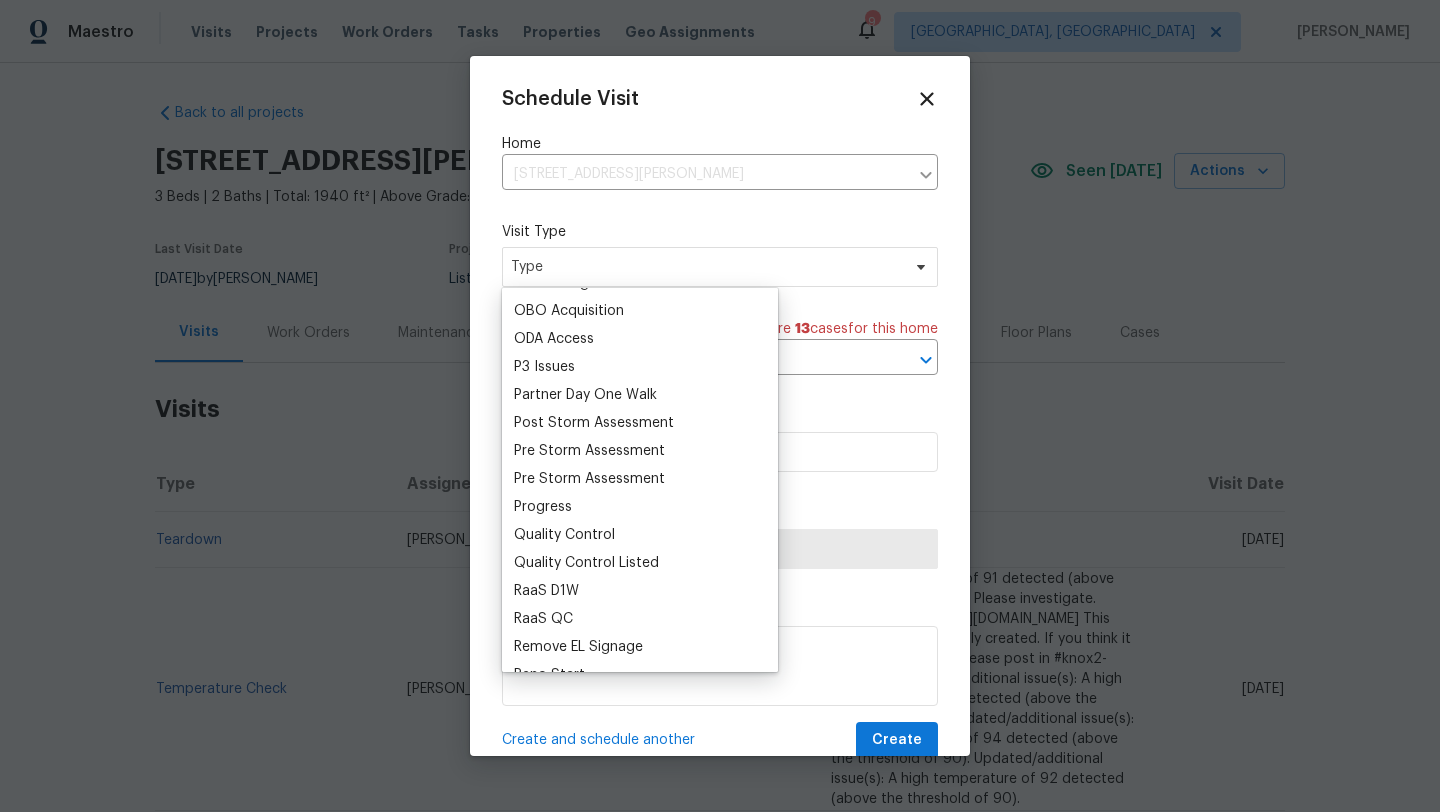 scroll, scrollTop: 1152, scrollLeft: 0, axis: vertical 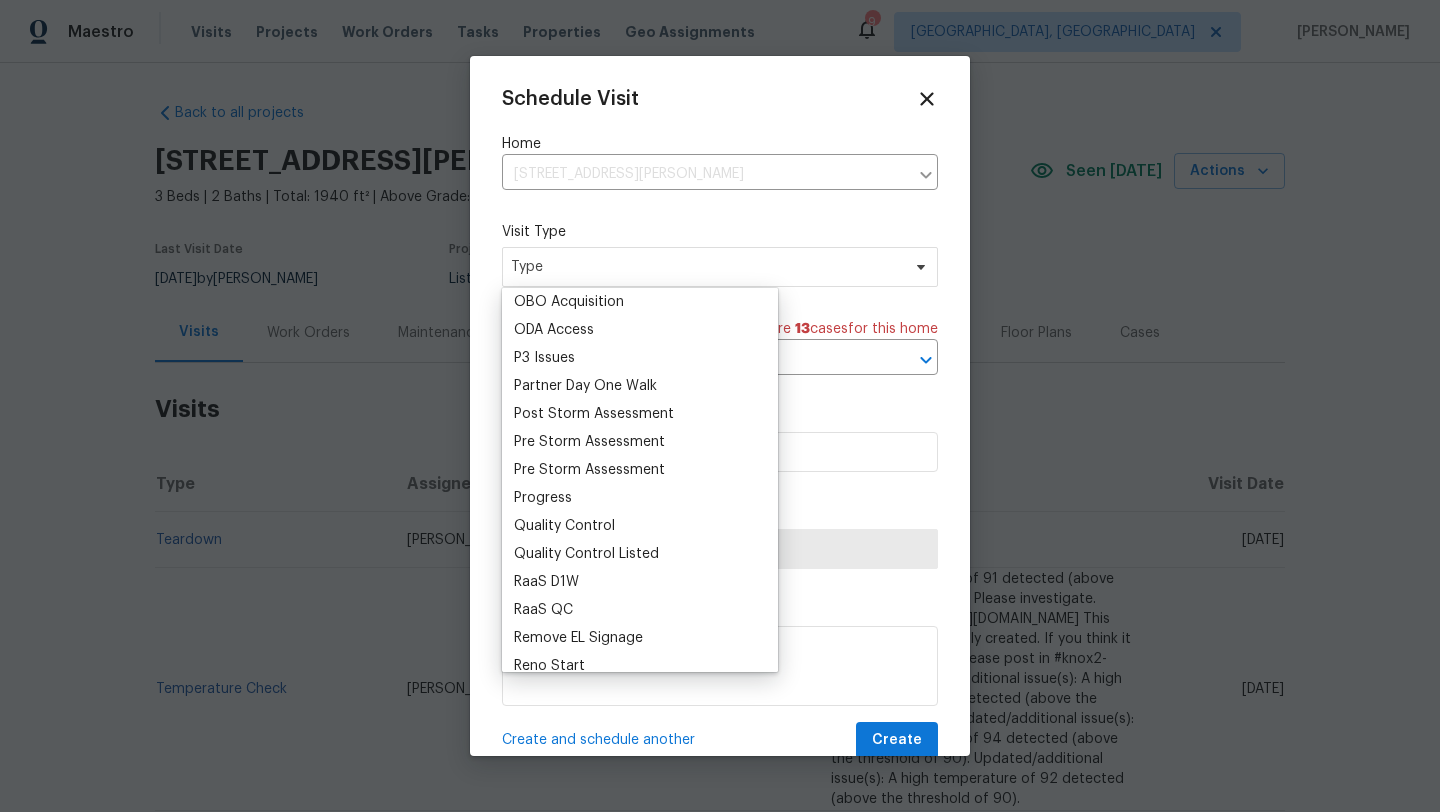 click on "Progress" at bounding box center [543, 498] 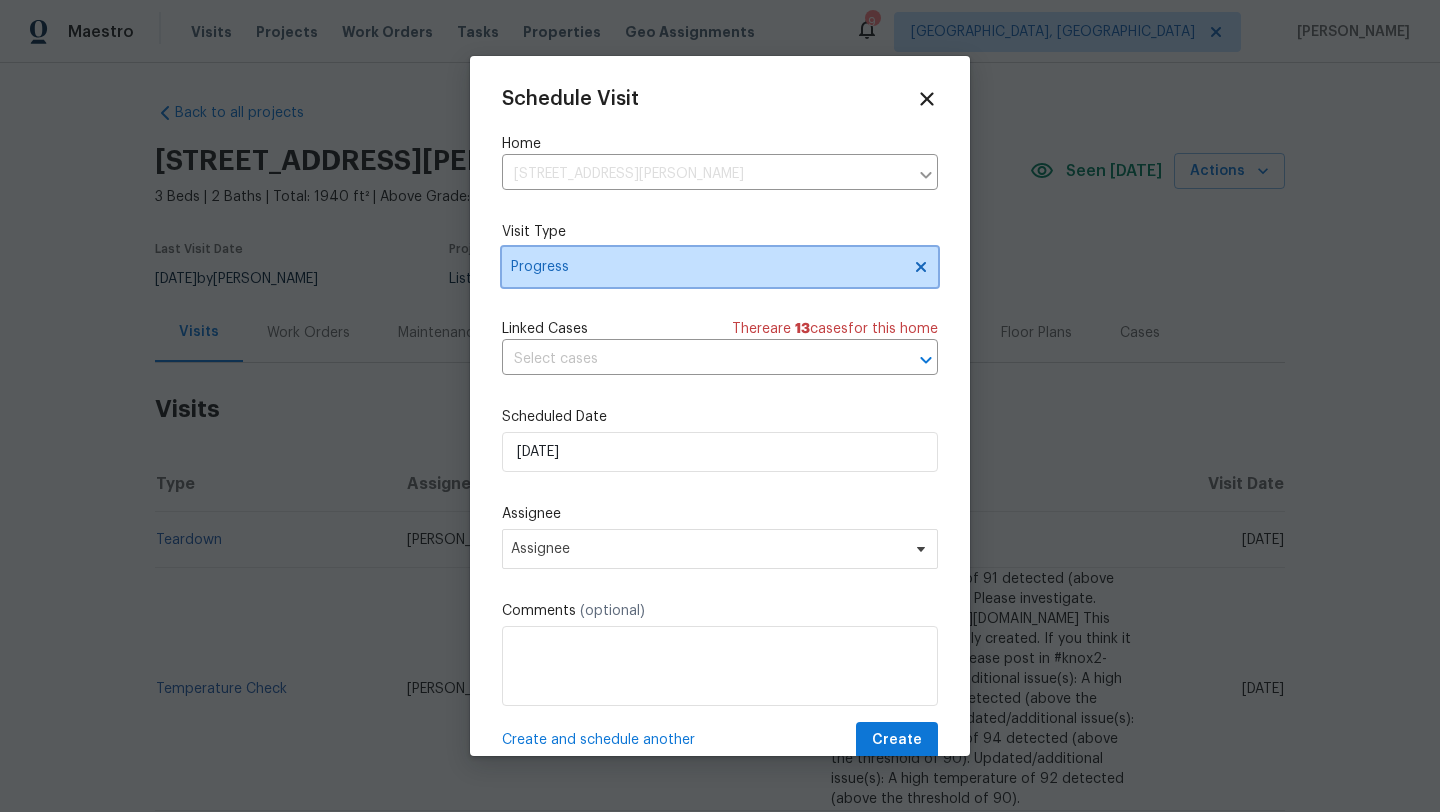 click on "Progress" at bounding box center [720, 267] 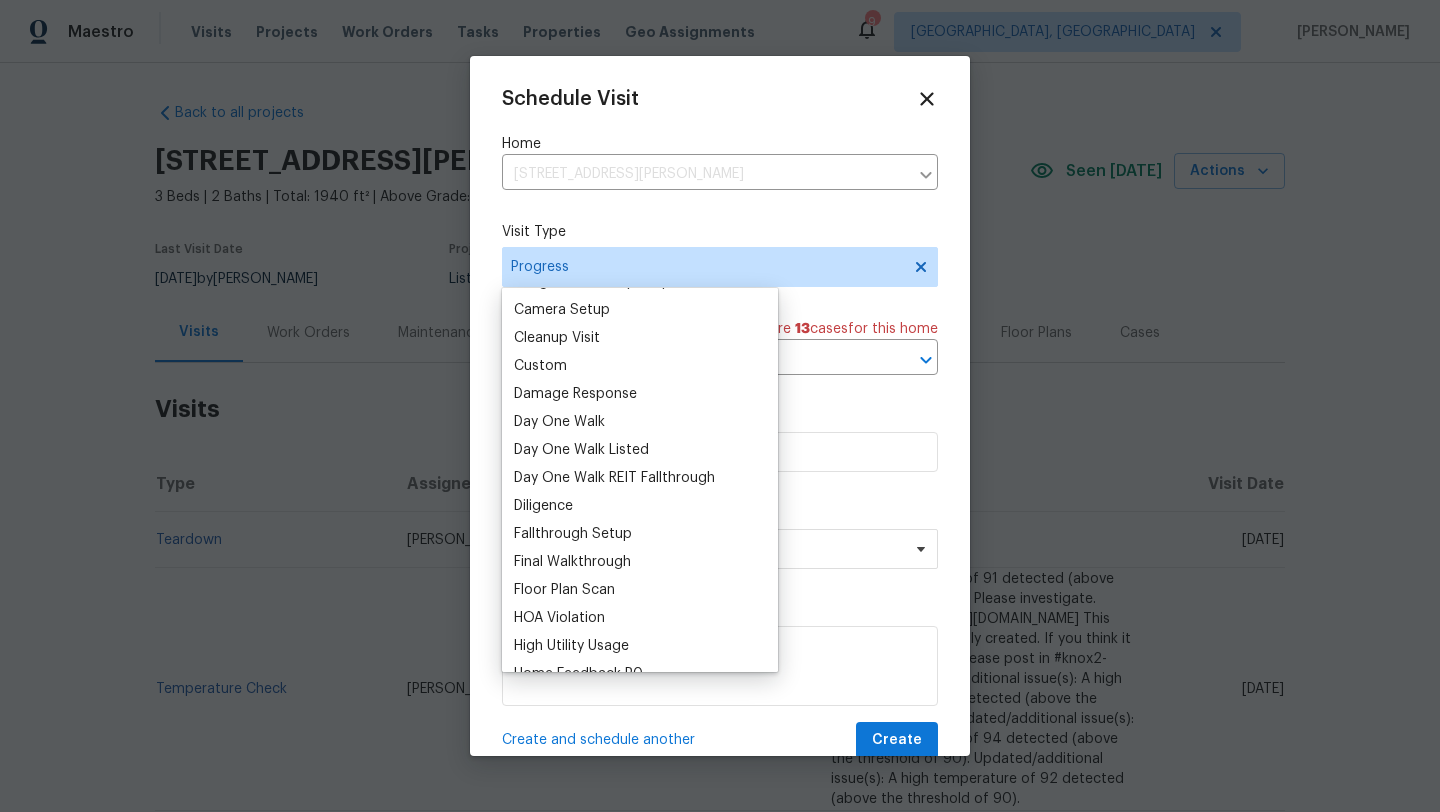 scroll, scrollTop: 296, scrollLeft: 0, axis: vertical 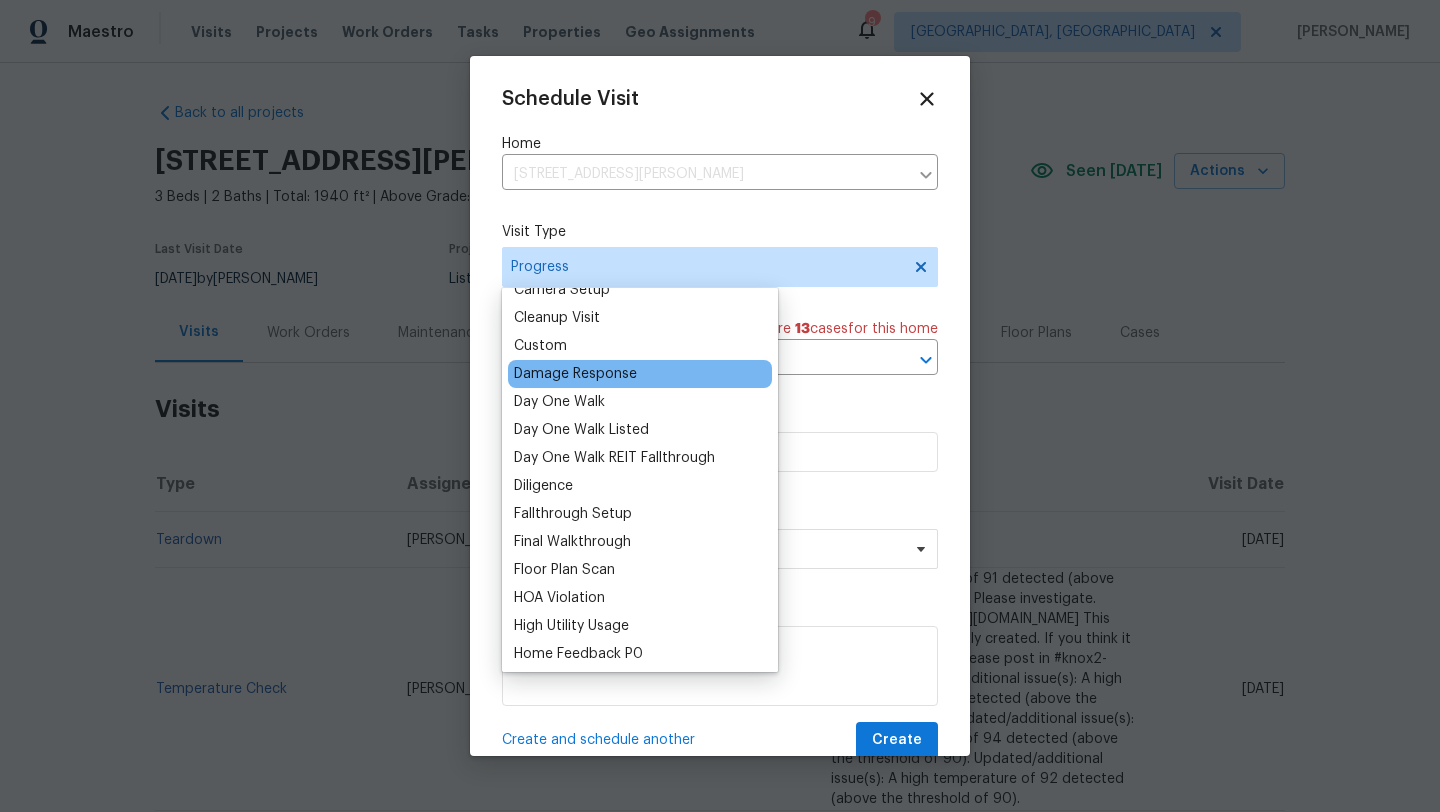 click on "Damage Response" at bounding box center (575, 374) 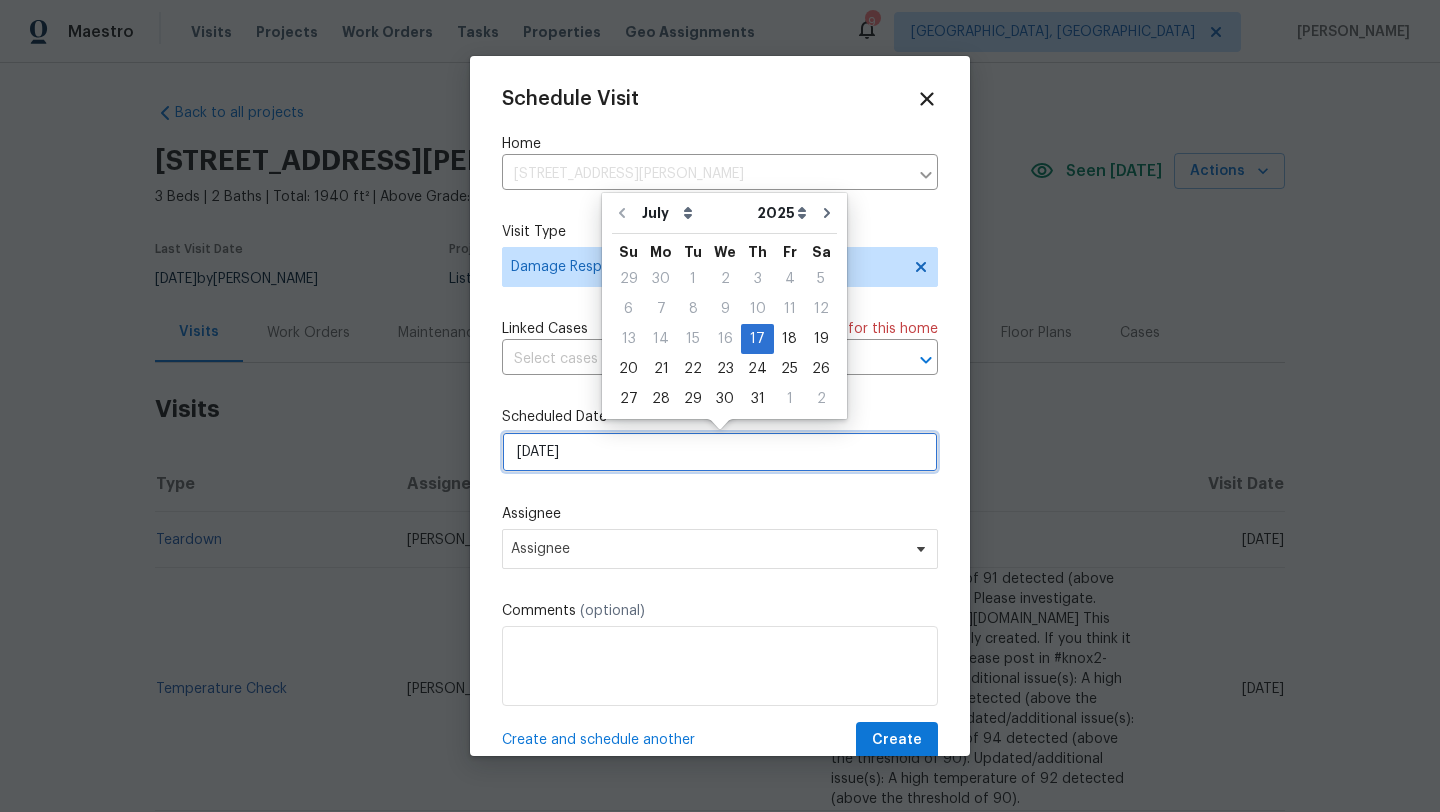 click on "[DATE]" at bounding box center [720, 452] 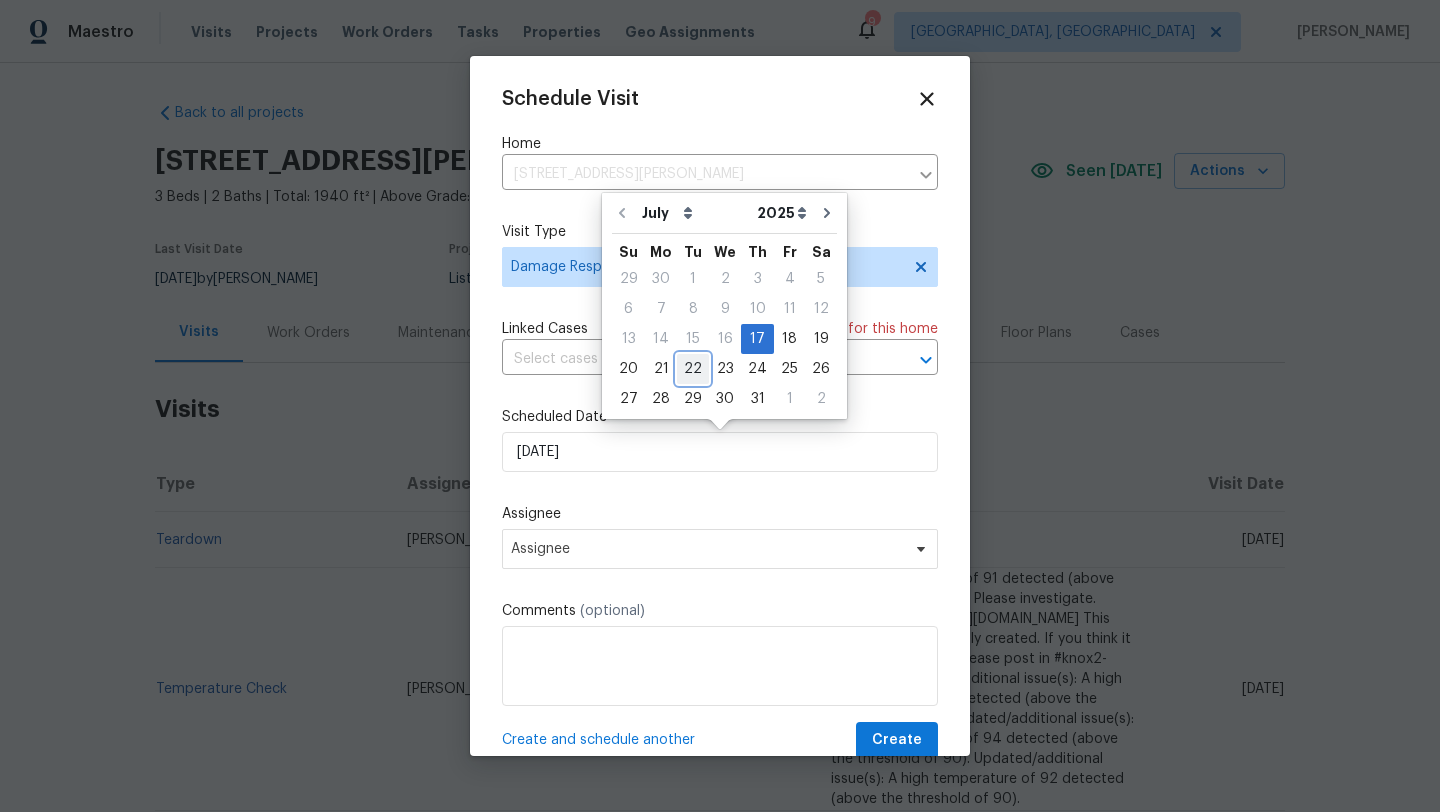 click on "22" at bounding box center (693, 369) 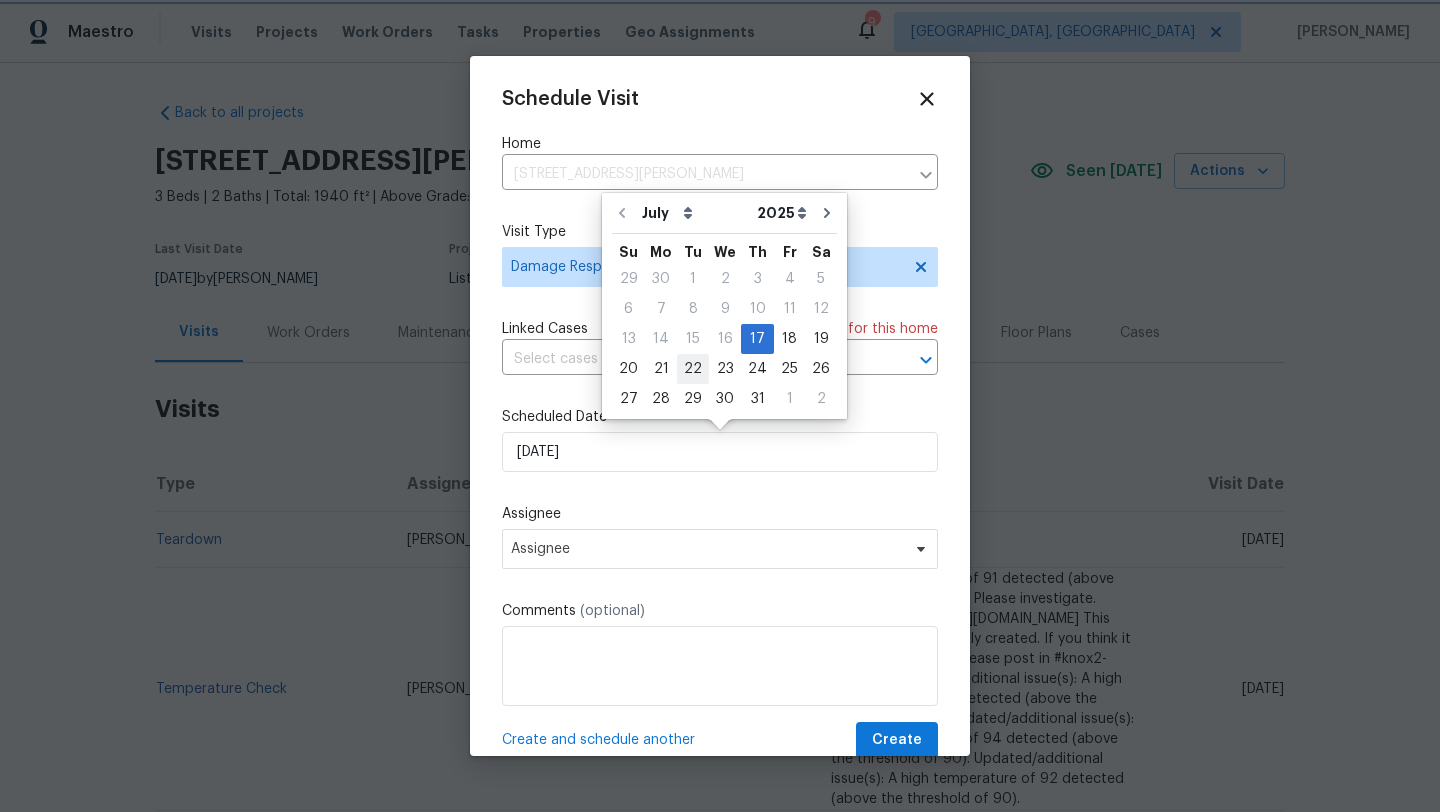 type on "[DATE]" 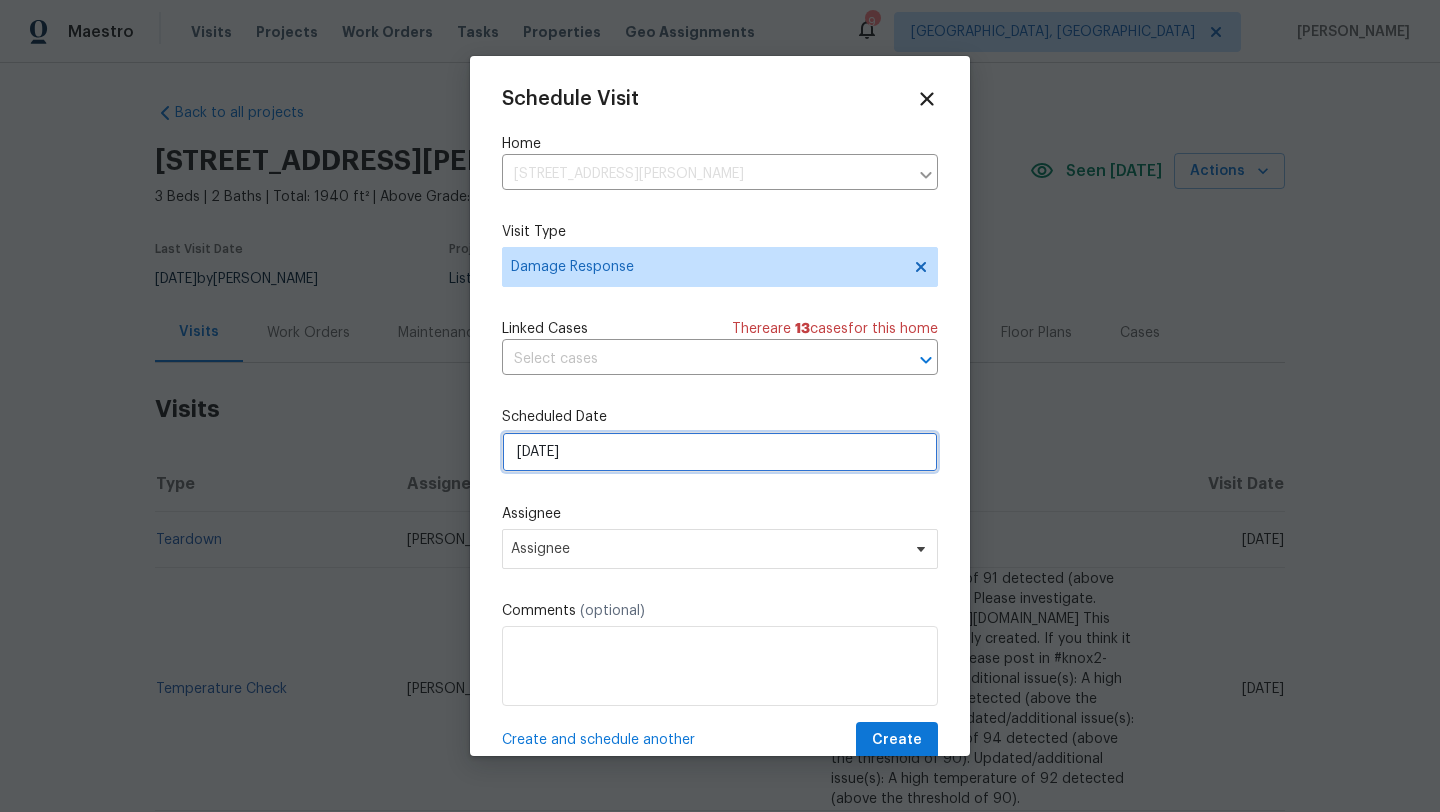 click on "[DATE]" at bounding box center [720, 452] 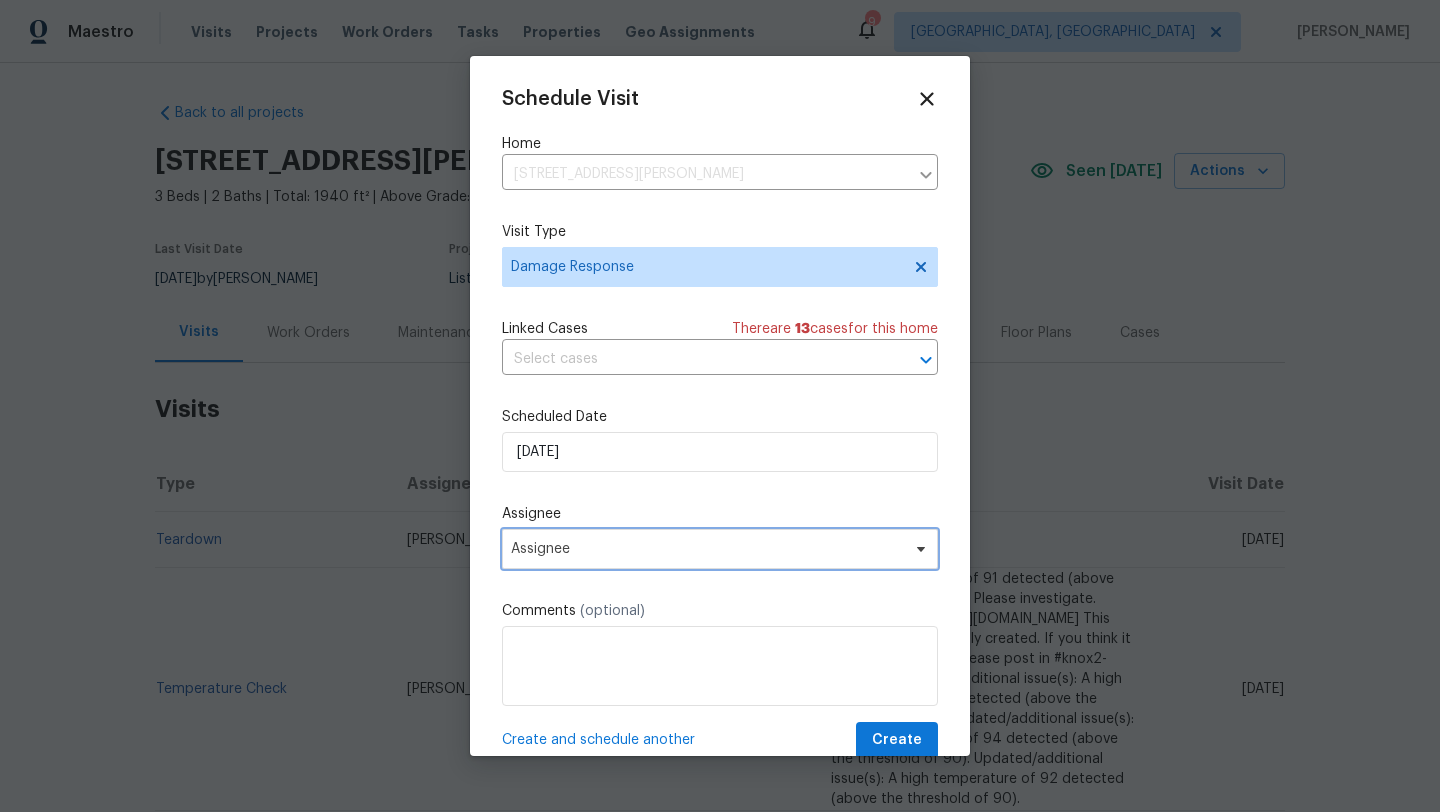 click on "Assignee" at bounding box center [720, 549] 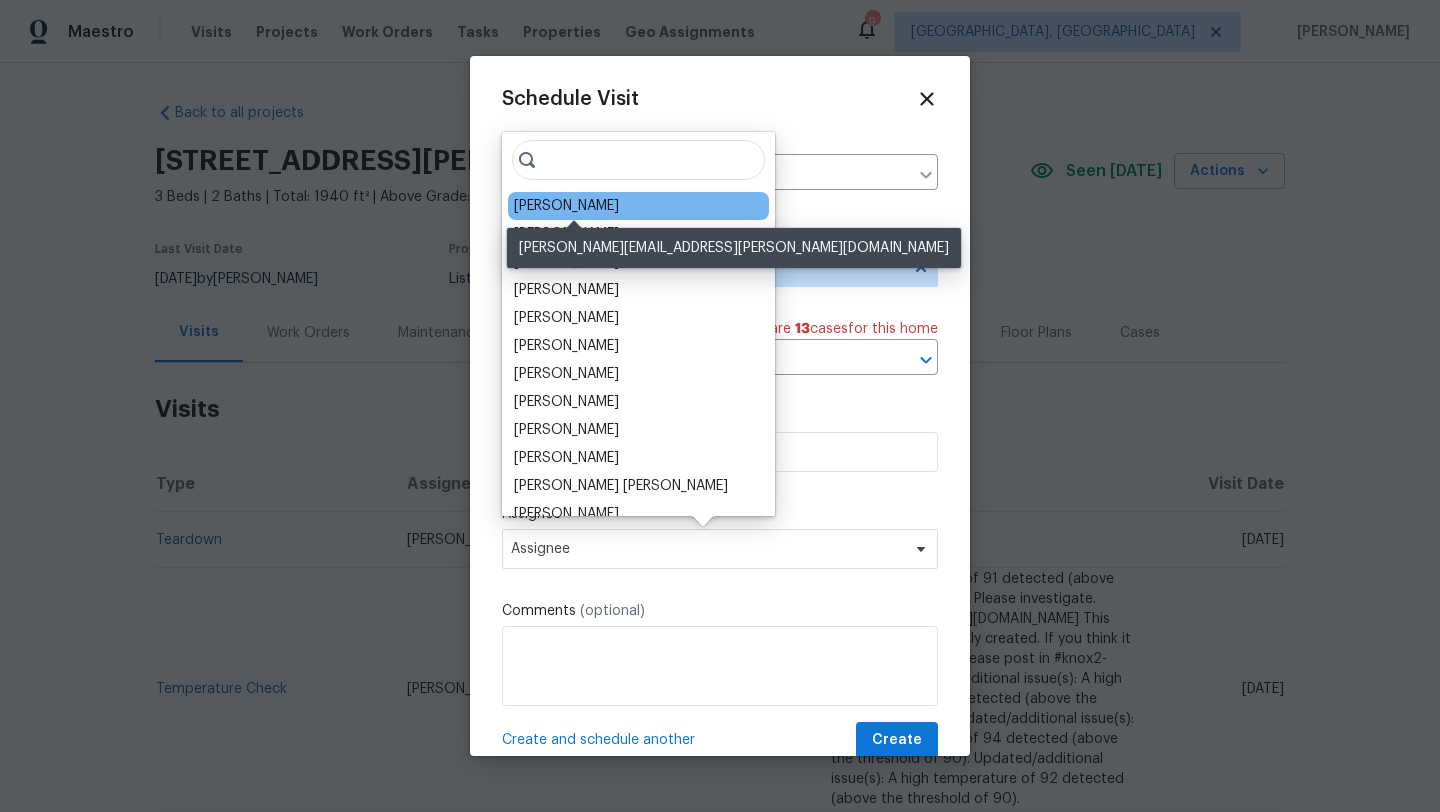 click on "[PERSON_NAME]" at bounding box center (566, 206) 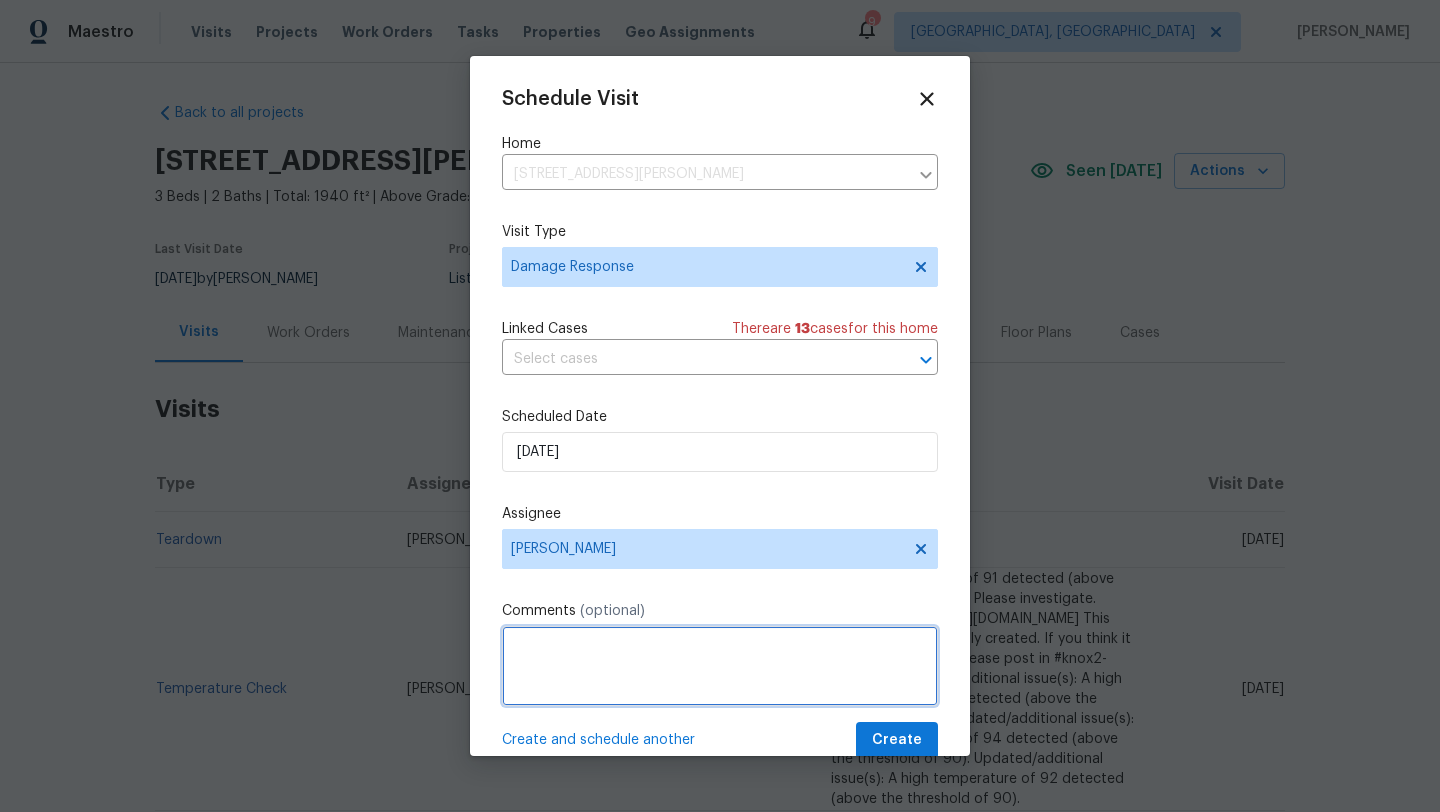 click at bounding box center (720, 666) 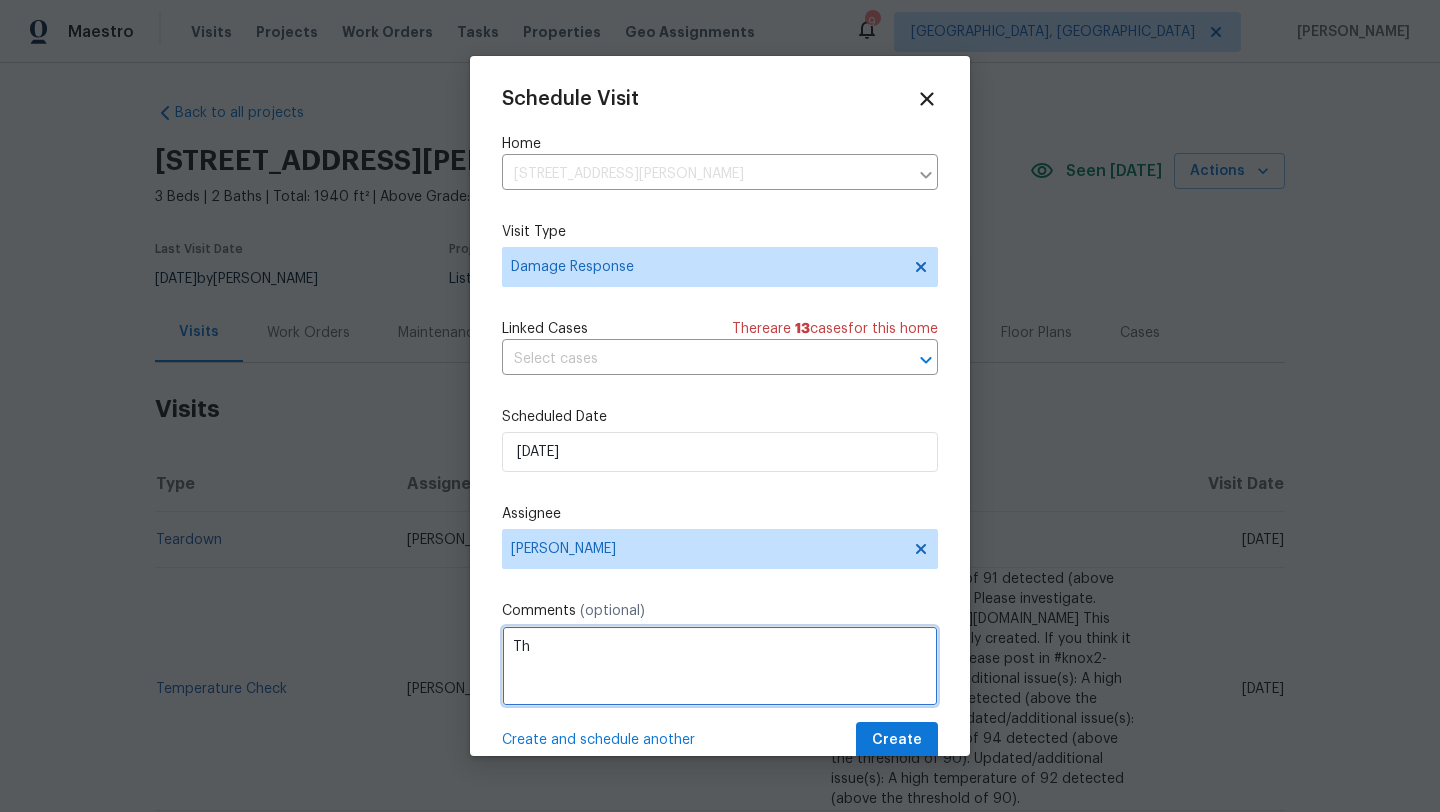 type on "T" 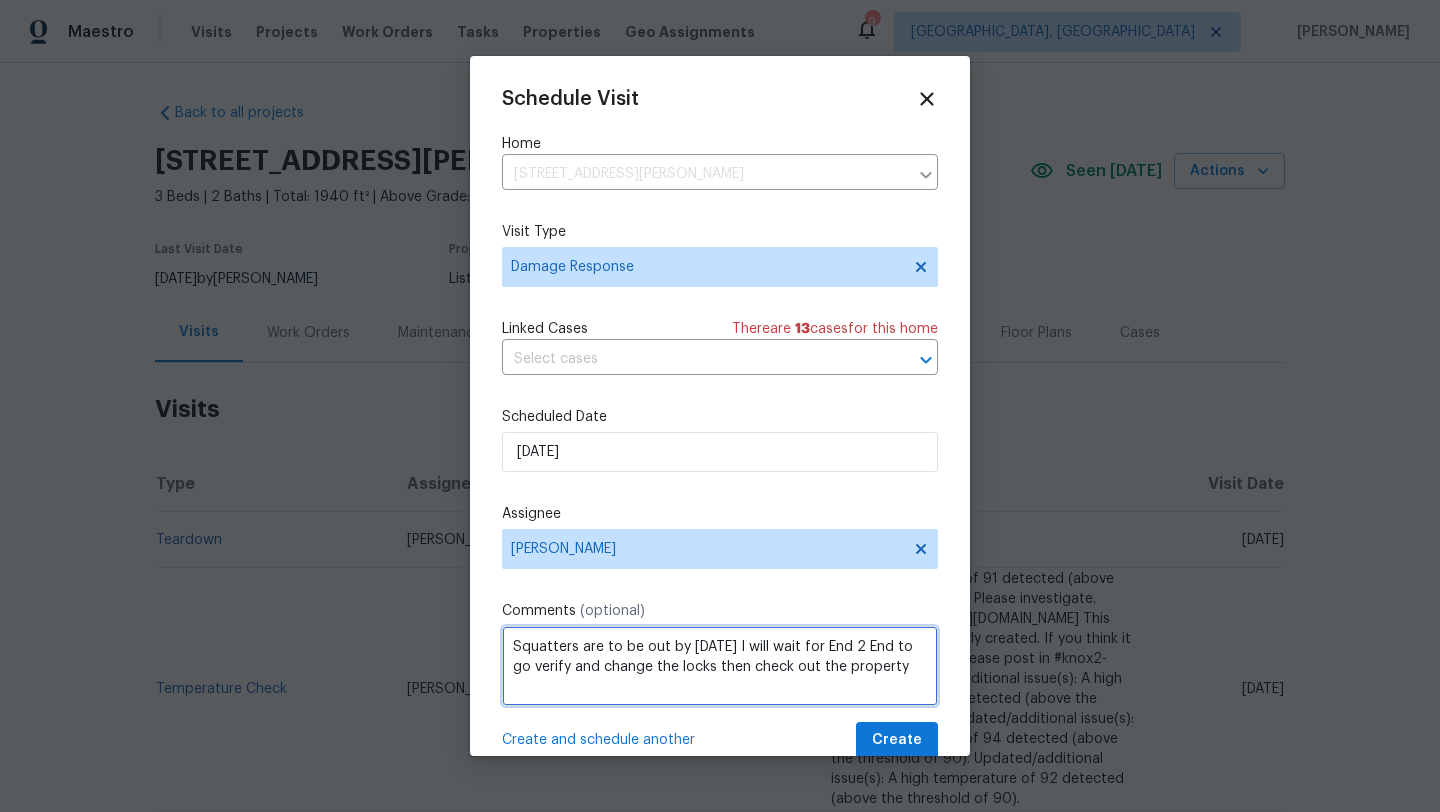 type on "Squatters are to be out by [DATE] I will wait for End 2 End to go verify and change the locks then check out the property" 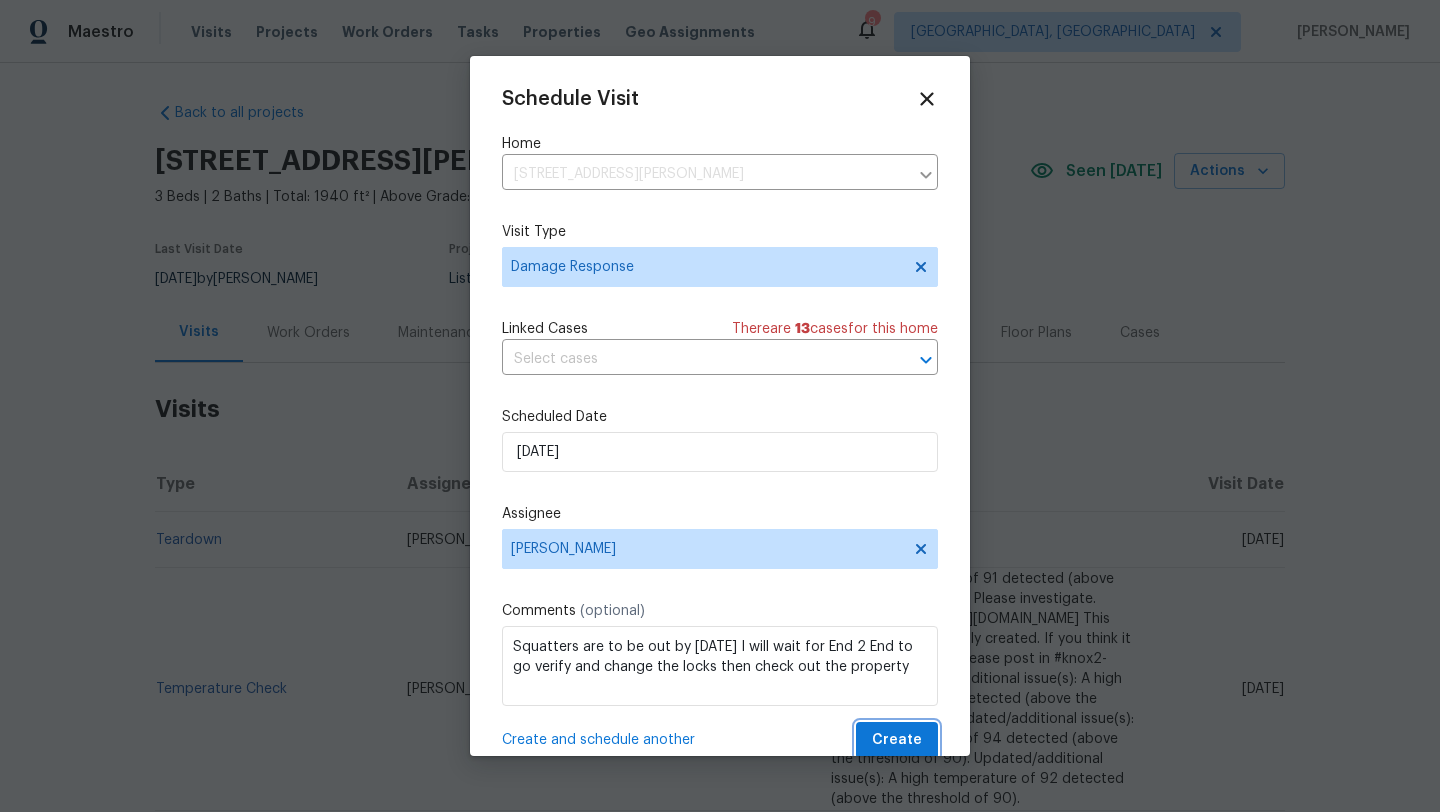 click on "Create" at bounding box center (897, 740) 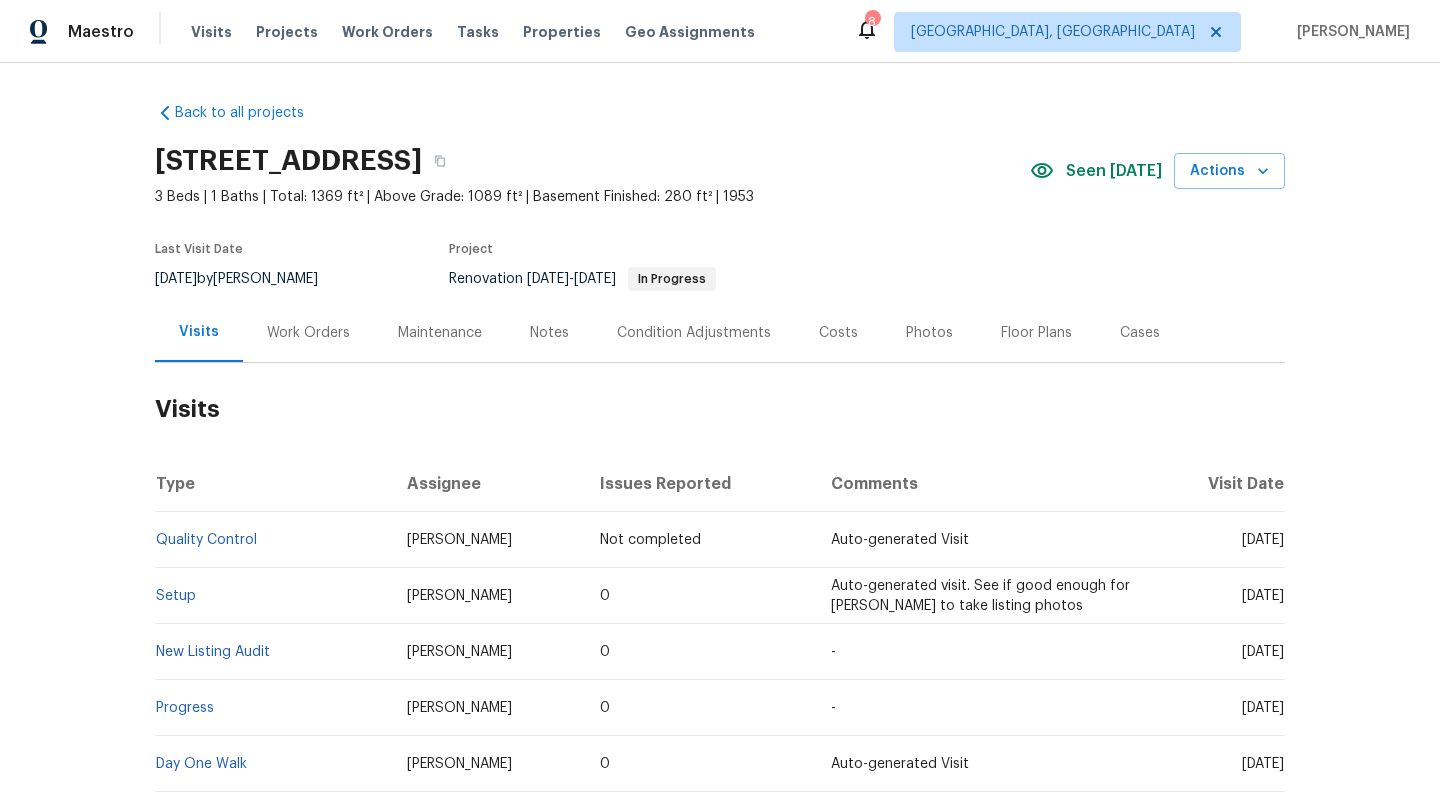 scroll, scrollTop: 0, scrollLeft: 0, axis: both 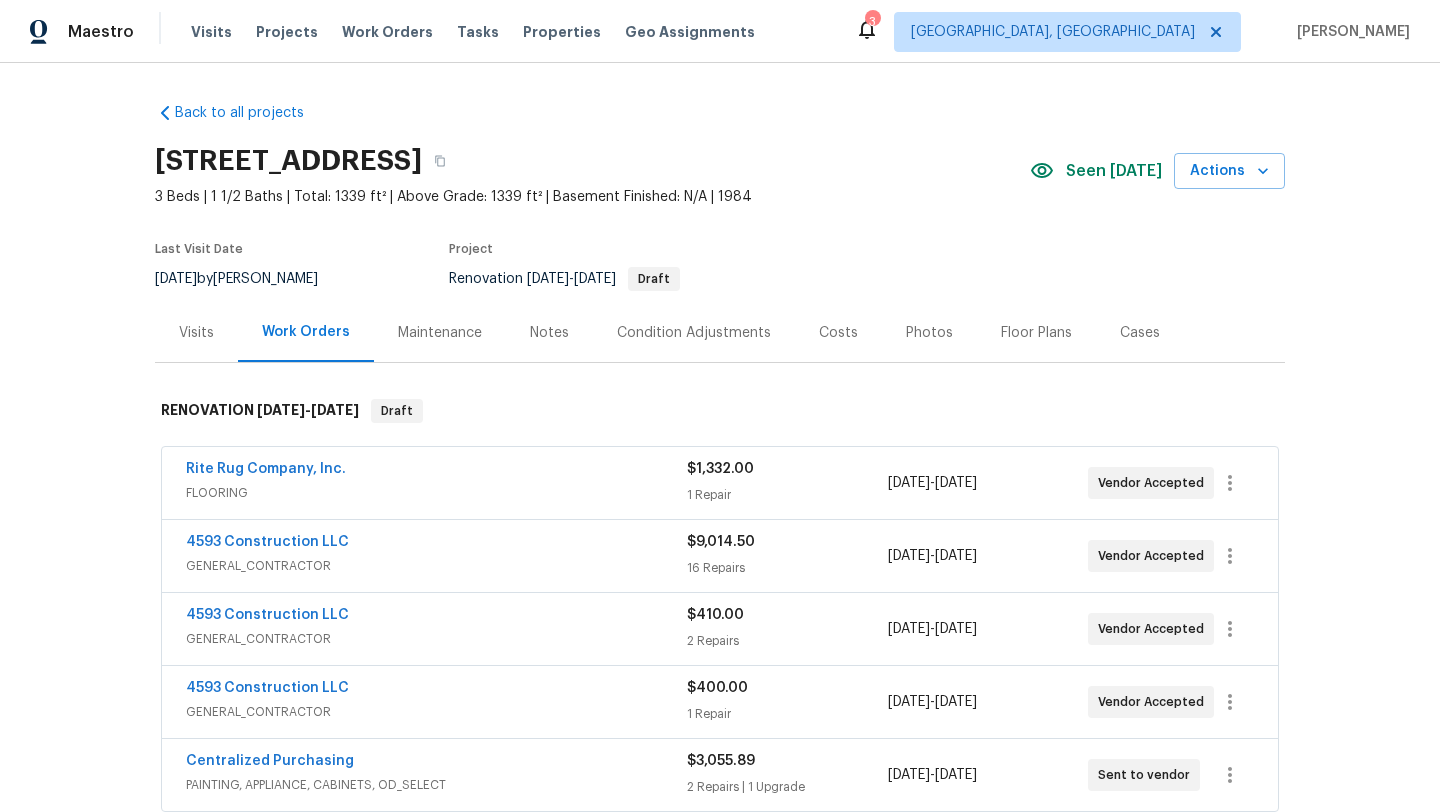 click on "Notes" at bounding box center (549, 333) 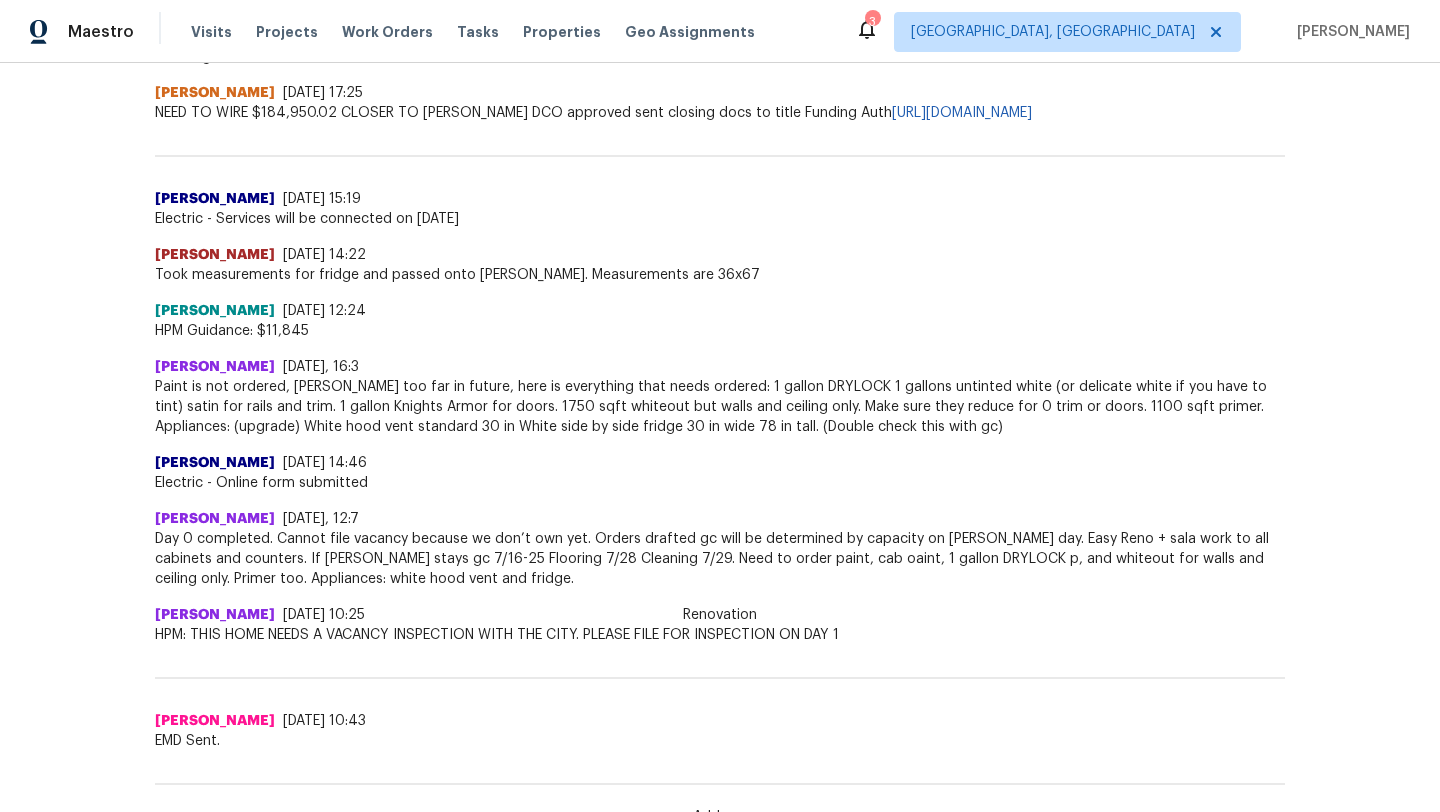scroll, scrollTop: 1271, scrollLeft: 0, axis: vertical 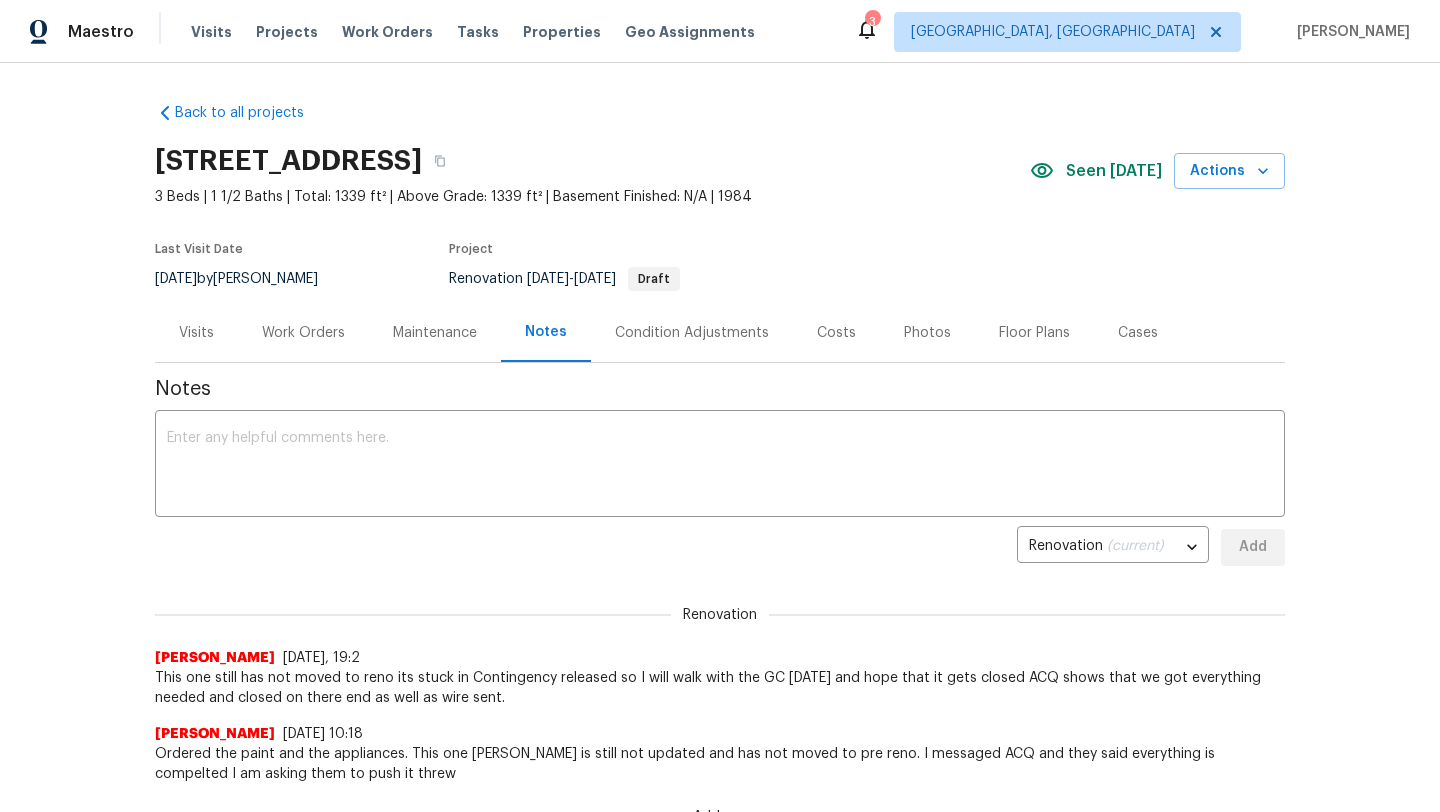 click on "Work Orders" at bounding box center [303, 333] 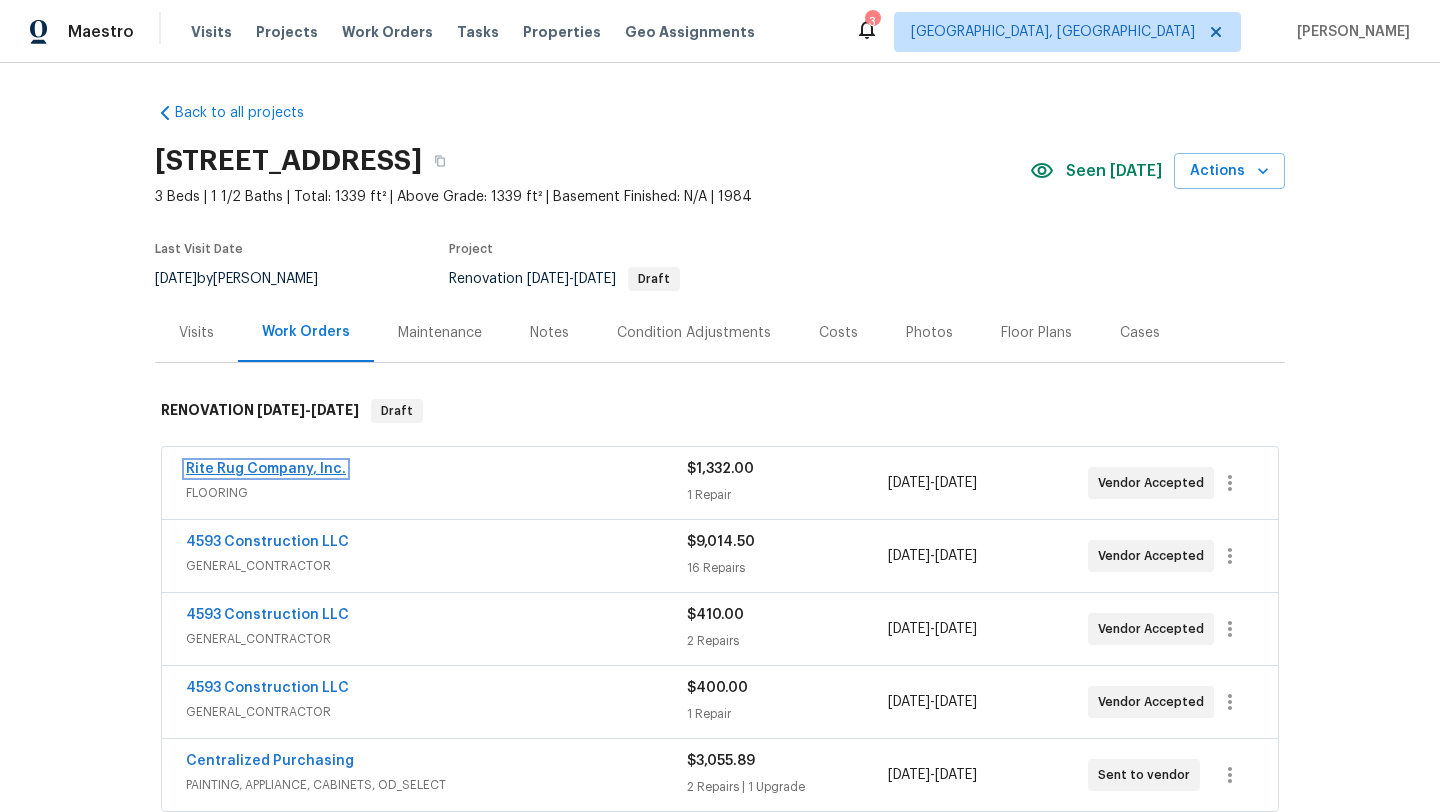 click on "Rite Rug Company, Inc." at bounding box center (266, 469) 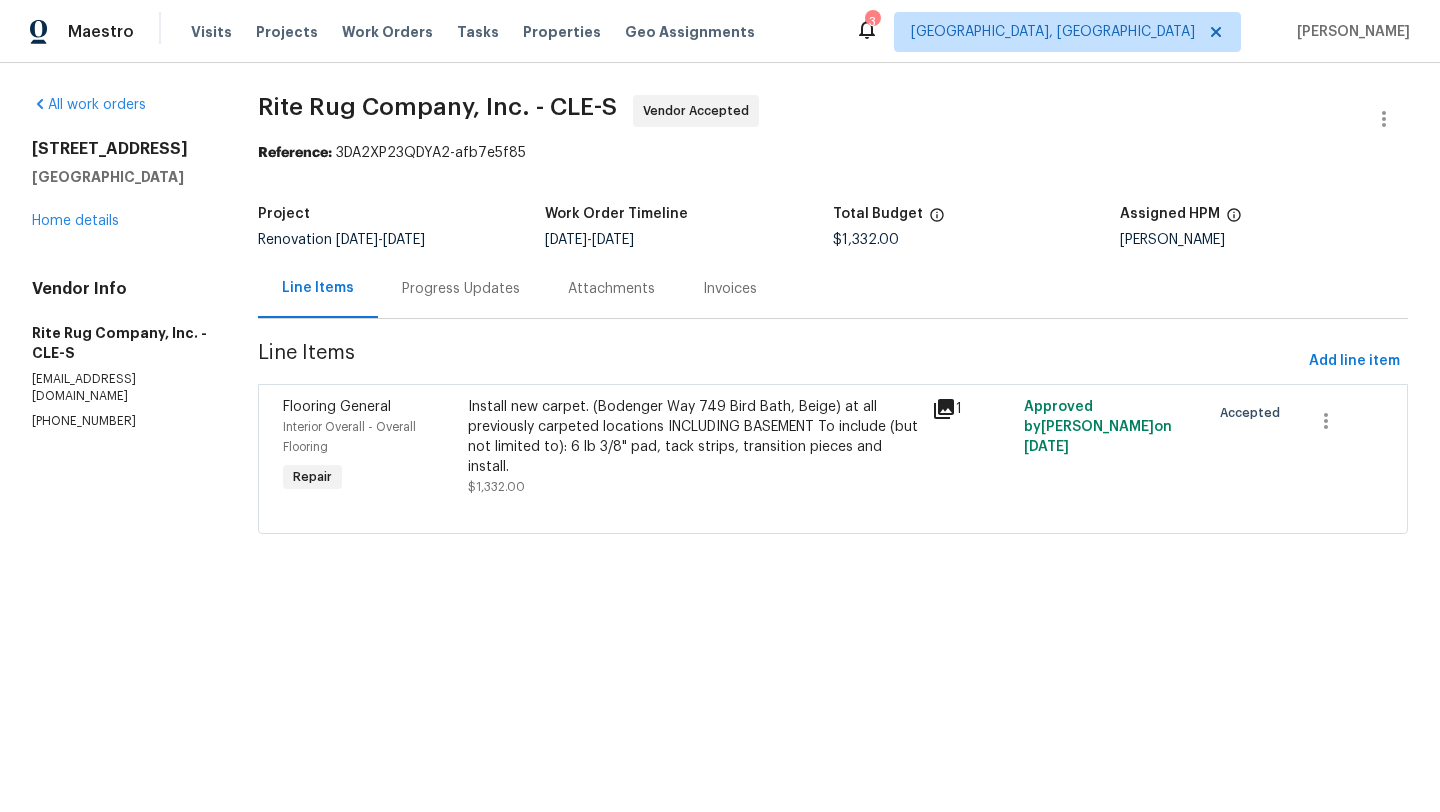 click on "Install new carpet. (Bodenger Way 749 Bird Bath, Beige) at all previously carpeted locations INCLUDING BASEMENT To include (but not limited to): 6 lb 3/8" pad, tack strips, transition pieces and install." at bounding box center (693, 437) 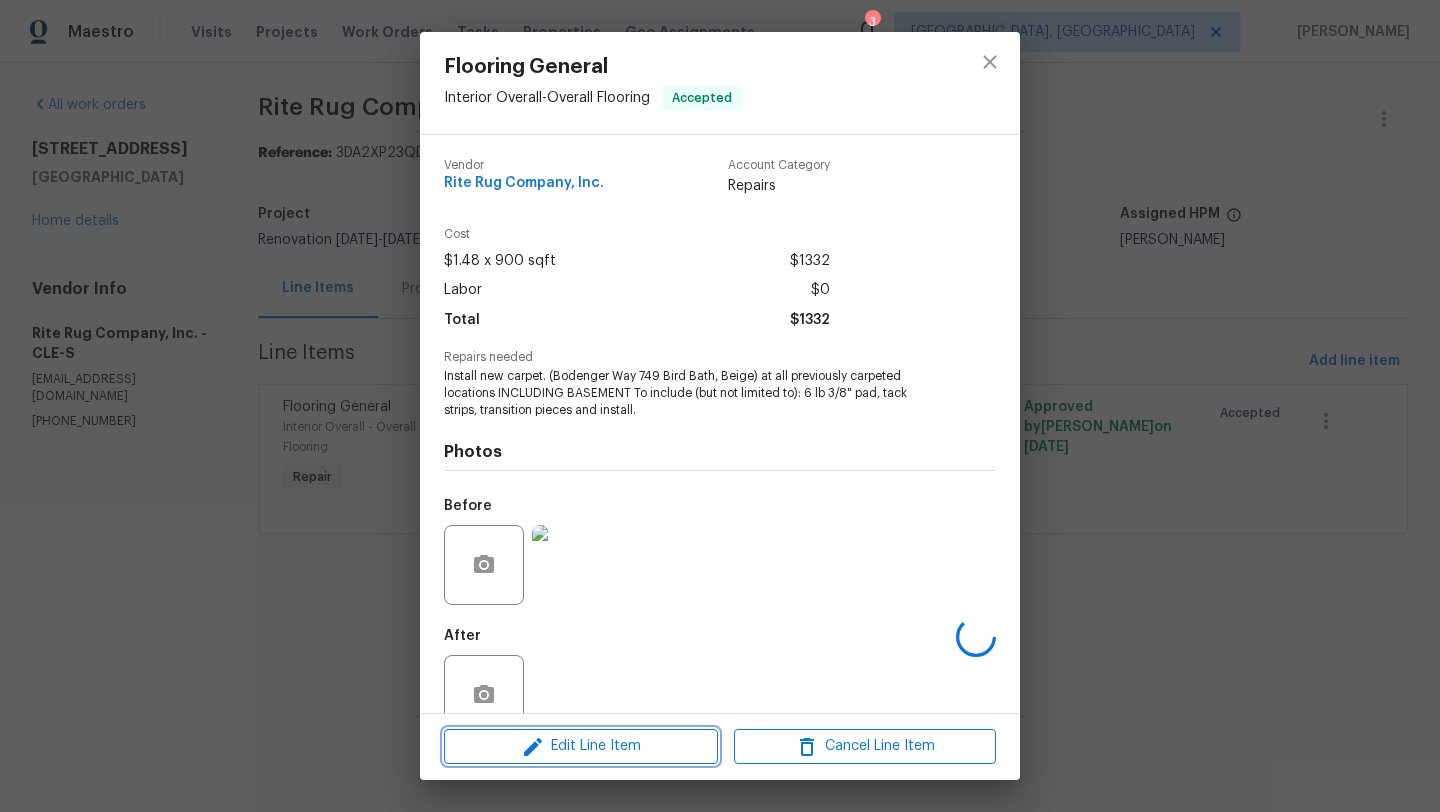 click on "Edit Line Item" at bounding box center (581, 746) 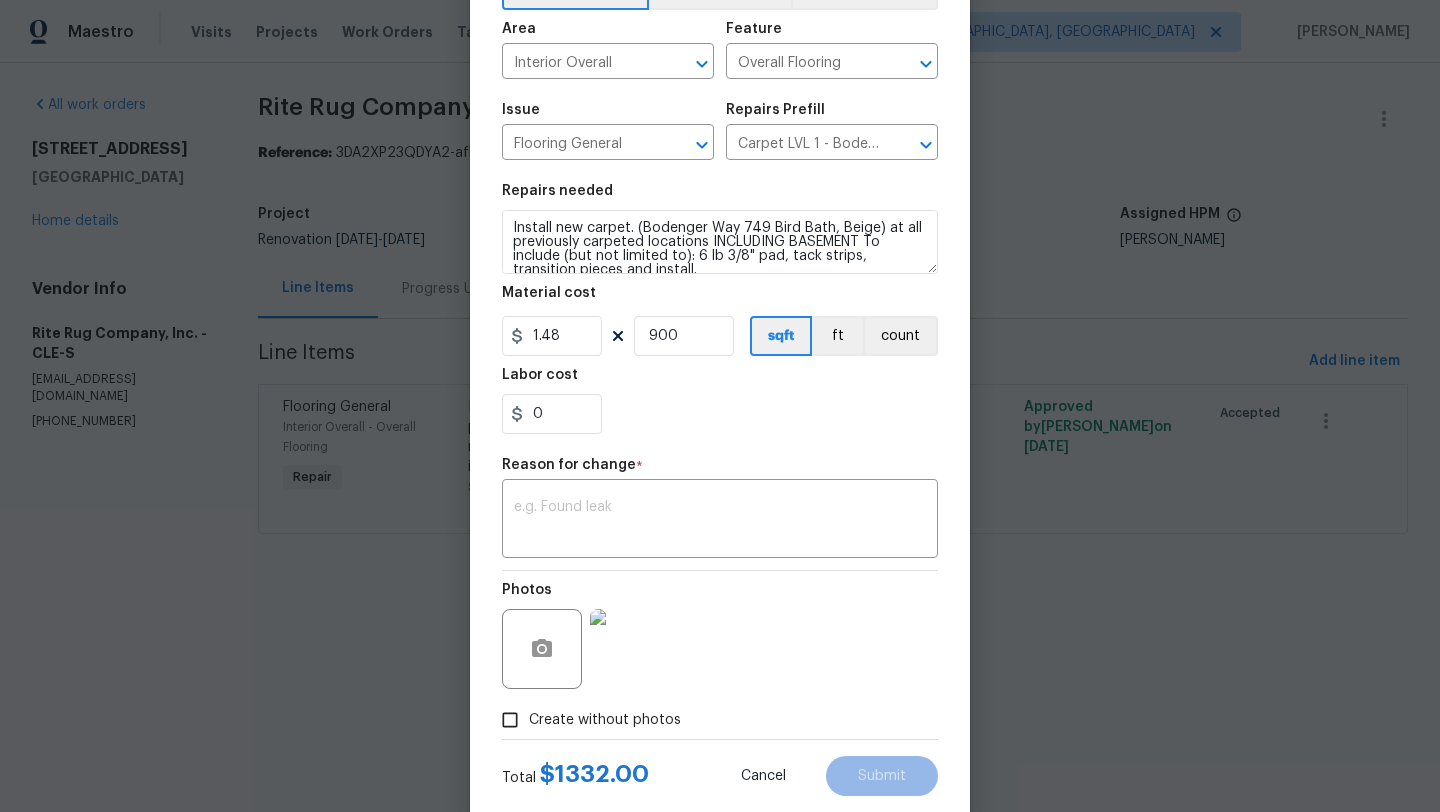 scroll, scrollTop: 118, scrollLeft: 0, axis: vertical 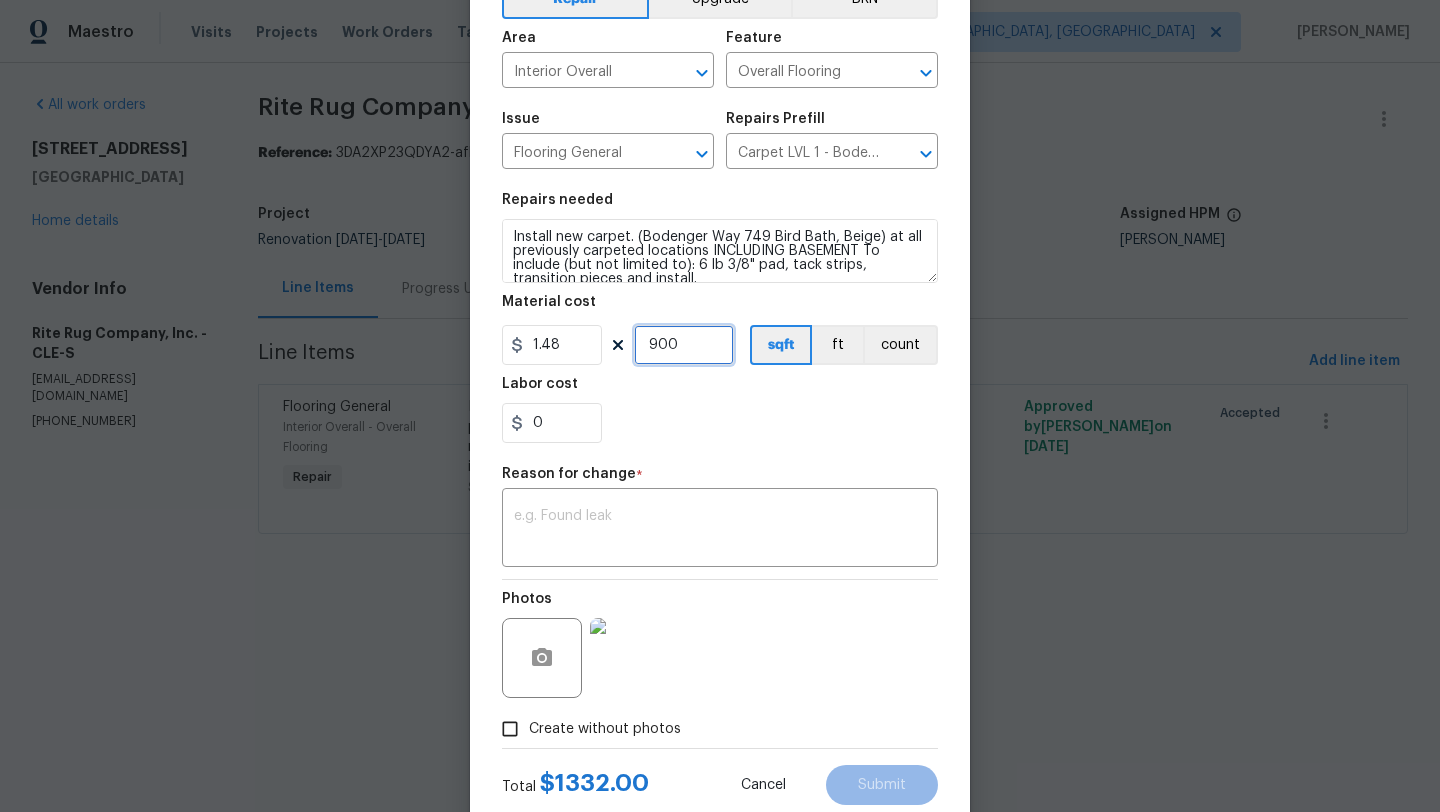 drag, startPoint x: 692, startPoint y: 346, endPoint x: 632, endPoint y: 345, distance: 60.00833 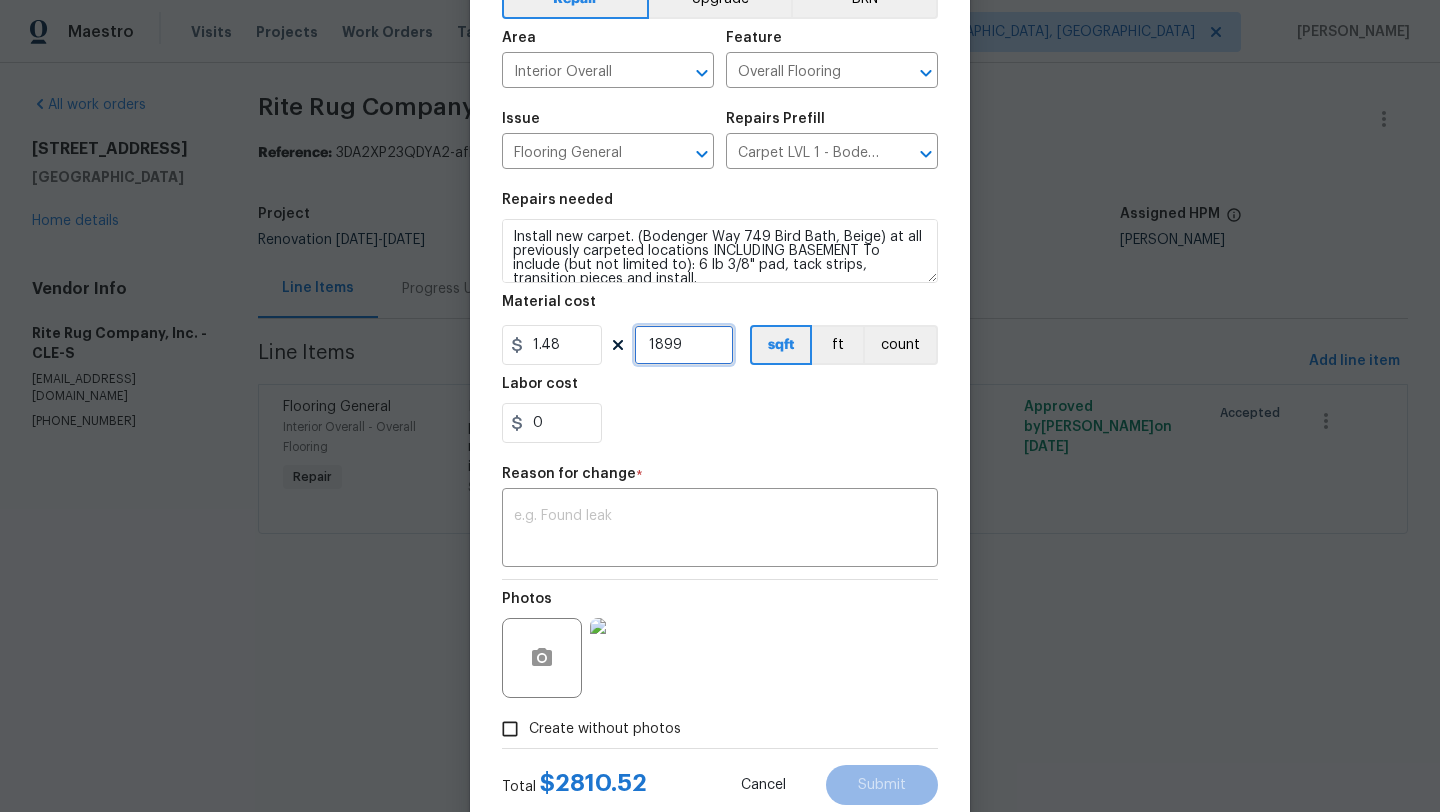 type on "1899" 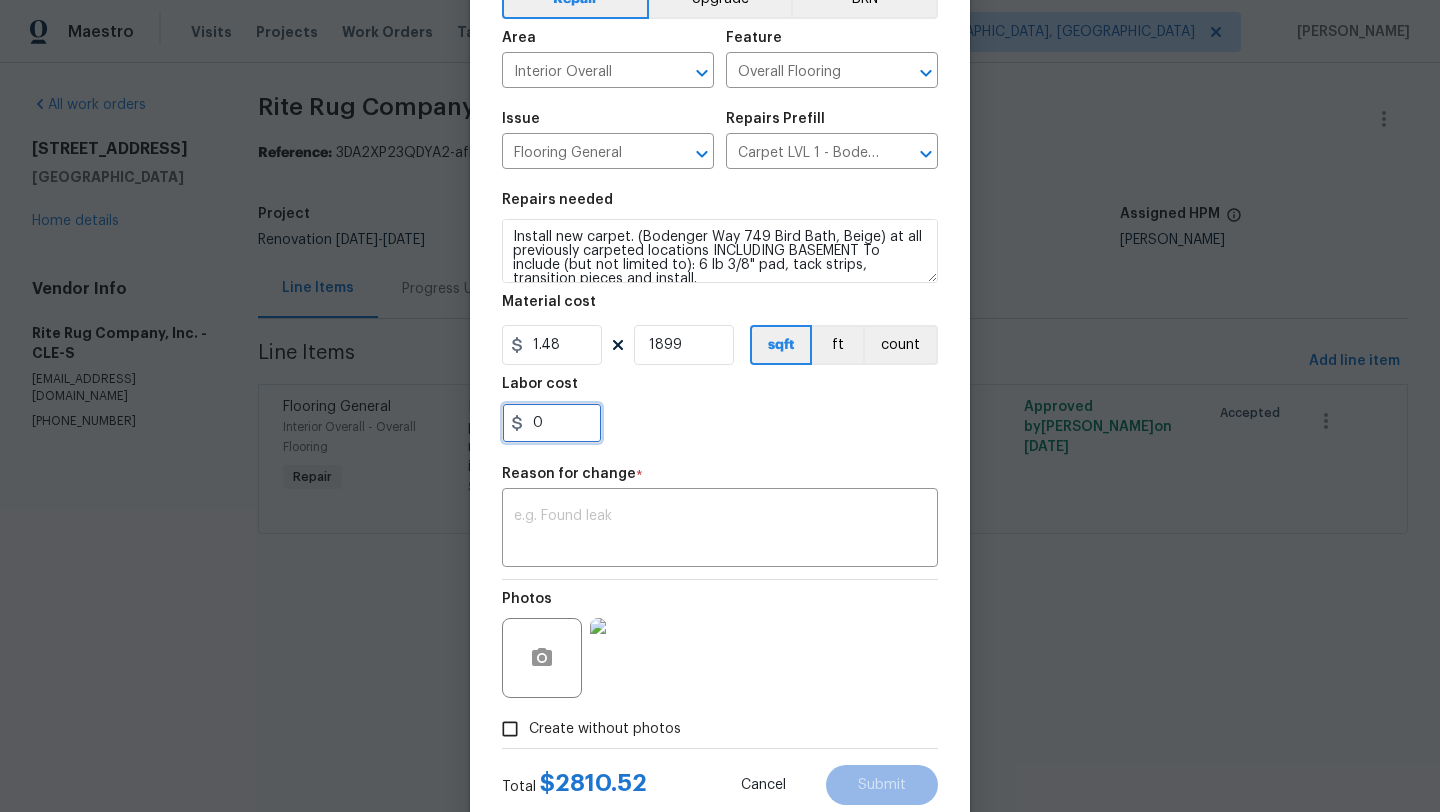 drag, startPoint x: 566, startPoint y: 415, endPoint x: 516, endPoint y: 413, distance: 50.039986 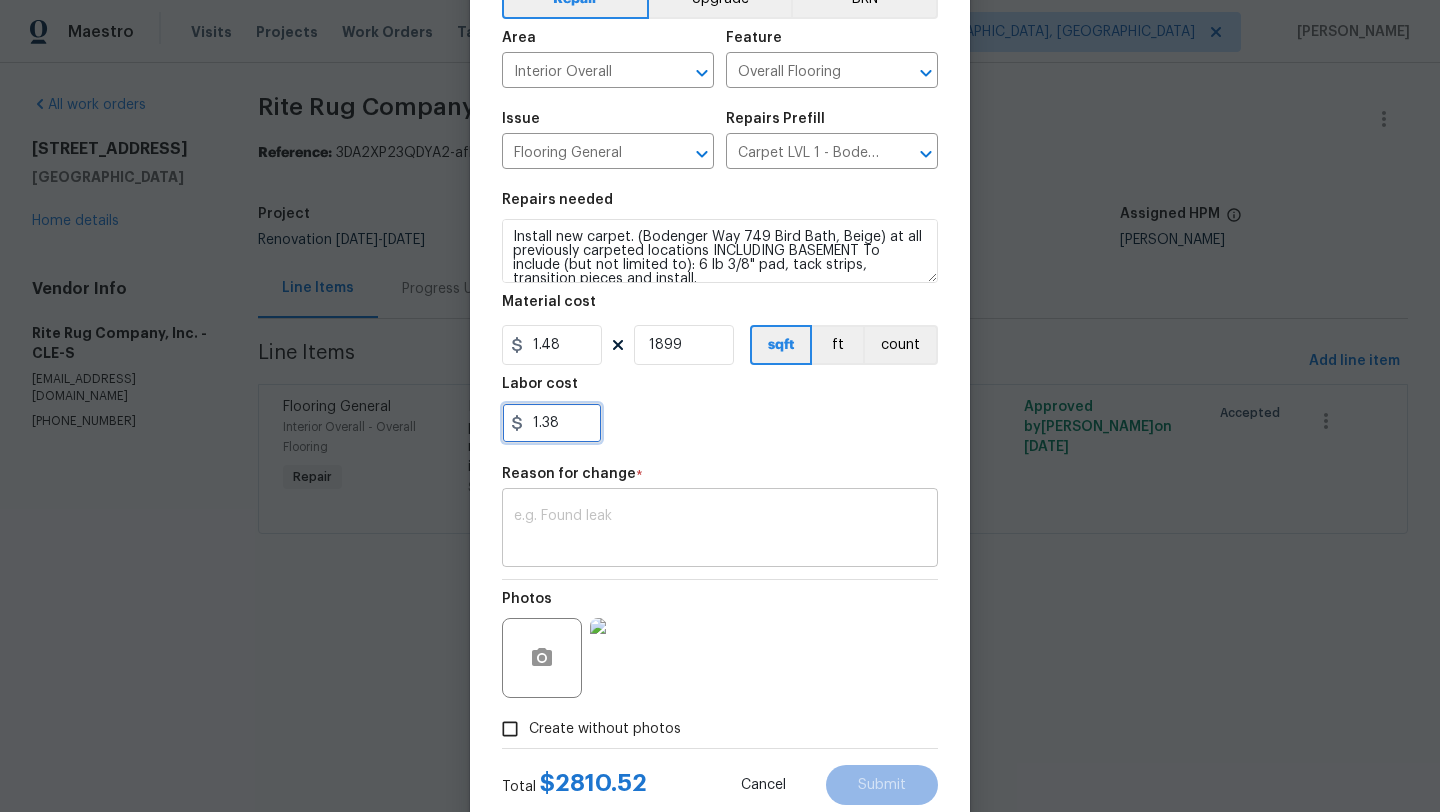 type on "1.38" 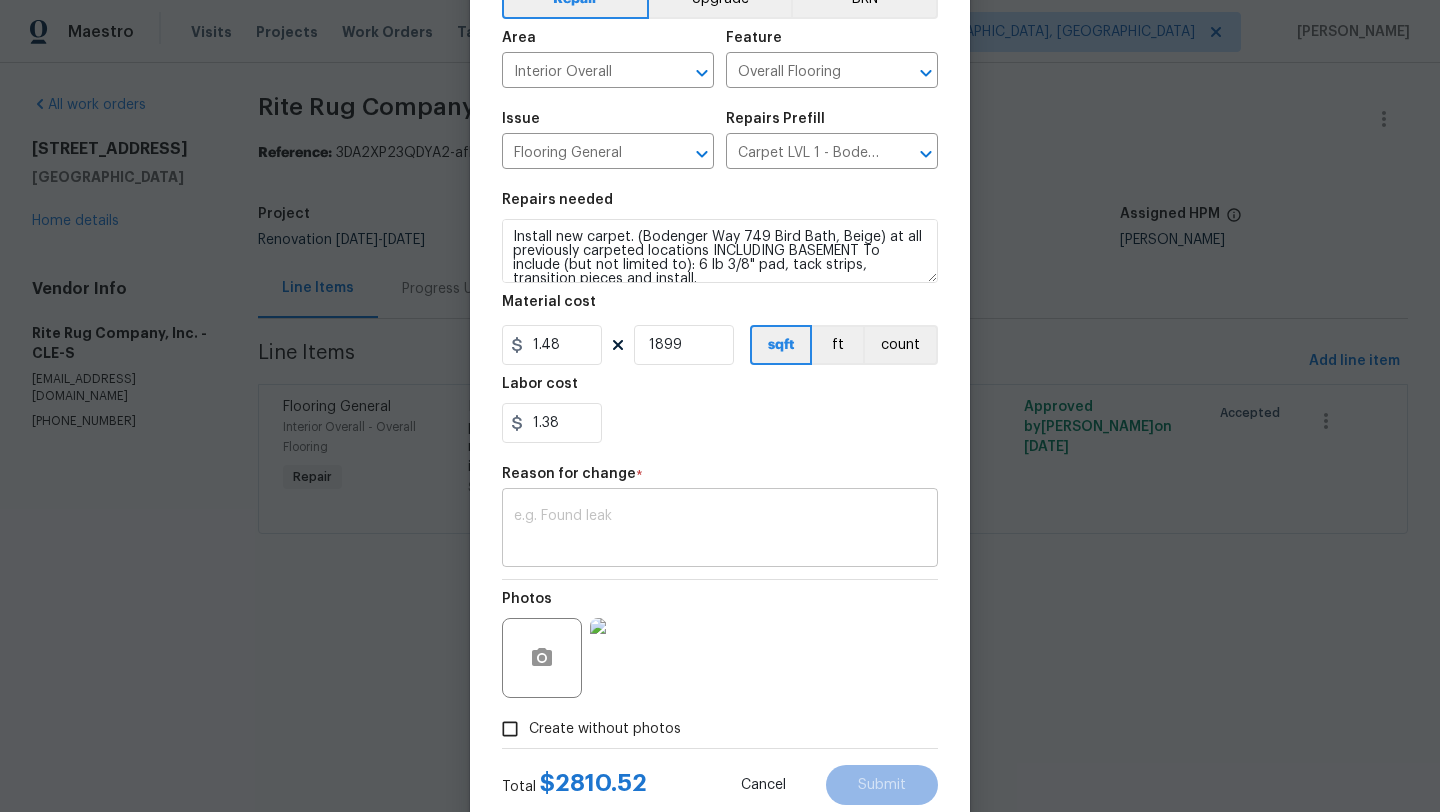 click at bounding box center (720, 530) 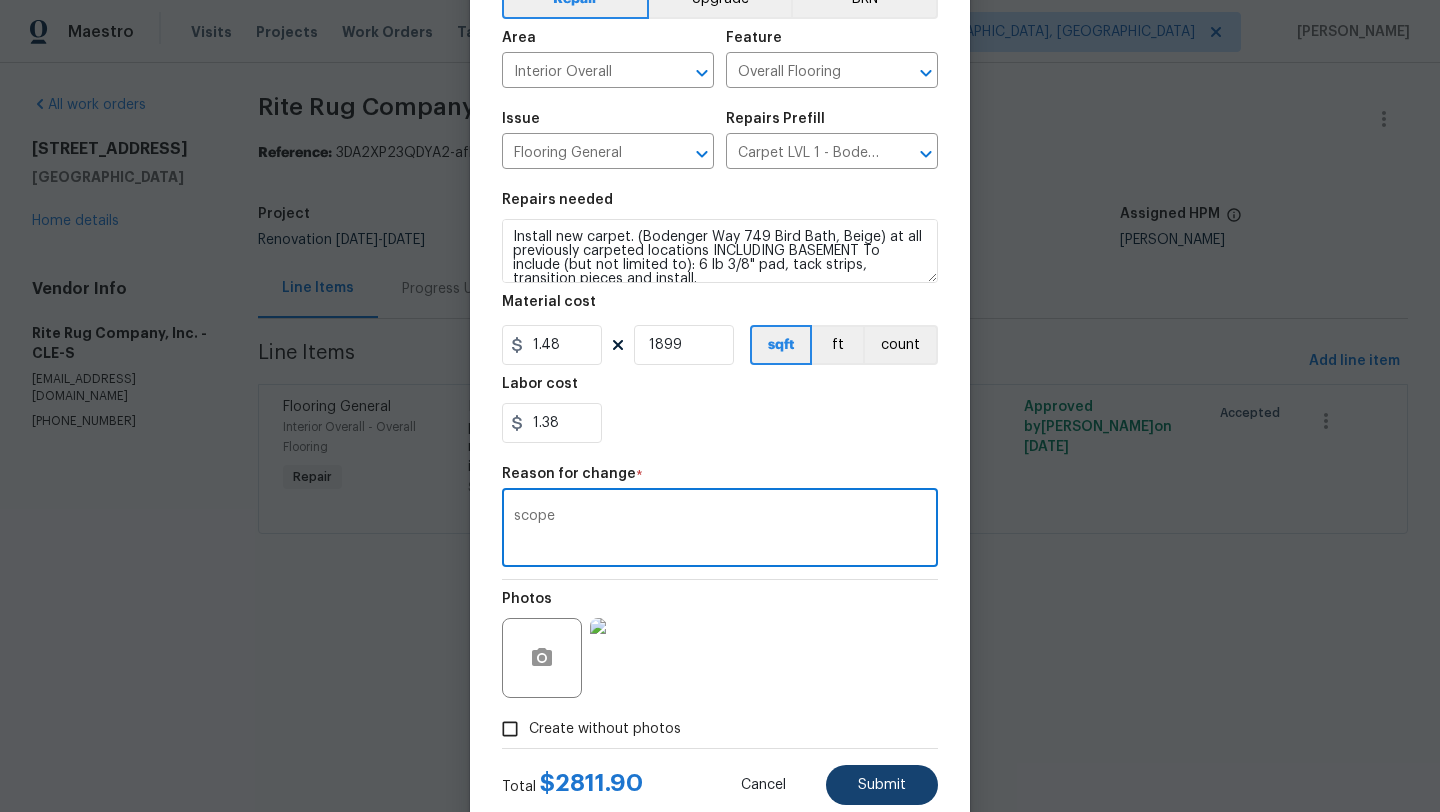 type on "scope" 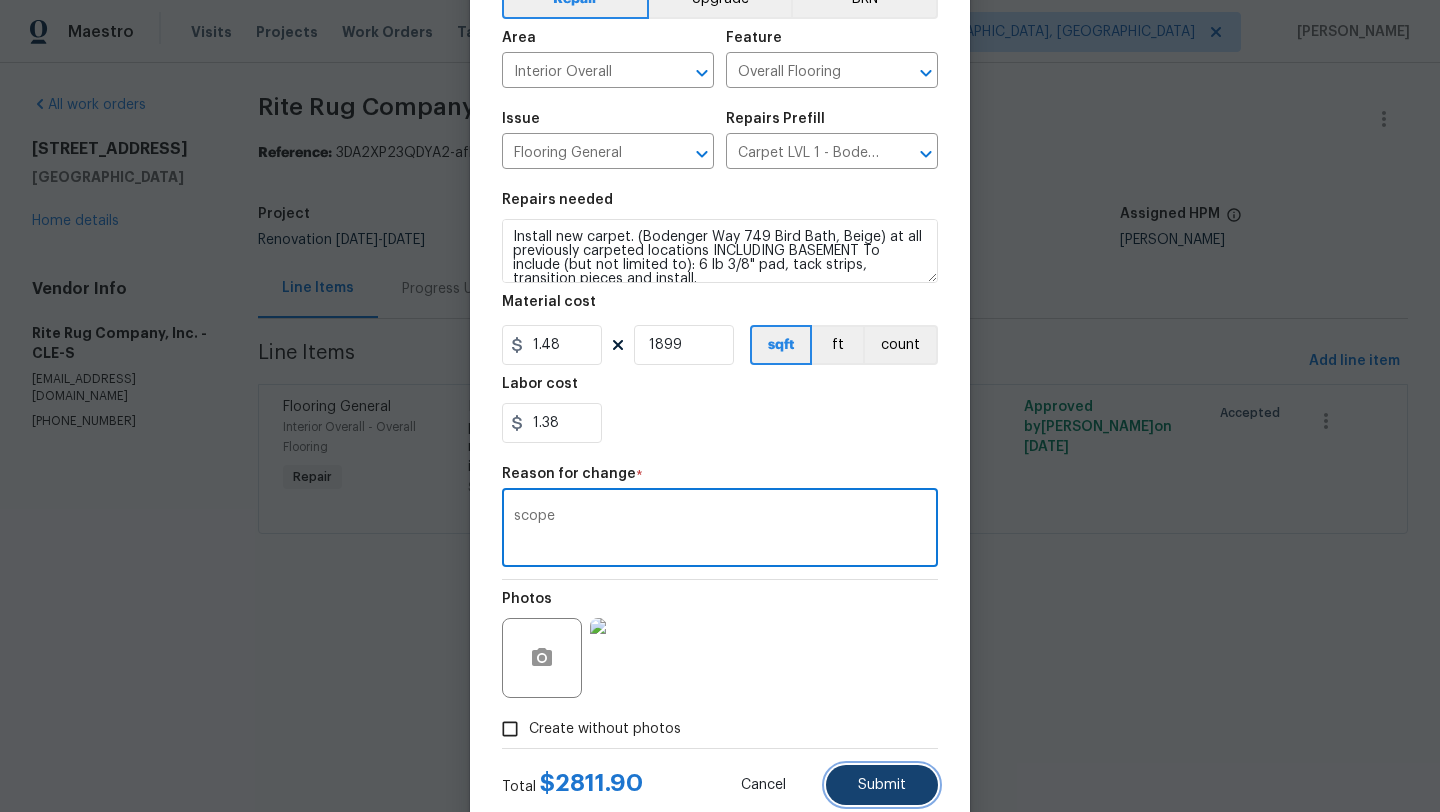 click on "Submit" at bounding box center [882, 785] 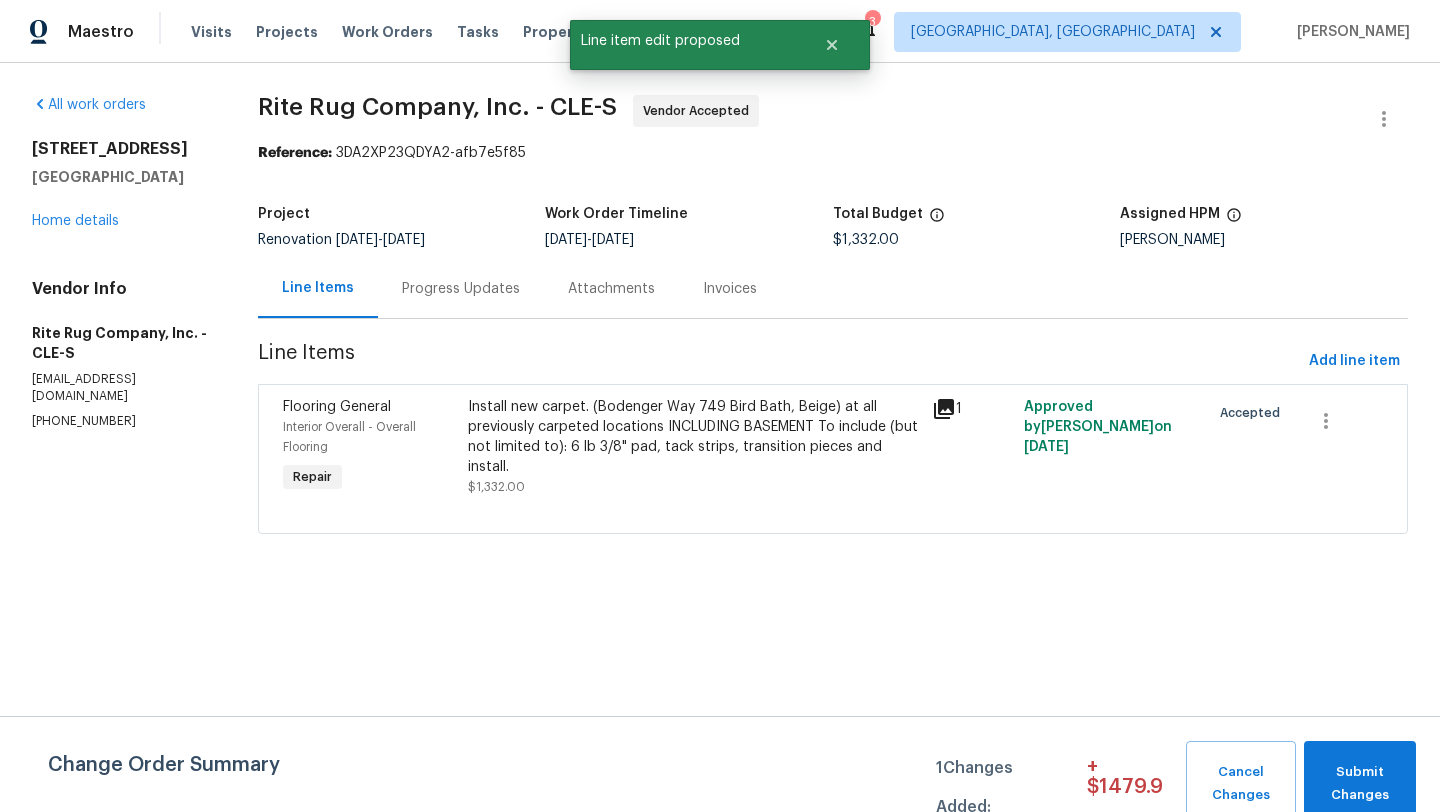 scroll, scrollTop: 0, scrollLeft: 0, axis: both 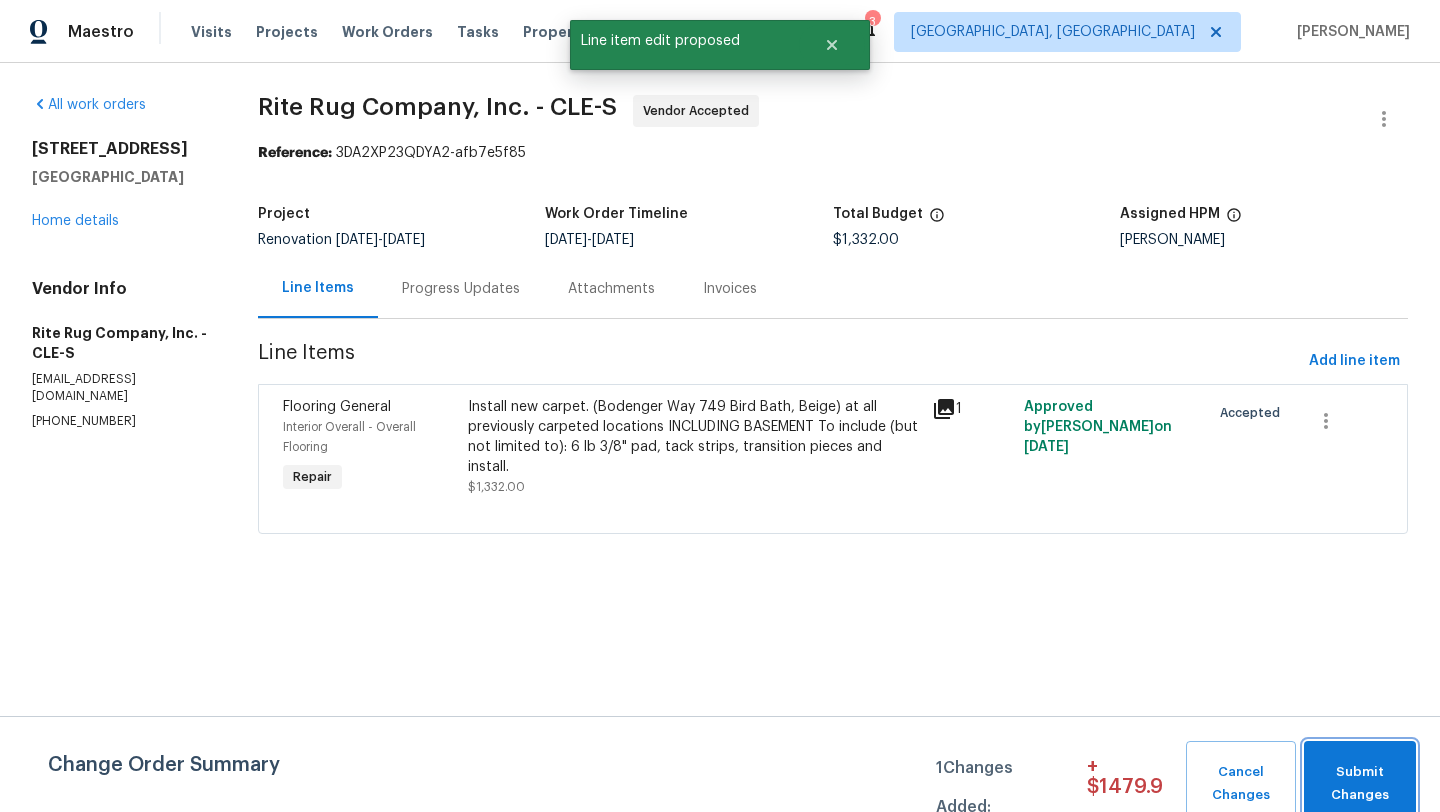 click on "Submit Changes" at bounding box center (1360, 784) 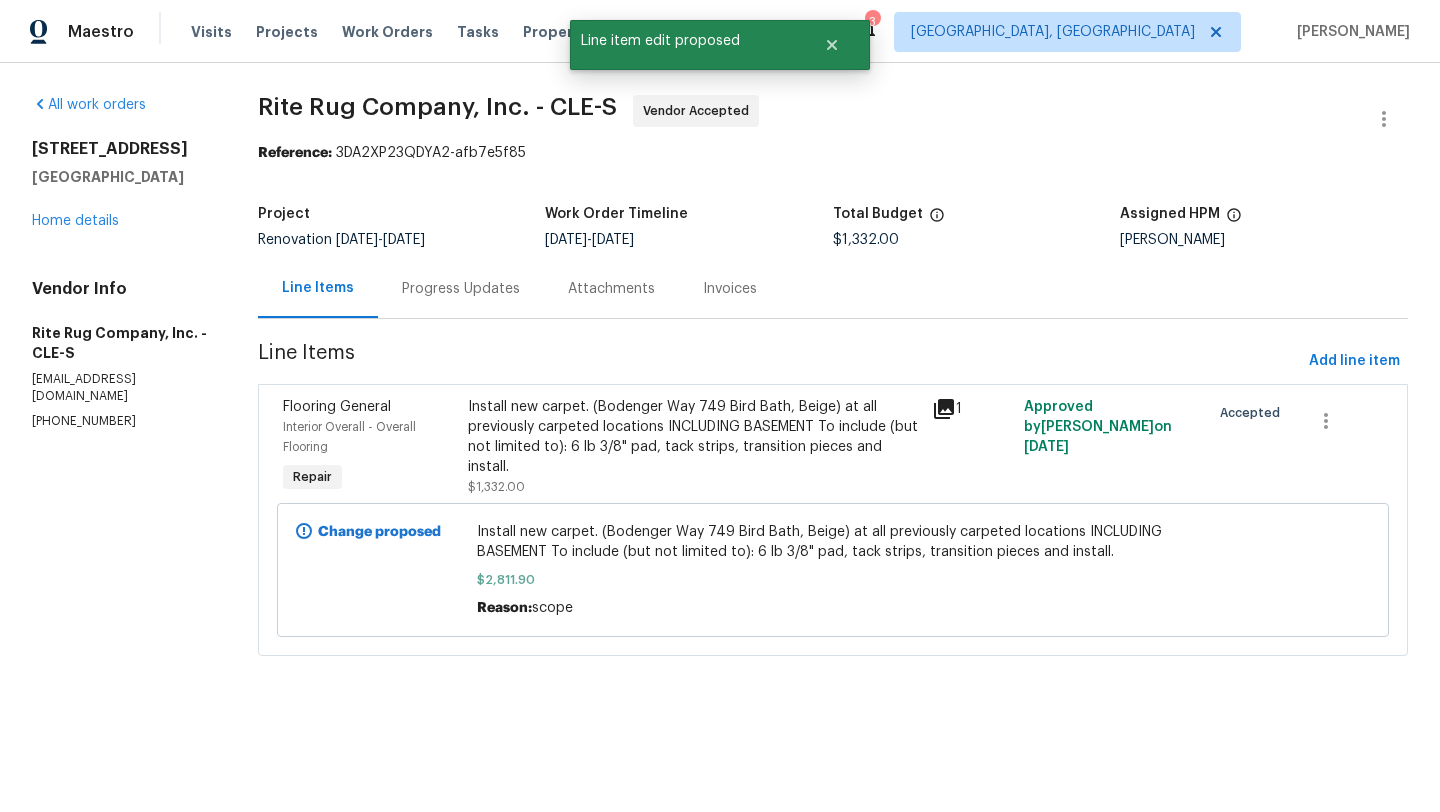 click on "Progress Updates" at bounding box center [461, 289] 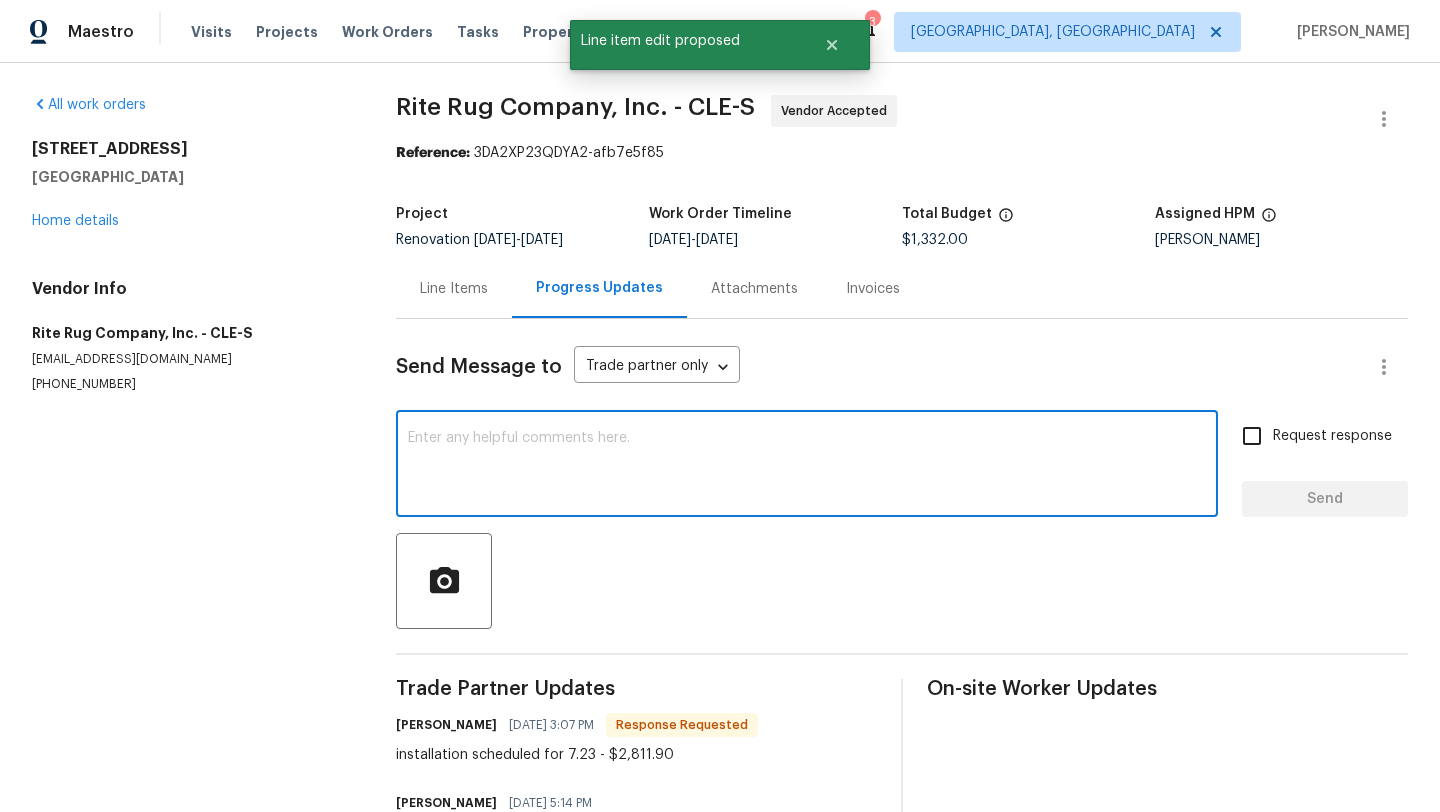 click at bounding box center (807, 466) 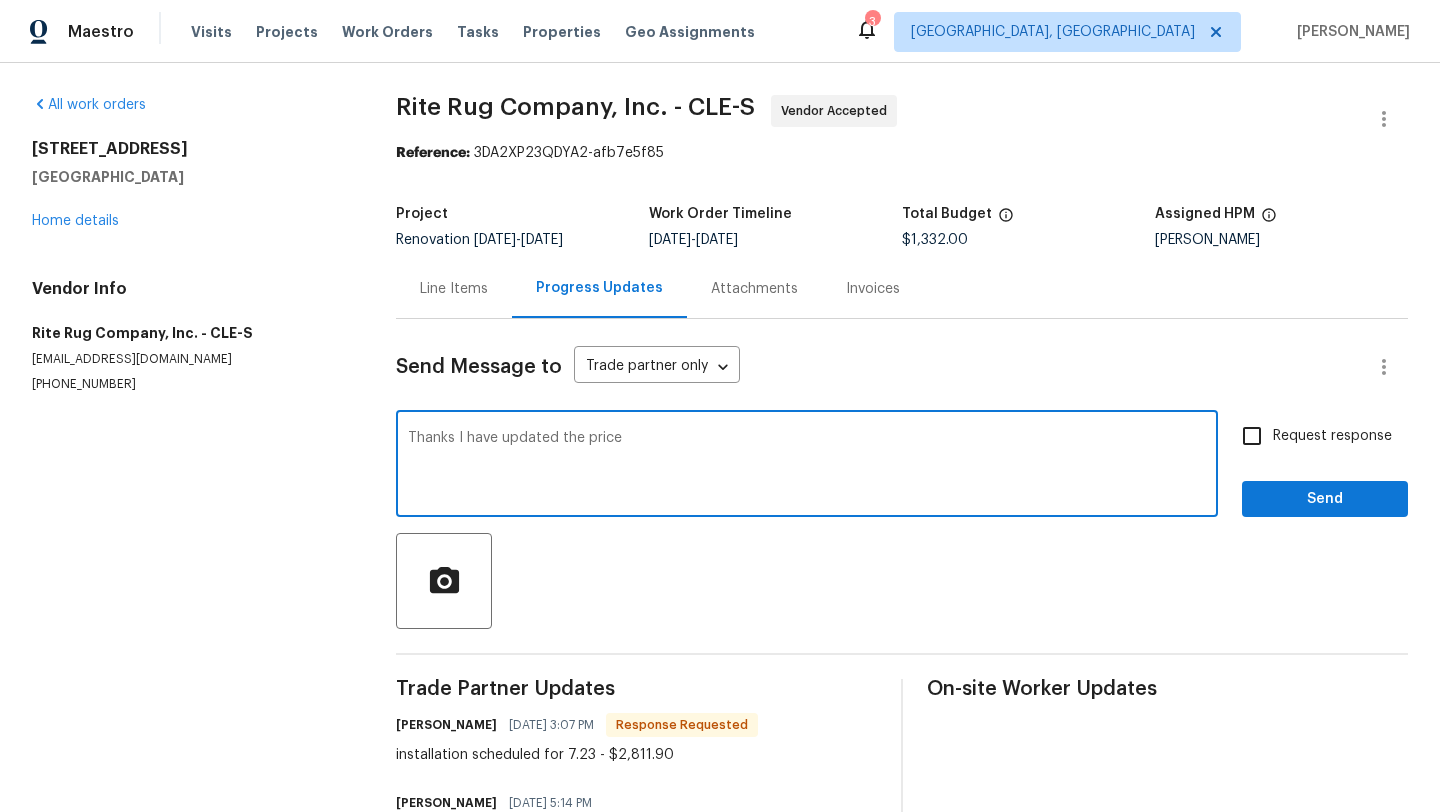 type on "Thanks I have updated the price" 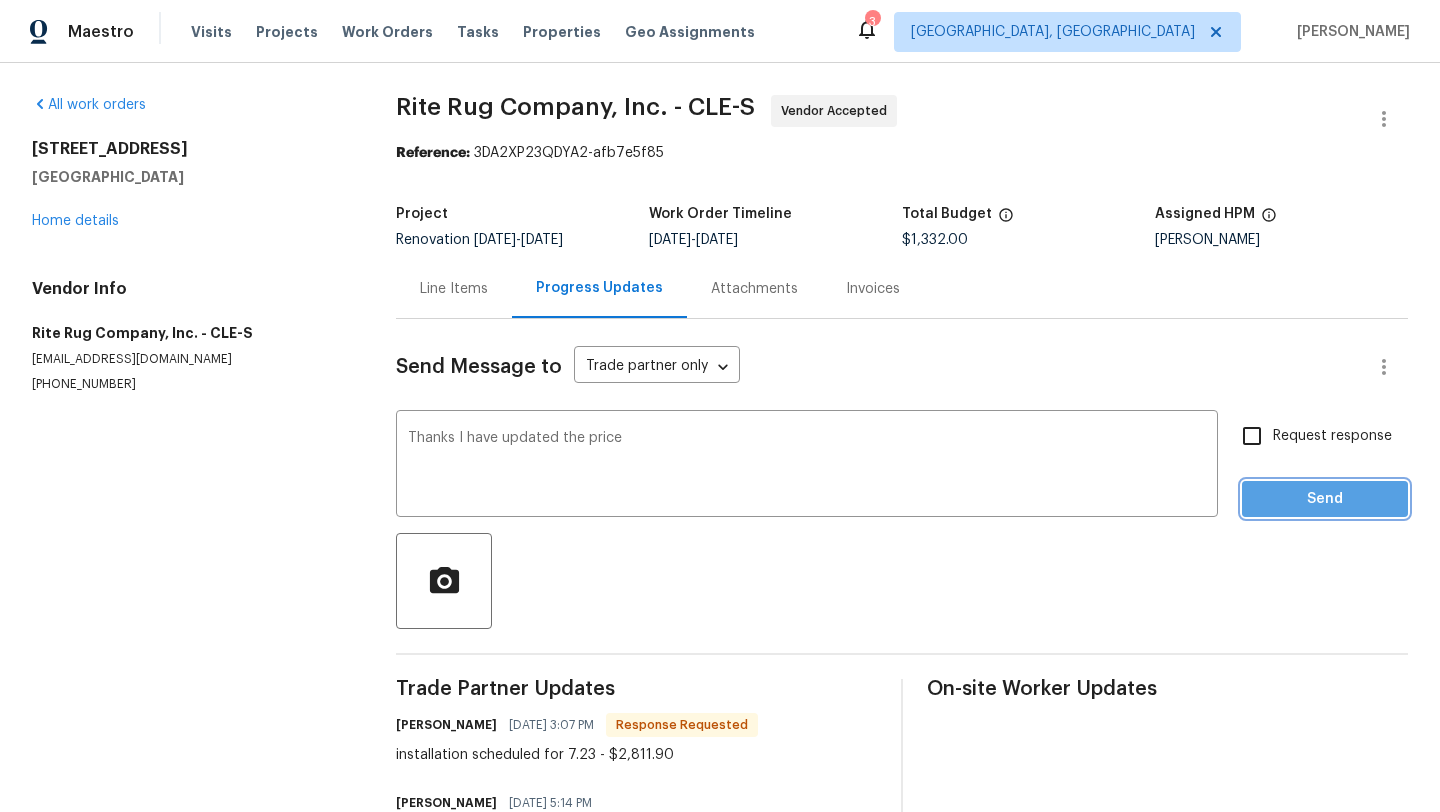 click on "Send" at bounding box center [1325, 499] 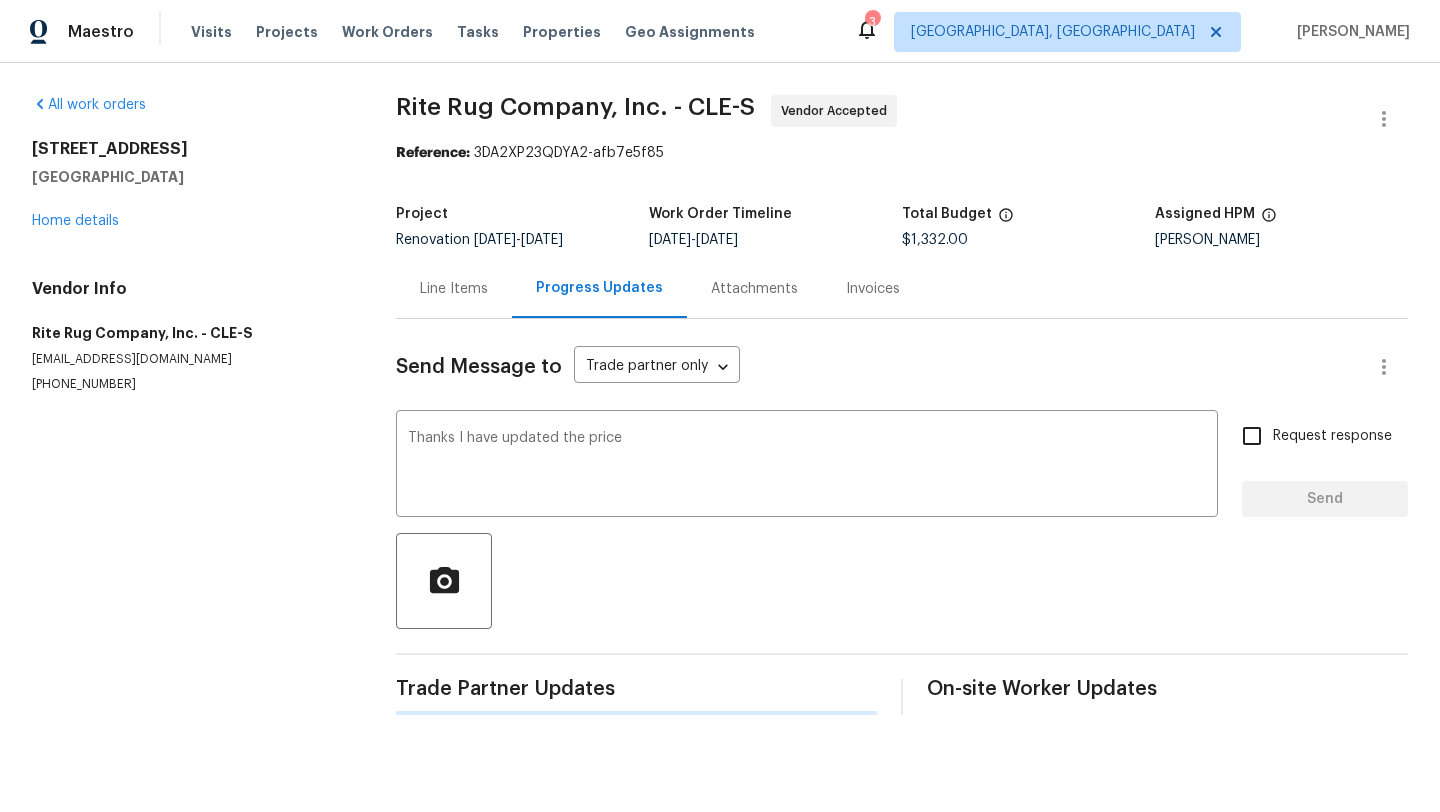 type 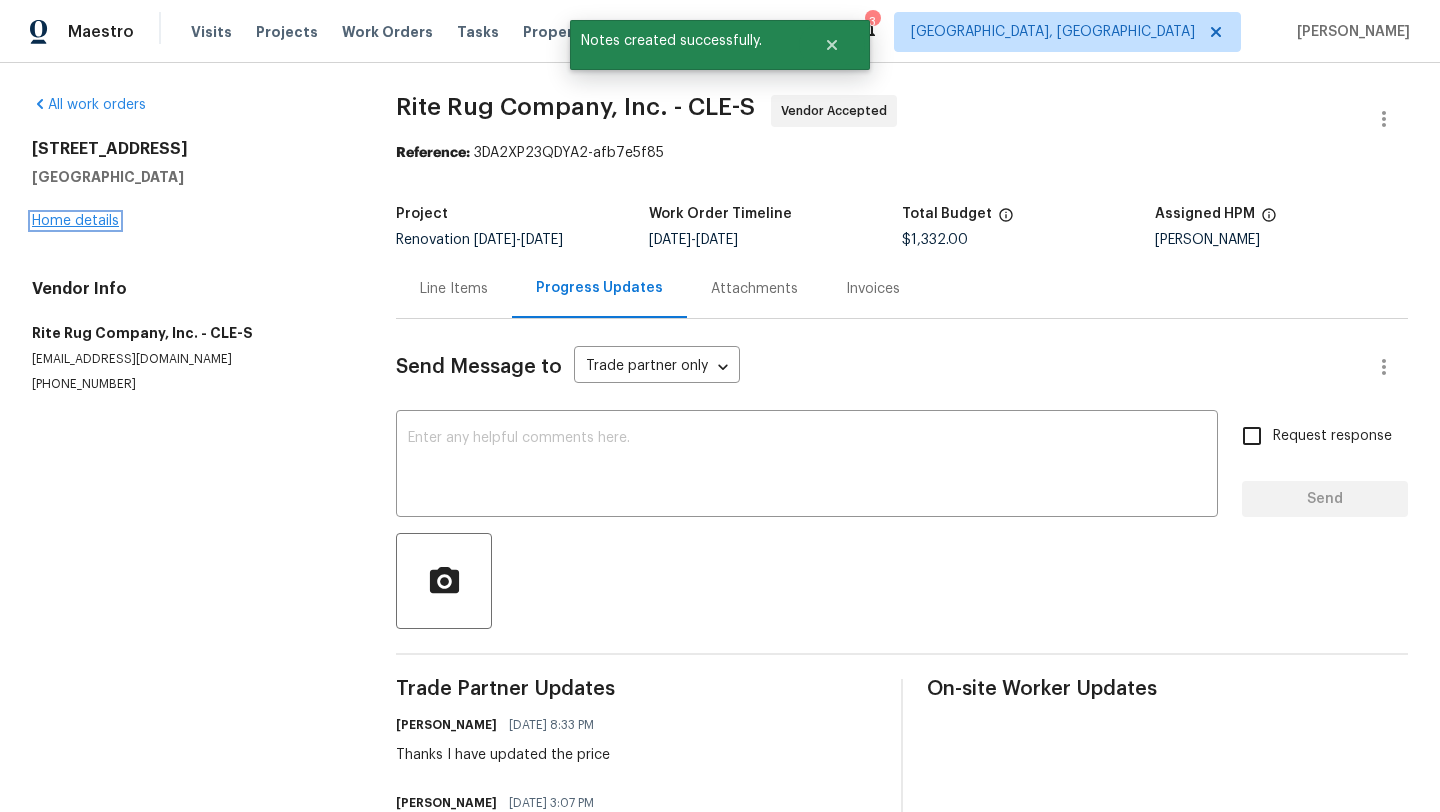 click on "Home details" at bounding box center [75, 221] 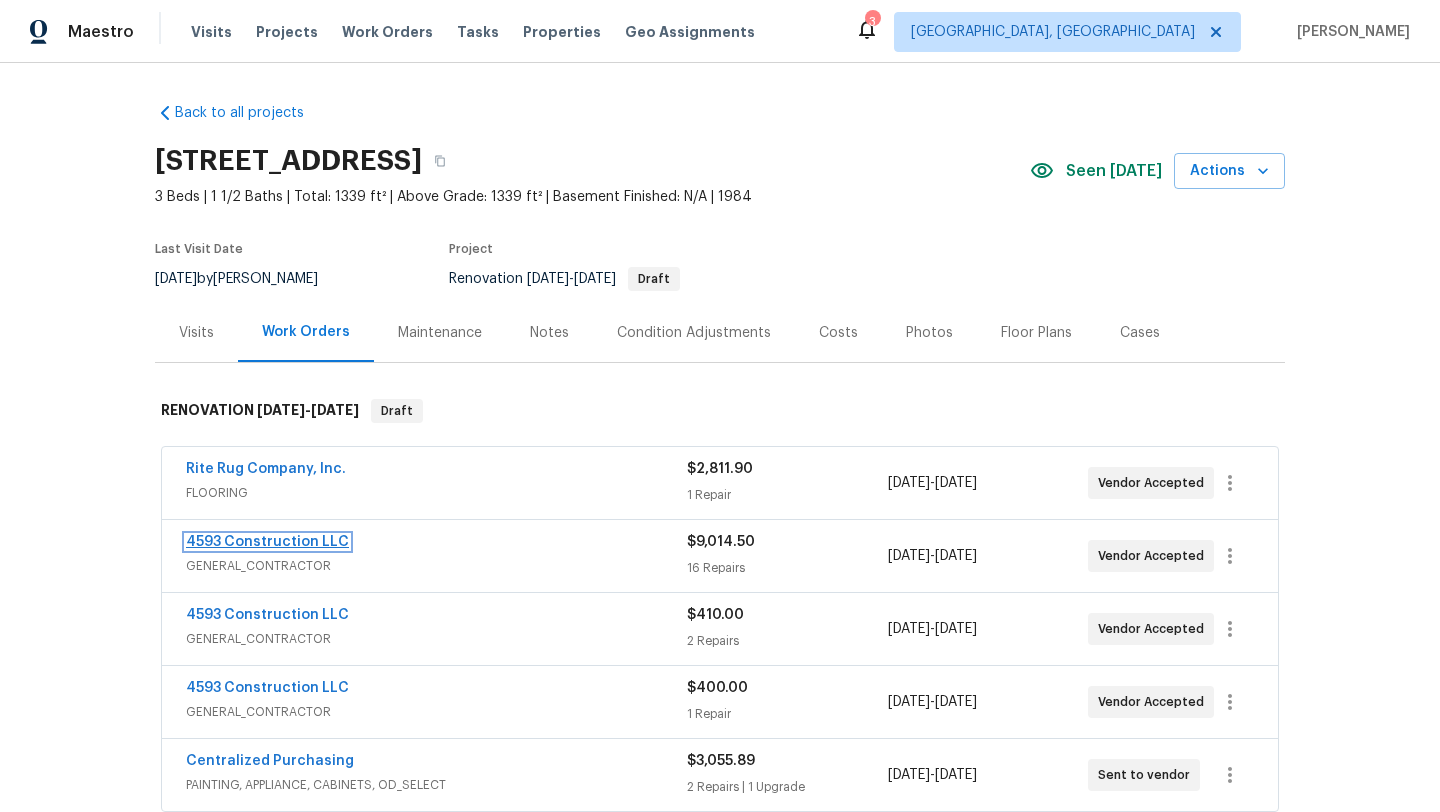 click on "4593 Construction LLC" at bounding box center [267, 542] 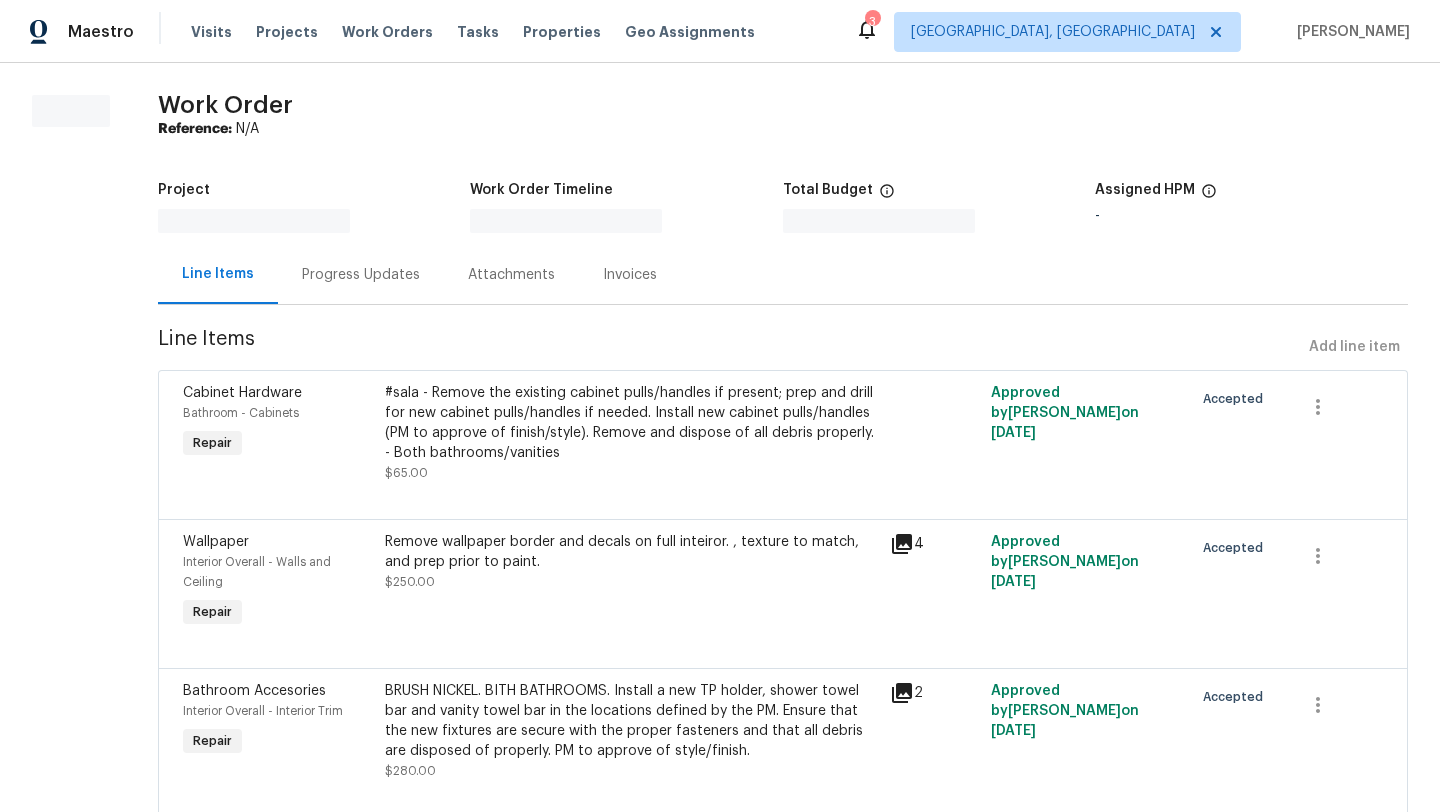 click on "Progress Updates" at bounding box center (361, 275) 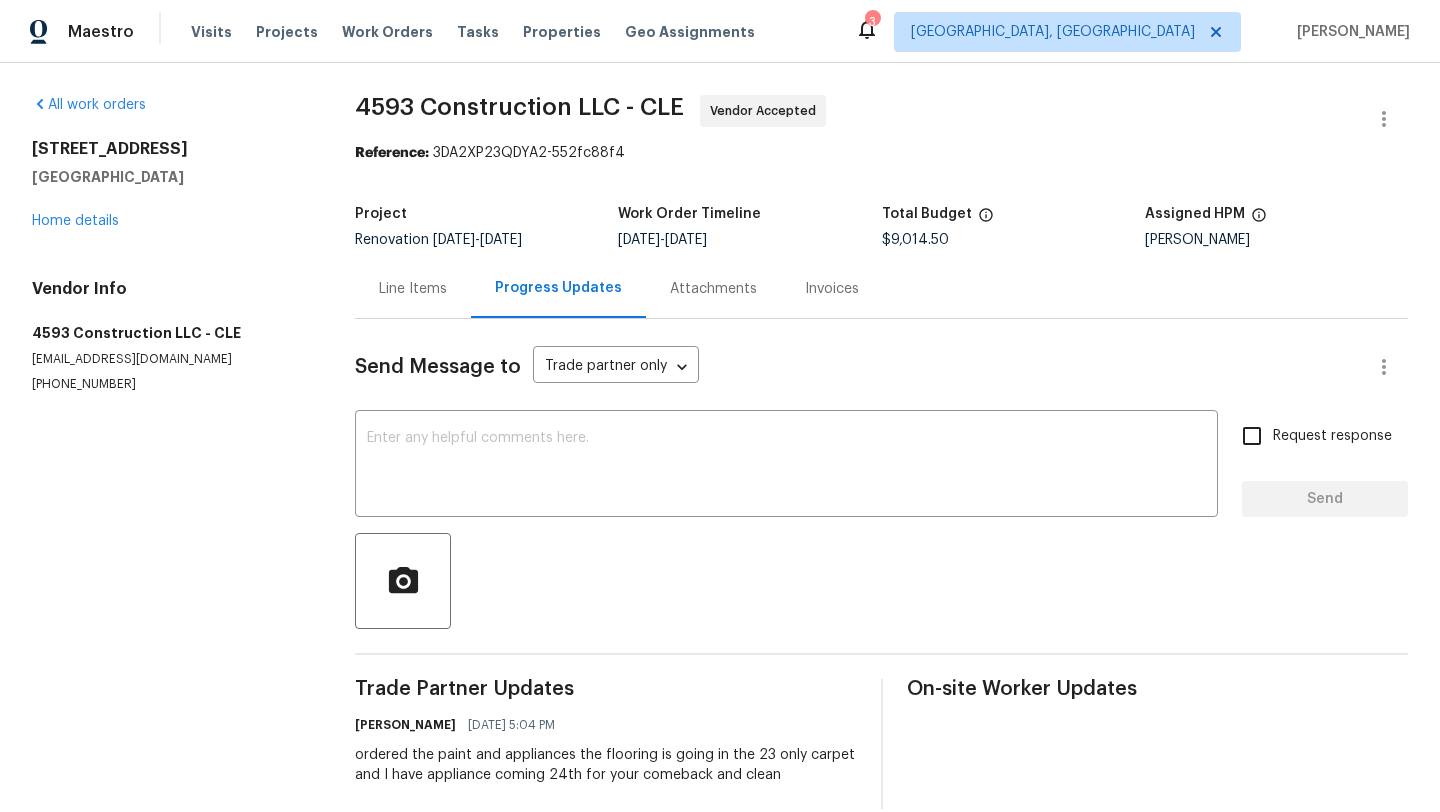 click on "5850 S Park Blvd Cleveland, OH 44134 Home details" at bounding box center (169, 185) 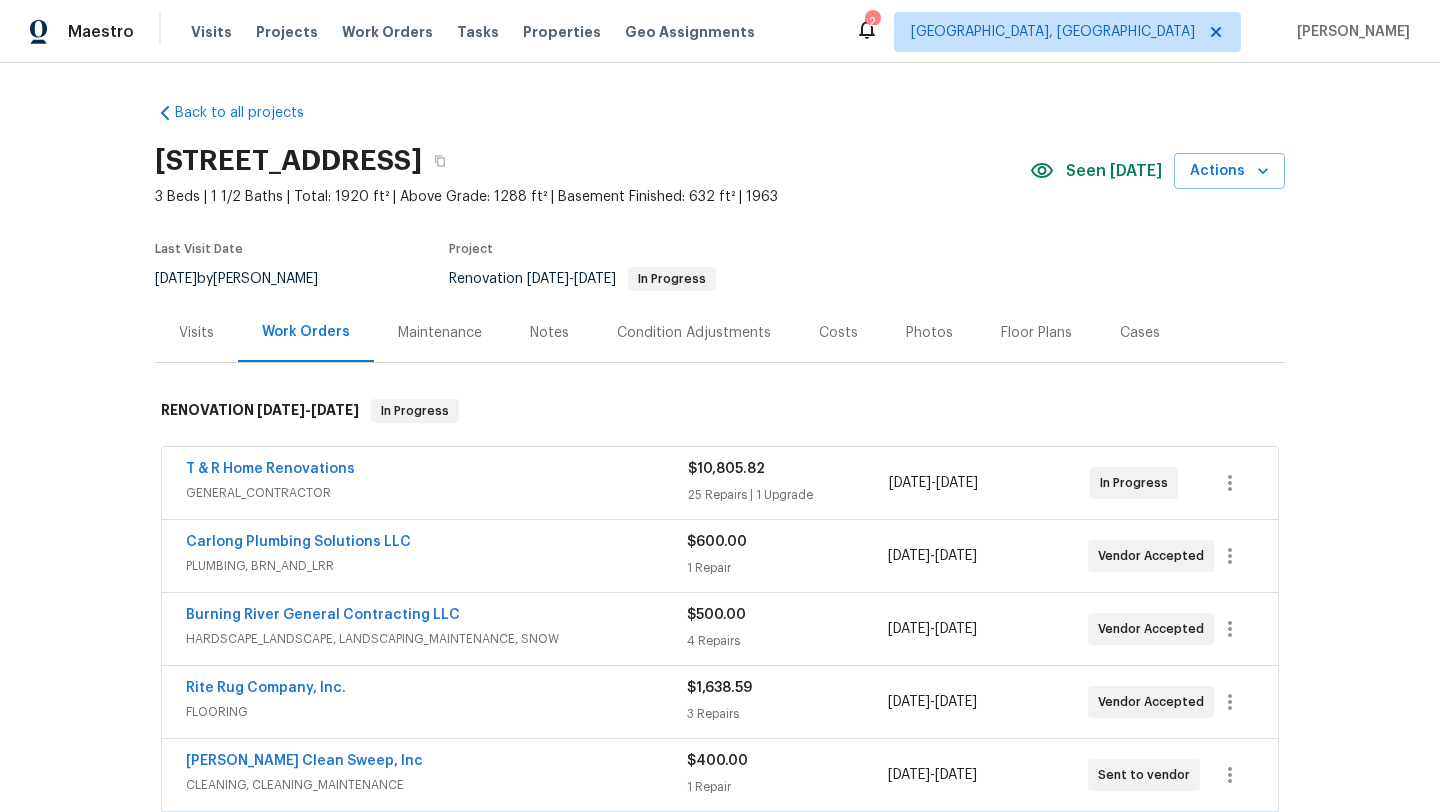 scroll, scrollTop: 0, scrollLeft: 0, axis: both 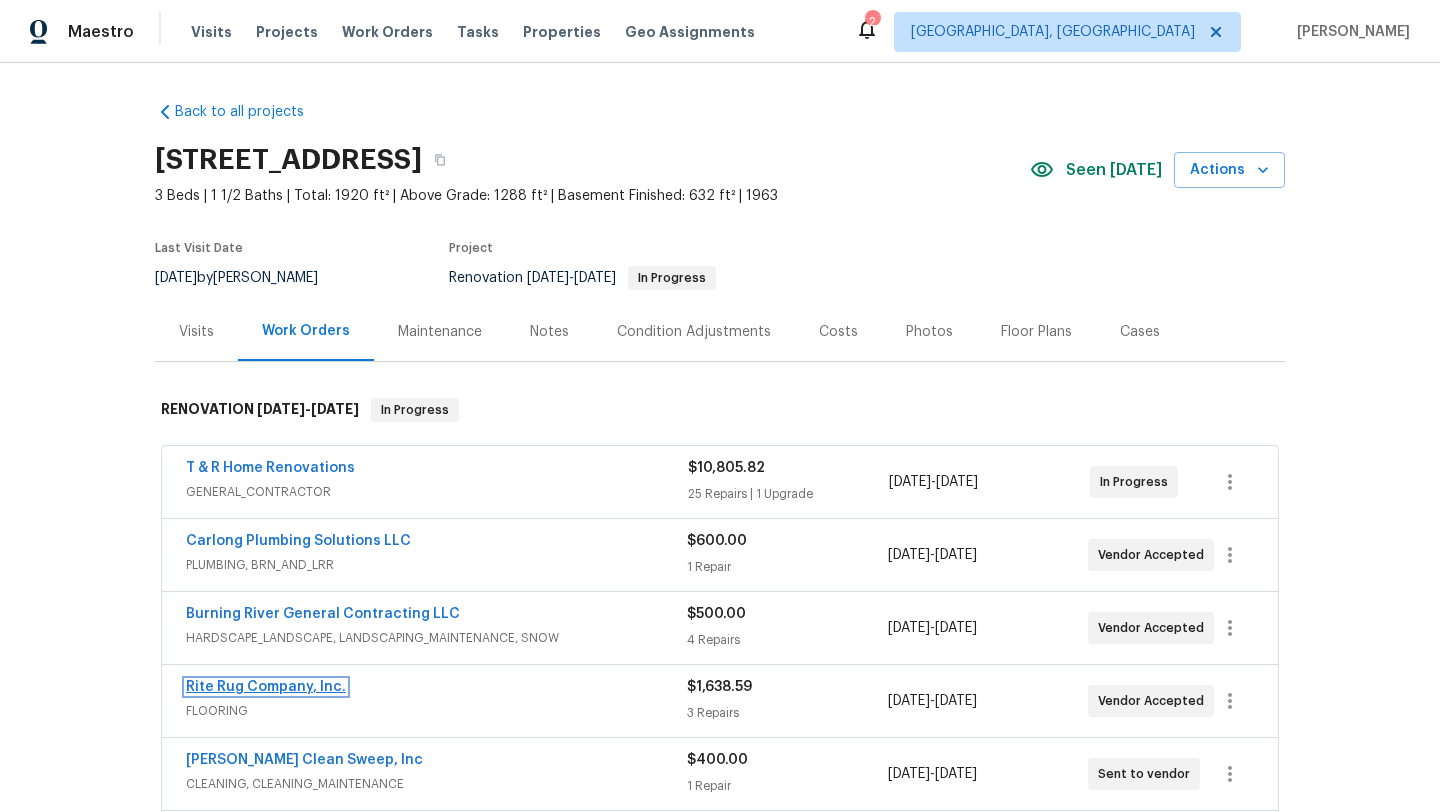 click on "Rite Rug Company, Inc." at bounding box center (266, 687) 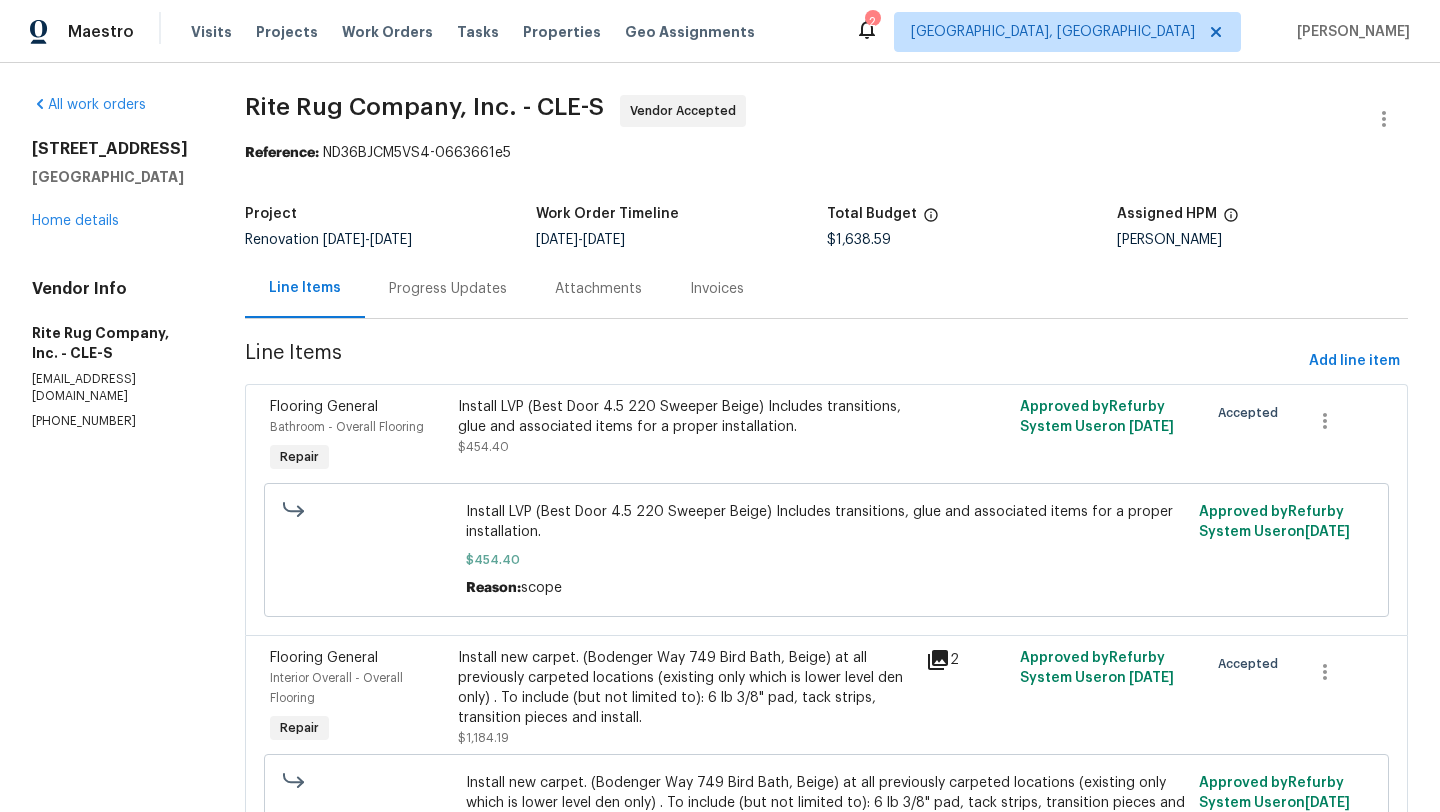 click on "Install LVP (Best Door 4.5 220 Sweeper Beige) Includes transitions, glue and associated items for a proper installation." at bounding box center [686, 417] 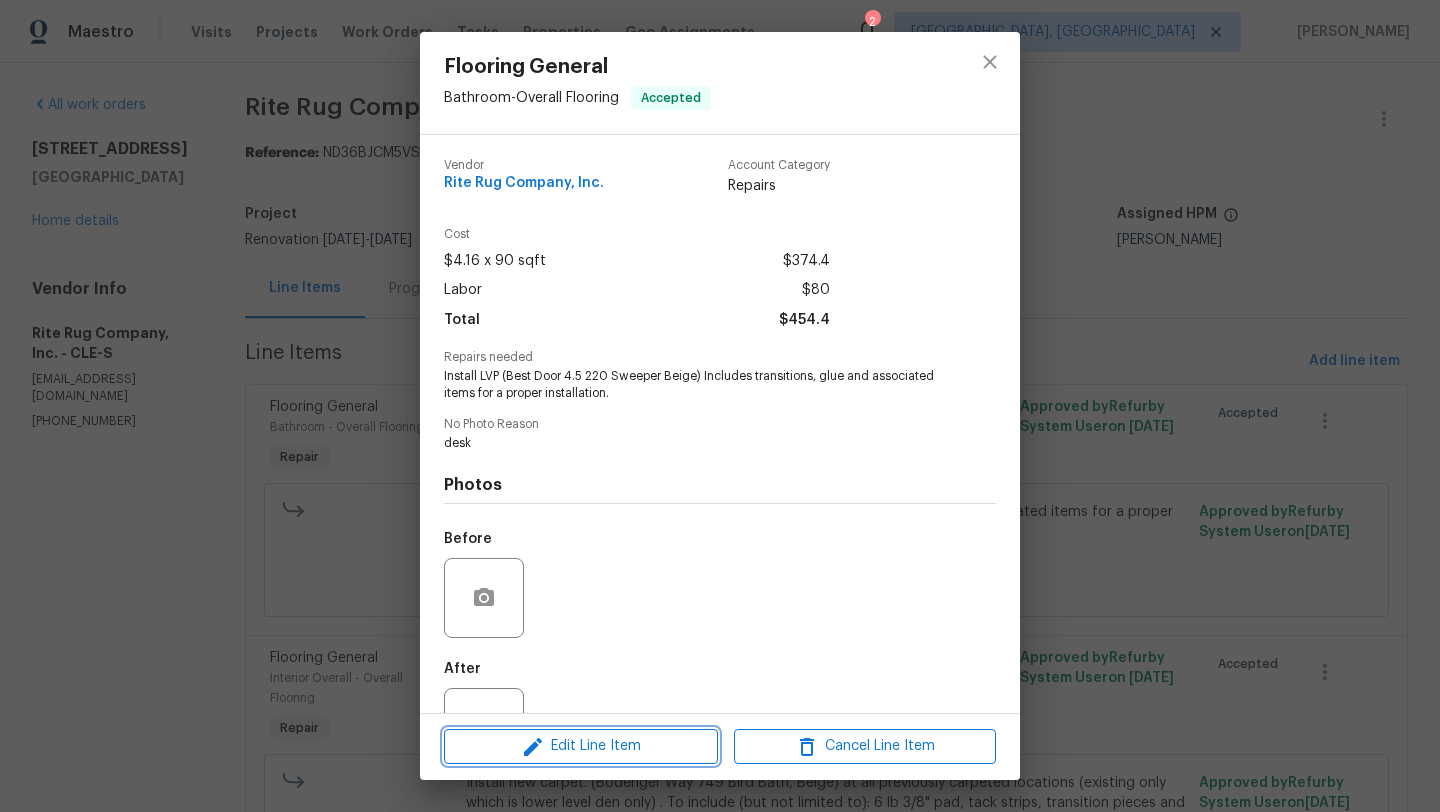 click 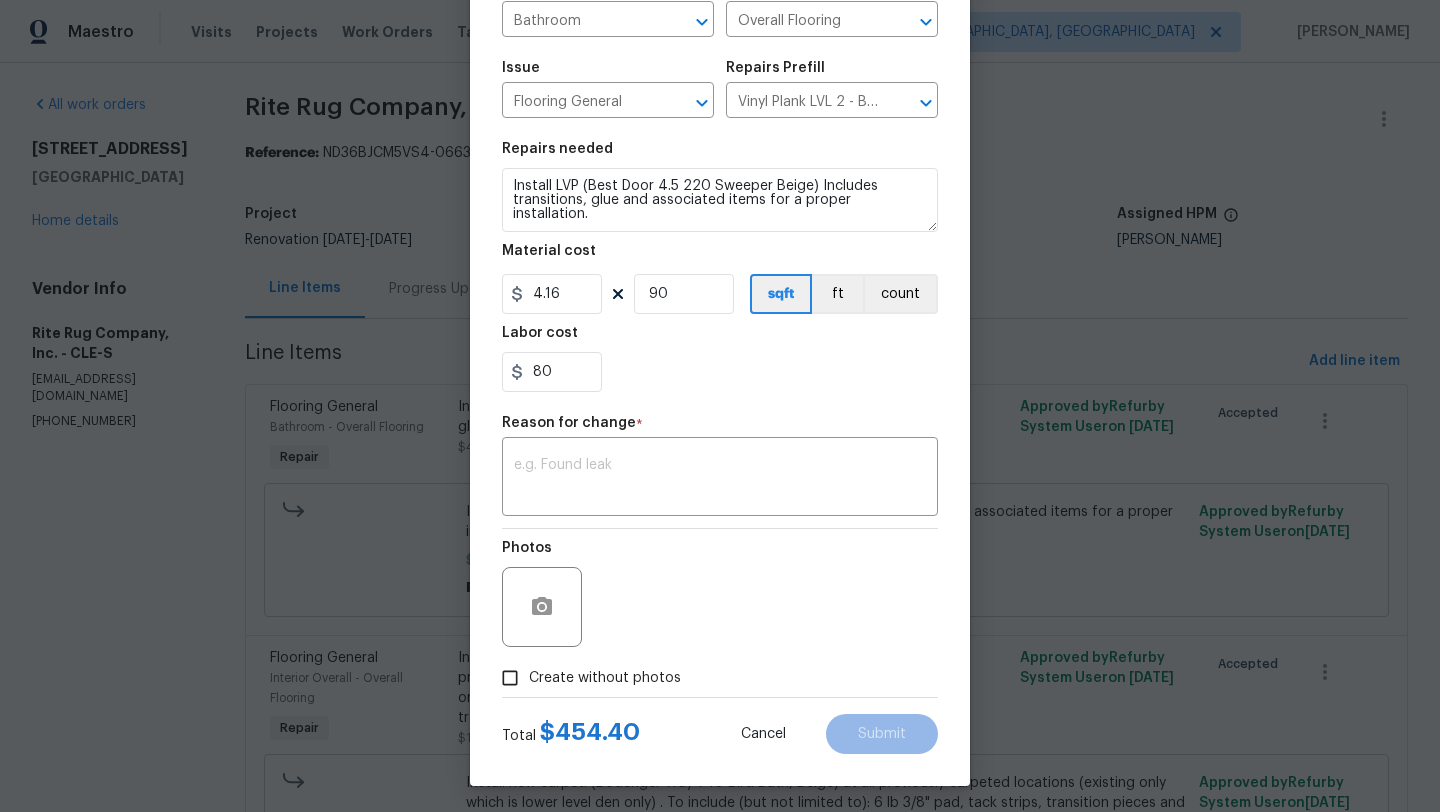 scroll, scrollTop: 174, scrollLeft: 0, axis: vertical 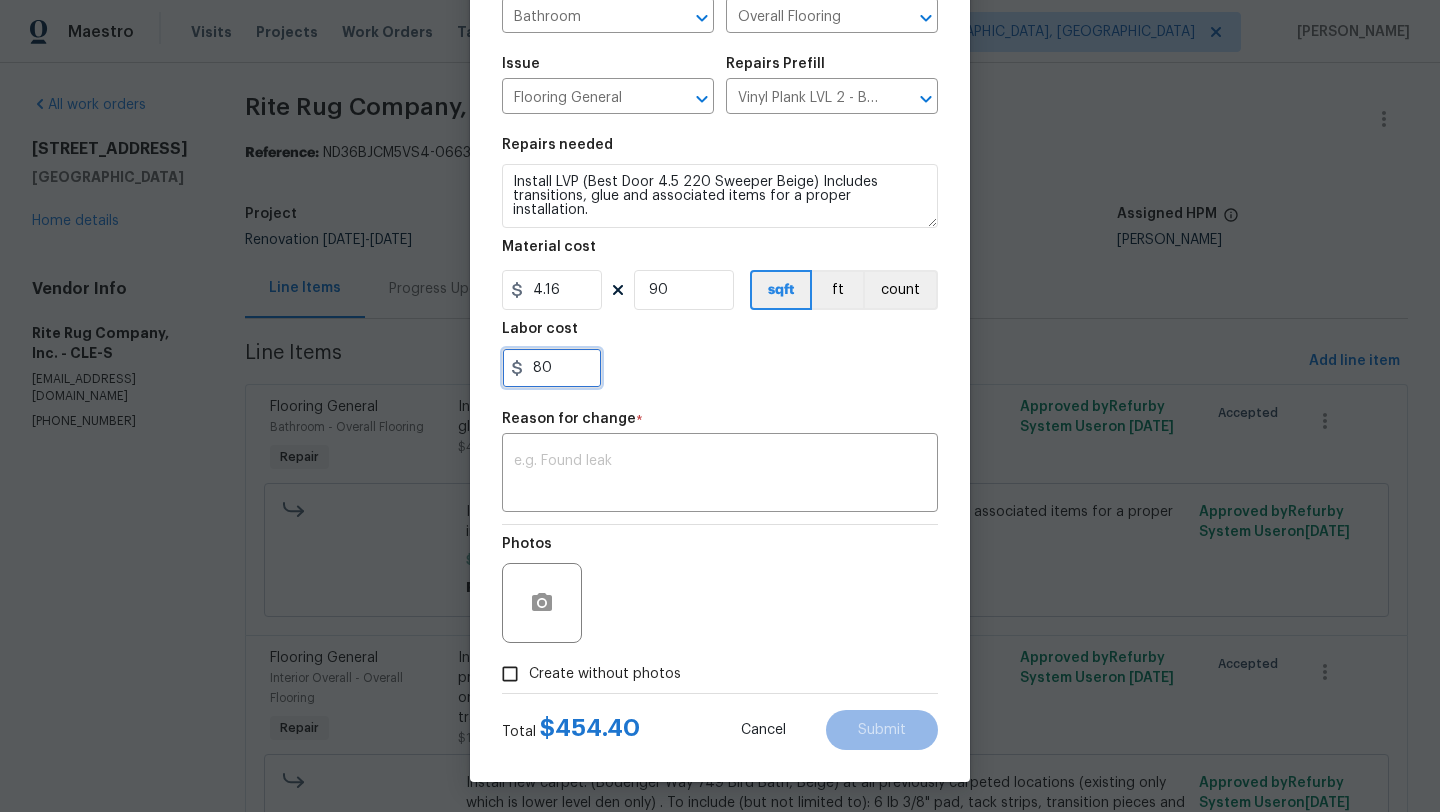 drag, startPoint x: 563, startPoint y: 368, endPoint x: 523, endPoint y: 368, distance: 40 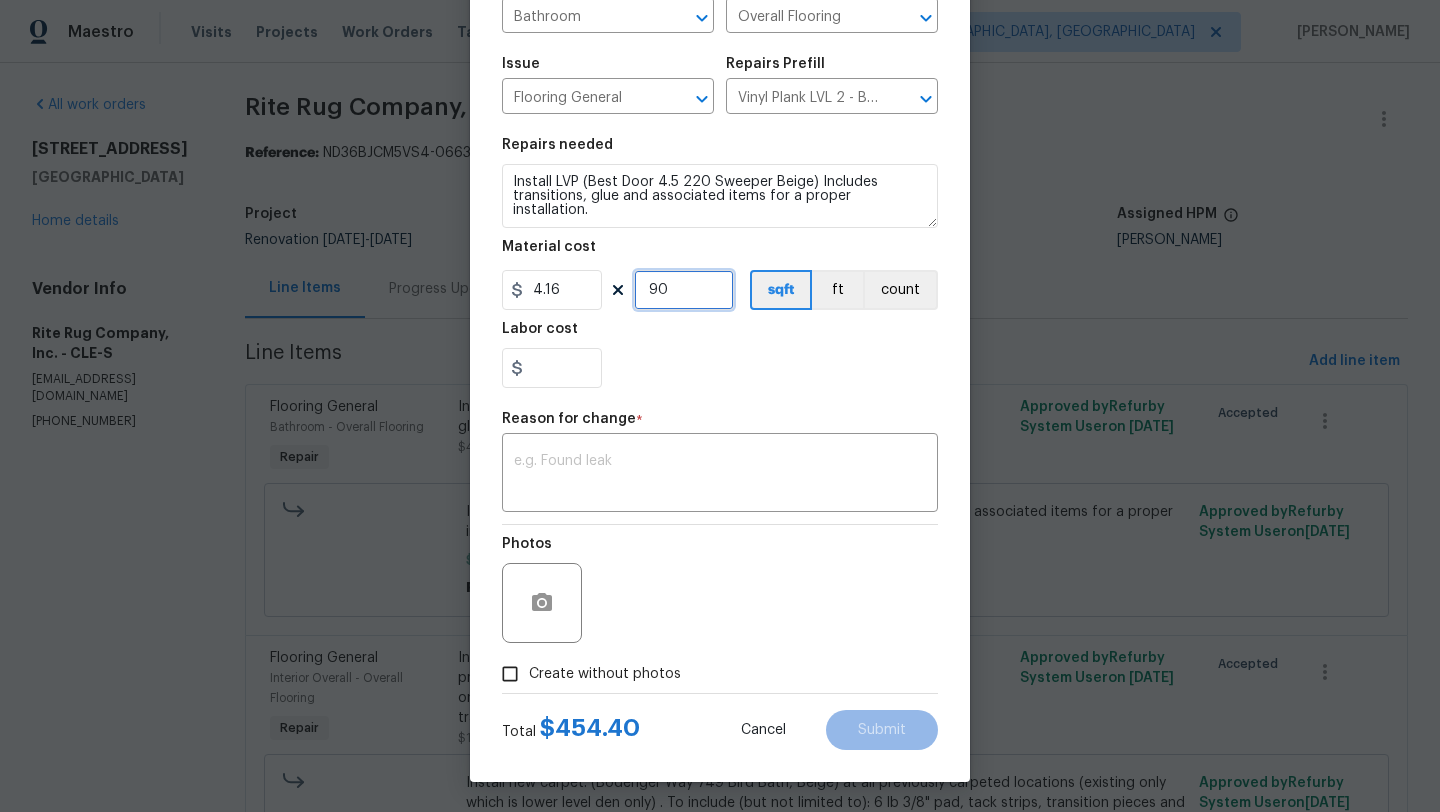 type on "0" 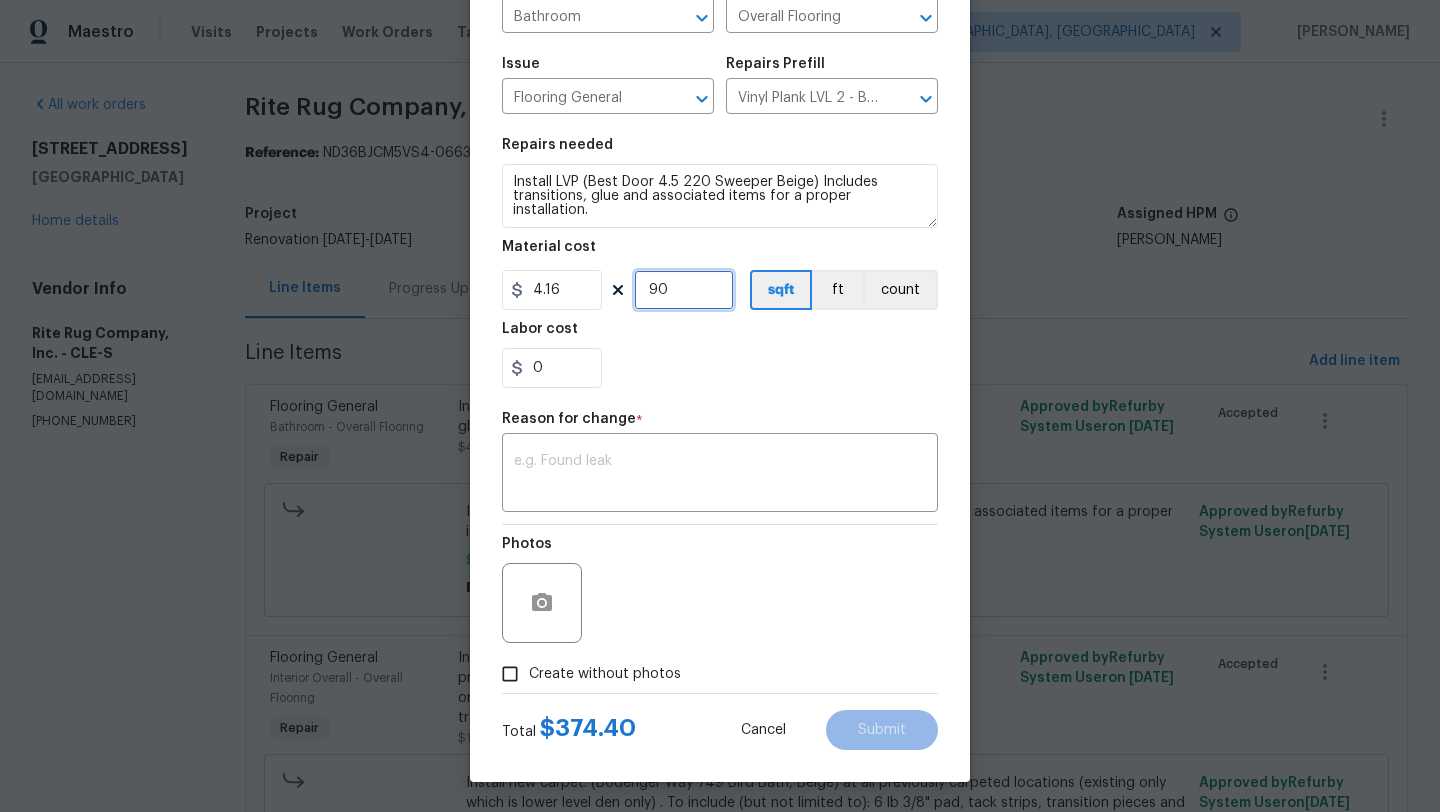 drag, startPoint x: 677, startPoint y: 291, endPoint x: 625, endPoint y: 291, distance: 52 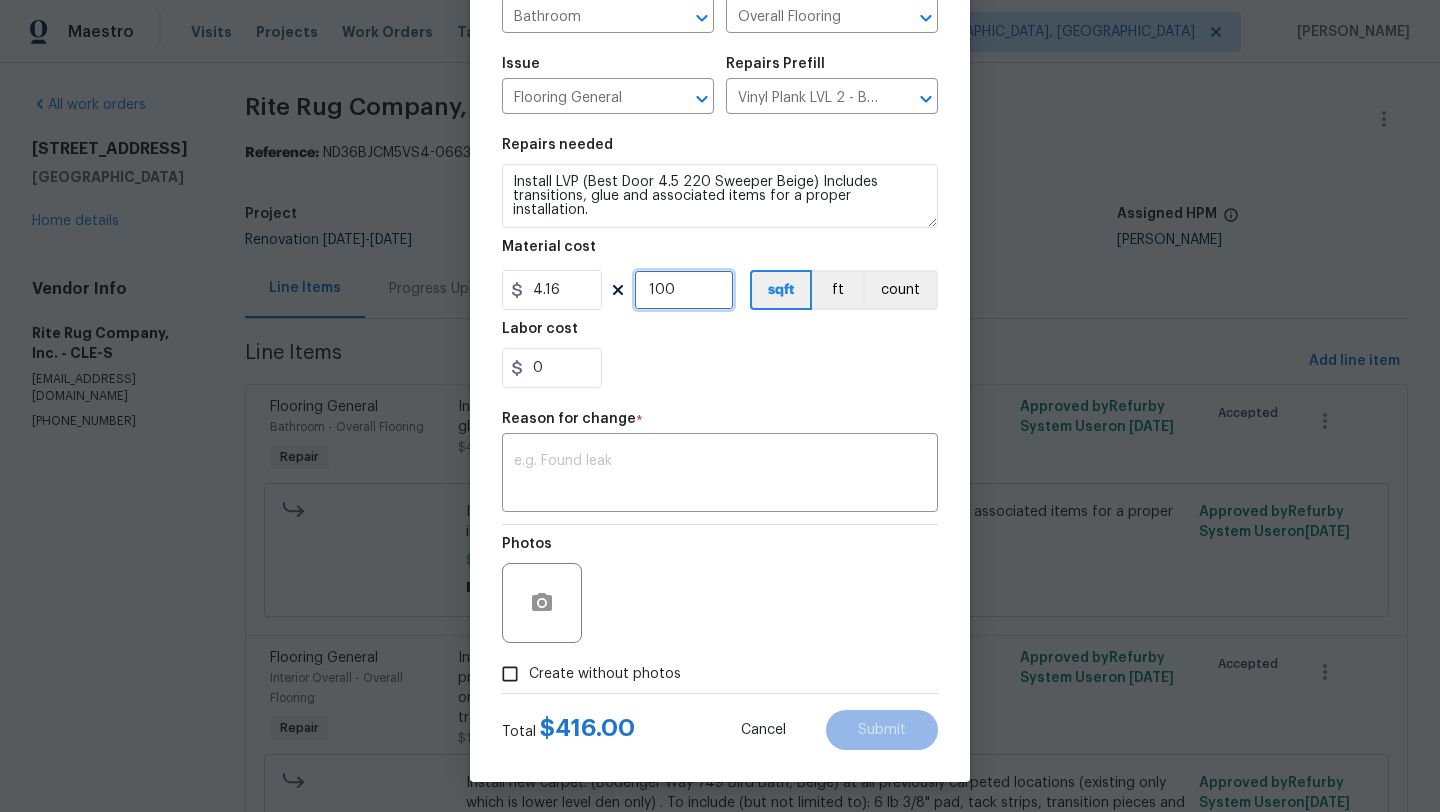 drag, startPoint x: 686, startPoint y: 288, endPoint x: 655, endPoint y: 287, distance: 31.016125 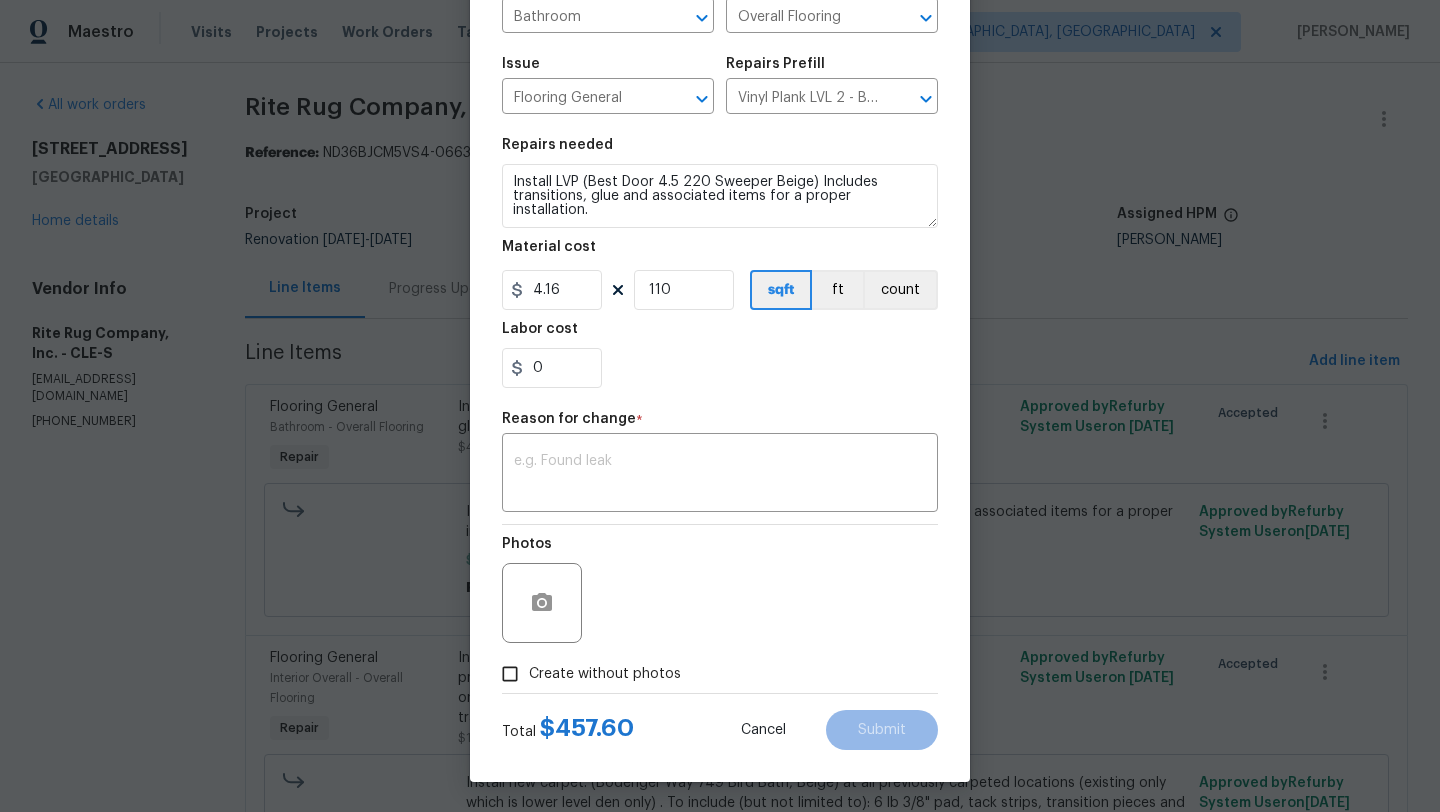 click on "Repairs needed Install LVP (Best Door 4.5 220 Sweeper Beige) Includes transitions, glue and associated items for a proper installation. Material cost 4.16 110 sqft ft count Labor cost 0" at bounding box center [720, 263] 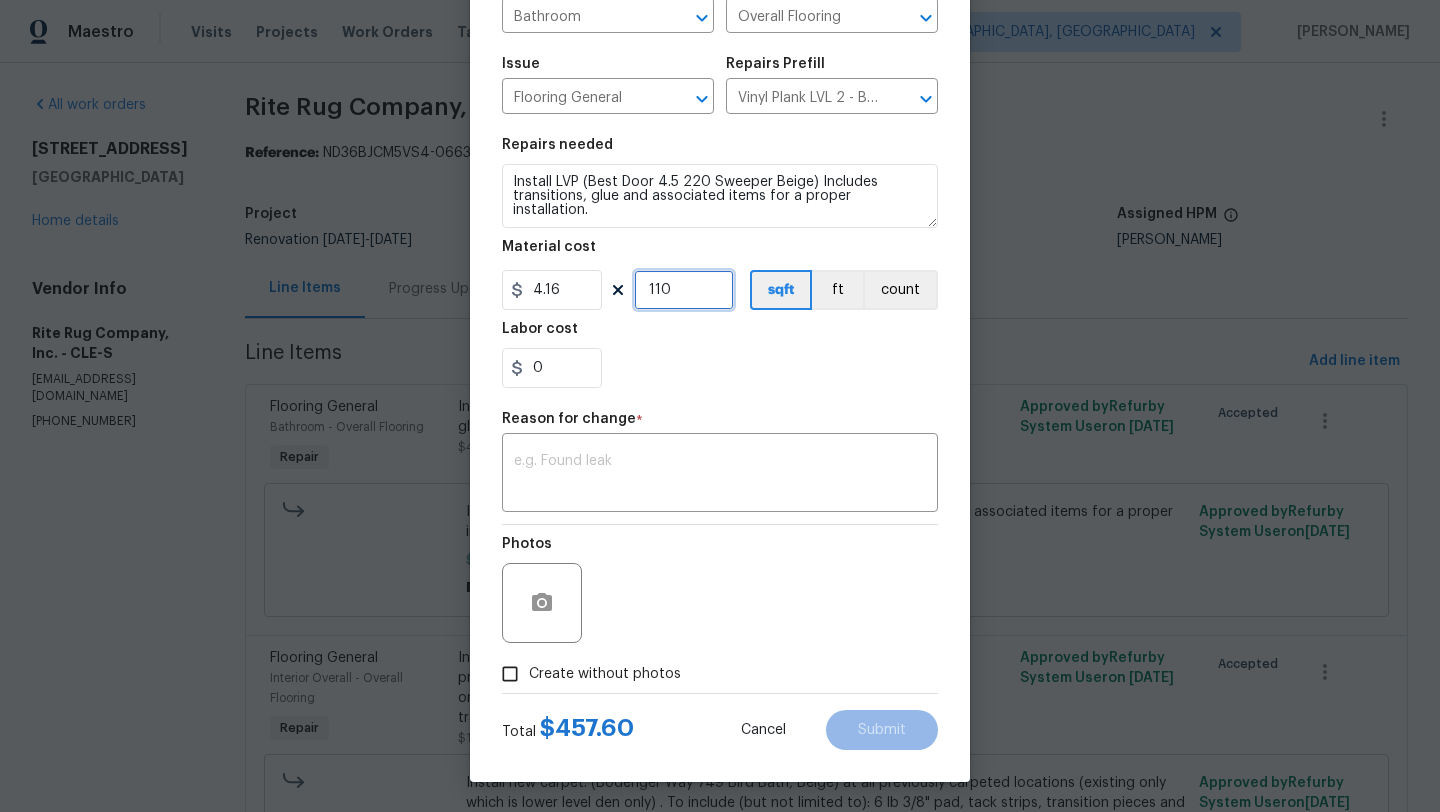 click on "110" at bounding box center [684, 290] 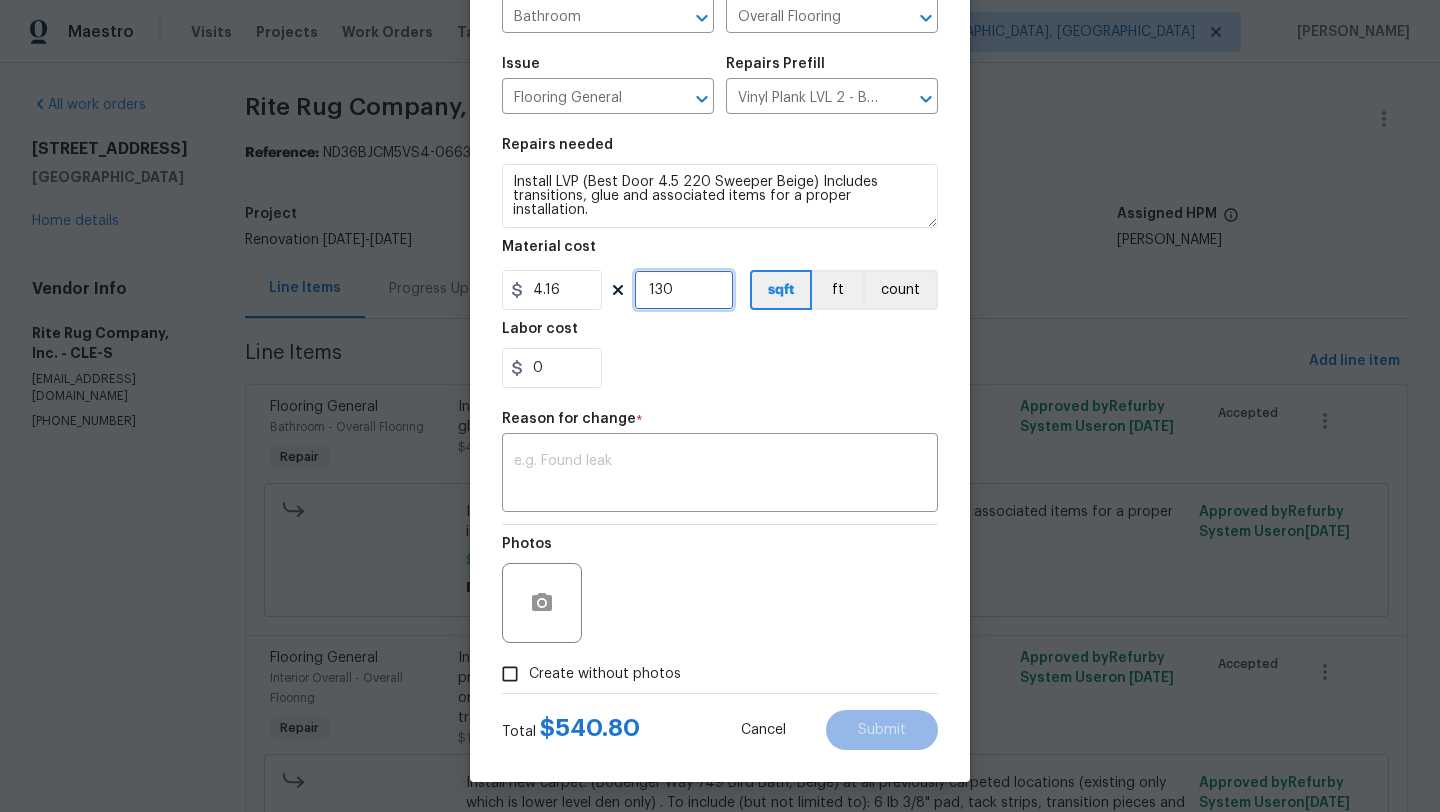 type on "130" 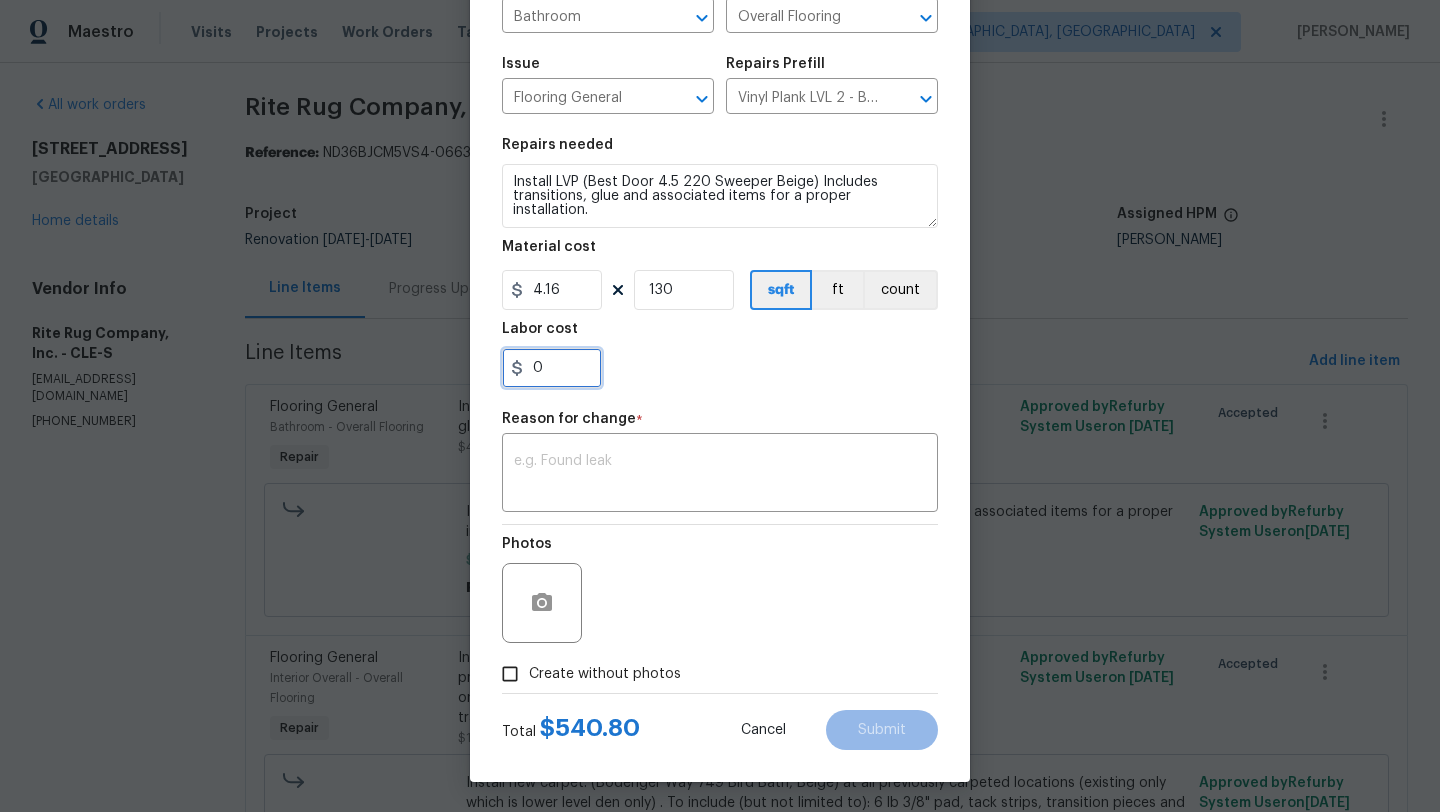 drag, startPoint x: 550, startPoint y: 378, endPoint x: 510, endPoint y: 375, distance: 40.112343 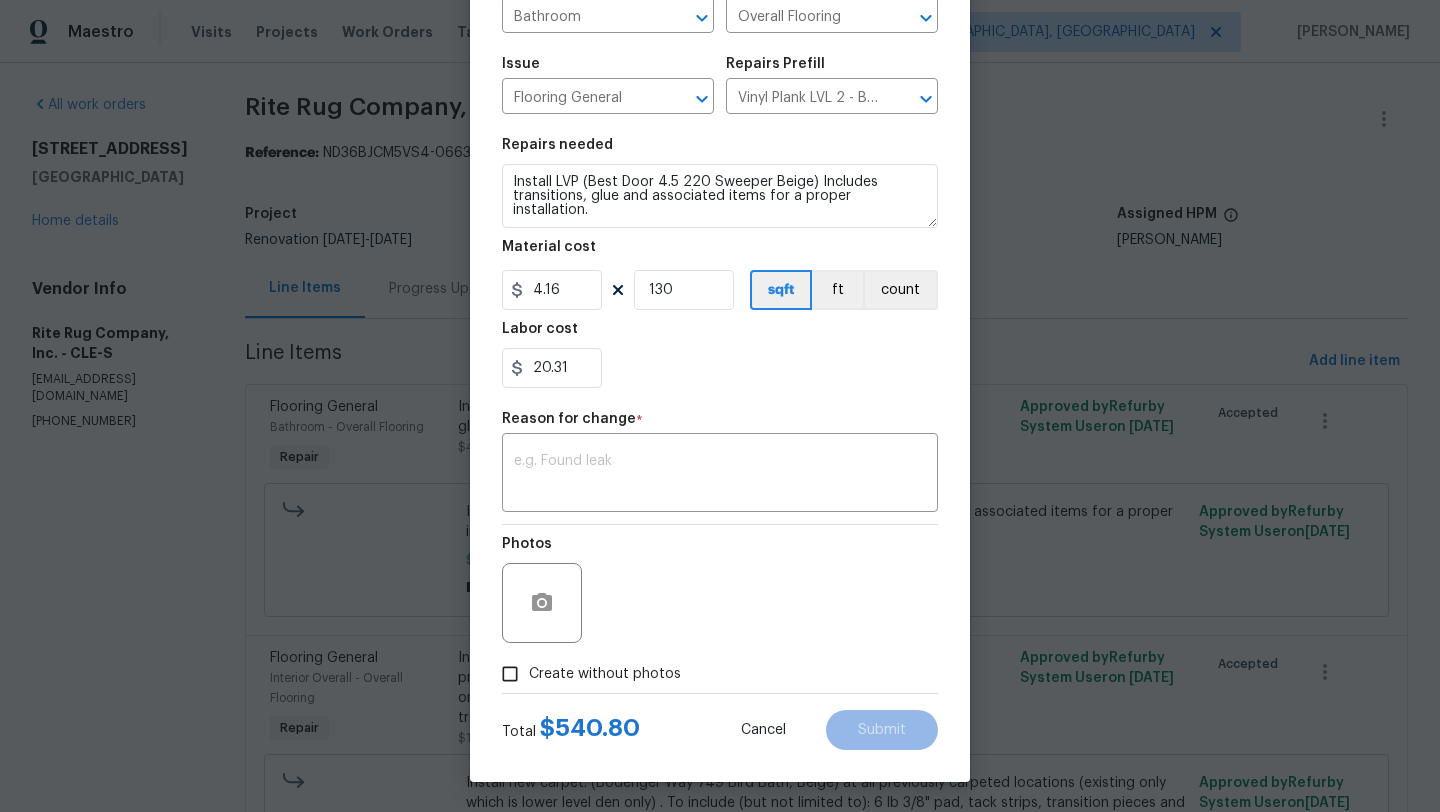 click on "20.31" at bounding box center (720, 368) 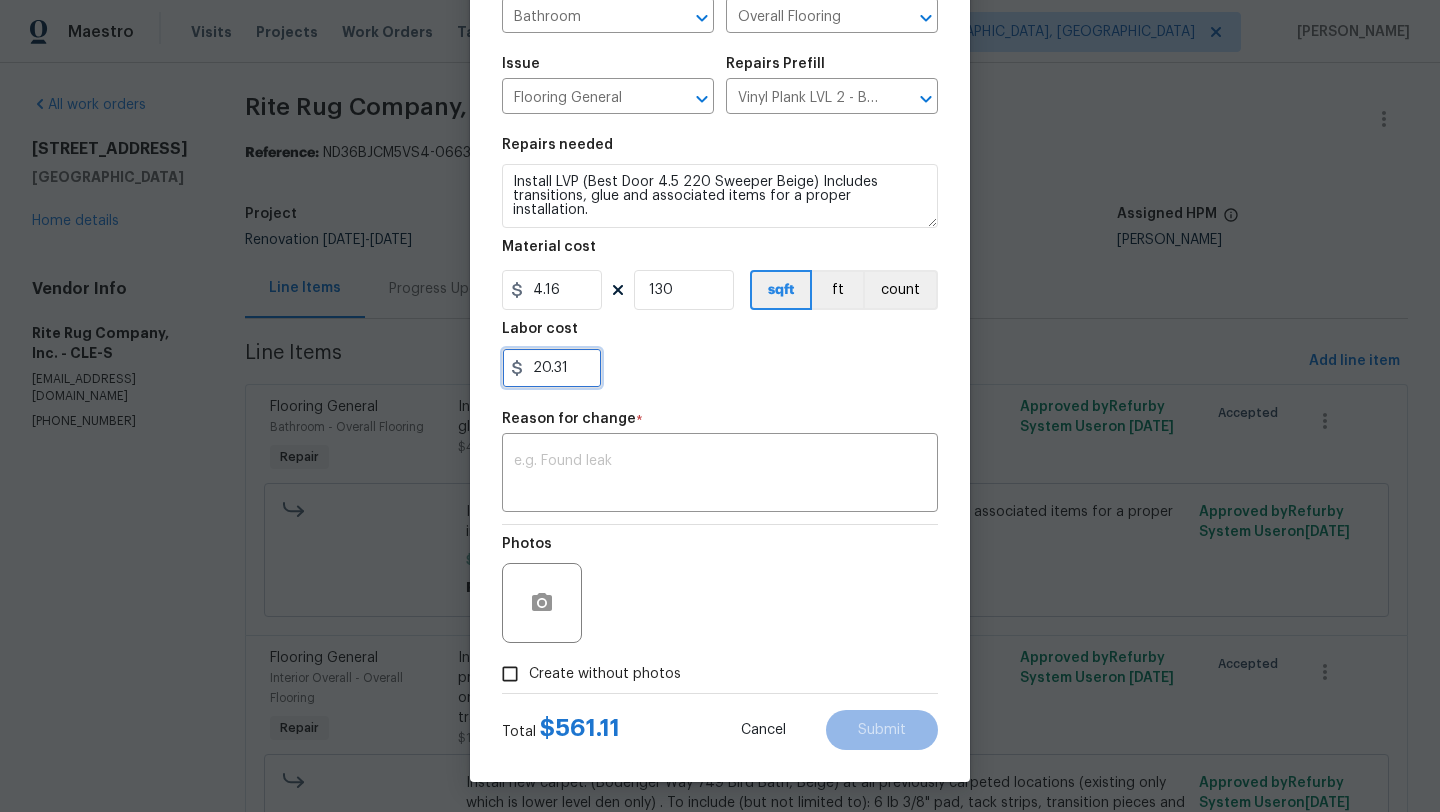 click on "20.31" at bounding box center (552, 368) 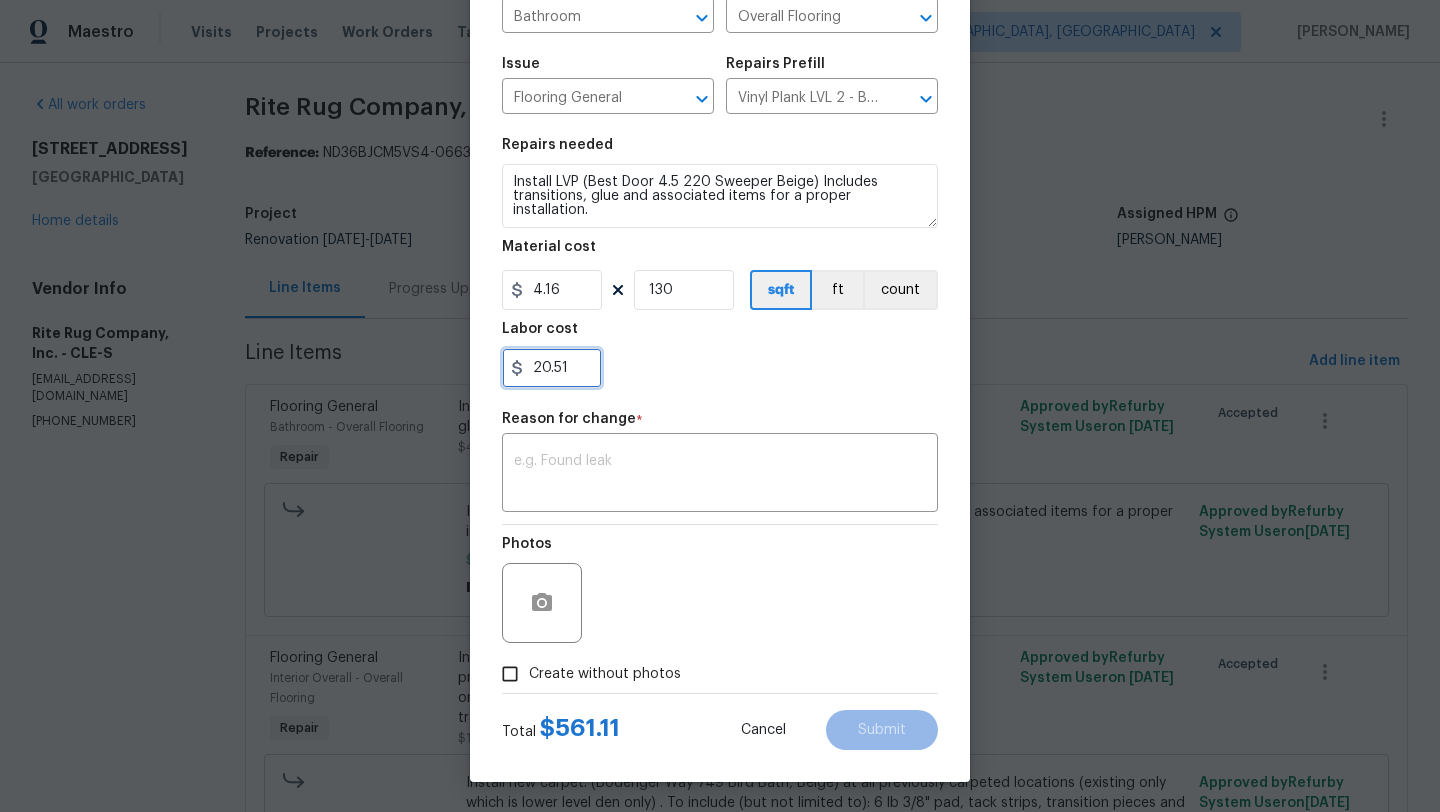 click on "20.51" at bounding box center (552, 368) 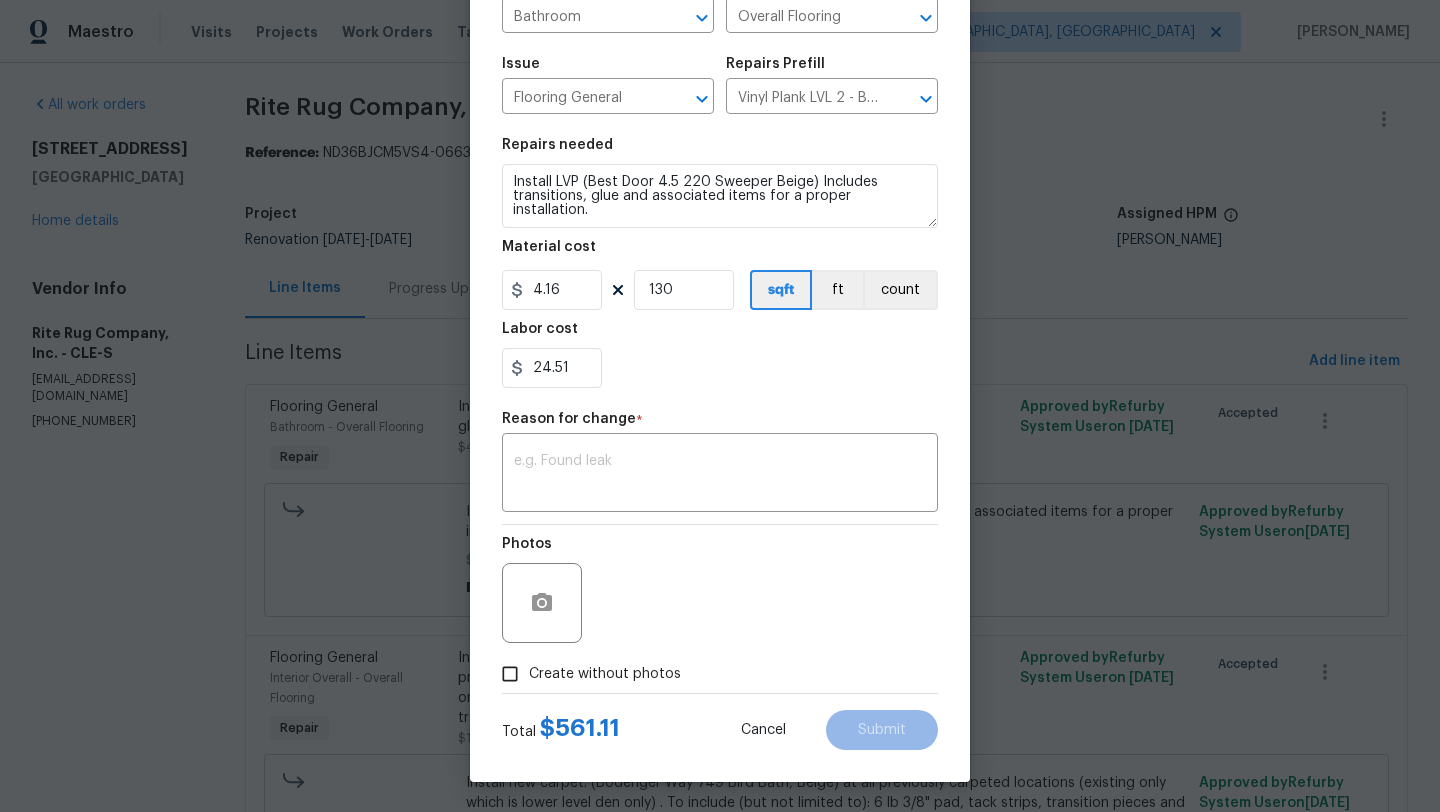 click on "Repairs needed Install LVP (Best Door 4.5 220 Sweeper Beige) Includes transitions, glue and associated items for a proper installation. Material cost 4.16 130 sqft ft count Labor cost 24.51" at bounding box center (720, 263) 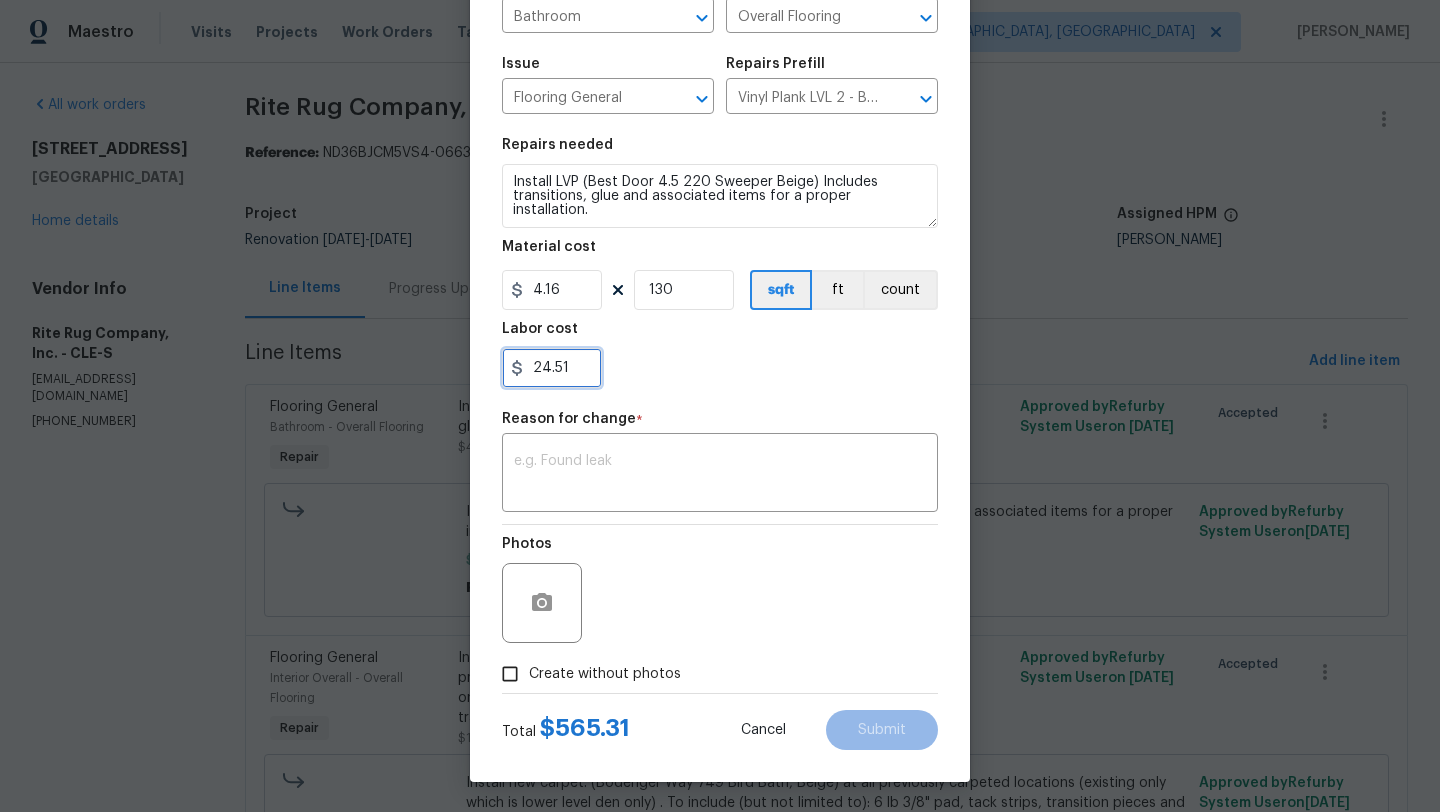 click on "24.51" at bounding box center [552, 368] 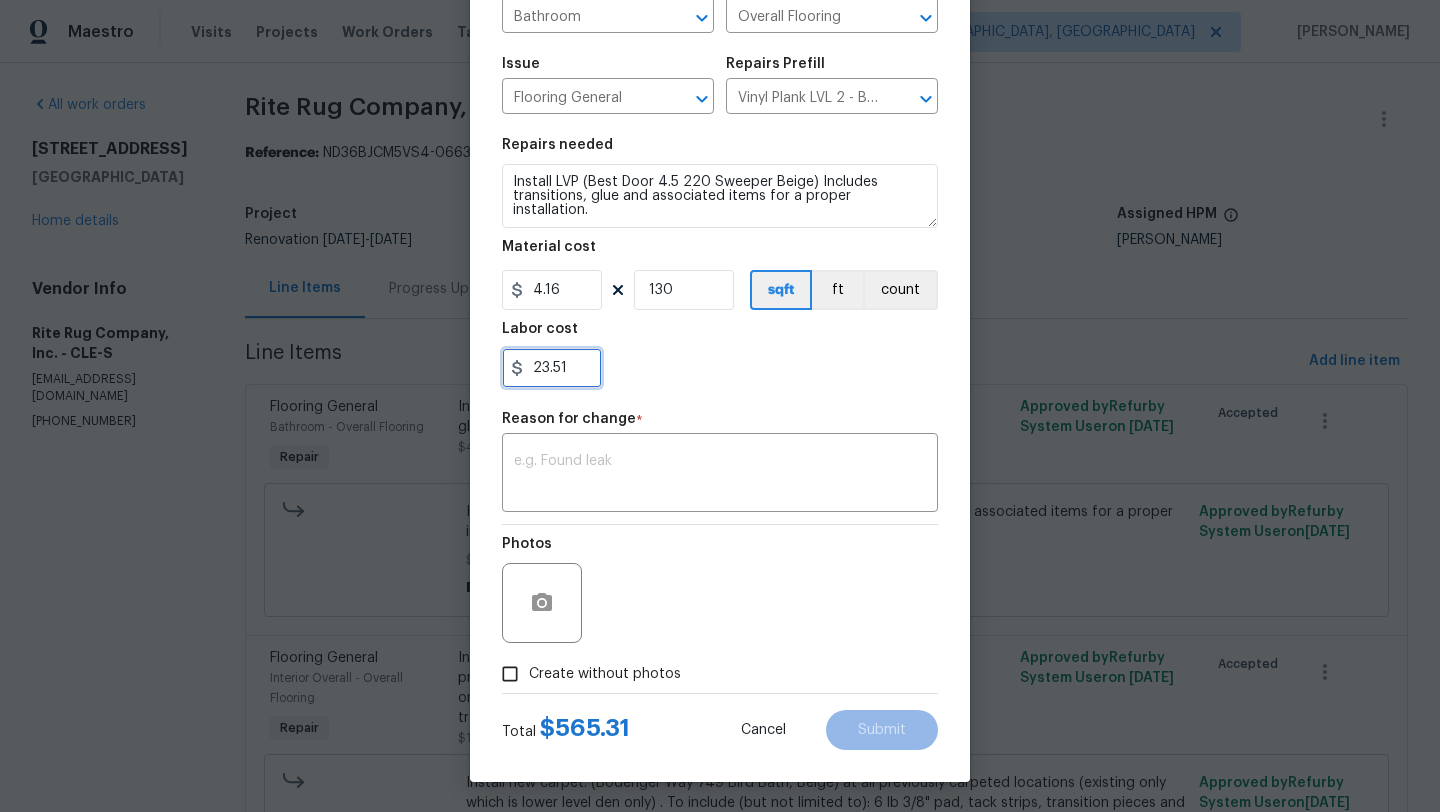 type on "23.51" 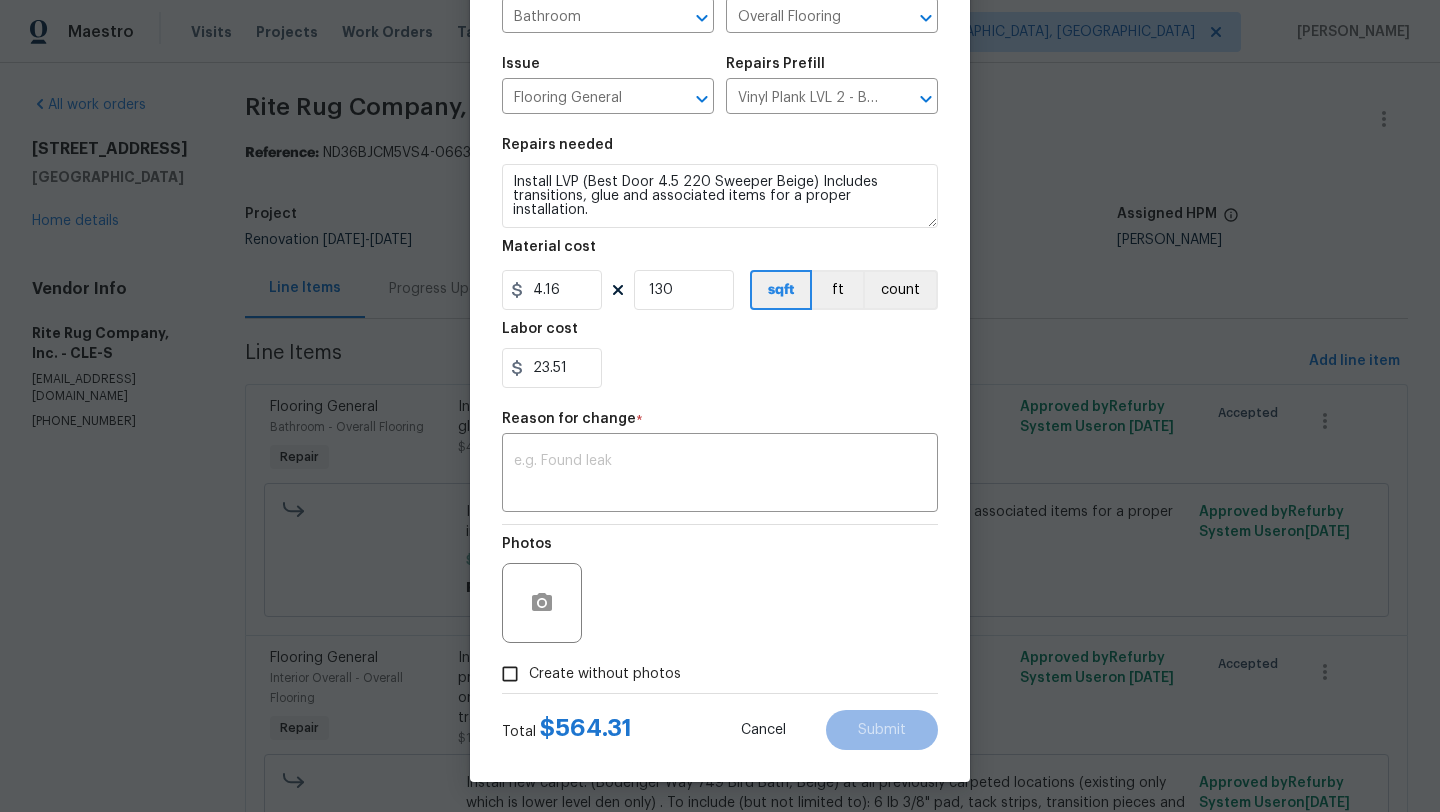 click on "Repair Upgrade BRN Area Bathroom ​ Feature Overall Flooring ​ Issue Flooring General ​ Repairs Prefill Vinyl Plank LVL 2 - Best Door 4.5 (Beige) $4.16 ​ Repairs needed Install LVP (Best Door 4.5 220 Sweeper Beige) Includes transitions, glue and associated items for a proper installation. Material cost 4.16 130 sqft ft count Labor cost 23.51 Reason for change * x ​ Photos Create without photos" at bounding box center [720, 304] 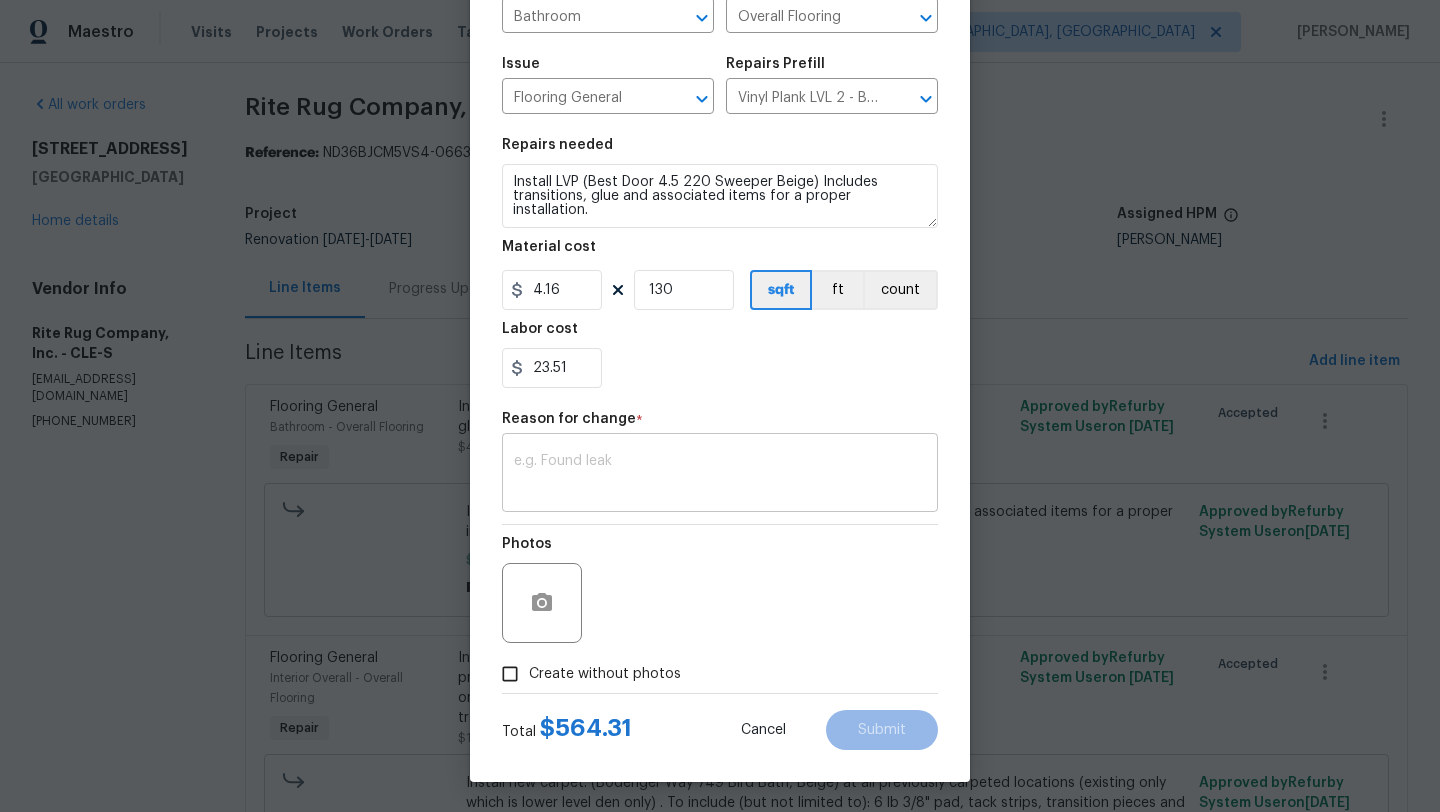 click at bounding box center (720, 475) 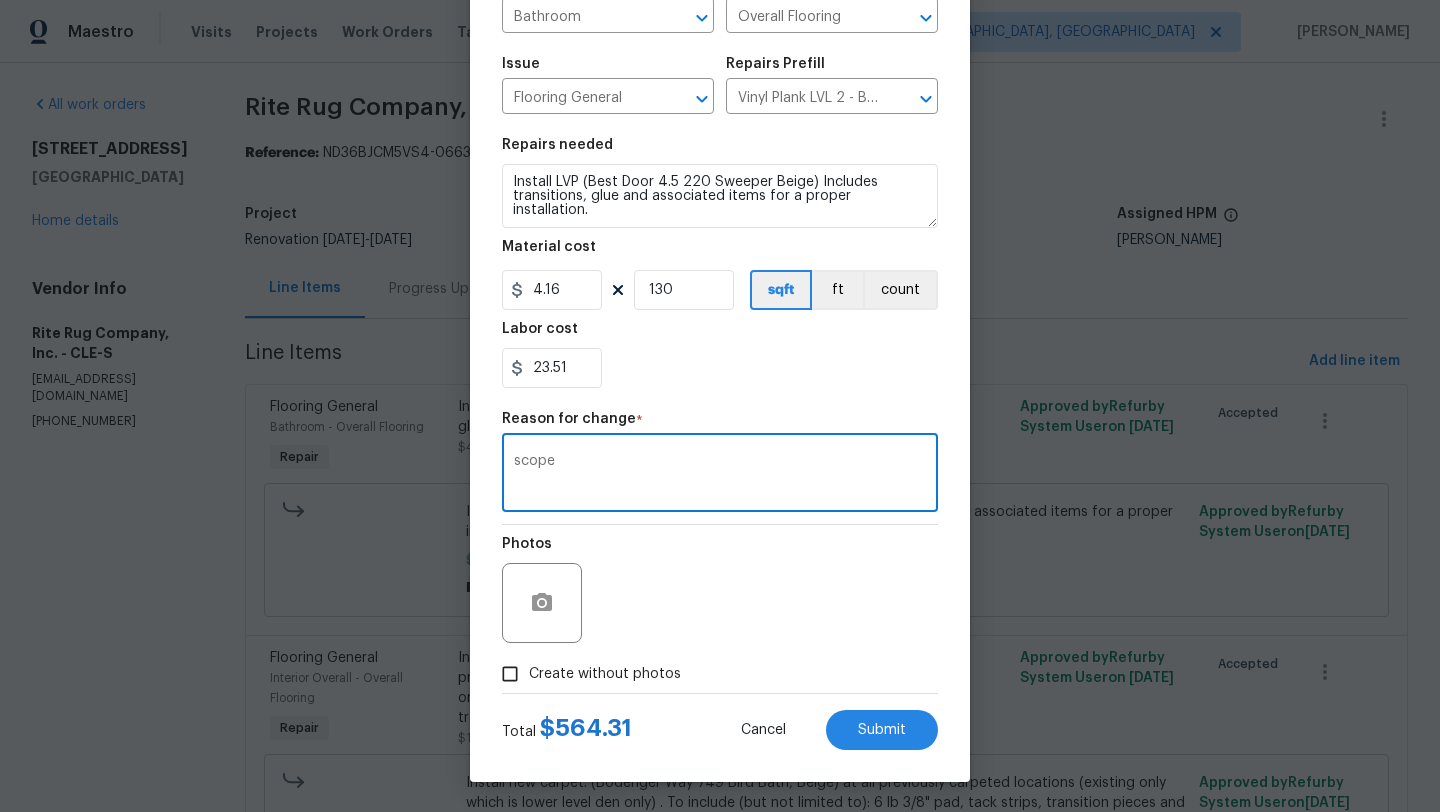 type on "scope" 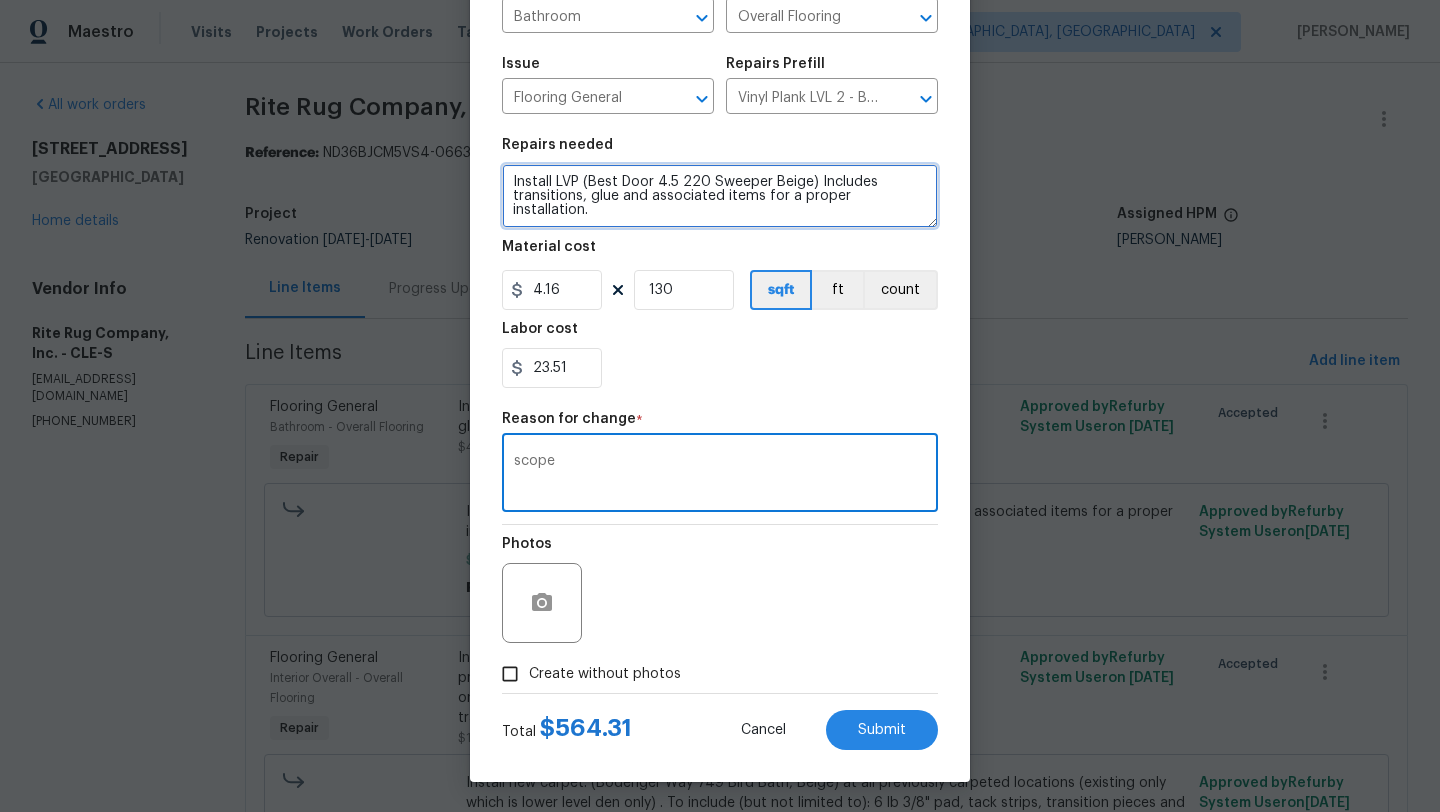click on "Install LVP (Best Door 4.5 220 Sweeper Beige) Includes transitions, glue and associated items for a proper installation." at bounding box center [720, 196] 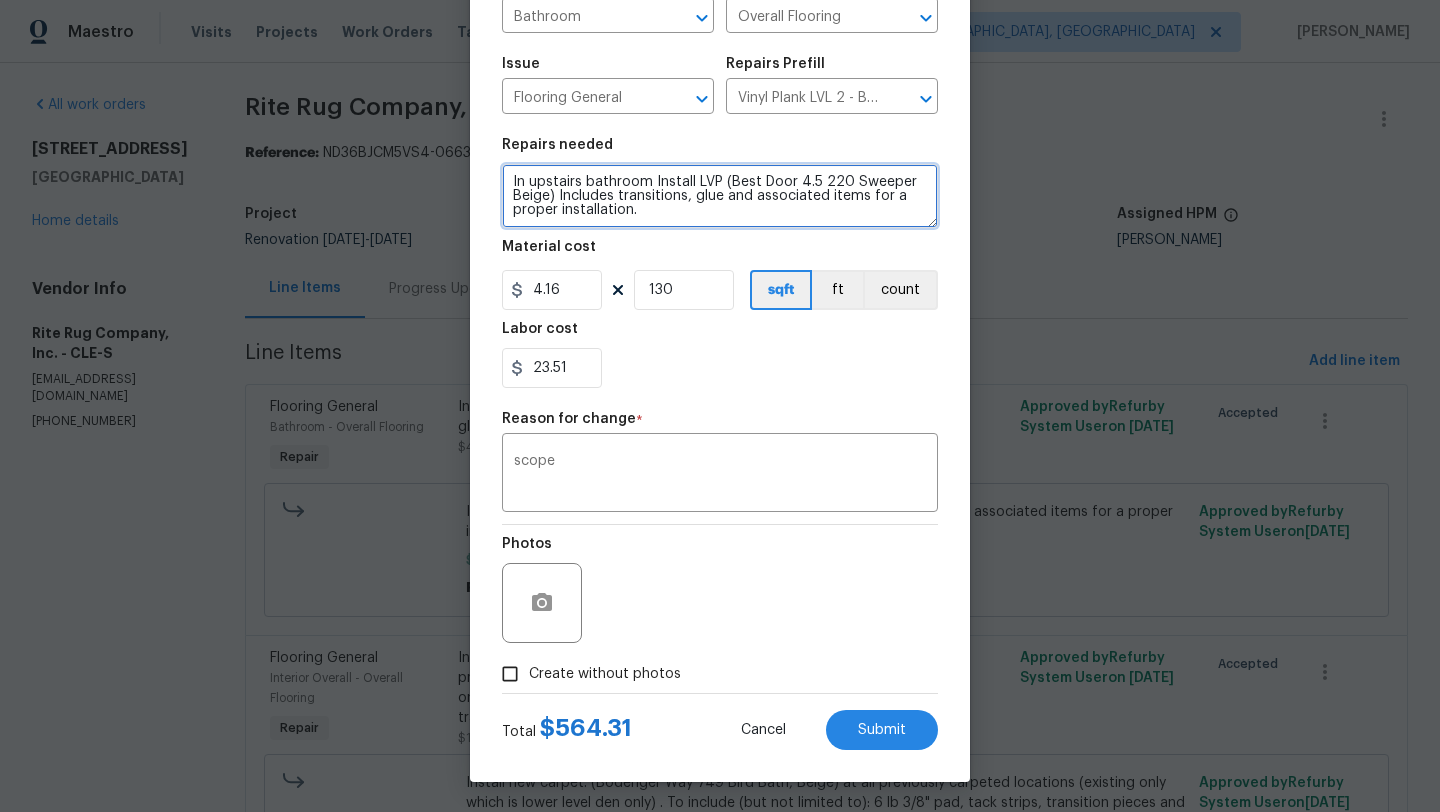 type on "In upstairs bathroom Install LVP (Best Door 4.5 220 Sweeper Beige) Includes transitions, glue and associated items for a proper installation." 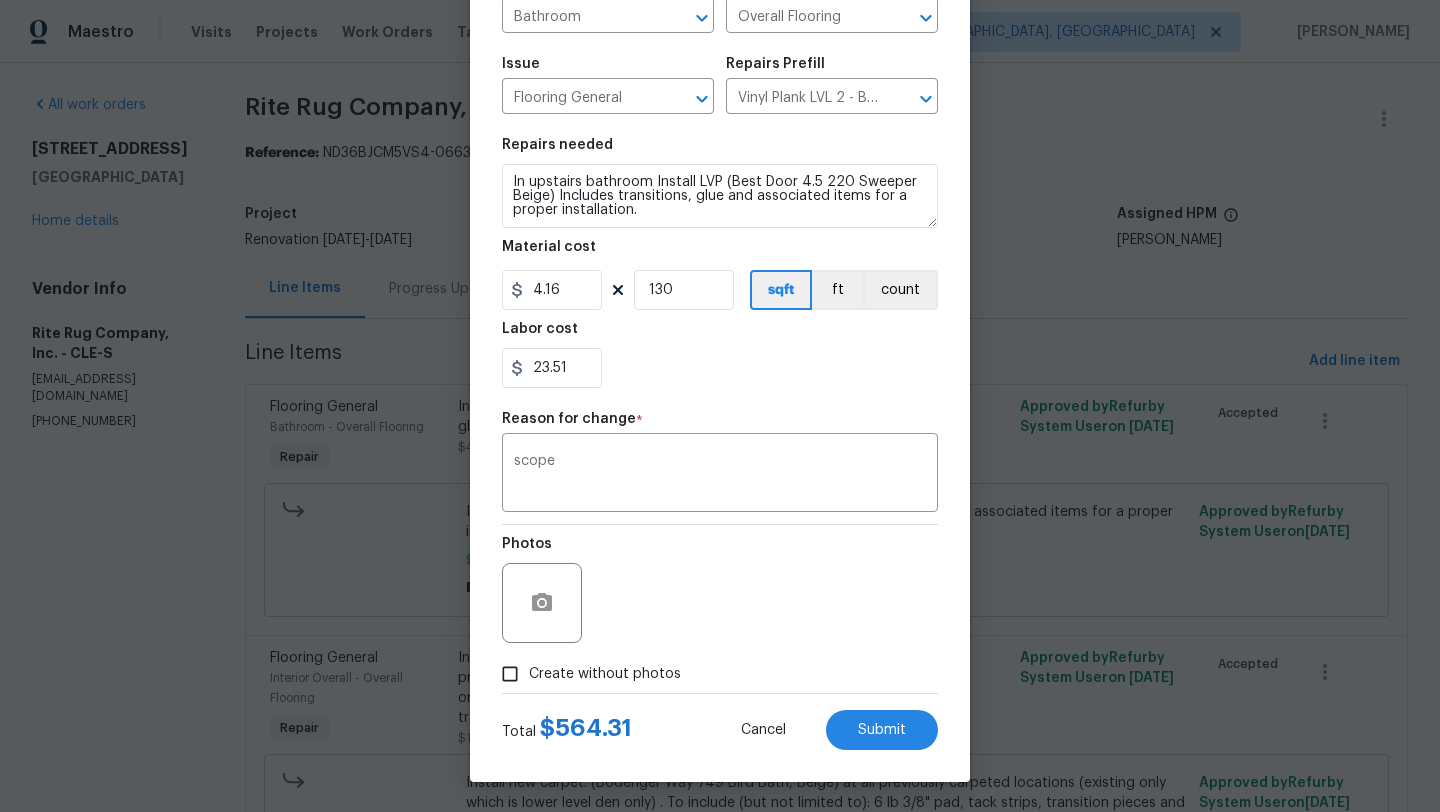 click on "Create without photos" at bounding box center (510, 674) 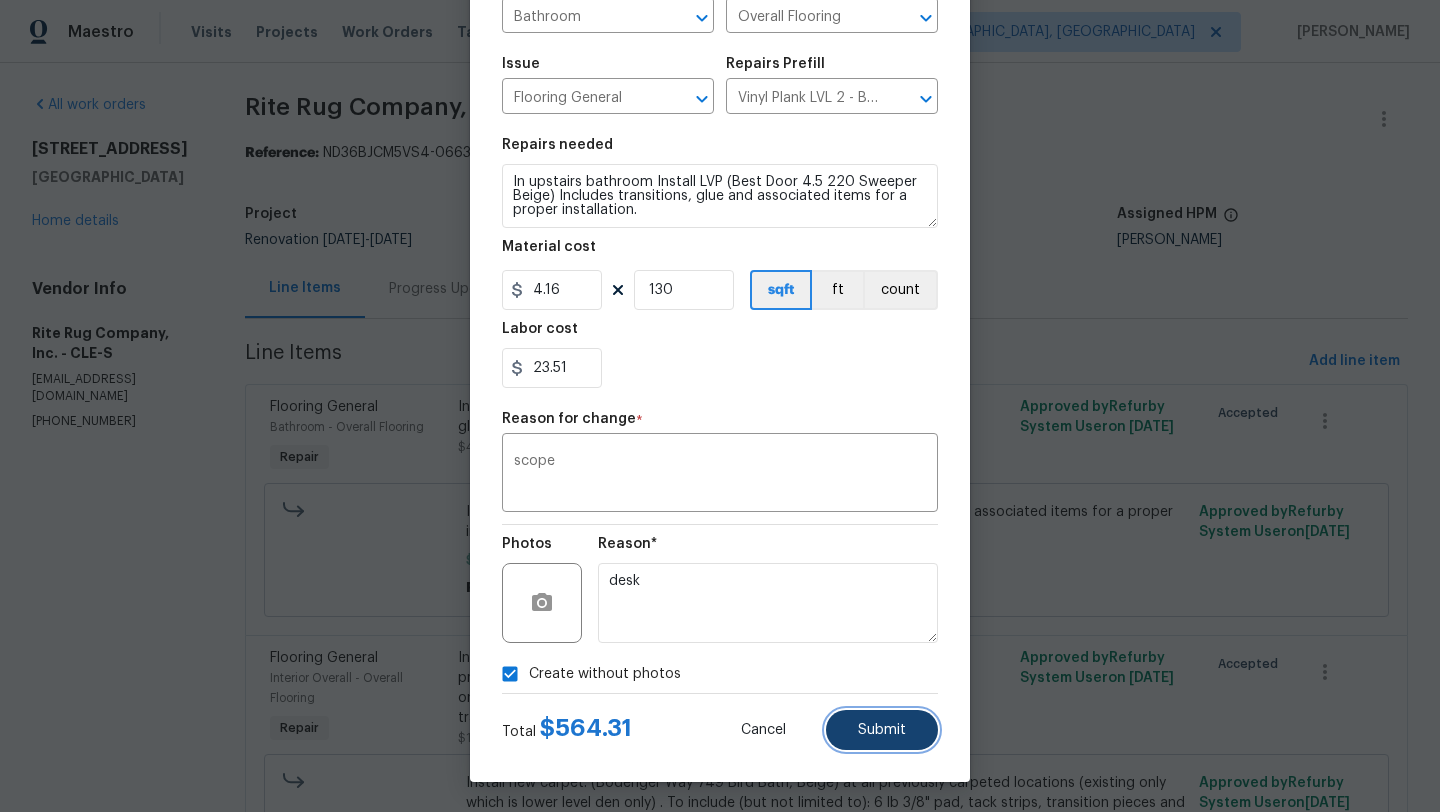 click on "Submit" at bounding box center (882, 730) 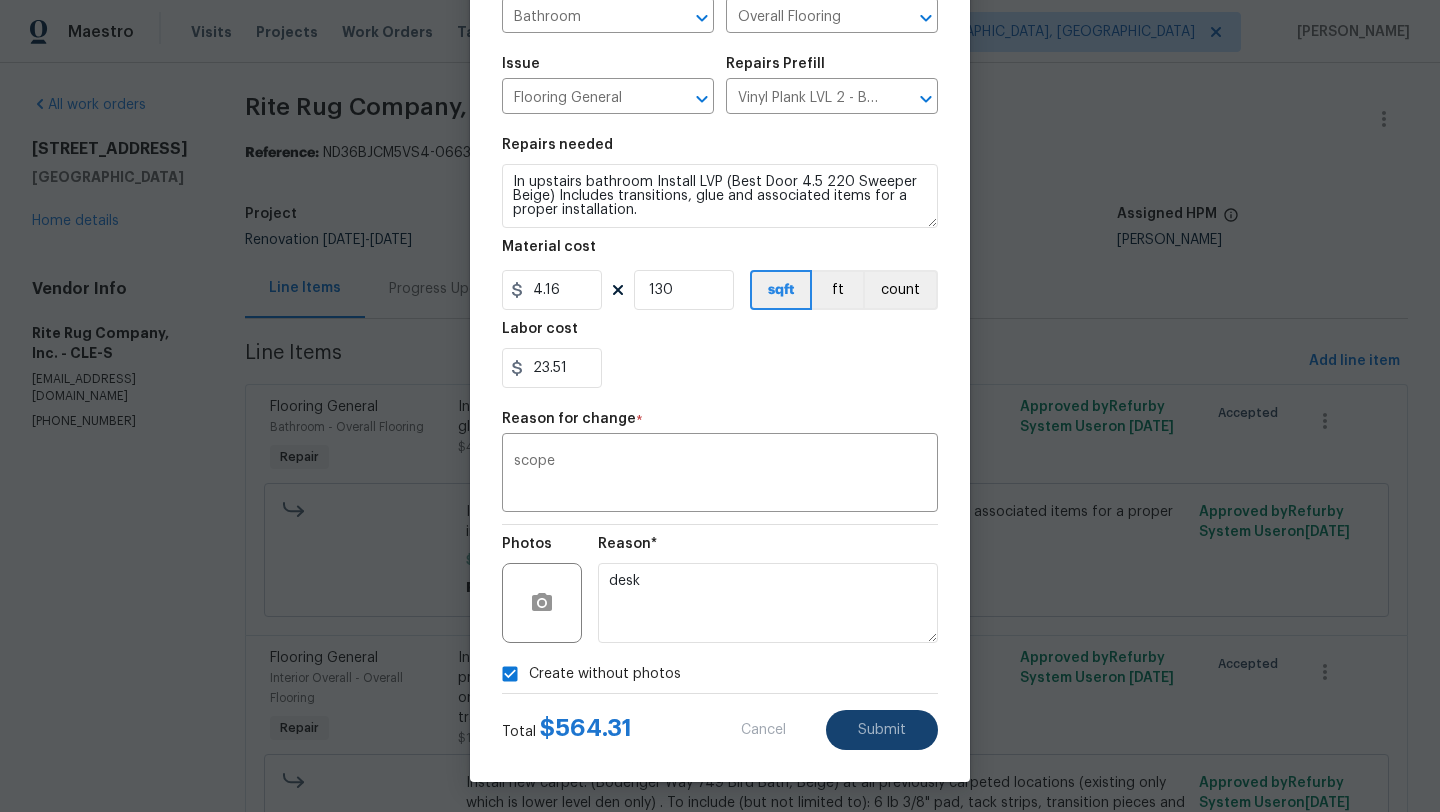 type on "Install LVP (Best Door 4.5 220 Sweeper Beige) Includes transitions, glue and associated items for a proper installation." 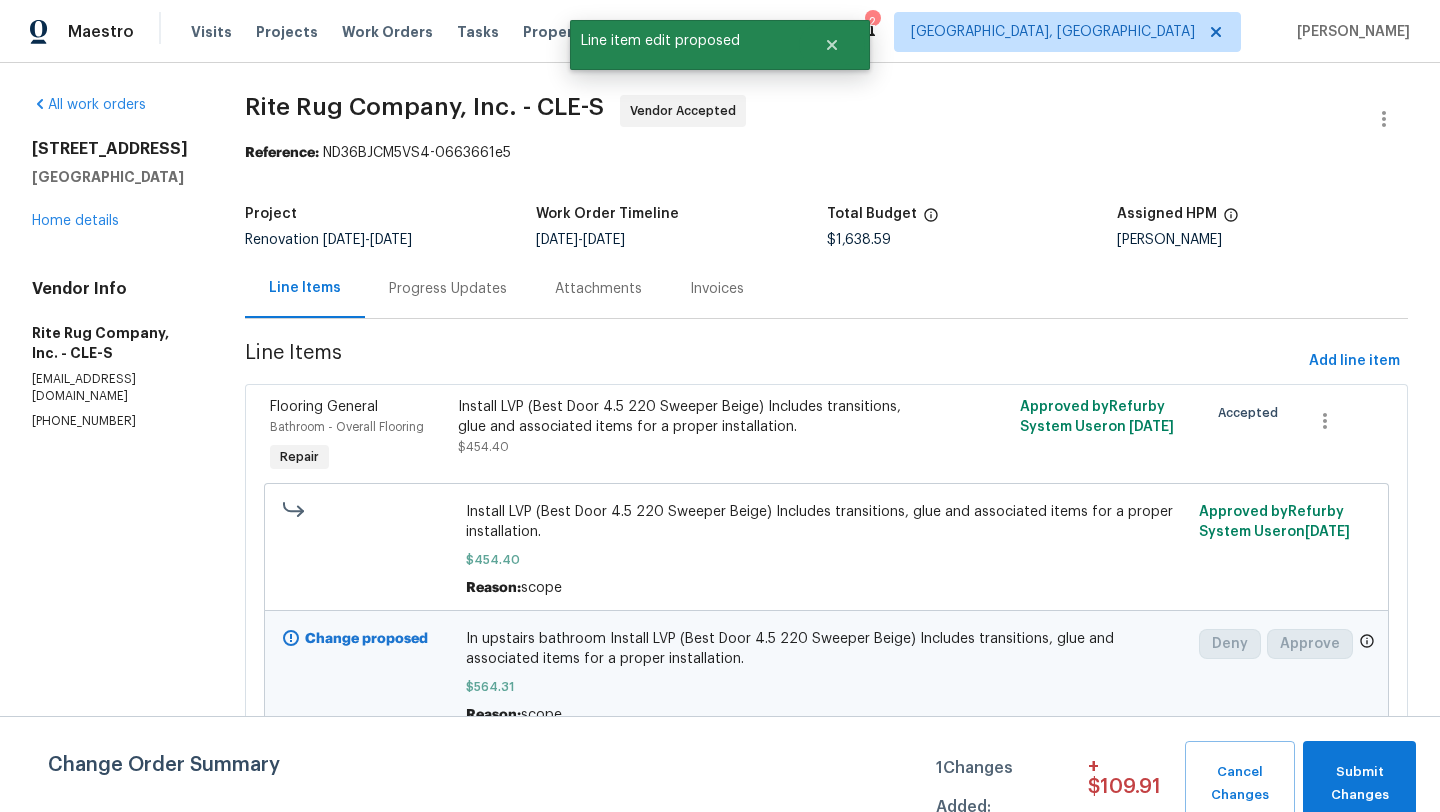 scroll, scrollTop: 0, scrollLeft: 0, axis: both 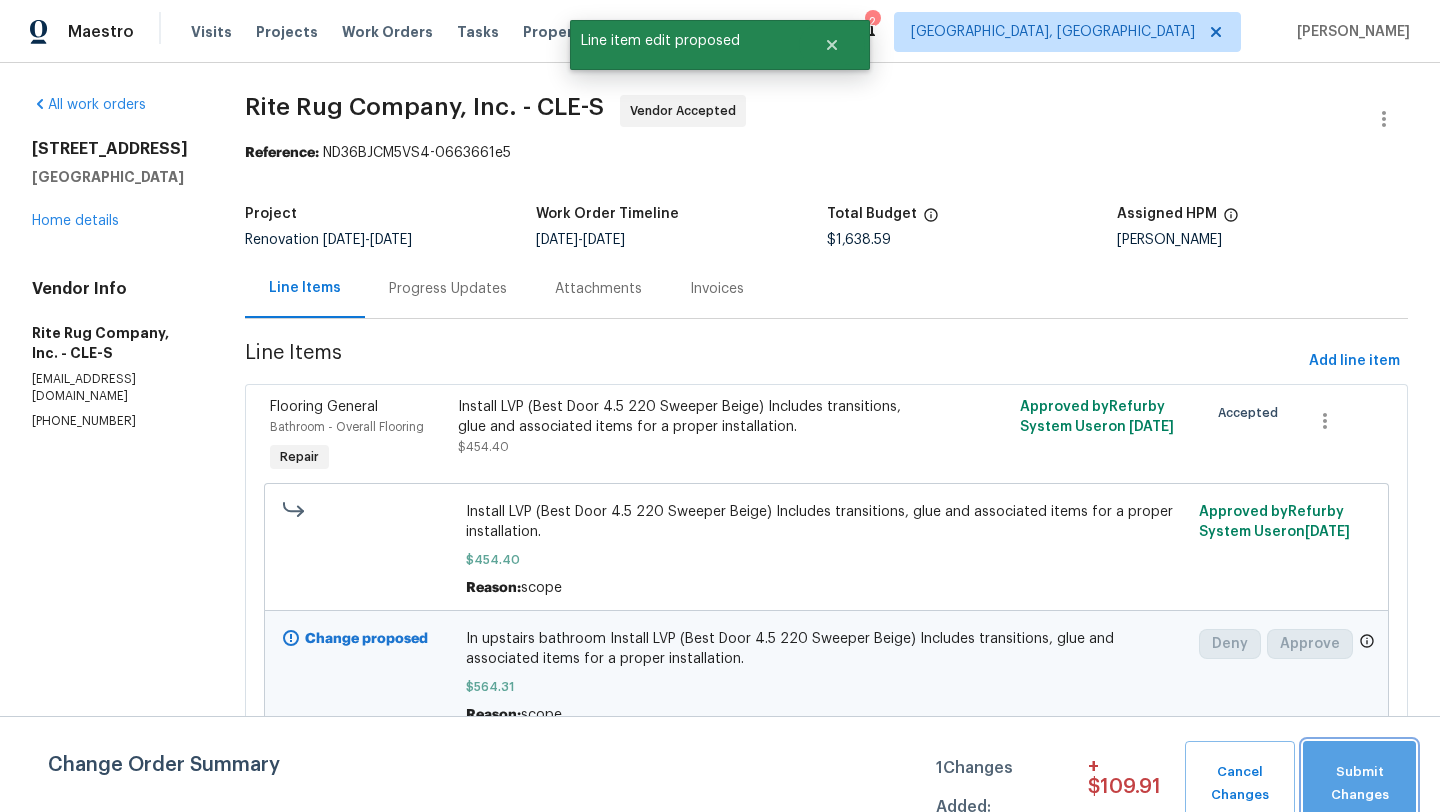 click on "Submit Changes" at bounding box center [1359, 784] 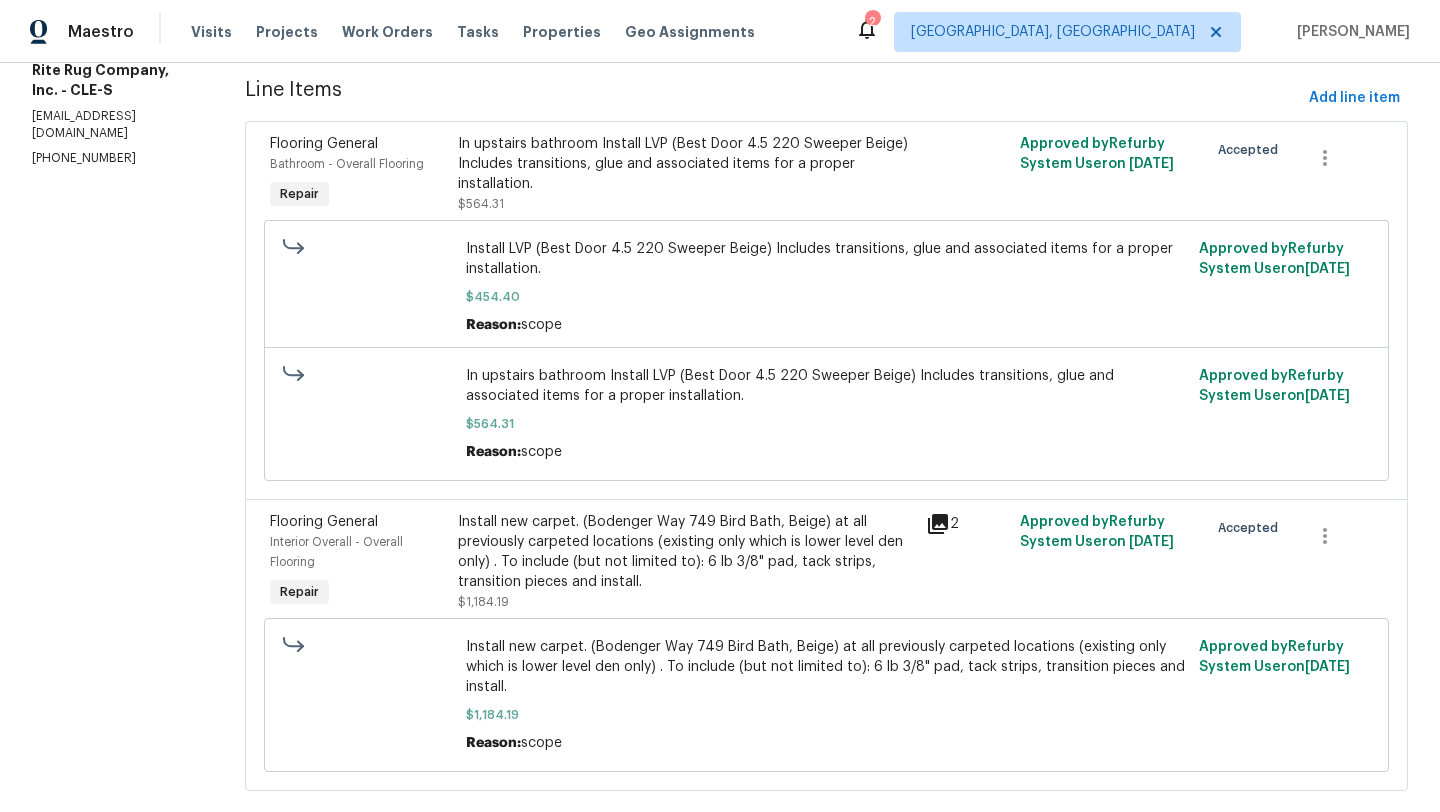 scroll, scrollTop: 301, scrollLeft: 0, axis: vertical 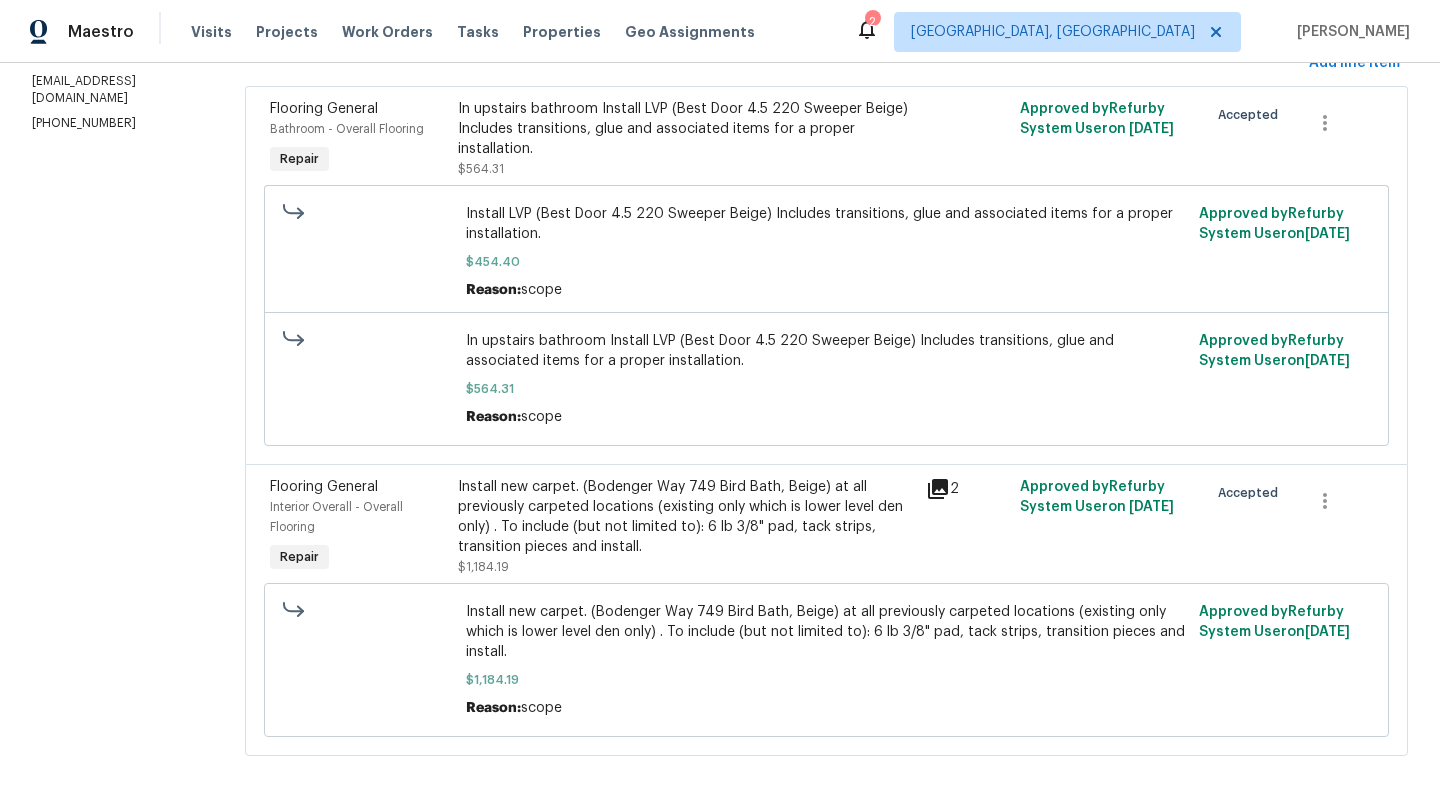 click on "Install new carpet. (Bodenger Way 749 Bird Bath, Beige) at all previously carpeted locations (existing only which is lower level den only) . To include (but not limited to): 6 lb 3/8" pad, tack strips, transition pieces and install." at bounding box center (686, 517) 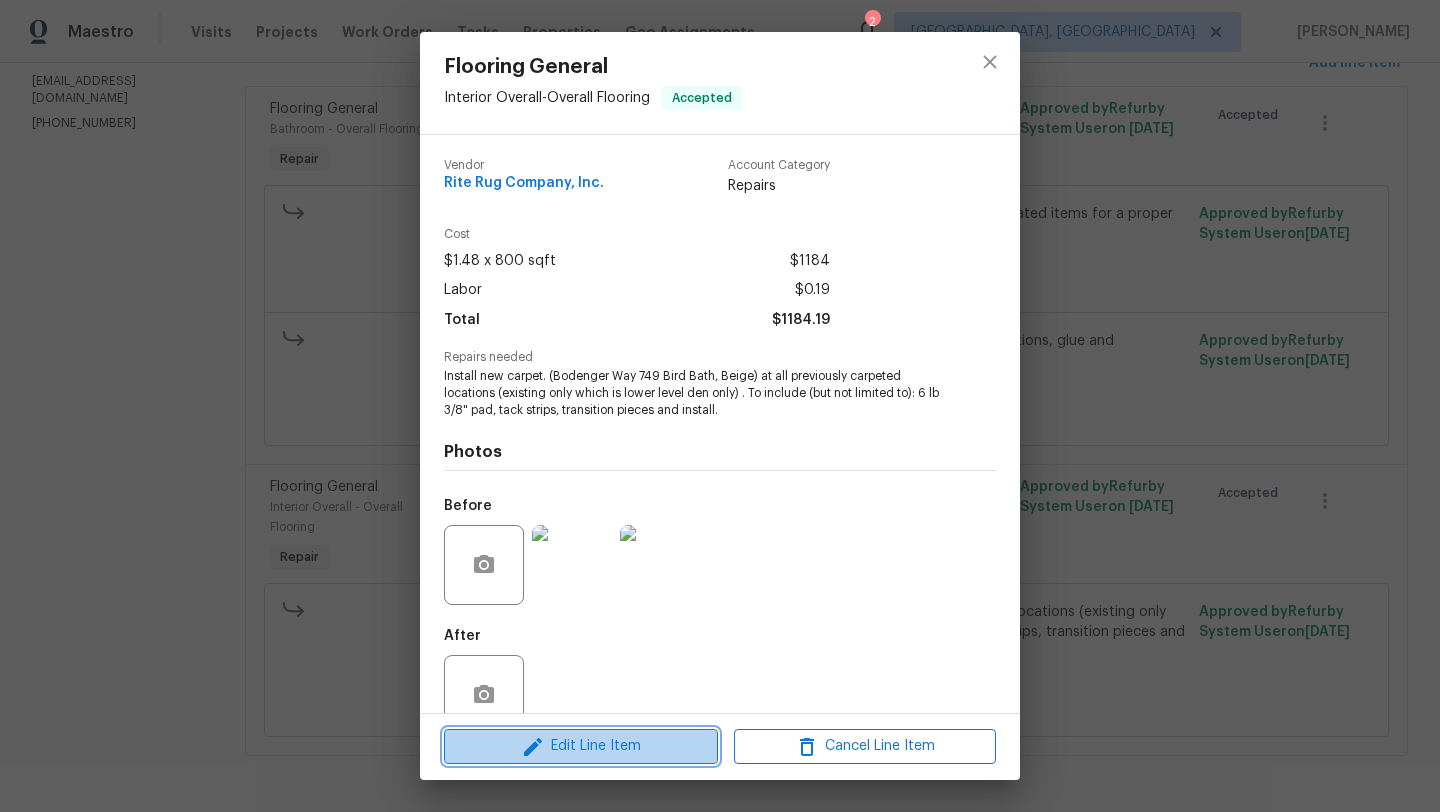 click on "Edit Line Item" at bounding box center (581, 746) 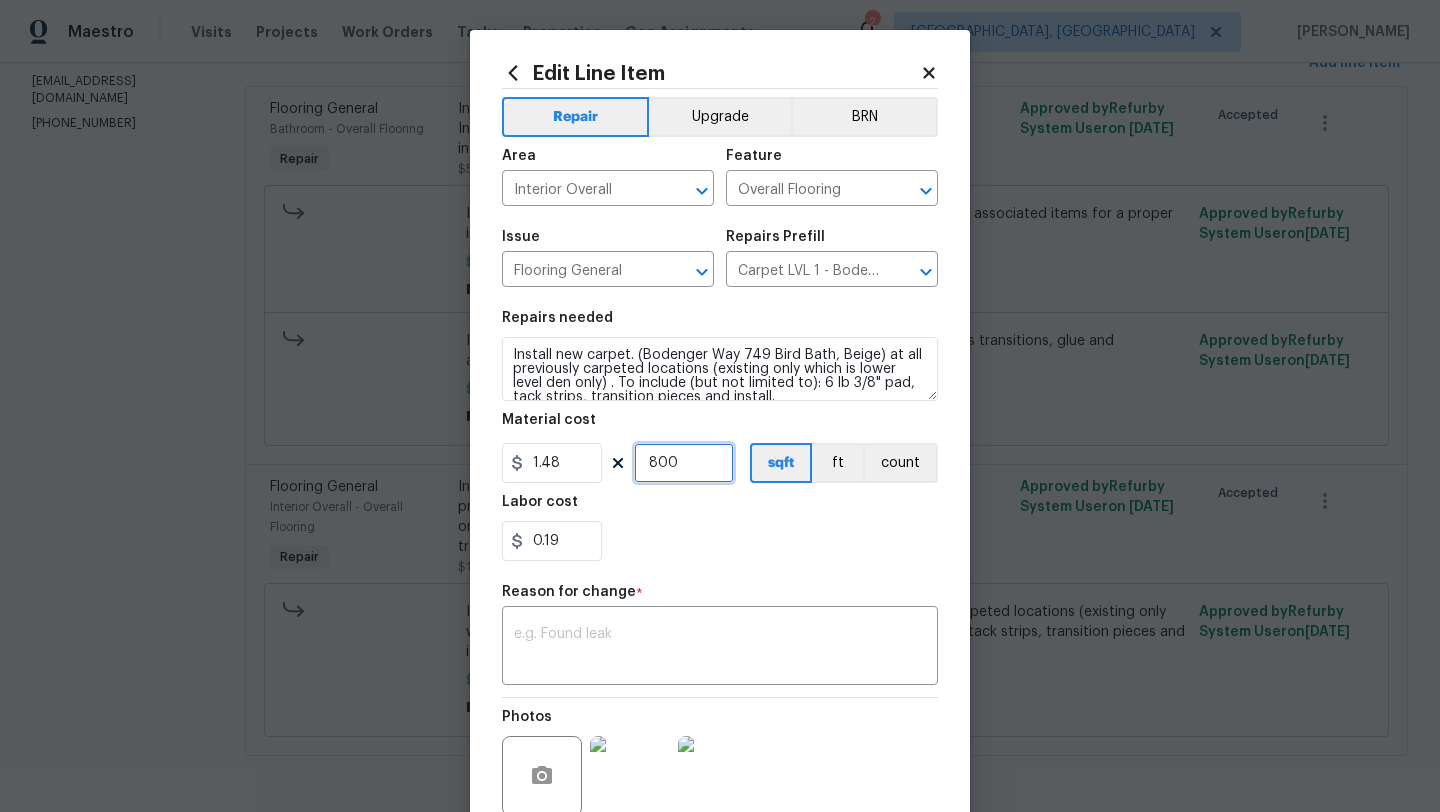 drag, startPoint x: 695, startPoint y: 463, endPoint x: 639, endPoint y: 463, distance: 56 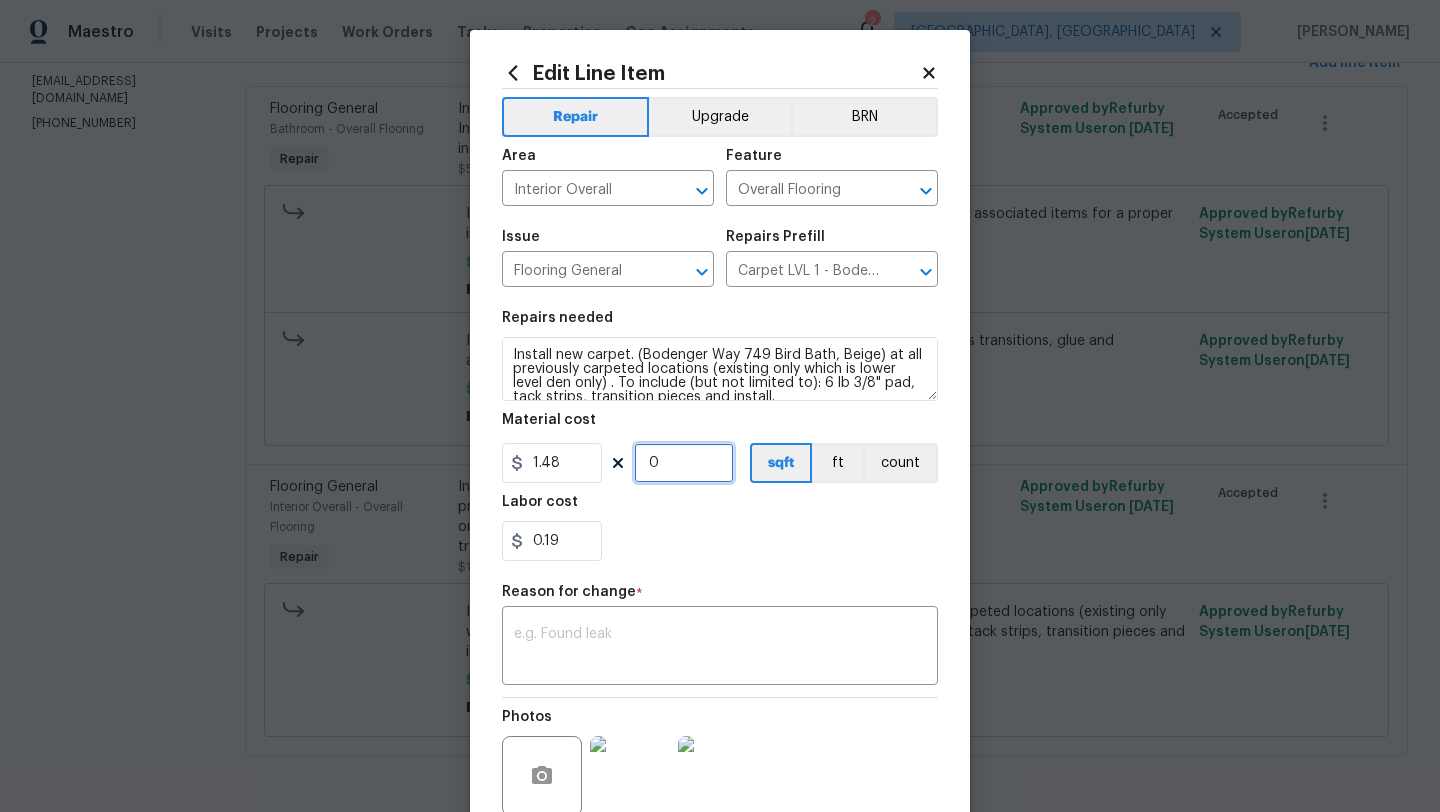 type on "0" 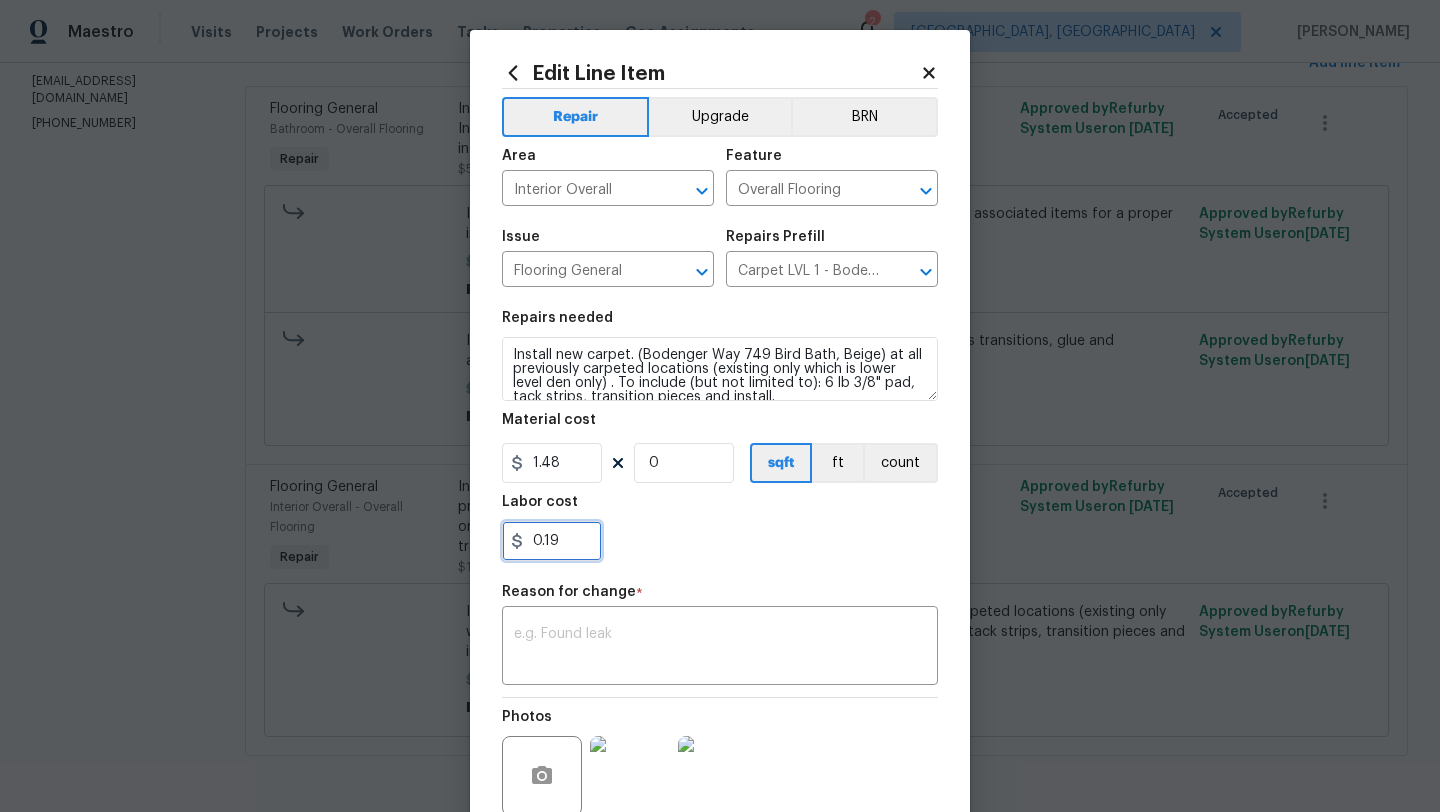 drag, startPoint x: 570, startPoint y: 557, endPoint x: 512, endPoint y: 548, distance: 58.694122 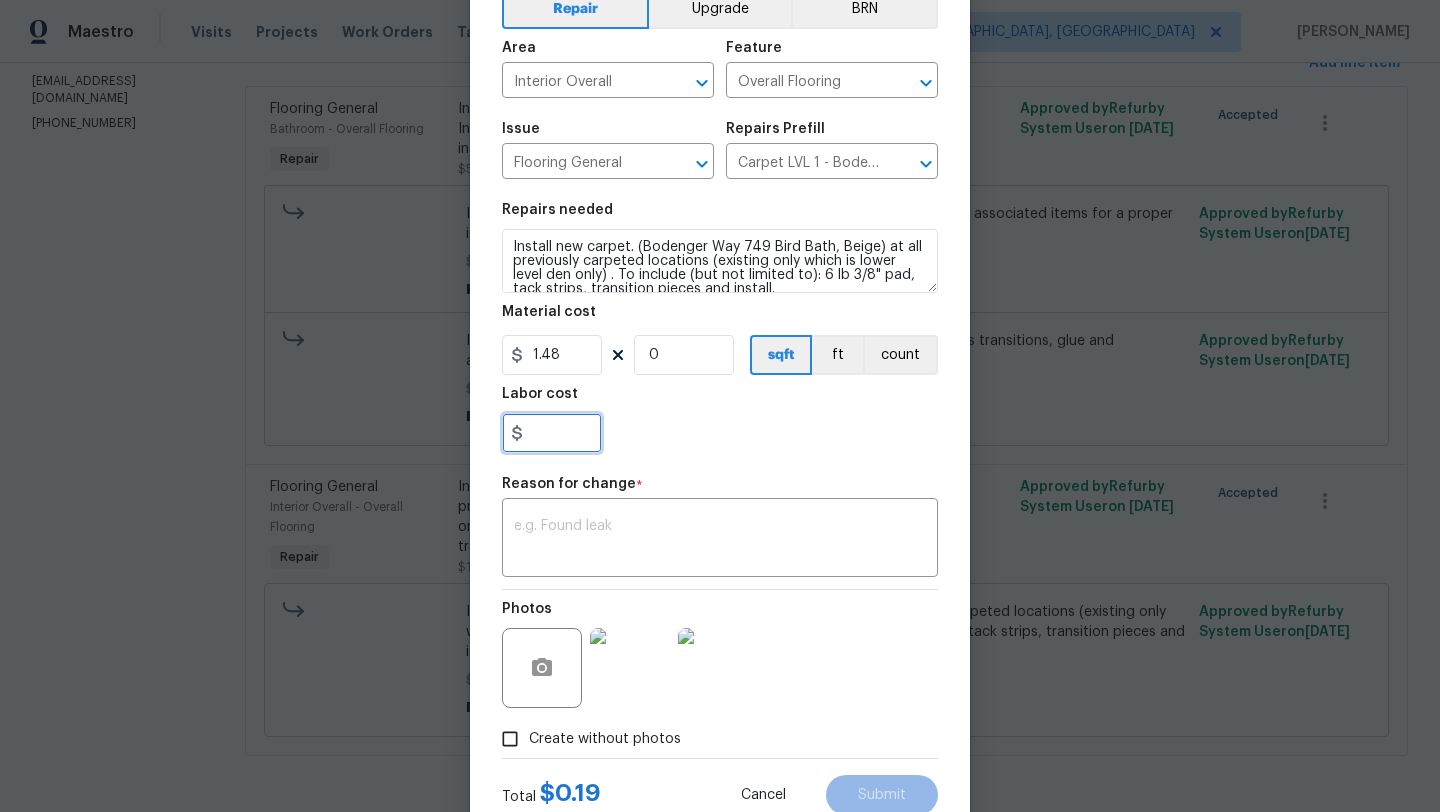 scroll, scrollTop: 115, scrollLeft: 0, axis: vertical 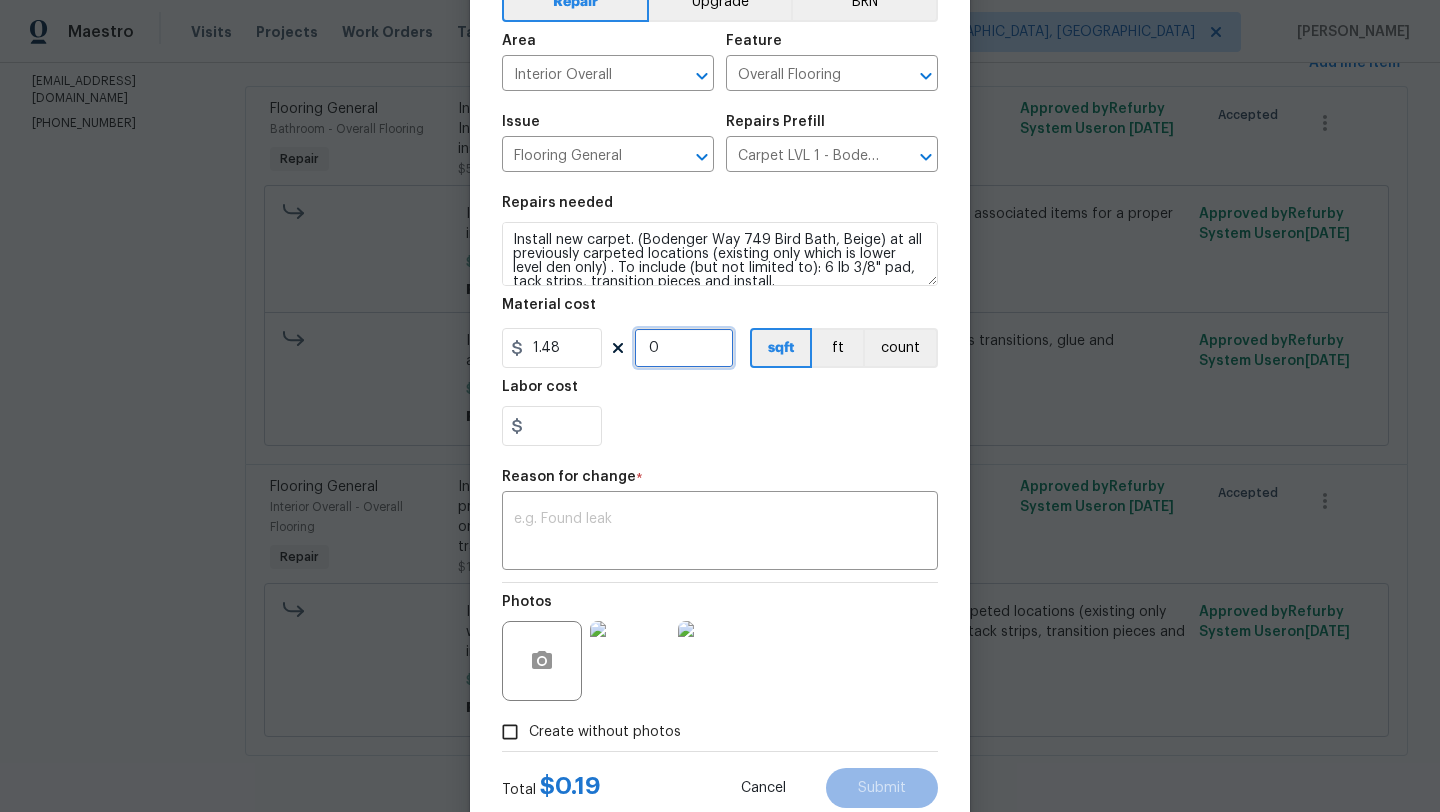 type on "0" 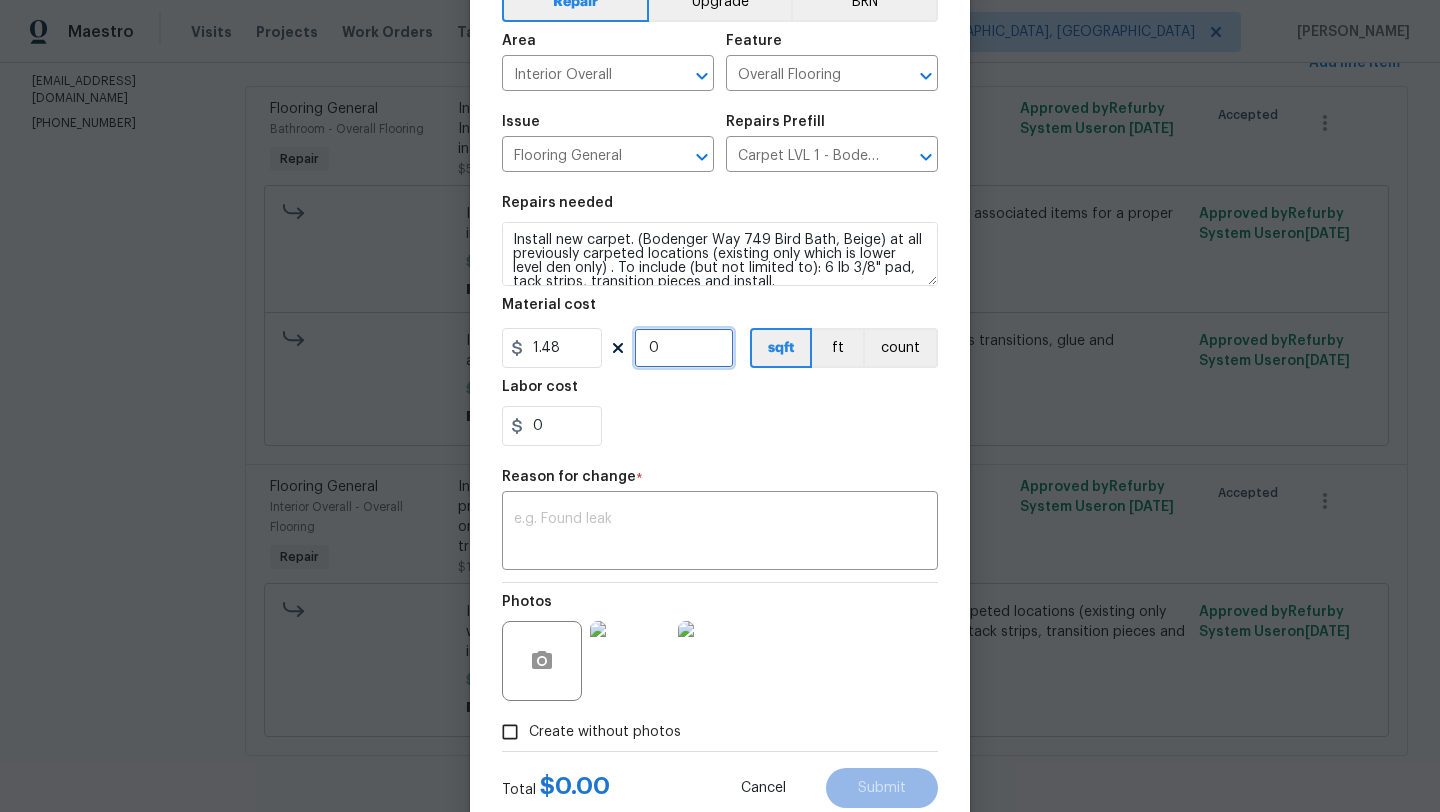 click on "0" at bounding box center [684, 348] 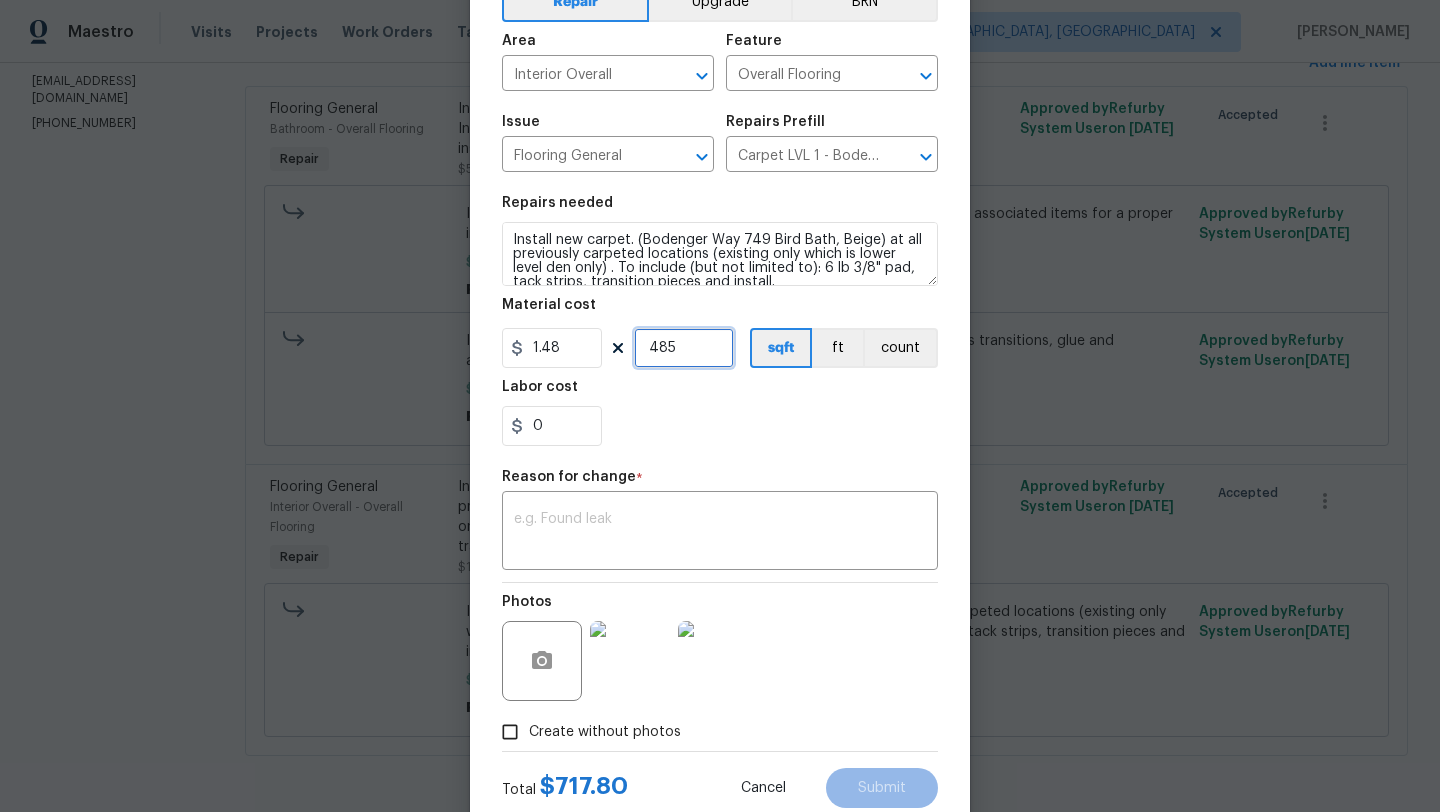 type on "485" 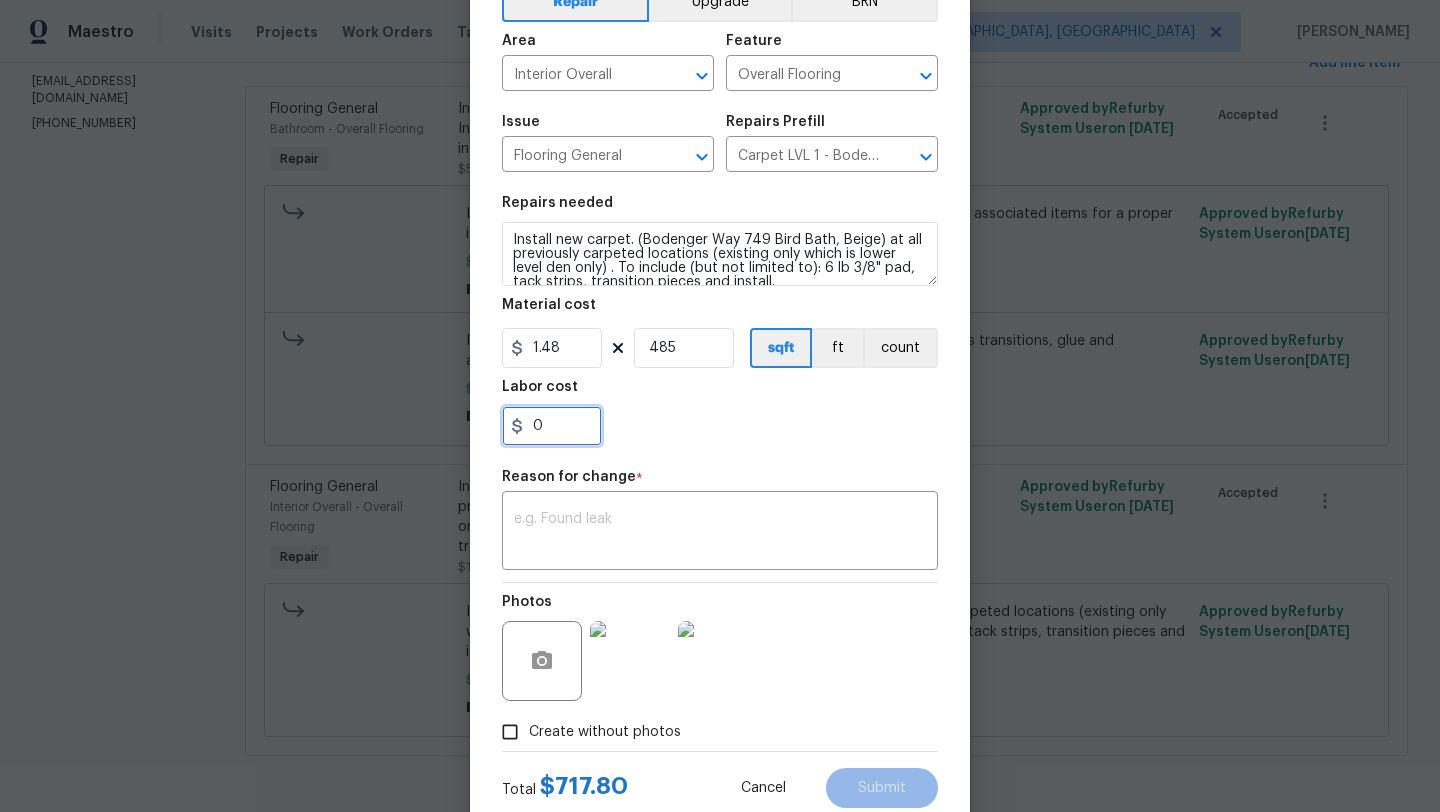 click on "0" at bounding box center [552, 426] 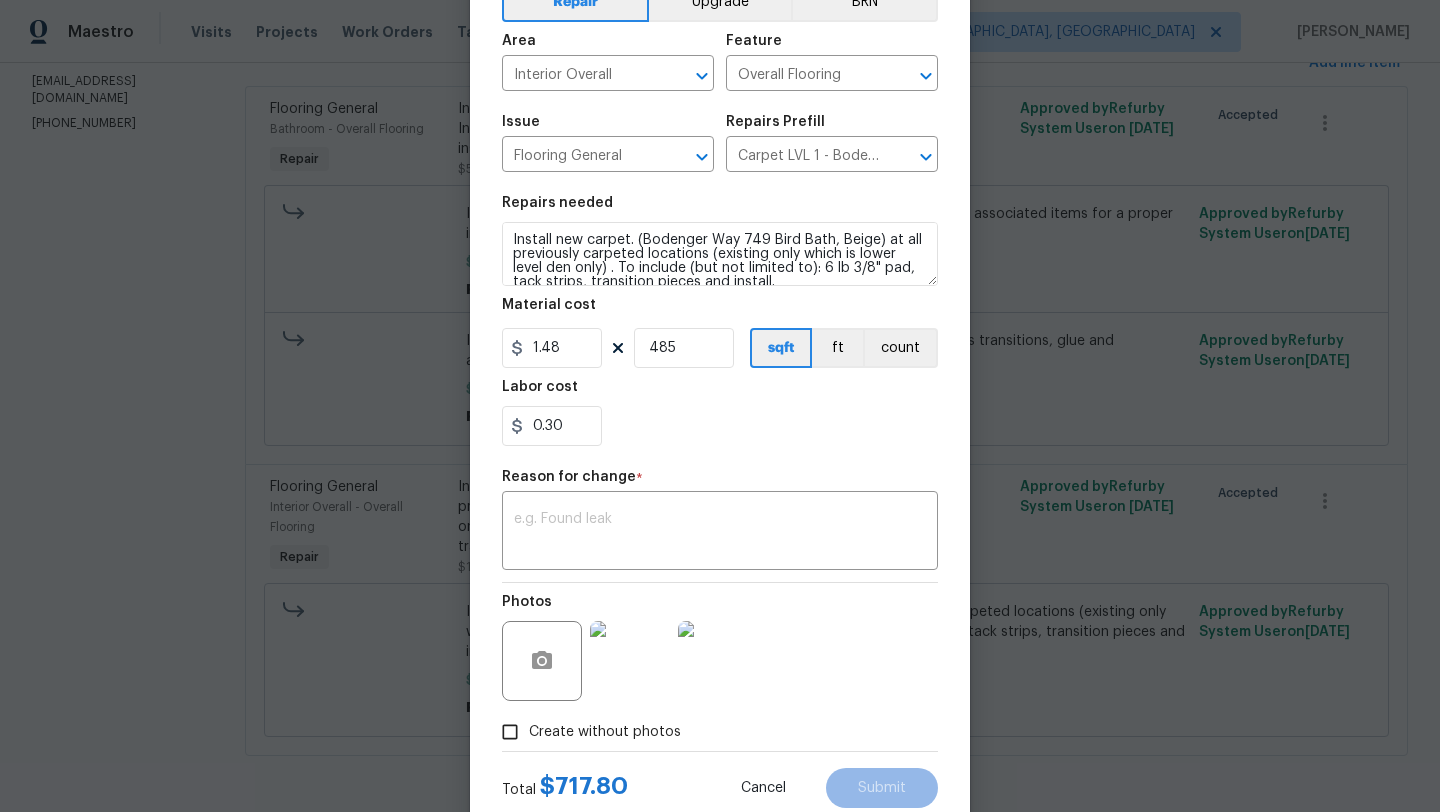 type on "0.3" 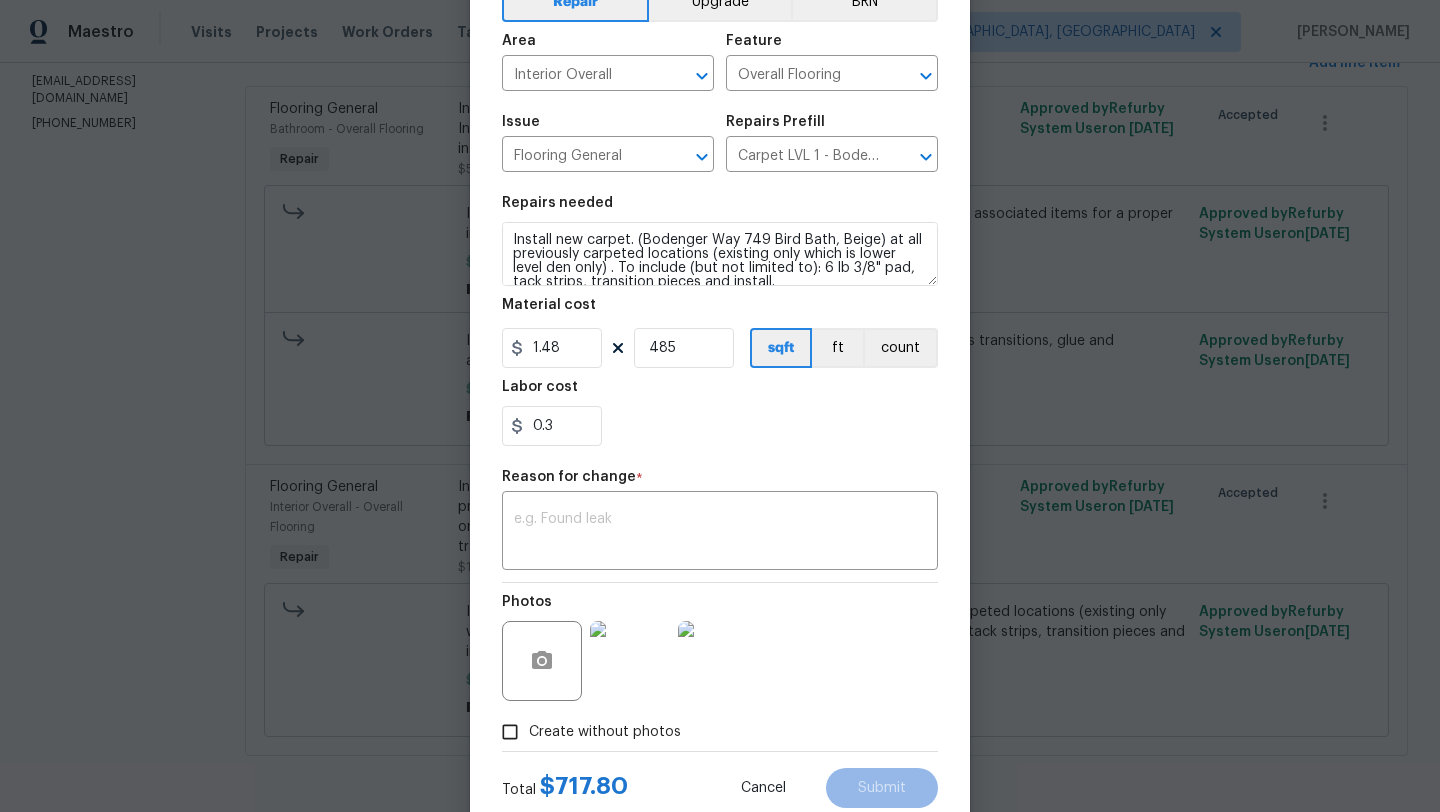 click on "0.3" at bounding box center (720, 426) 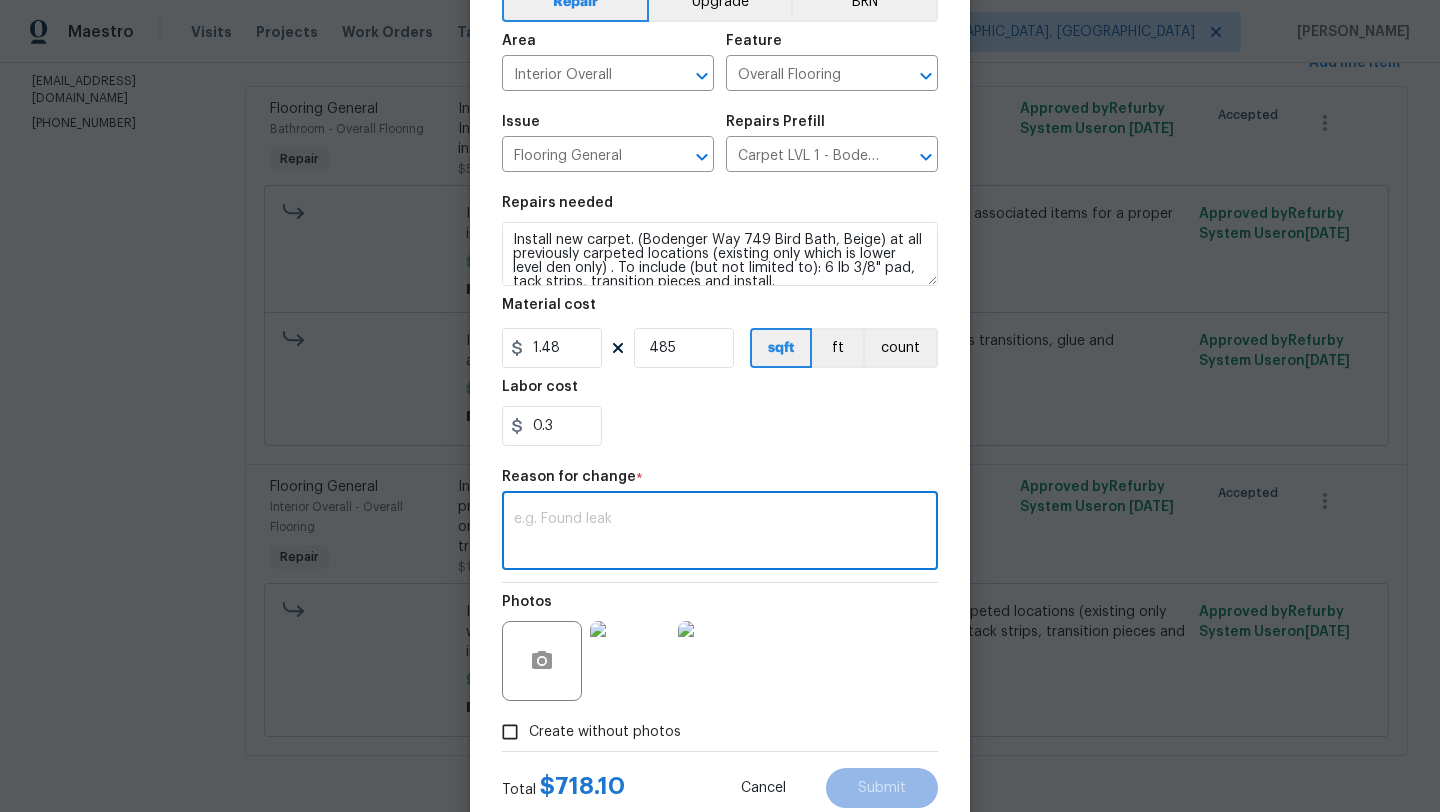 click at bounding box center [720, 533] 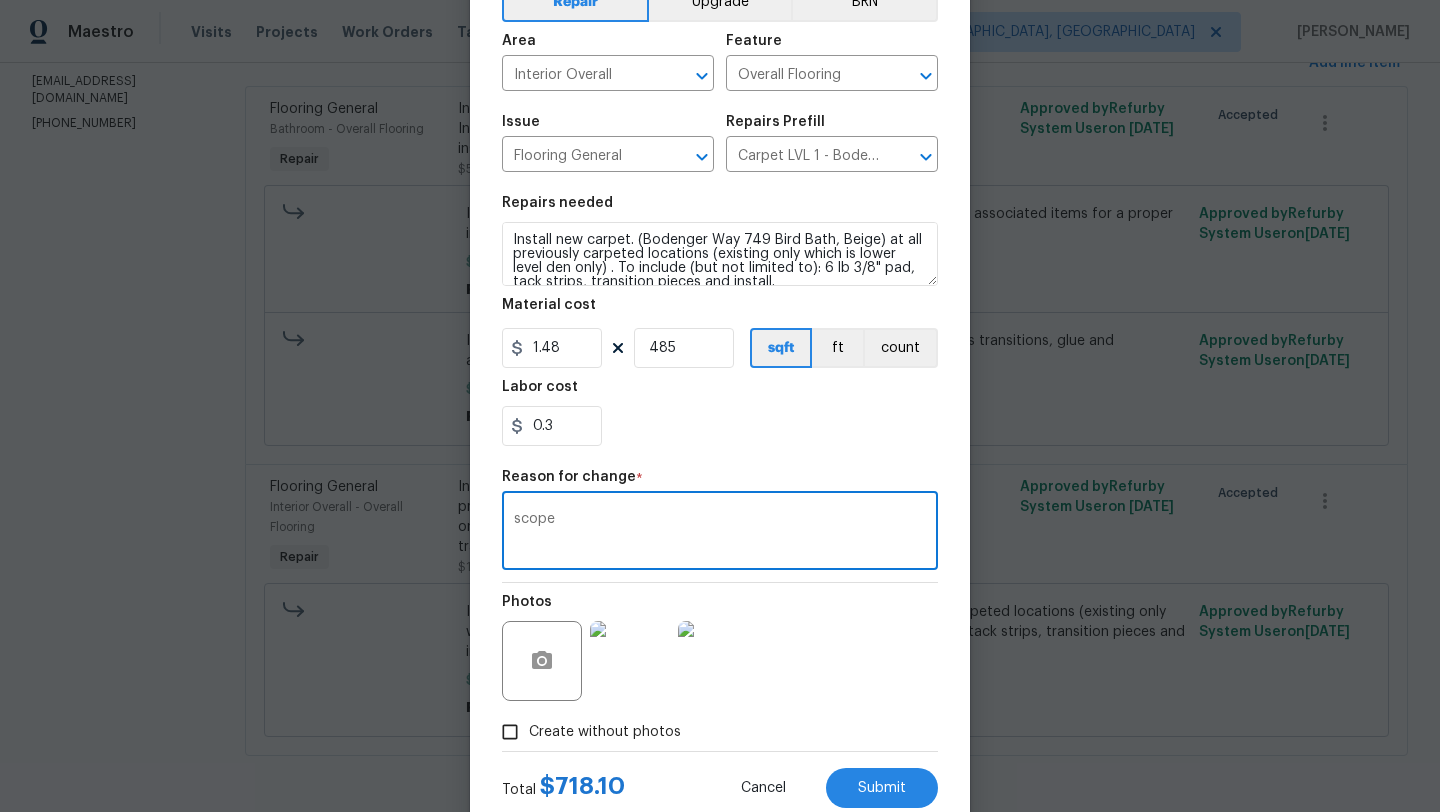type on "scope" 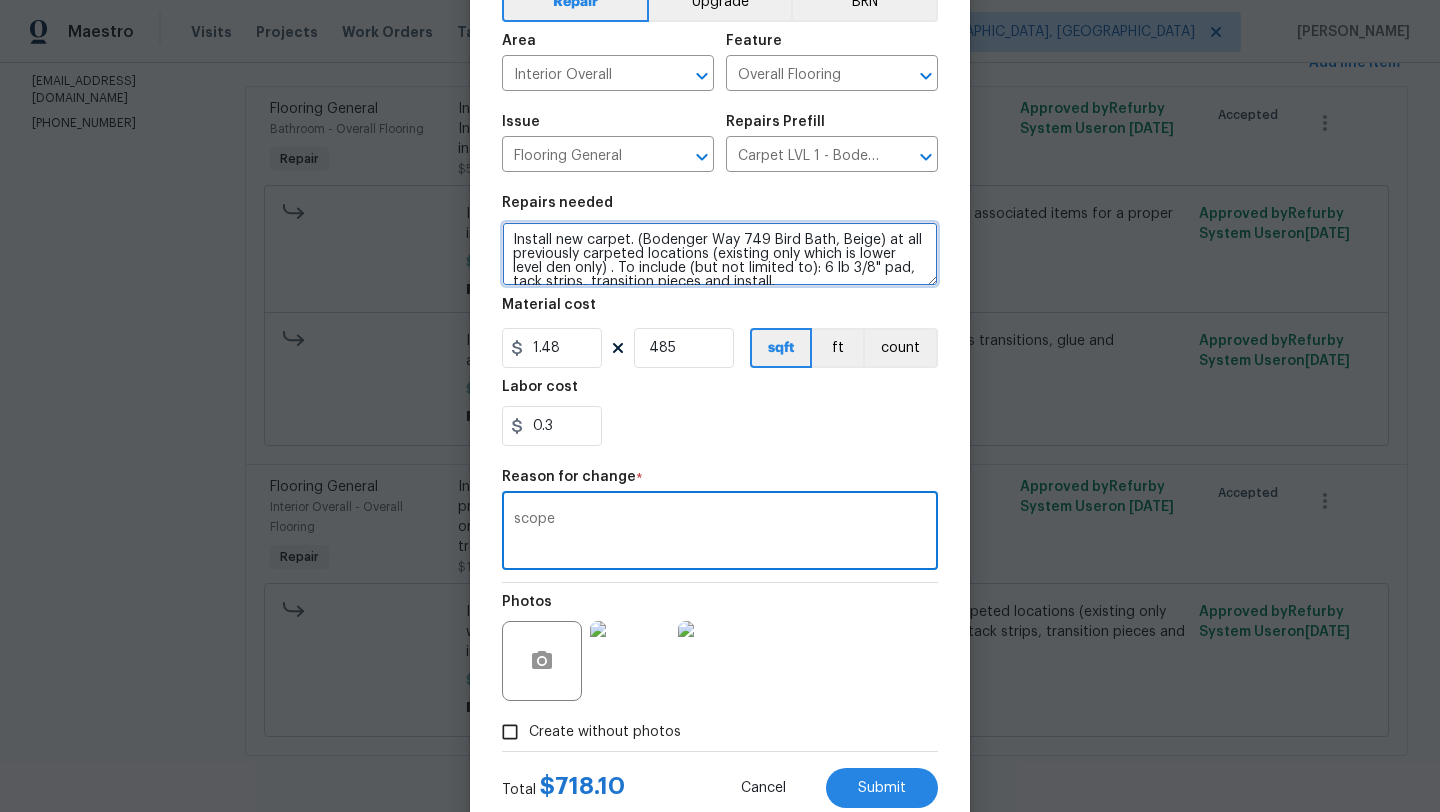 click on "Install new carpet. (Bodenger Way 749 Bird Bath, Beige) at all previously carpeted locations (existing only which is lower level den only) . To include (but not limited to): 6 lb 3/8" pad, tack strips, transition pieces and install." at bounding box center [720, 254] 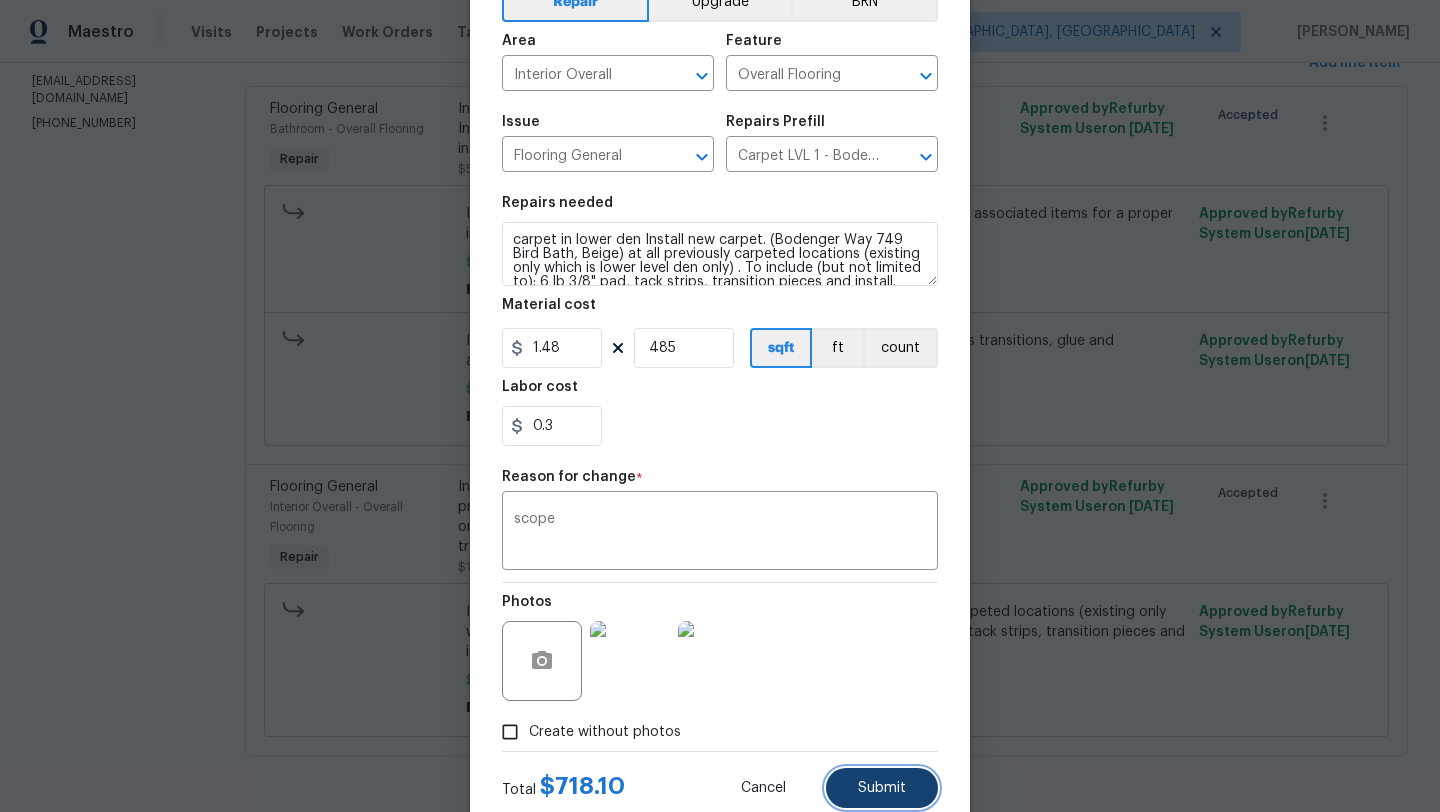 click on "Submit" at bounding box center [882, 788] 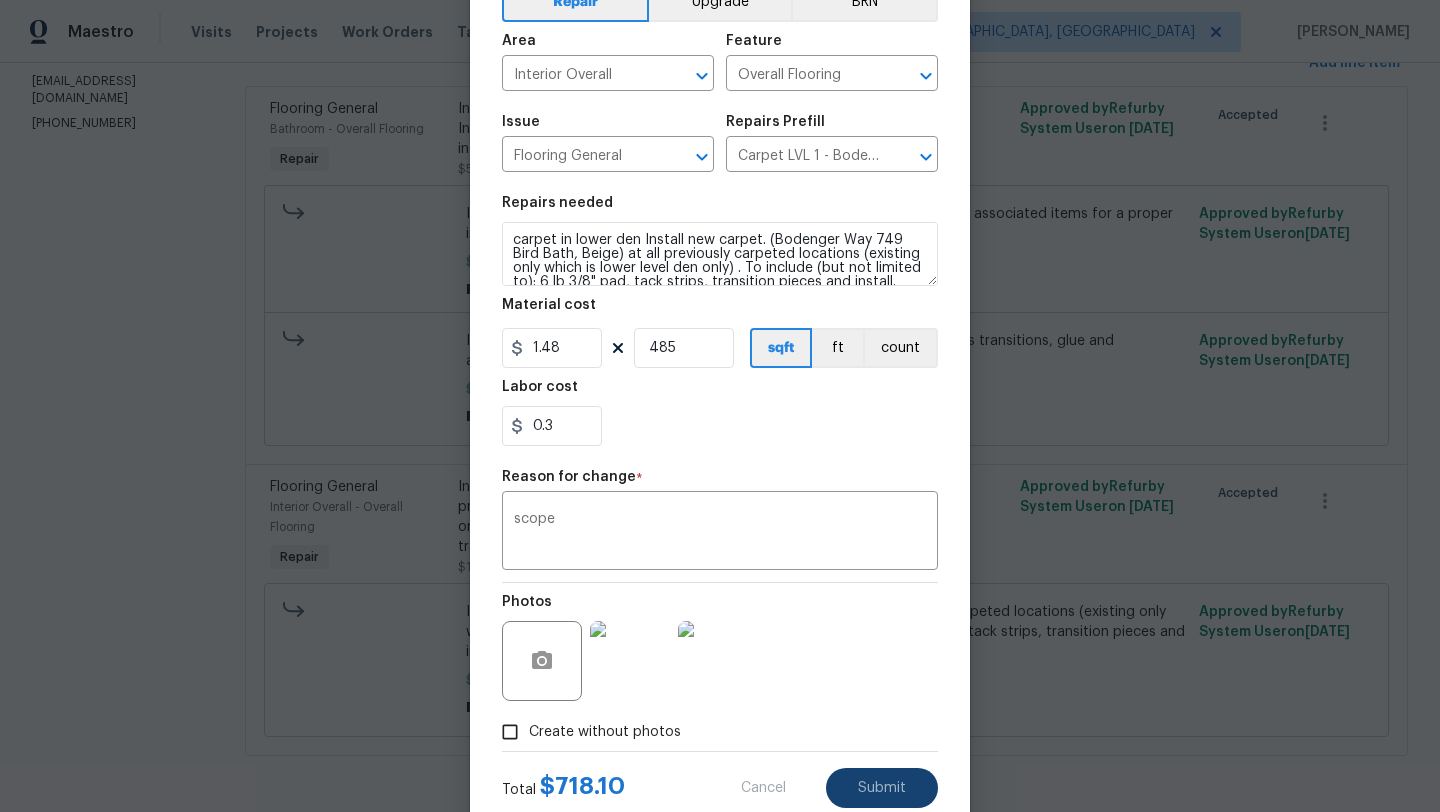 type on "Install new carpet. (Bodenger Way 749 Bird Bath, Beige) at all previously carpeted locations (existing only which is lower level den only) . To include (but not limited to): 6 lb 3/8" pad, tack strips, transition pieces and install." 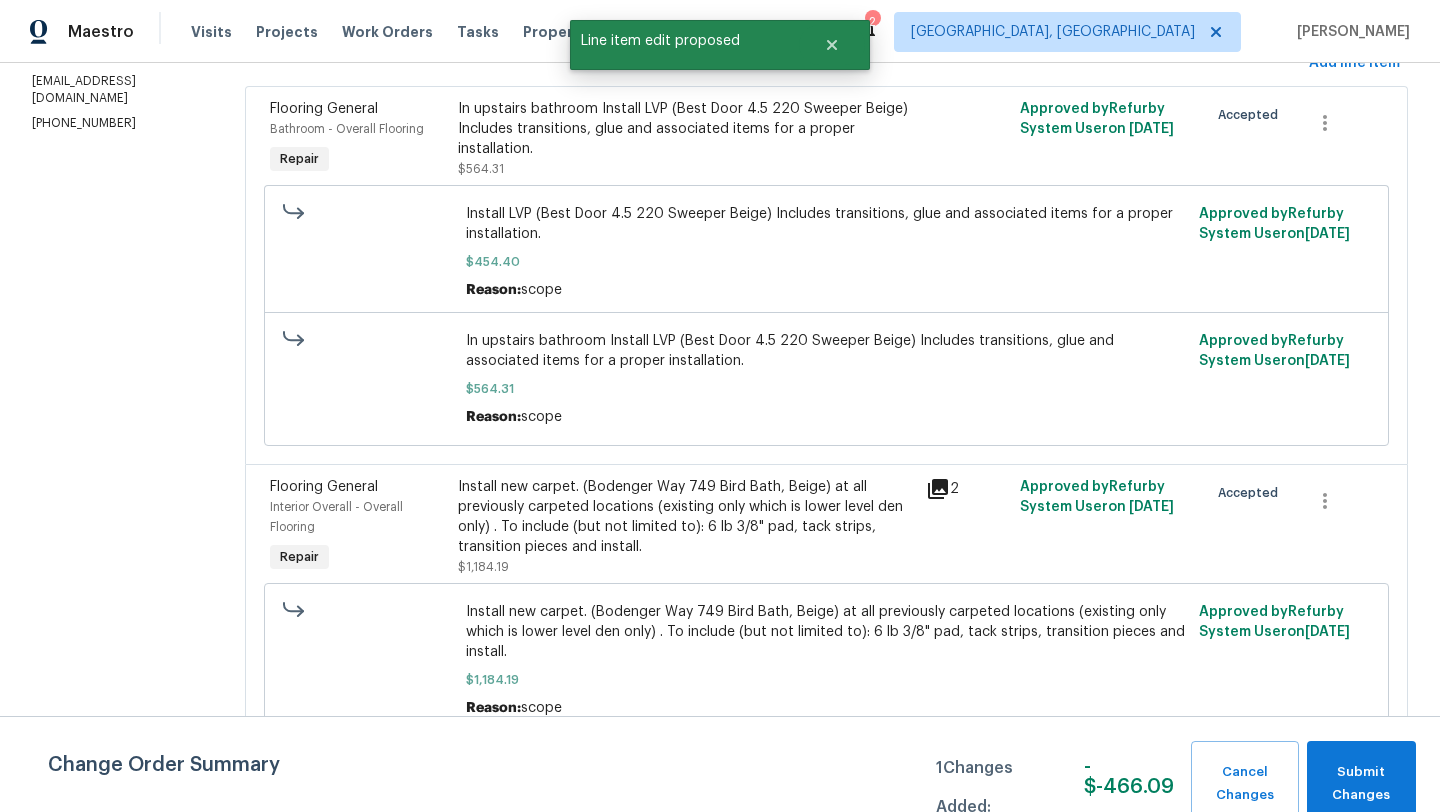 scroll, scrollTop: 0, scrollLeft: 0, axis: both 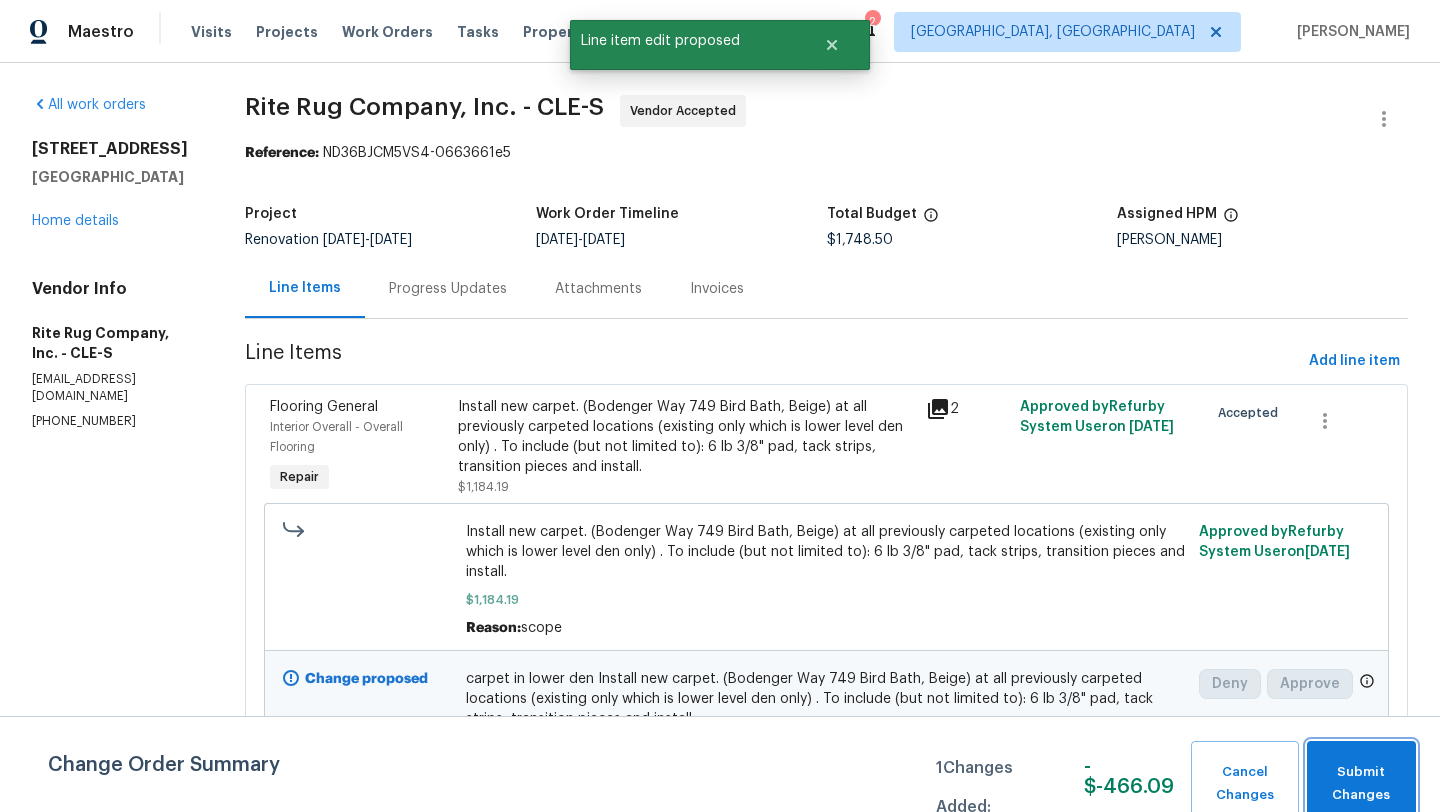 click on "Submit Changes" at bounding box center [1361, 784] 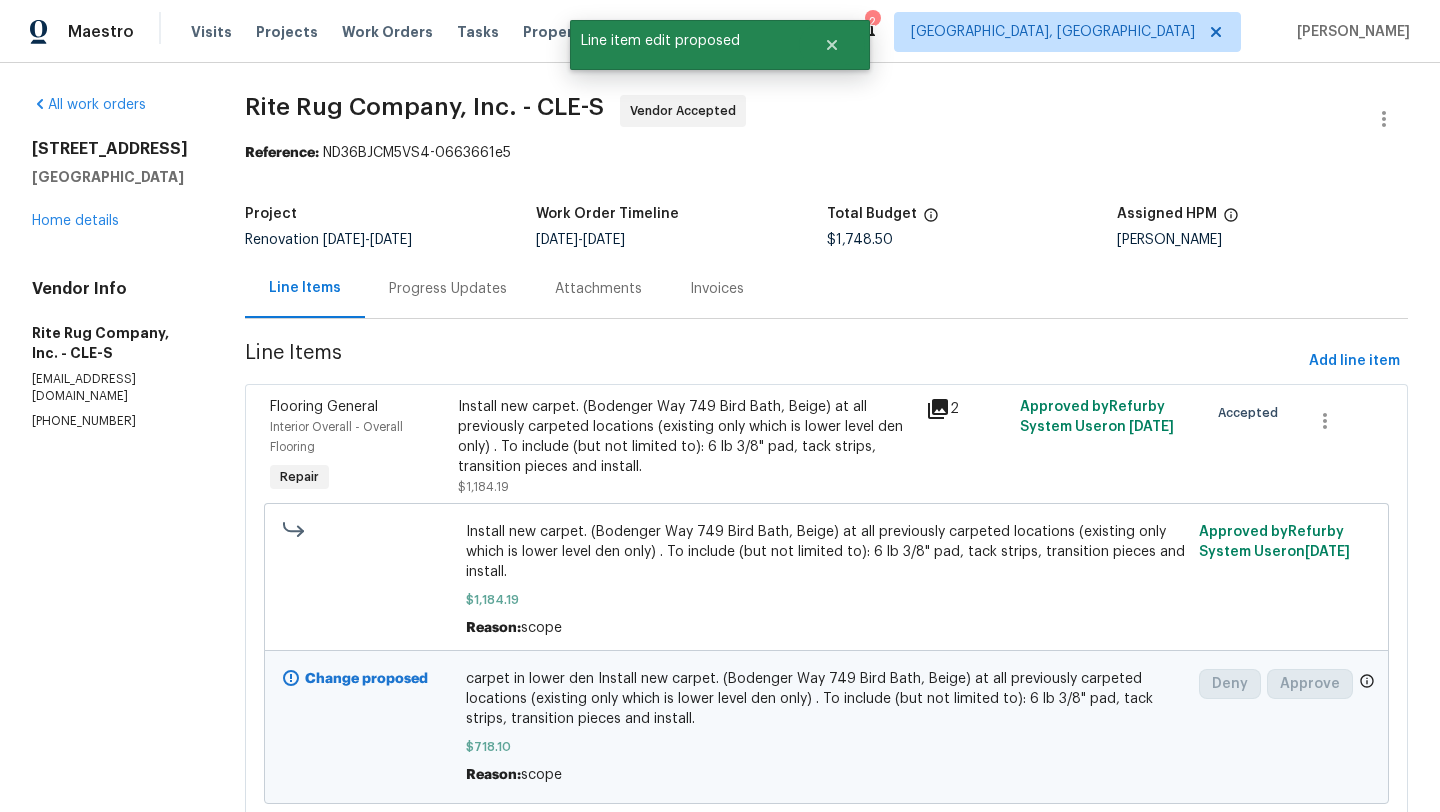 click on "Progress Updates" at bounding box center [448, 289] 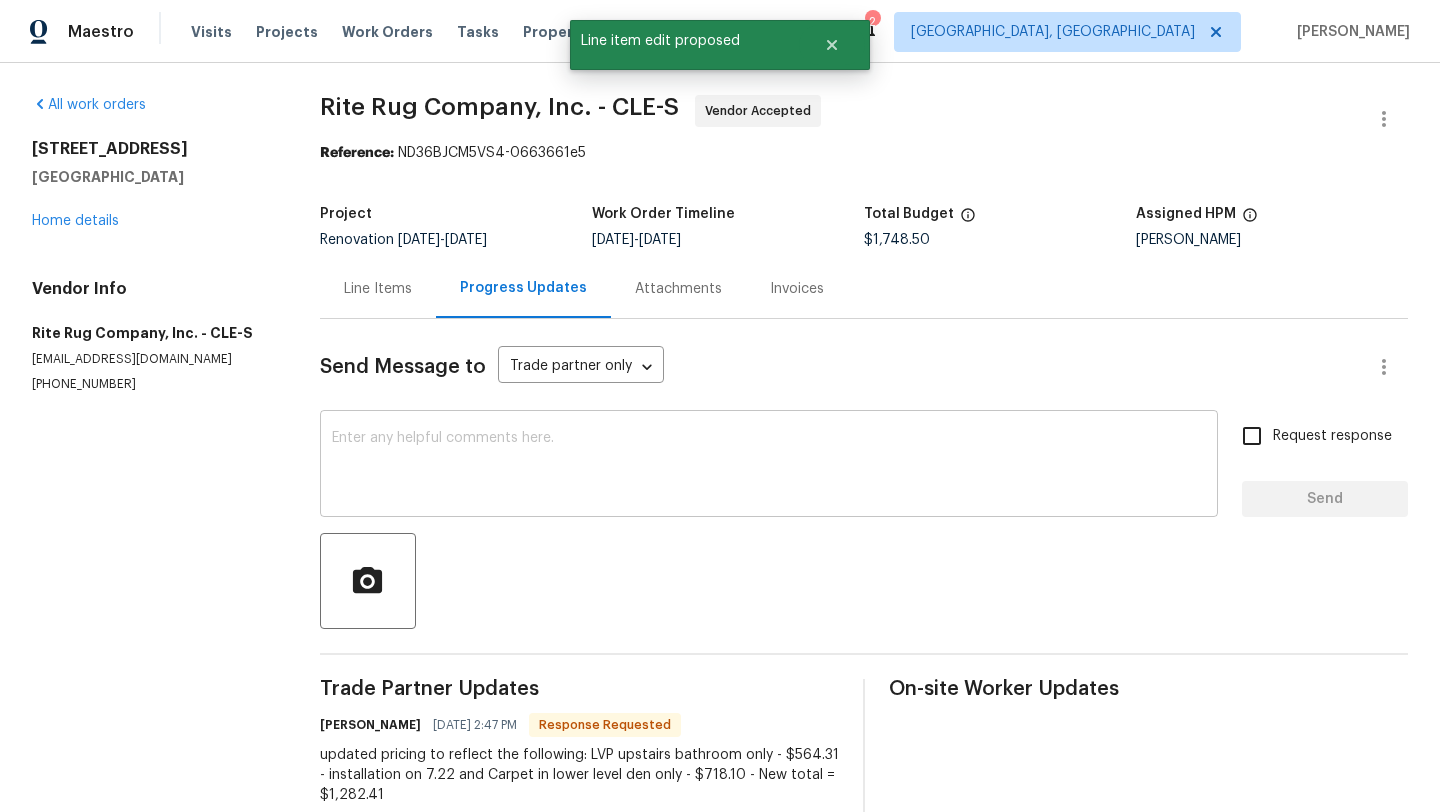 click at bounding box center (769, 466) 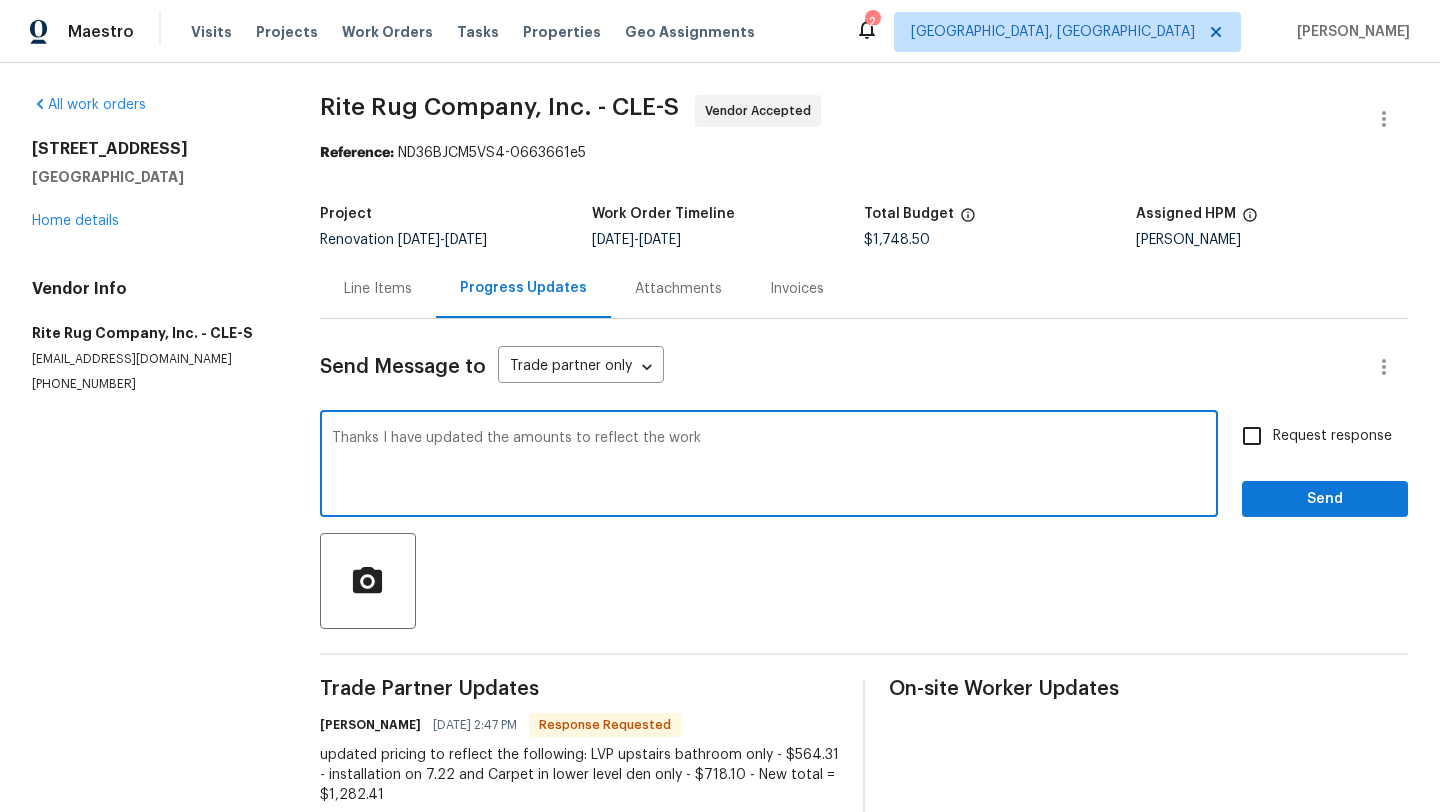 type on "Thanks I have updated the amounts to reflect the work" 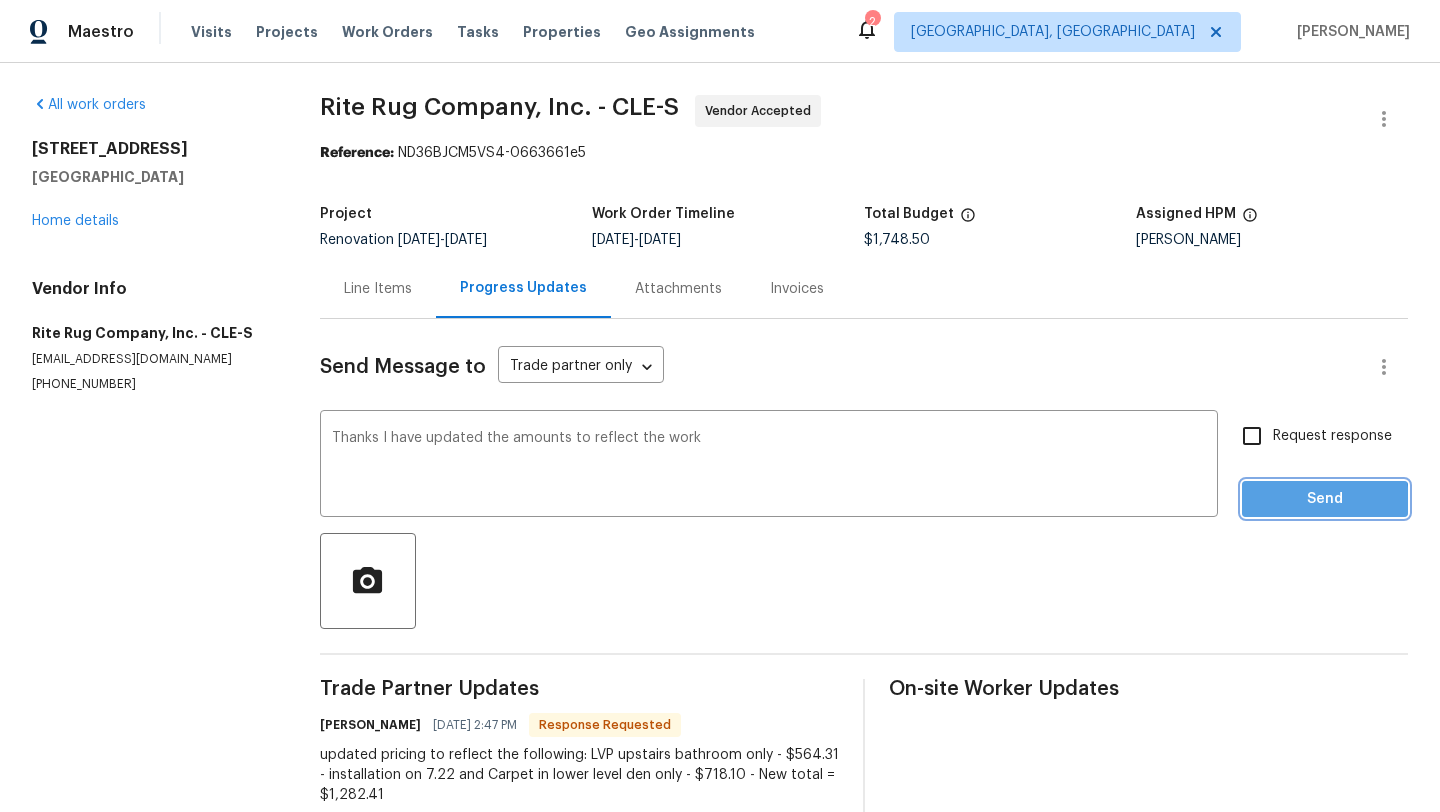 click on "Send" at bounding box center (1325, 499) 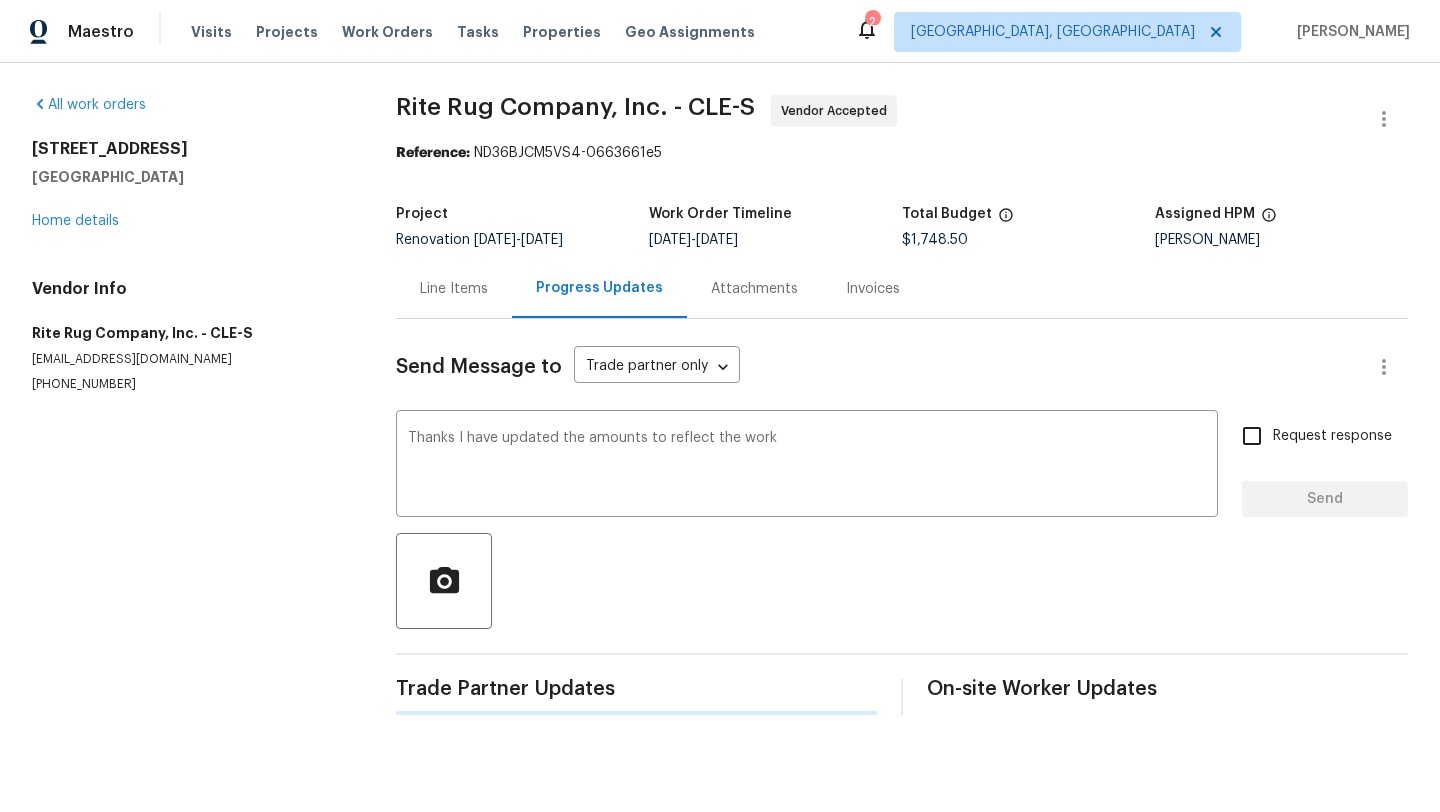 type 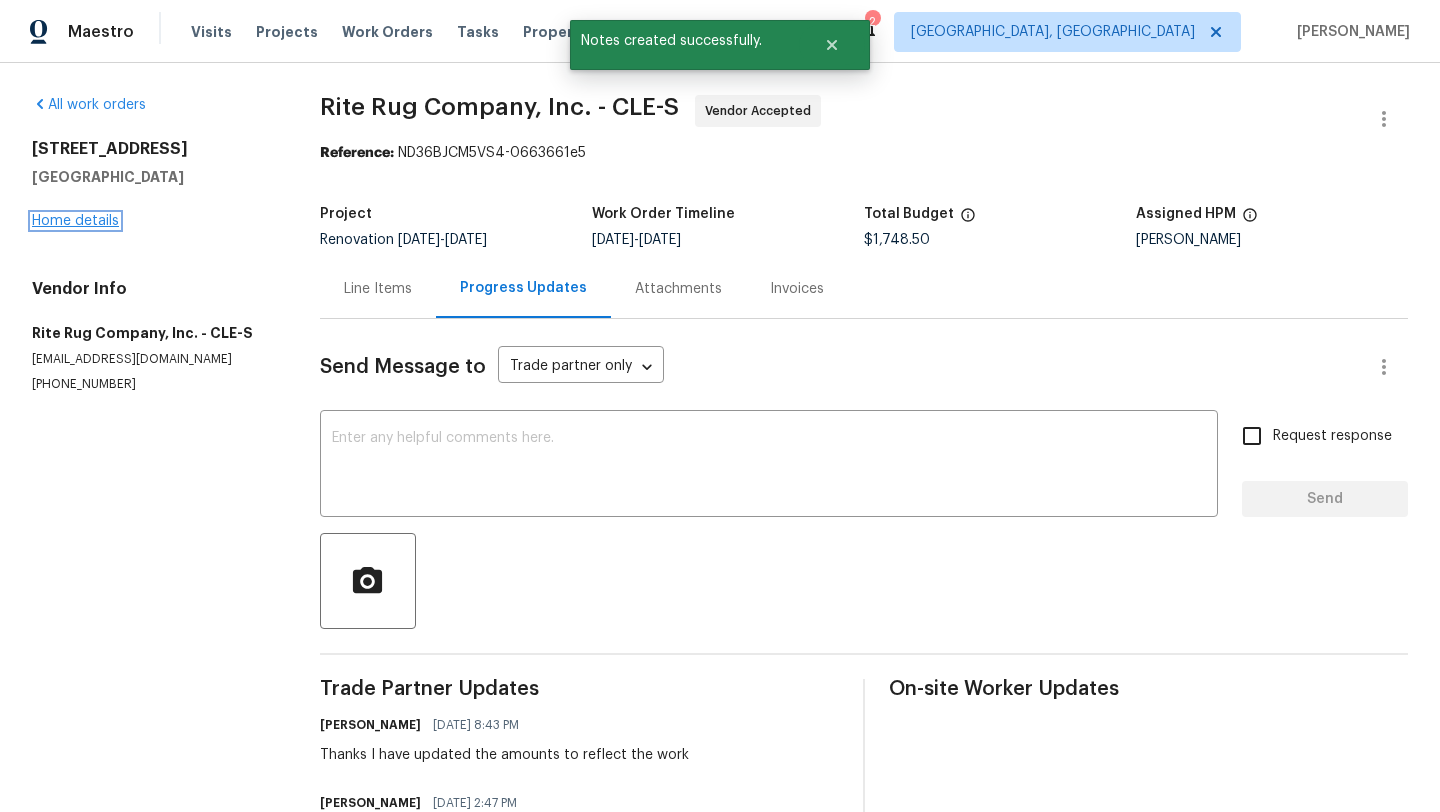 click on "Home details" at bounding box center [75, 221] 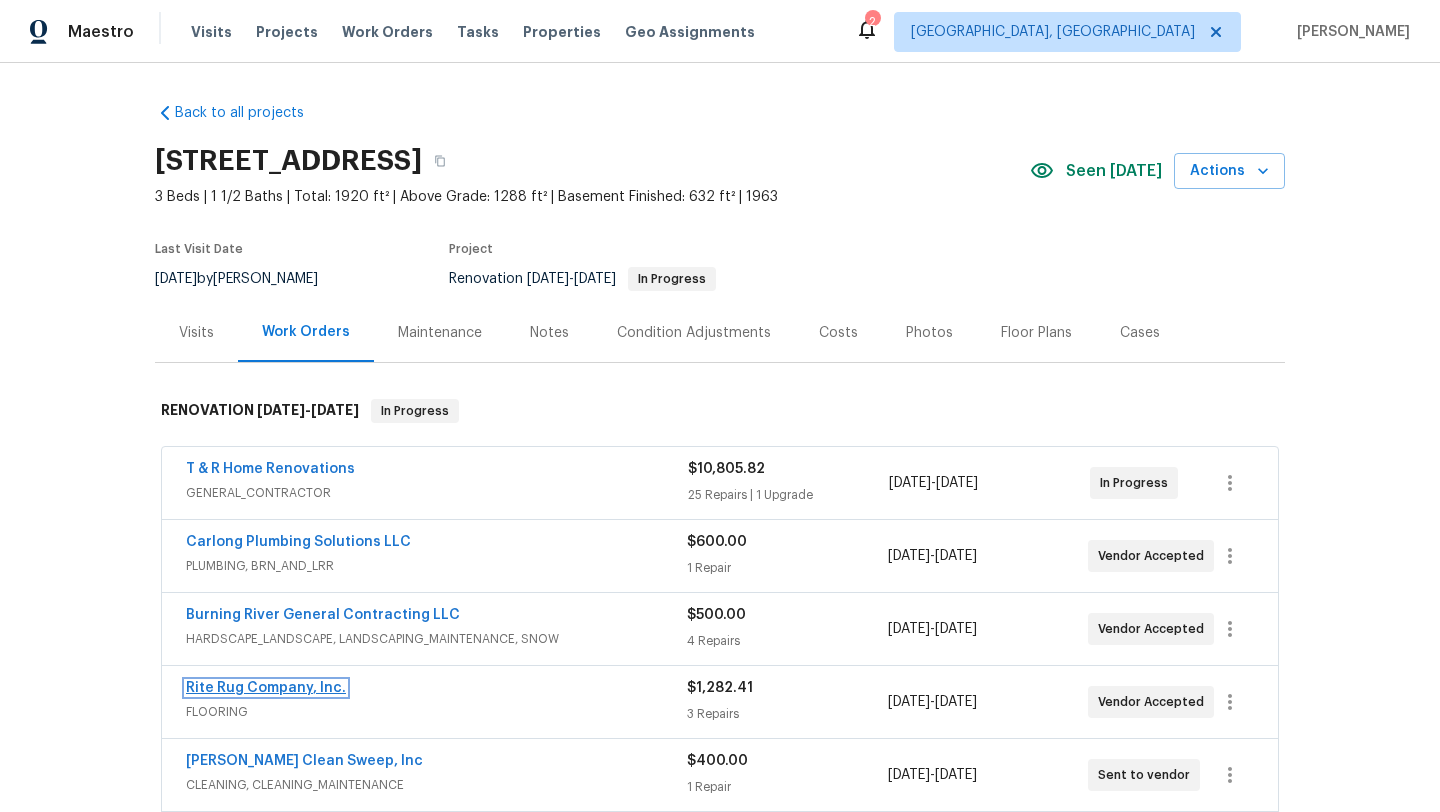 click on "Rite Rug Company, Inc." at bounding box center [266, 688] 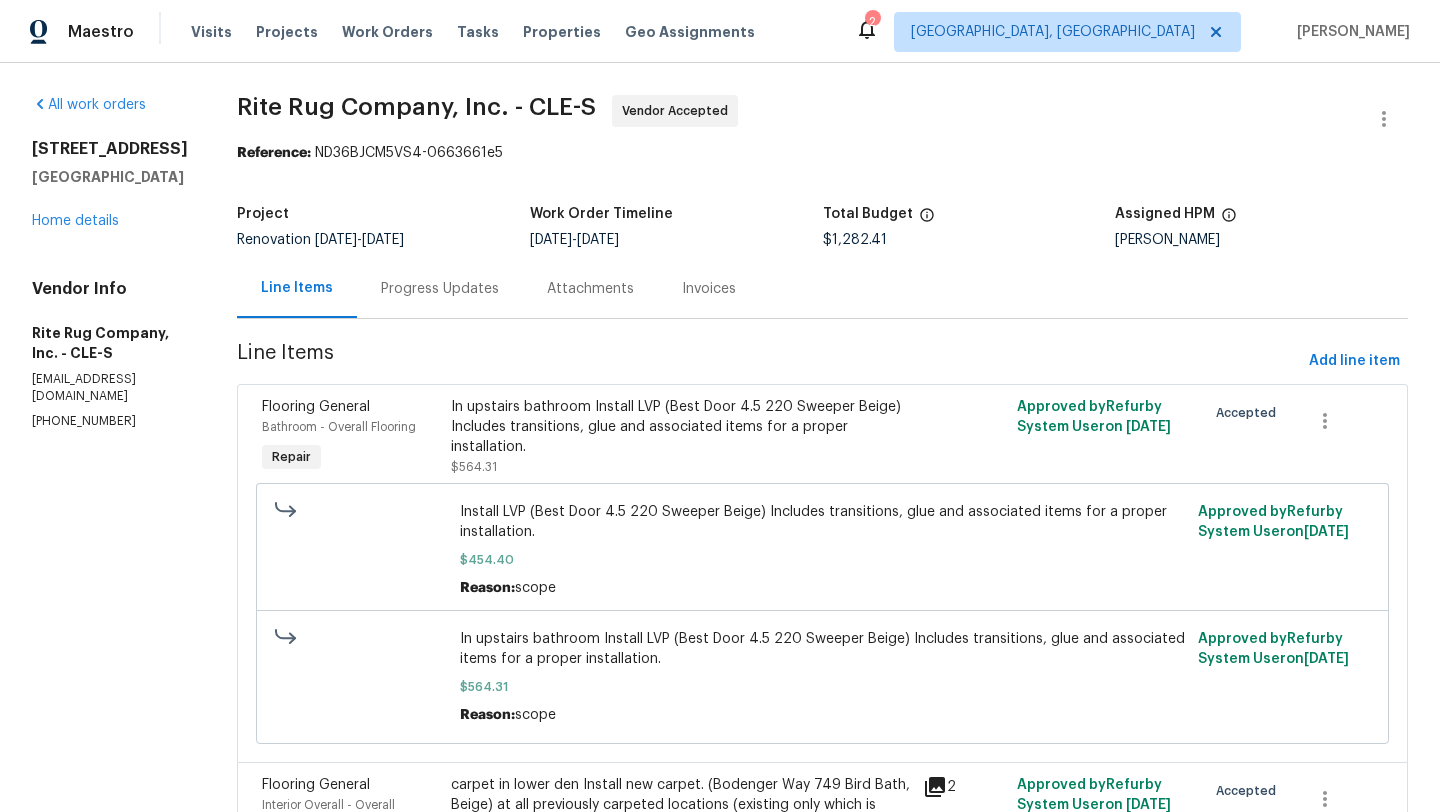 click on "Progress Updates" at bounding box center [440, 289] 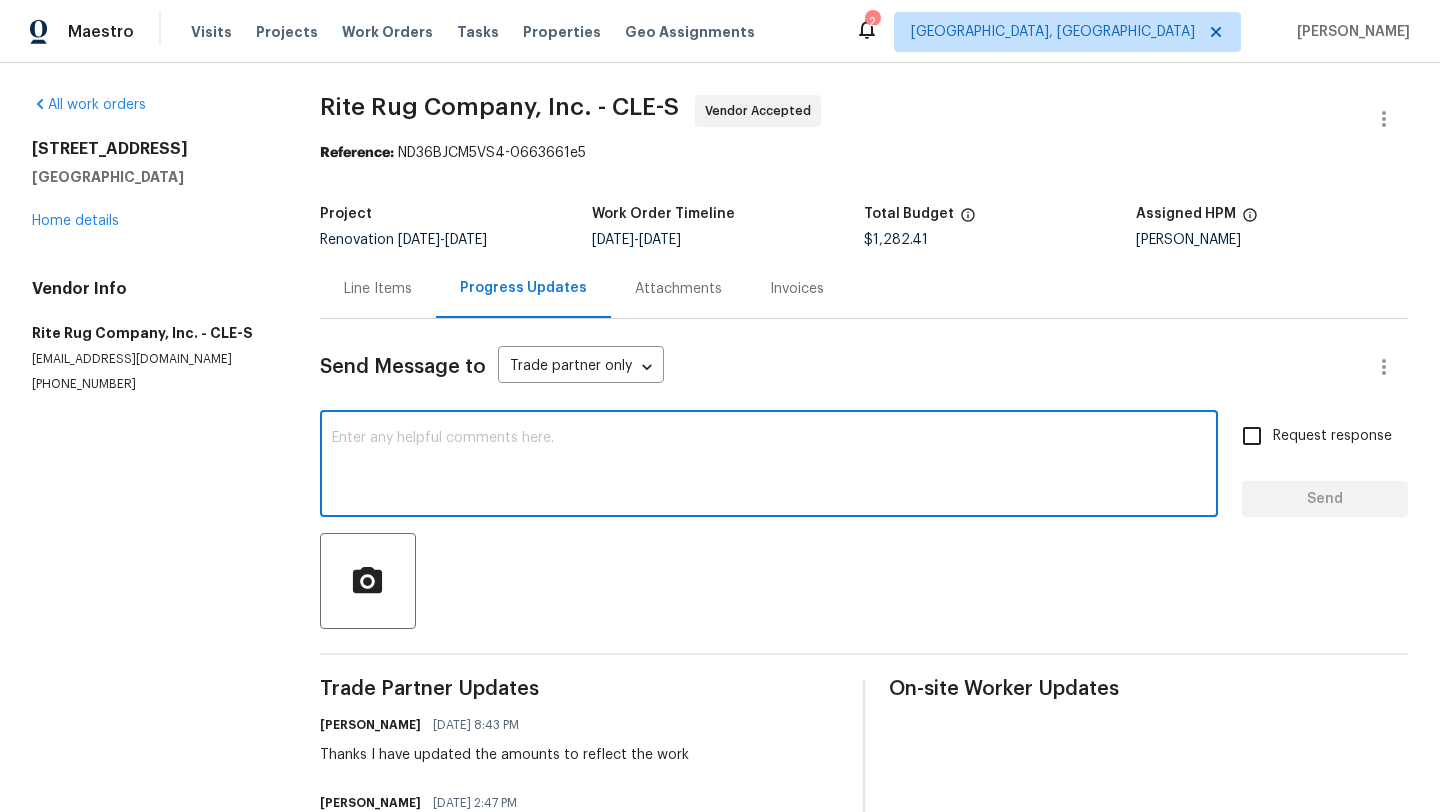 click at bounding box center [769, 466] 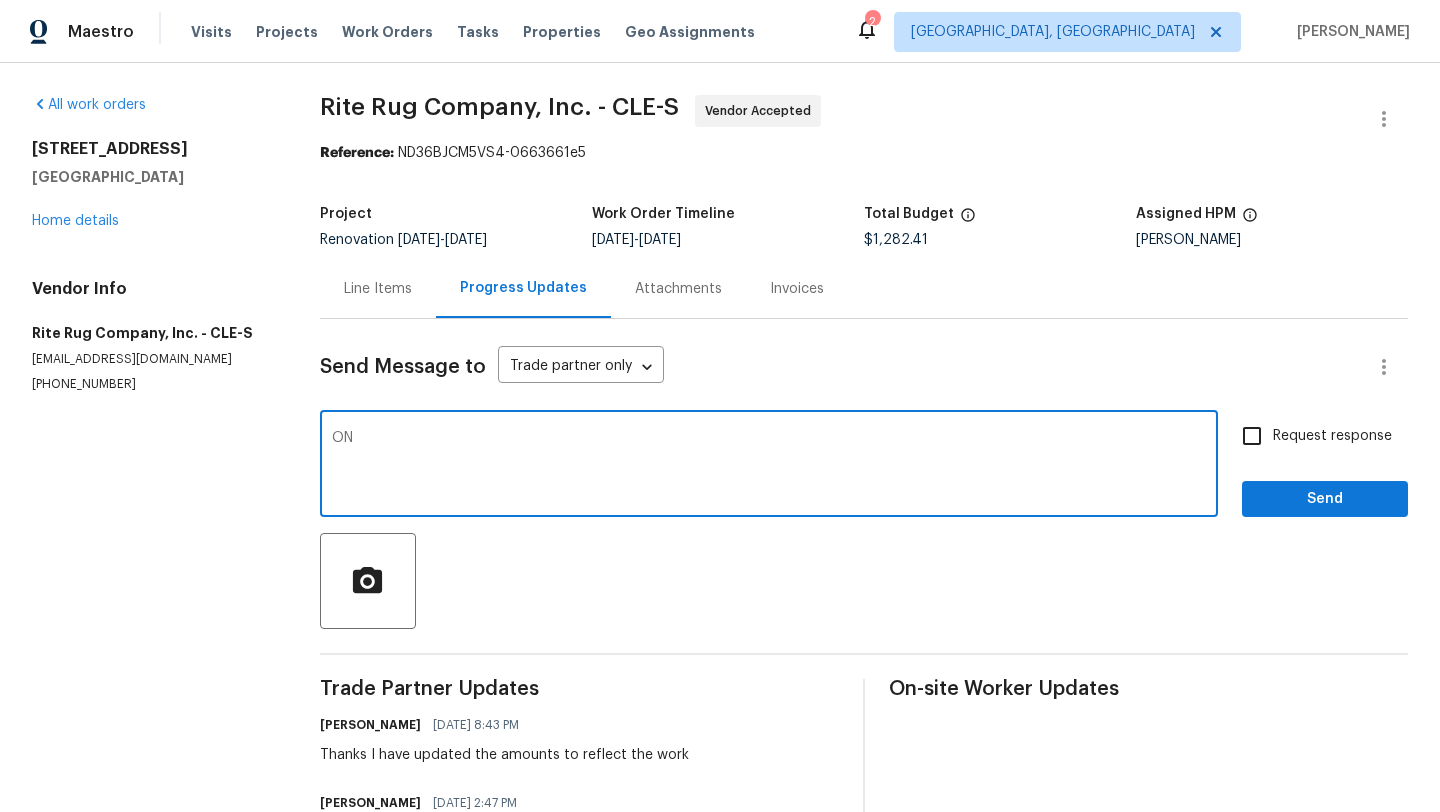 type on "O" 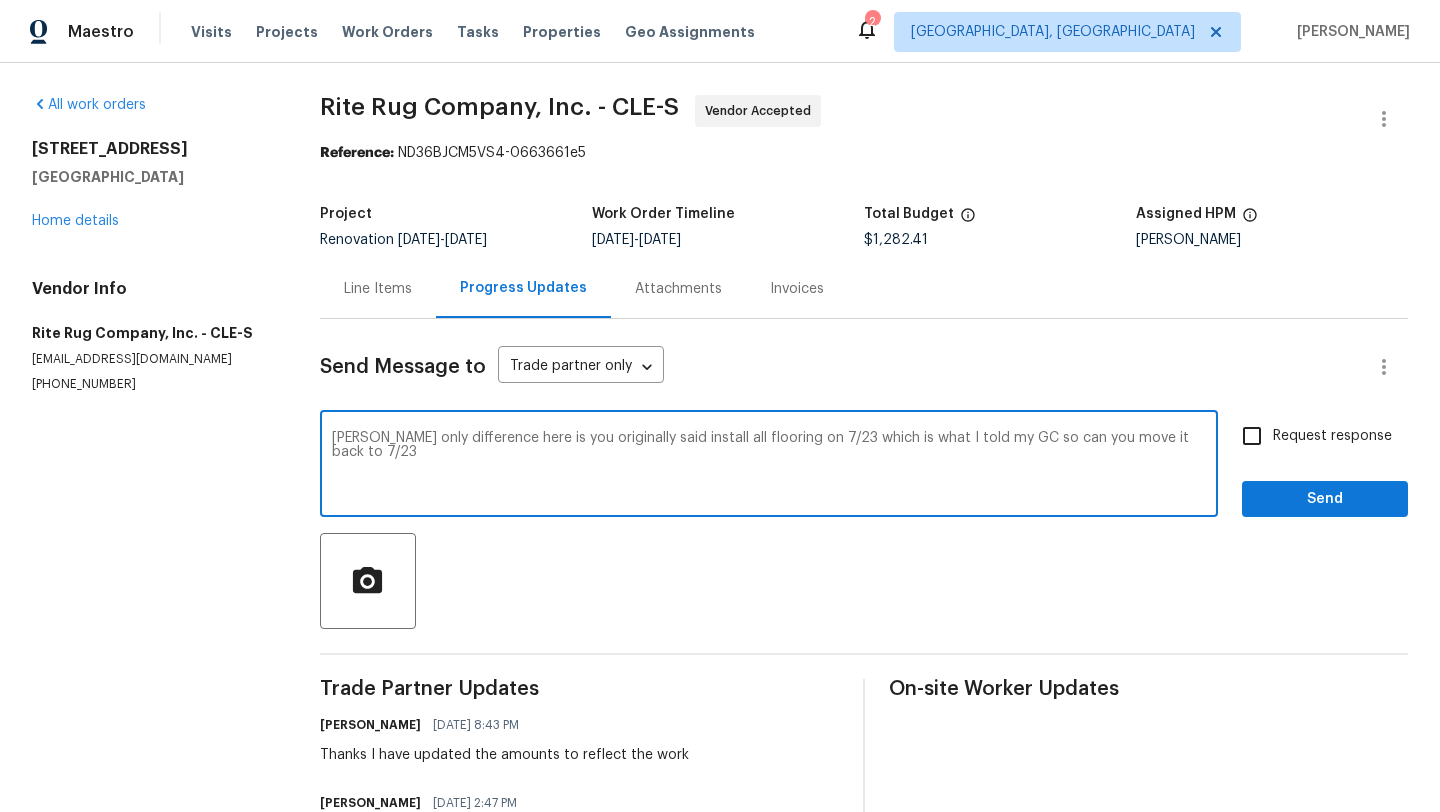 type on "Nick only difference here is you originally said install all flooring on 7/23 which is what I told my GC so can you move it back to 7/23" 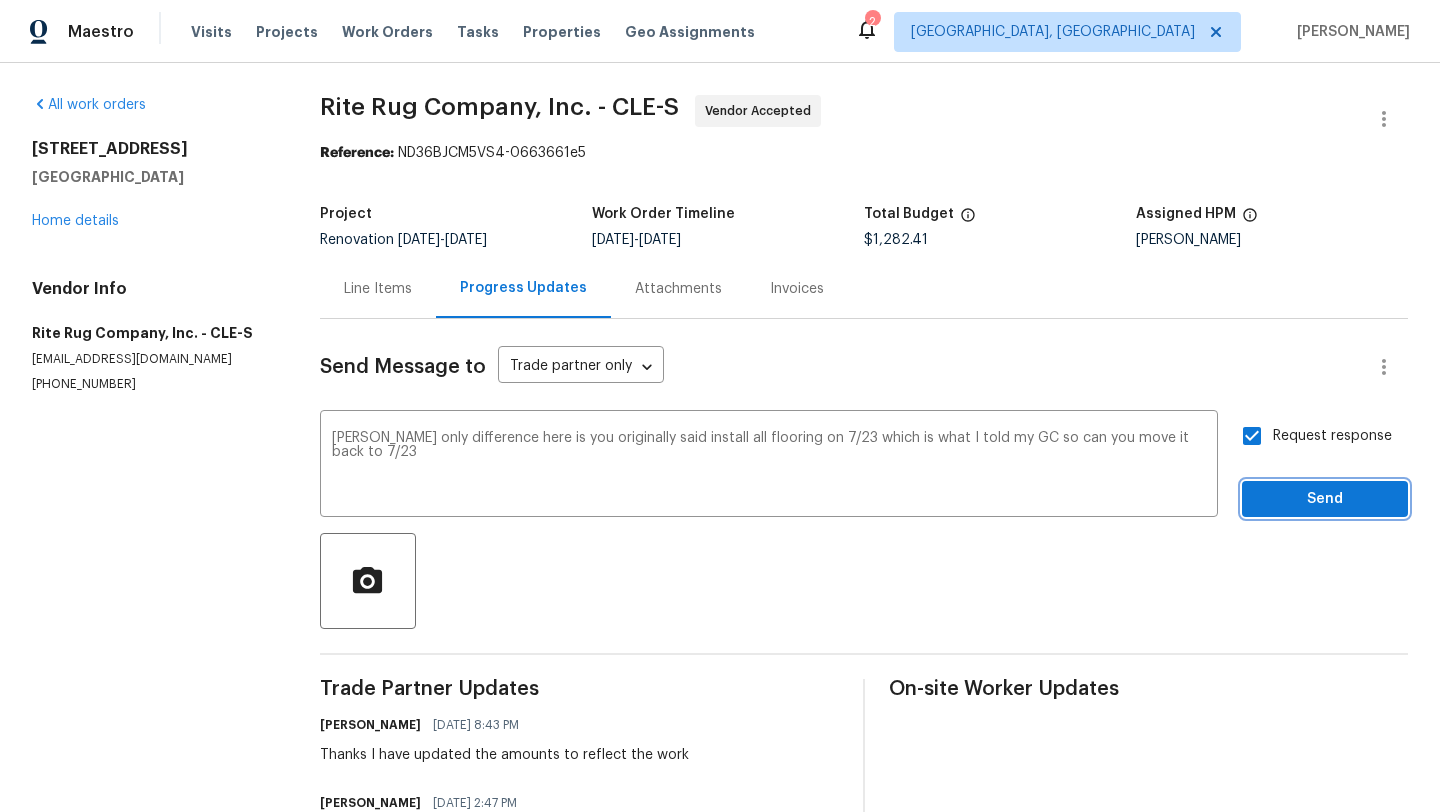 click on "Send" at bounding box center (1325, 499) 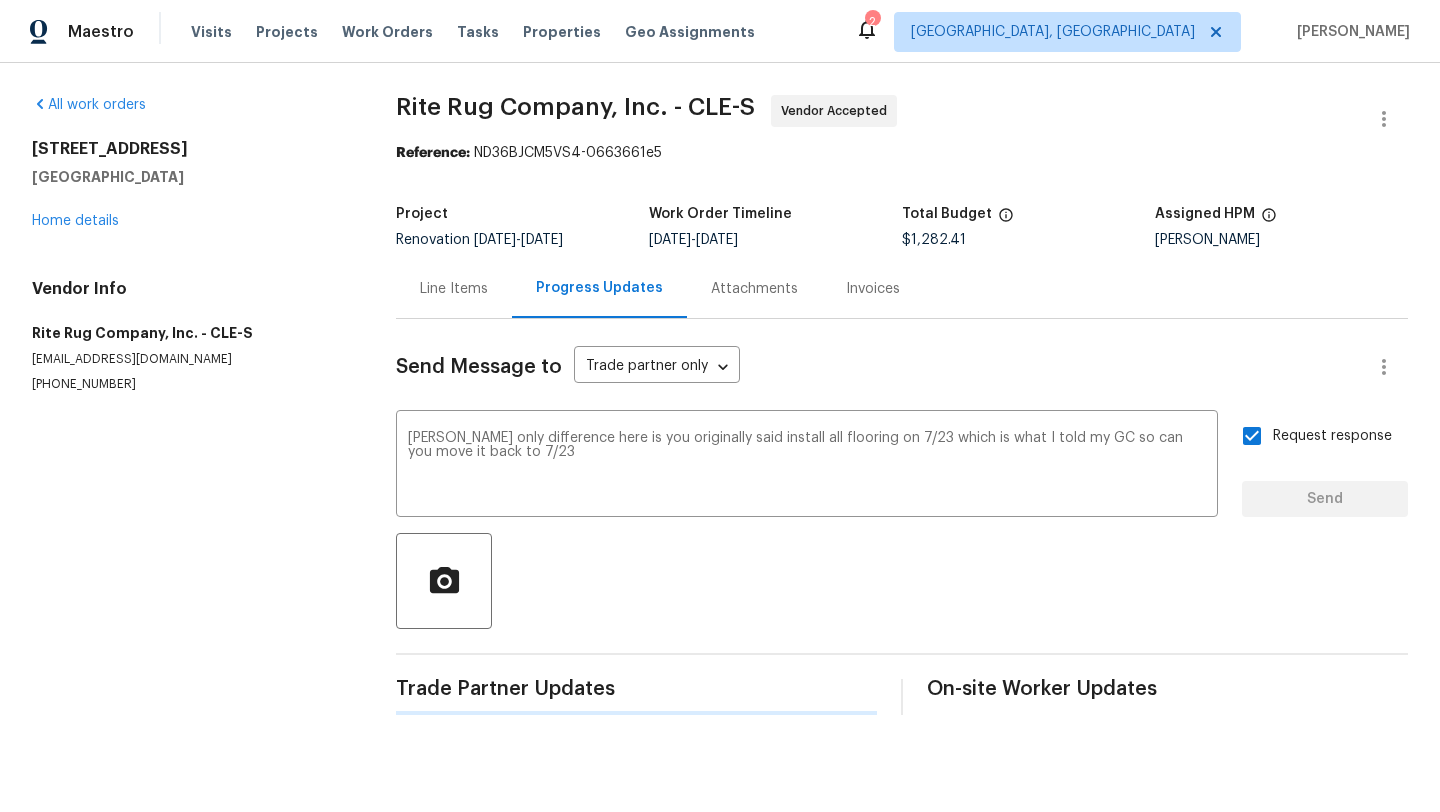 type 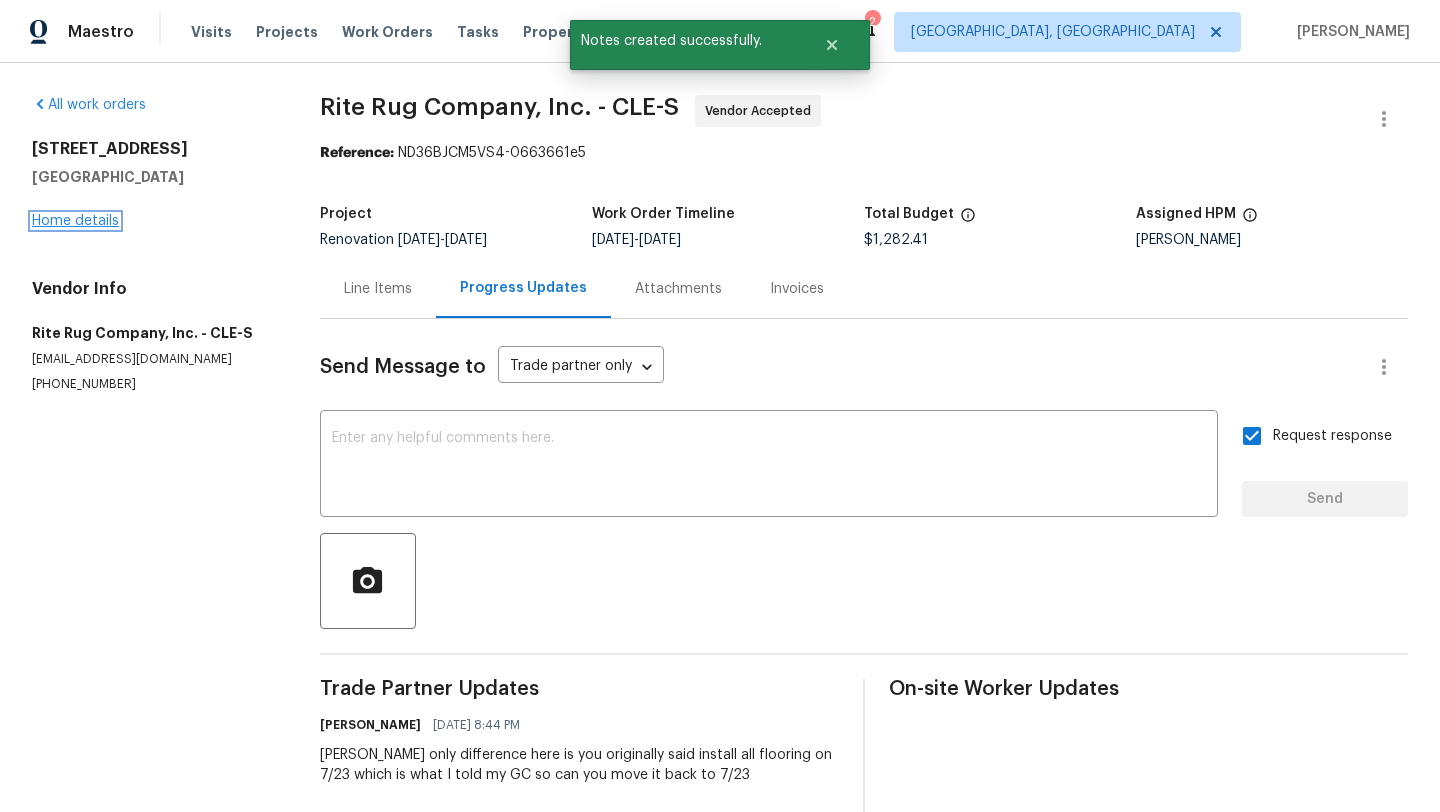click on "Home details" at bounding box center [75, 221] 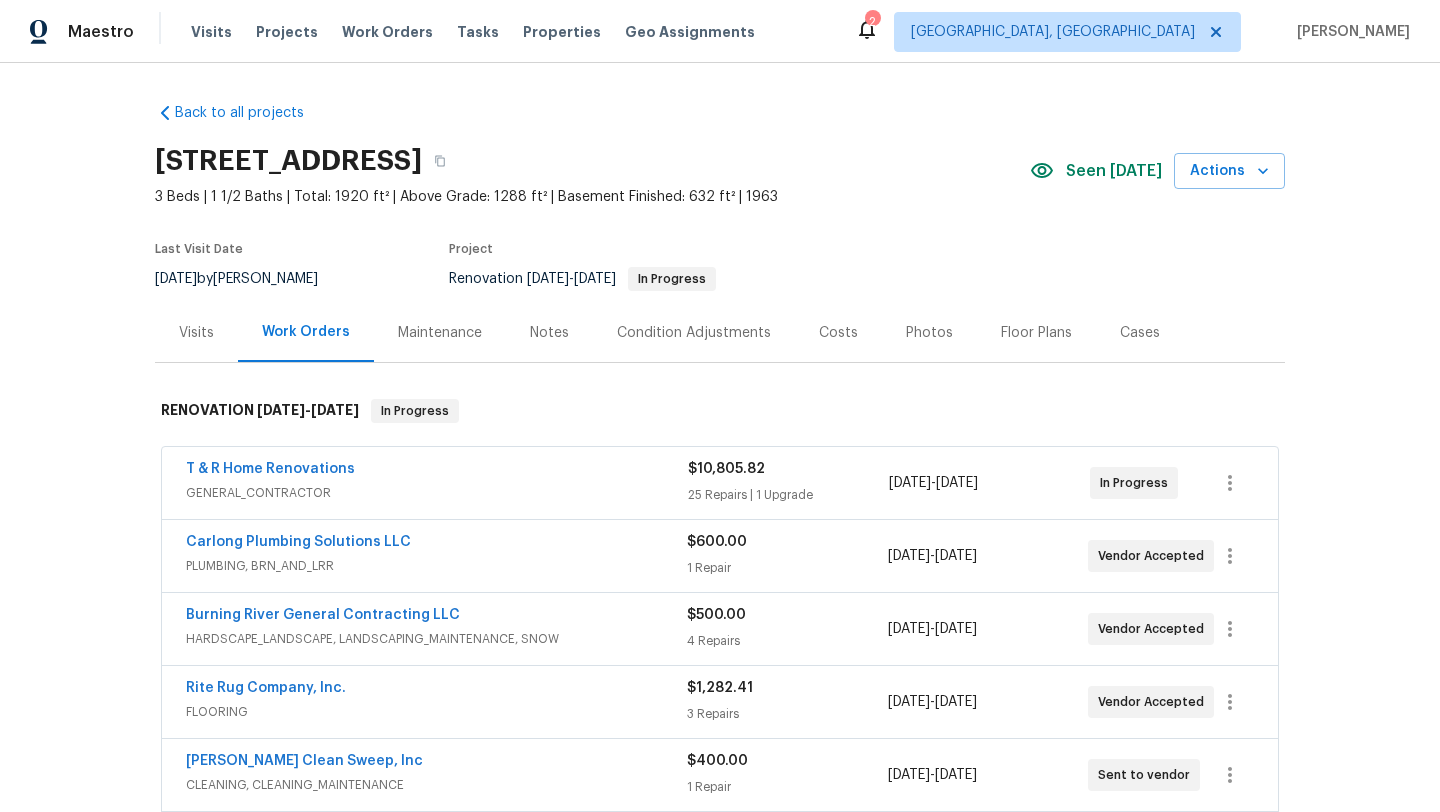click on "Notes" at bounding box center (549, 333) 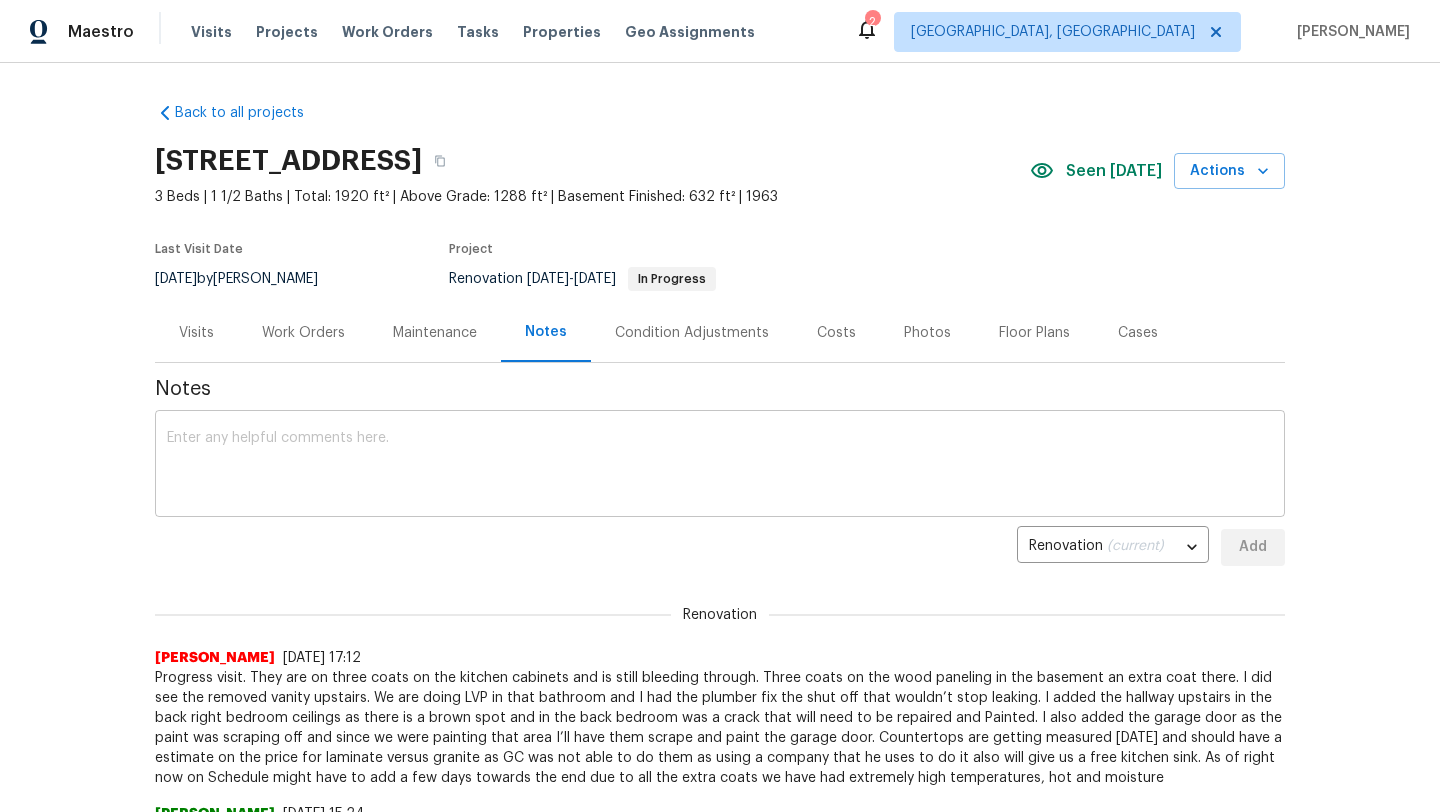 click on "x ​" at bounding box center [720, 466] 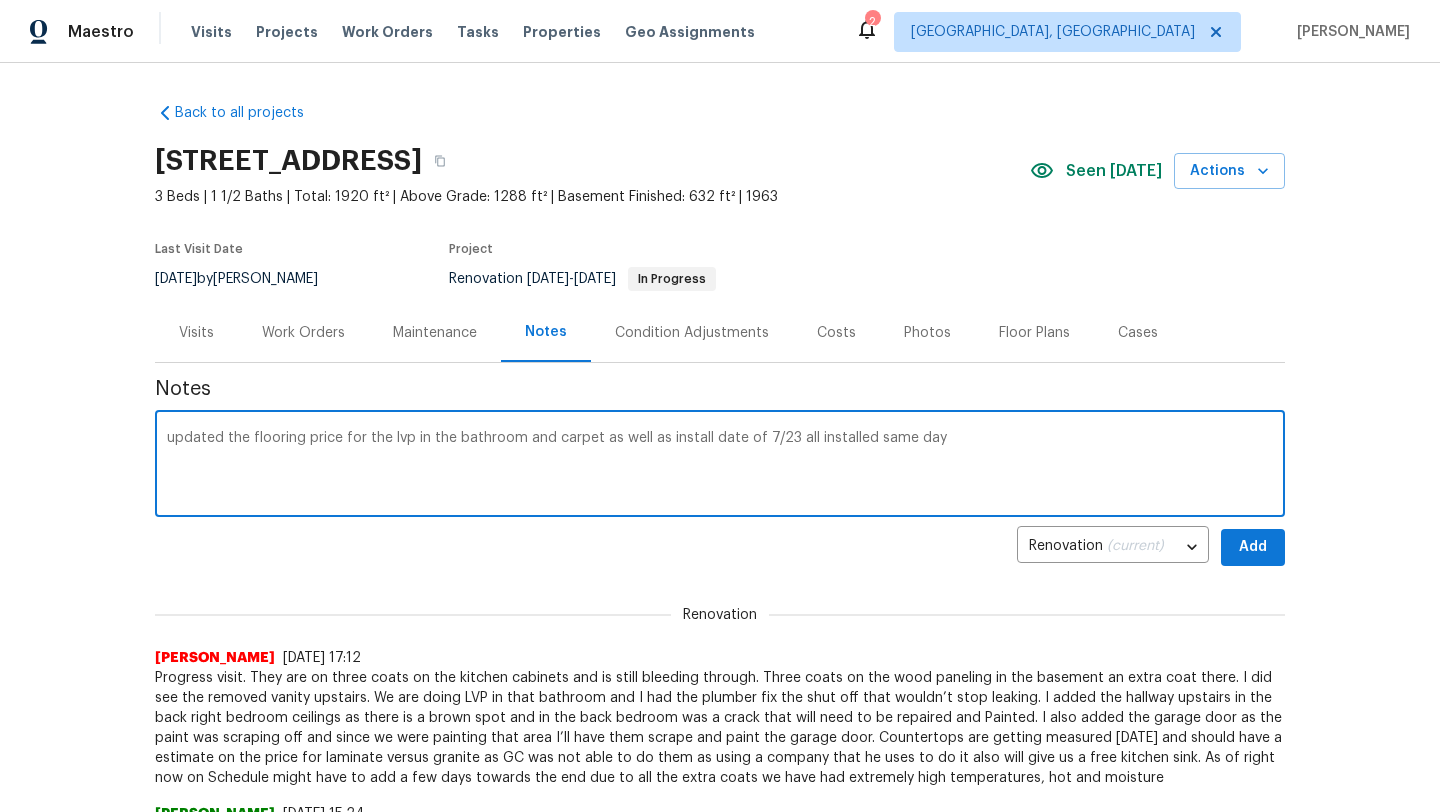 type on "updated the flooring price for the lvp in the bathroom and carpet as well as install date of 7/23 all installed same day" 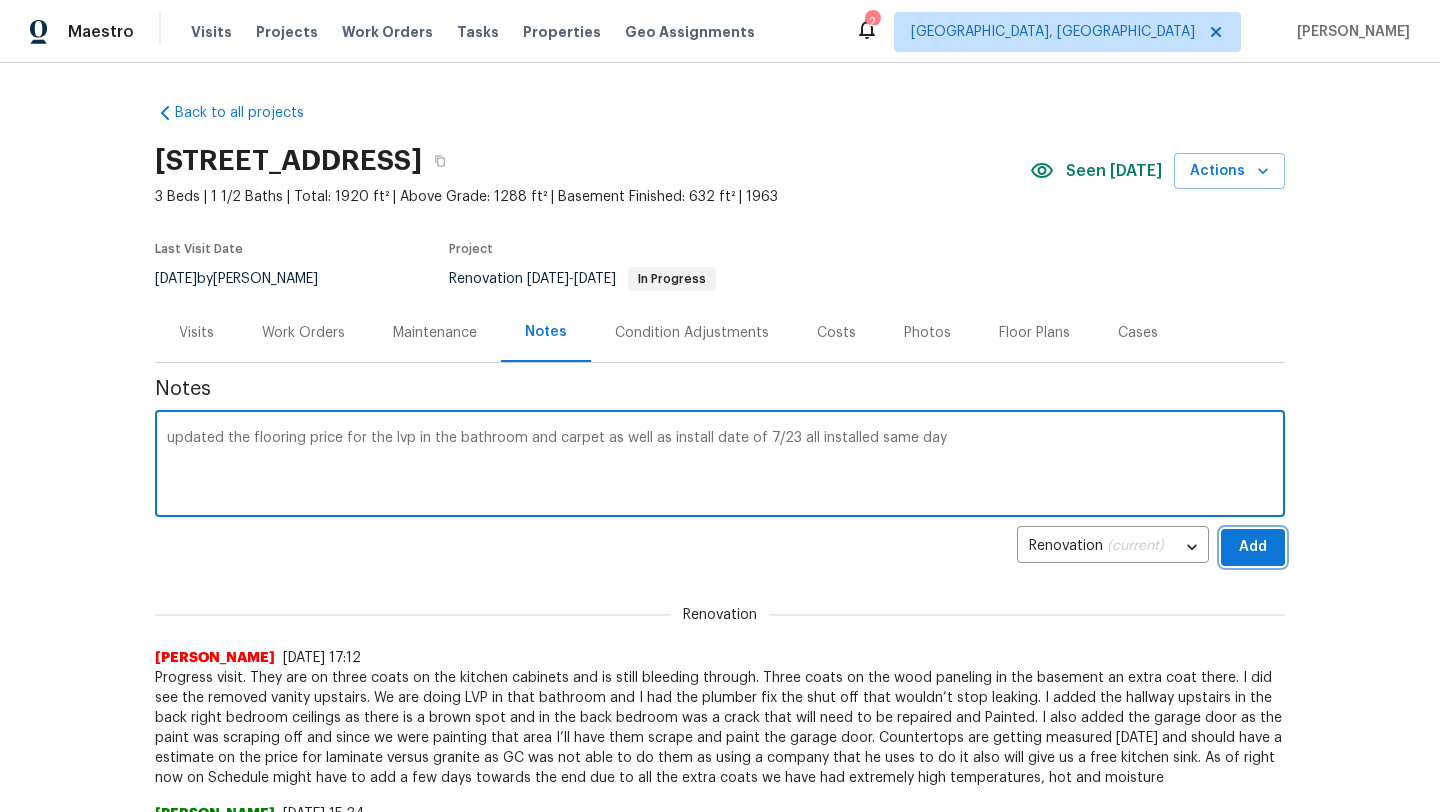 click on "Add" at bounding box center [1253, 547] 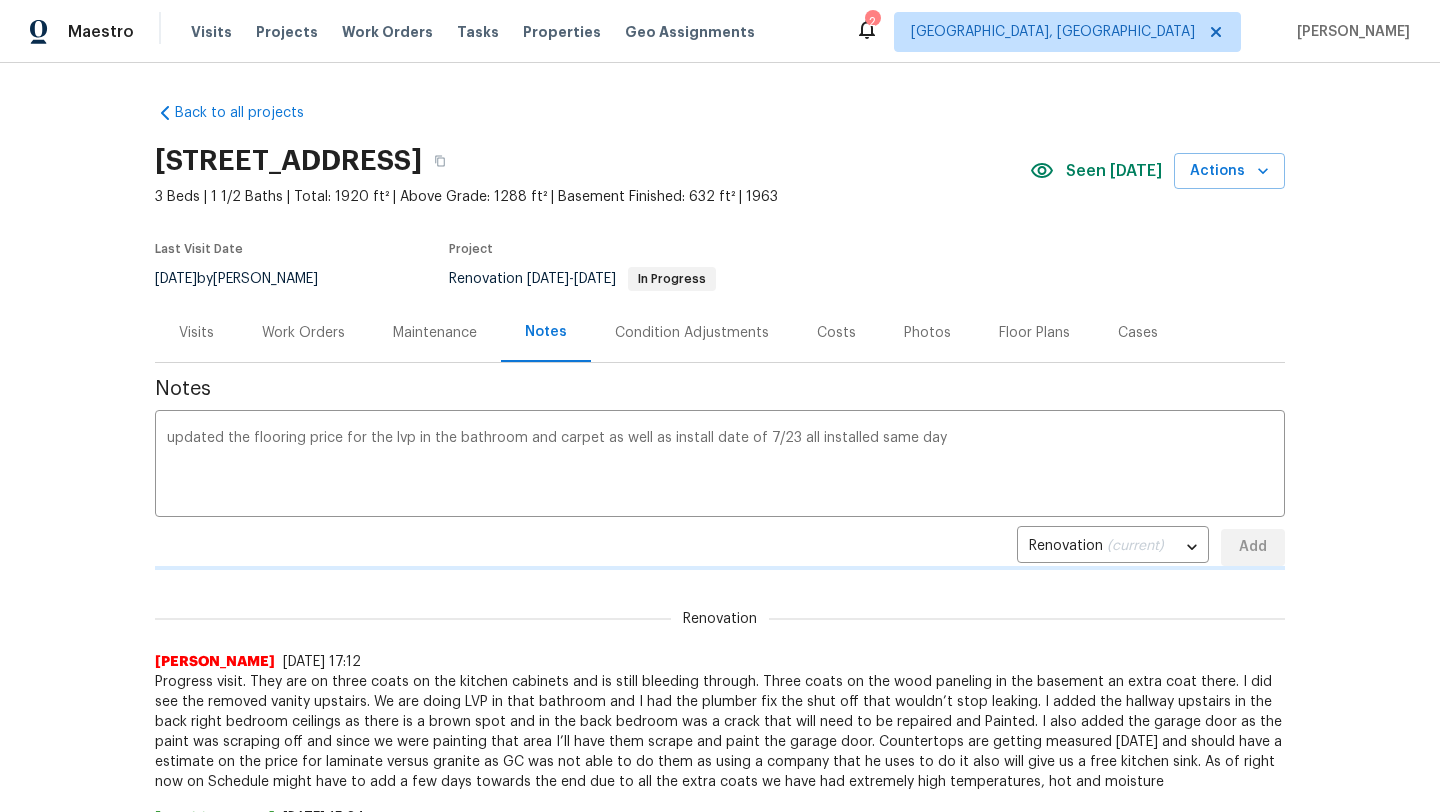 type 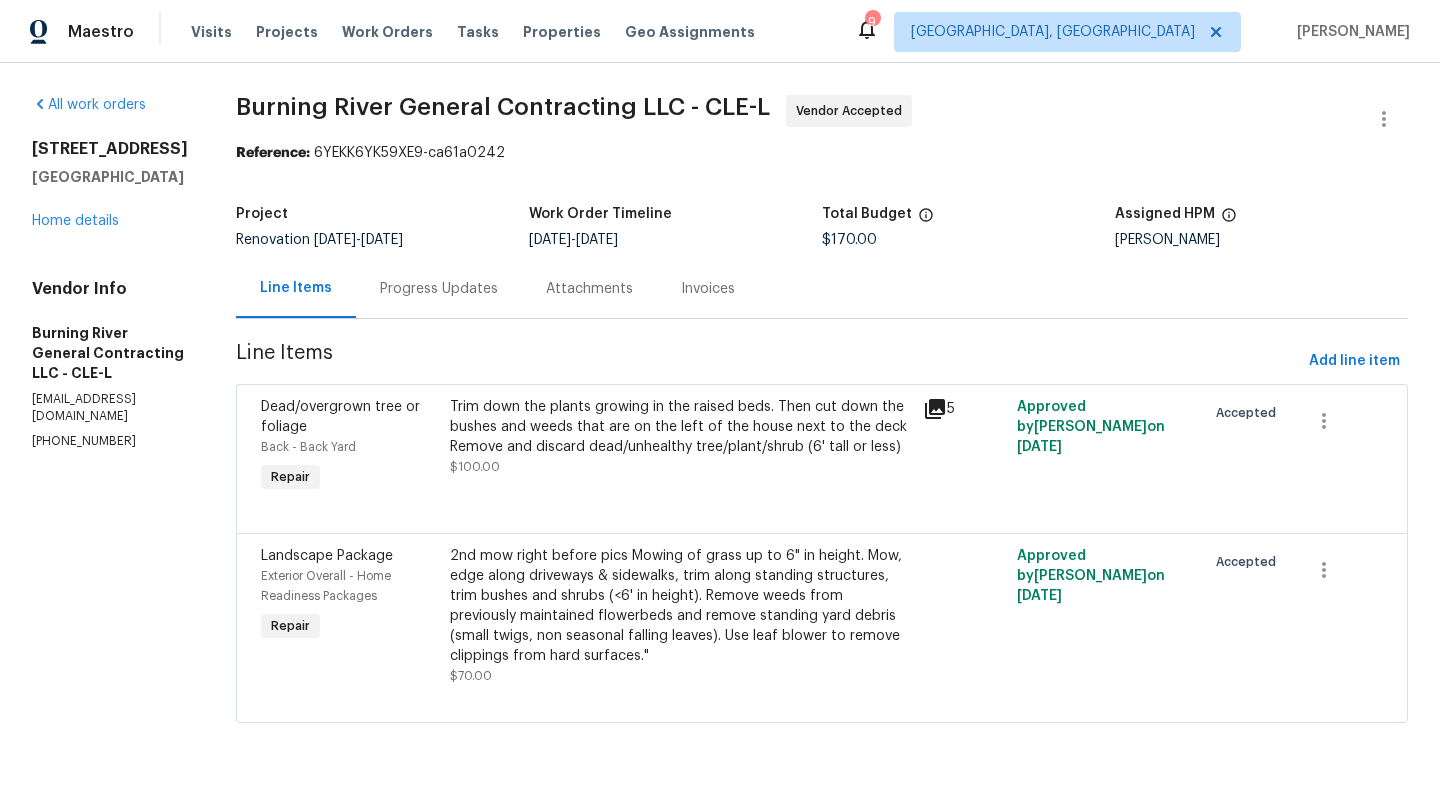 scroll, scrollTop: 0, scrollLeft: 0, axis: both 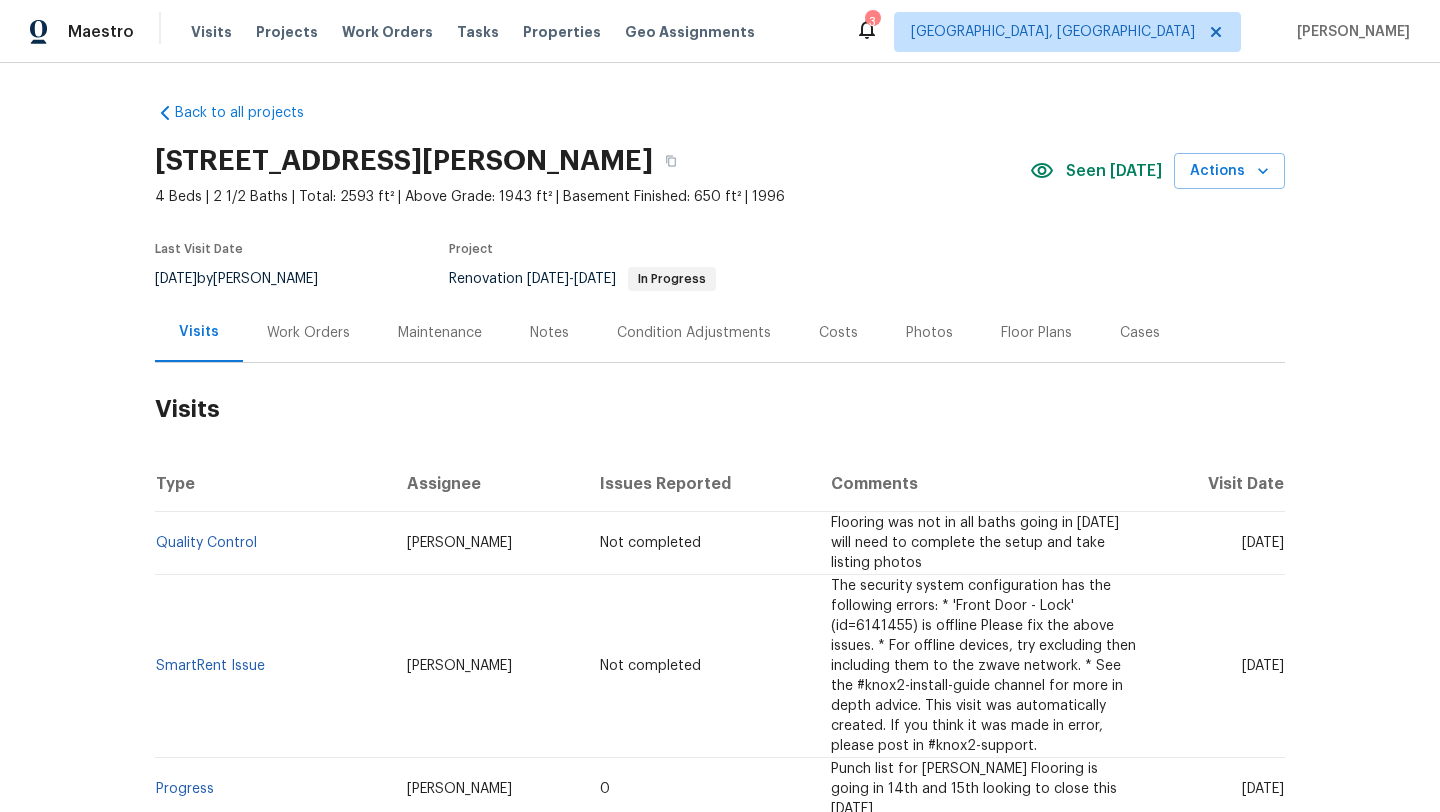click on "Work Orders" at bounding box center (308, 333) 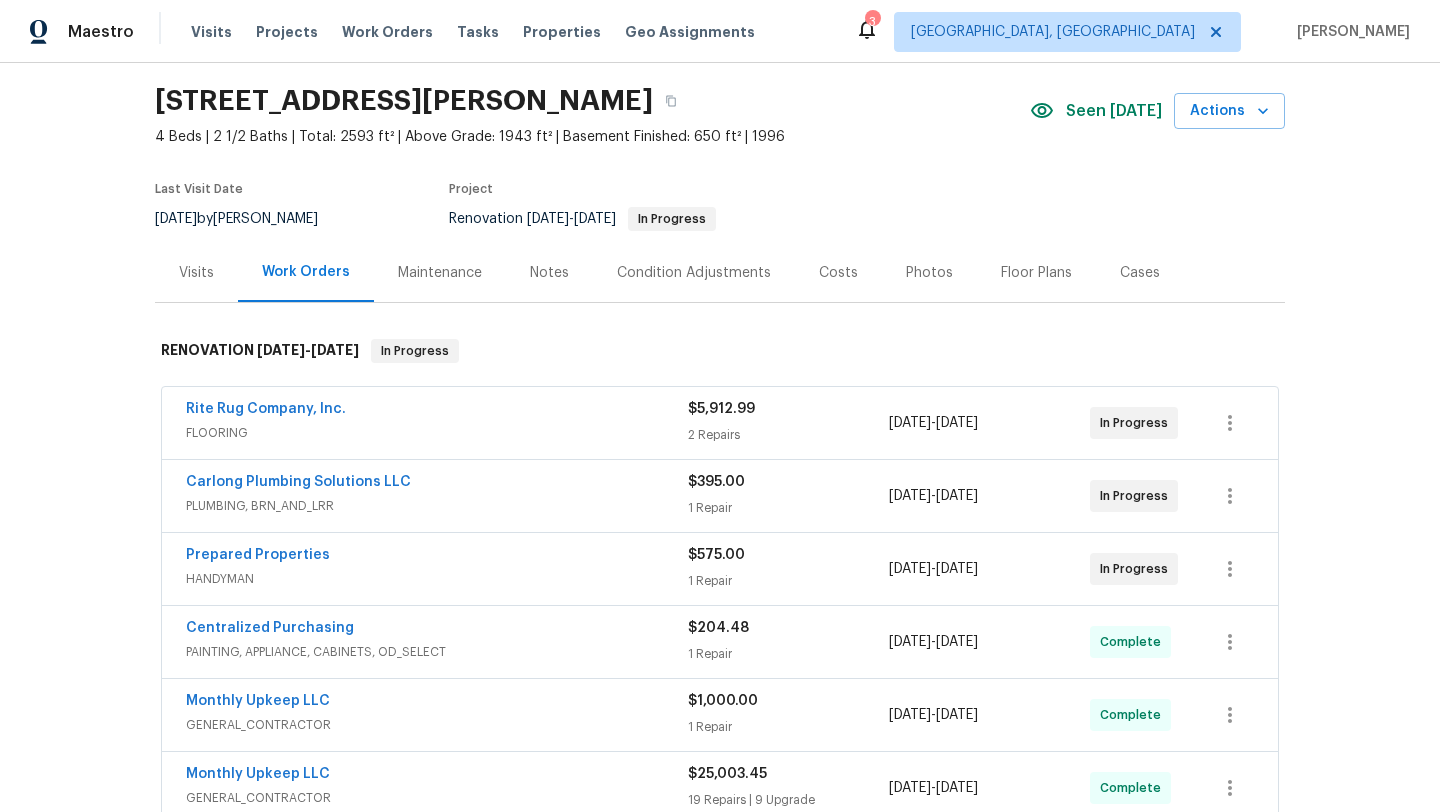 scroll, scrollTop: 65, scrollLeft: 0, axis: vertical 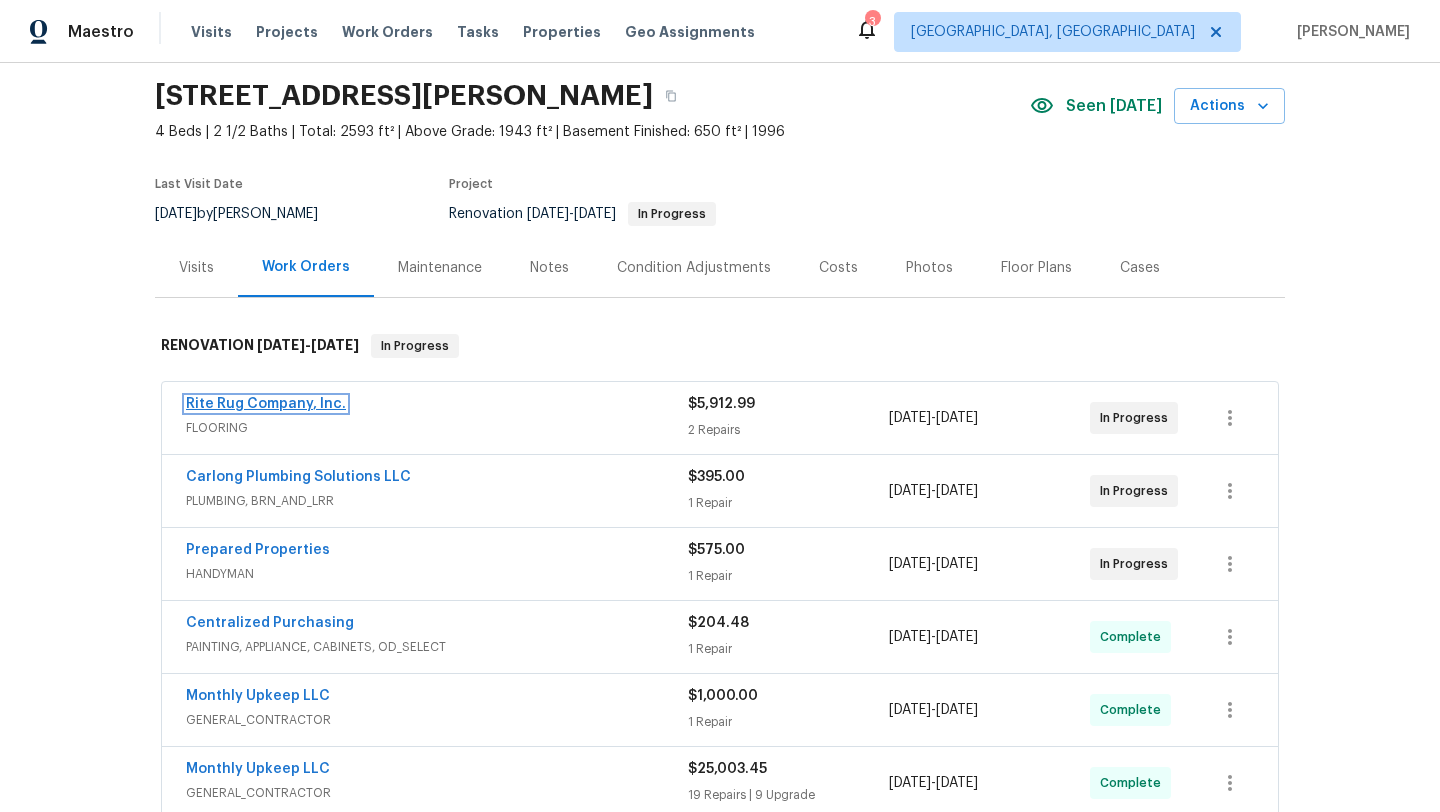 click on "Rite Rug Company, Inc." at bounding box center (266, 404) 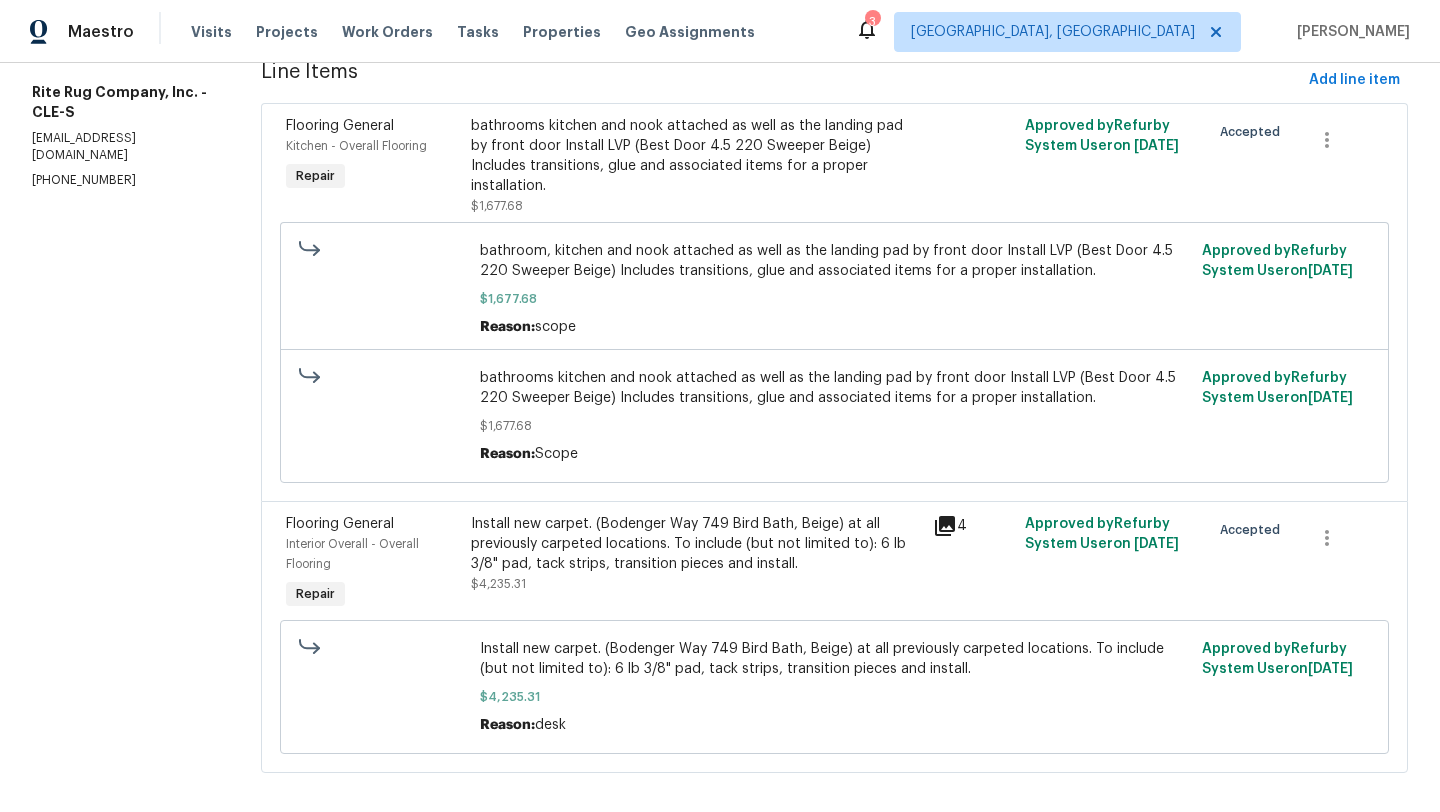 scroll, scrollTop: 0, scrollLeft: 0, axis: both 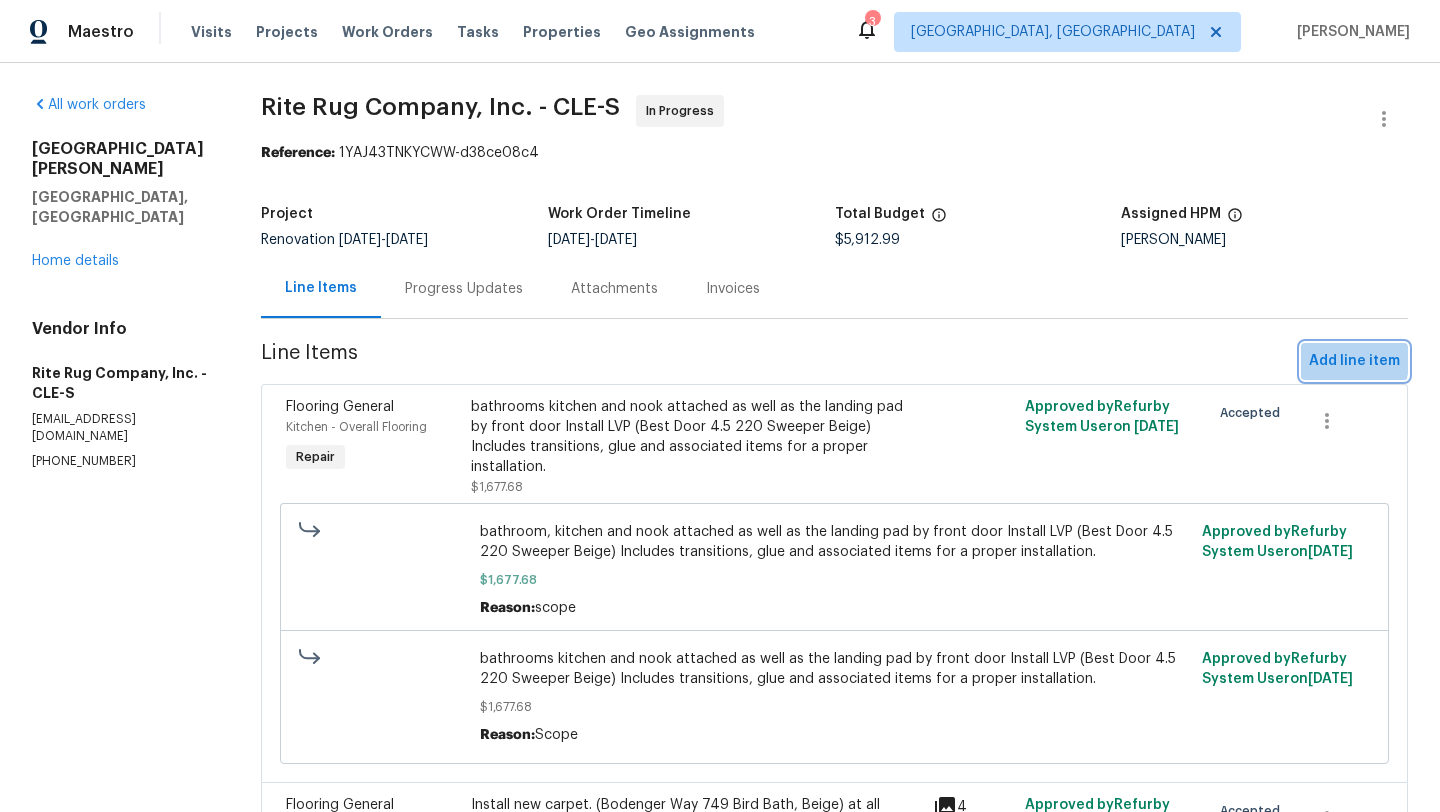 click on "Add line item" at bounding box center (1354, 361) 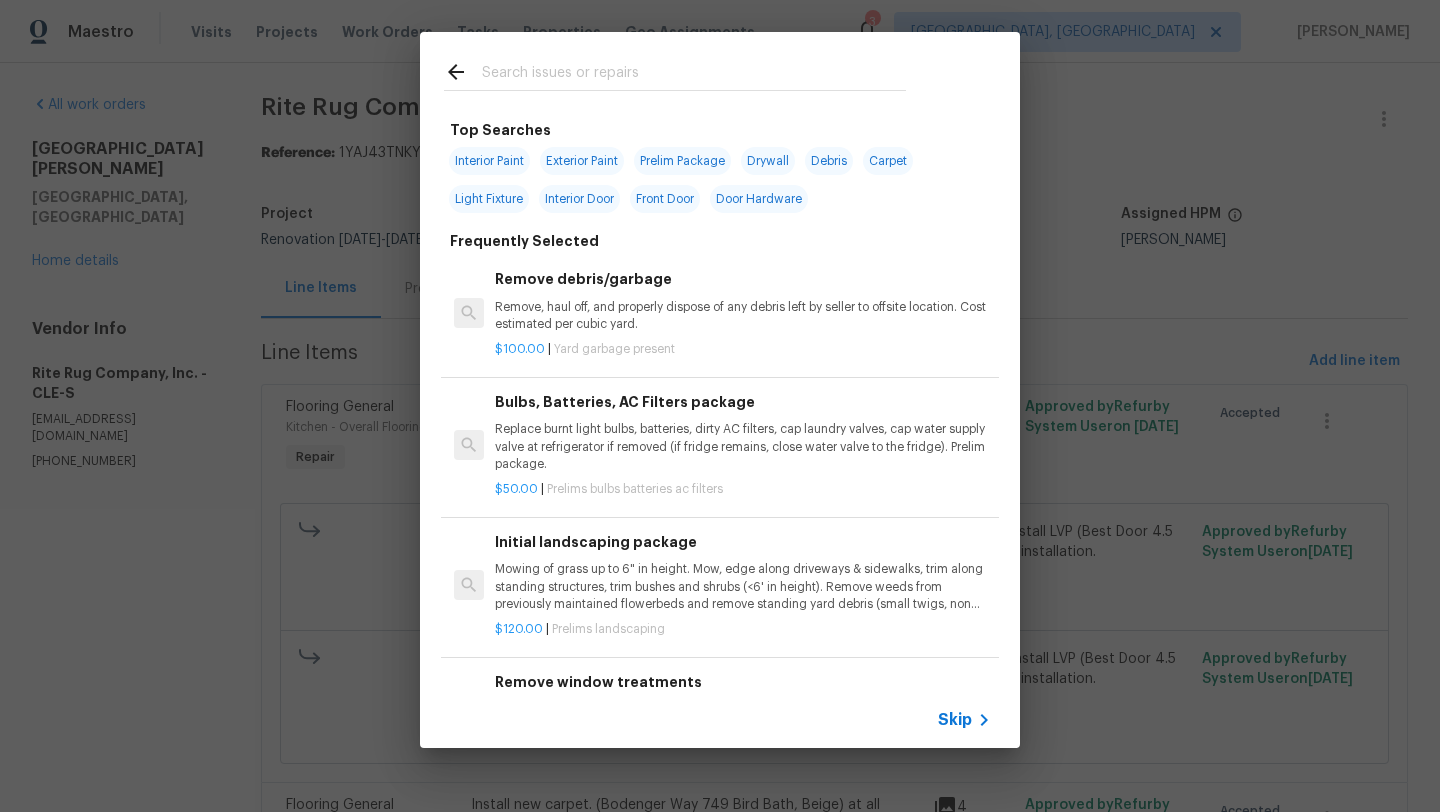 click at bounding box center (694, 75) 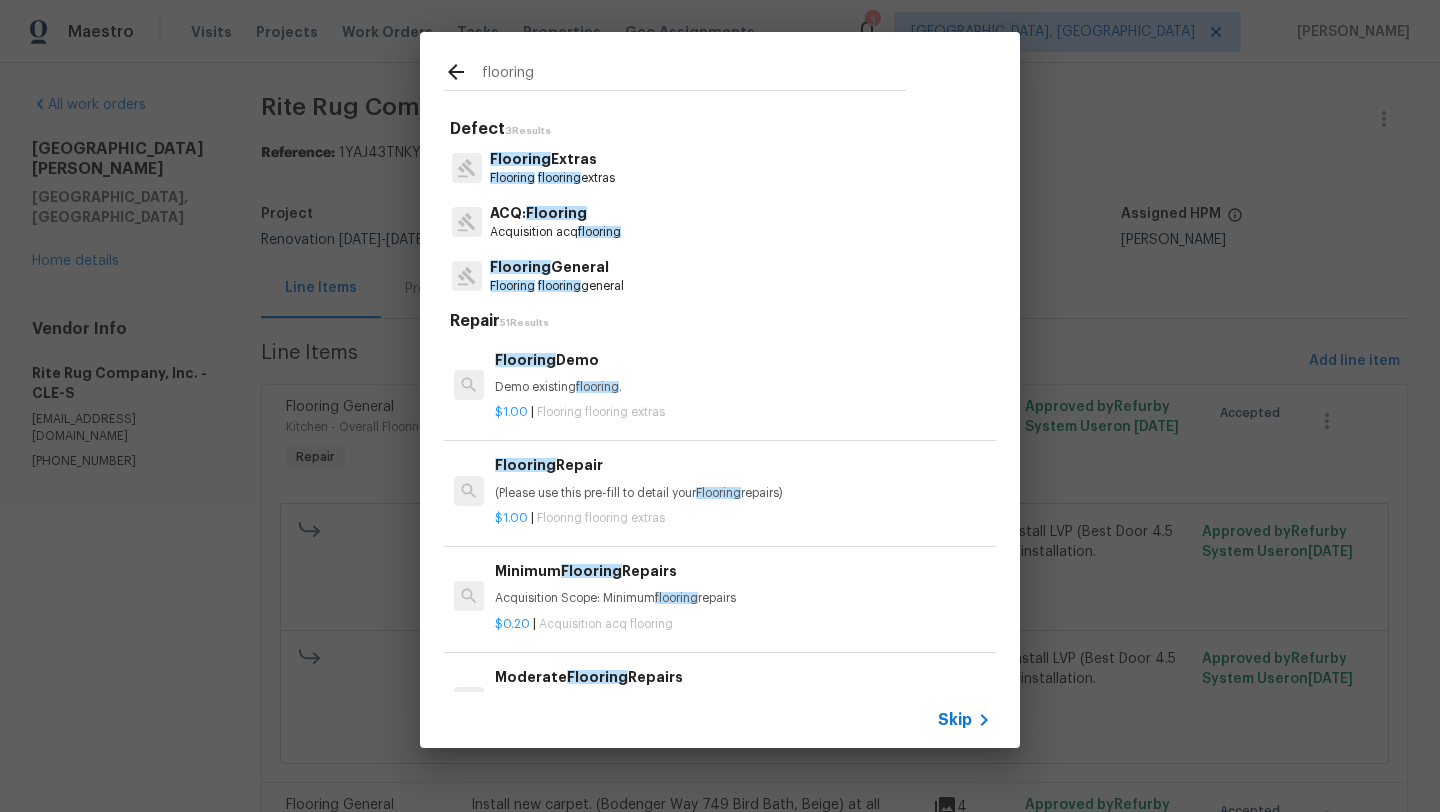 type on "flooring" 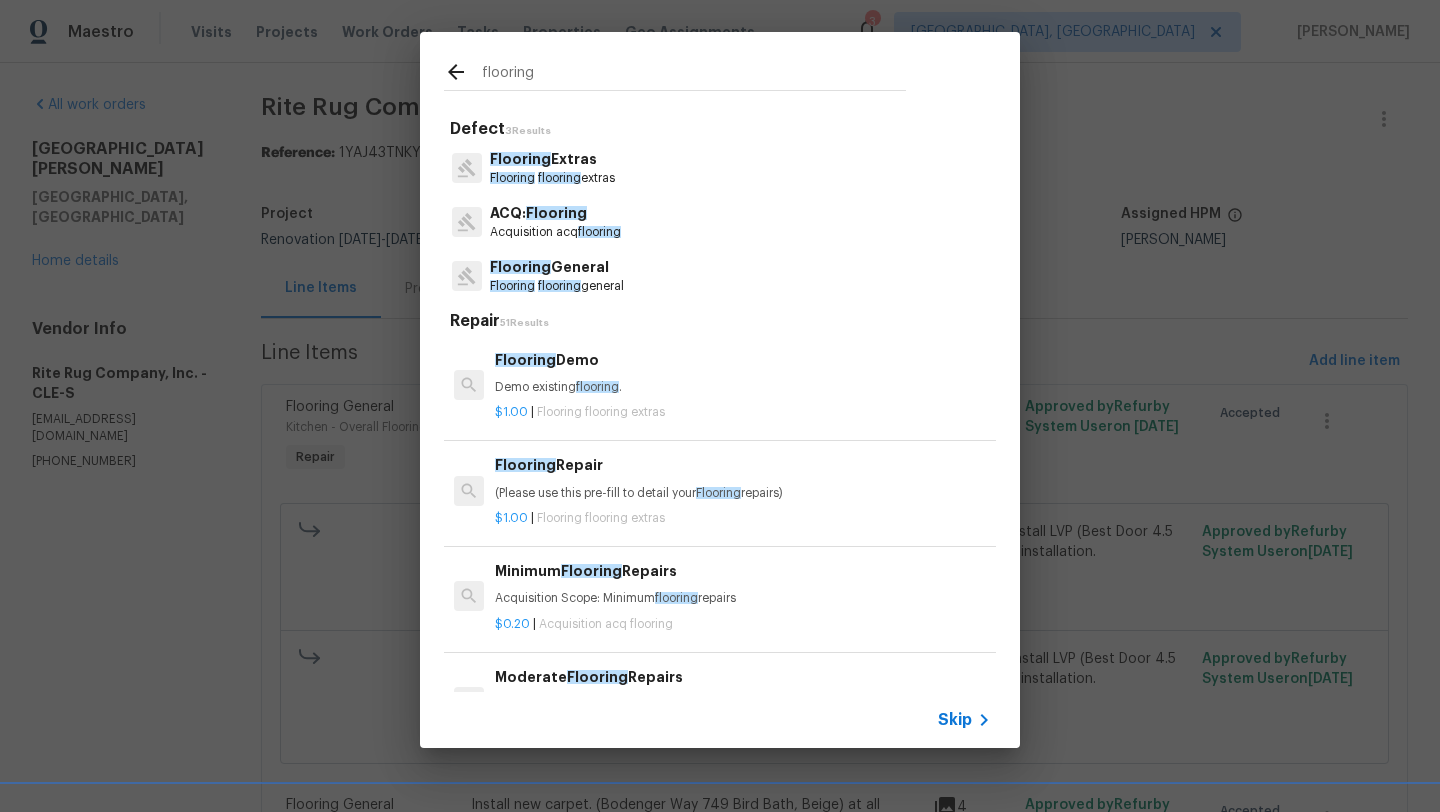 click on "Flooring   flooring  general" at bounding box center [557, 286] 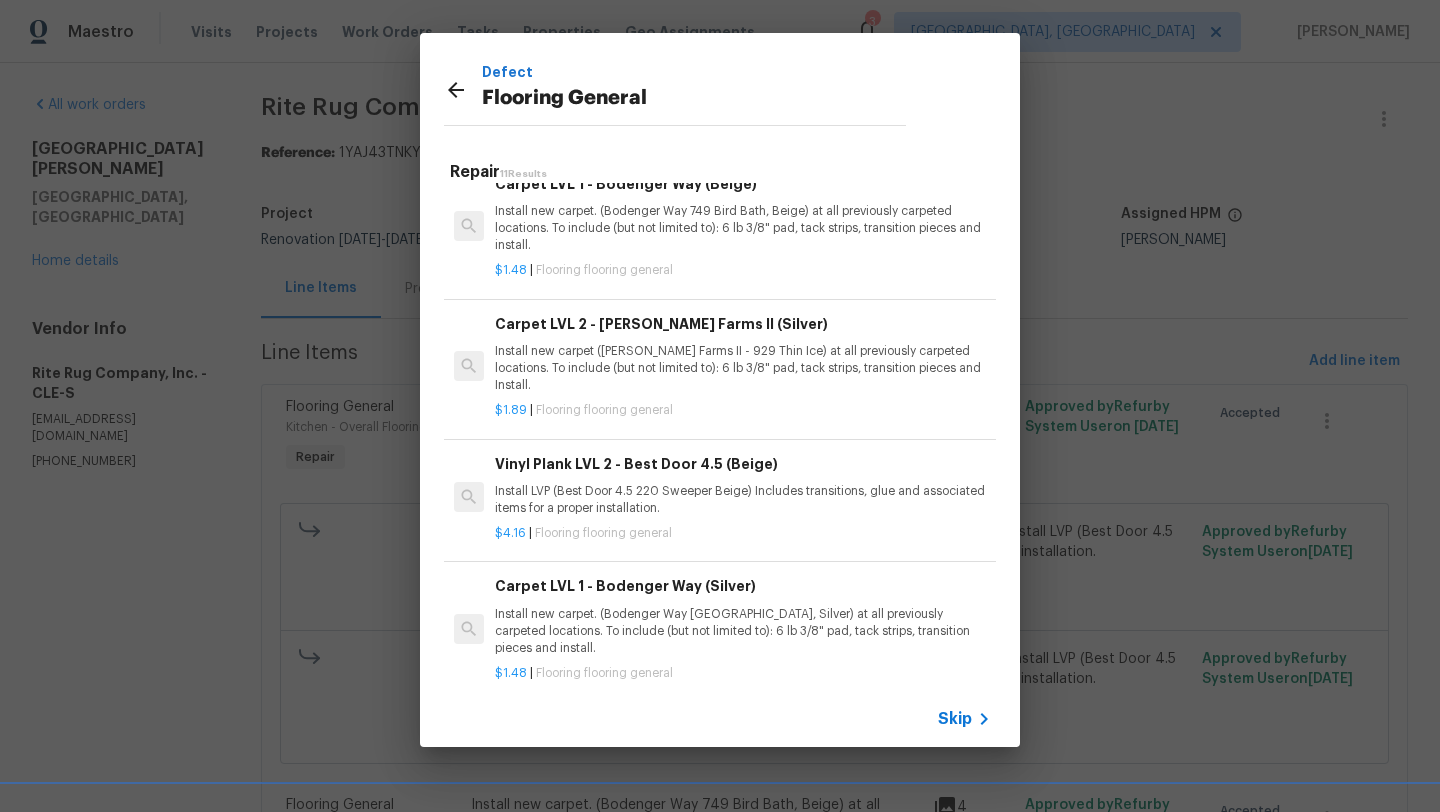 scroll, scrollTop: 906, scrollLeft: 0, axis: vertical 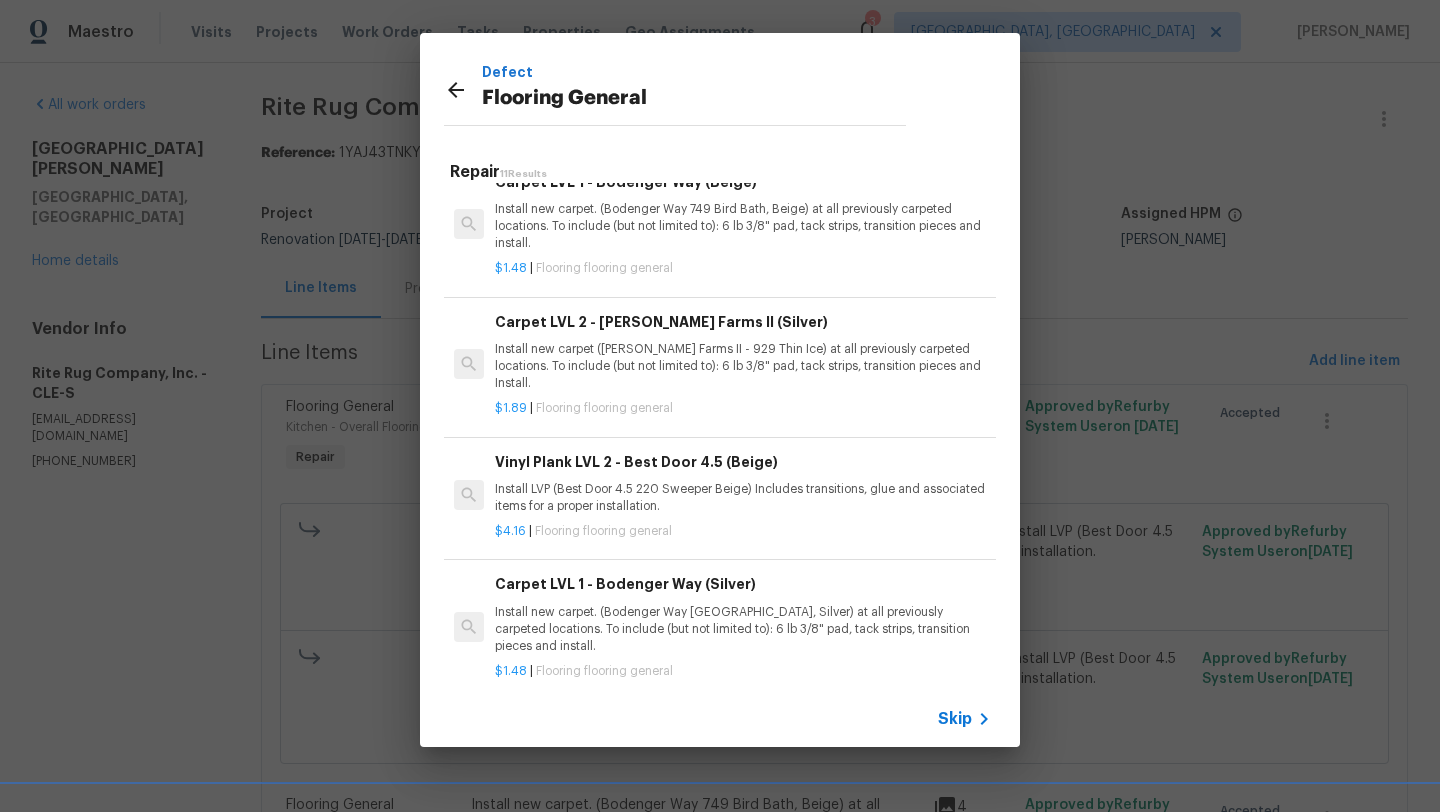click on "Install LVP (Best Door 4.5 220 Sweeper Beige) Includes transitions, glue and associated items for a proper installation." at bounding box center (743, 498) 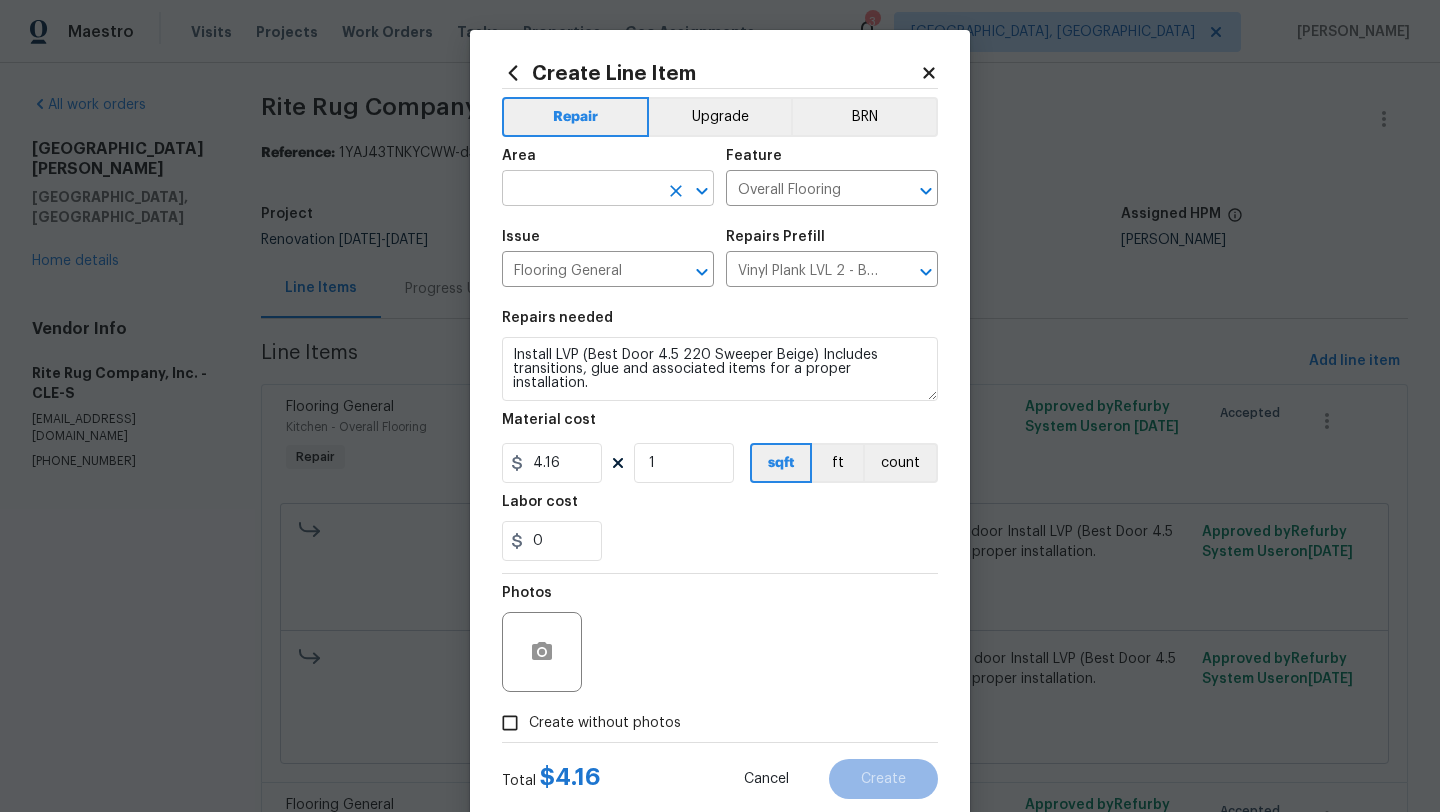 click at bounding box center (580, 190) 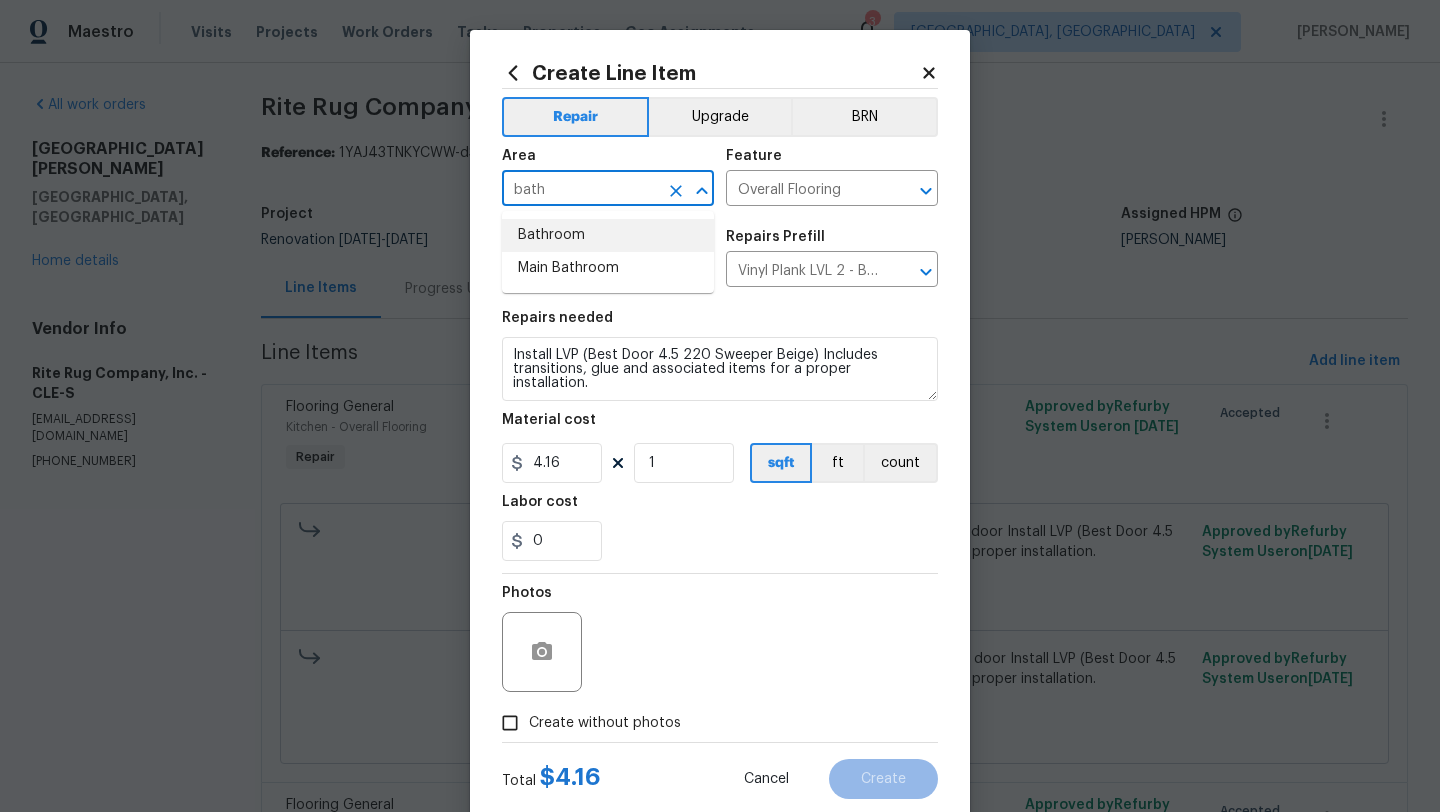click on "Bathroom" at bounding box center [608, 235] 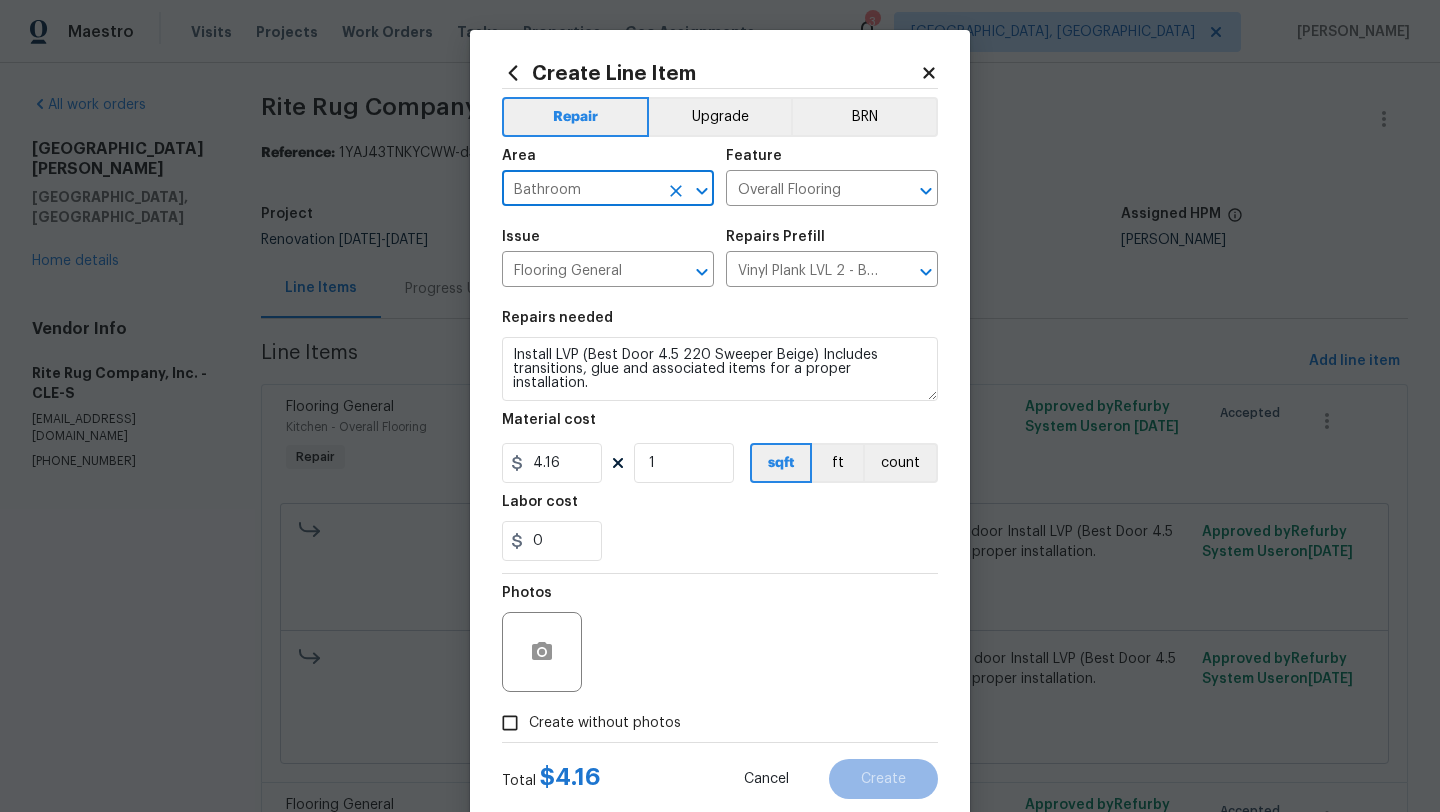 type on "Bathroom" 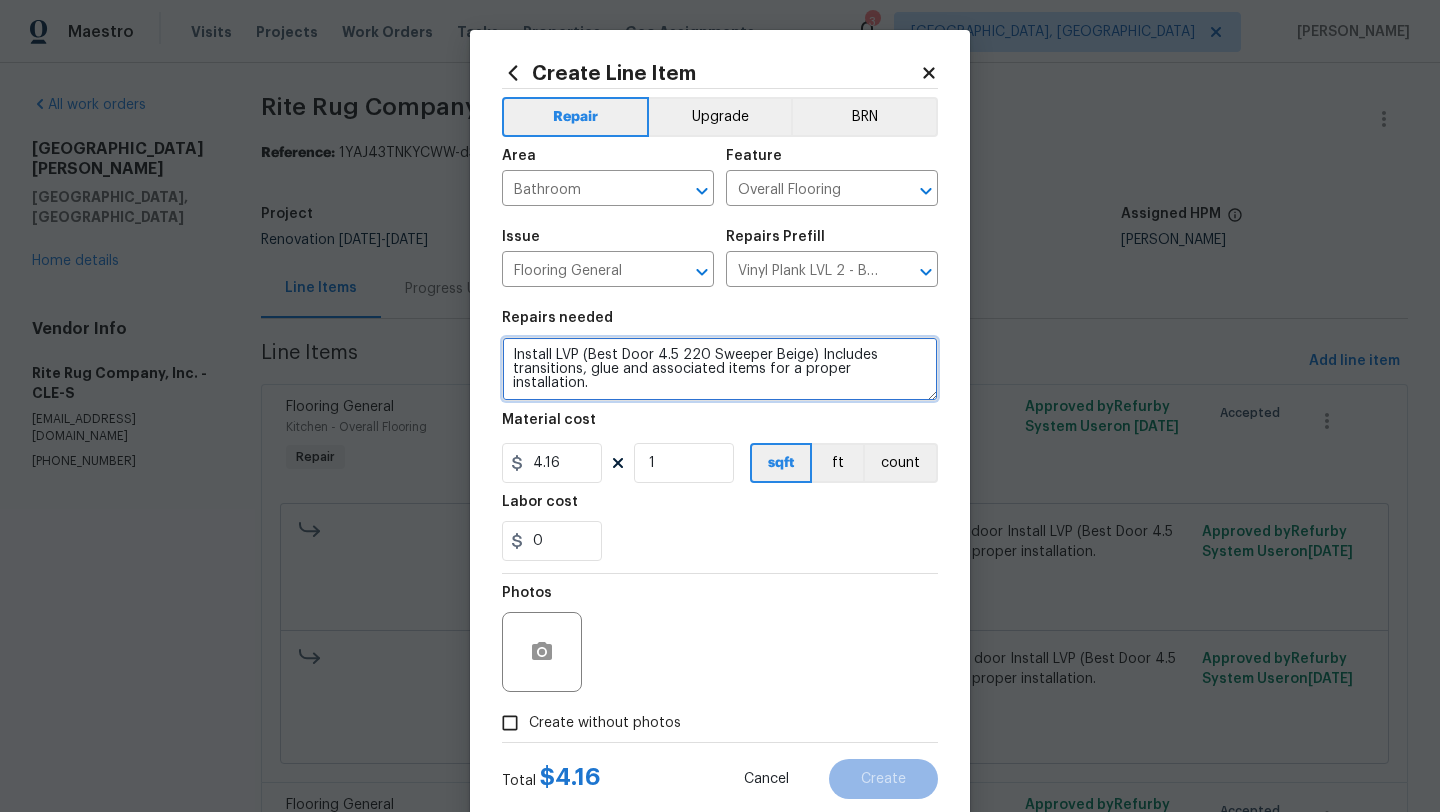click on "Install LVP (Best Door 4.5 220 Sweeper Beige) Includes transitions, glue and associated items for a proper installation." at bounding box center [720, 369] 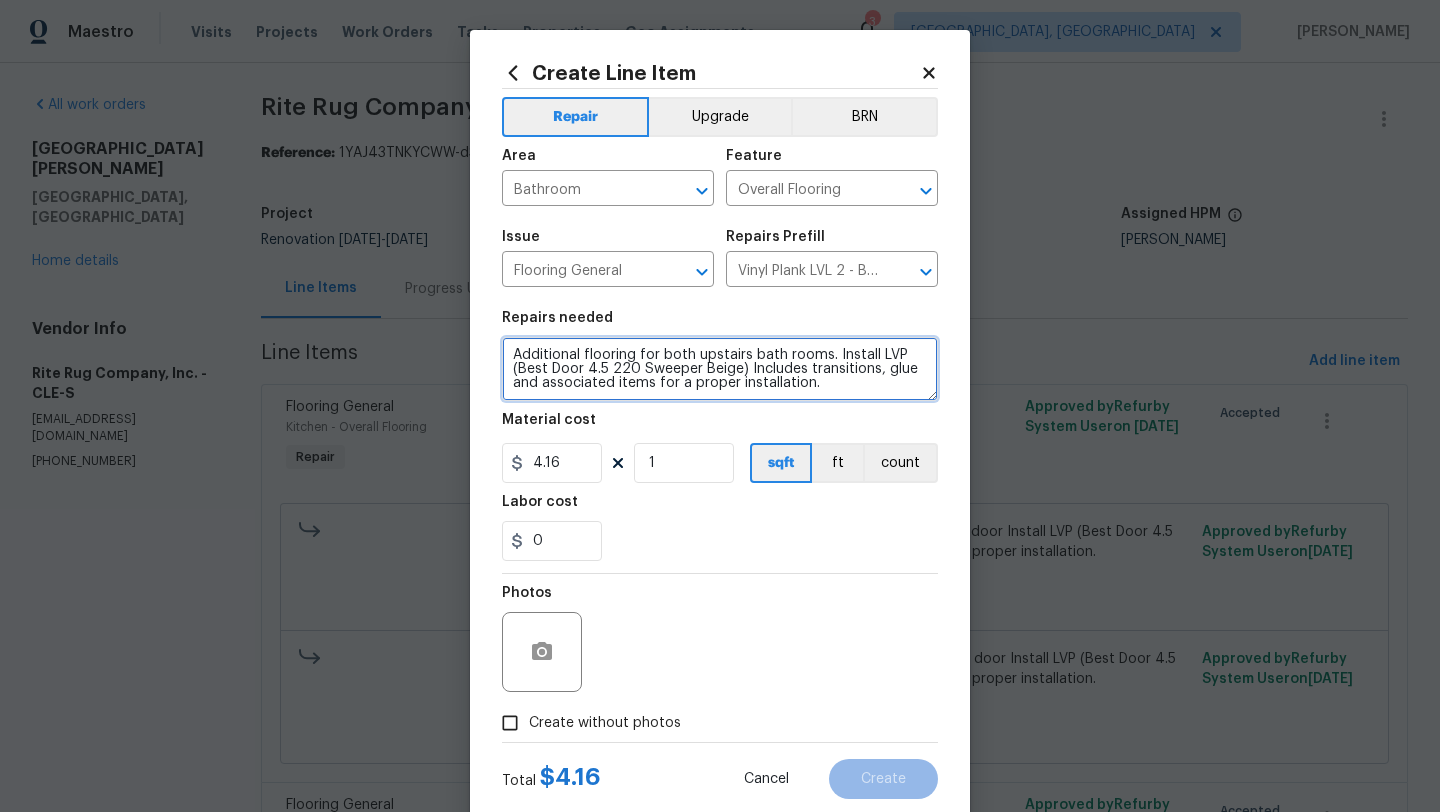 type on "Additional flooring for both upstairs bath rooms. Install LVP (Best Door 4.5 220 Sweeper Beige) Includes transitions, glue and associated items for a proper installation." 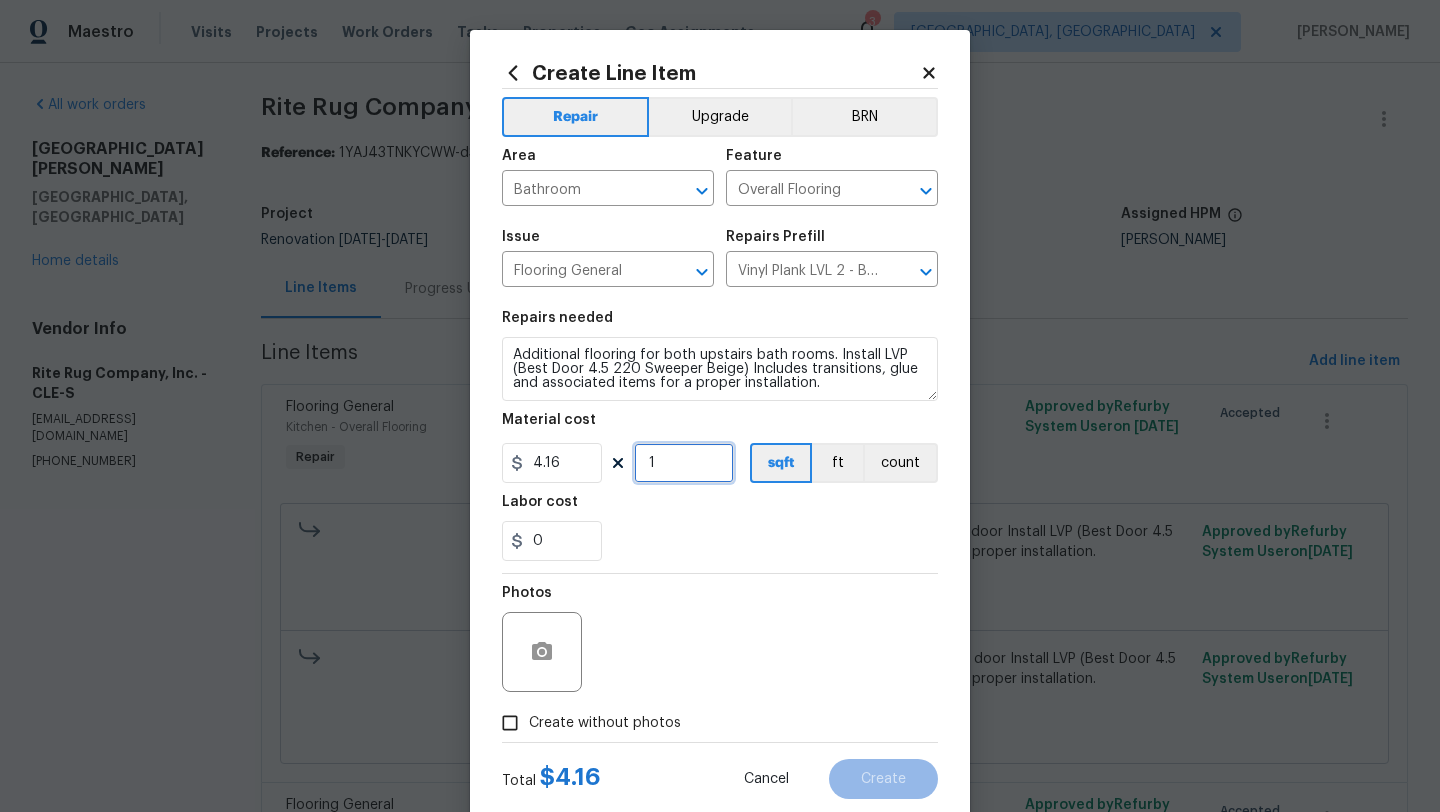 click on "1" at bounding box center [684, 463] 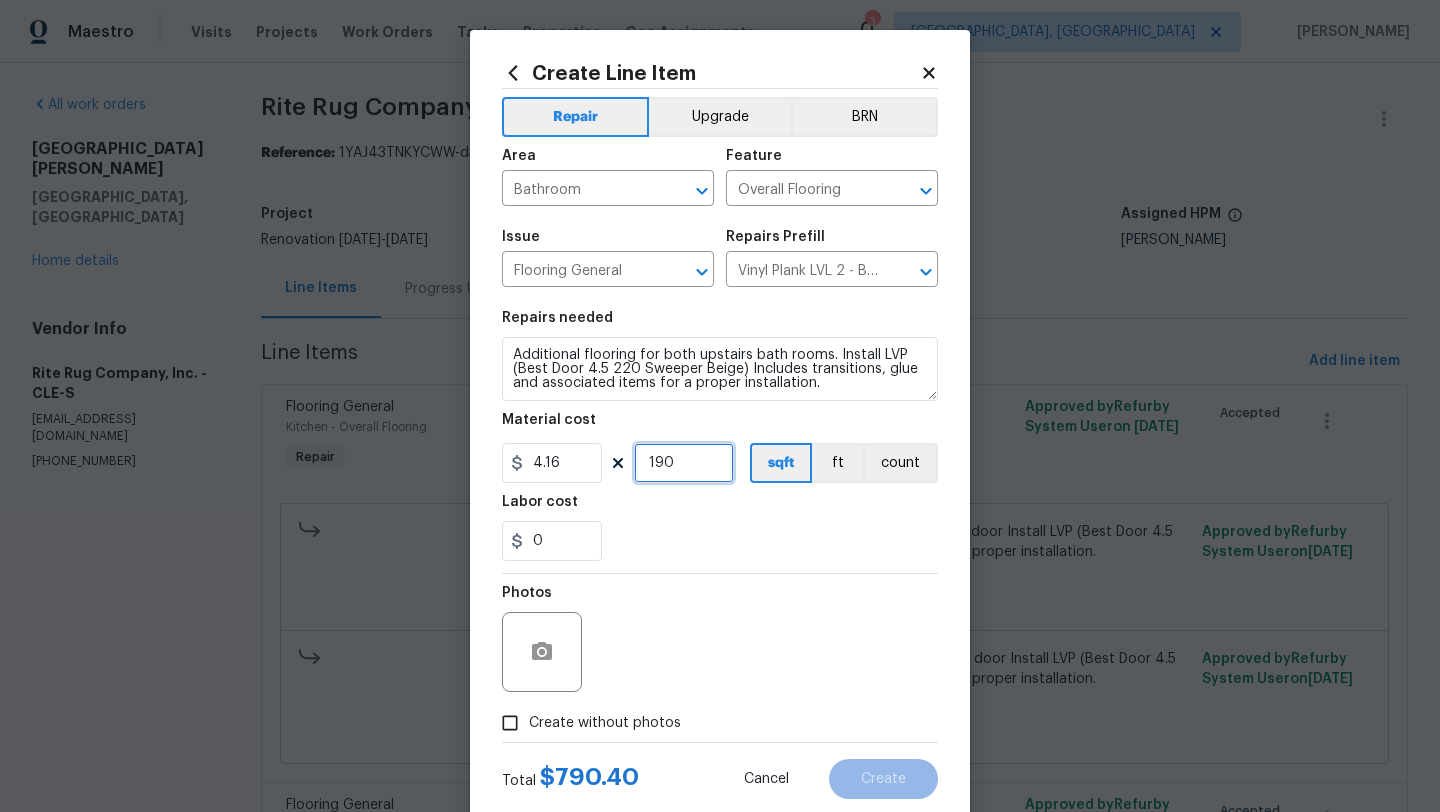 type on "190" 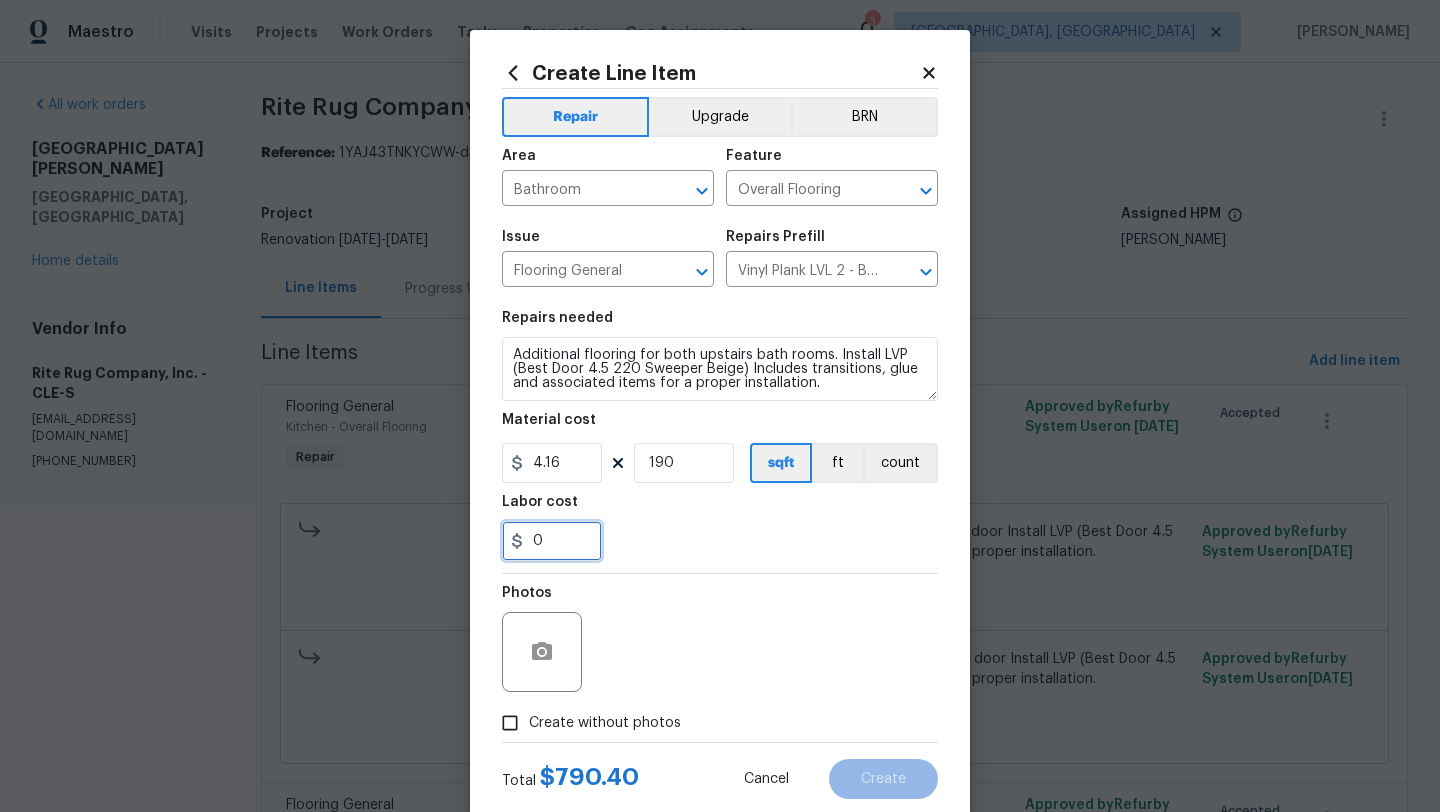 click on "0" at bounding box center [552, 541] 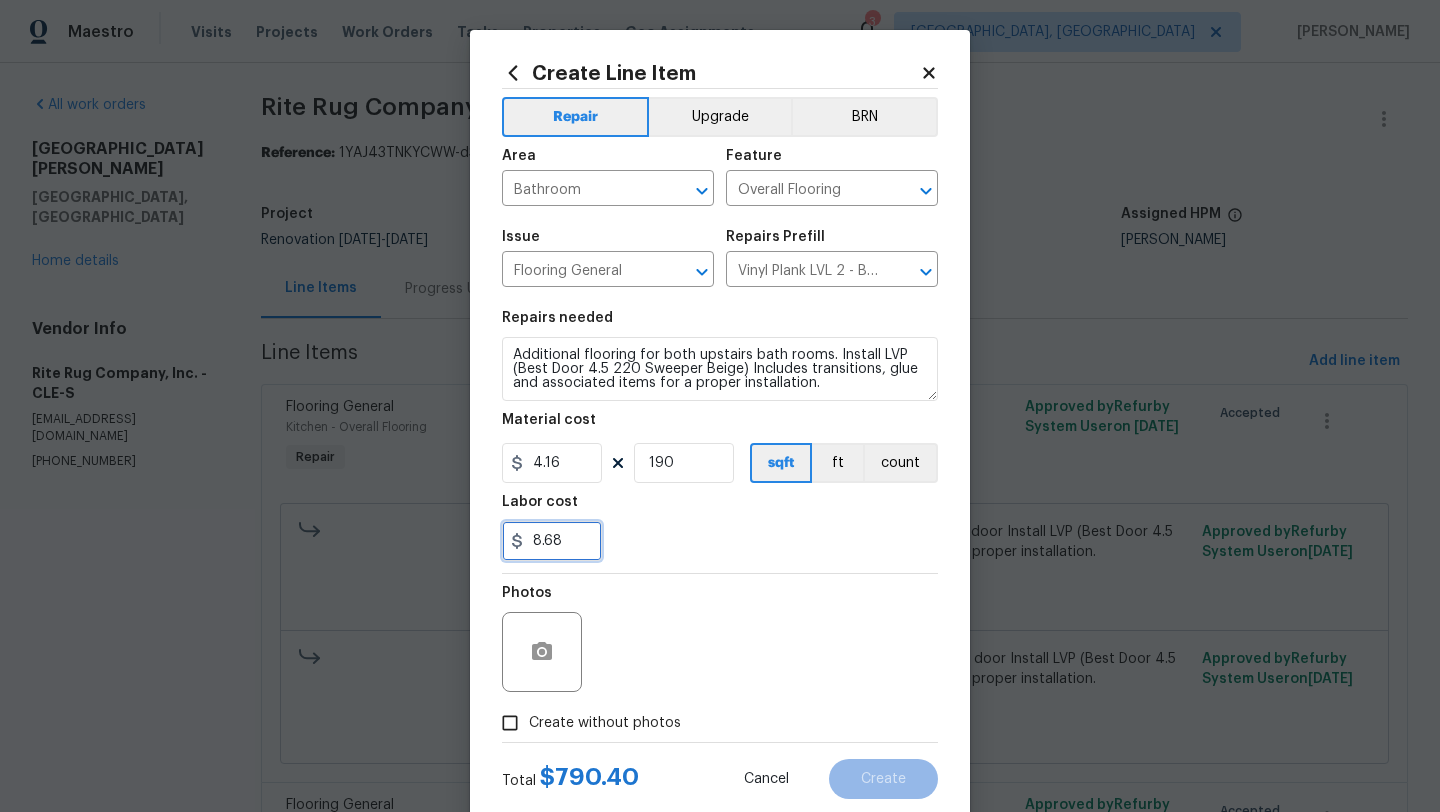 type on "8.68" 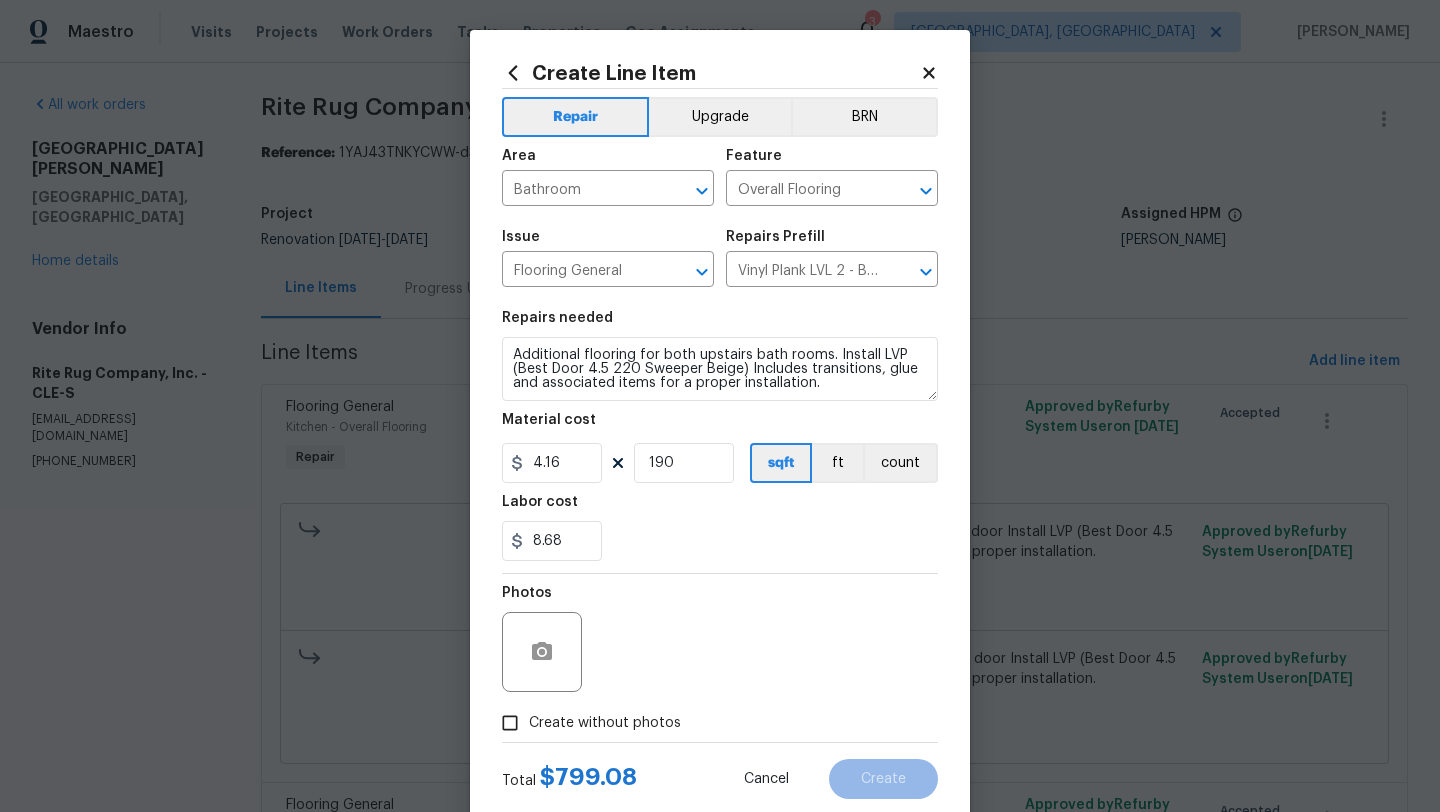 click on "Photos" at bounding box center [720, 639] 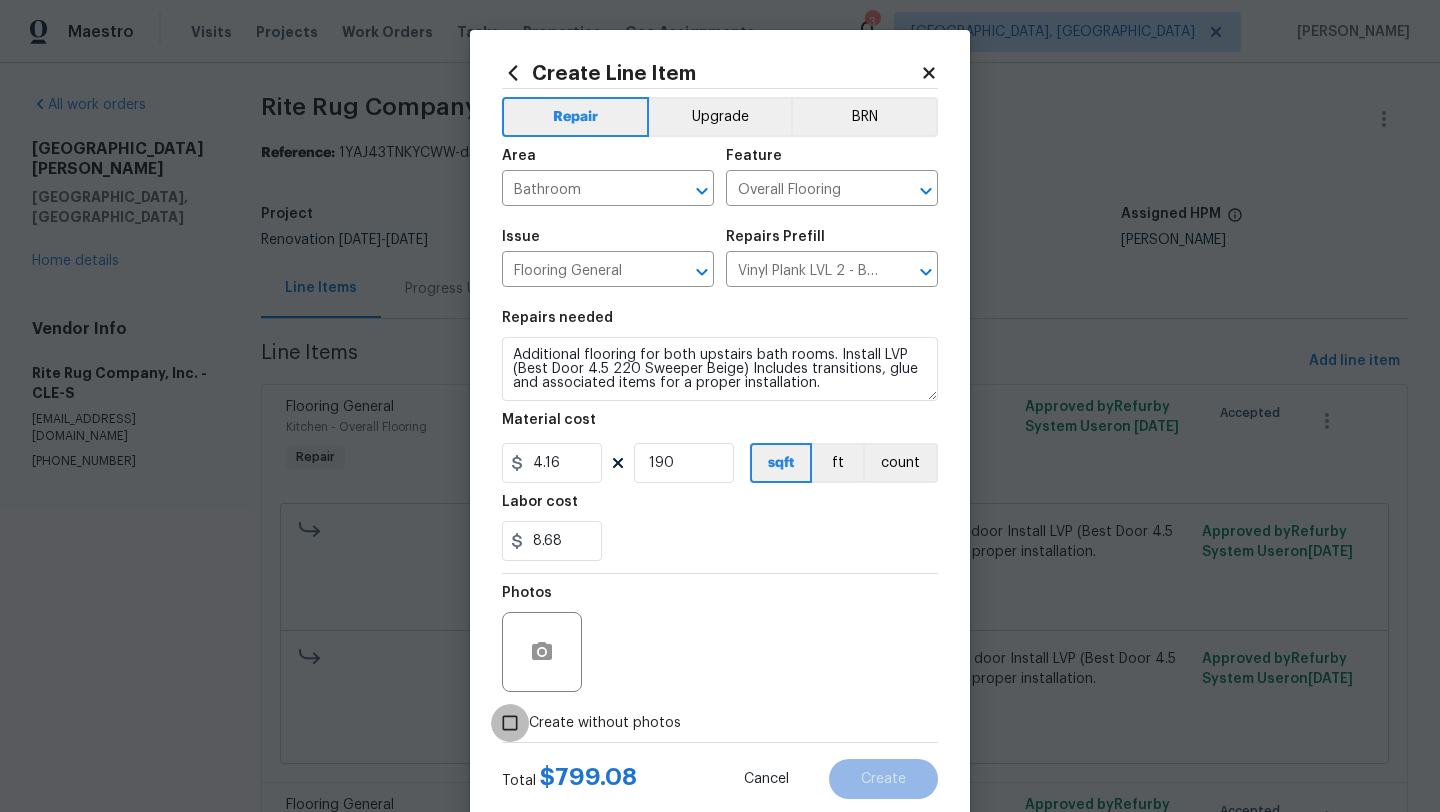 click on "Create without photos" at bounding box center (510, 723) 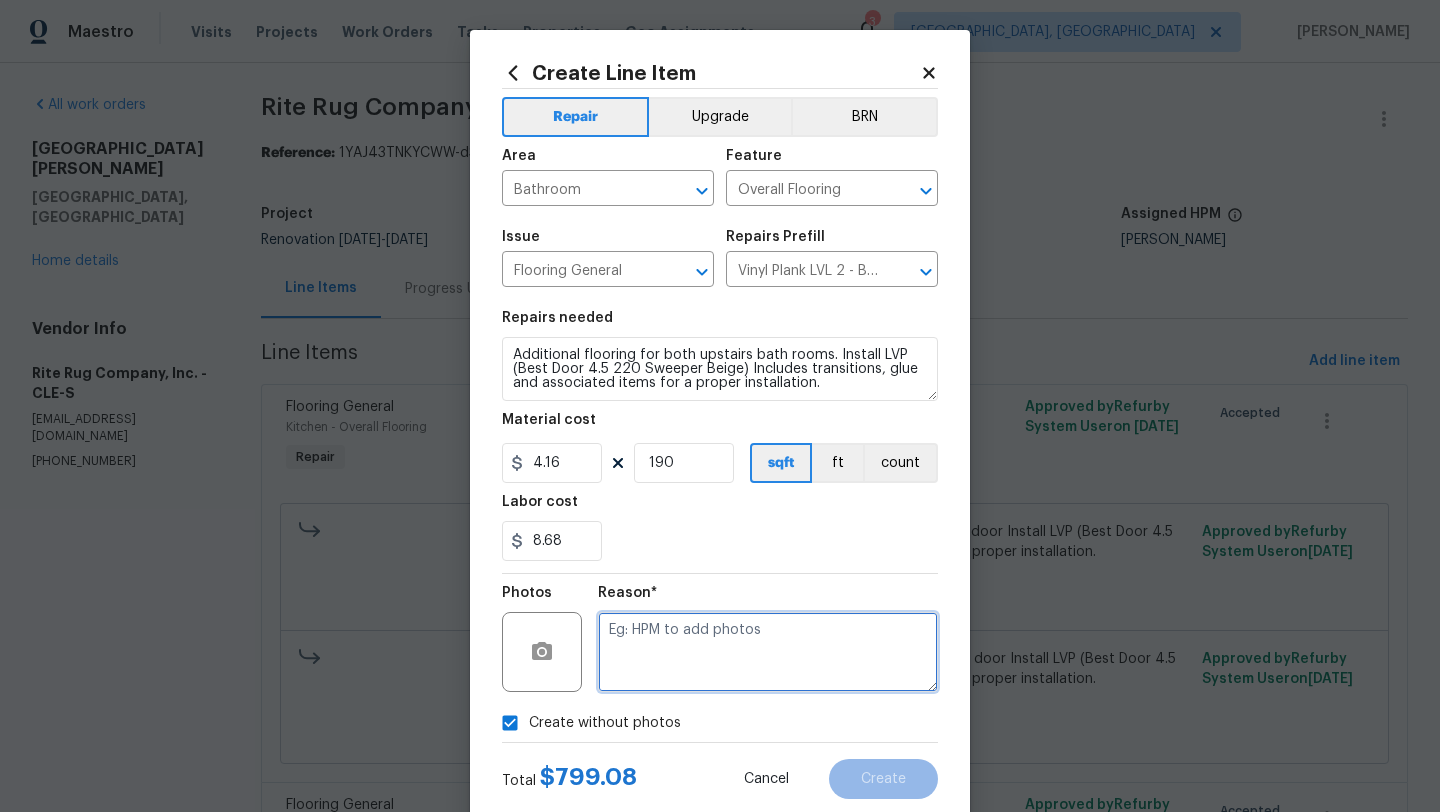 click at bounding box center [768, 652] 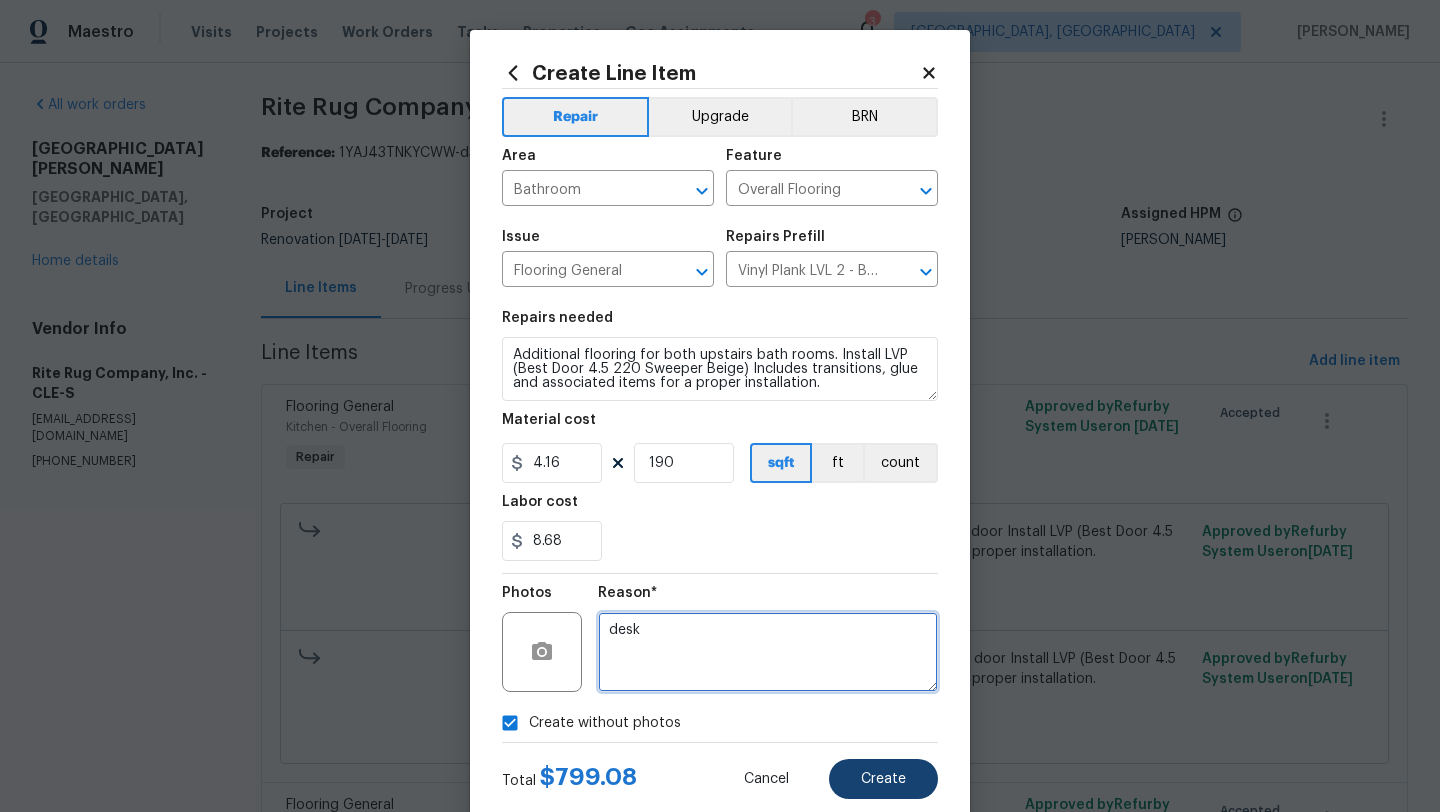 type on "desk" 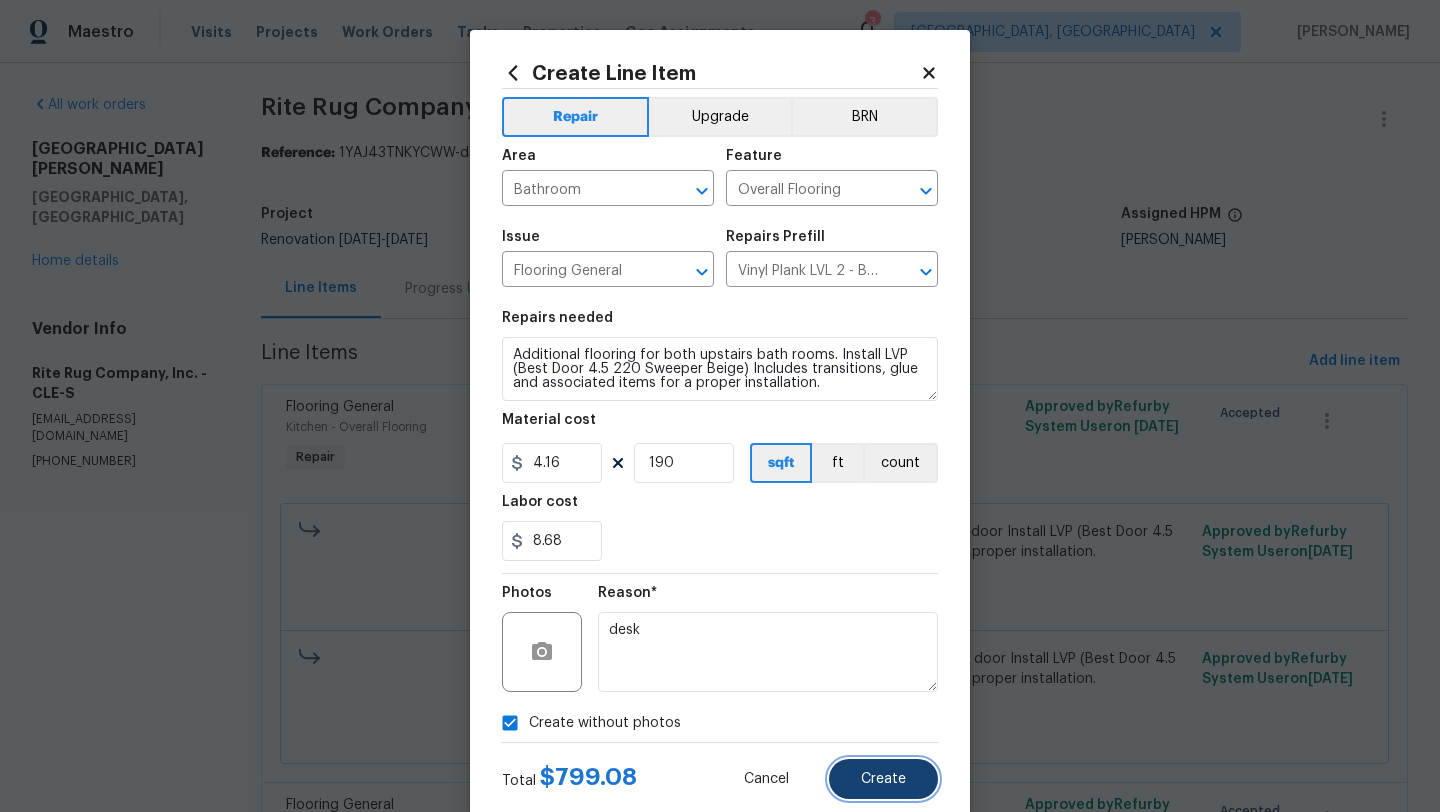 click on "Create" at bounding box center (883, 779) 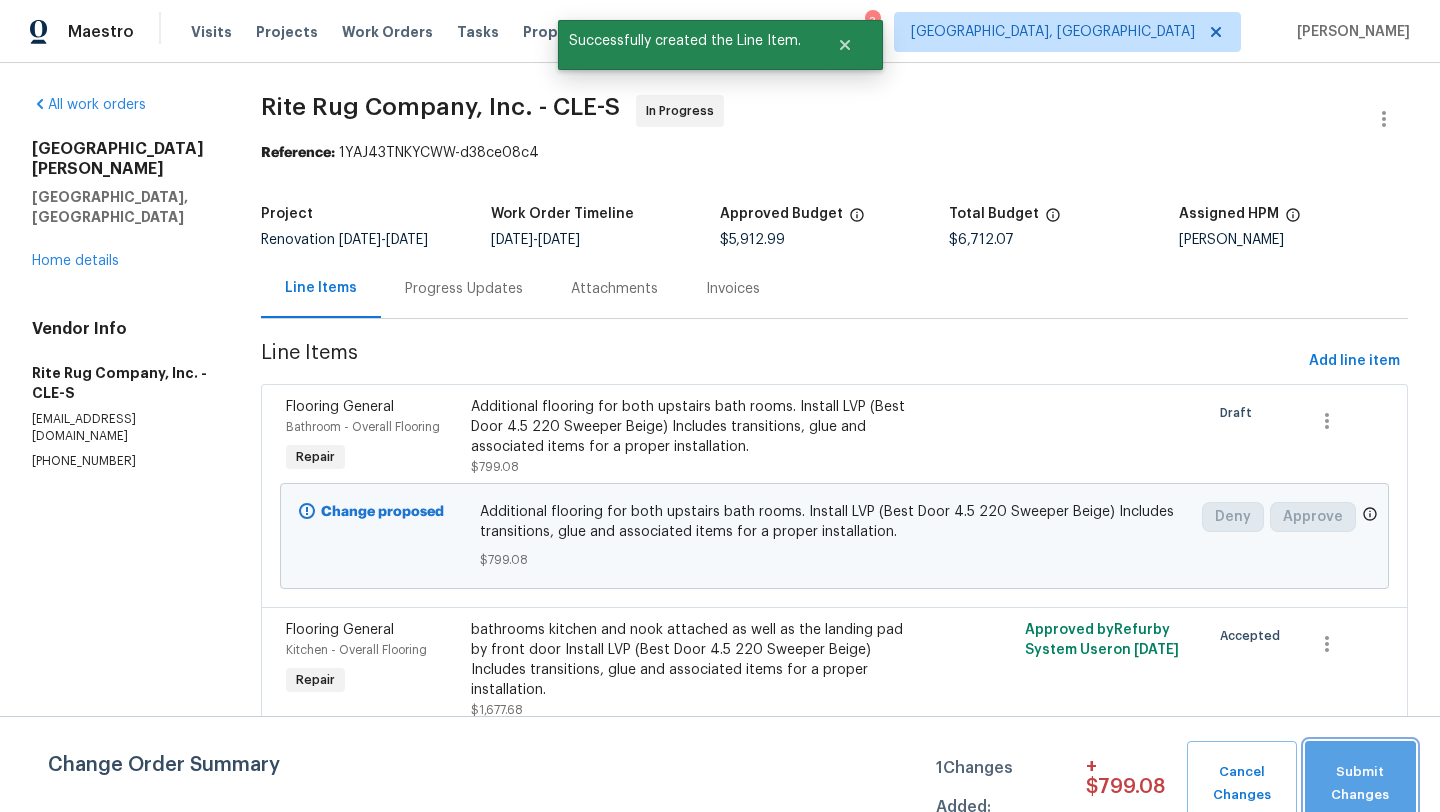 click on "Submit Changes" at bounding box center (1360, 784) 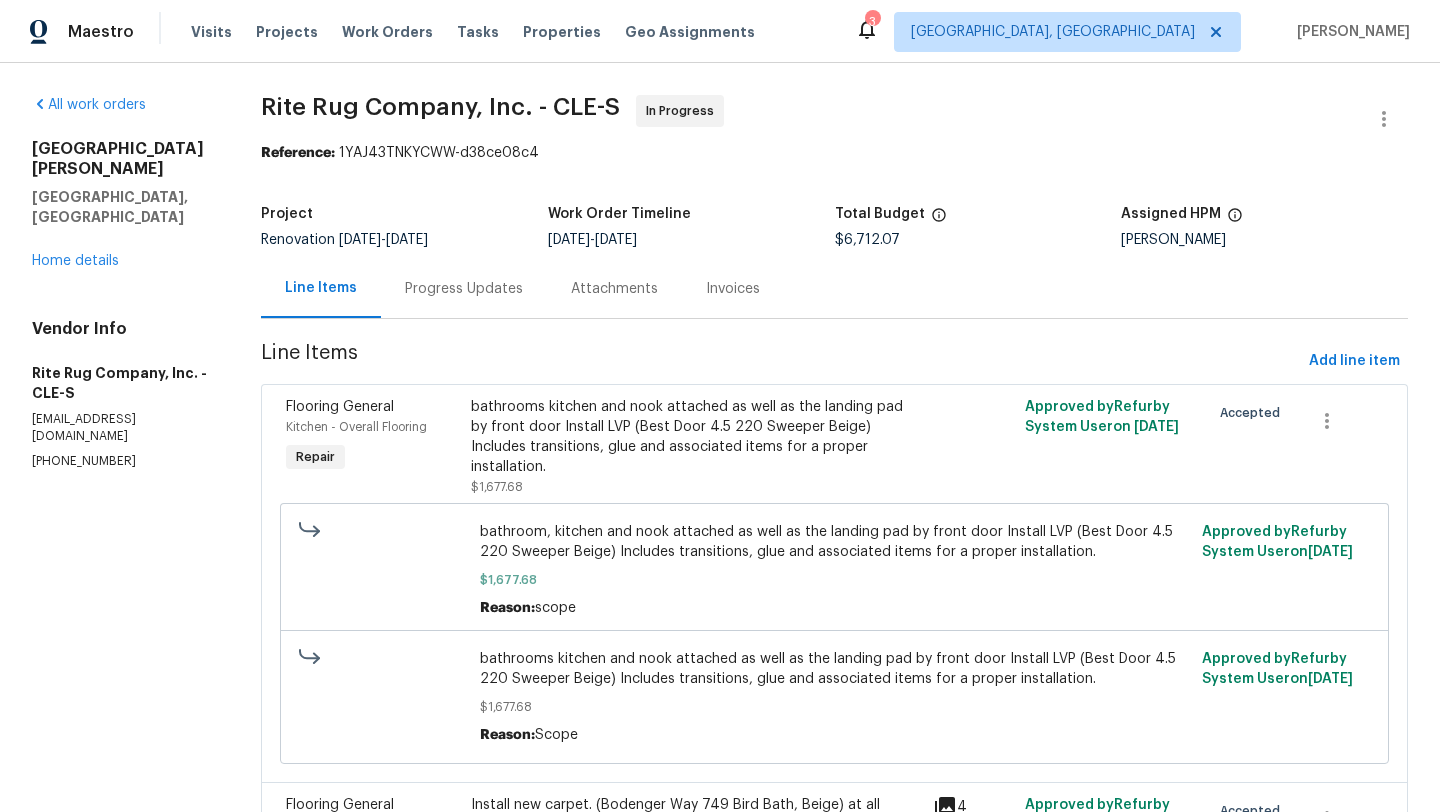 click on "Progress Updates" at bounding box center (464, 289) 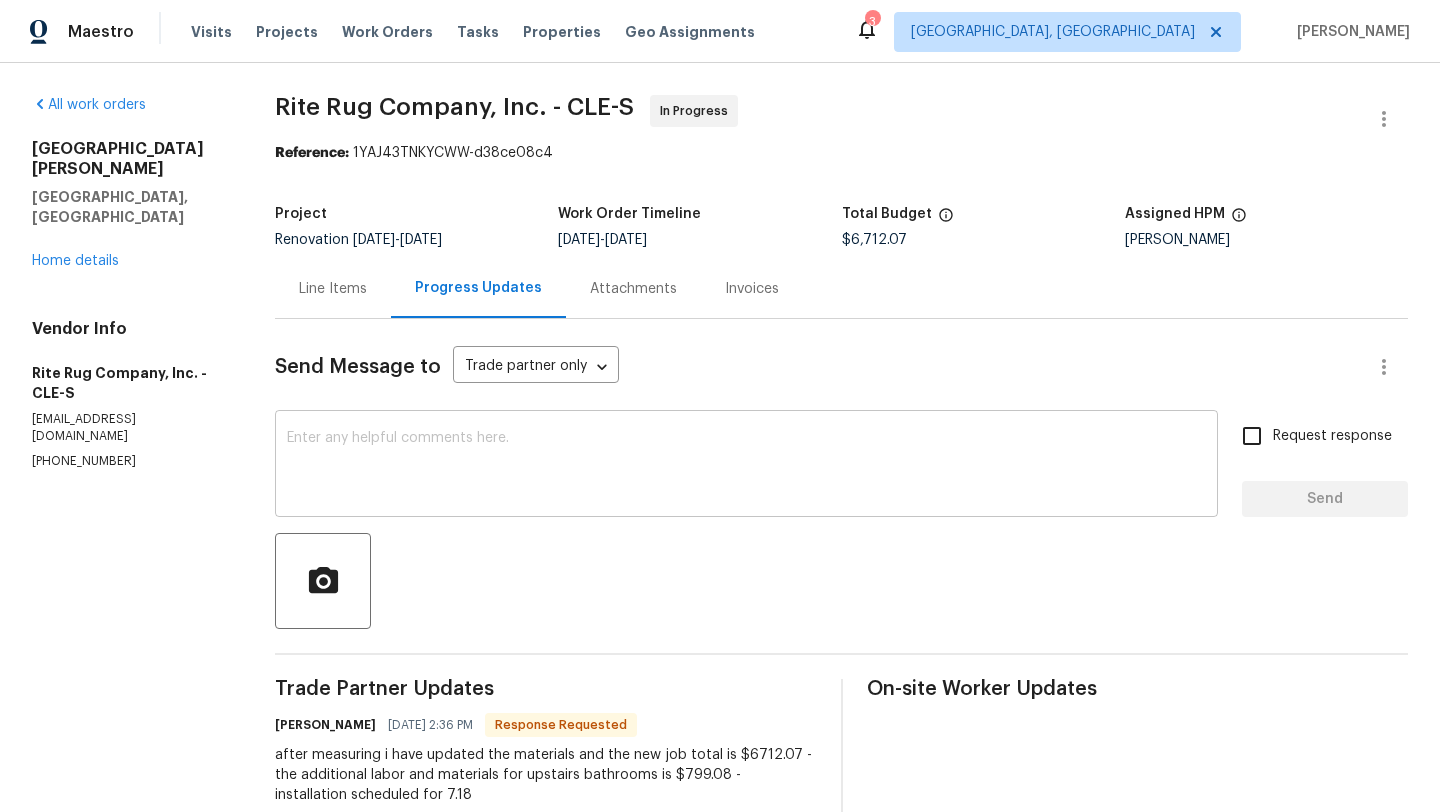 click at bounding box center [746, 466] 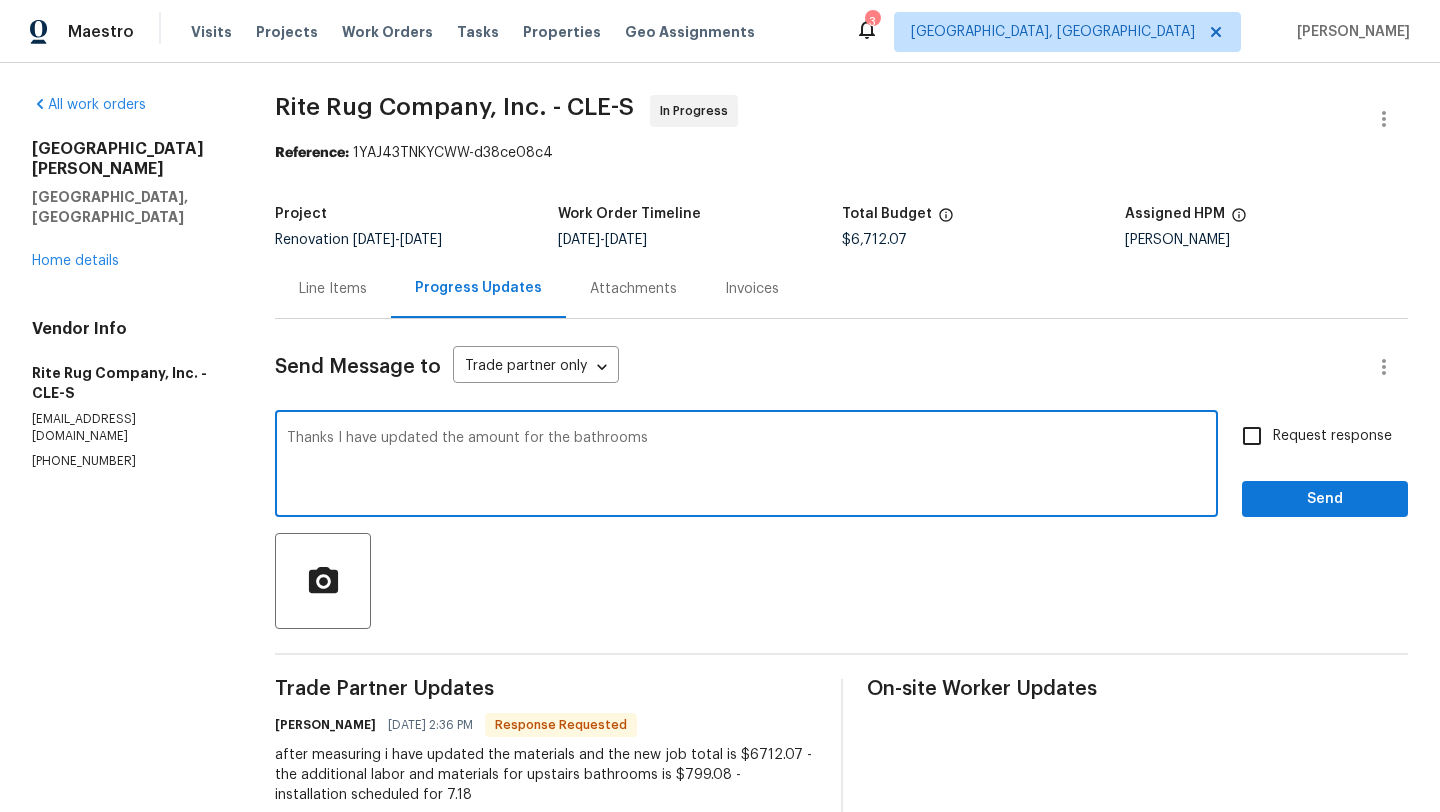type on "Thanks I have updated the amount for the bathrooms" 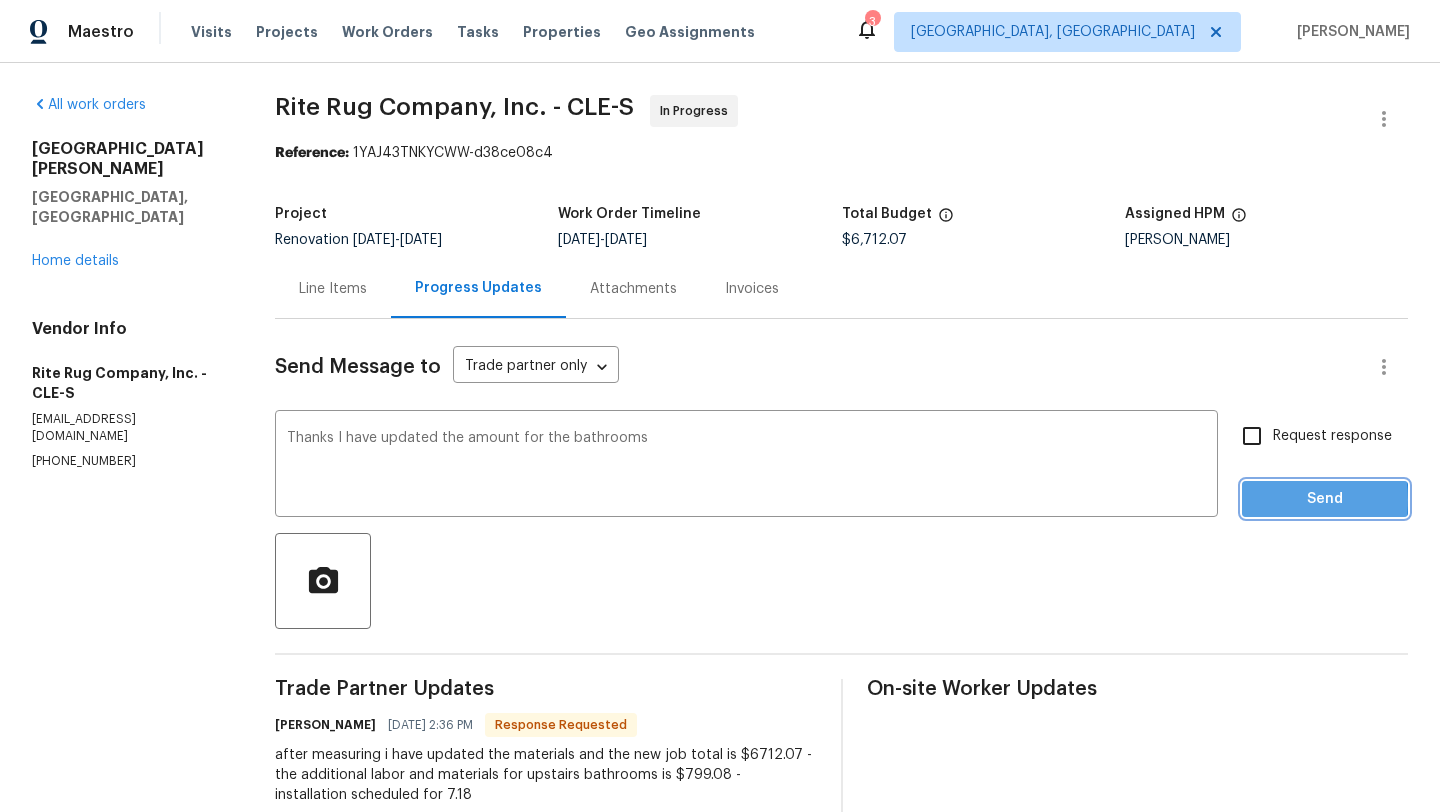 click on "Send" at bounding box center (1325, 499) 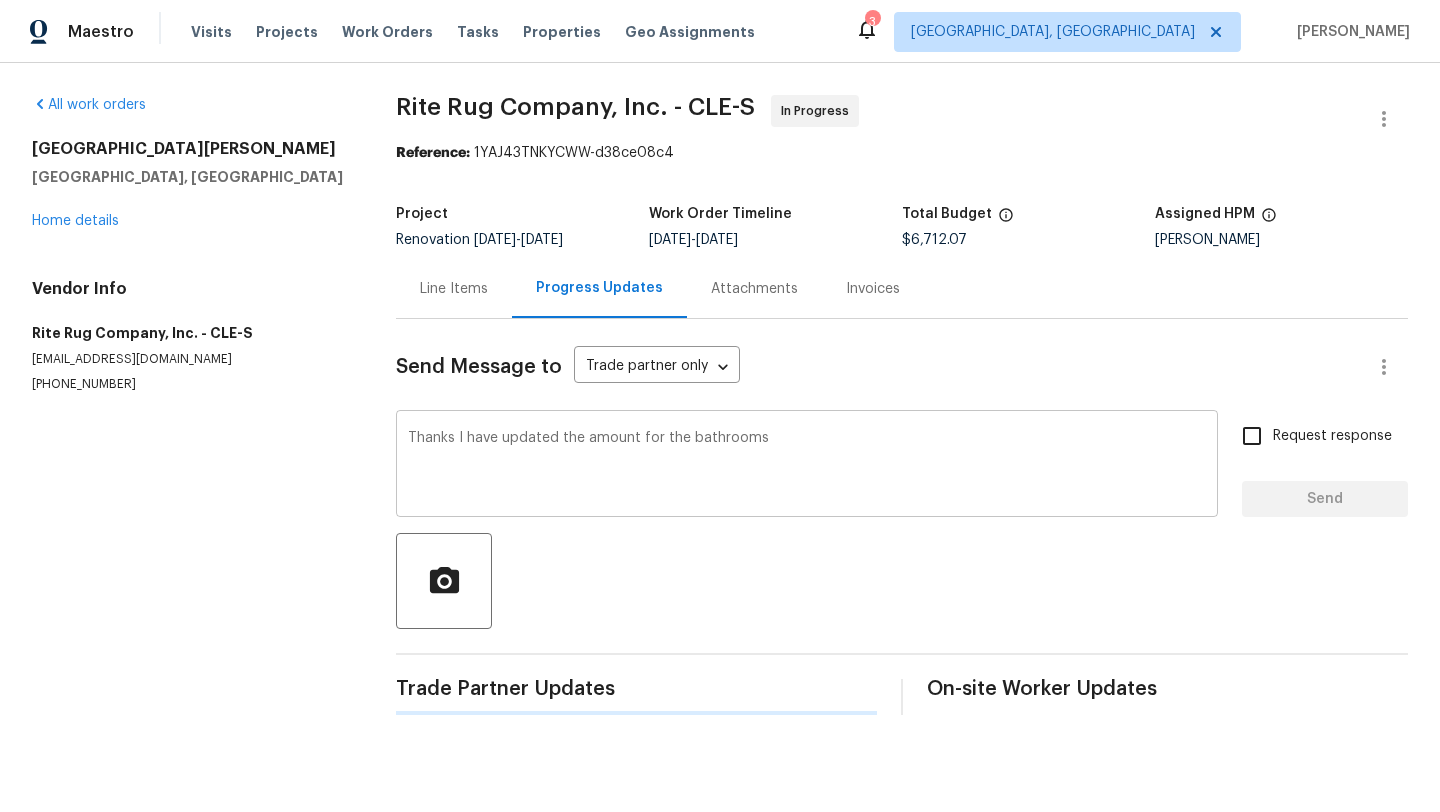 type 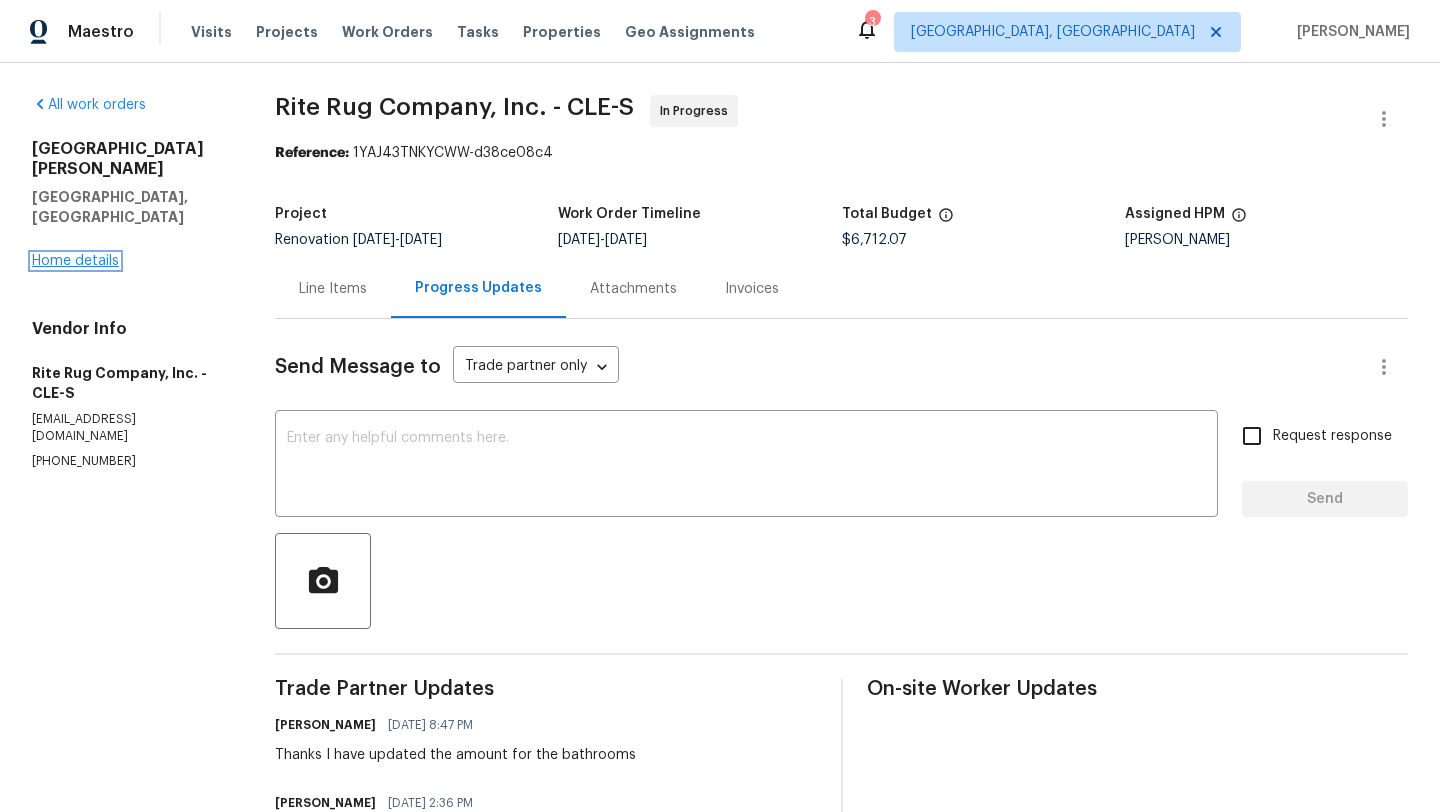 click on "Home details" at bounding box center [75, 261] 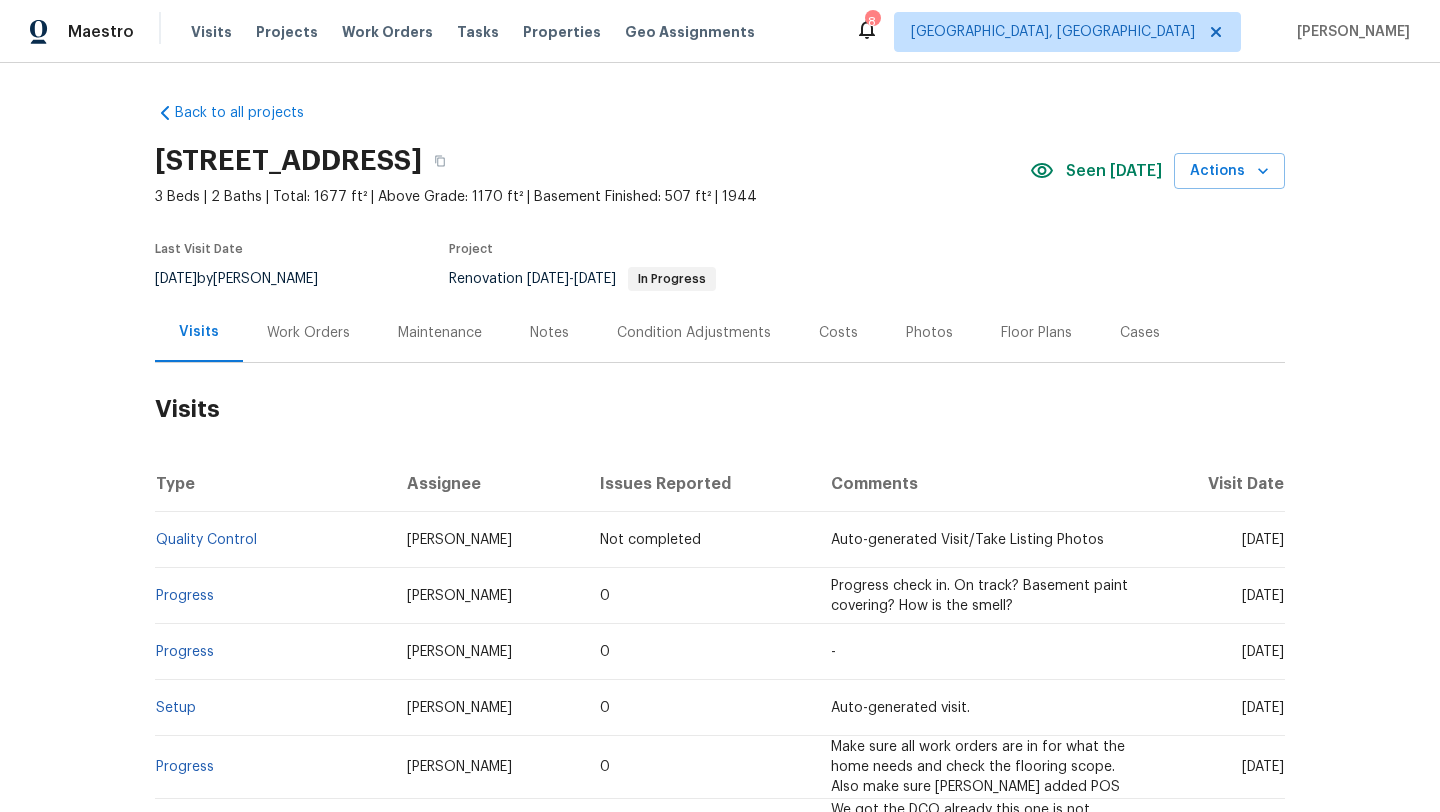 scroll, scrollTop: 0, scrollLeft: 0, axis: both 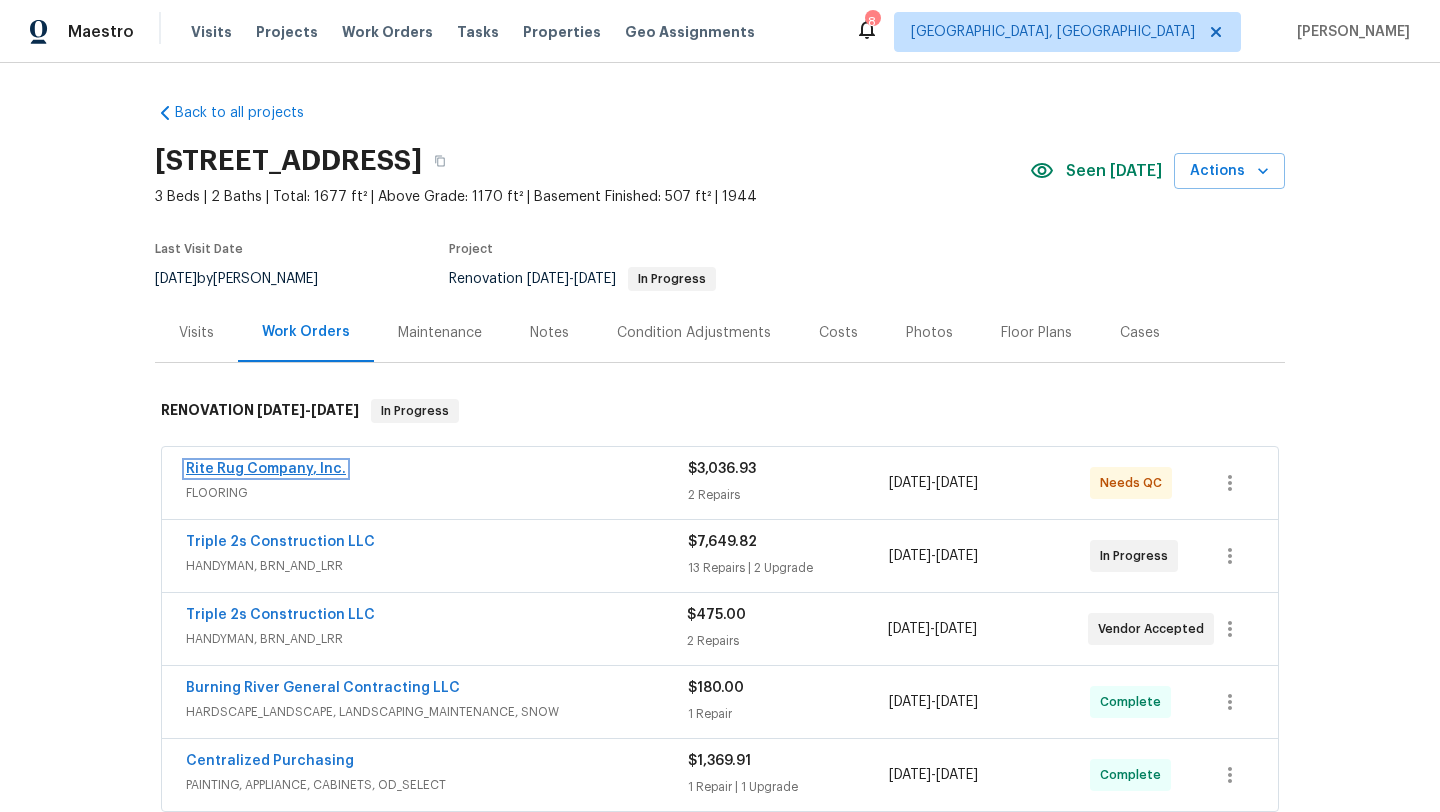 click on "Rite Rug Company, Inc." at bounding box center [266, 469] 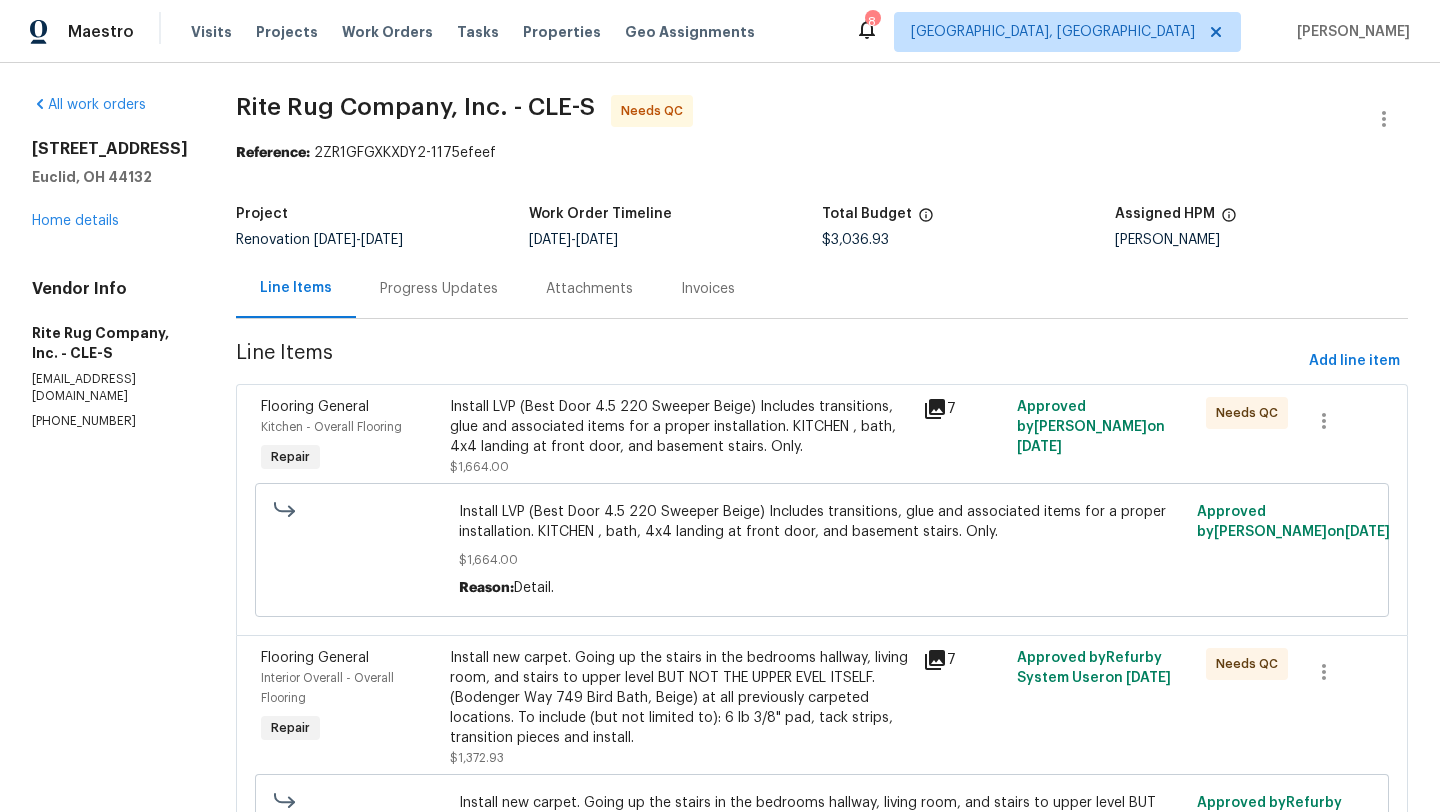 click on "Install LVP (Best Door 4.5 220 Sweeper Beige) Includes transitions, glue and associated items for a proper installation. KITCHEN , bath, 4x4 landing at front door, and basement stairs.    Only." at bounding box center [680, 427] 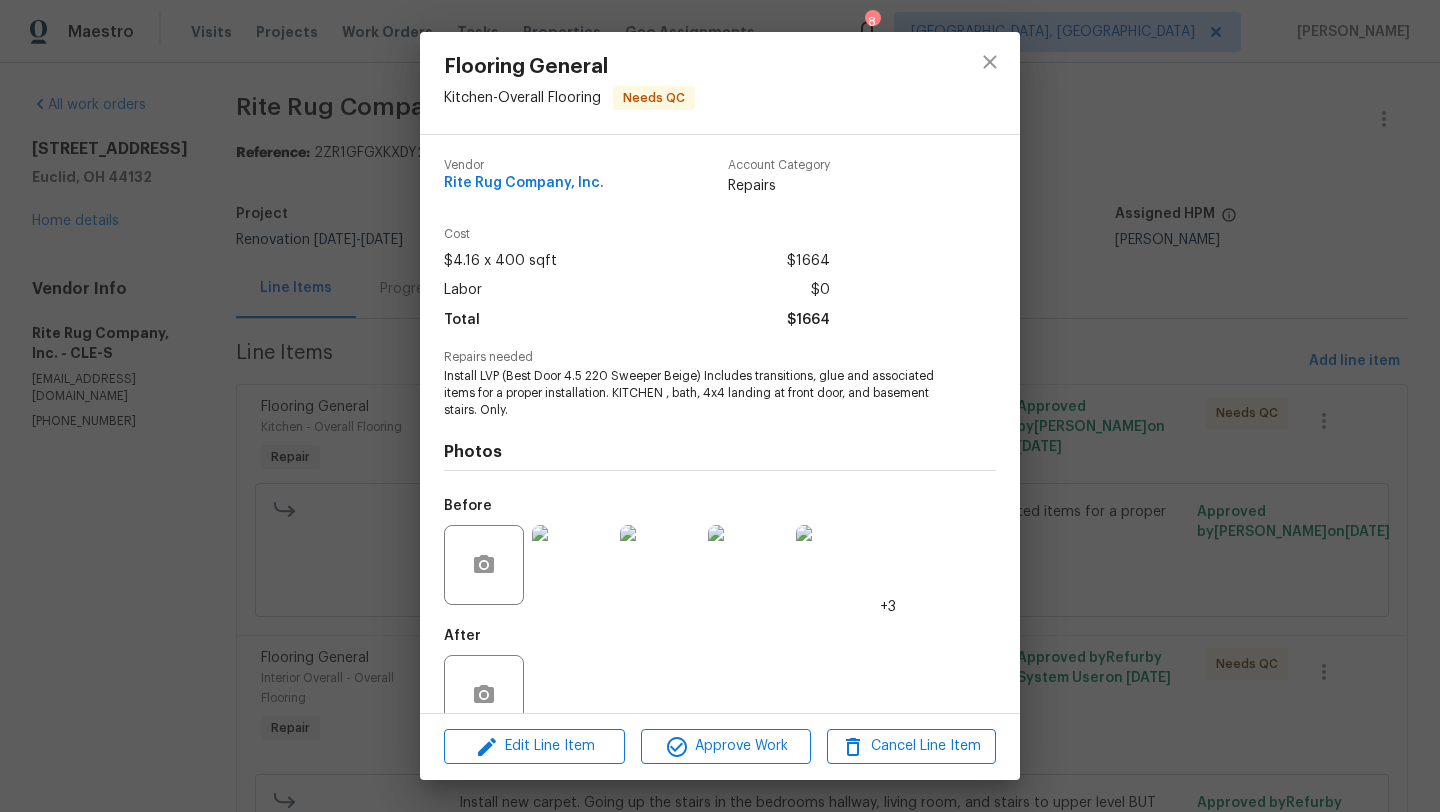 scroll, scrollTop: 43, scrollLeft: 0, axis: vertical 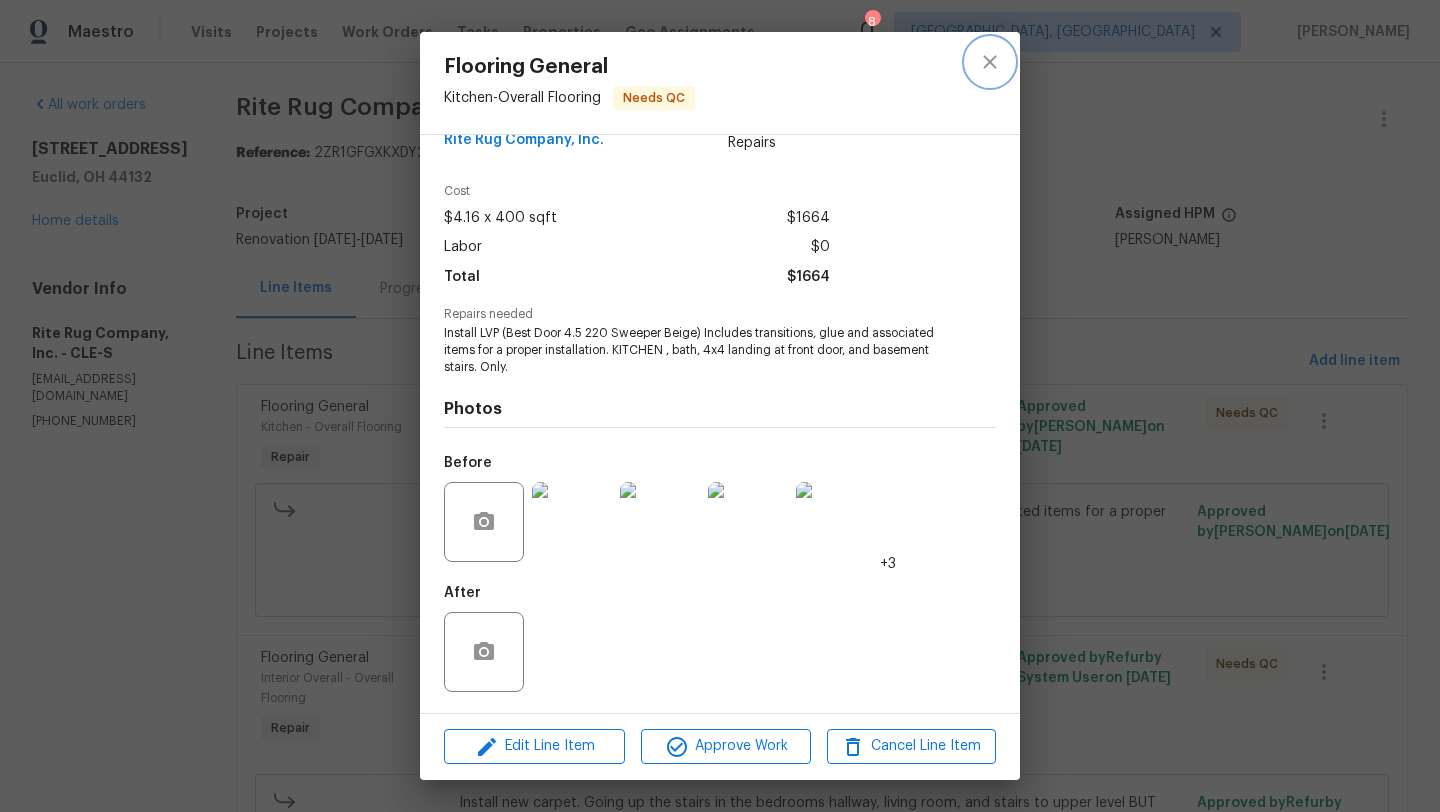 click 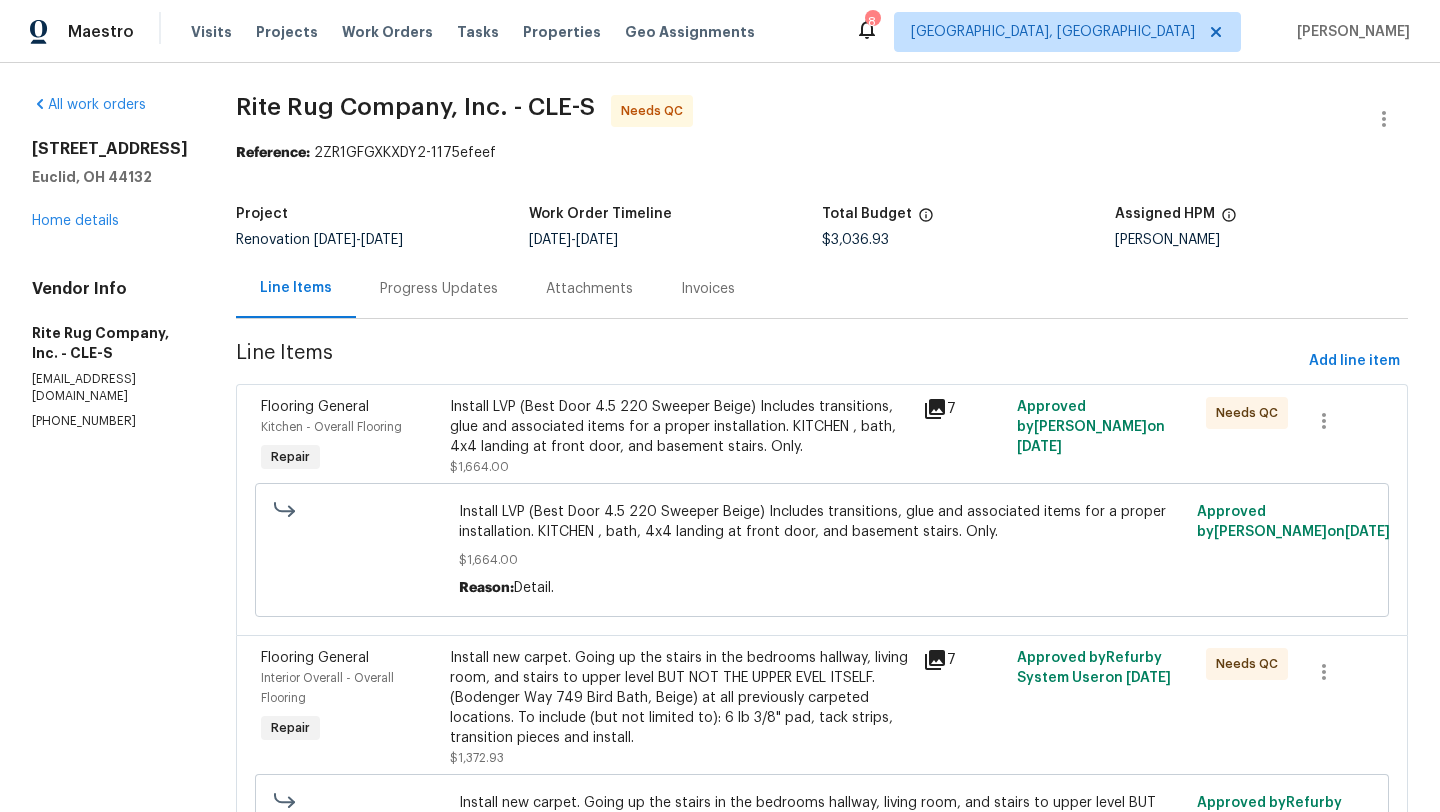 click on "Install new carpet. Going up the stairs in the bedrooms hallway, living room, and stairs to upper level BUT NOT THE UPPER
EVEL ITSELF.   (Bodenger Way 749 Bird Bath, Beige) at all previously carpeted locations. To include (but not limited to): 6 lb 3/8" pad, tack strips, transition pieces and install." at bounding box center [680, 698] 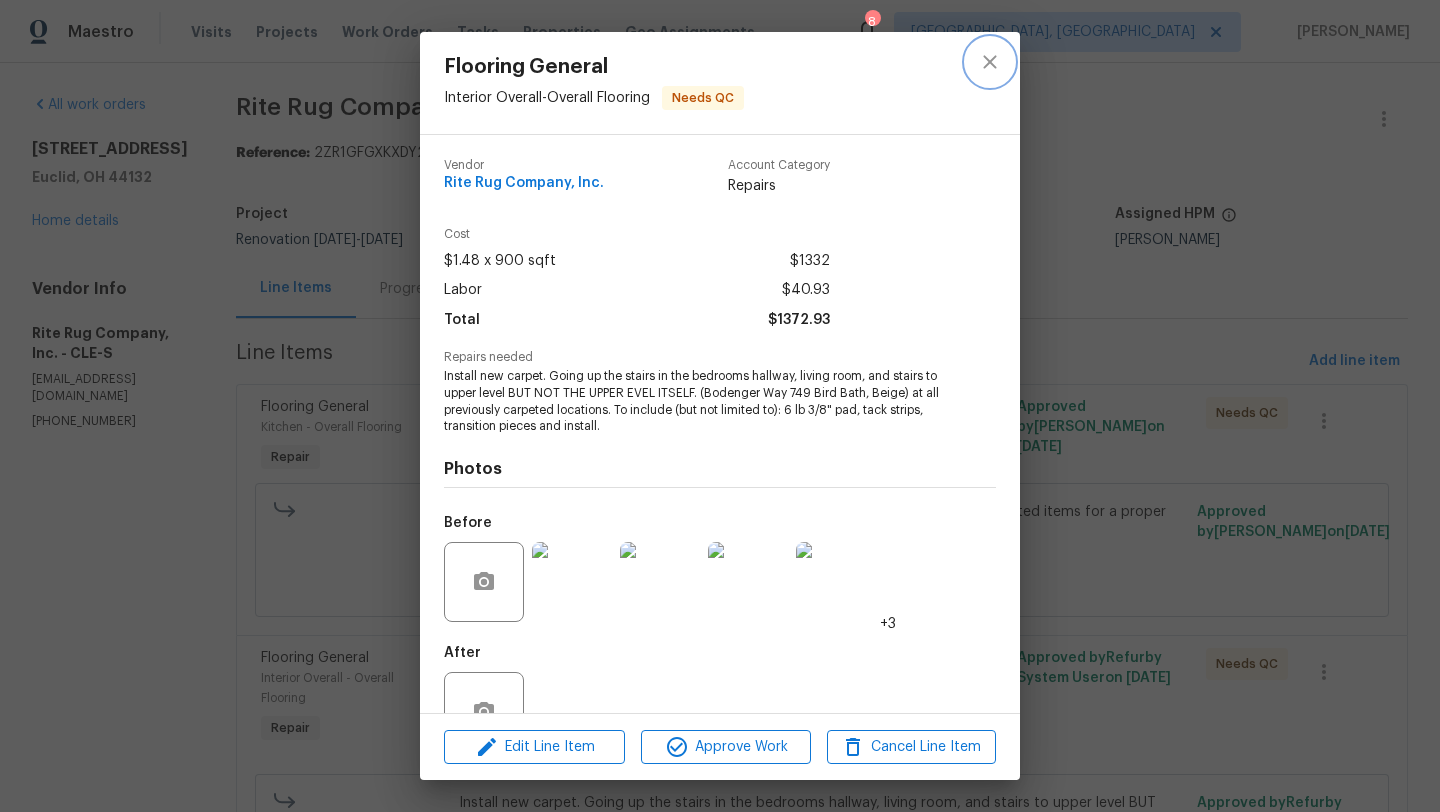 click 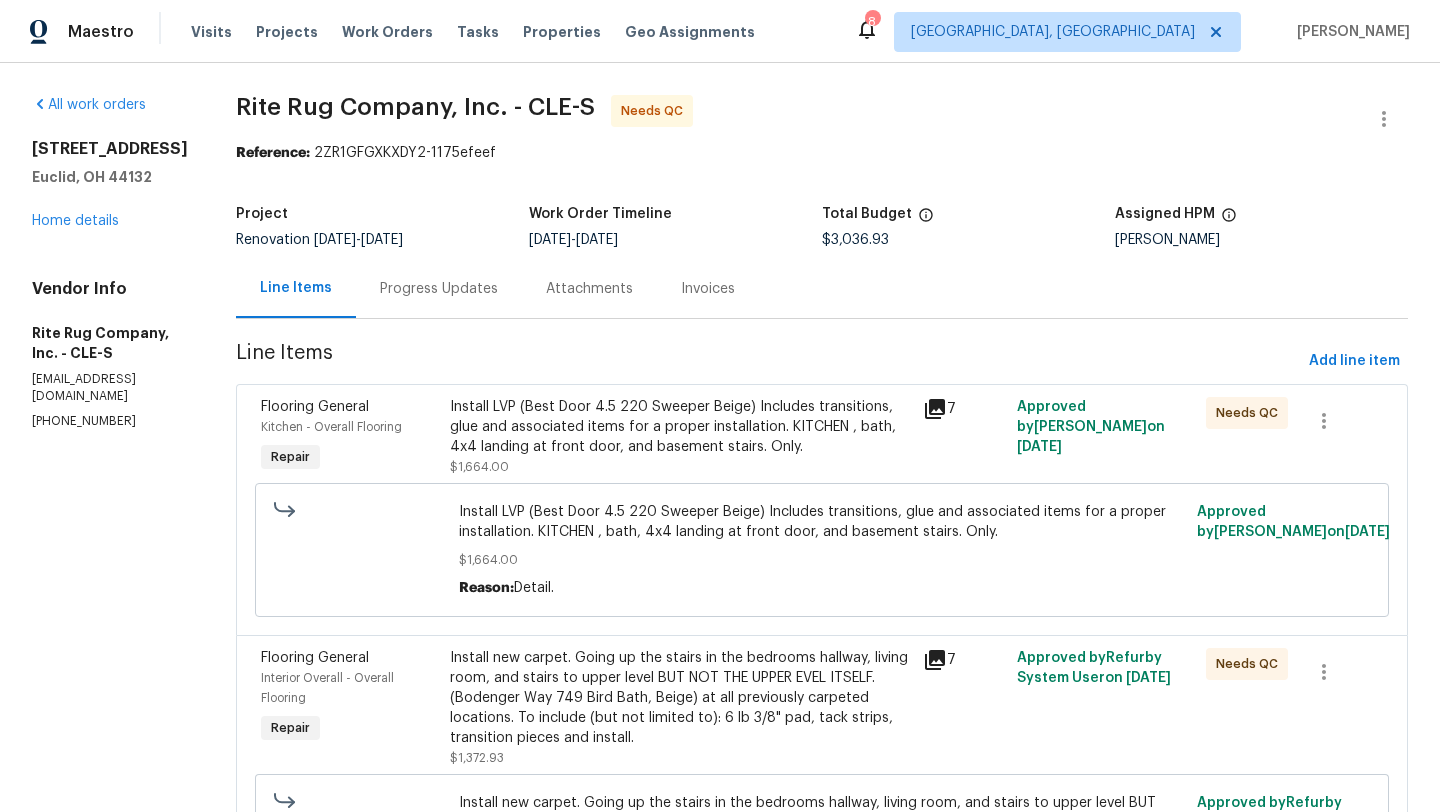 click on "Progress Updates" at bounding box center [439, 289] 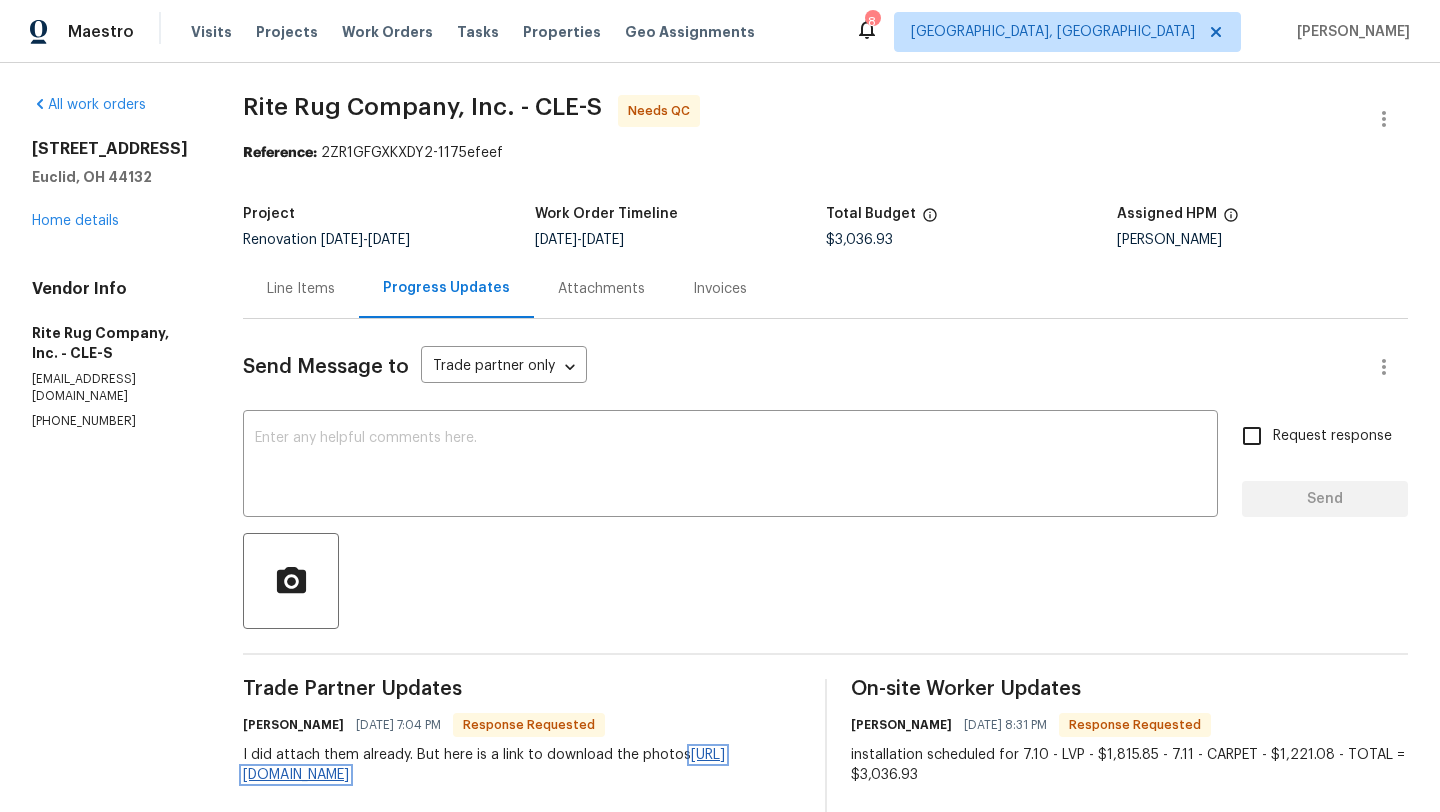 click on "https://photos.app.goo.gl/ZeazGqfZKewfLDzt7" at bounding box center (484, 765) 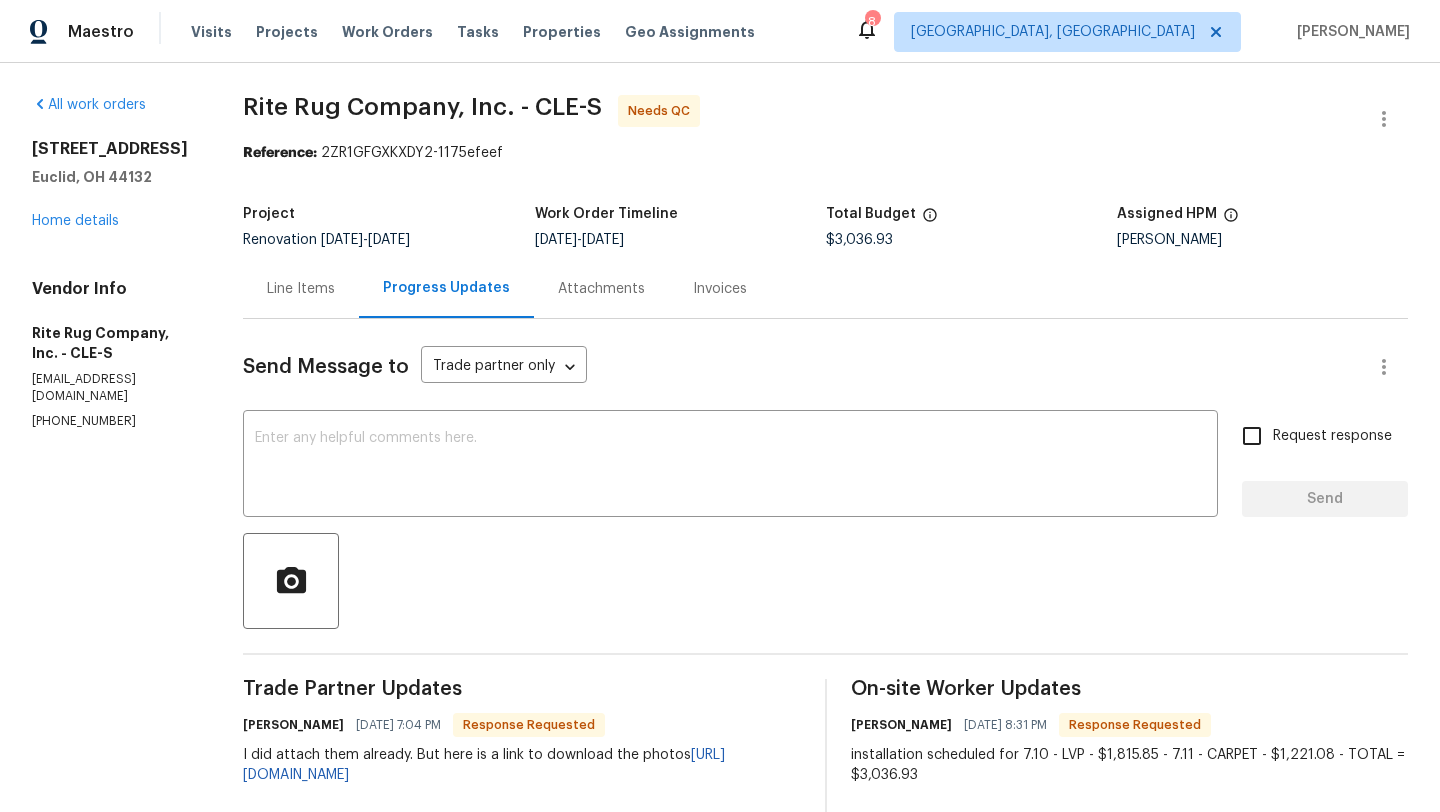 click on "Line Items" at bounding box center (301, 289) 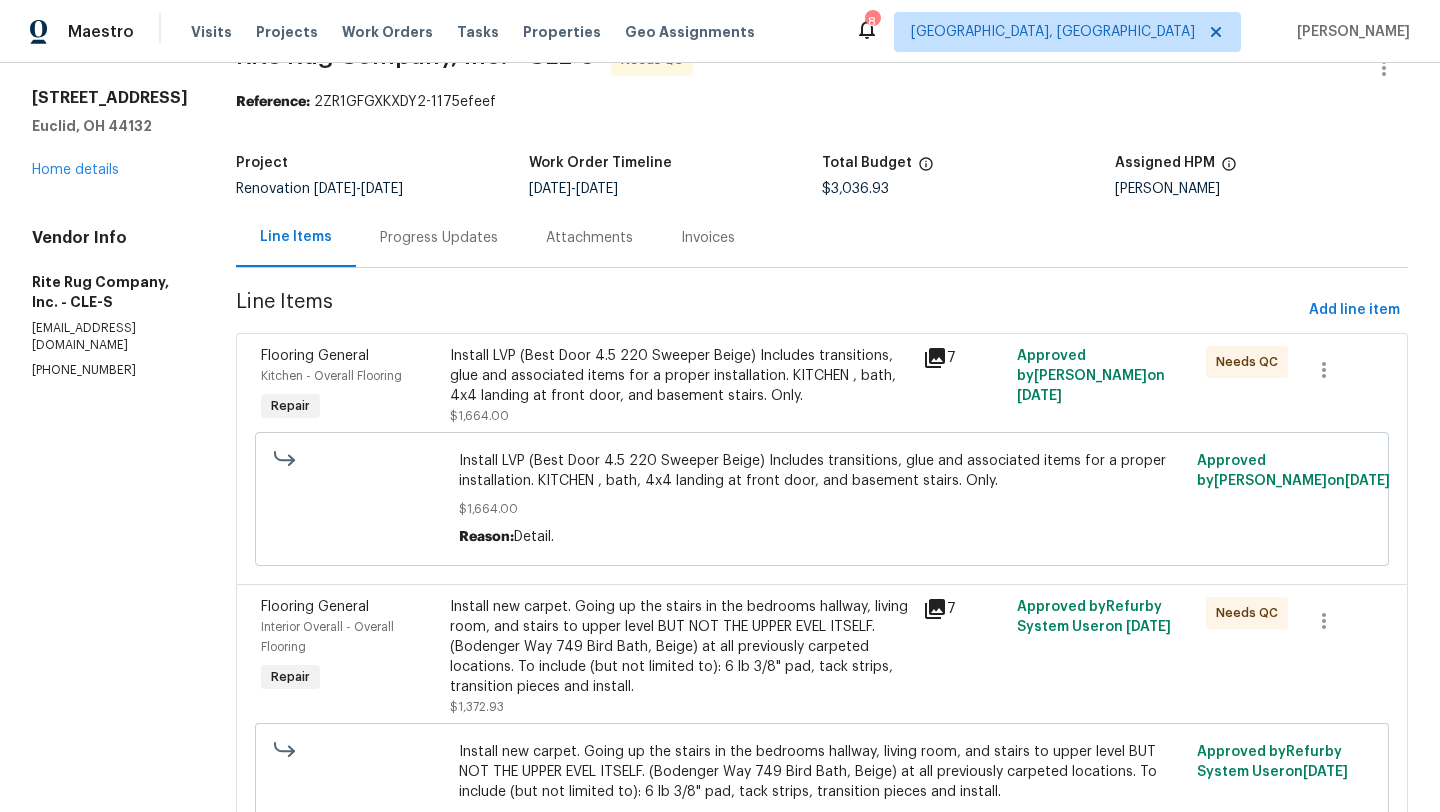 scroll, scrollTop: 60, scrollLeft: 0, axis: vertical 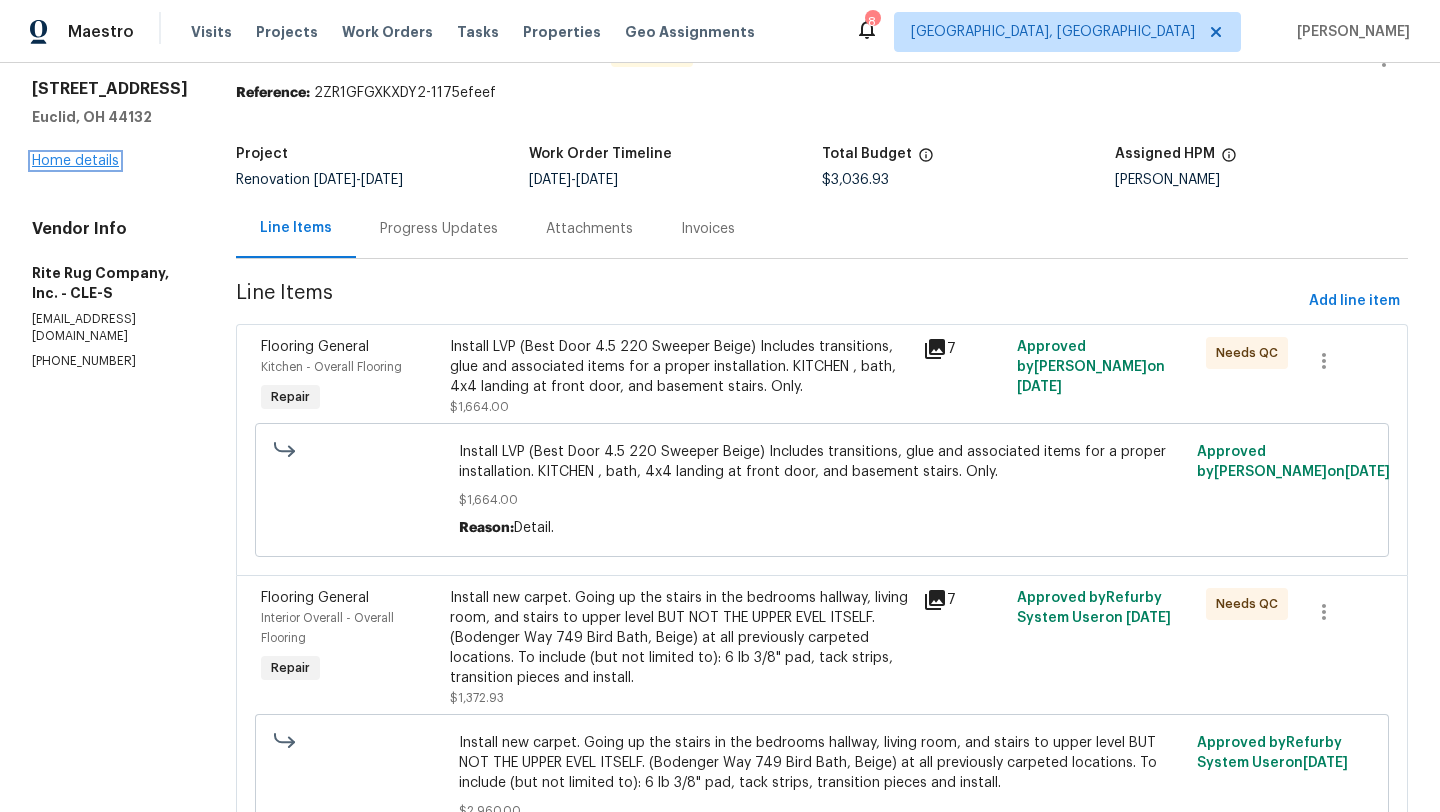 click on "Home details" at bounding box center [75, 161] 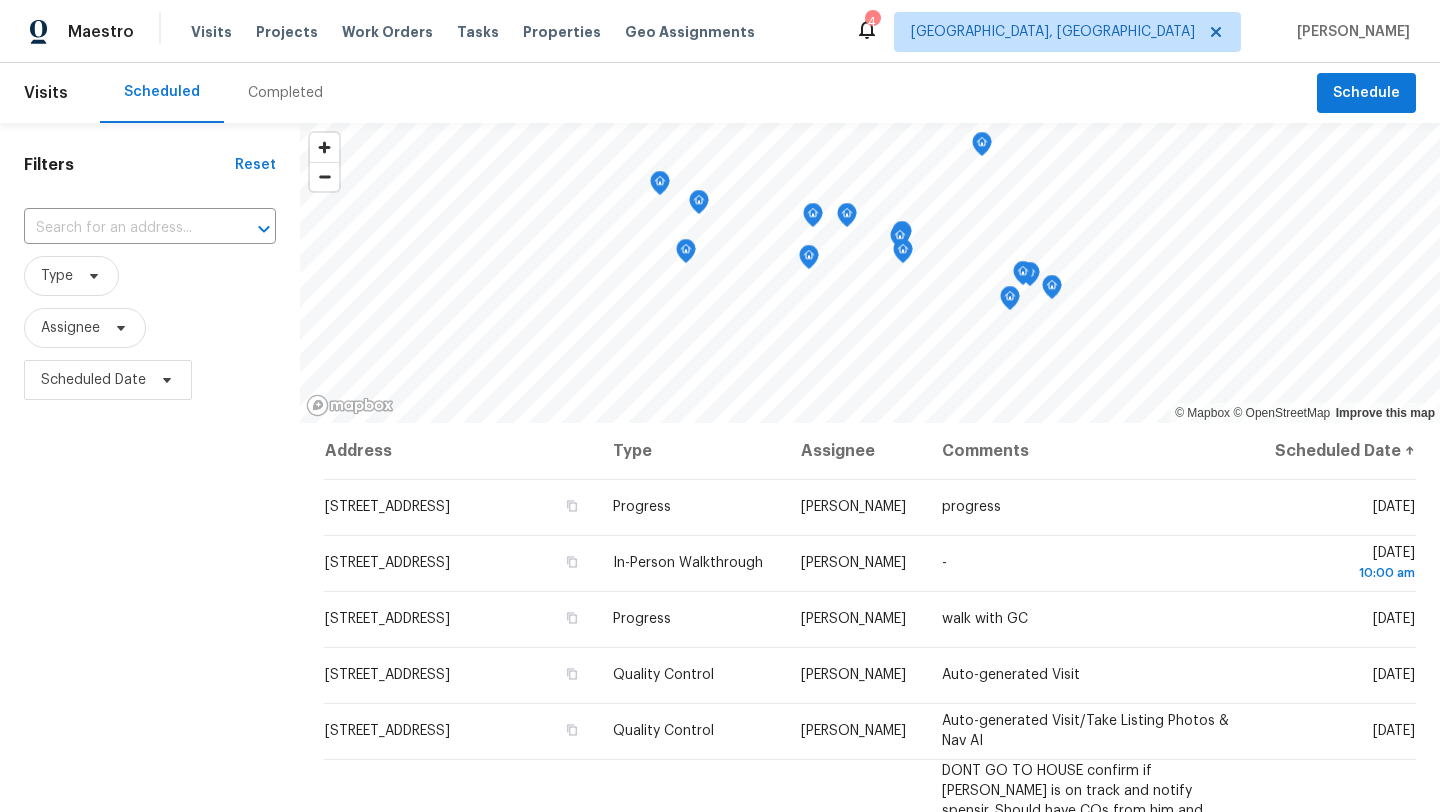 scroll, scrollTop: 0, scrollLeft: 0, axis: both 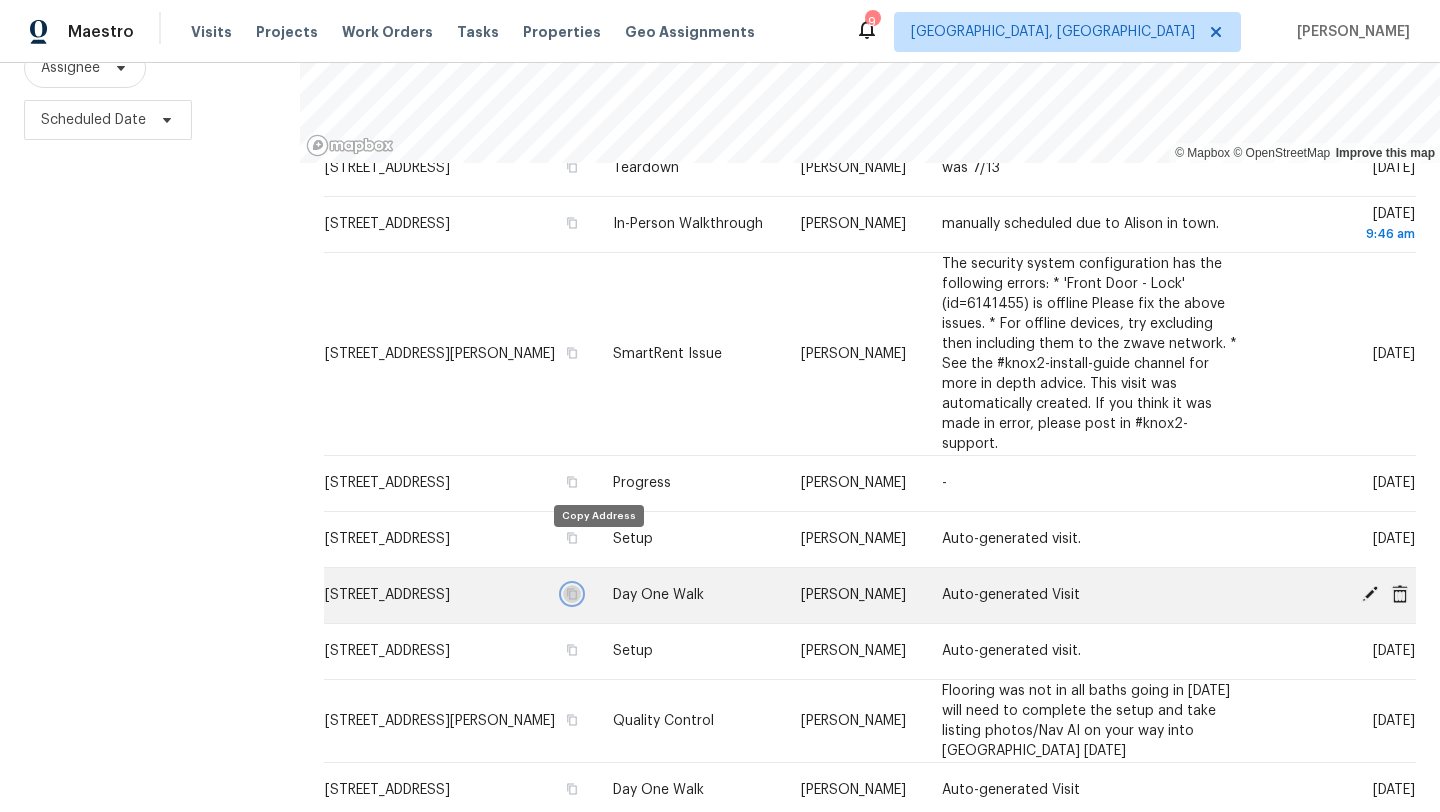 click 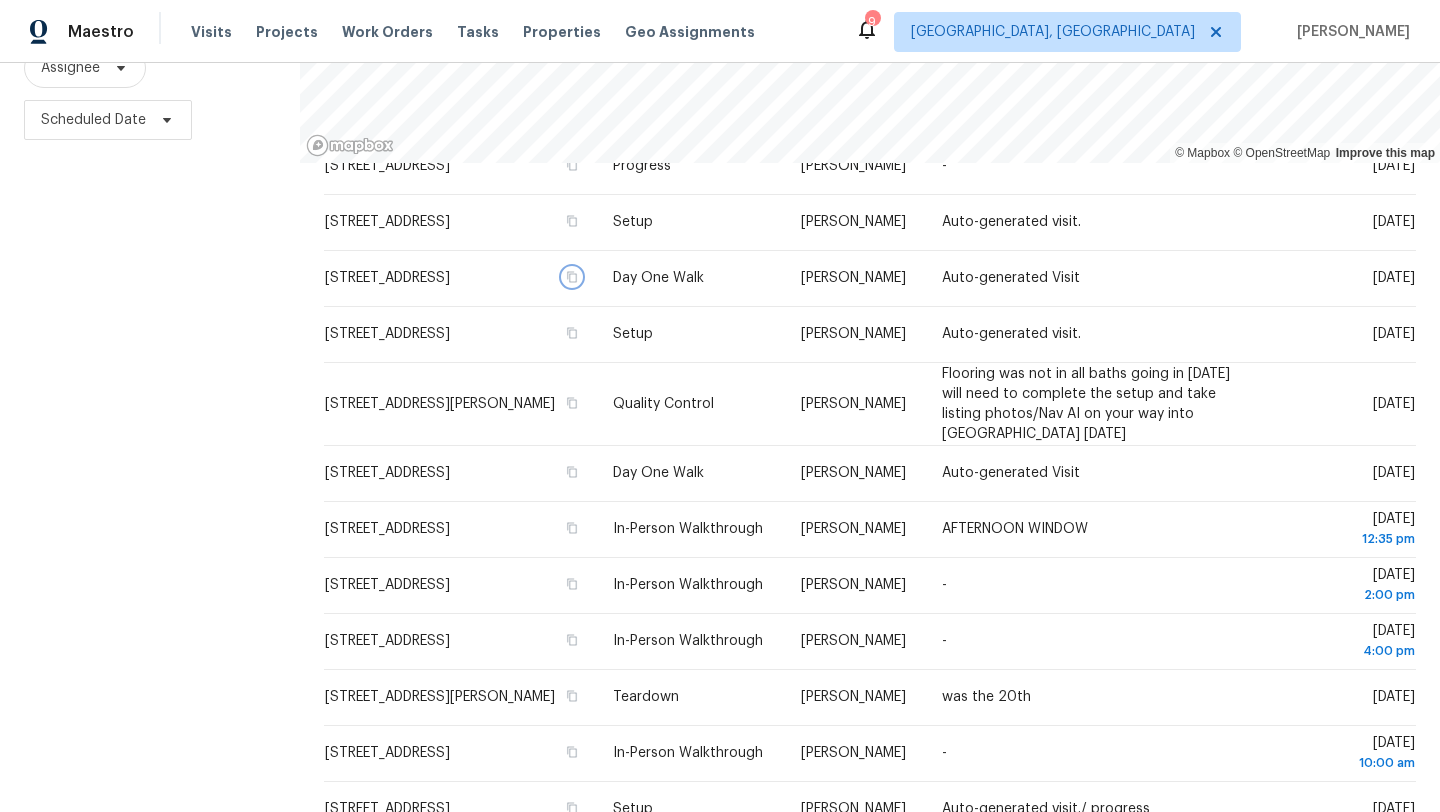 scroll, scrollTop: 937, scrollLeft: 0, axis: vertical 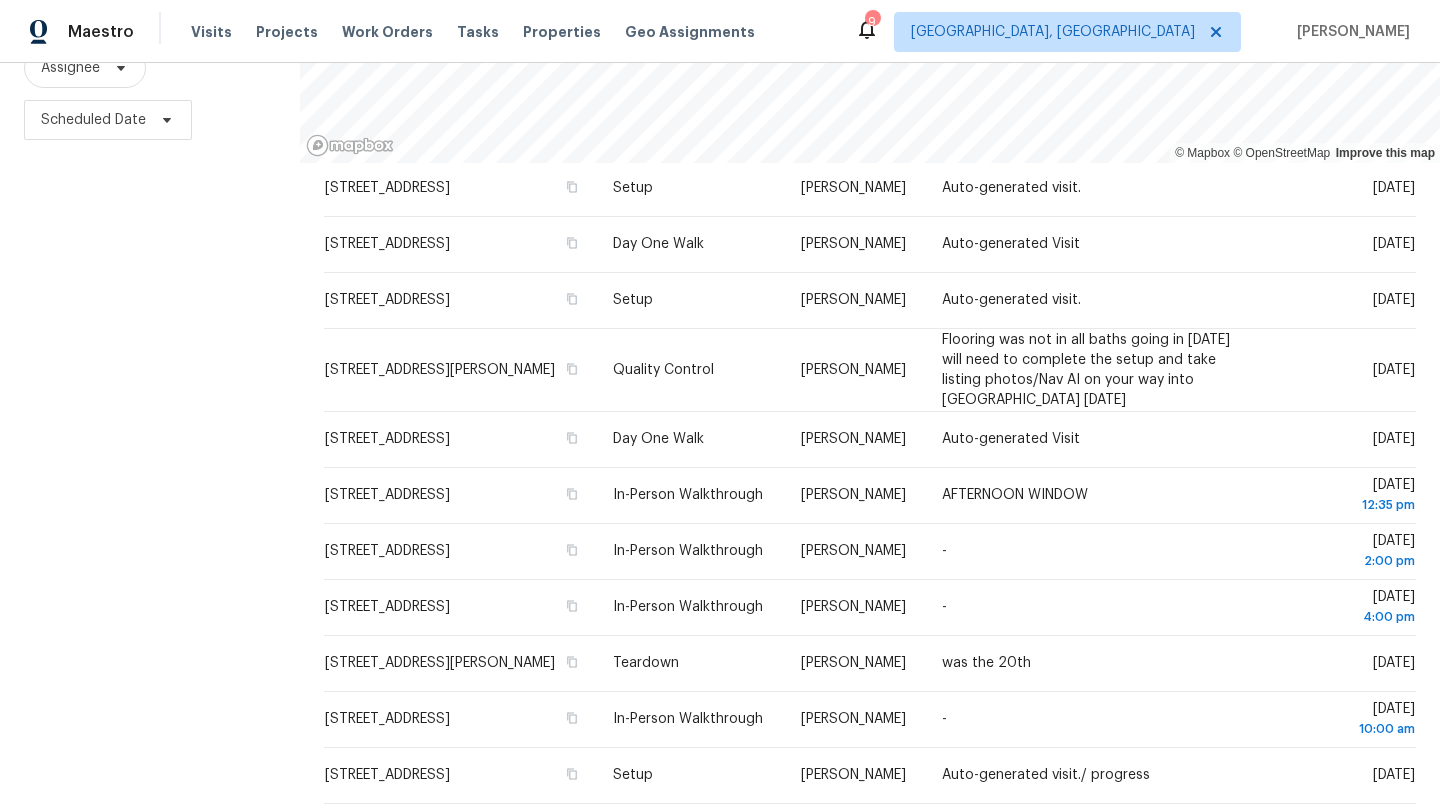 click 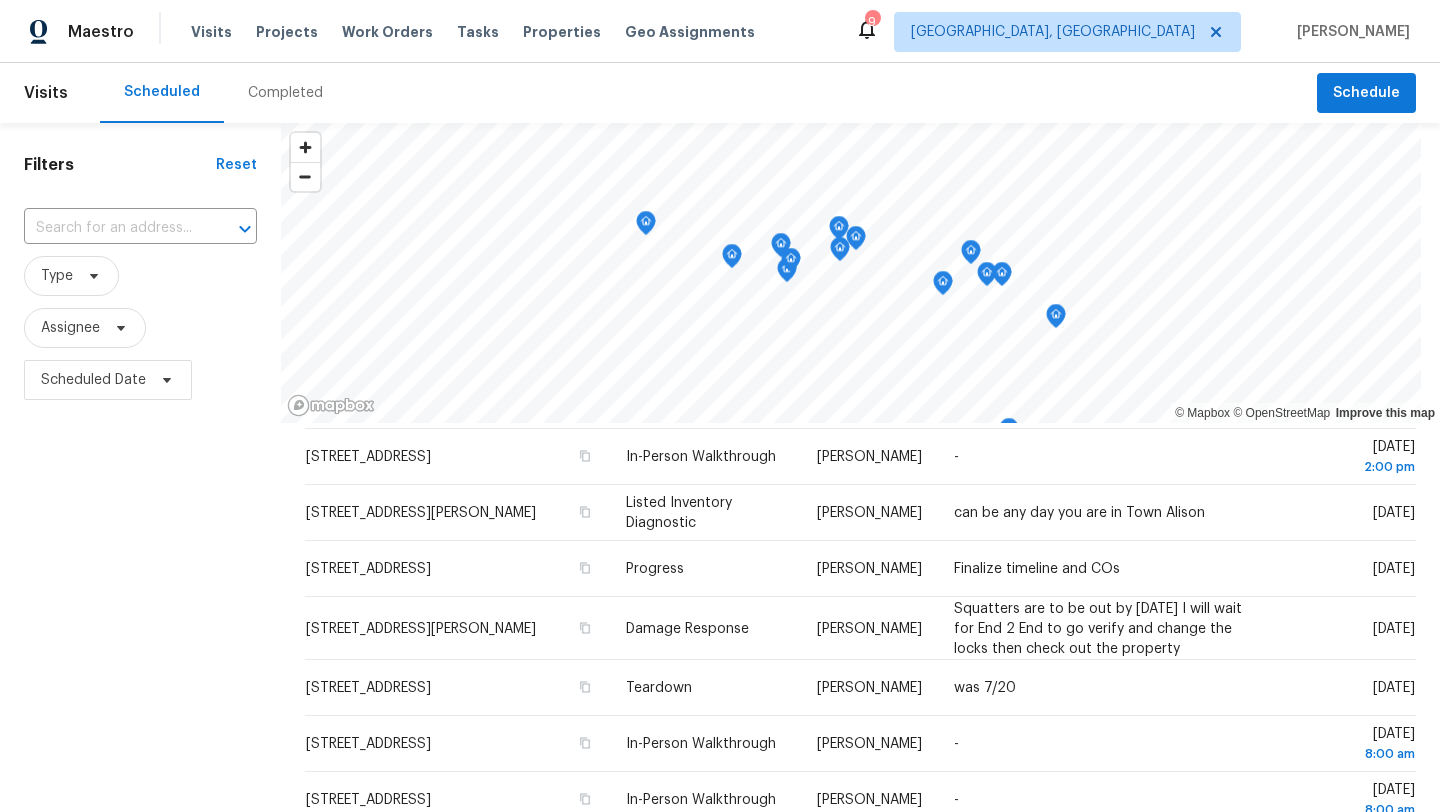 scroll, scrollTop: 184, scrollLeft: 0, axis: vertical 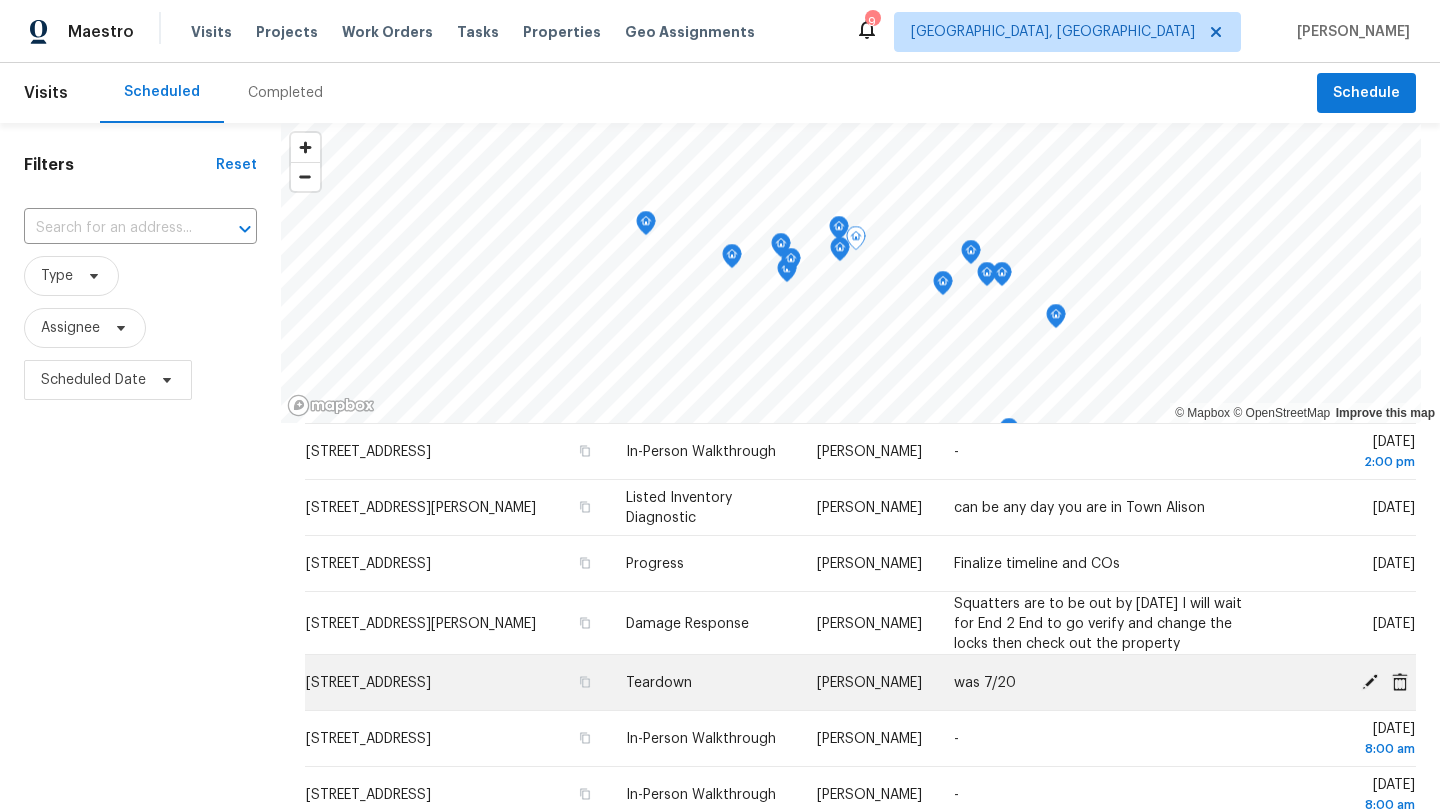 click 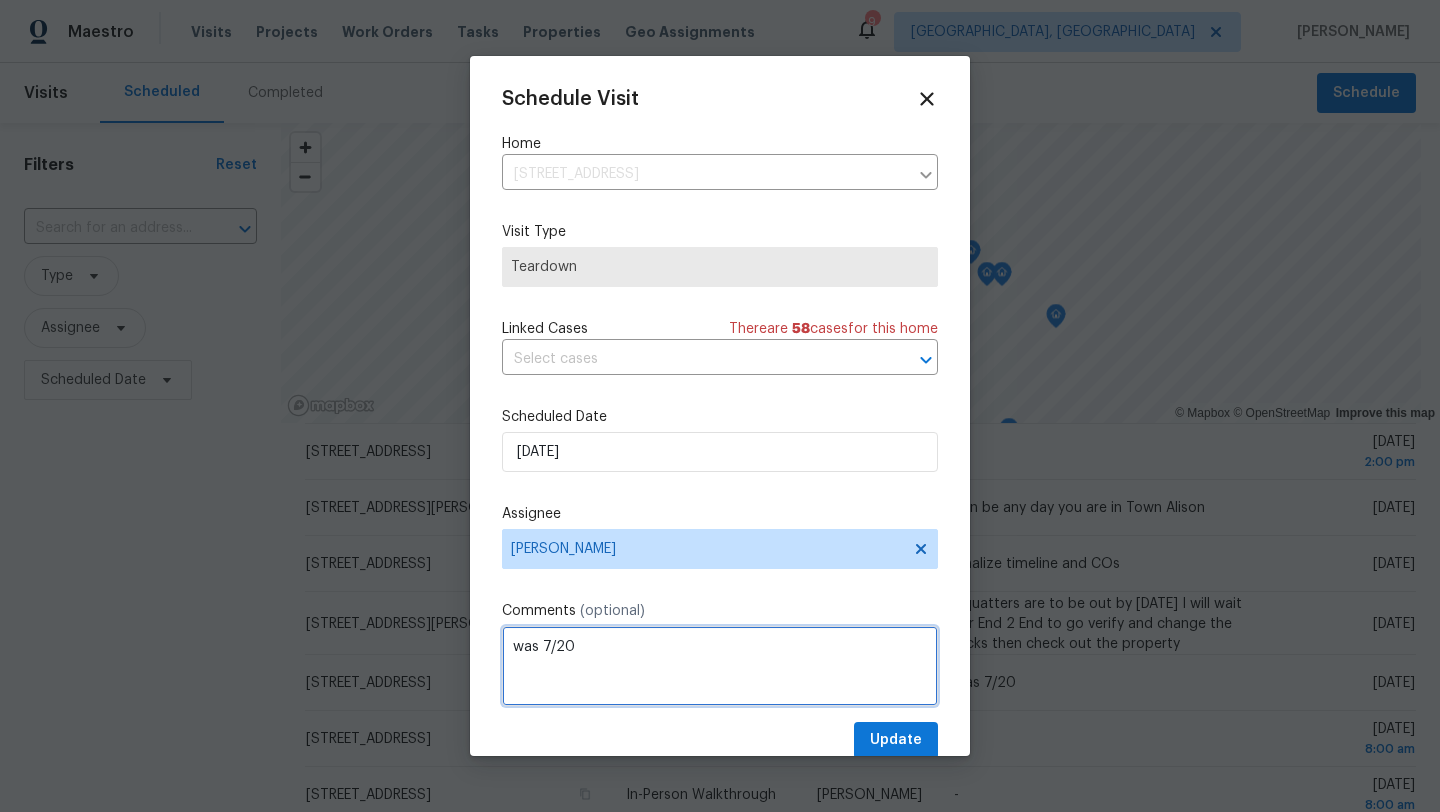 click on "was 7/20" at bounding box center (720, 666) 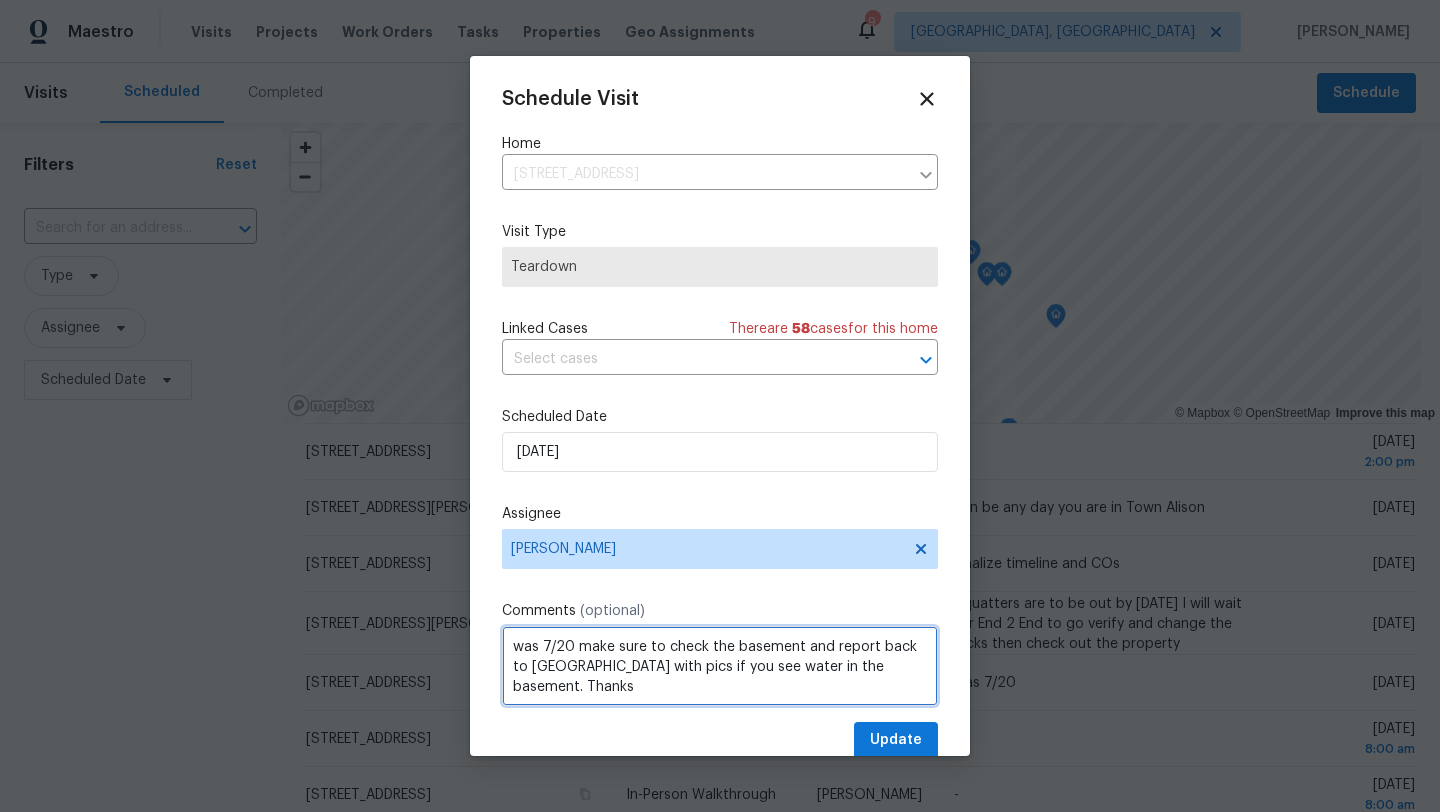 type on "was 7/20 make sure to check the basement and report back to Becky with pics if you see water in the basement. Thanks" 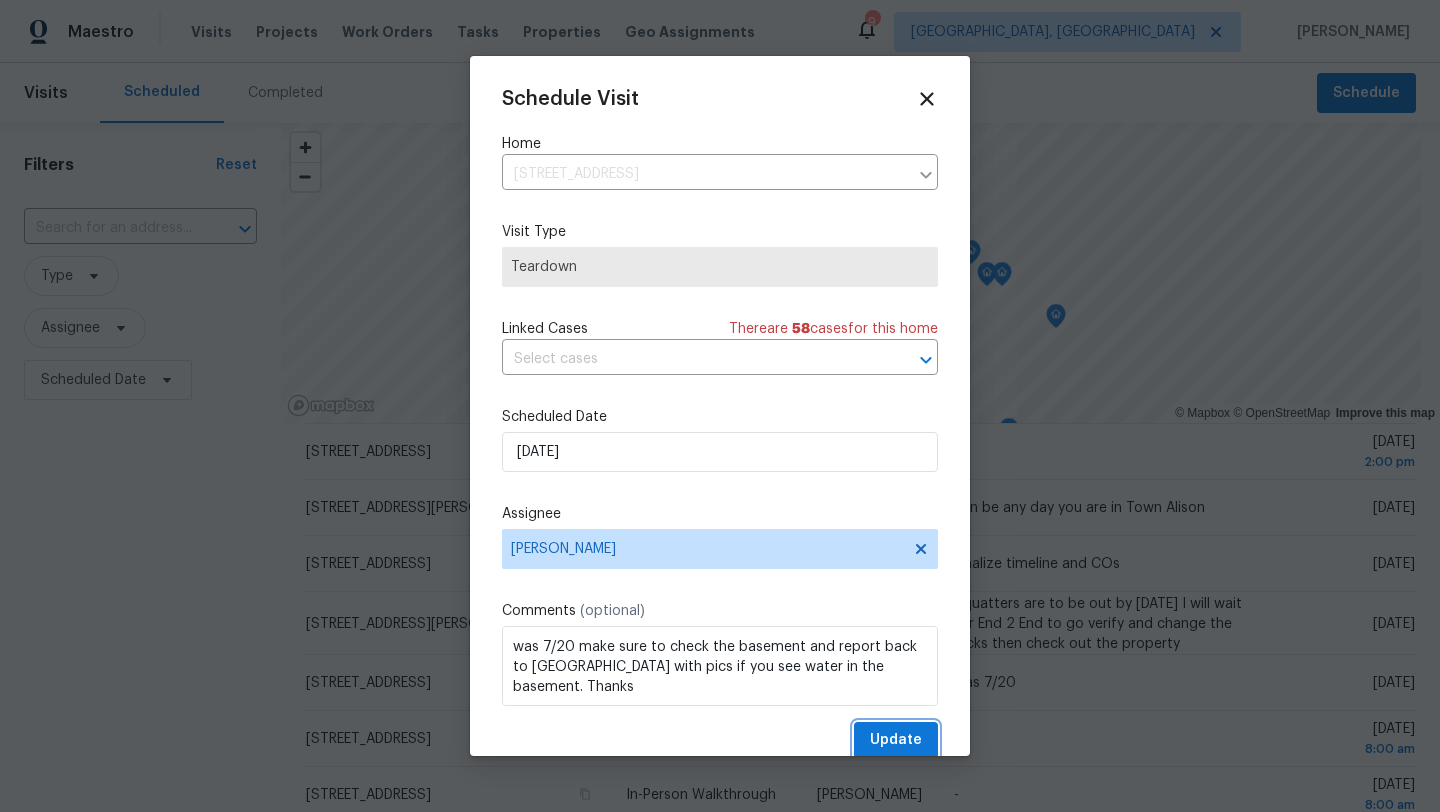 click on "Update" at bounding box center [896, 740] 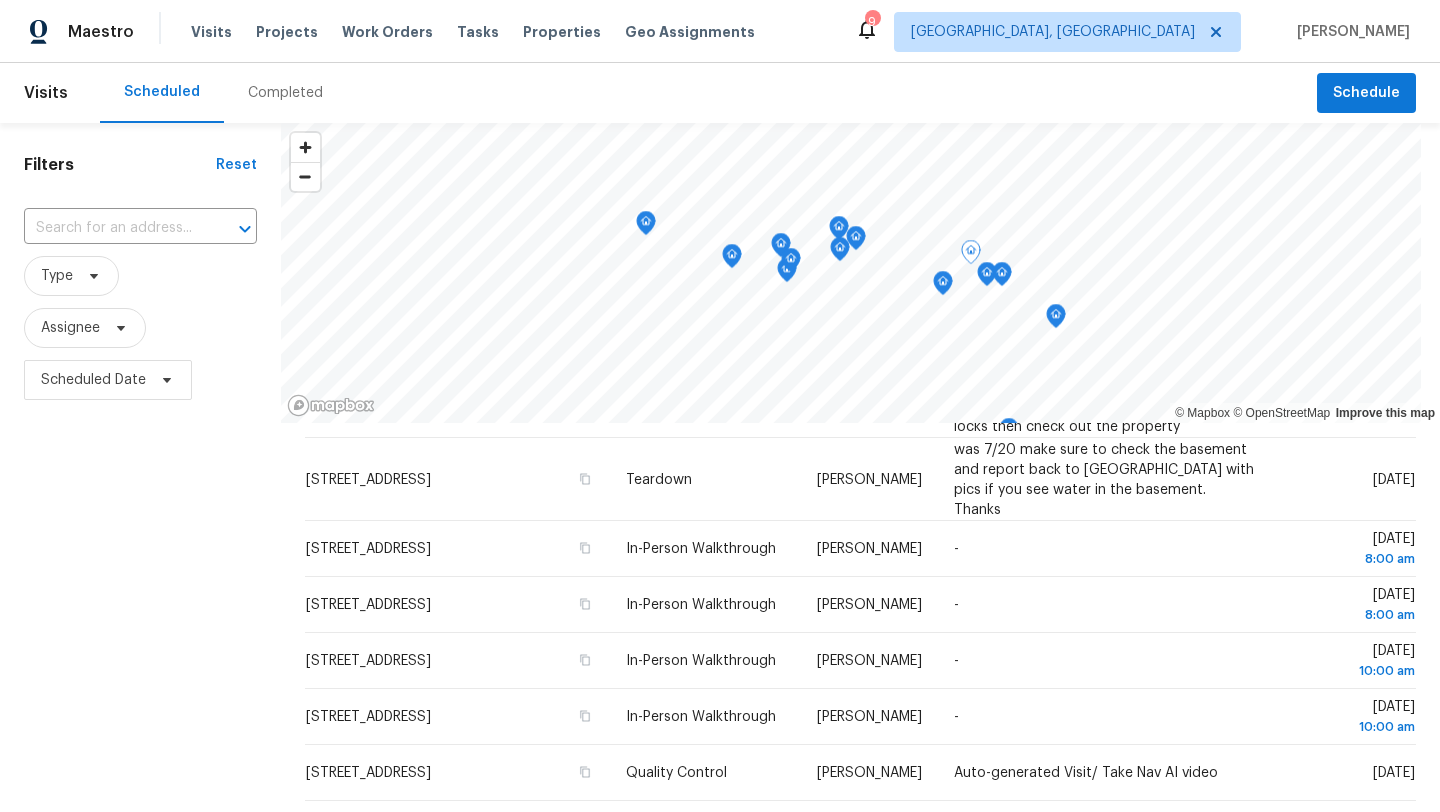 scroll, scrollTop: 657, scrollLeft: 0, axis: vertical 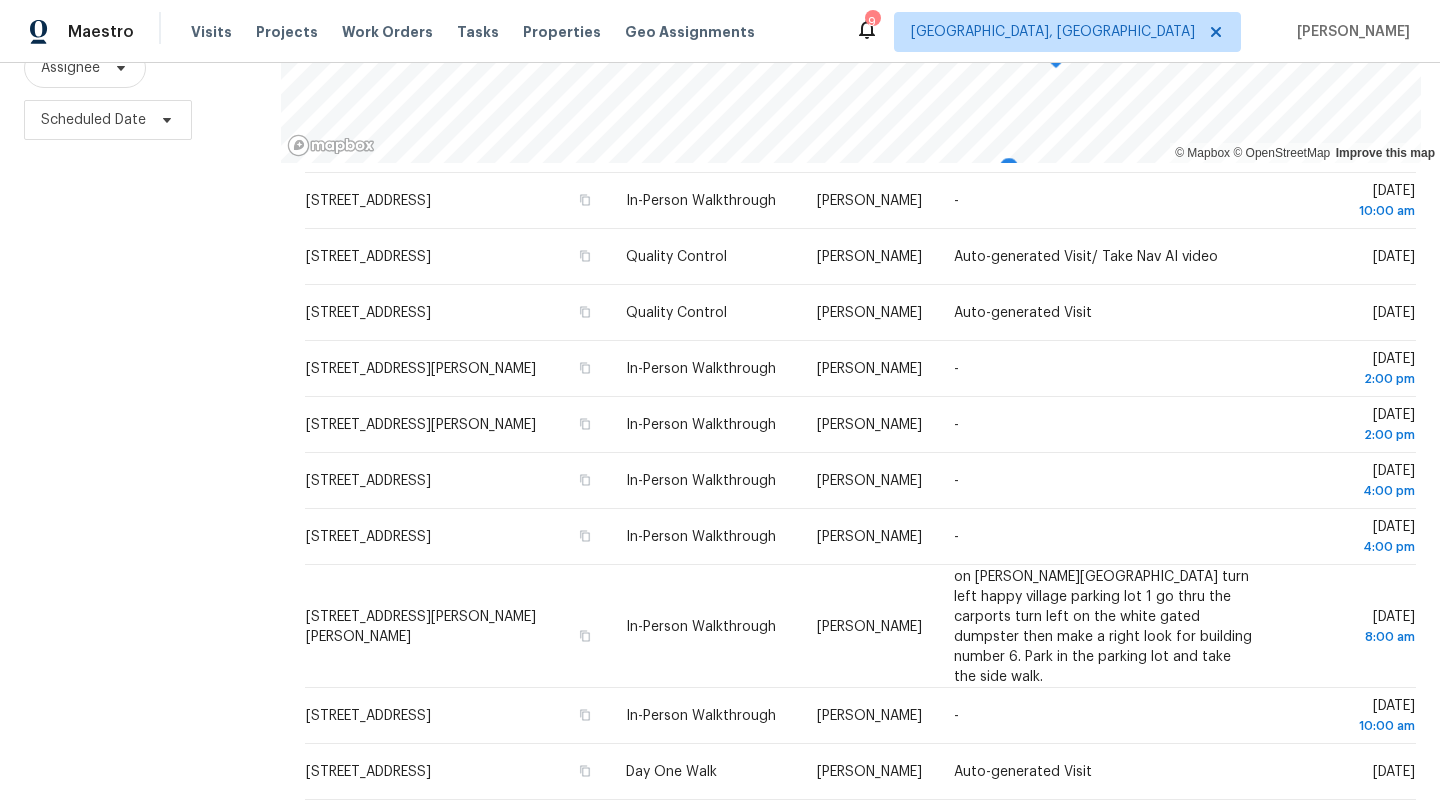 click 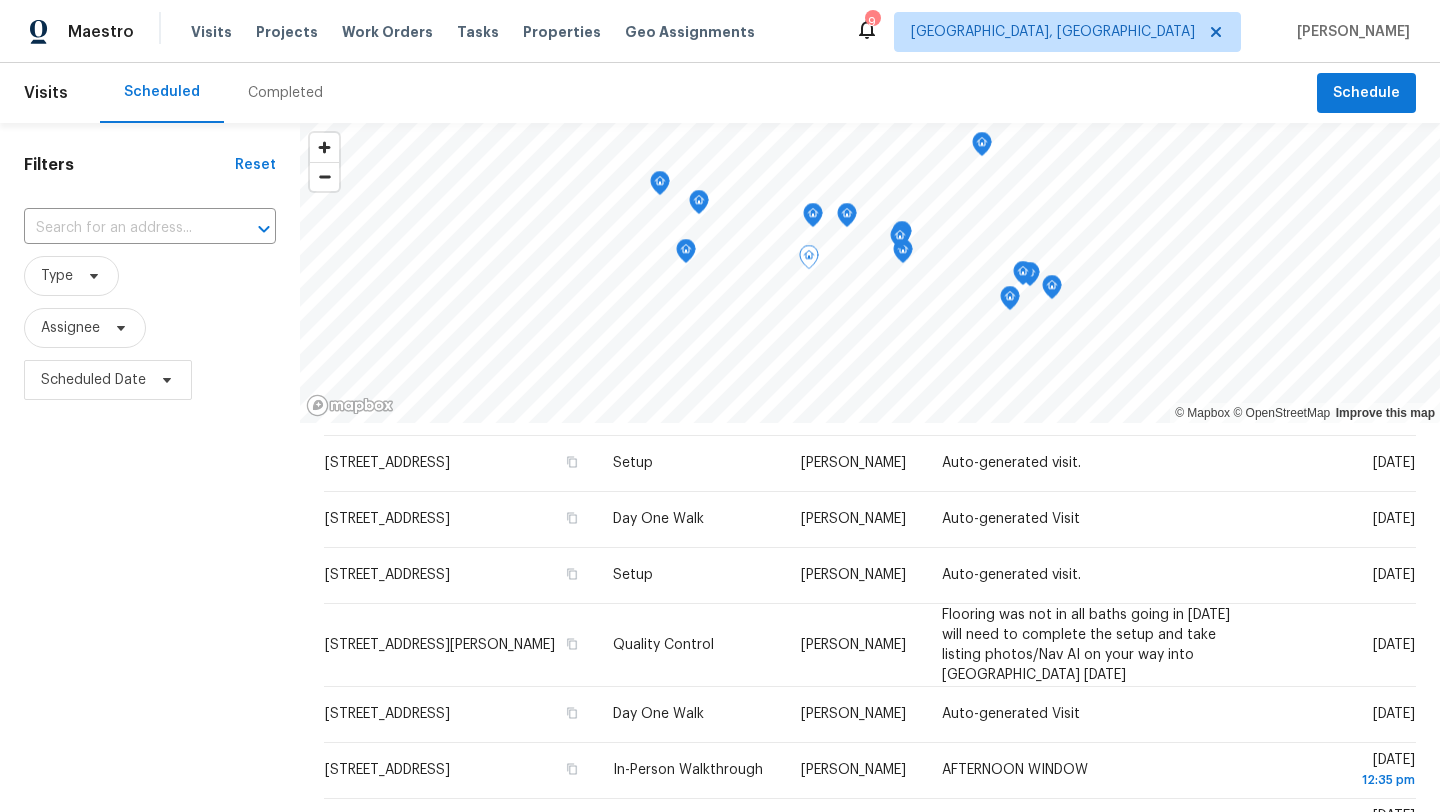 scroll, scrollTop: 926, scrollLeft: 0, axis: vertical 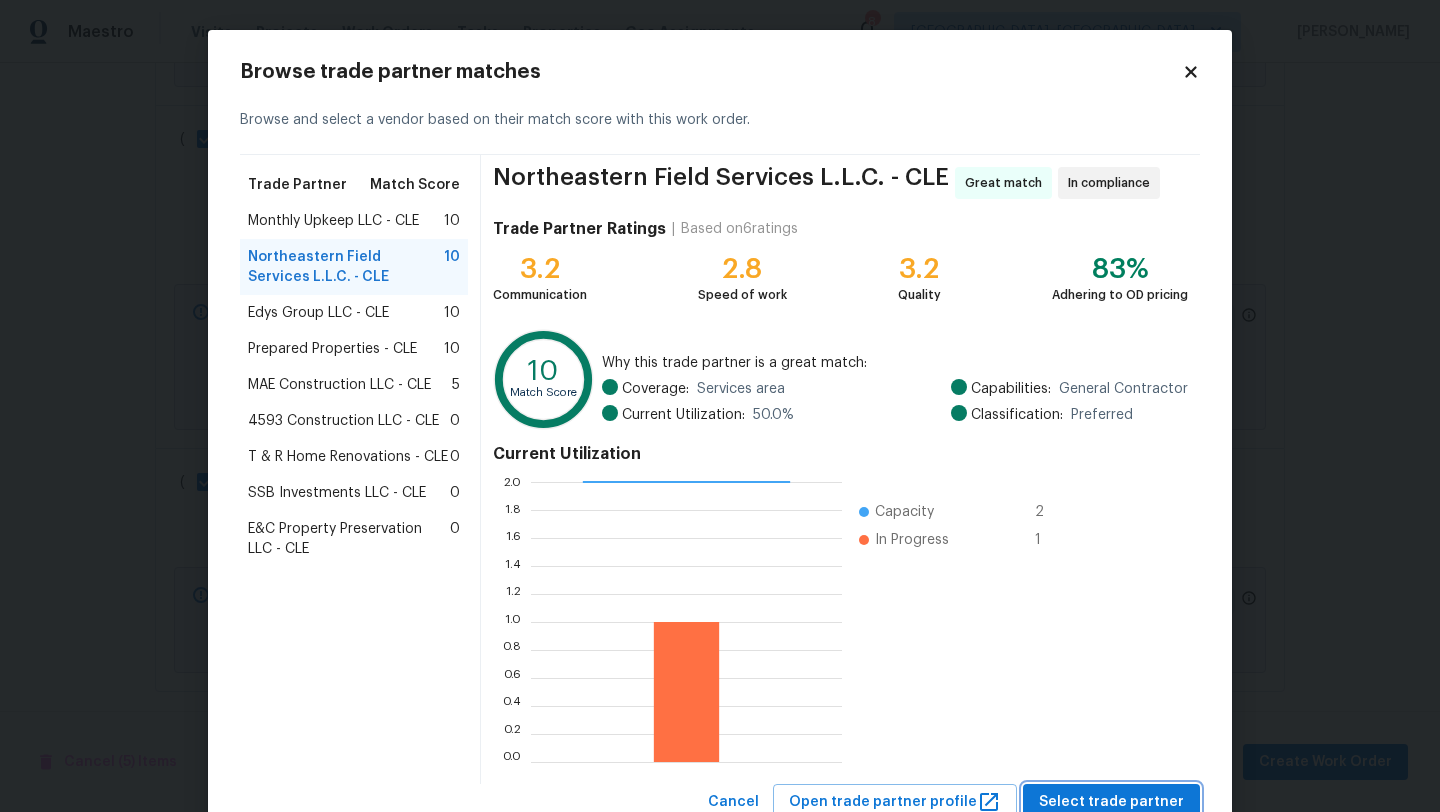 click on "Select trade partner" at bounding box center (1111, 802) 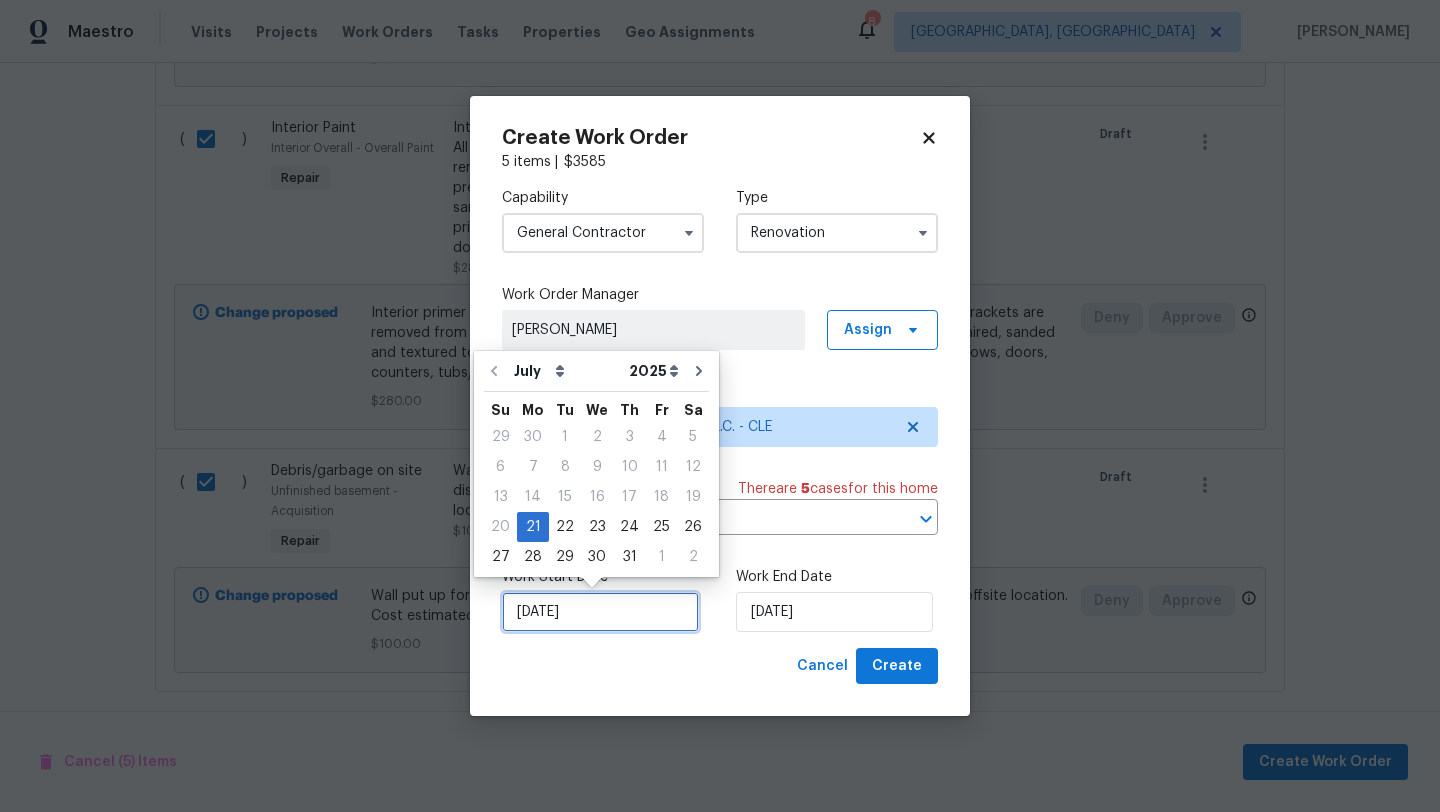click on "[DATE]" at bounding box center [600, 612] 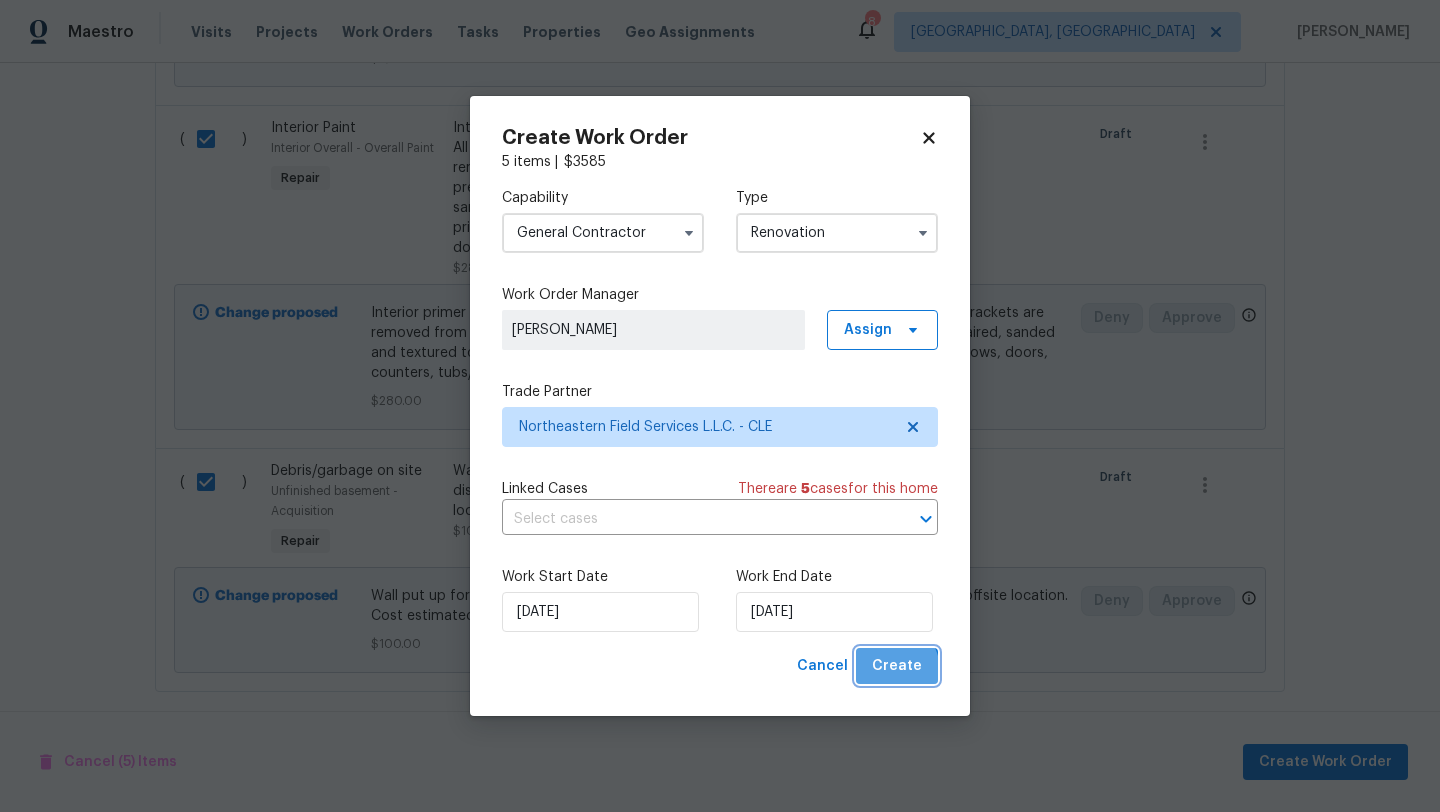 click on "Create" at bounding box center [897, 666] 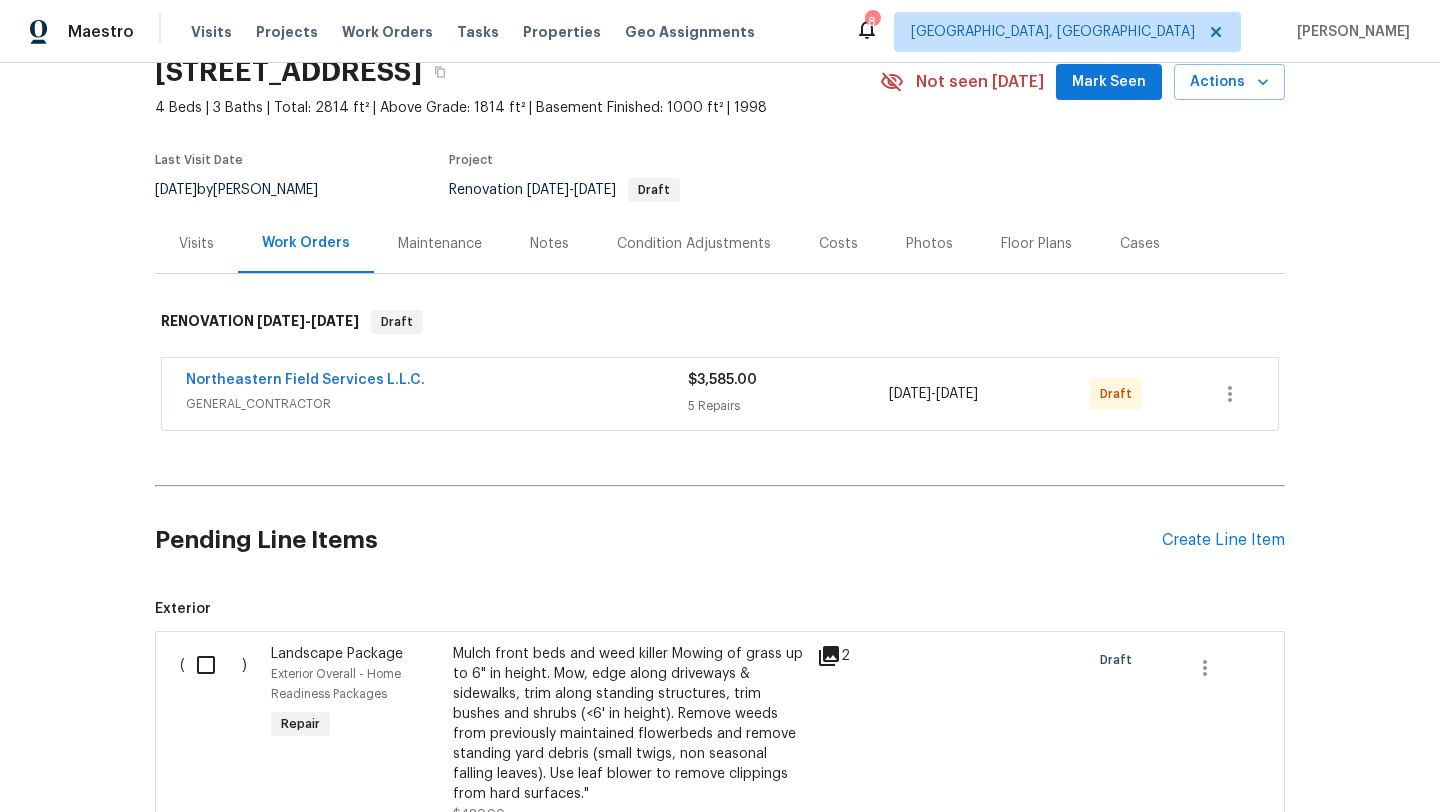 scroll, scrollTop: 0, scrollLeft: 0, axis: both 